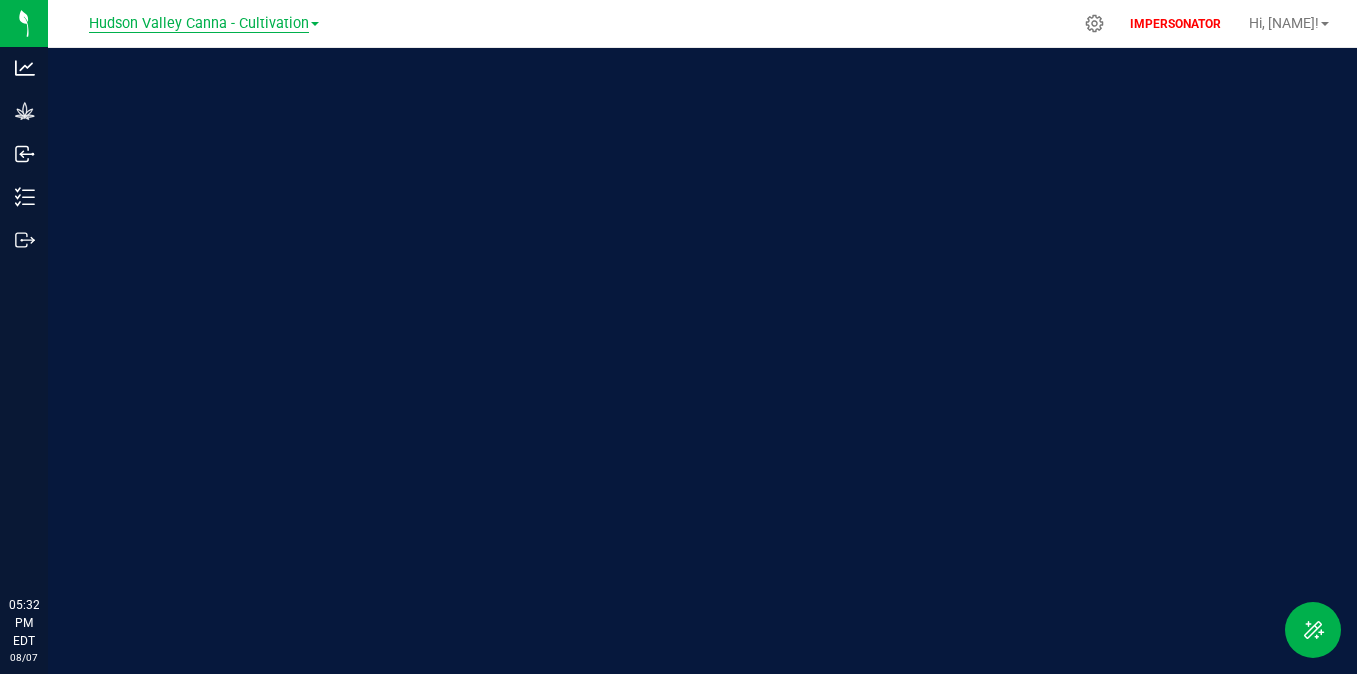 scroll, scrollTop: 0, scrollLeft: 0, axis: both 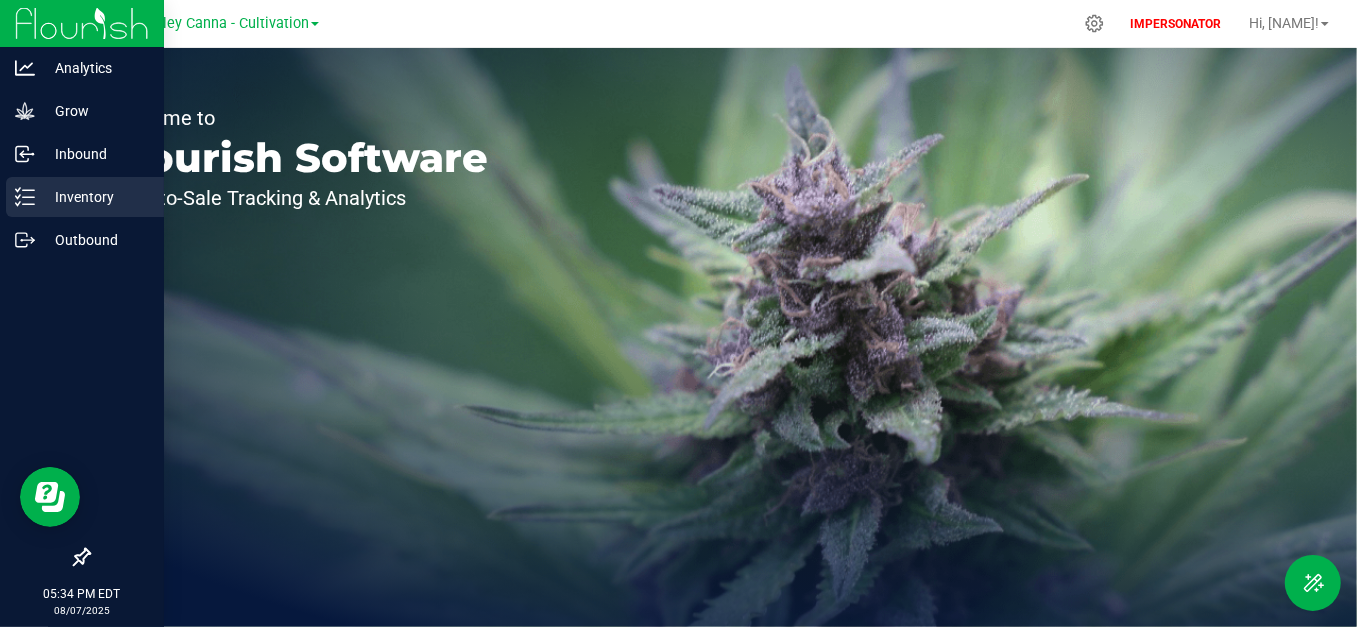 click on "Inventory" at bounding box center (95, 197) 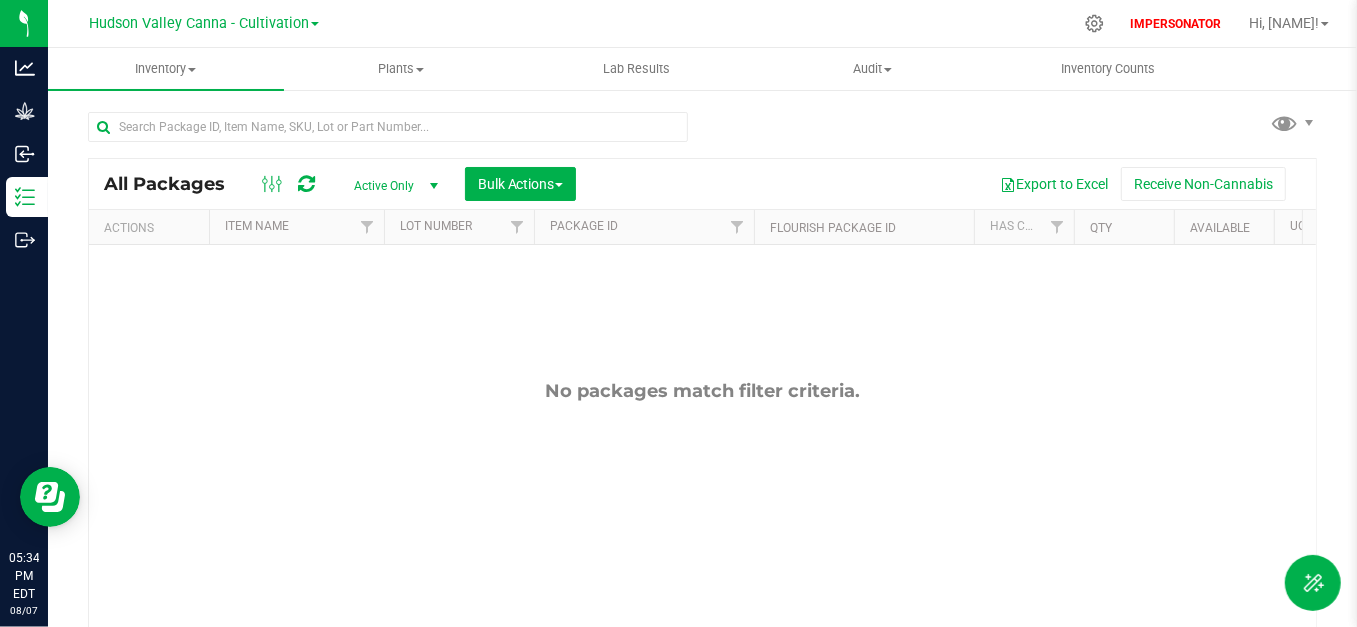 drag, startPoint x: 494, startPoint y: 397, endPoint x: 912, endPoint y: 398, distance: 418.0012 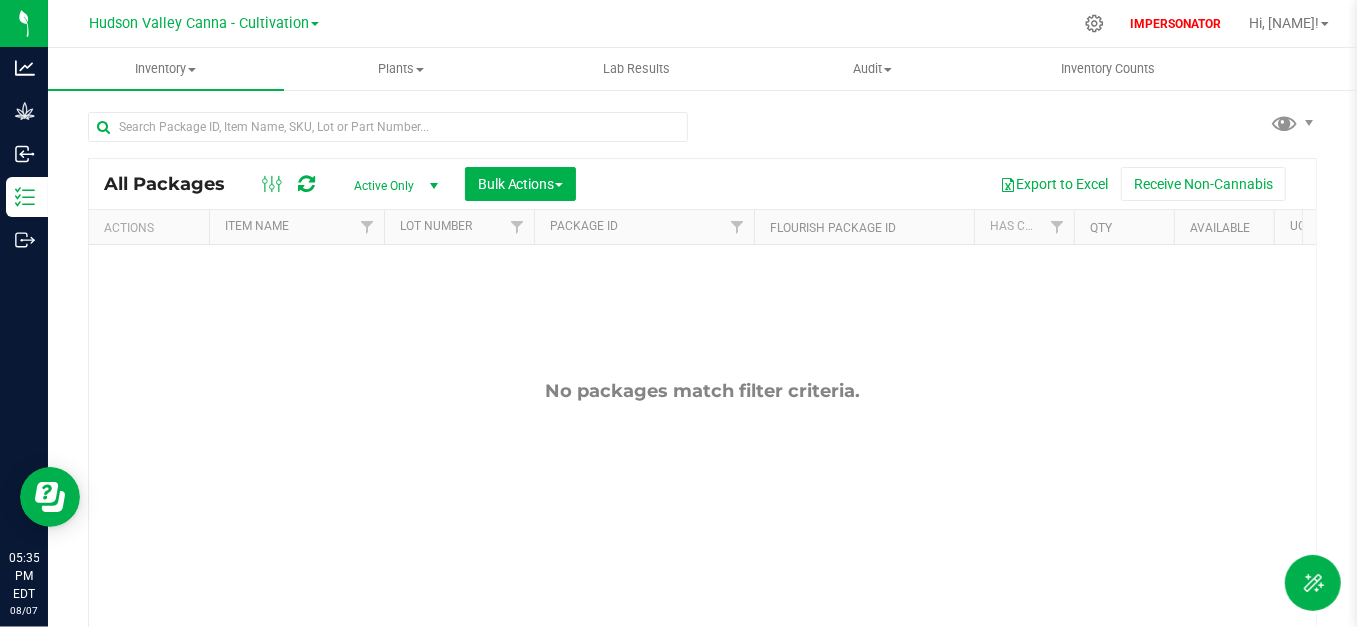 drag, startPoint x: 509, startPoint y: 385, endPoint x: 935, endPoint y: 396, distance: 426.142 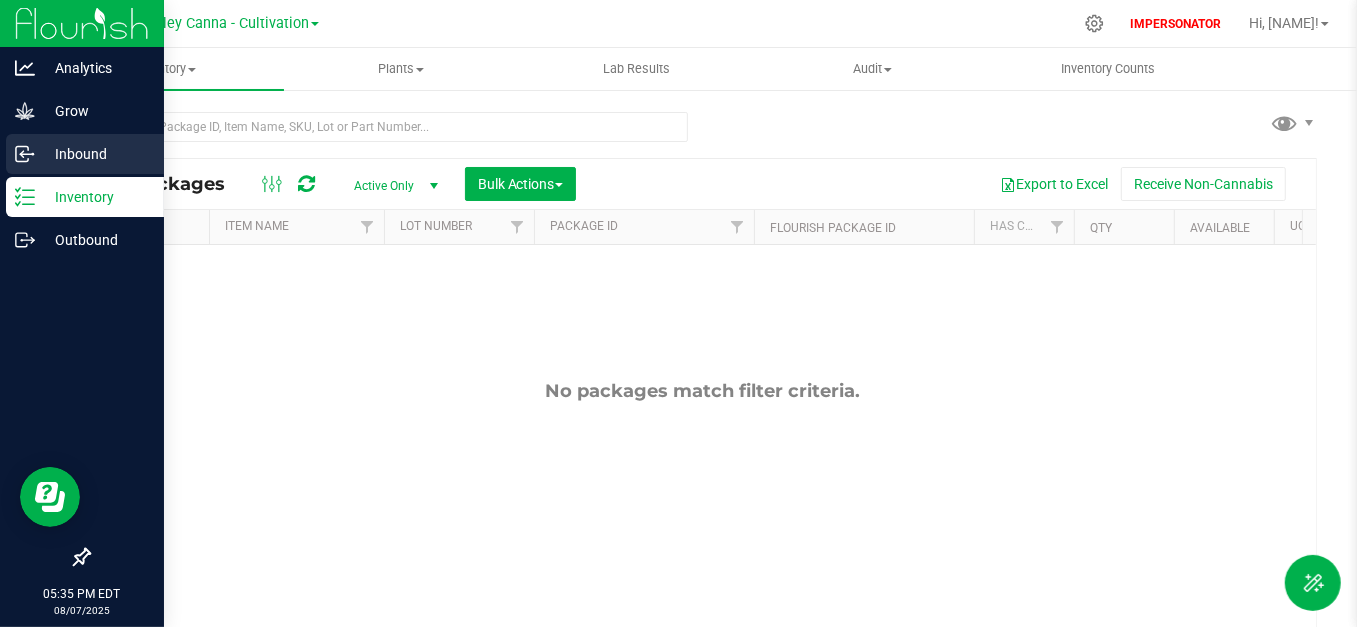 click on "Inbound" at bounding box center (95, 154) 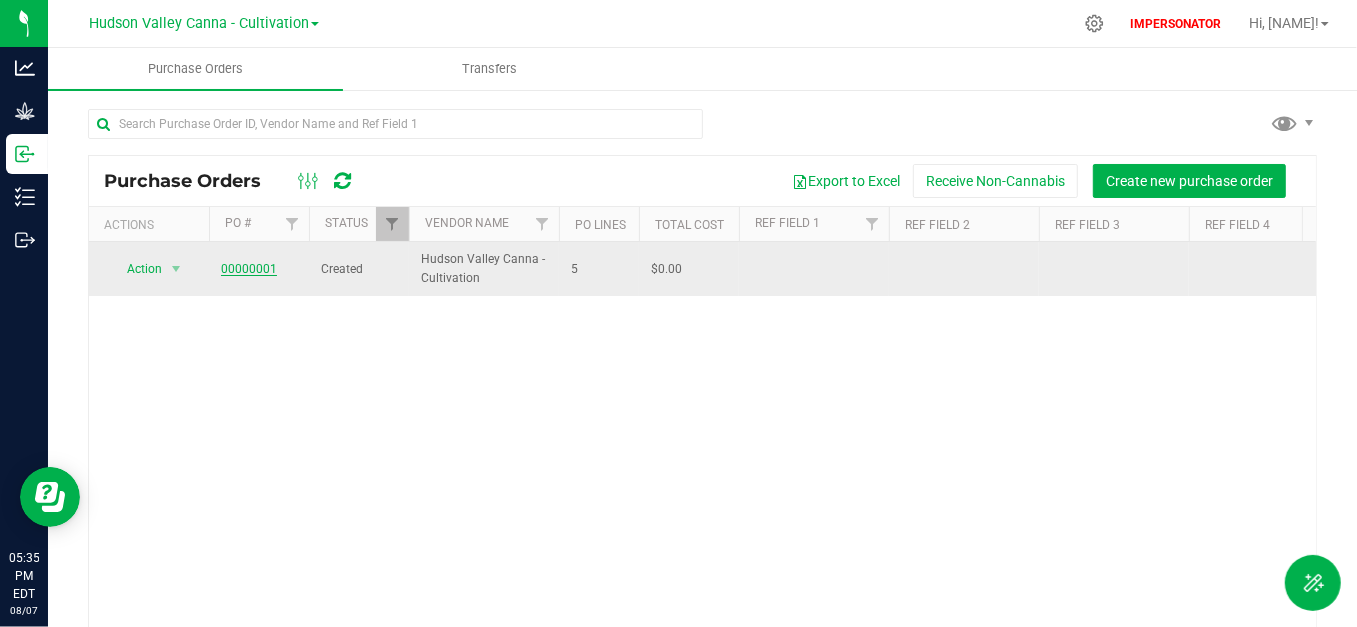 click on "00000001" at bounding box center [249, 269] 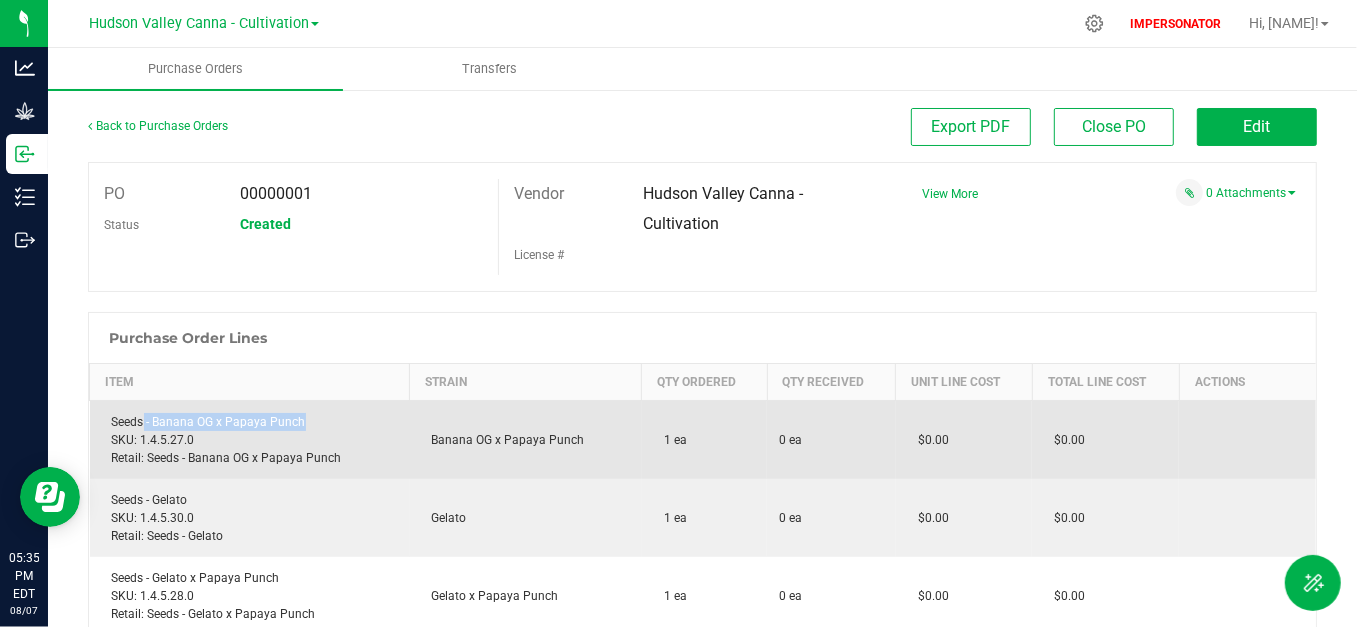 drag, startPoint x: 142, startPoint y: 420, endPoint x: 332, endPoint y: 420, distance: 190 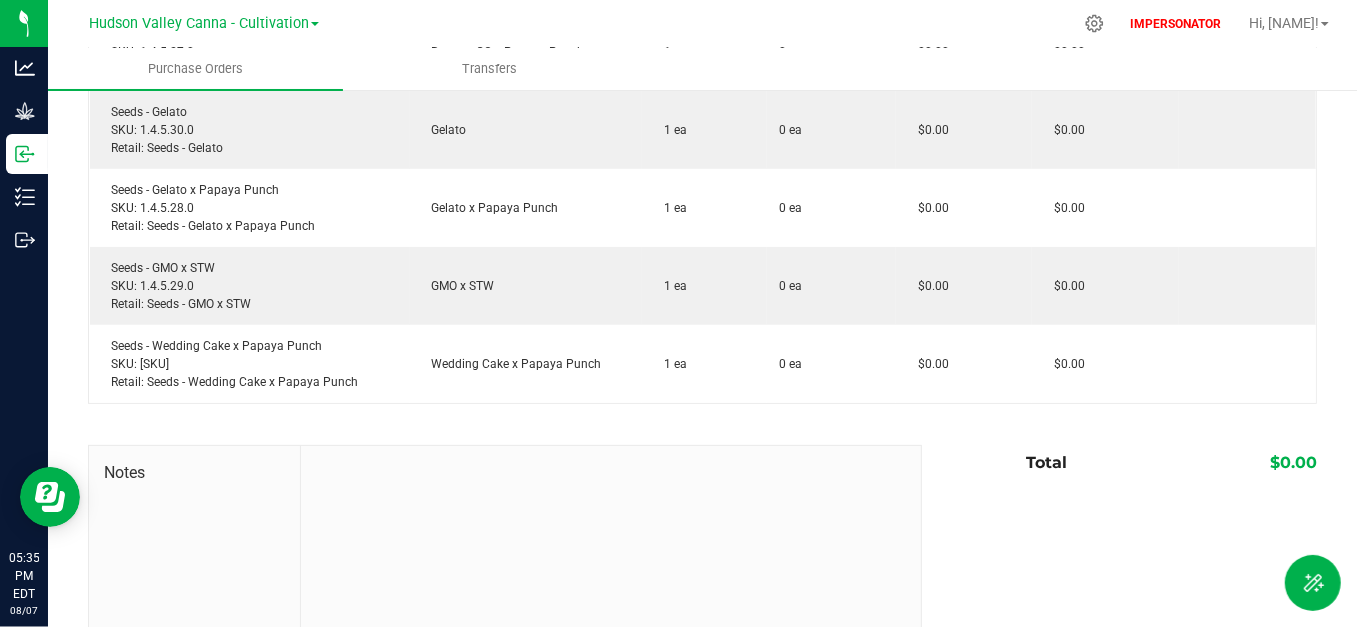 scroll, scrollTop: 391, scrollLeft: 0, axis: vertical 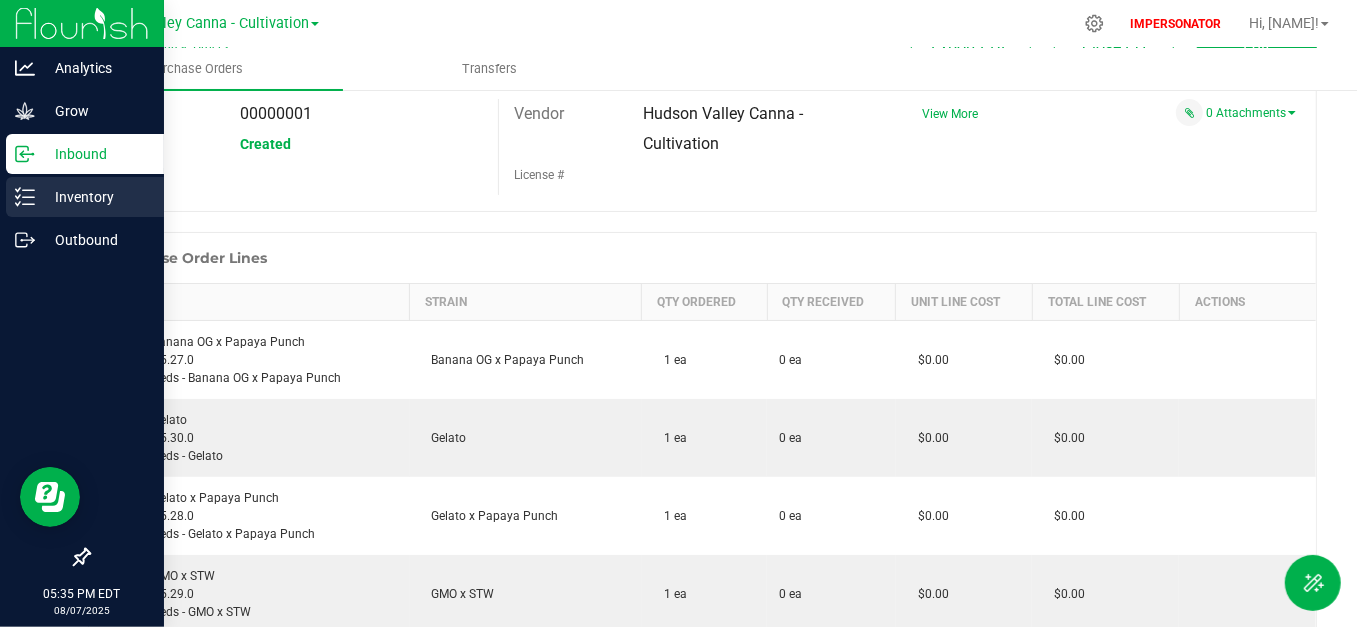 click on "Inventory" at bounding box center (85, 197) 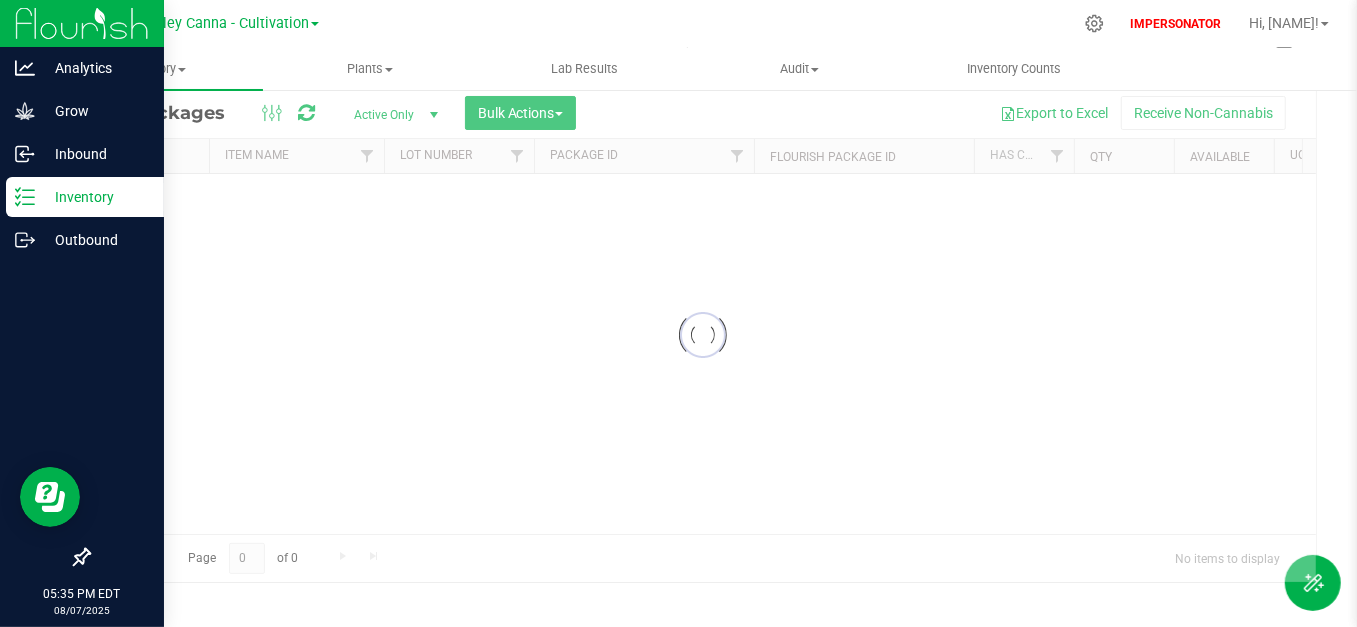 scroll, scrollTop: 70, scrollLeft: 0, axis: vertical 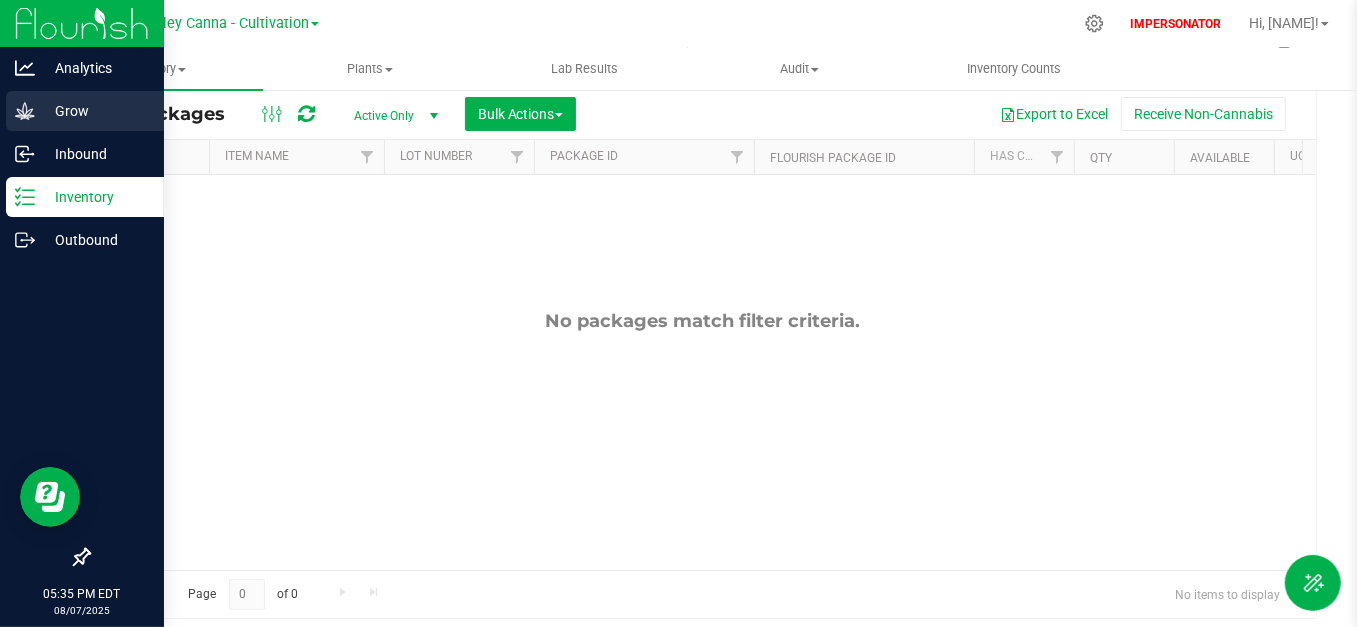 click on "Grow" at bounding box center [95, 111] 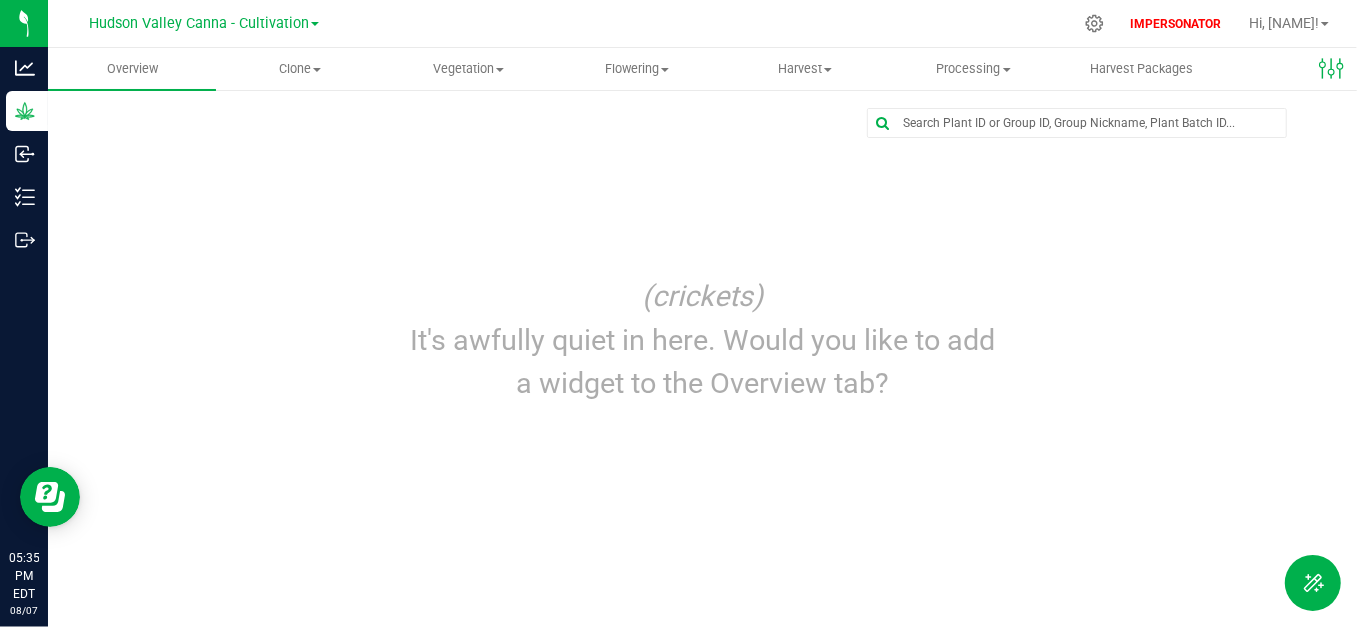 scroll, scrollTop: 0, scrollLeft: 0, axis: both 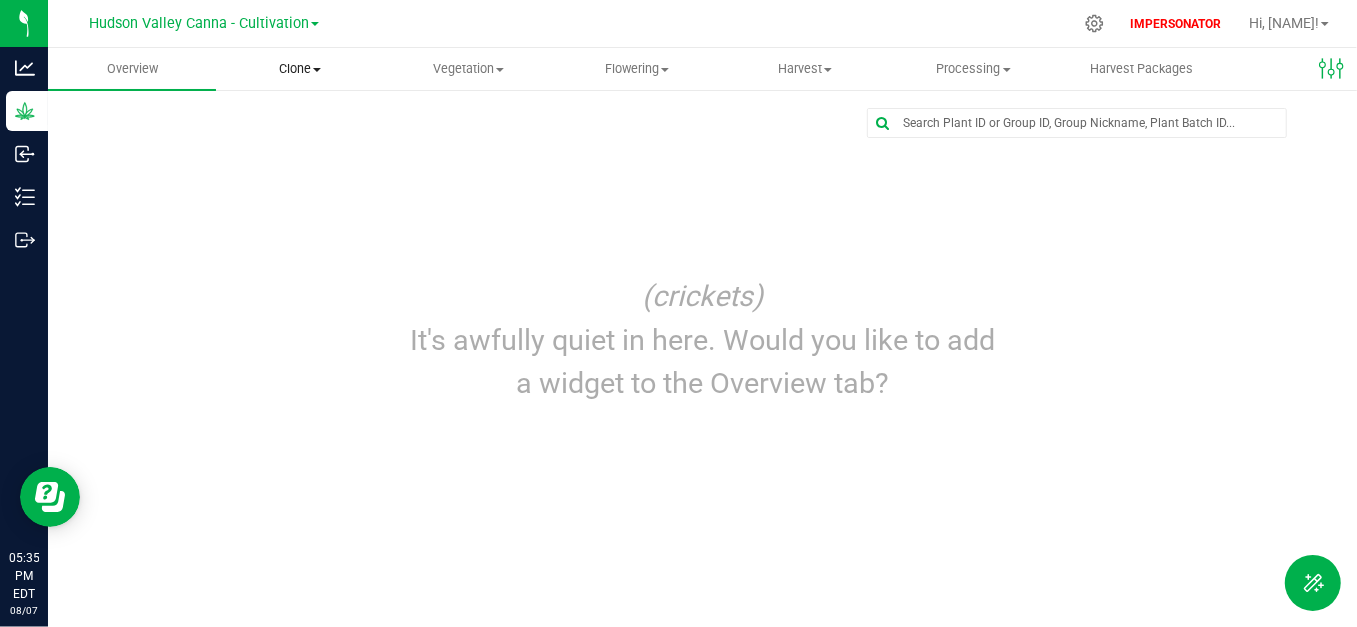 click on "Clone" at bounding box center [300, 69] 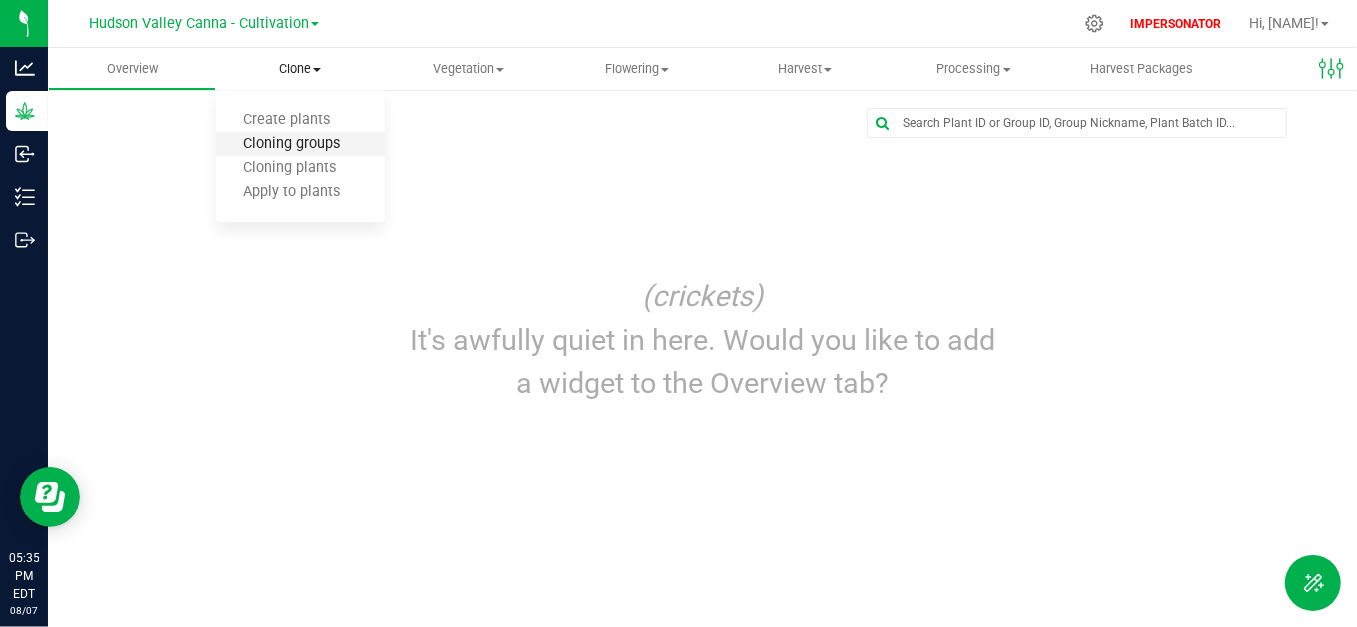 click on "Cloning groups" at bounding box center (291, 144) 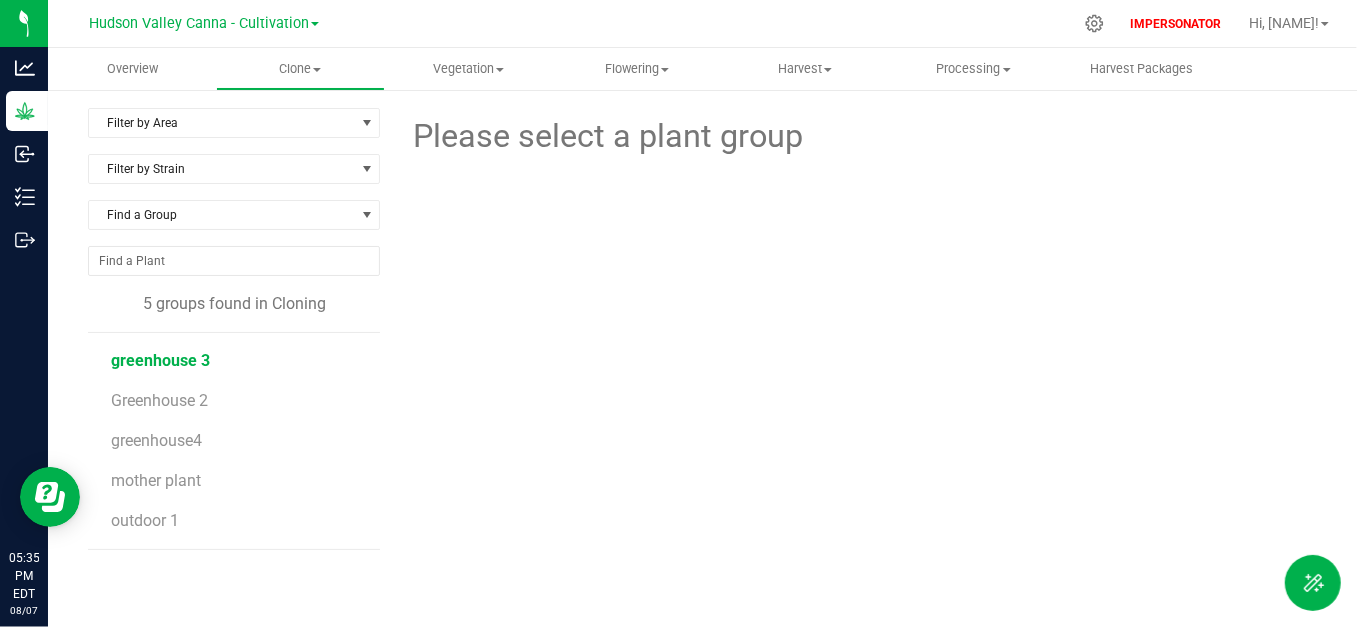 click on "greenhouse 3" at bounding box center [160, 360] 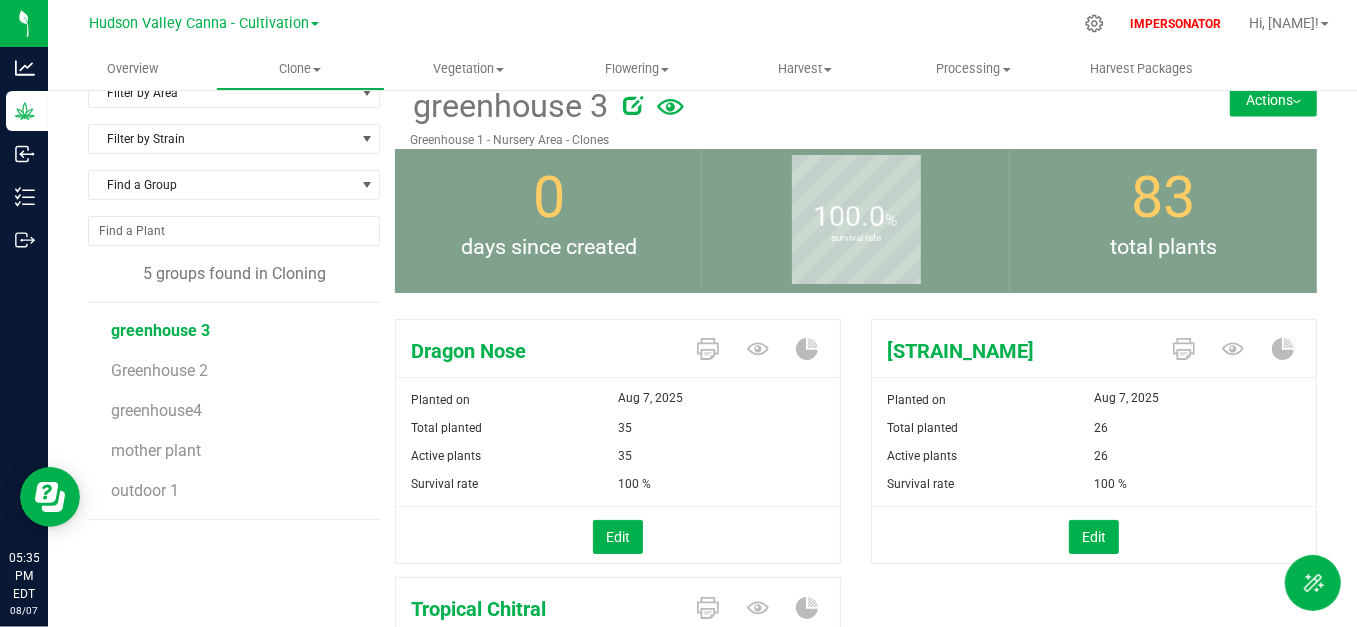 scroll, scrollTop: 0, scrollLeft: 0, axis: both 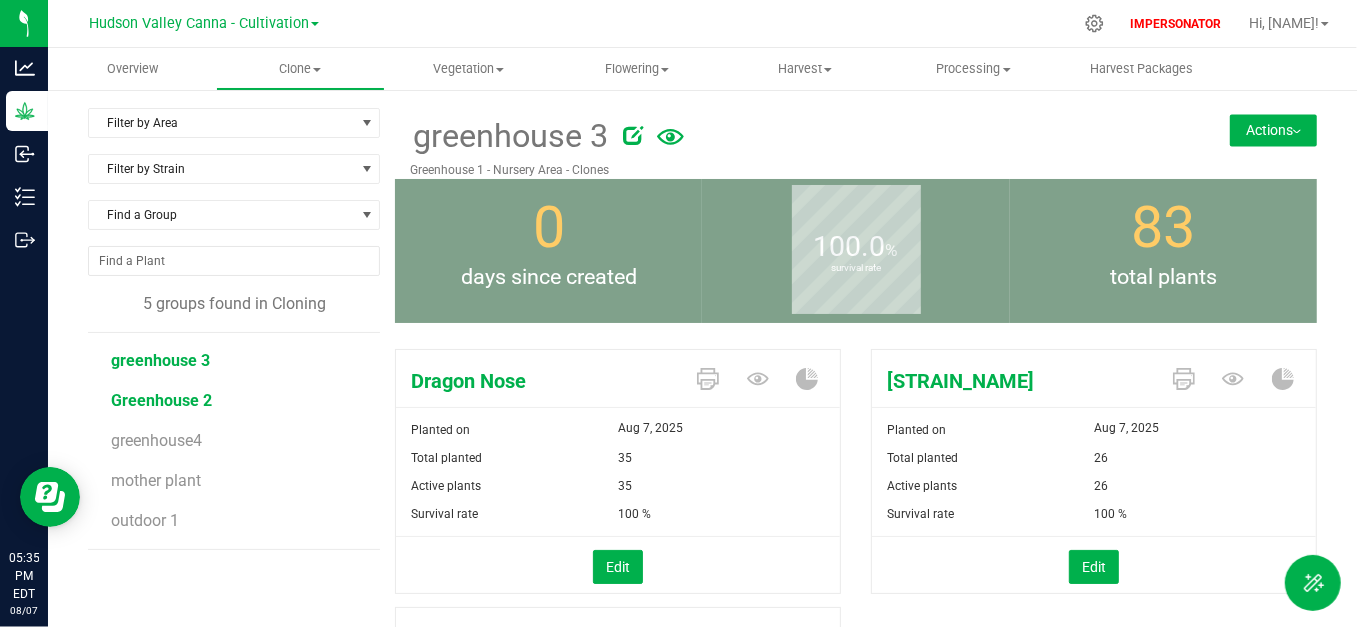 click on "Greenhouse2" at bounding box center [161, 400] 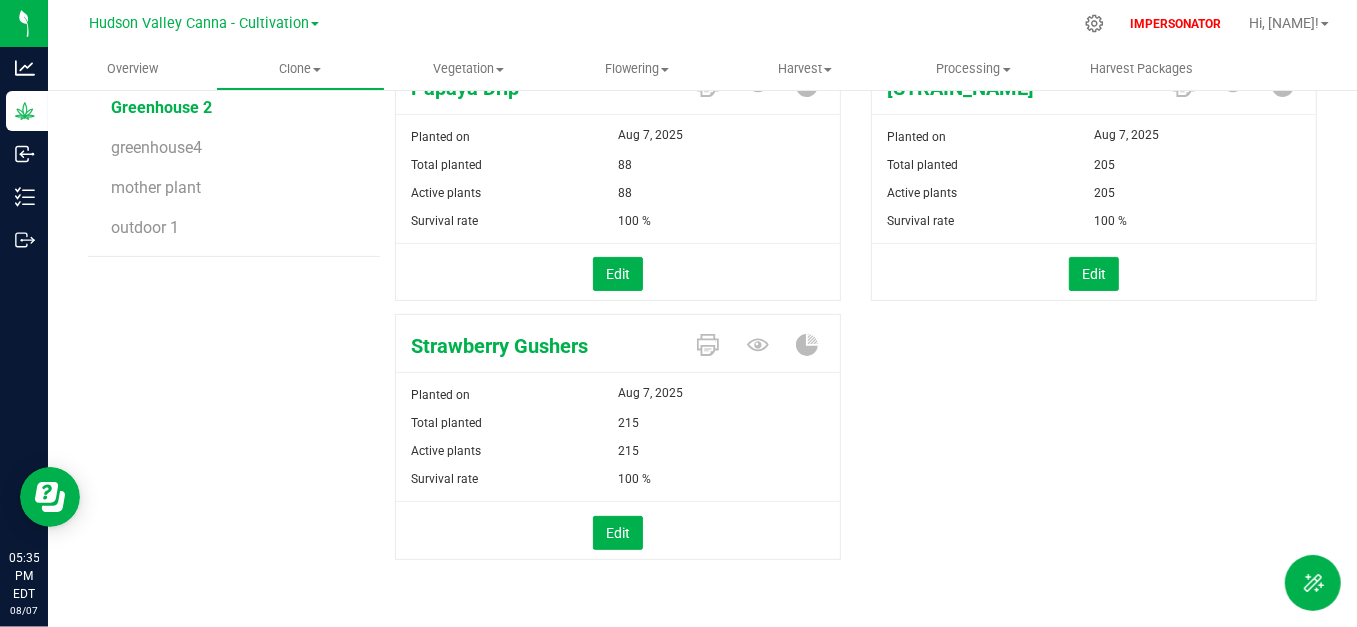 scroll, scrollTop: 0, scrollLeft: 0, axis: both 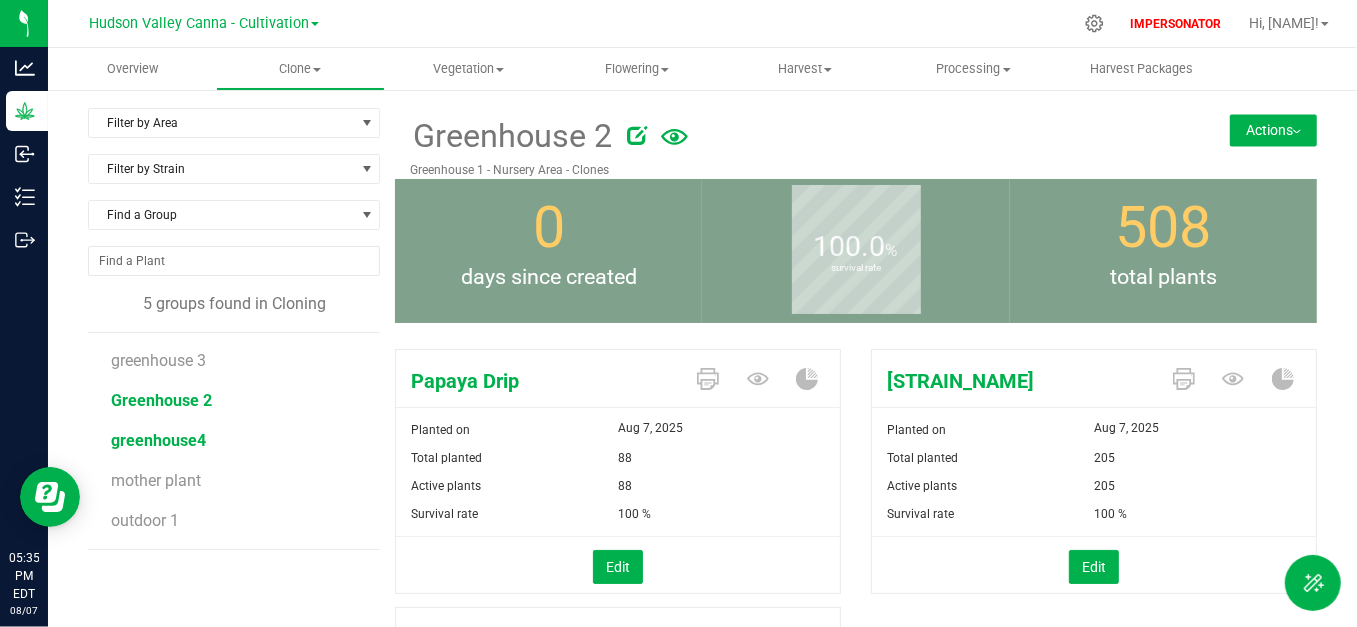click on "greenhouse4" at bounding box center [158, 440] 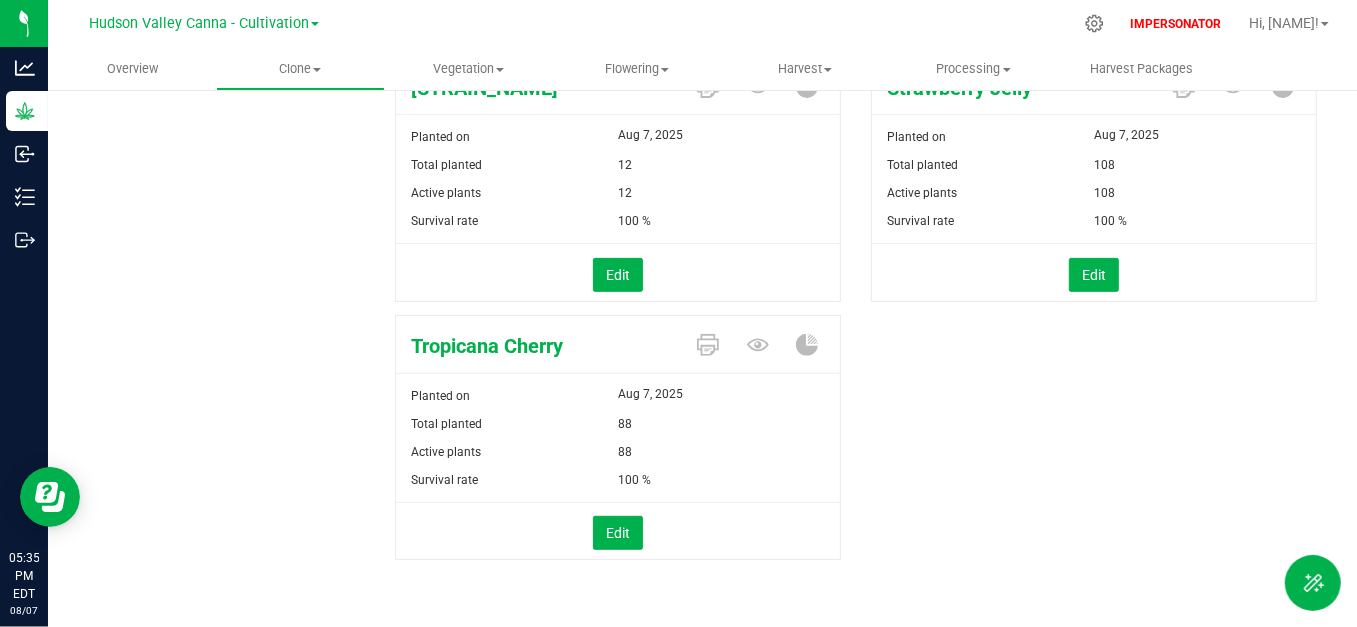 scroll, scrollTop: 0, scrollLeft: 0, axis: both 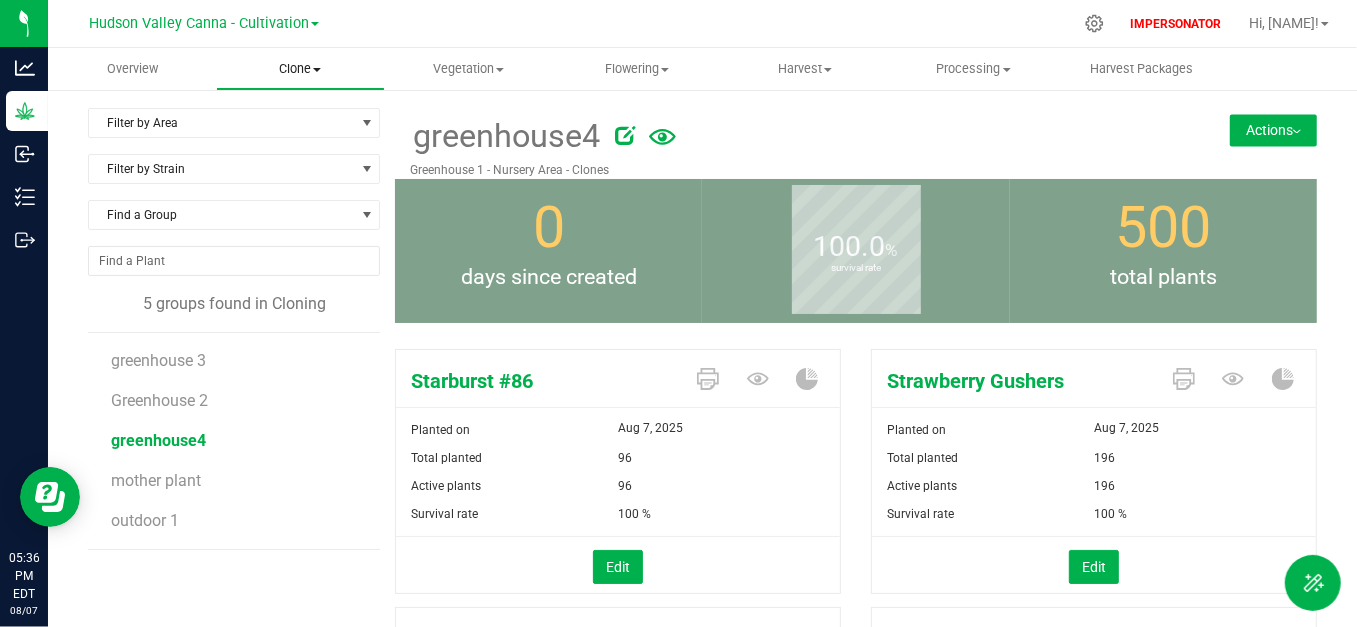 click on "Clone" at bounding box center [300, 69] 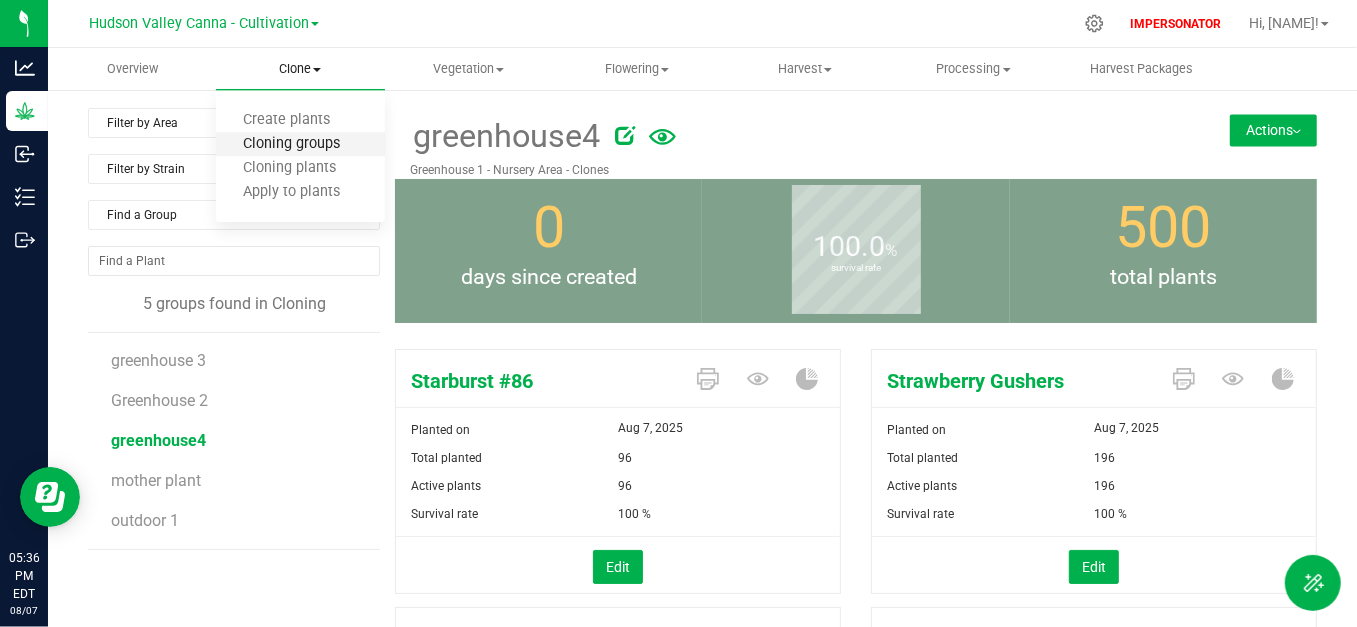 click on "Cloning groups" at bounding box center (291, 144) 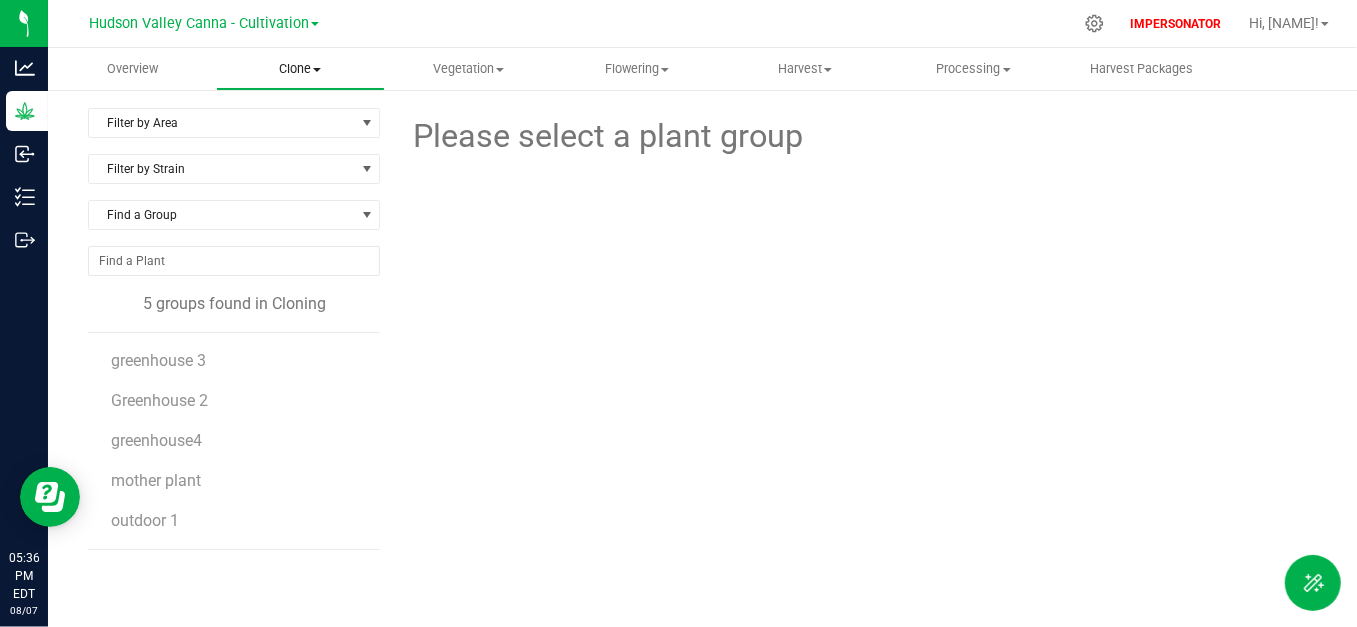 click on "Clone" at bounding box center [300, 69] 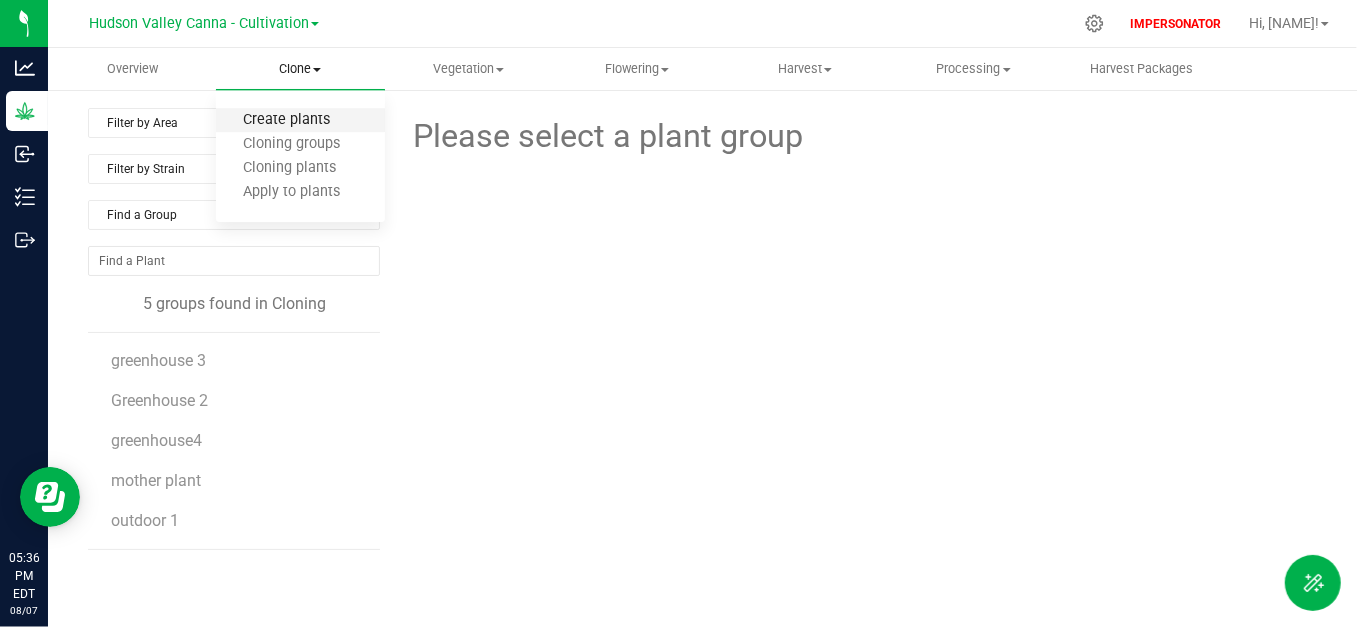 click on "Create plants" at bounding box center (286, 120) 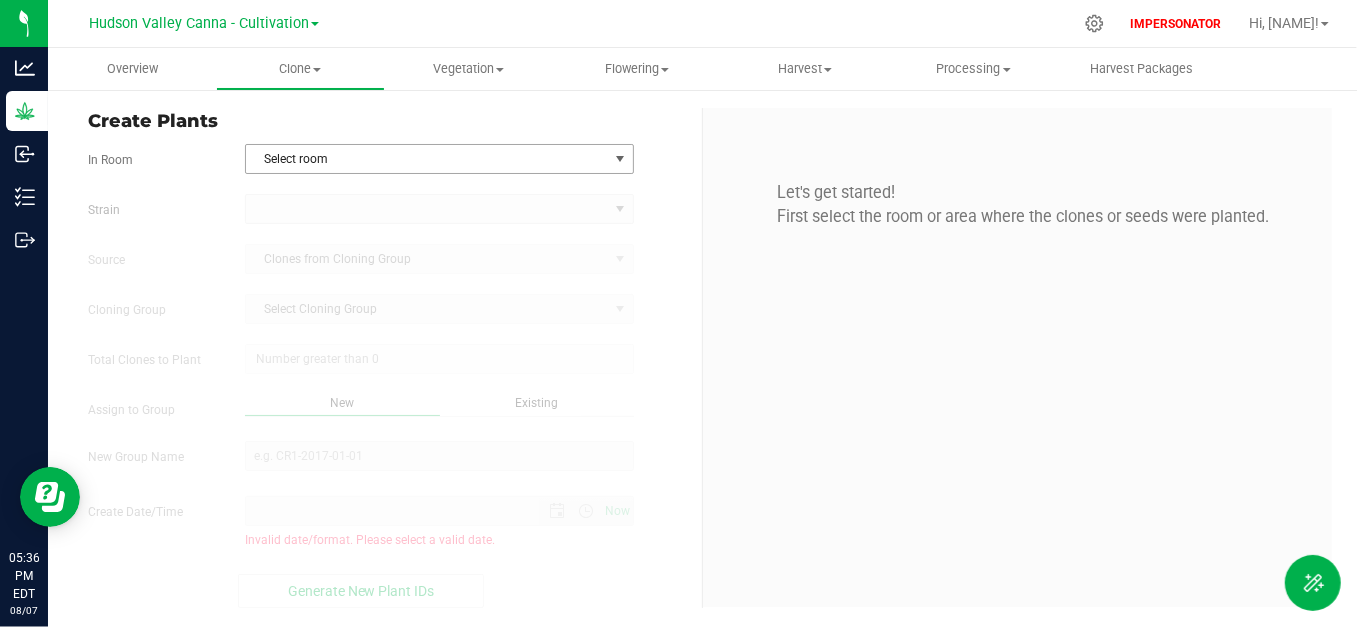 click on "Select room" at bounding box center (427, 159) 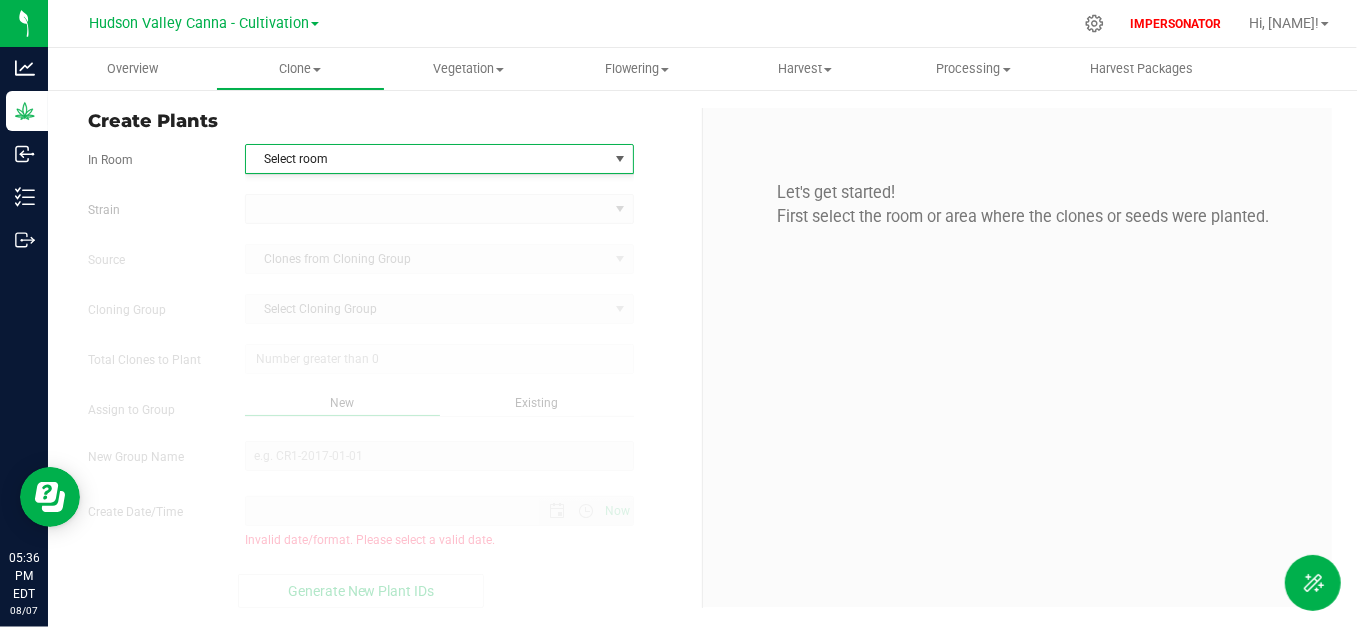 click on "Let's get started!
First select the room or area where the clones or seeds were planted." at bounding box center [1018, 357] 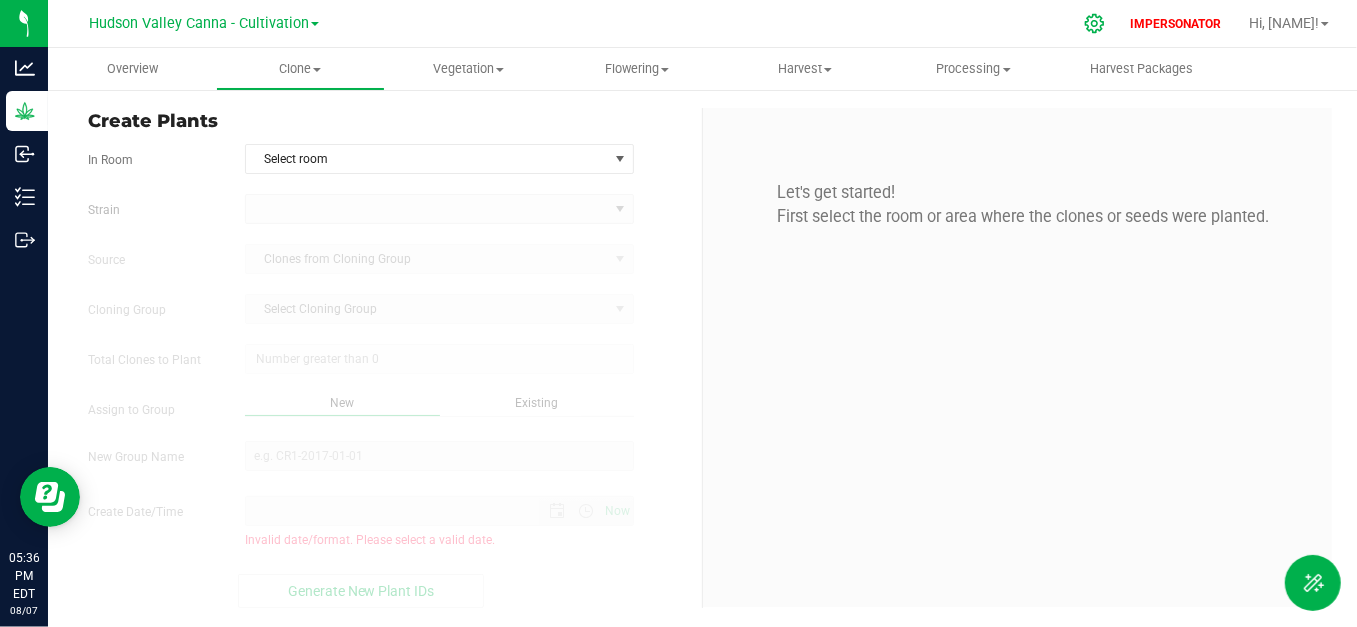 click 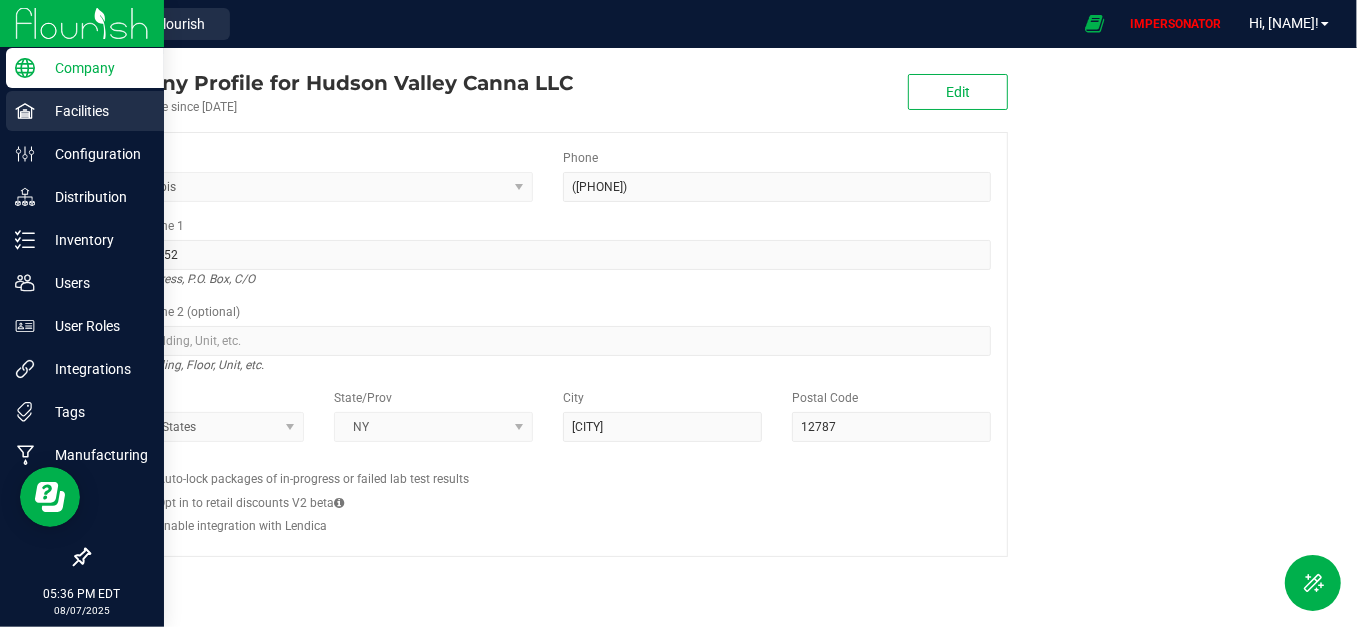 click on "Facilities" at bounding box center [95, 111] 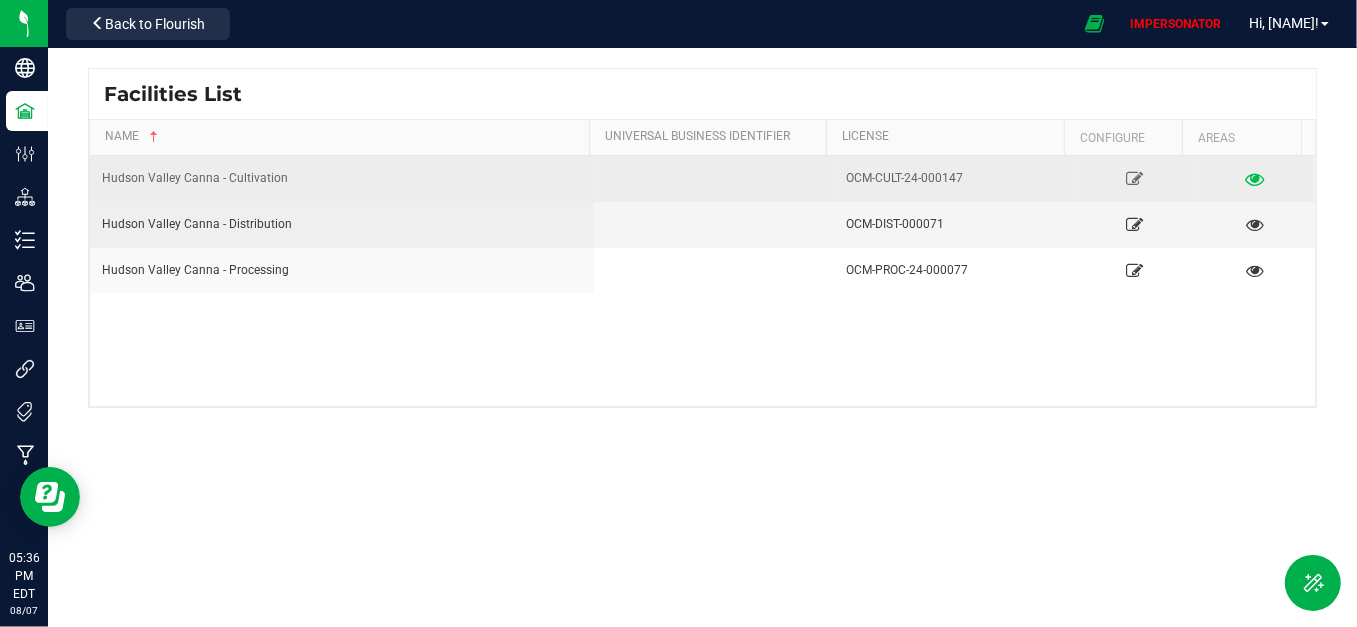 click at bounding box center [1255, 178] 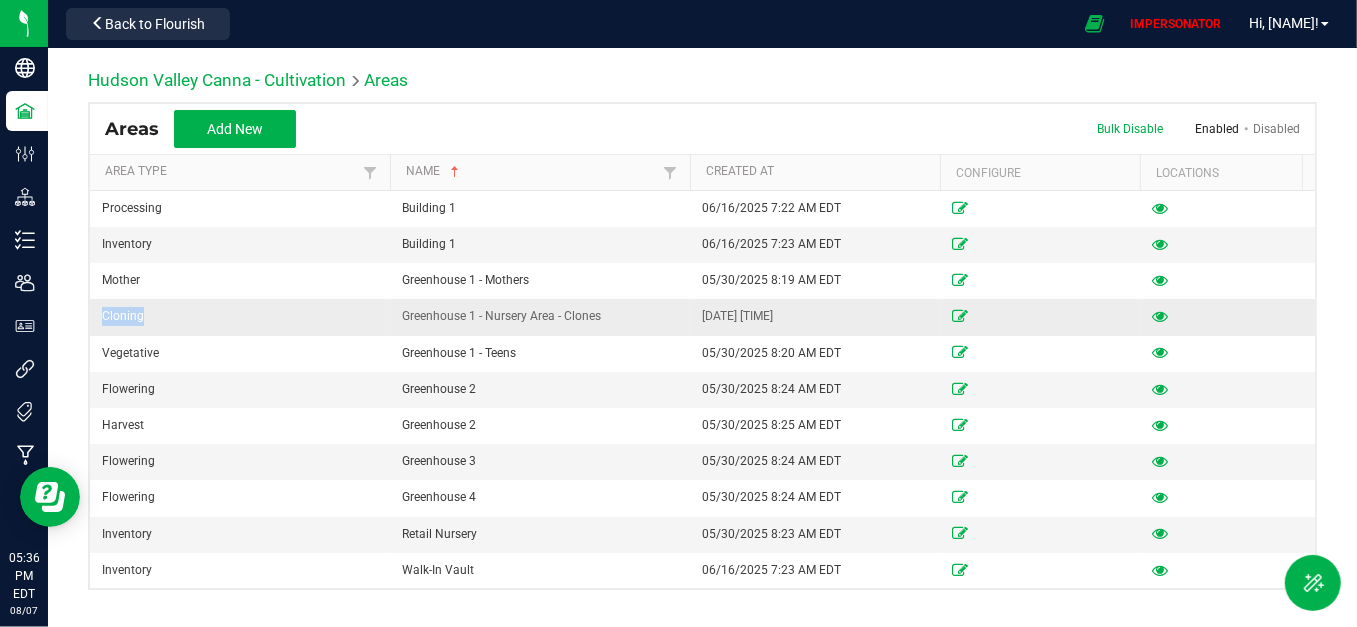 drag, startPoint x: 101, startPoint y: 319, endPoint x: 171, endPoint y: 319, distance: 70 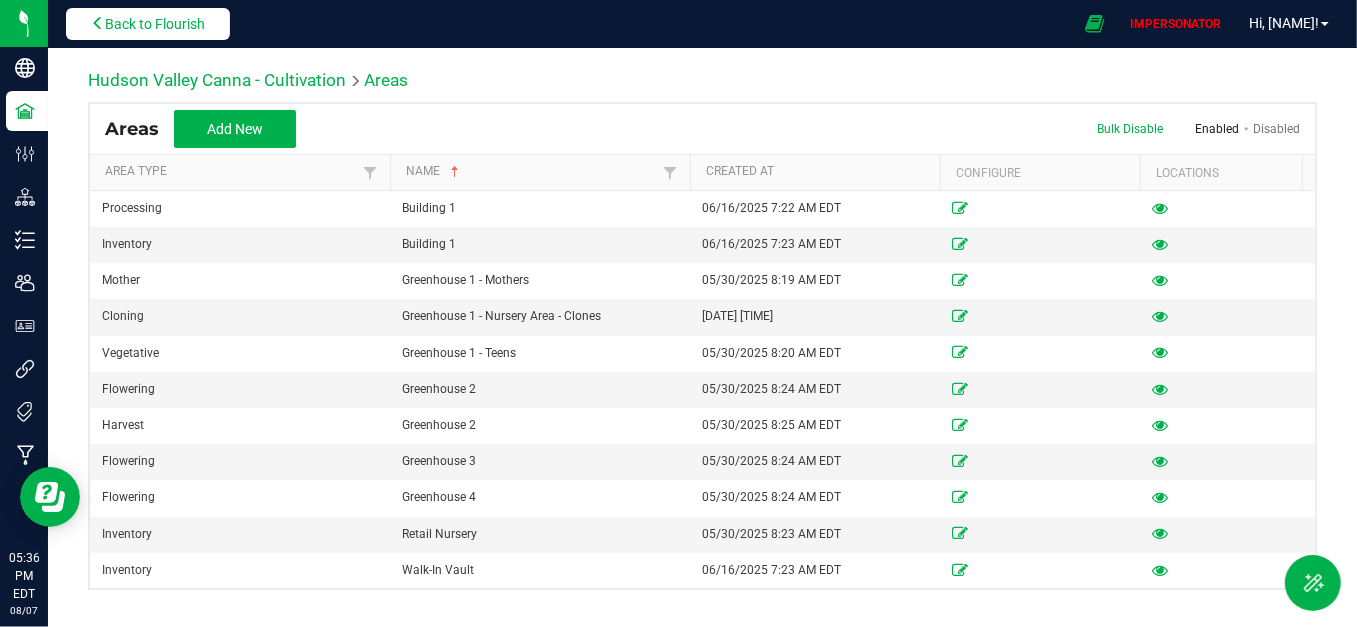 click on "Back to Flourish" at bounding box center (148, 24) 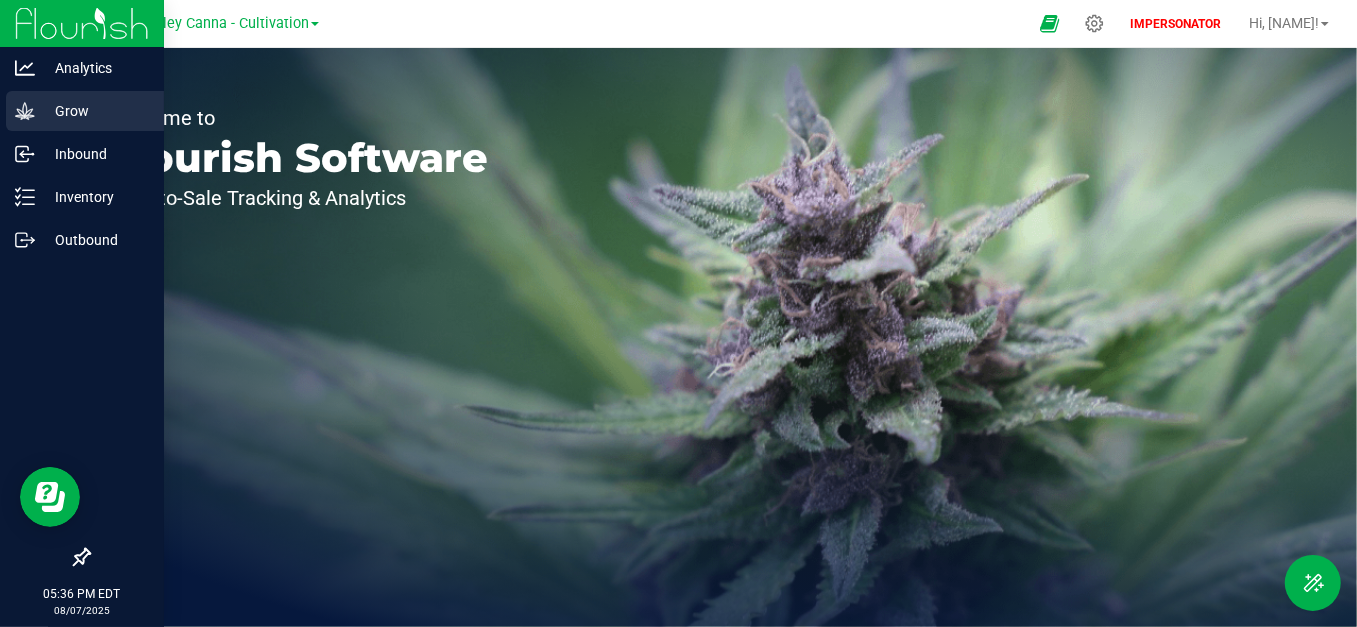 click 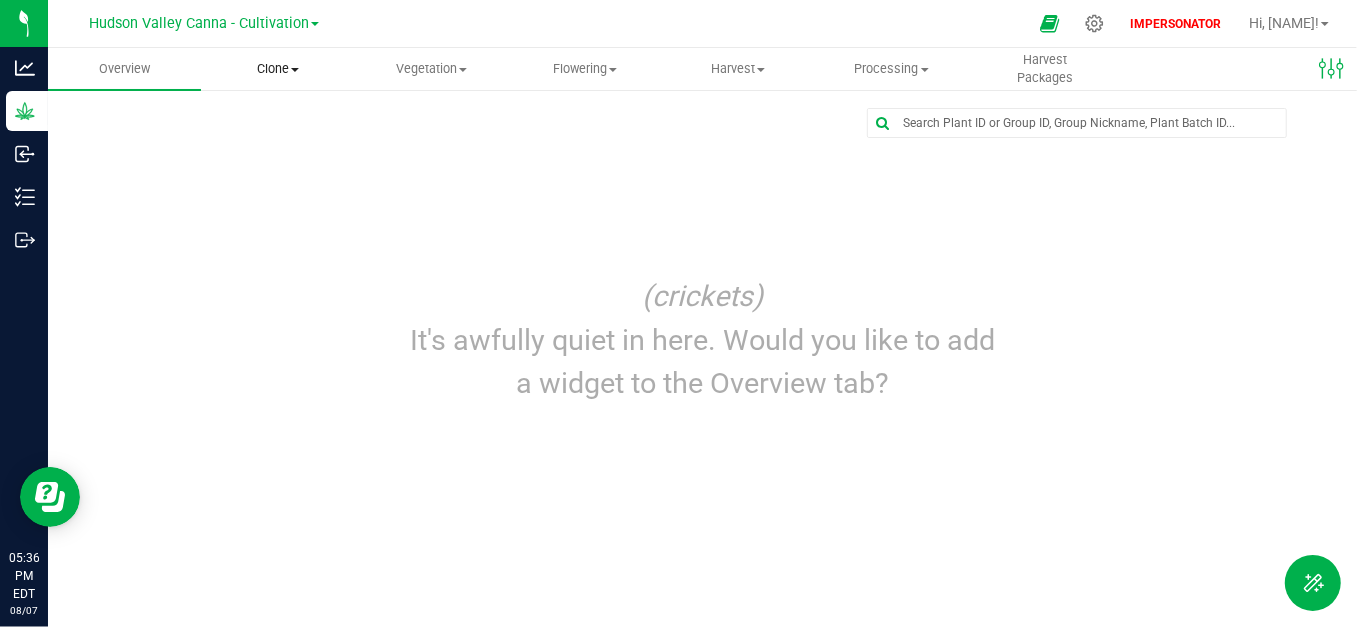 click on "Clone
Create plants
Cloning groups
Cloning plants
Apply to plants" at bounding box center [277, 69] 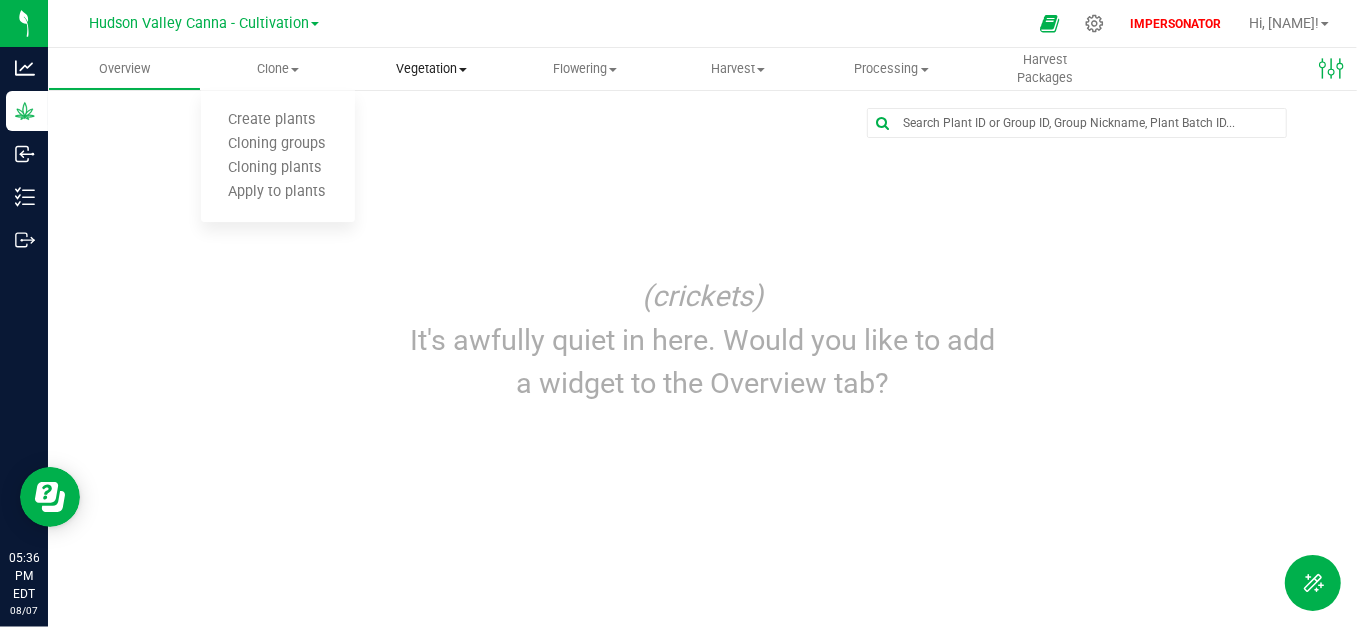click on "Vegetation" at bounding box center (431, 69) 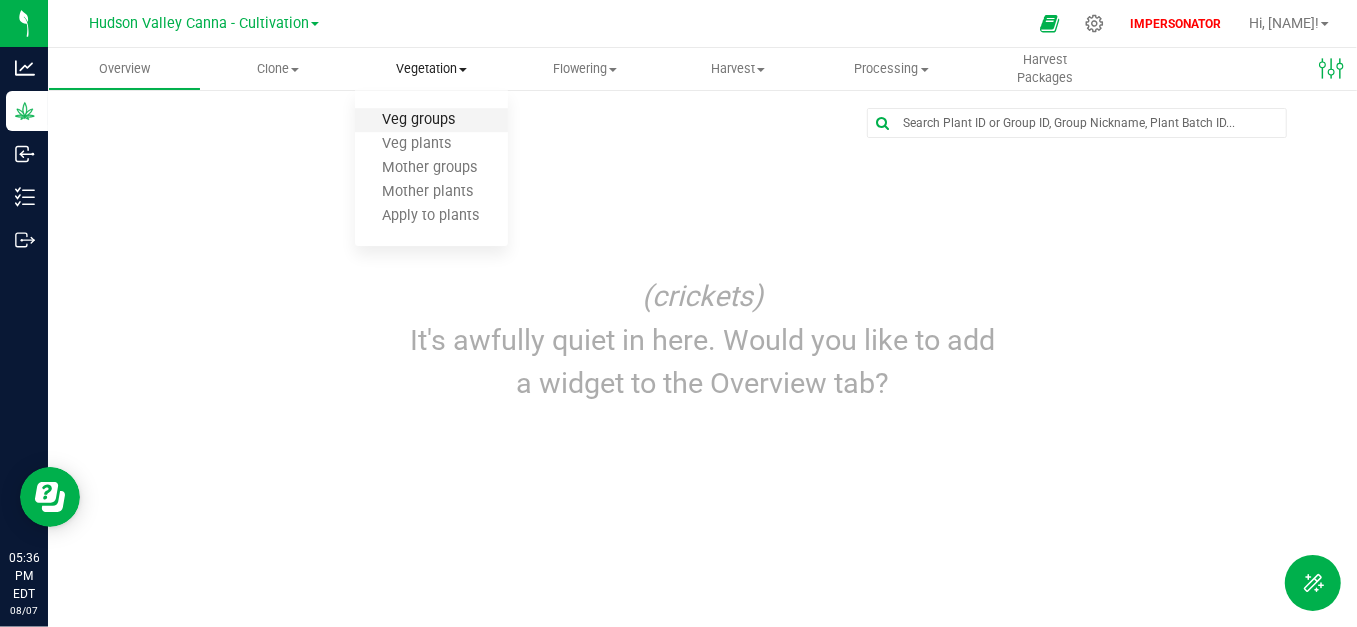 click on "Veg groups" at bounding box center (418, 120) 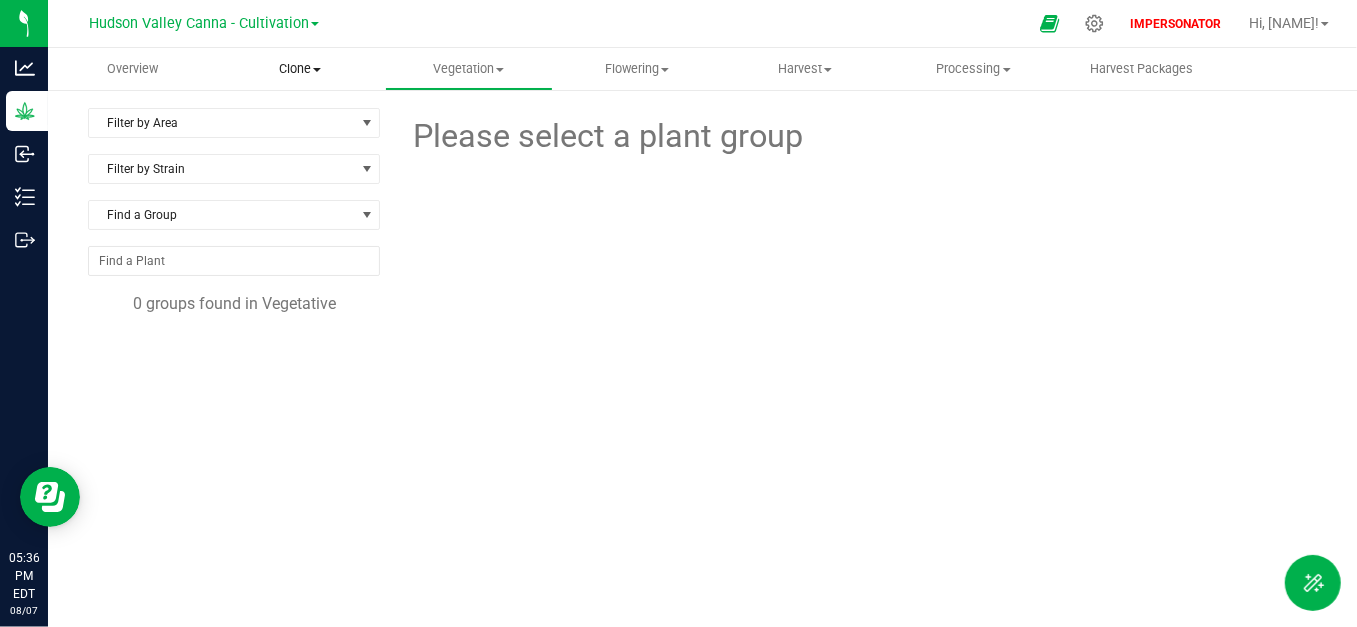 click on "Clone" at bounding box center (300, 69) 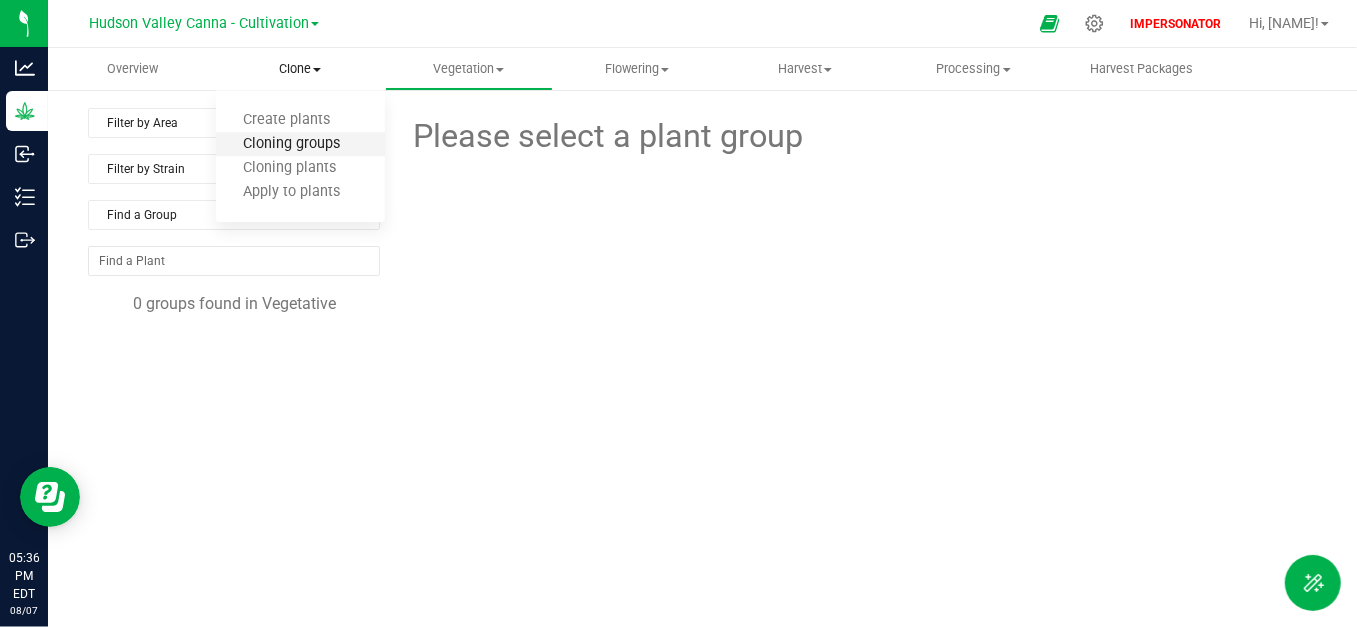 click on "Cloning groups" at bounding box center (291, 144) 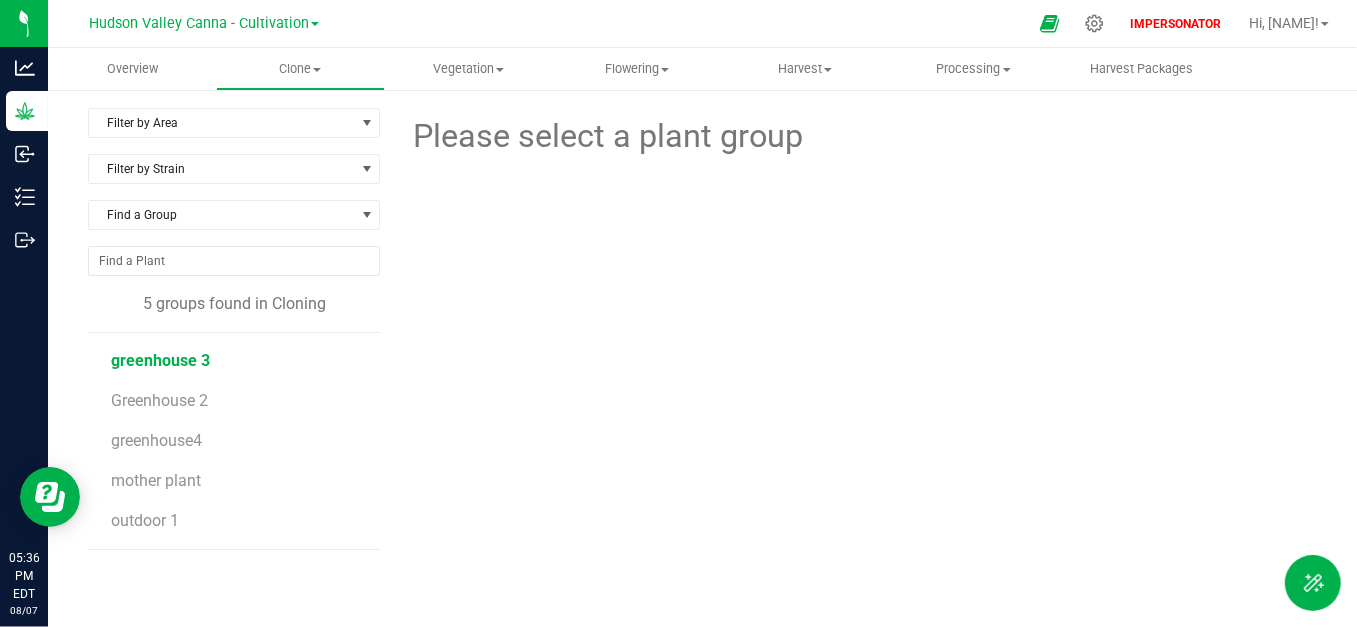 click on "greenhouse 3" at bounding box center (160, 360) 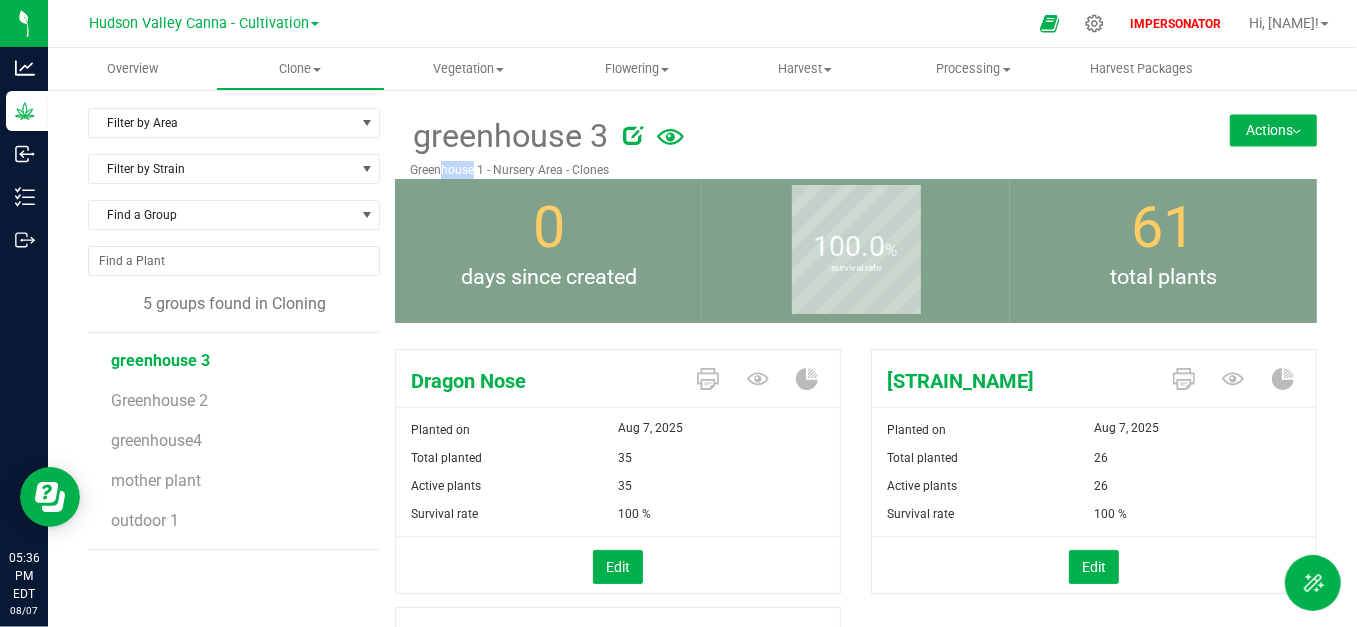 drag, startPoint x: 405, startPoint y: 163, endPoint x: 462, endPoint y: 159, distance: 57.14018 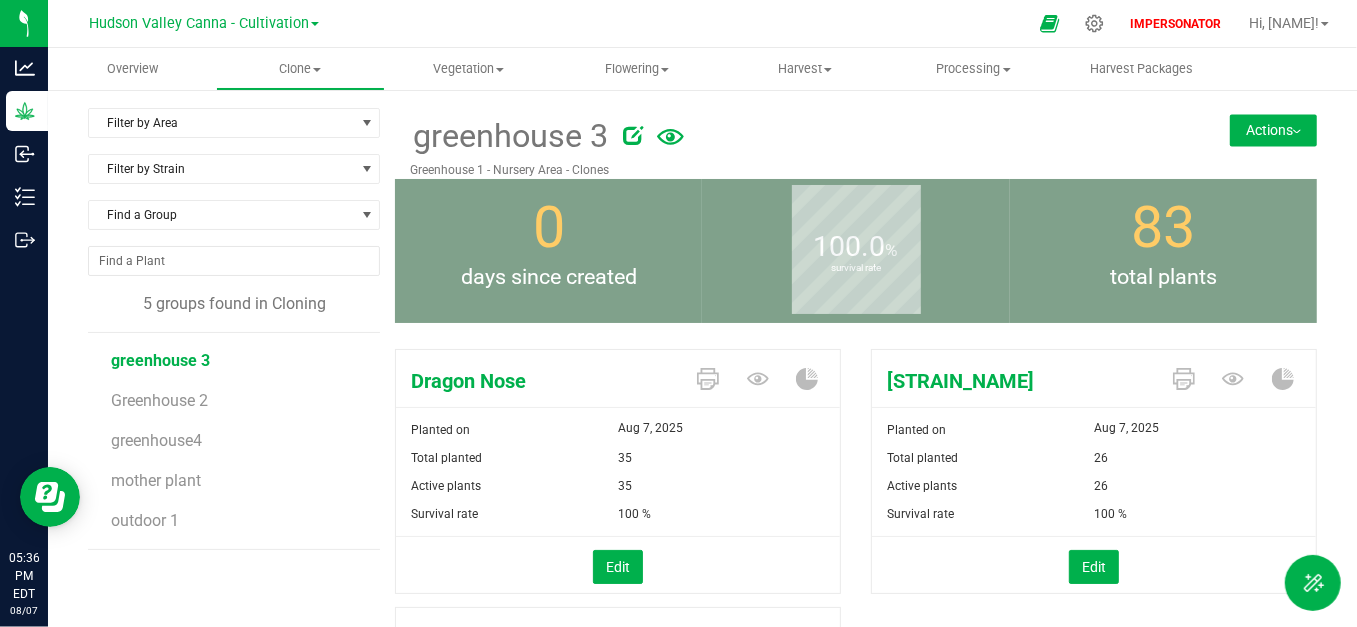 click on "greenhouse 3" at bounding box center (509, 136) 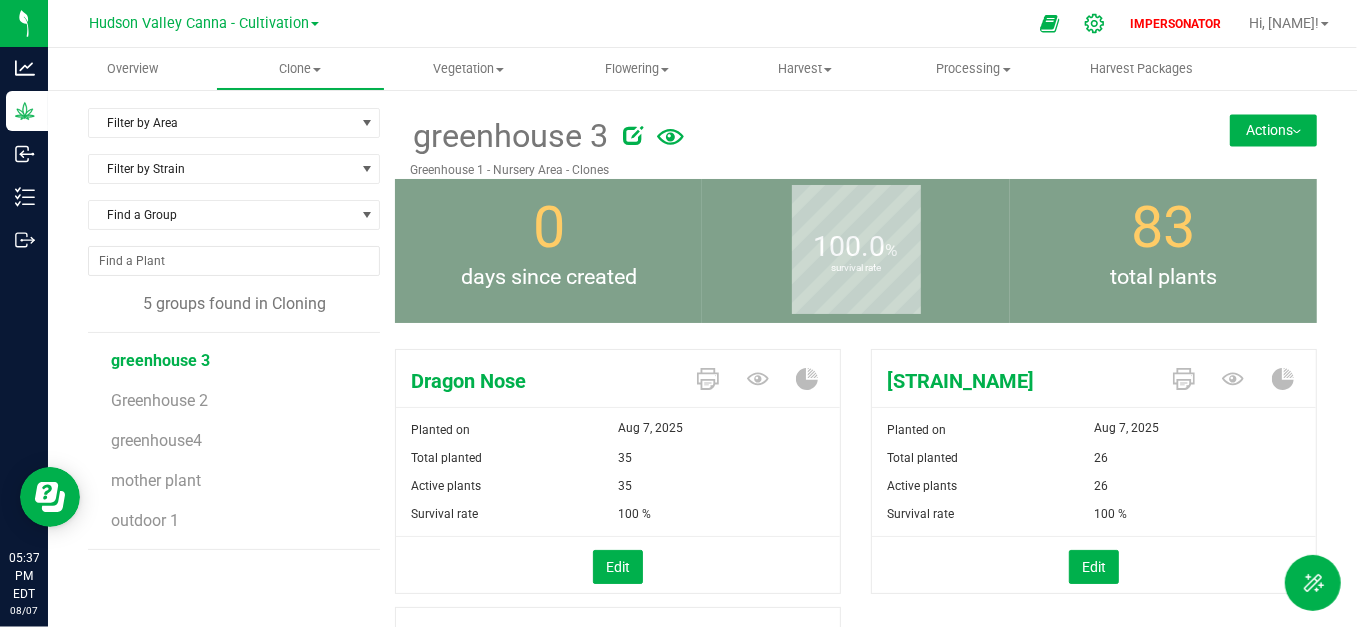 click 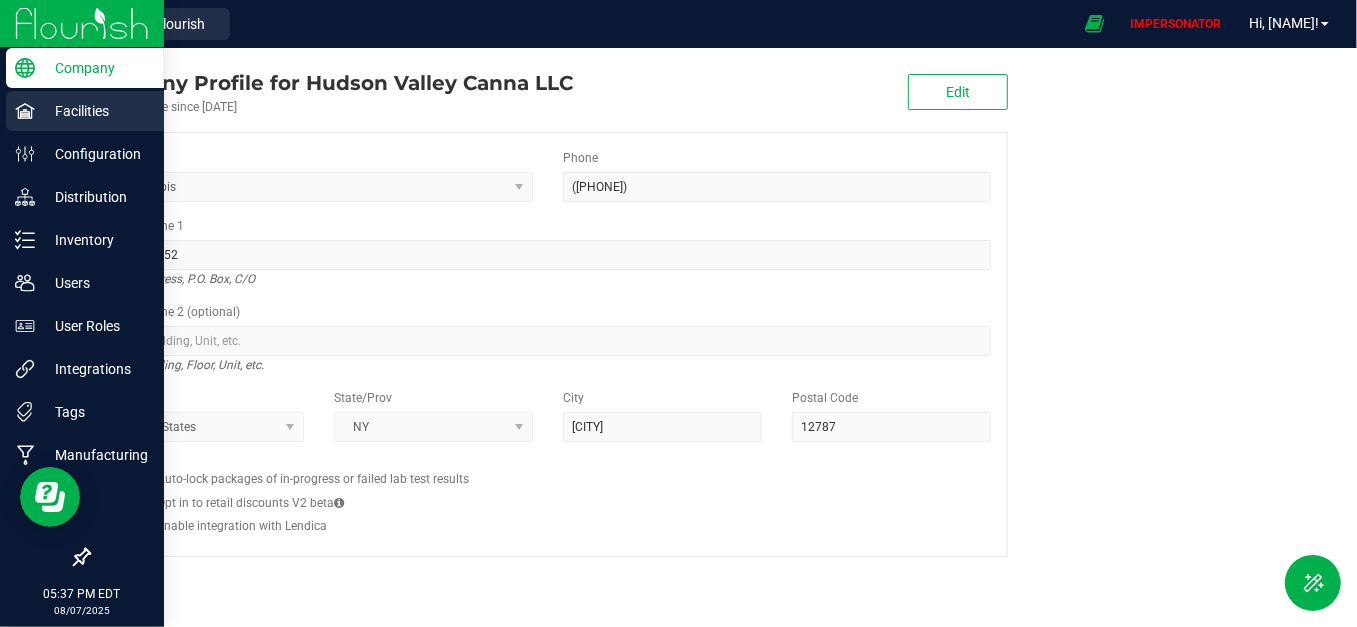 click on "Facilities" at bounding box center (95, 111) 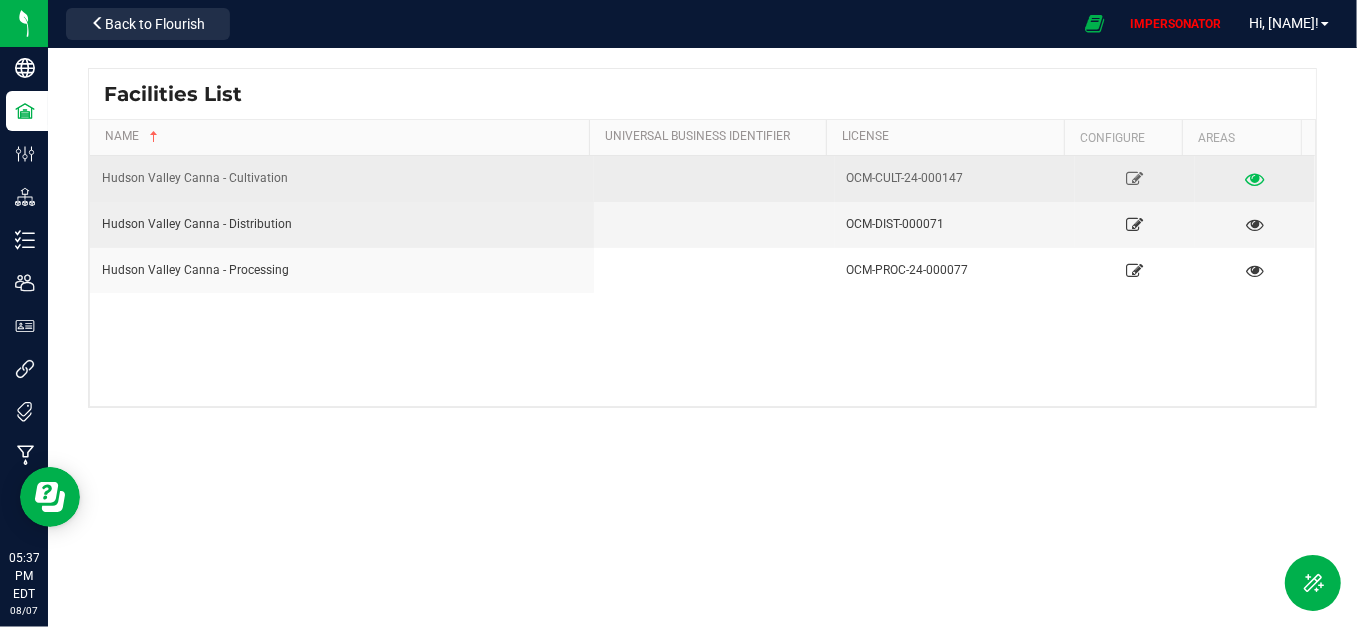 click at bounding box center (1255, 178) 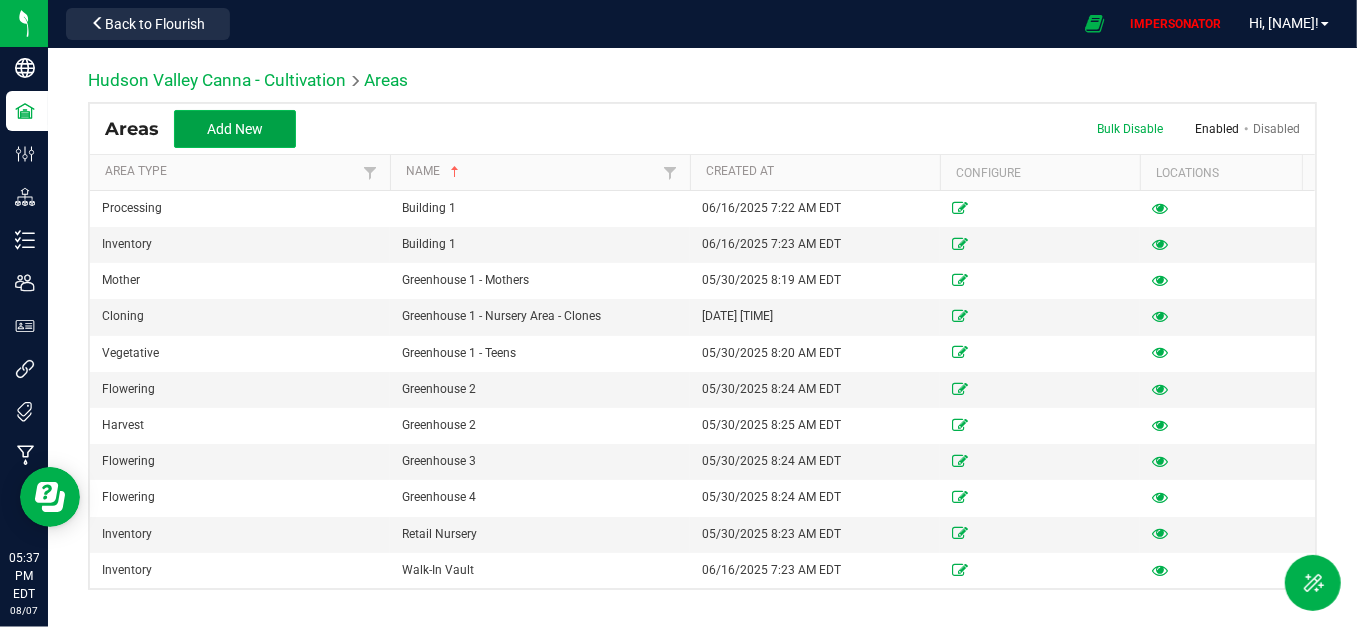 click on "Add New" at bounding box center [235, 129] 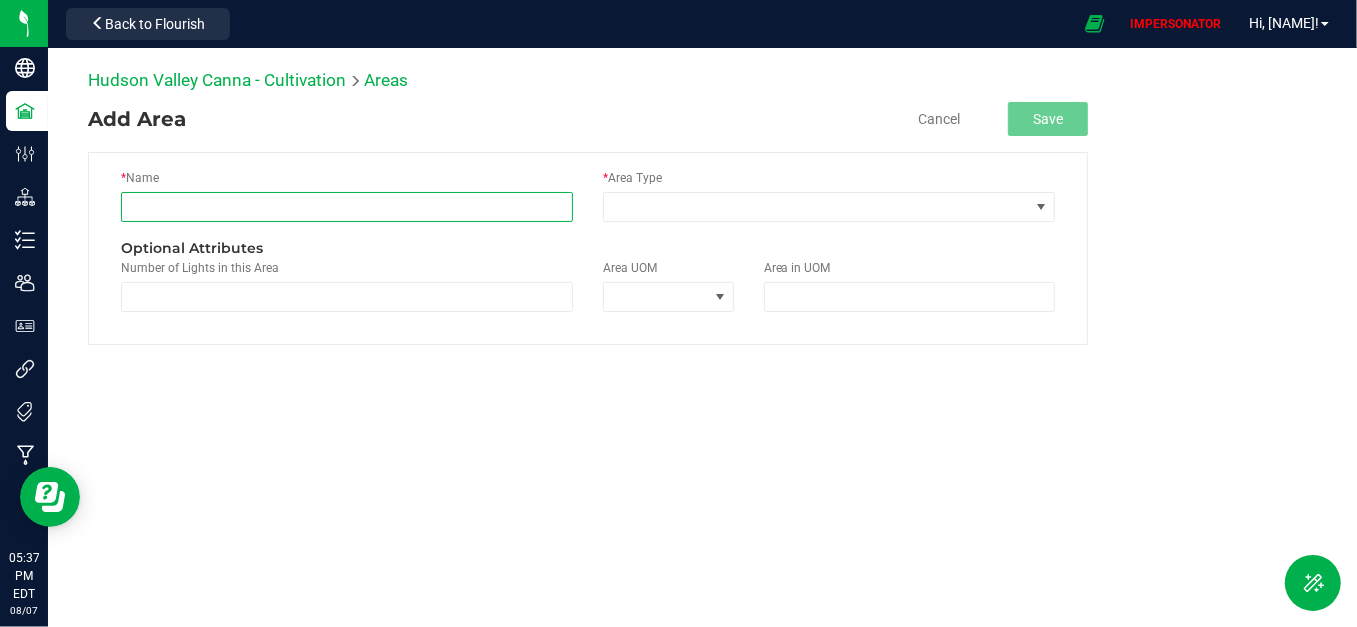click at bounding box center [347, 207] 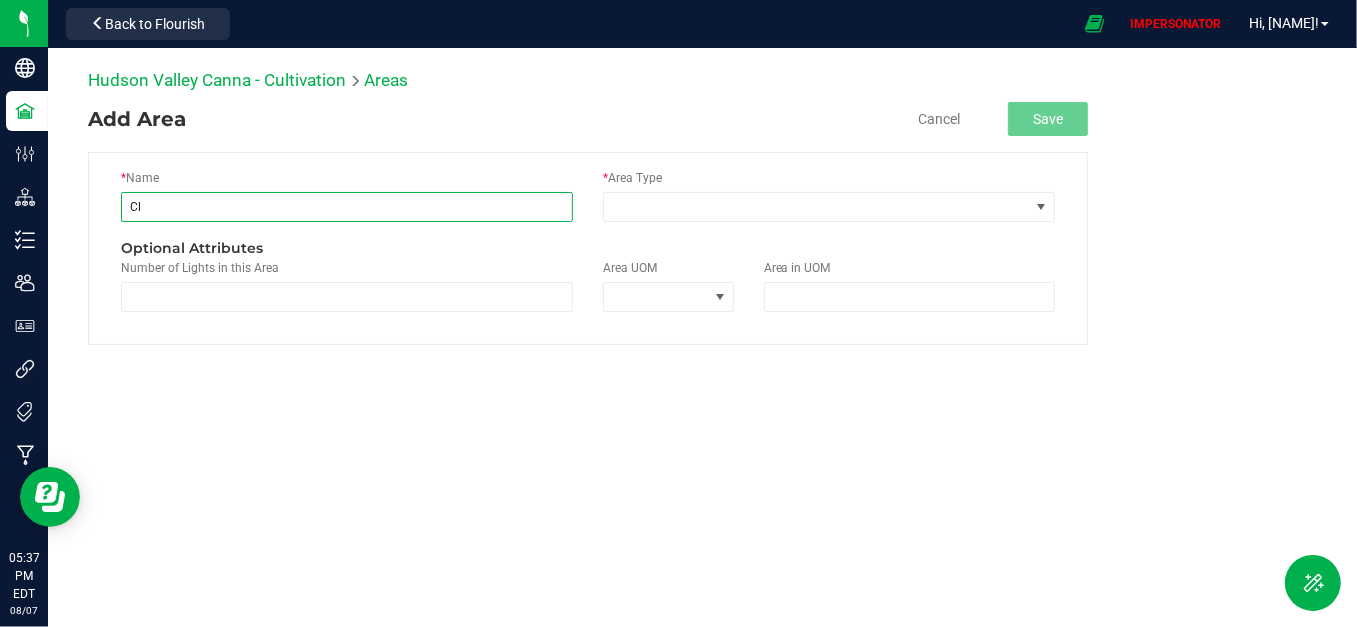 type on "C" 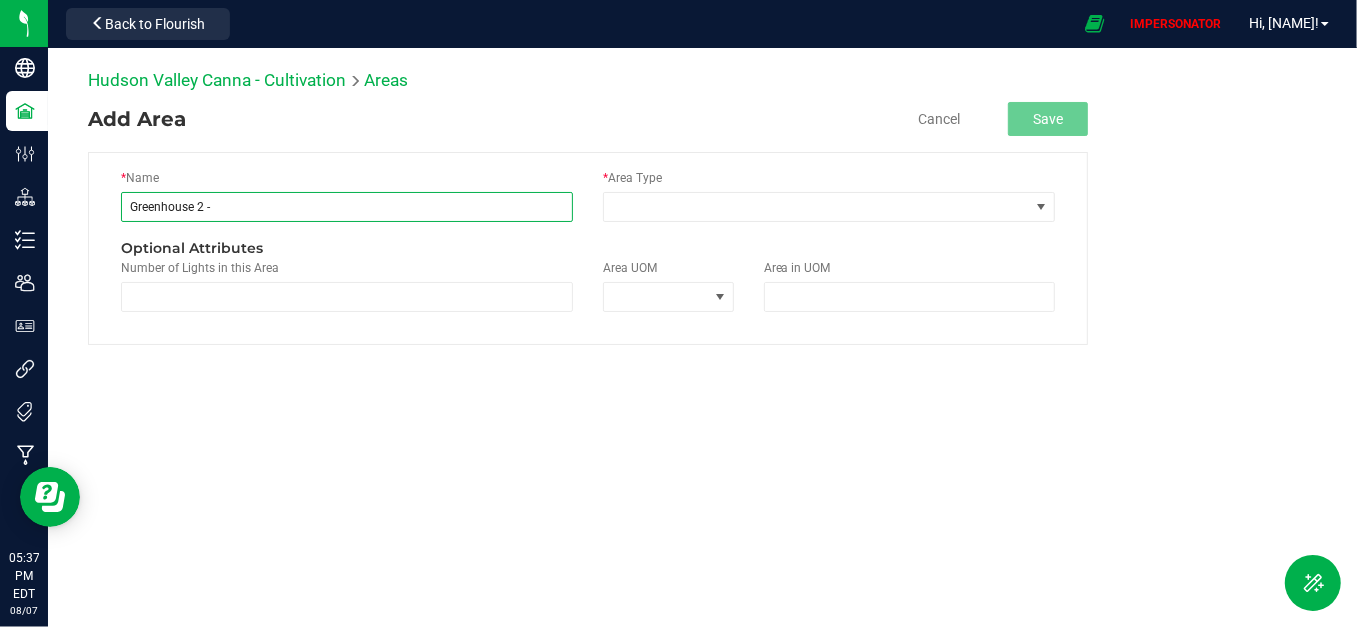 type on "Greenhouse 2 -" 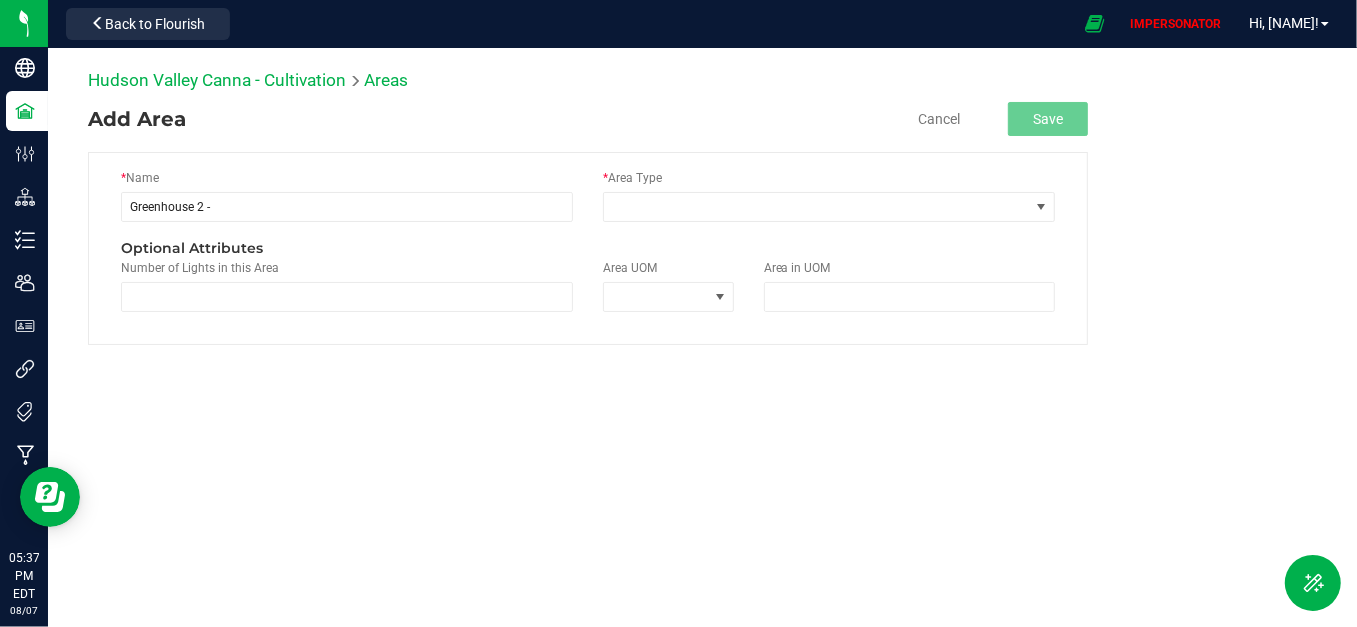 click on "Add Area
Cancel
Save
*
Name
Greenhouse 2 -
*
Area Type
Optional Attributes
Number of Lights in this Area
Area UOM
Area in UOM" at bounding box center (588, 223) 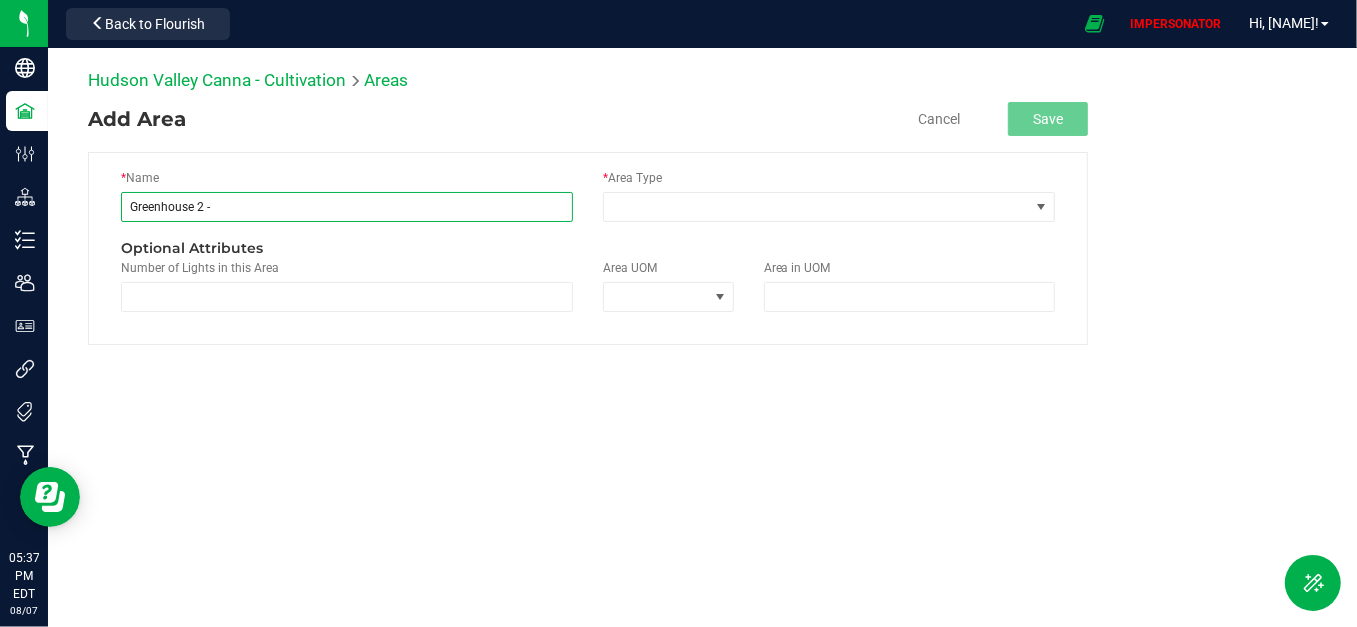 click on "Greenhouse 2 -" at bounding box center [347, 207] 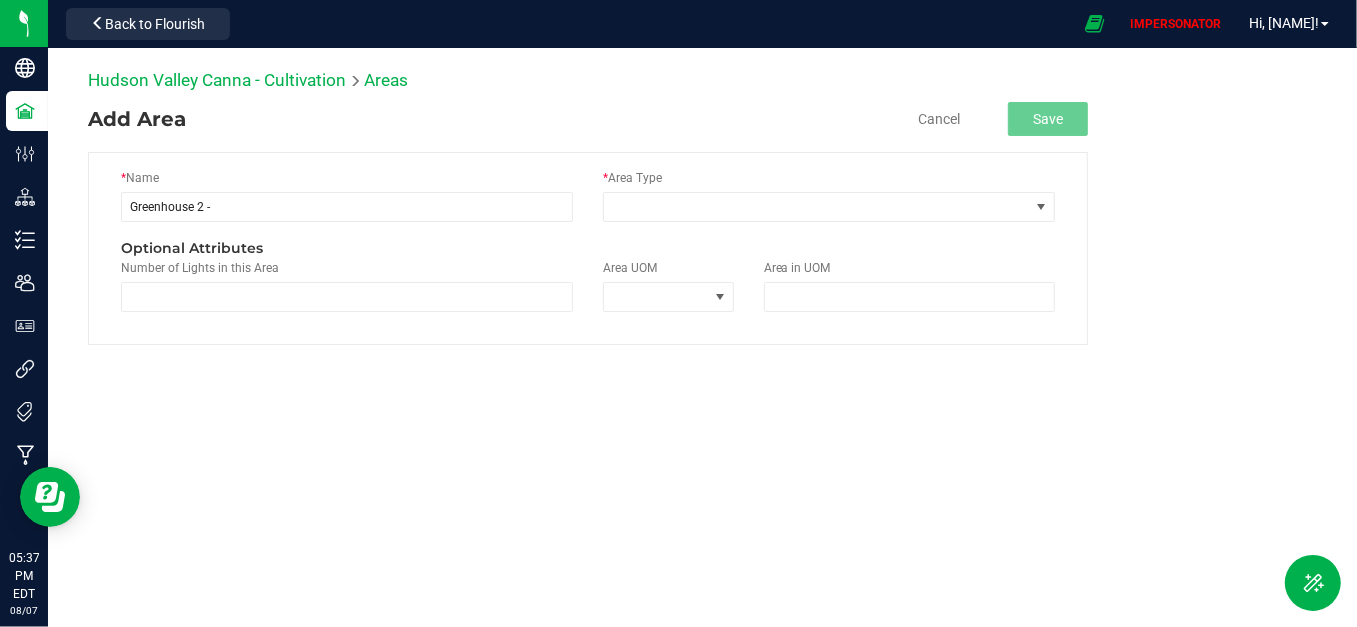 click on "*
Name
Greenhouse 2 -
*
Area Type
Optional Attributes
Number of Lights in this Area
Area UOM
Area in UOM" at bounding box center [588, 248] 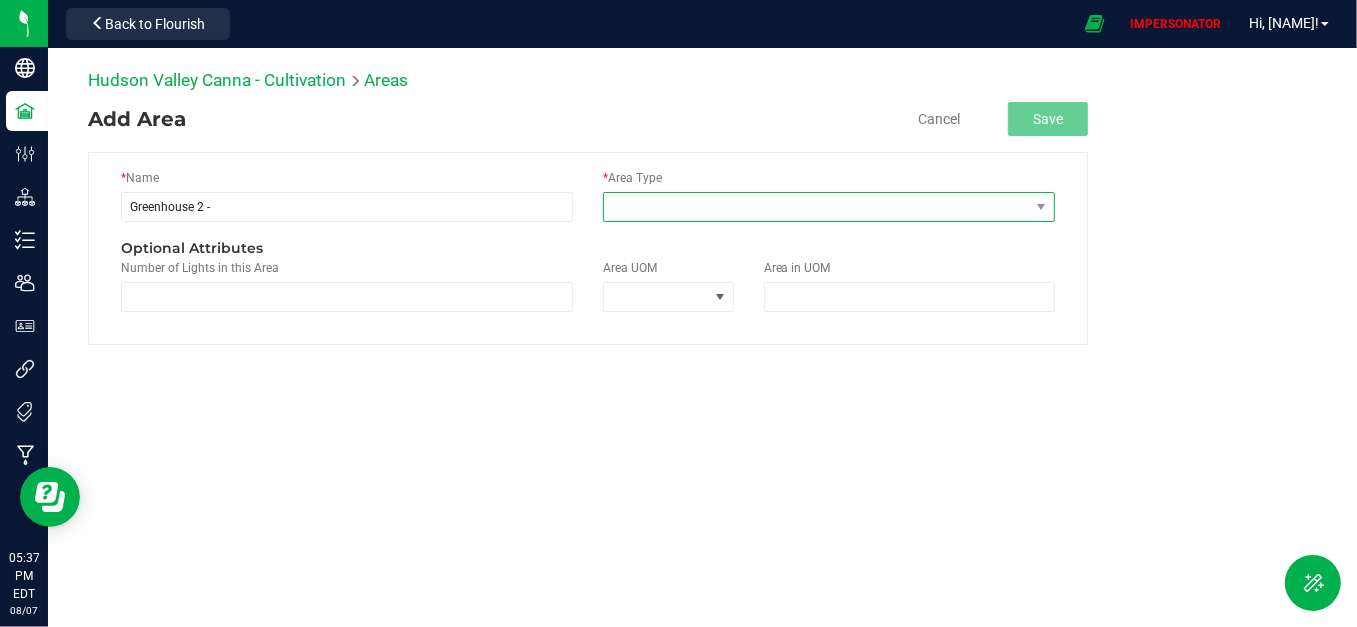 click at bounding box center (816, 207) 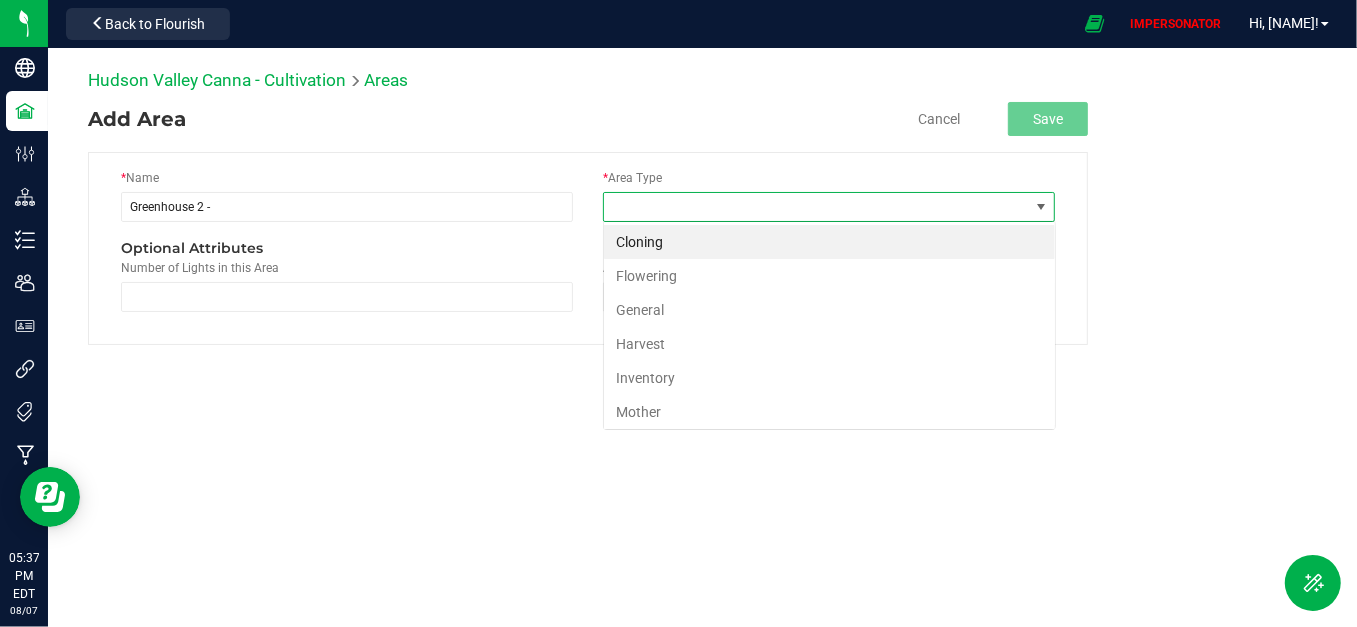 scroll, scrollTop: 99970, scrollLeft: 99547, axis: both 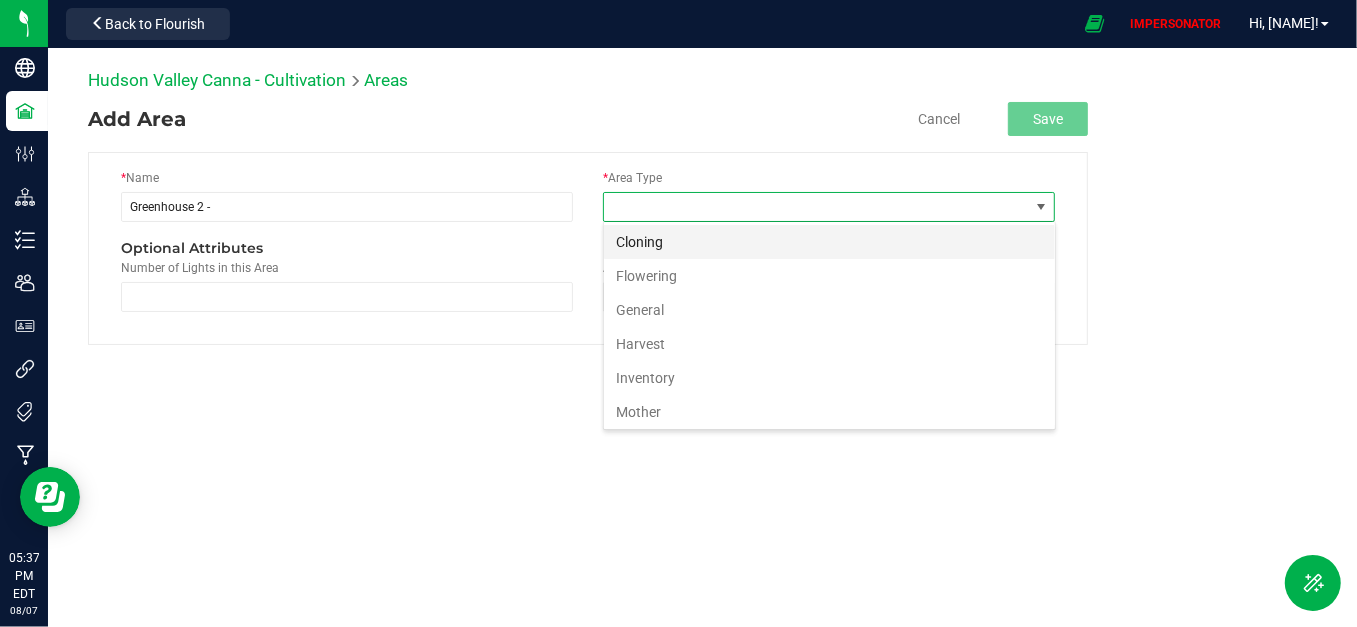 click on "Cloning" at bounding box center (829, 242) 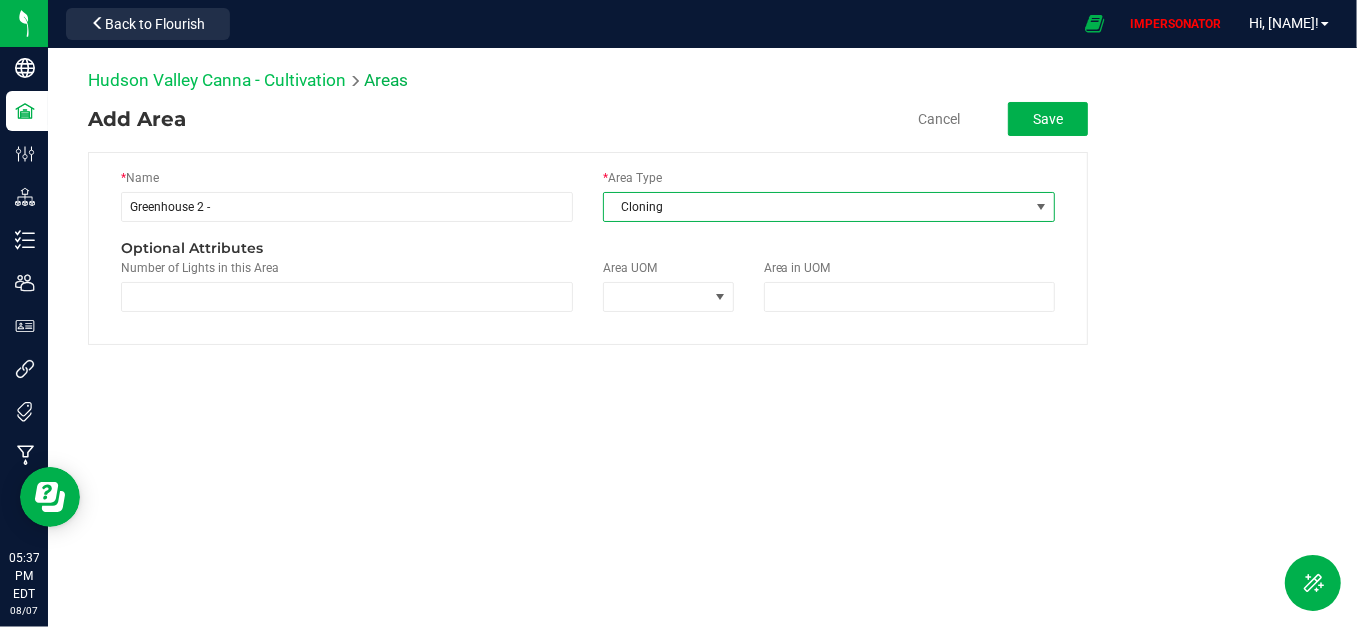 click on "Hudson Valley Canna - Cultivation" at bounding box center (217, 80) 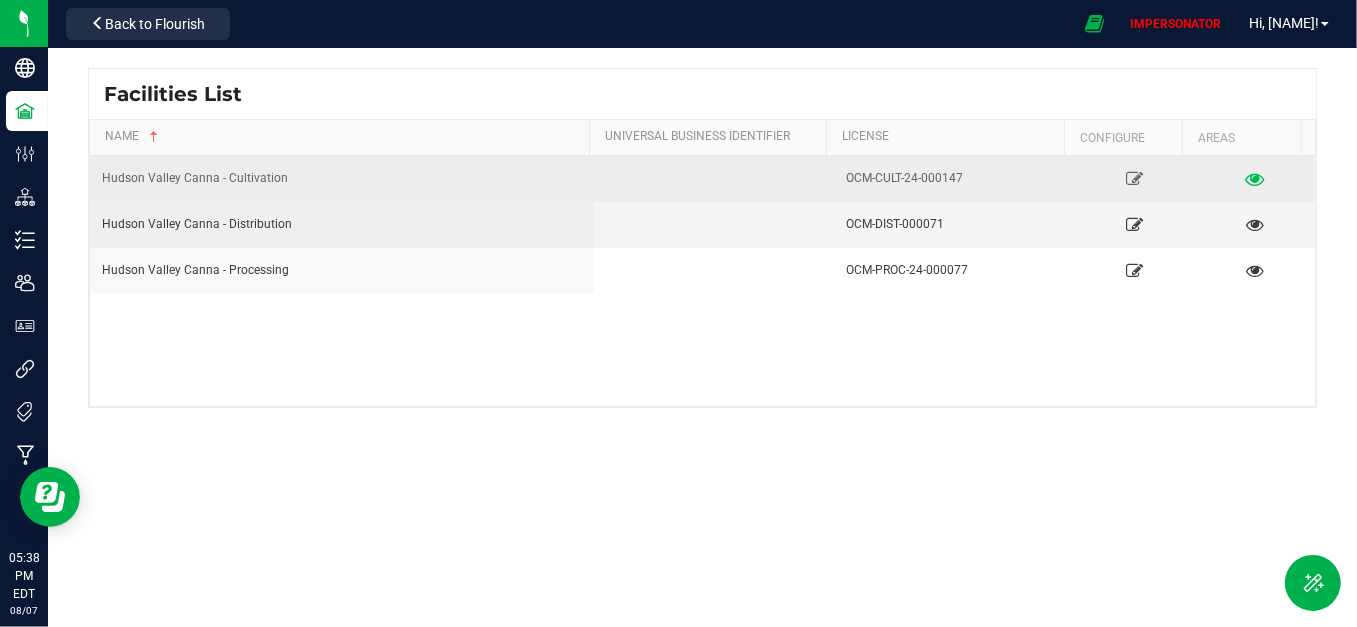 click at bounding box center (1255, 178) 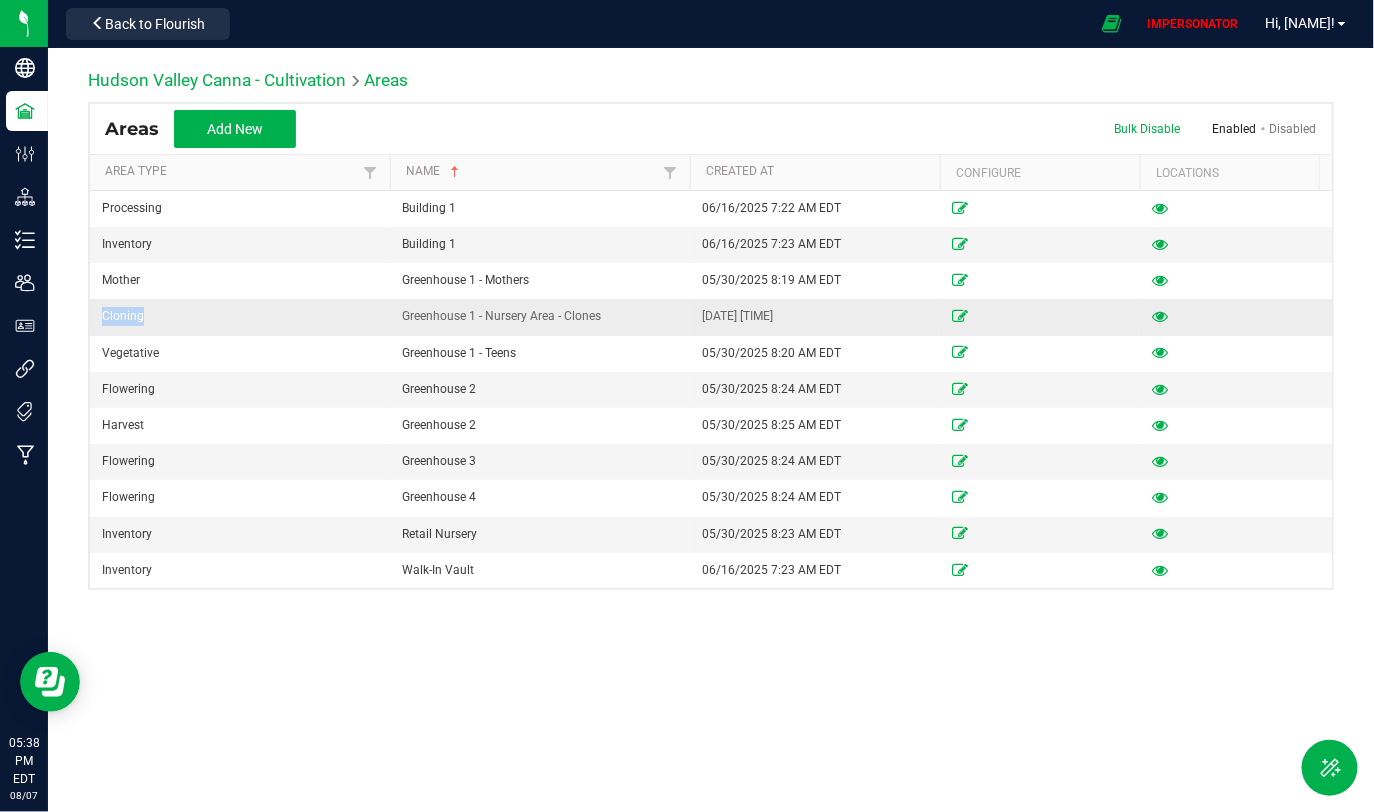 drag, startPoint x: 94, startPoint y: 315, endPoint x: 152, endPoint y: 314, distance: 58.00862 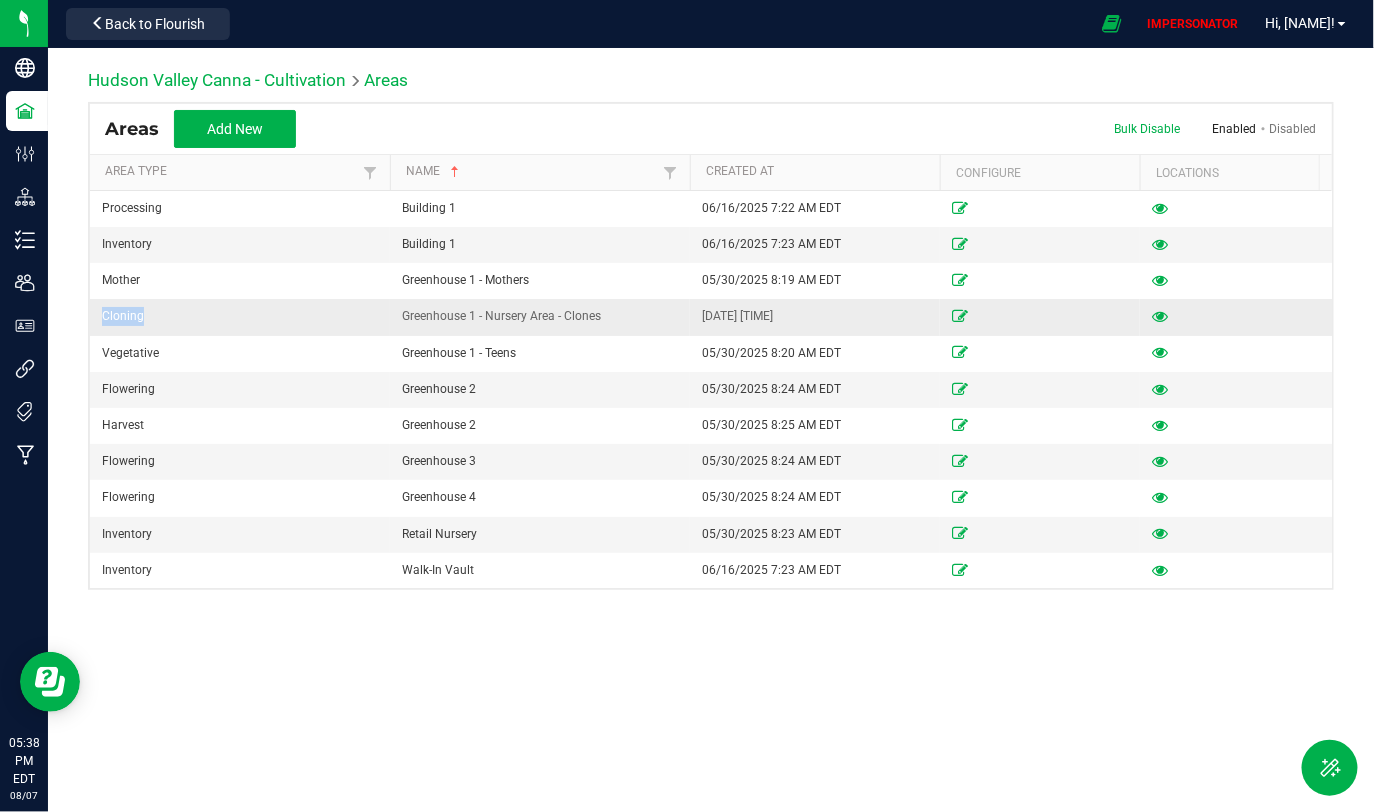 drag, startPoint x: 98, startPoint y: 323, endPoint x: 162, endPoint y: 323, distance: 64 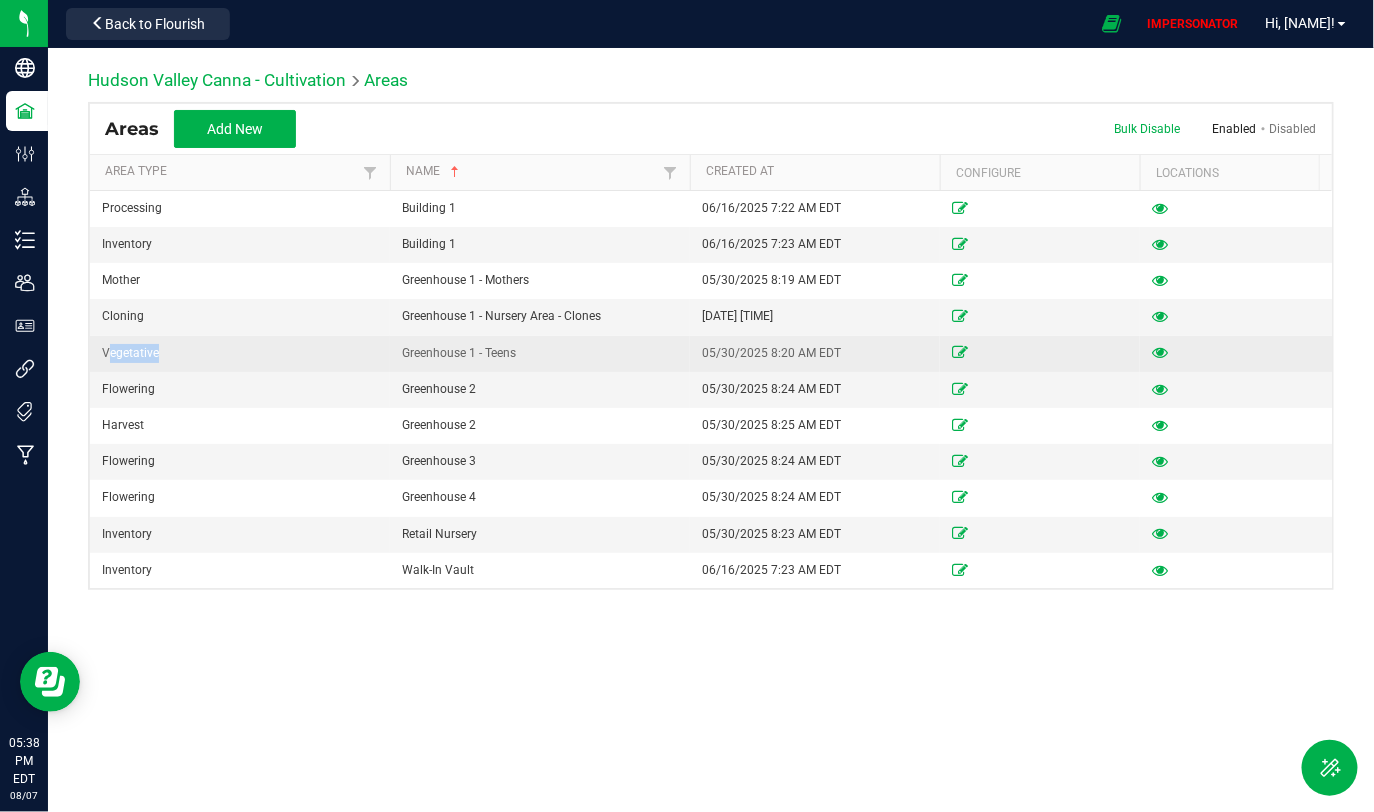 drag, startPoint x: 107, startPoint y: 352, endPoint x: 191, endPoint y: 353, distance: 84.00595 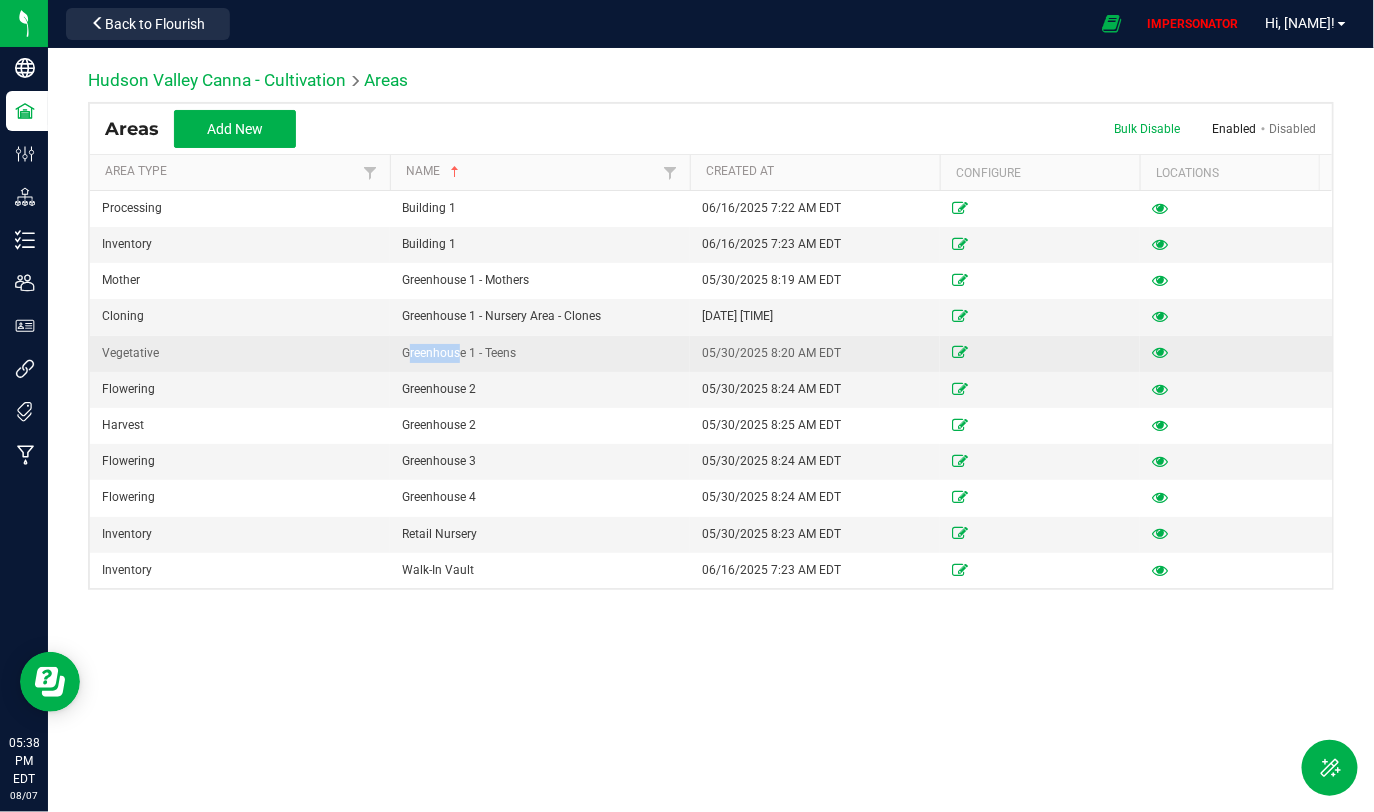 drag, startPoint x: 402, startPoint y: 354, endPoint x: 456, endPoint y: 354, distance: 54 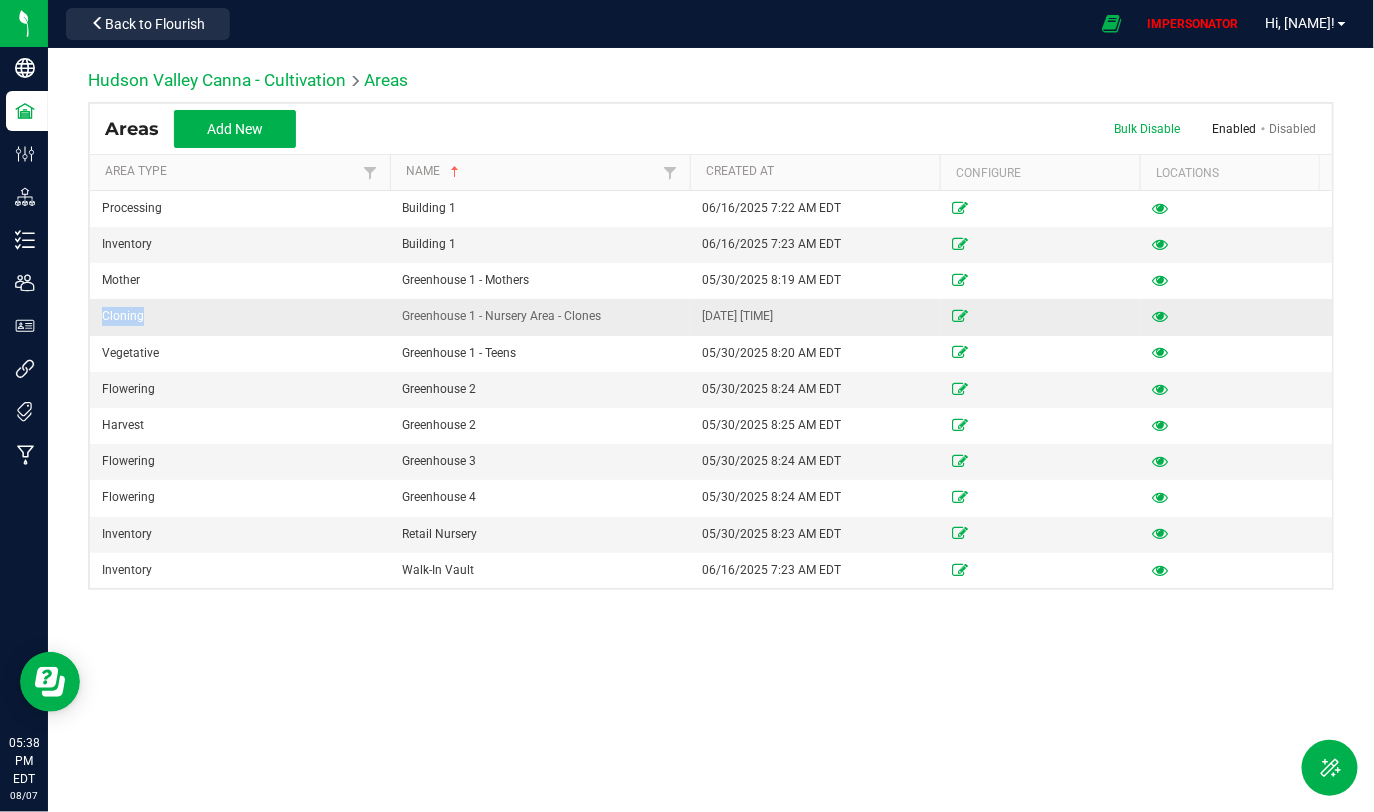 drag, startPoint x: 153, startPoint y: 315, endPoint x: 92, endPoint y: 315, distance: 61 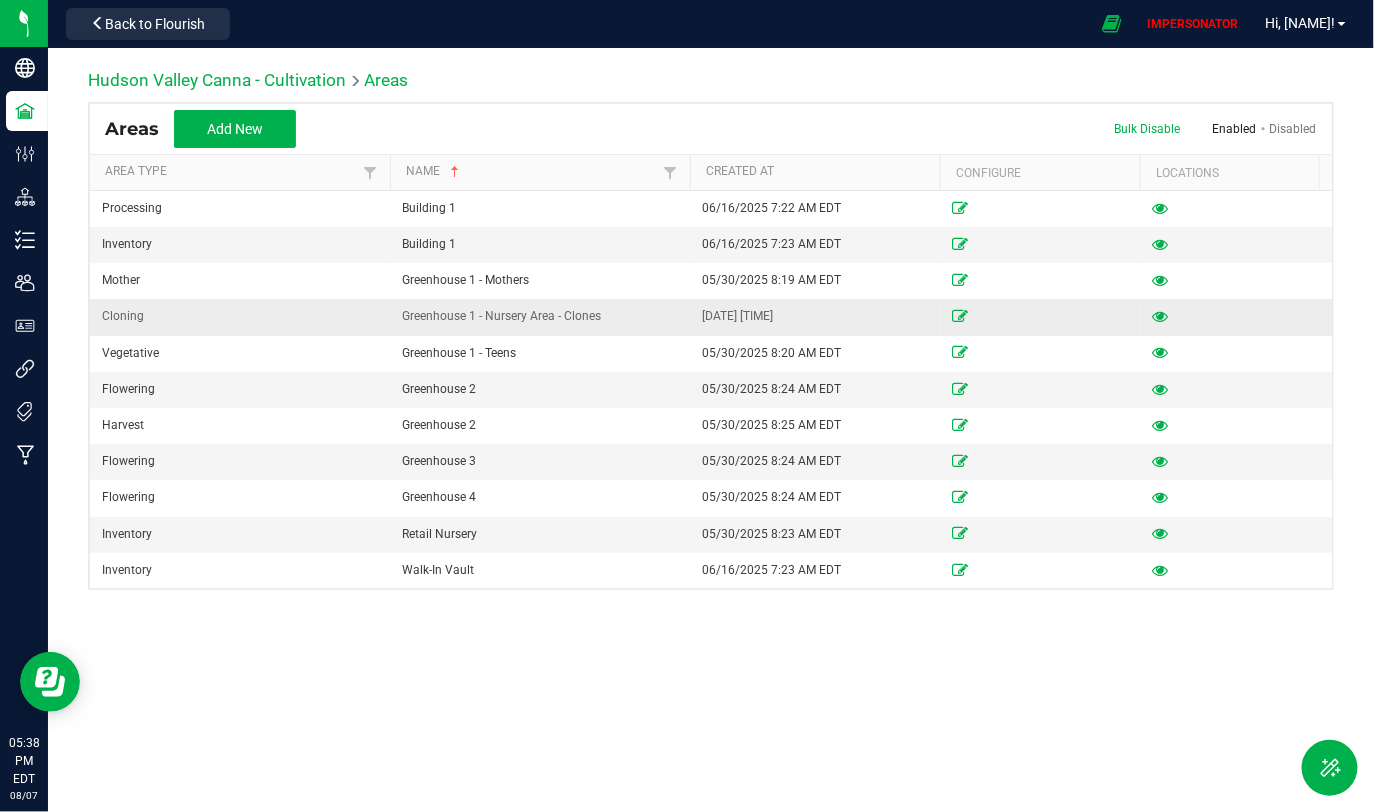 click on "Cloning" at bounding box center [240, 316] 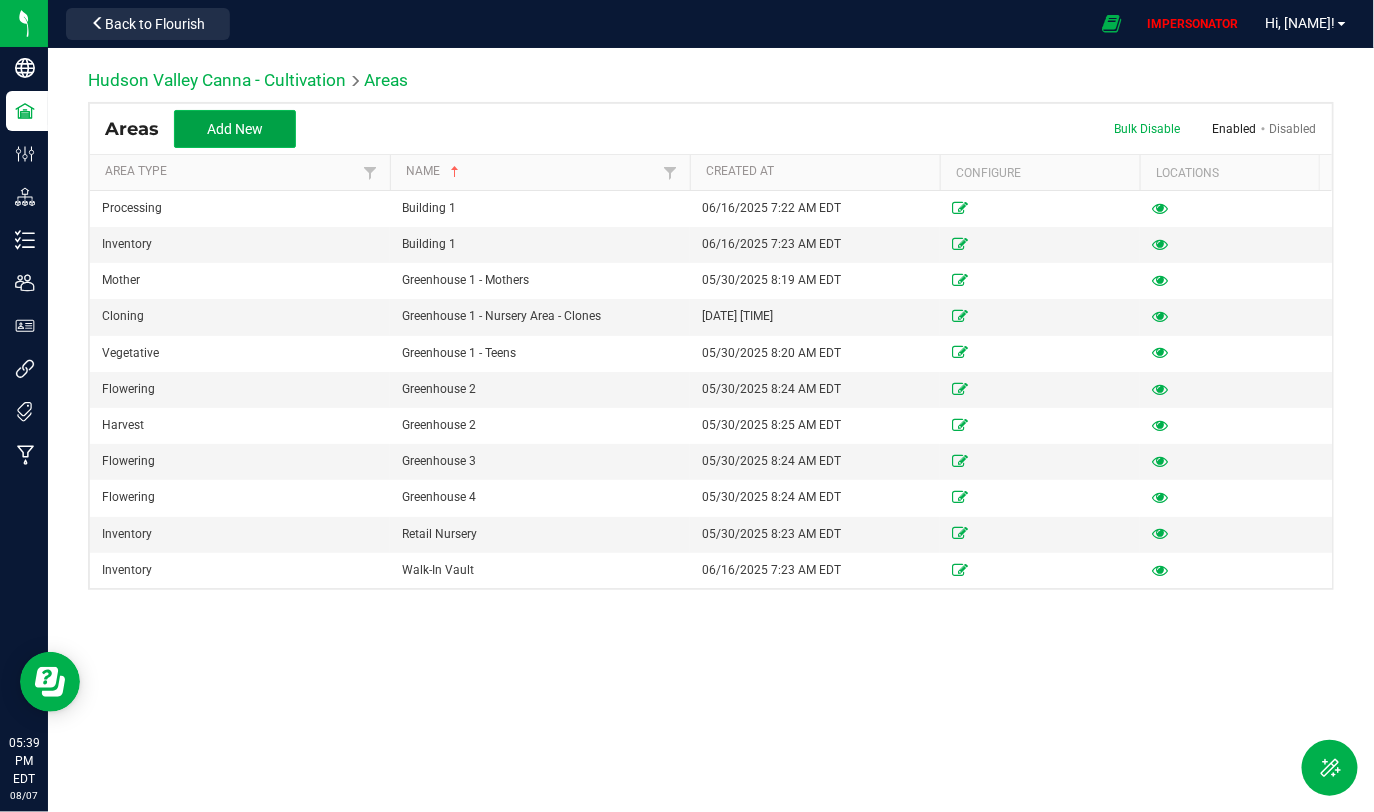 click on "Add New" at bounding box center (235, 129) 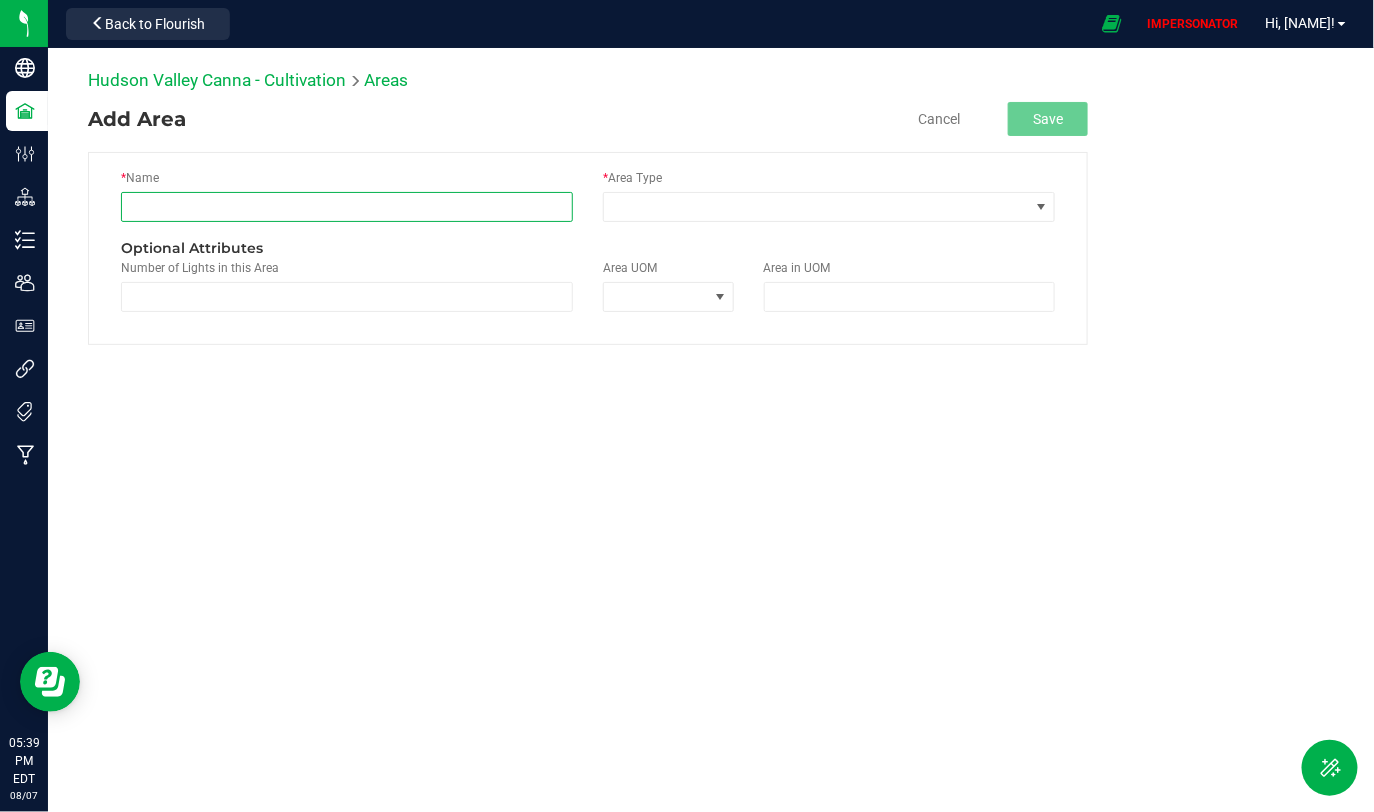 click at bounding box center [347, 207] 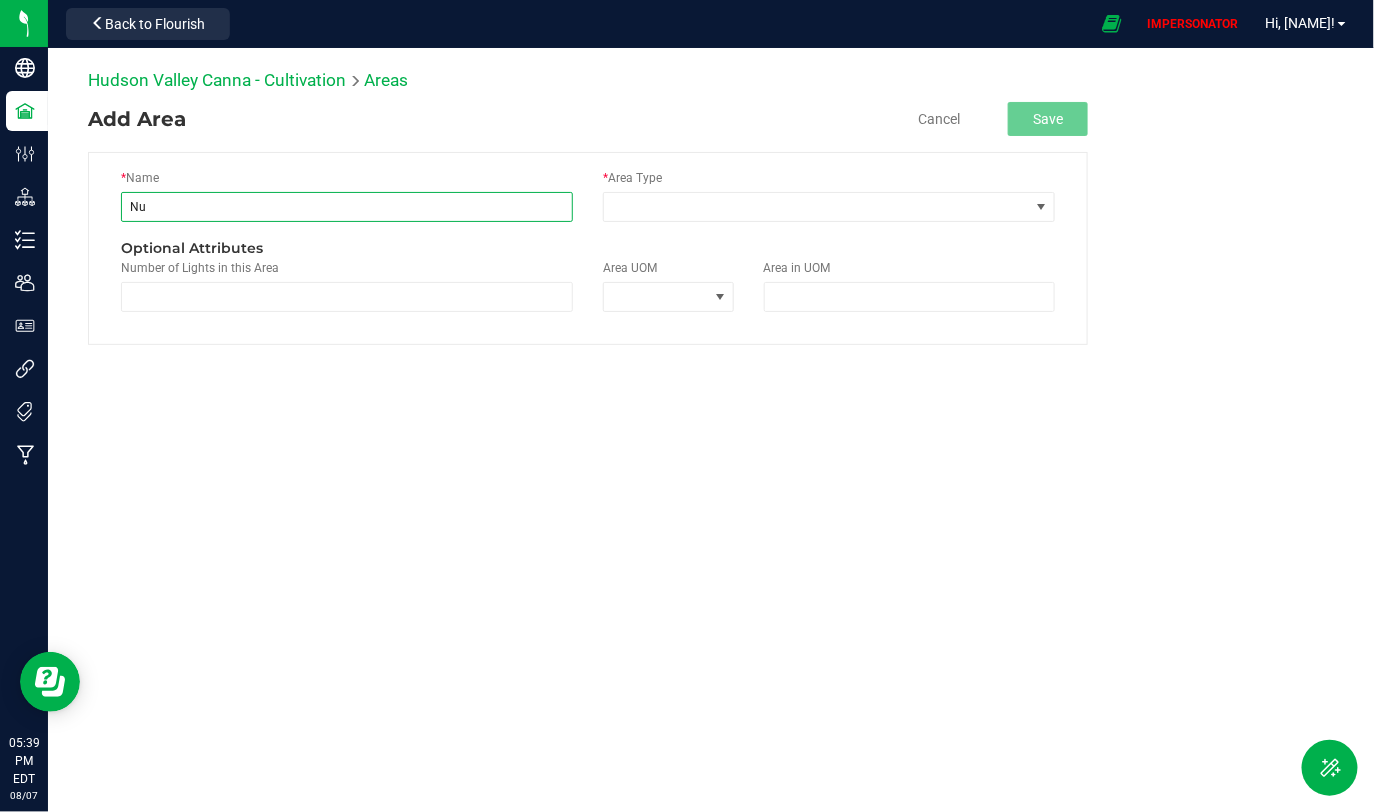 type on "N" 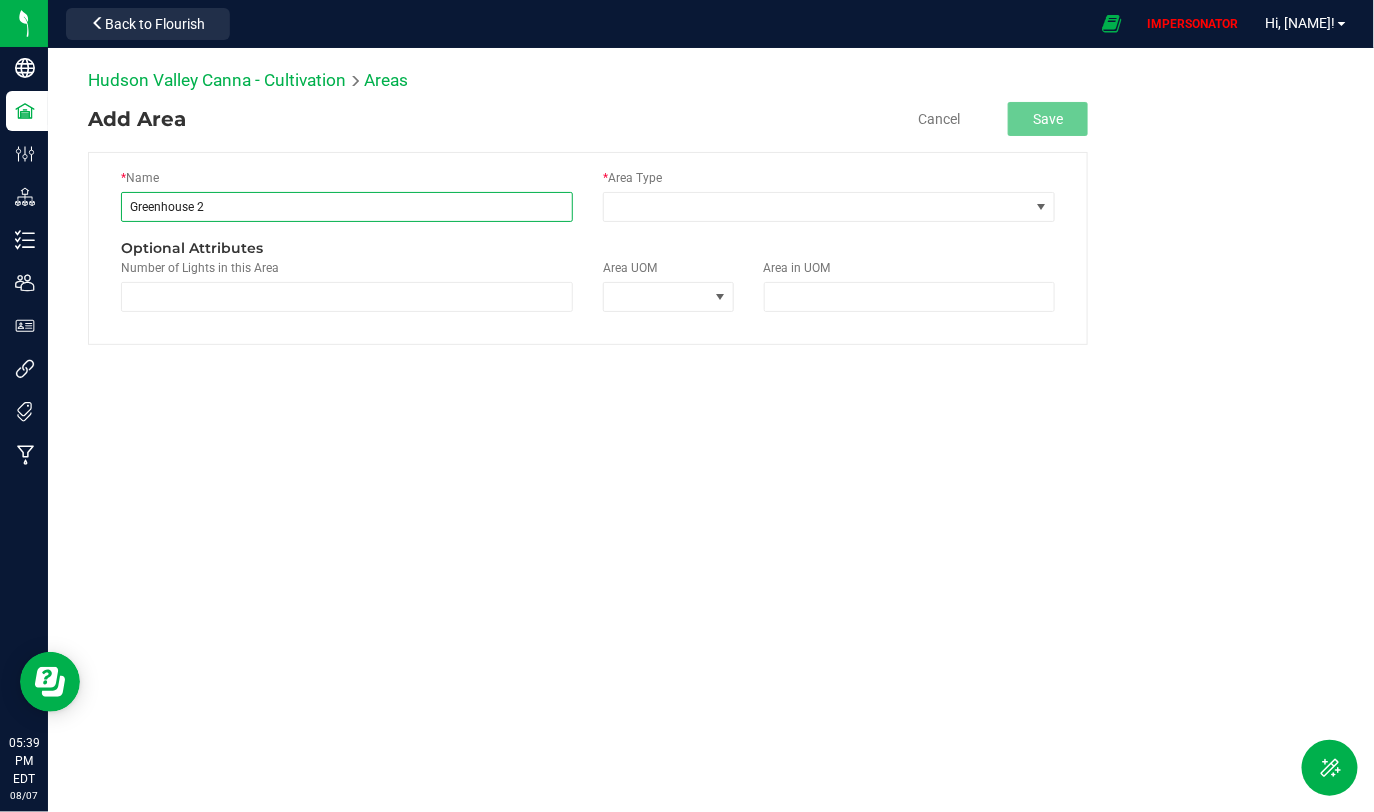 type on "Greenhouse 2" 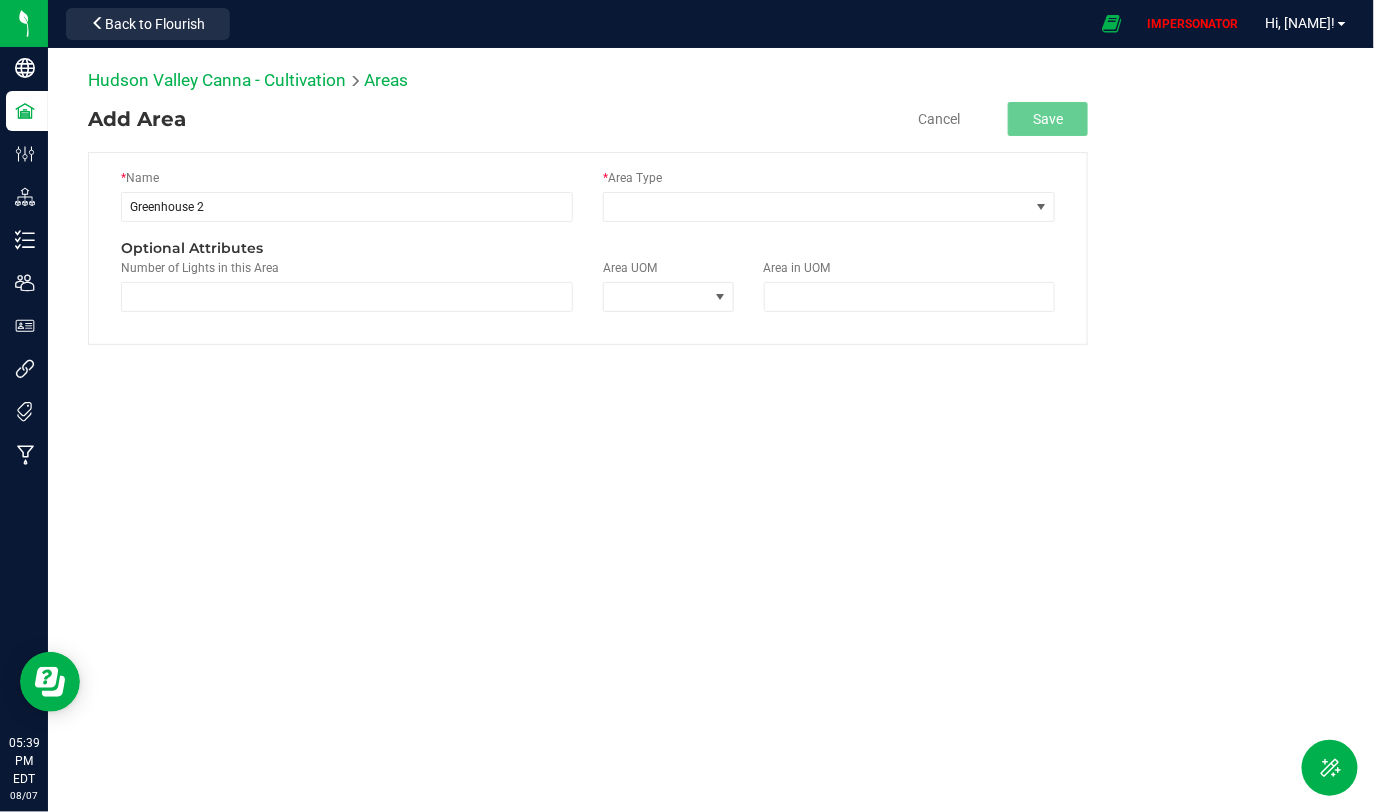 click on "Hudson Valley Canna - Cultivation
Areas" at bounding box center (711, 85) 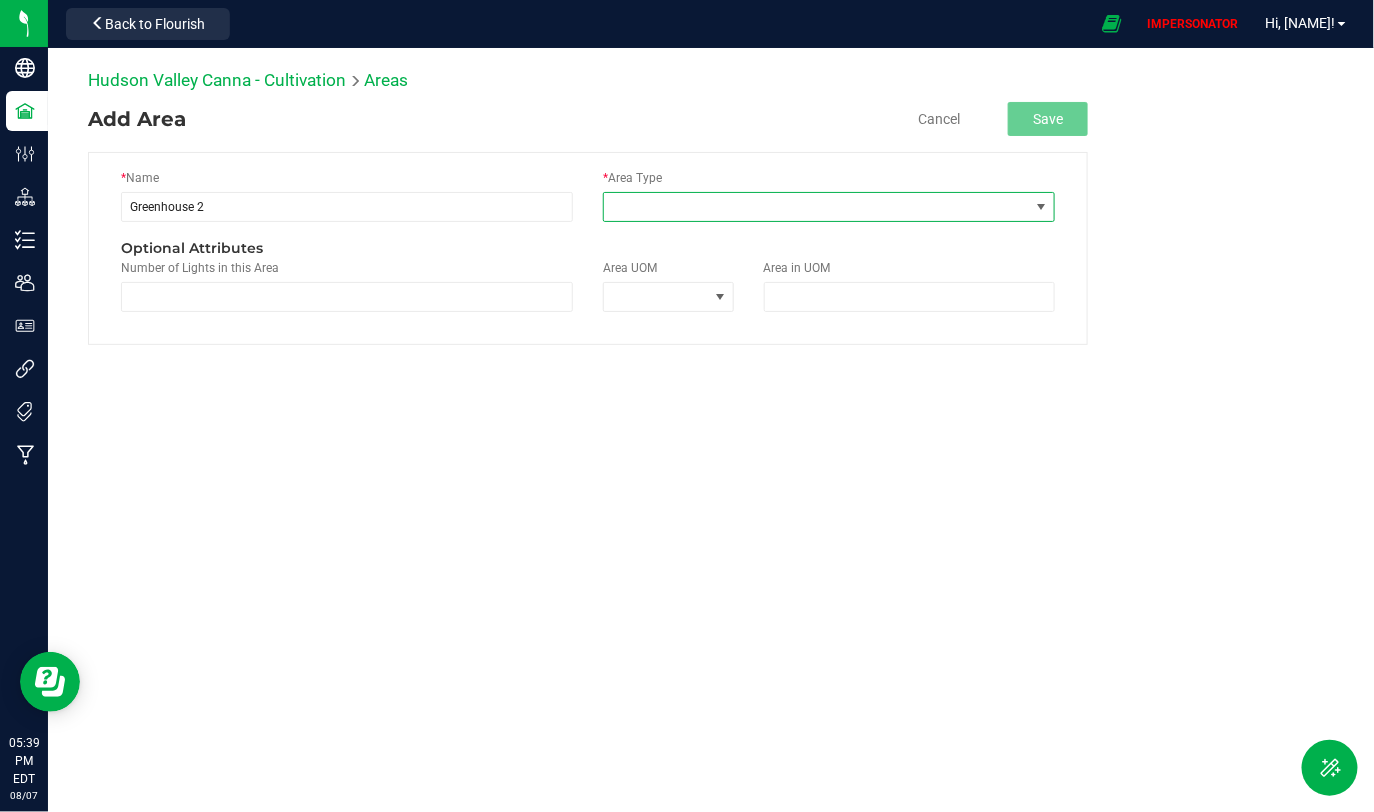 click at bounding box center [816, 207] 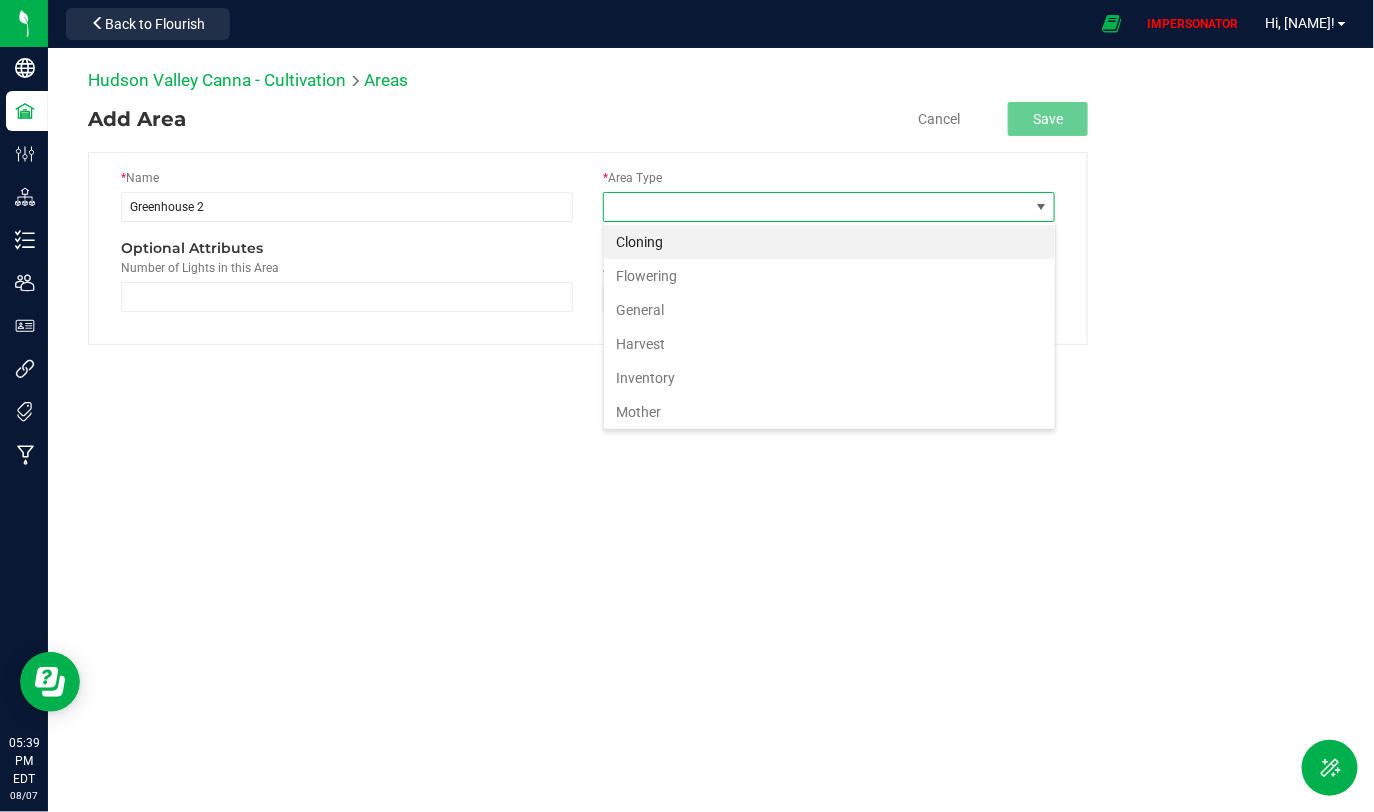 scroll, scrollTop: 99970, scrollLeft: 99547, axis: both 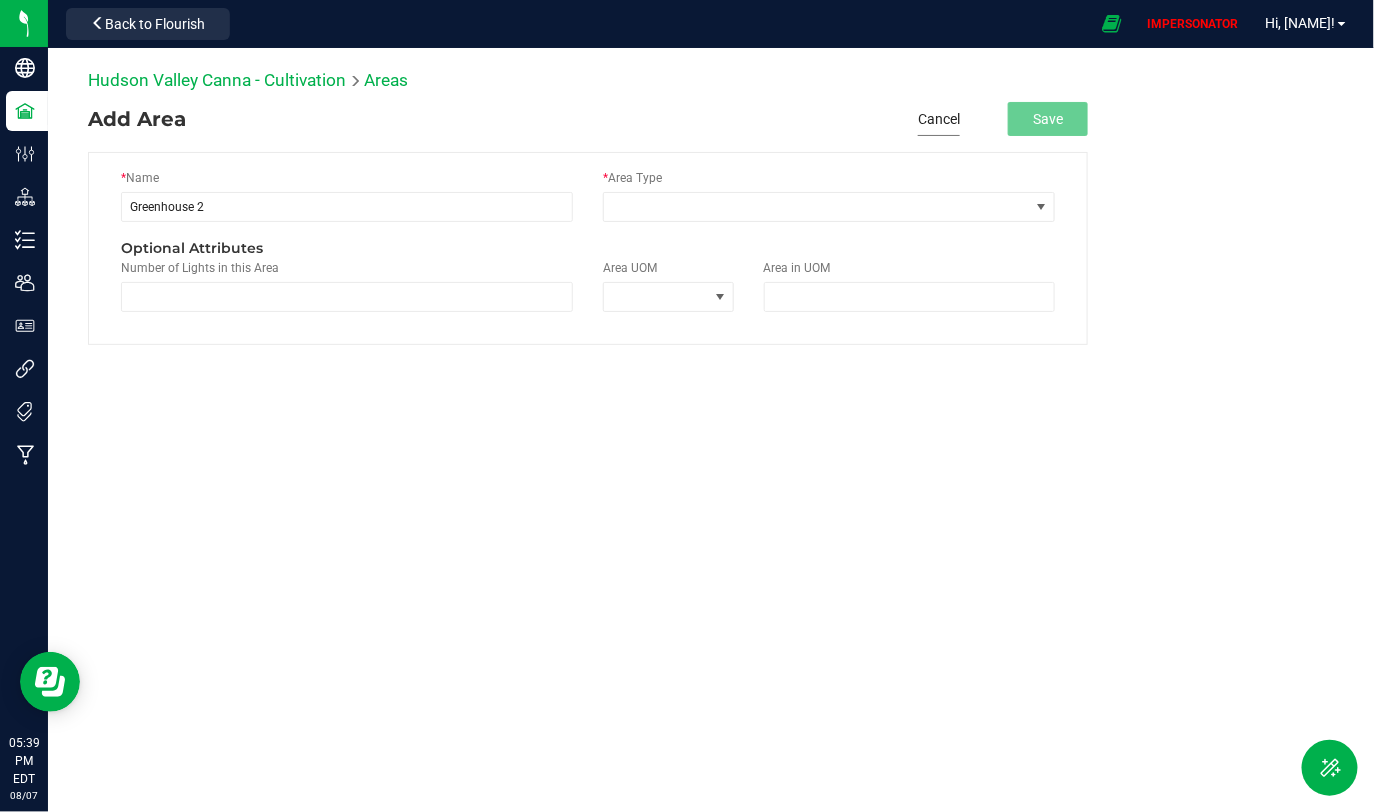 click on "Cancel" at bounding box center (939, 119) 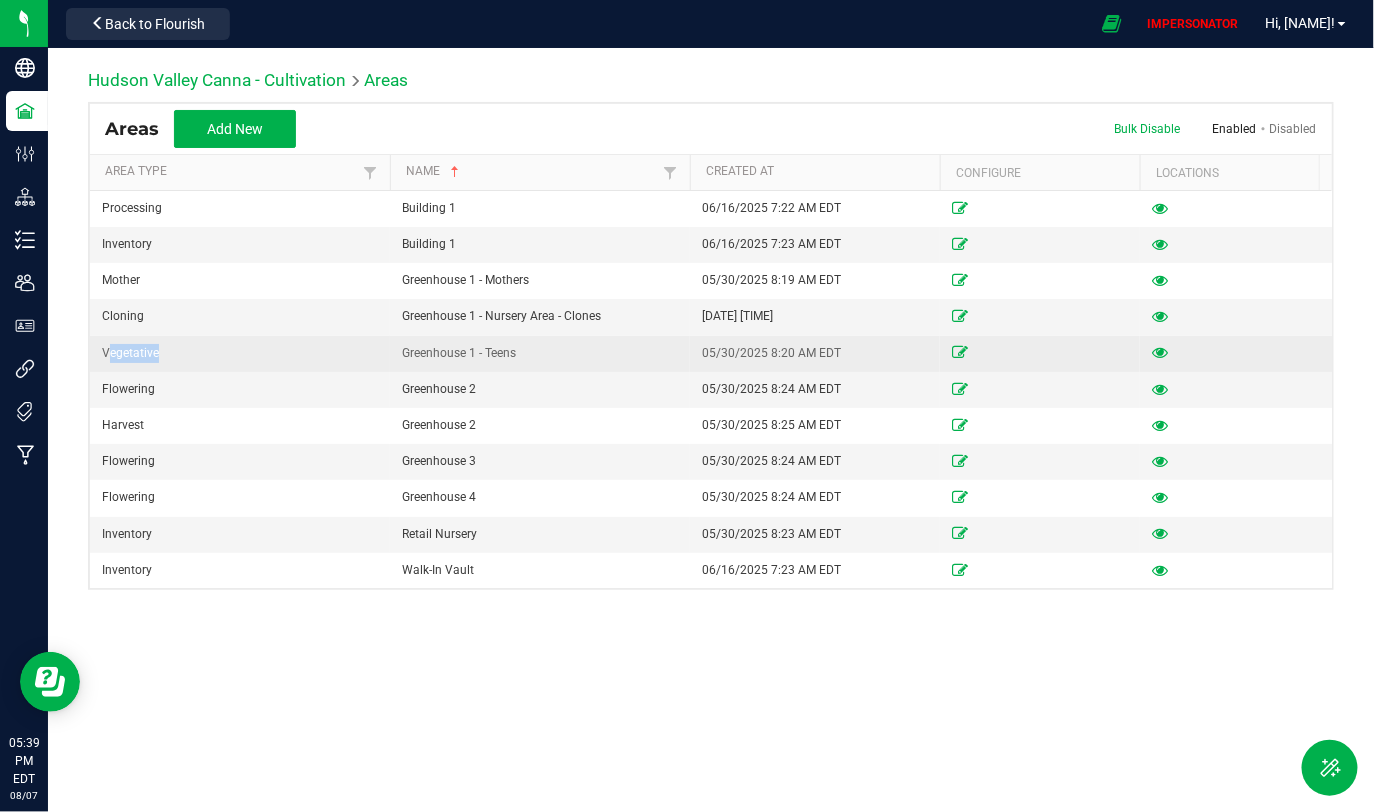 drag, startPoint x: 107, startPoint y: 346, endPoint x: 206, endPoint y: 352, distance: 99.18165 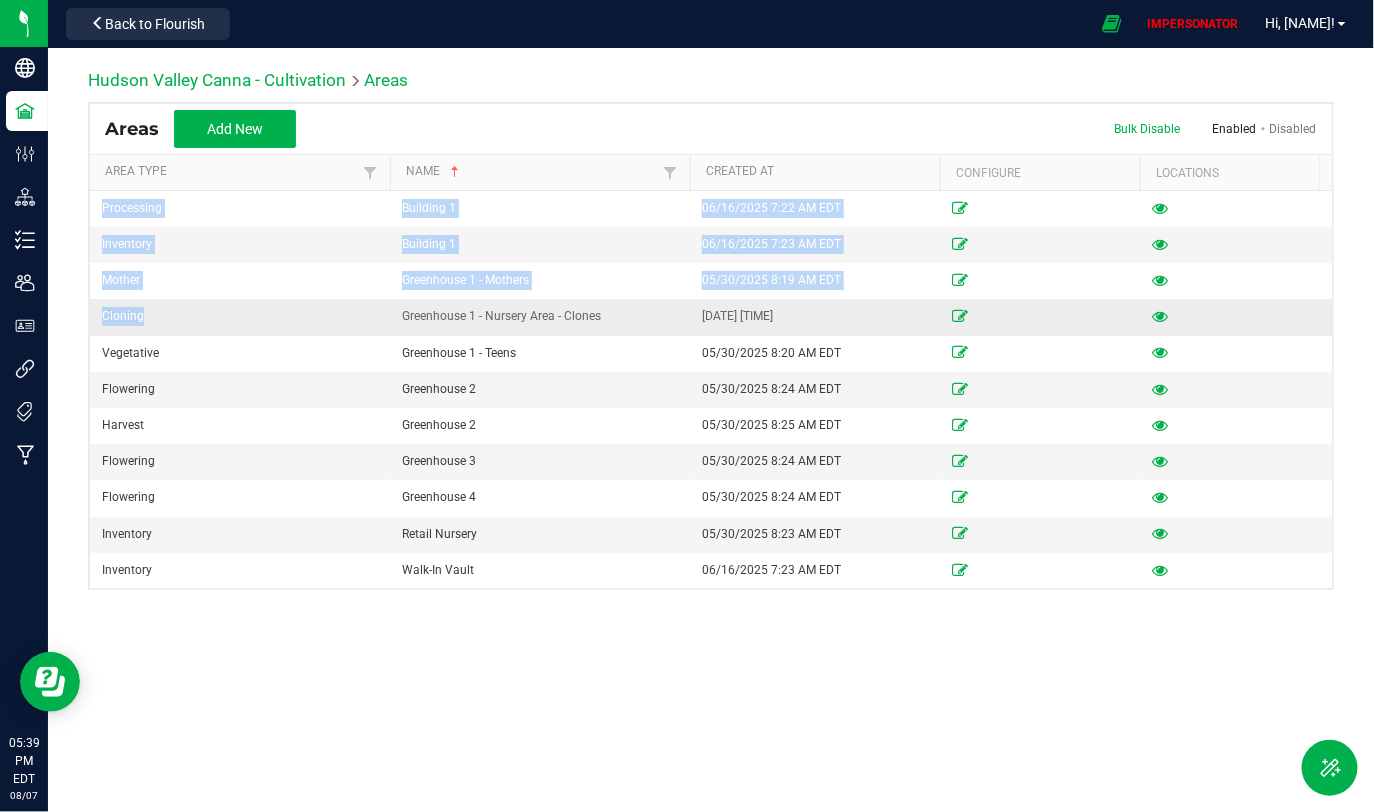 drag, startPoint x: 88, startPoint y: 321, endPoint x: 206, endPoint y: 320, distance: 118.004234 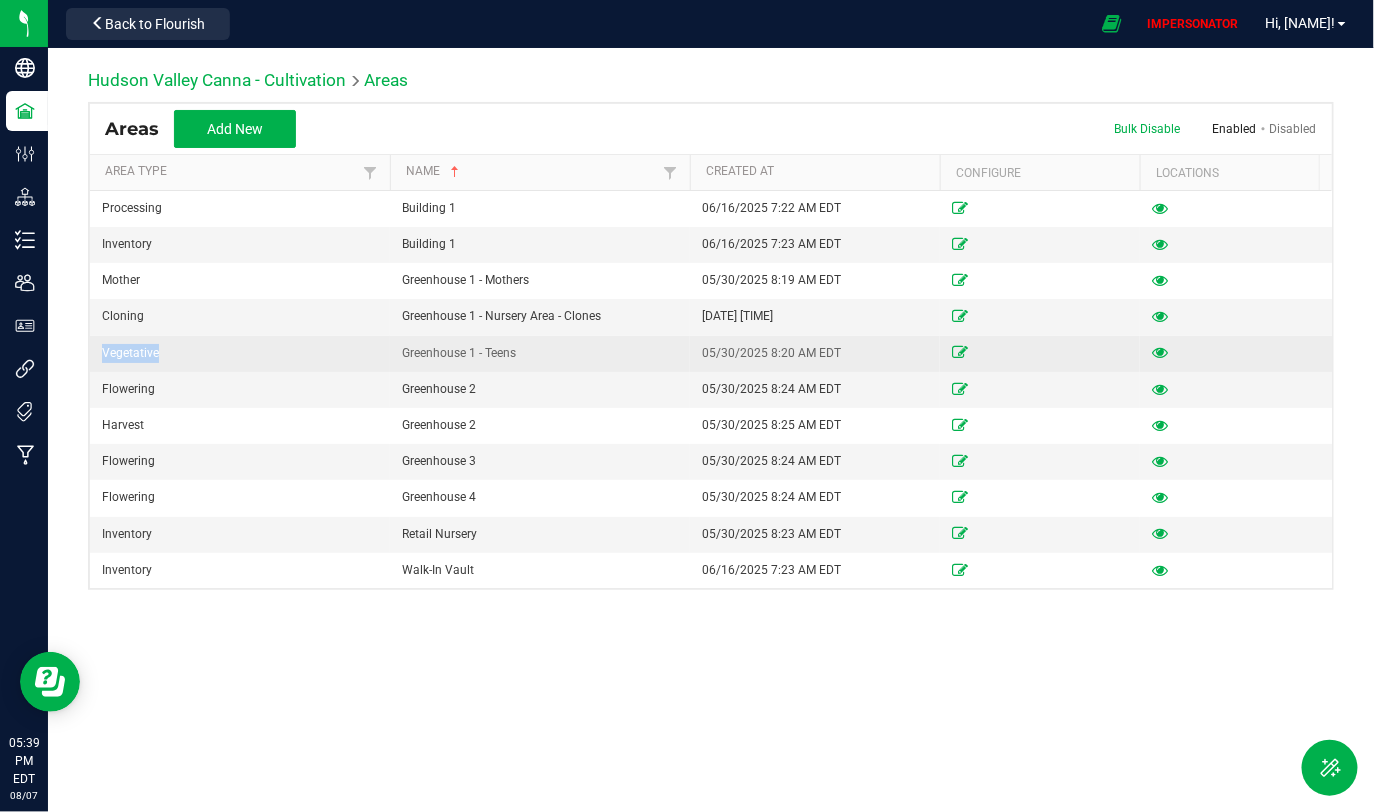 drag, startPoint x: 101, startPoint y: 358, endPoint x: 174, endPoint y: 357, distance: 73.00685 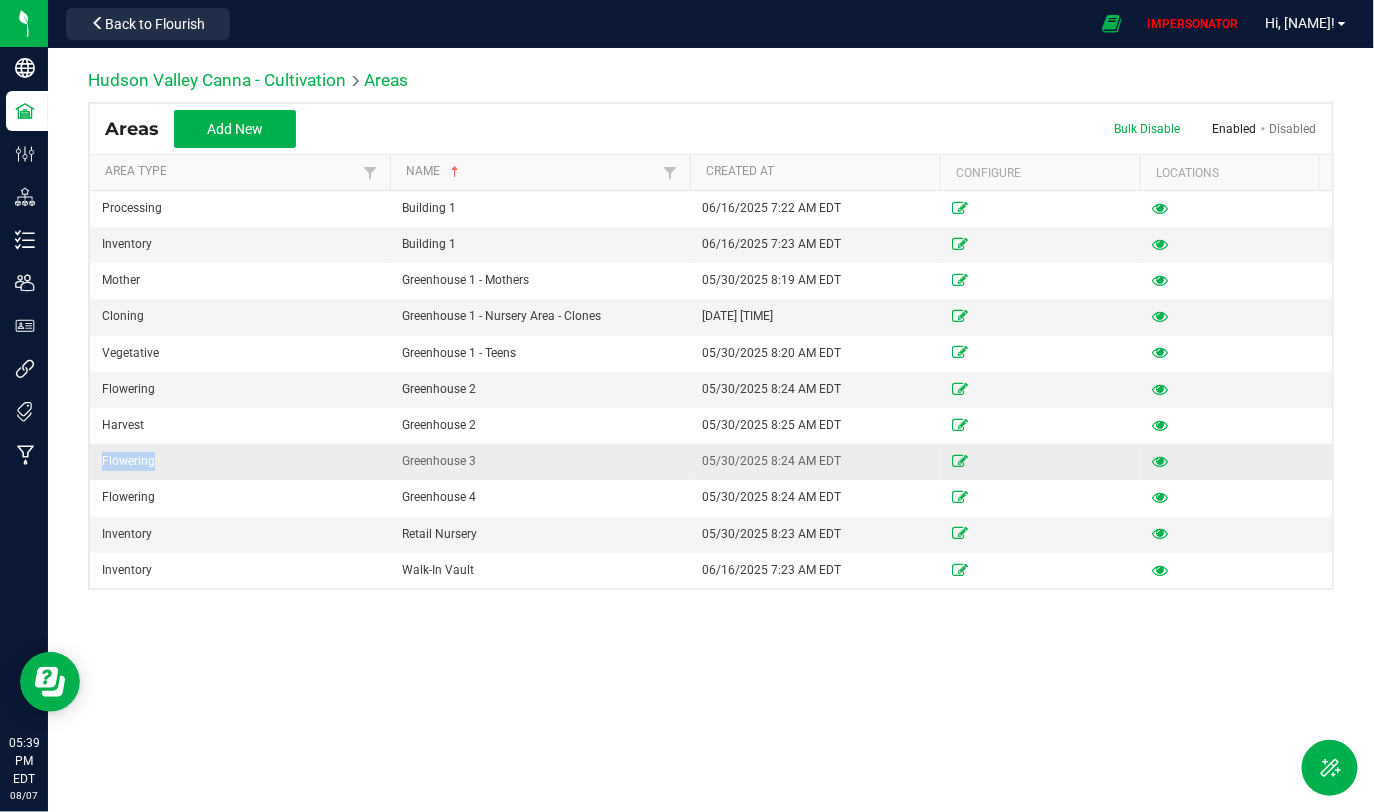 drag, startPoint x: 100, startPoint y: 462, endPoint x: 188, endPoint y: 462, distance: 88 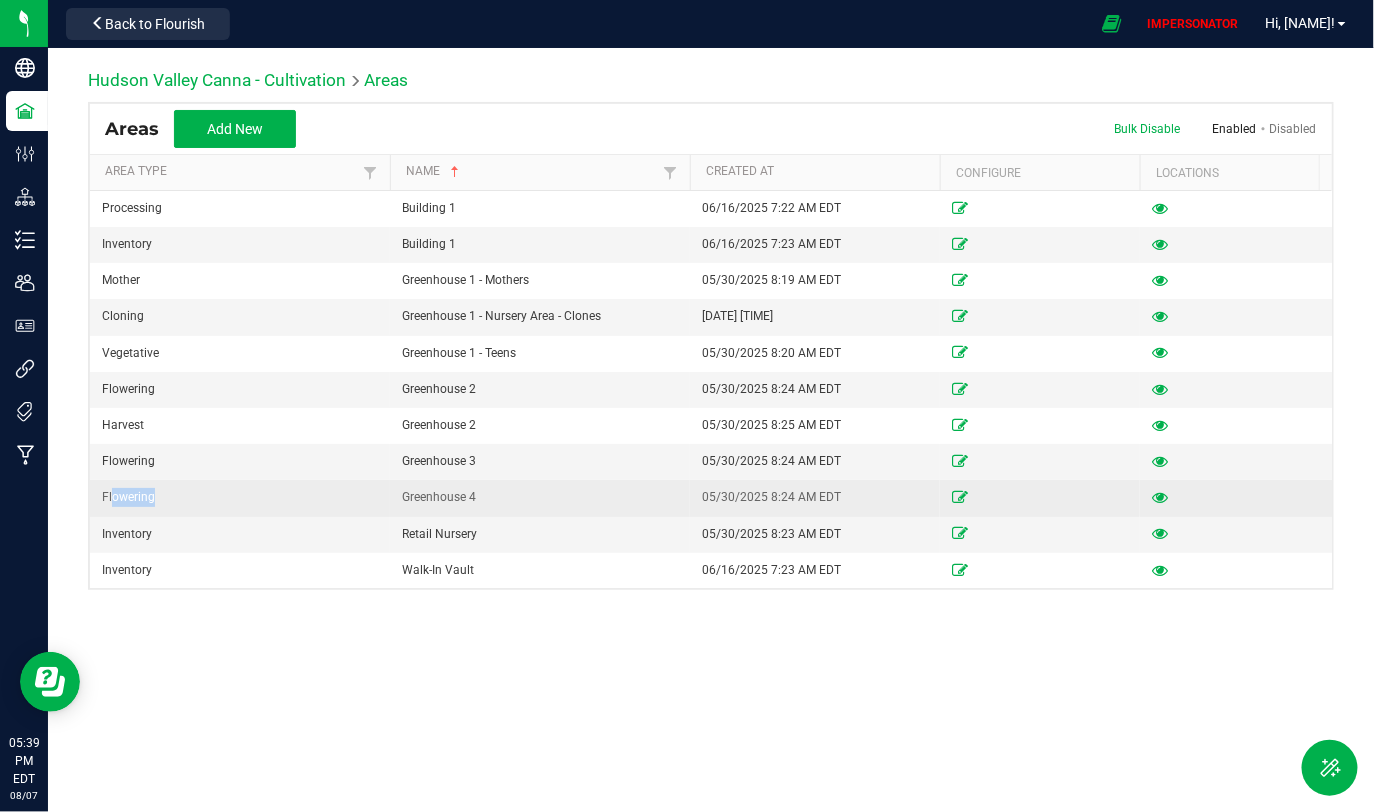 drag, startPoint x: 113, startPoint y: 501, endPoint x: 192, endPoint y: 501, distance: 79 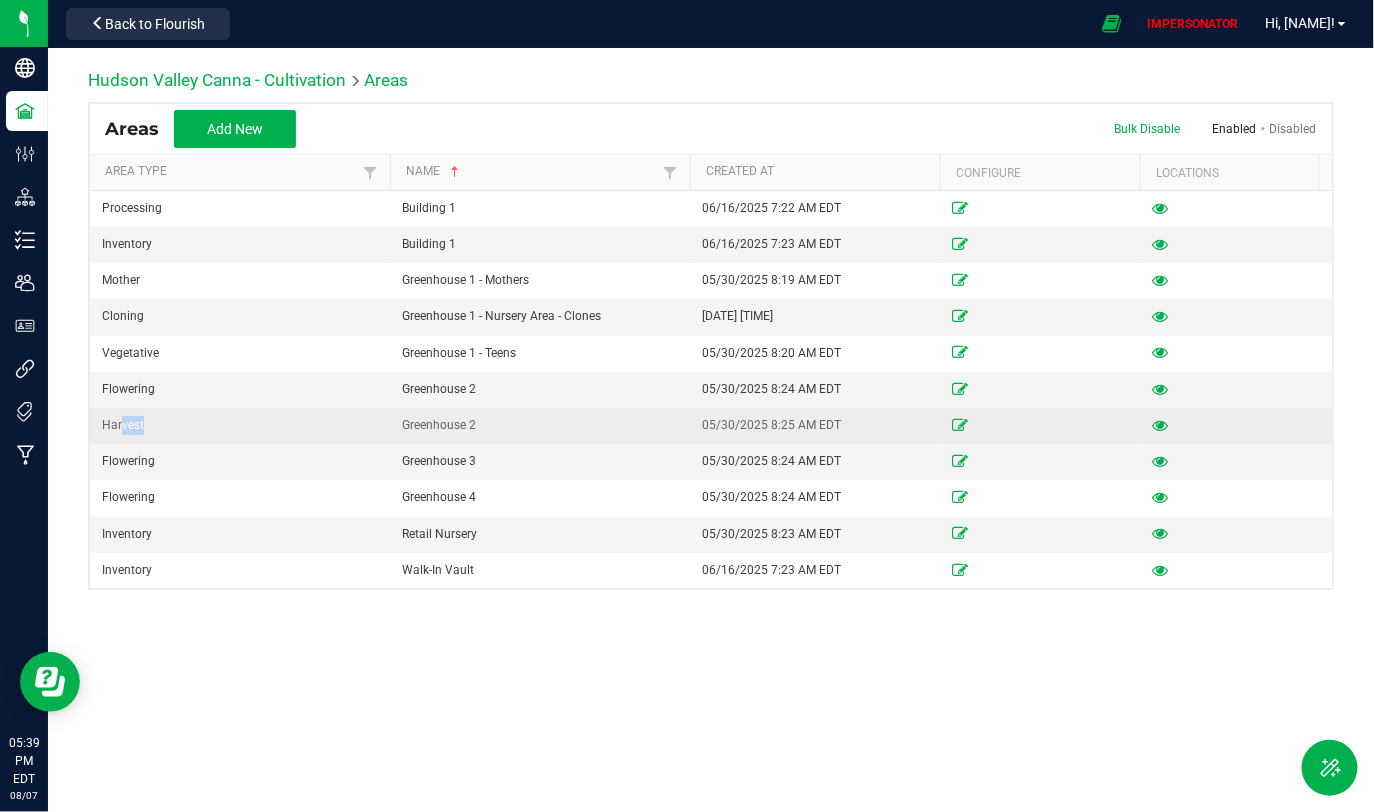 drag, startPoint x: 123, startPoint y: 428, endPoint x: 179, endPoint y: 430, distance: 56.0357 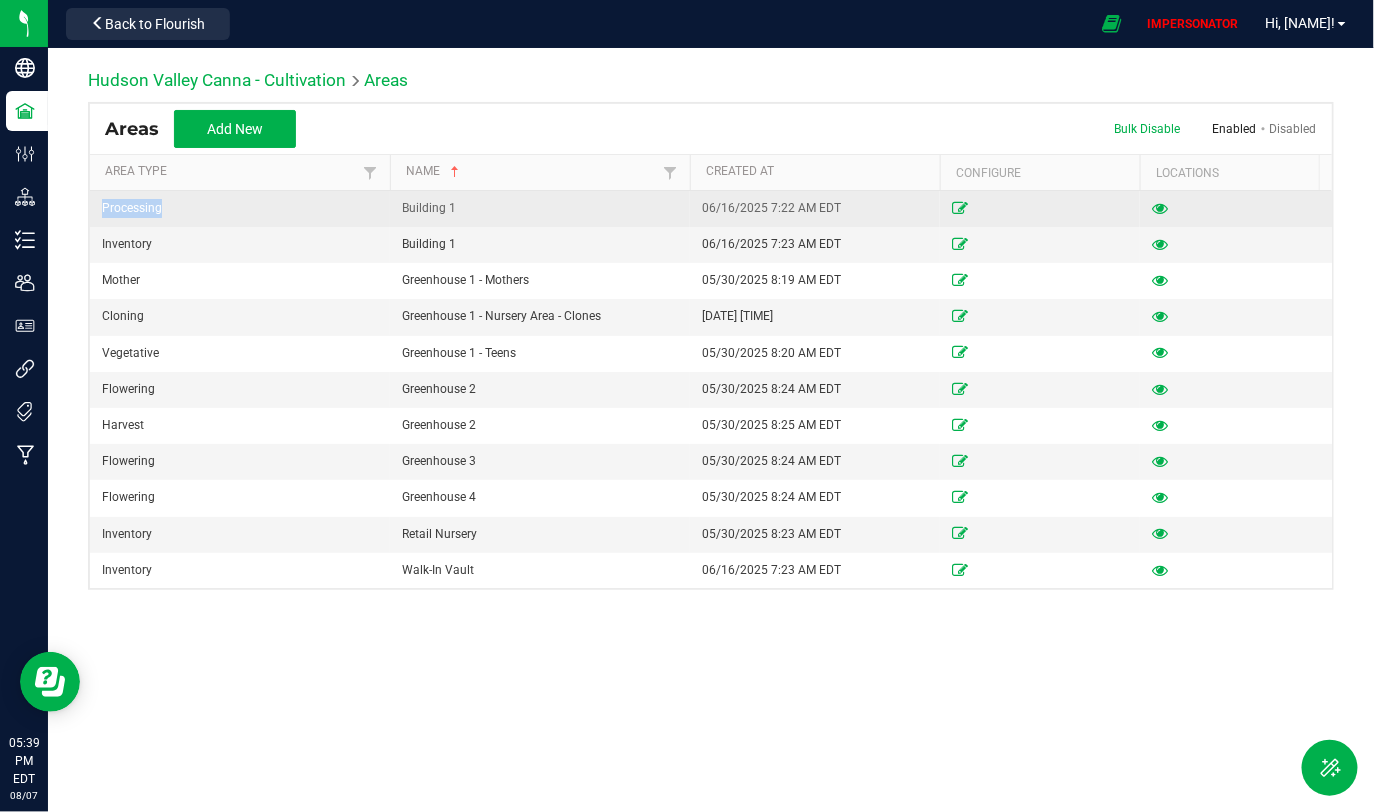 drag, startPoint x: 132, startPoint y: 197, endPoint x: 183, endPoint y: 206, distance: 51.78803 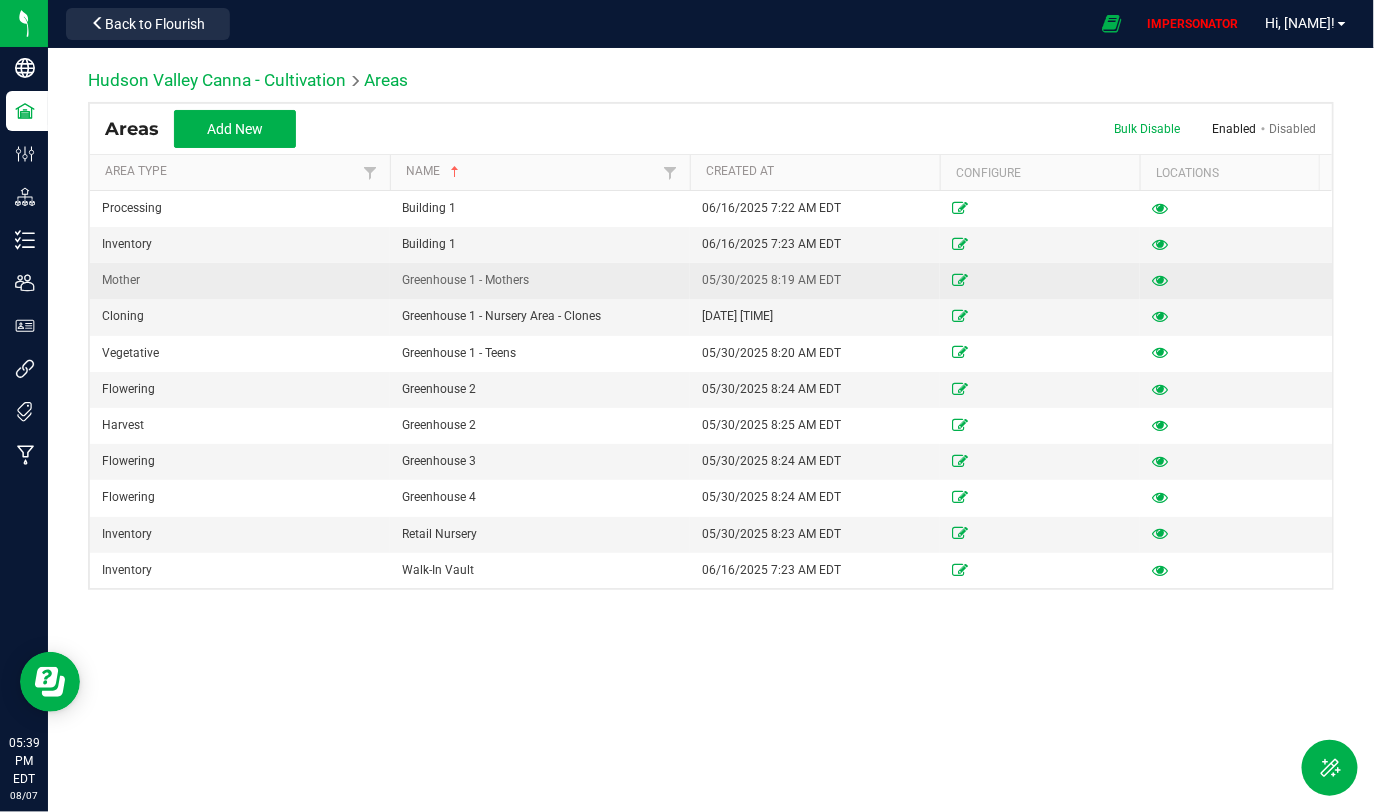click on "Mother" at bounding box center (240, 281) 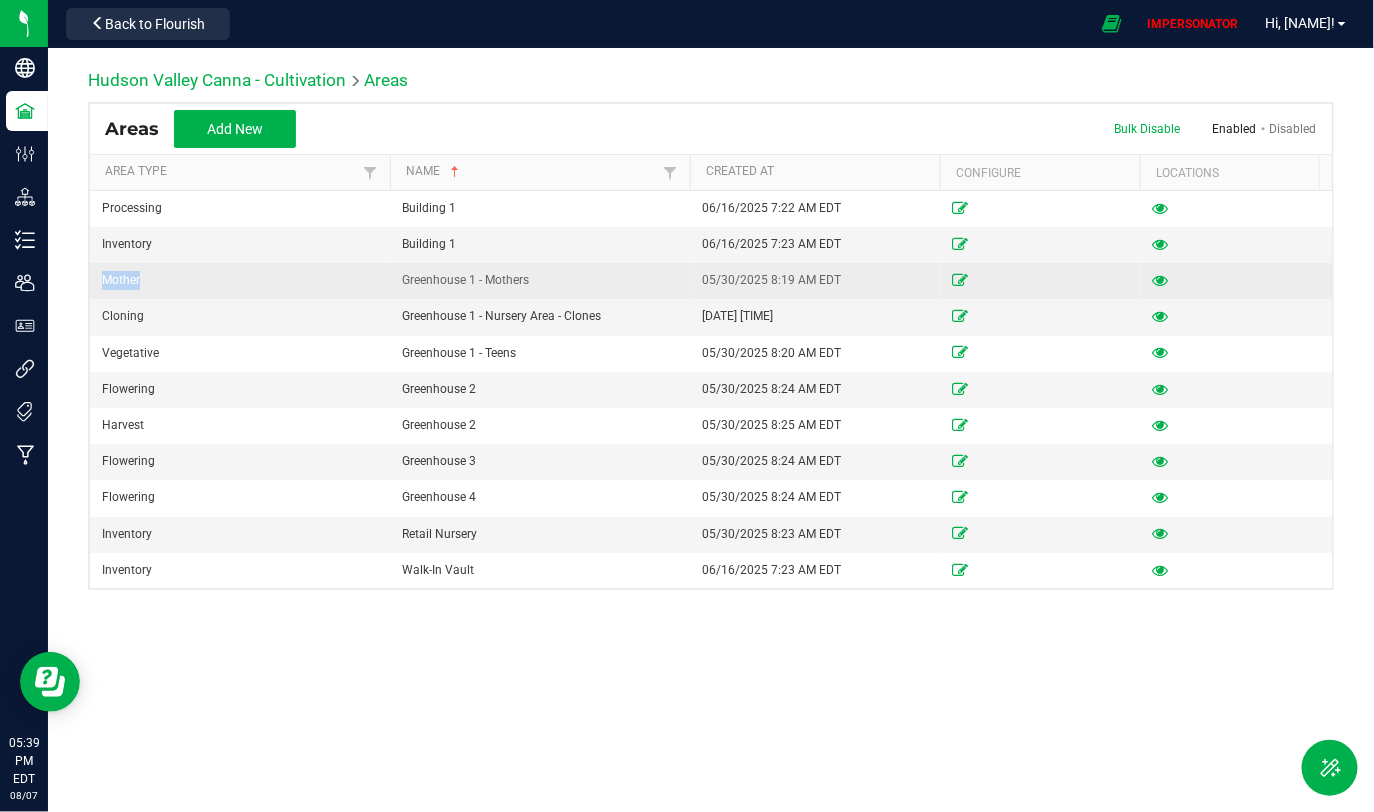 drag, startPoint x: 100, startPoint y: 285, endPoint x: 154, endPoint y: 284, distance: 54.00926 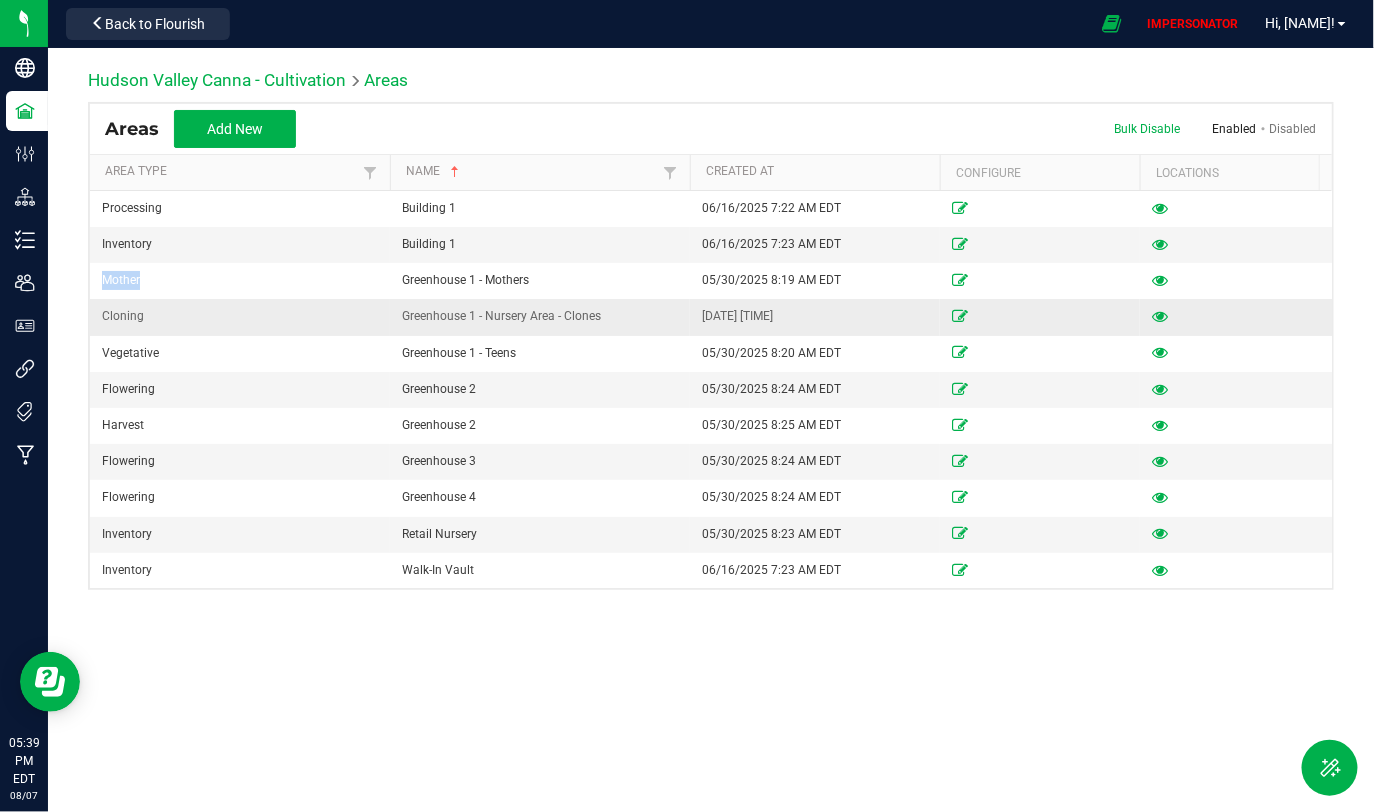drag, startPoint x: 397, startPoint y: 318, endPoint x: 625, endPoint y: 321, distance: 228.01973 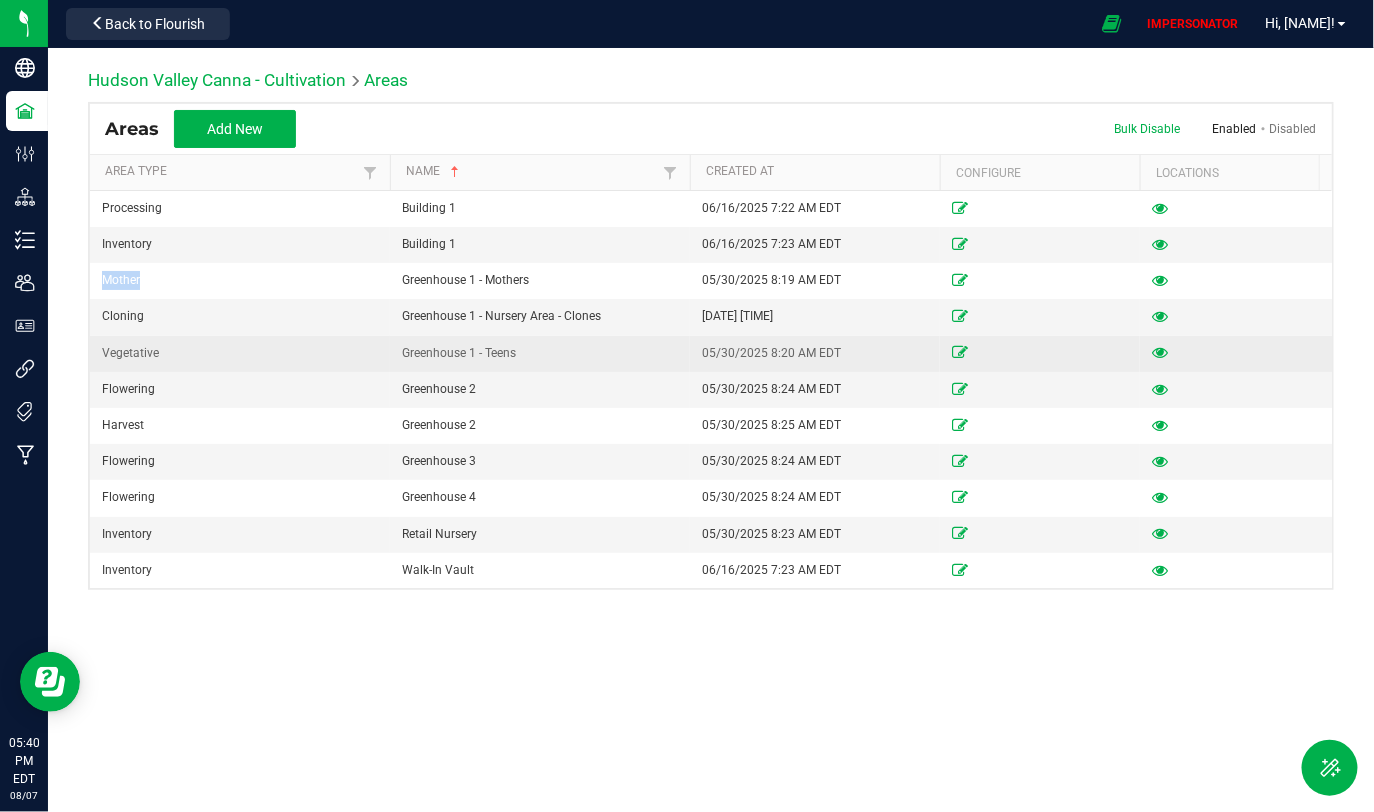 drag, startPoint x: 522, startPoint y: 360, endPoint x: 391, endPoint y: 360, distance: 131 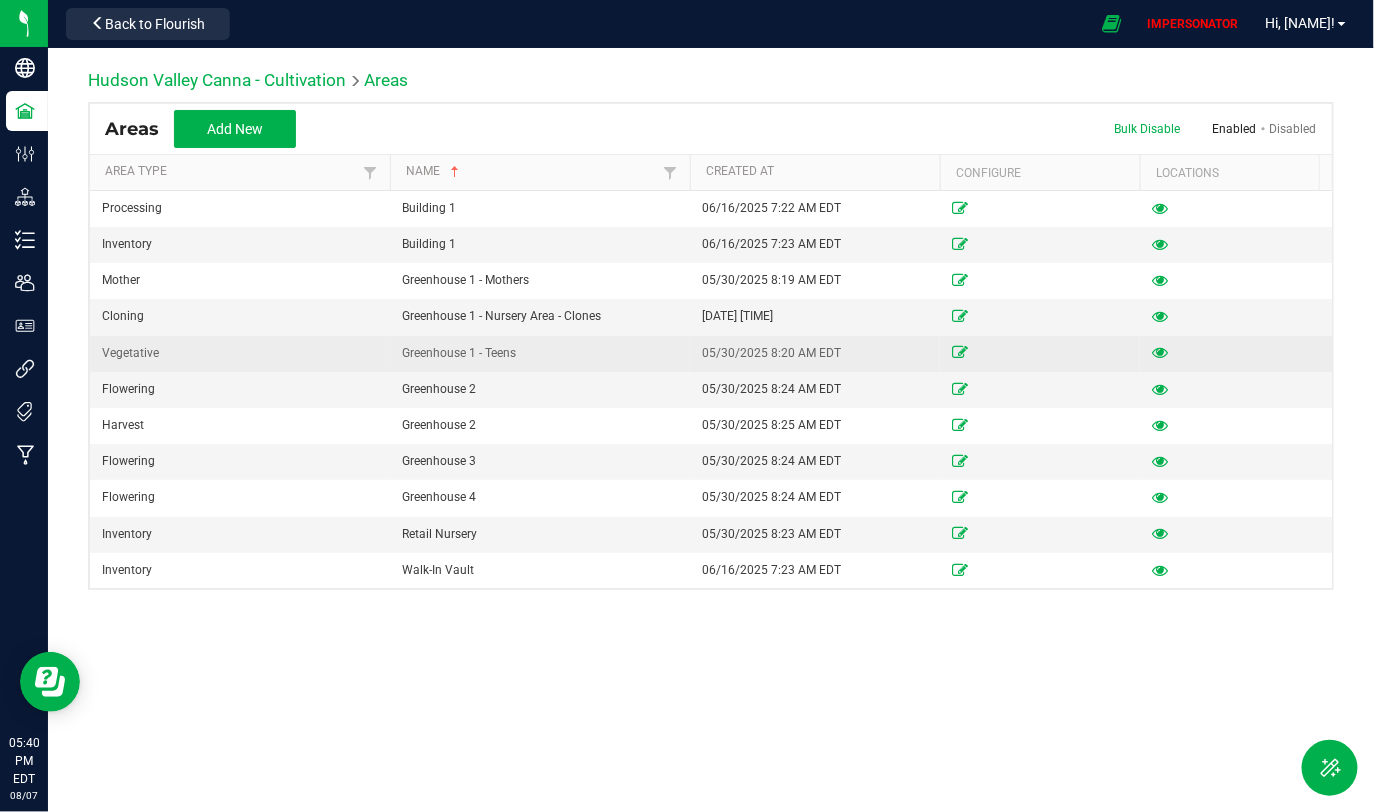 click on "Greenhouse 1 - Teens" at bounding box center (540, 353) 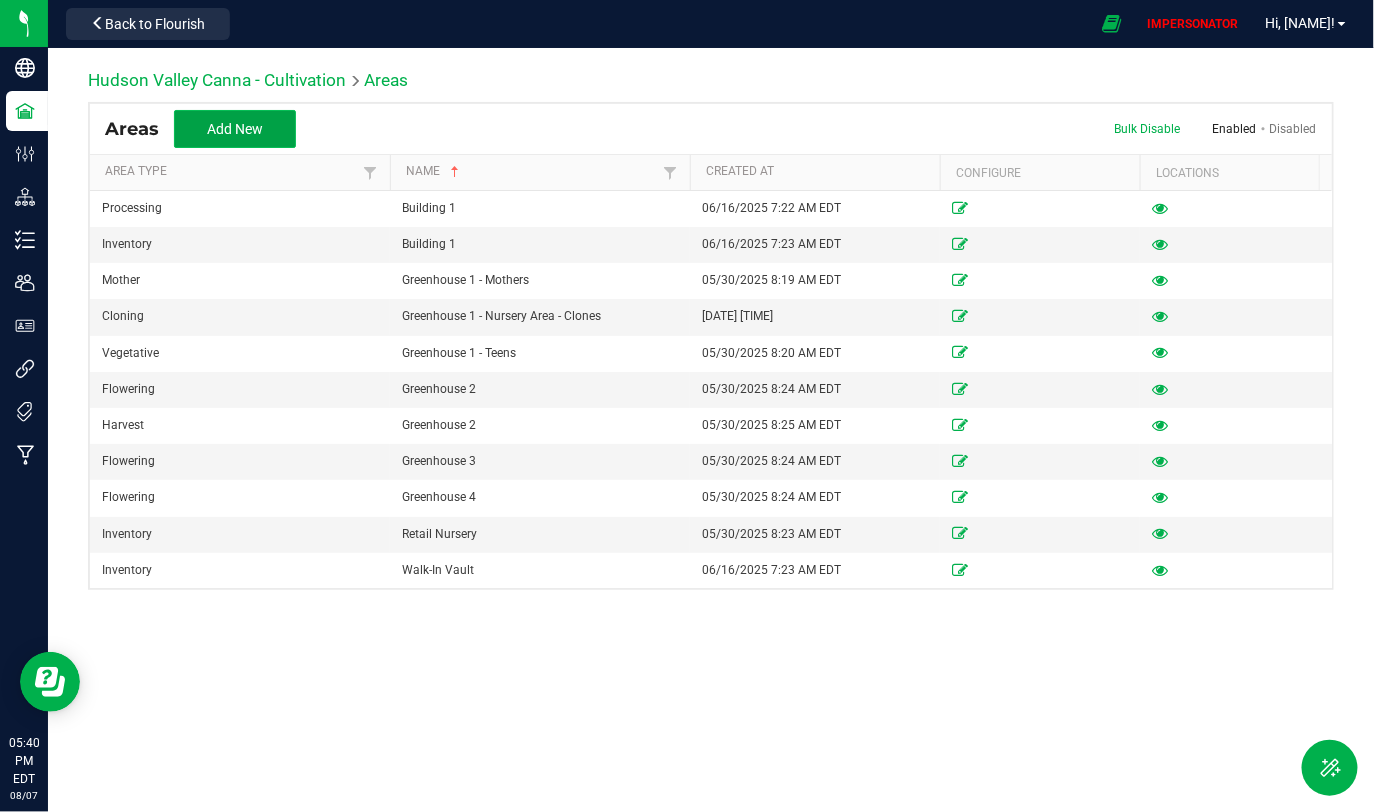 click on "Add New" at bounding box center [235, 129] 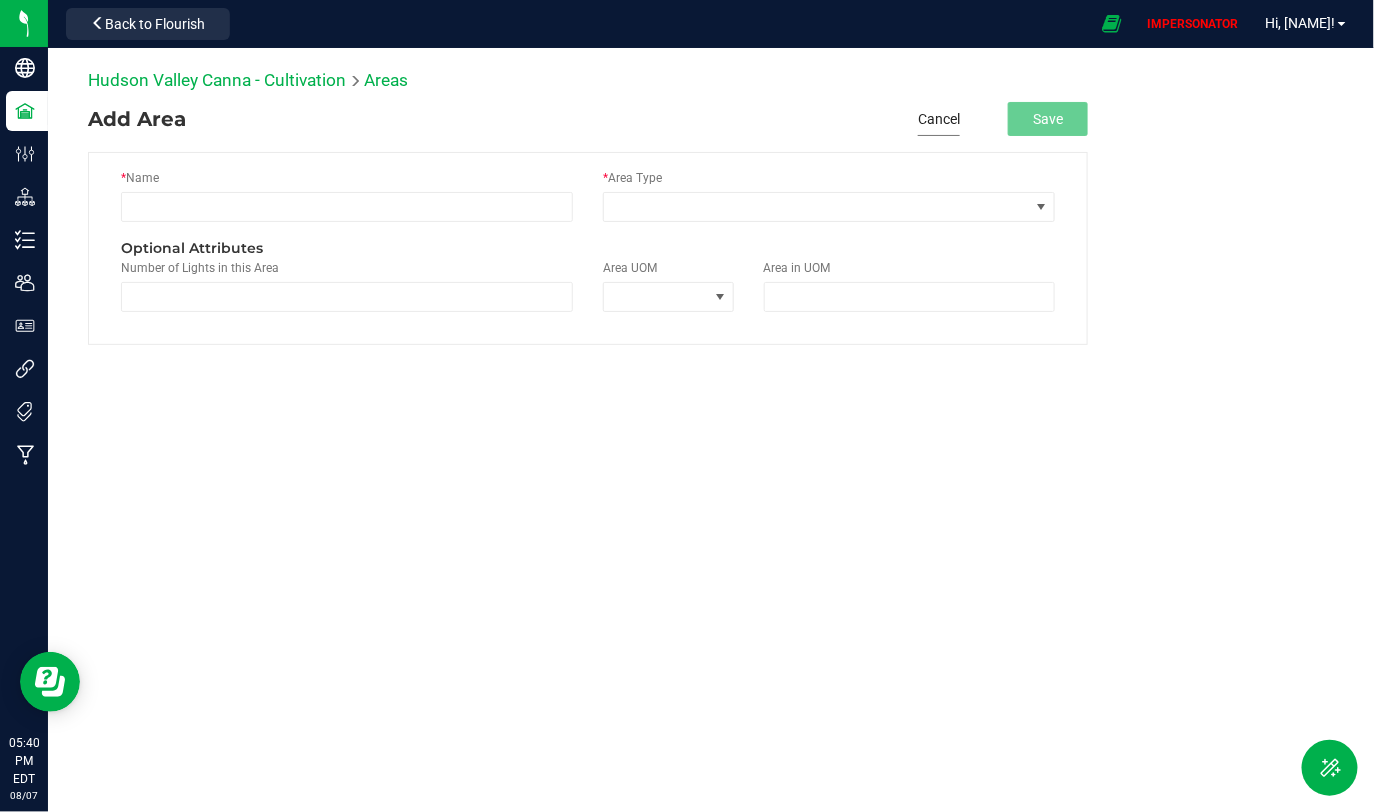 click on "Cancel" at bounding box center (939, 119) 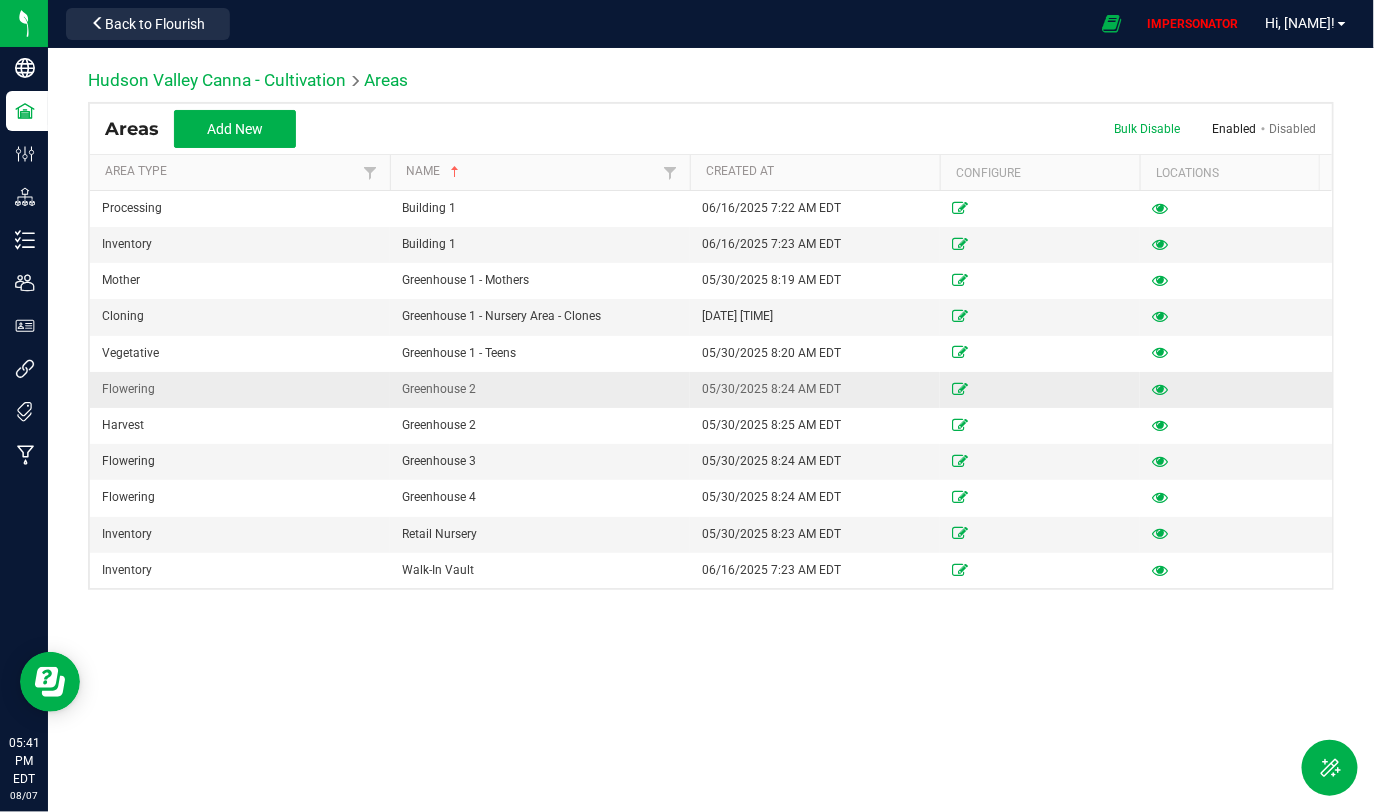 drag, startPoint x: 392, startPoint y: 279, endPoint x: 479, endPoint y: 398, distance: 147.411 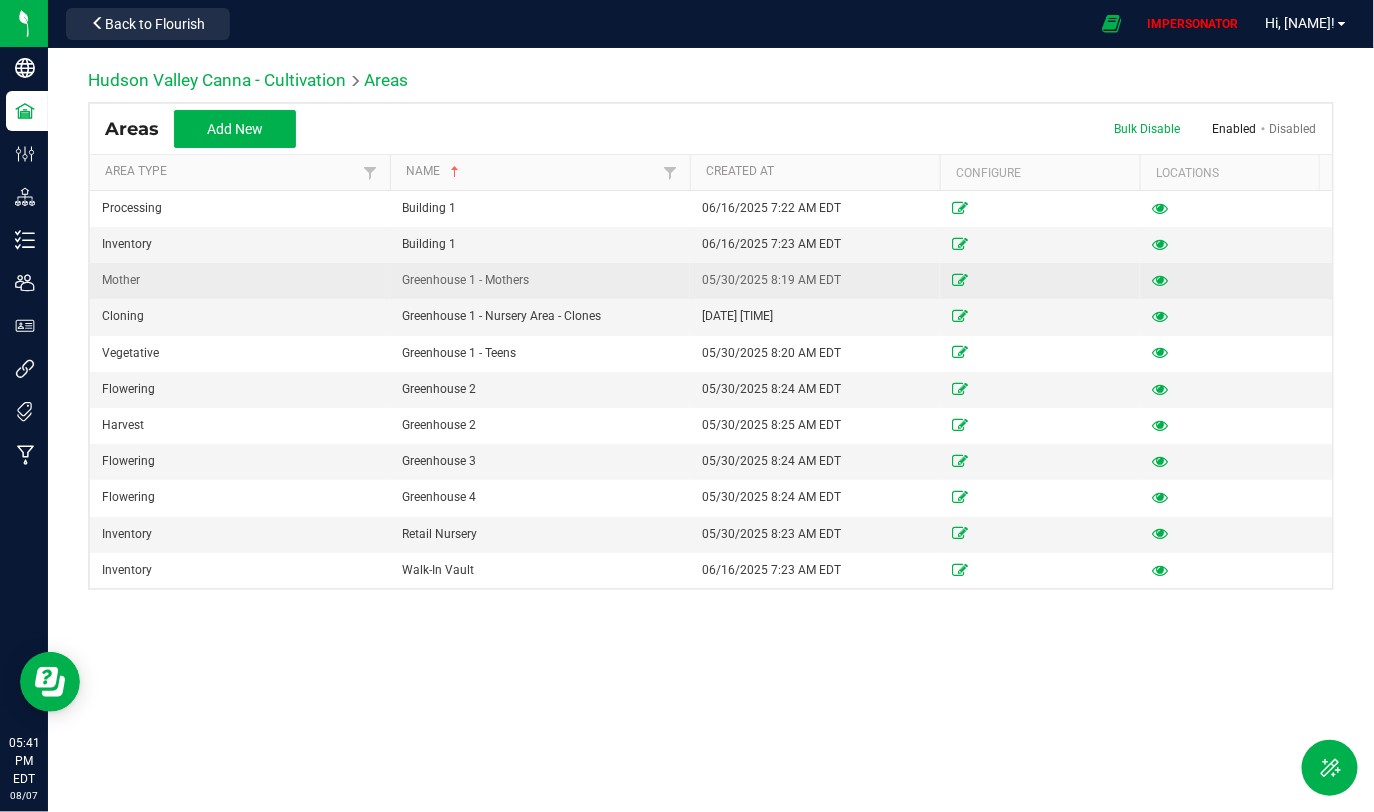 drag, startPoint x: 404, startPoint y: 282, endPoint x: 574, endPoint y: 280, distance: 170.01176 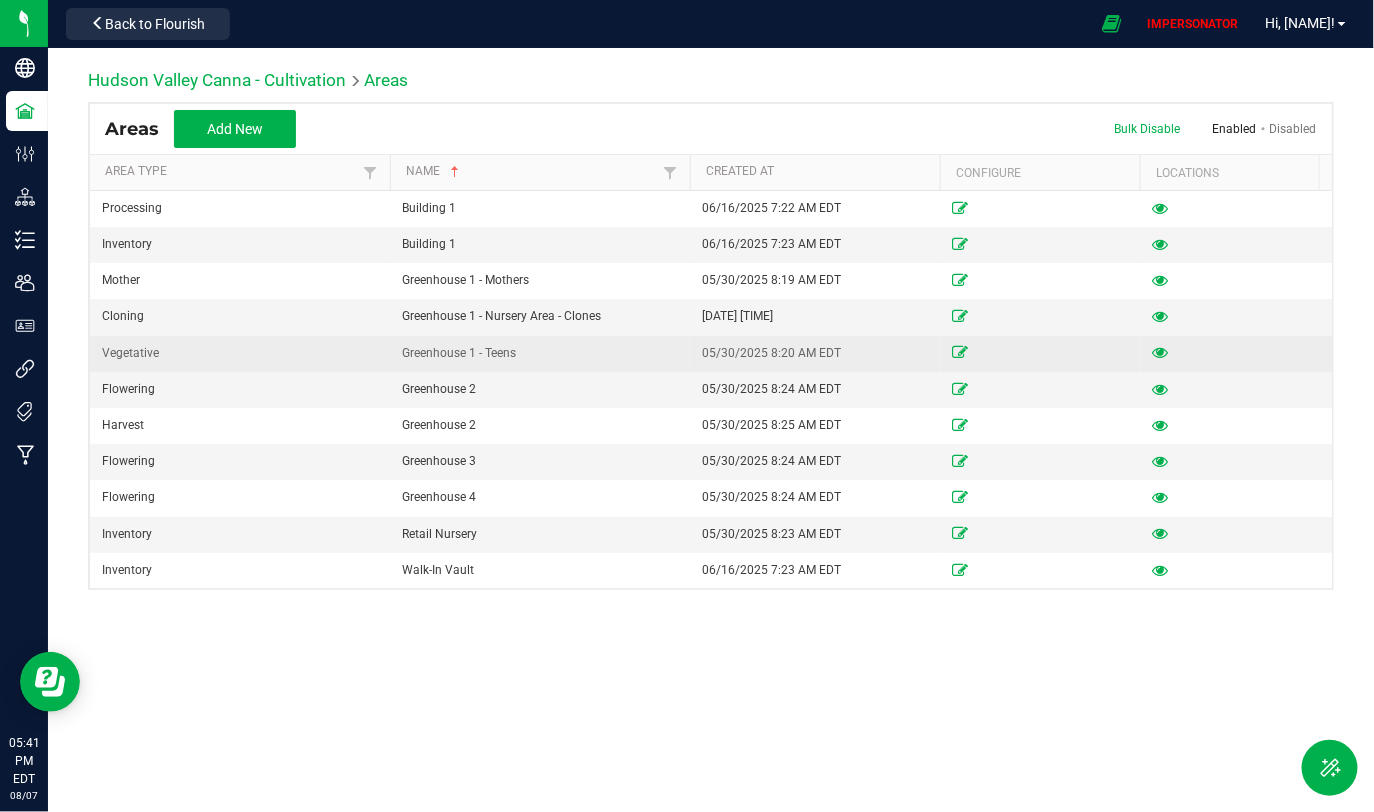 drag, startPoint x: 397, startPoint y: 360, endPoint x: 553, endPoint y: 359, distance: 156.0032 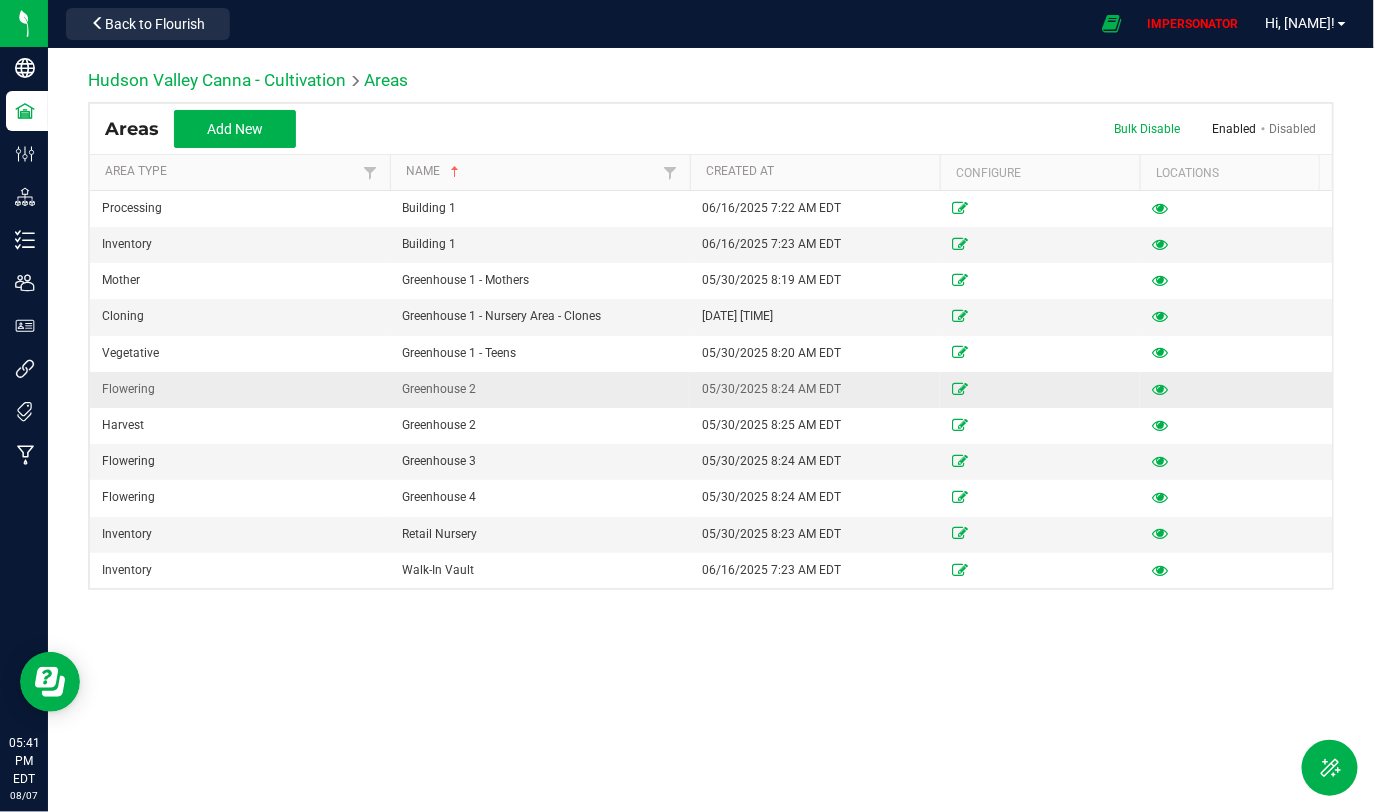 click on "Greenhouse 2" at bounding box center [540, 389] 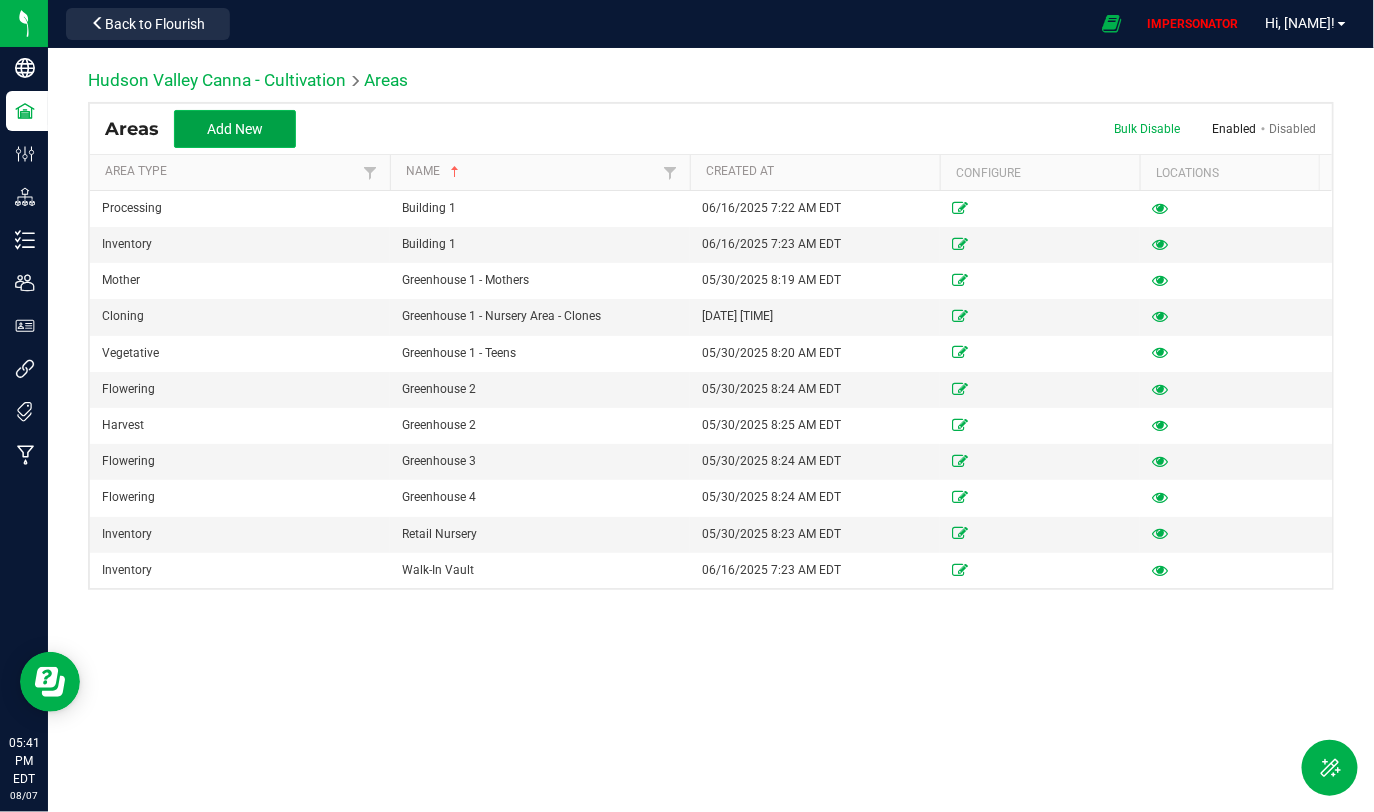 click on "Add New" at bounding box center (235, 129) 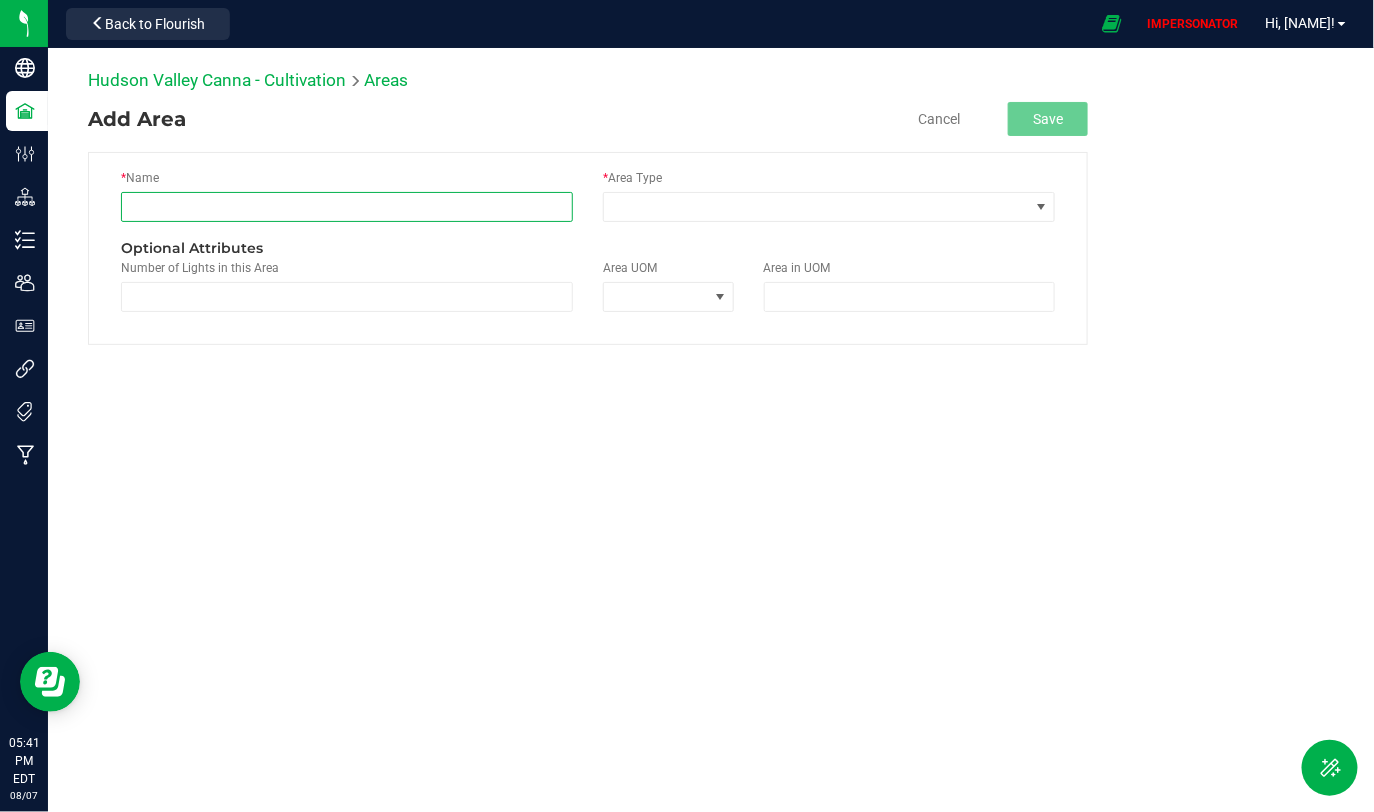 click at bounding box center [347, 207] 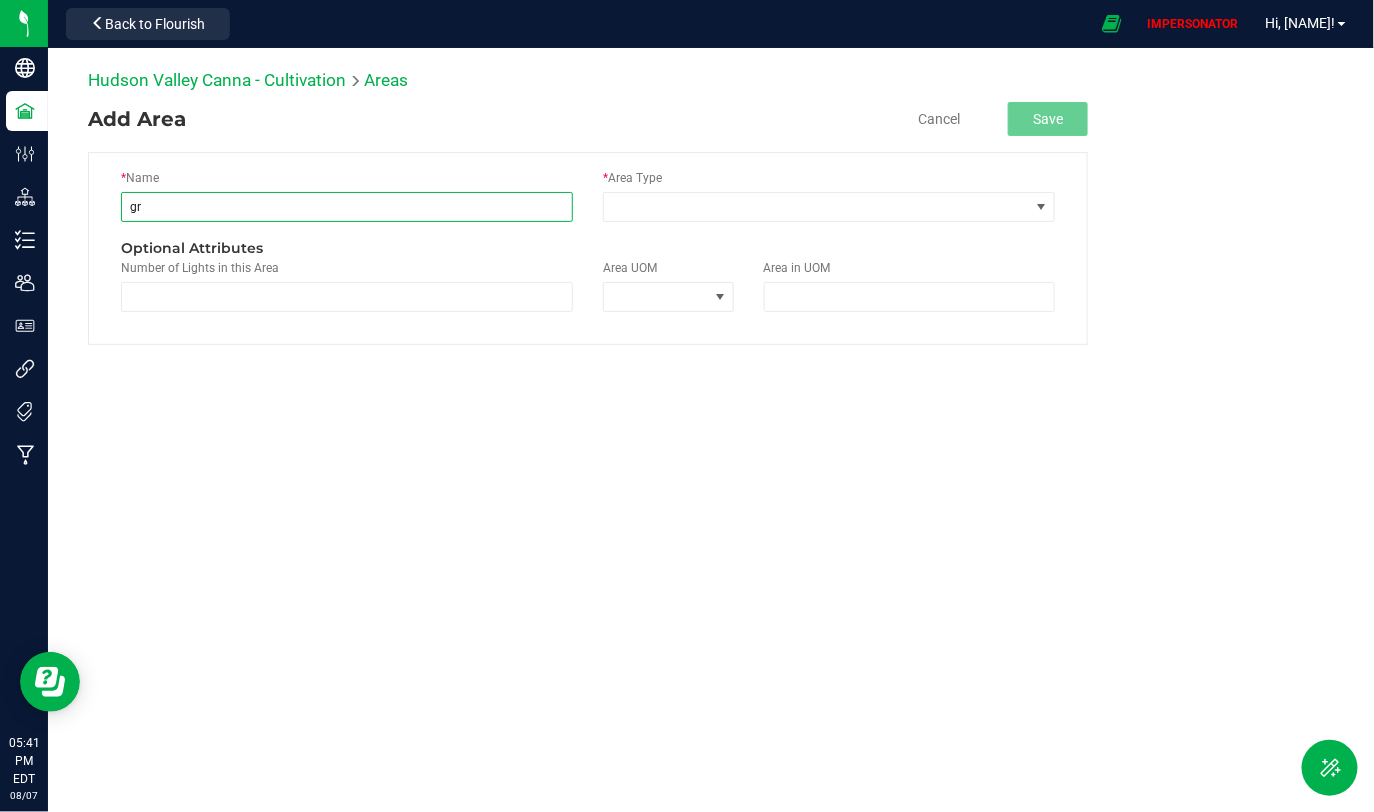 type on "g" 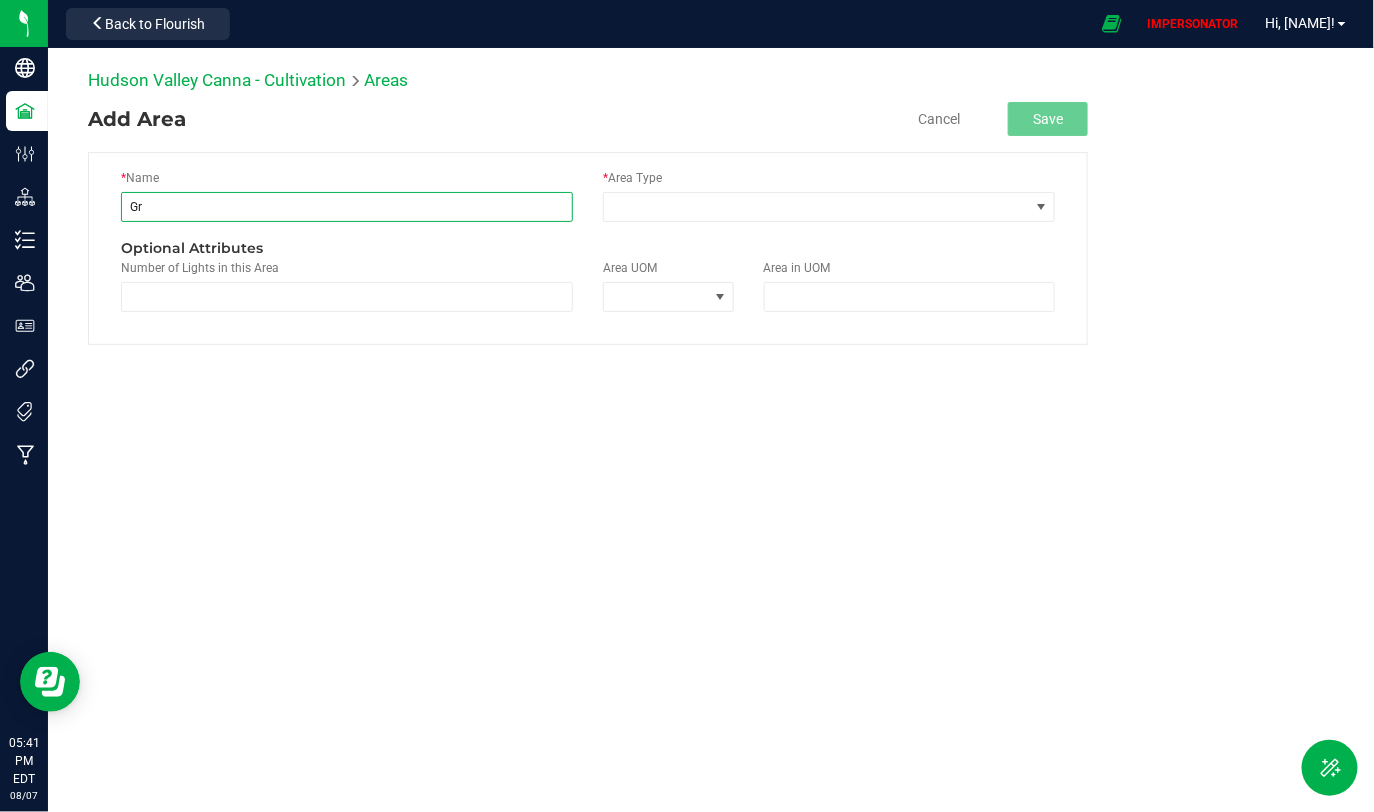 type on "Greenhouse 2" 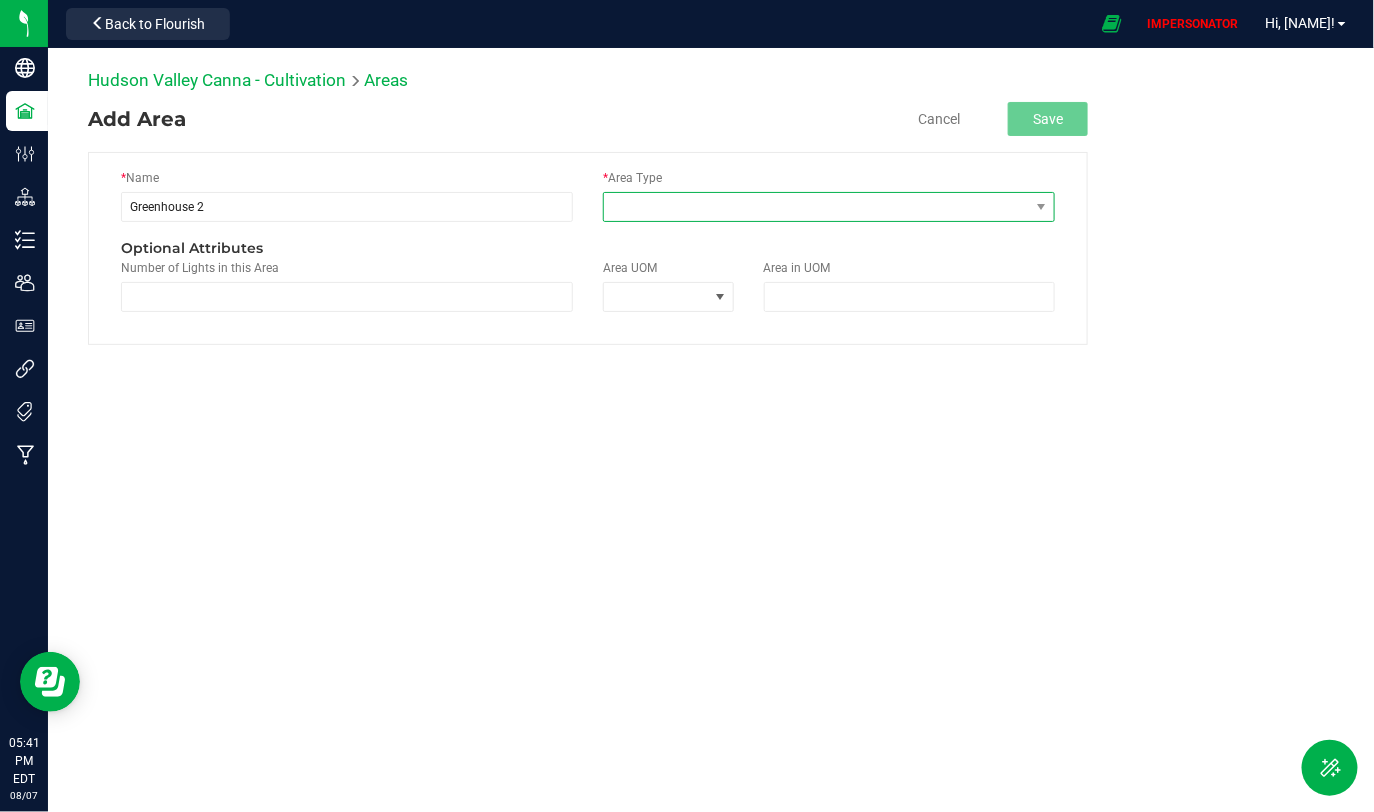 click at bounding box center (816, 207) 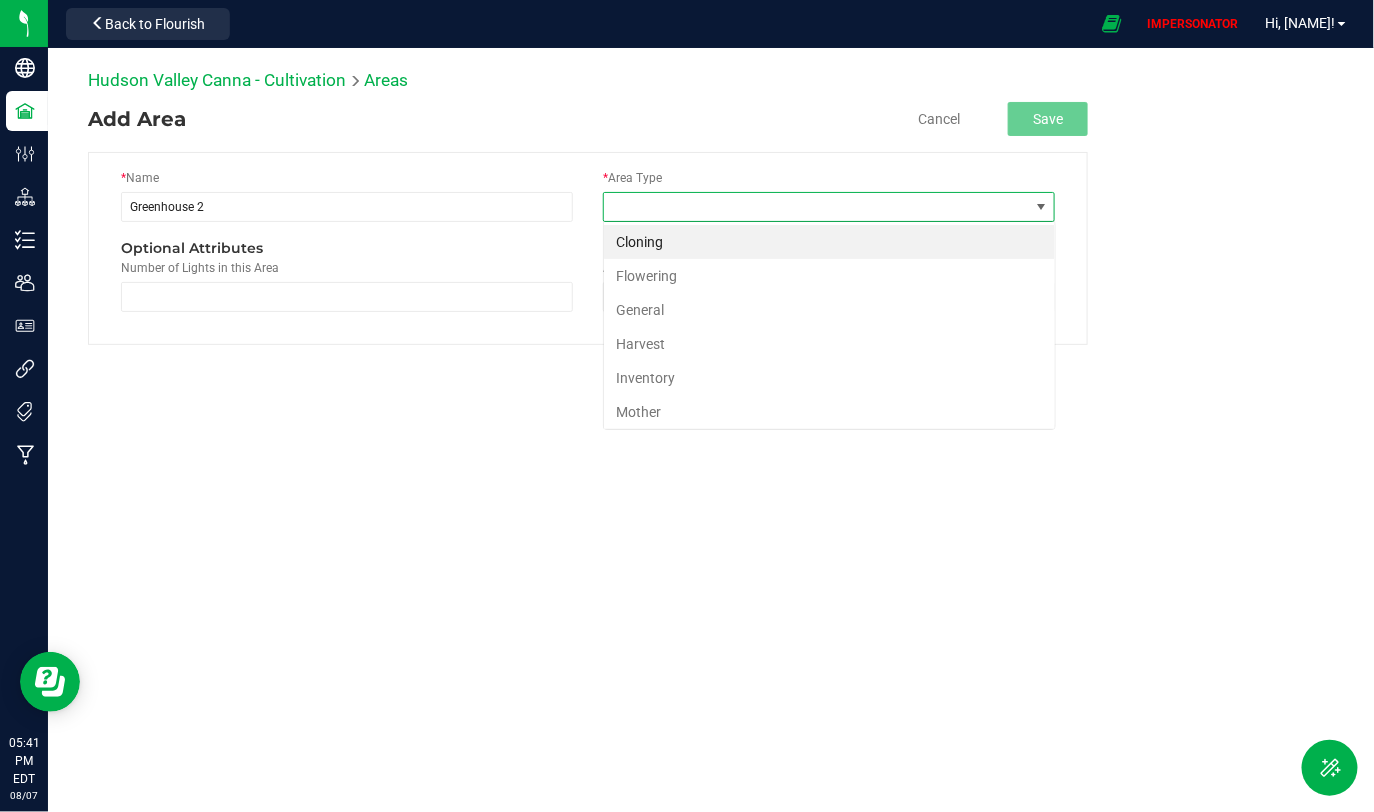 scroll, scrollTop: 99970, scrollLeft: 99547, axis: both 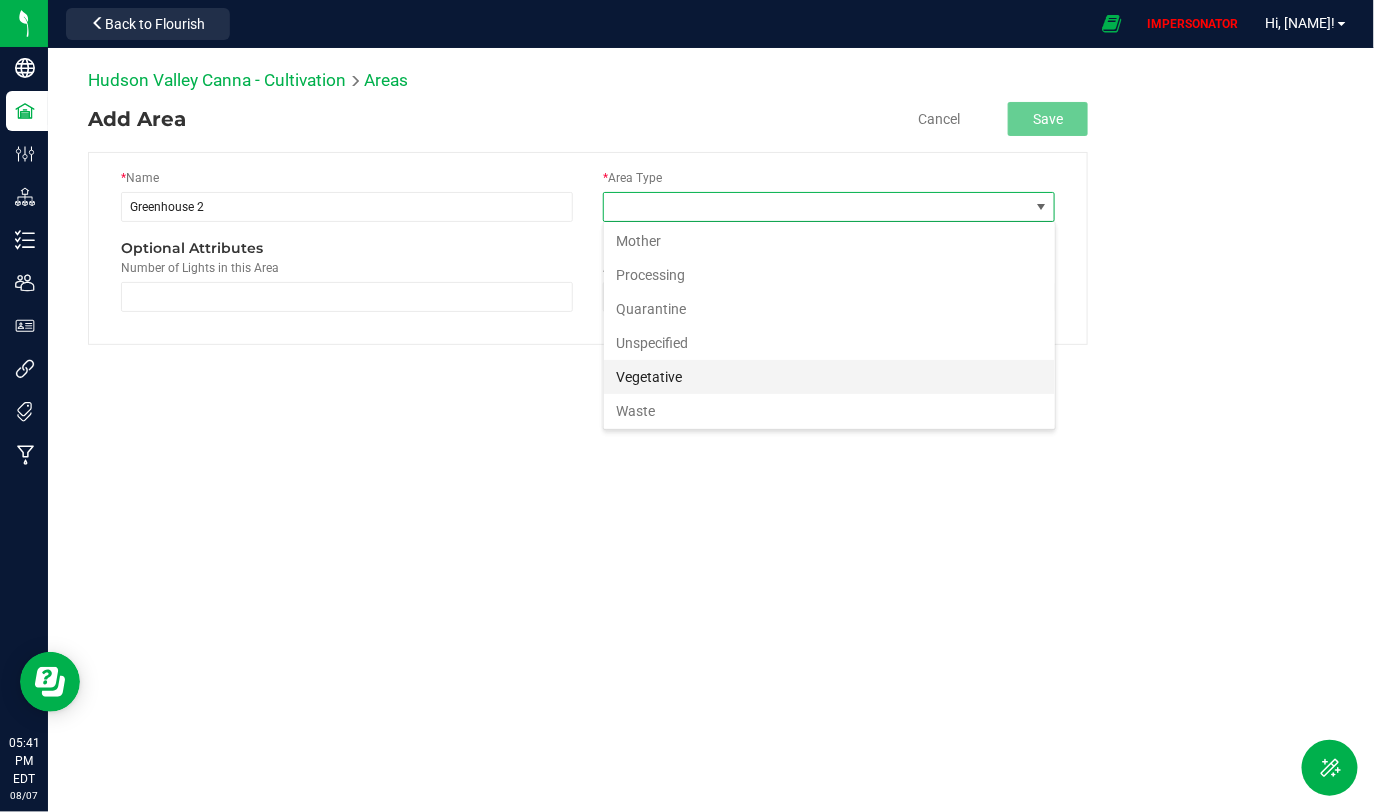 click on "Vegetative" at bounding box center (829, 377) 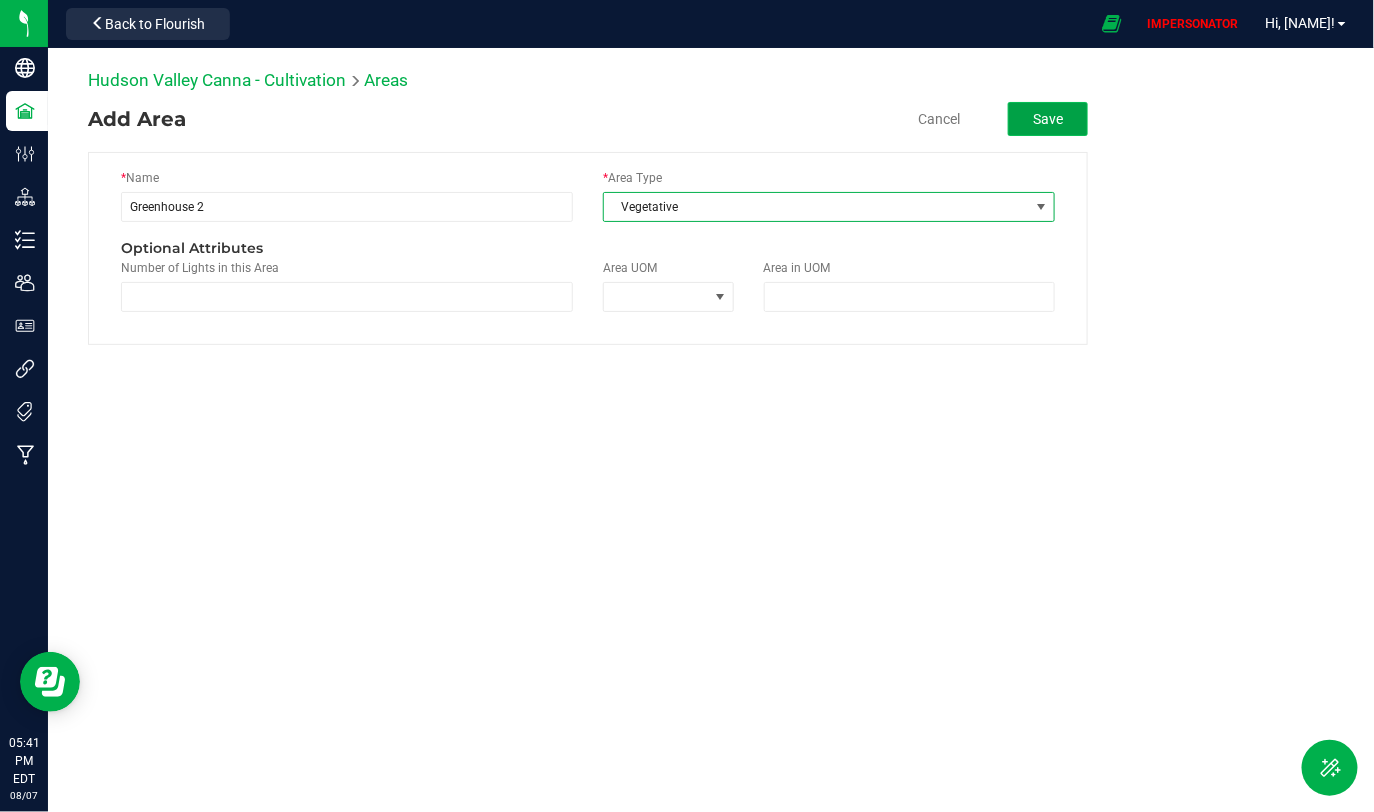 click on "Save" at bounding box center [1048, 119] 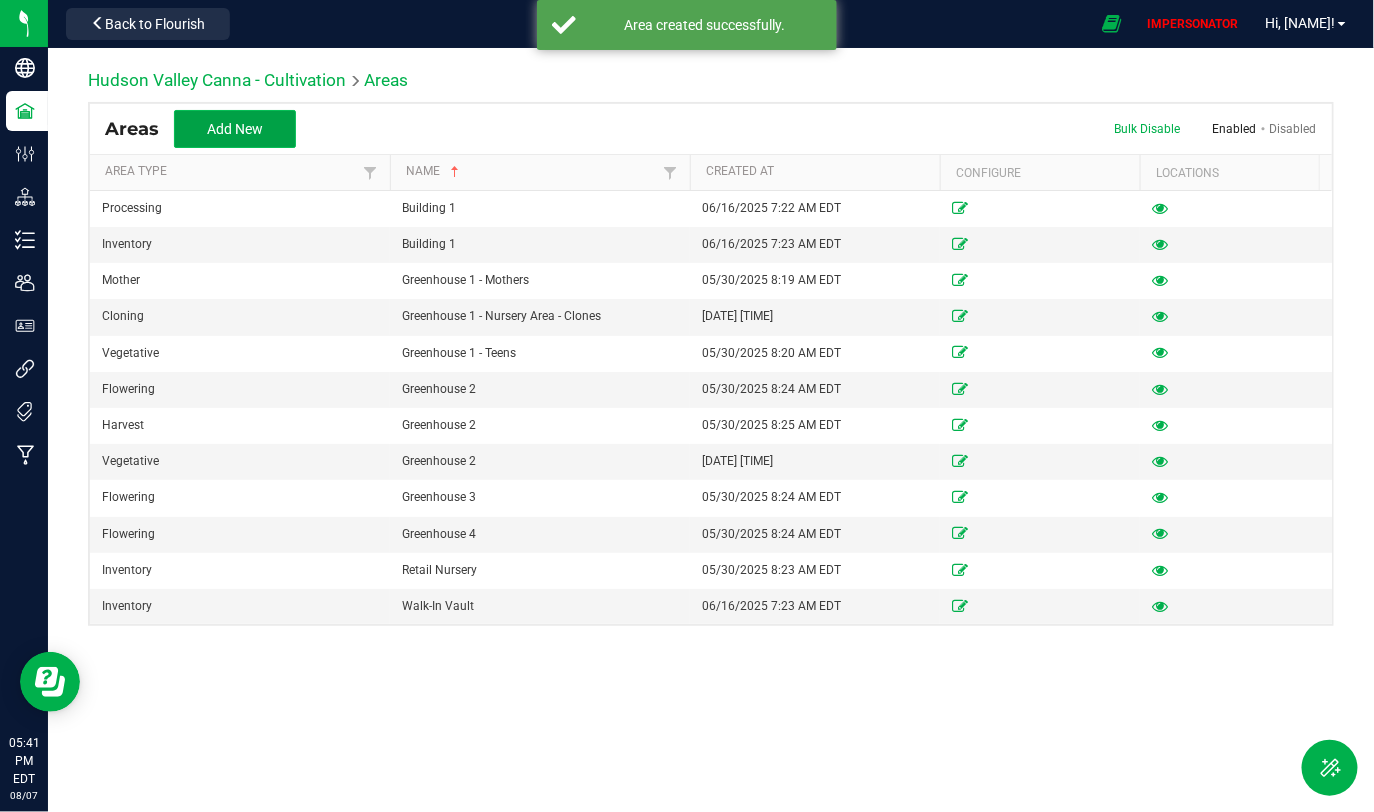 click on "Add New" at bounding box center [235, 129] 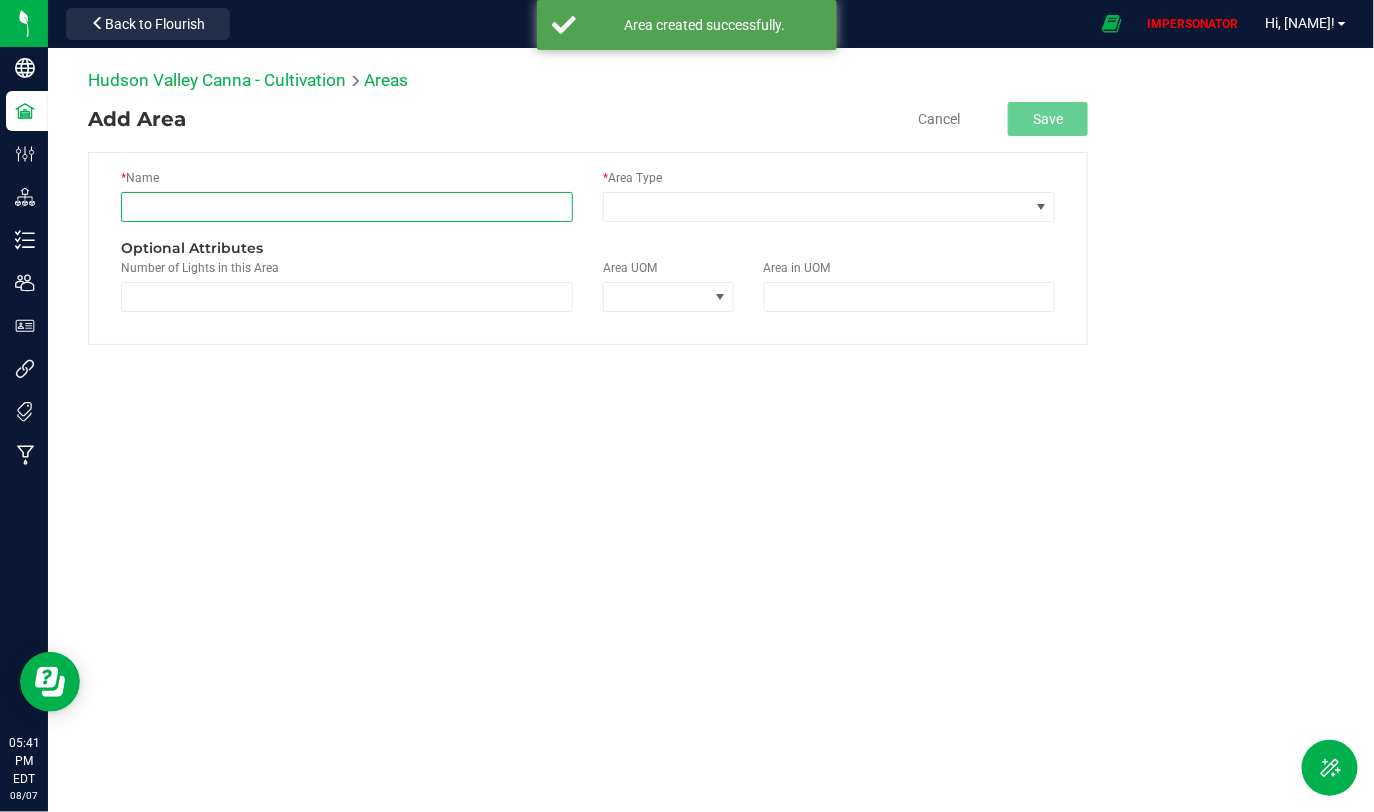 click at bounding box center [347, 207] 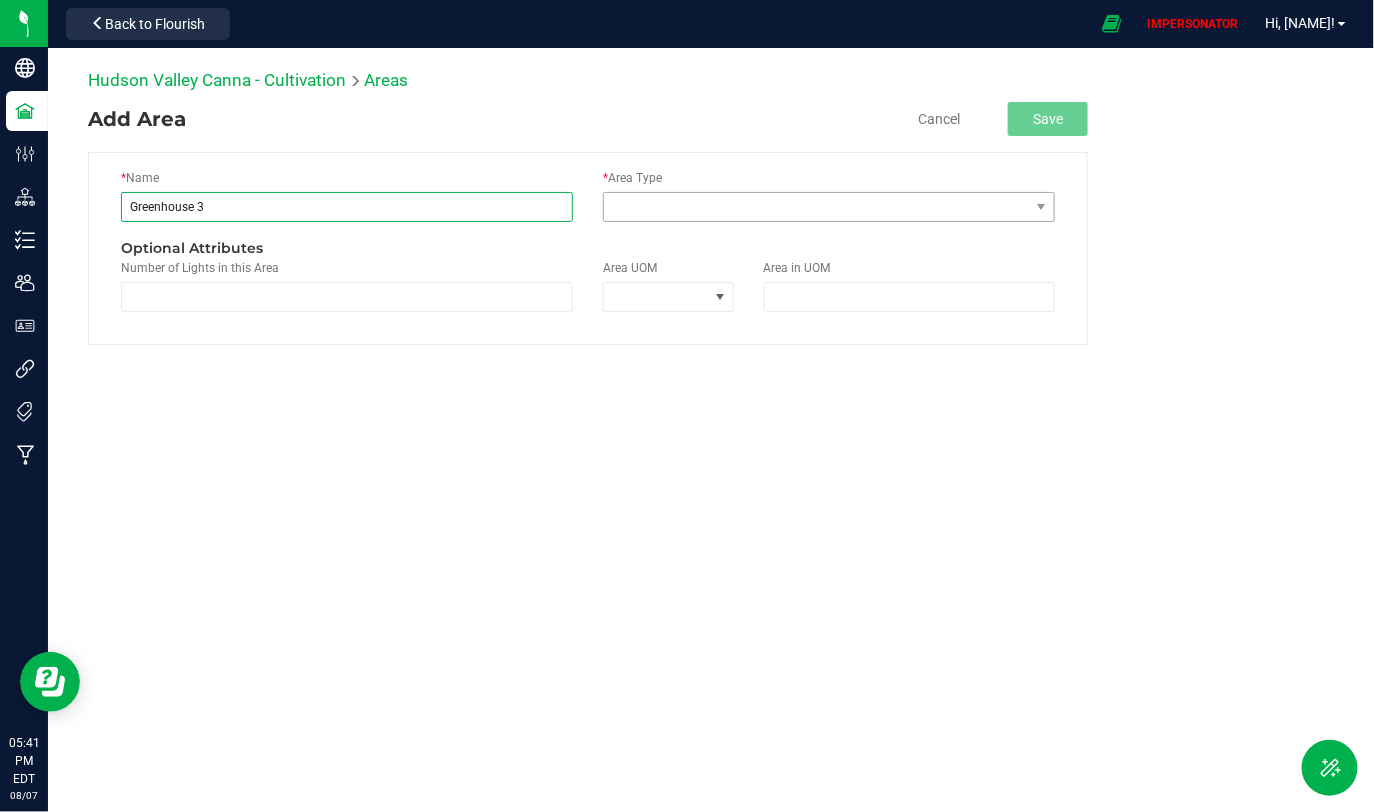 type on "Greenhouse 3" 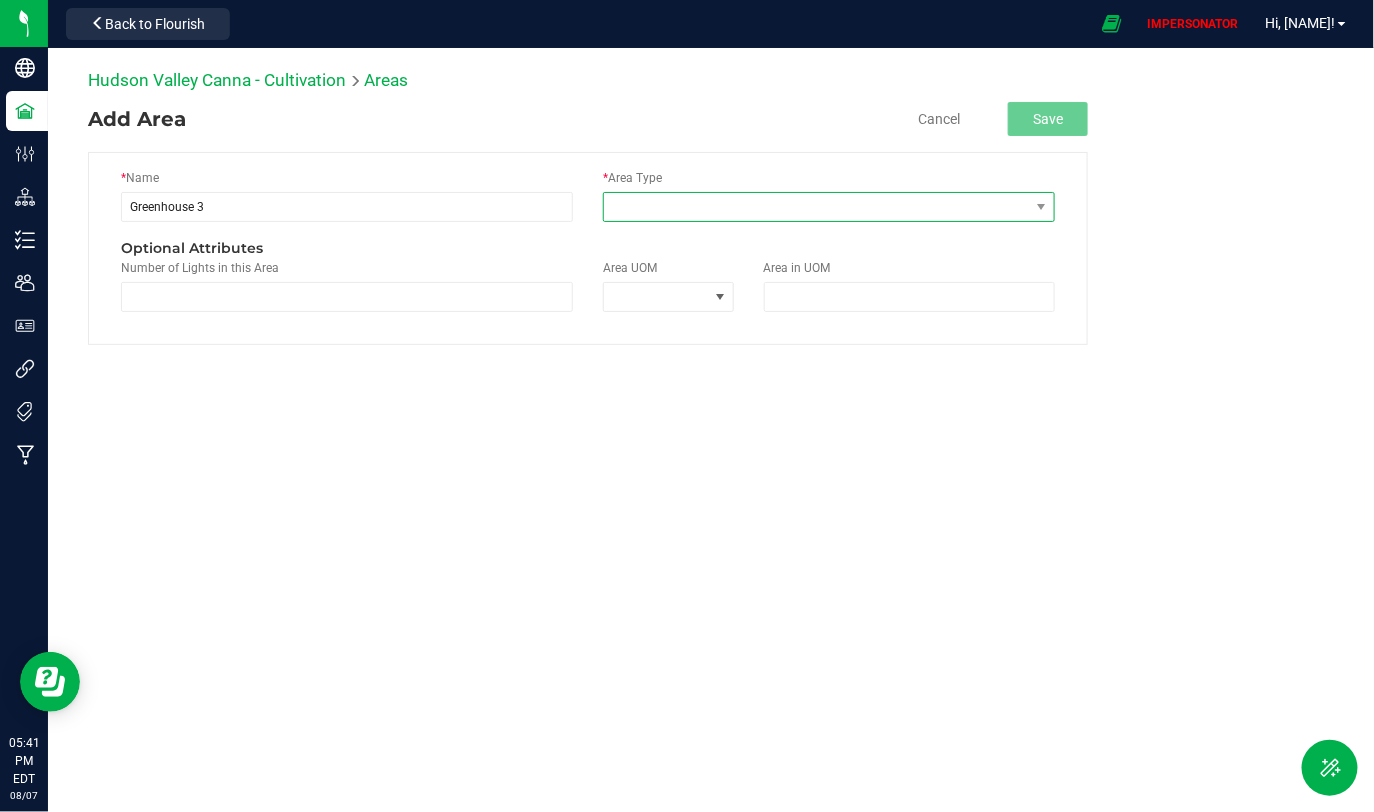 click at bounding box center (816, 207) 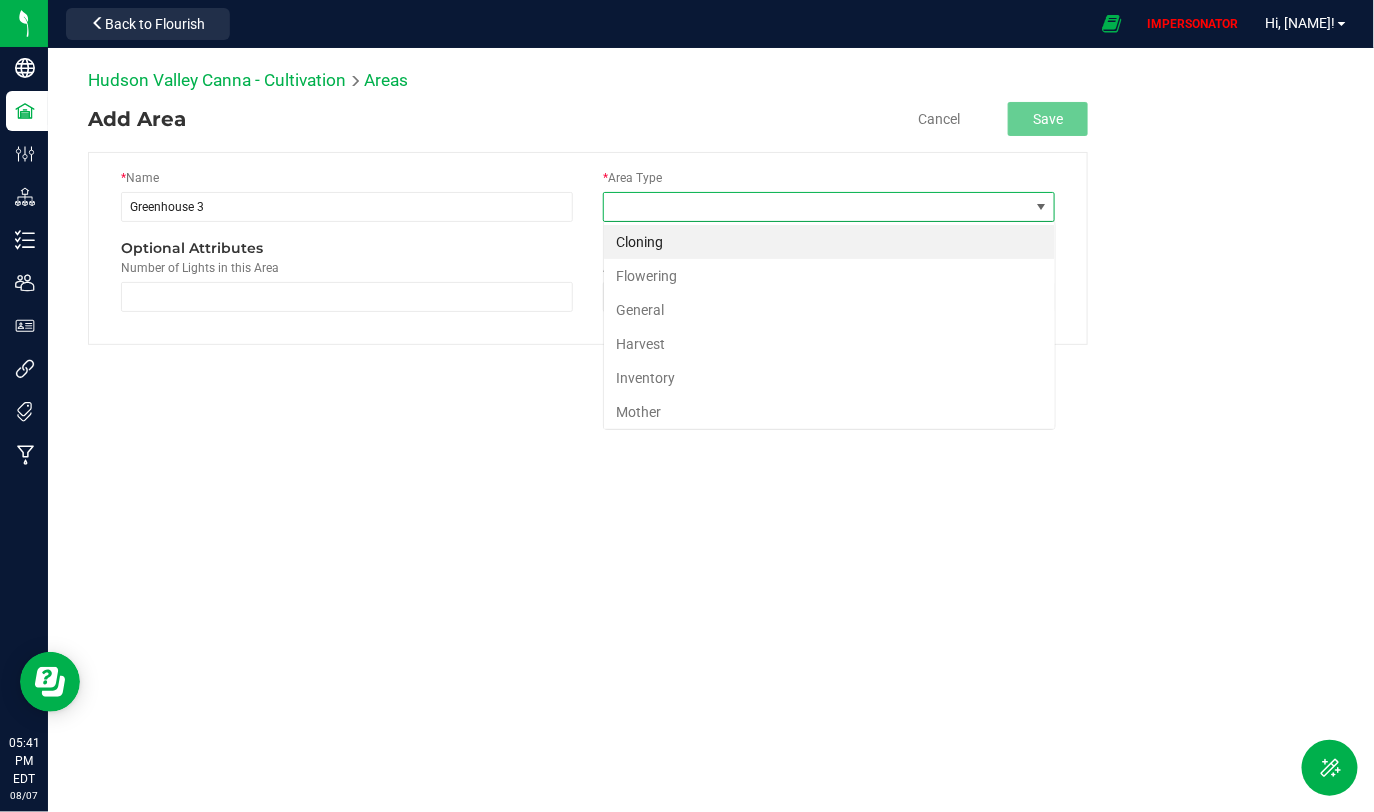 scroll, scrollTop: 99970, scrollLeft: 99547, axis: both 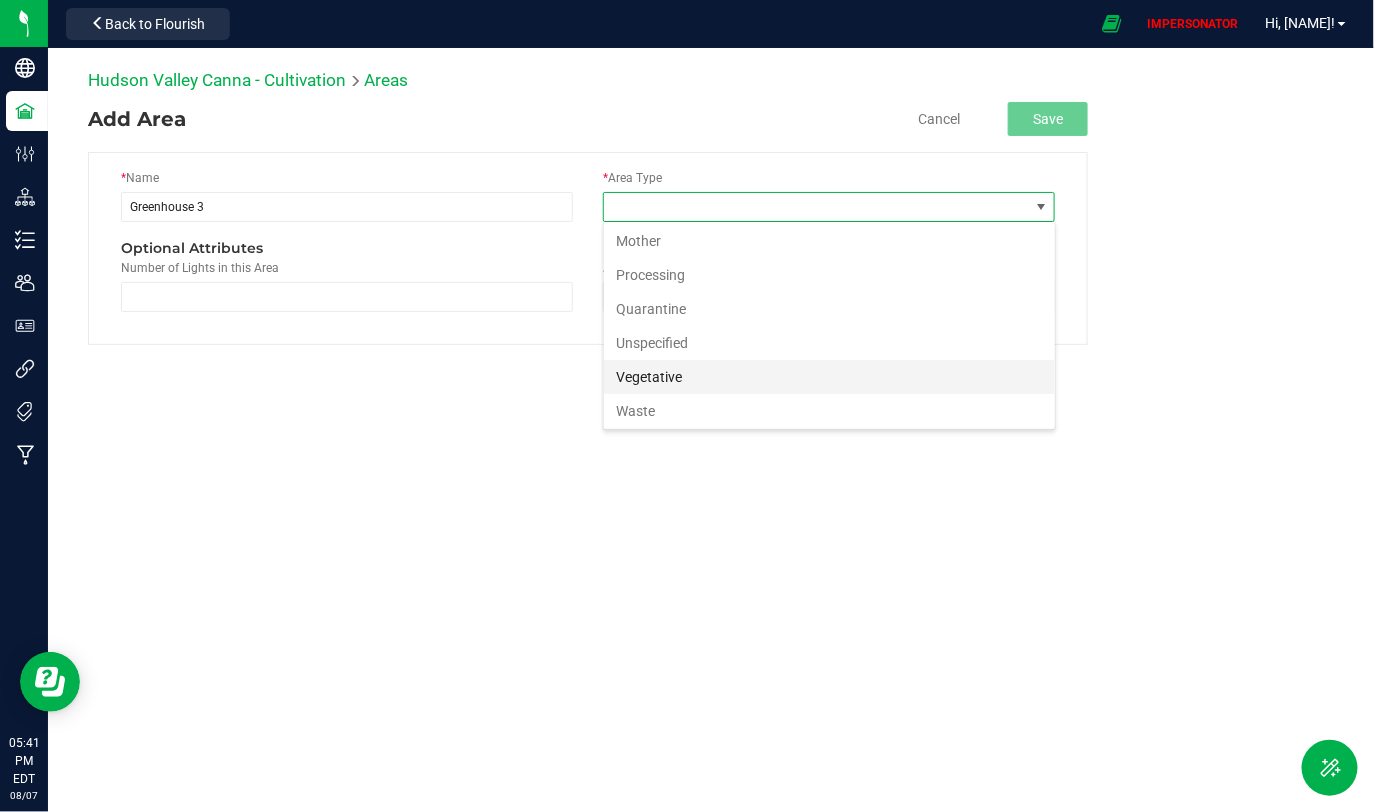 click on "Vegetative" at bounding box center (829, 377) 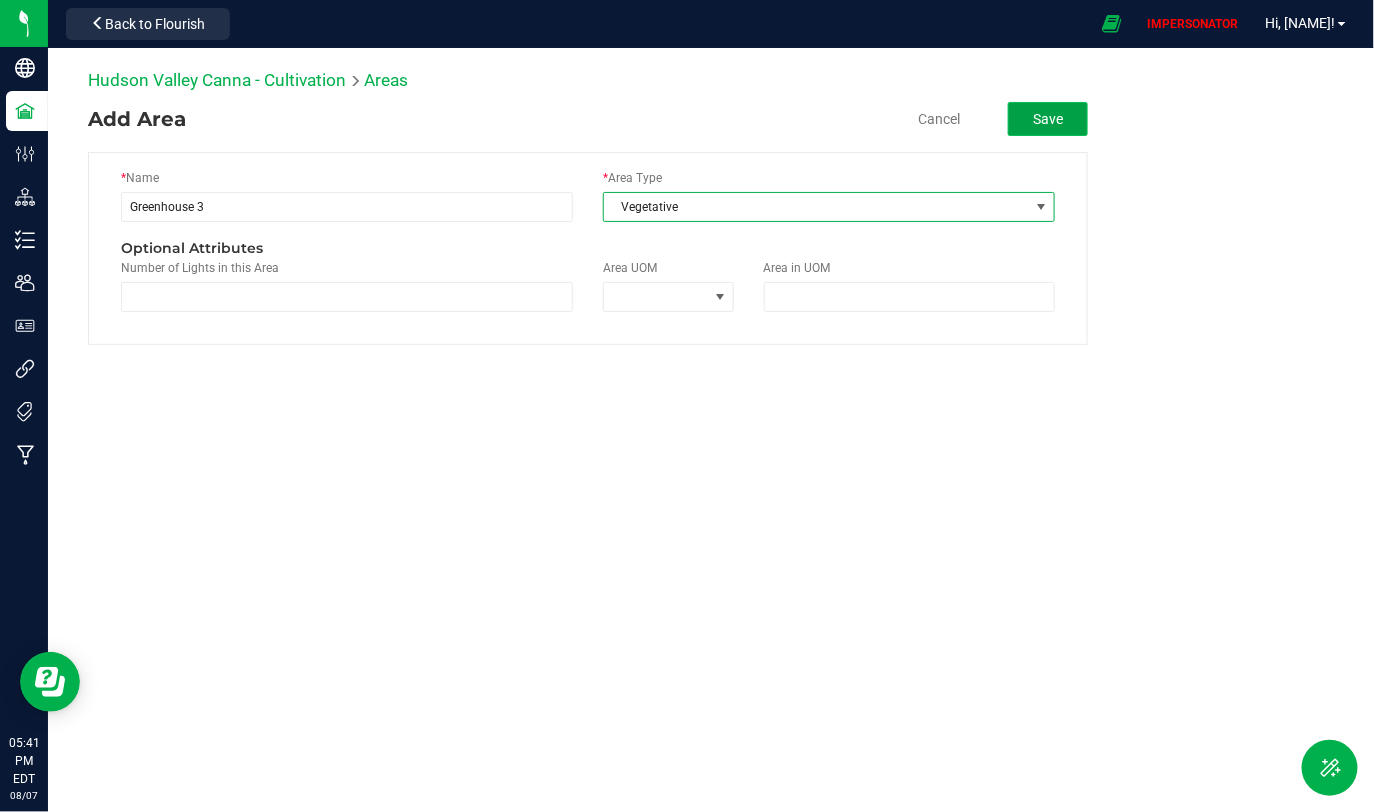 click on "Save" at bounding box center (1048, 119) 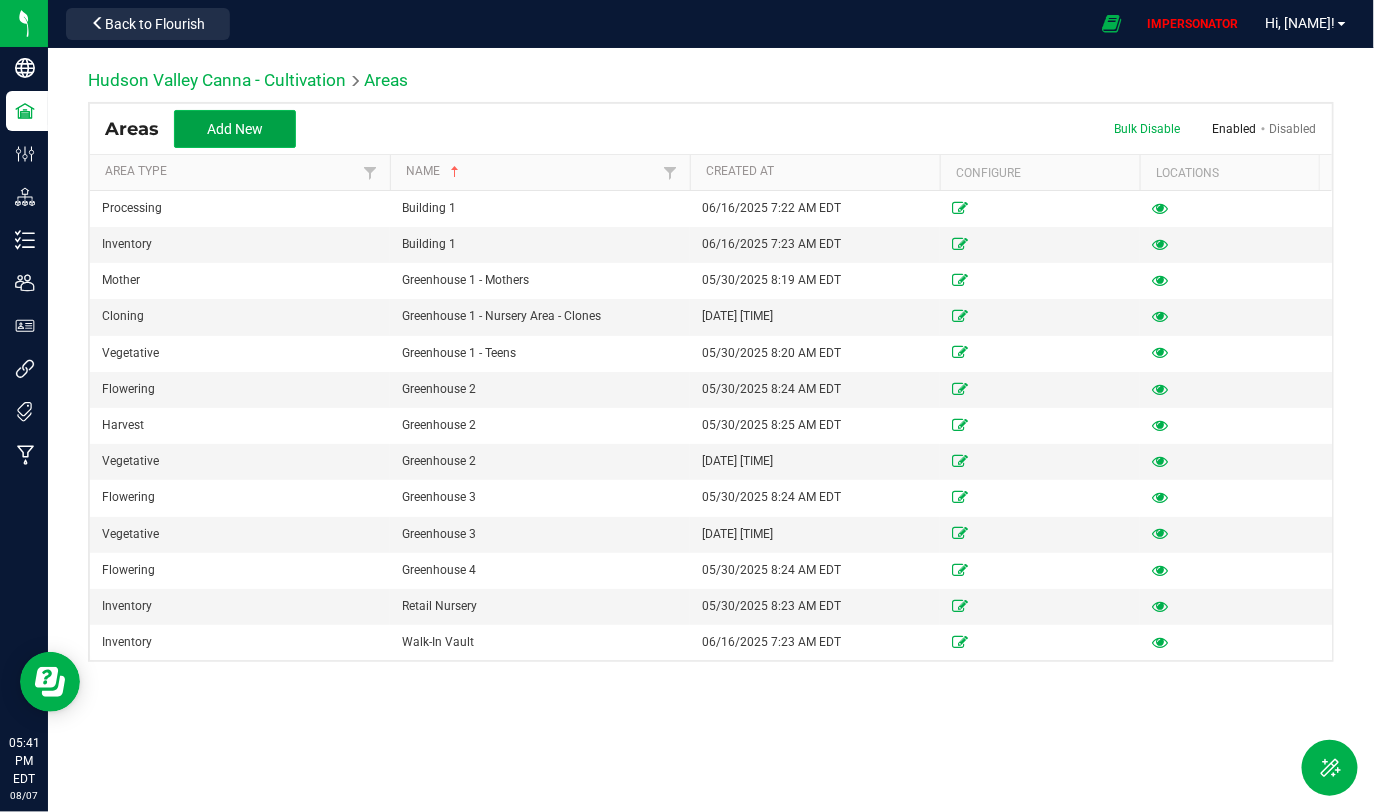 click on "Add New" at bounding box center [235, 129] 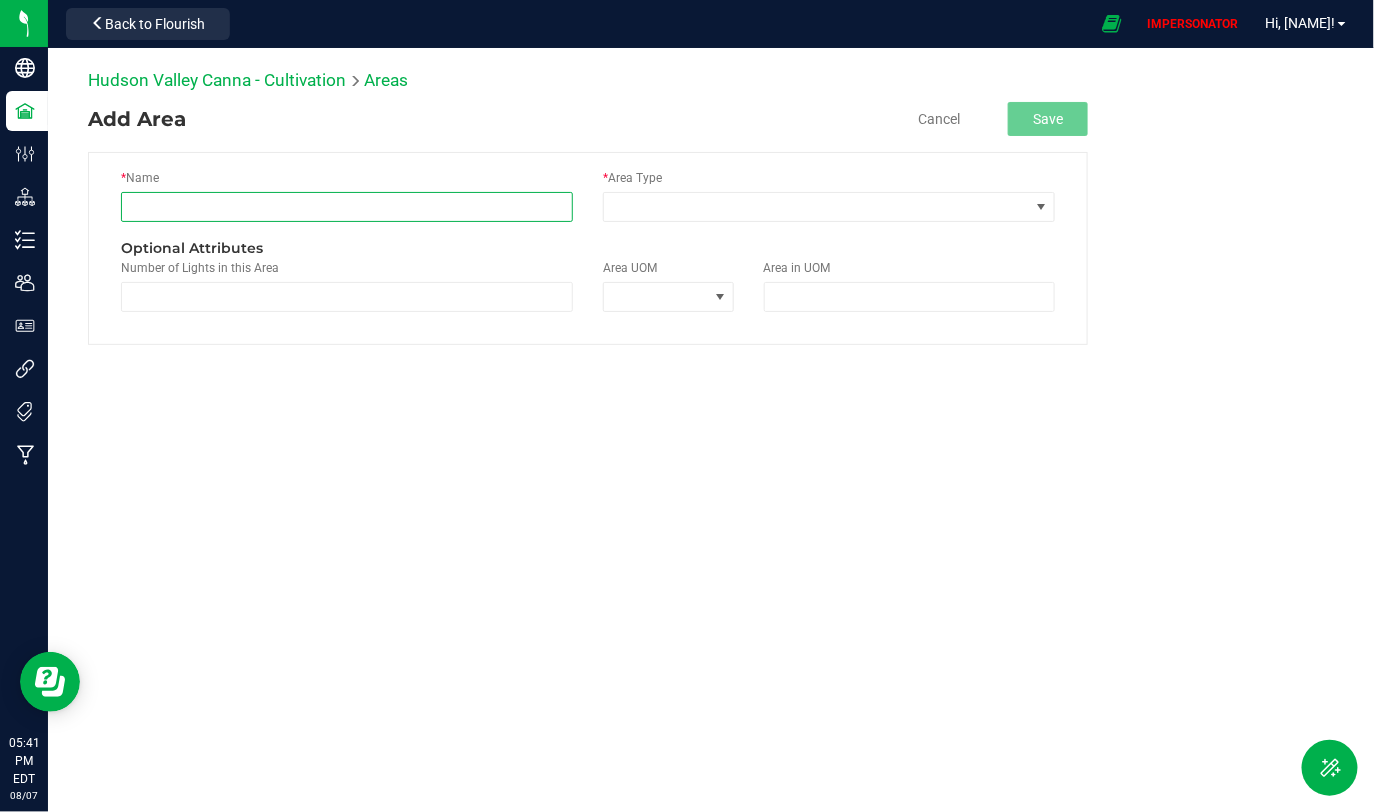 click at bounding box center [347, 207] 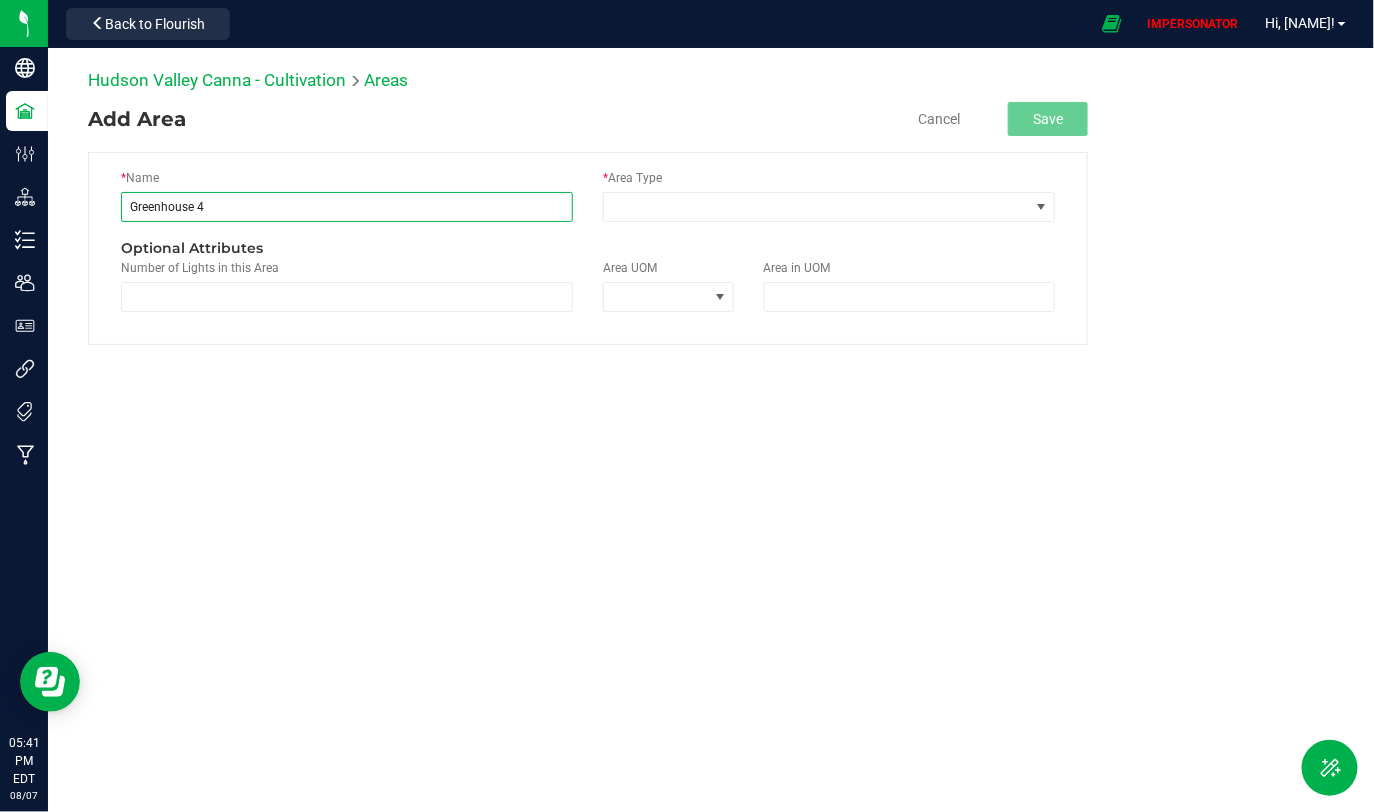 type on "Greenhouse 4" 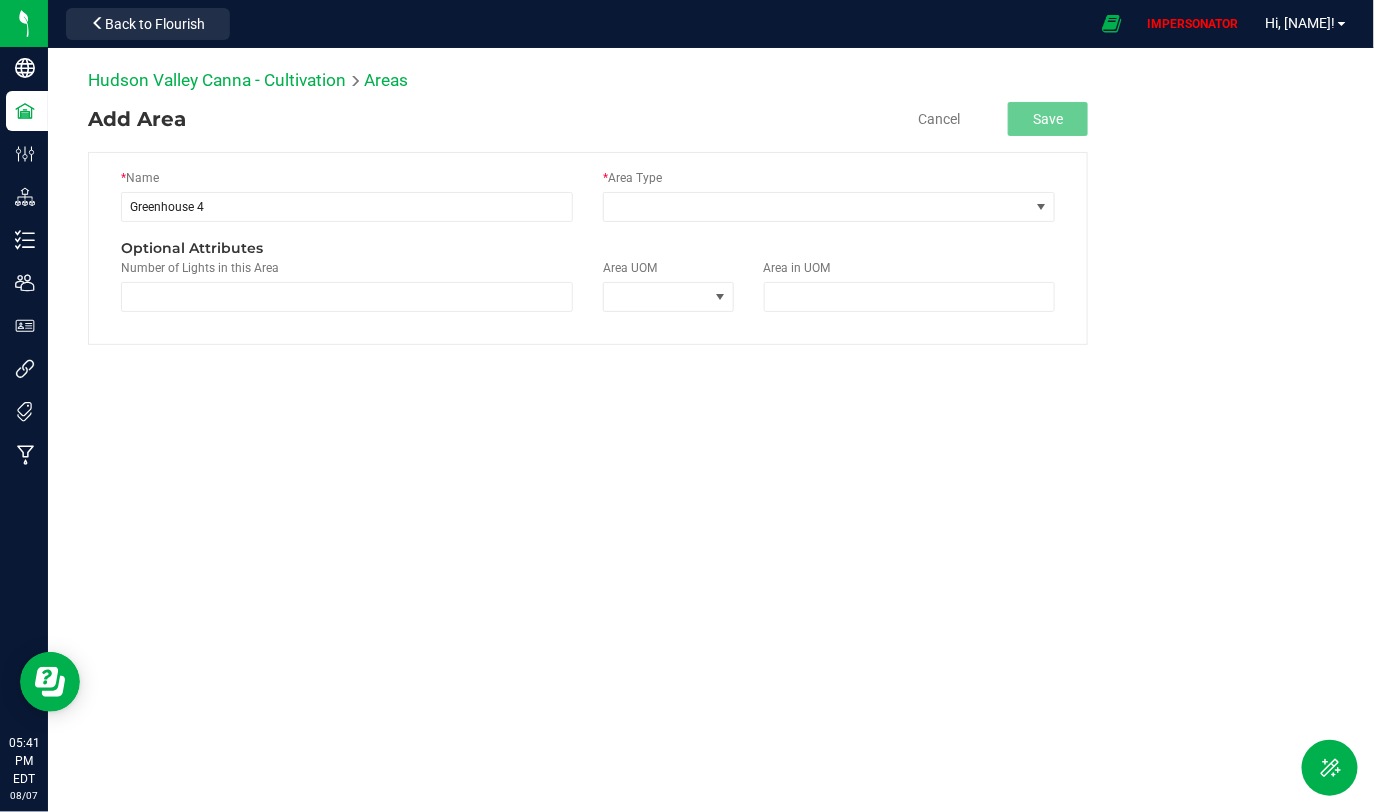 click on "Hudson Valley Canna - Cultivation
Areas
Add Area
Cancel
Save
*
Name
Greenhouse 4
*
Area Type
Optional Attributes
Number of Lights in this Area
Area UOM
Area in UOM" at bounding box center (711, 318) 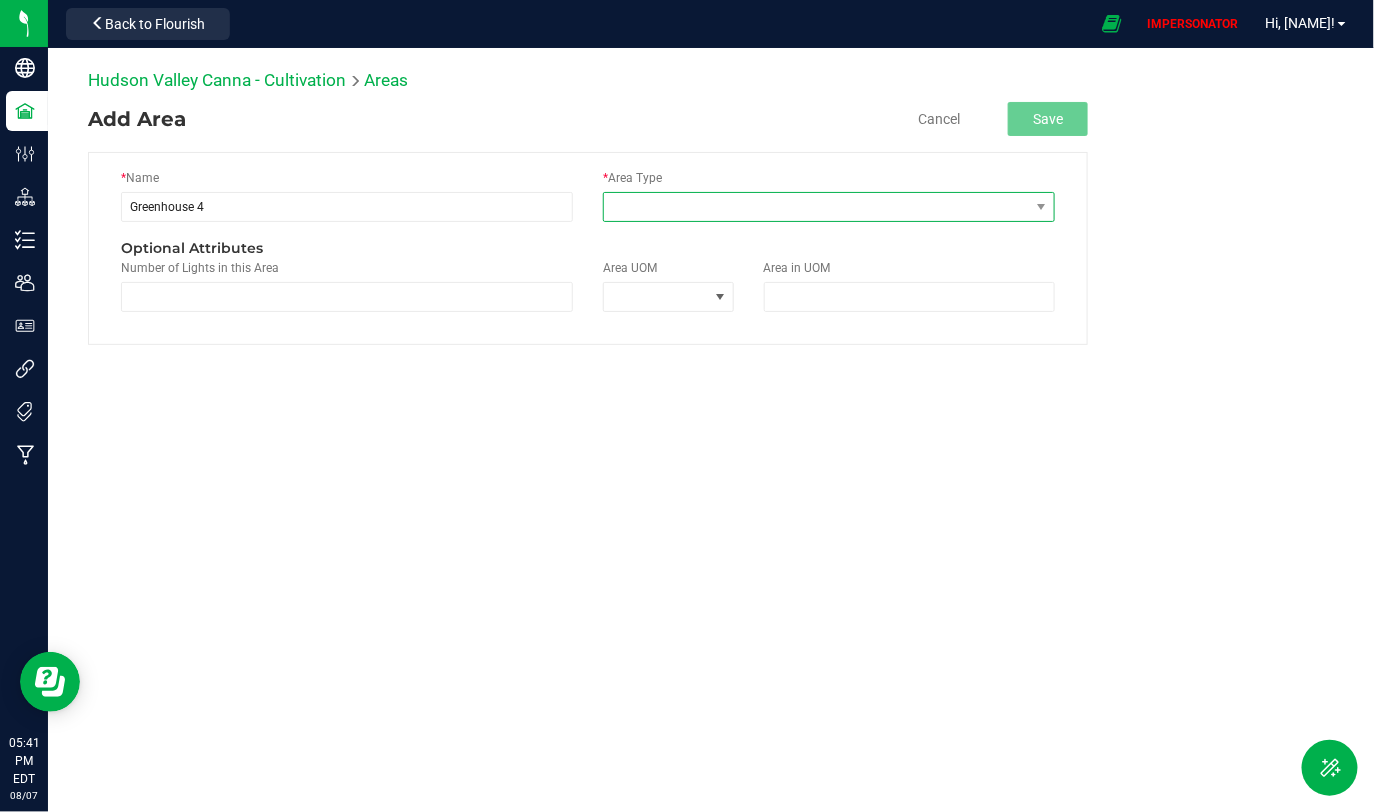 click at bounding box center [816, 207] 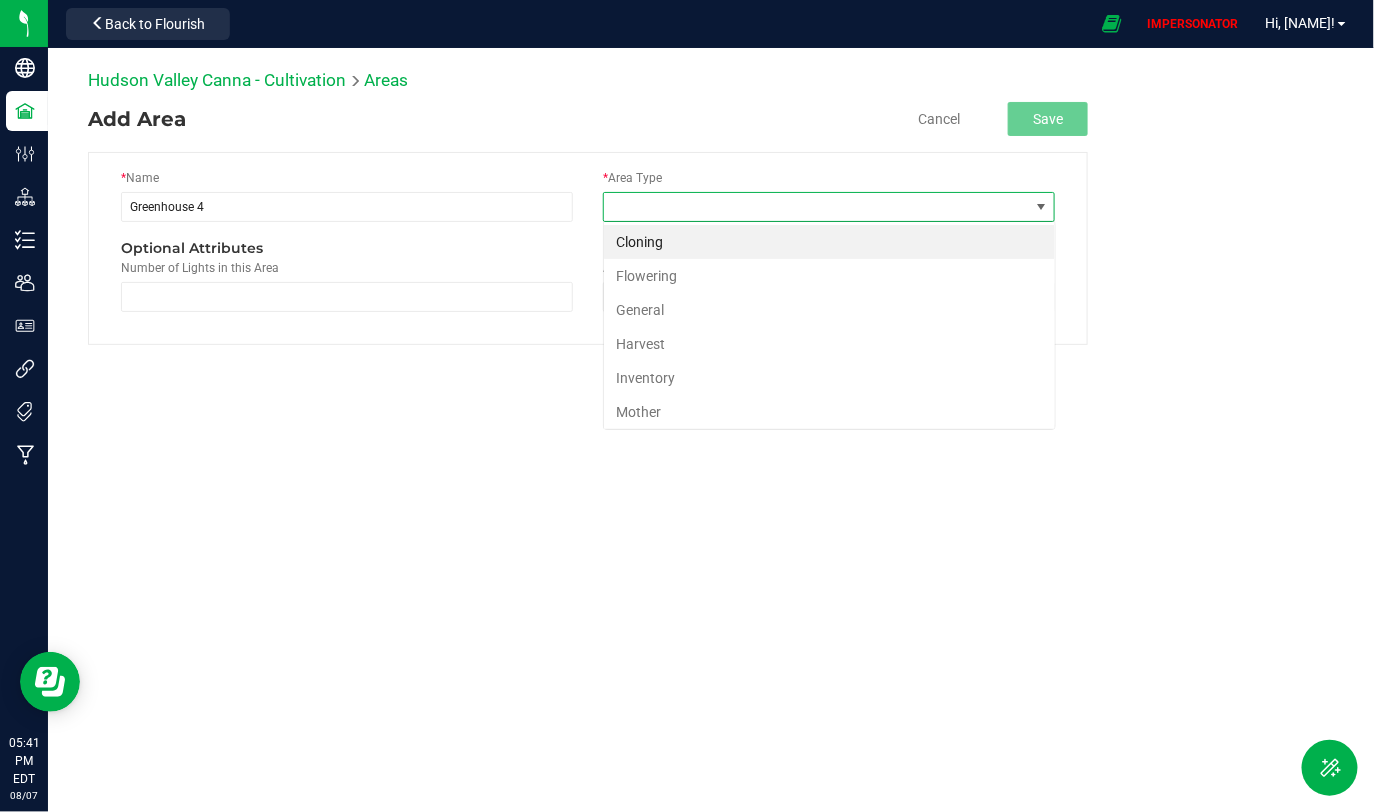 scroll, scrollTop: 99970, scrollLeft: 99547, axis: both 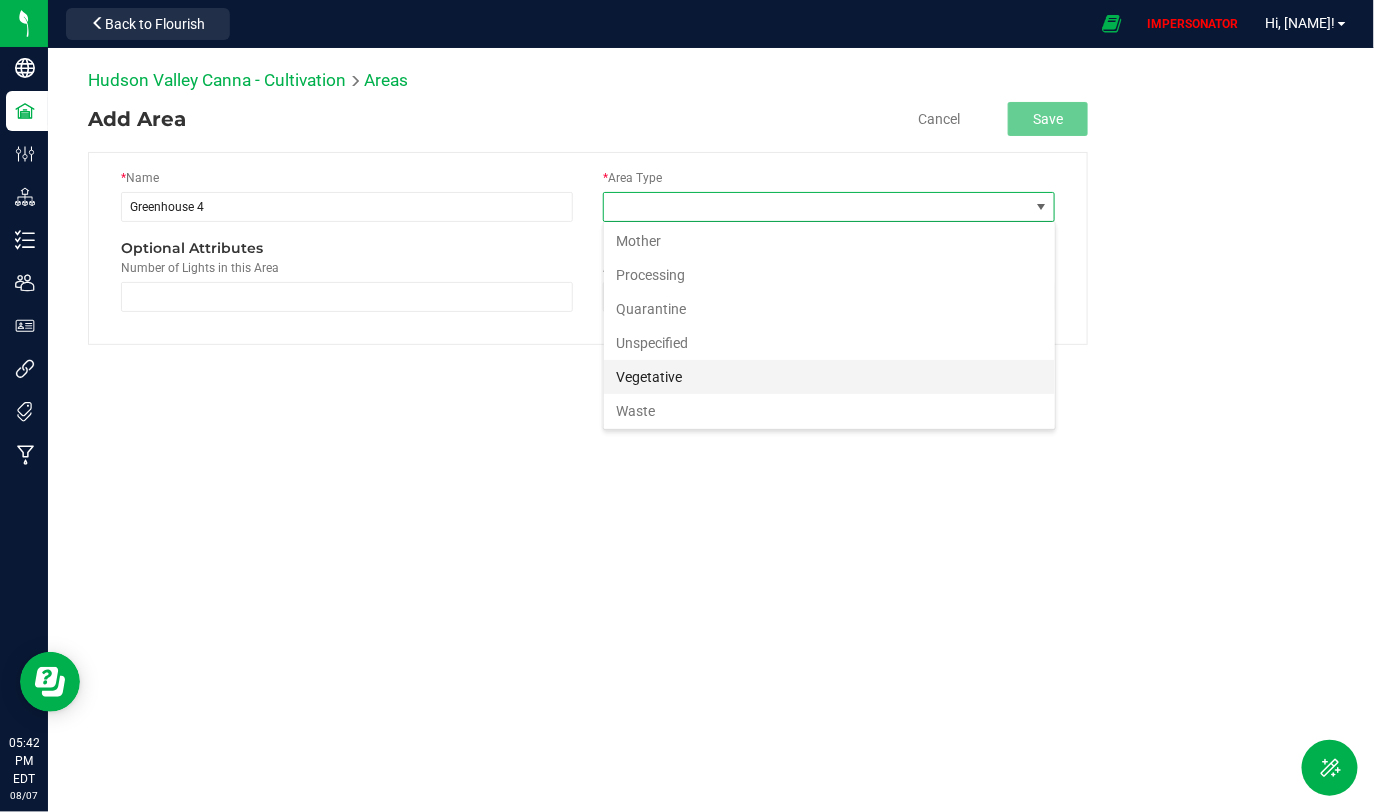 click on "Vegetative" at bounding box center [829, 377] 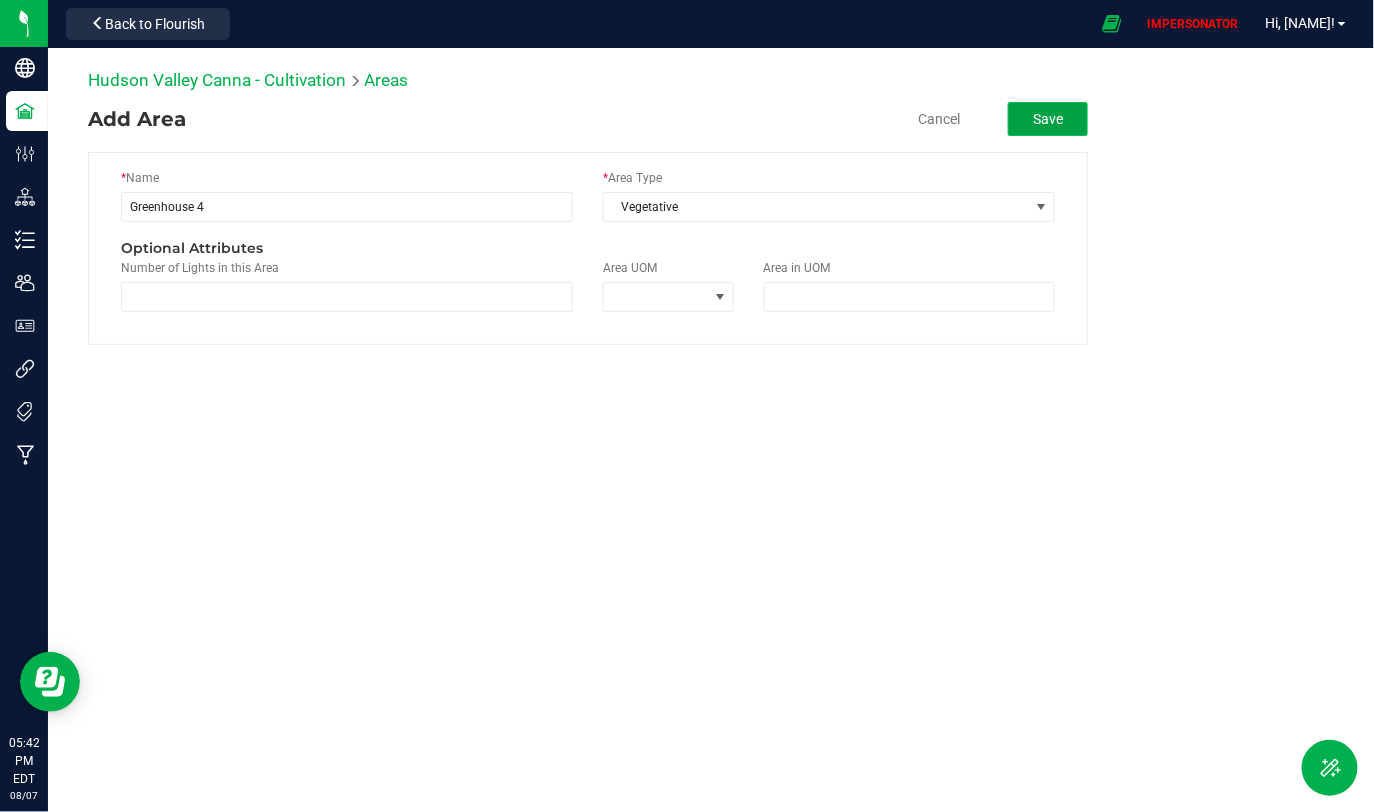 click on "Save" at bounding box center [1048, 119] 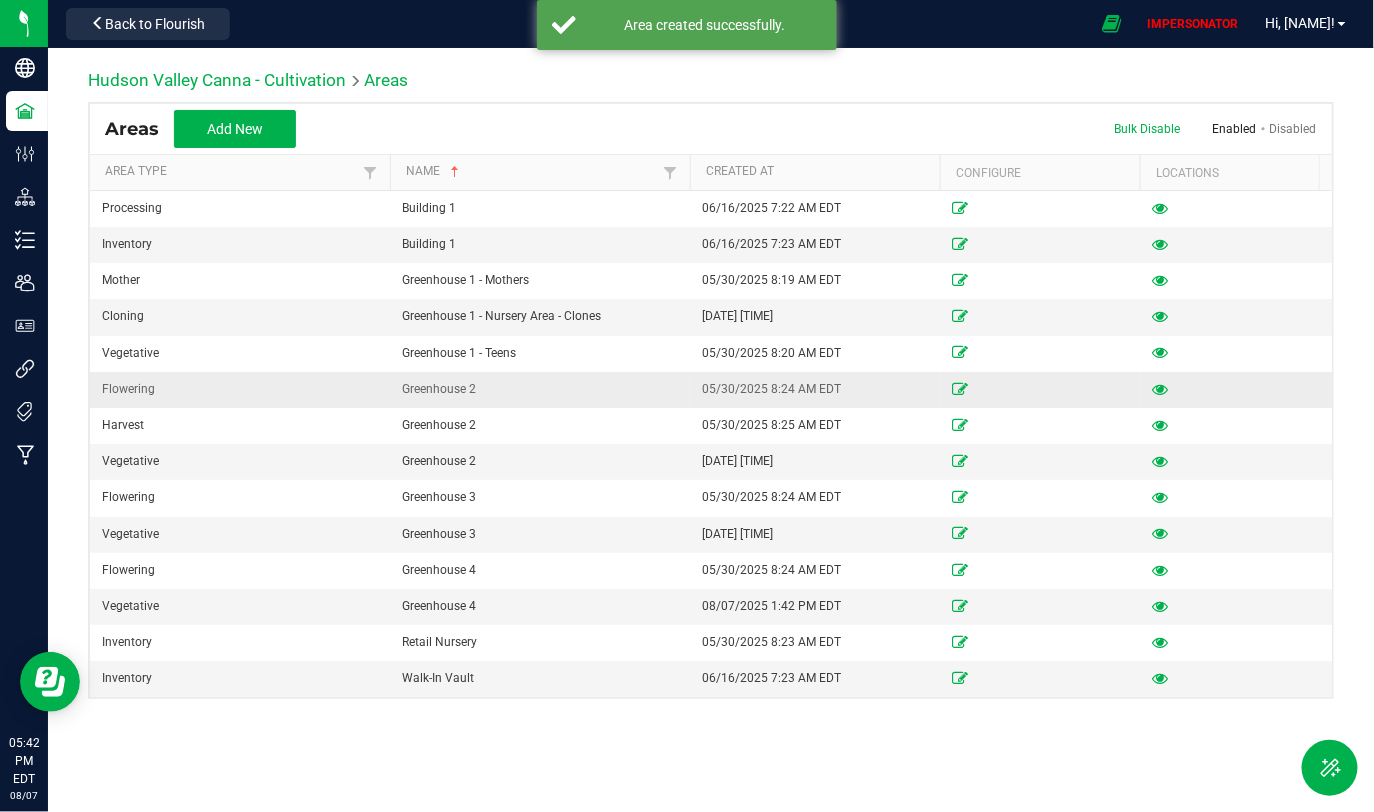 drag, startPoint x: 414, startPoint y: 397, endPoint x: 506, endPoint y: 397, distance: 92 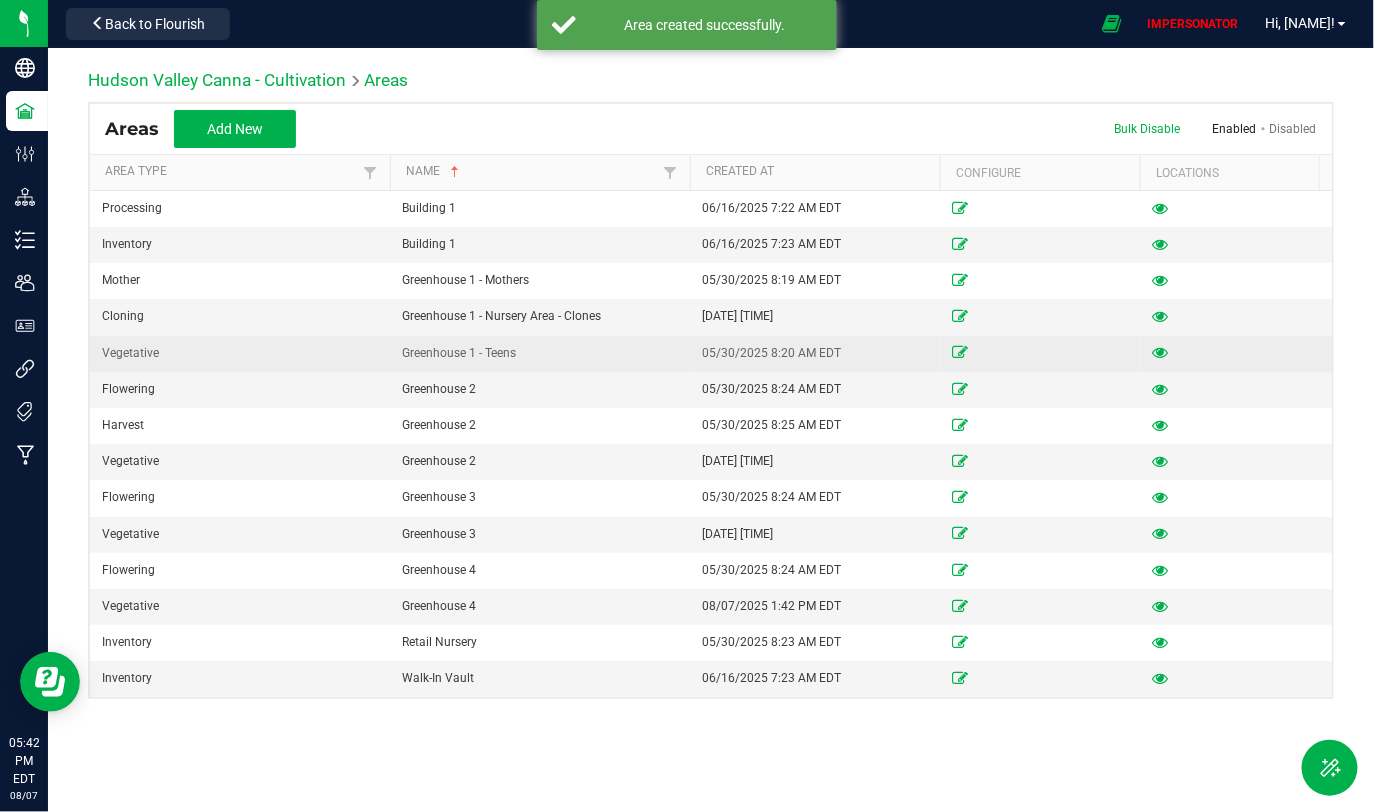 drag, startPoint x: 411, startPoint y: 338, endPoint x: 526, endPoint y: 347, distance: 115.35164 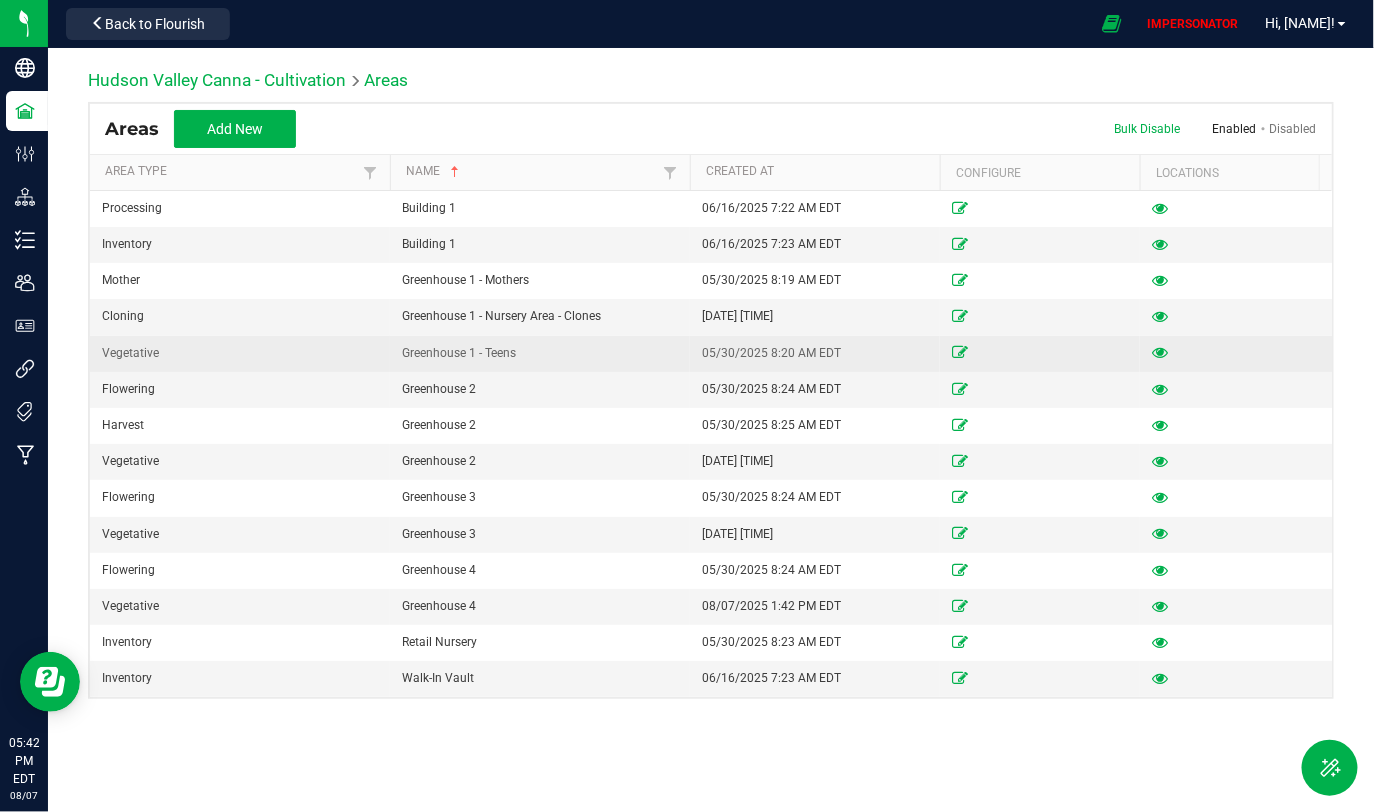 click on "Greenhouse 1 - Teens" at bounding box center (540, 353) 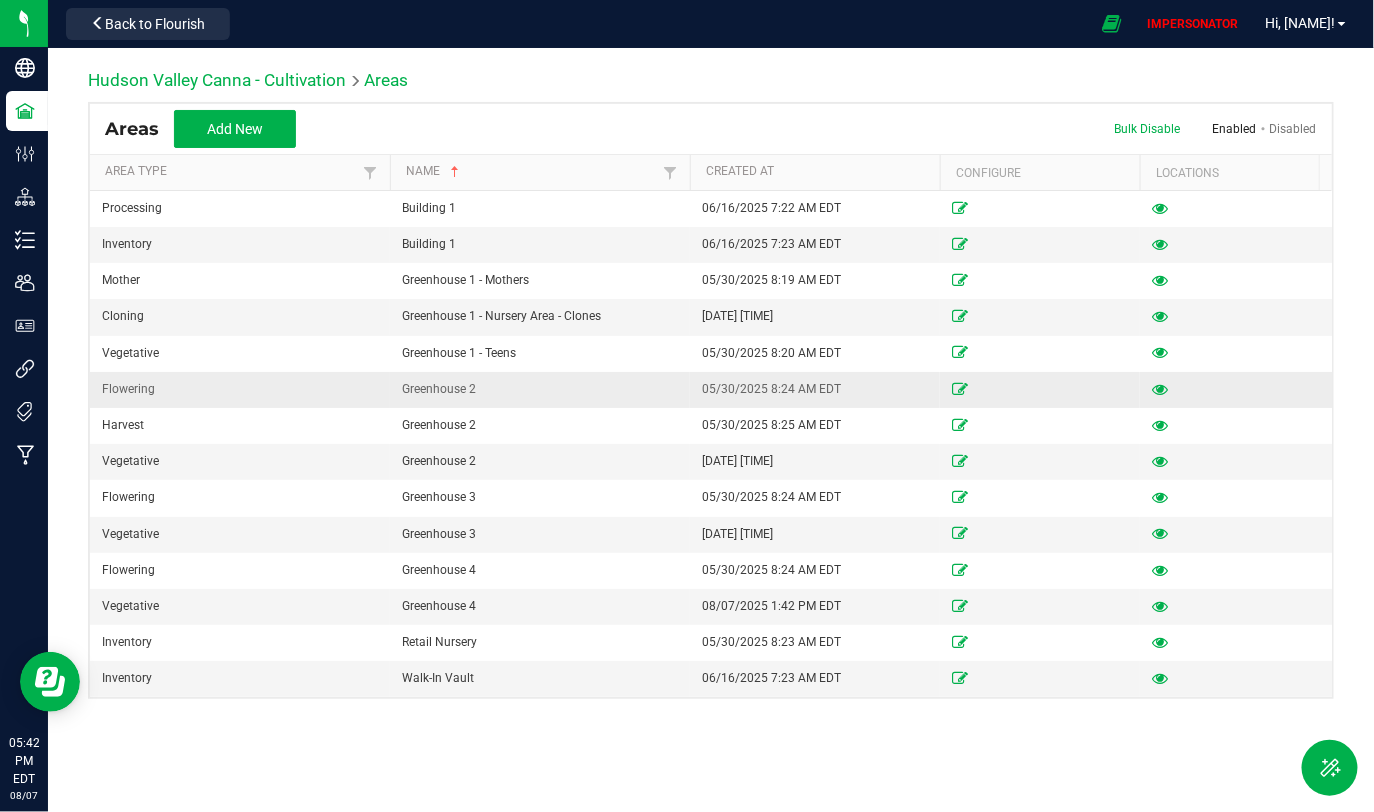drag, startPoint x: 403, startPoint y: 388, endPoint x: 514, endPoint y: 393, distance: 111.11256 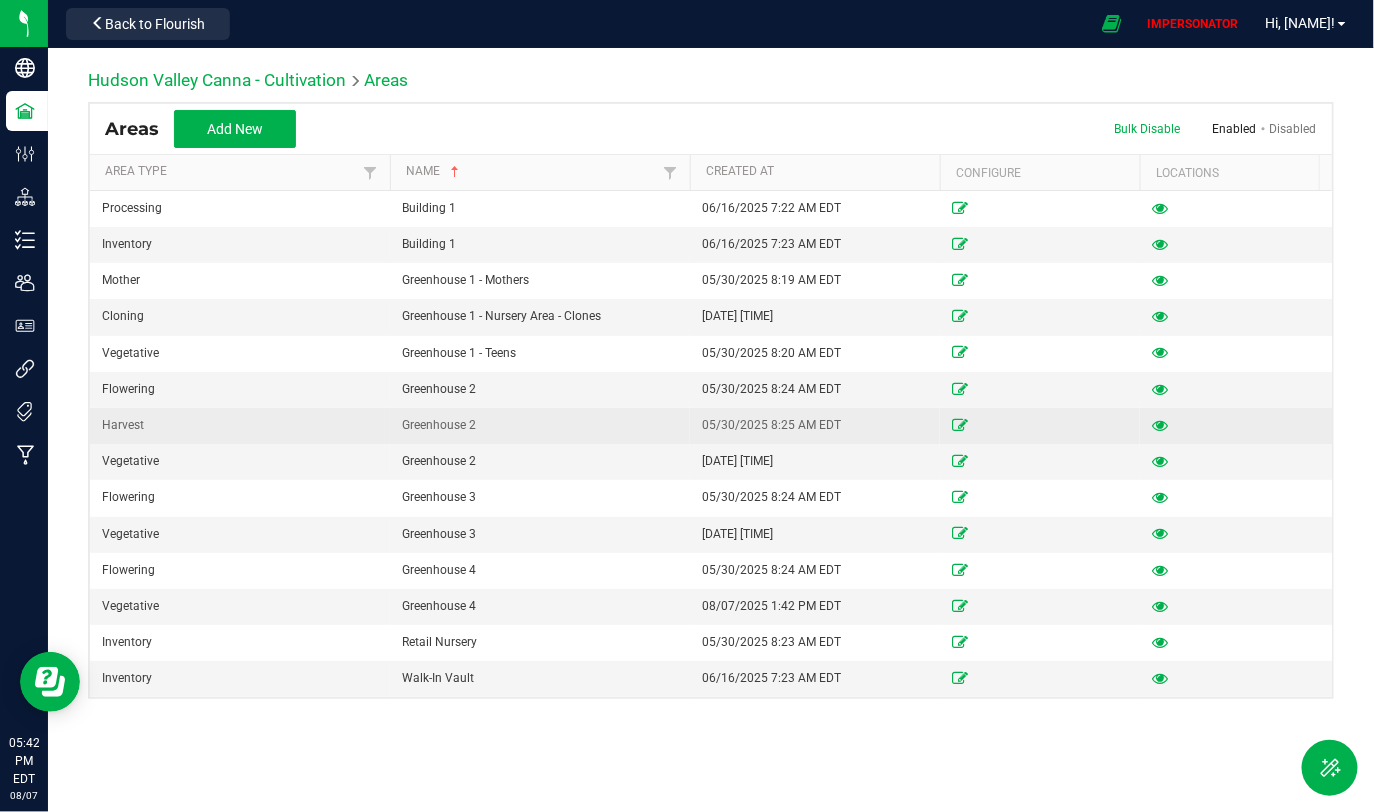 drag, startPoint x: 405, startPoint y: 421, endPoint x: 479, endPoint y: 424, distance: 74.06078 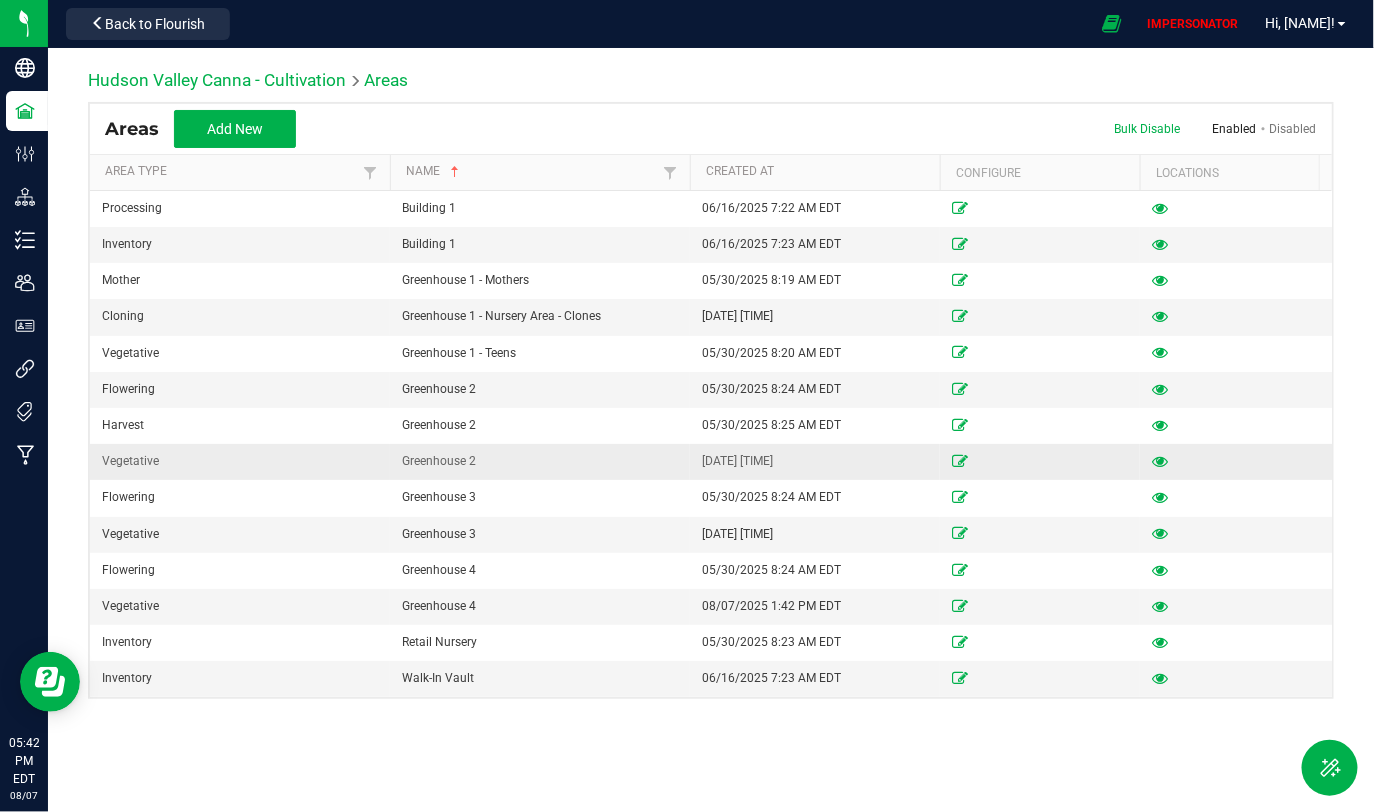 drag, startPoint x: 405, startPoint y: 459, endPoint x: 556, endPoint y: 458, distance: 151.00331 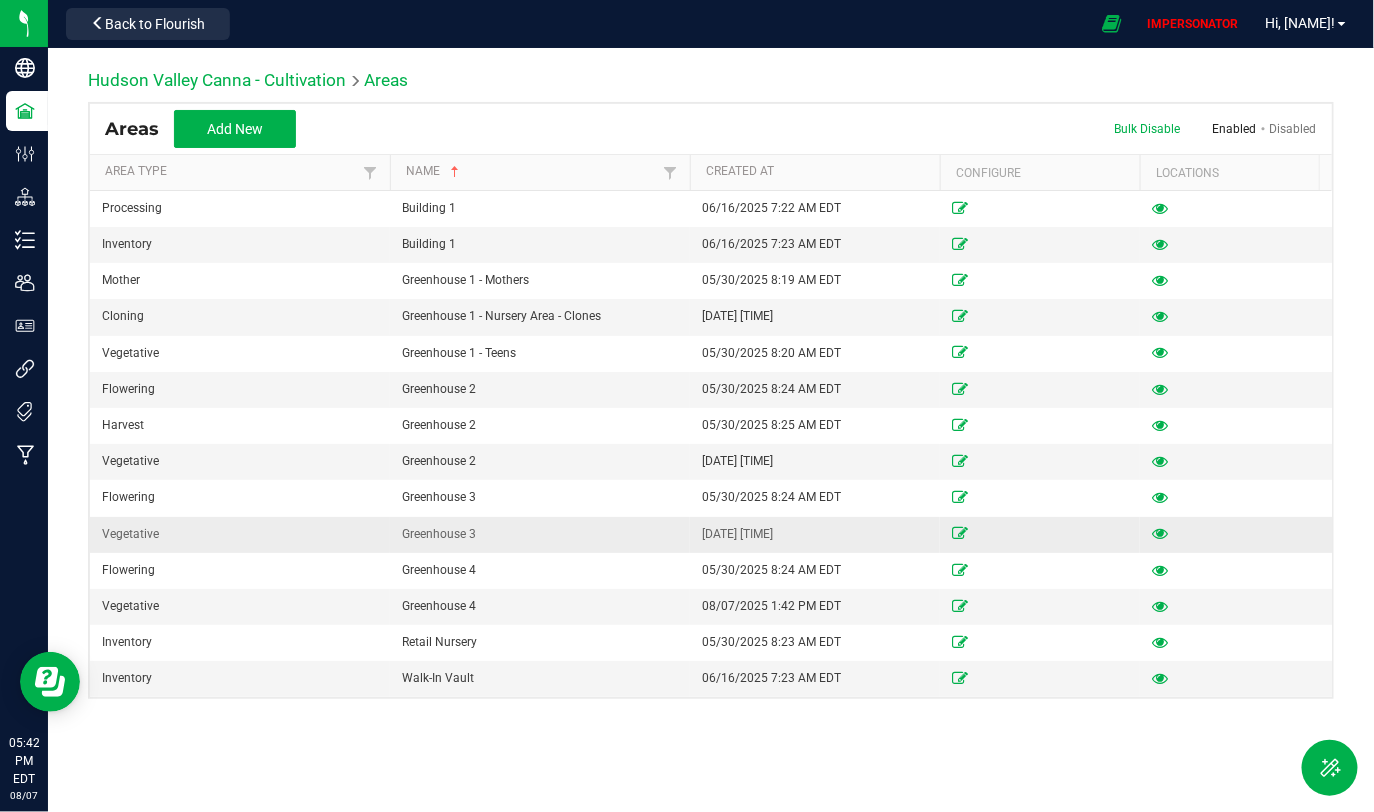 drag, startPoint x: 379, startPoint y: 540, endPoint x: 590, endPoint y: 540, distance: 211 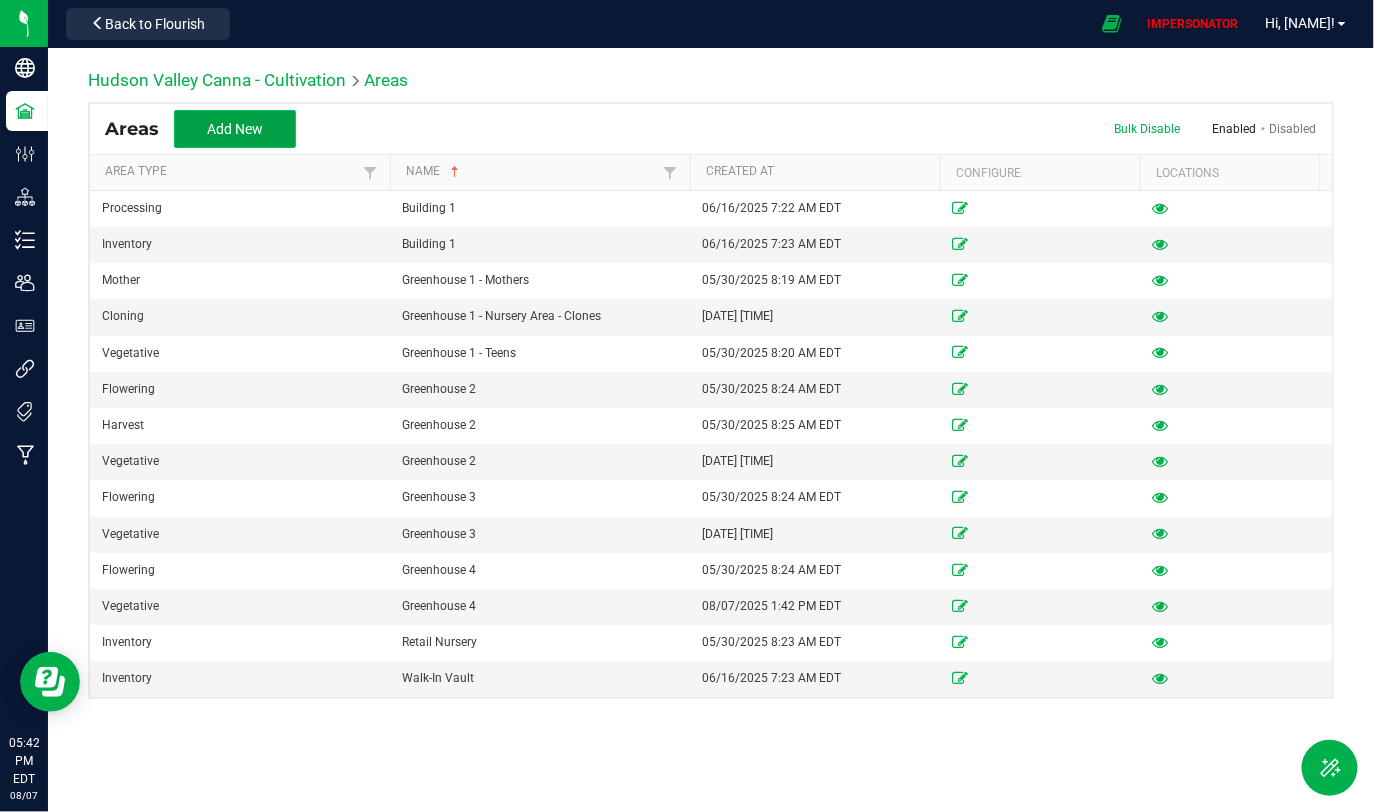 click on "Add New" at bounding box center (235, 129) 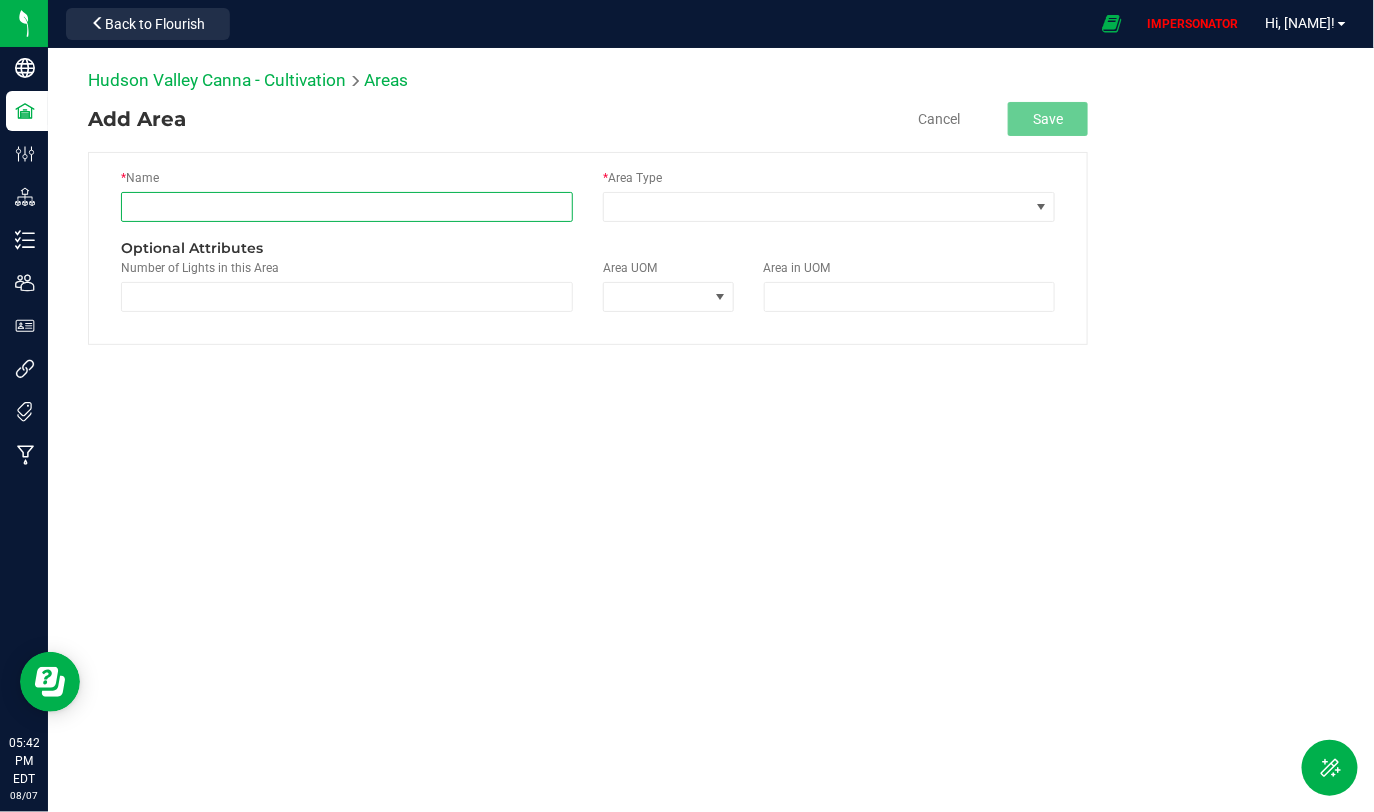 click at bounding box center [347, 207] 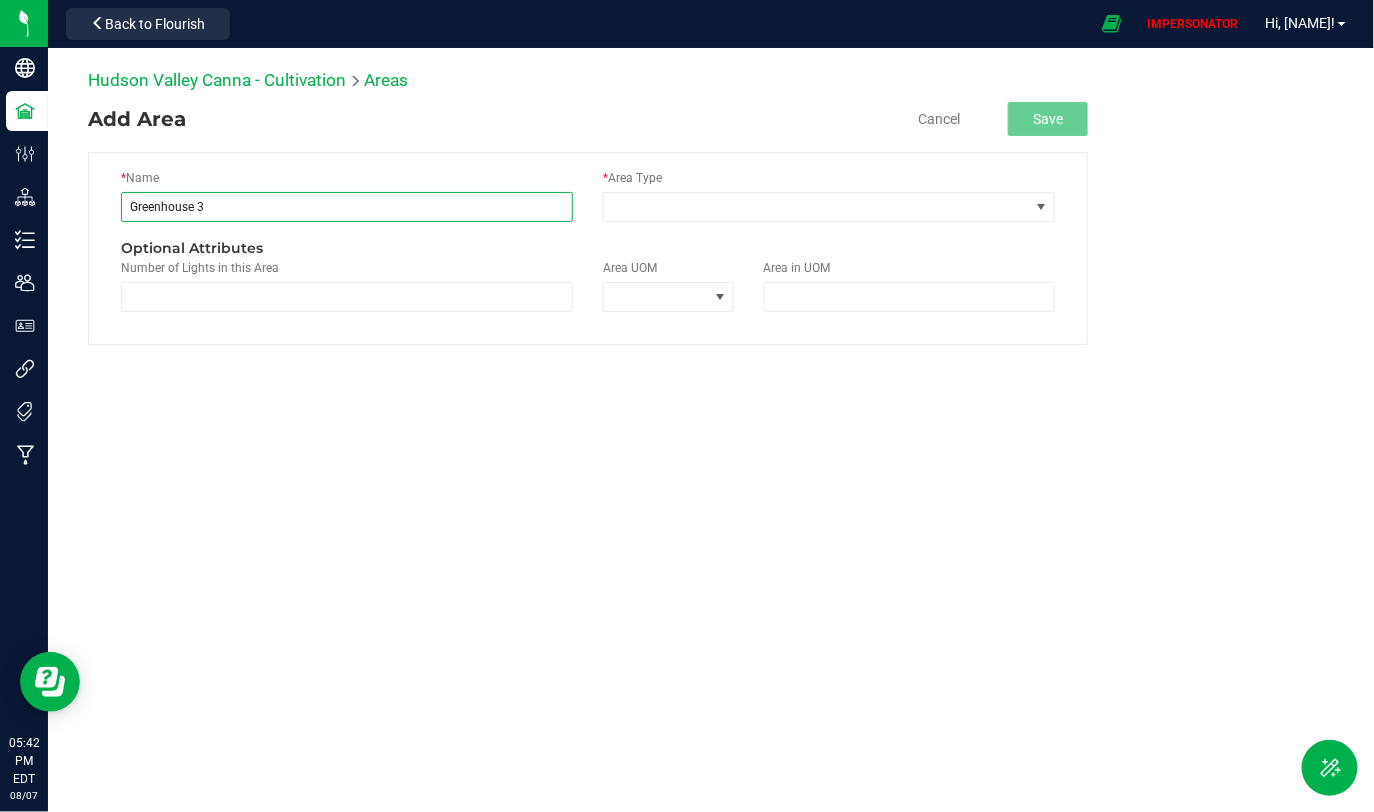 type on "Greenhouse 3" 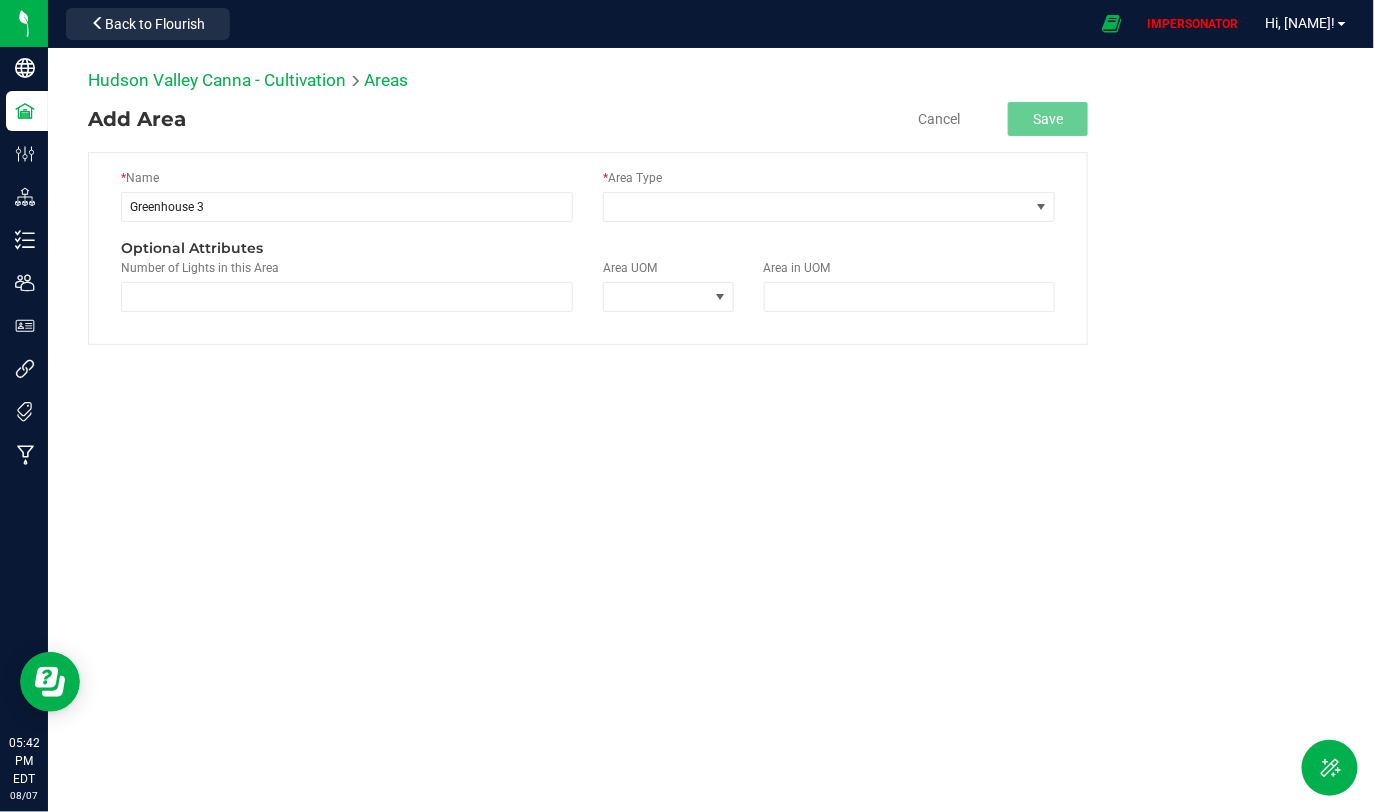 click on "*
Name
Greenhouse 3
*
Area Type
Optional Attributes
Number of Lights in this Area
Area UOM
Area in UOM" at bounding box center (588, 248) 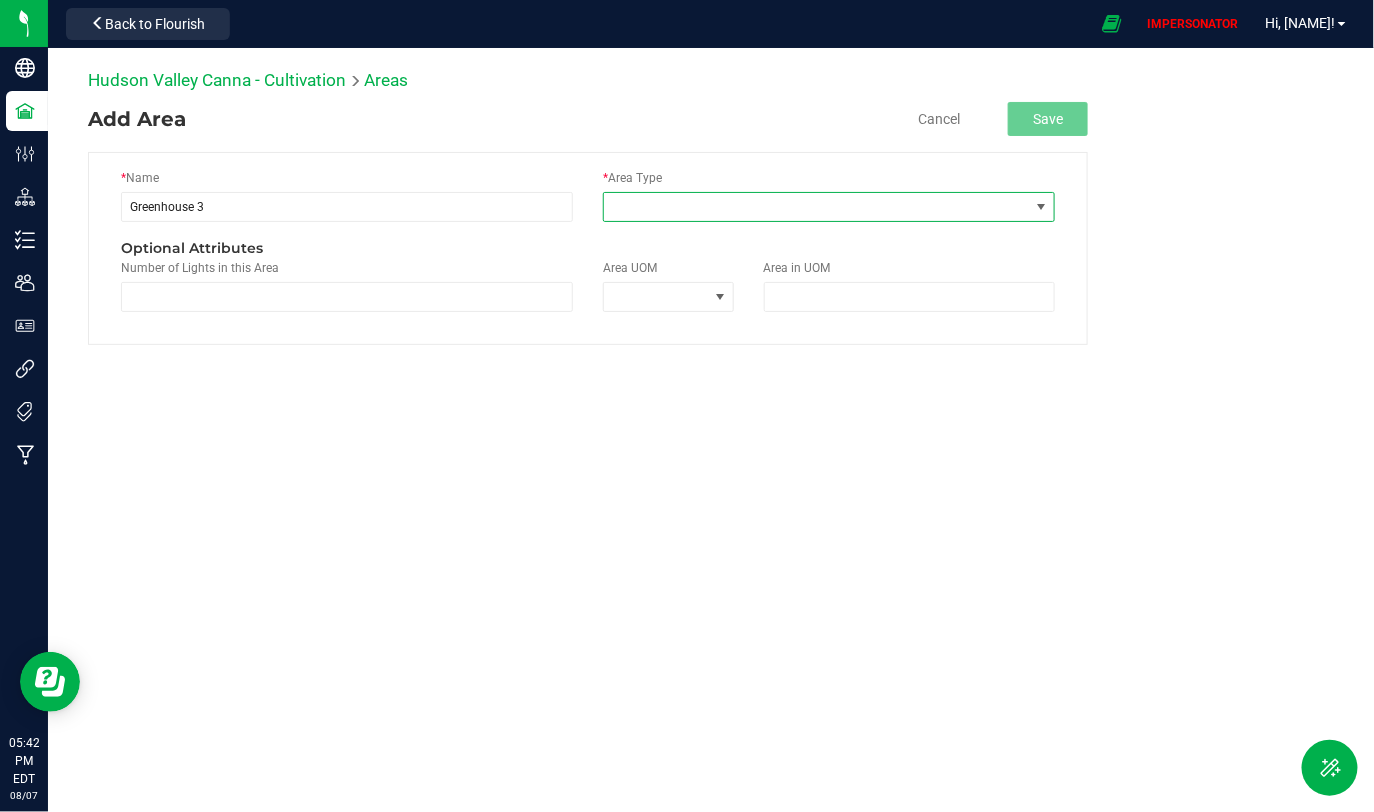click at bounding box center (816, 207) 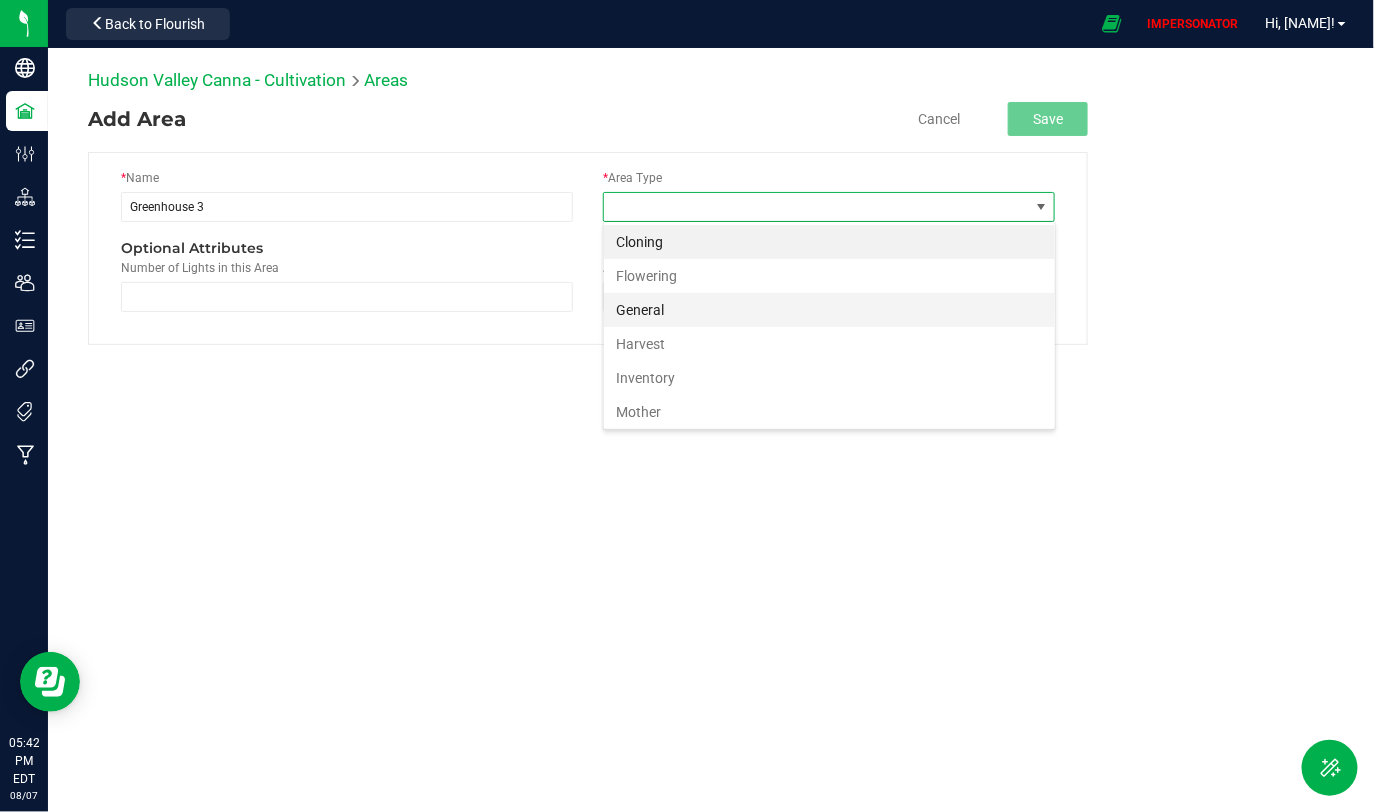 scroll, scrollTop: 99970, scrollLeft: 99547, axis: both 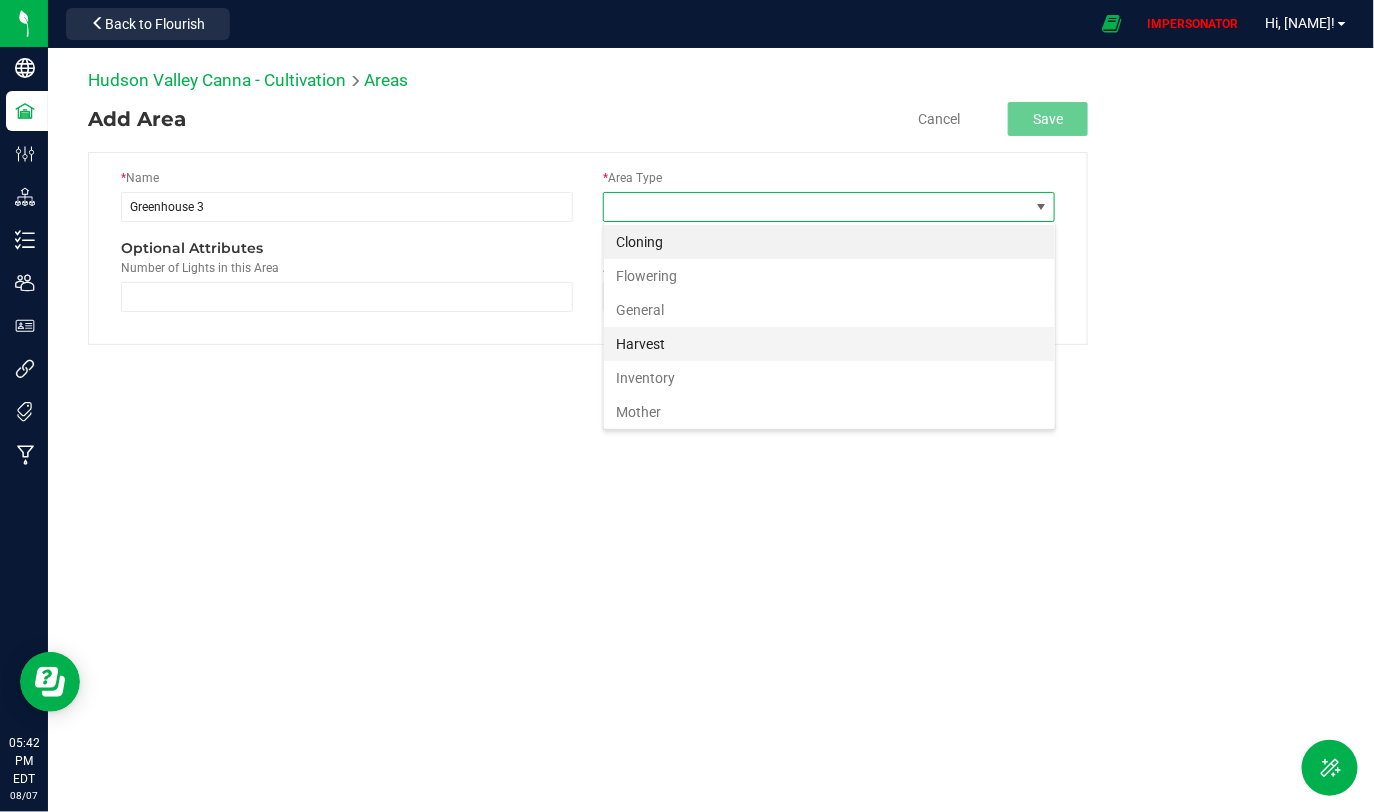 click on "Harvest" at bounding box center (829, 344) 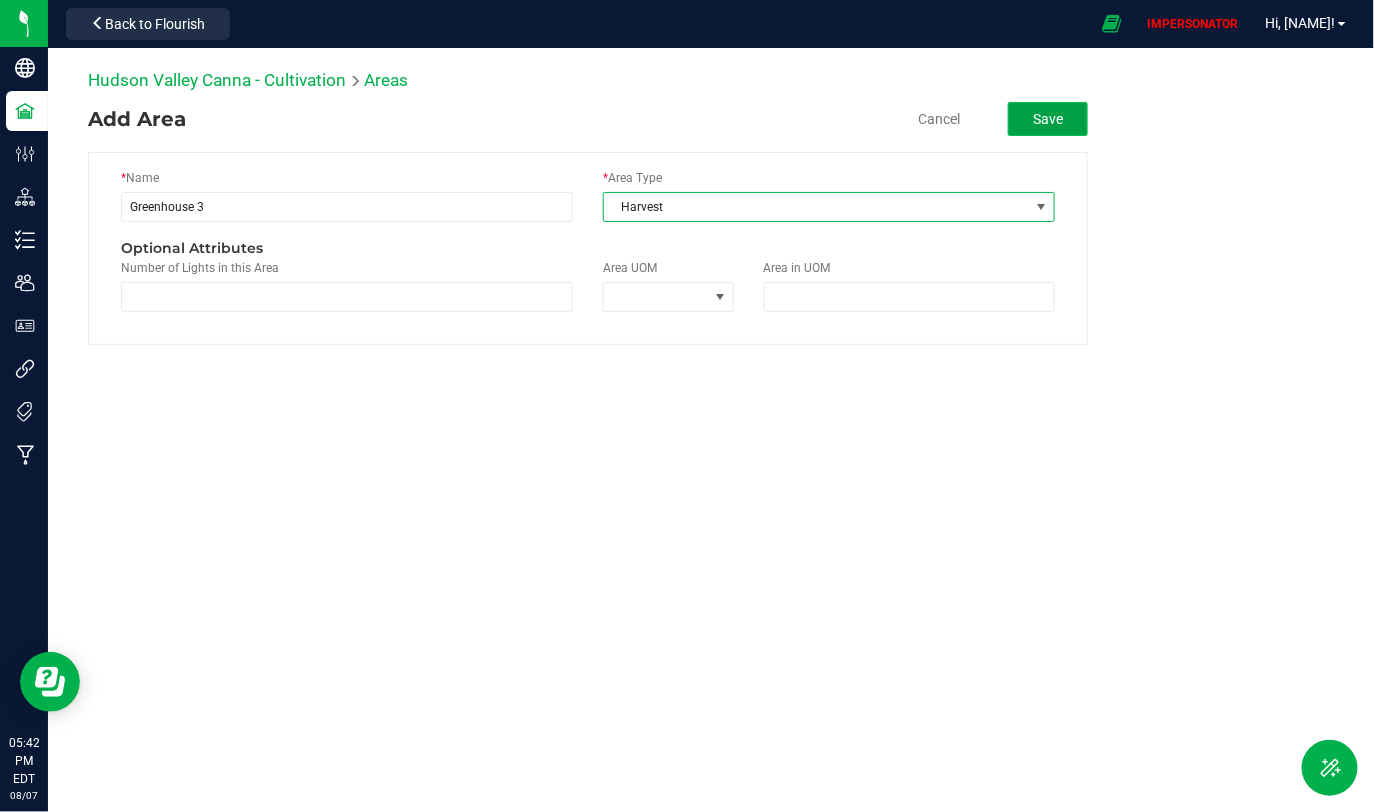 click on "Save" at bounding box center [1048, 119] 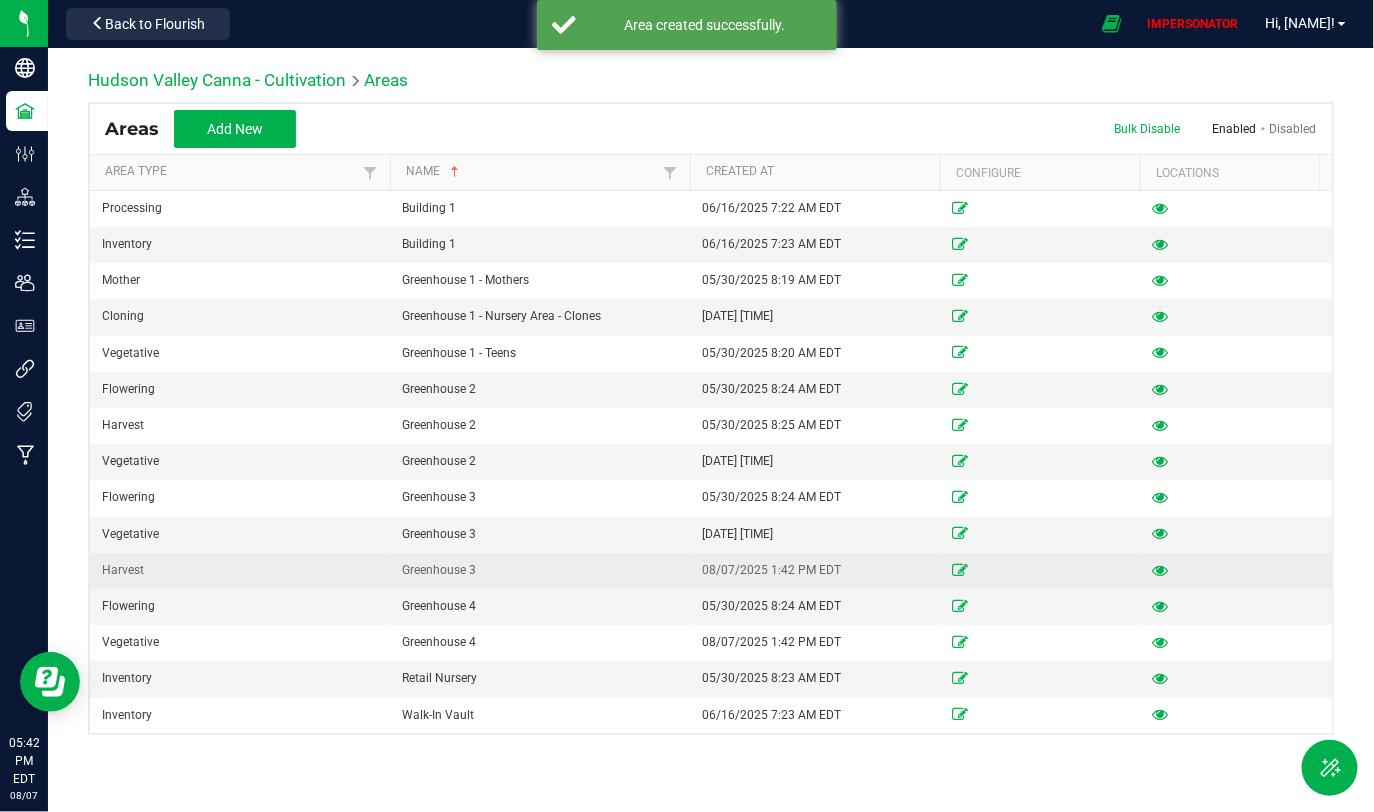 drag, startPoint x: 410, startPoint y: 566, endPoint x: 486, endPoint y: 566, distance: 76 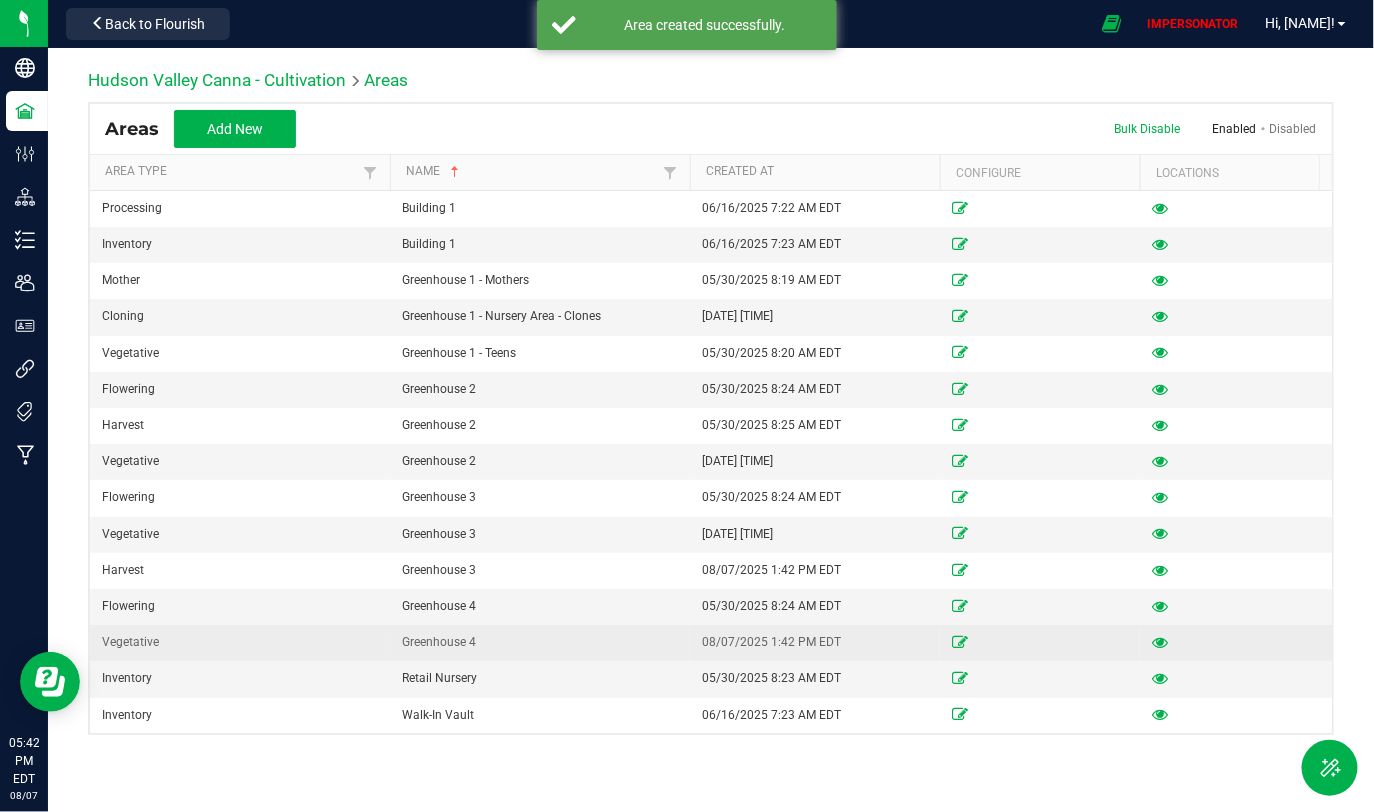 click on "Greenhouse 4" at bounding box center (540, 642) 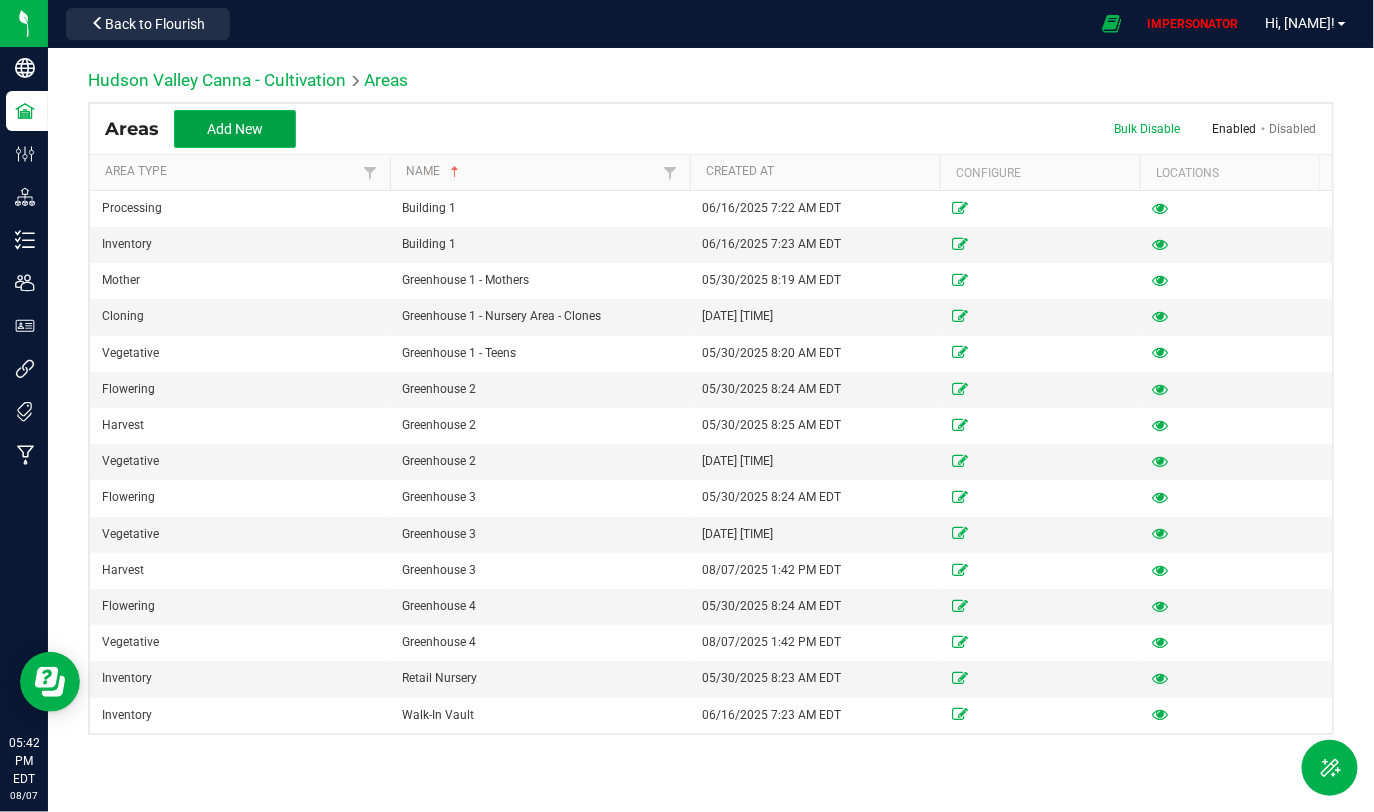 click on "Add New" at bounding box center [235, 129] 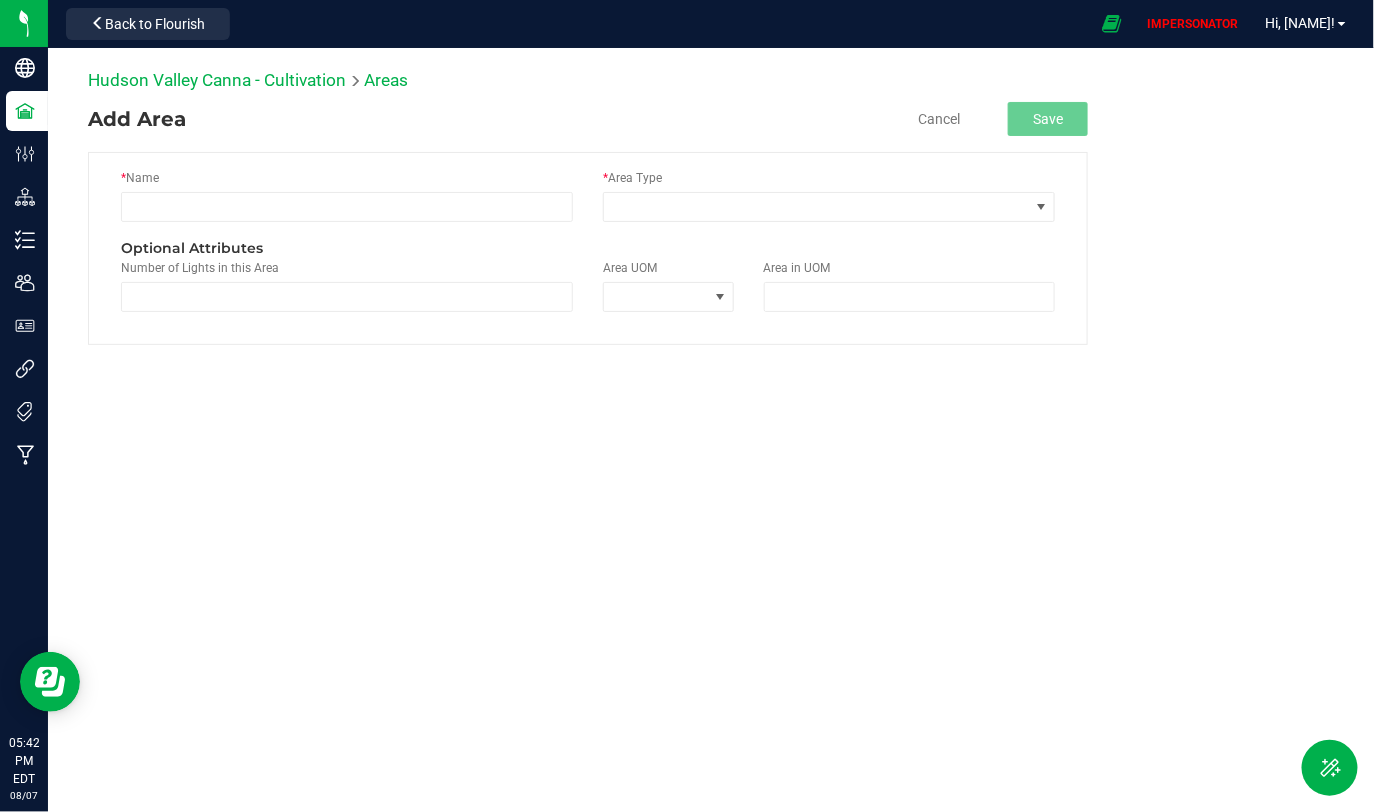 click on "*
Name" at bounding box center (347, 203) 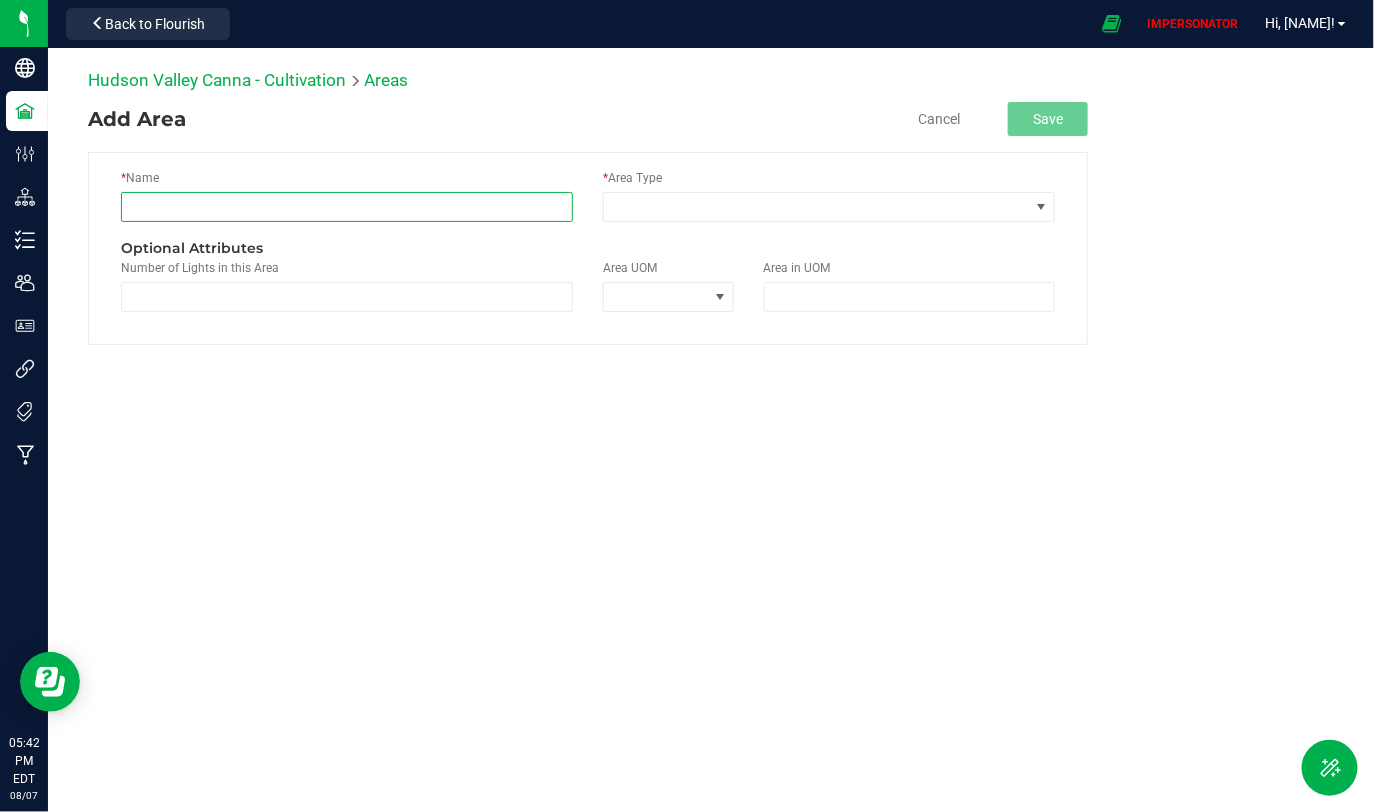 click at bounding box center (347, 207) 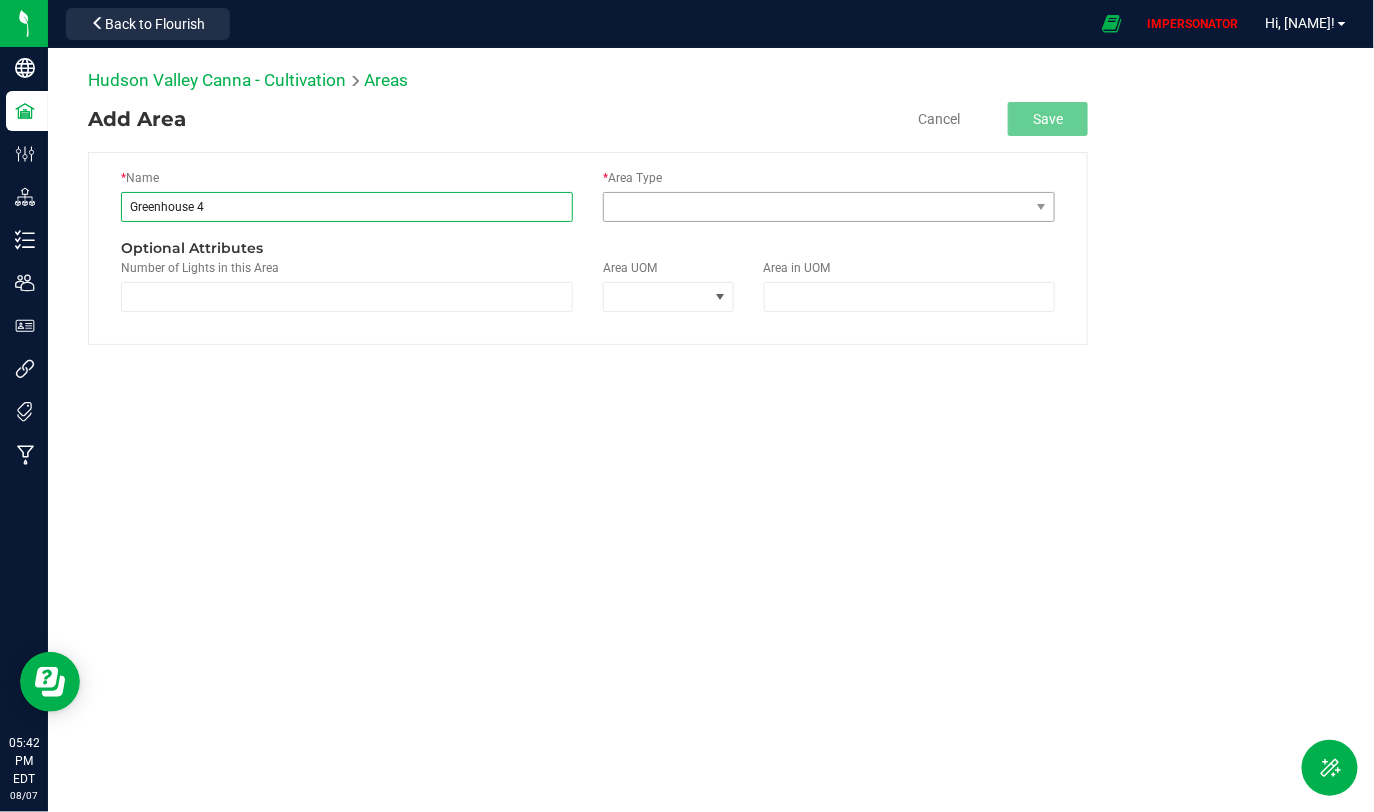 type on "Greenhouse 4" 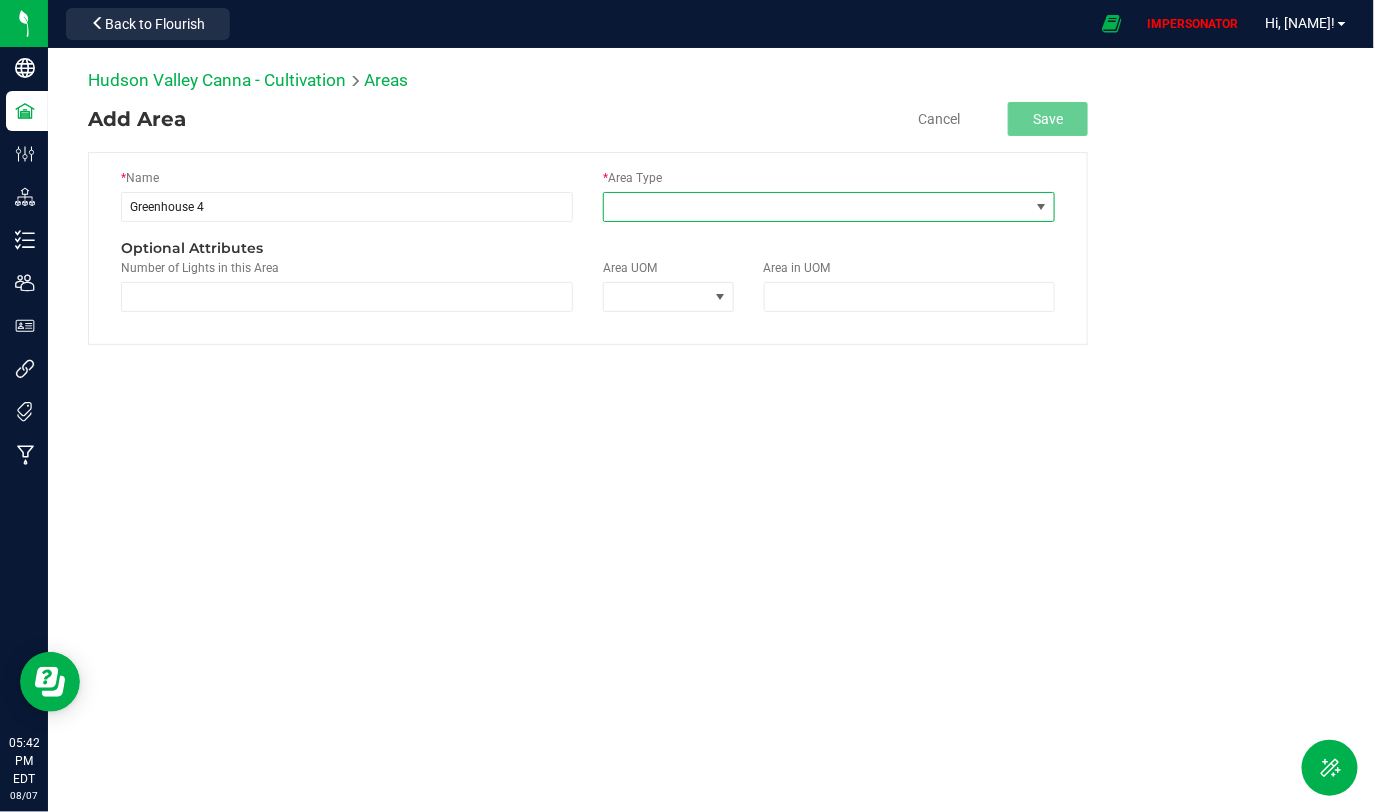 click at bounding box center [816, 207] 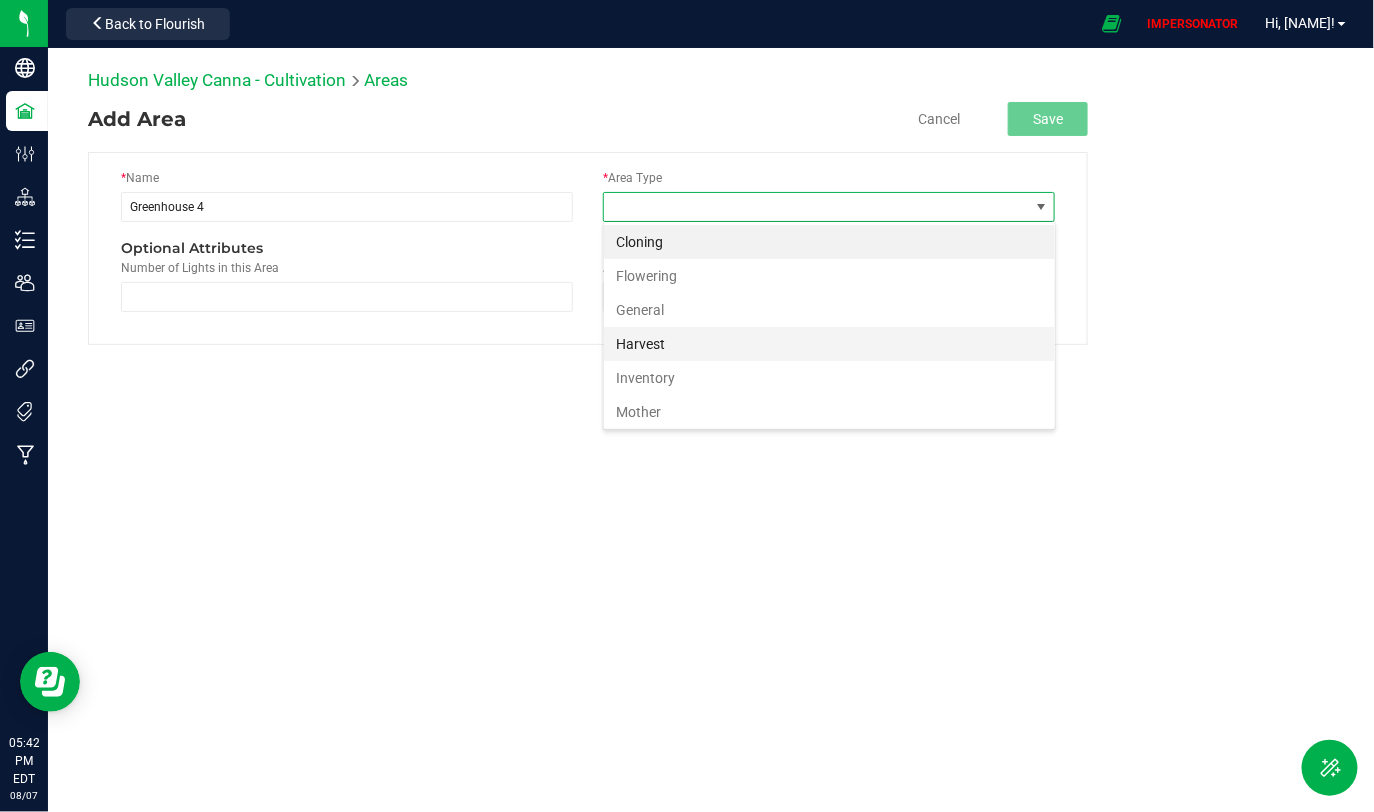 scroll, scrollTop: 99970, scrollLeft: 99547, axis: both 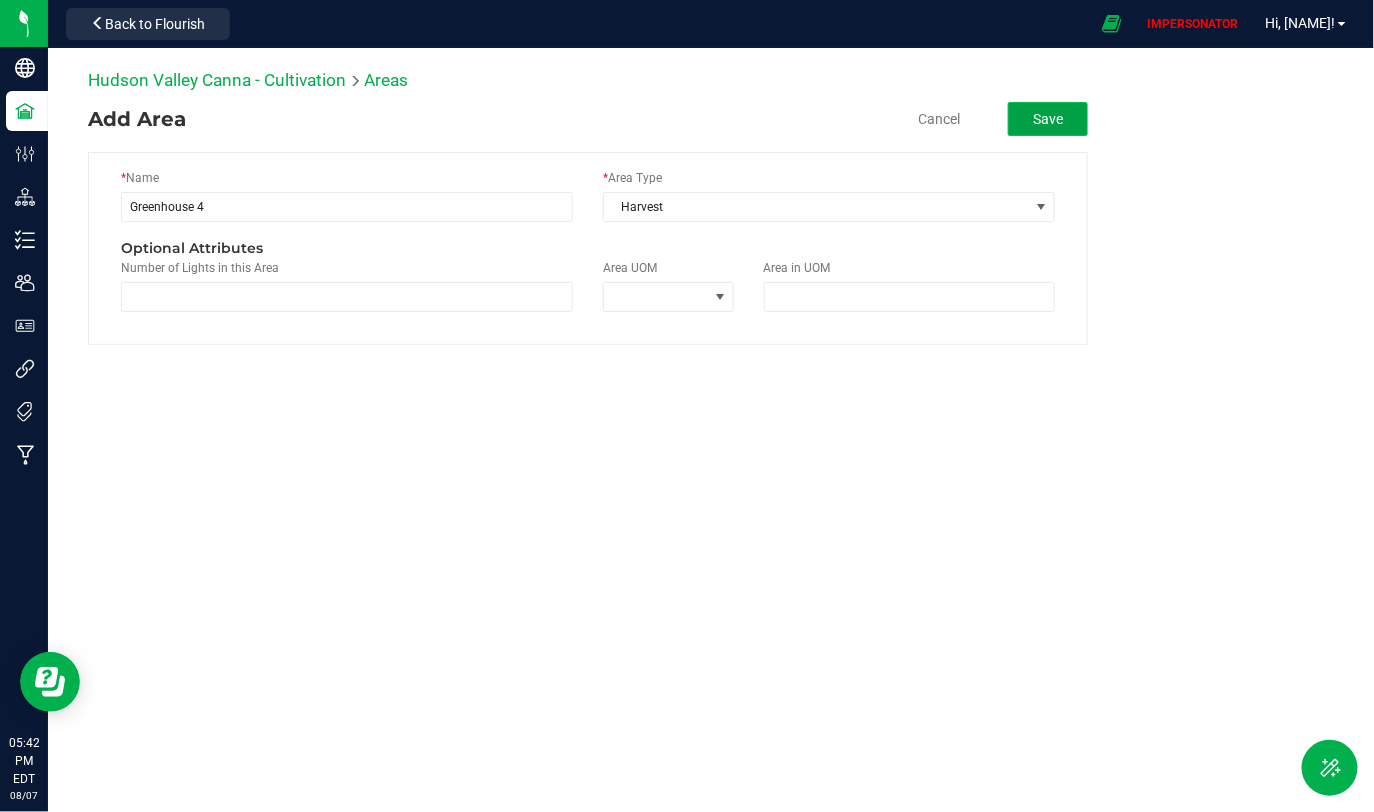 click on "Save" at bounding box center [1048, 119] 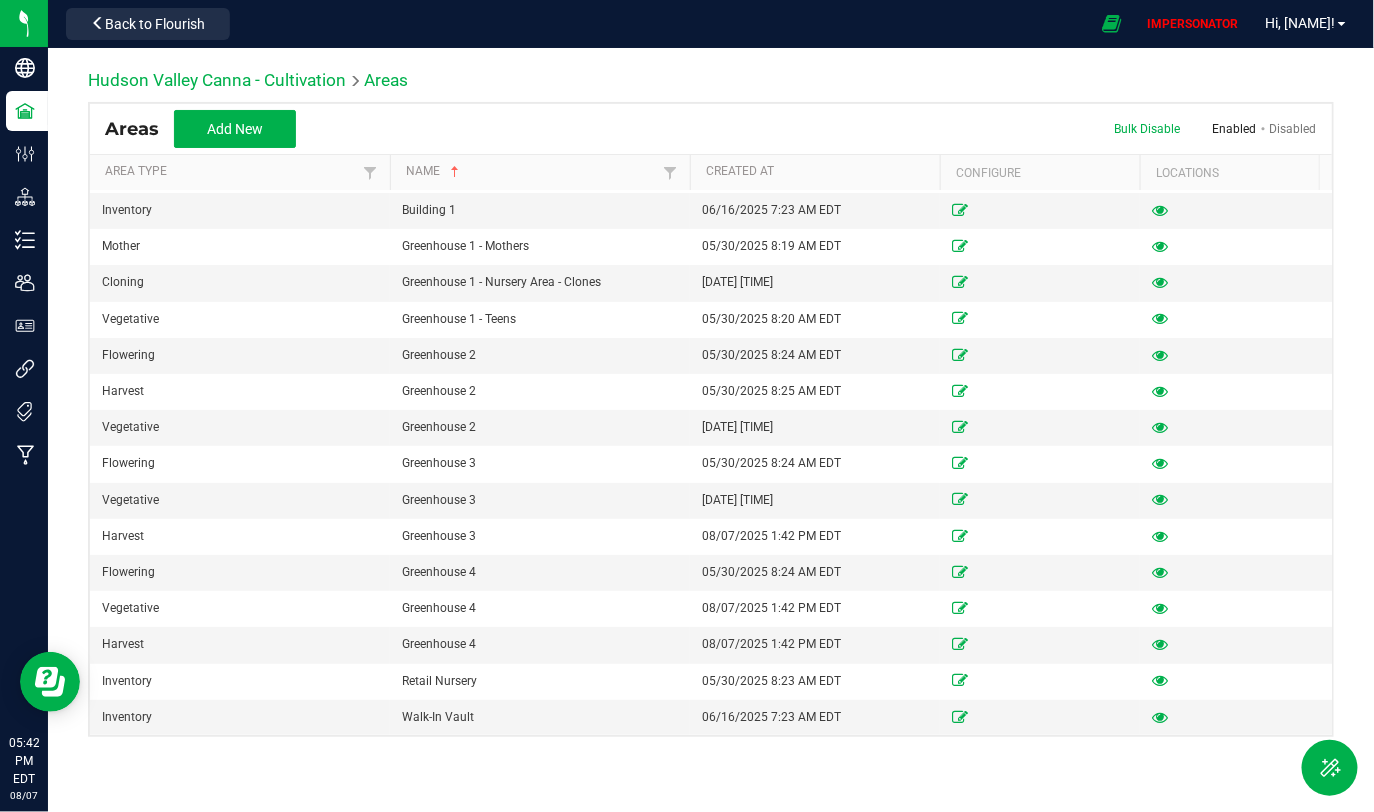 scroll, scrollTop: 0, scrollLeft: 0, axis: both 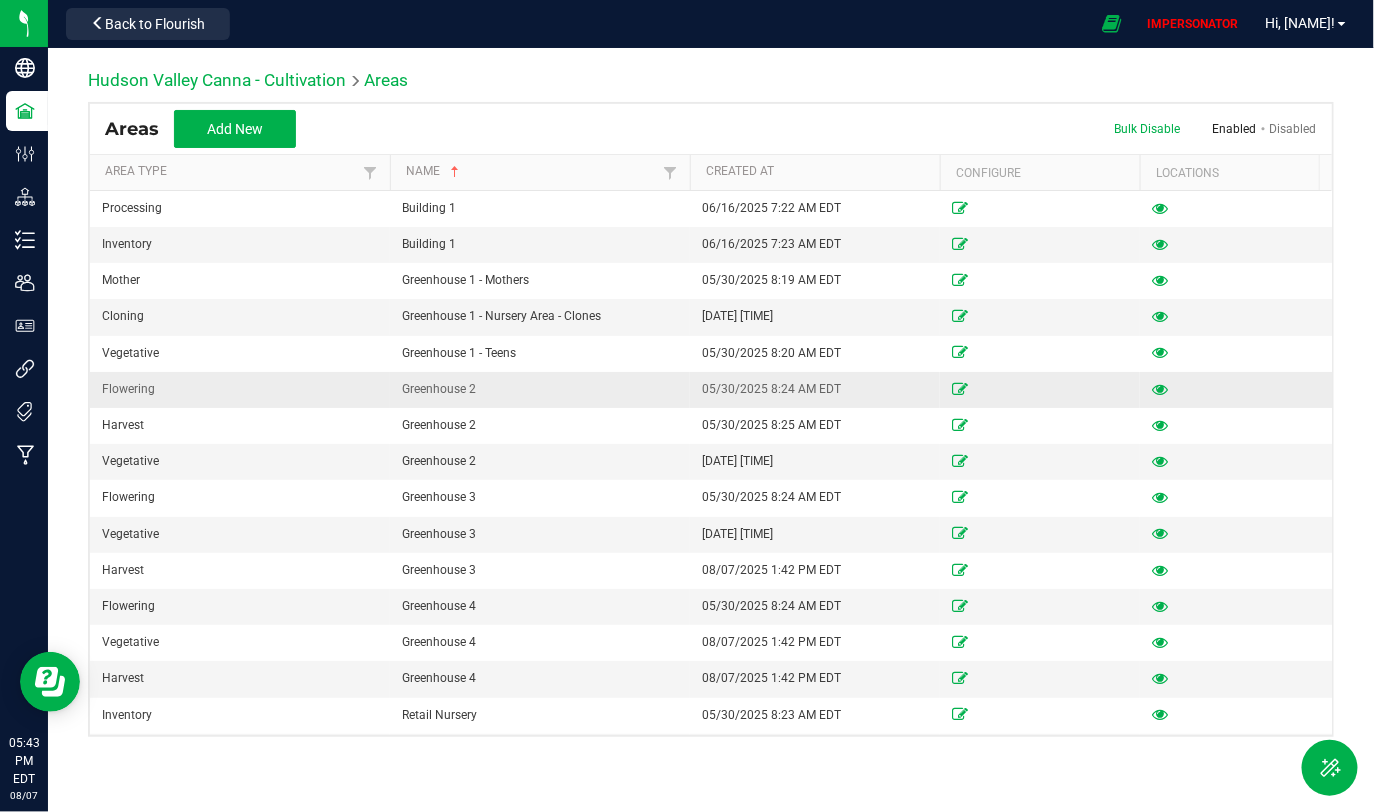 drag, startPoint x: 389, startPoint y: 395, endPoint x: 528, endPoint y: 394, distance: 139.0036 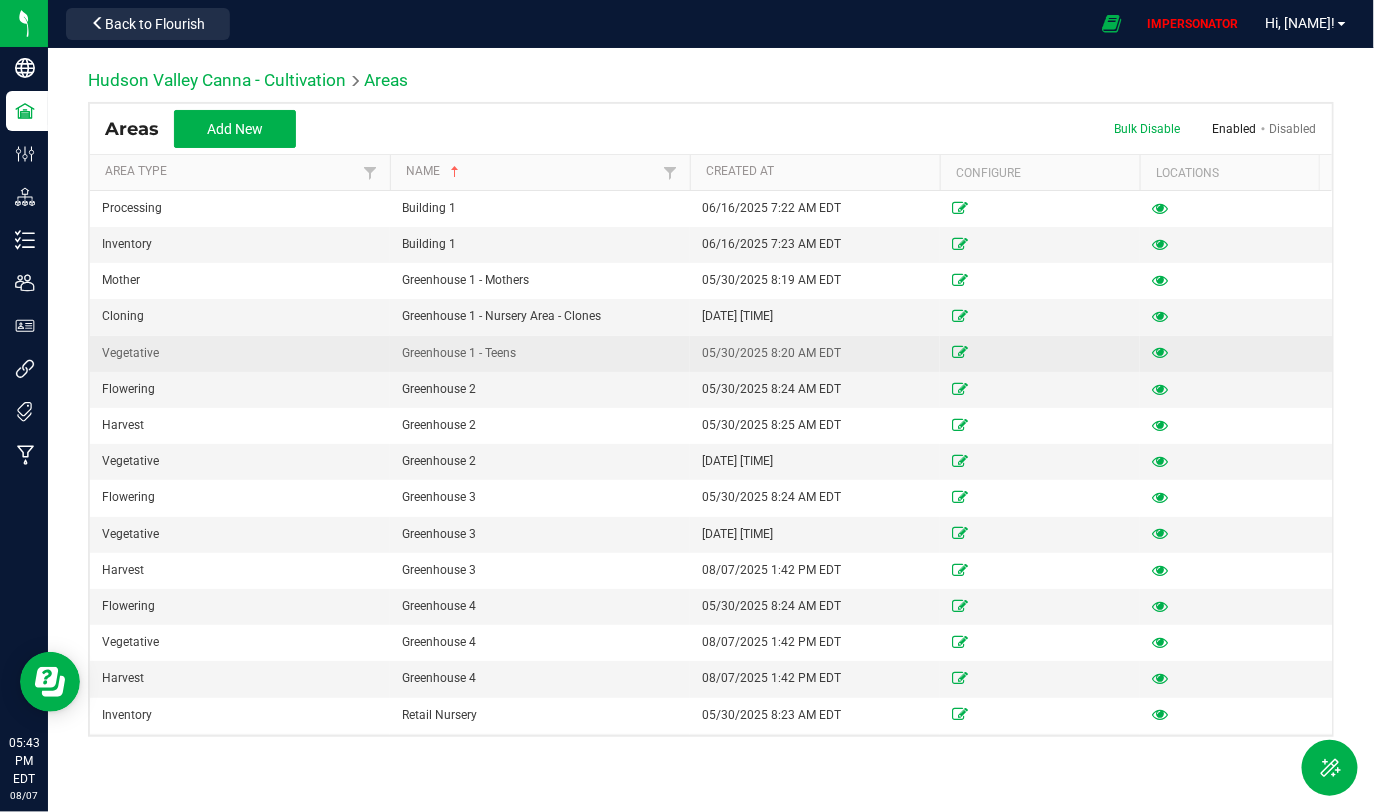 drag, startPoint x: 409, startPoint y: 352, endPoint x: 517, endPoint y: 354, distance: 108.01852 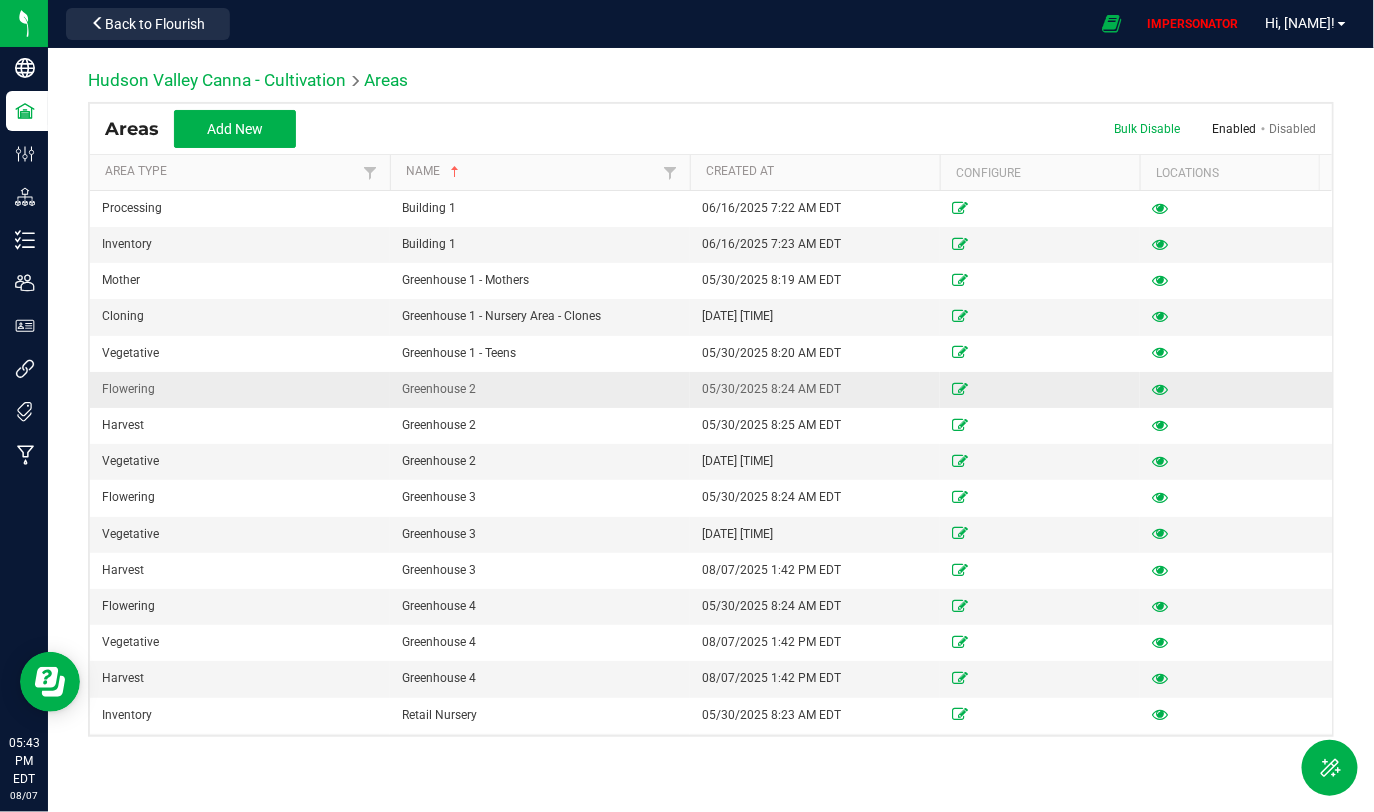 drag, startPoint x: 384, startPoint y: 381, endPoint x: 494, endPoint y: 375, distance: 110.16351 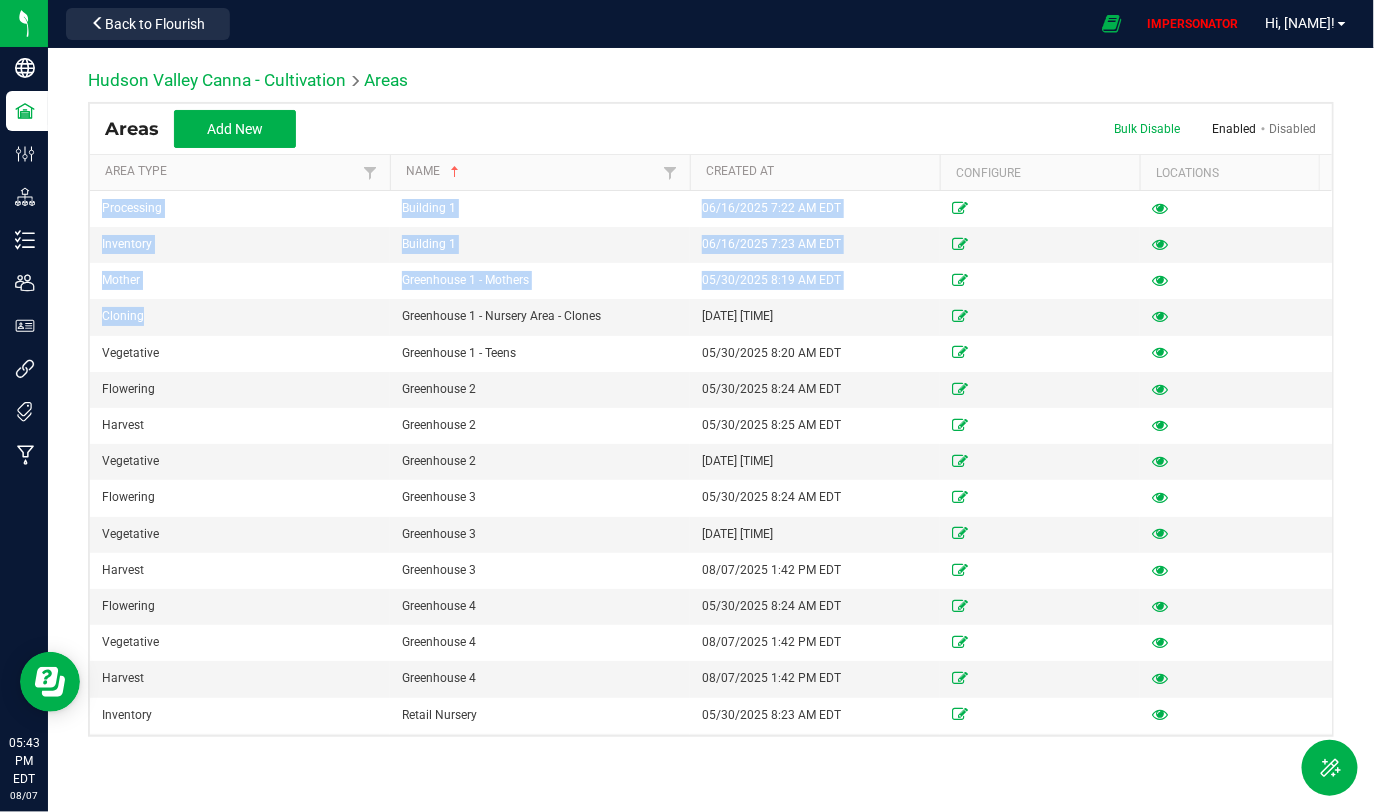 drag, startPoint x: 161, startPoint y: 316, endPoint x: 89, endPoint y: 316, distance: 72 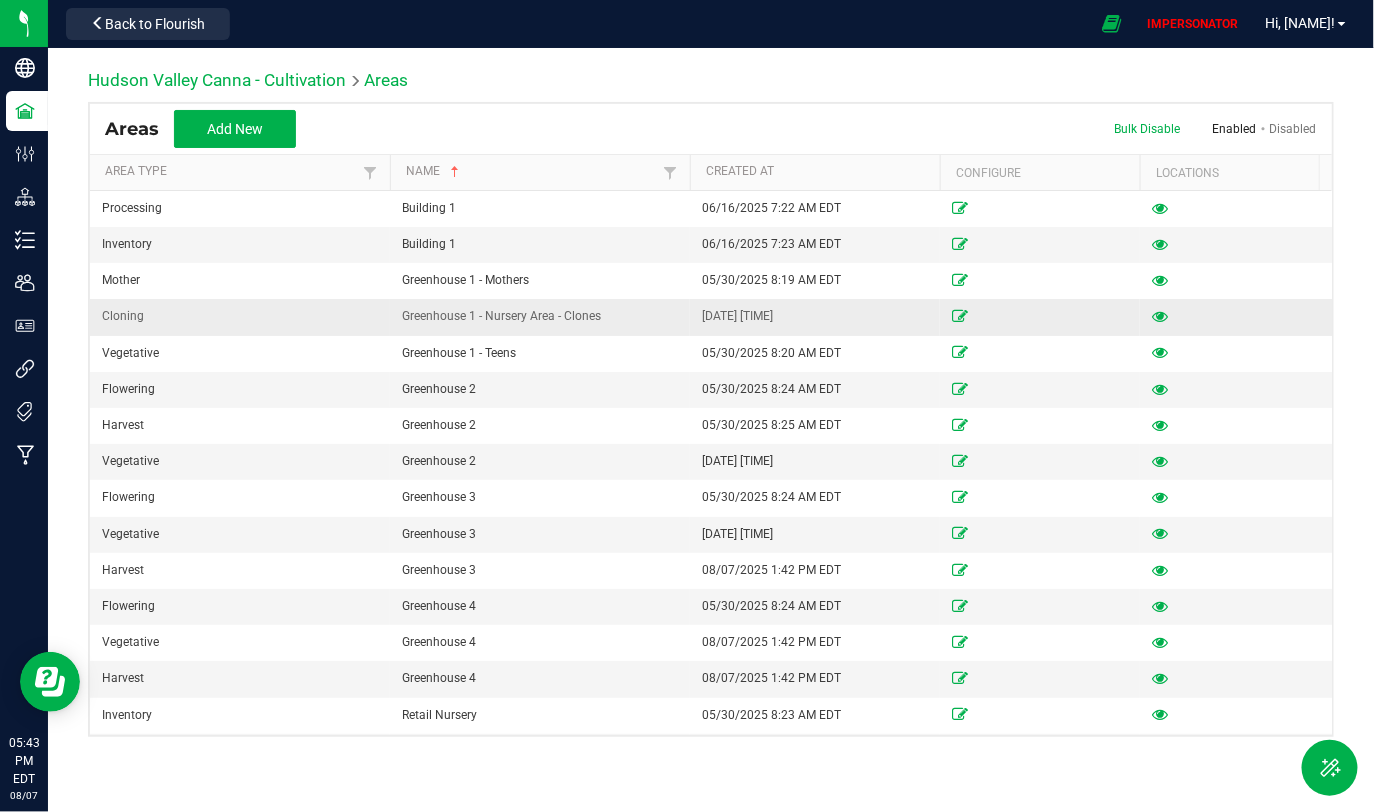 click on "Cloning" at bounding box center (123, 316) 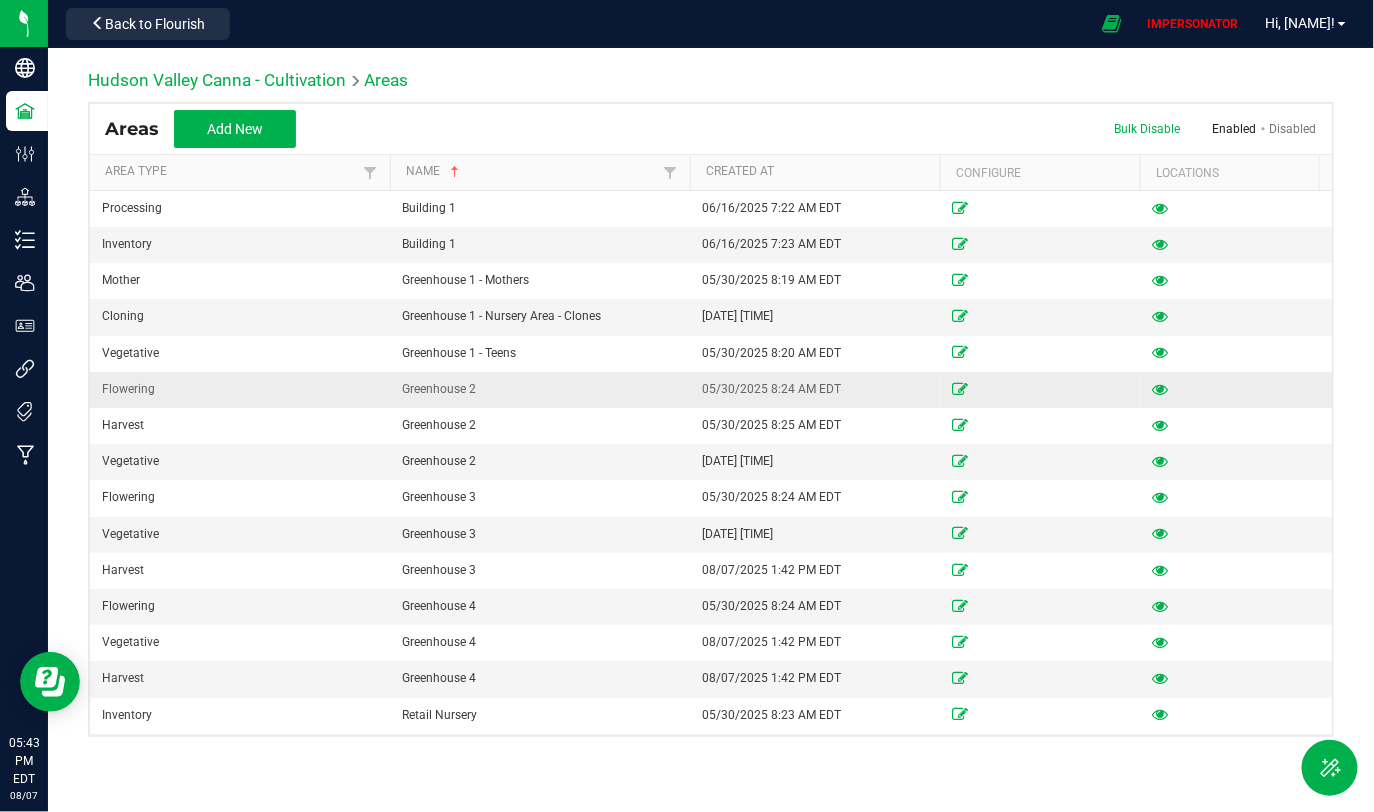 drag, startPoint x: 402, startPoint y: 392, endPoint x: 498, endPoint y: 392, distance: 96 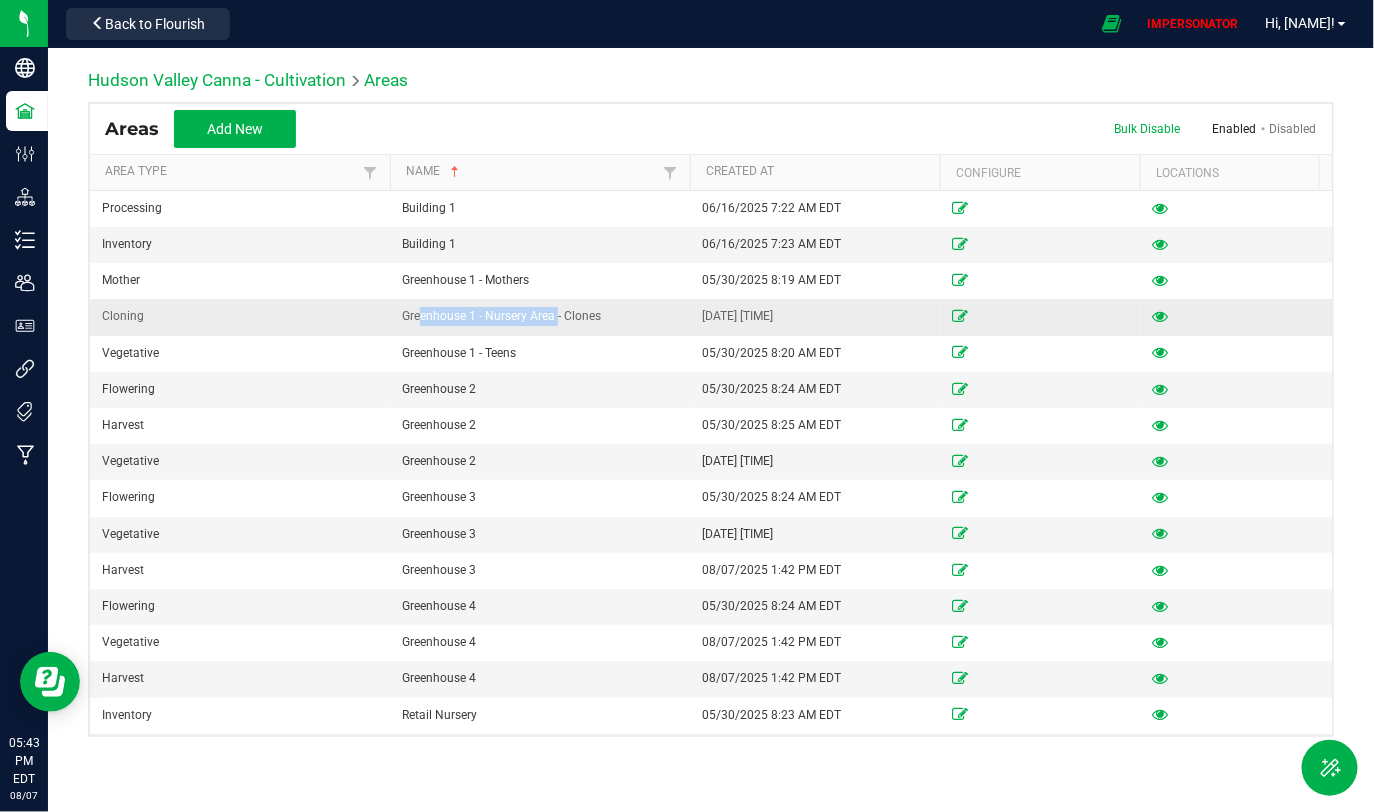 drag, startPoint x: 413, startPoint y: 315, endPoint x: 553, endPoint y: 315, distance: 140 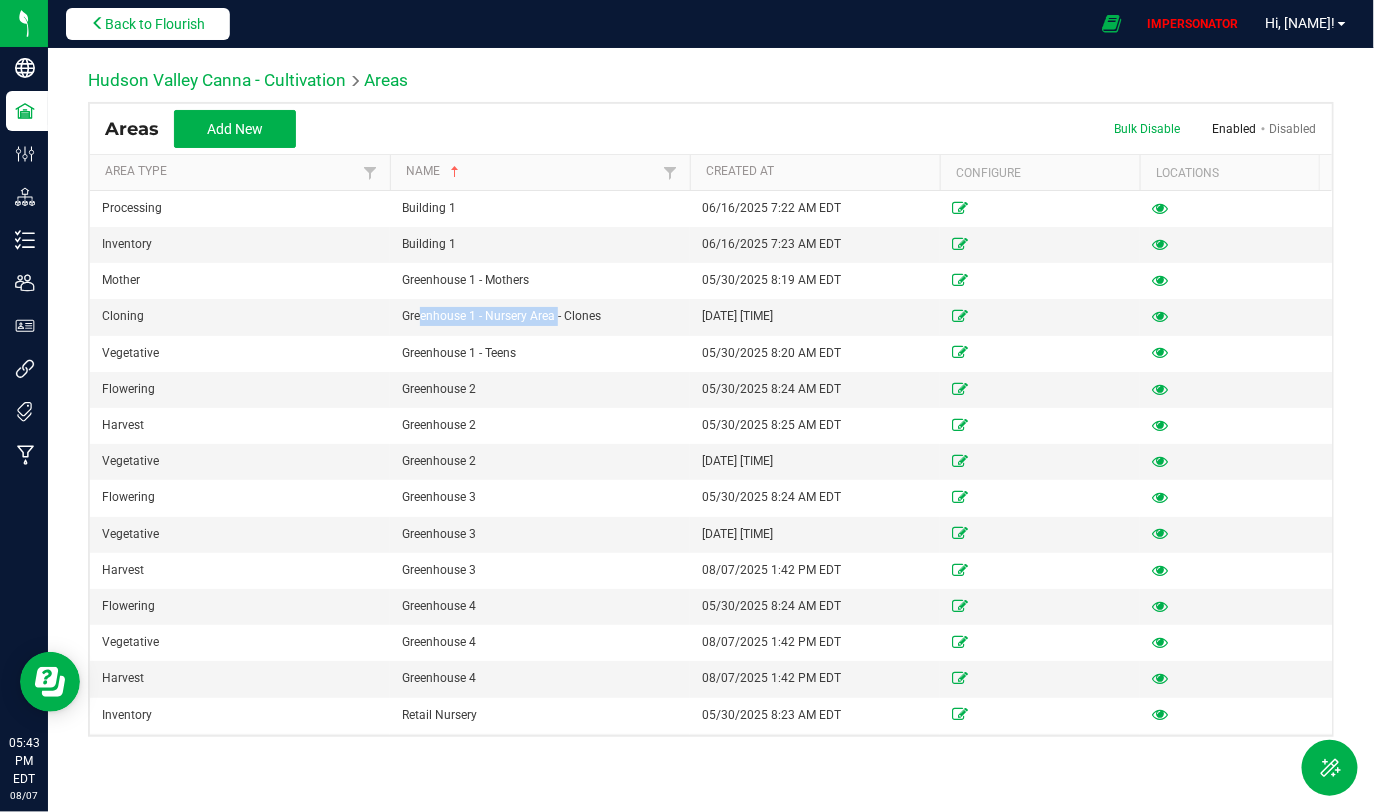 click on "Back to Flourish" at bounding box center (155, 24) 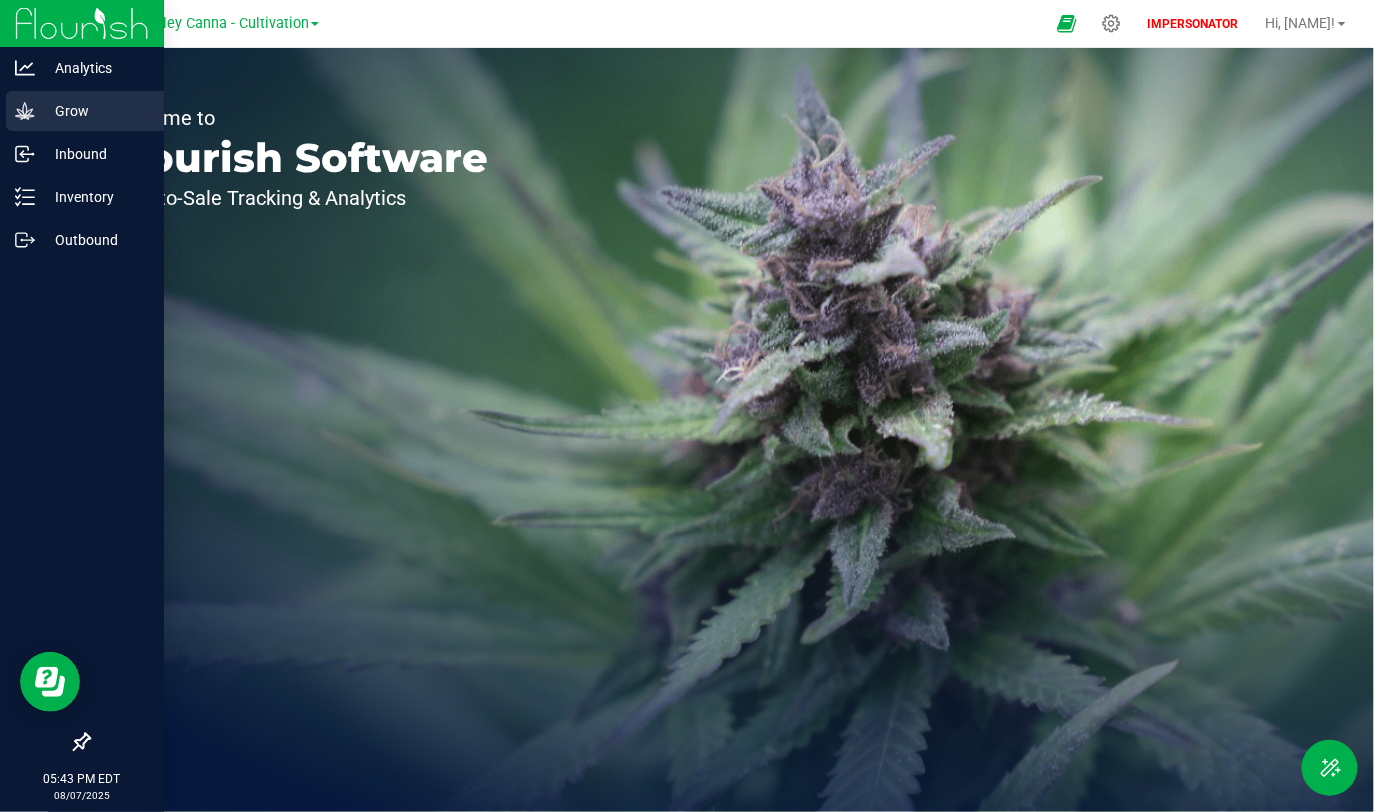click on "Grow" at bounding box center [95, 111] 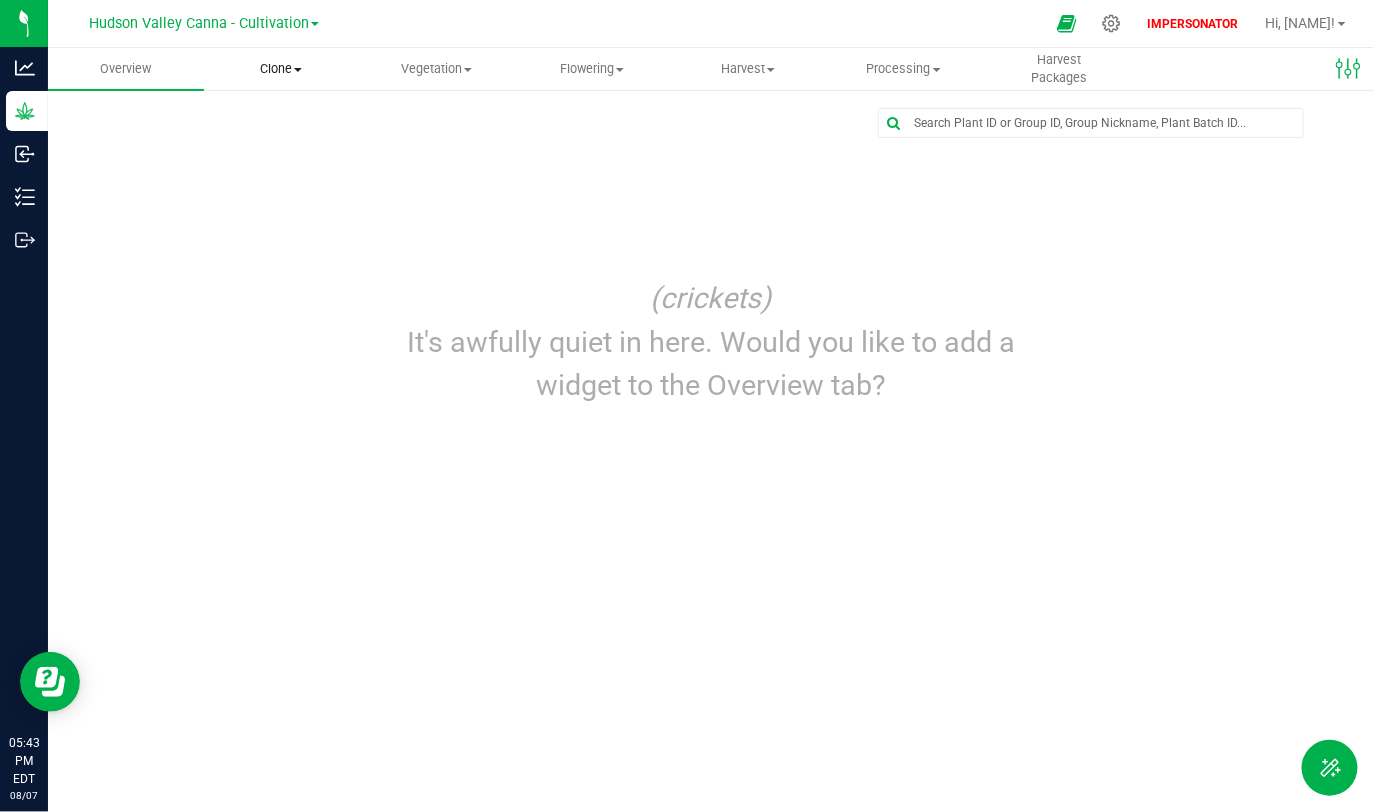 click on "Clone
Create plants
Cloning groups
Cloning plants
Apply to plants" at bounding box center (282, 69) 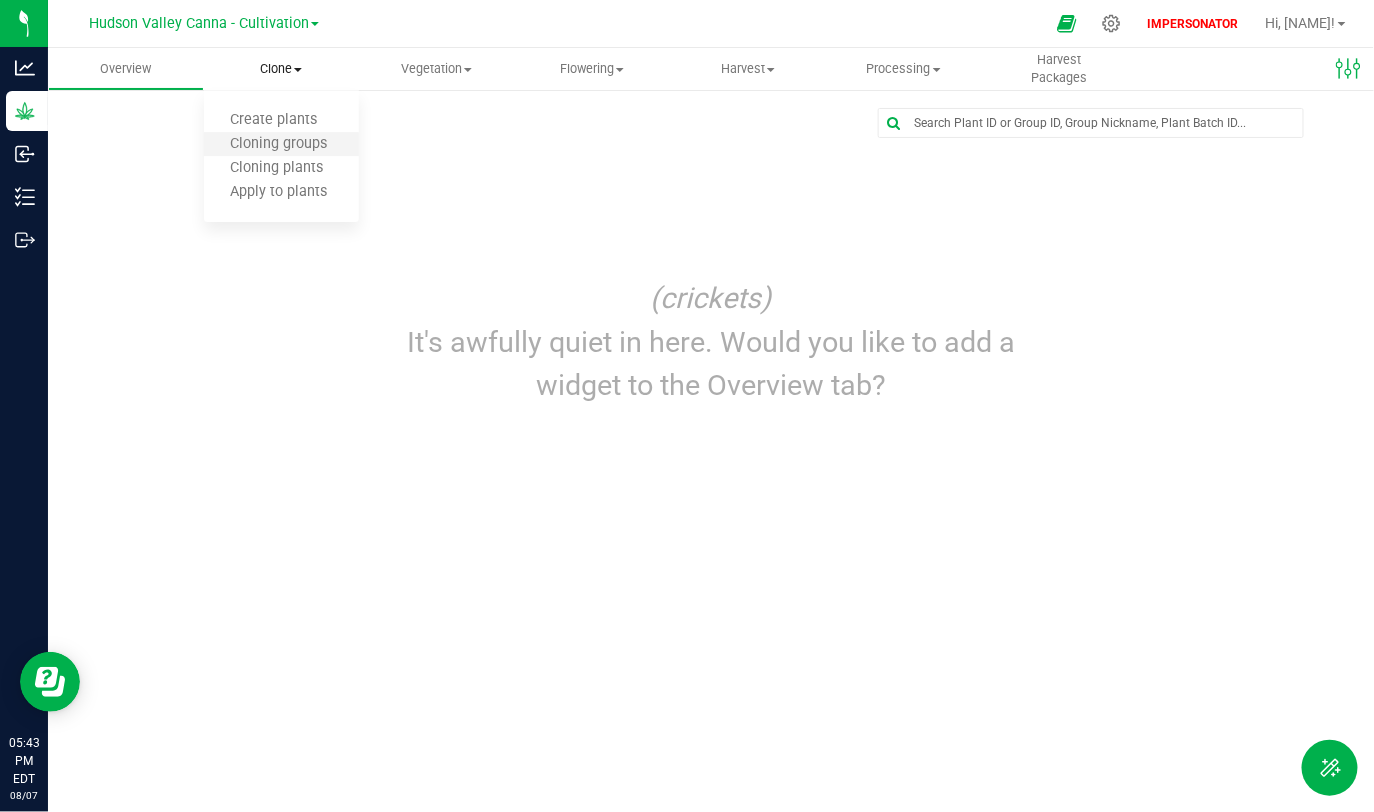 click on "Cloning groups" at bounding box center (282, 145) 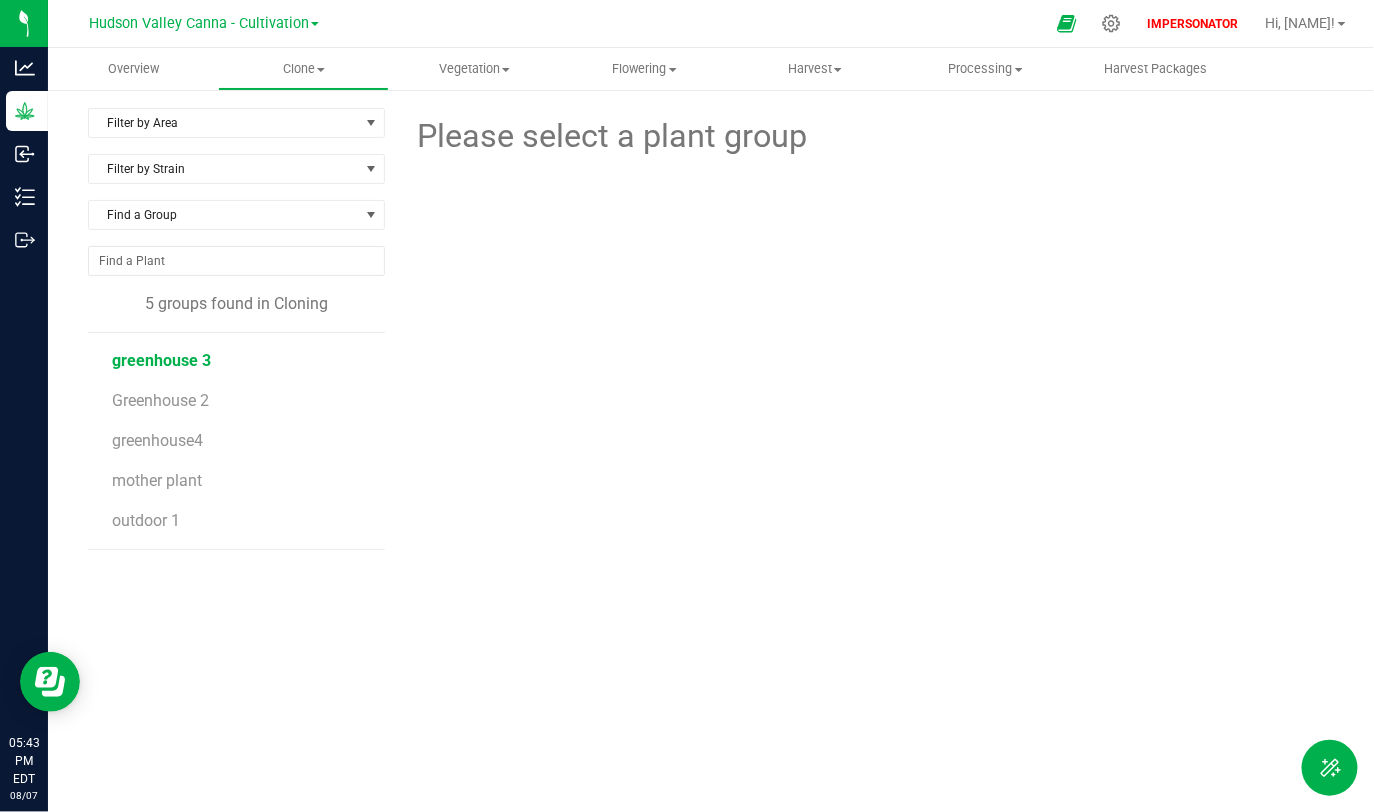 click on "greenhouse 3" at bounding box center (161, 360) 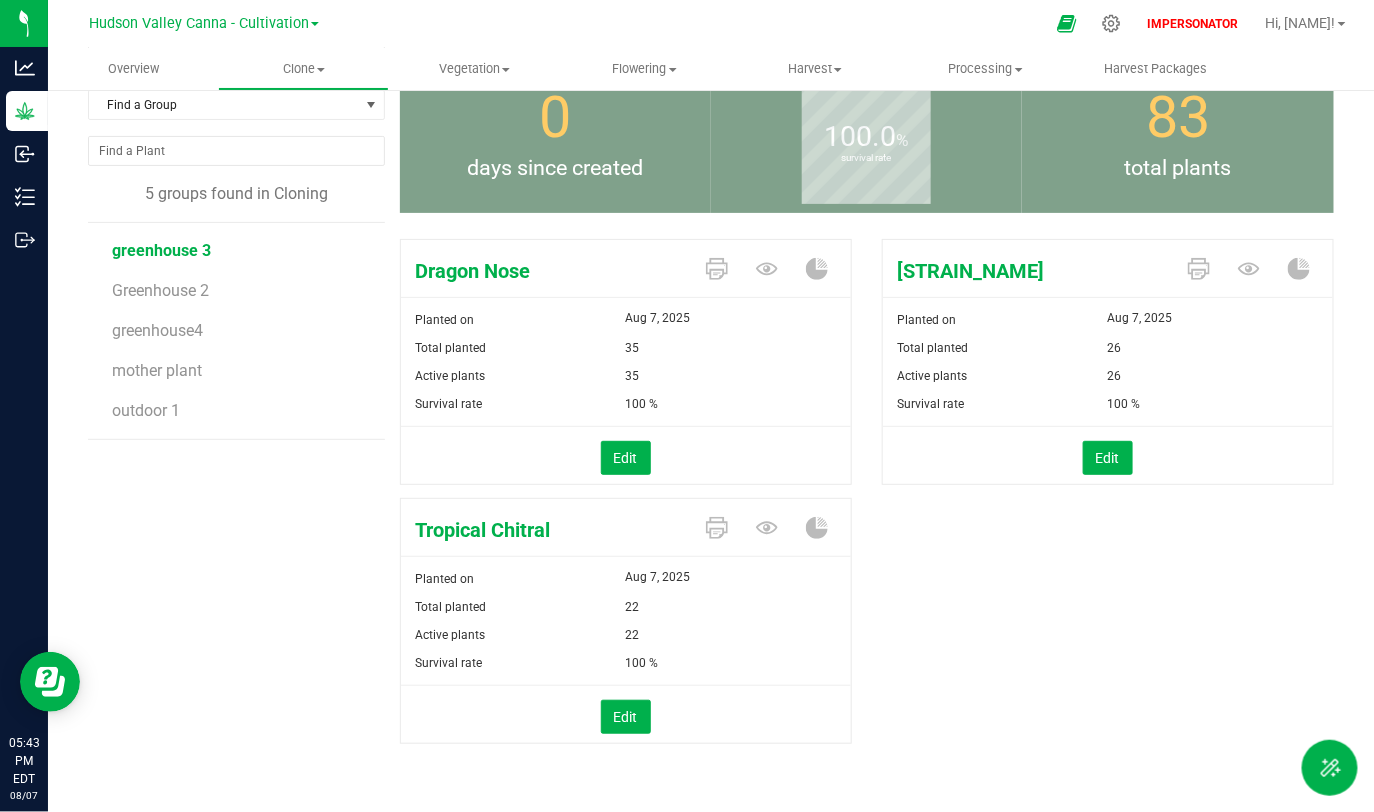 scroll, scrollTop: 0, scrollLeft: 0, axis: both 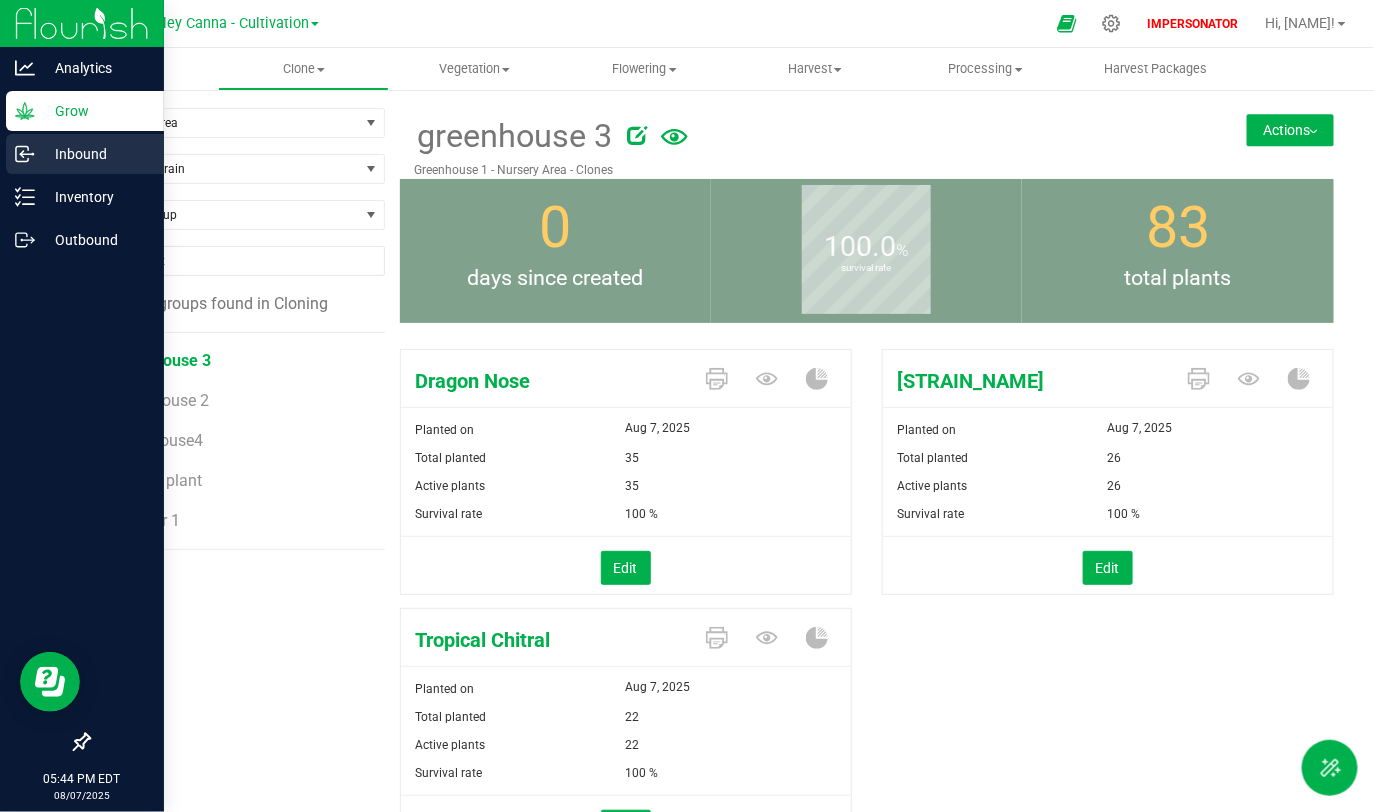 click on "Inbound" at bounding box center (95, 154) 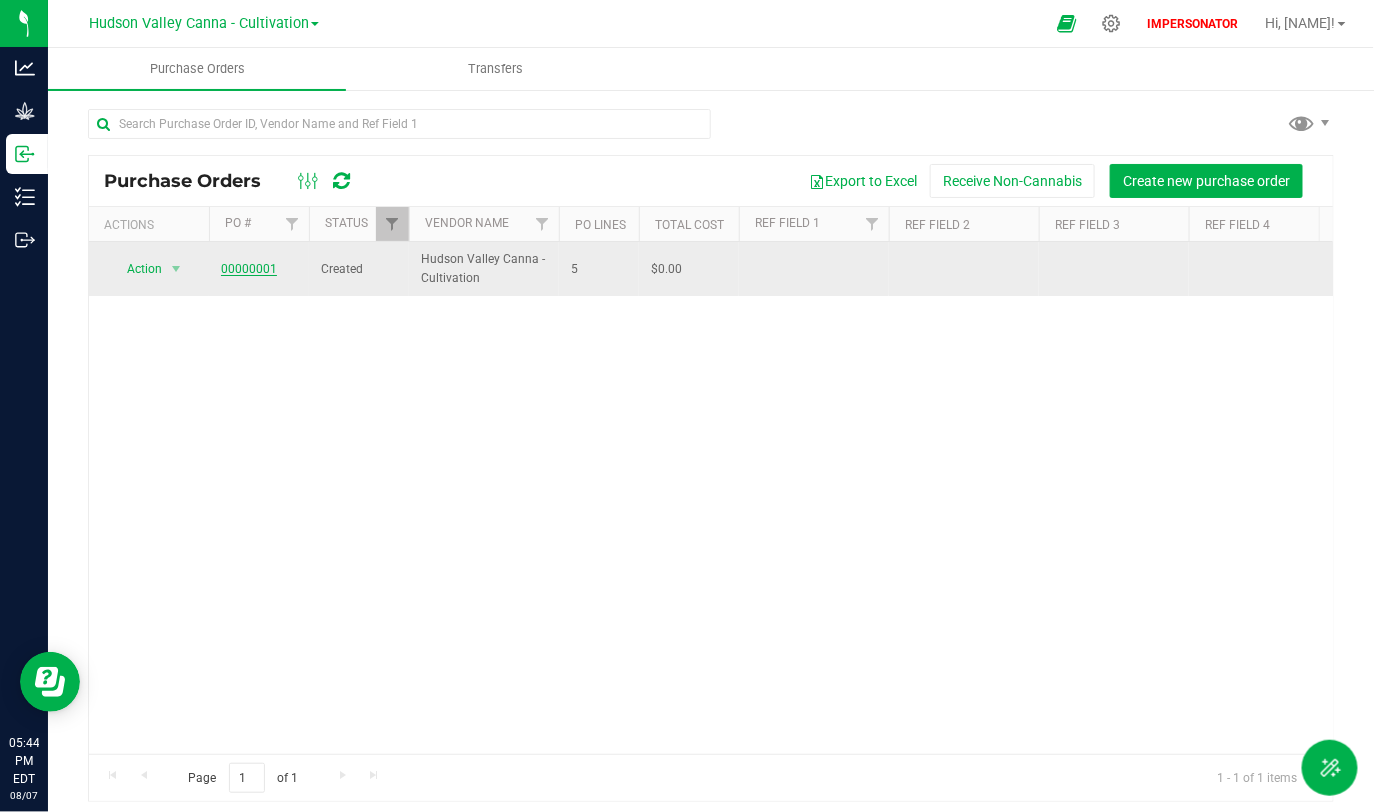 click on "00000001" at bounding box center [249, 269] 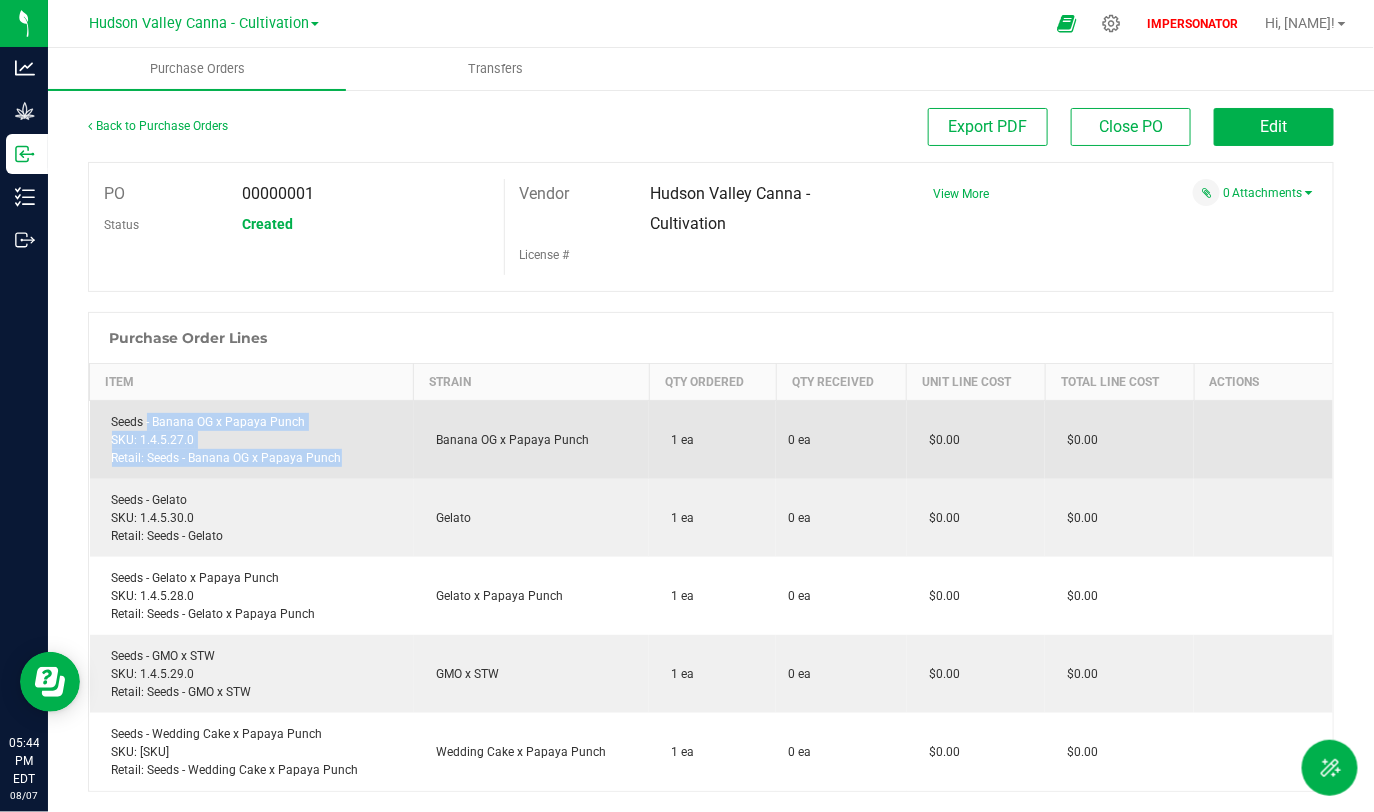drag, startPoint x: 146, startPoint y: 417, endPoint x: 472, endPoint y: 417, distance: 326 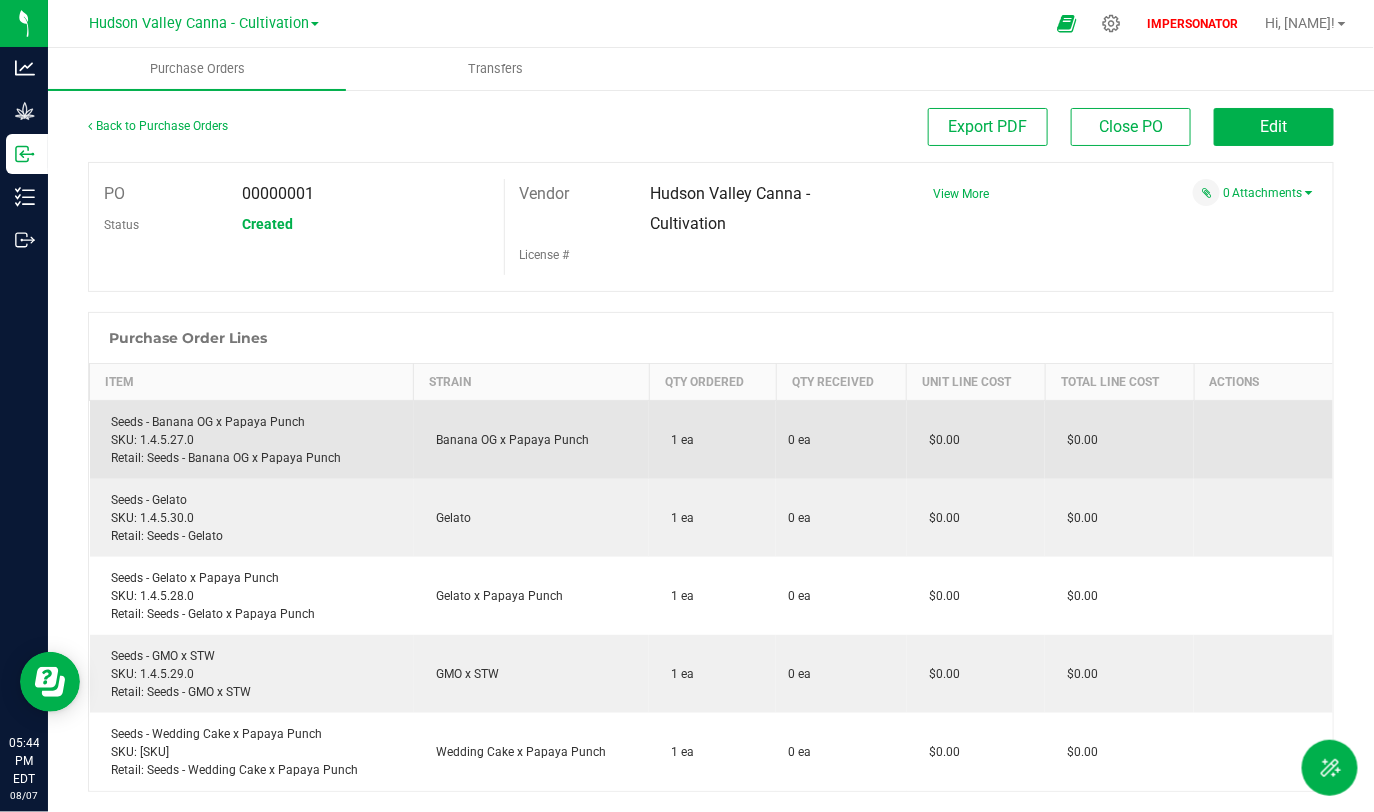 click on "Seeds - Banana OG x Papaya Punch SKU: 1.4.5.27.0 Retail: Seeds - Banana OG x Papaya Punch" at bounding box center [252, 440] 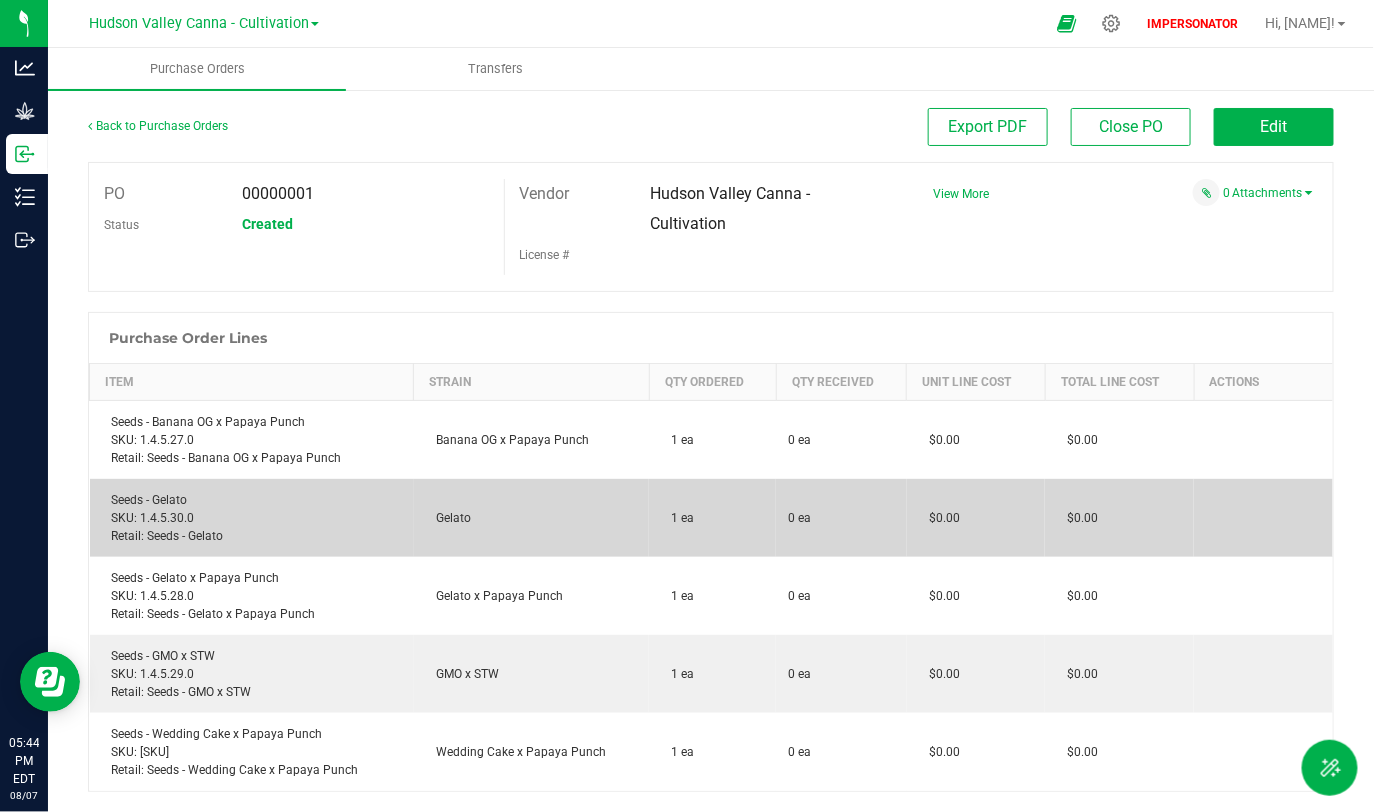 click on "Seeds - Gelato SKU: 1.4.5.30.0 Retail: Seeds - Gelato" at bounding box center (252, 518) 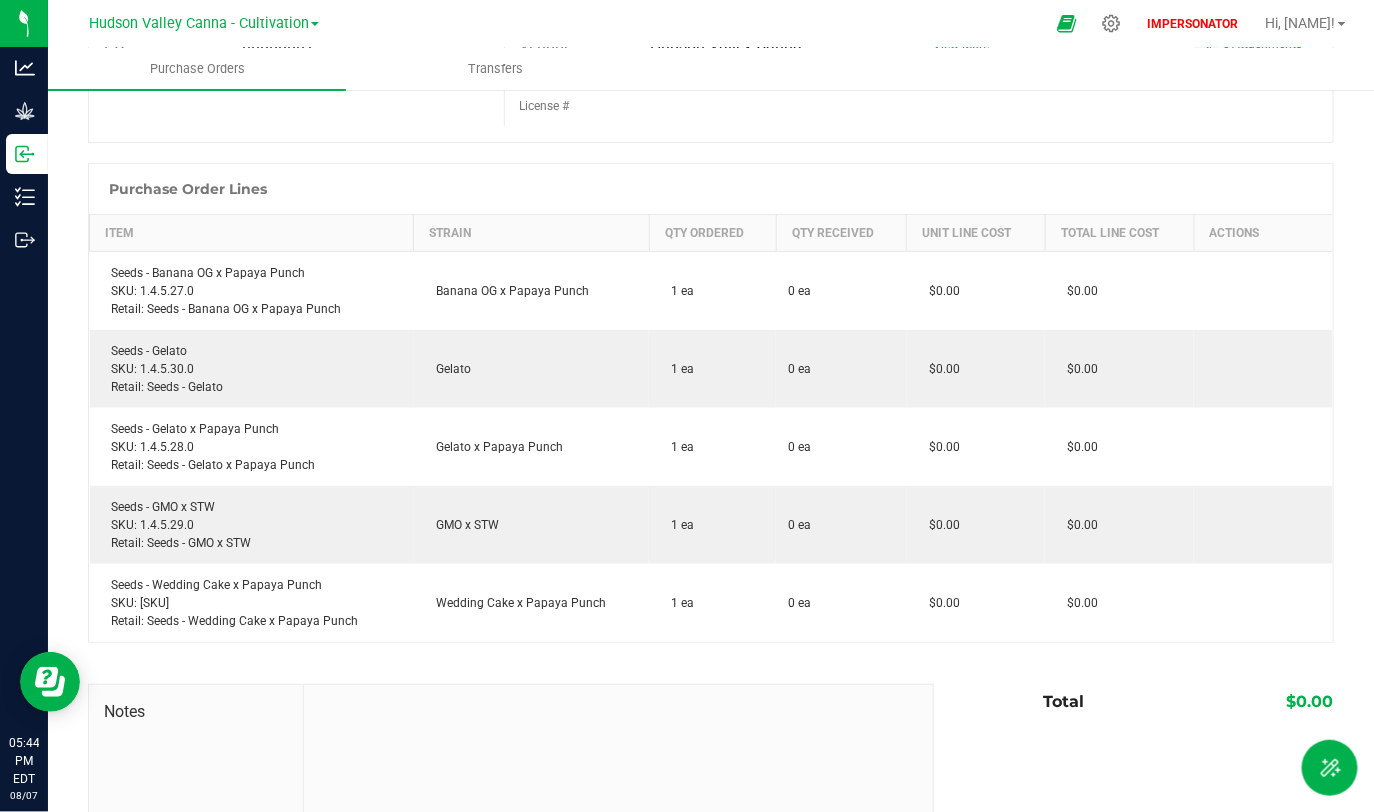 scroll, scrollTop: 104, scrollLeft: 0, axis: vertical 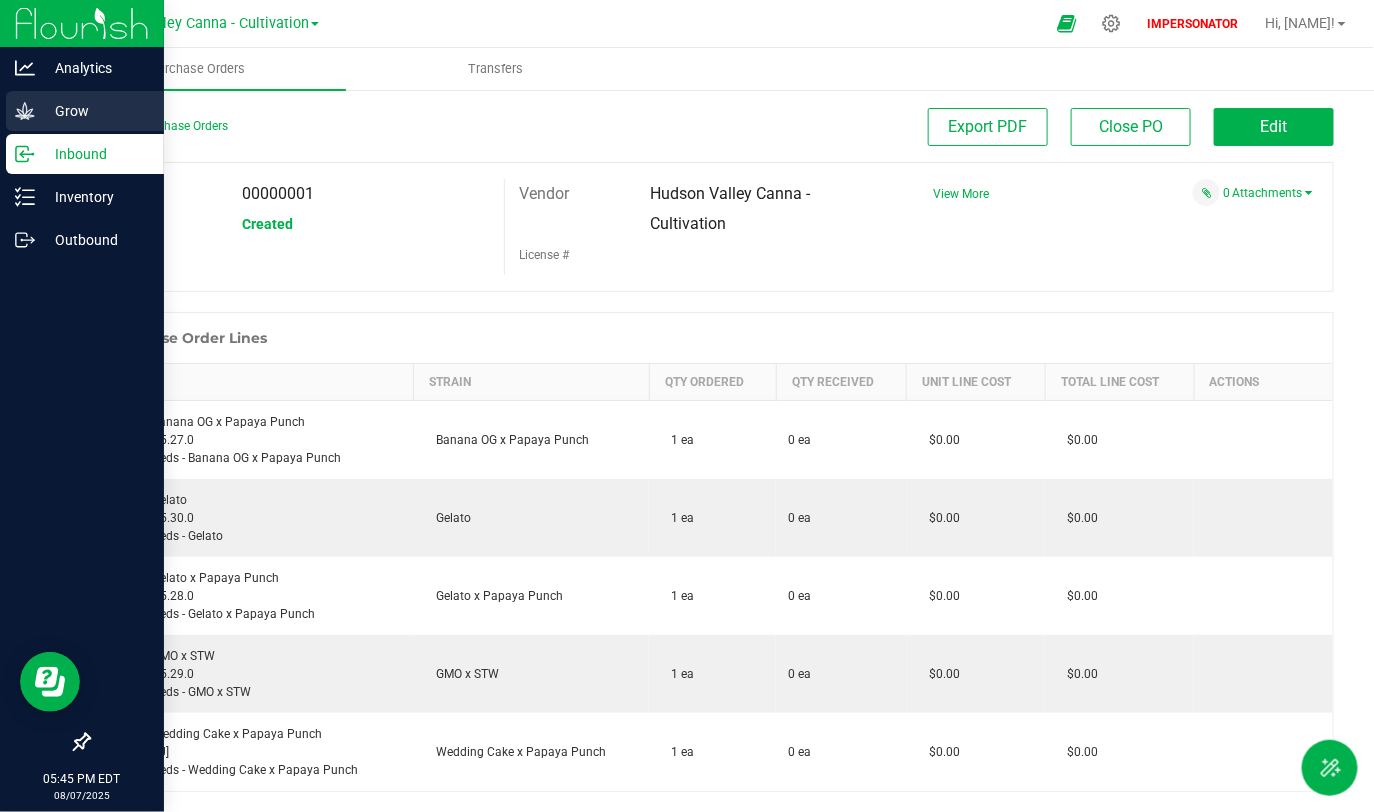 click on "Grow" at bounding box center [95, 111] 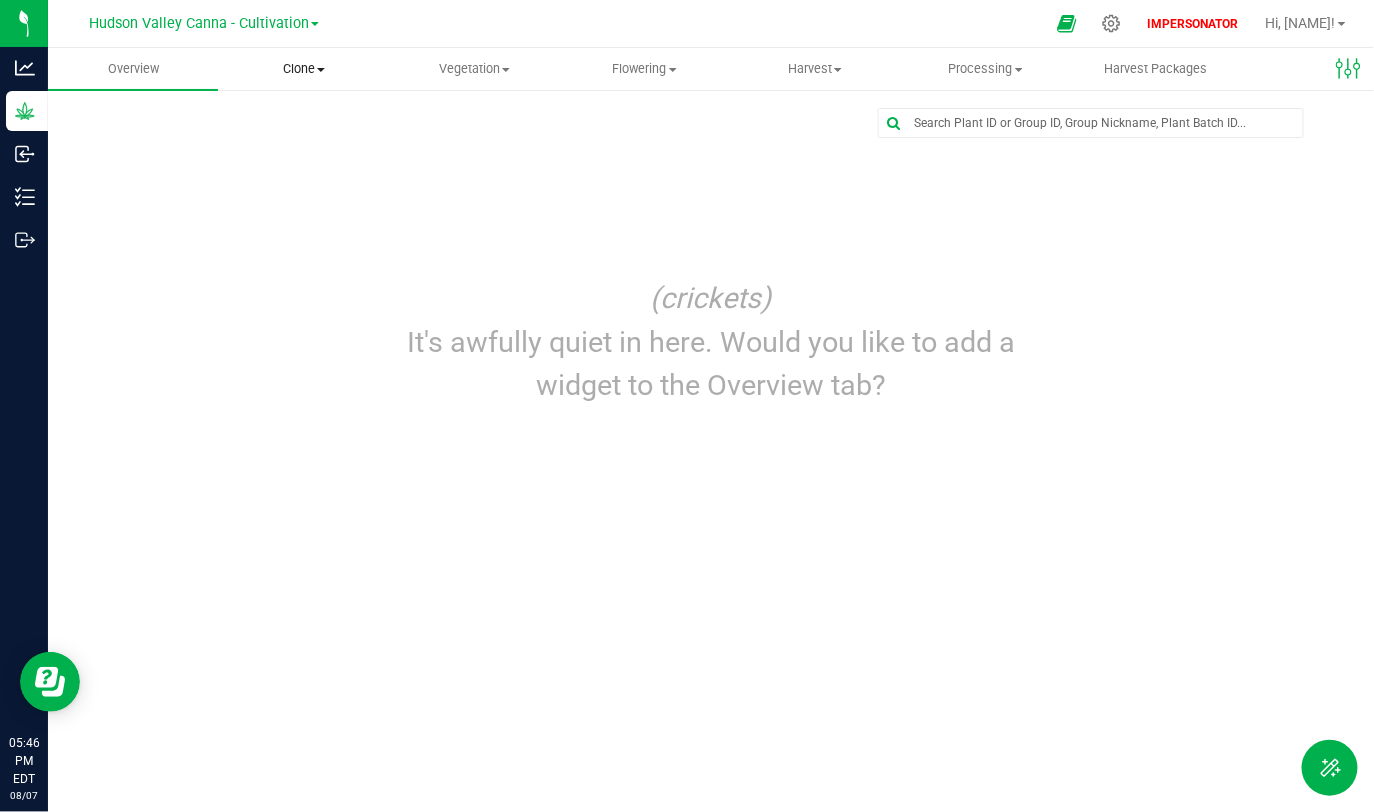click on "Clone" at bounding box center [303, 69] 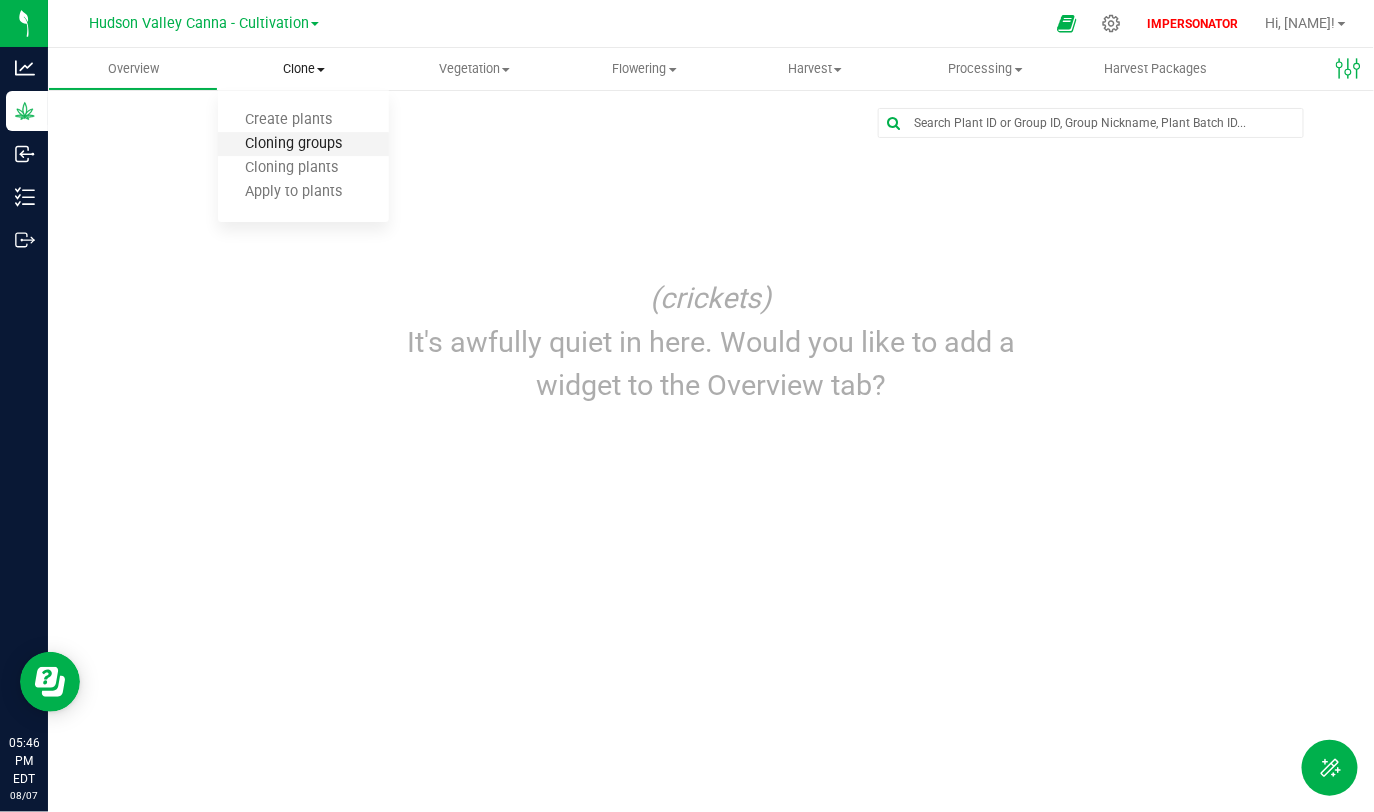 click on "Cloning groups" at bounding box center (293, 144) 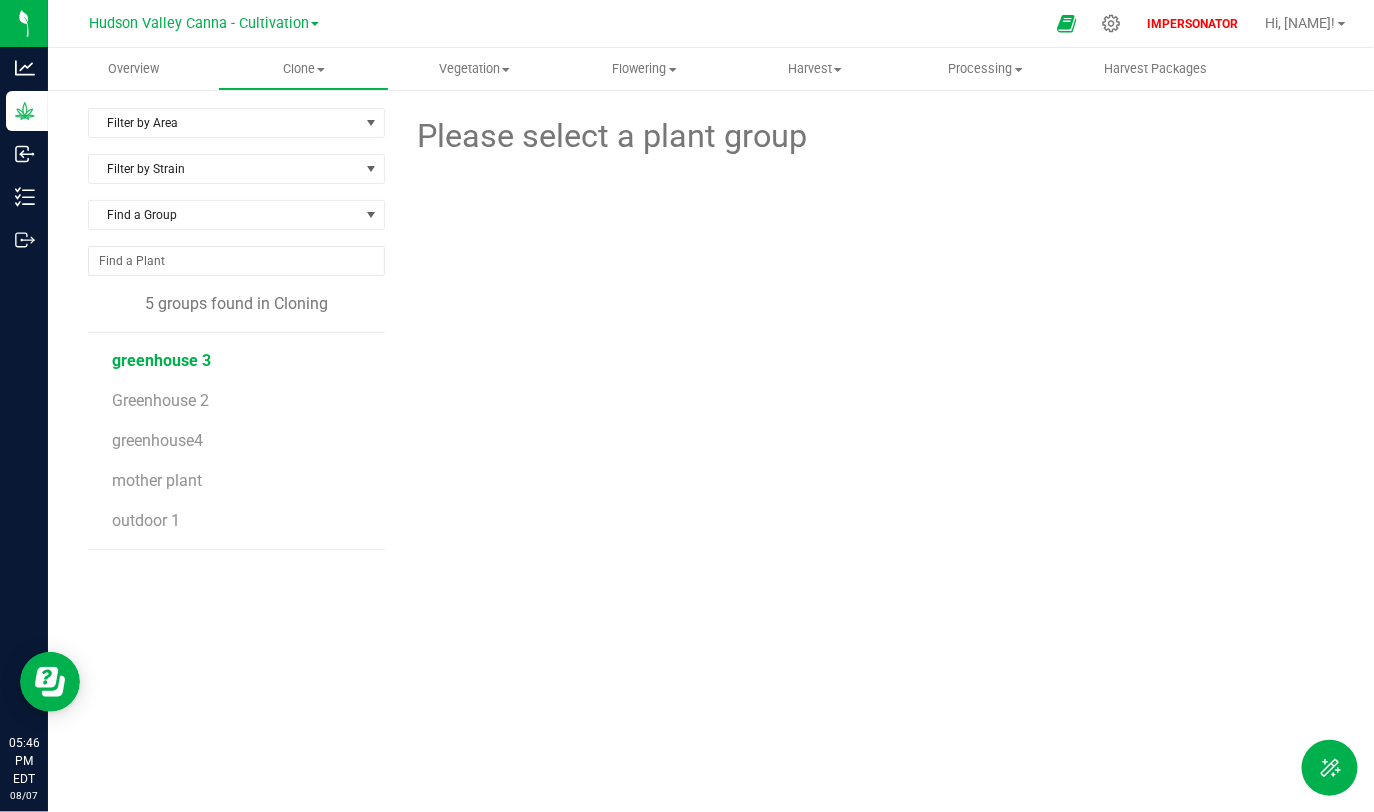 click on "greenhouse 3" at bounding box center [161, 360] 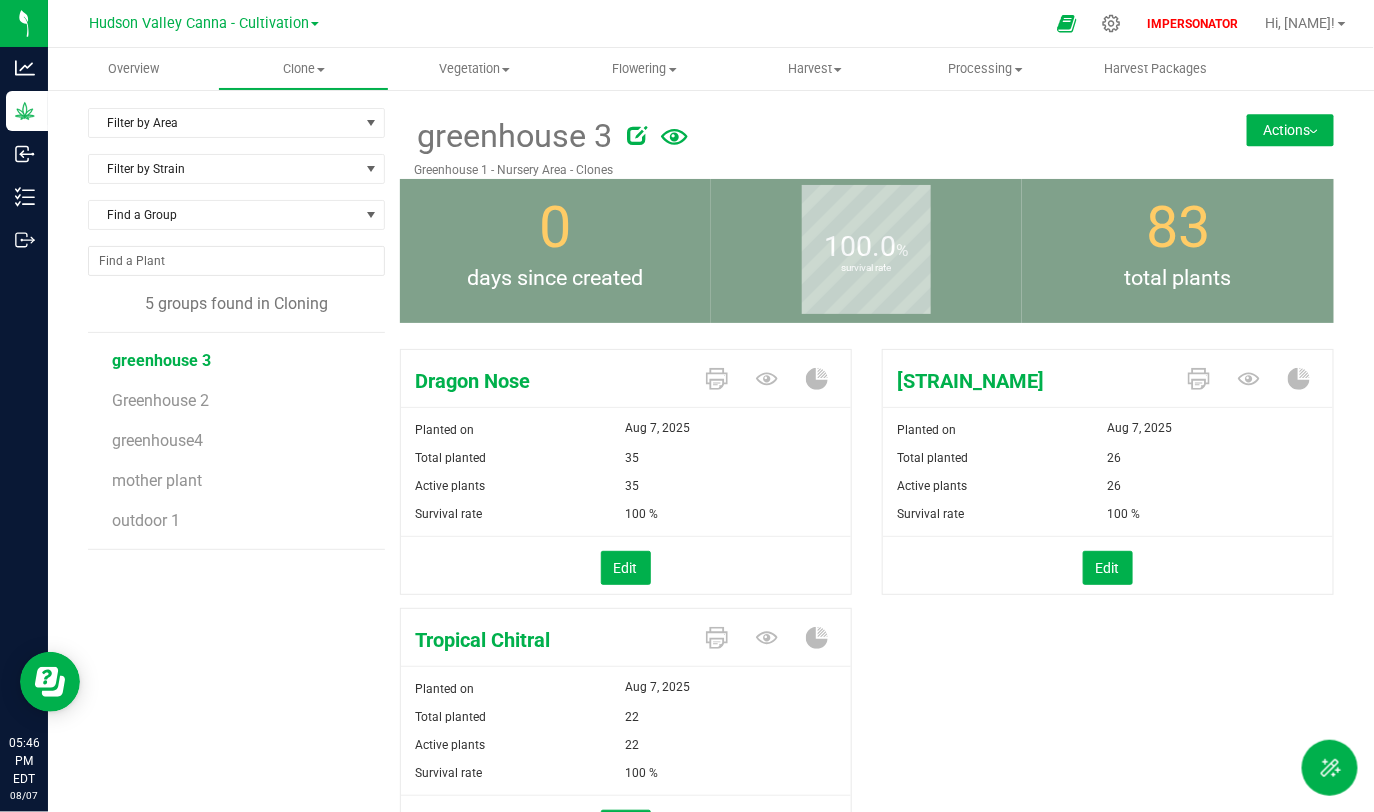 drag, startPoint x: 422, startPoint y: 175, endPoint x: 667, endPoint y: 162, distance: 245.34465 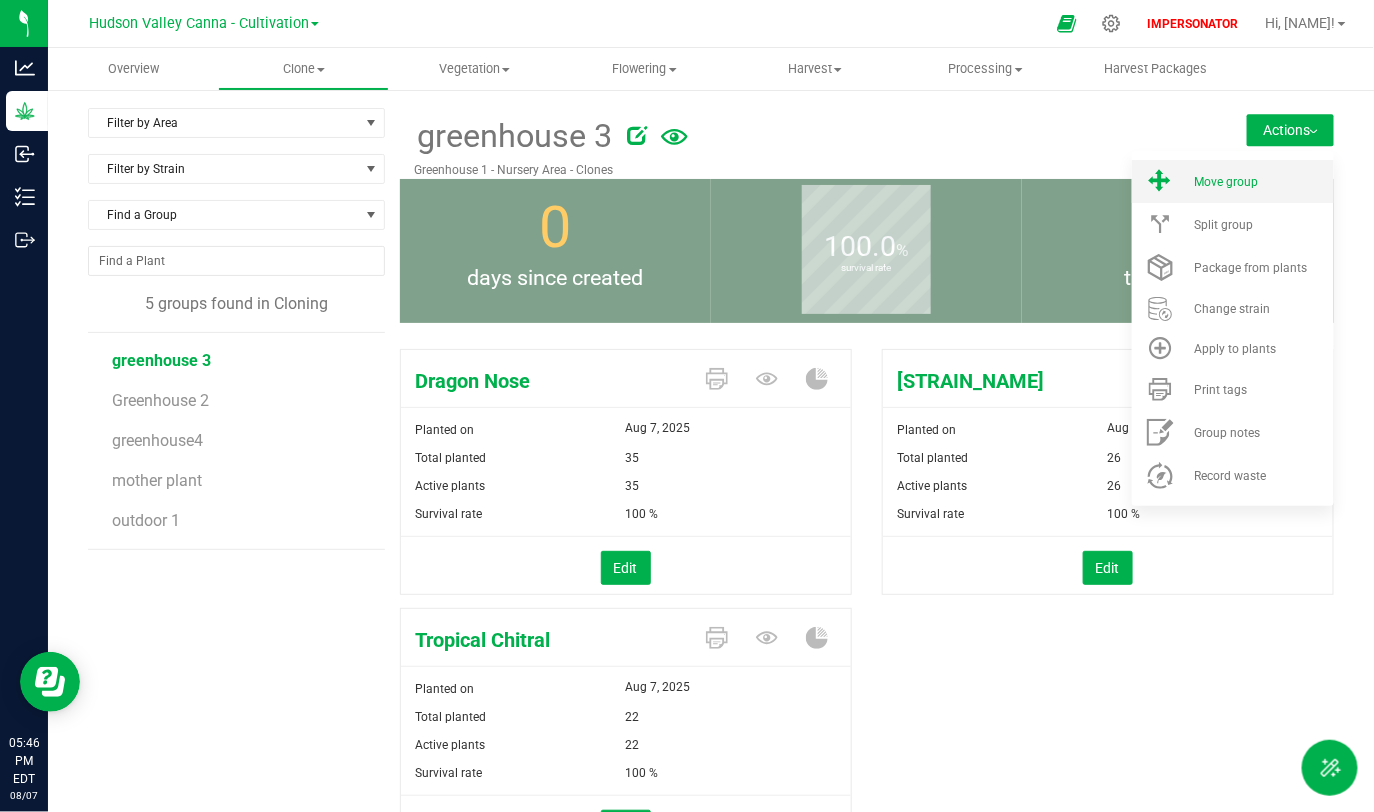 click on "Move group" at bounding box center (1226, 182) 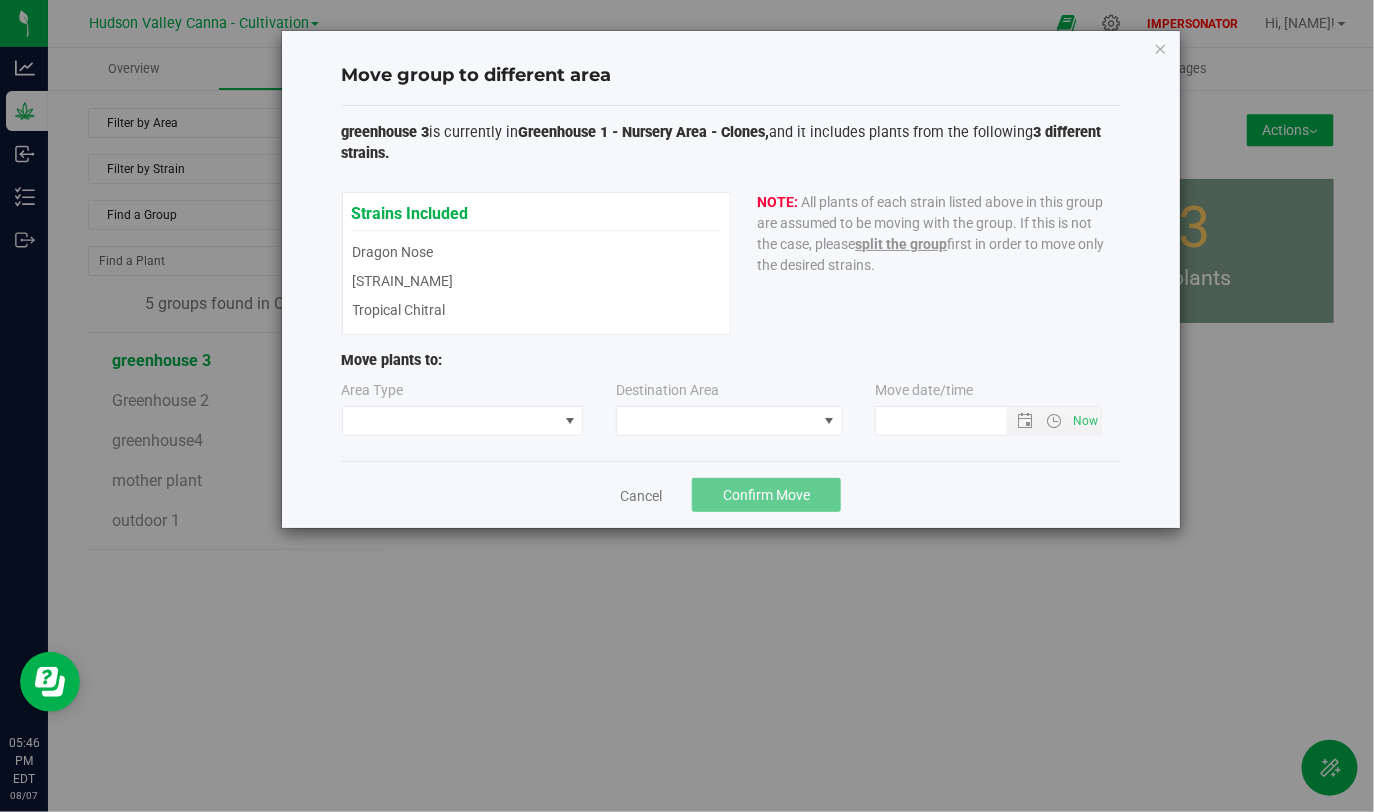 type on "8/7/2025 5:46 PM" 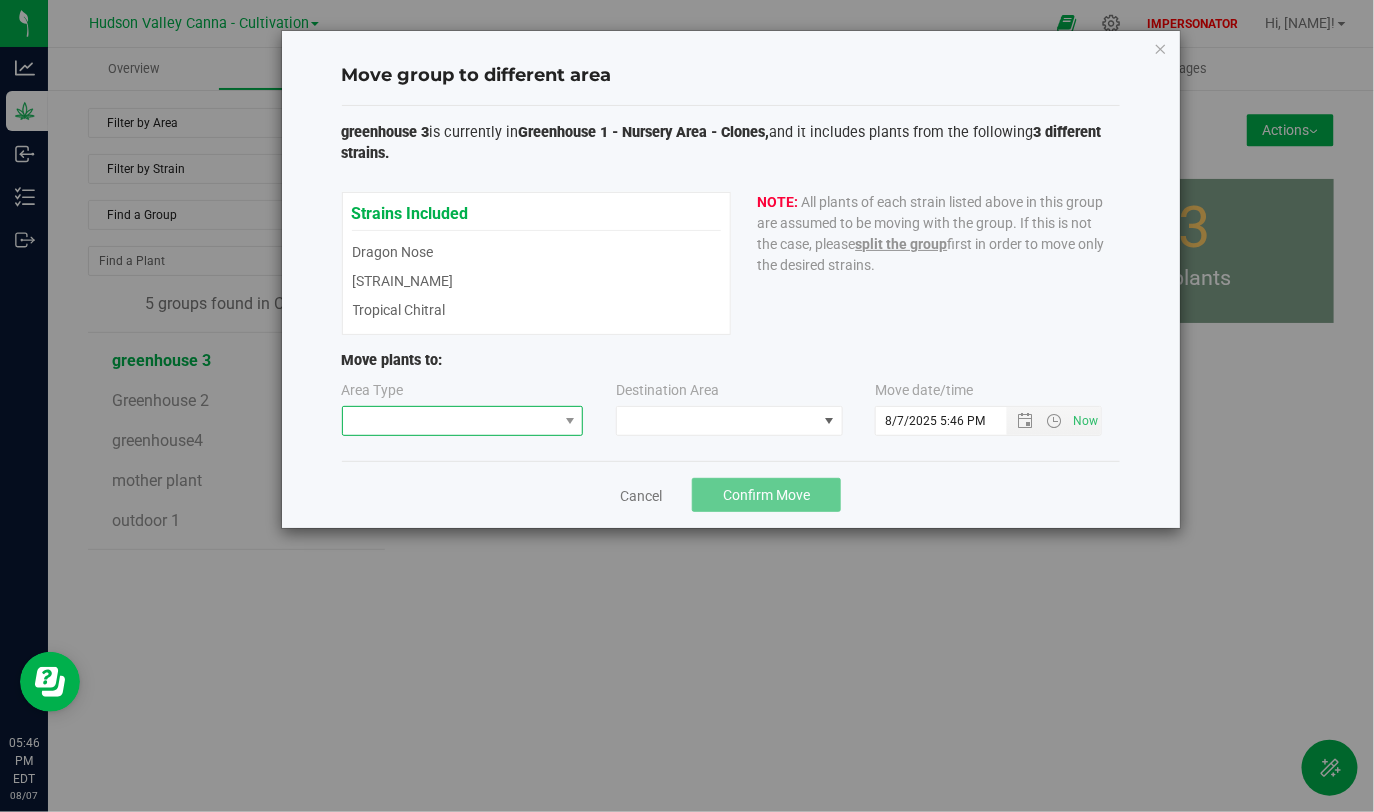 click at bounding box center (450, 421) 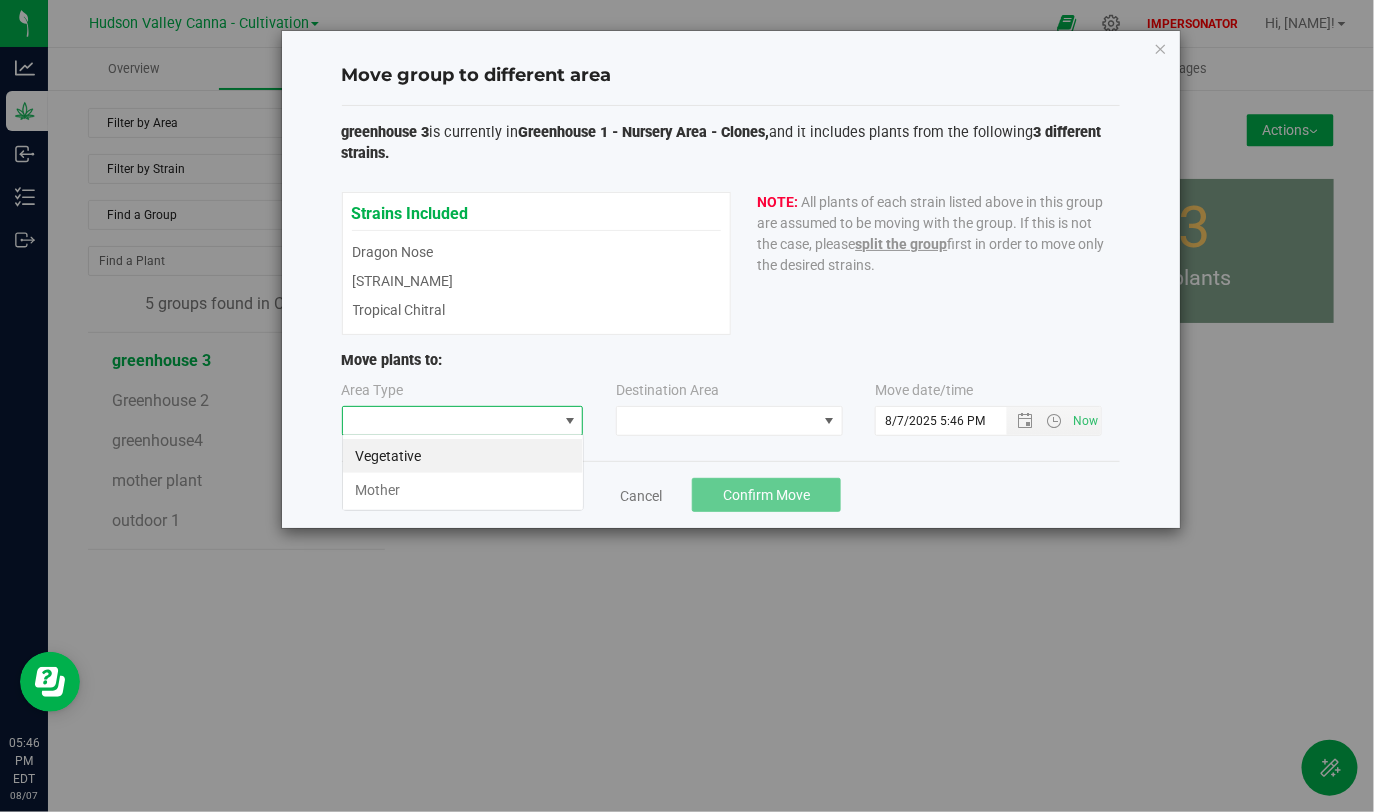 scroll, scrollTop: 99970, scrollLeft: 99758, axis: both 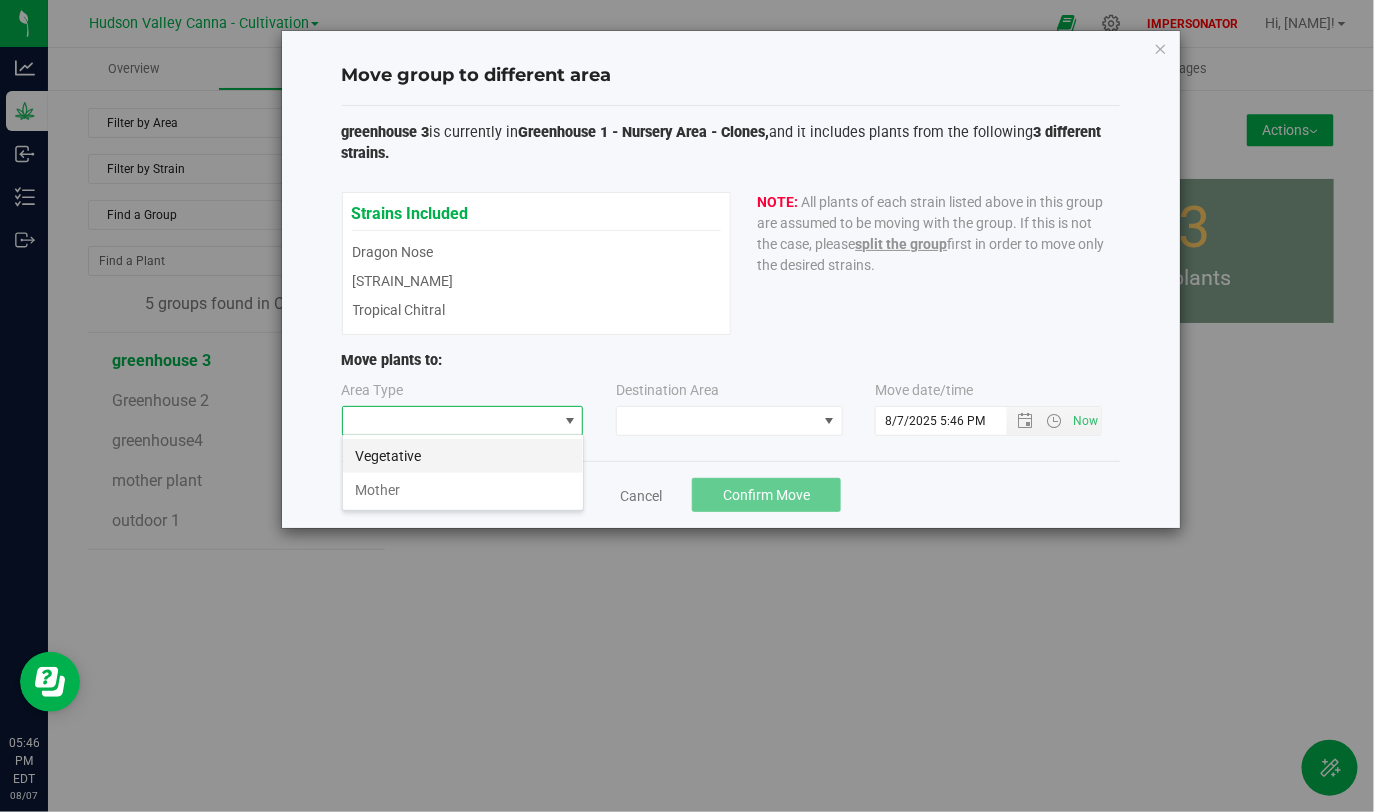 click on "Vegetative" at bounding box center (463, 456) 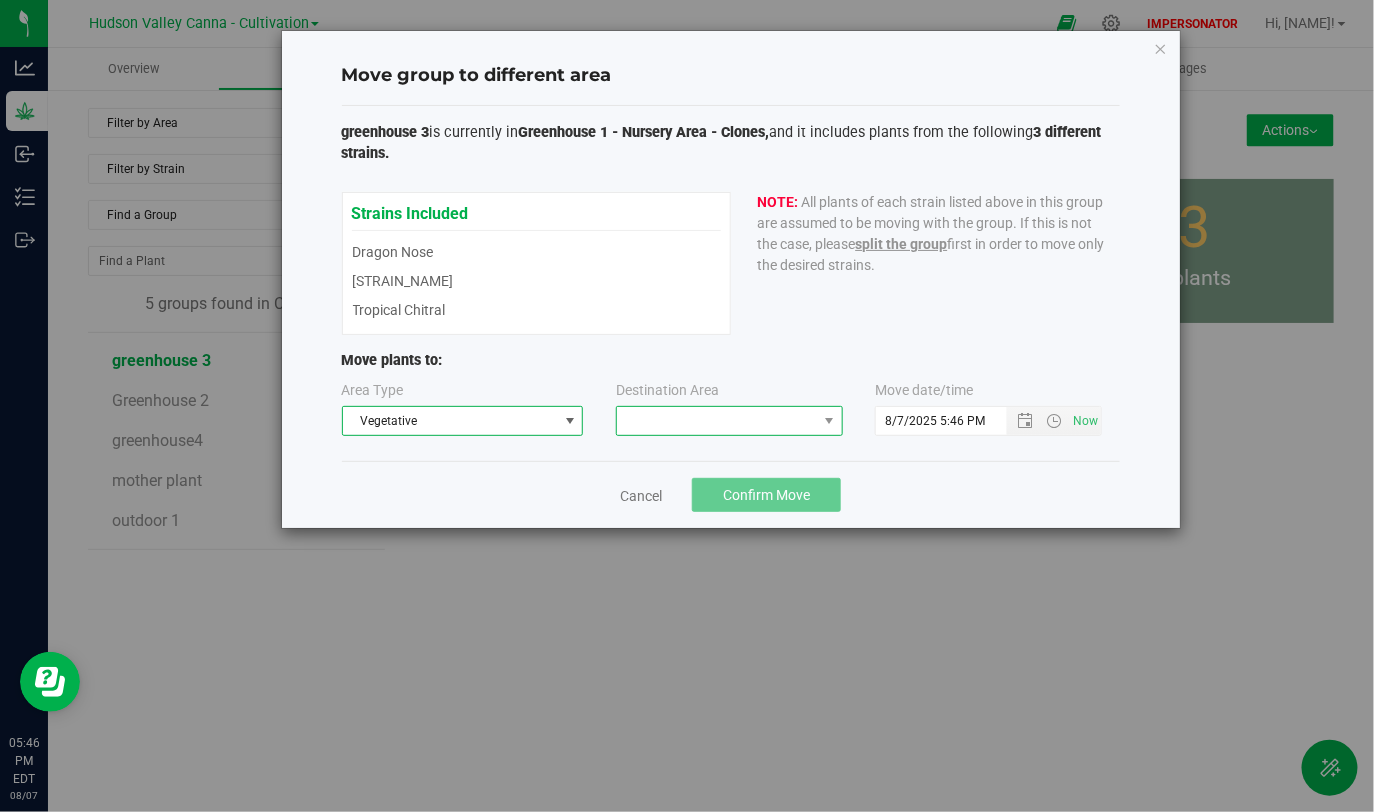 click at bounding box center [717, 421] 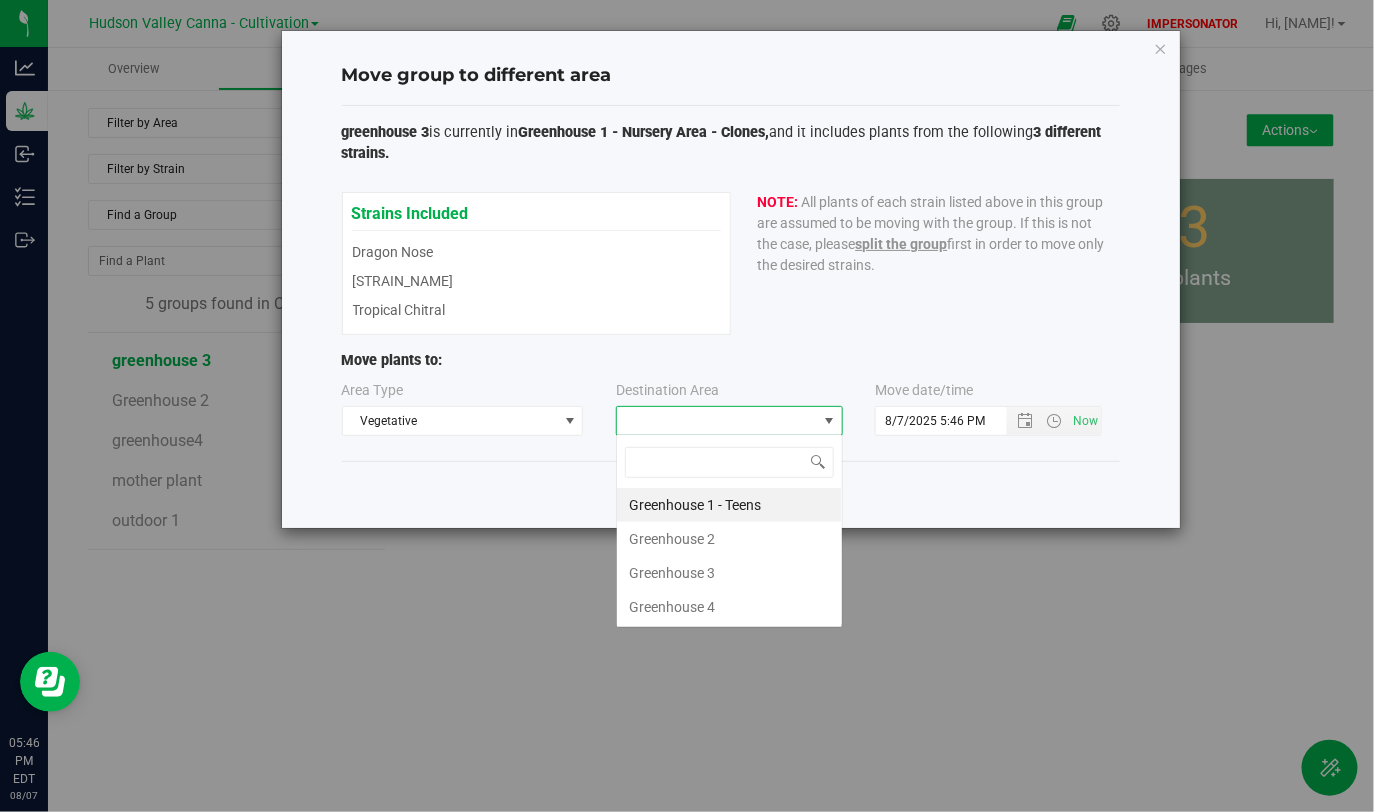 scroll, scrollTop: 99970, scrollLeft: 99772, axis: both 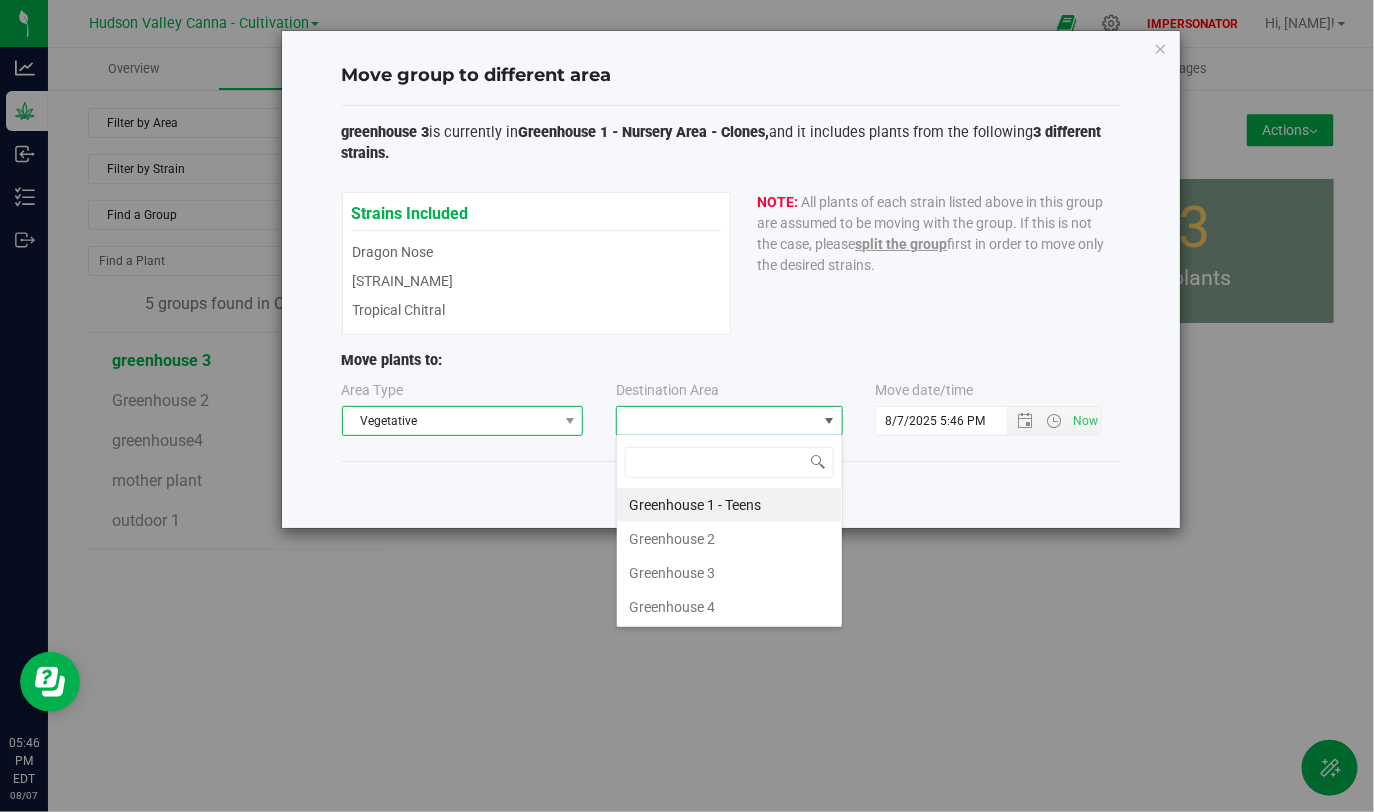 click on "Vegetative" at bounding box center (450, 421) 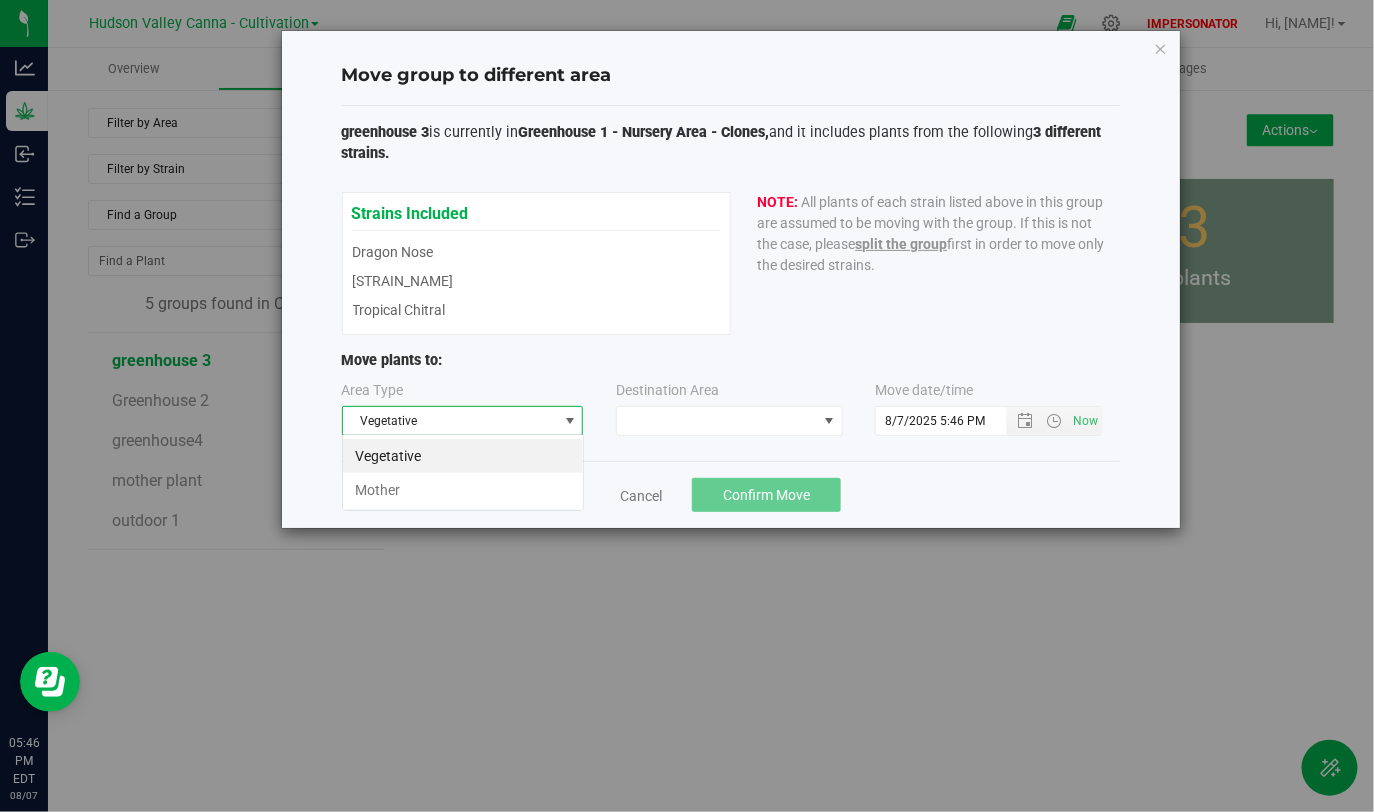 scroll, scrollTop: 99970, scrollLeft: 99758, axis: both 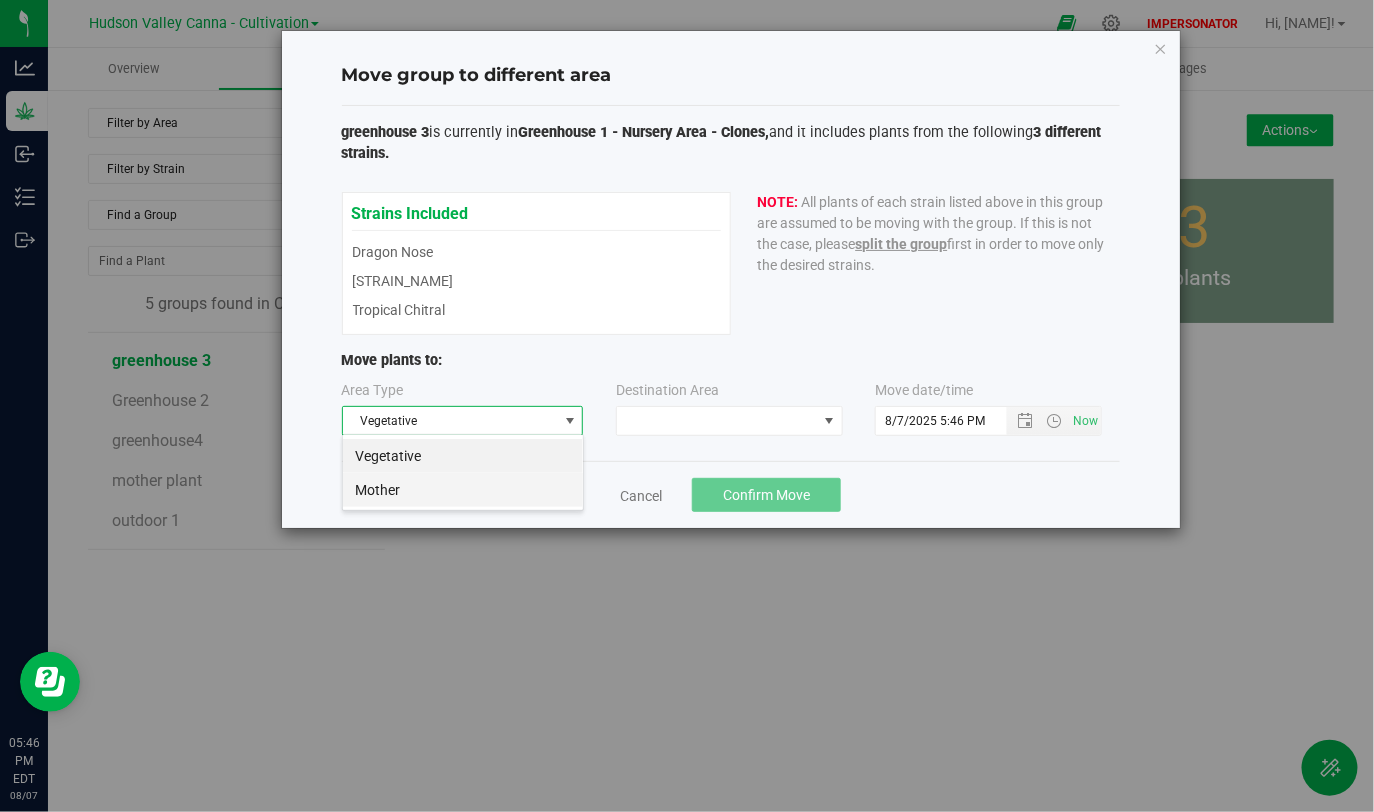 click on "Mother" at bounding box center (463, 490) 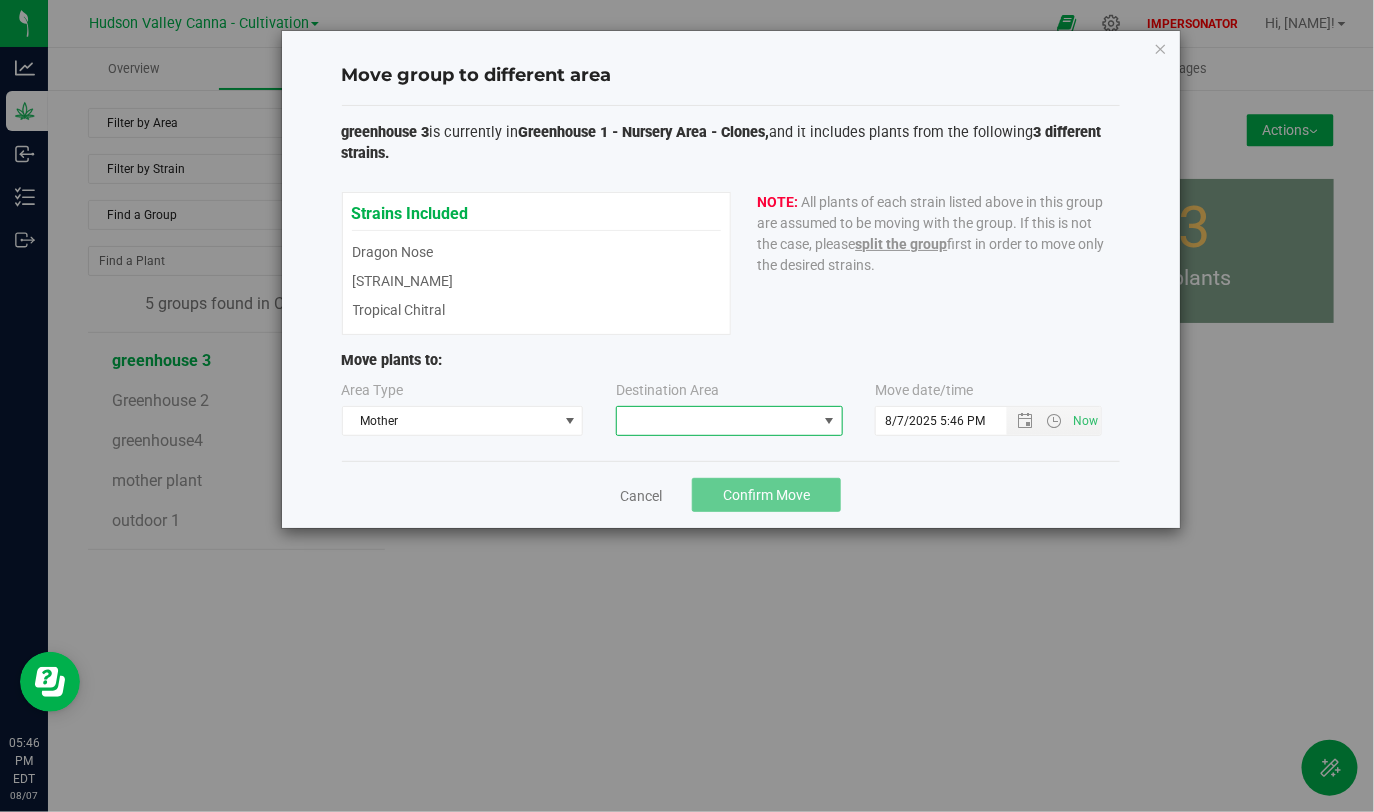 click at bounding box center [717, 421] 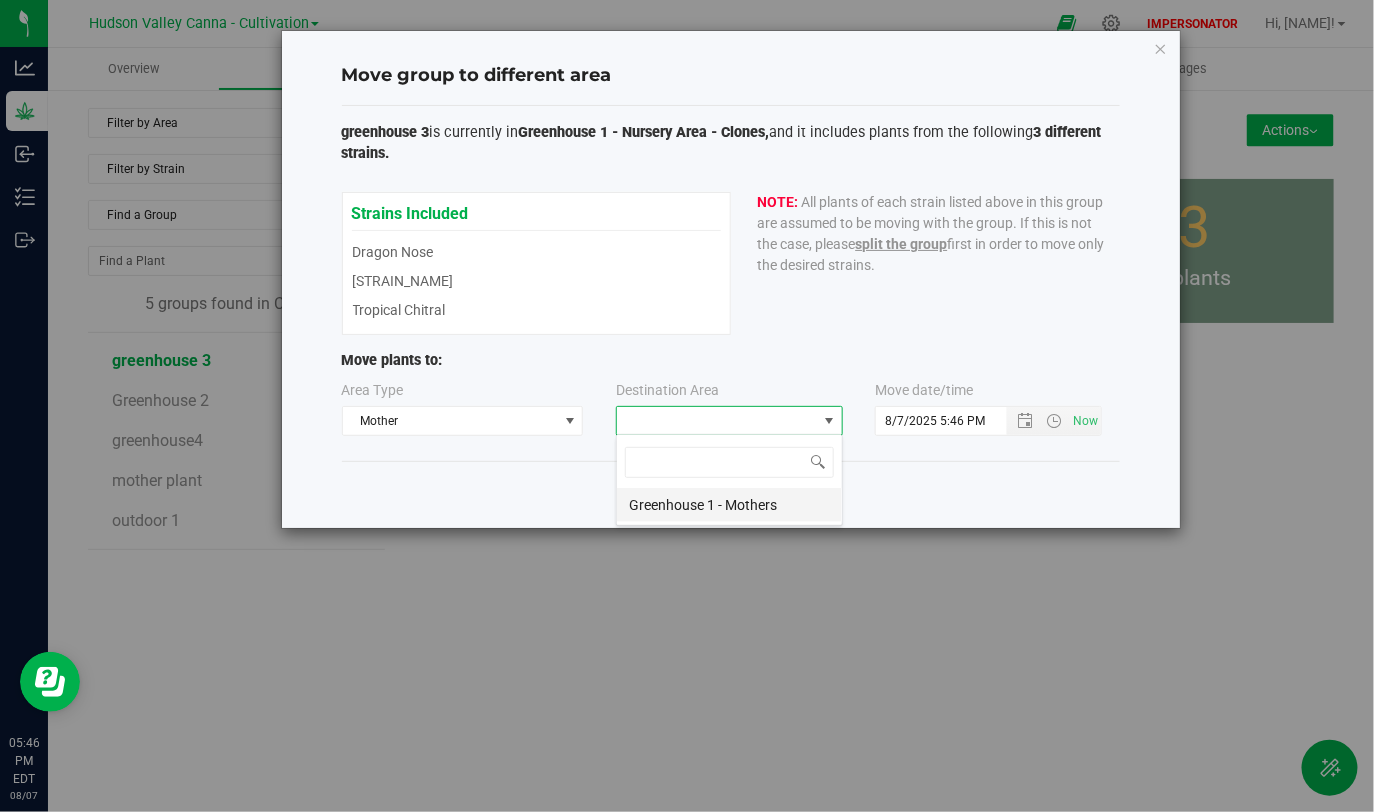 scroll, scrollTop: 99970, scrollLeft: 99772, axis: both 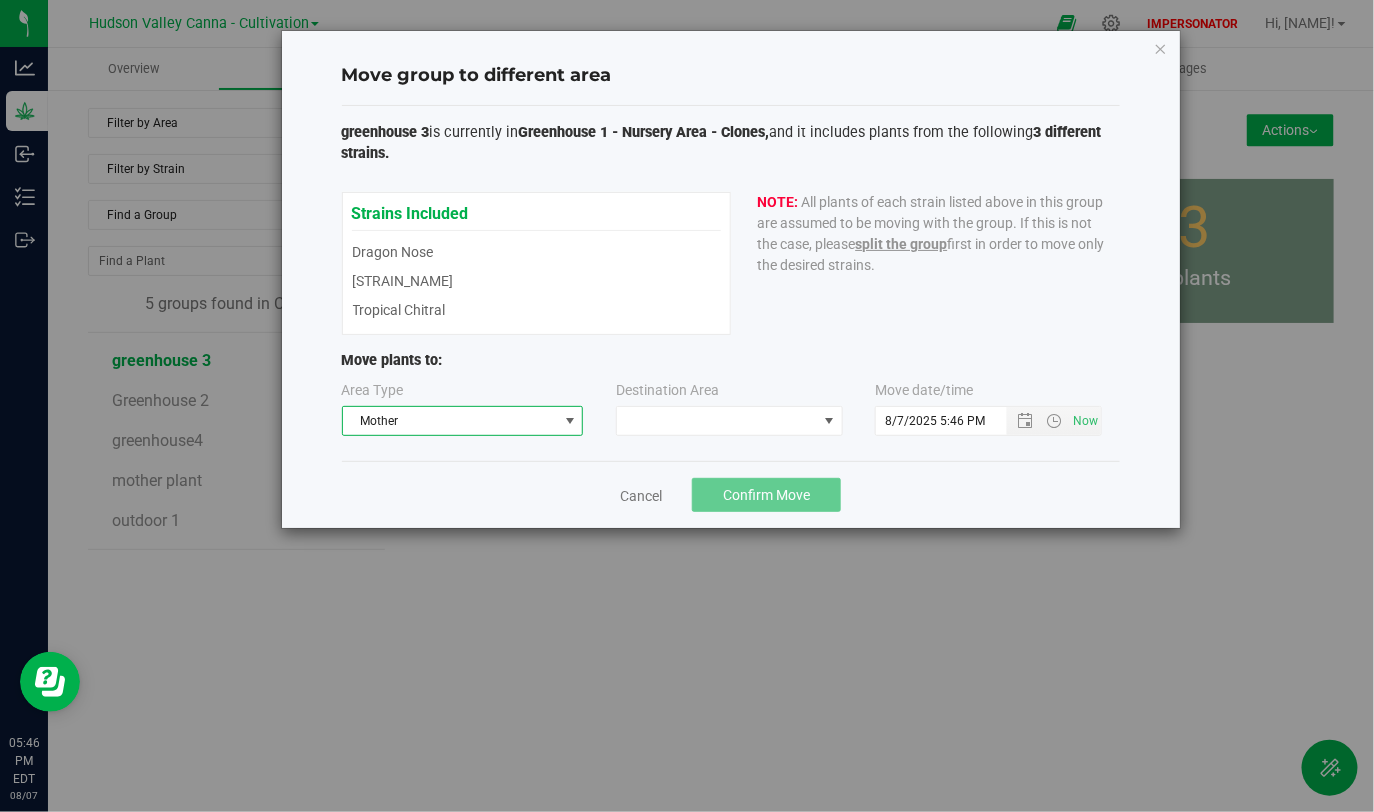 click on "Mother" at bounding box center [450, 421] 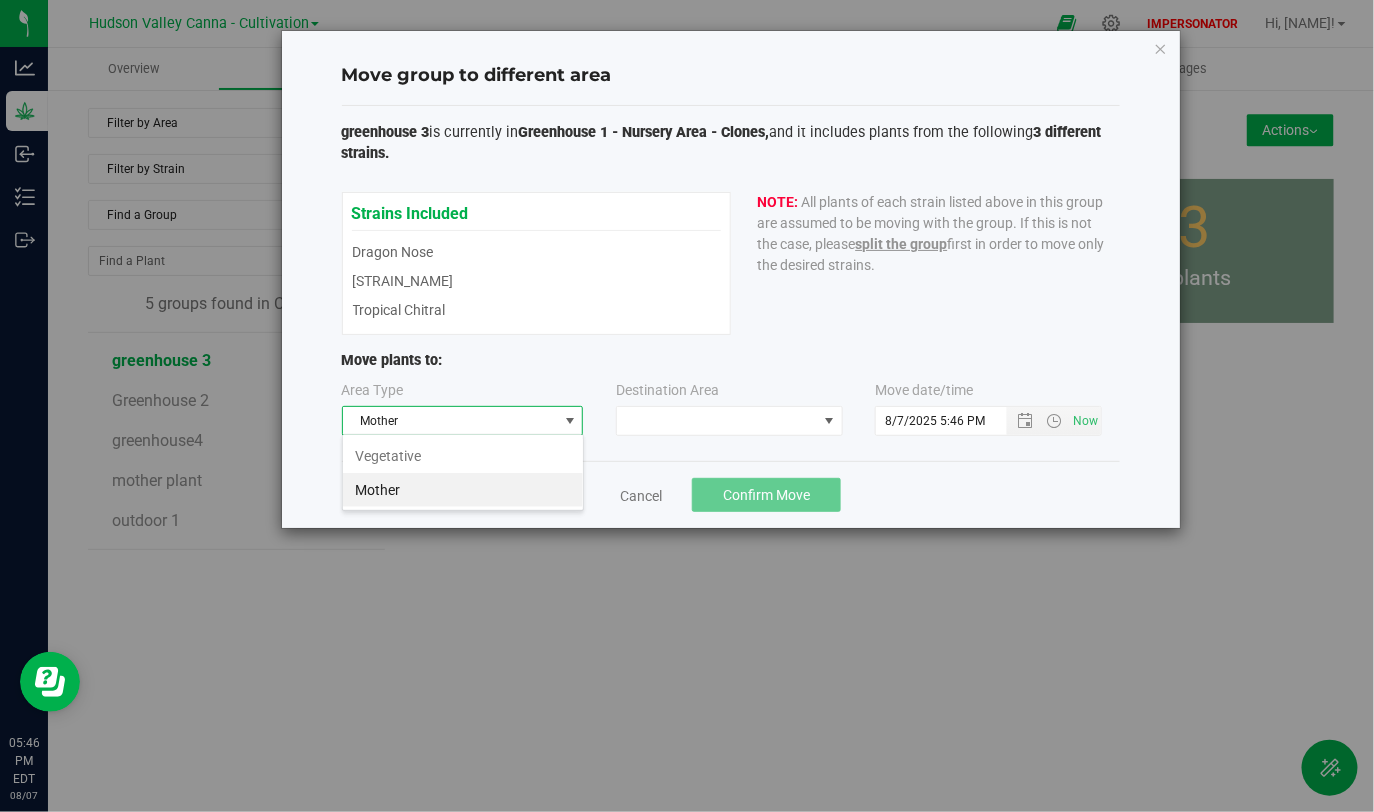 scroll, scrollTop: 99970, scrollLeft: 99758, axis: both 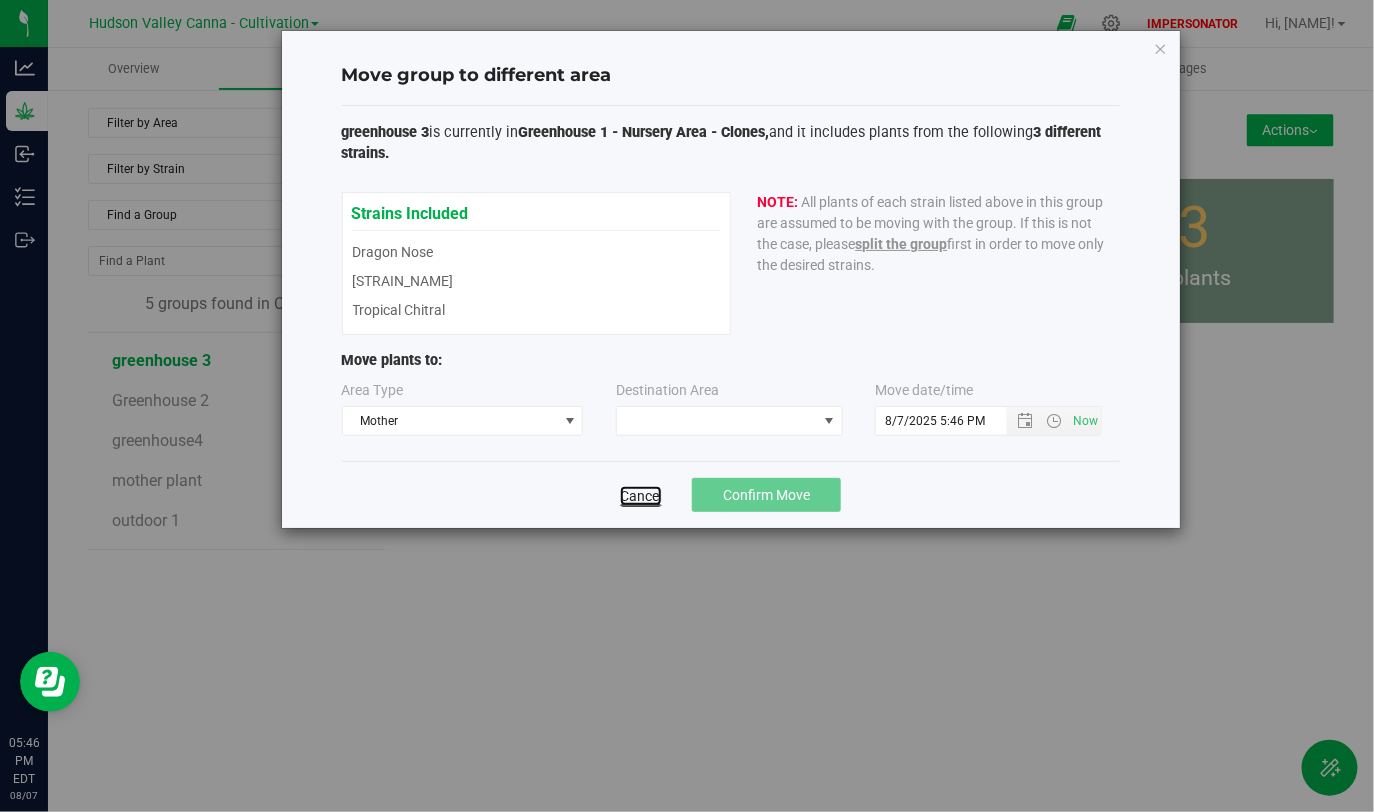 click on "Cancel" at bounding box center (641, 496) 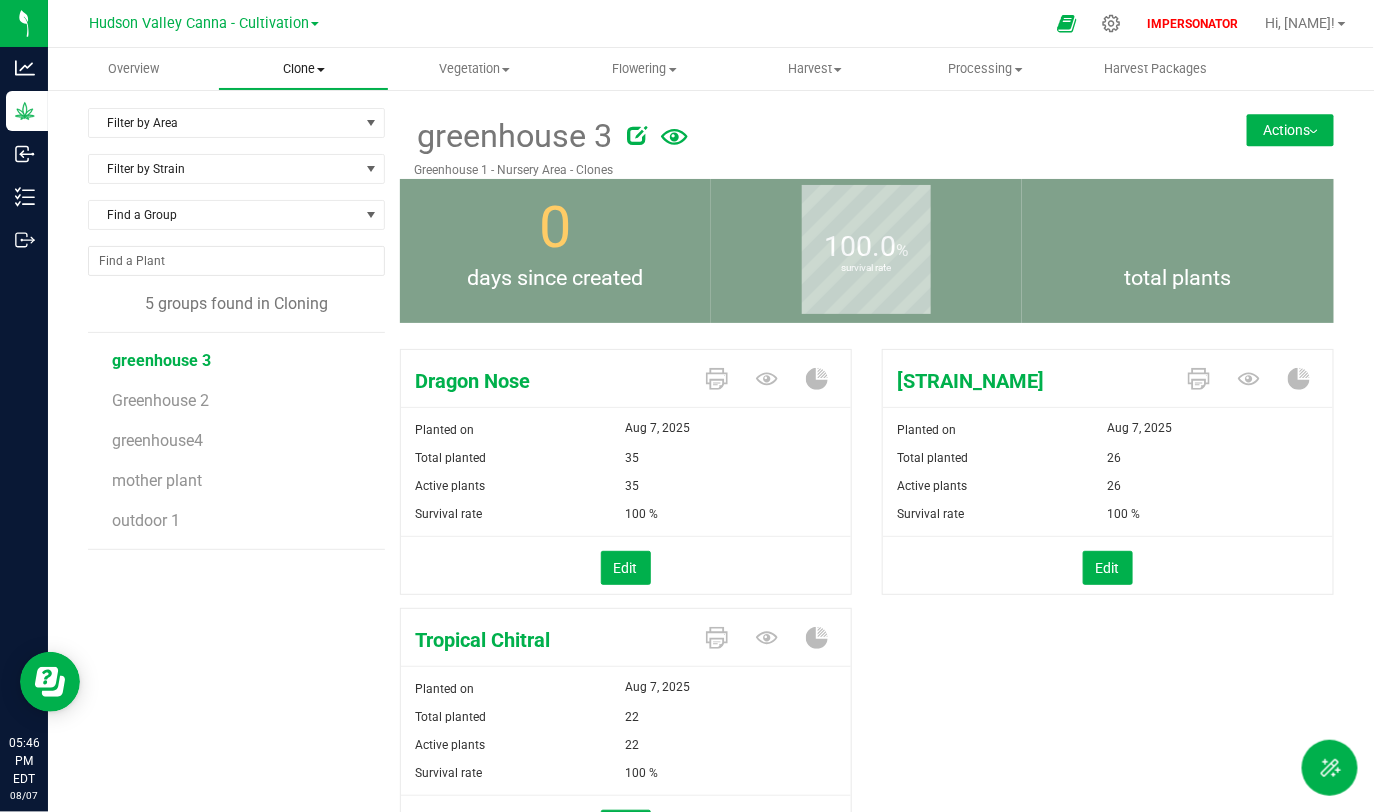 click on "Clone" at bounding box center (303, 69) 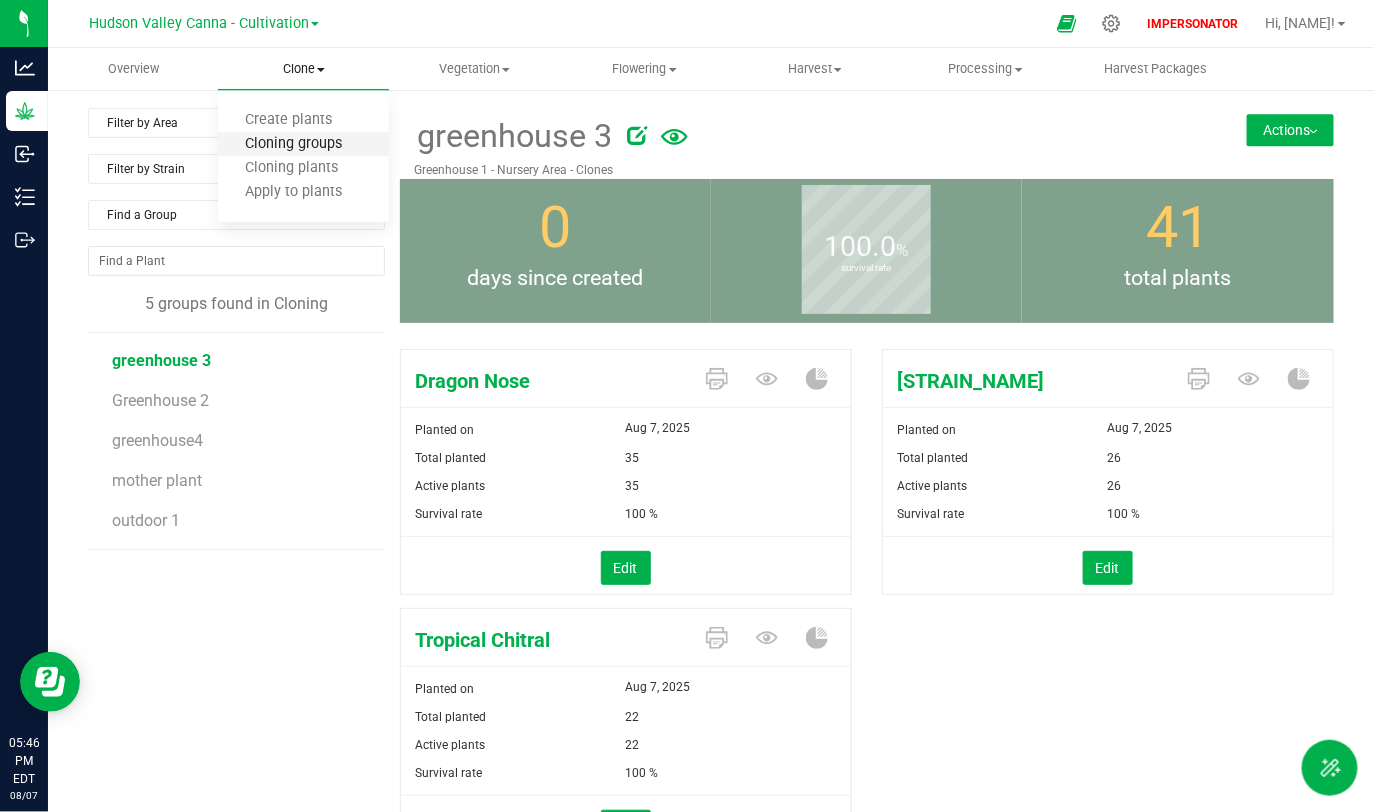click on "Cloning groups" at bounding box center (293, 144) 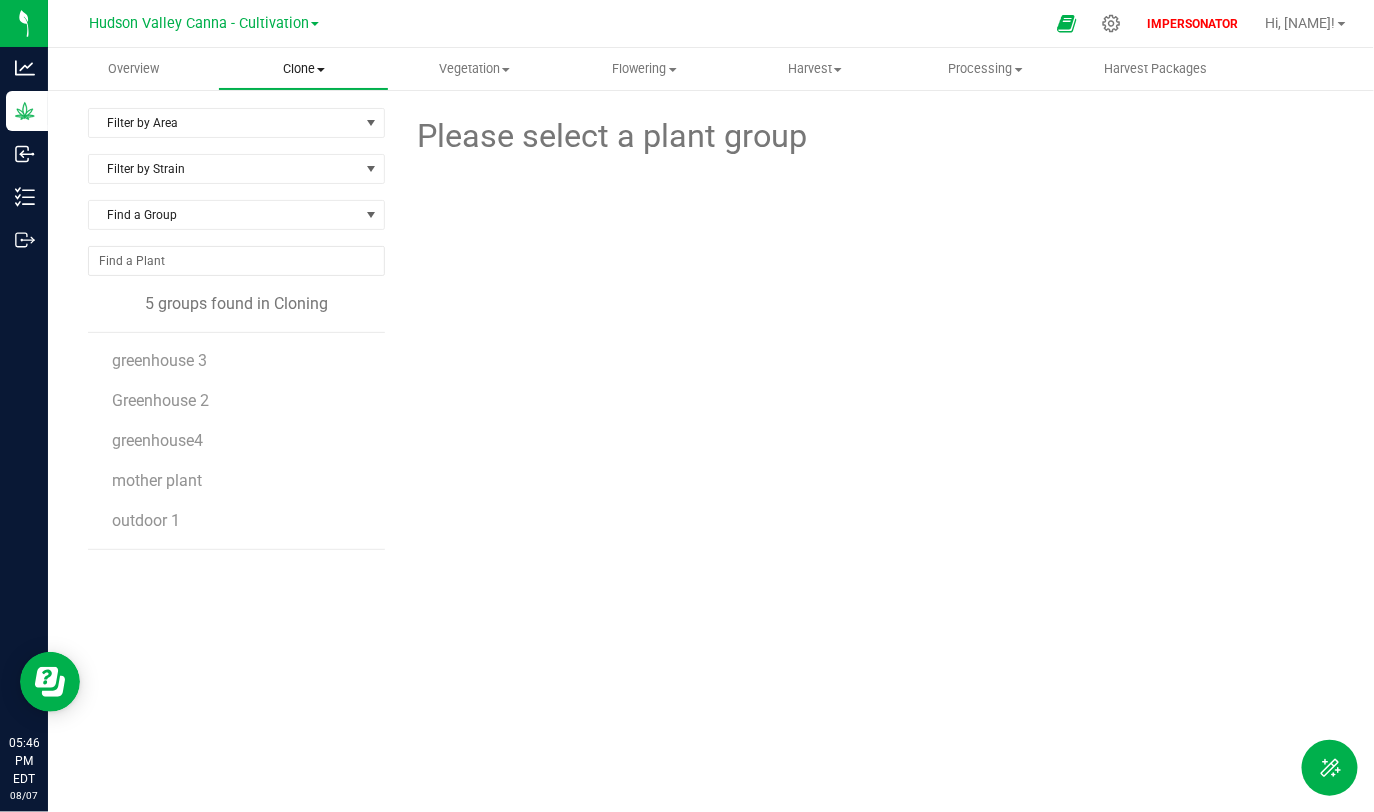 click on "Clone" at bounding box center (303, 69) 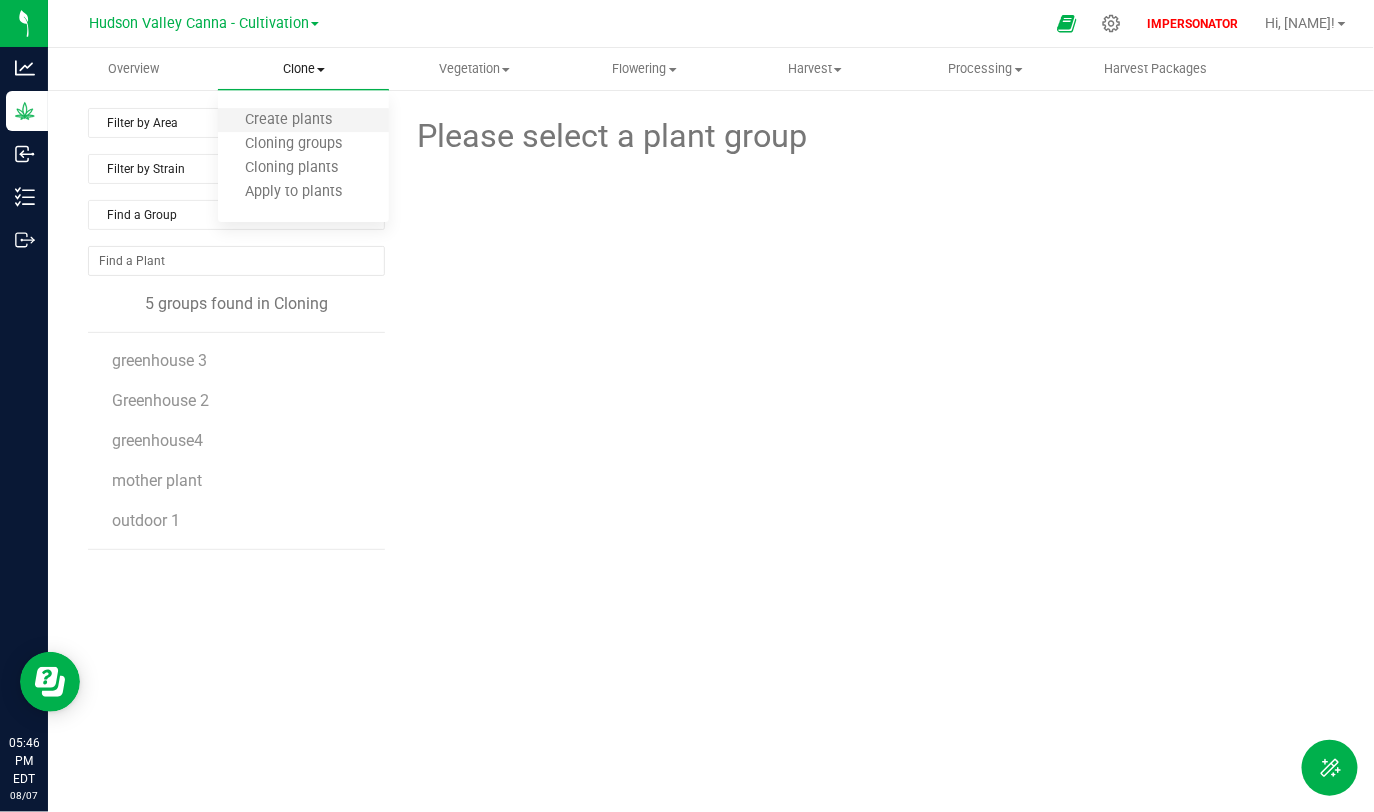 click on "Create plants" at bounding box center (303, 121) 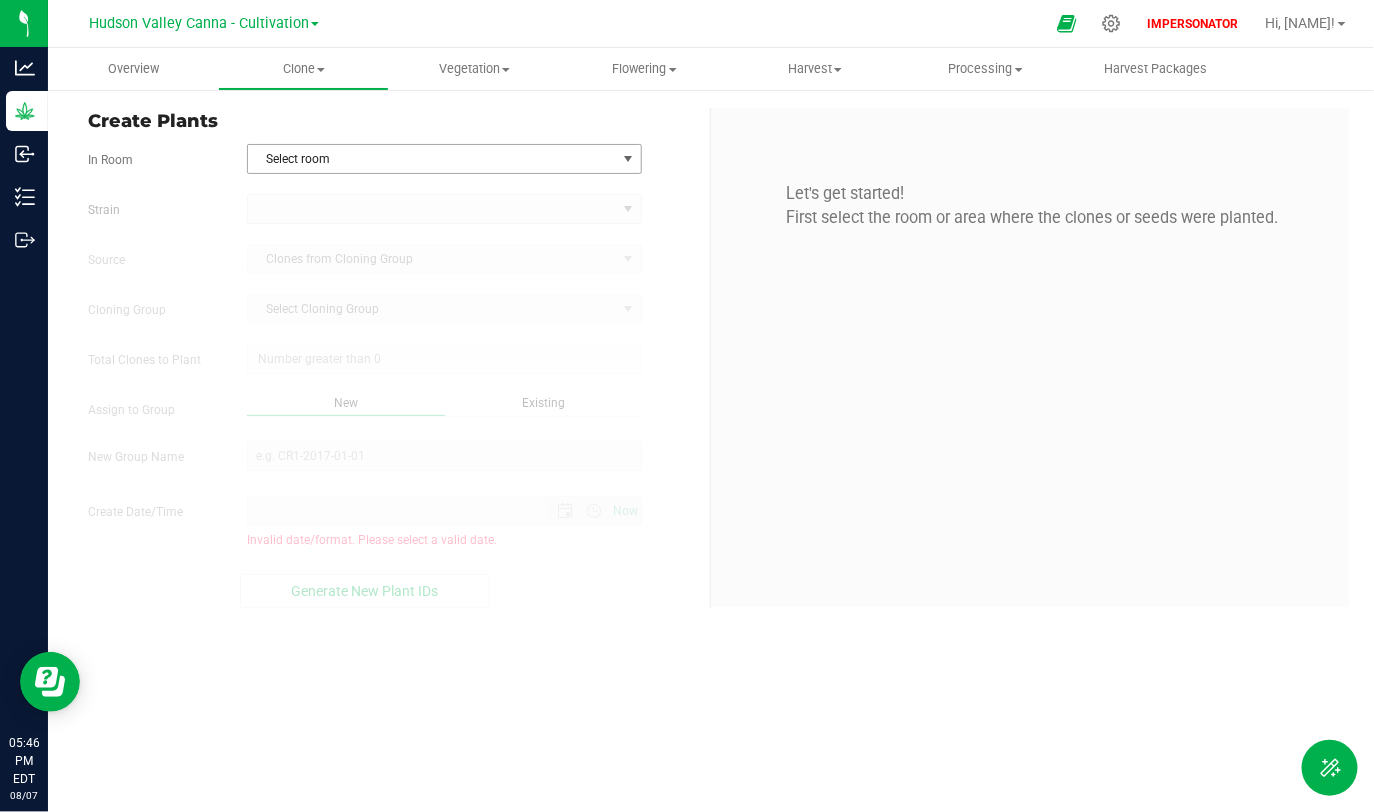 click on "Select room" at bounding box center [432, 159] 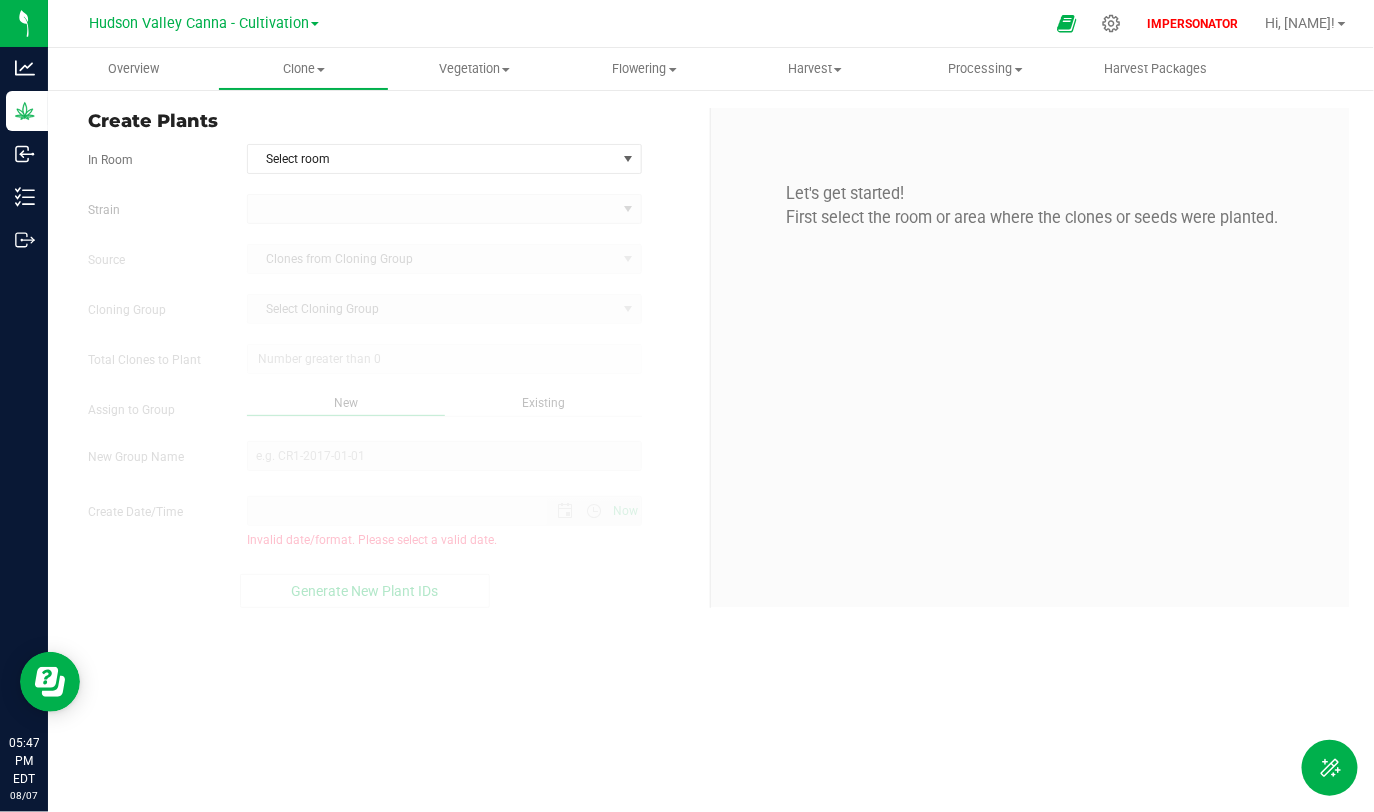 drag, startPoint x: 77, startPoint y: 162, endPoint x: 171, endPoint y: 162, distance: 94 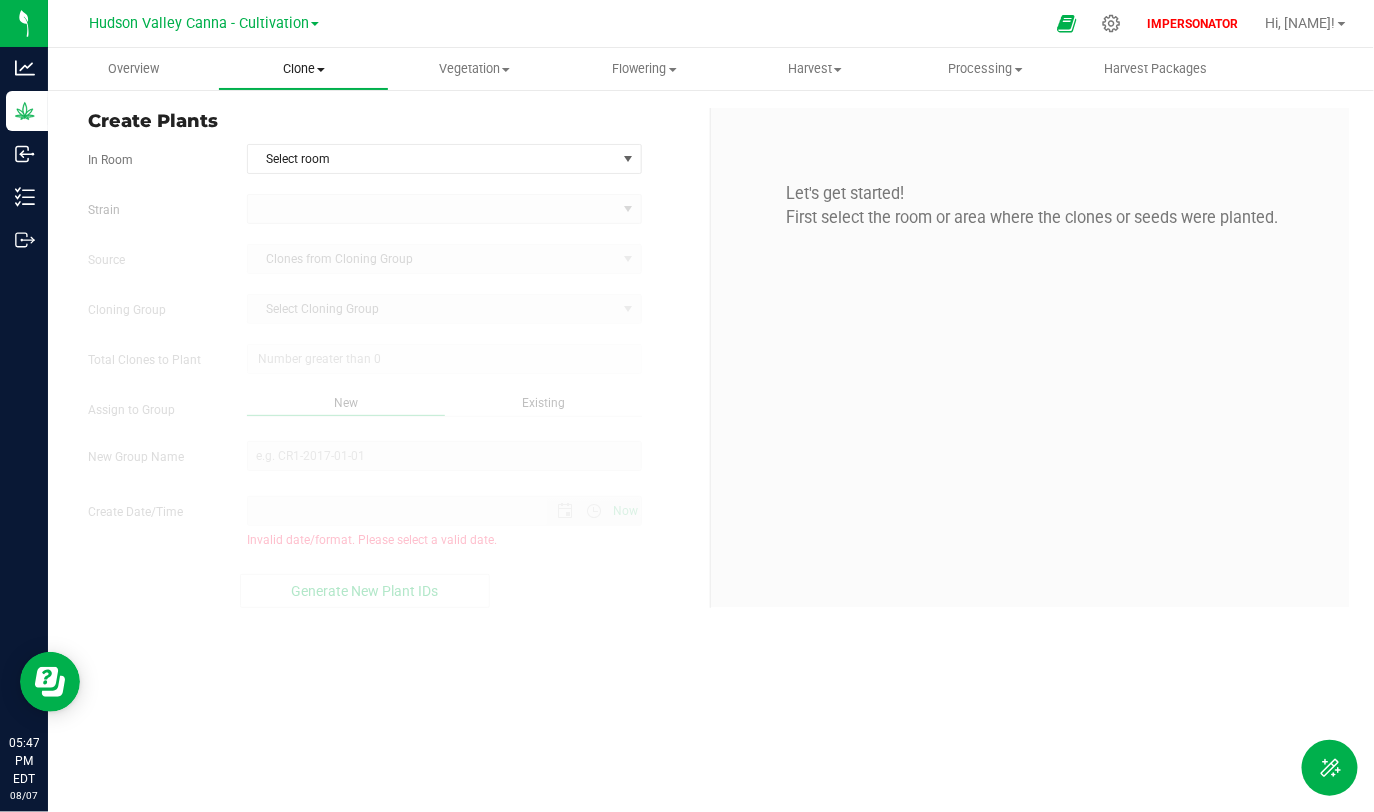 click on "Clone" at bounding box center (303, 69) 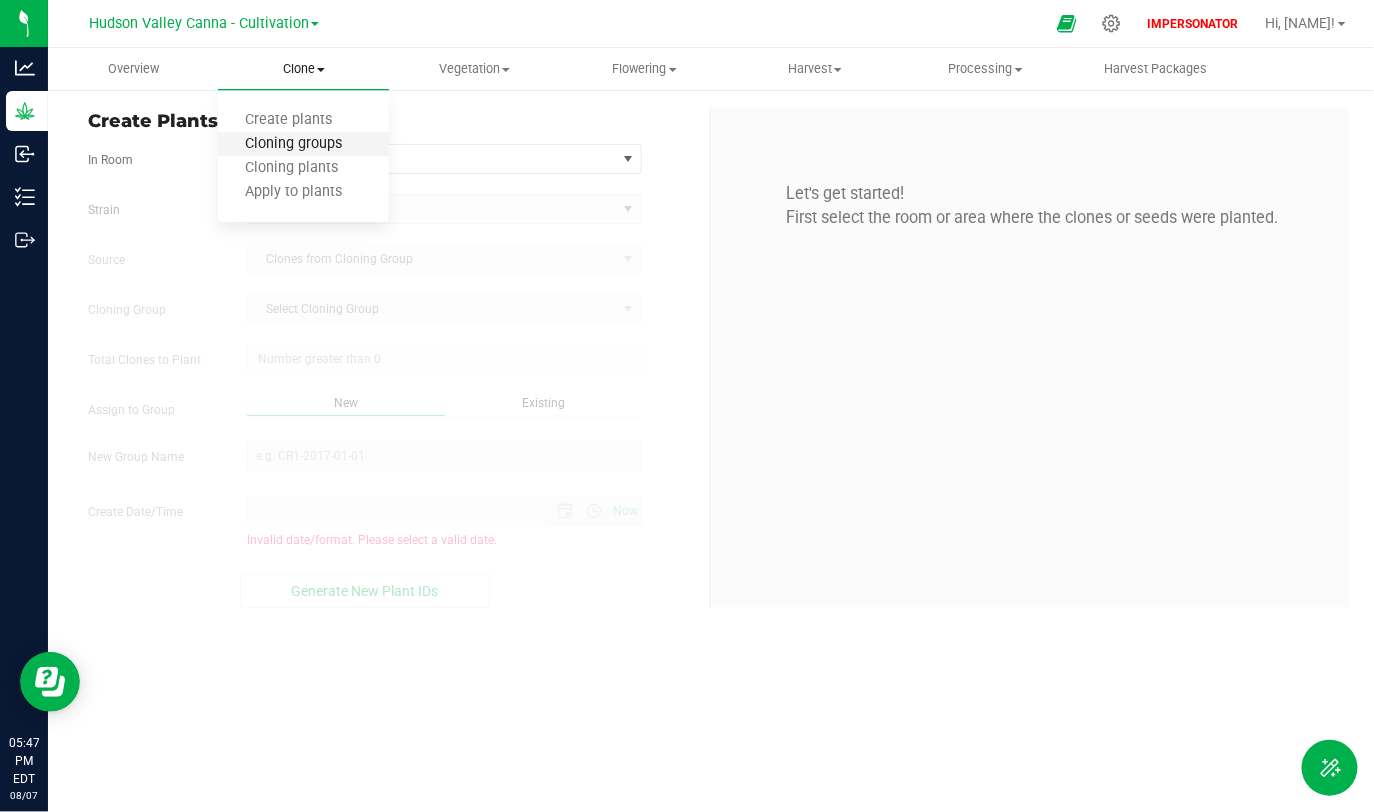 click on "Cloning groups" at bounding box center (293, 144) 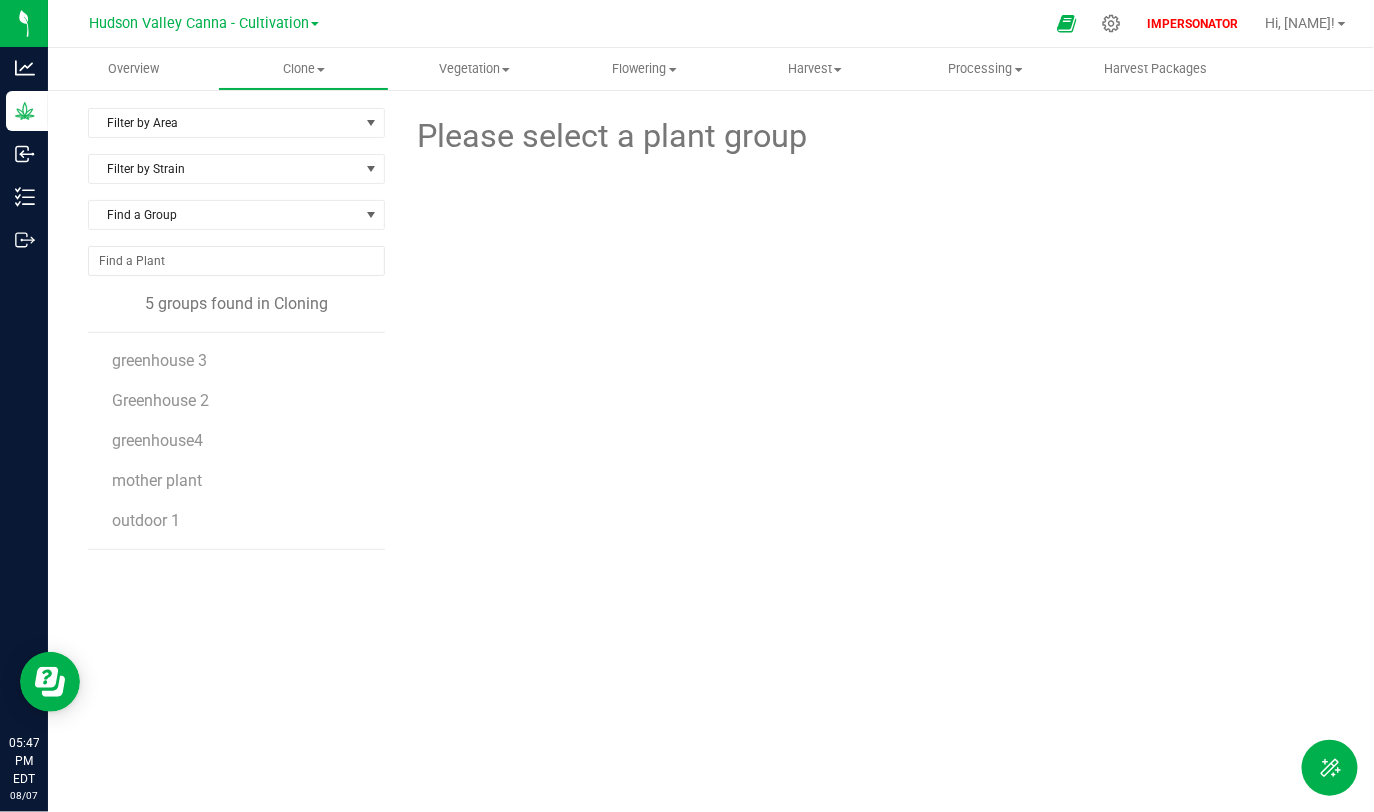 click on "greenhouse 3" at bounding box center [241, 353] 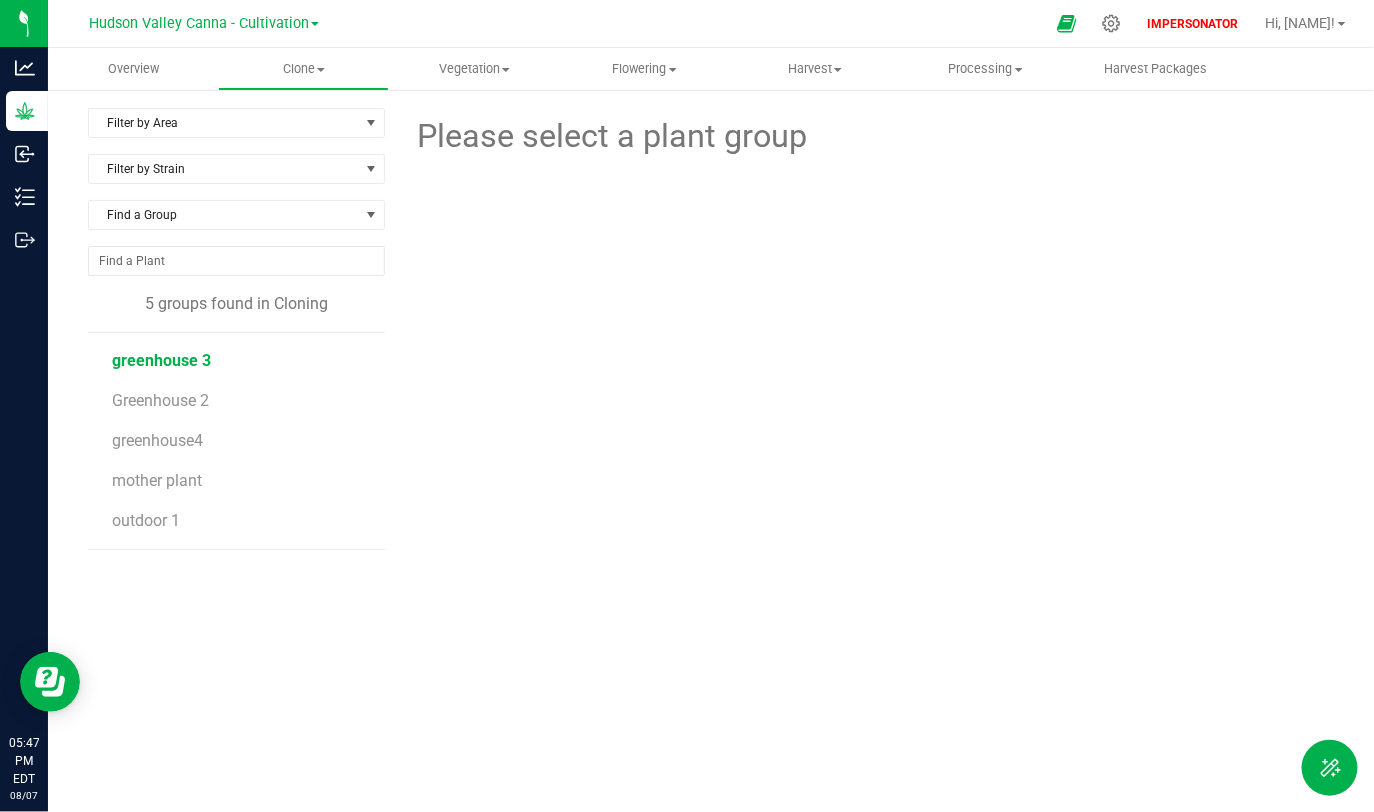 click on "greenhouse 3" at bounding box center (161, 360) 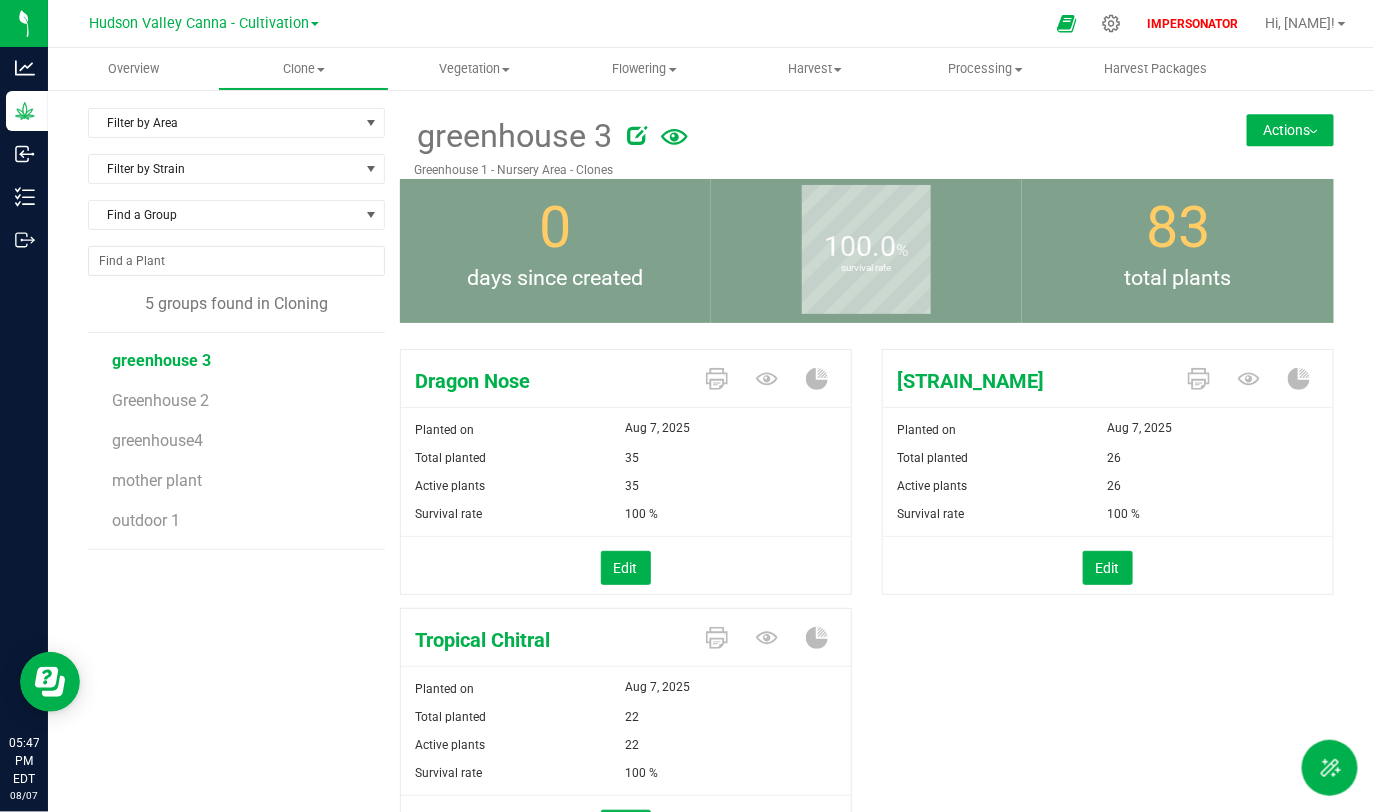 drag, startPoint x: 407, startPoint y: 135, endPoint x: 605, endPoint y: 141, distance: 198.09088 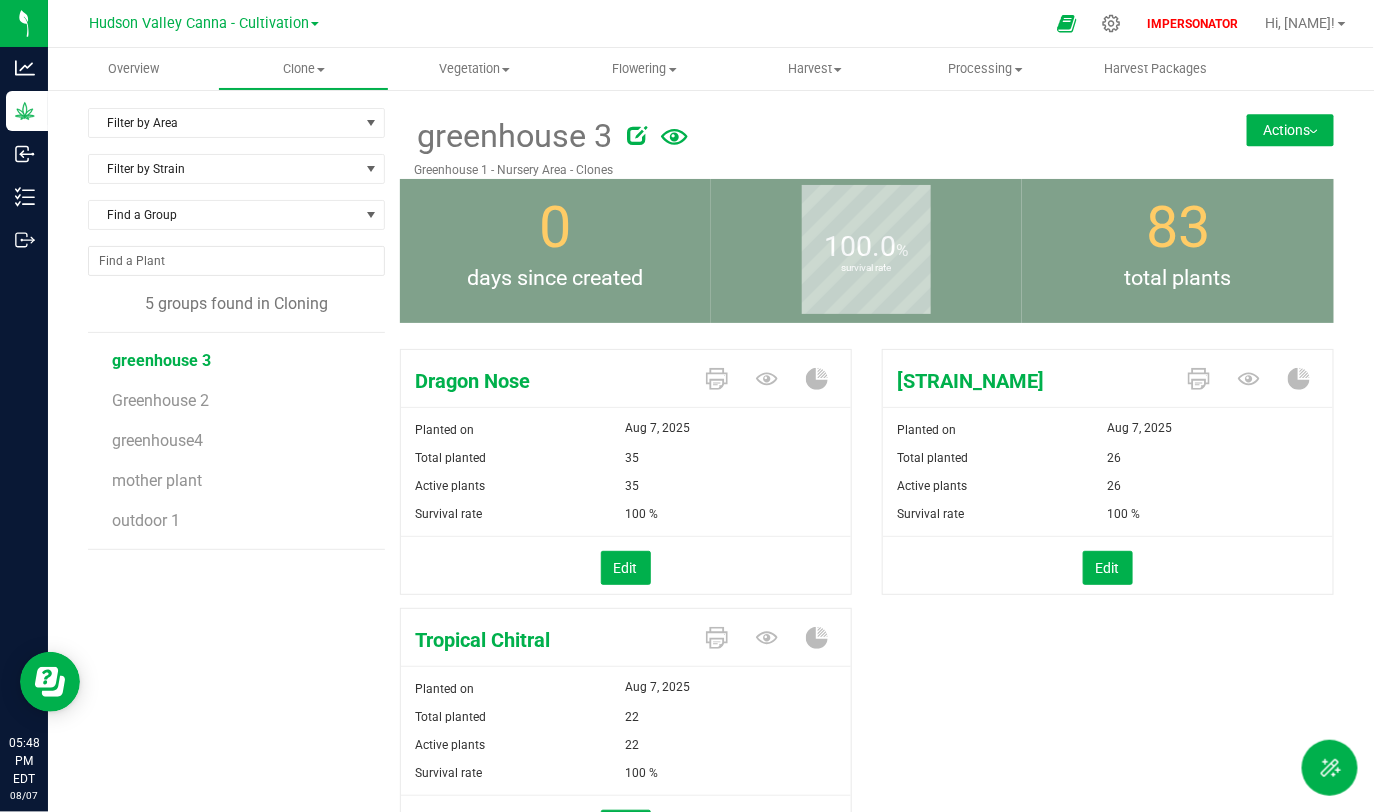 click on "Dragon Nose" at bounding box center [626, 379] 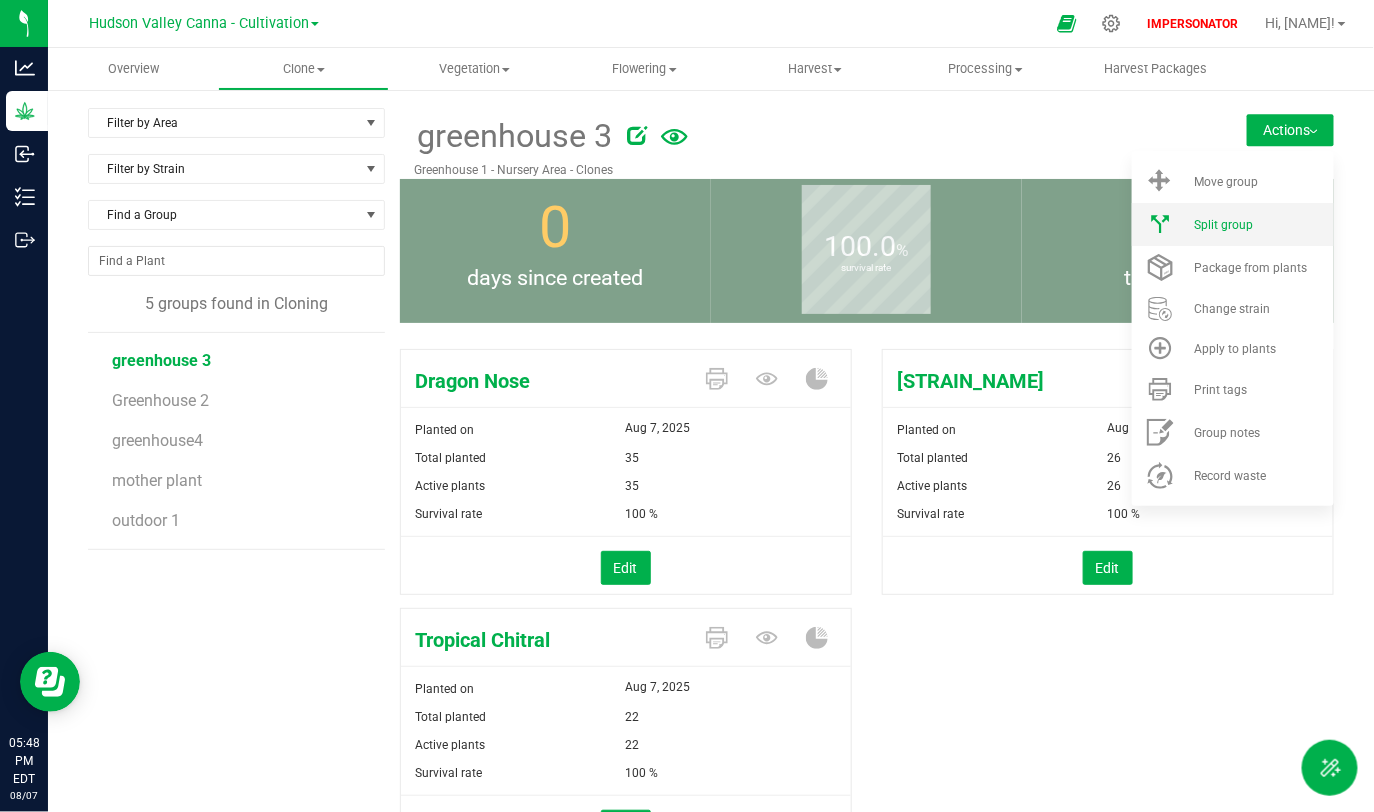 click on "Split group" at bounding box center (1233, 224) 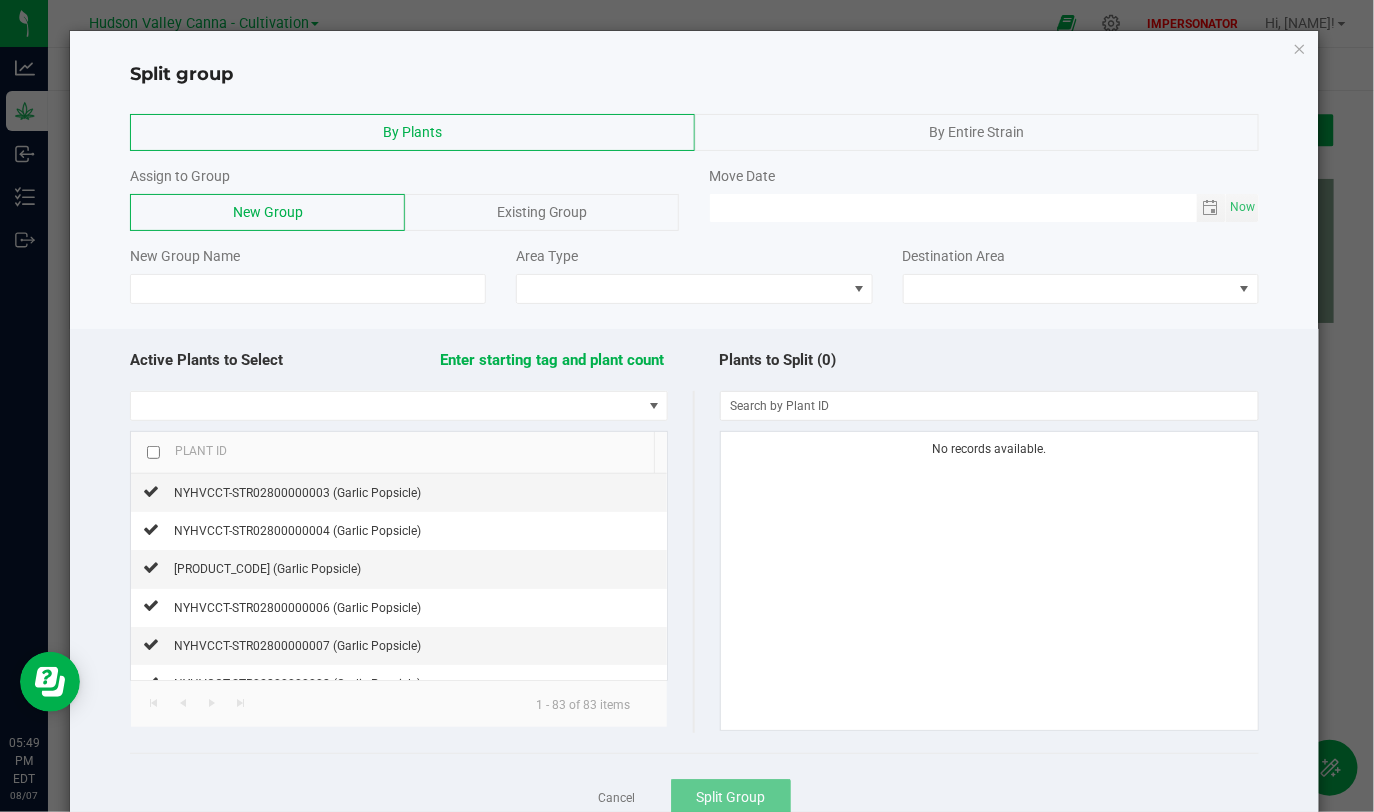 click 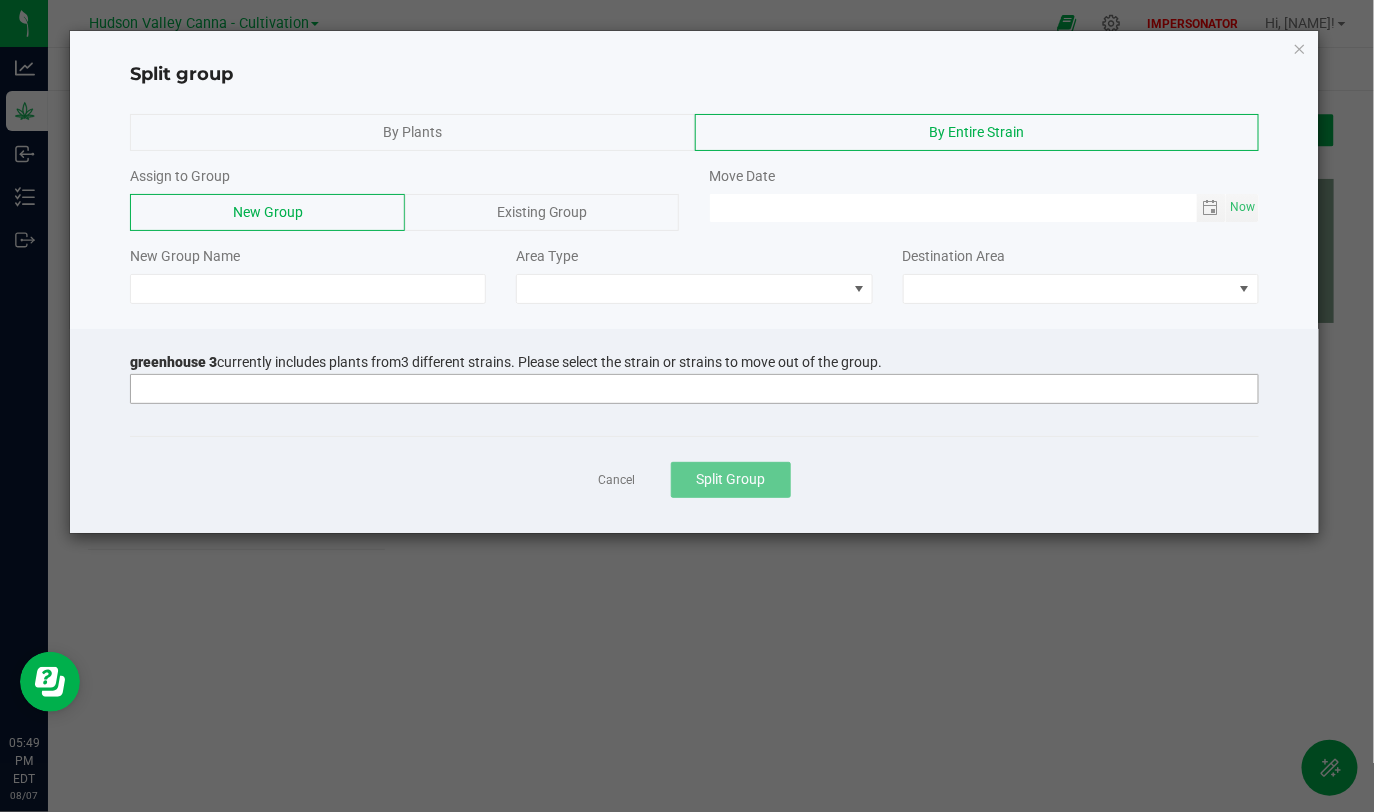 click at bounding box center [681, 389] 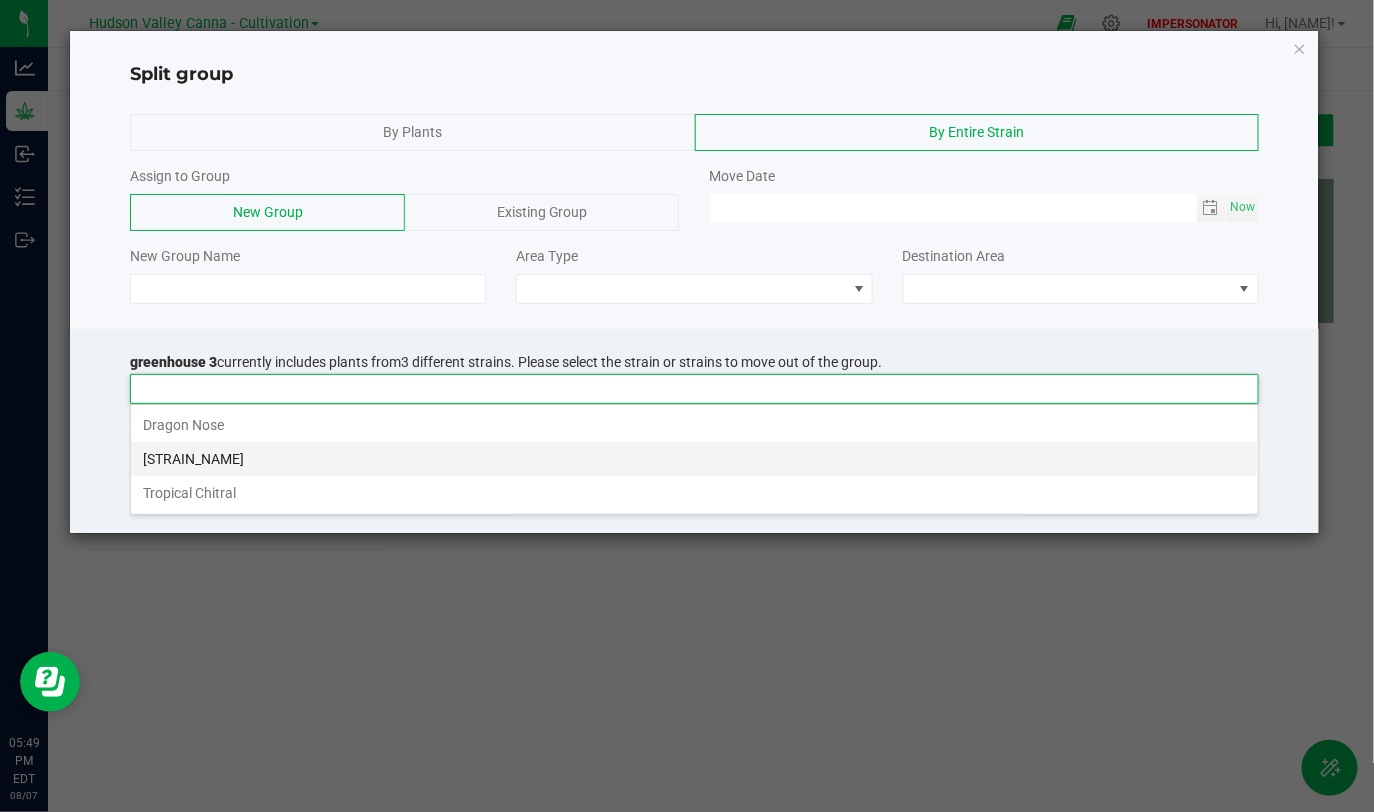 scroll, scrollTop: 99970, scrollLeft: 98871, axis: both 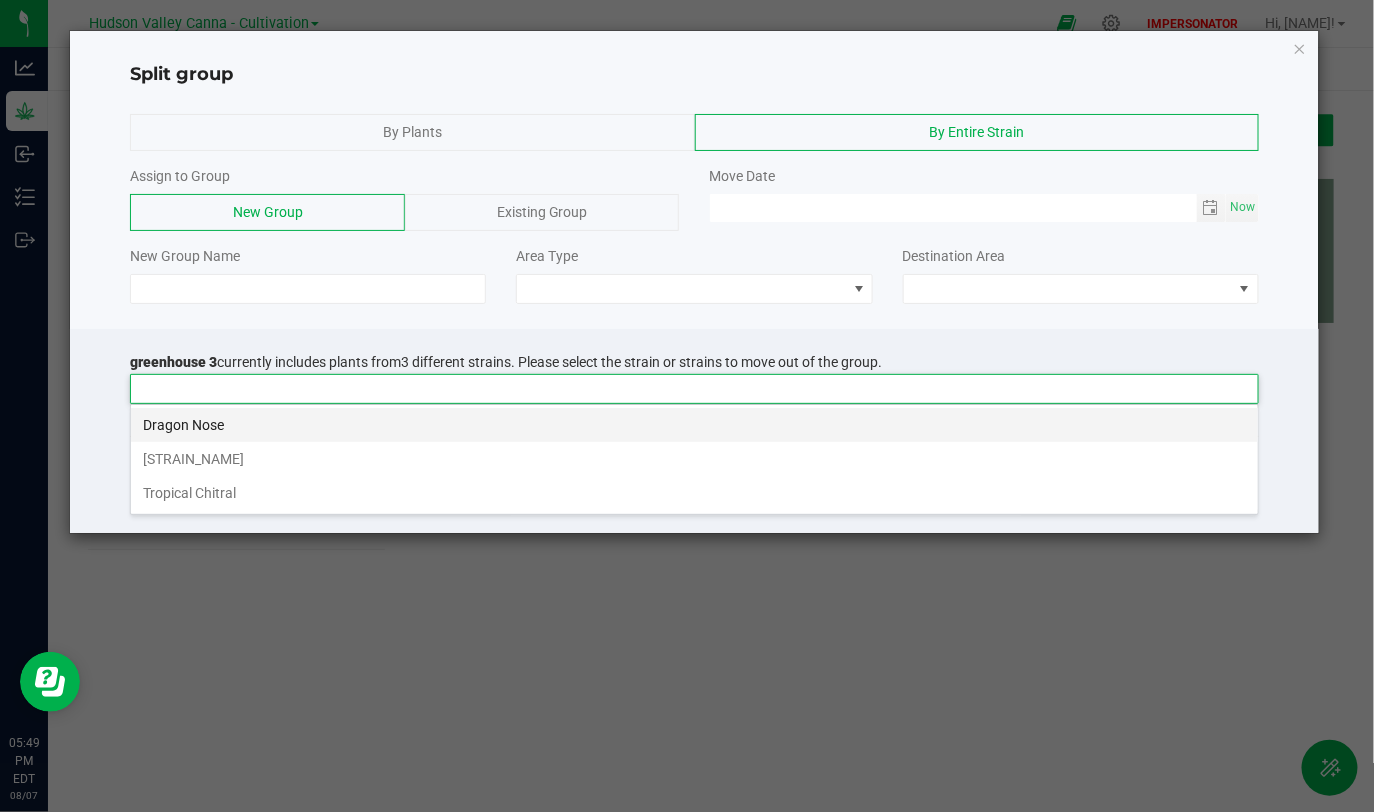 click on "Dragon Nose" at bounding box center (694, 425) 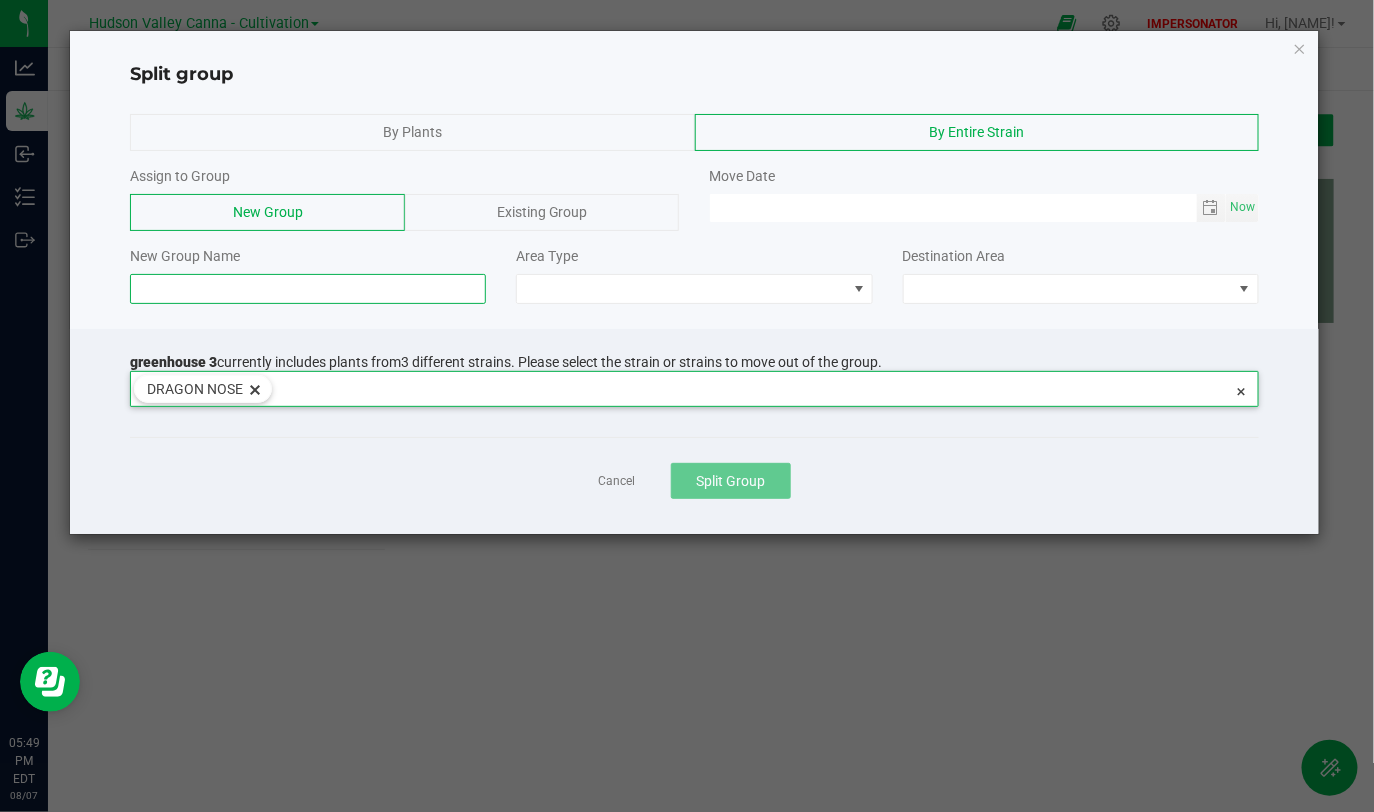 click 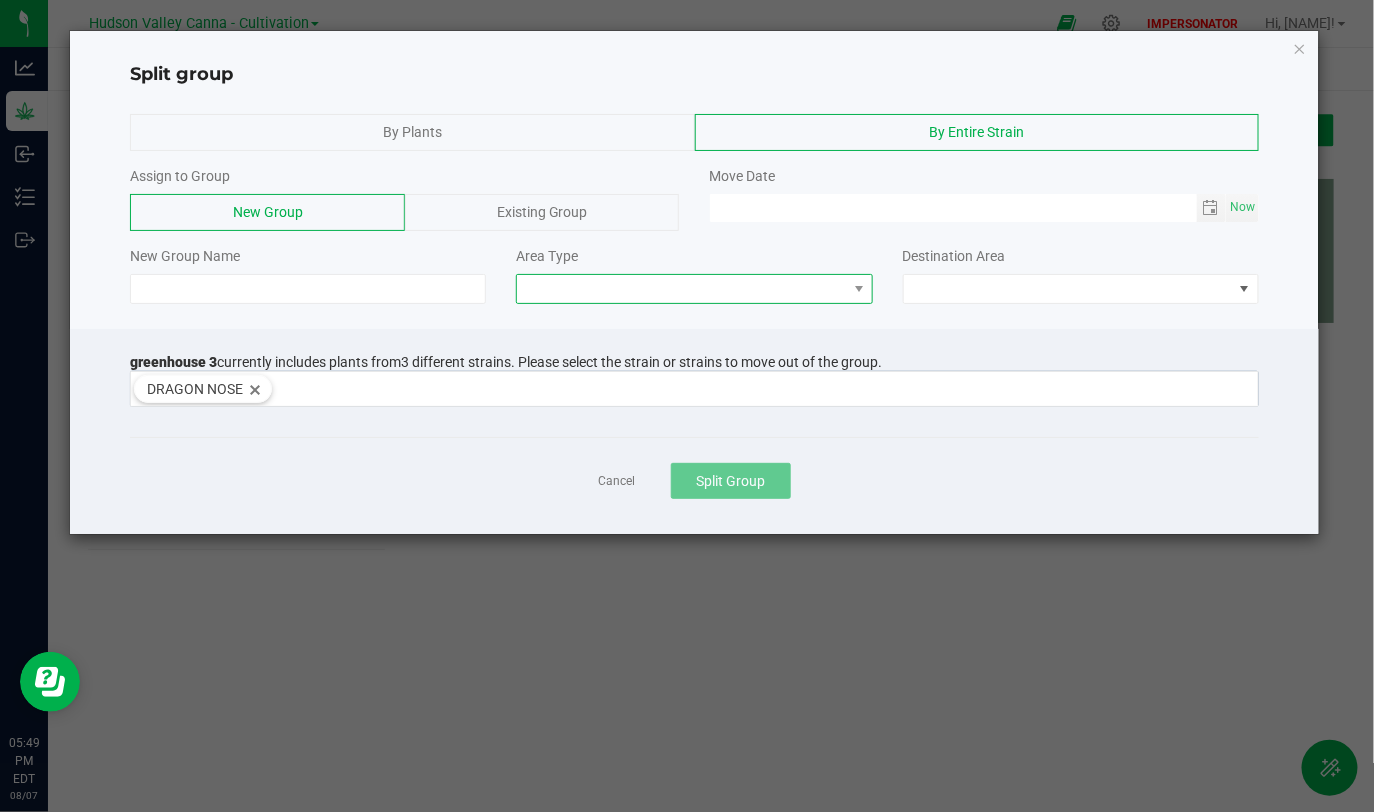 click at bounding box center (681, 289) 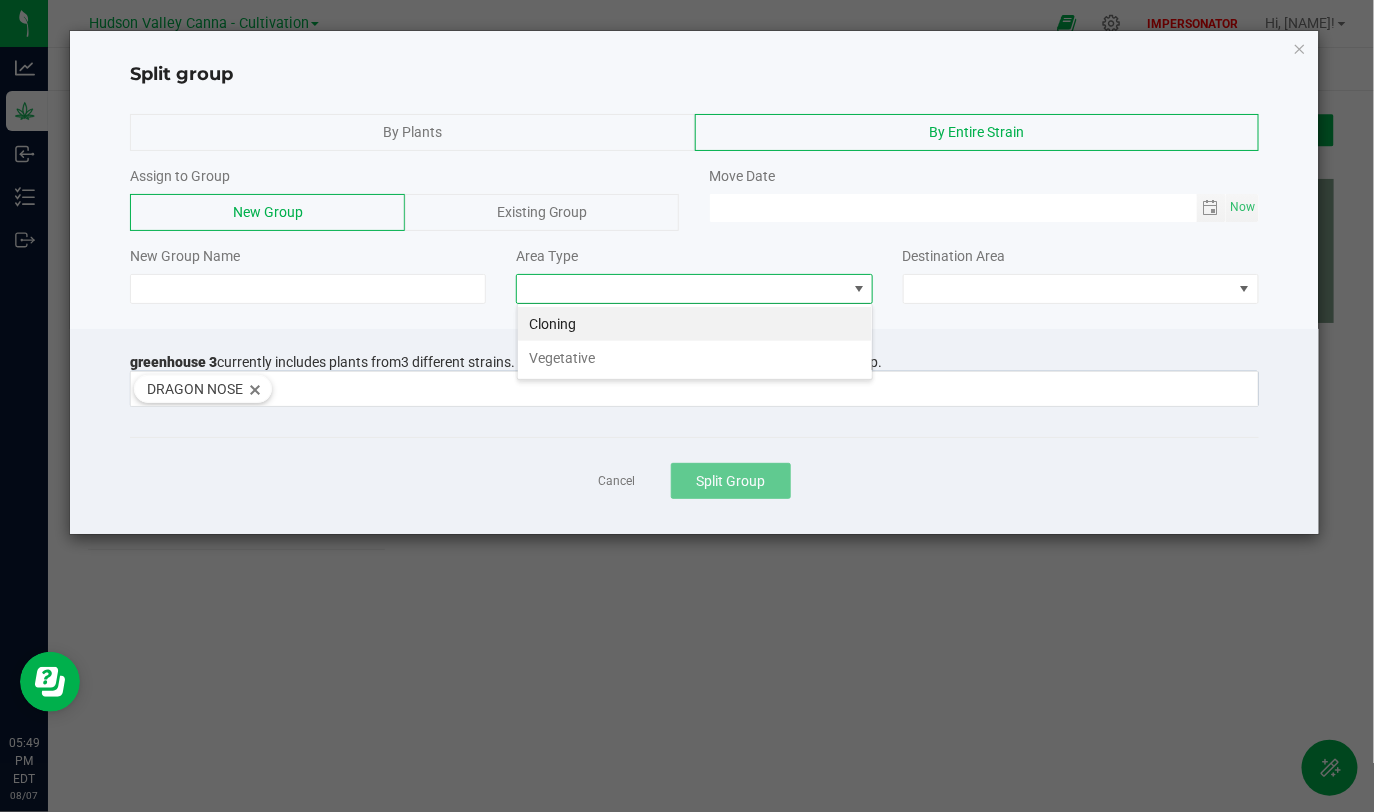 scroll, scrollTop: 99970, scrollLeft: 99643, axis: both 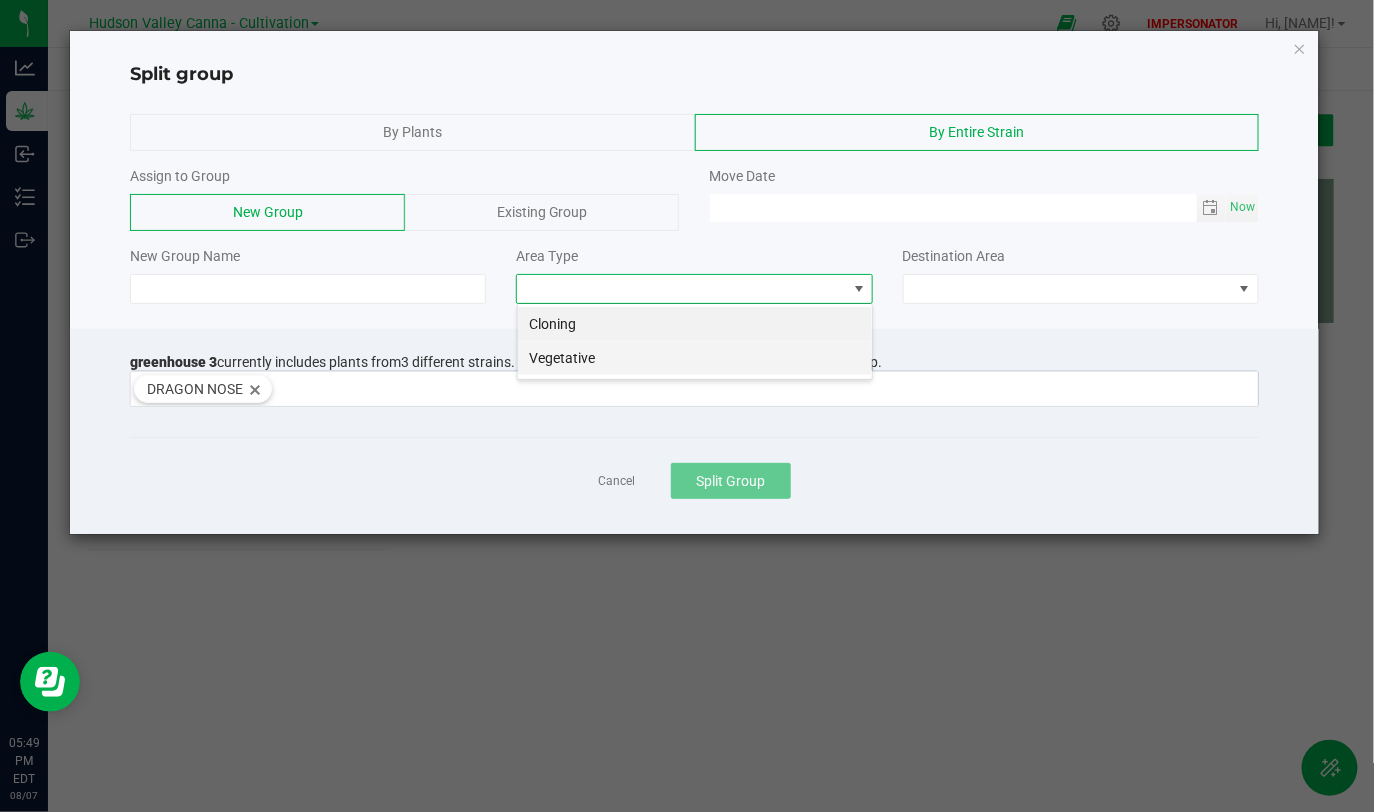click on "Vegetative" at bounding box center (695, 358) 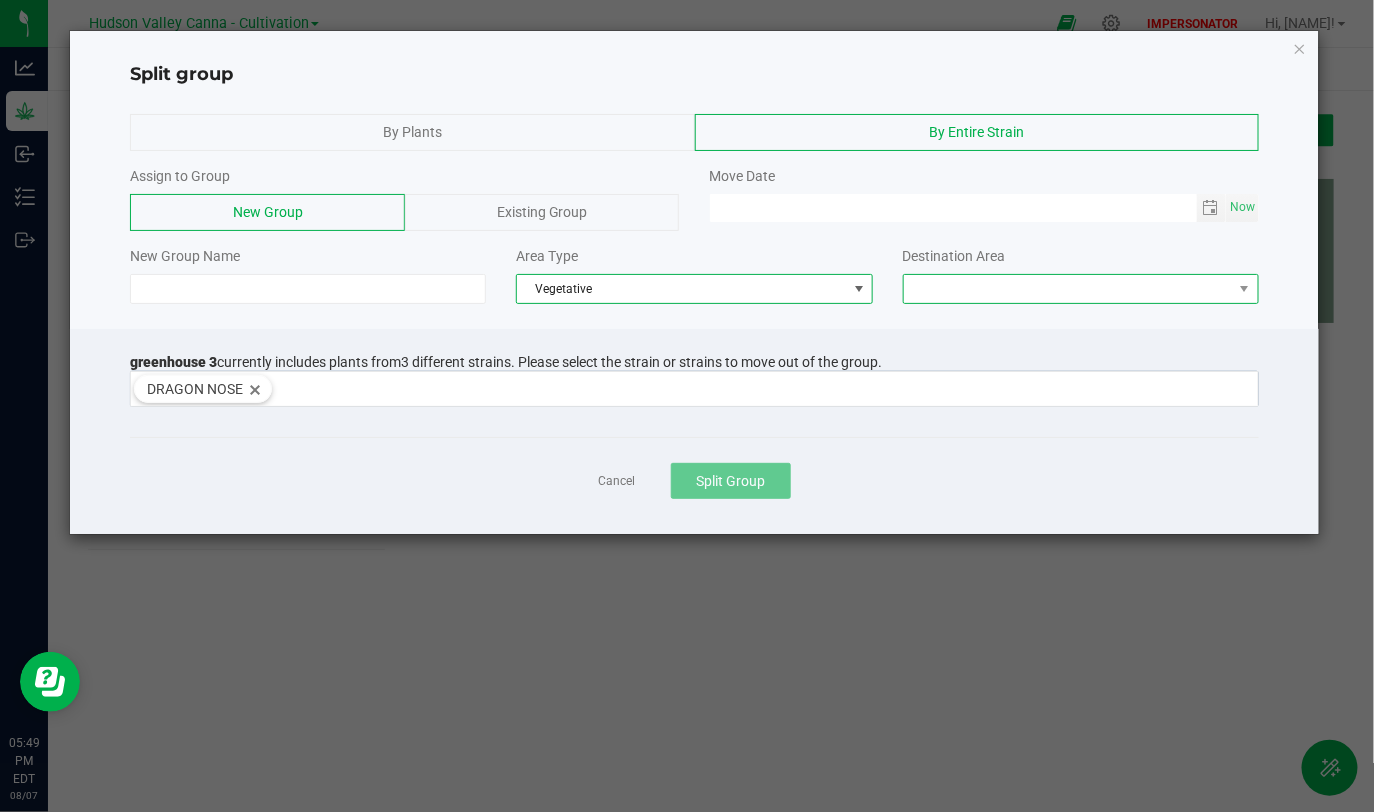click at bounding box center (1068, 289) 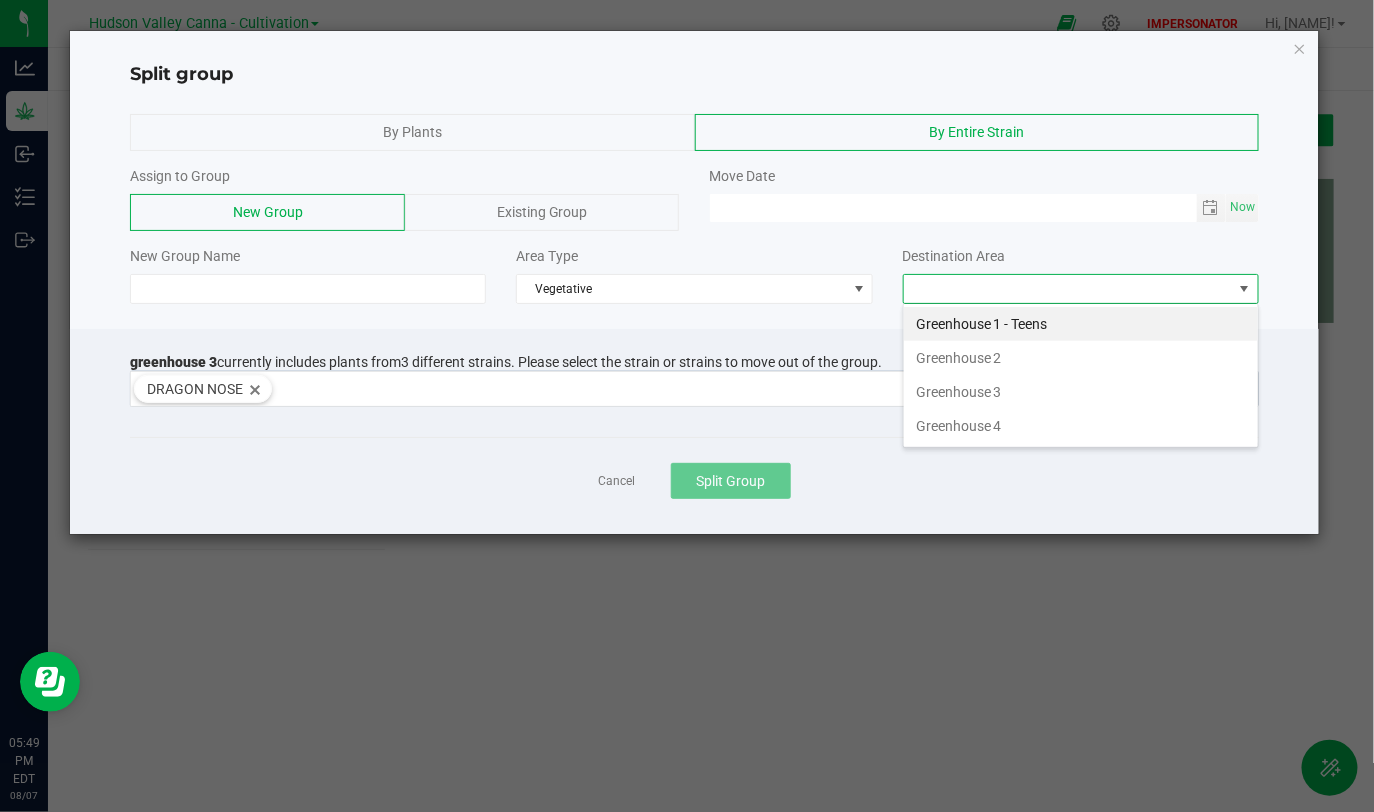 scroll, scrollTop: 99970, scrollLeft: 99643, axis: both 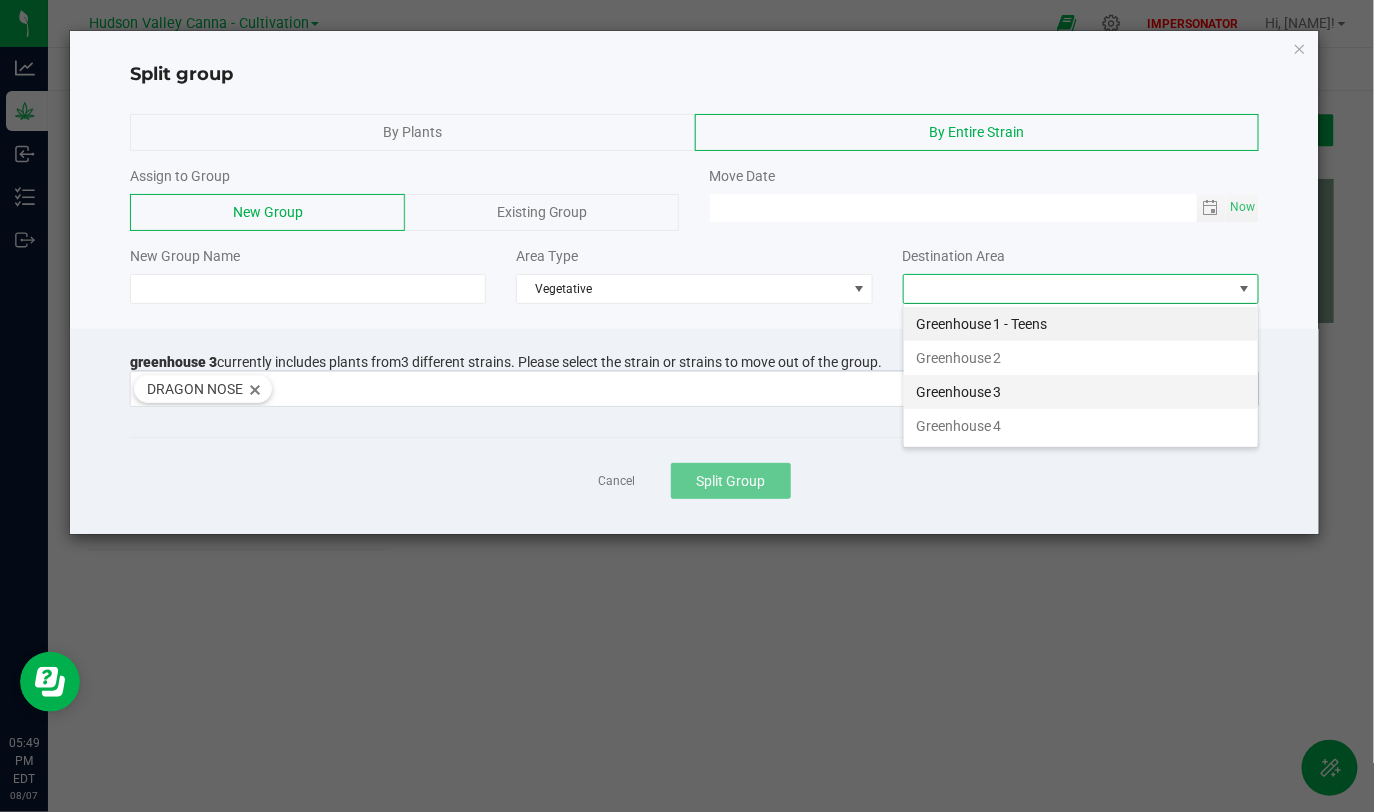 click on "Greenhouse 3" at bounding box center (1081, 392) 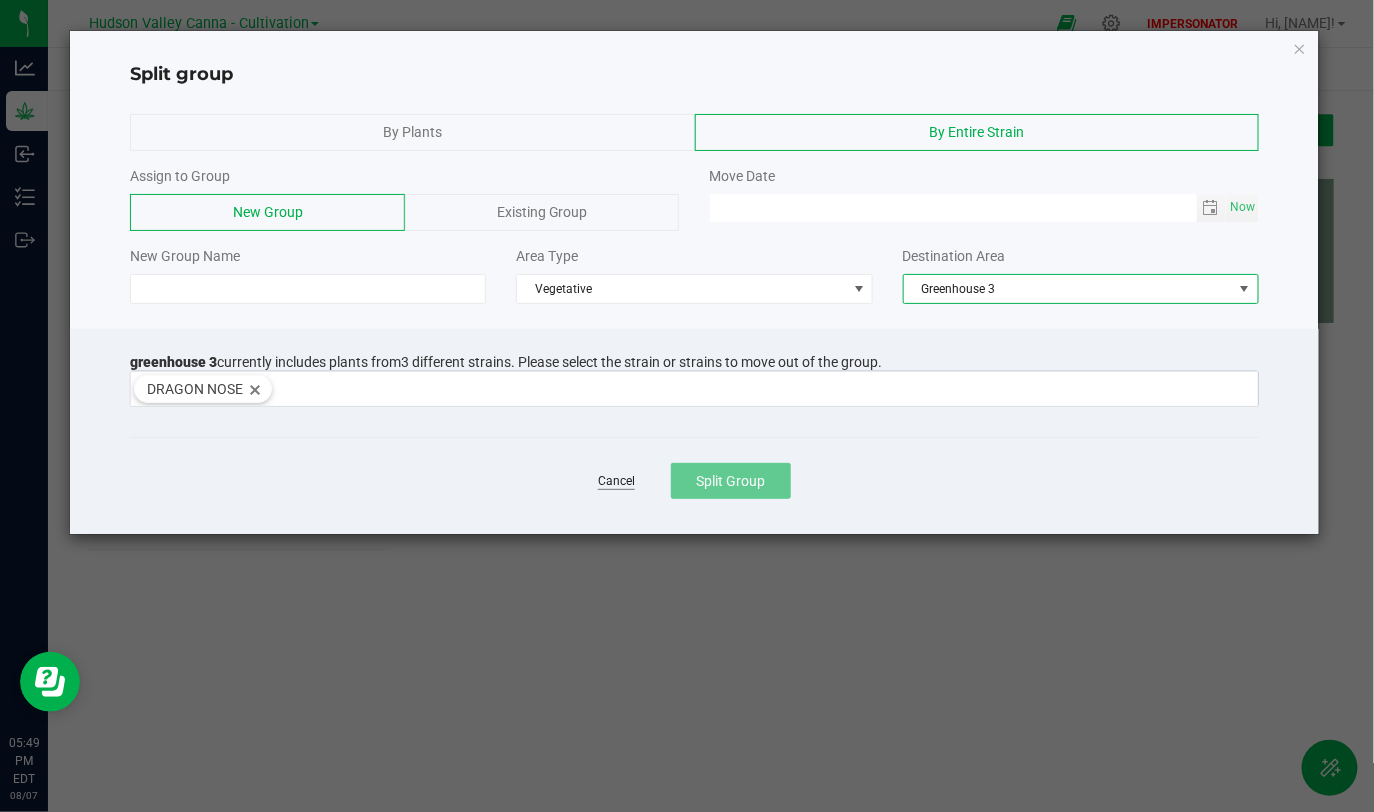 click on "Cancel" 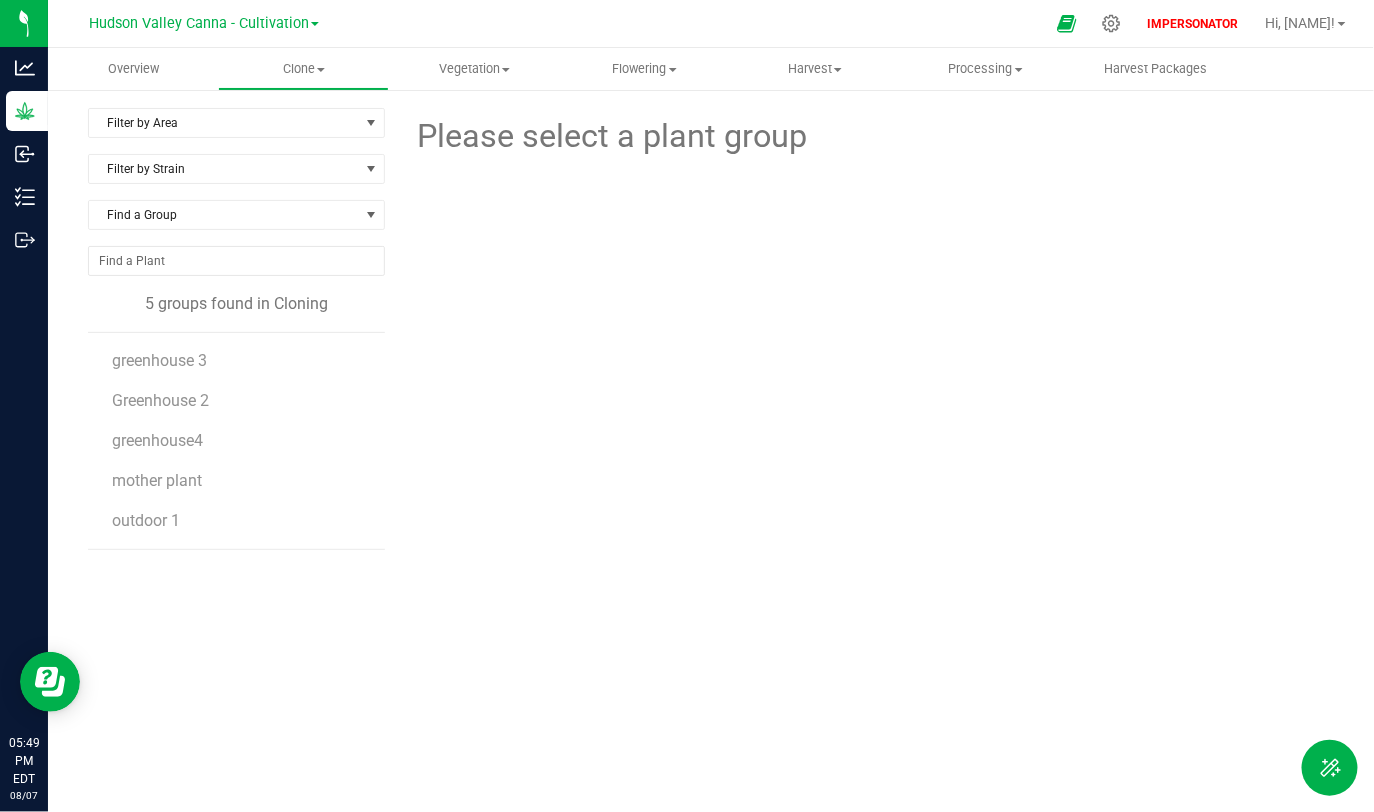 click on "greenhouse 3" at bounding box center (241, 353) 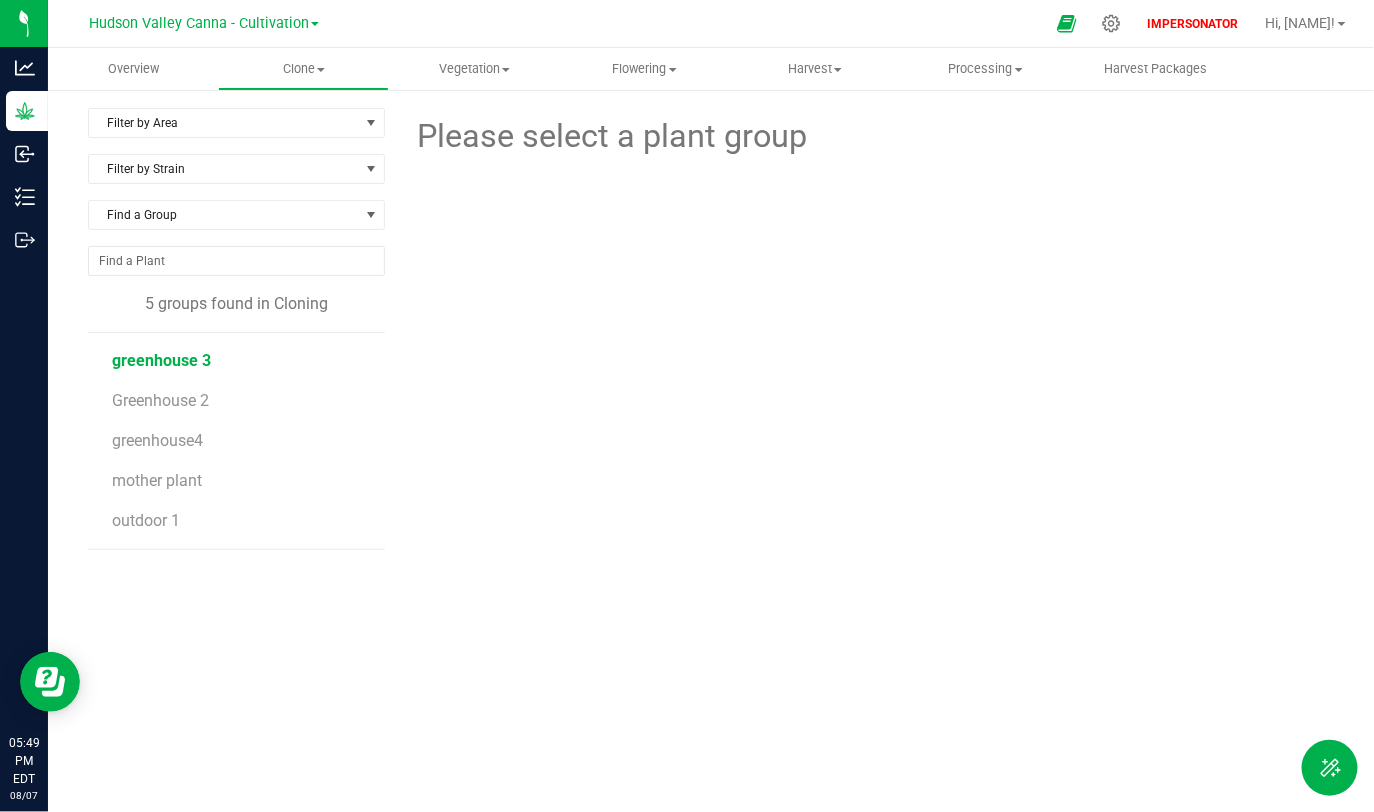 click on "greenhouse 3" at bounding box center [161, 360] 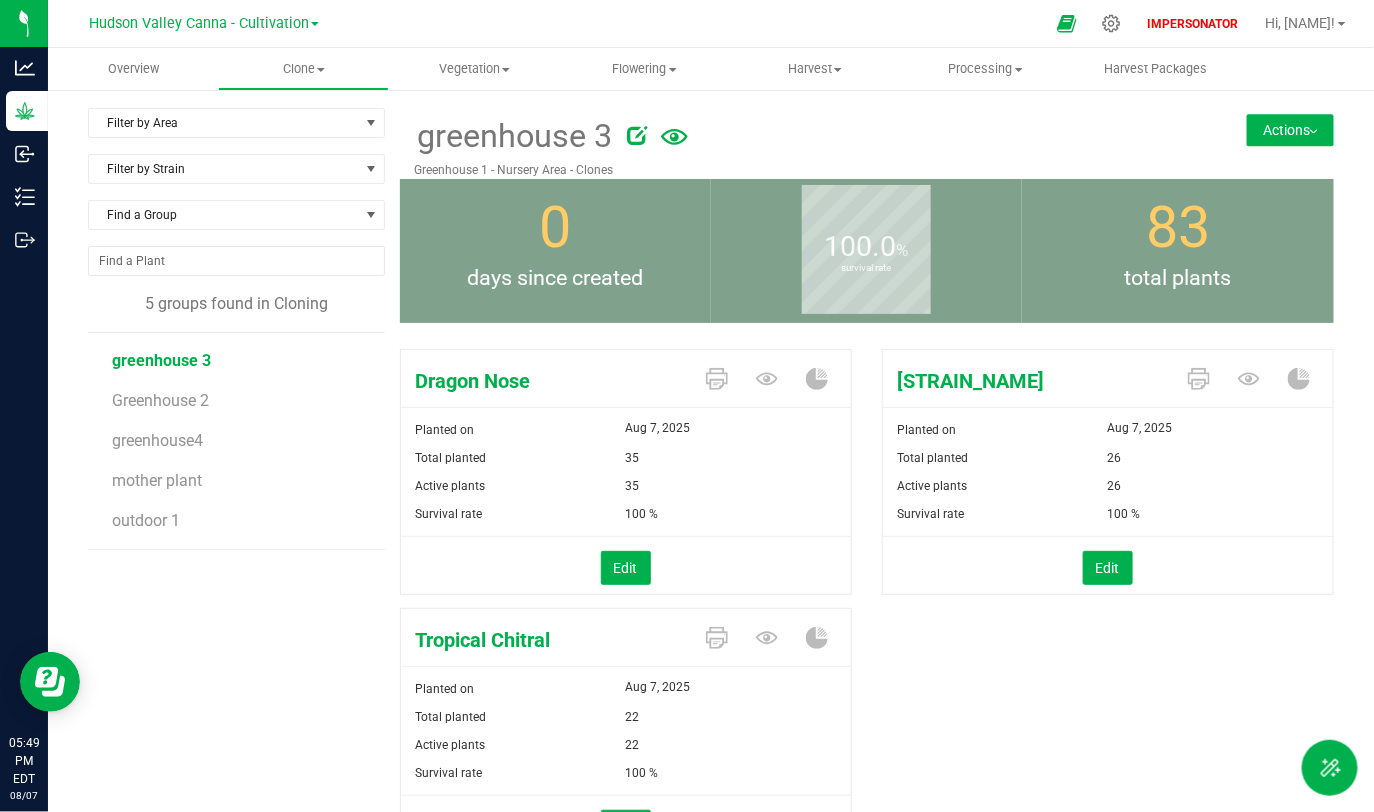 click on "Actions" at bounding box center (1290, 130) 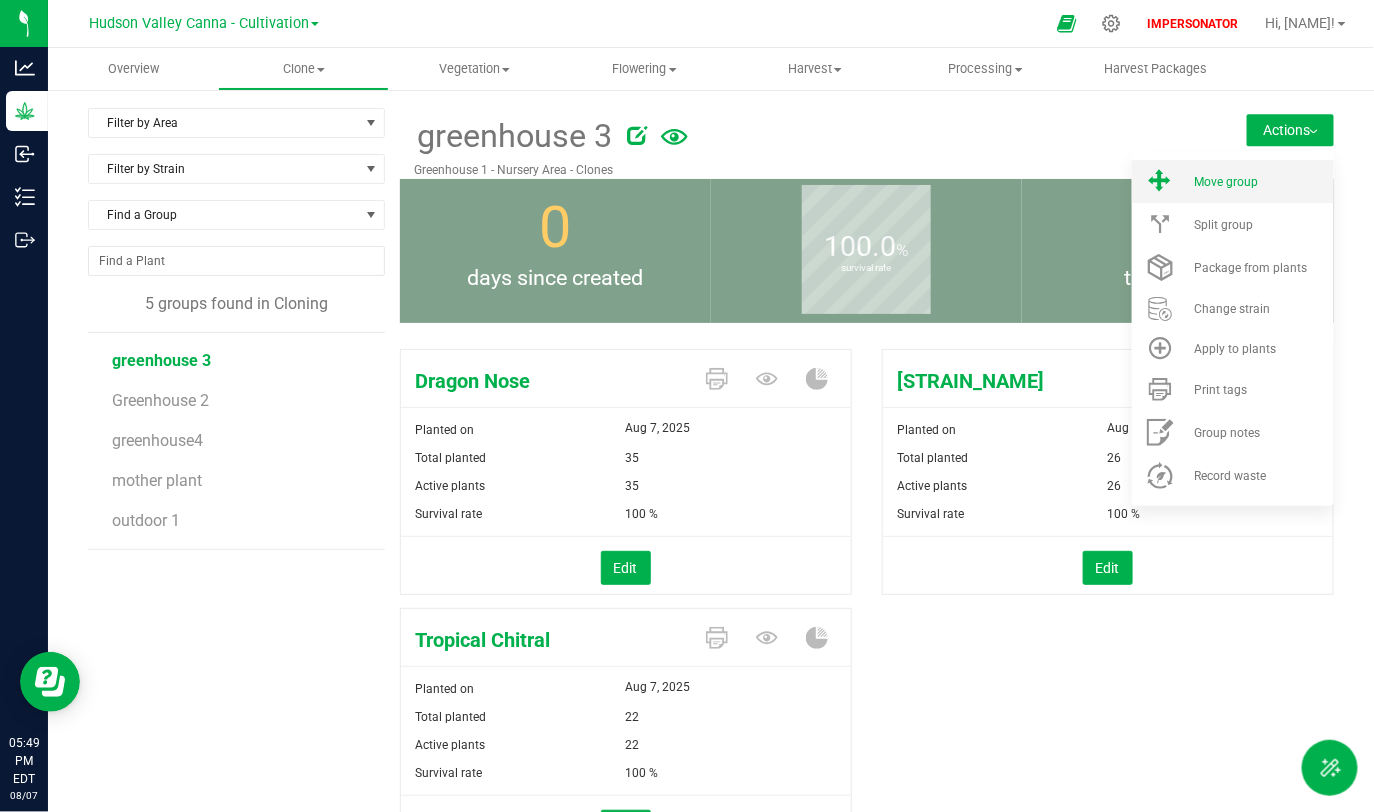 click on "Move group" at bounding box center [1226, 182] 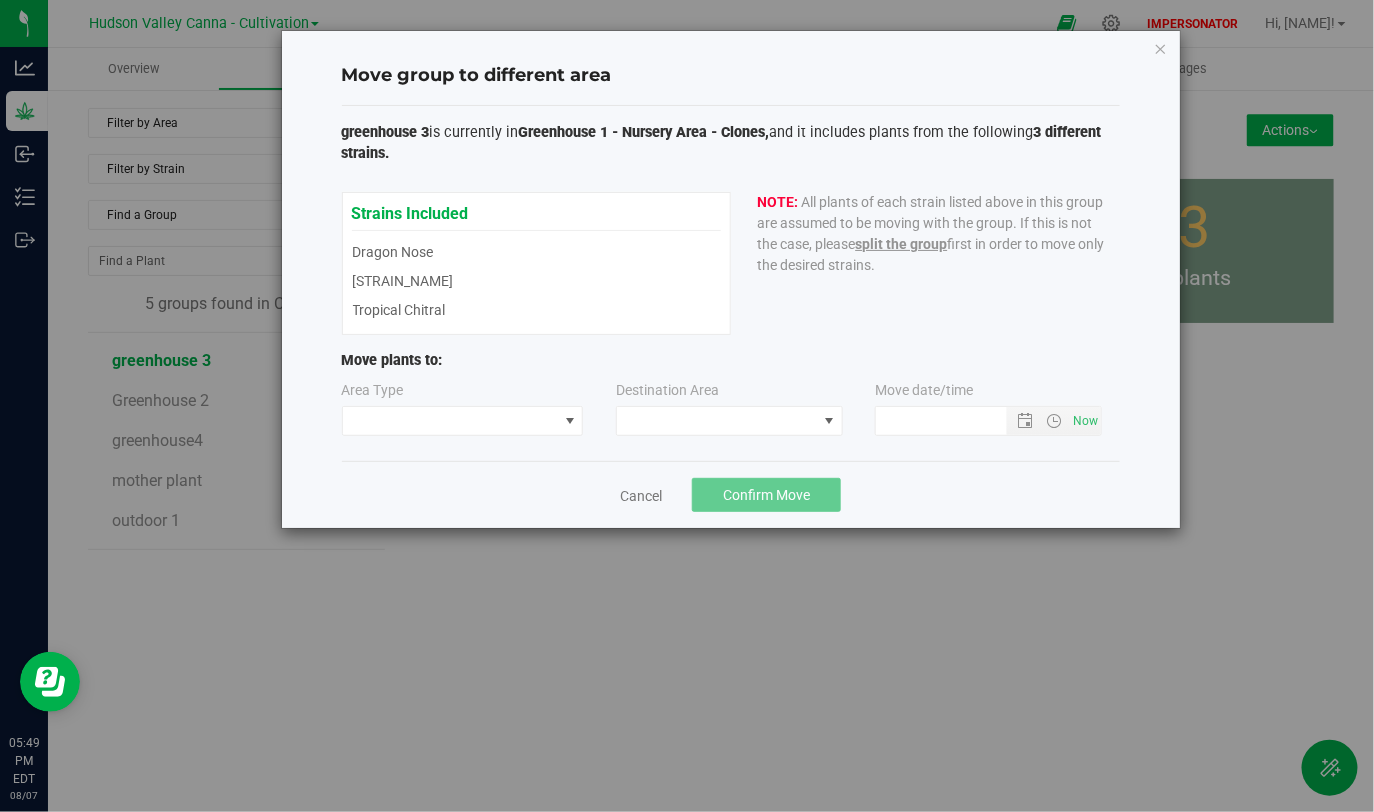 type on "8/7/2025 5:49 PM" 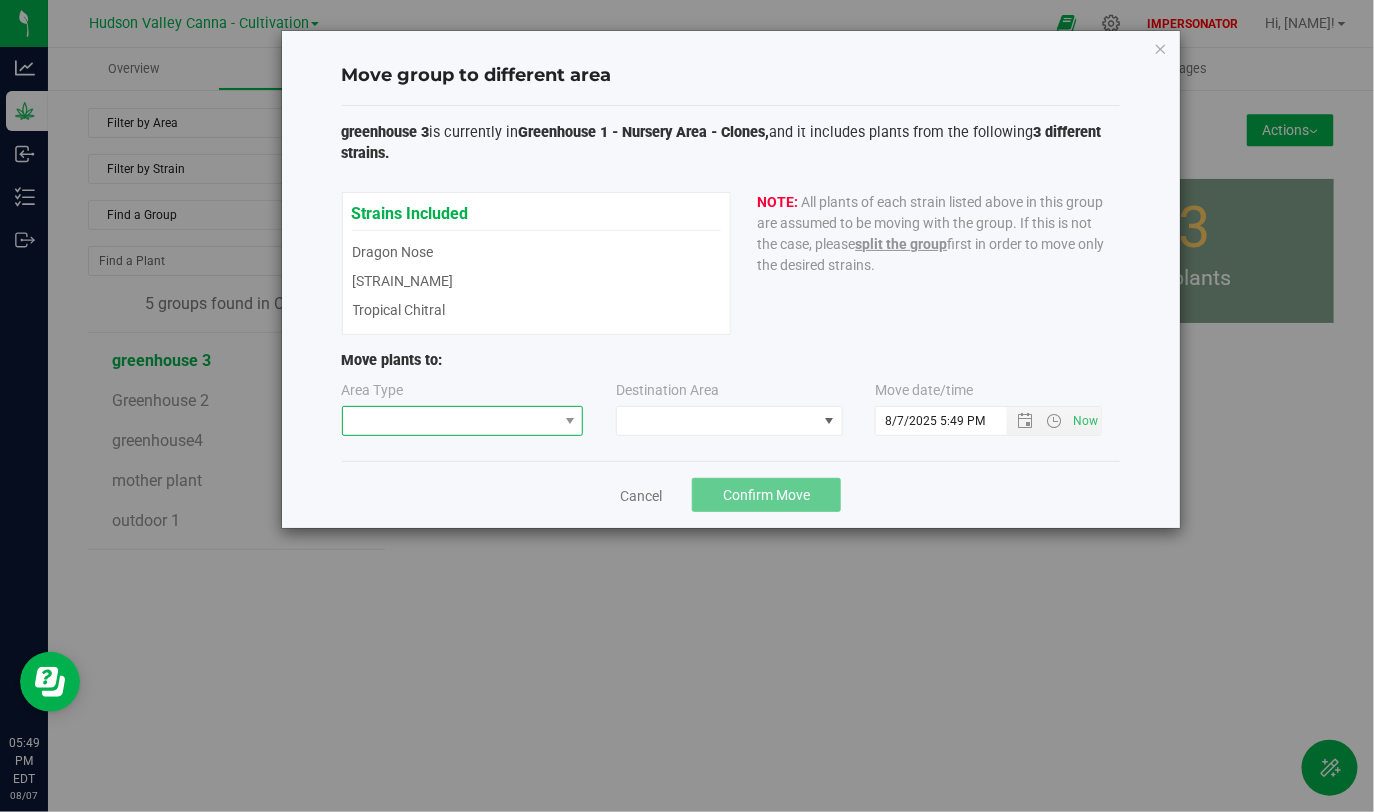 click at bounding box center (450, 421) 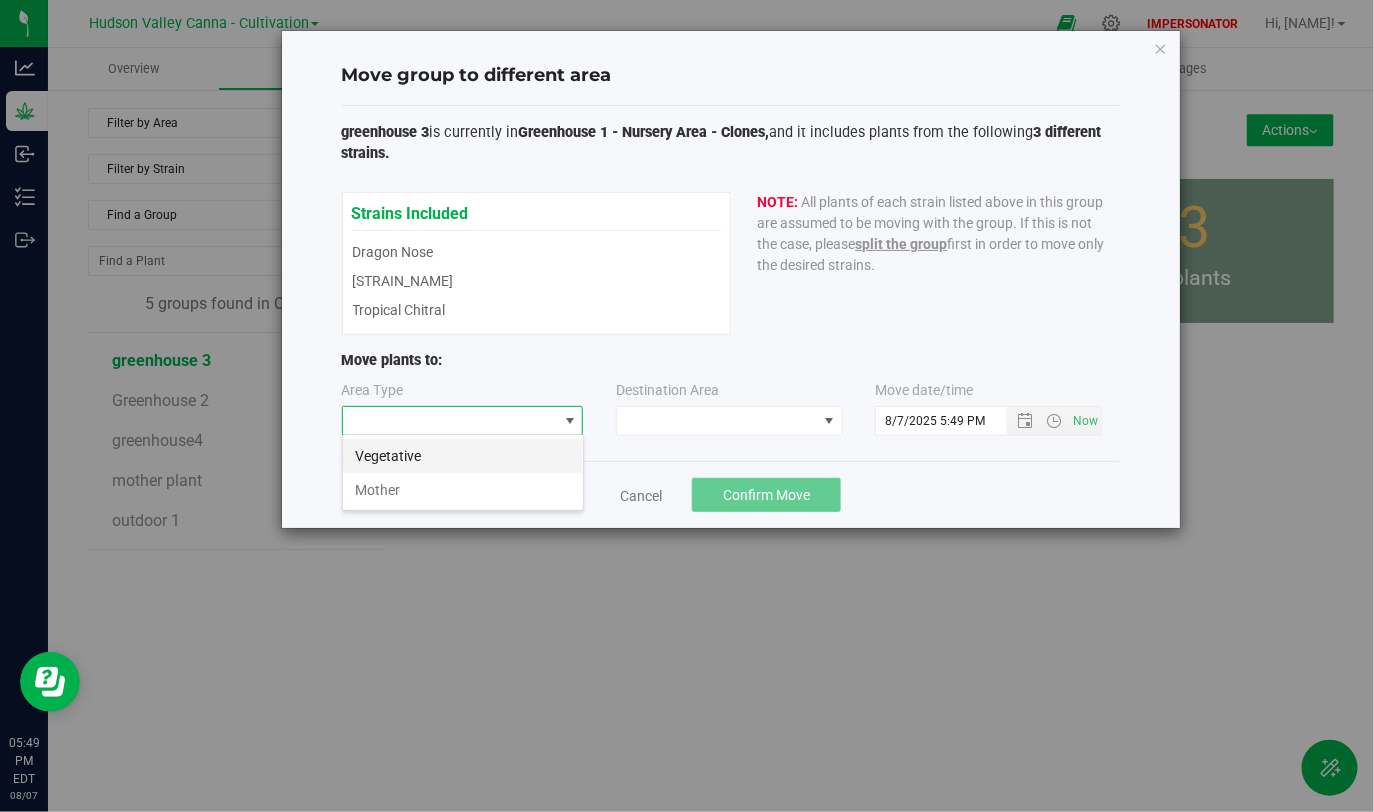 scroll, scrollTop: 99970, scrollLeft: 99758, axis: both 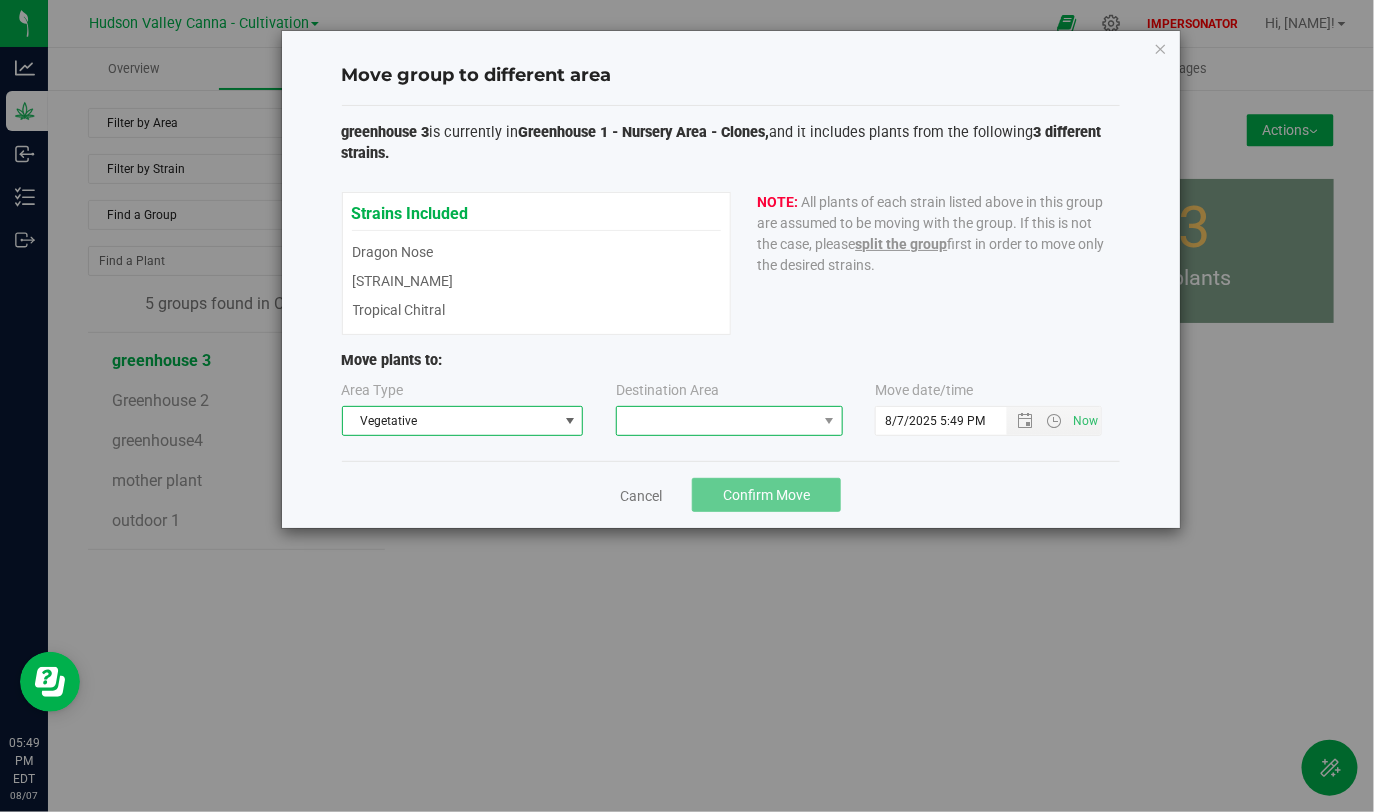 click at bounding box center (717, 421) 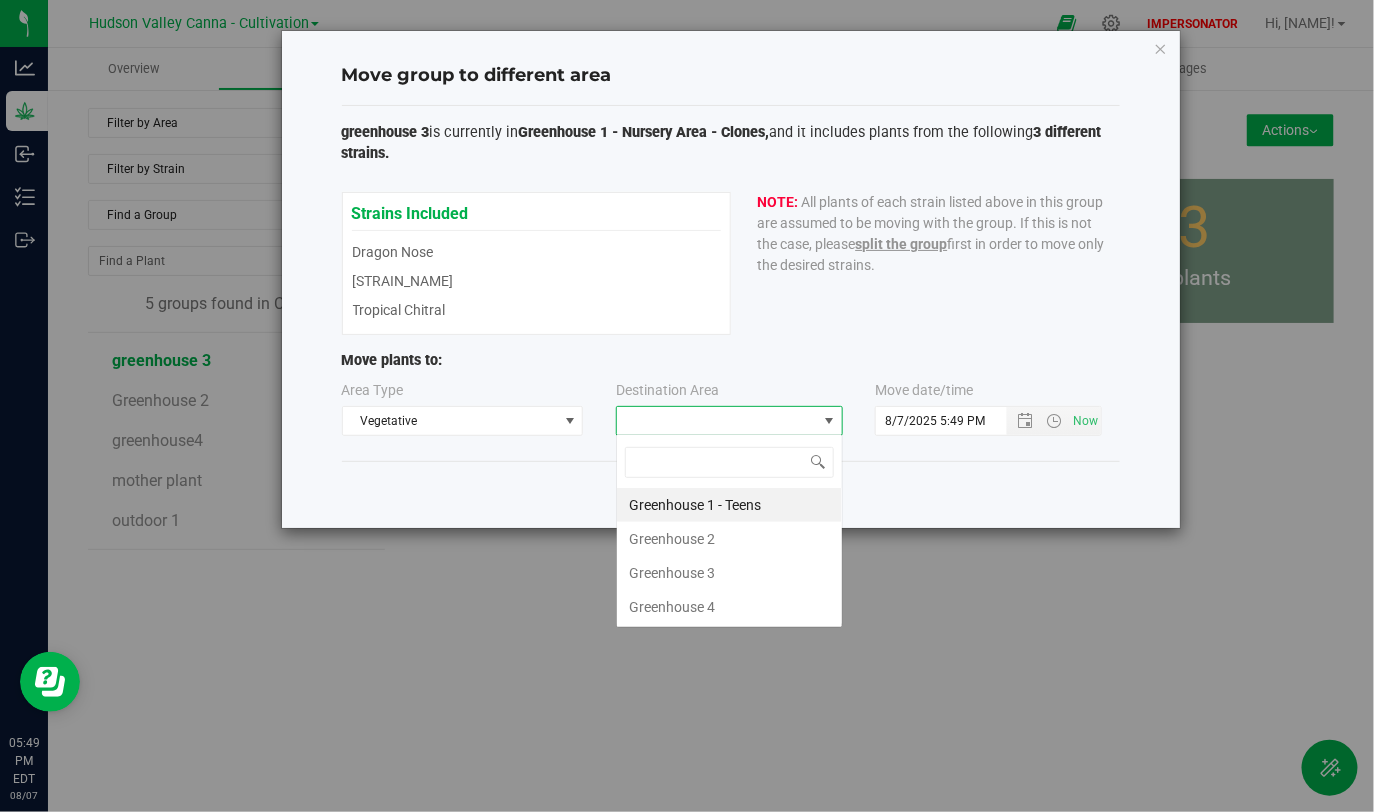 scroll, scrollTop: 99970, scrollLeft: 99772, axis: both 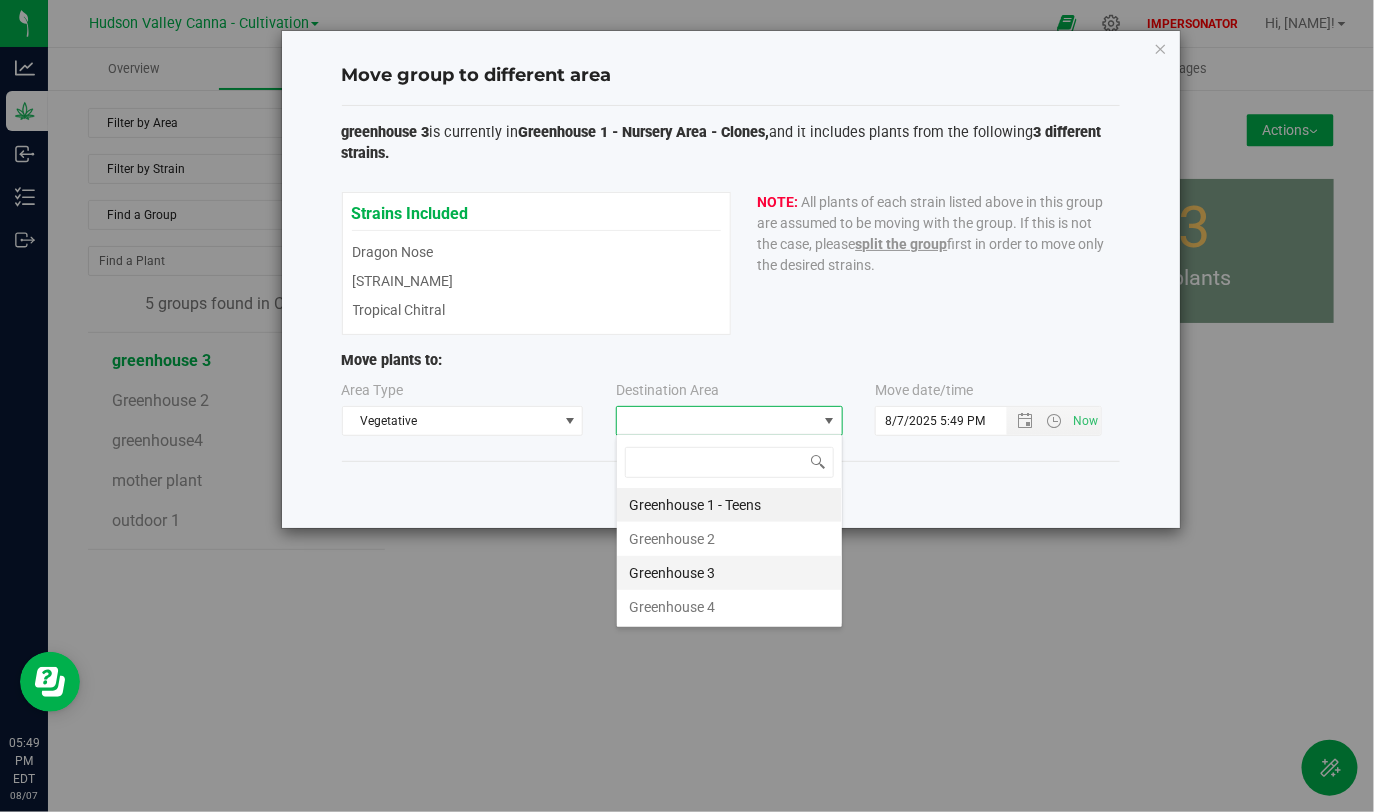 click on "Greenhouse 3" at bounding box center [729, 573] 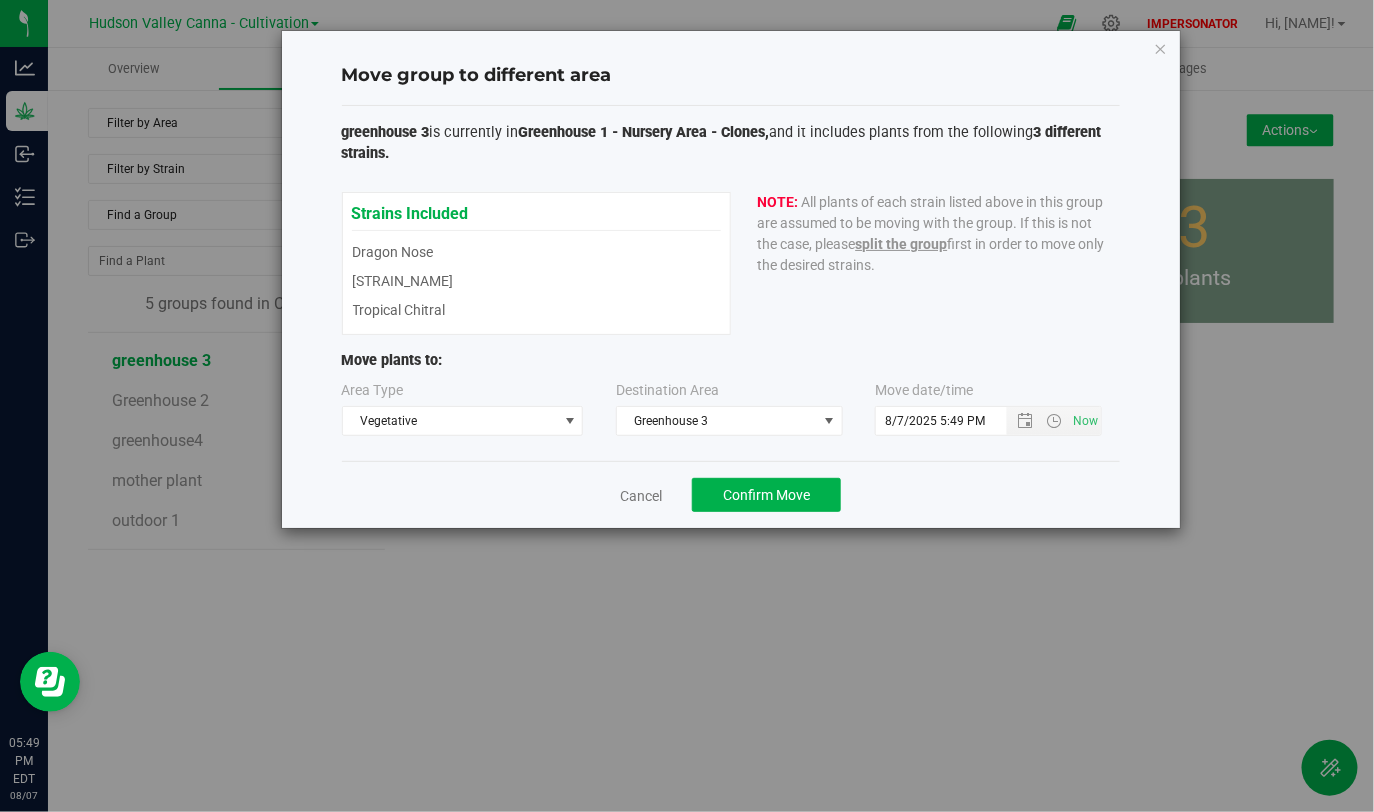 click on "Cancel
Confirm Move" at bounding box center (731, 494) 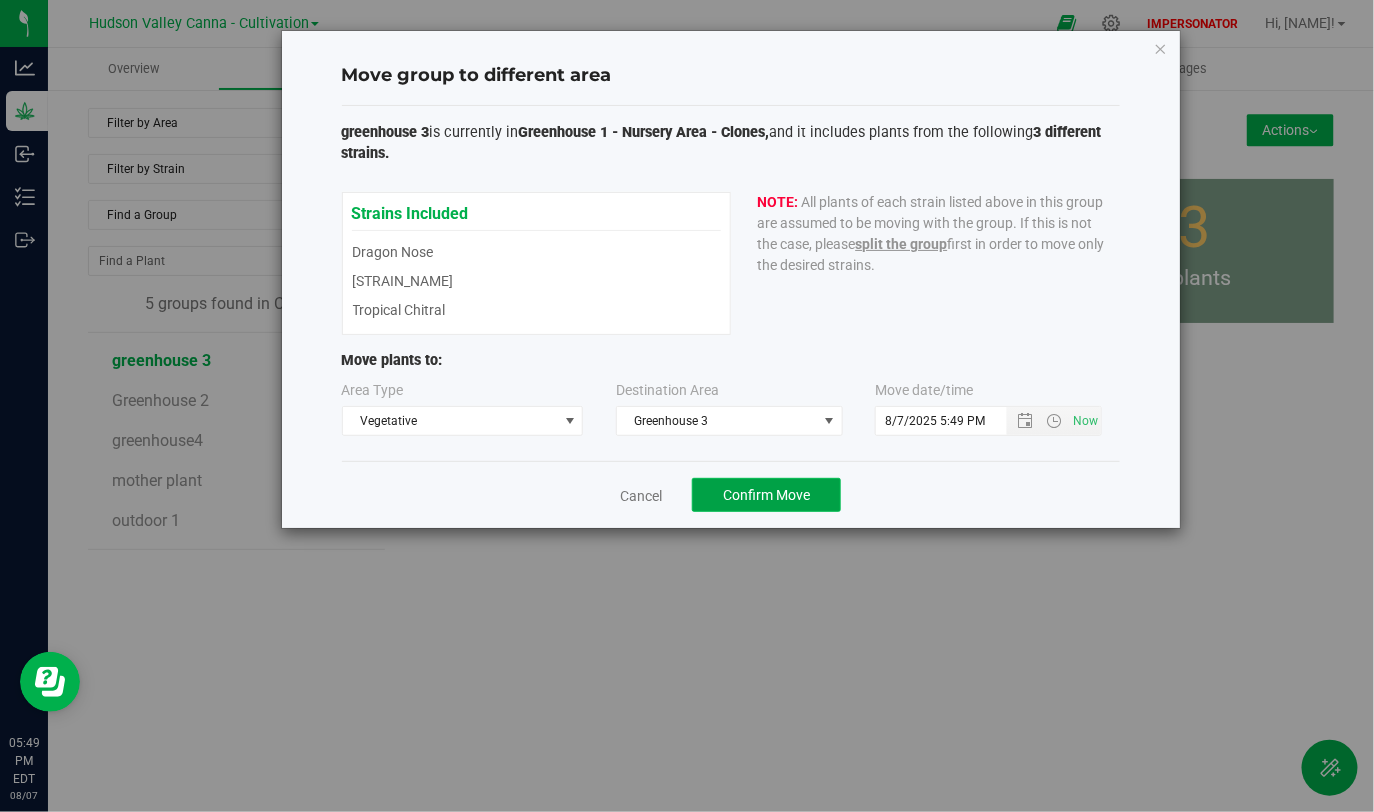 click on "Confirm Move" 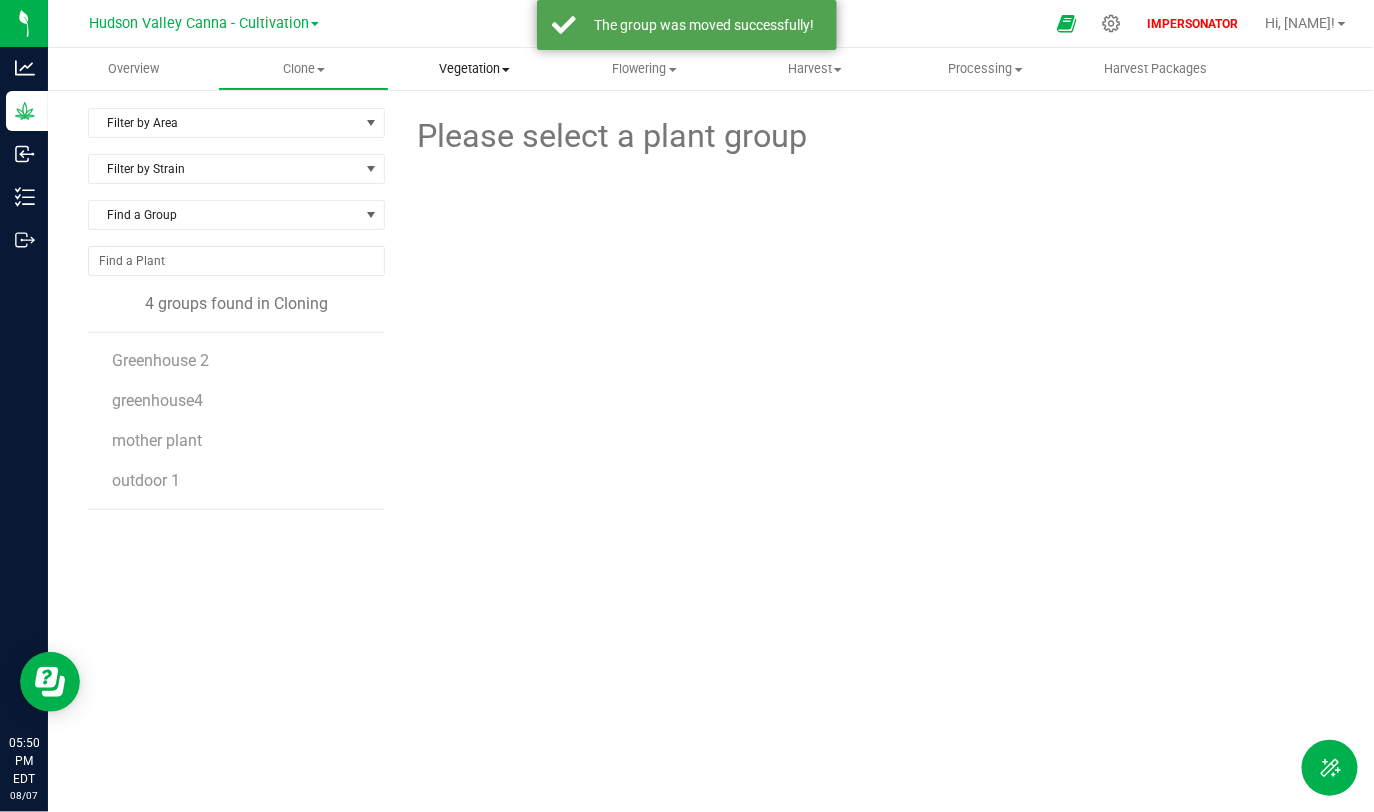 click on "Vegetation" at bounding box center [474, 69] 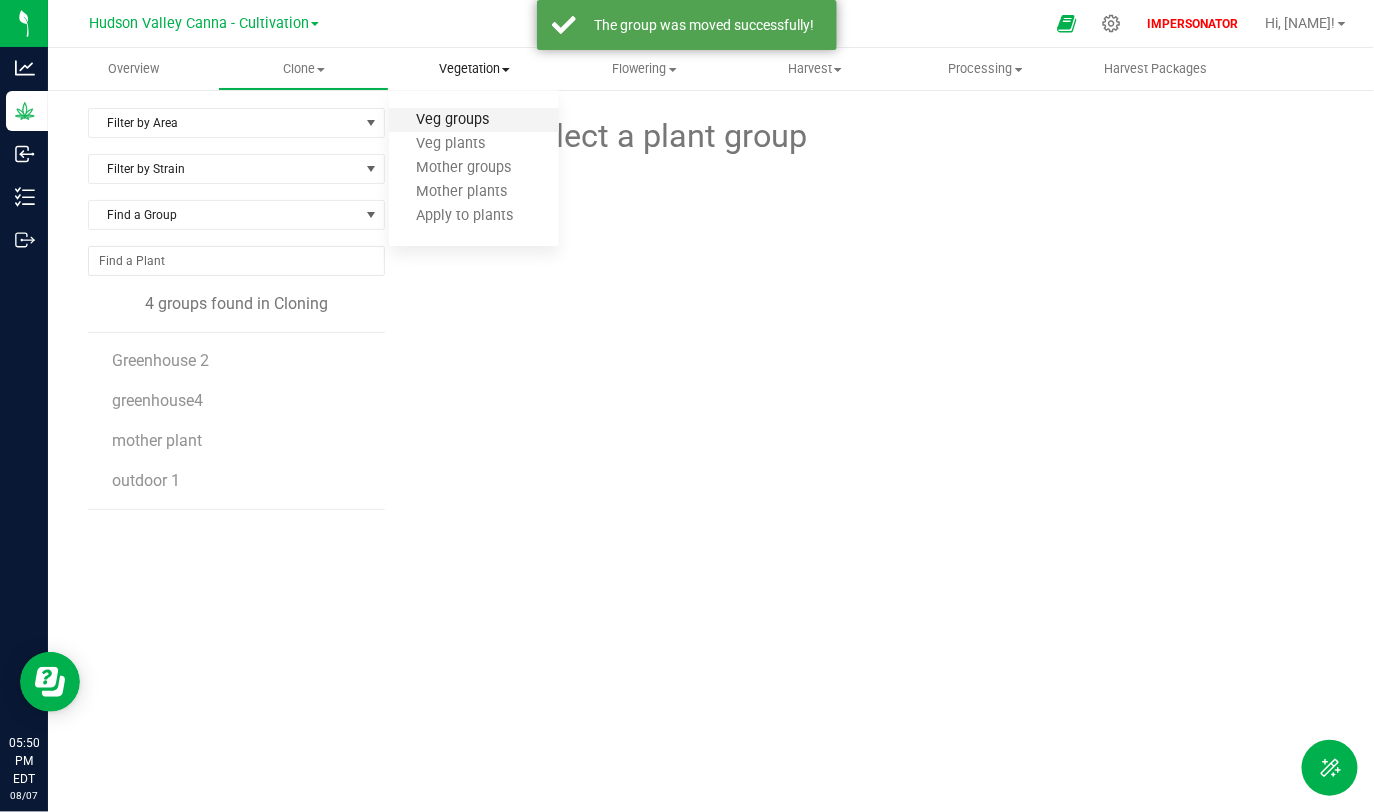 click on "Veg groups" at bounding box center (452, 120) 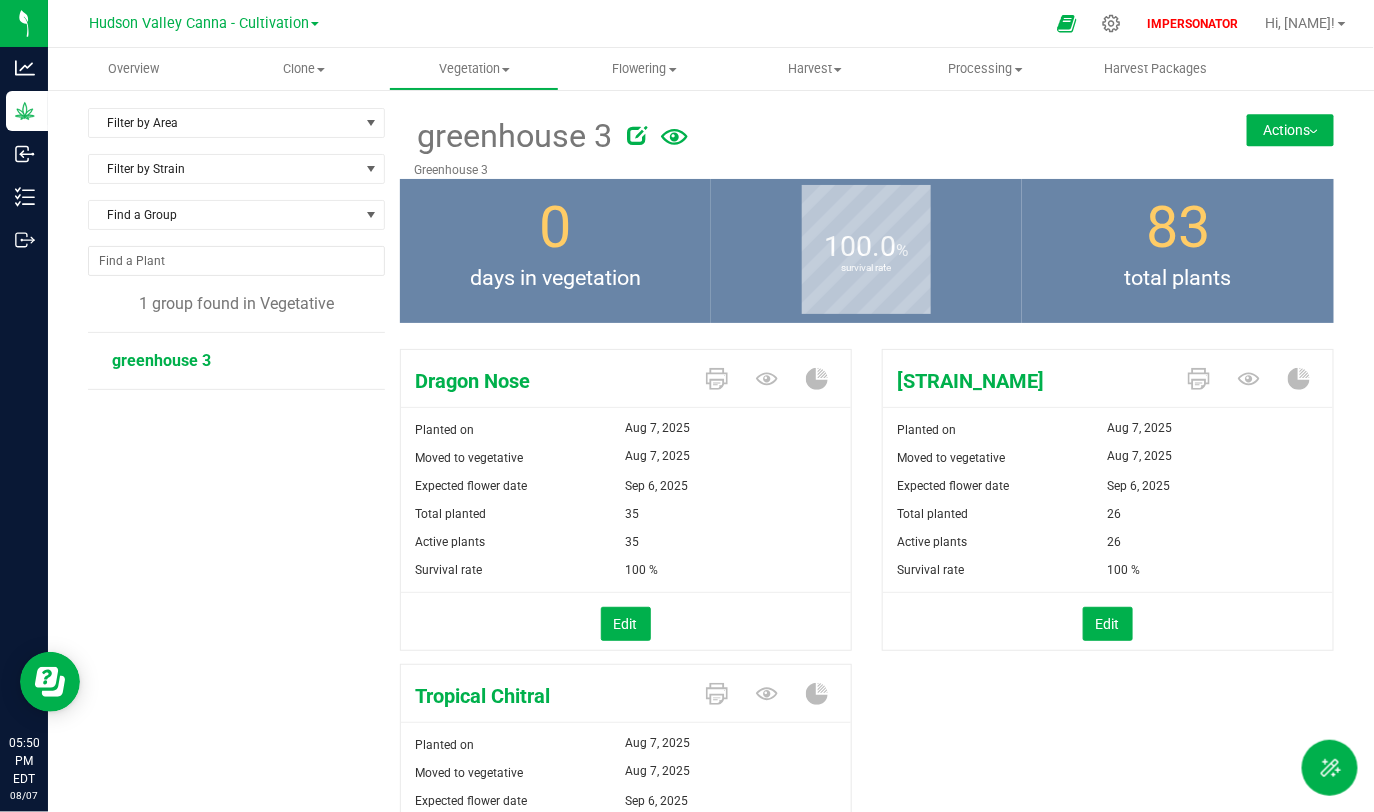 drag, startPoint x: 119, startPoint y: 356, endPoint x: 141, endPoint y: 356, distance: 22 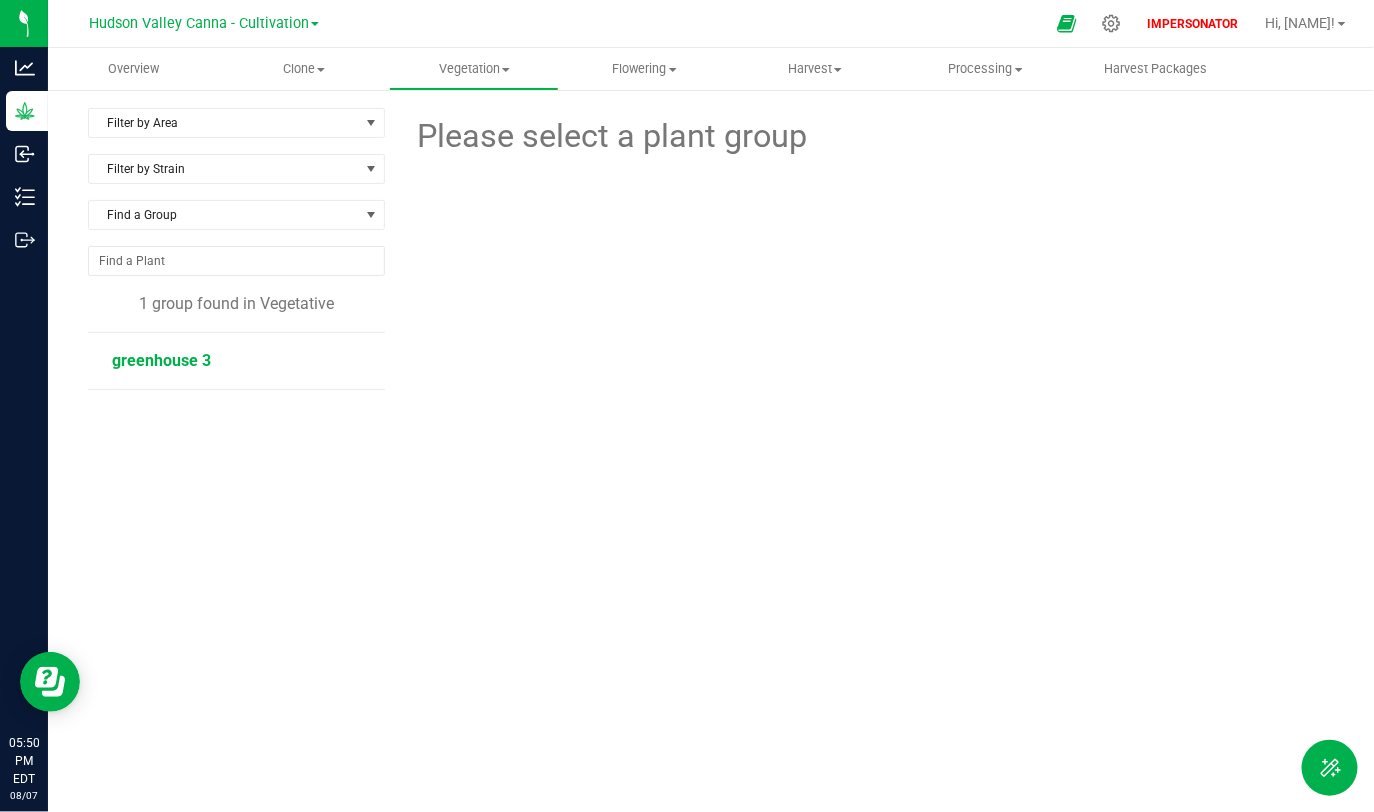 click on "greenhouse 3" at bounding box center [161, 360] 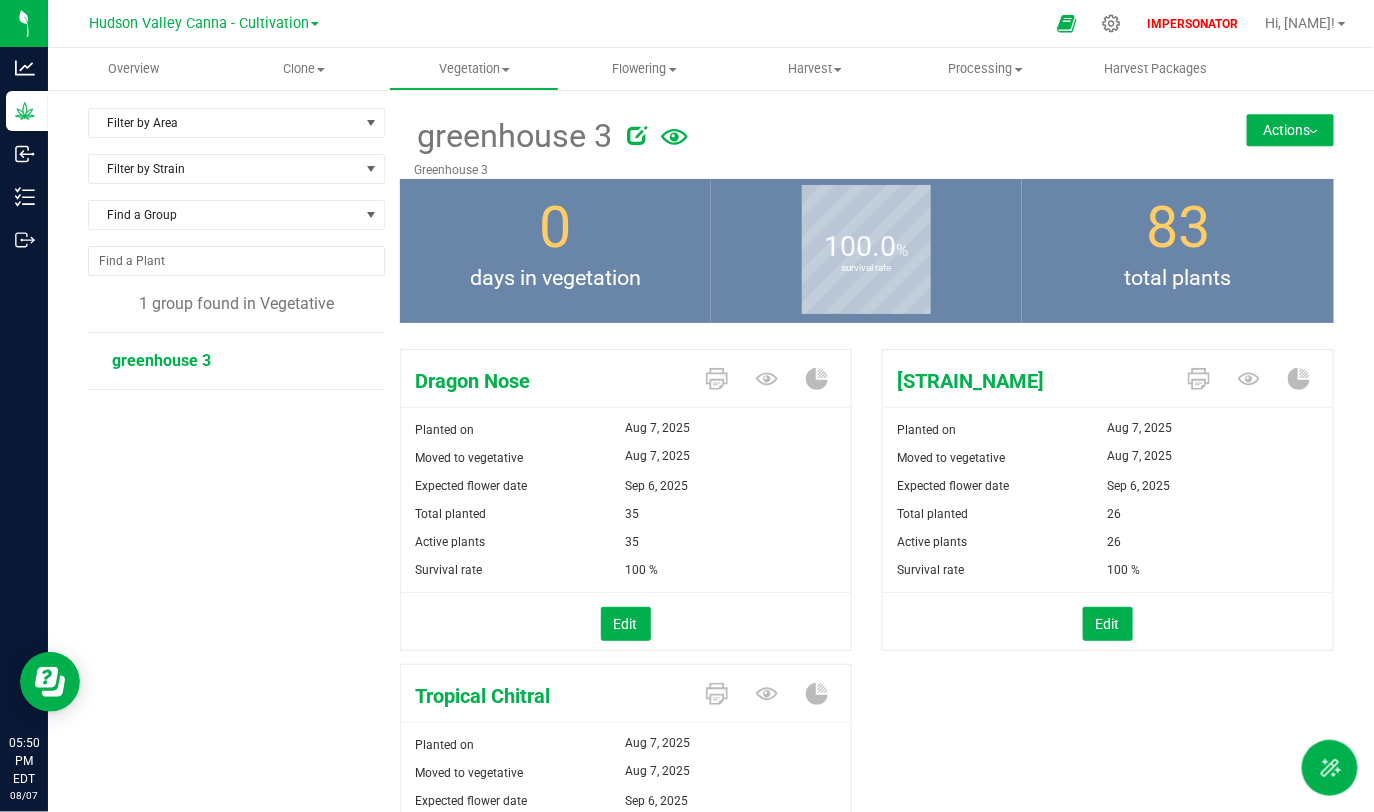 click on "Actions" at bounding box center (1290, 130) 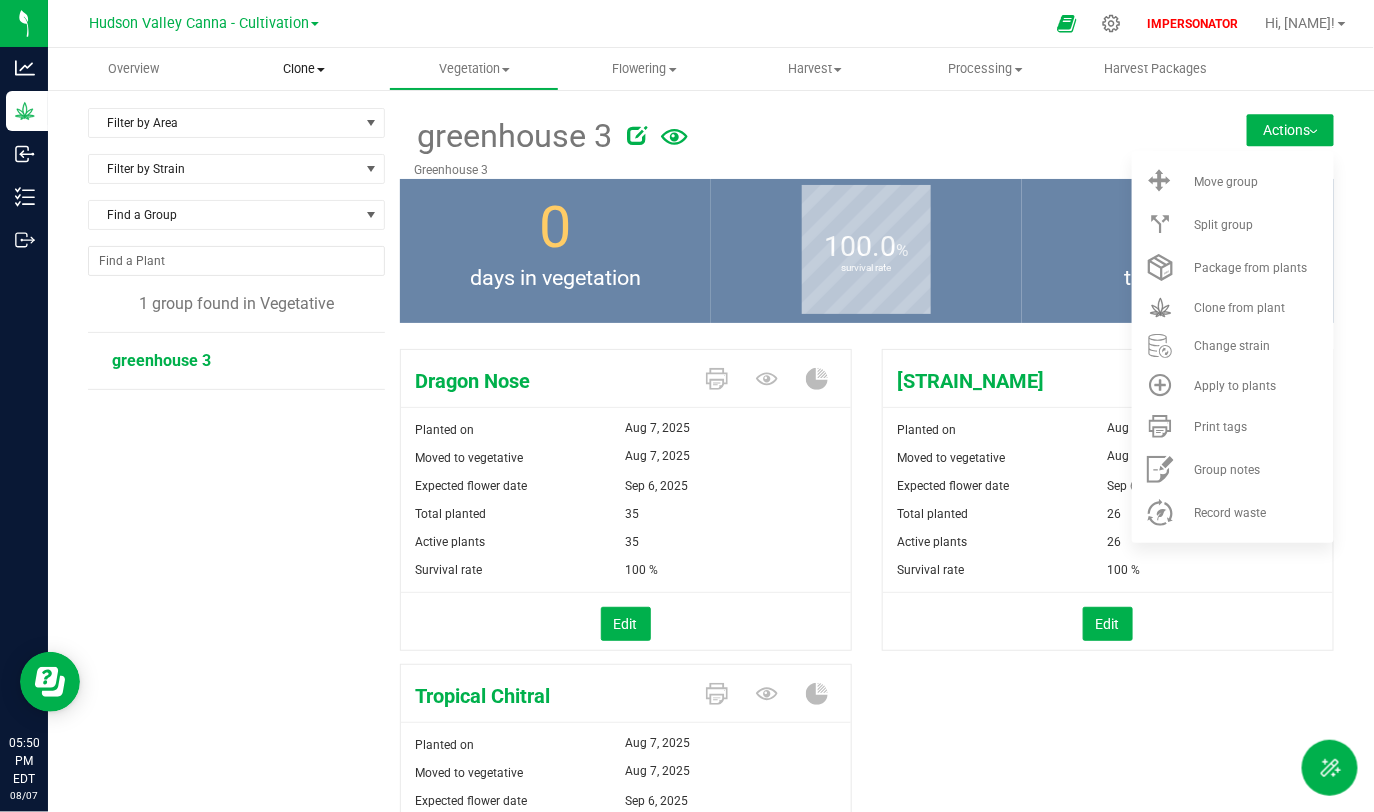 click on "Clone" at bounding box center [303, 69] 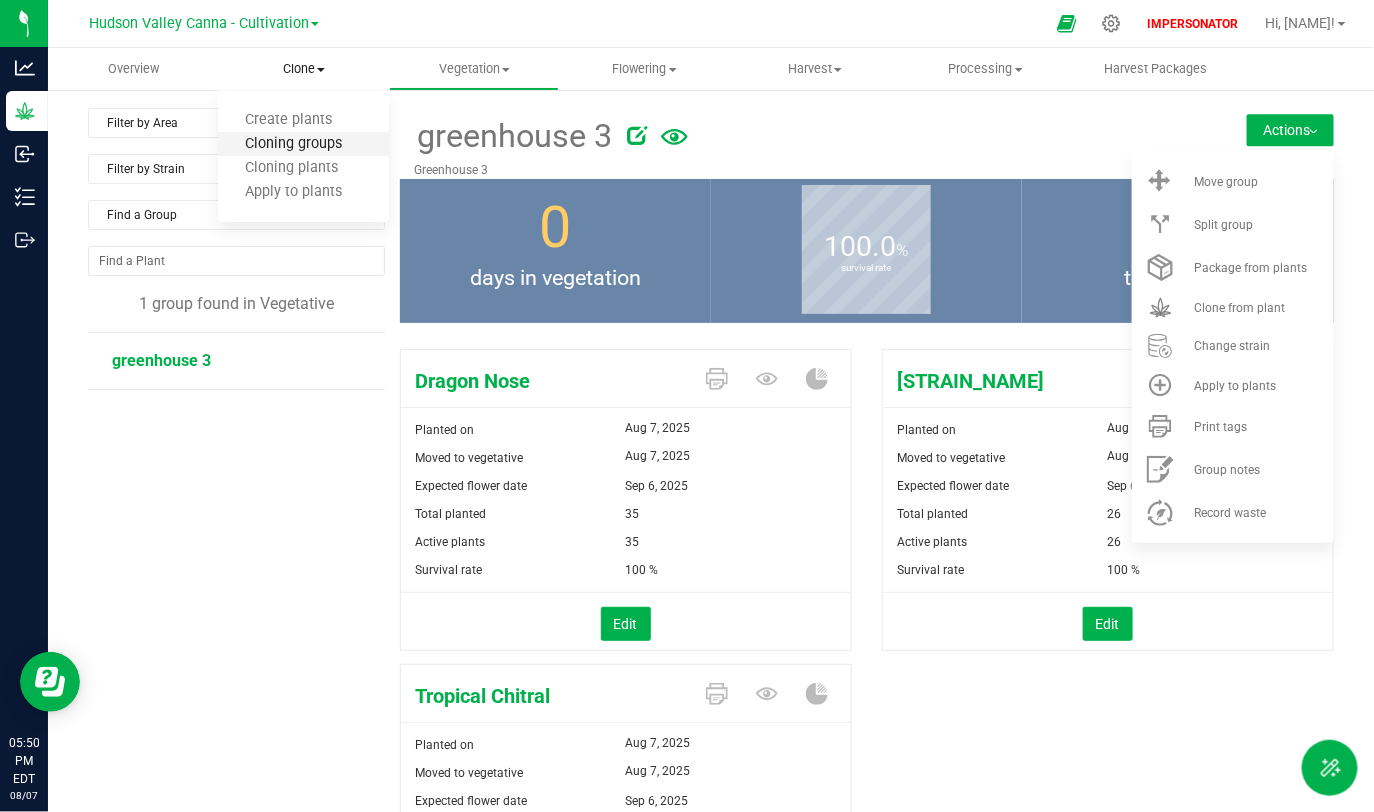 click on "Cloning groups" at bounding box center (293, 144) 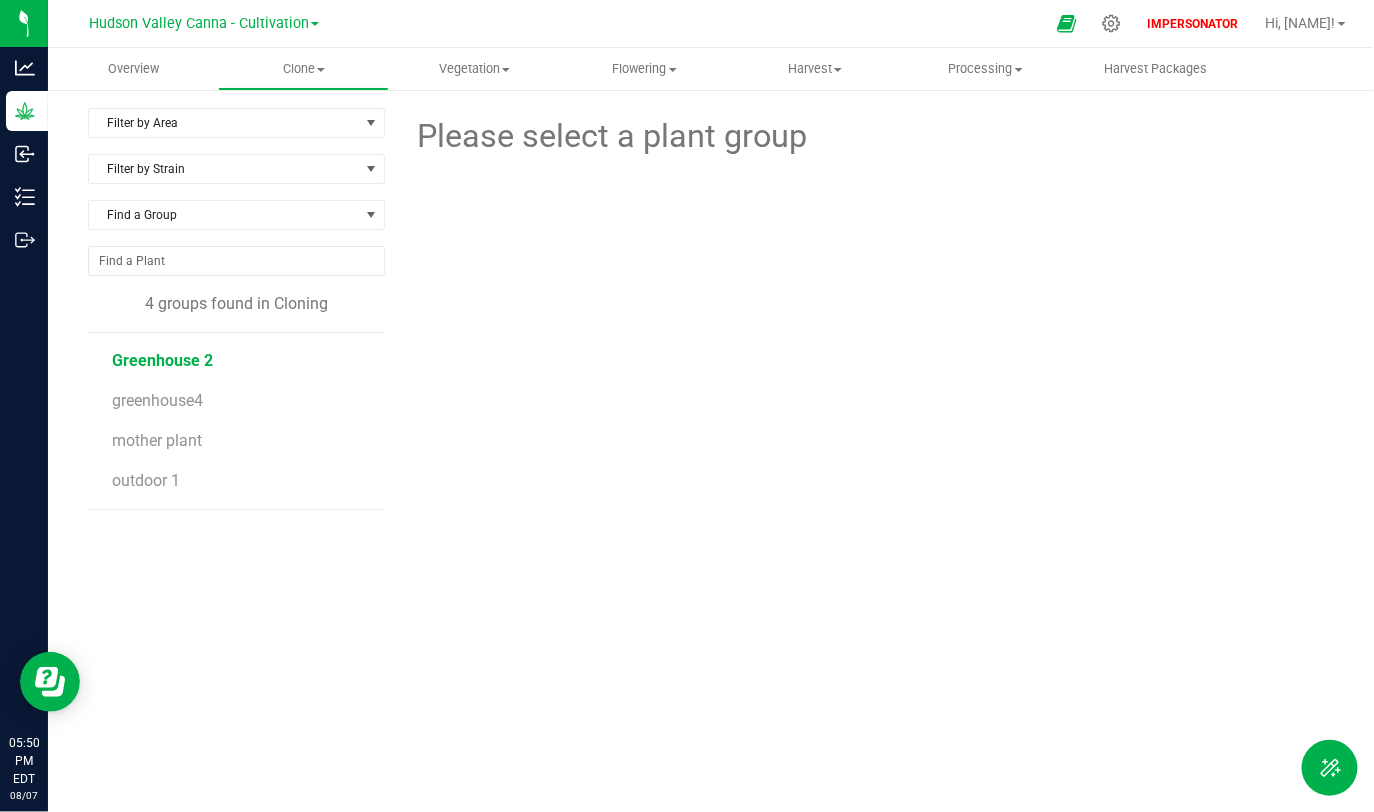 click on "Greenhouse2" at bounding box center (162, 360) 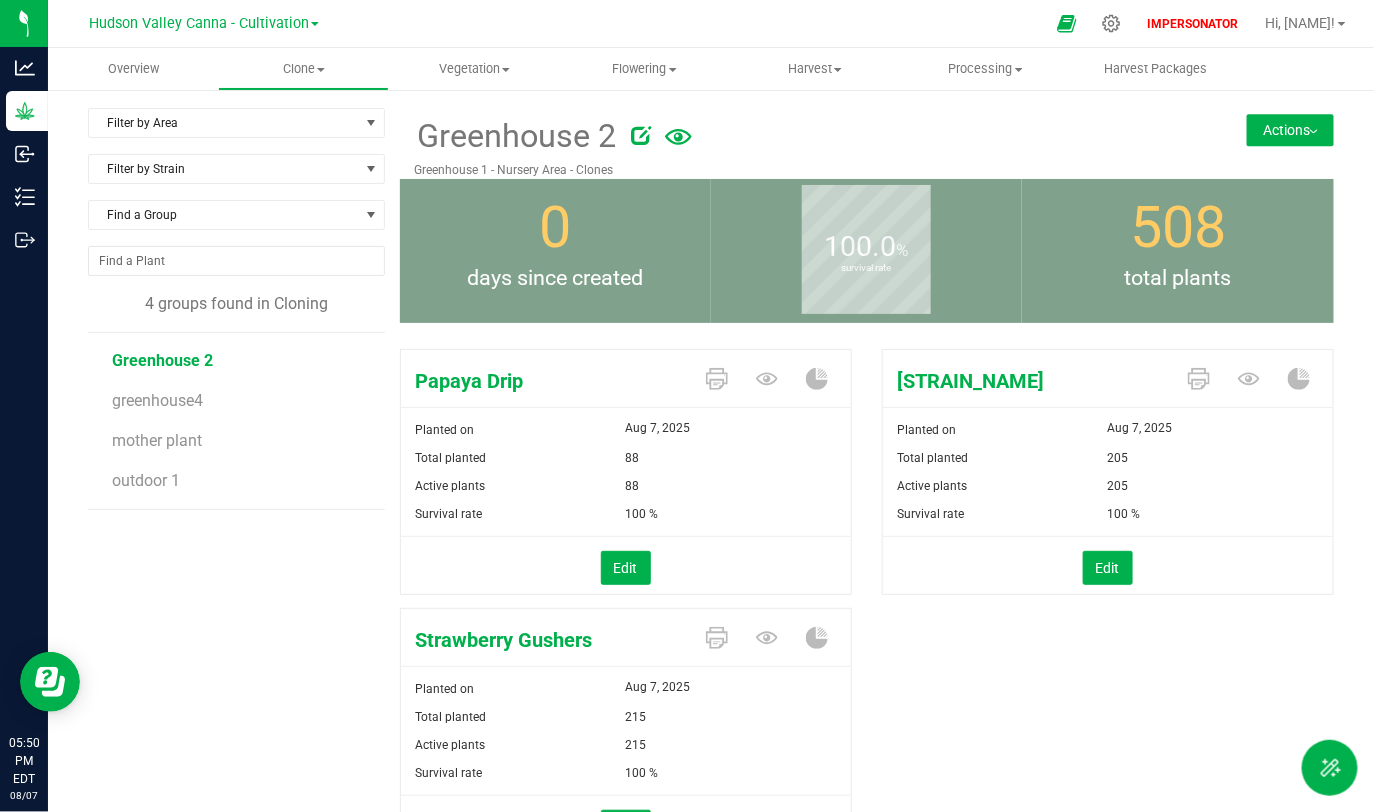 click on "Filter by Area Filter by Area All Greenhouse 1 - Nursery Area - Clones
Filter by Strain
Find a Group
4
groups
found in Cloning
Greenhouse2
greenhouse4
mother plant
outdoor 1
Greenhouse2" at bounding box center [711, 506] 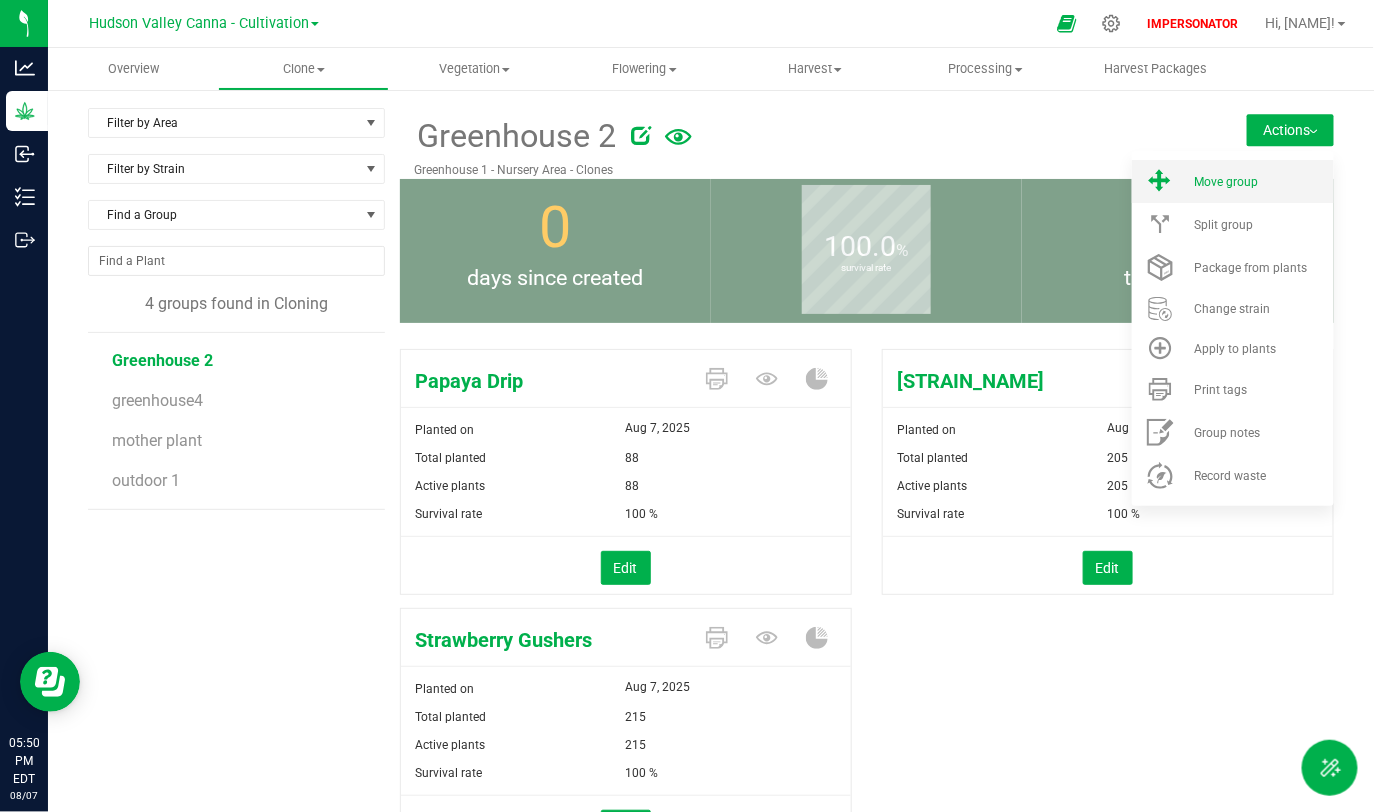 click on "Move group" at bounding box center (1226, 182) 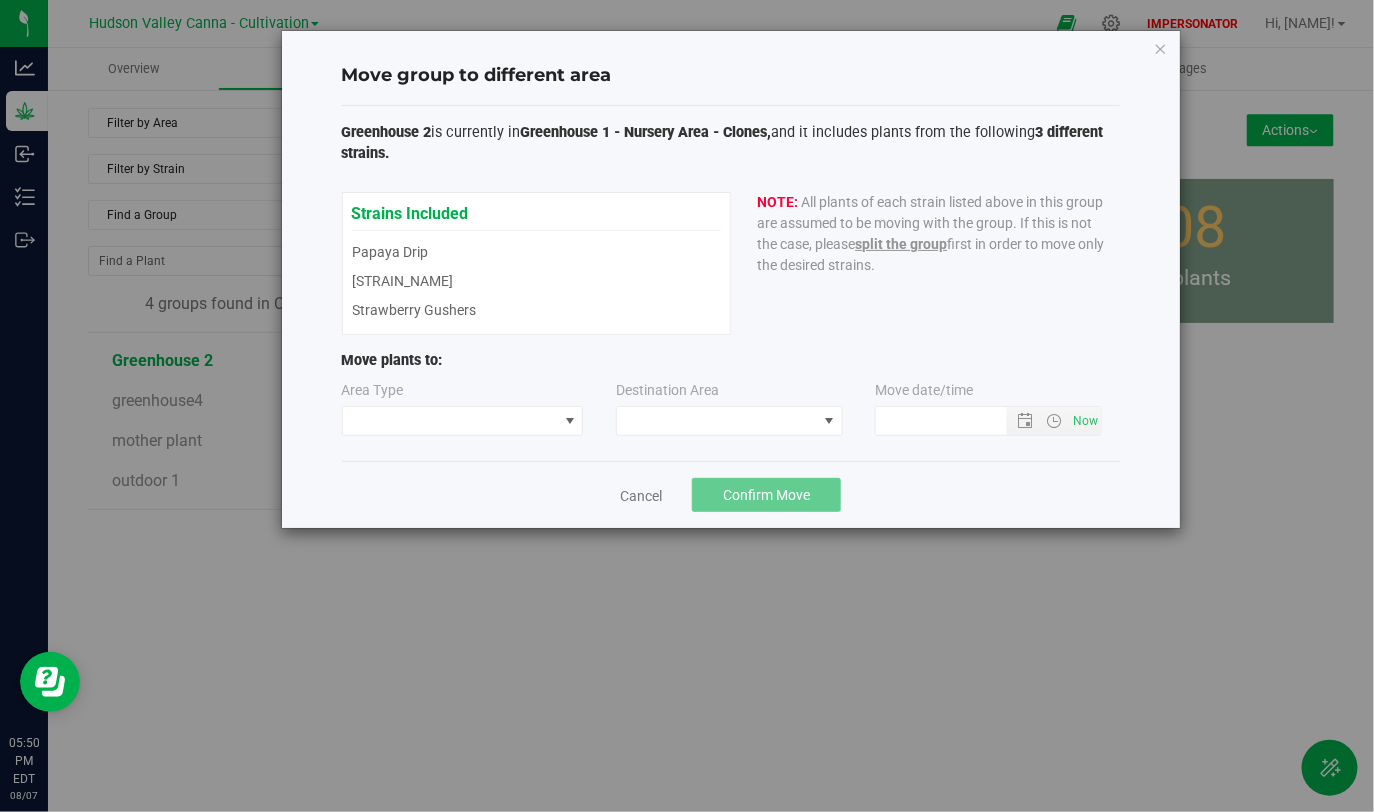 type on "8/7/2025 5:50 PM" 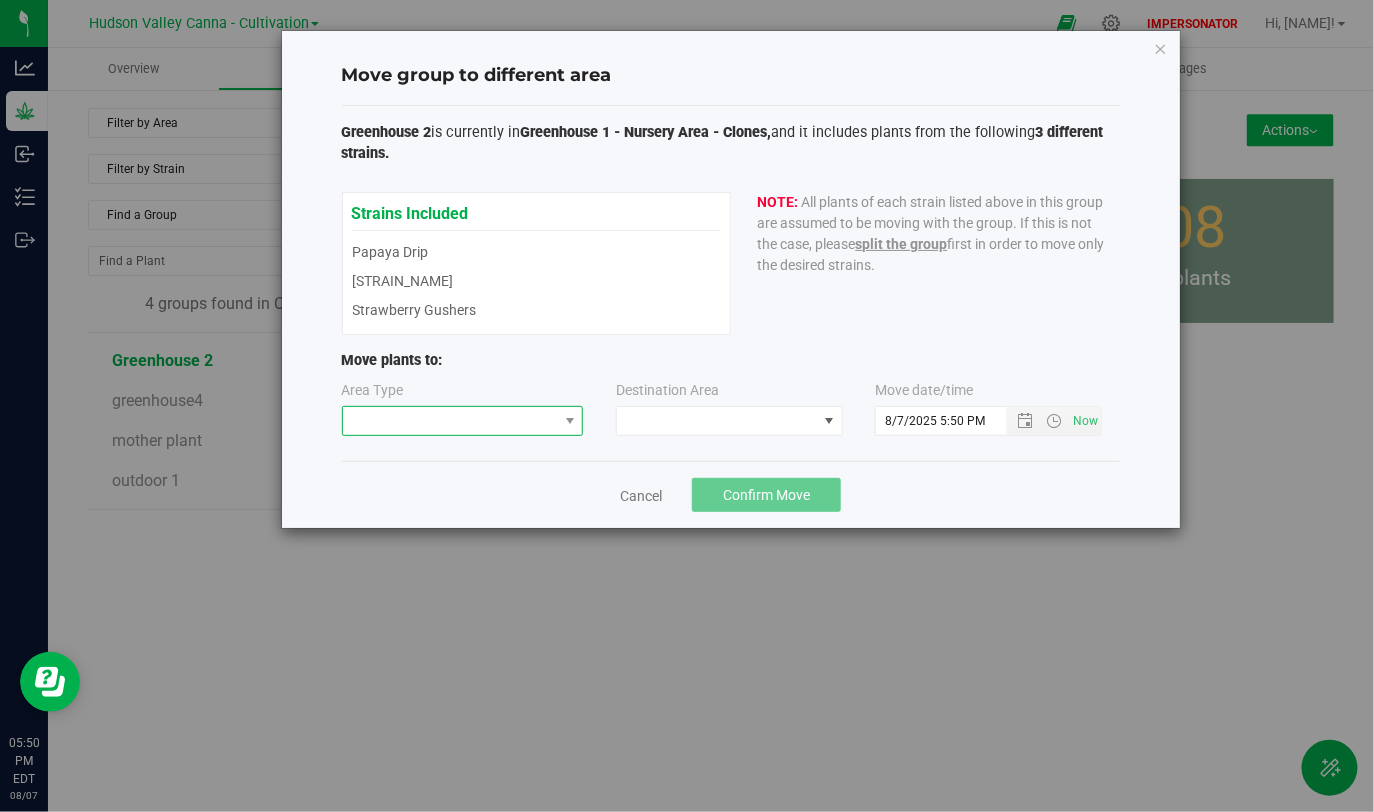 click at bounding box center [450, 421] 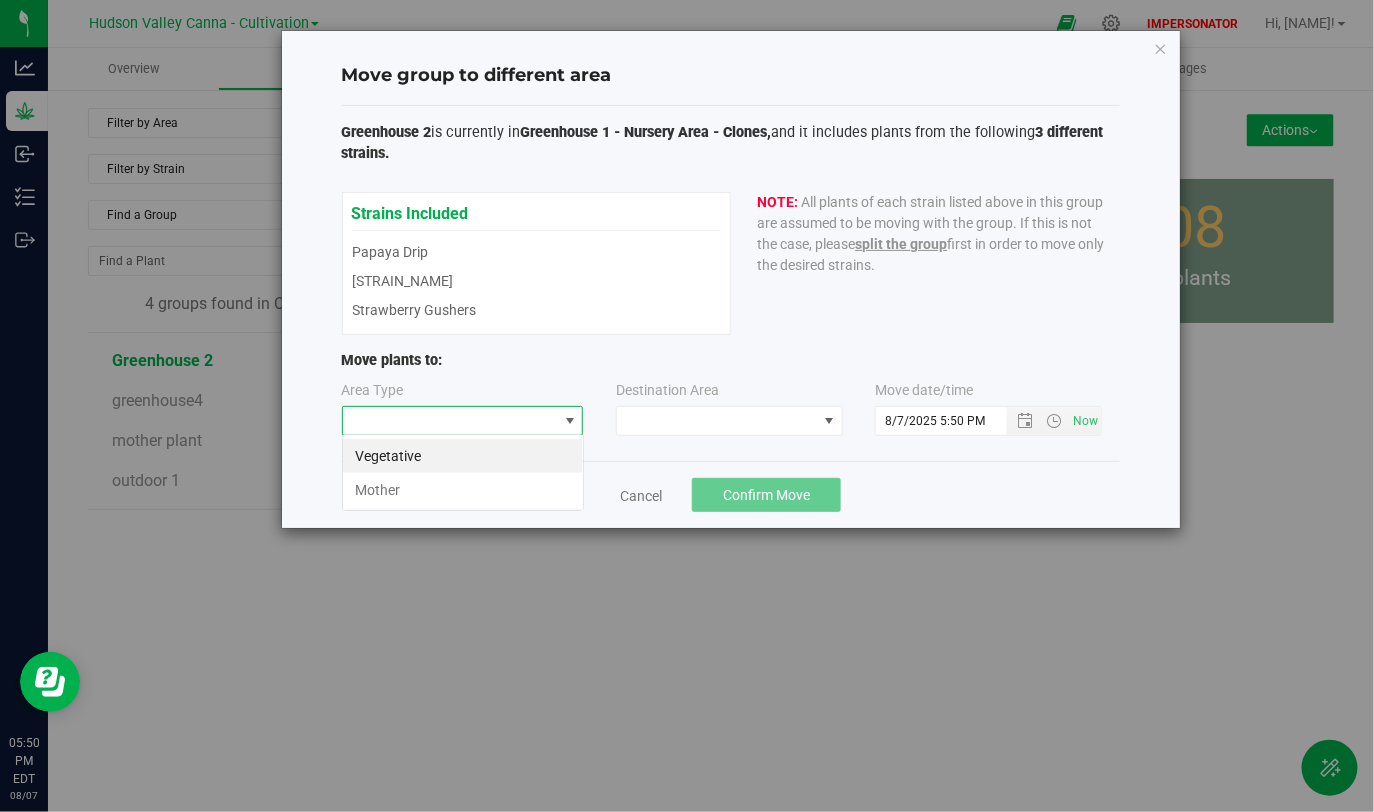 scroll, scrollTop: 99970, scrollLeft: 99758, axis: both 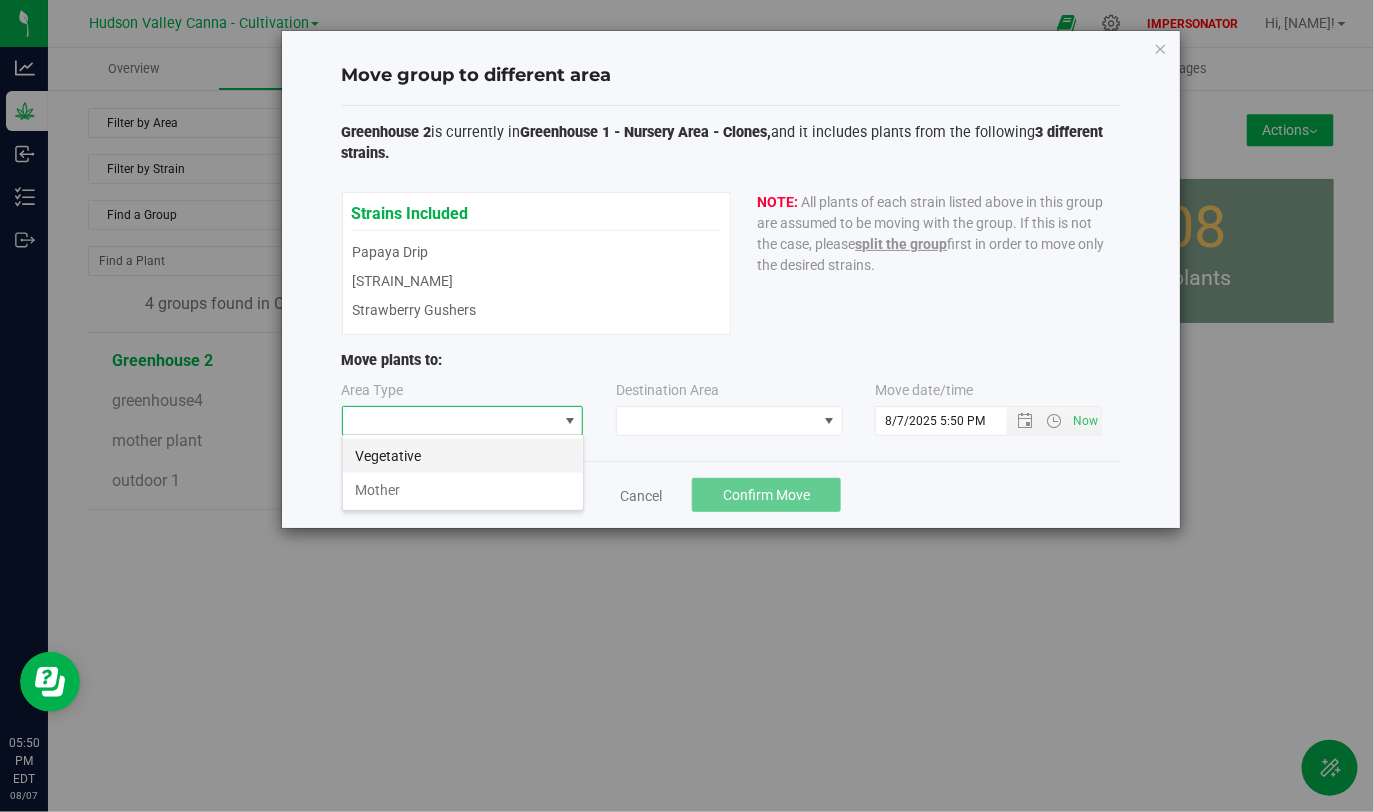 click on "Vegetative" at bounding box center [463, 456] 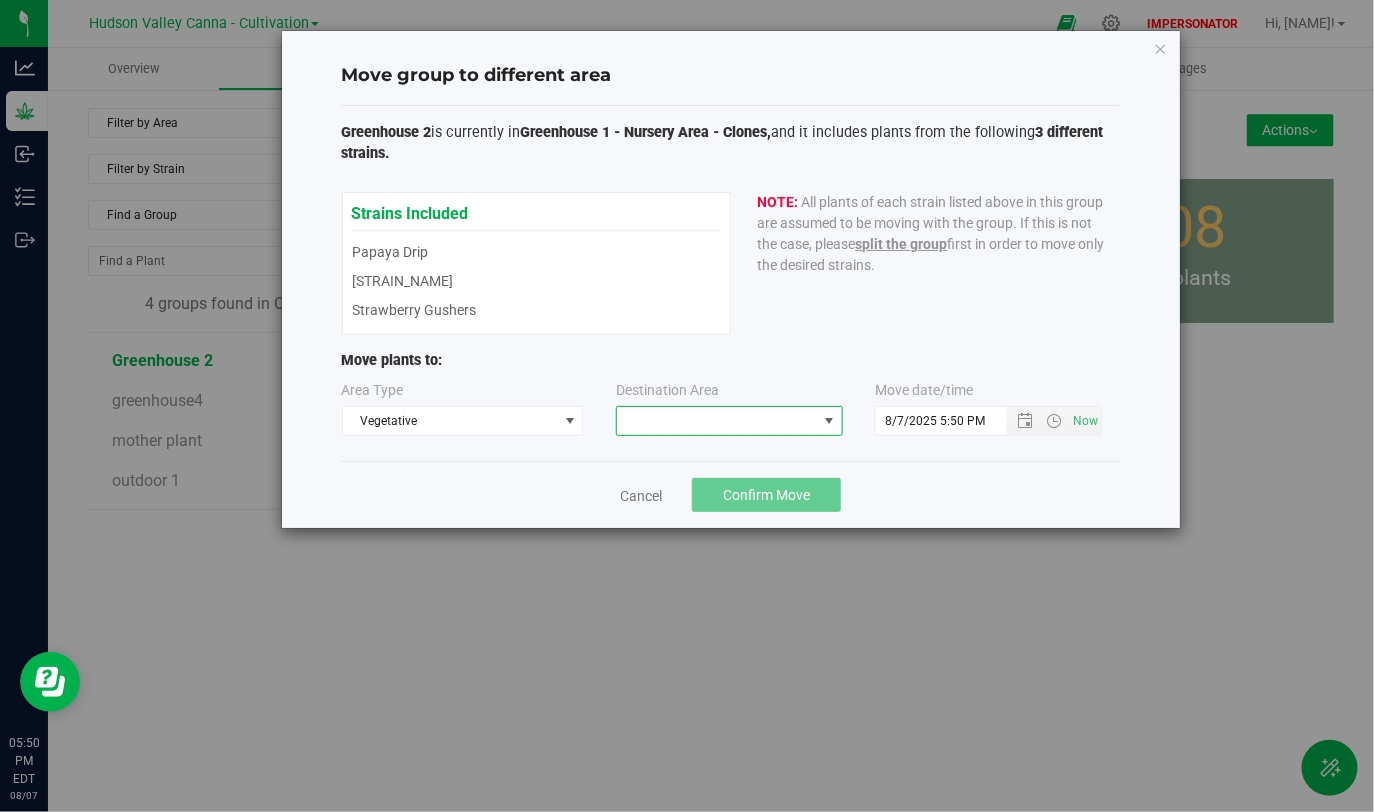 click at bounding box center [717, 421] 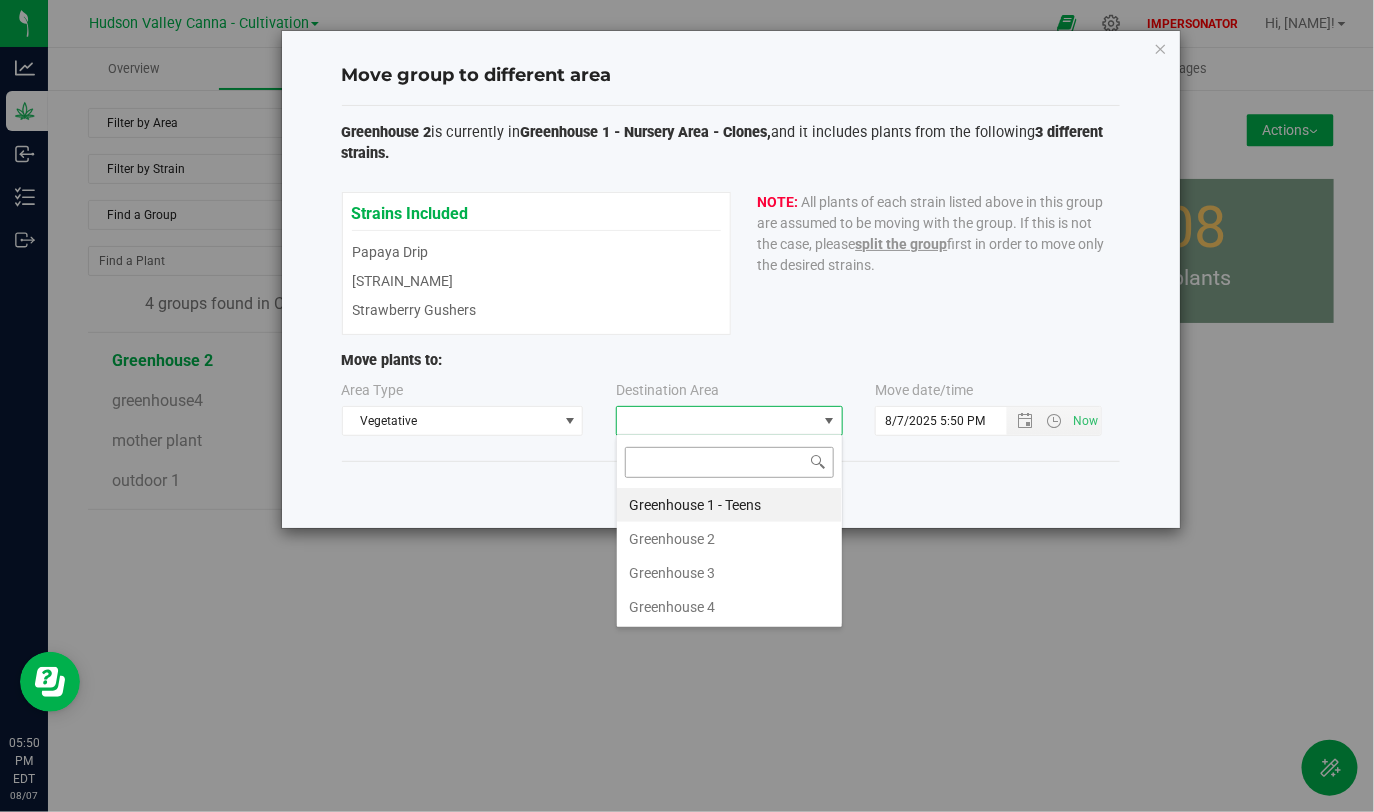 scroll, scrollTop: 99970, scrollLeft: 99772, axis: both 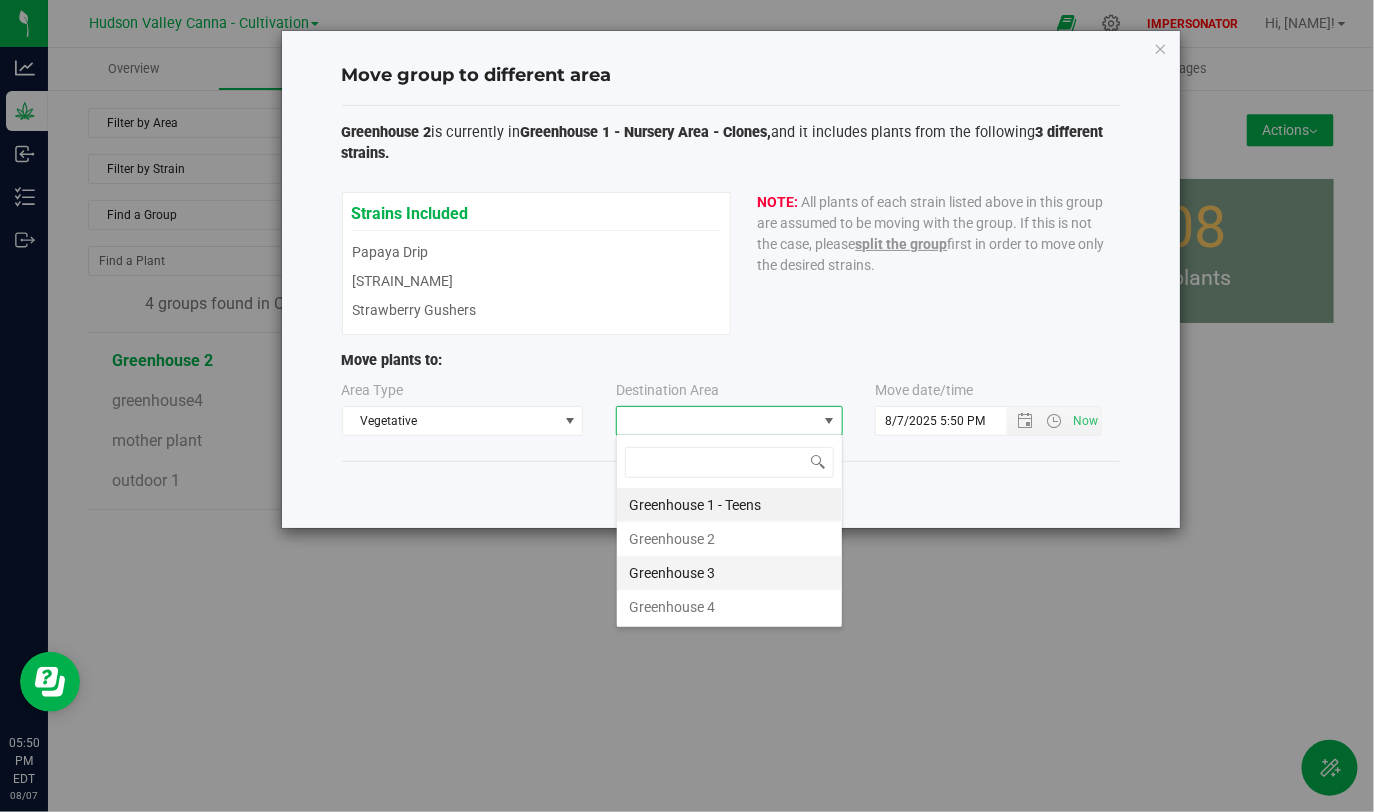 click on "Greenhouse 3" at bounding box center [729, 573] 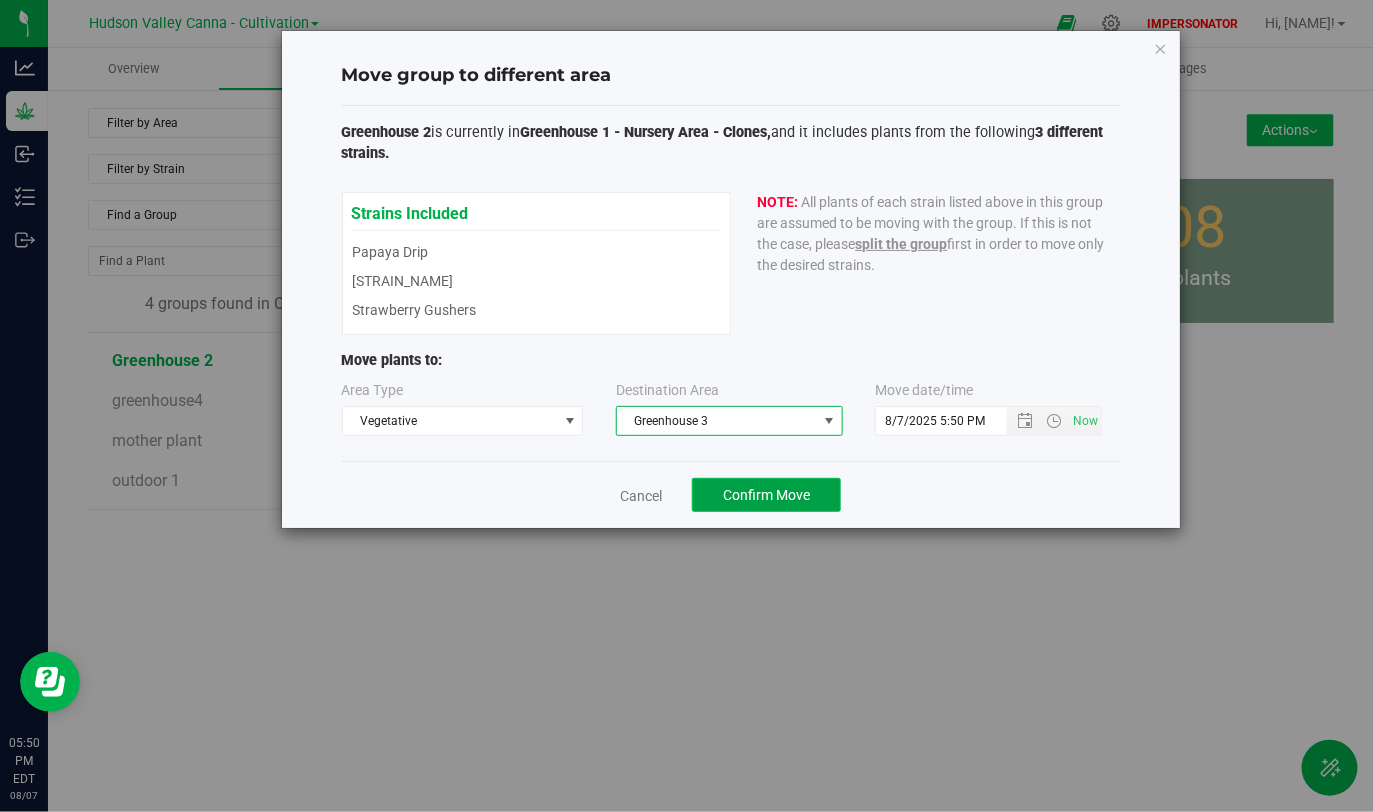 click on "Confirm Move" 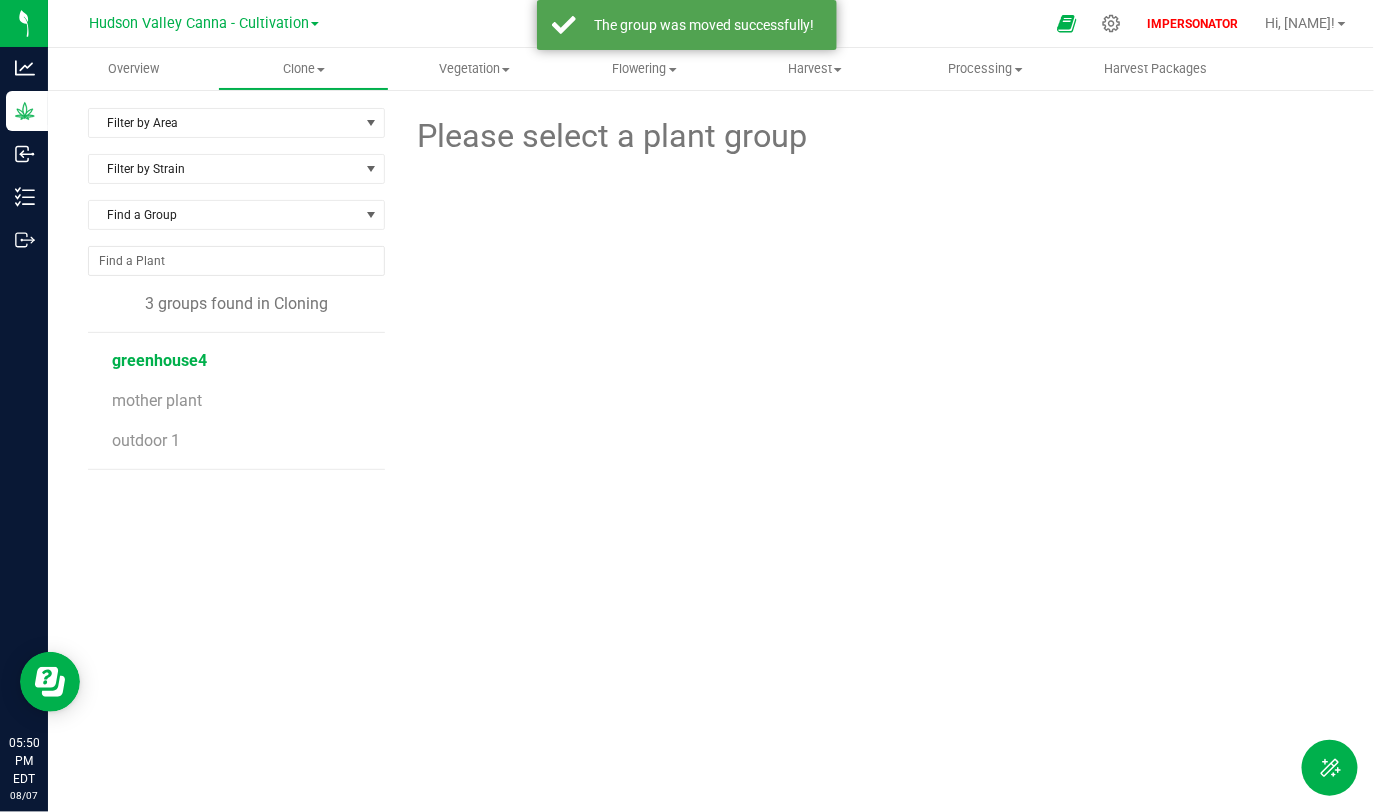 click on "greenhouse4" at bounding box center (159, 360) 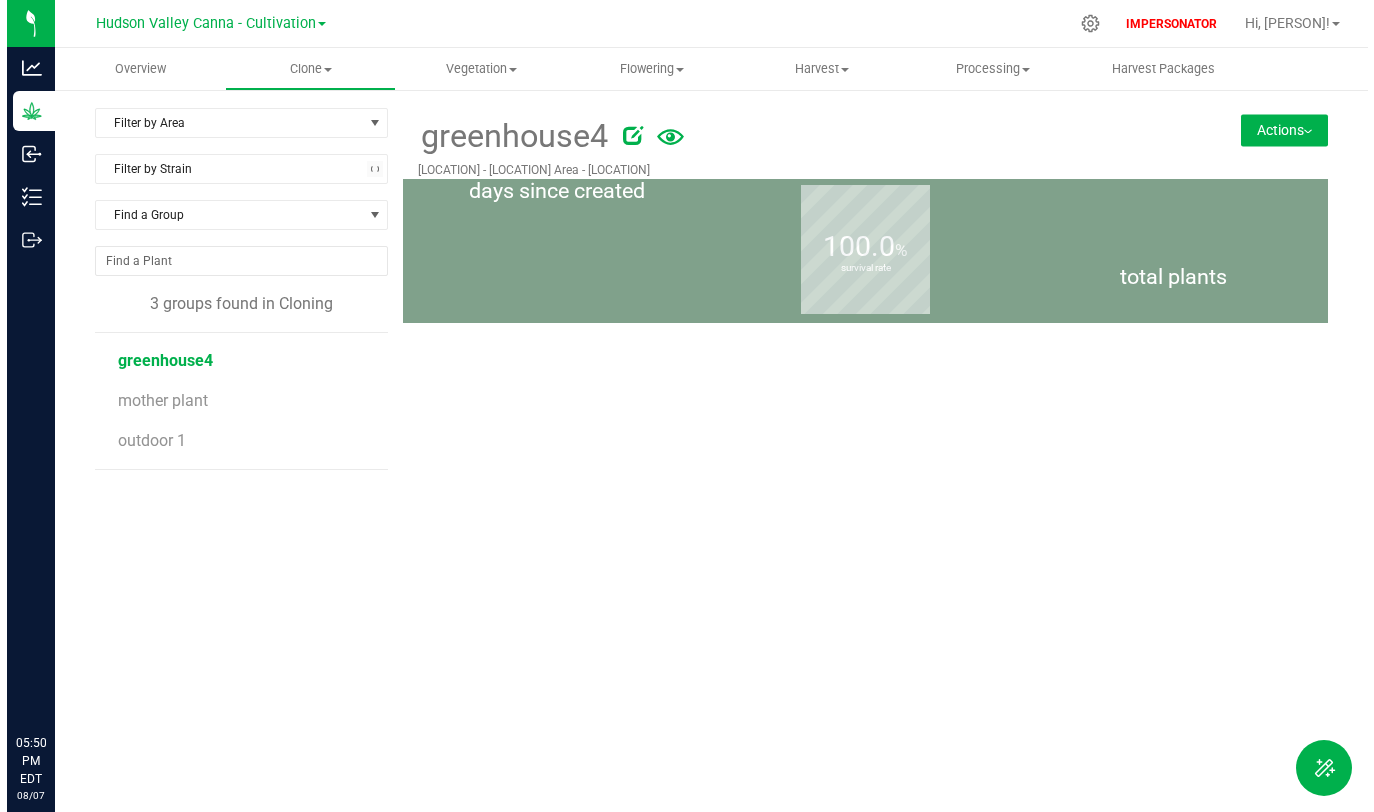 scroll, scrollTop: 0, scrollLeft: 0, axis: both 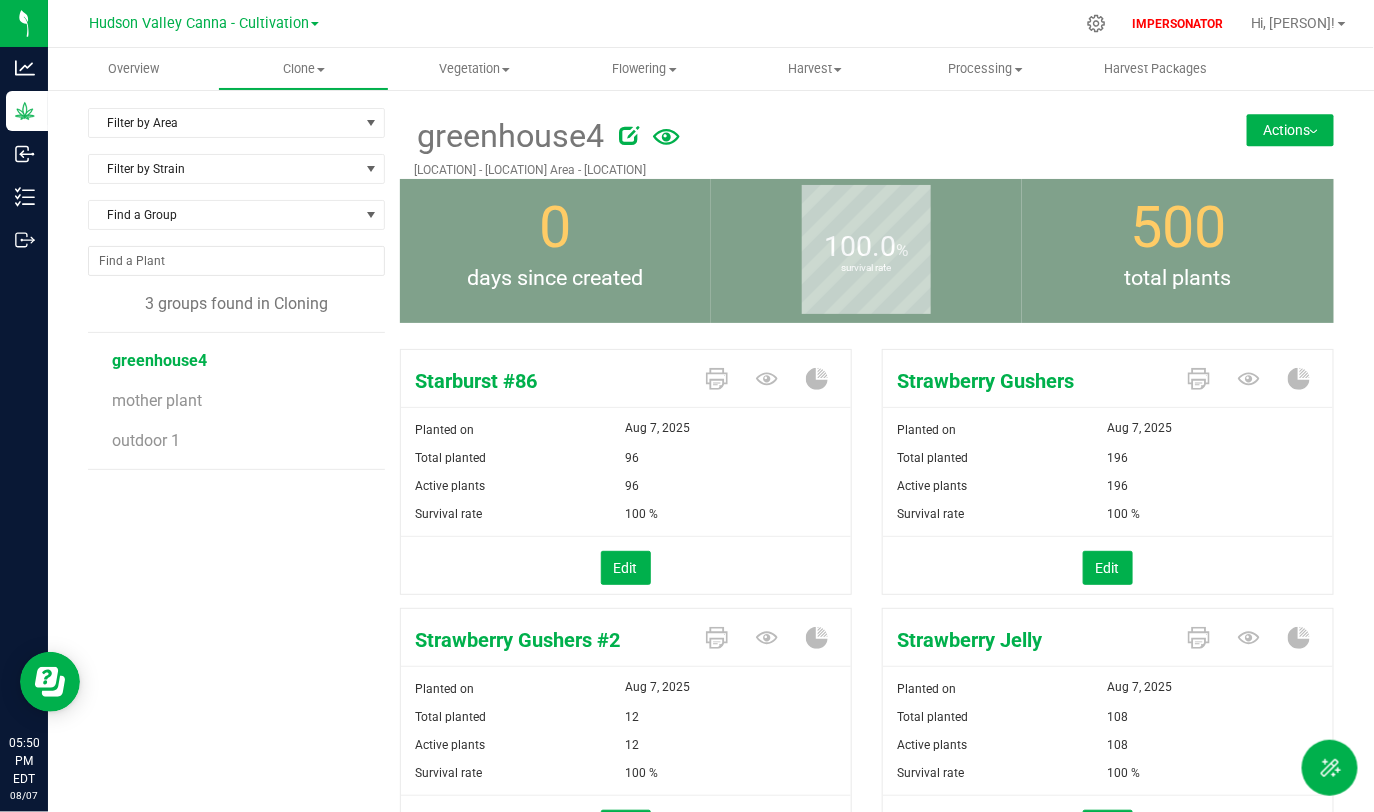 click on "Actions" at bounding box center [1290, 130] 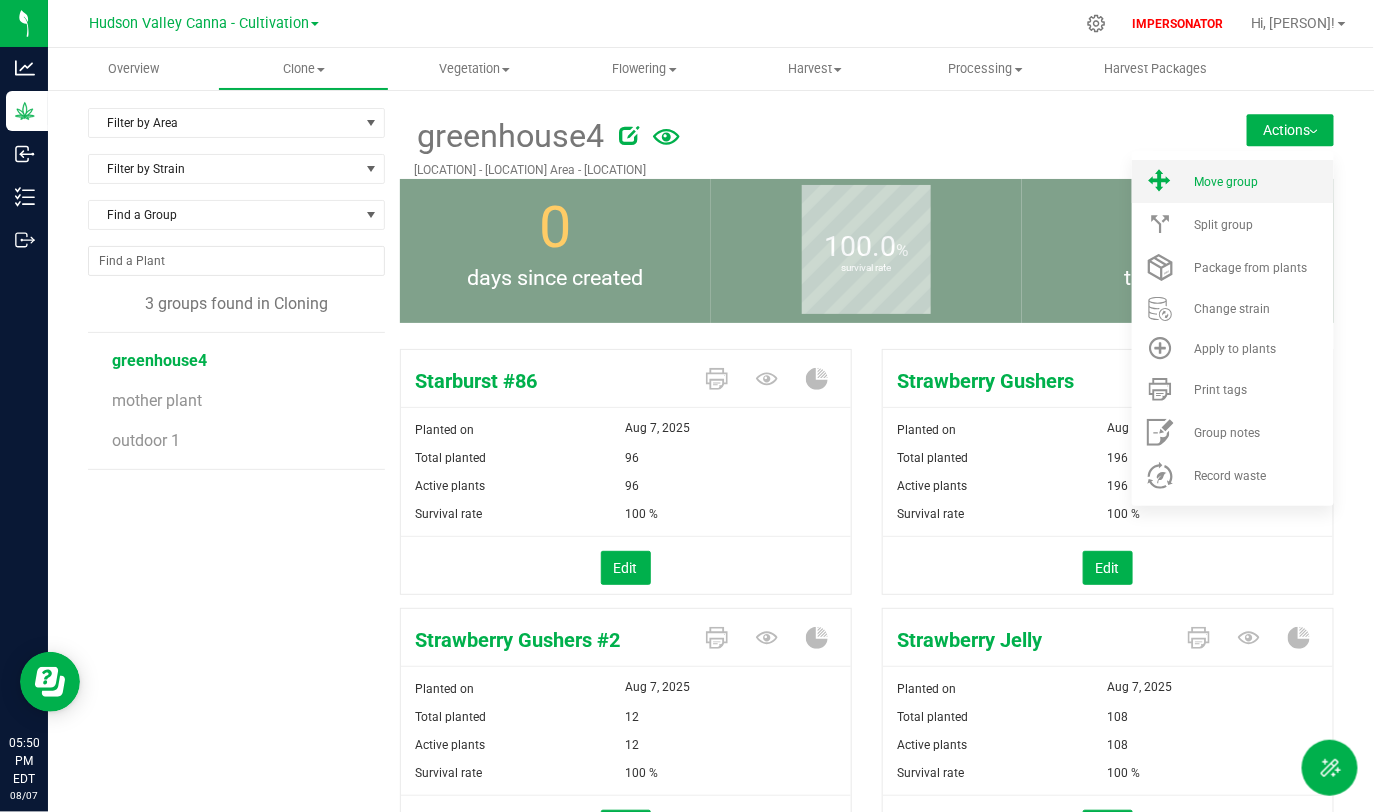 click on "Move group" at bounding box center [1226, 182] 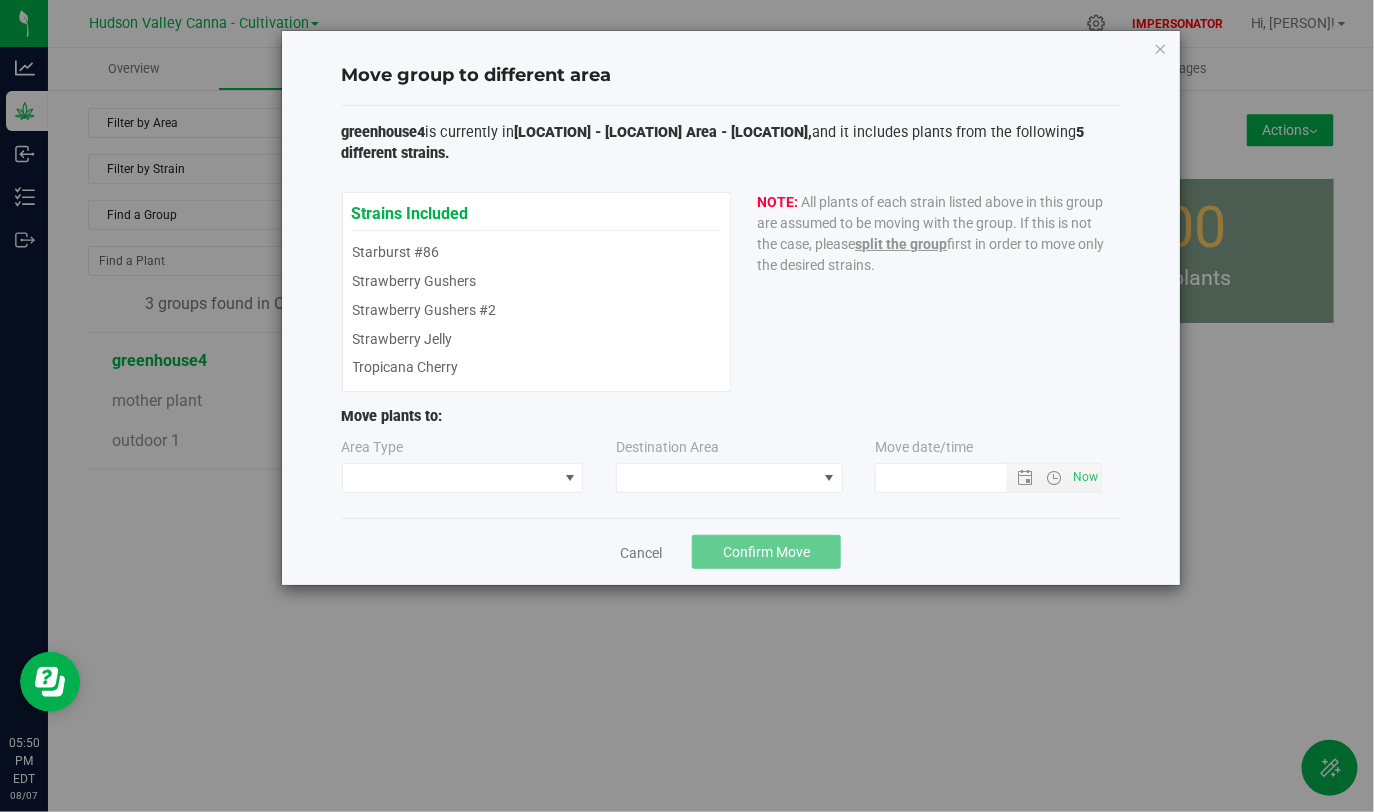 type on "[DATE] [TIME]" 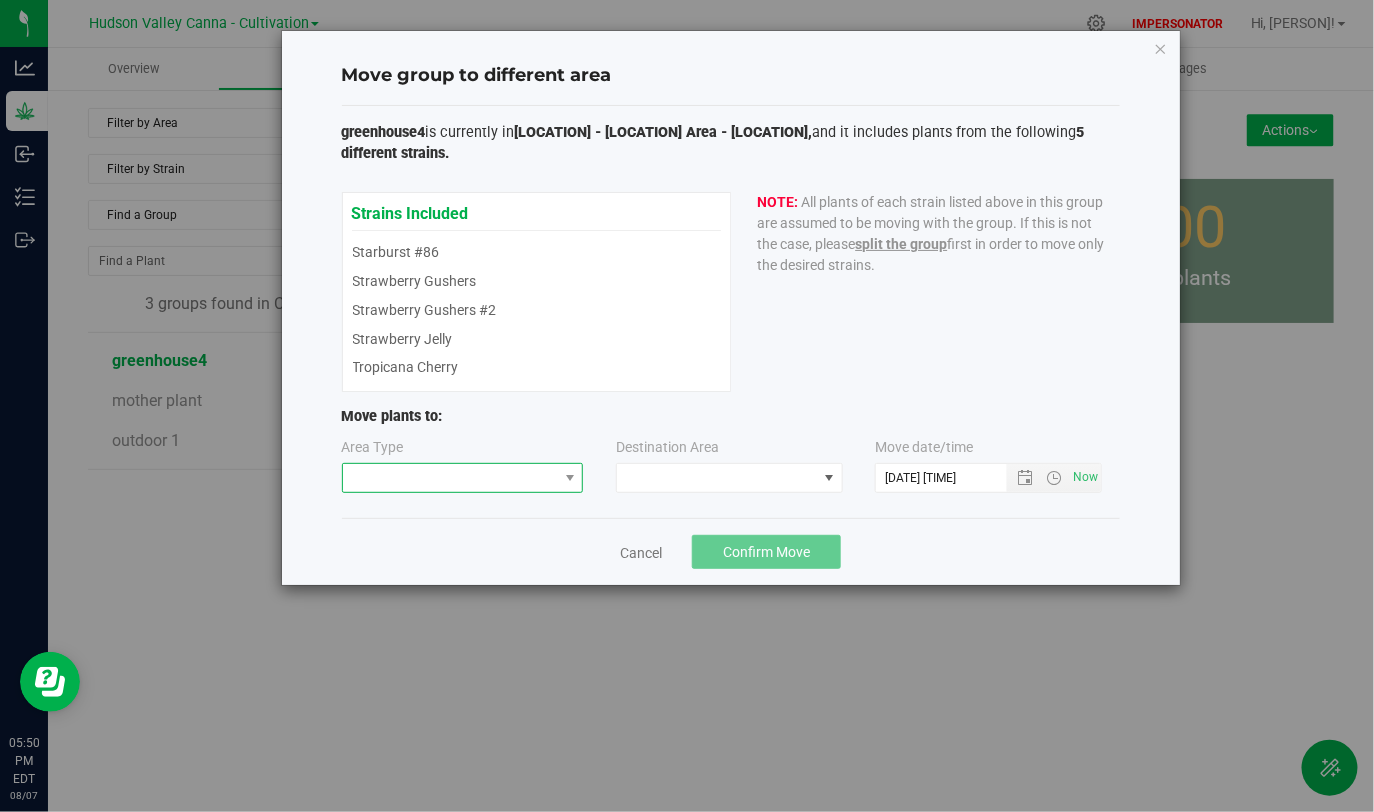 click at bounding box center (450, 478) 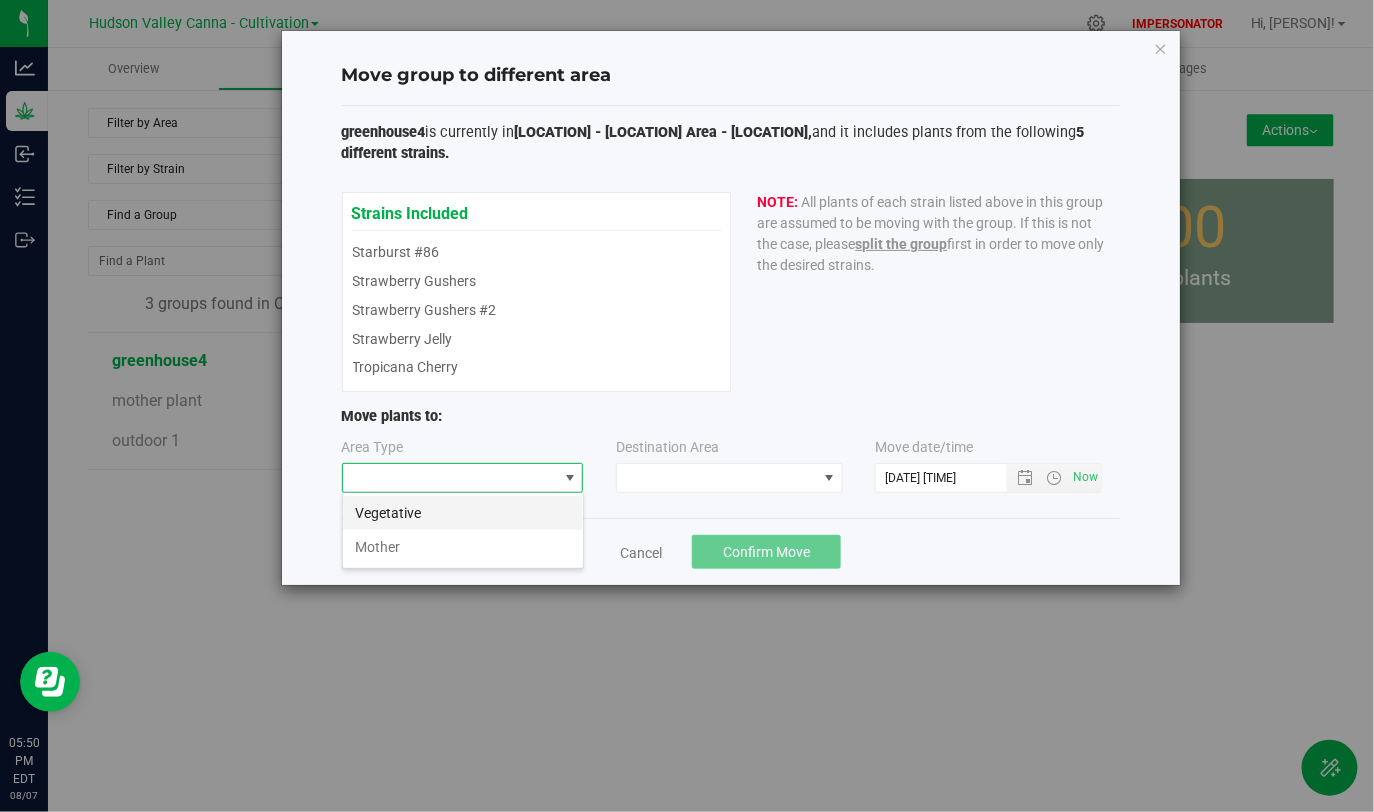 scroll, scrollTop: 99970, scrollLeft: 99758, axis: both 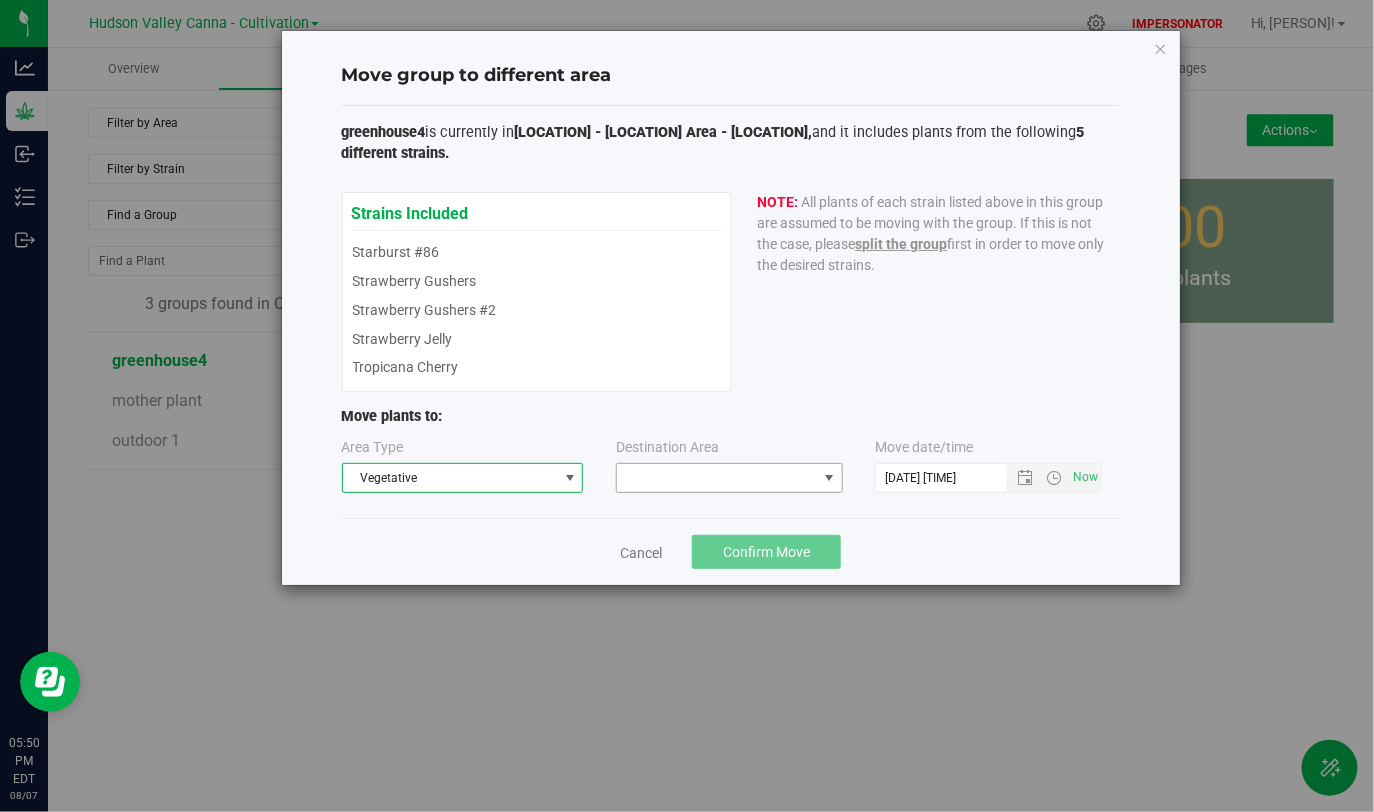 drag, startPoint x: 863, startPoint y: 482, endPoint x: 831, endPoint y: 482, distance: 32 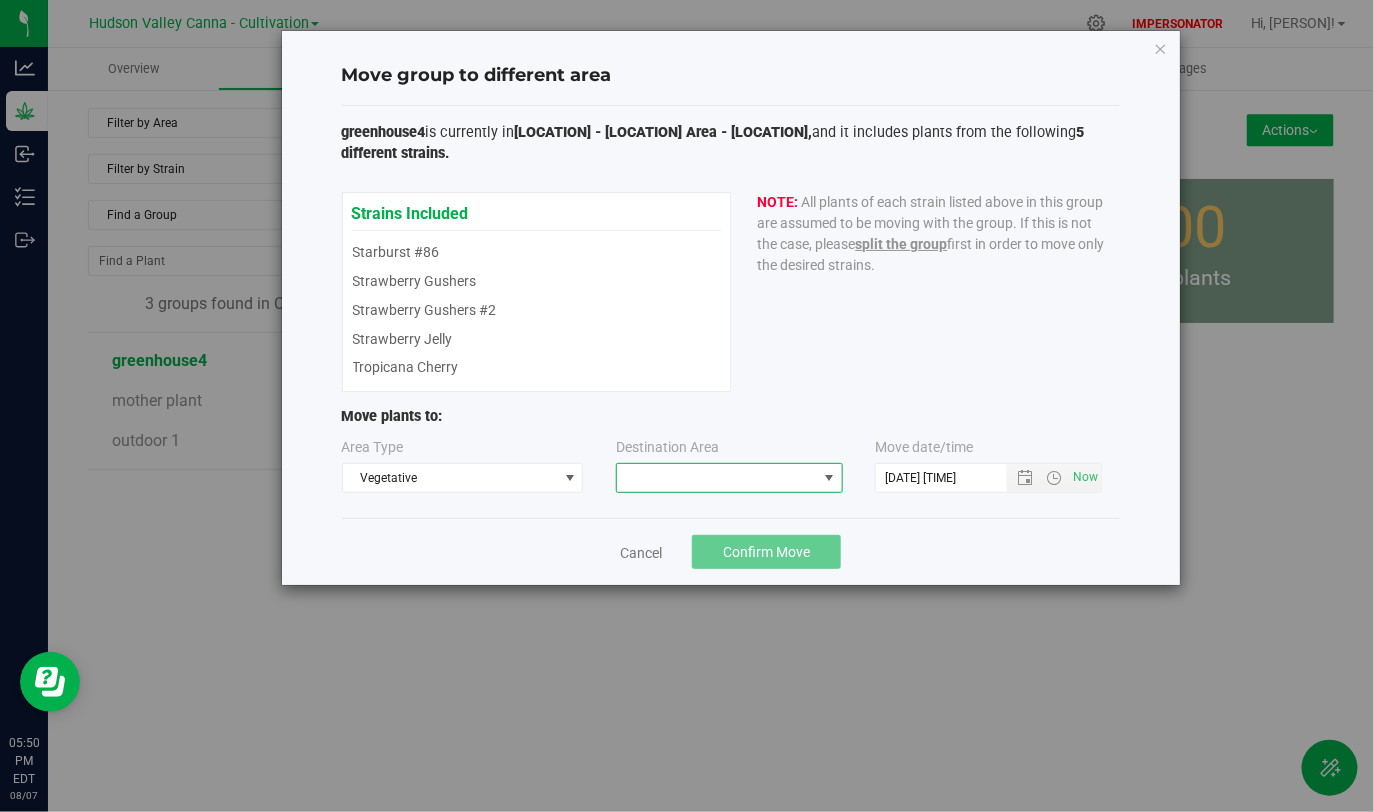 click at bounding box center (717, 478) 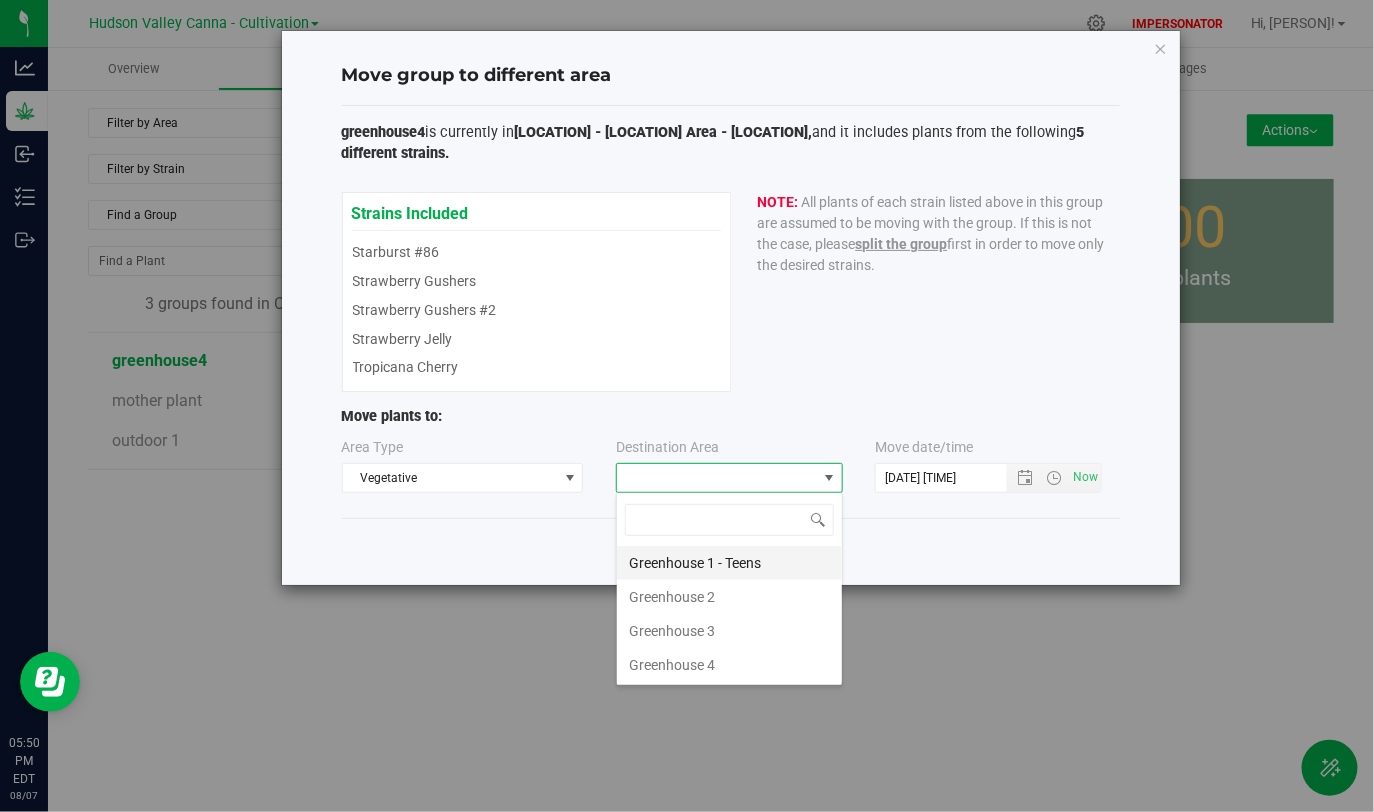 scroll, scrollTop: 99970, scrollLeft: 99772, axis: both 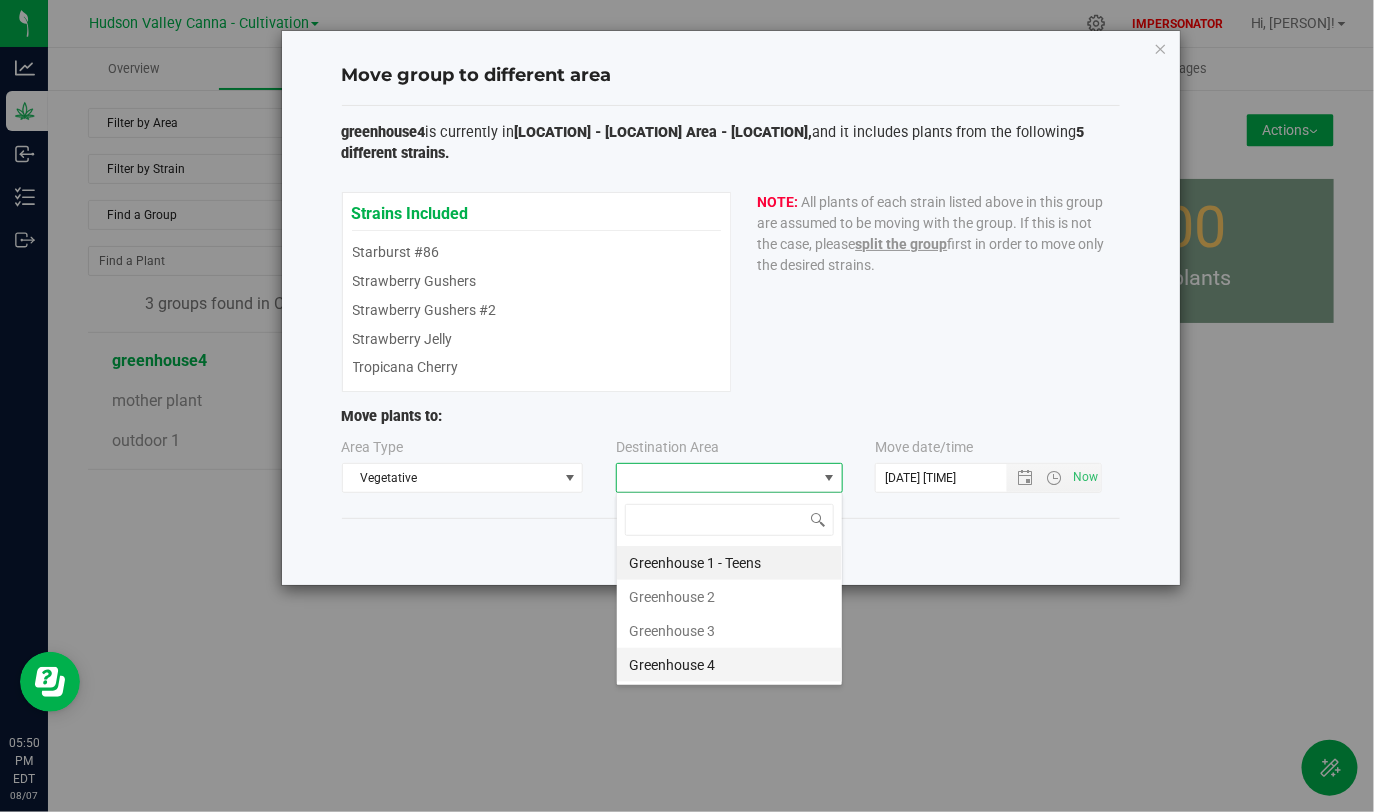 click on "Greenhouse 4" at bounding box center [729, 665] 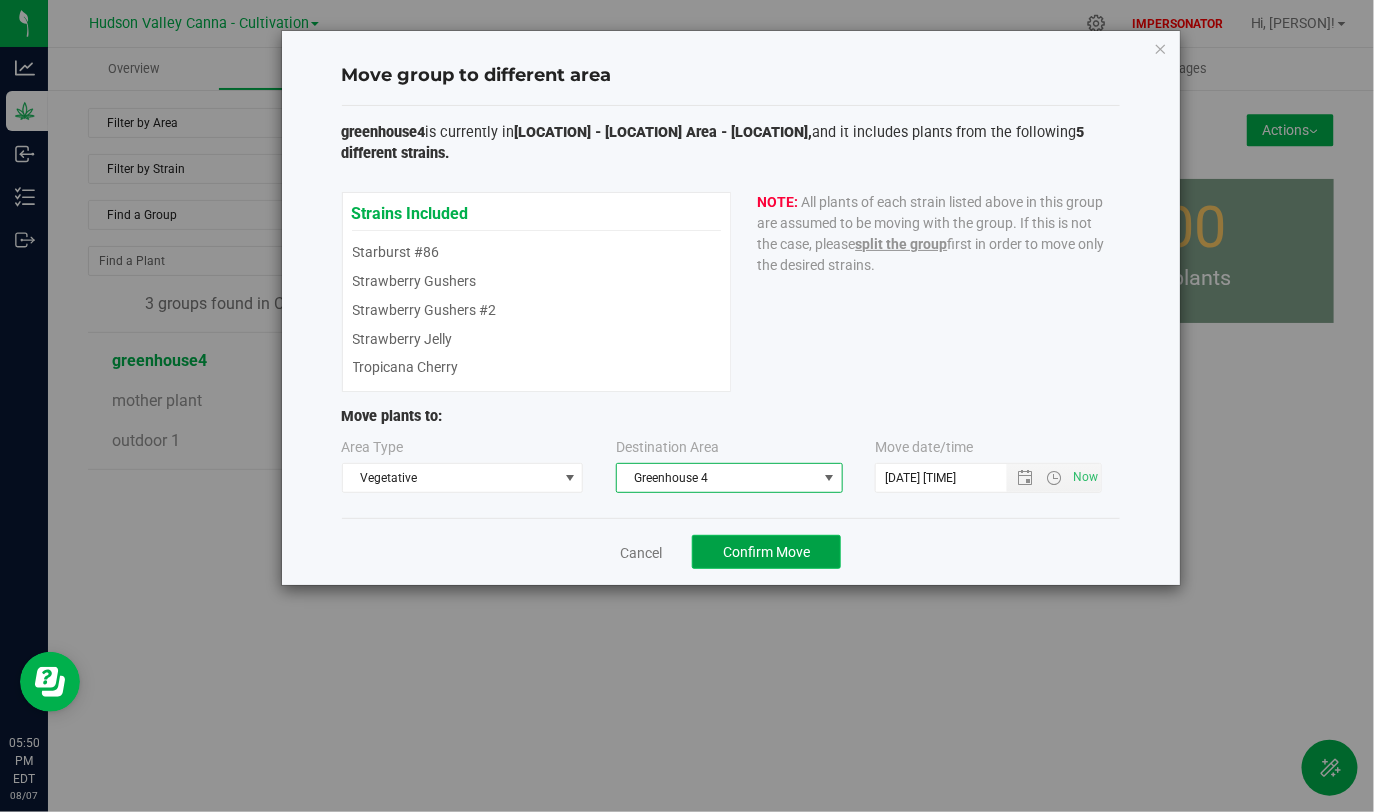 click on "Confirm Move" 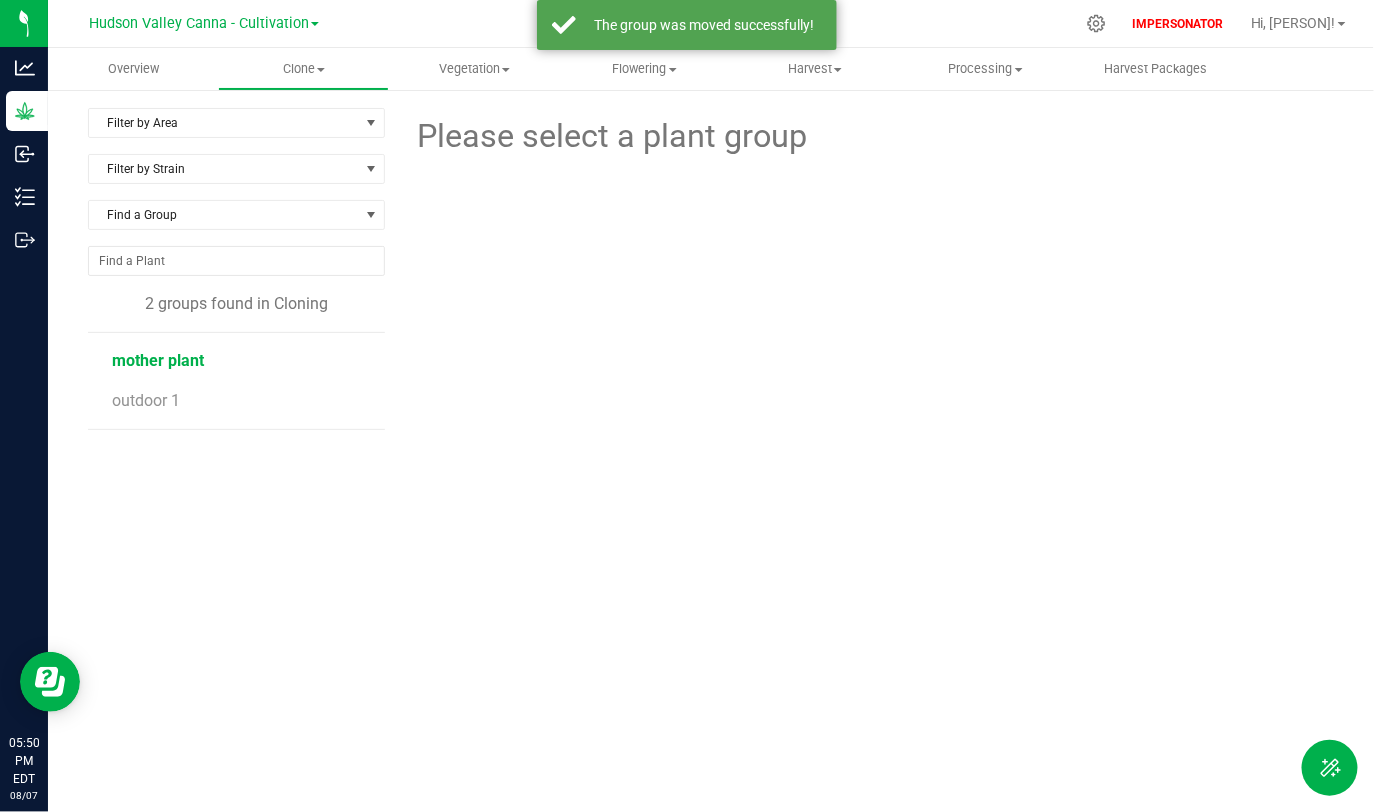 click on "mother plant" at bounding box center (158, 360) 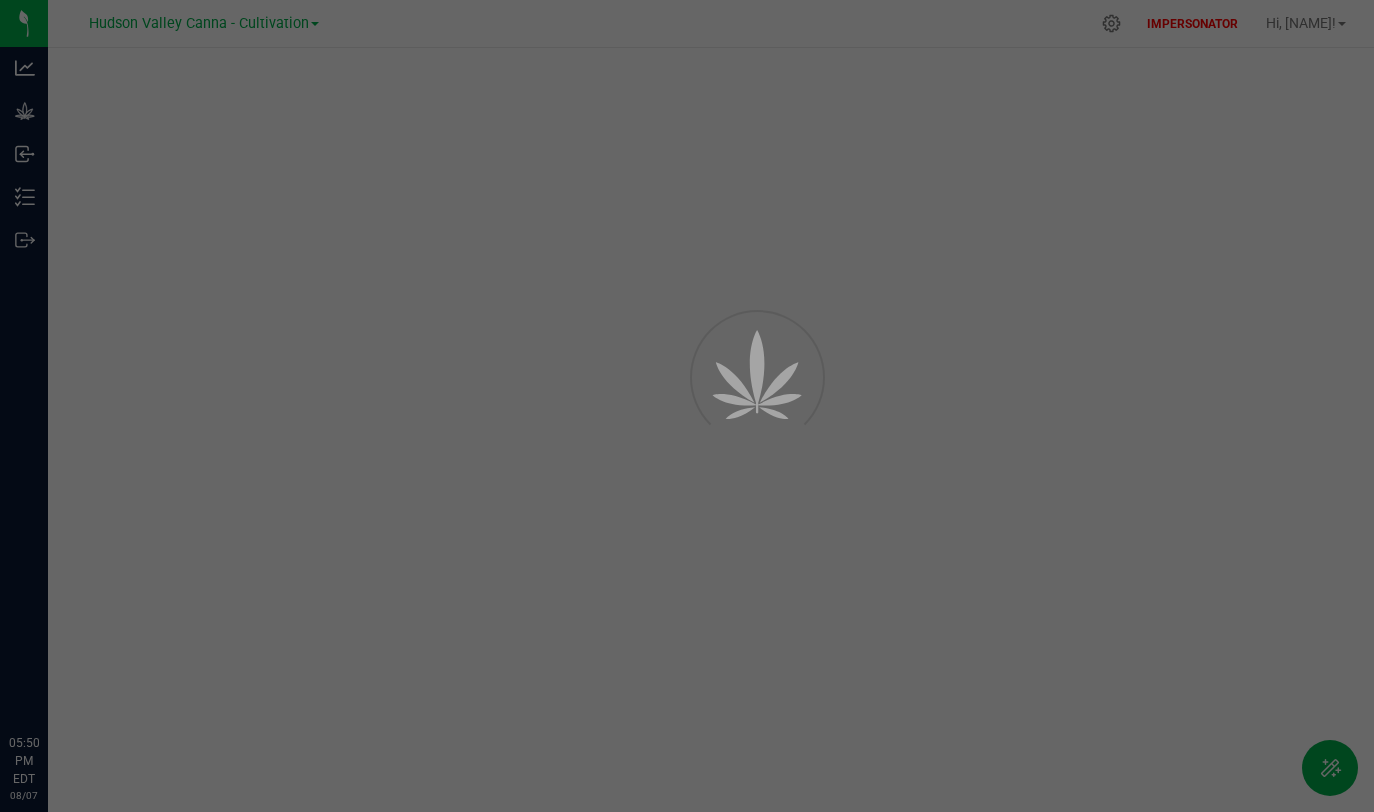 scroll, scrollTop: 0, scrollLeft: 0, axis: both 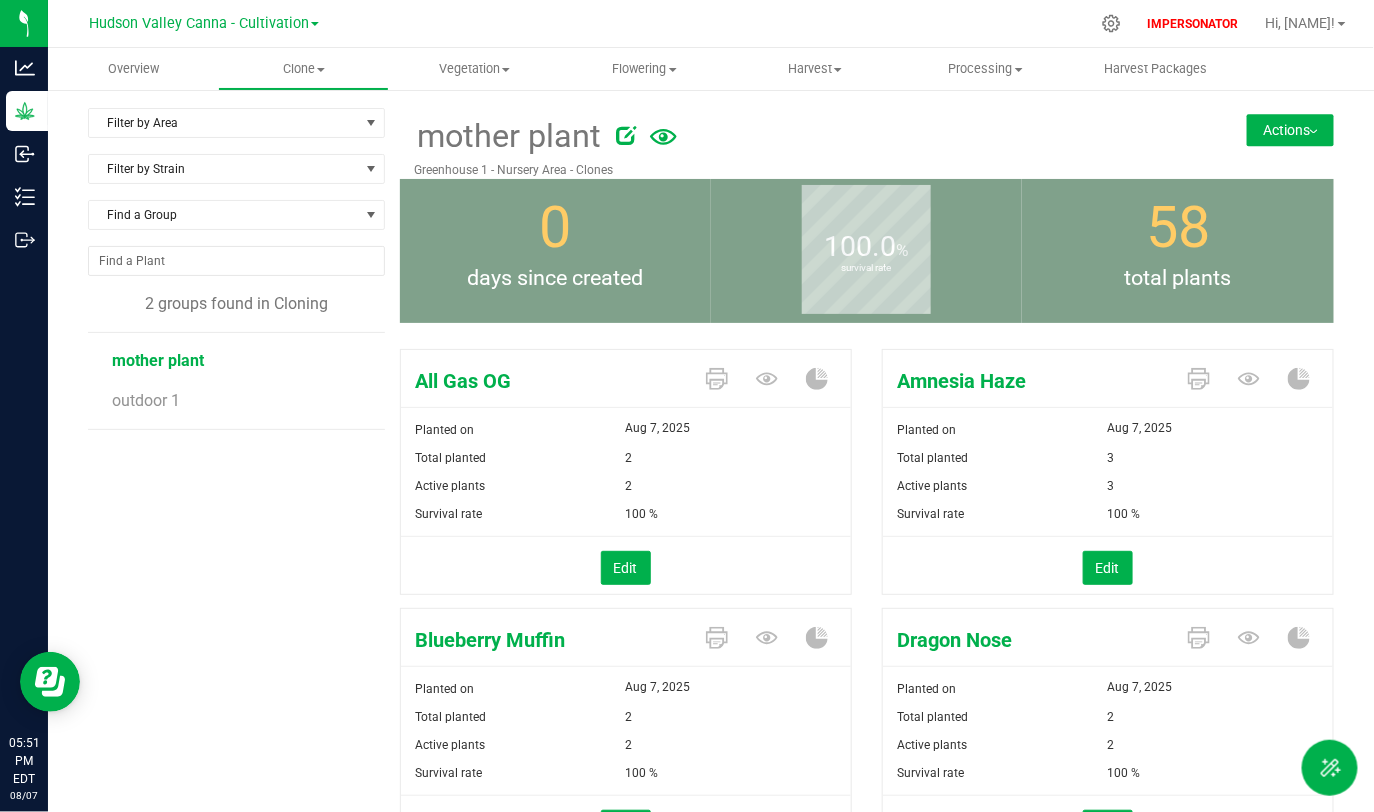 click on "Actions" at bounding box center [1290, 130] 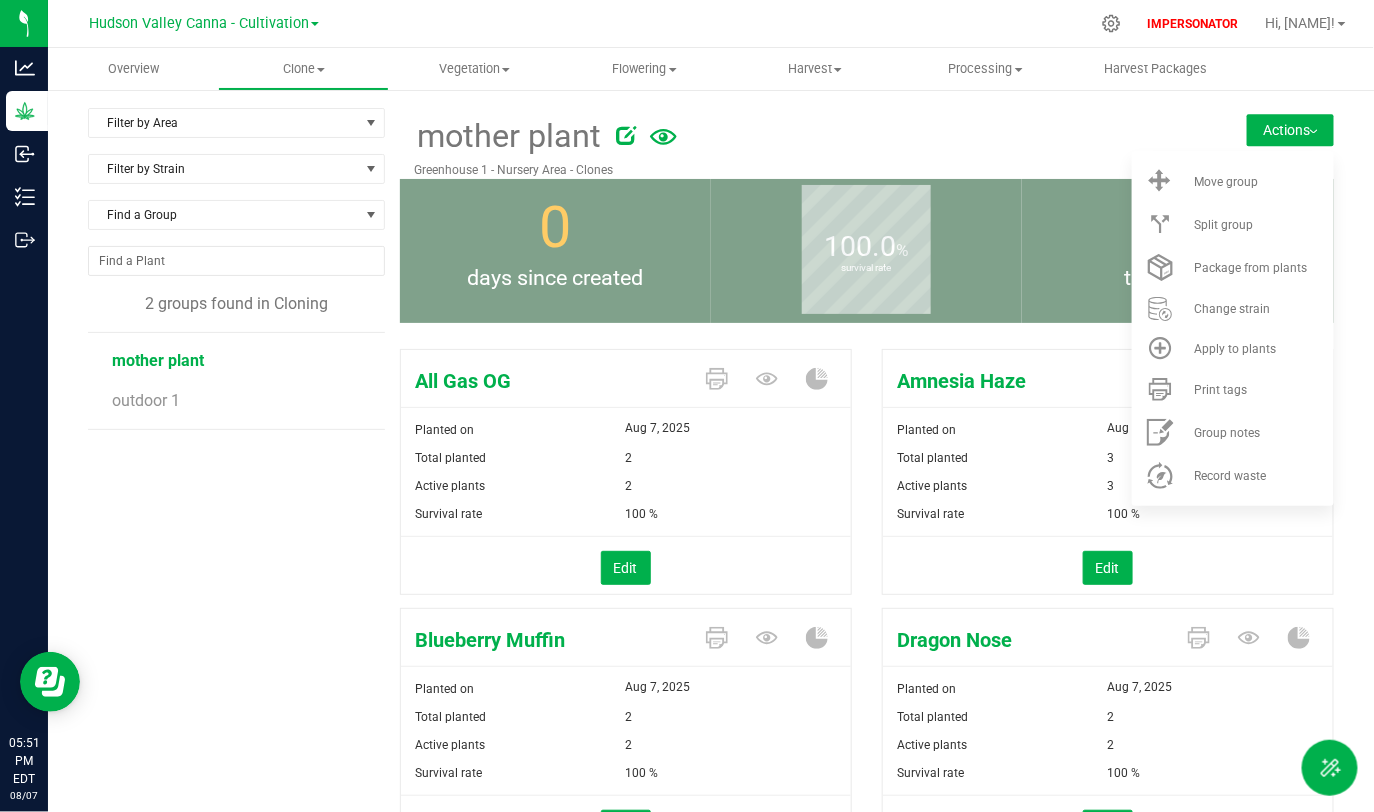 click at bounding box center [882, 136] 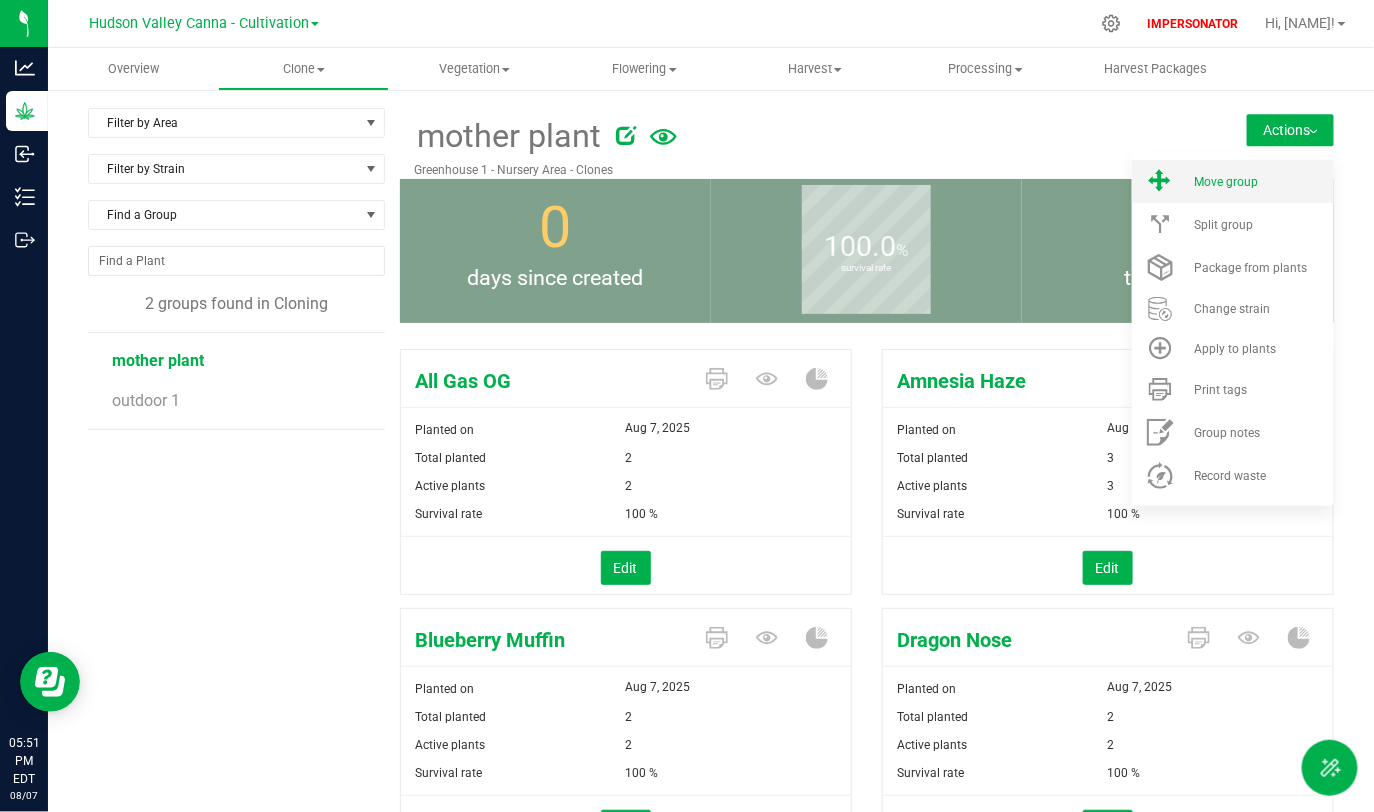 click on "Move group" at bounding box center (1226, 182) 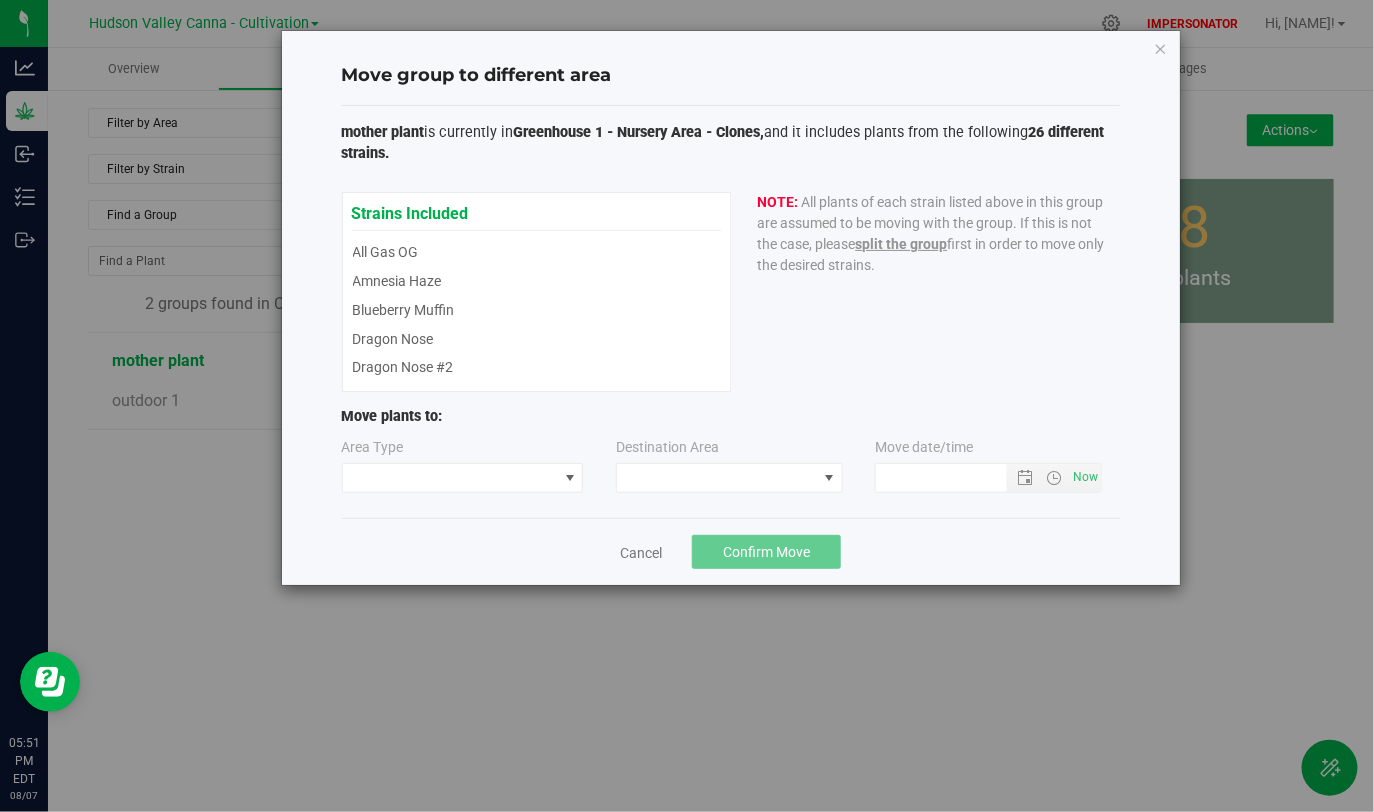 type on "[DATE] [TIME]" 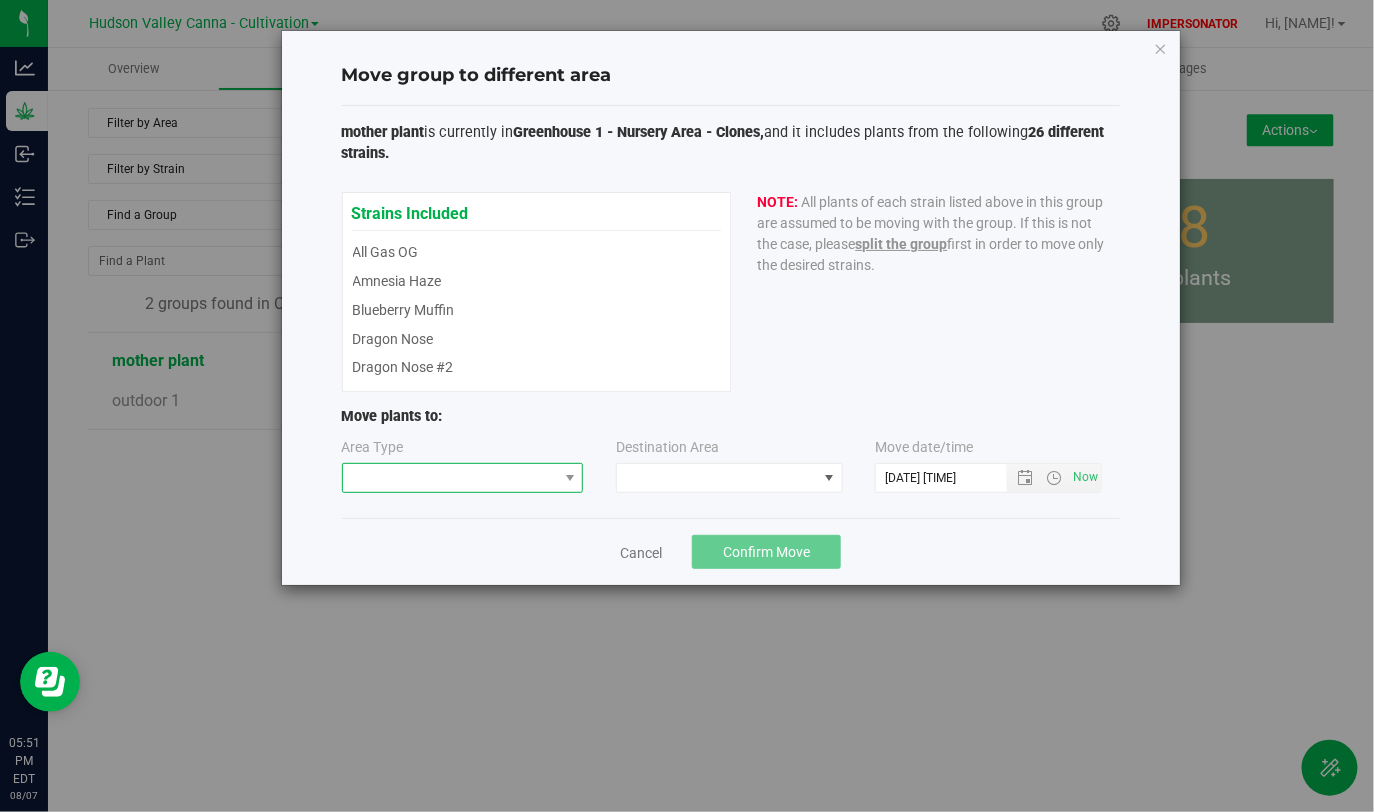 click at bounding box center [450, 478] 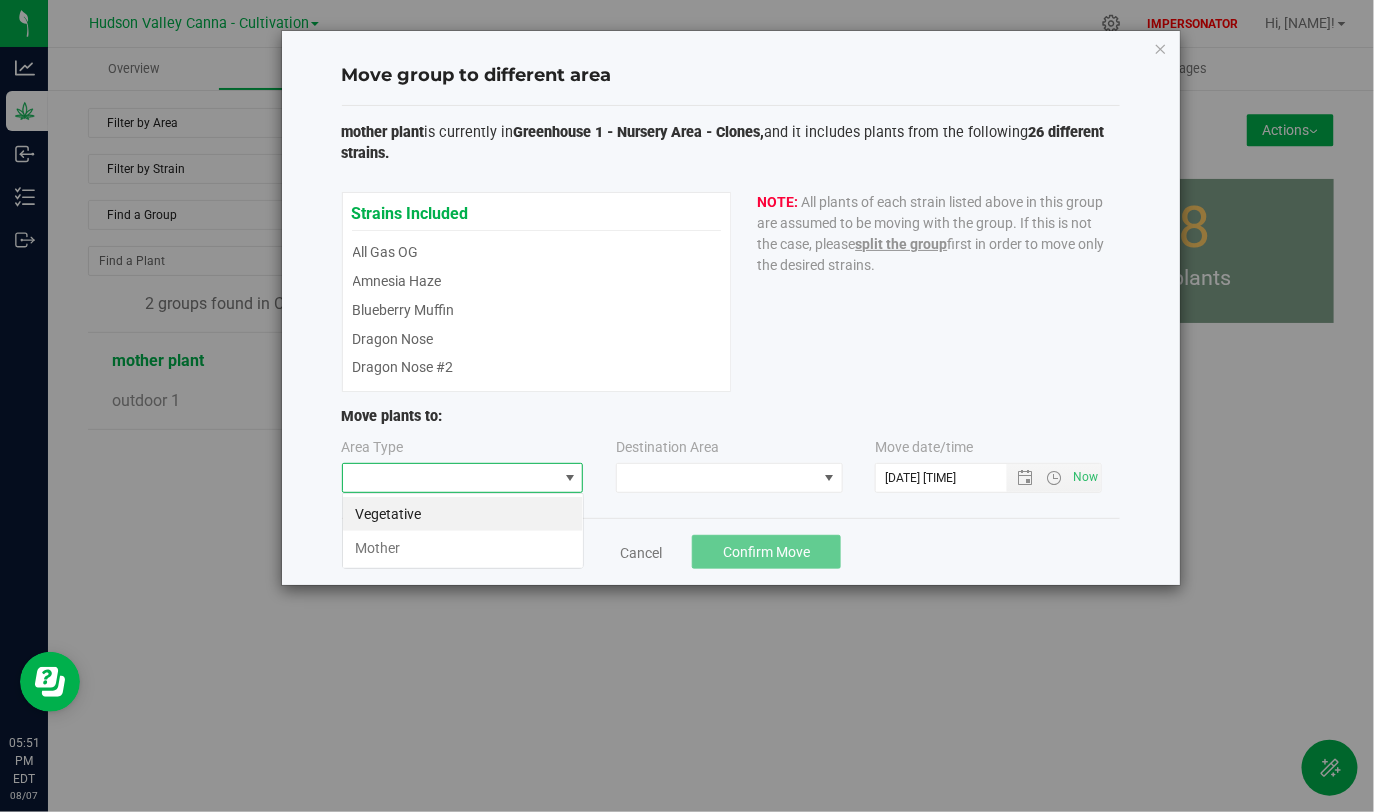 scroll, scrollTop: 99970, scrollLeft: 99758, axis: both 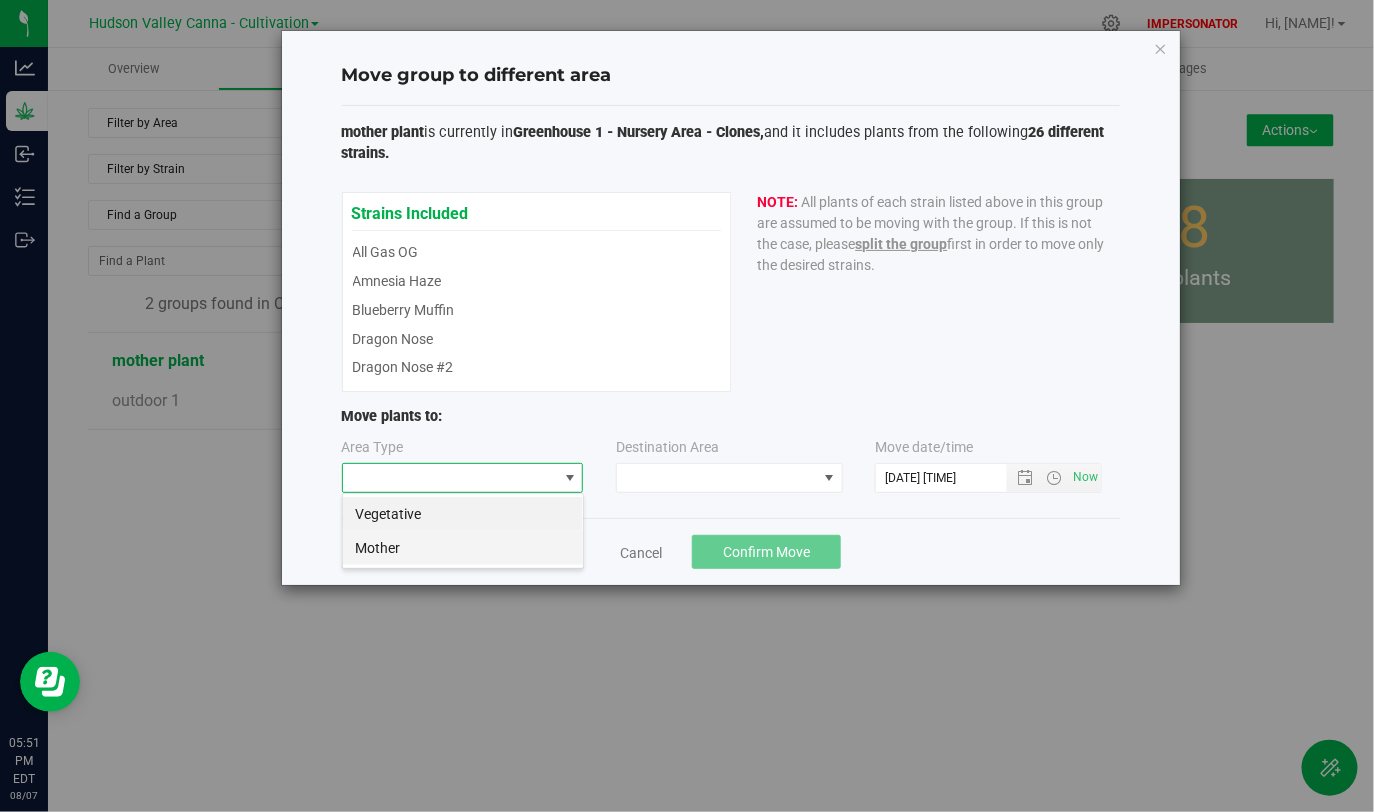 click on "Mother" at bounding box center (463, 548) 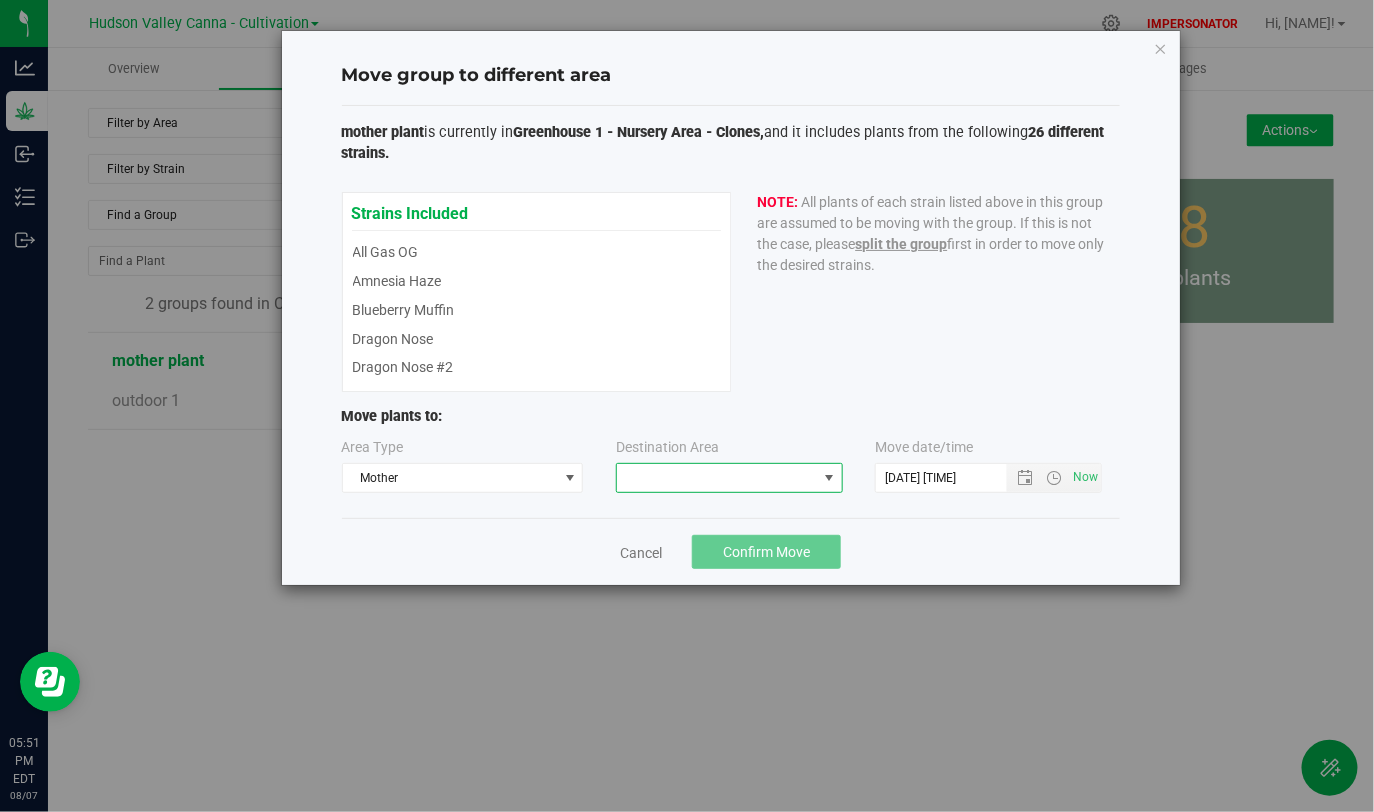 click at bounding box center [717, 478] 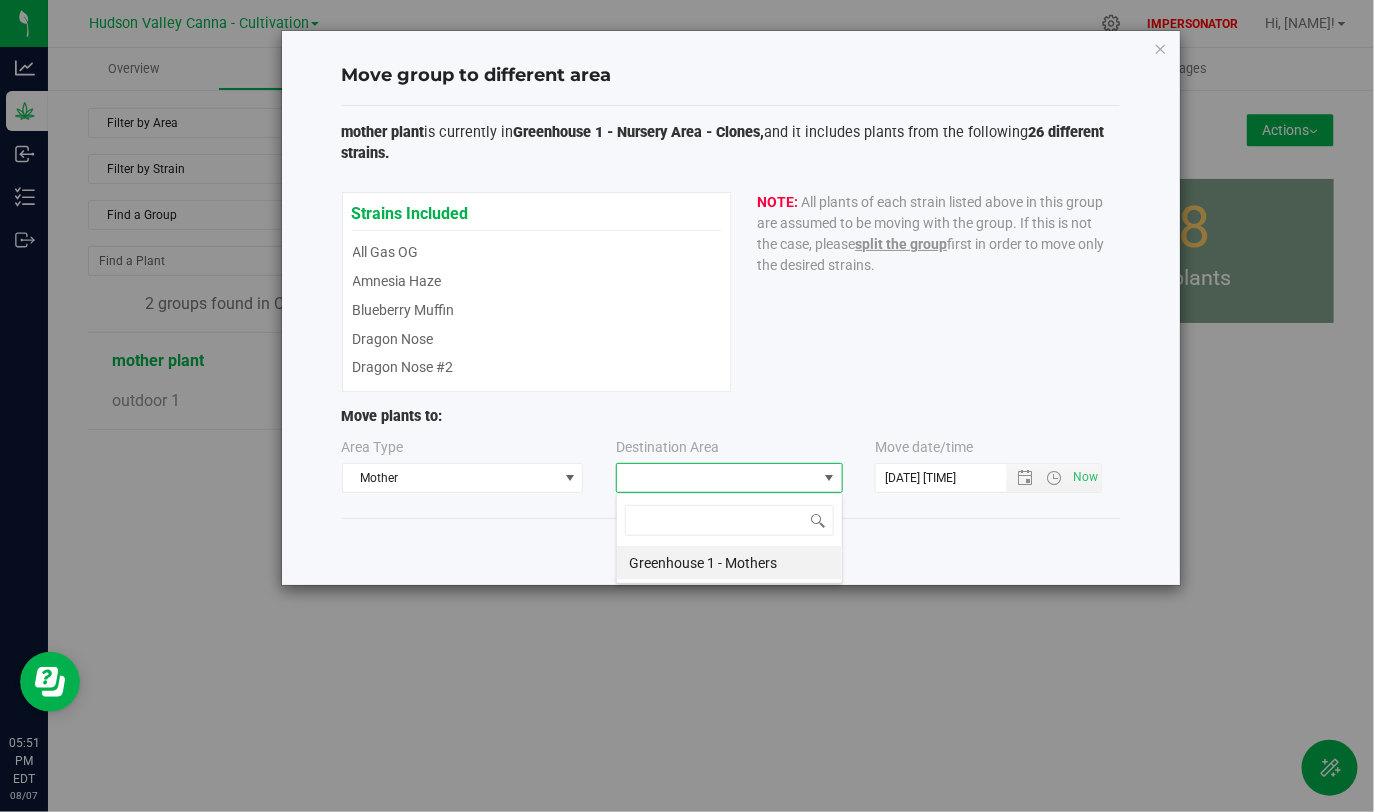scroll, scrollTop: 99970, scrollLeft: 99772, axis: both 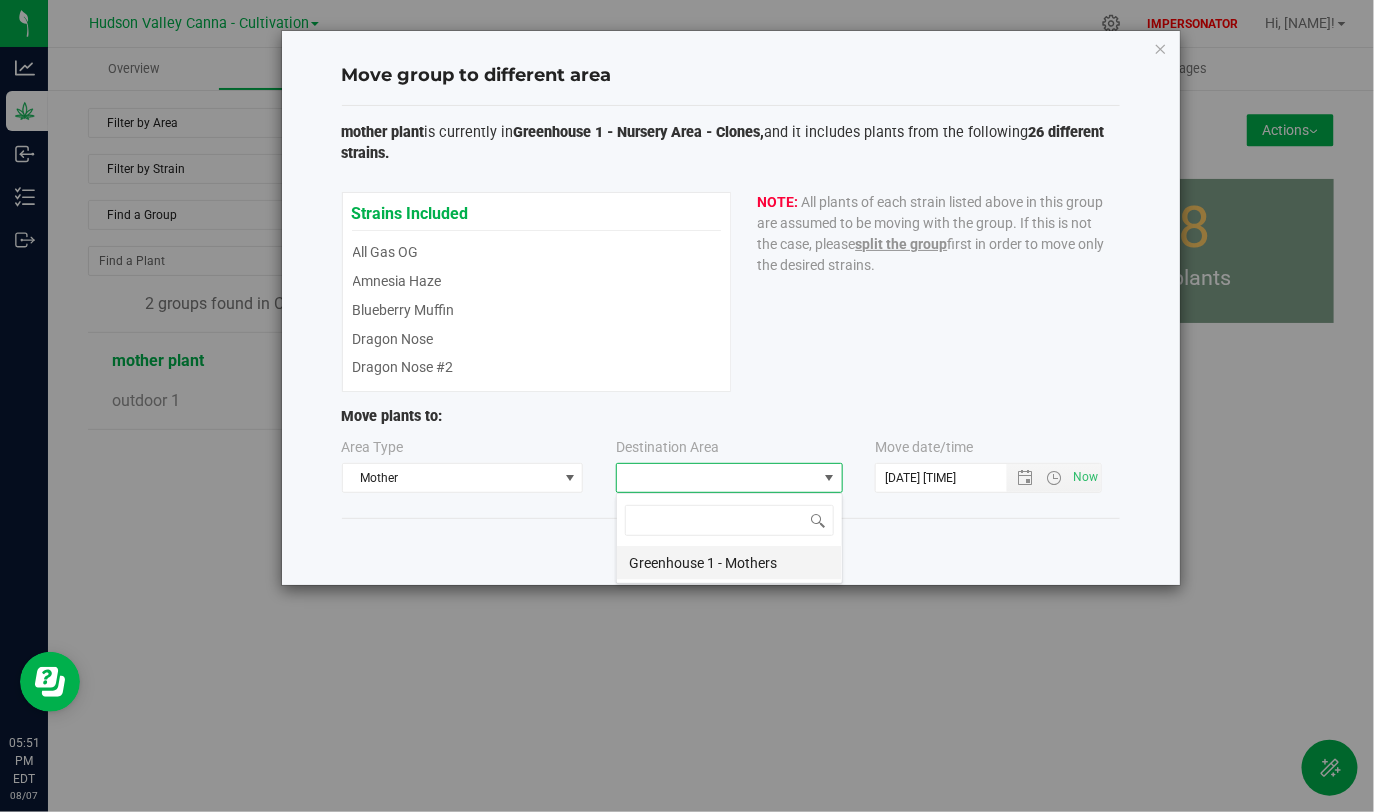 click on "Greenhouse 1 - Mothers" at bounding box center (729, 563) 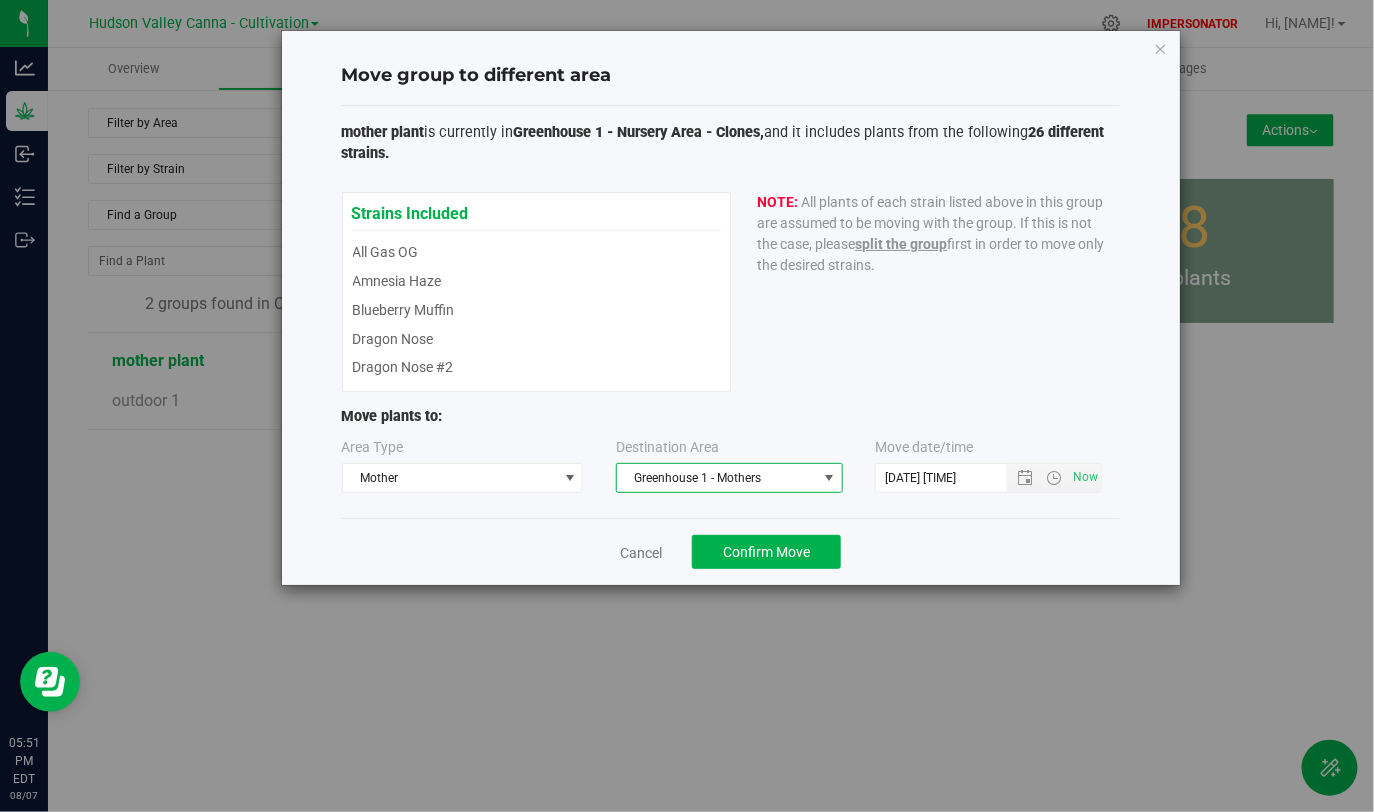 click on "Strains Included
All Gas OG Amnesia Haze Blueberry Muffin Dragon Nose Dragon Nose #2 Dragon Nose #3 Dragon Nose #4 Empire Pie Funky Orange Garlic Popsicle Garlic Popsicle #2 Garlic Popsicle #3 Garlic Popsicle #4 Gelonage Holy Grail MAC 2 Papaya Drip rainbow belts Rainbow Tangerine Sour Diesel Starburst #86 Strawberry Gushers Strawberry Gushers #2 Strawberry Jelly Tropical Chitral Tropicana Cherry All Gas OG Amnesia Haze Blueberry Muffin Dragon Nose Dragon Nose #2 Dragon Nose #3 Dragon Nose #4 Empire Pie Funky Orange Garlic Popsicle Garlic Popsicle #2 Garlic Popsicle #3 Garlic Popsicle #4 Gelonage Holy Grail MAC 2 Papaya Drip rainbow belts Rainbow Tangerine Sour Diesel Starburst #86 Strawberry Gushers Strawberry Gushers #2 Strawberry Jelly Tropical Chitral Tropicana Cherry" at bounding box center (731, 292) 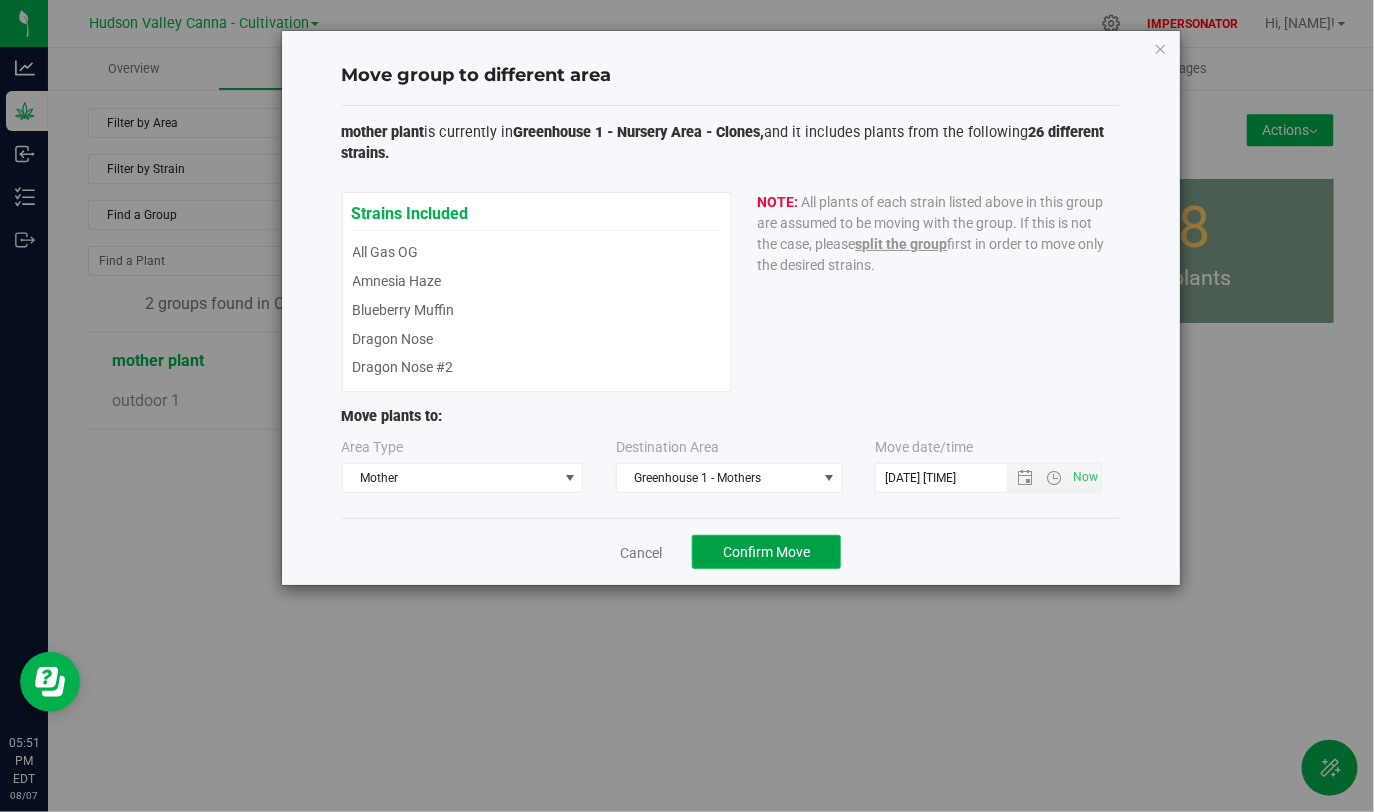 click on "Confirm Move" 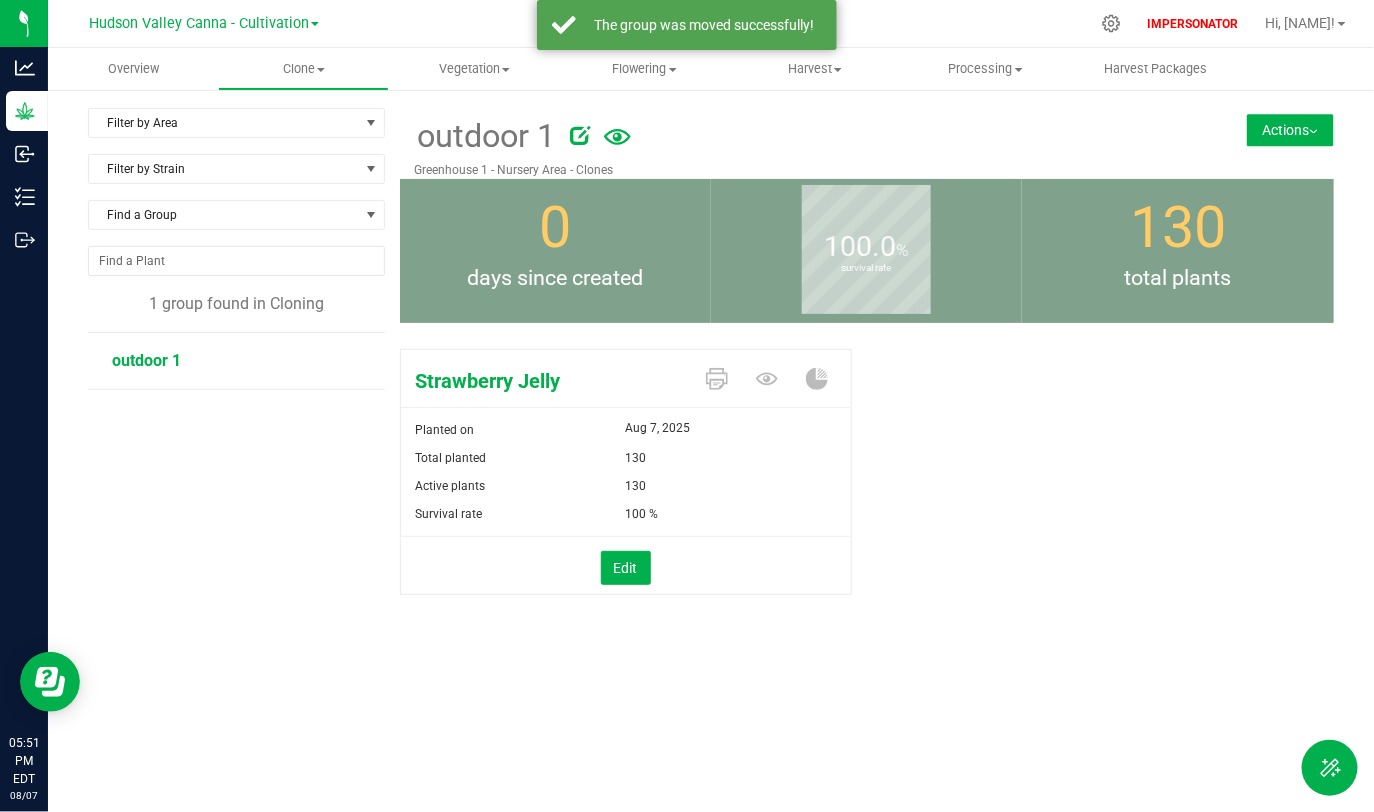 click on "outdoor 1" at bounding box center [146, 360] 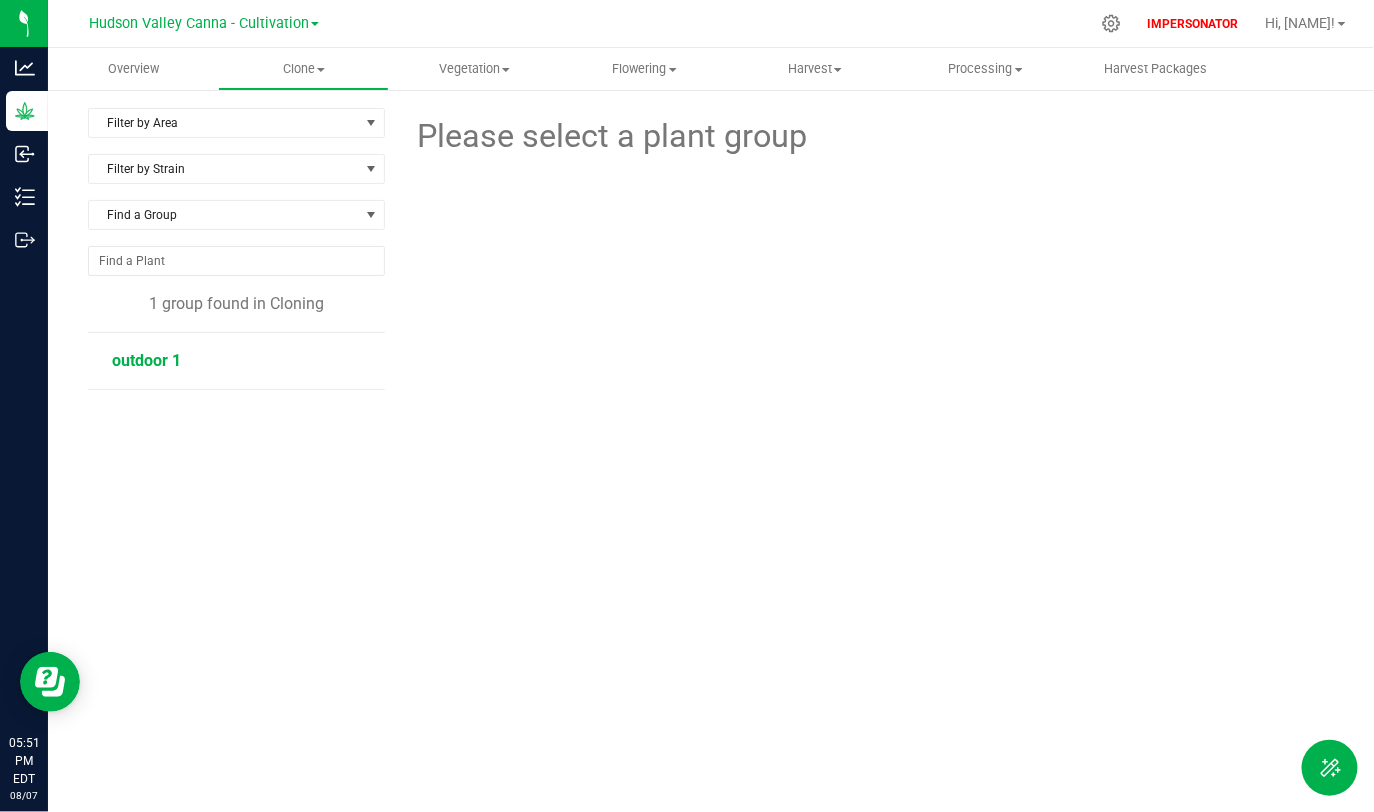 click on "outdoor 1" at bounding box center (146, 360) 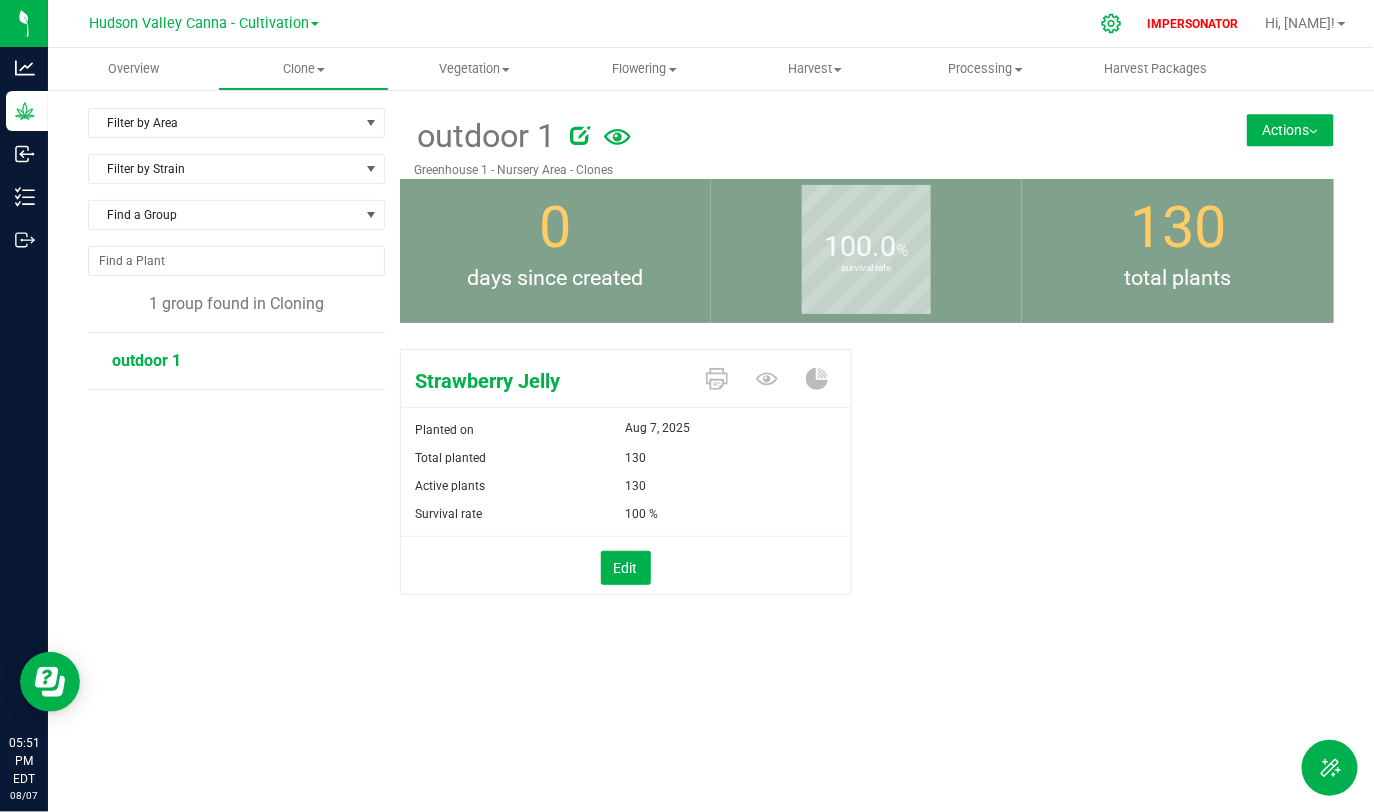 click 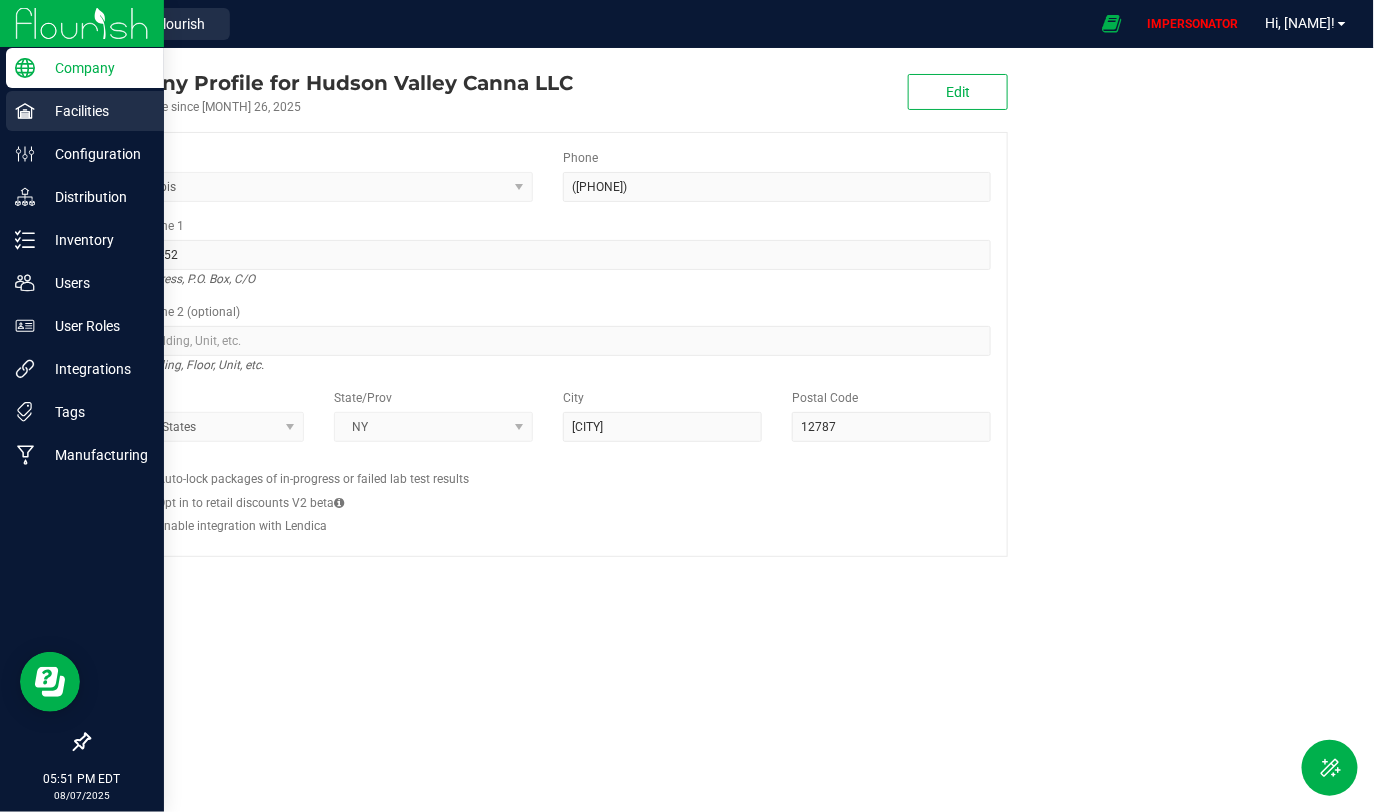 click on "Facilities" at bounding box center (95, 111) 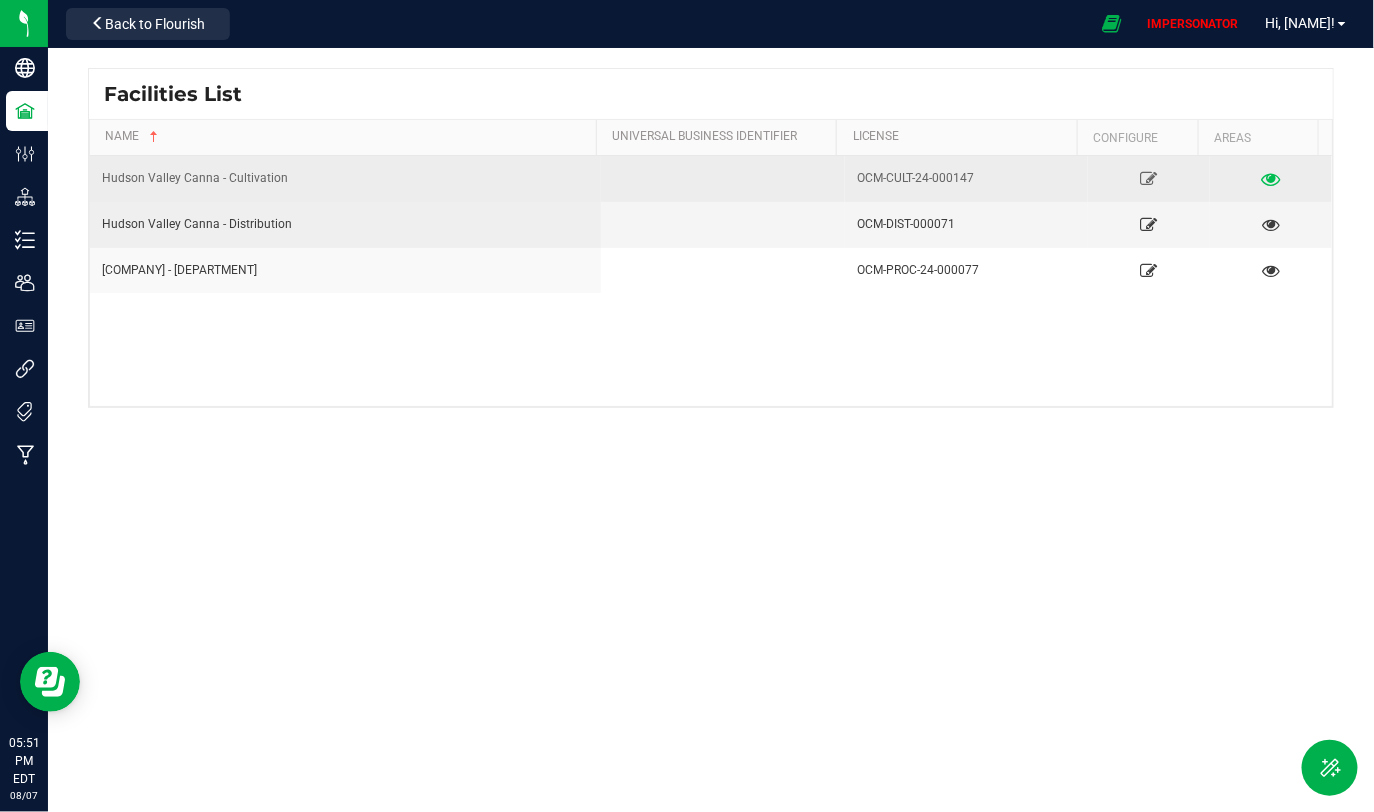 click at bounding box center [1271, 178] 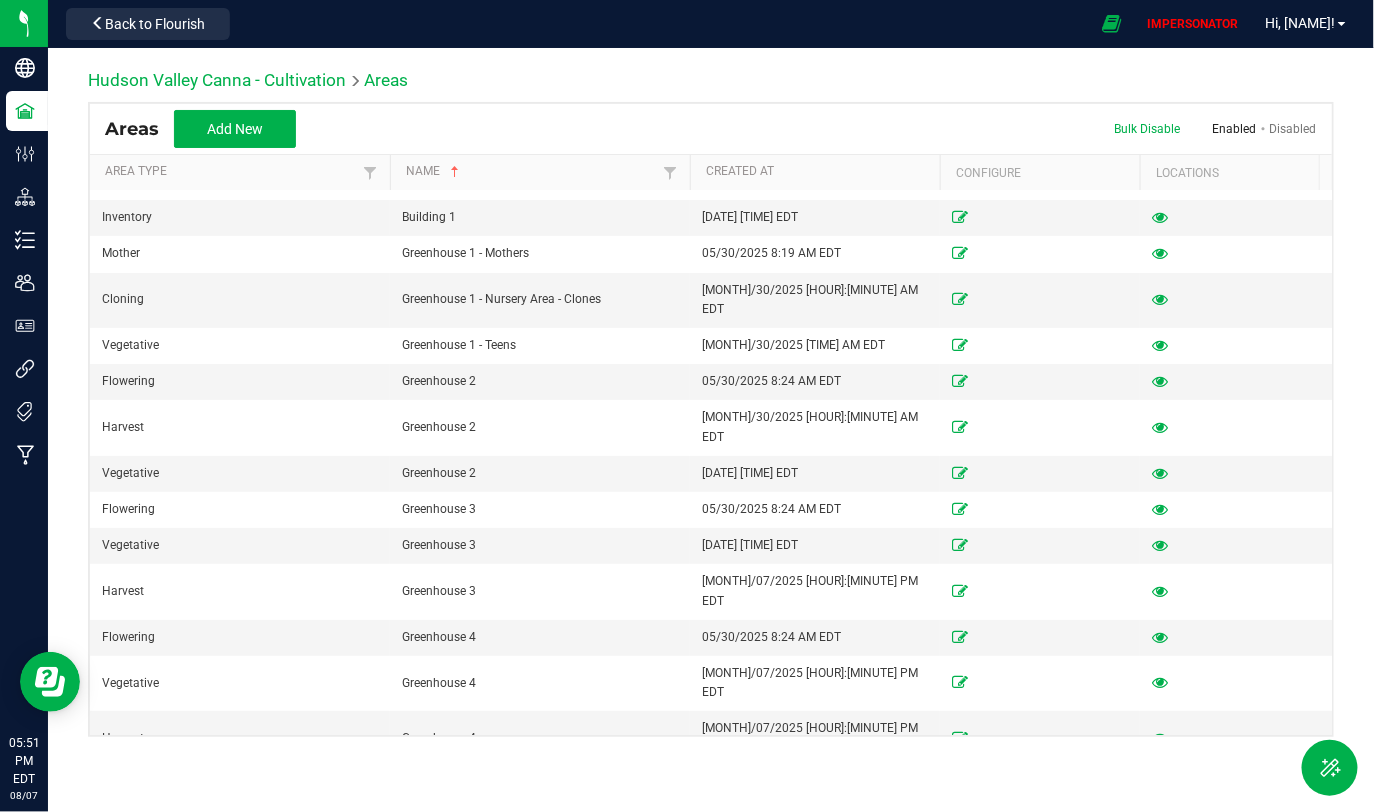 scroll, scrollTop: 0, scrollLeft: 0, axis: both 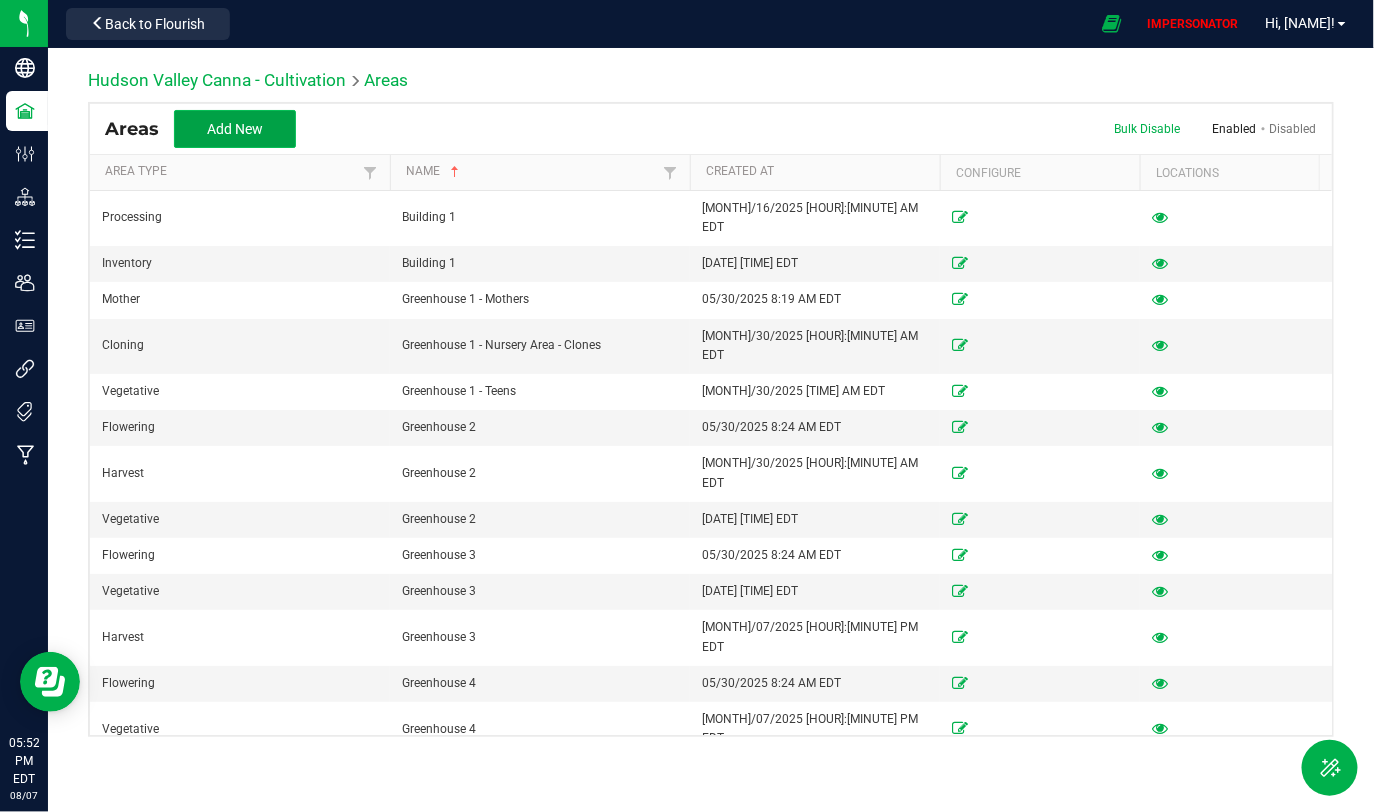 click on "Add New" at bounding box center (235, 129) 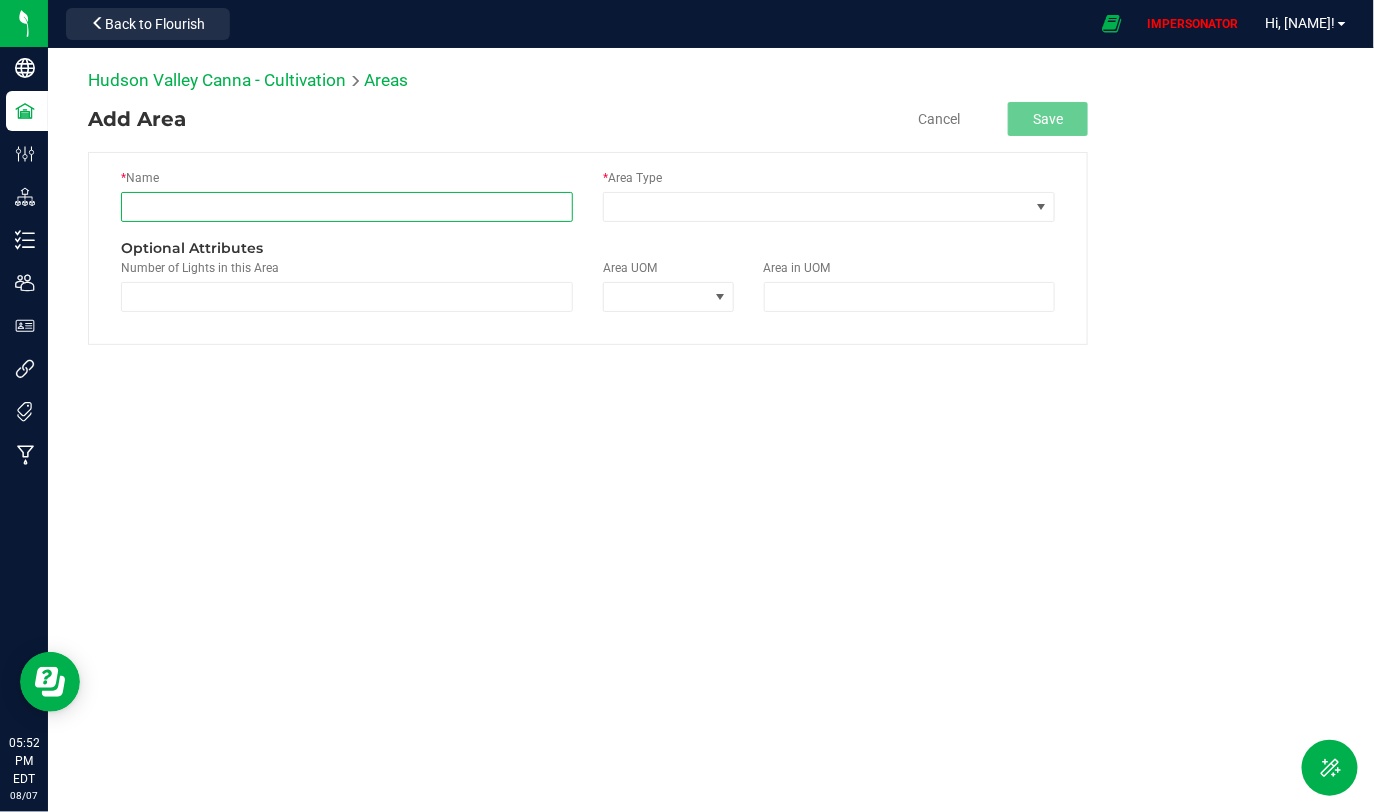 click at bounding box center [347, 207] 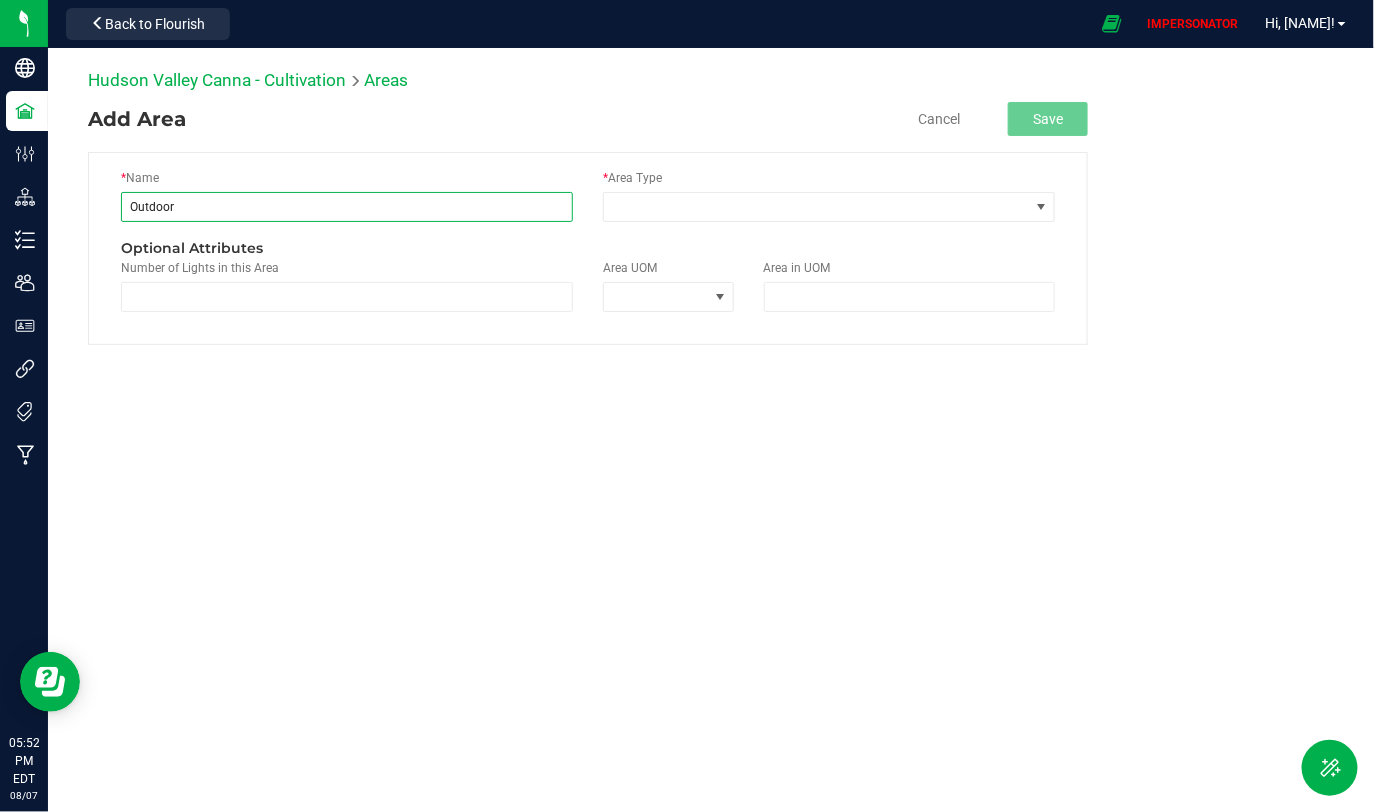 type on "Outdoor Area 1" 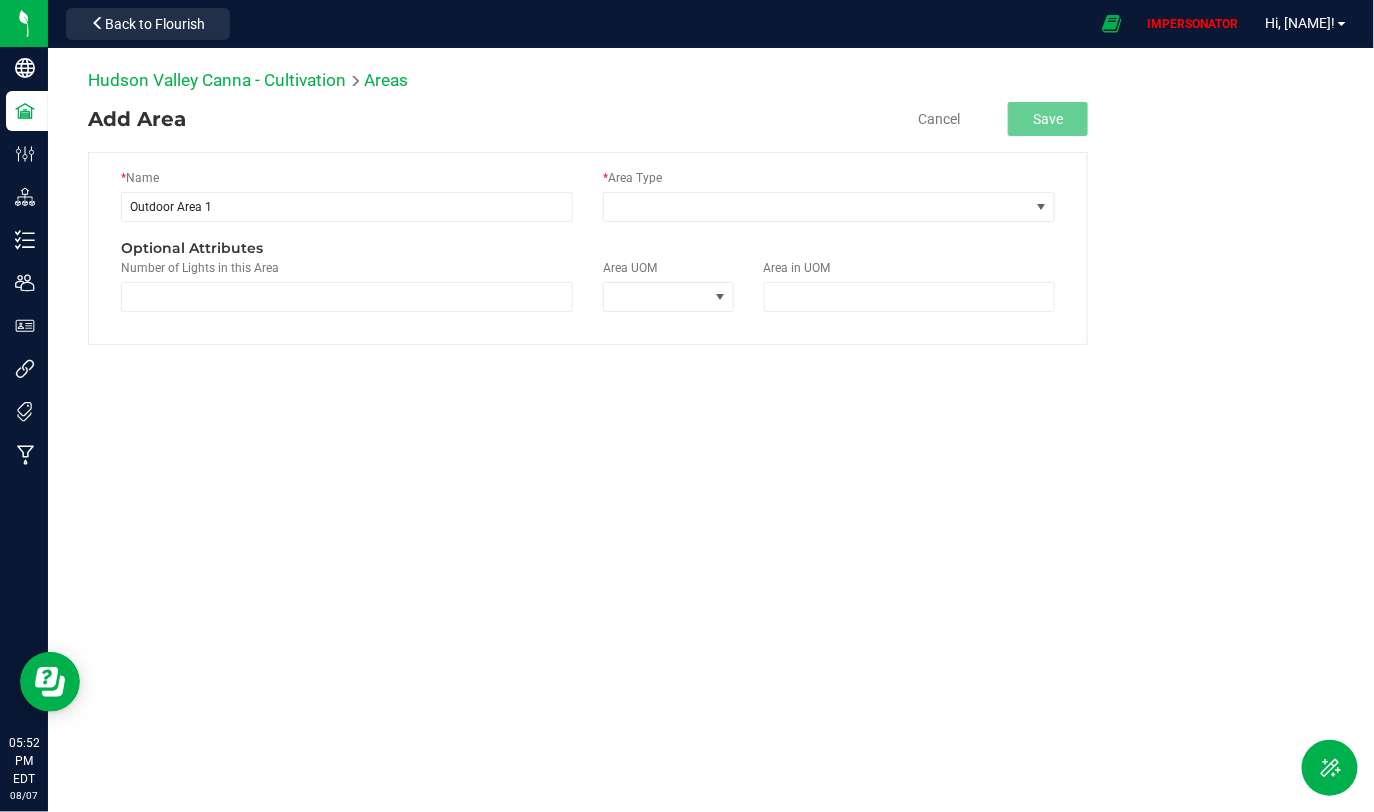click on "[COMPANY] - [DEPARTMENT]
Areas
Add Area
Cancel
Save
*
Name
[LOCATION_NAME]
*
Area Type
Optional Attributes
Number of Lights in this Area
Area UOM
Area in UOM" at bounding box center [711, 318] 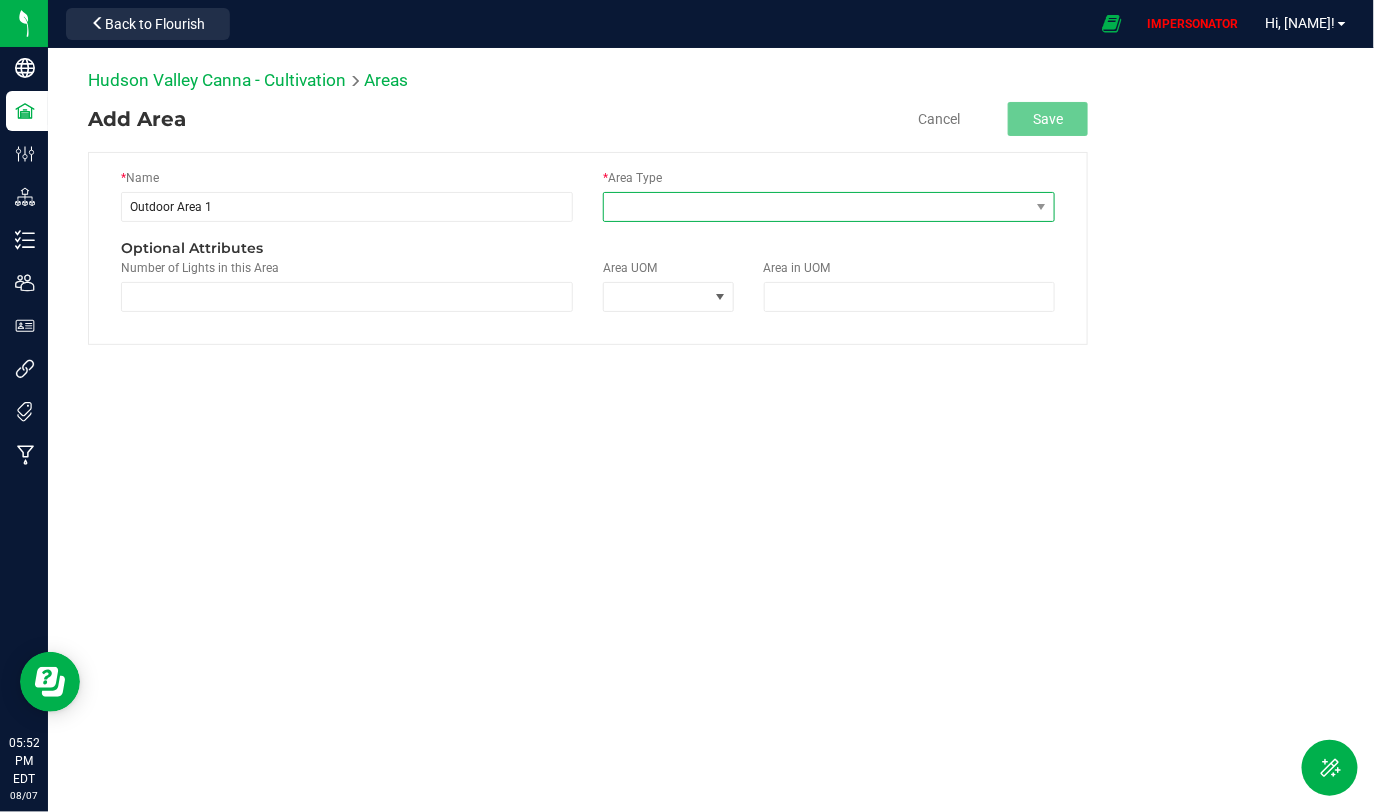 click at bounding box center (816, 207) 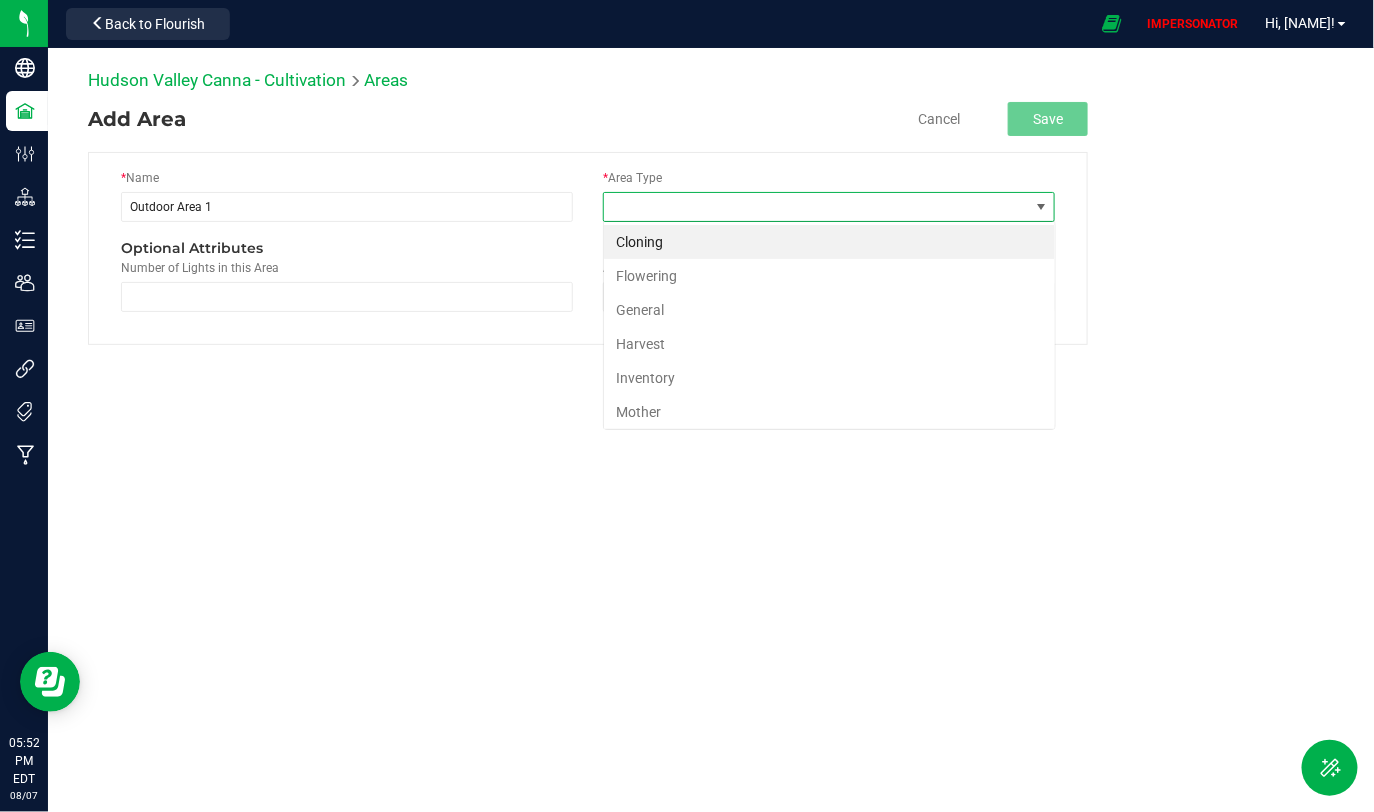 scroll, scrollTop: 99970, scrollLeft: 99547, axis: both 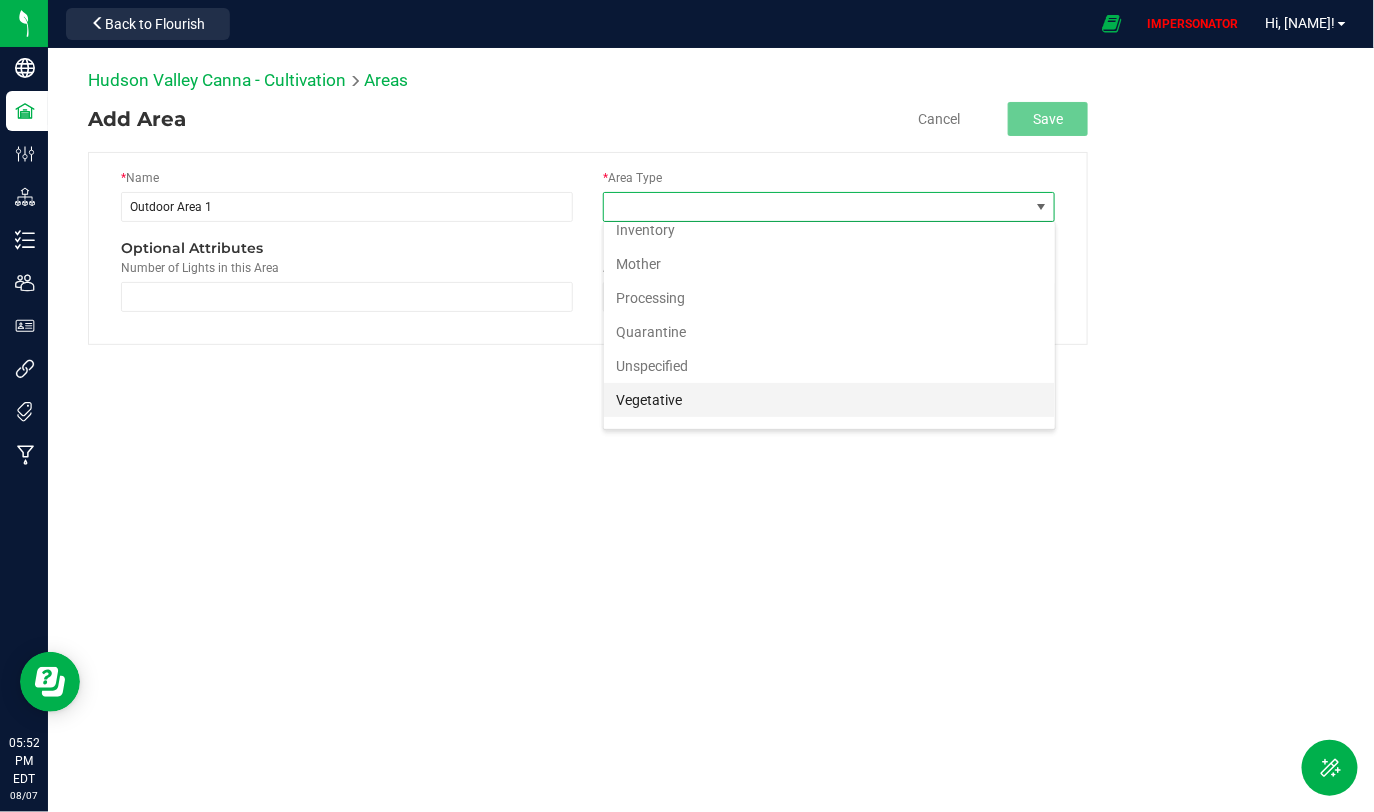 click on "Vegetative" at bounding box center [829, 400] 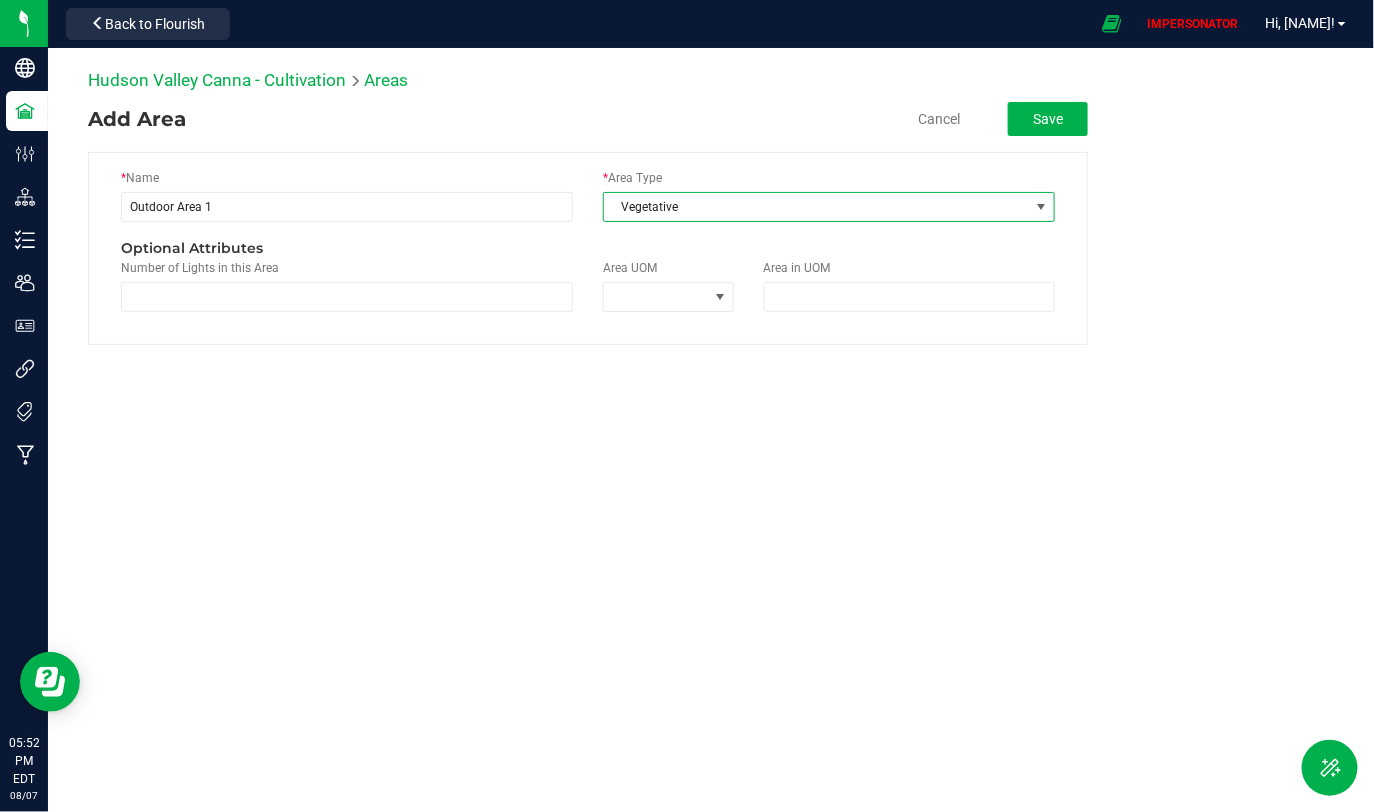 click on "Add Area
Cancel
Save
*
Name
Outdoor Area 1
*
Area Type
Vegetative
Optional Attributes
Number of Lights in this Area
Area UOM
Area in UOM" at bounding box center (588, 223) 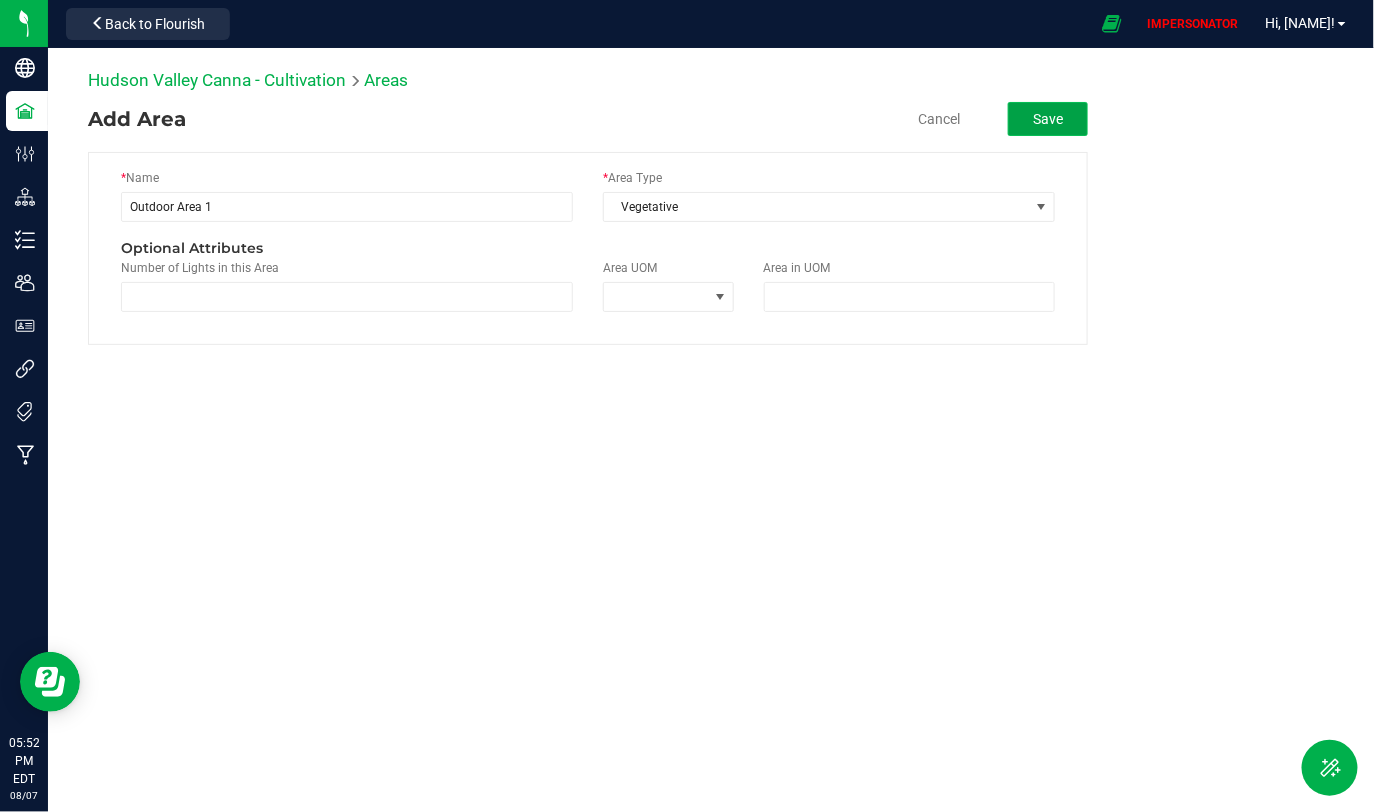 click on "Save" at bounding box center (1048, 119) 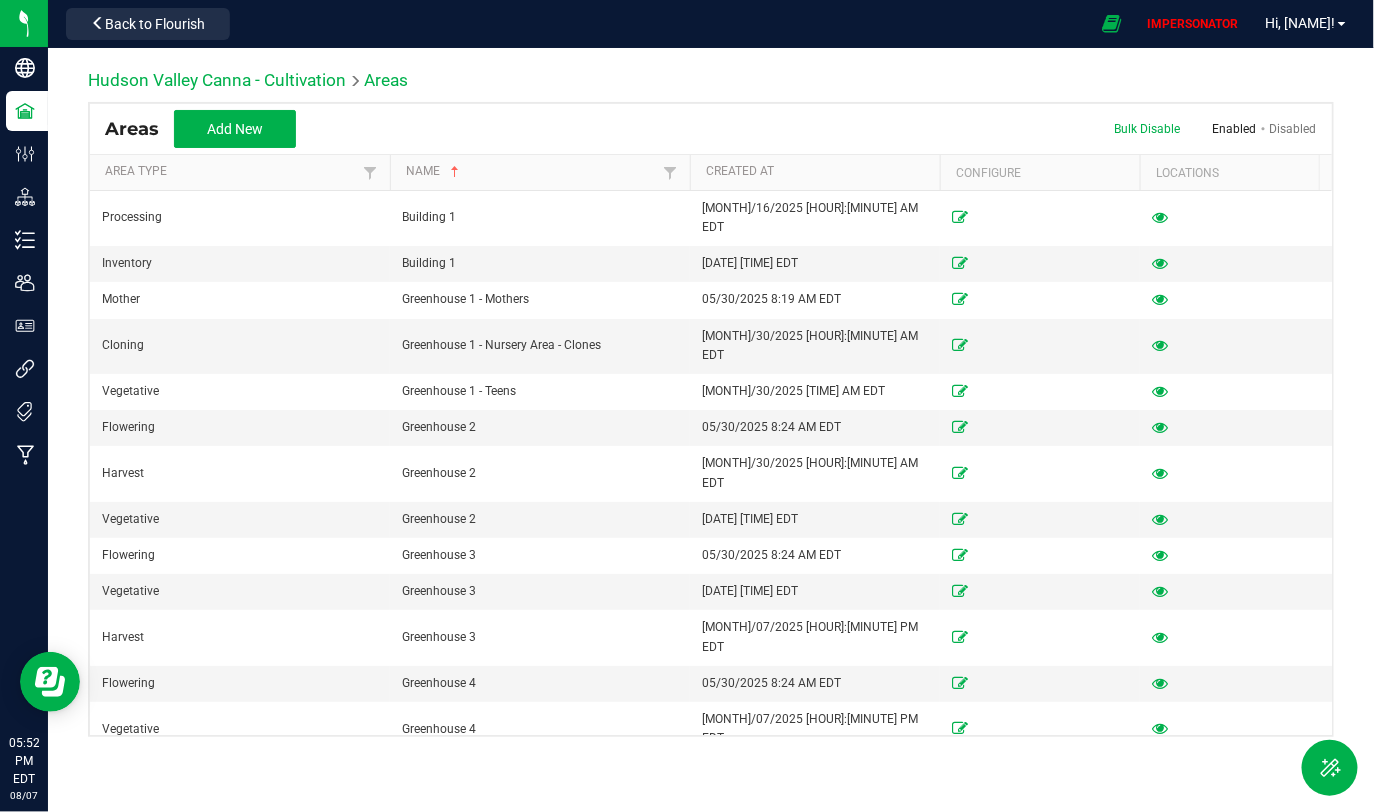 scroll, scrollTop: 82, scrollLeft: 0, axis: vertical 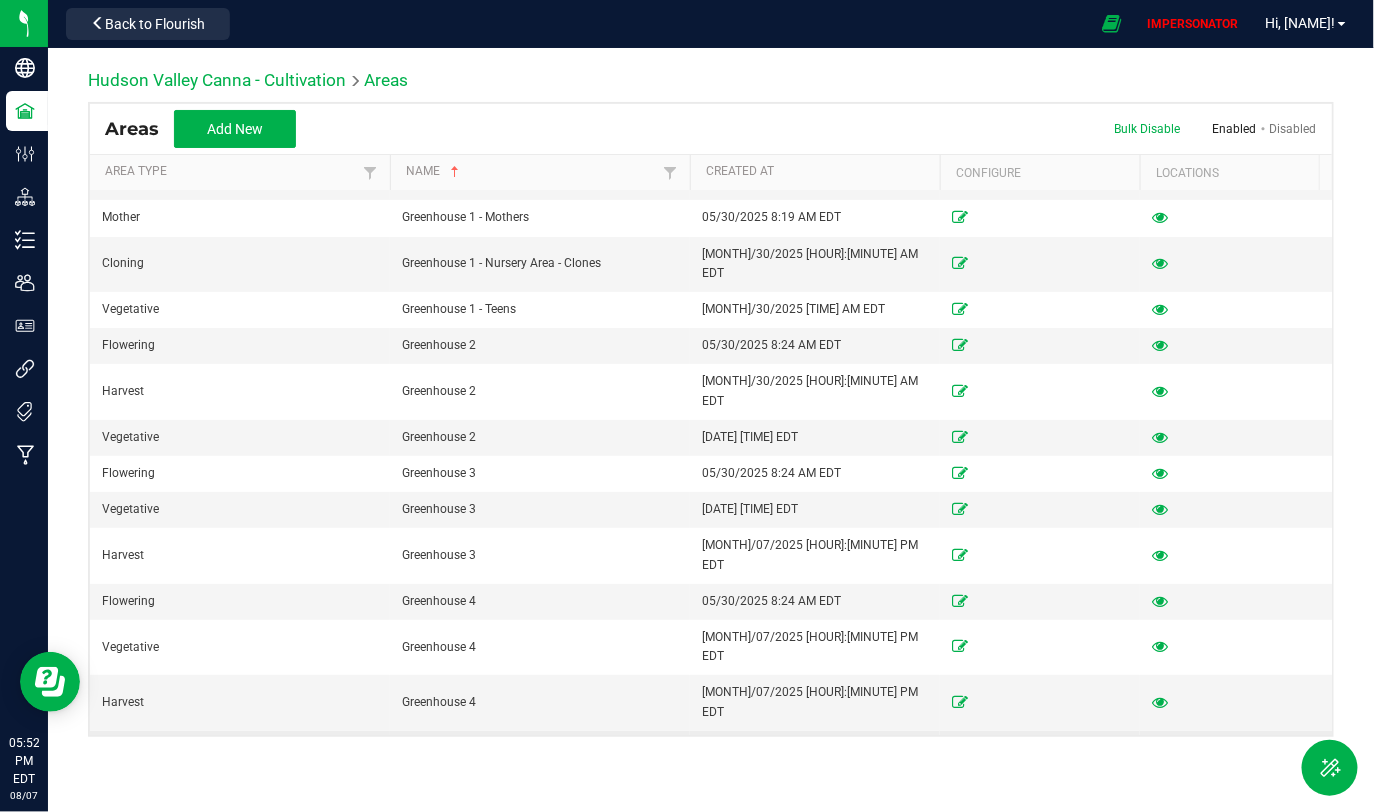 drag, startPoint x: 406, startPoint y: 627, endPoint x: 606, endPoint y: 640, distance: 200.42206 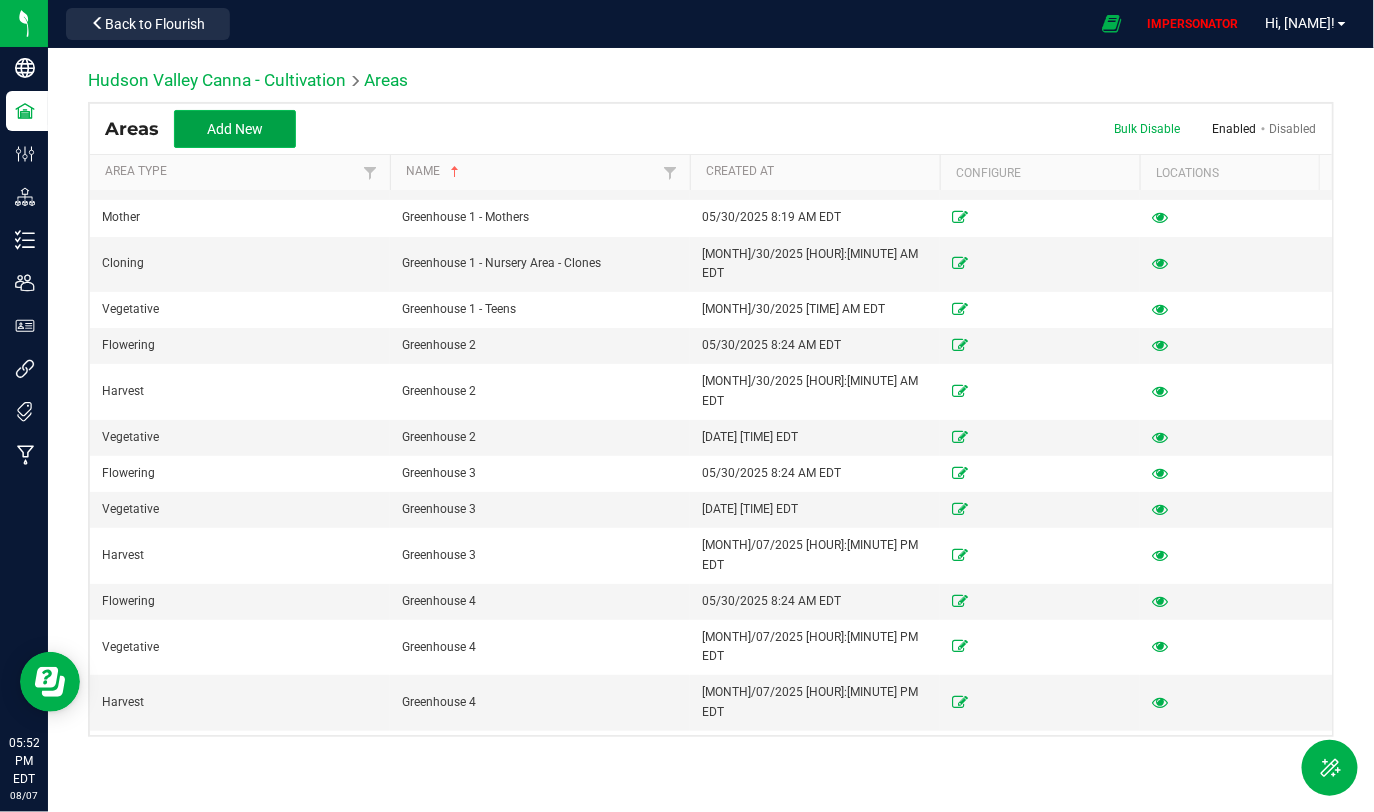 click on "Add New" at bounding box center [235, 129] 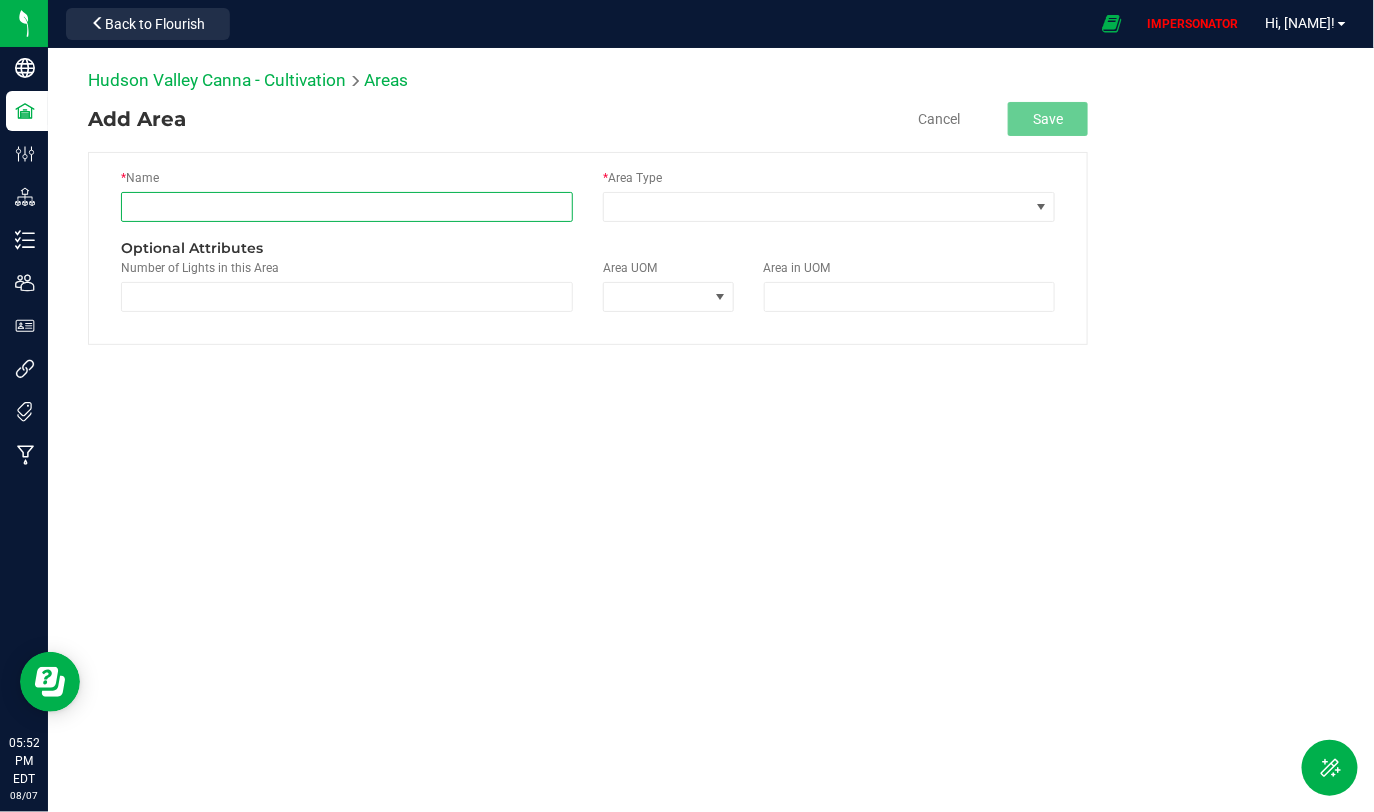click at bounding box center [347, 207] 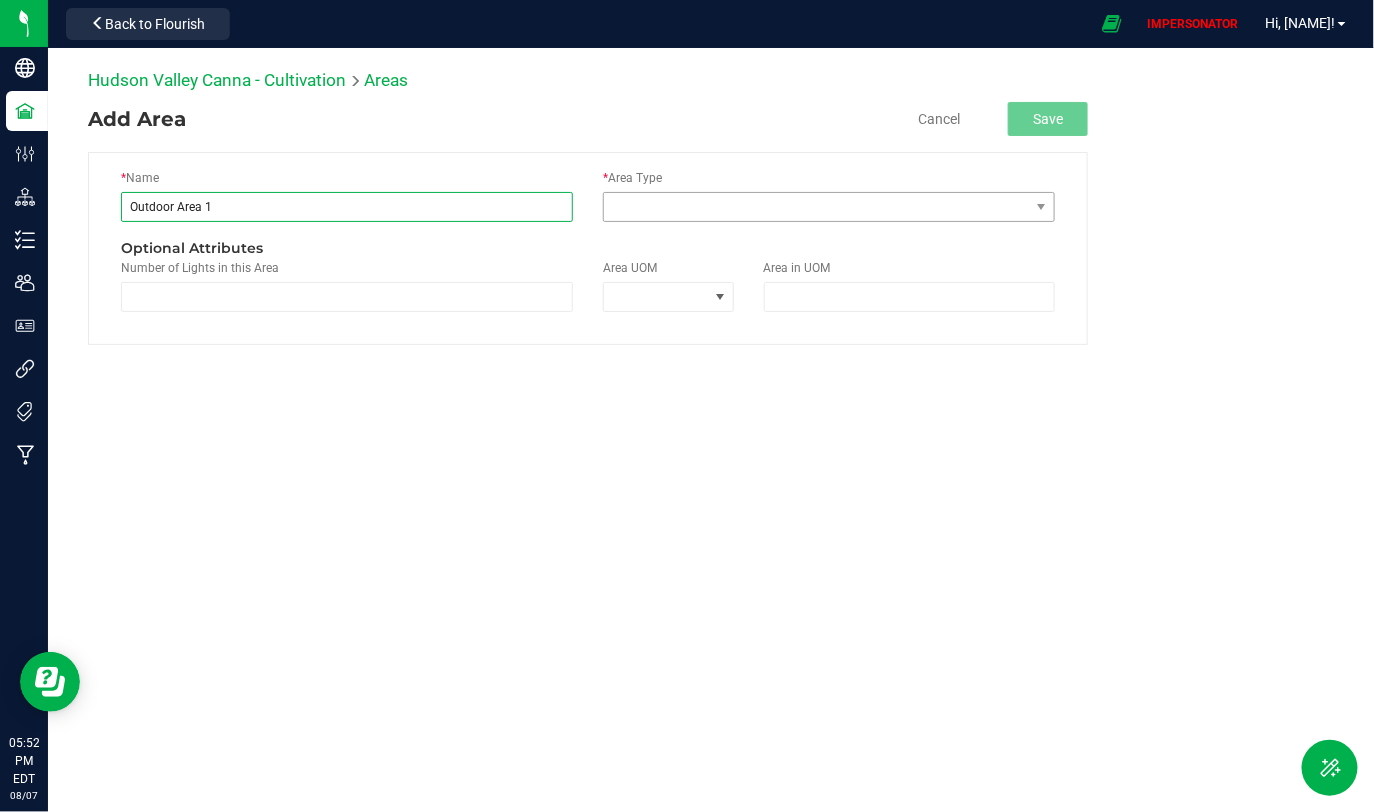 type on "Outdoor Area 1" 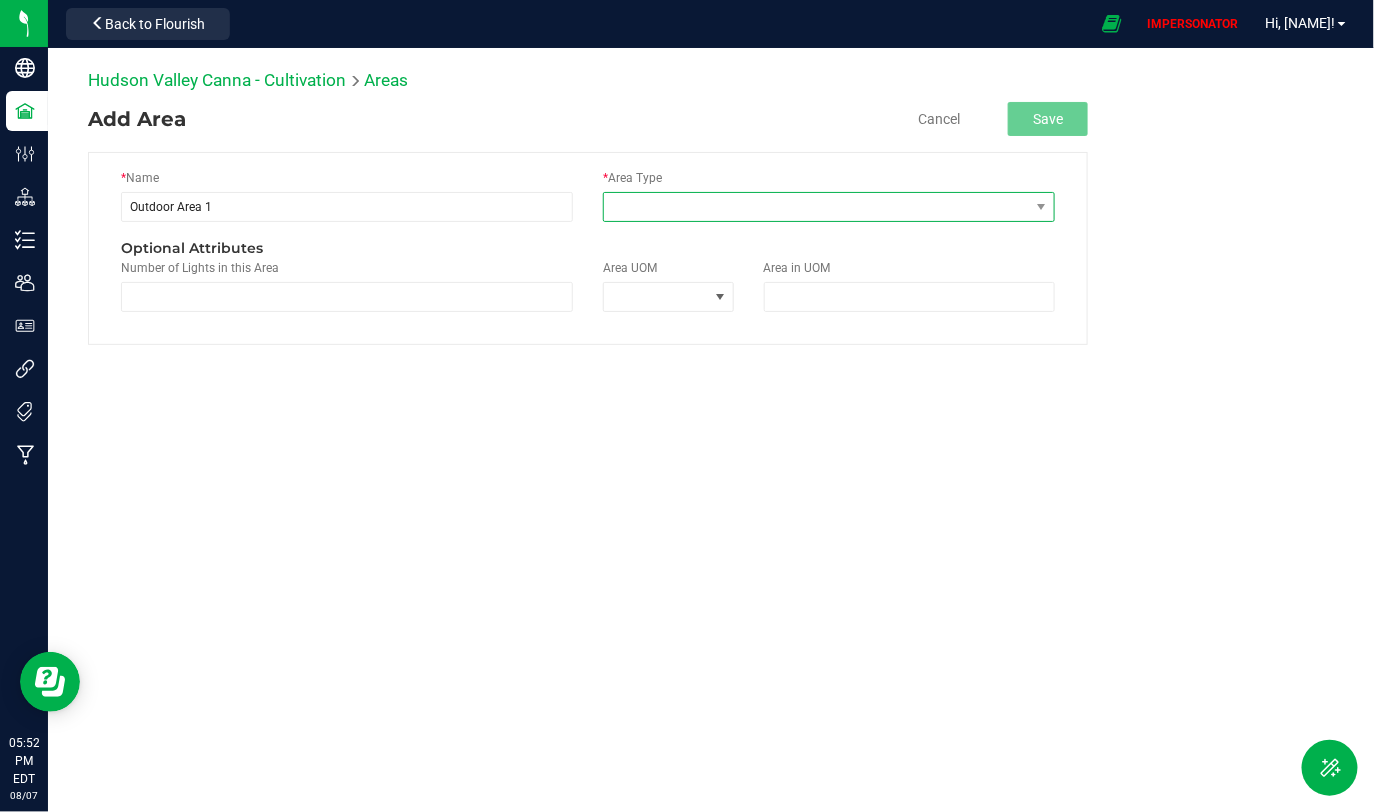 click at bounding box center [816, 207] 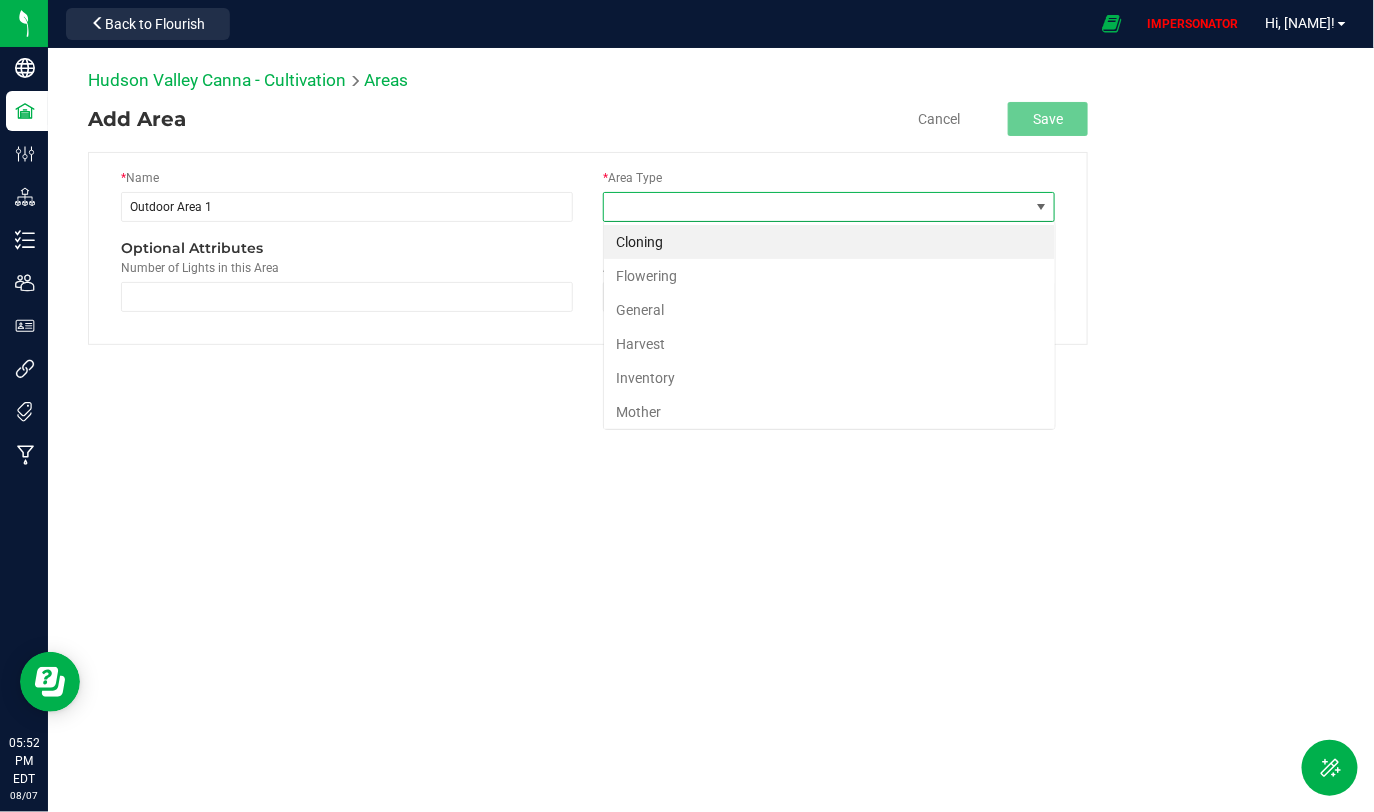 scroll, scrollTop: 99970, scrollLeft: 99547, axis: both 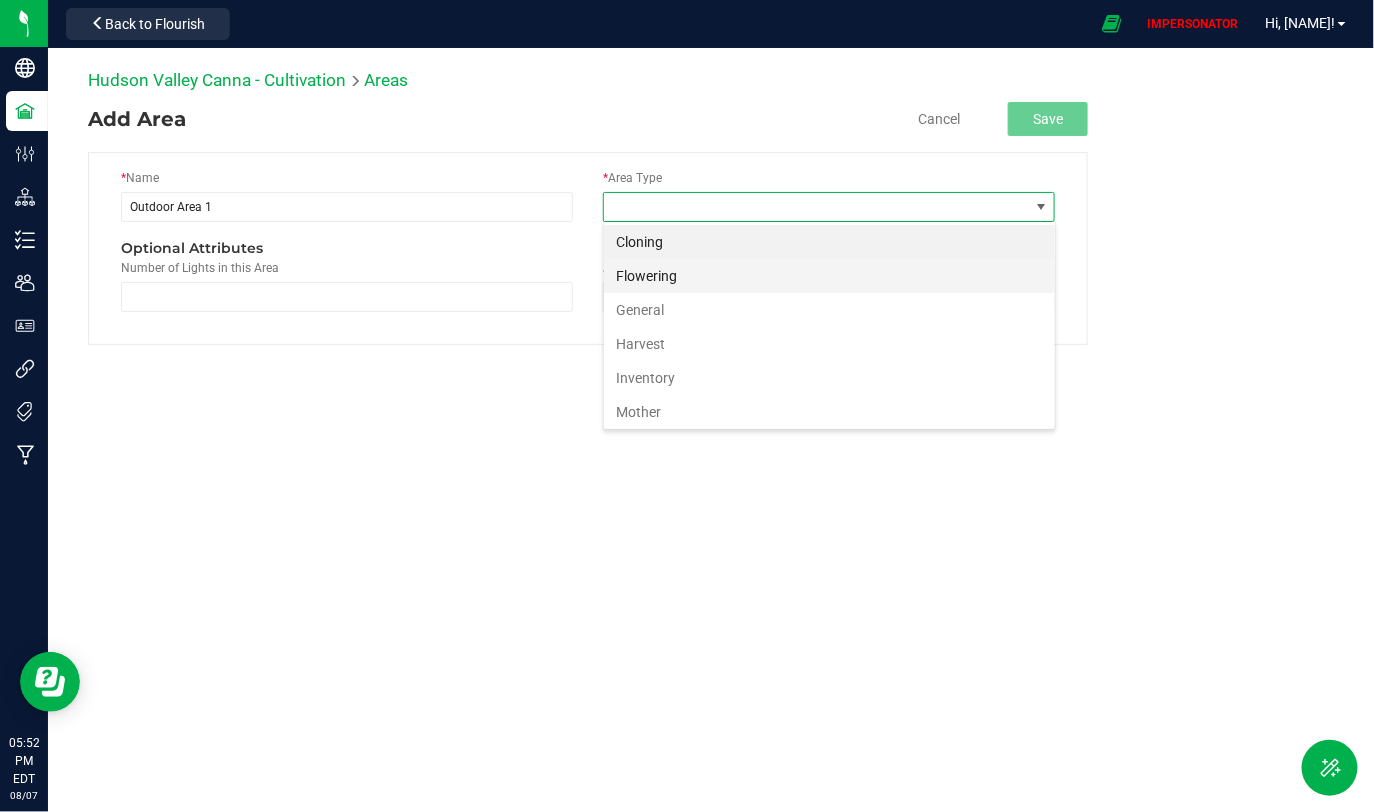 click on "Flowering" at bounding box center (829, 276) 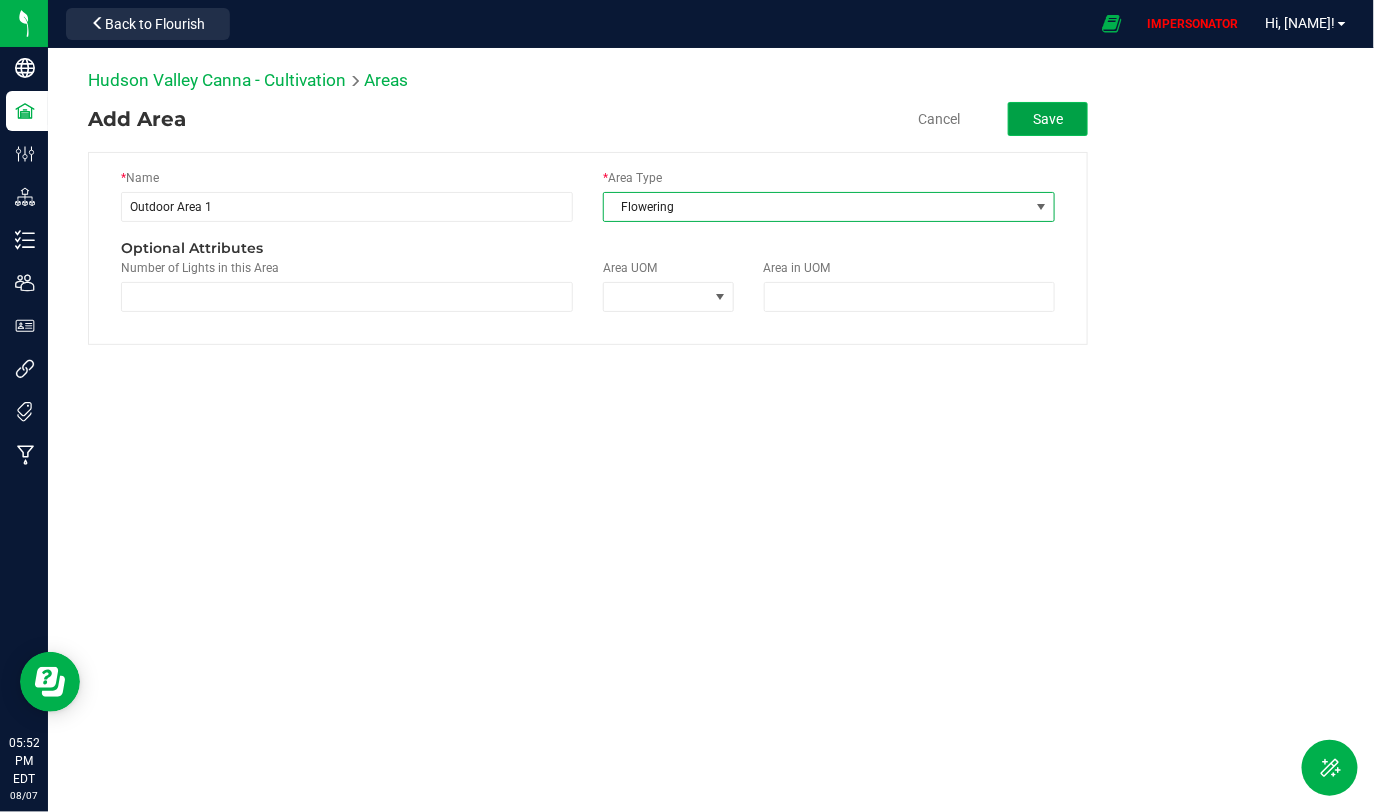 click on "Save" at bounding box center (1048, 119) 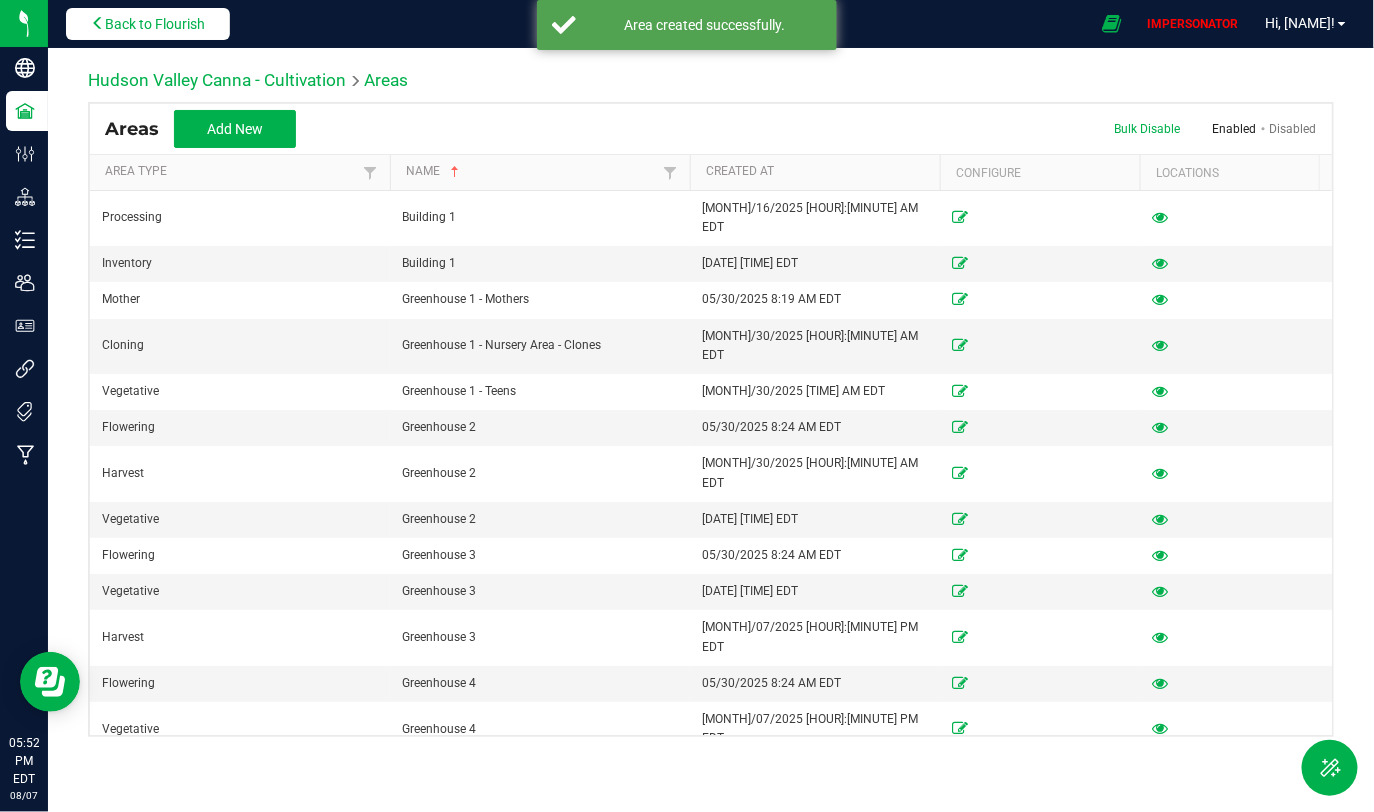 click on "Back to Flourish" at bounding box center [148, 24] 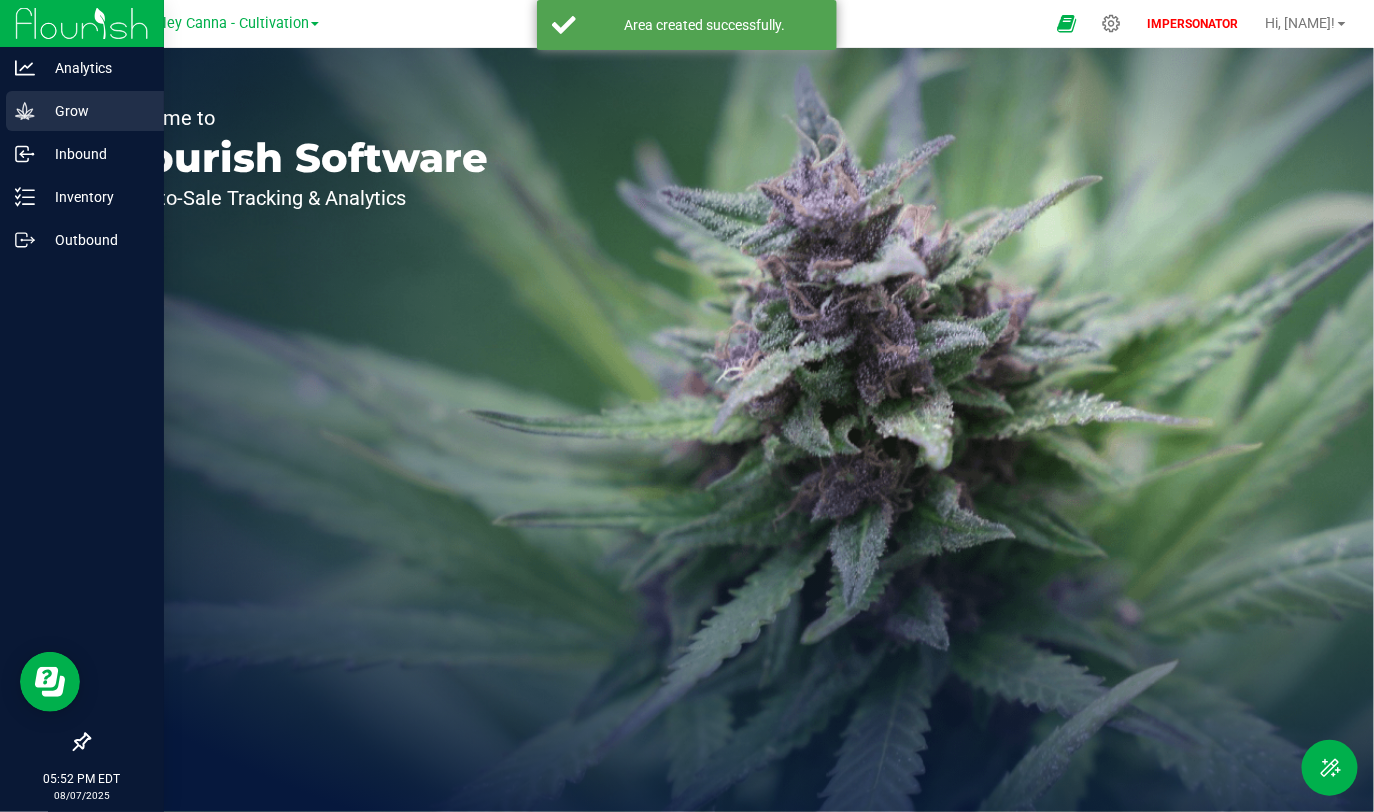 click on "Grow" at bounding box center (95, 111) 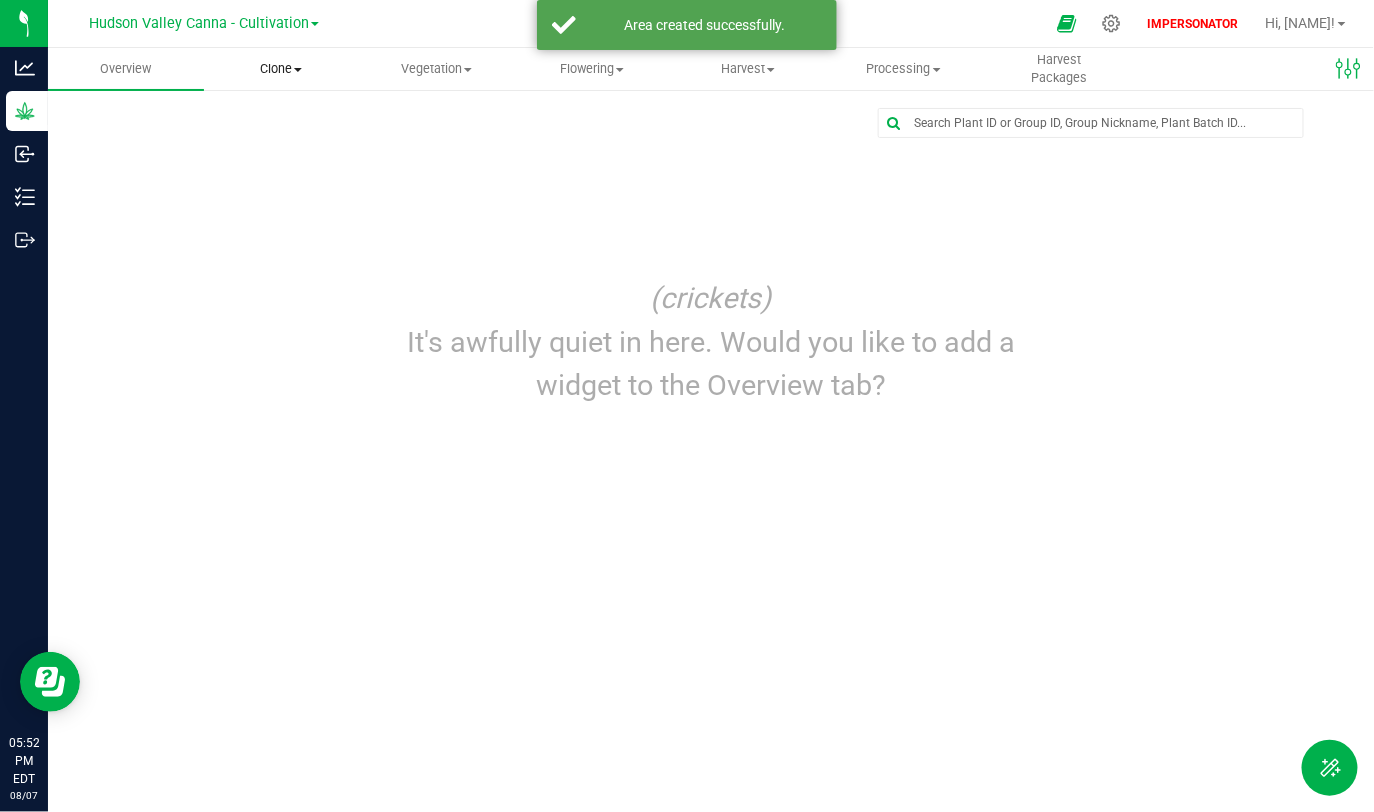 click on "Clone" at bounding box center [282, 69] 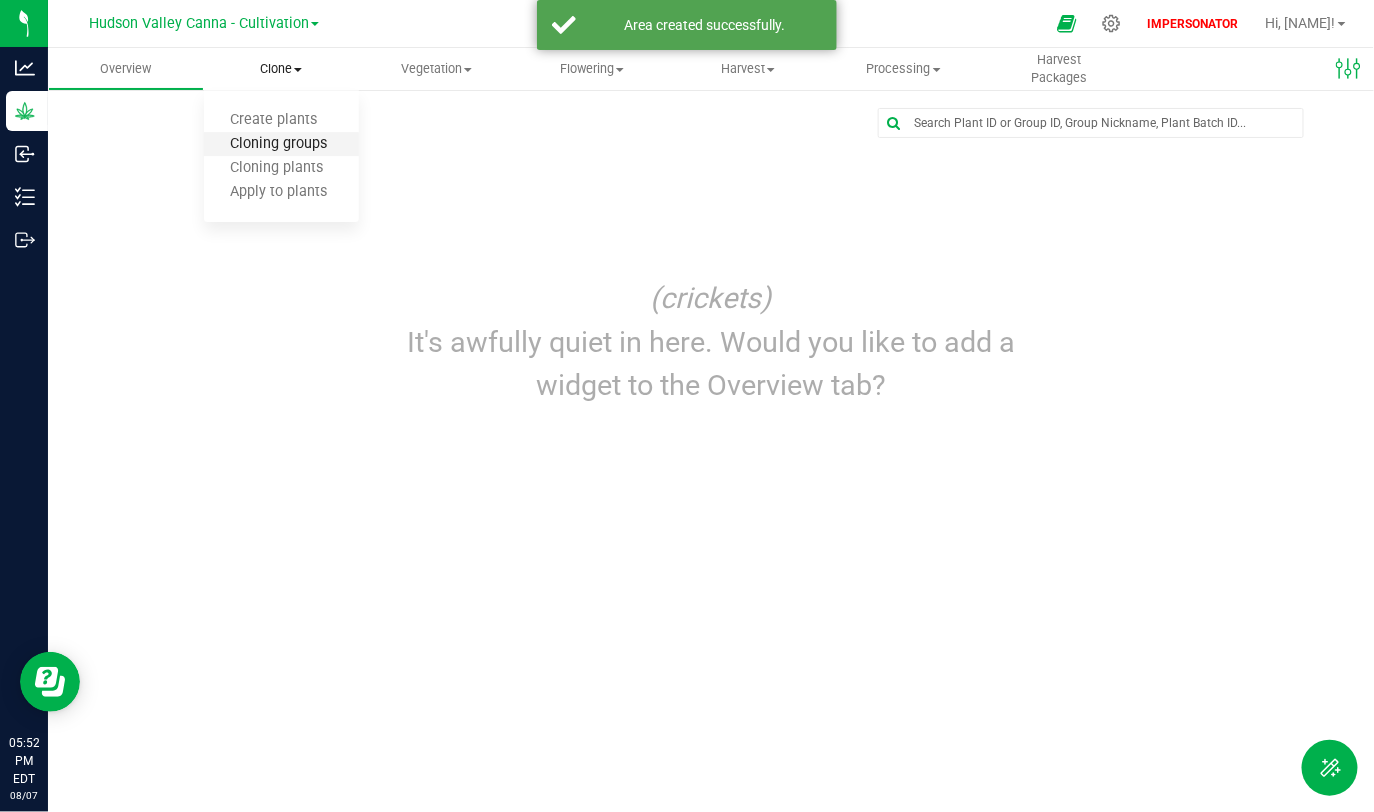 click on "Cloning groups" at bounding box center (279, 144) 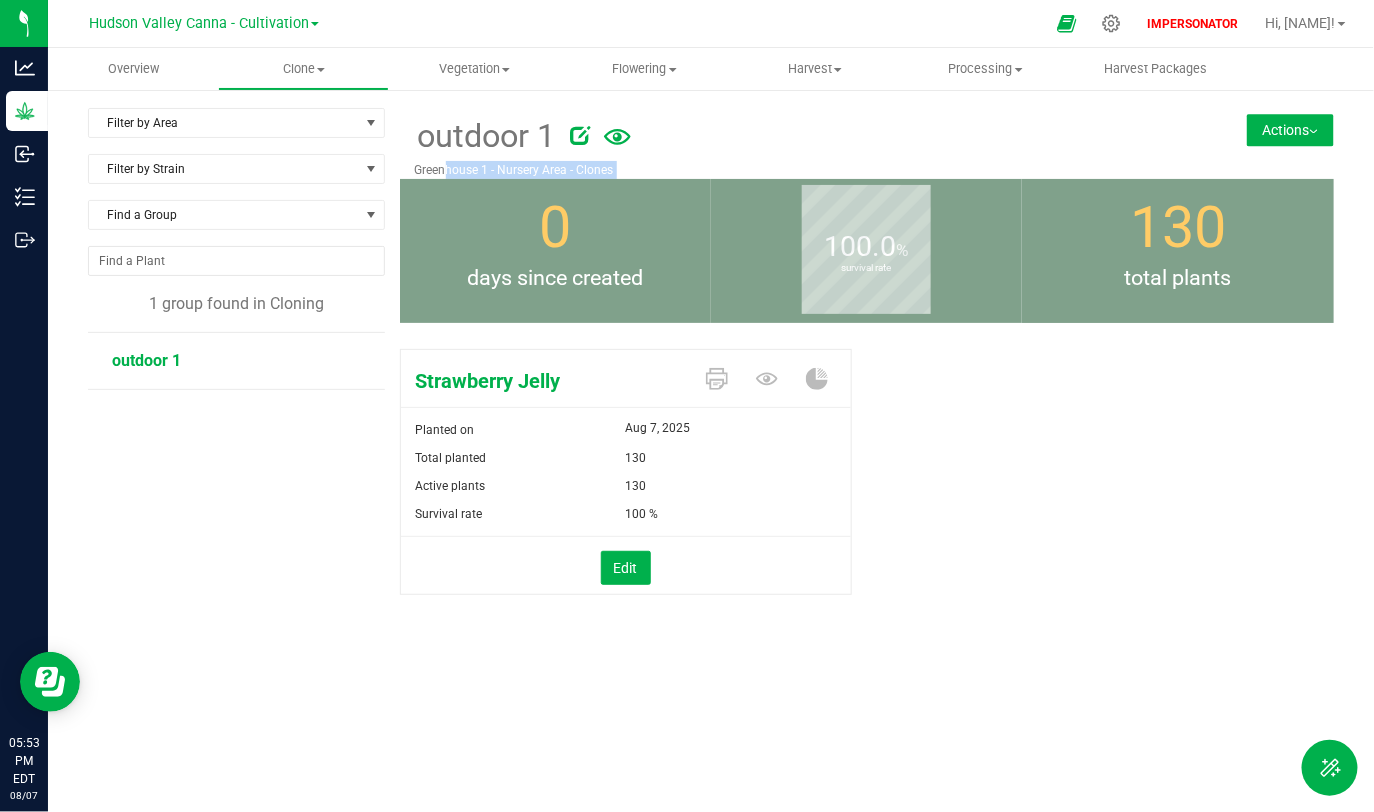 drag, startPoint x: 420, startPoint y: 179, endPoint x: 407, endPoint y: 165, distance: 19.104973 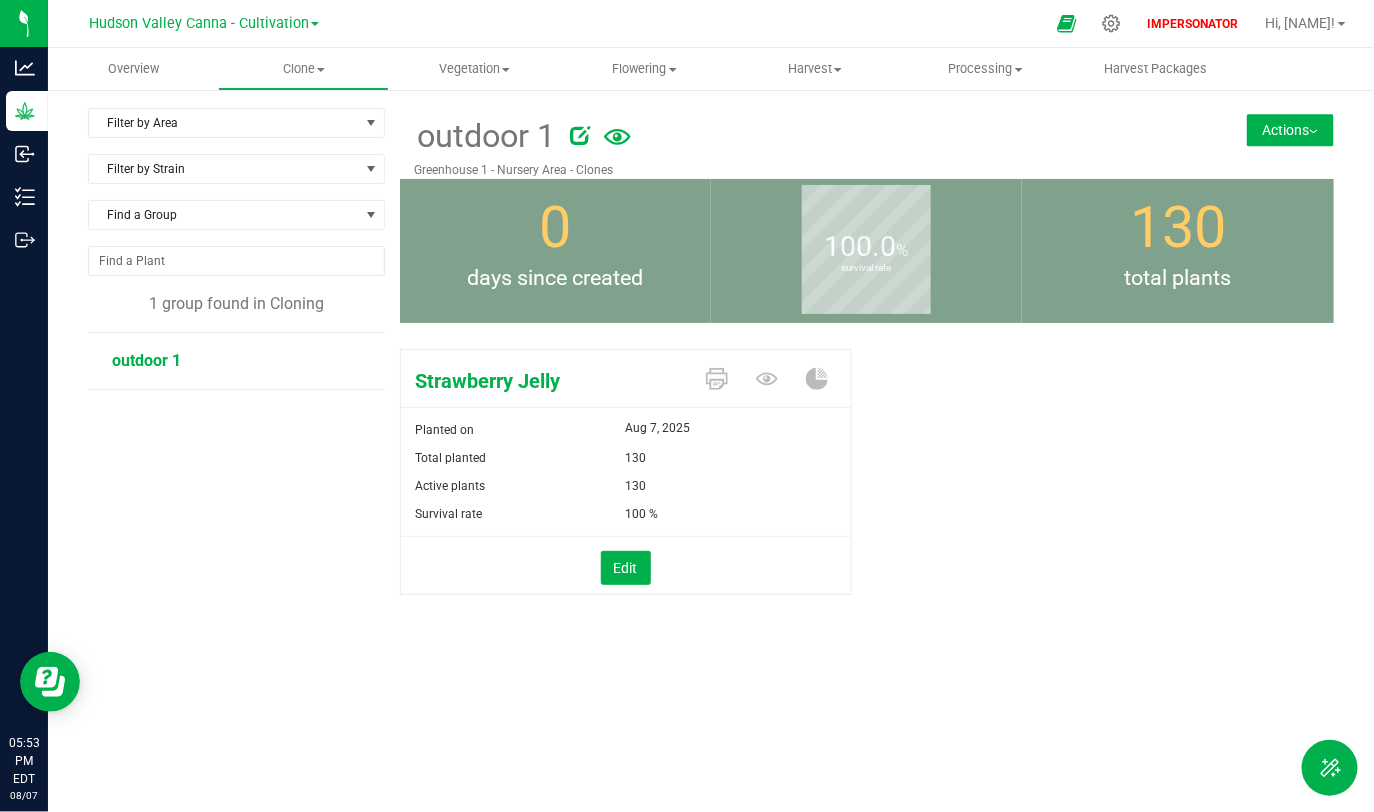 click on "0
days since created" at bounding box center (555, 251) 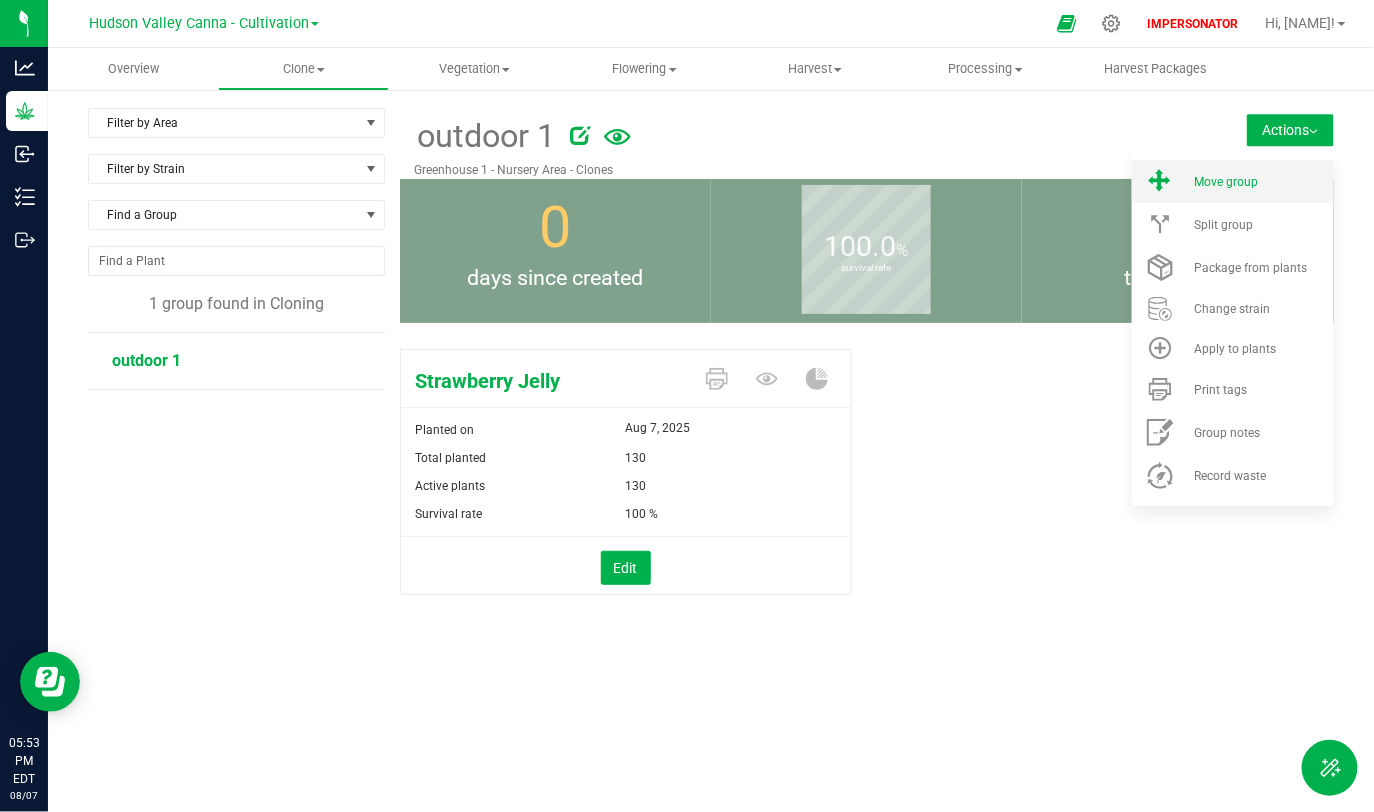 click on "Move group" at bounding box center (1233, 181) 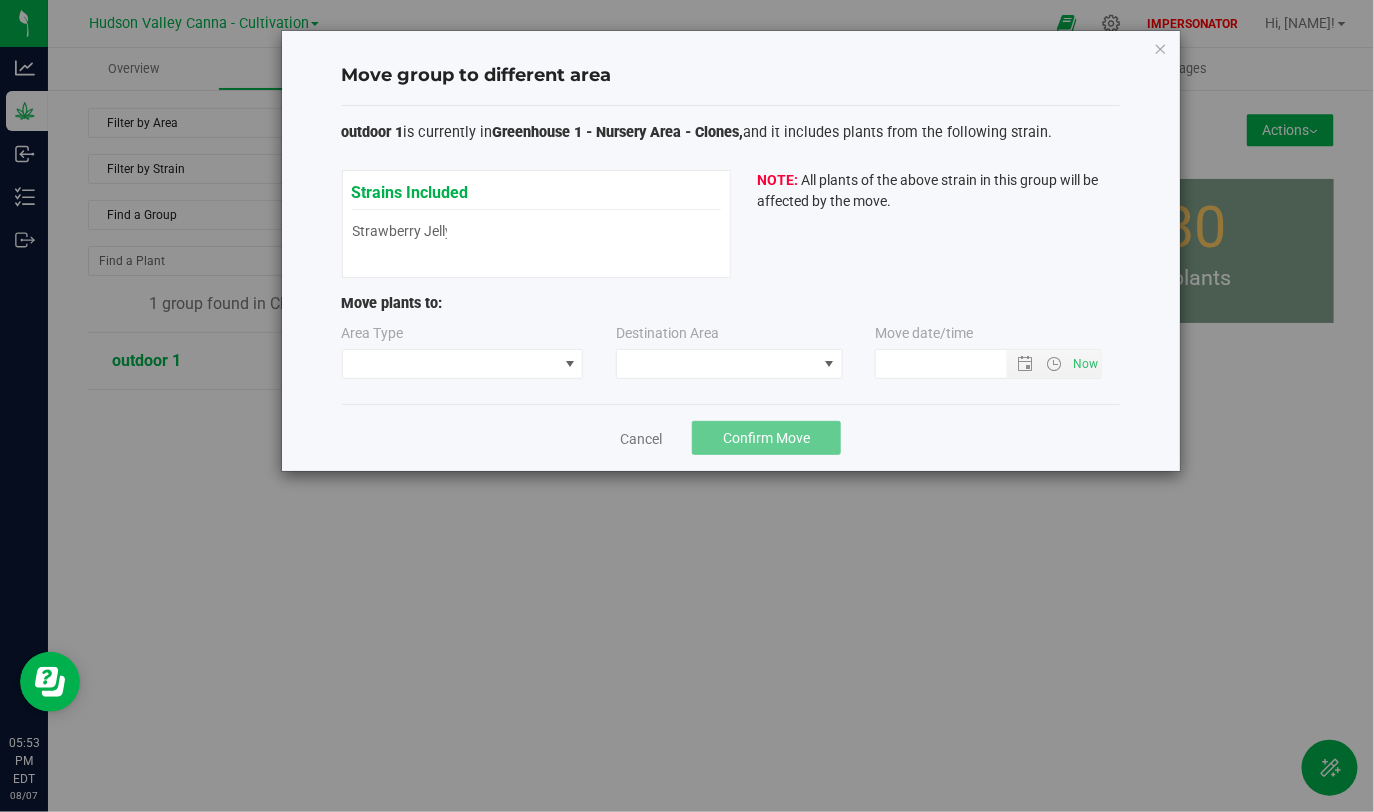 type on "8/7/2025 [HOUR]:[MINUTE] PM" 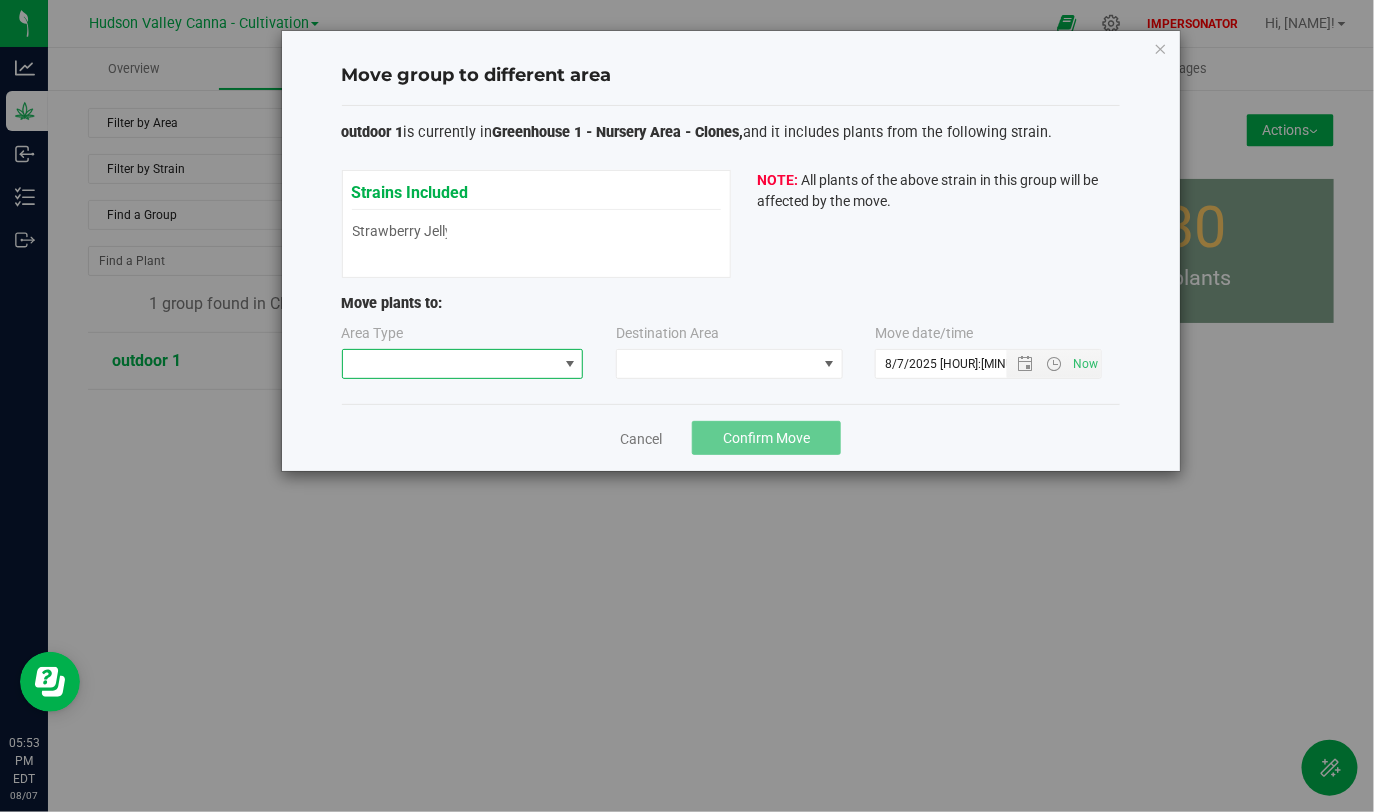 click at bounding box center [450, 364] 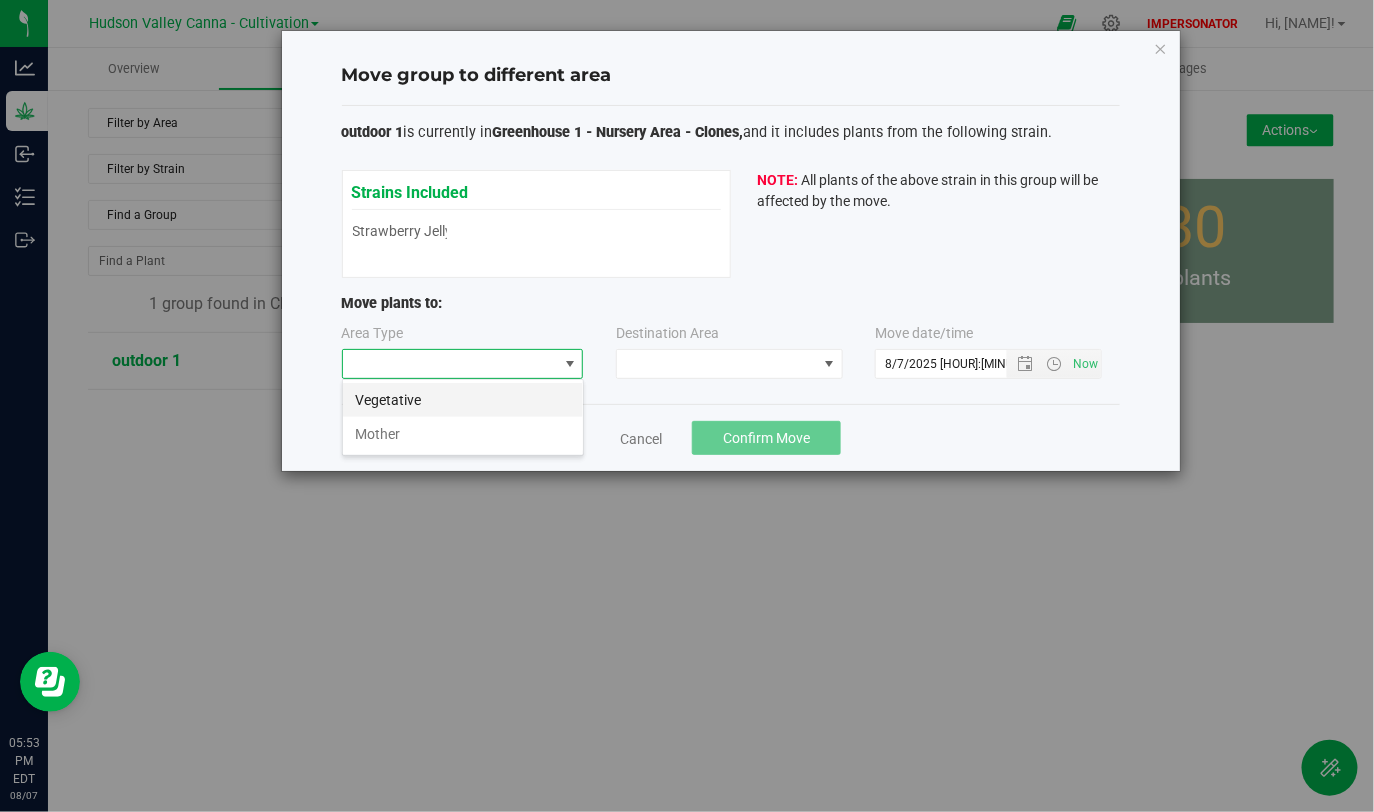 scroll, scrollTop: 99970, scrollLeft: 99758, axis: both 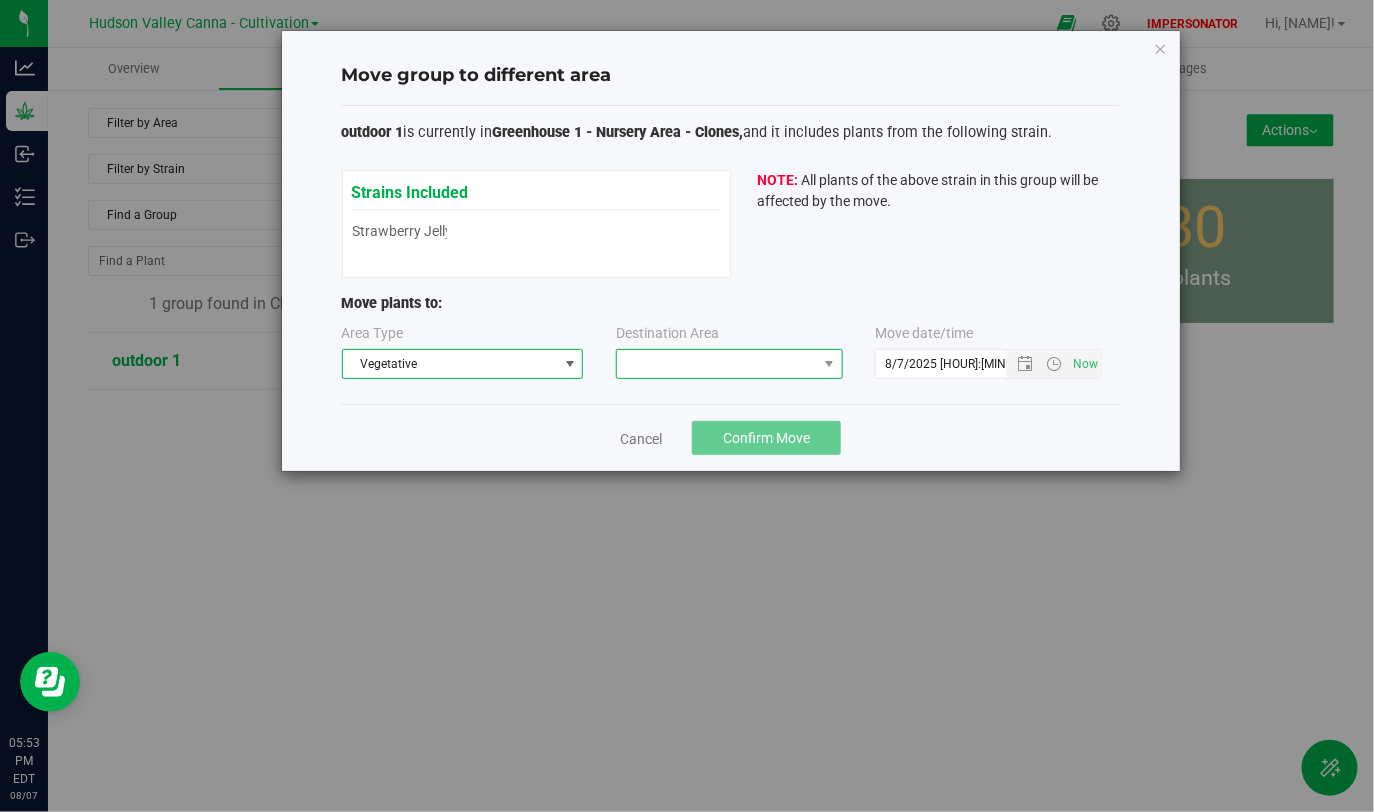 click at bounding box center [717, 364] 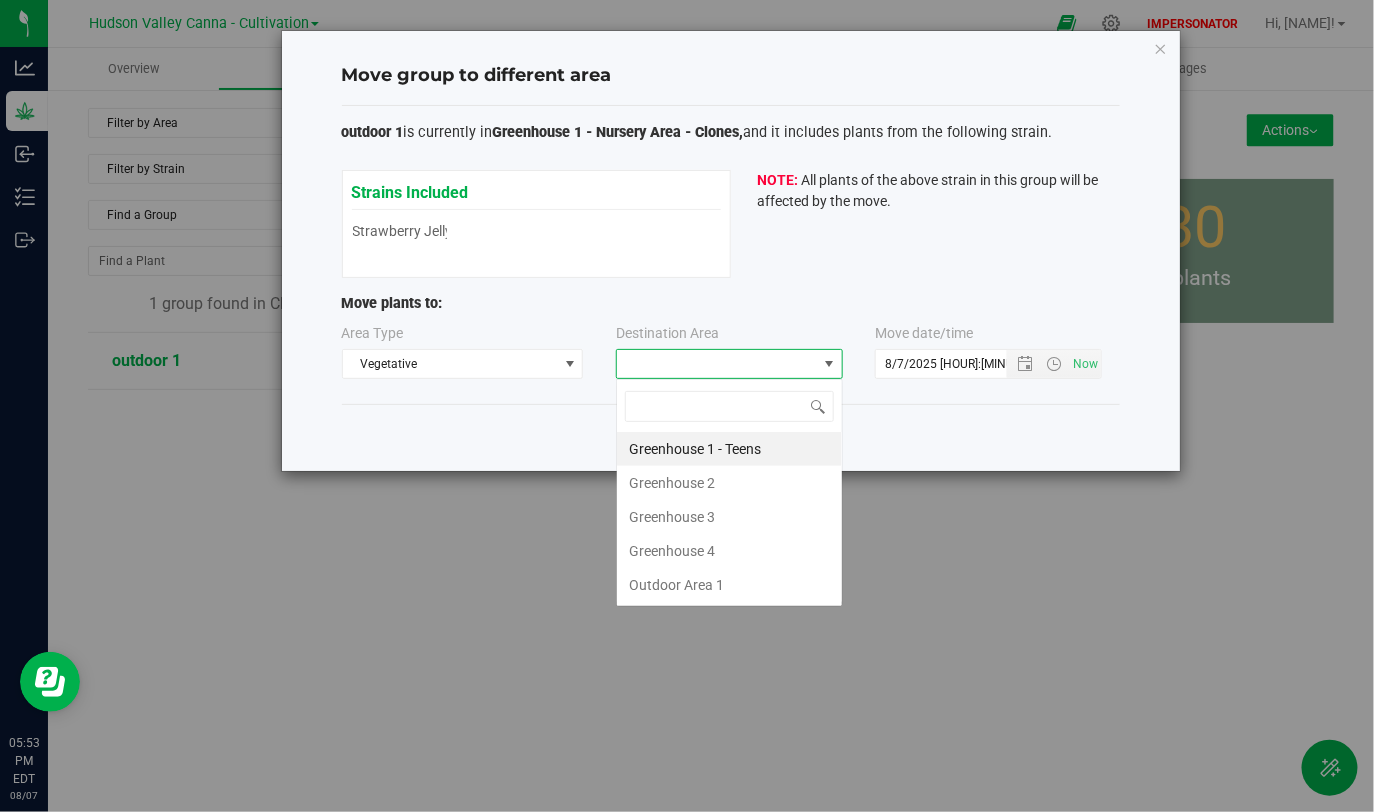 scroll, scrollTop: 99970, scrollLeft: 99772, axis: both 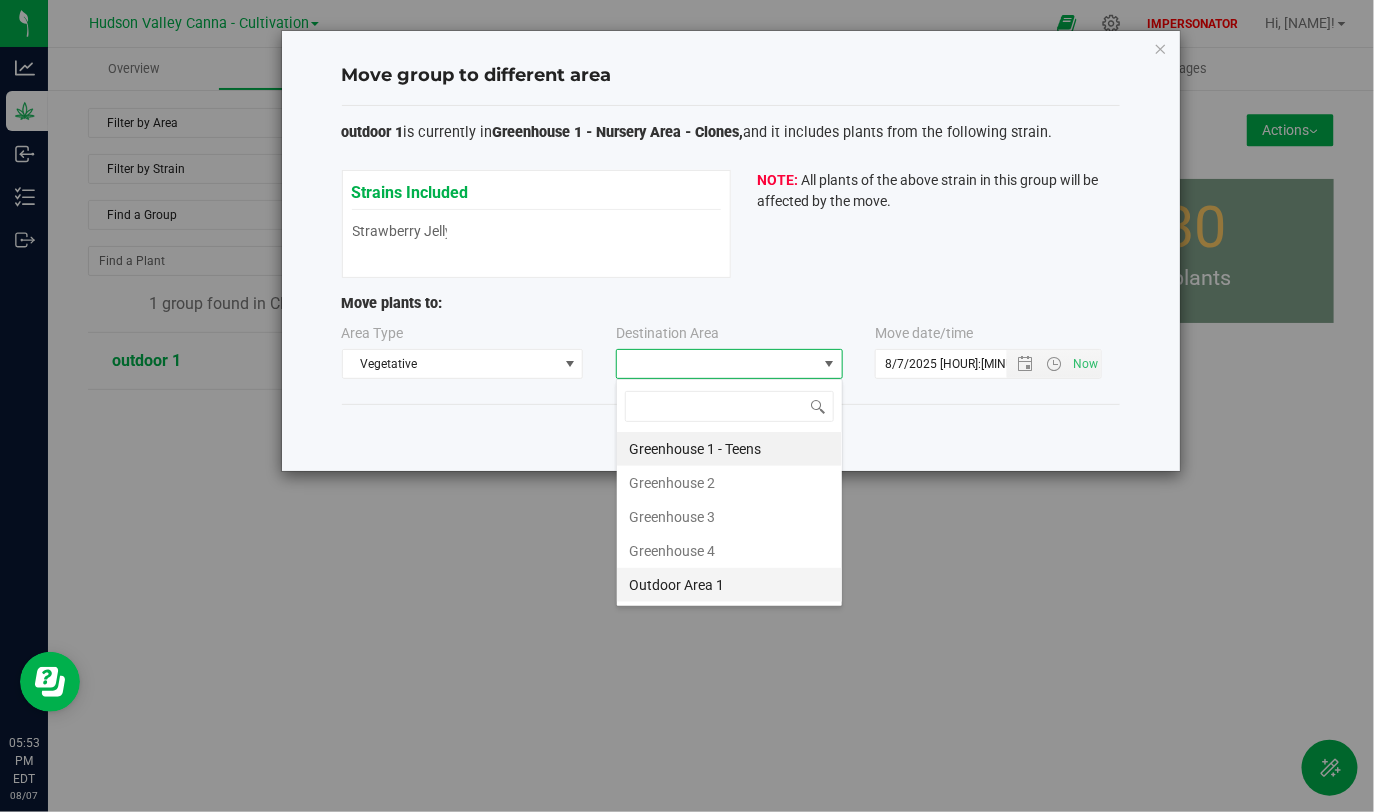 click on "Outdoor Area 1" at bounding box center [729, 585] 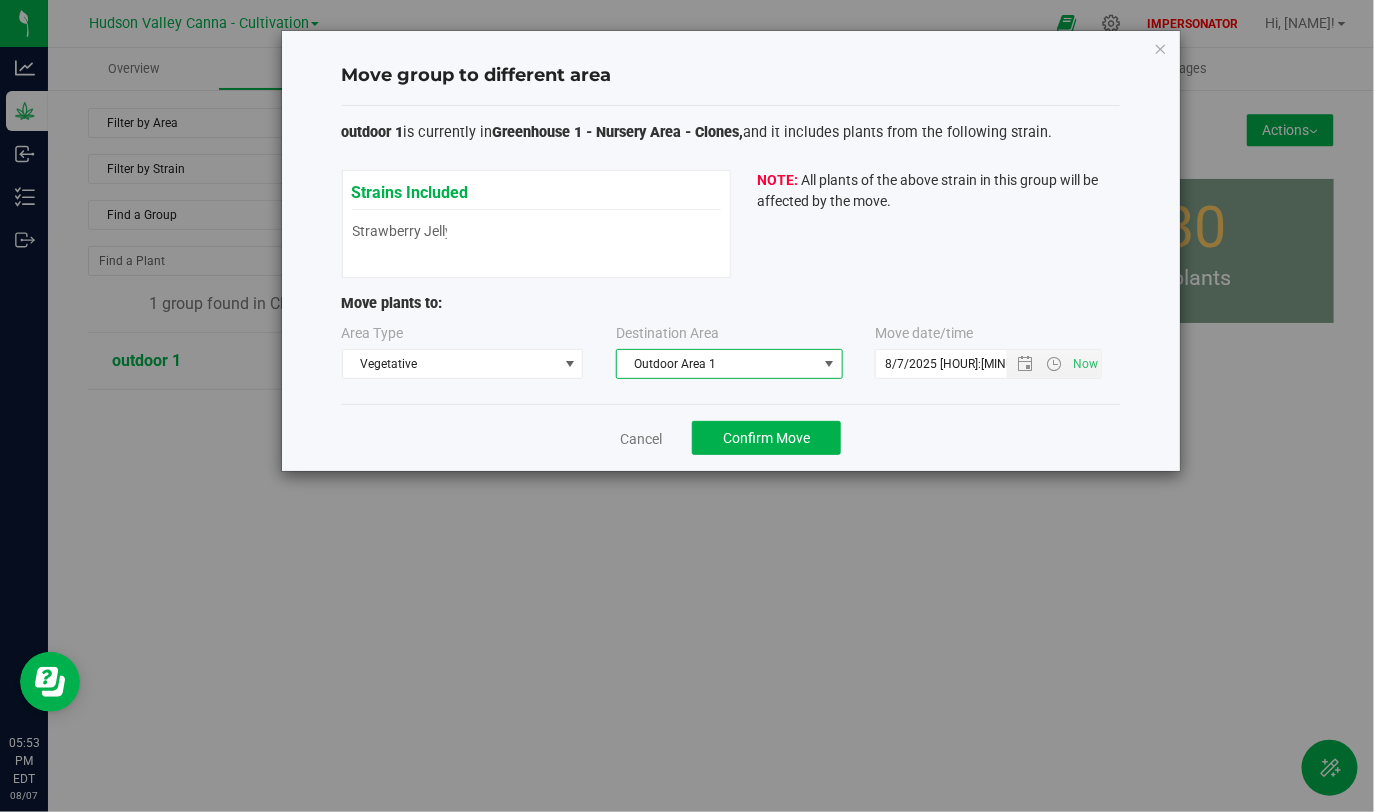 click on "Cancel
Confirm Move" at bounding box center (731, 437) 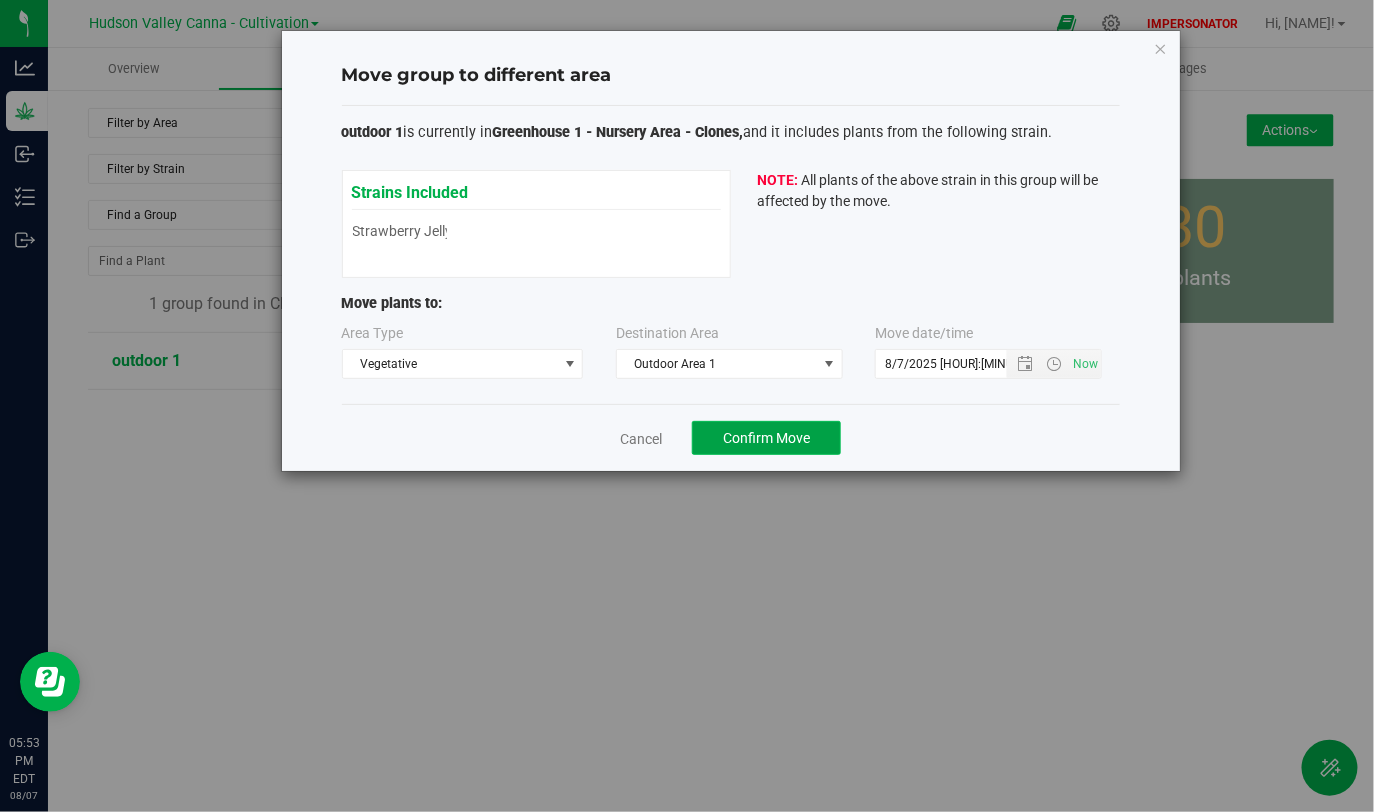 click on "Confirm Move" 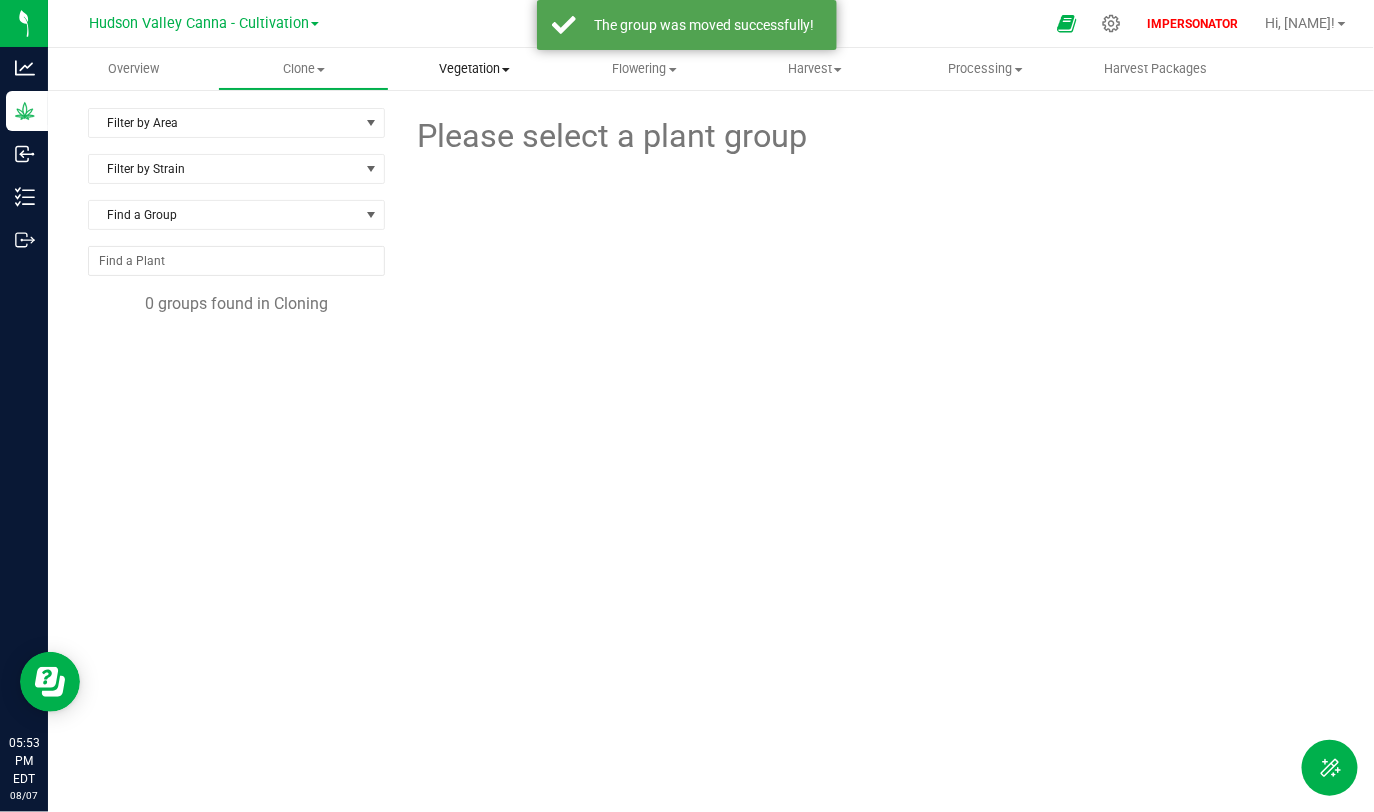 click on "Vegetation" at bounding box center [474, 69] 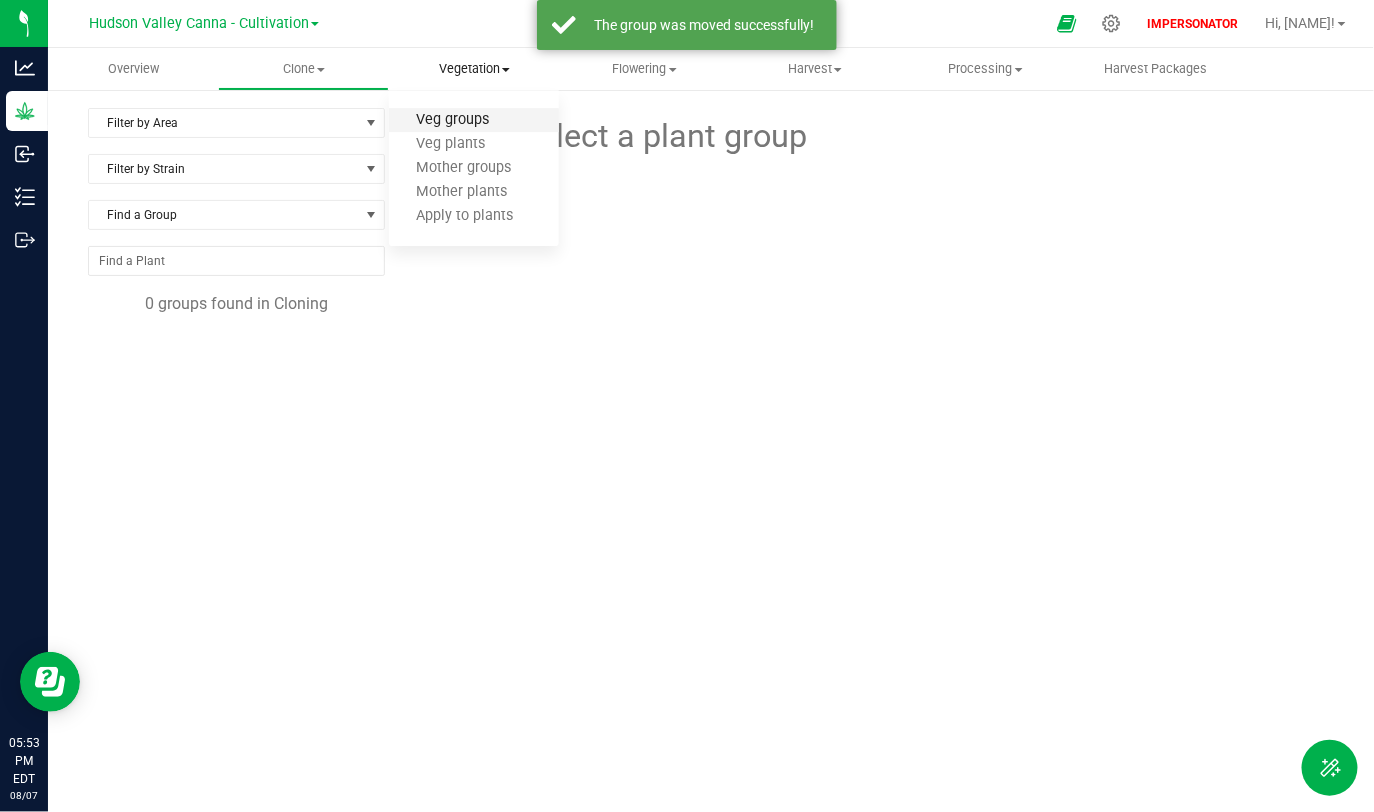 click on "Veg groups" at bounding box center [452, 120] 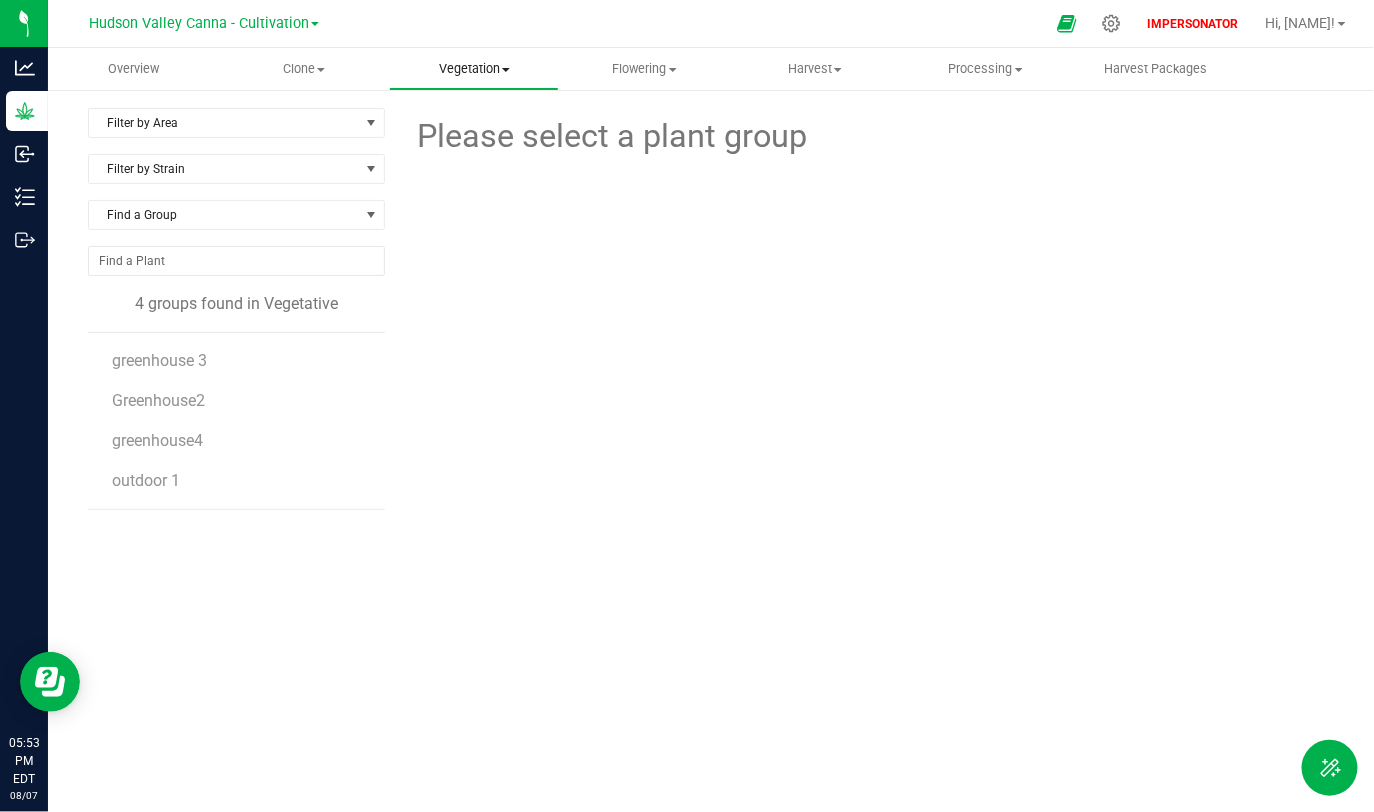 click on "Vegetation" at bounding box center [474, 69] 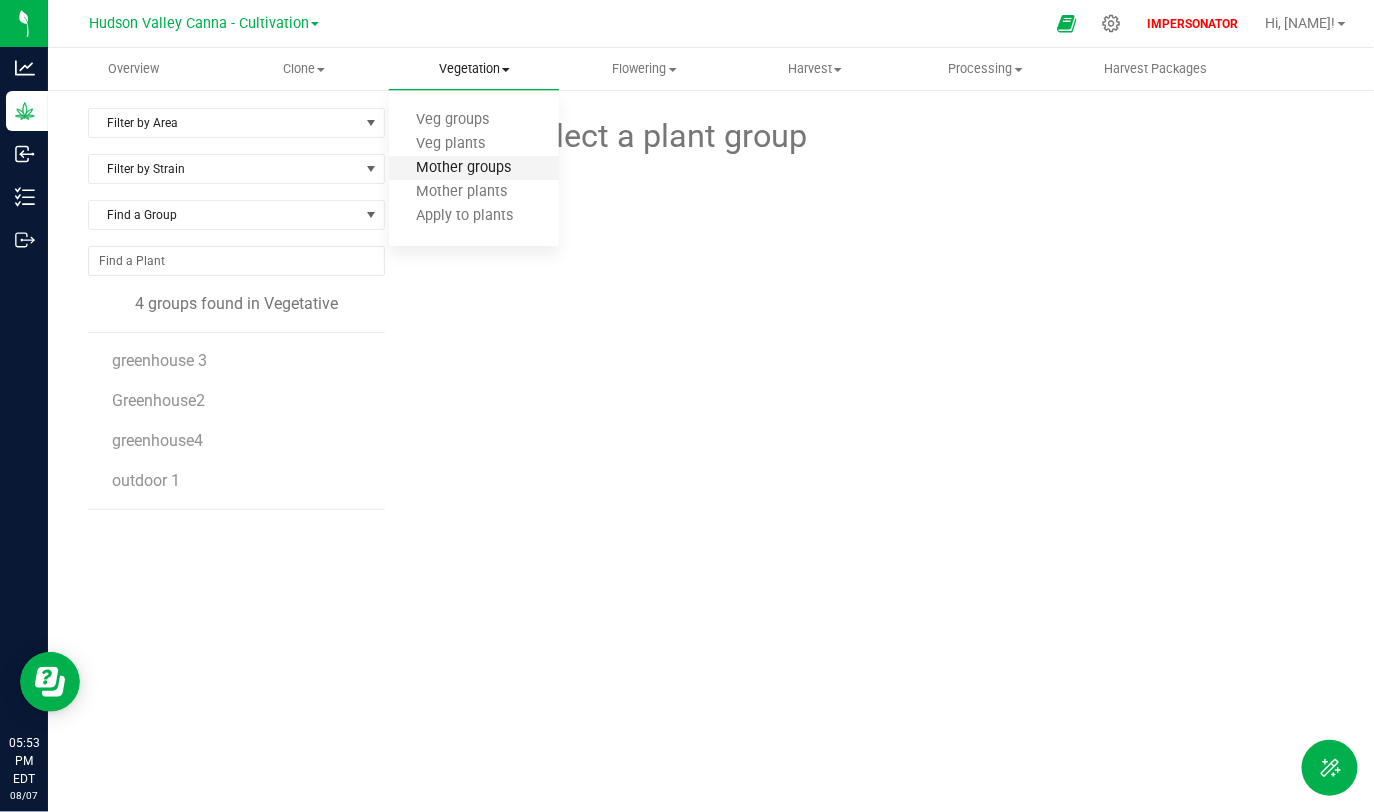 click on "Mother groups" at bounding box center (463, 168) 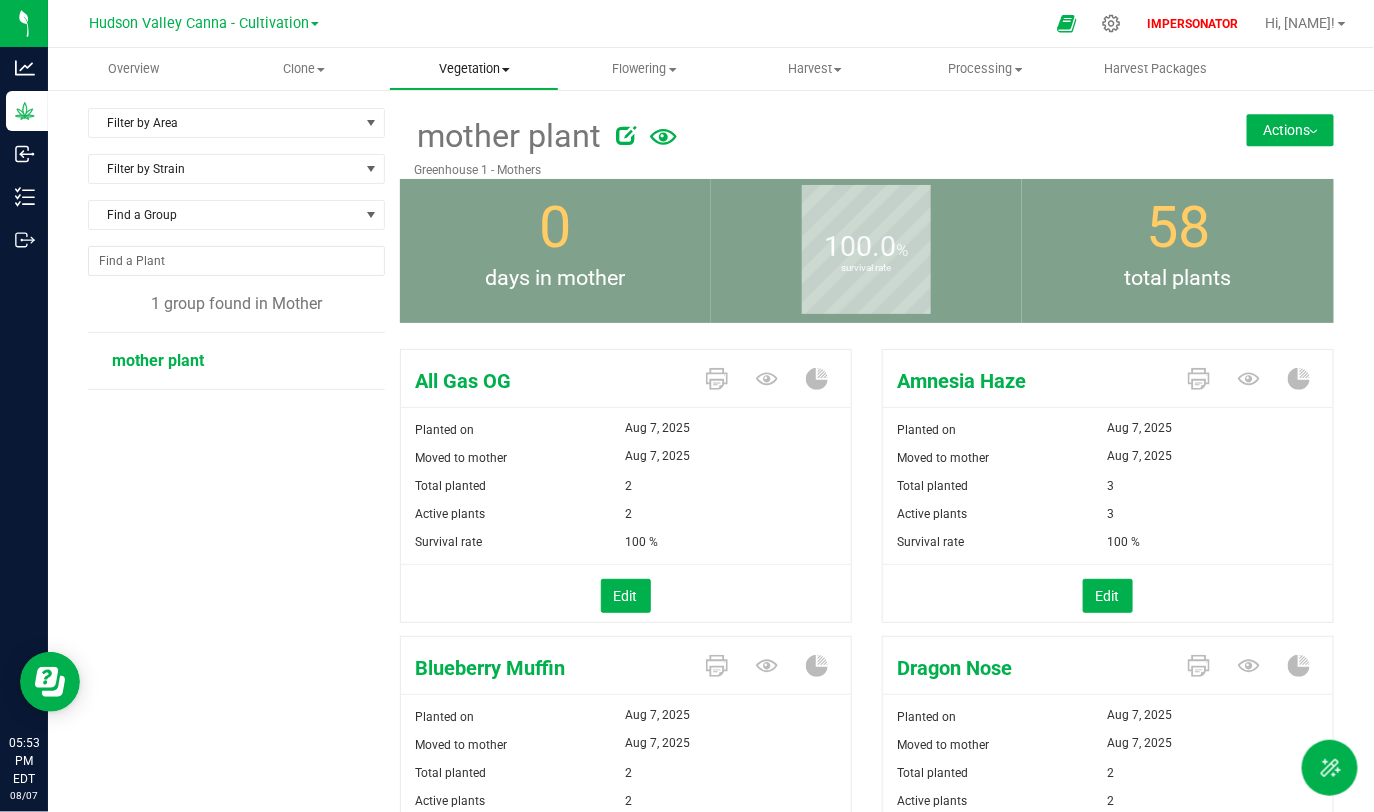 click on "Vegetation" at bounding box center (474, 69) 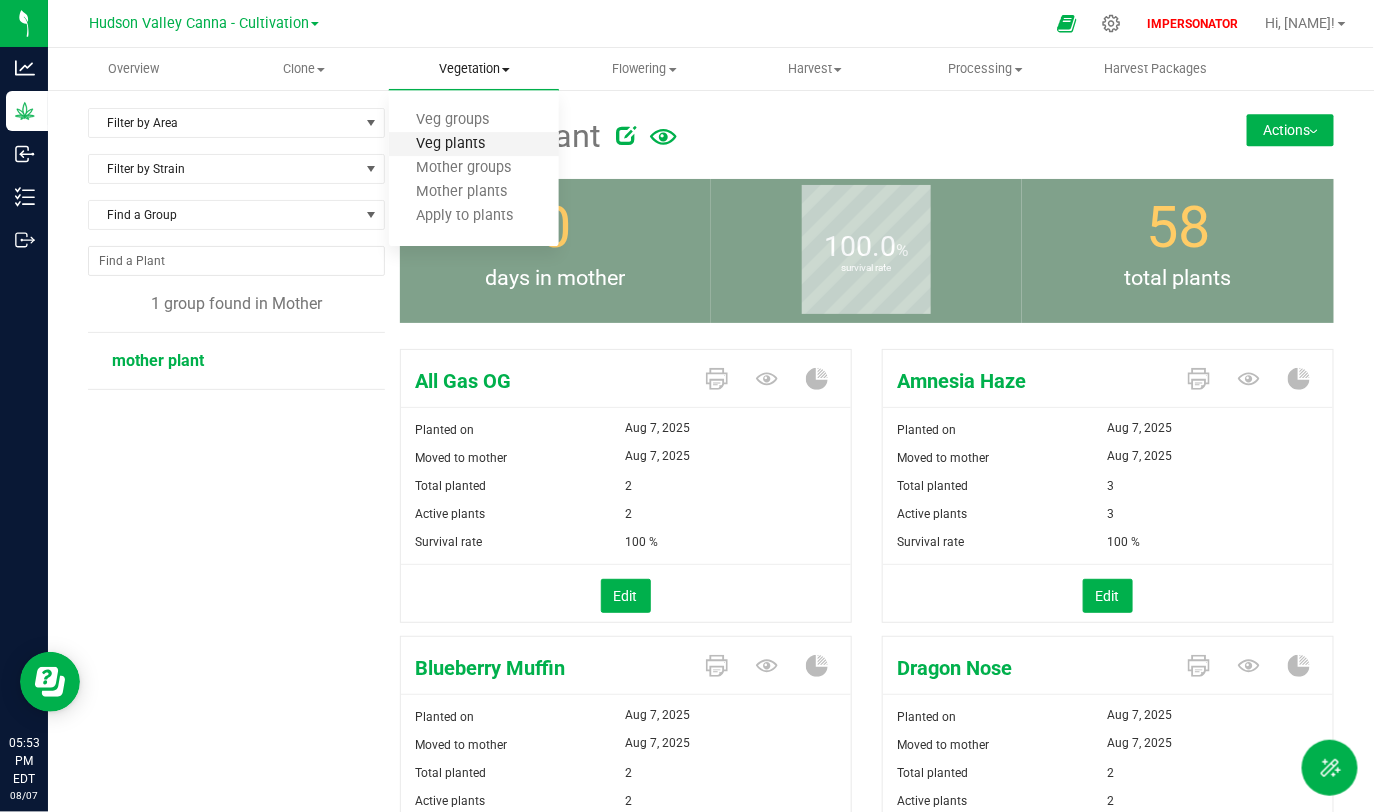 click on "Veg plants" at bounding box center [450, 144] 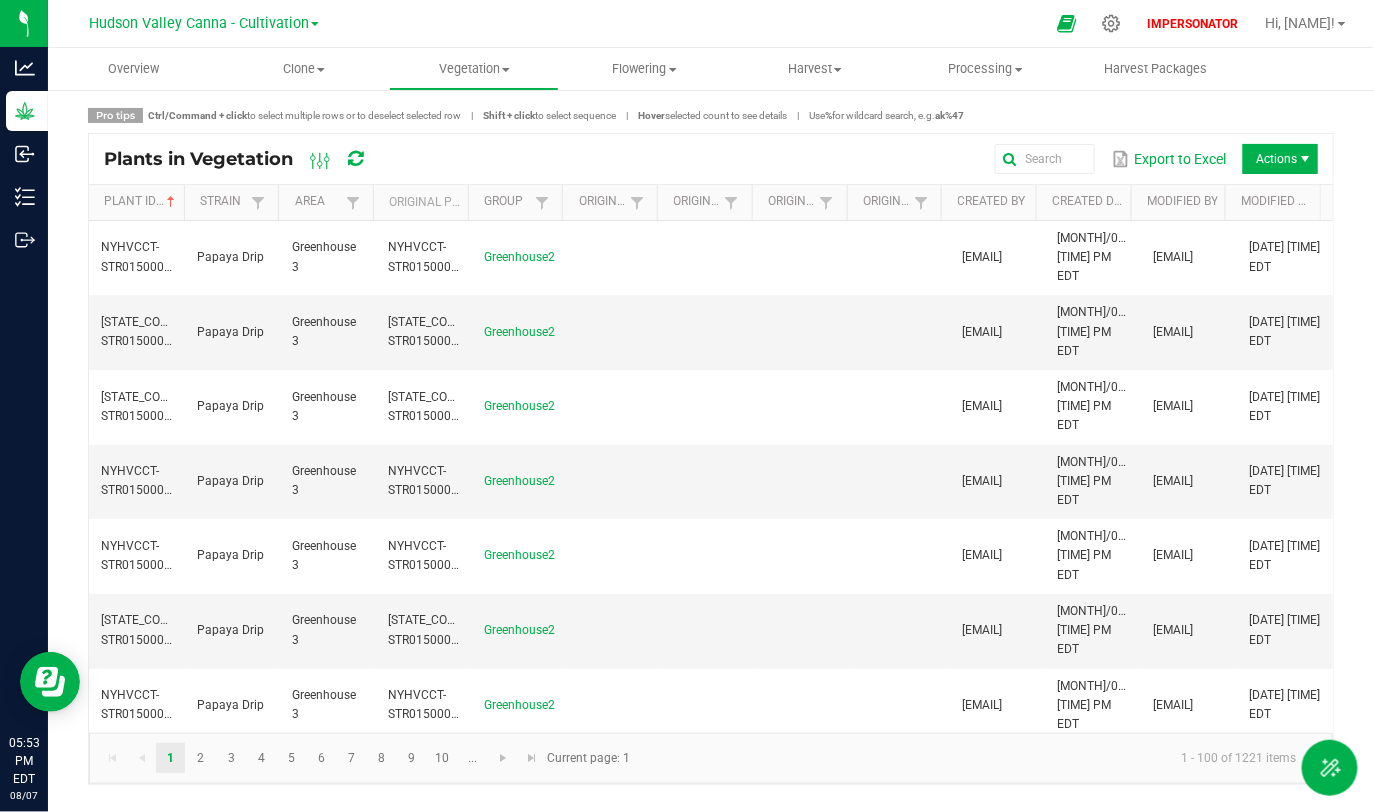 click on "Area" at bounding box center [325, 203] 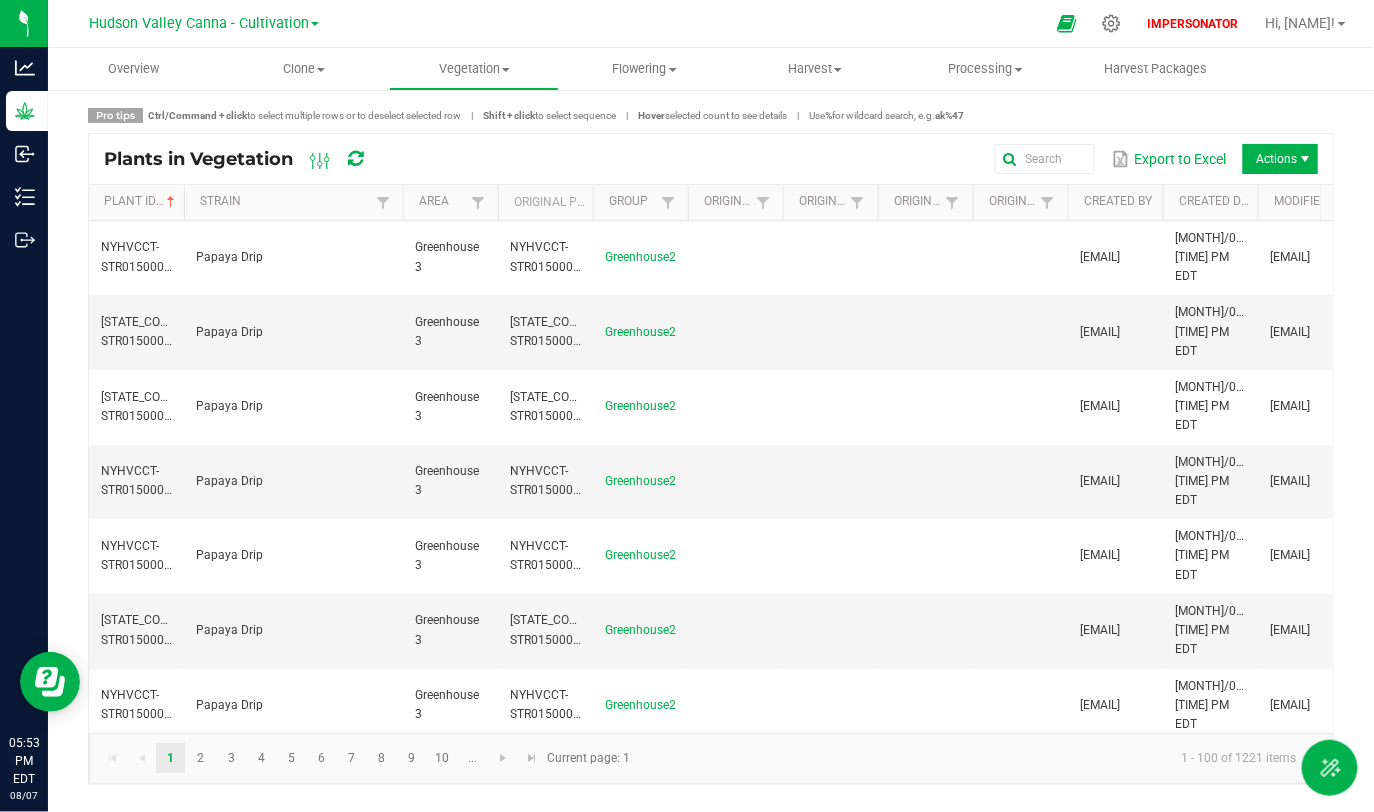 click at bounding box center (400, 359) 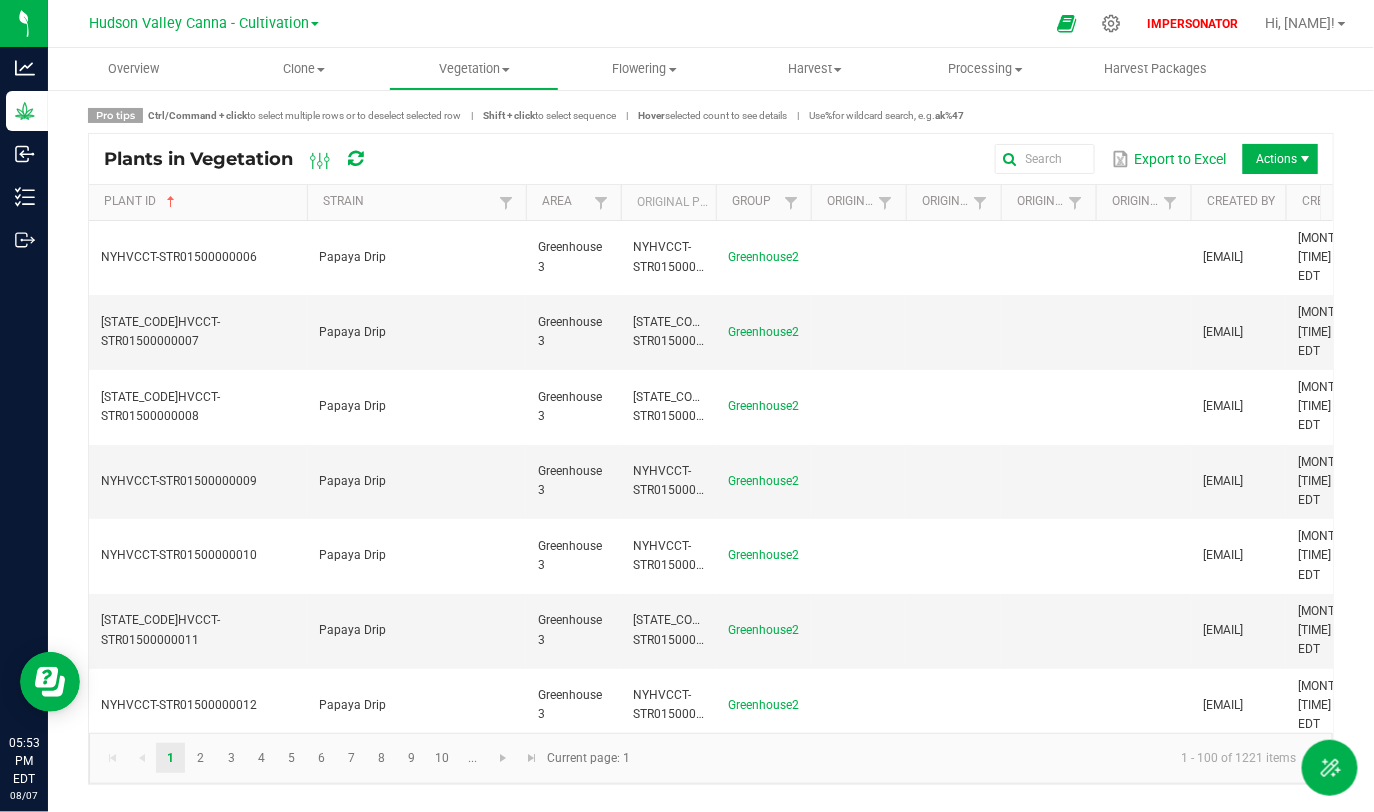 click at bounding box center (304, 359) 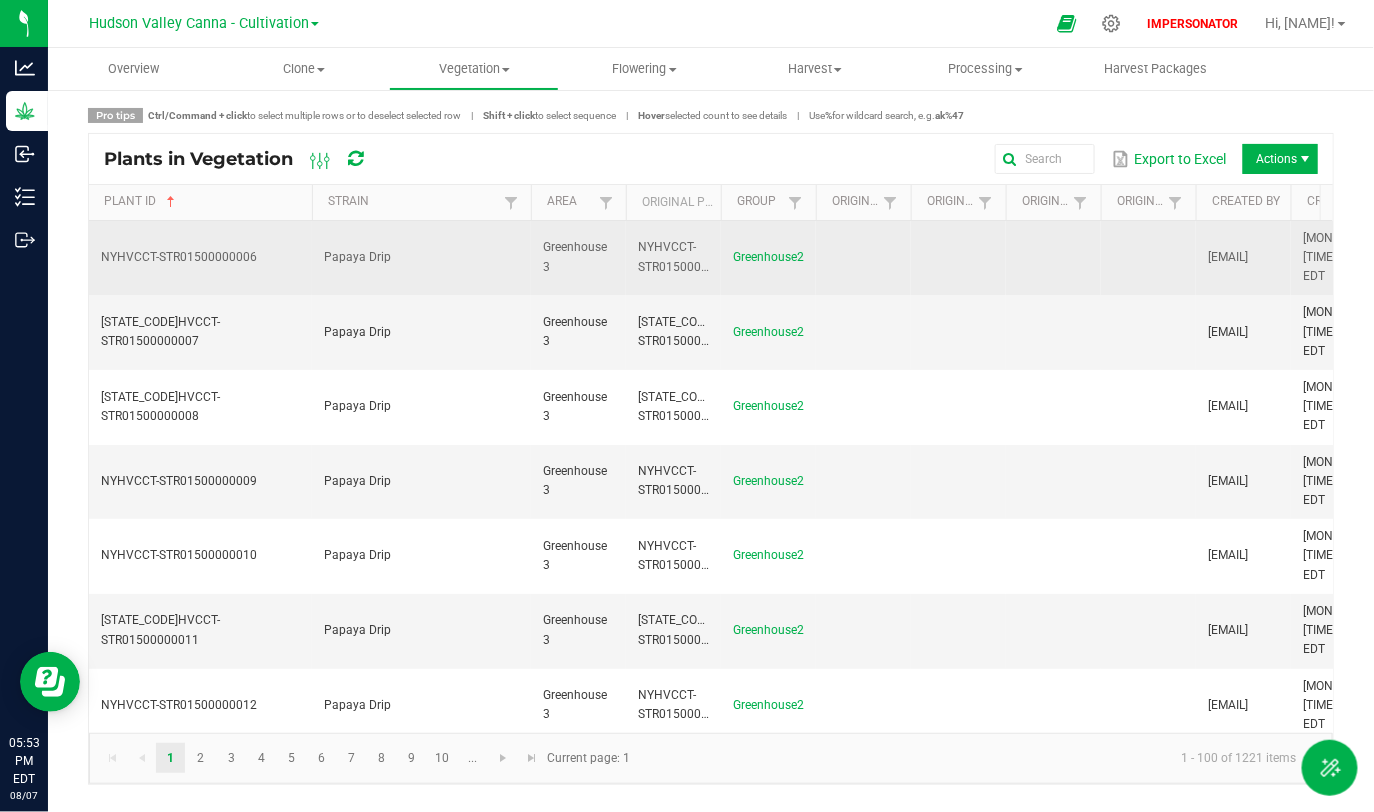 click on "Papaya Drip" at bounding box center (421, 258) 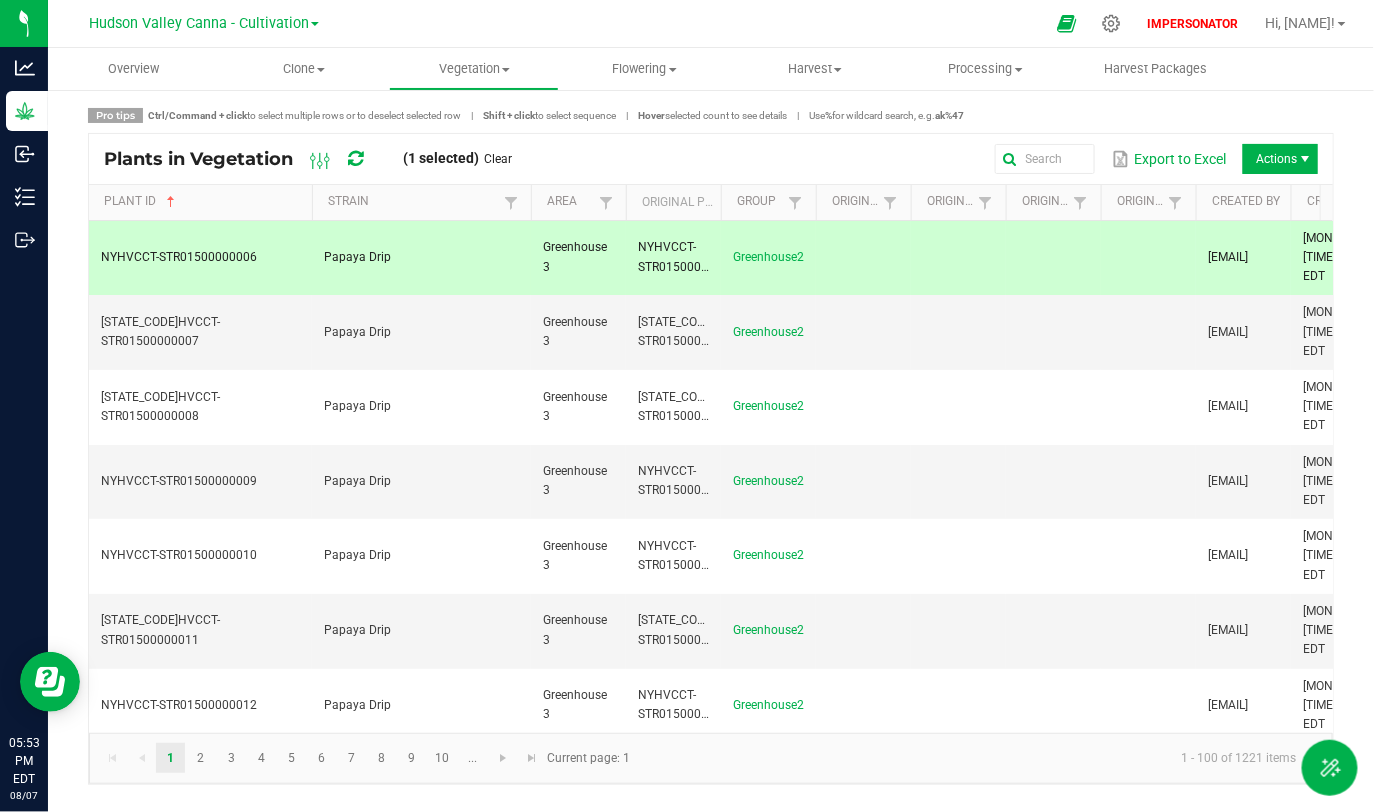 click on "Papaya Drip" at bounding box center [421, 258] 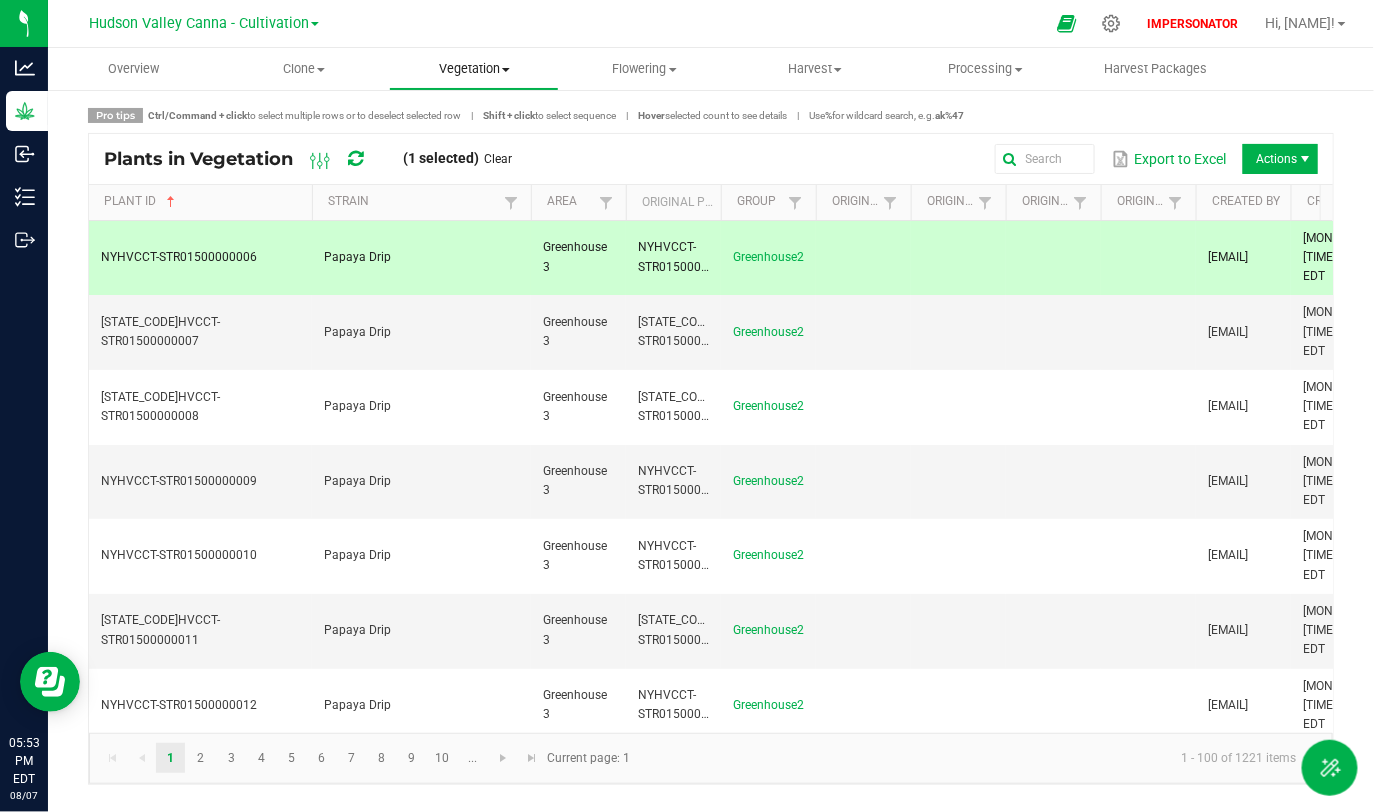 click on "Vegetation" at bounding box center [474, 69] 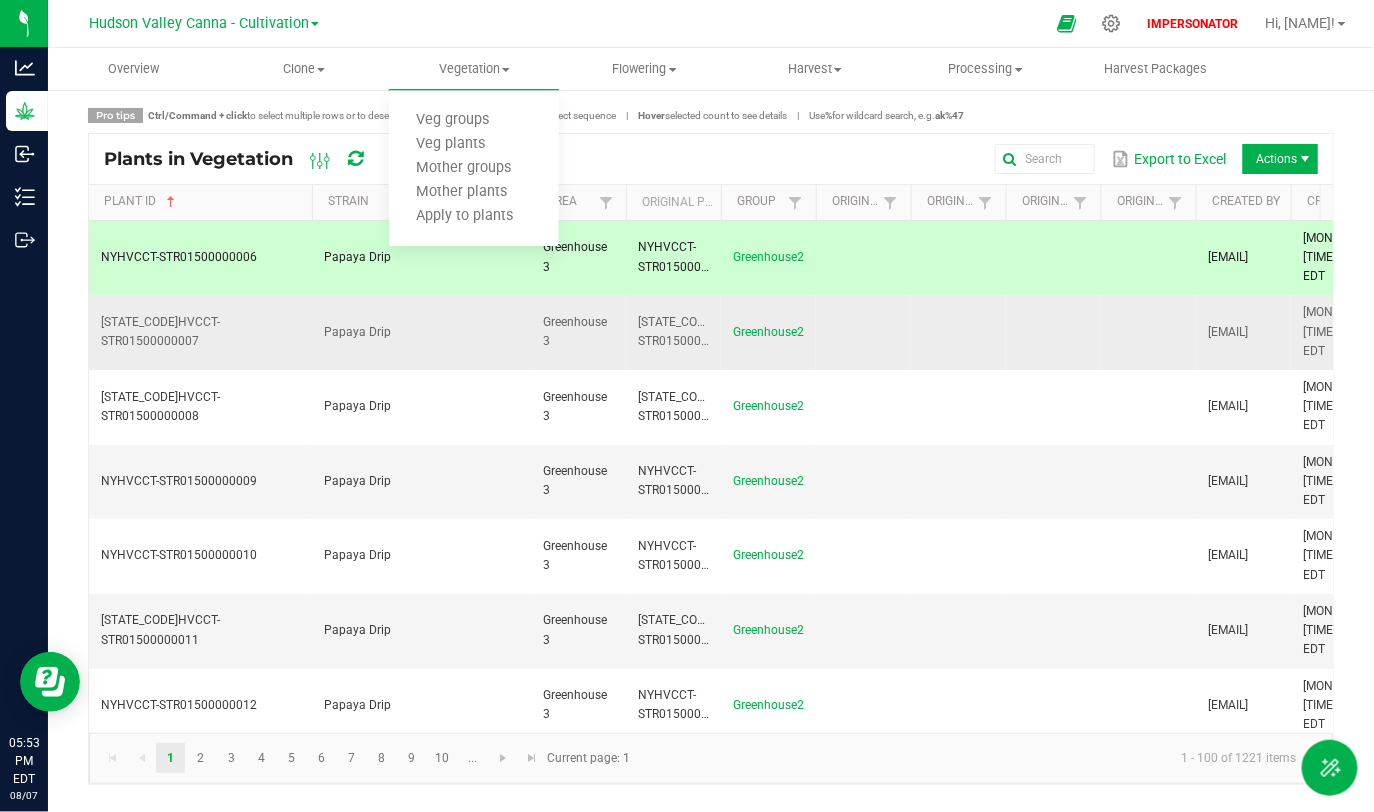 click at bounding box center (863, 332) 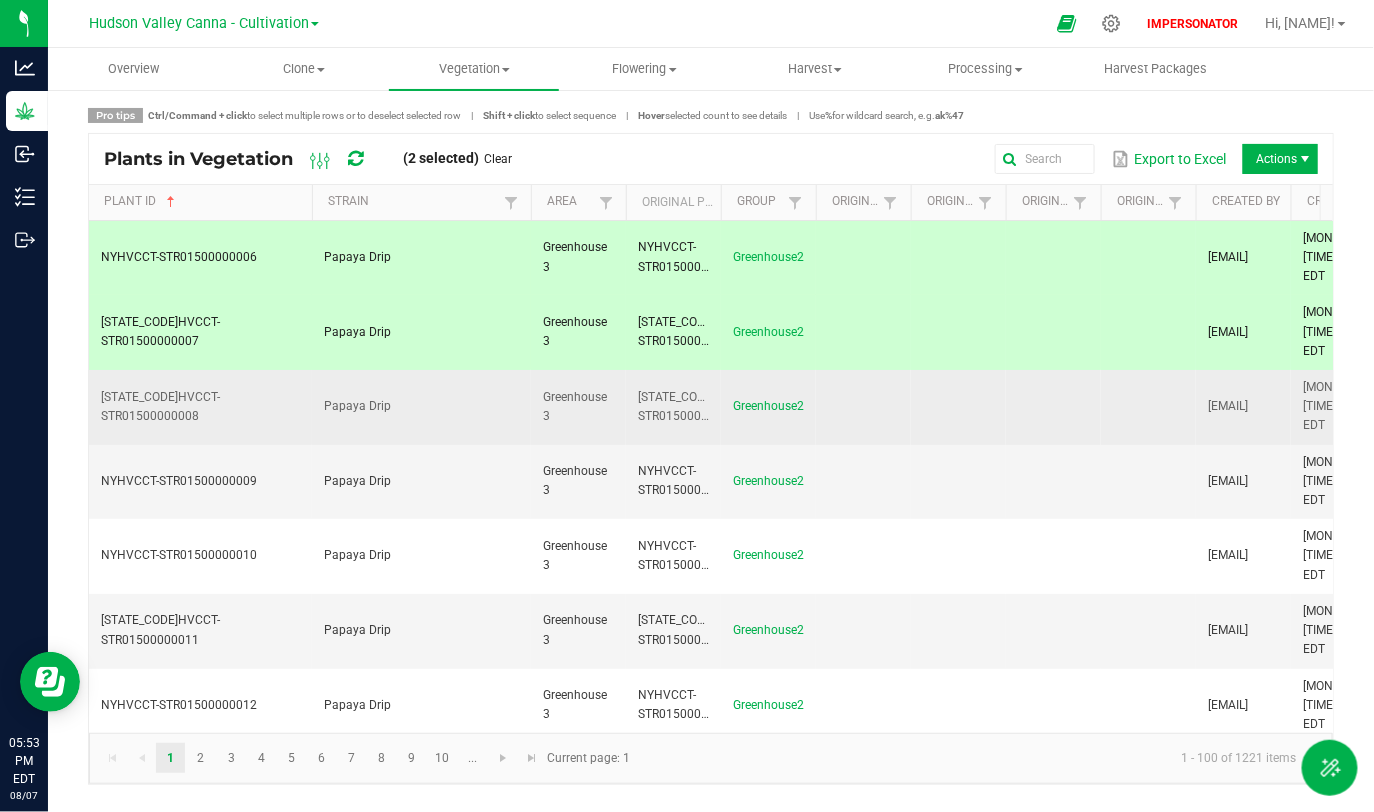 click at bounding box center (863, 407) 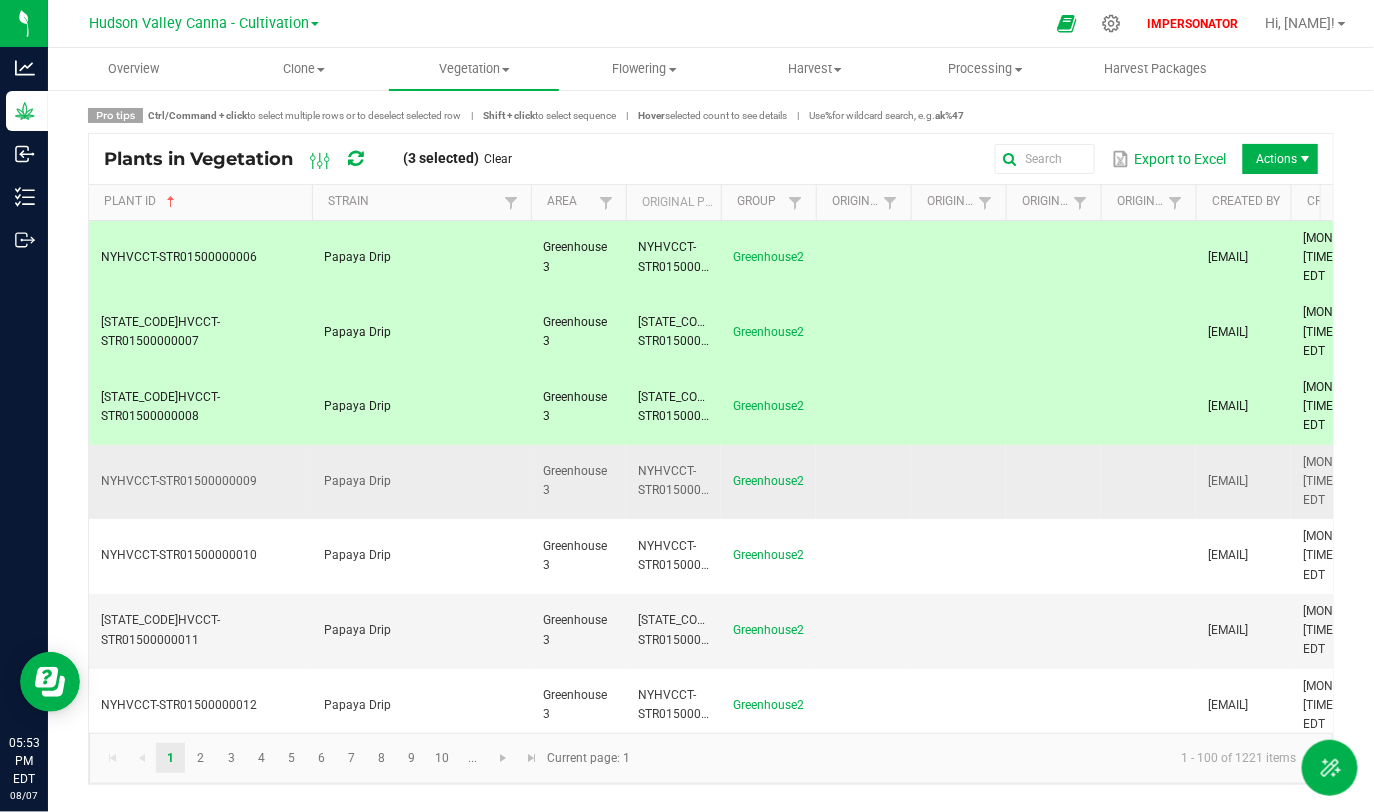click at bounding box center [863, 482] 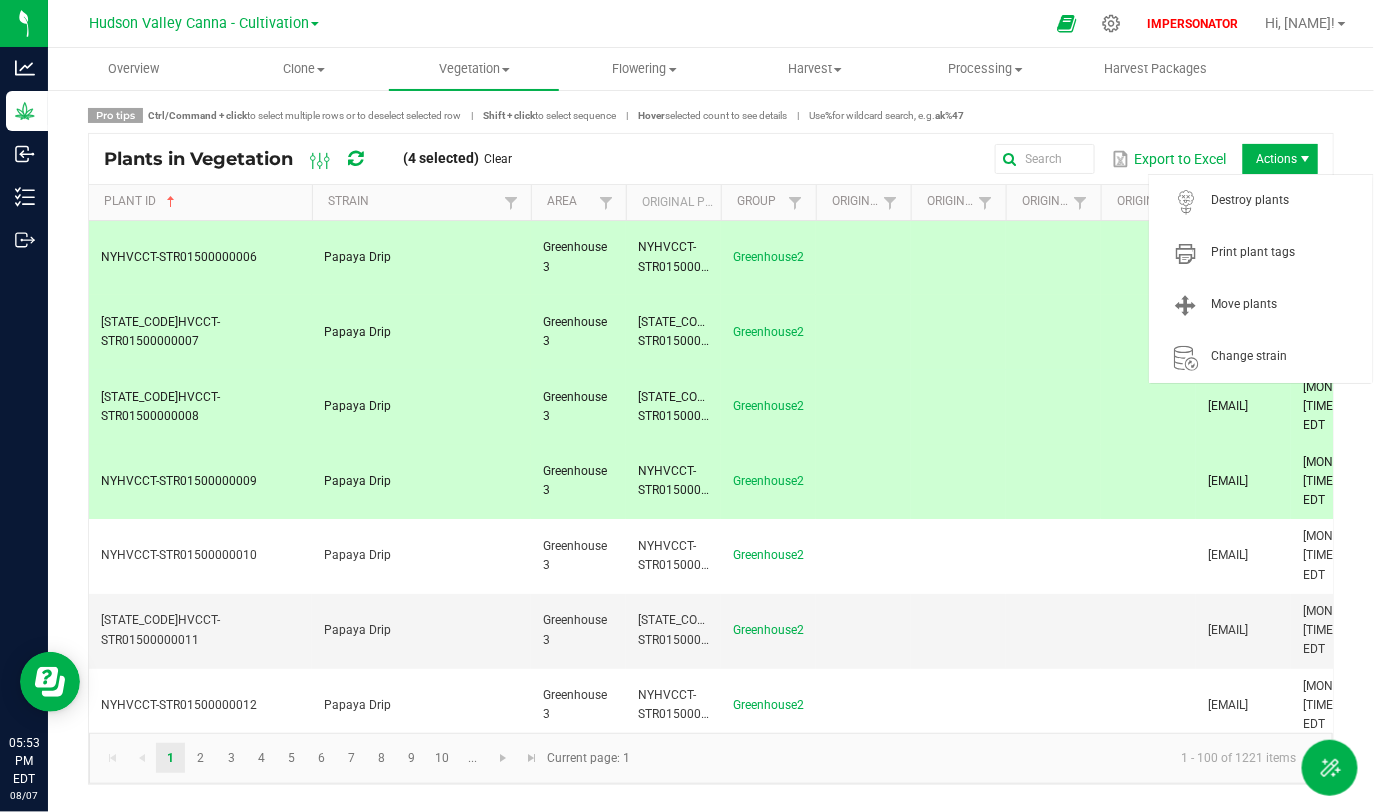 click on "Actions" at bounding box center [1280, 159] 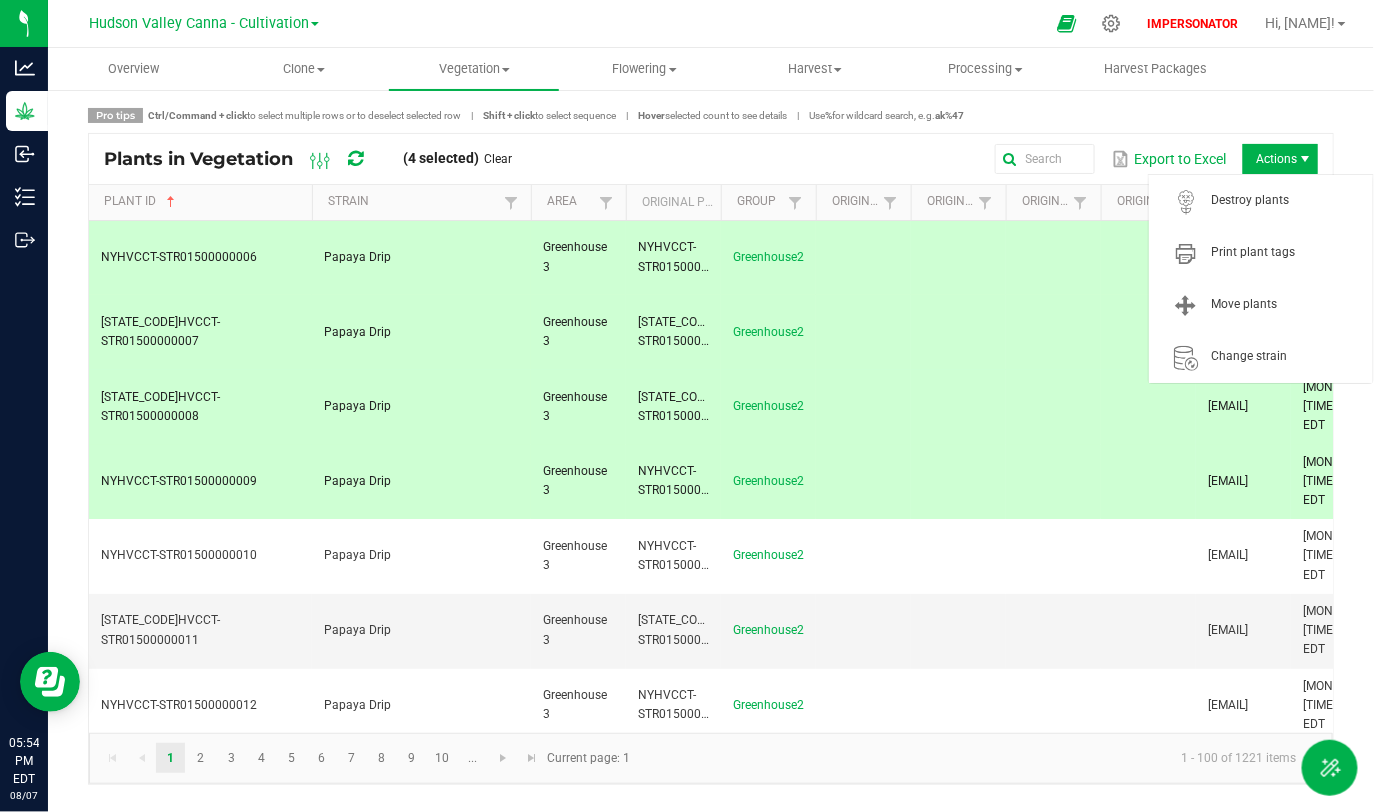 click on "Actions" at bounding box center (1280, 159) 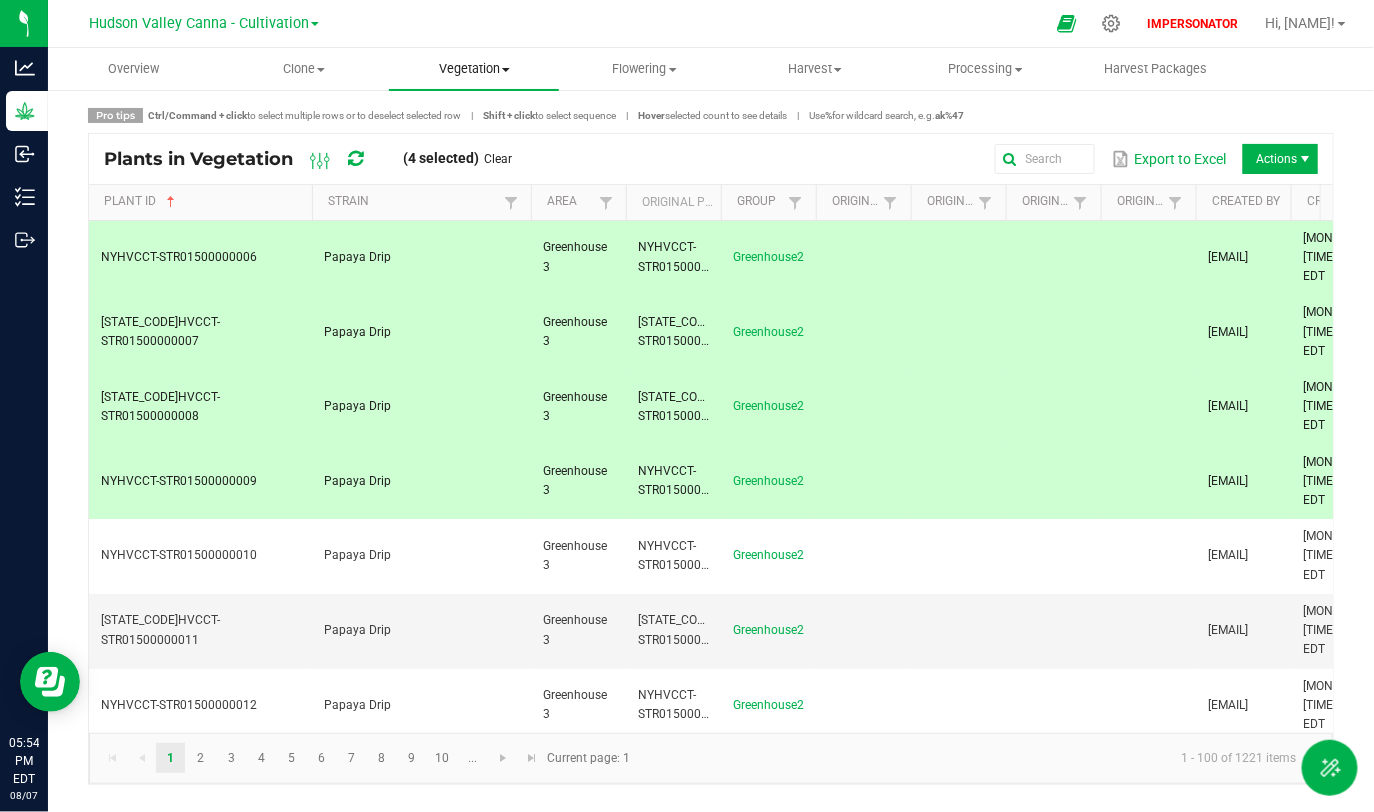 click on "Vegetation
Veg groups
Veg plants
Mother groups
Mother plants
Apply to plants" at bounding box center [474, 69] 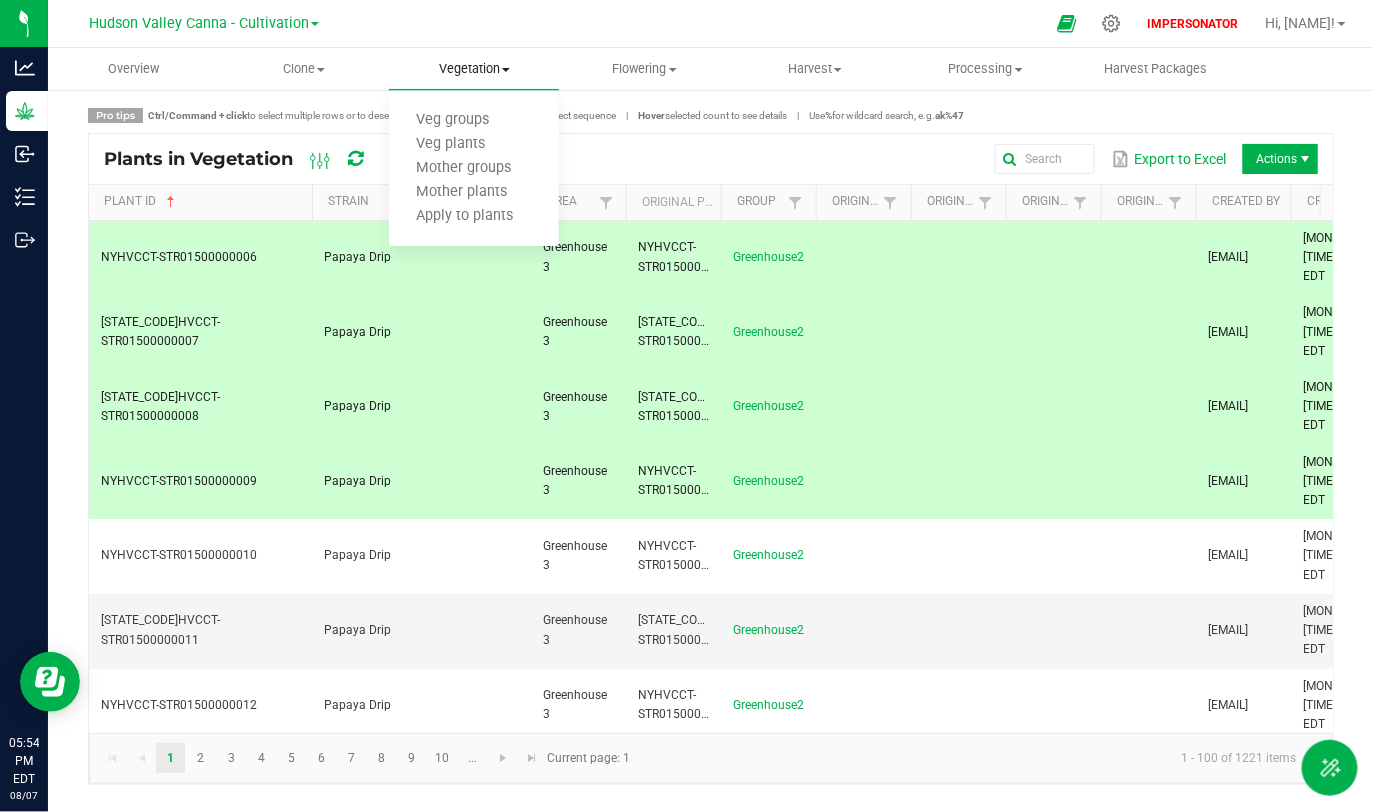 click on "Vegetation" at bounding box center [474, 69] 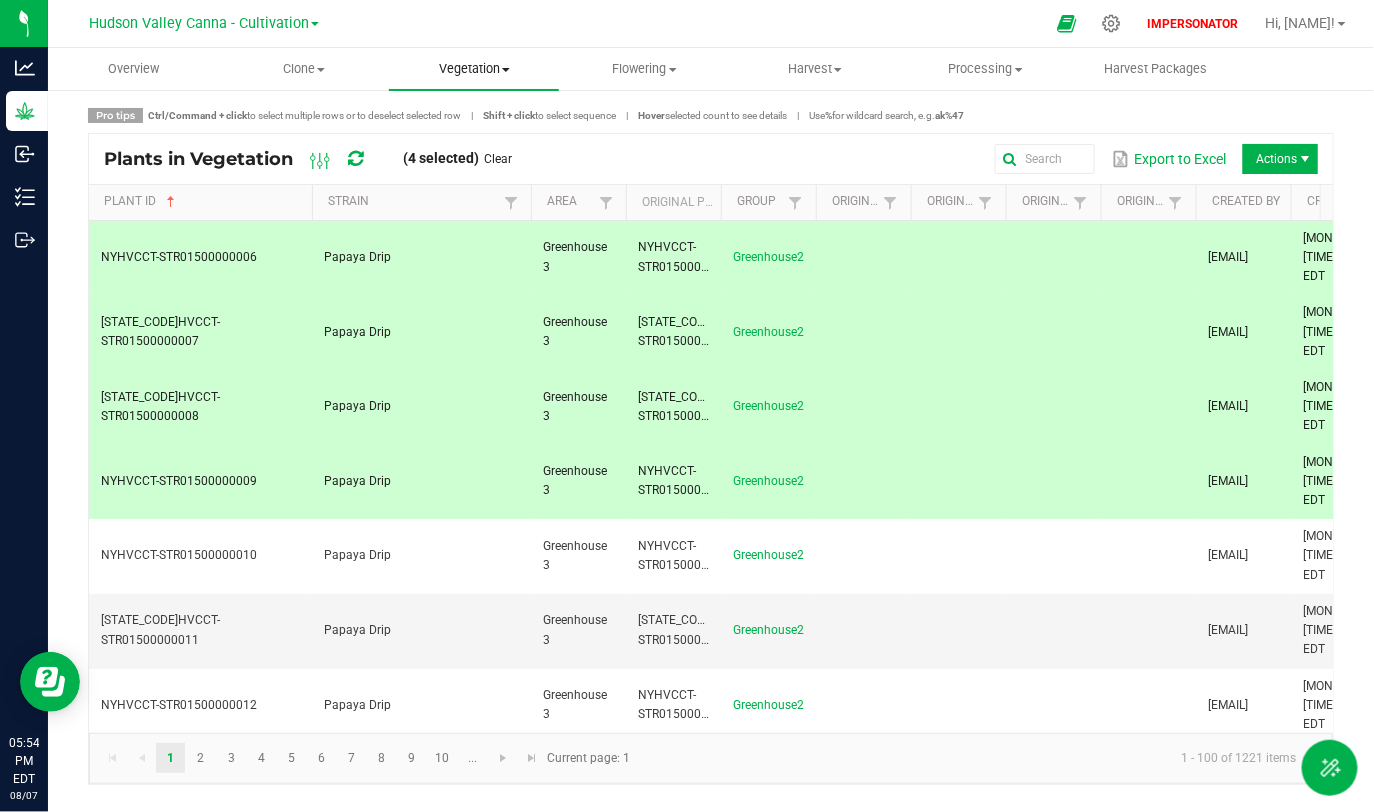 click on "Vegetation" at bounding box center (474, 69) 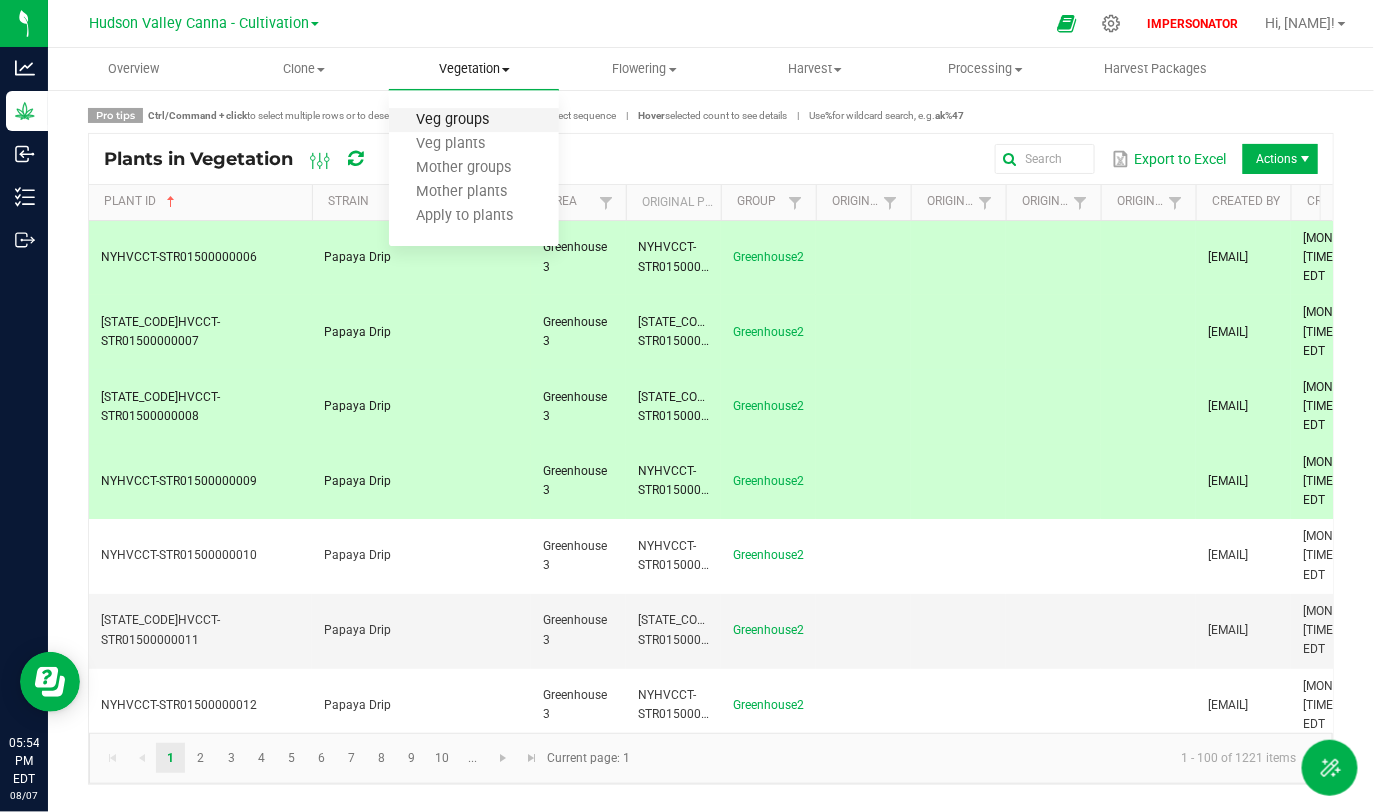 click on "Veg groups" at bounding box center [452, 120] 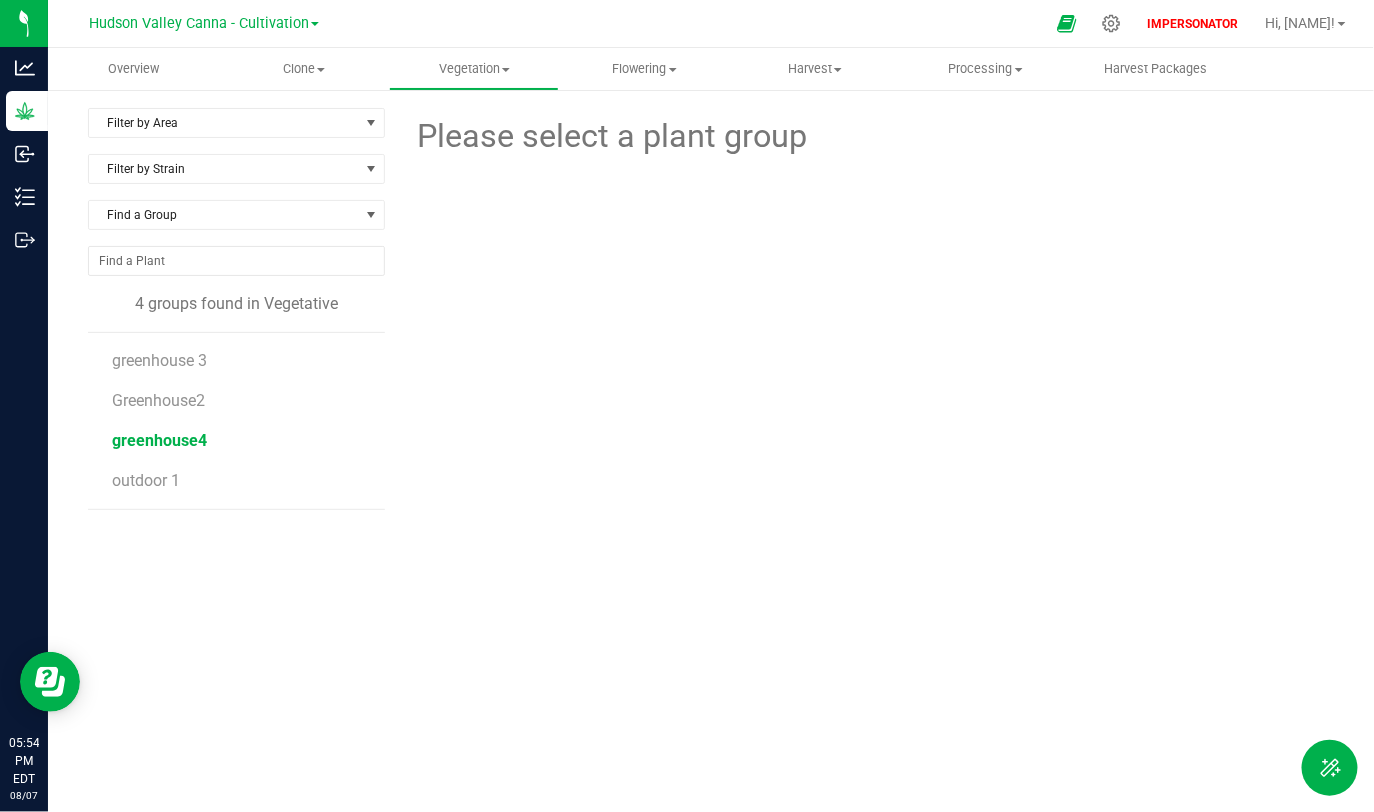 click on "greenhouse4" at bounding box center (159, 440) 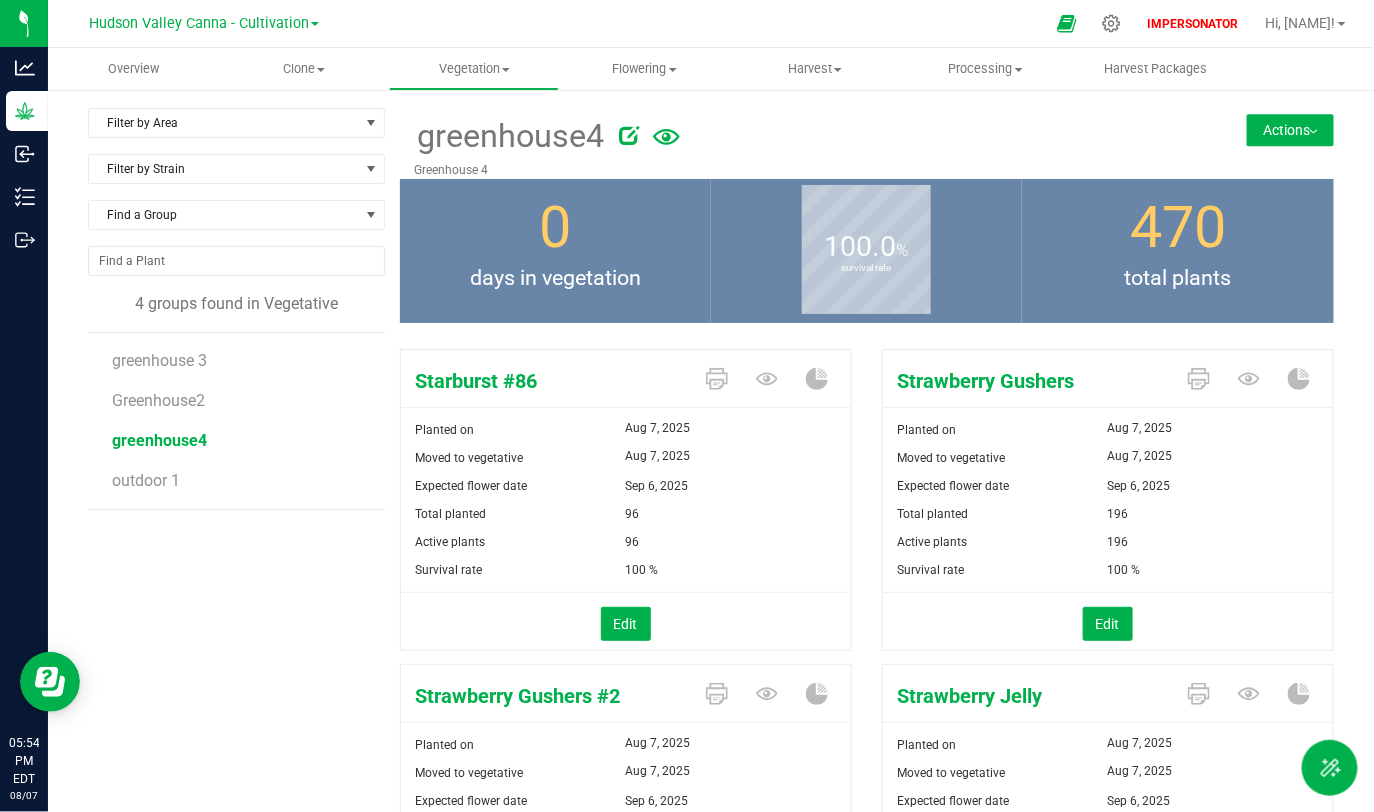 drag, startPoint x: 571, startPoint y: 514, endPoint x: 662, endPoint y: 514, distance: 91 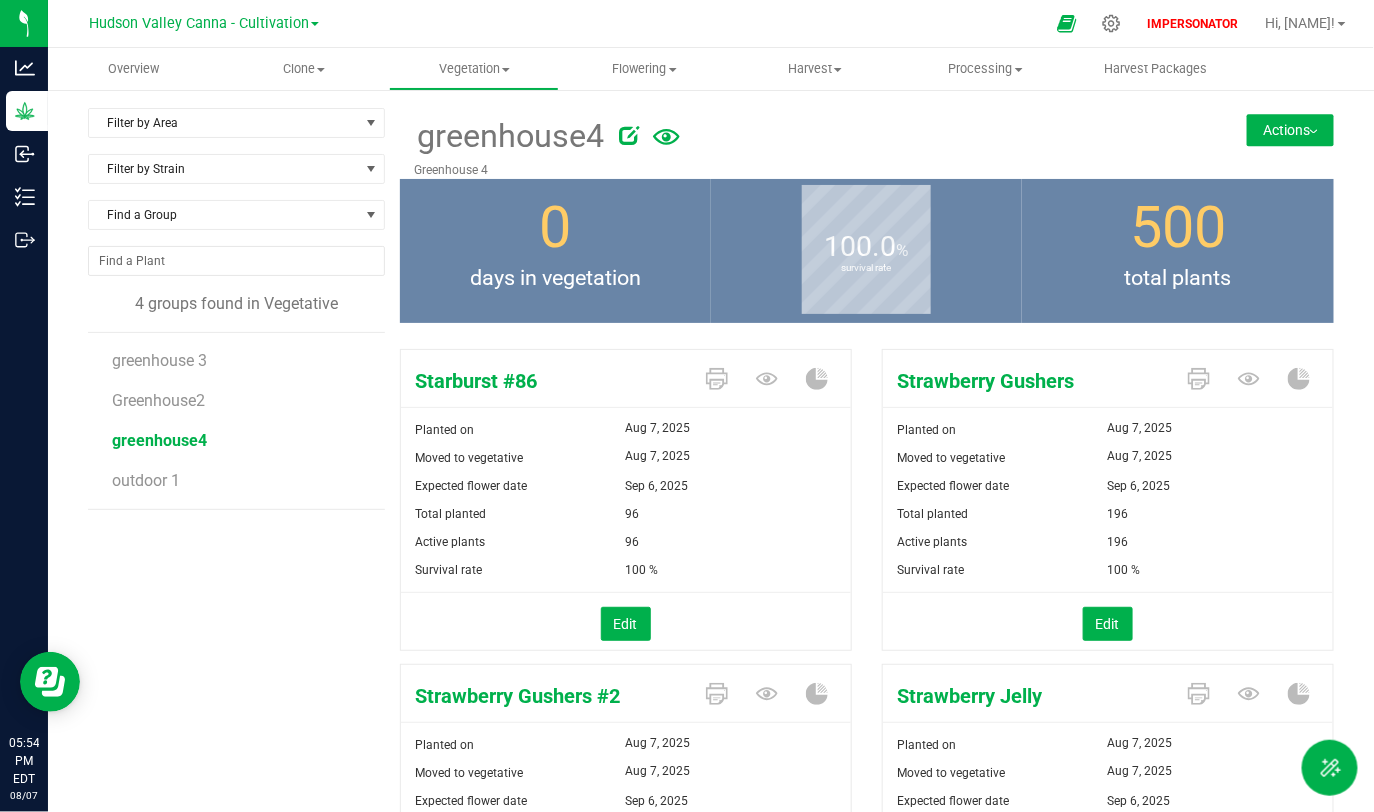 click on "96" at bounding box center (671, 514) 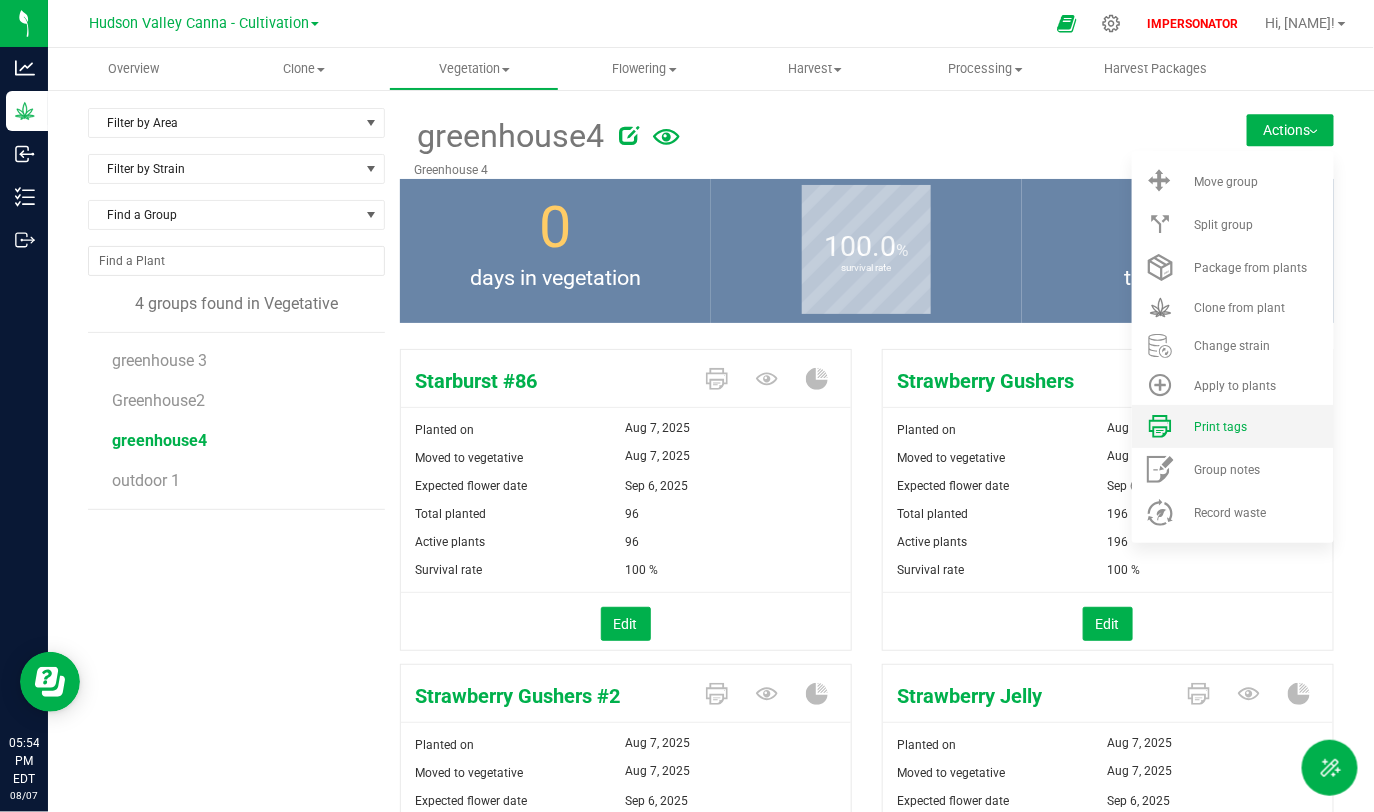 click on "Print tags" at bounding box center (1220, 427) 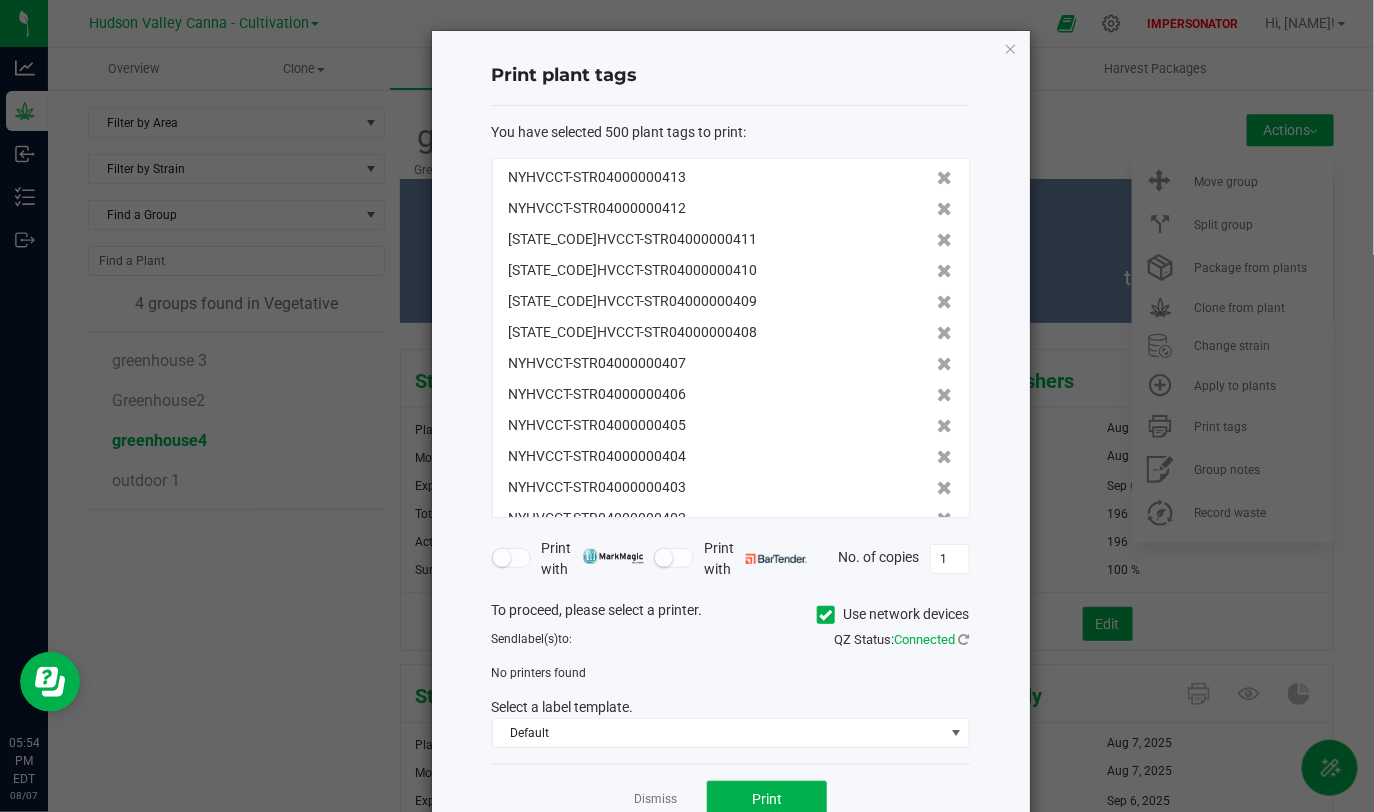 drag, startPoint x: 550, startPoint y: 130, endPoint x: 792, endPoint y: 131, distance: 242.00206 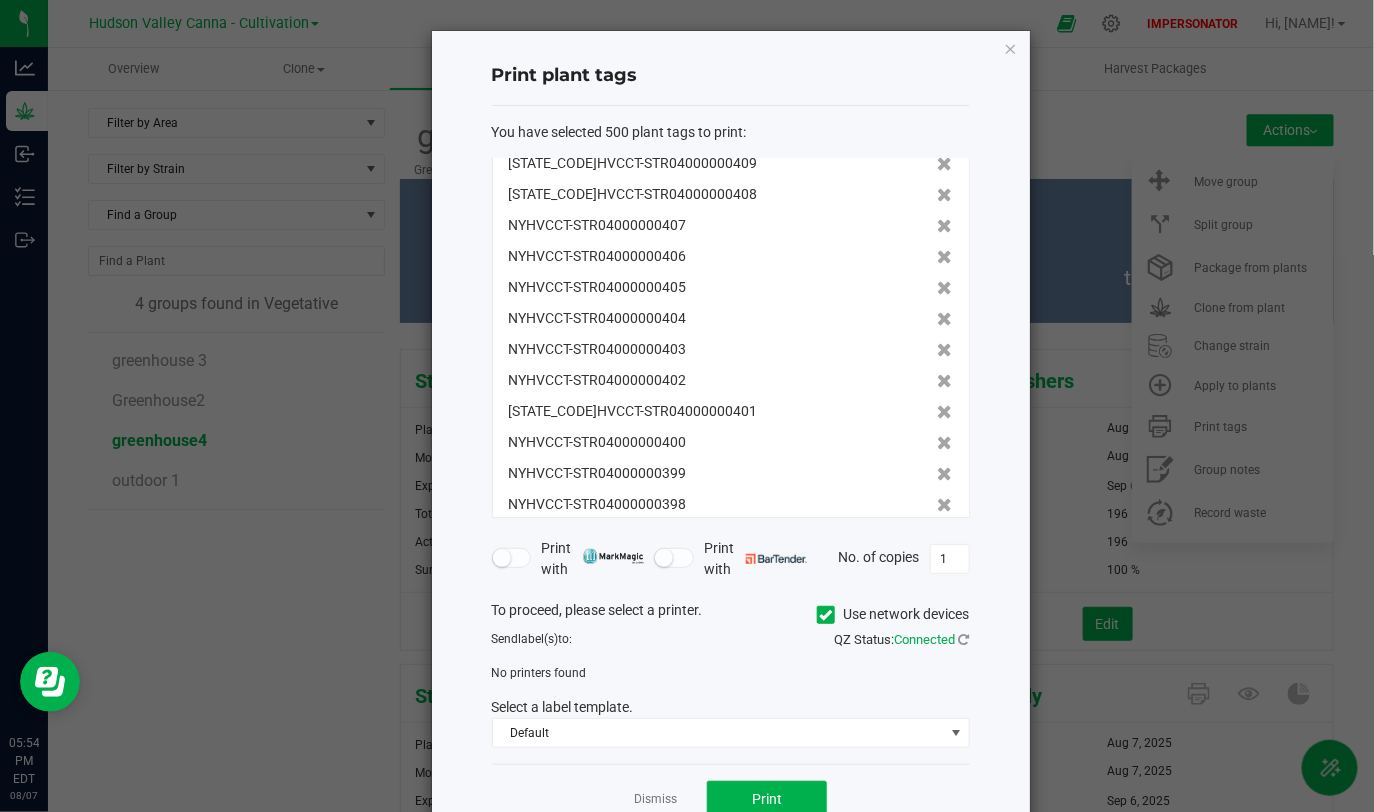 scroll, scrollTop: 0, scrollLeft: 0, axis: both 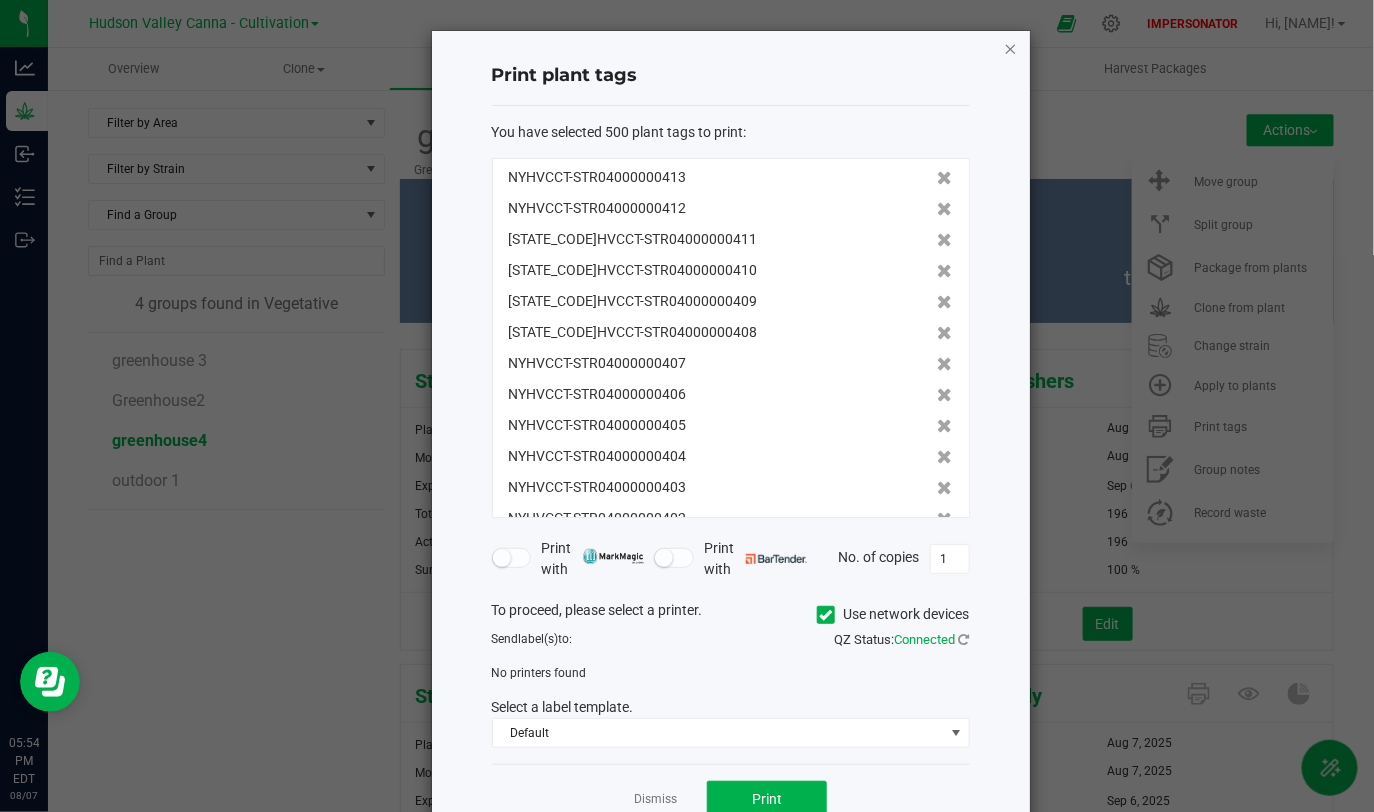 click 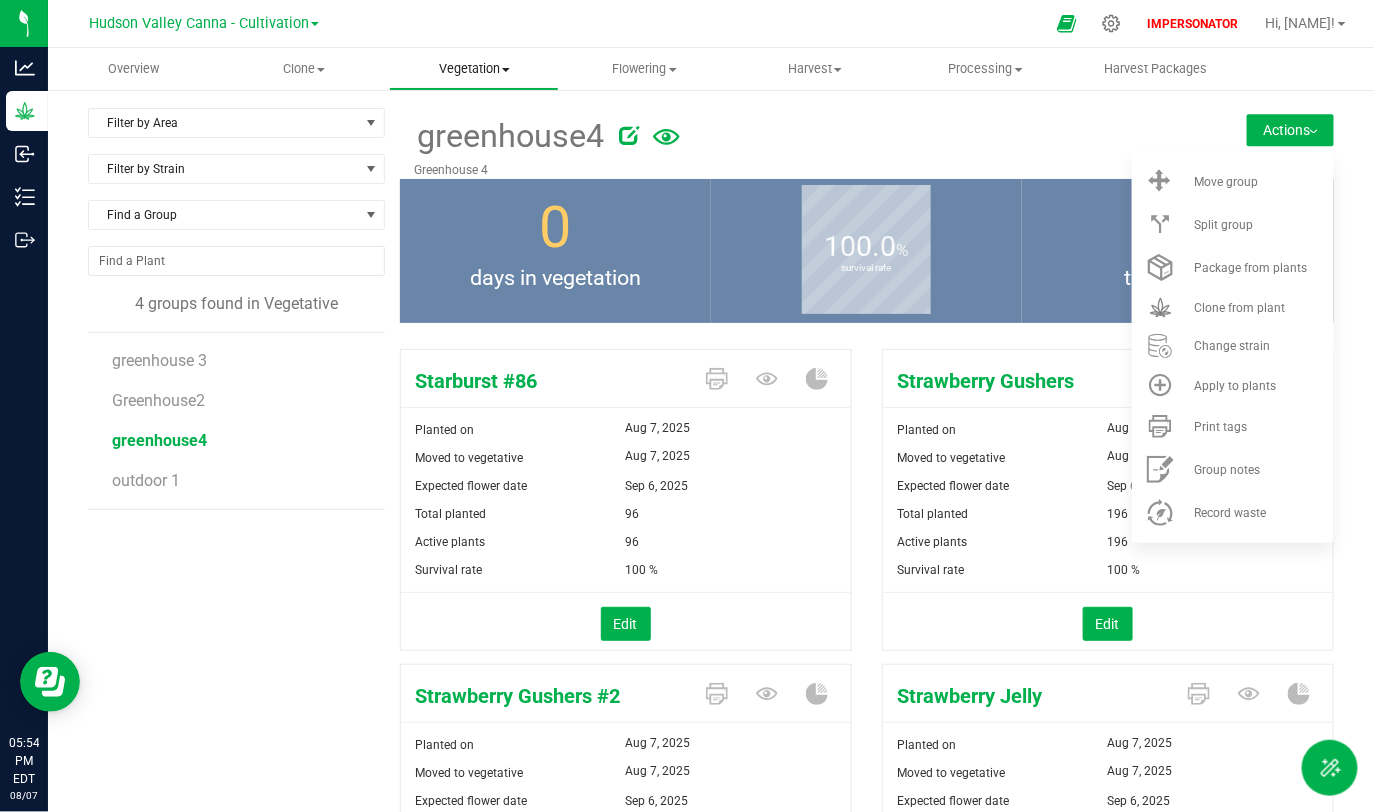 click on "Vegetation" at bounding box center [474, 69] 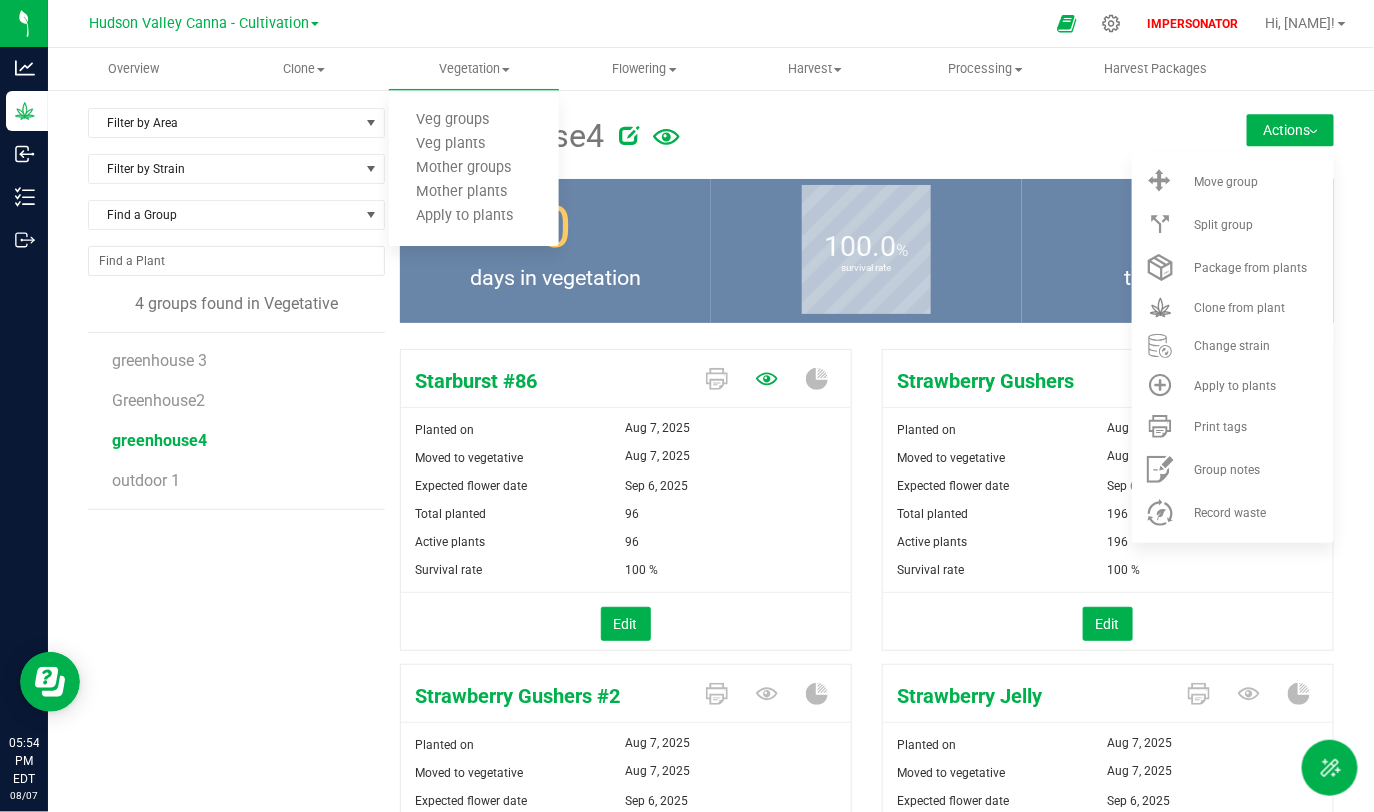 click 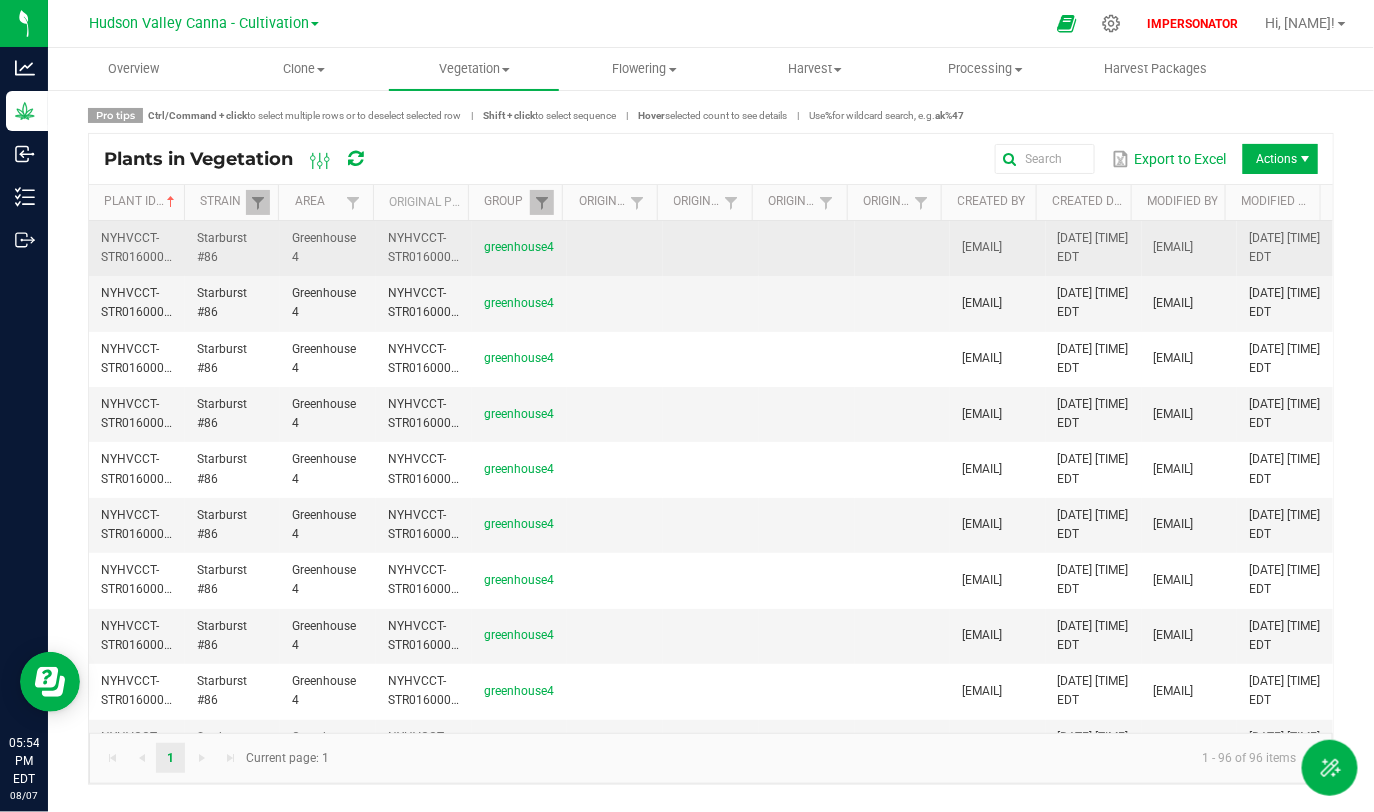 click at bounding box center (711, 248) 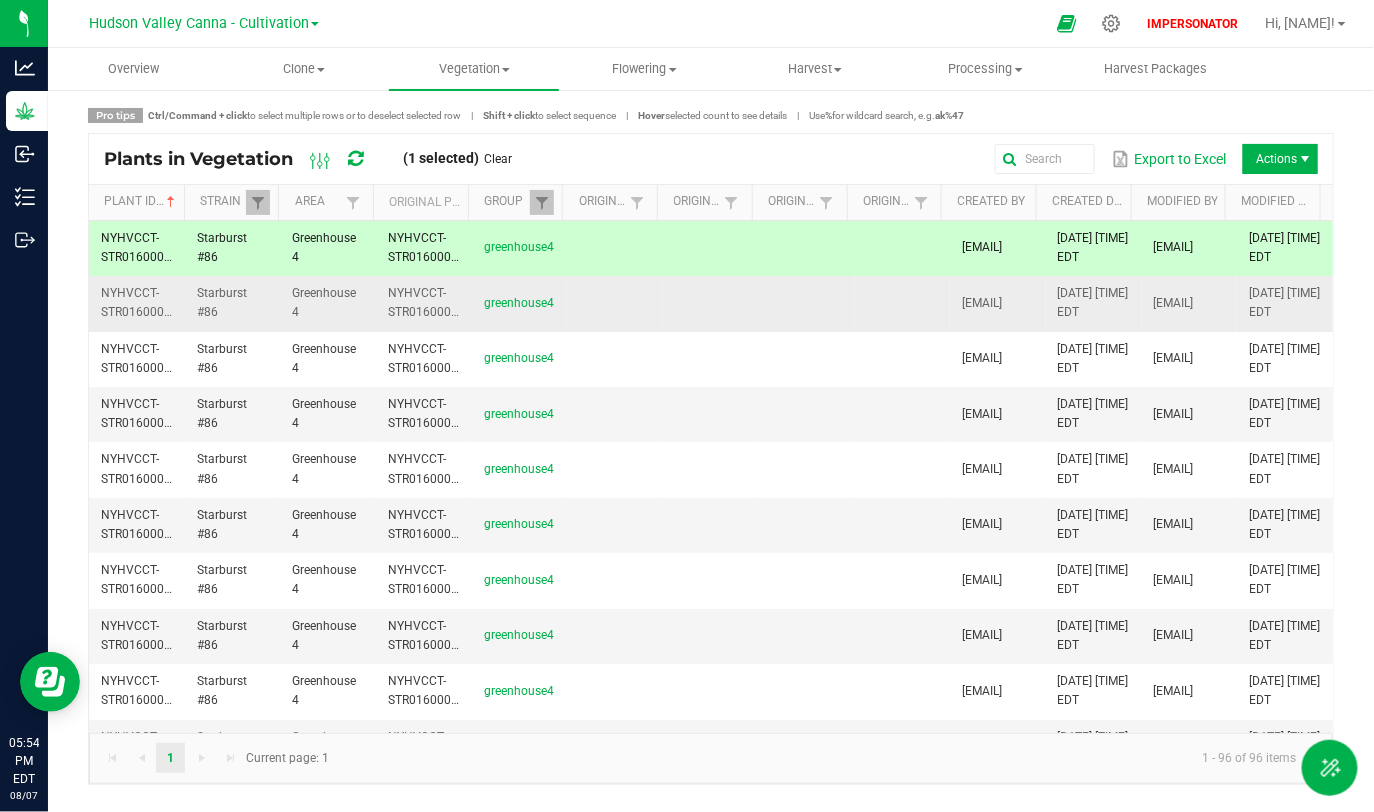 click at bounding box center (711, 303) 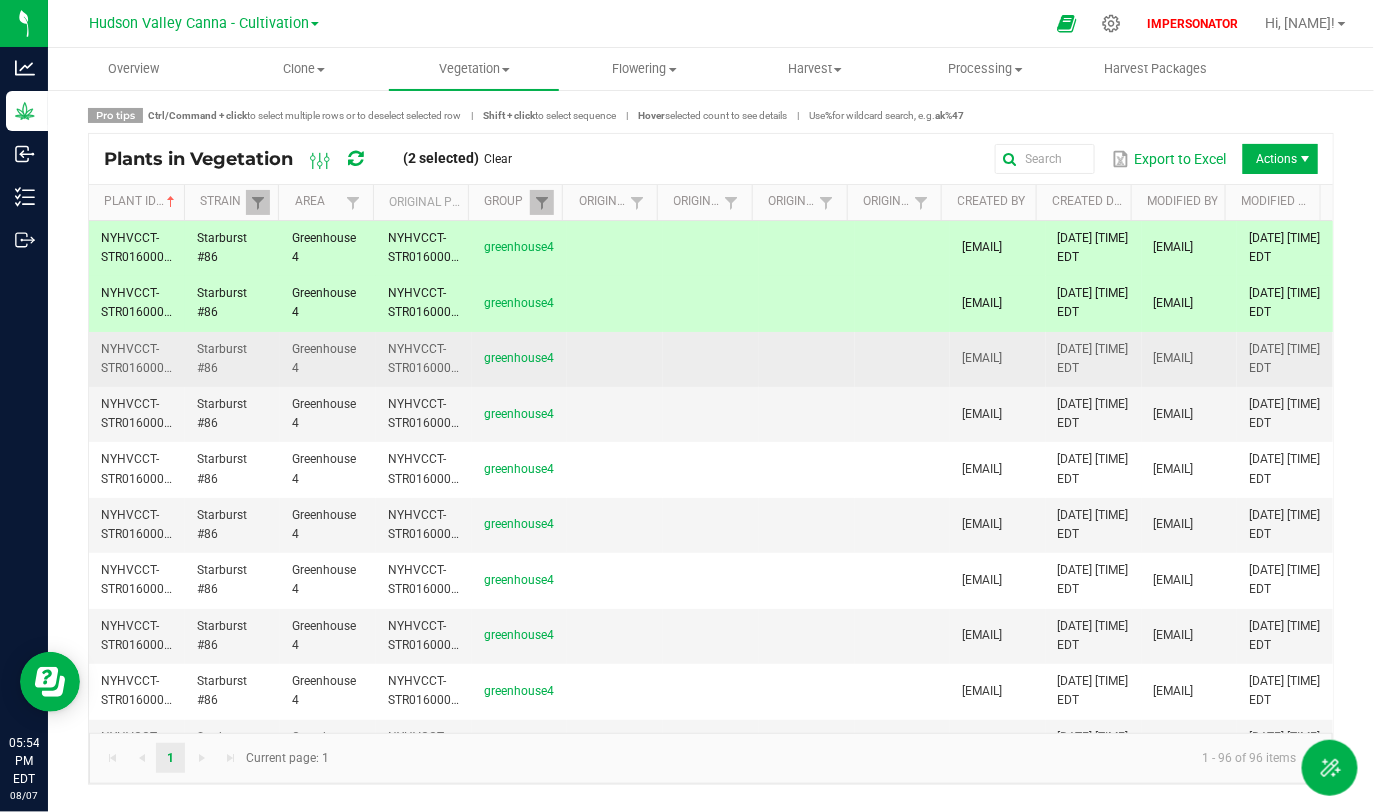 click at bounding box center (711, 359) 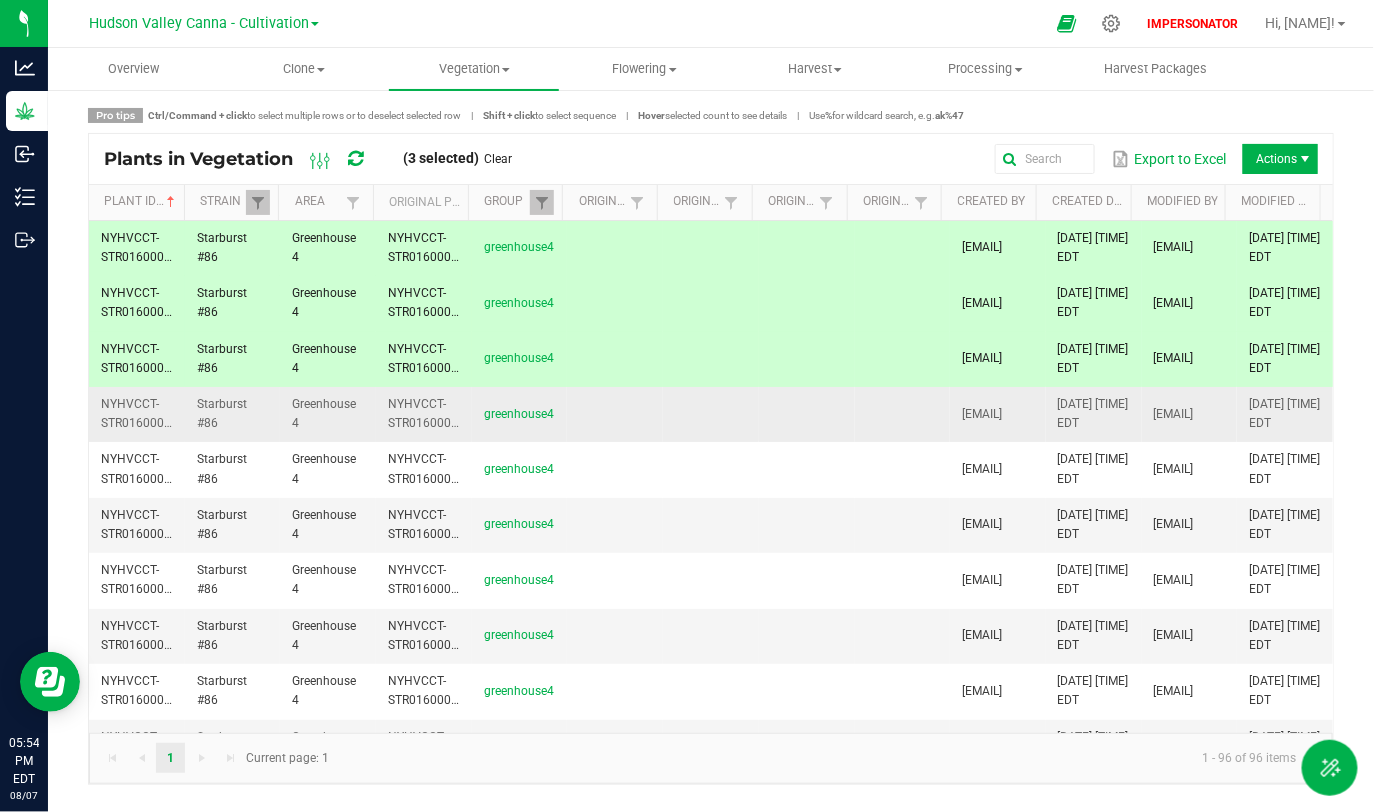 click at bounding box center (711, 414) 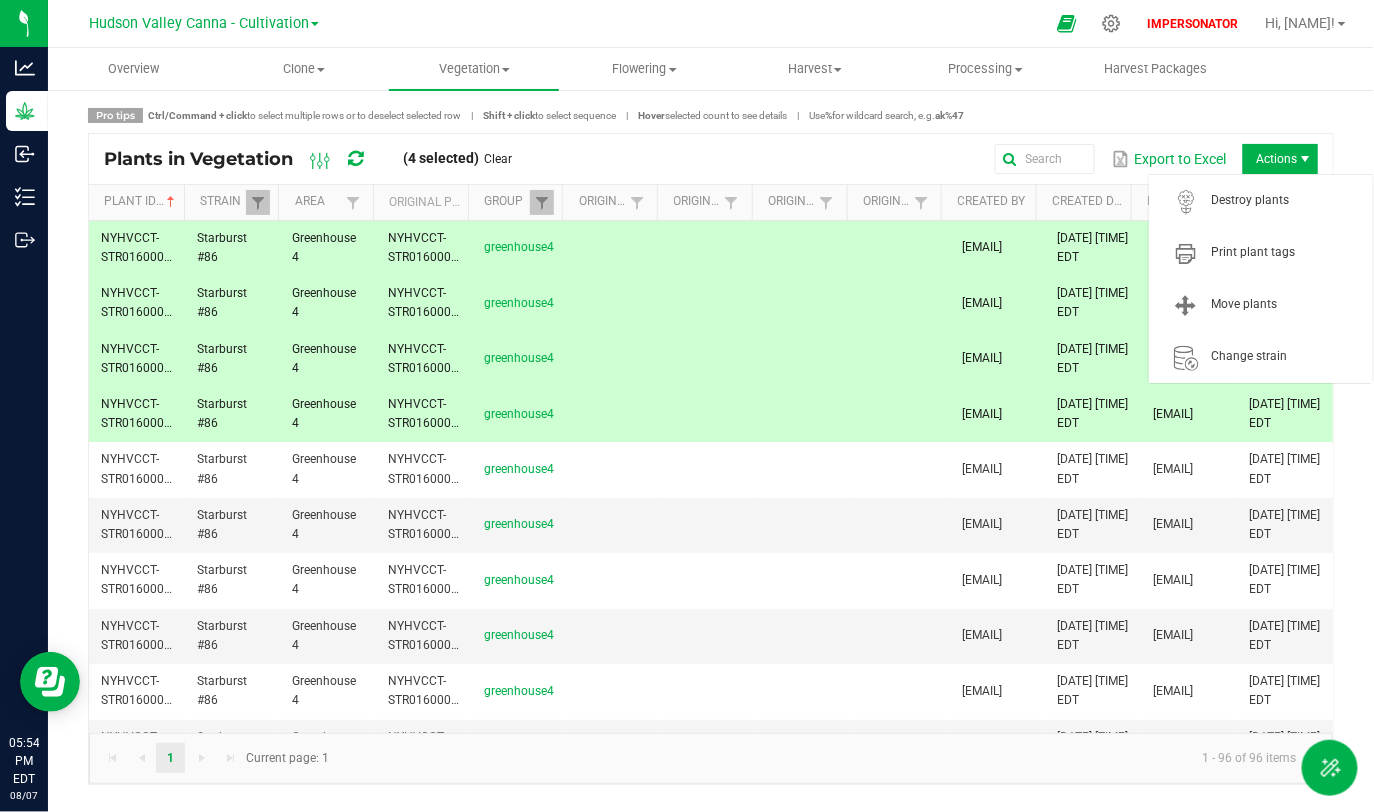 click on "Actions" at bounding box center (1280, 159) 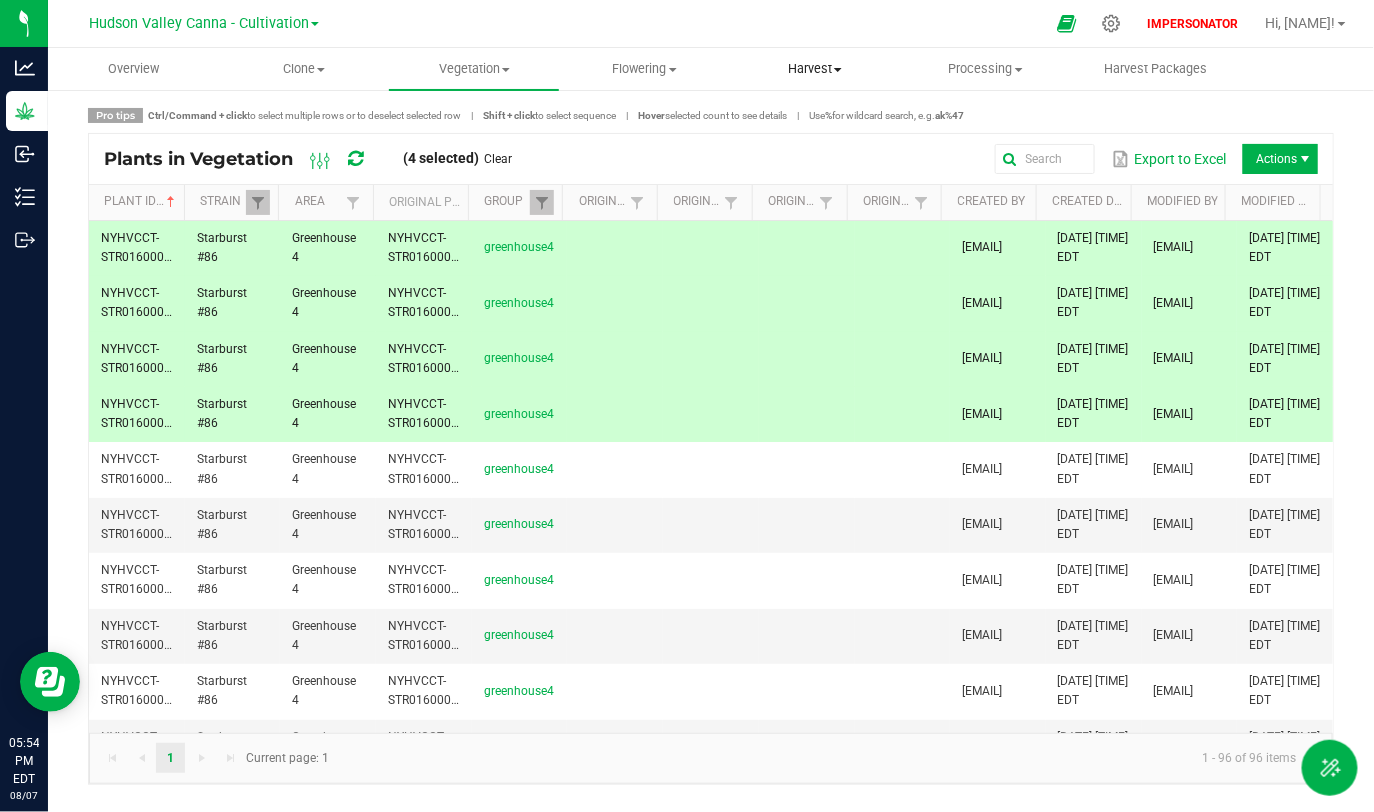 click on "Harvest
Harvests
Harvested plants" at bounding box center (815, 69) 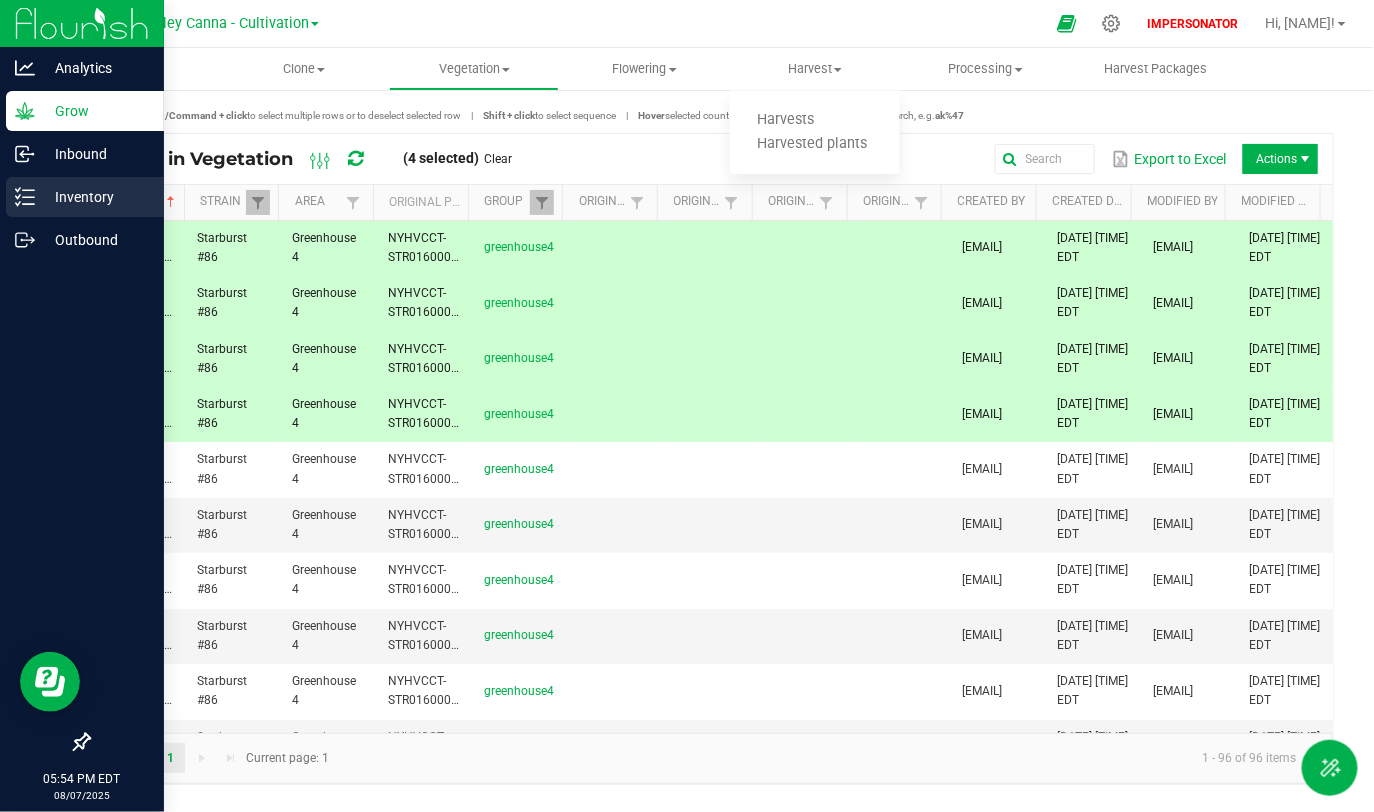 click on "Inventory" at bounding box center [95, 197] 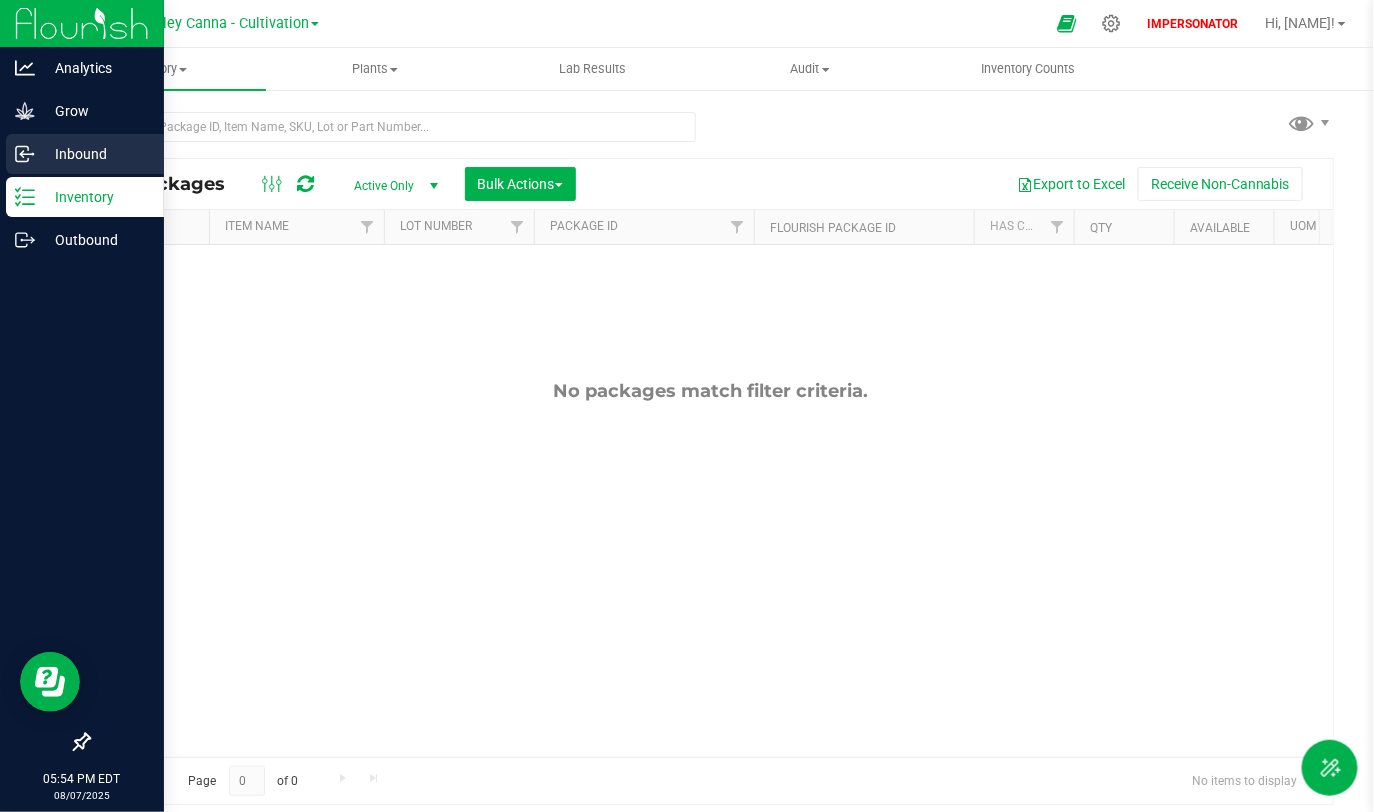 click on "Inbound" at bounding box center (95, 154) 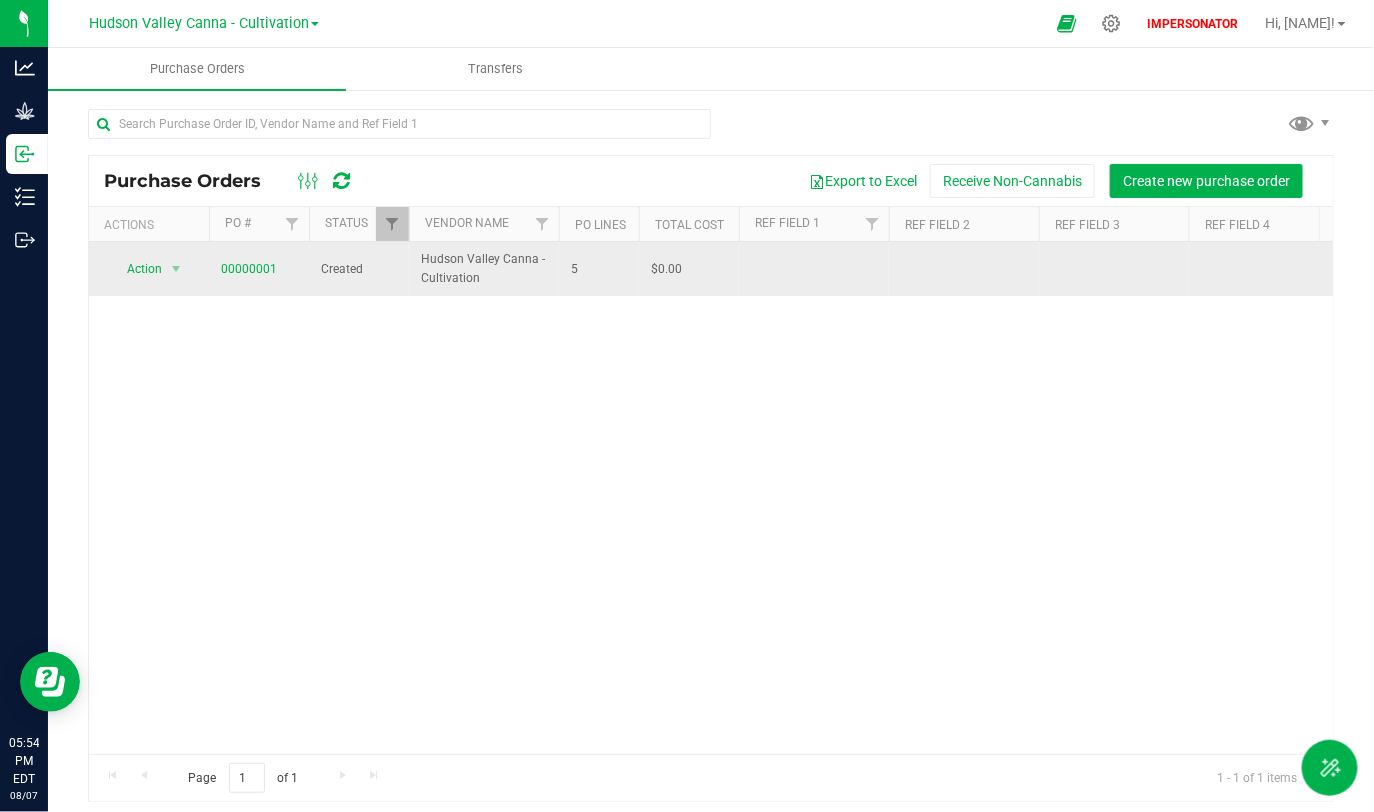 click on "00000001" at bounding box center [259, 269] 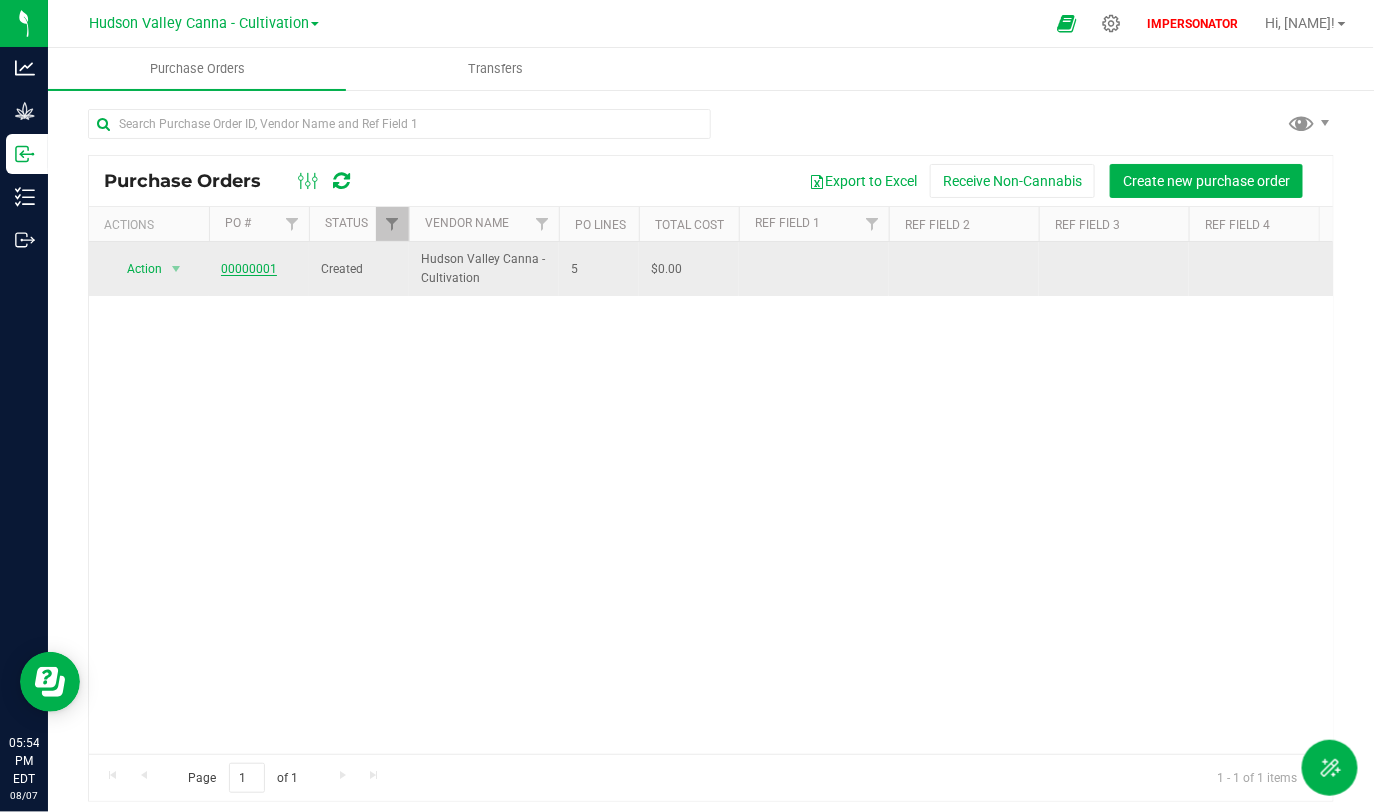 click on "00000001" at bounding box center (249, 269) 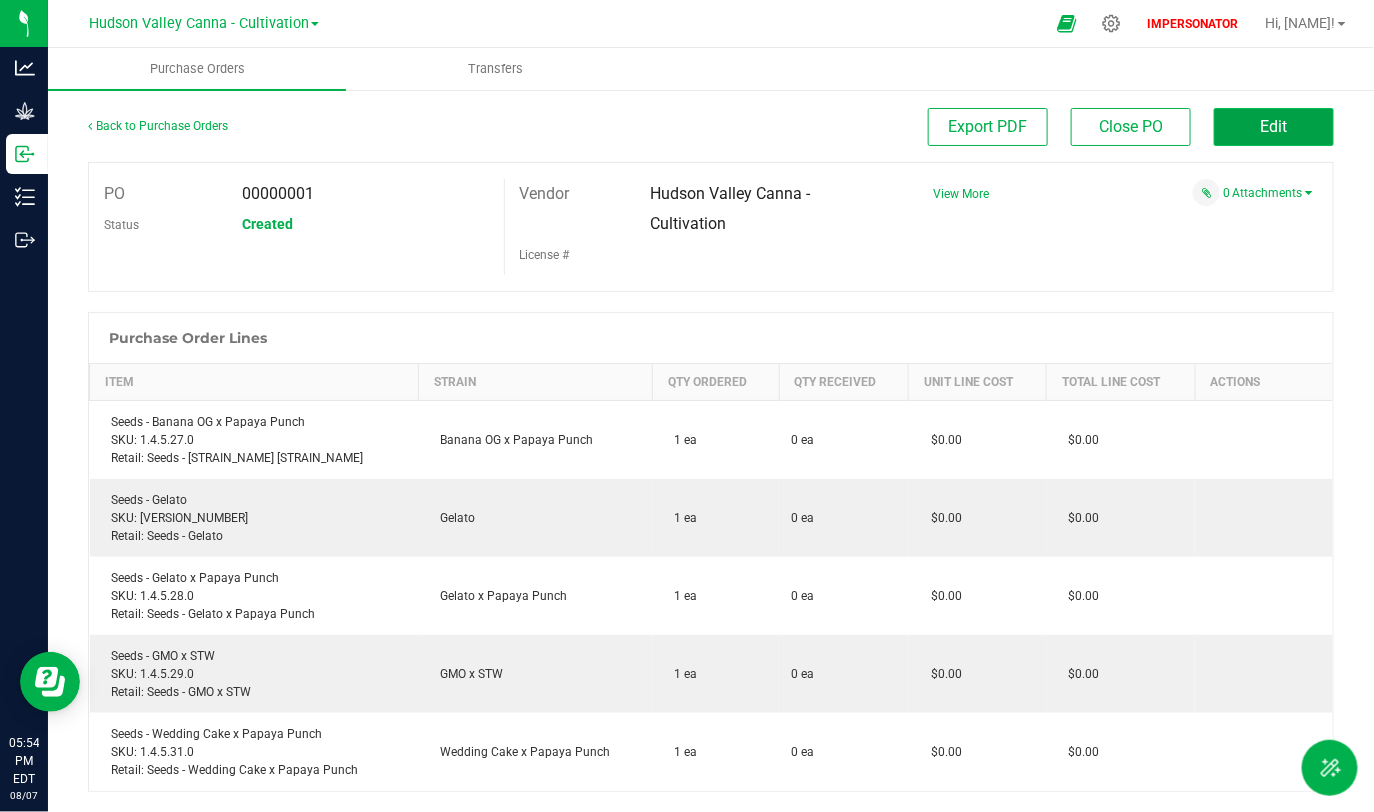 click on "Edit" at bounding box center (1274, 127) 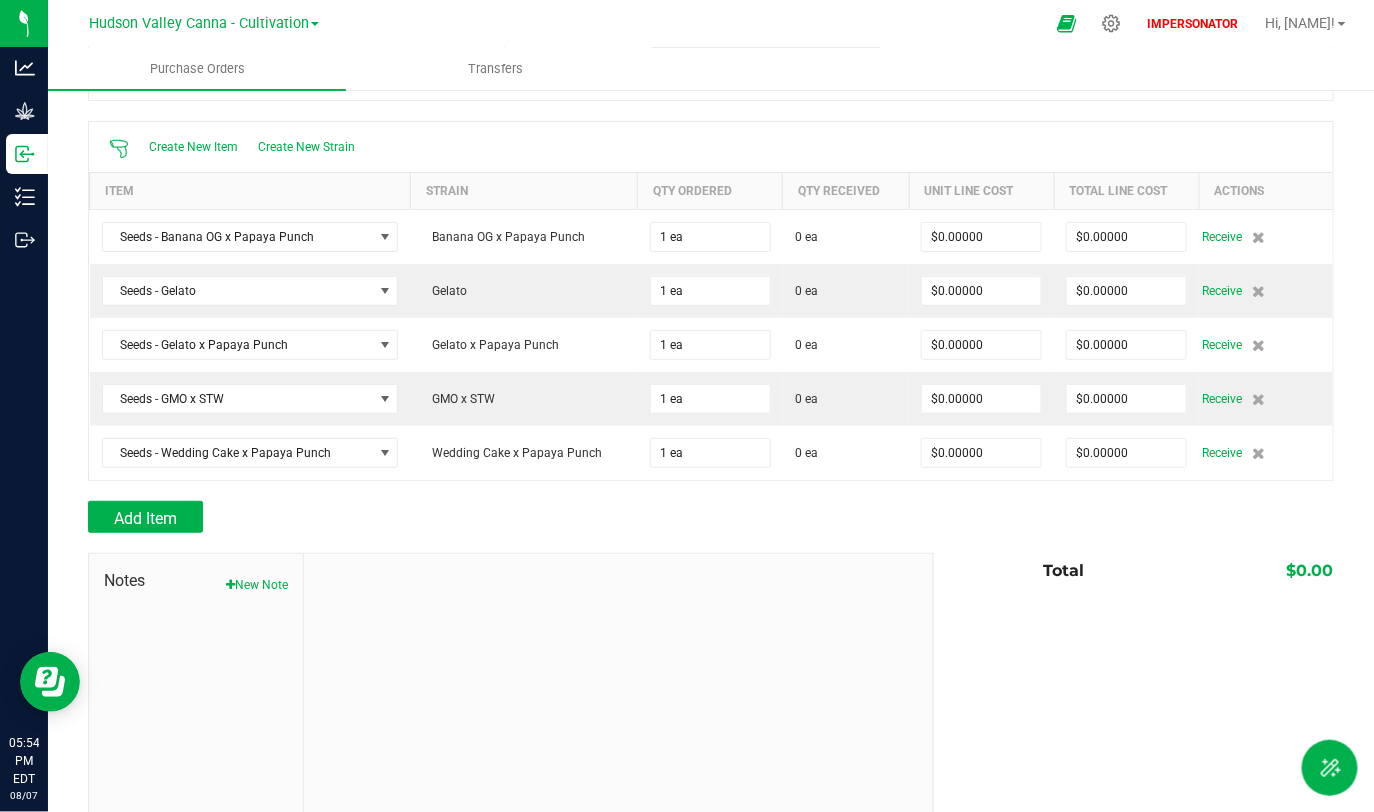scroll, scrollTop: 190, scrollLeft: 0, axis: vertical 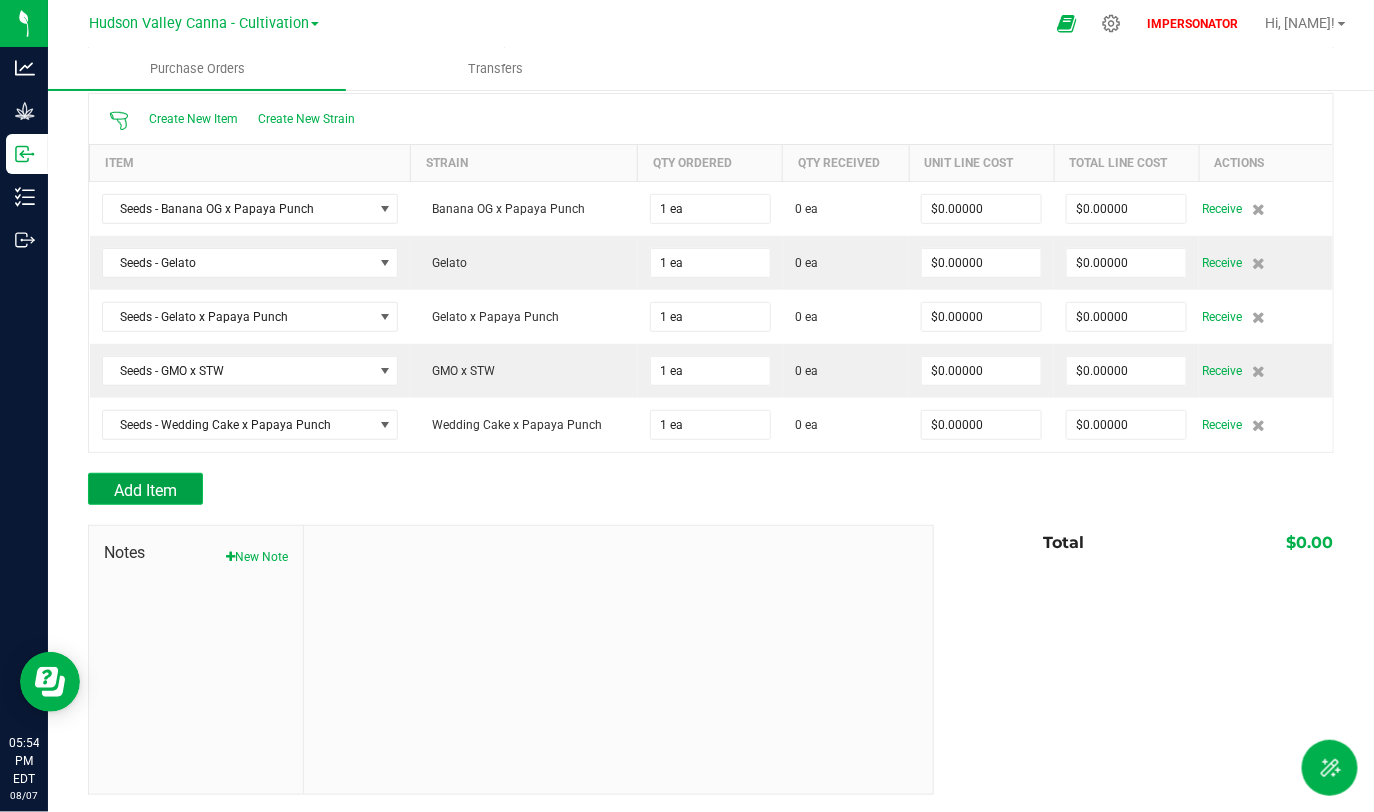 click on "Add Item" at bounding box center (145, 490) 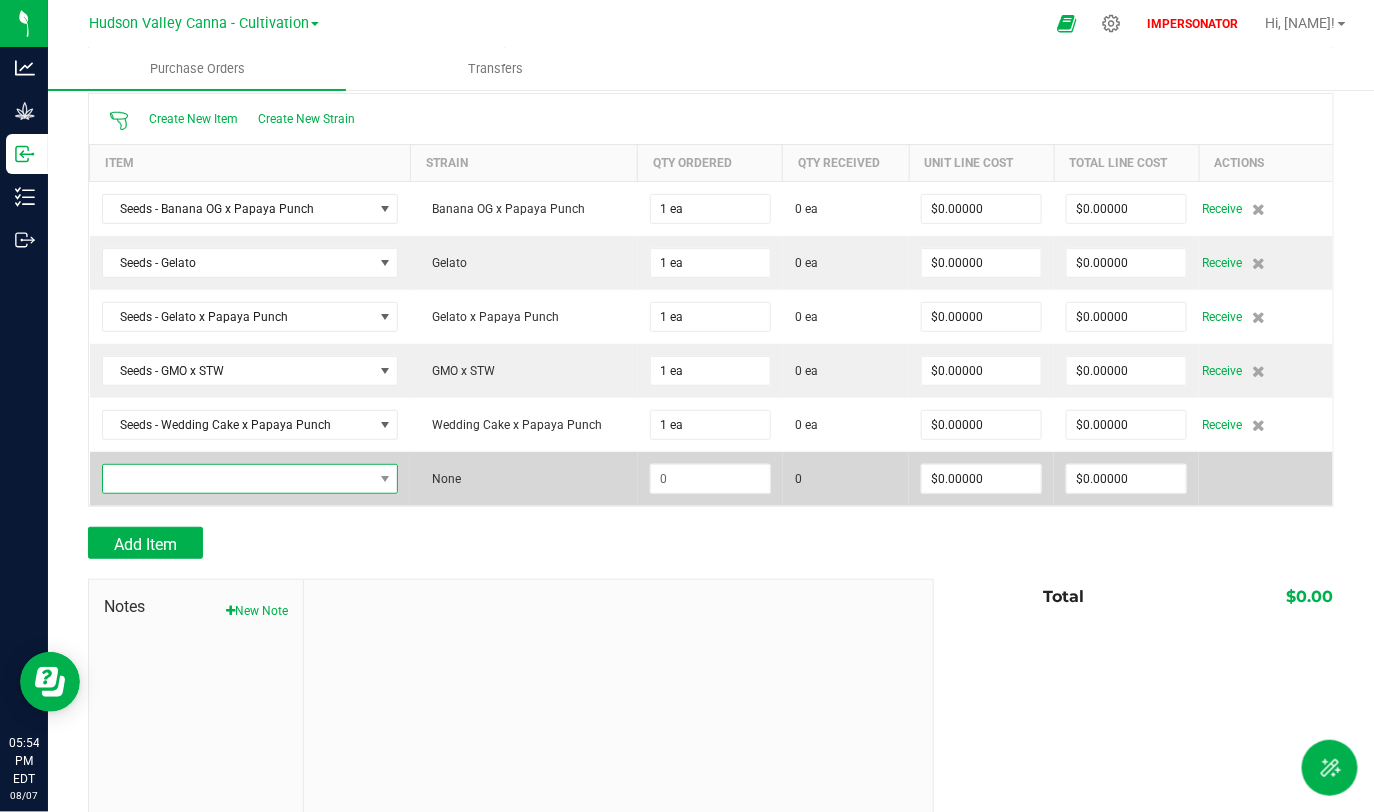 click at bounding box center [238, 479] 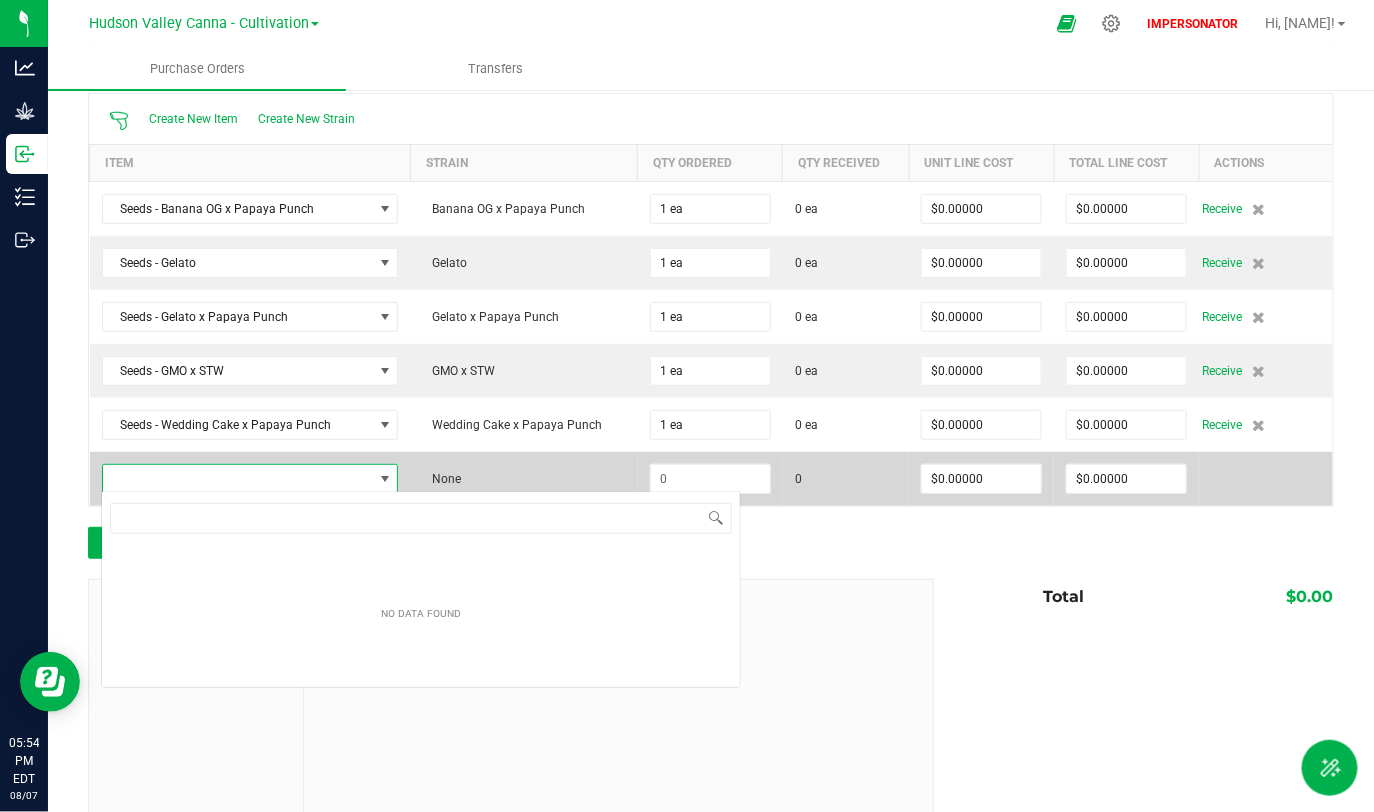 scroll, scrollTop: 99970, scrollLeft: 99708, axis: both 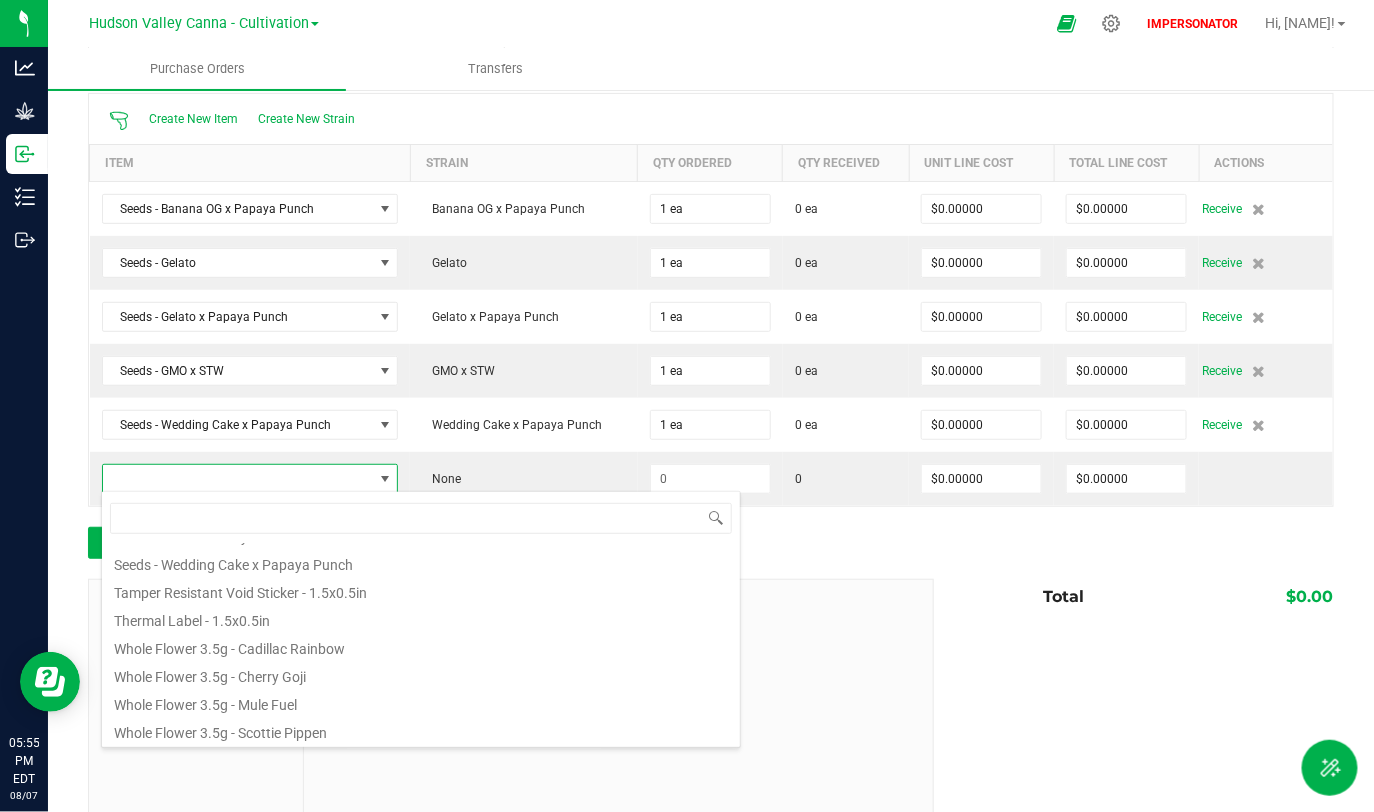 click at bounding box center [618, 714] 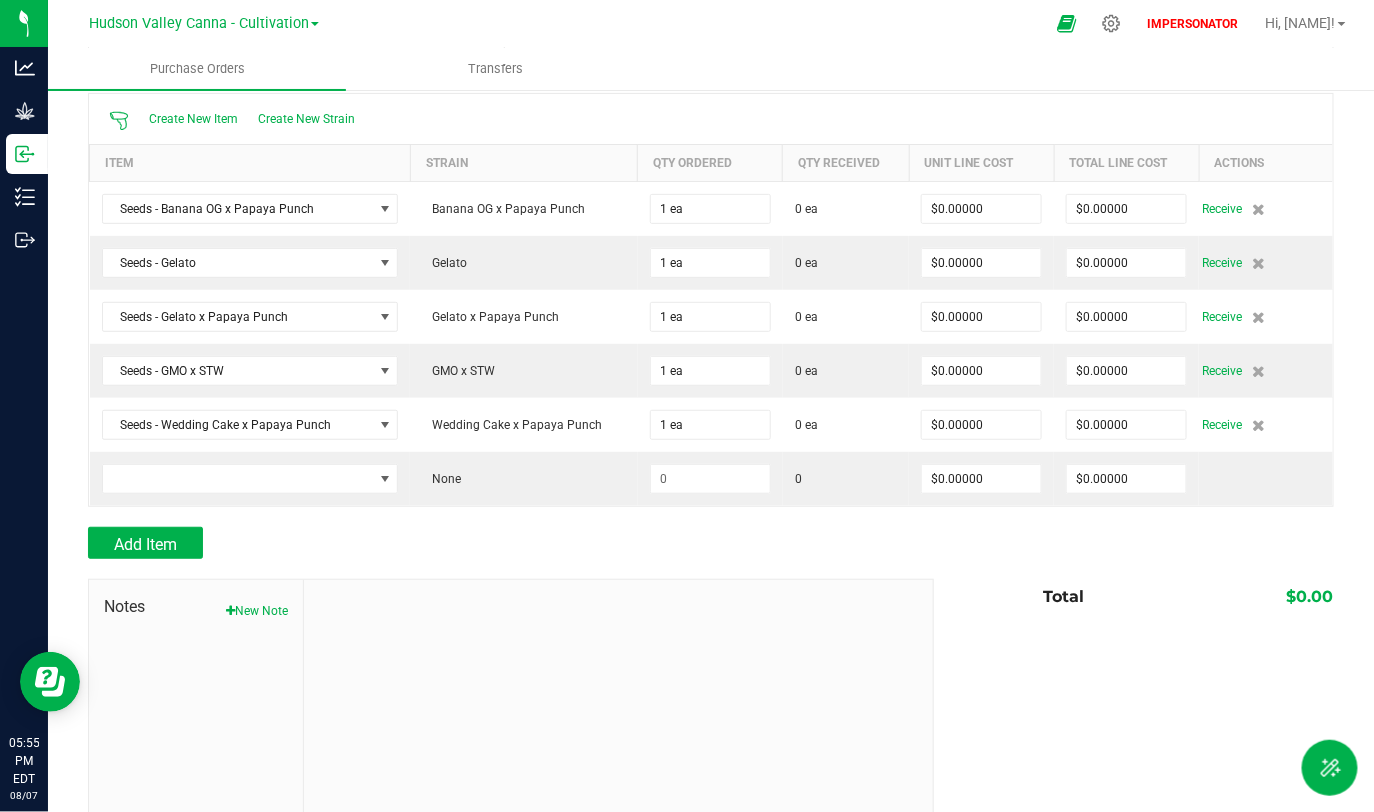 scroll, scrollTop: 0, scrollLeft: 0, axis: both 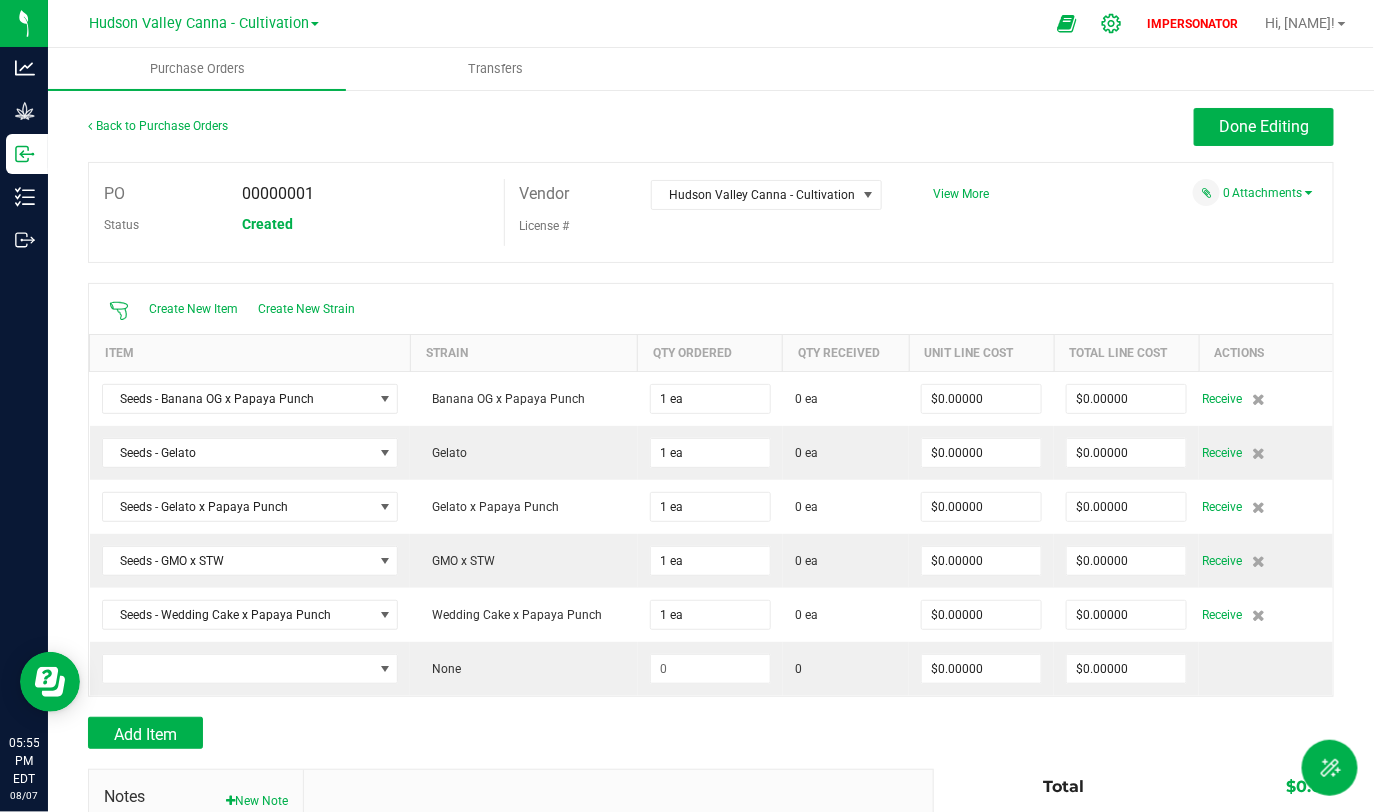click 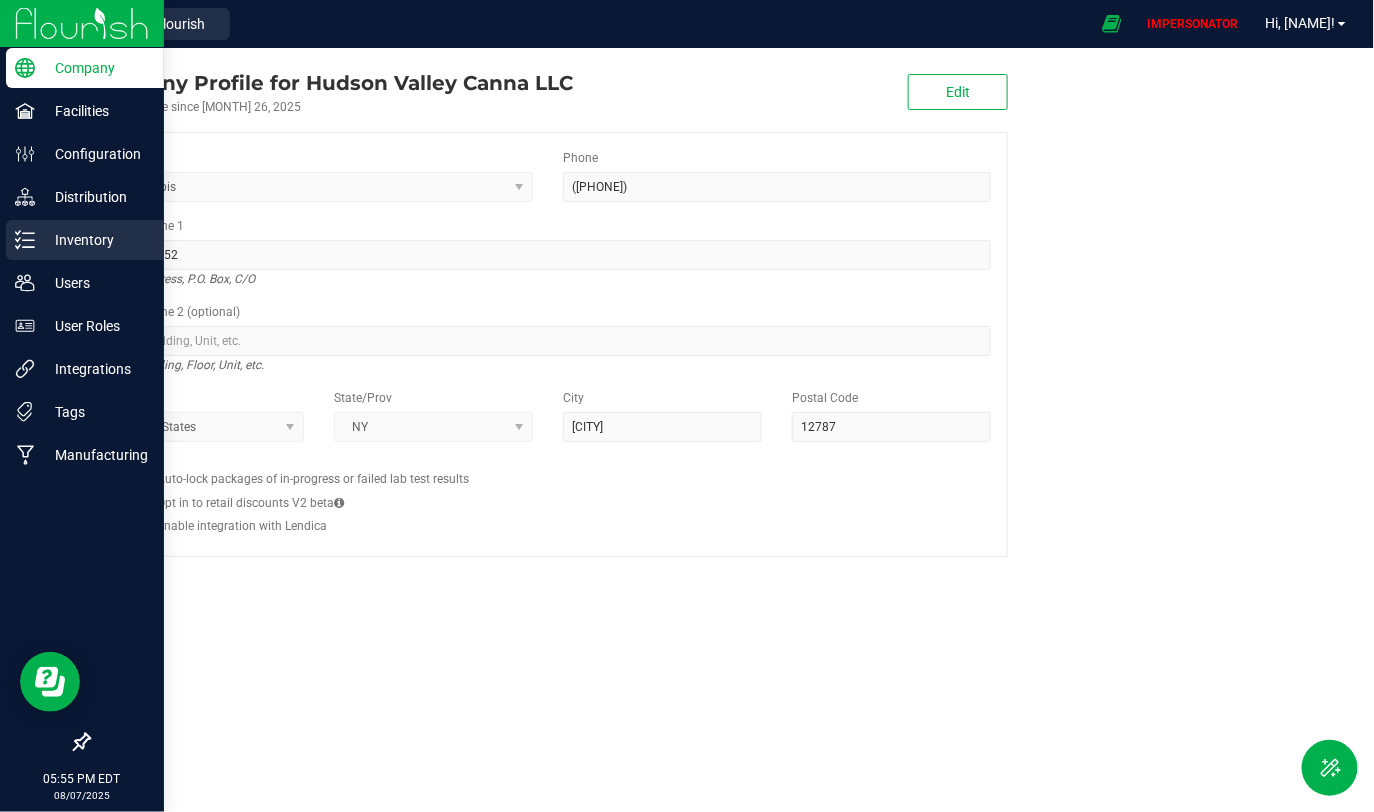 click on "Inventory" at bounding box center (95, 240) 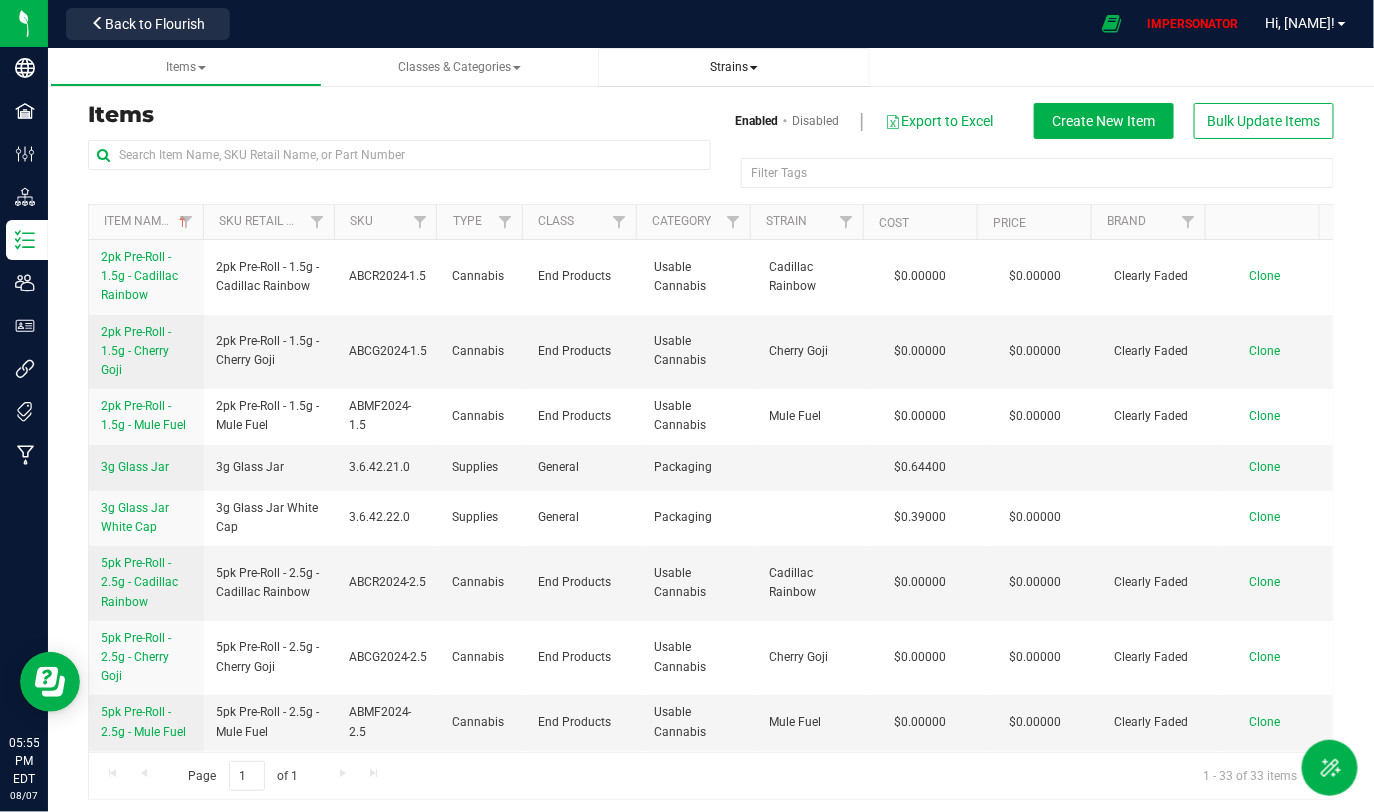 click on "Strains" at bounding box center [734, 67] 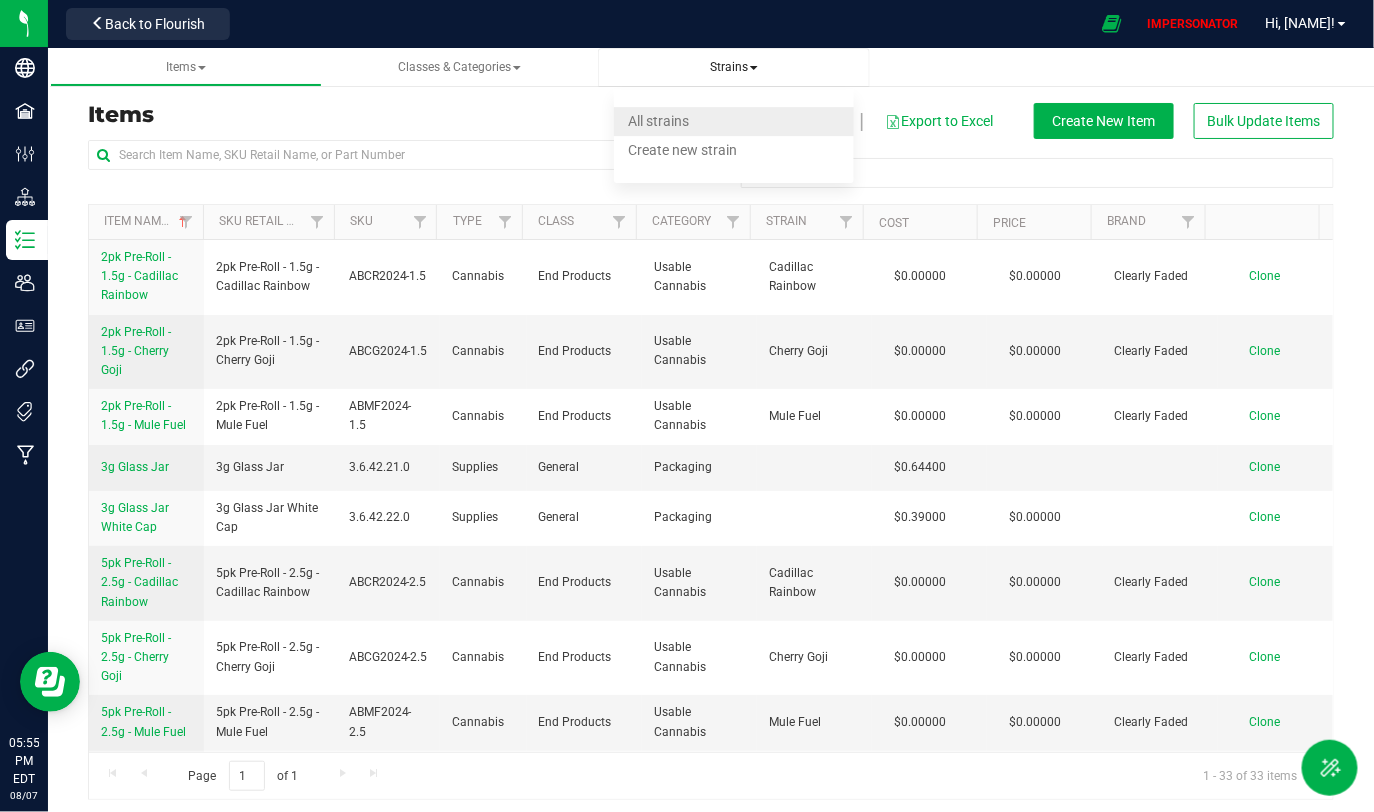 click on "All strains" at bounding box center (658, 121) 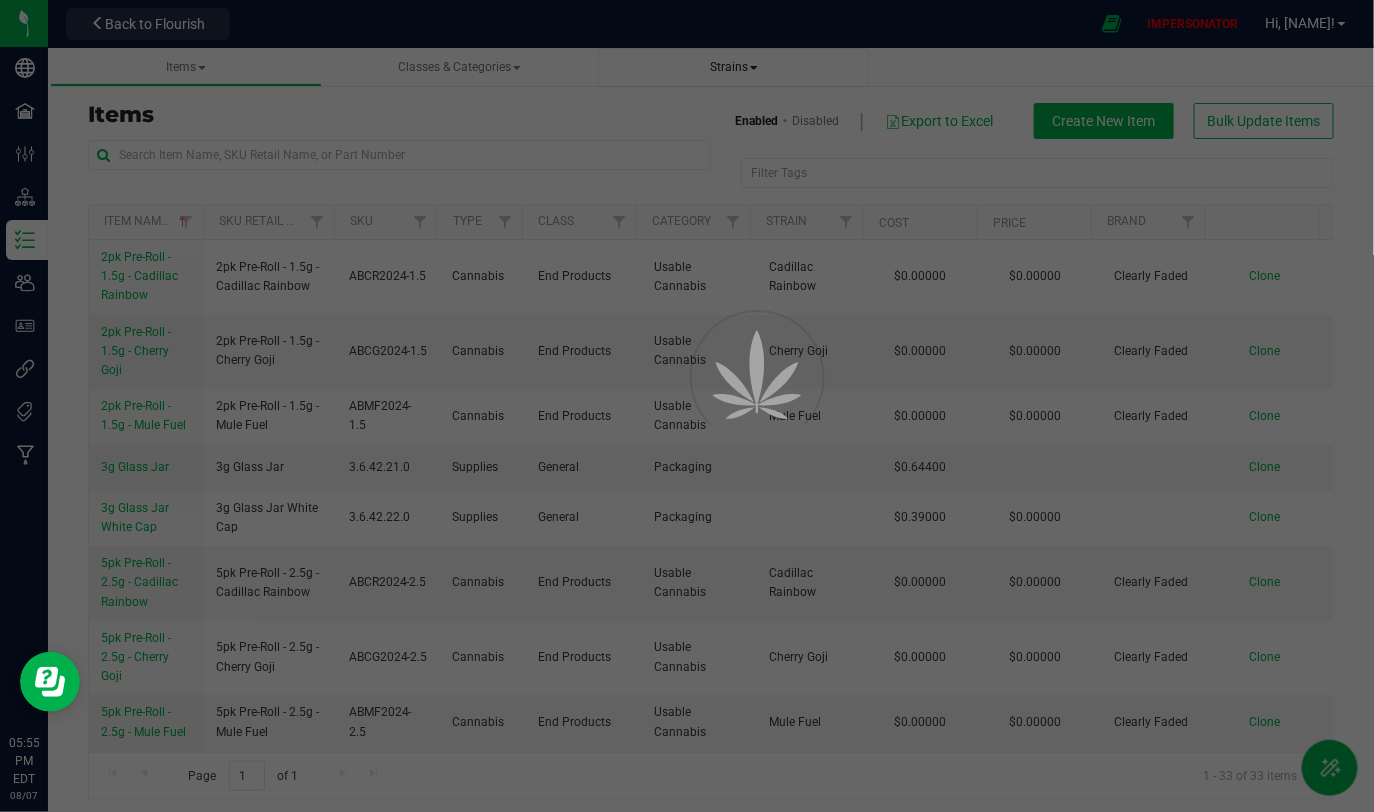 click at bounding box center (687, 406) 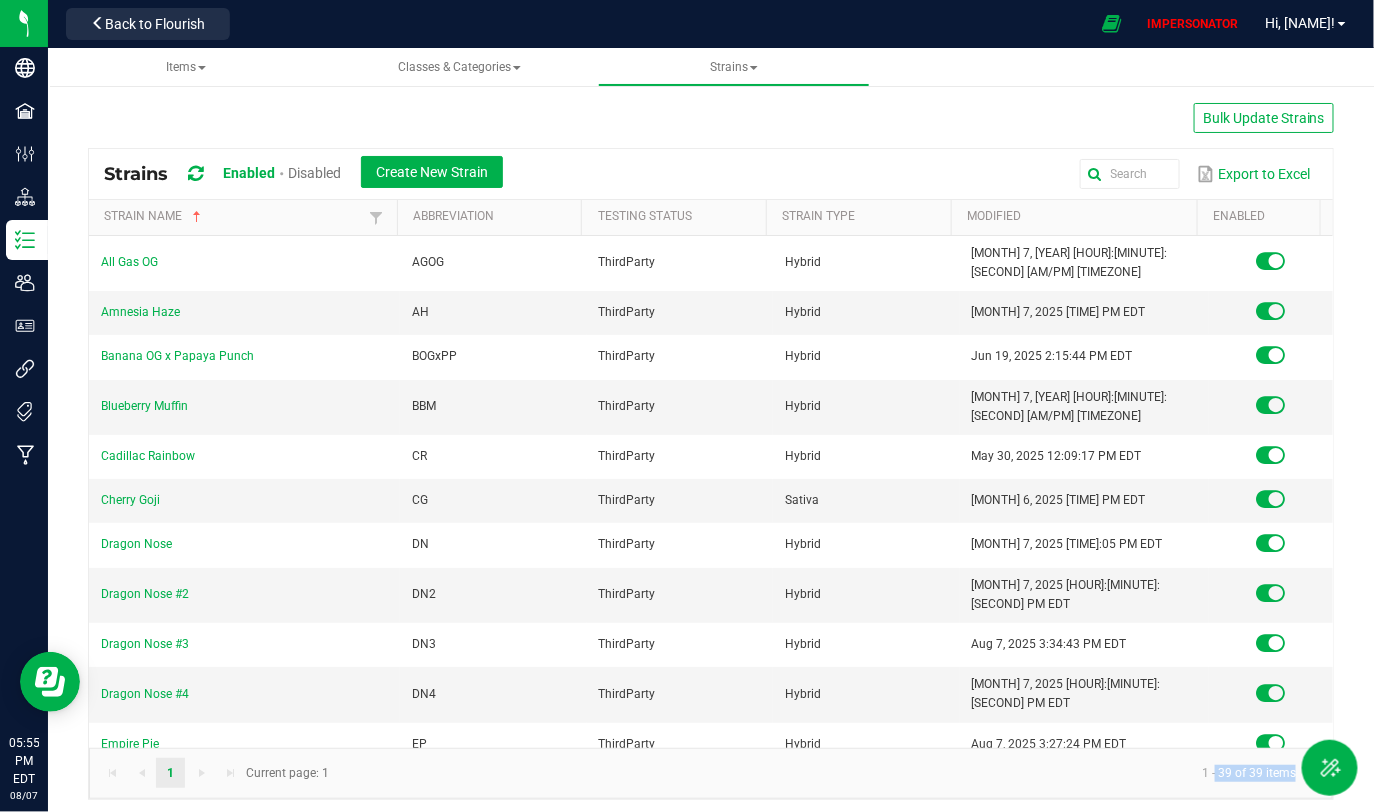 drag, startPoint x: 1202, startPoint y: 778, endPoint x: 1373, endPoint y: 778, distance: 171 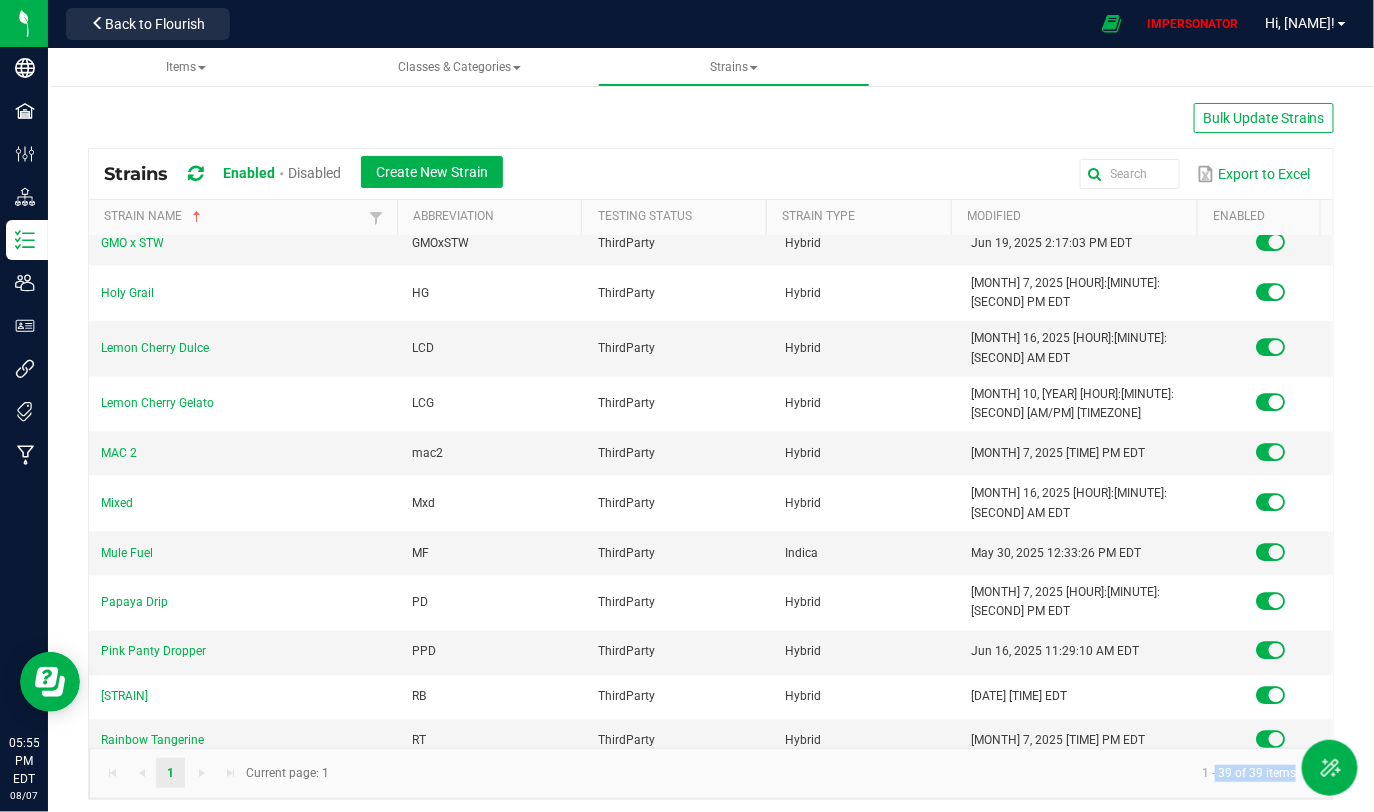 scroll, scrollTop: 1195, scrollLeft: 0, axis: vertical 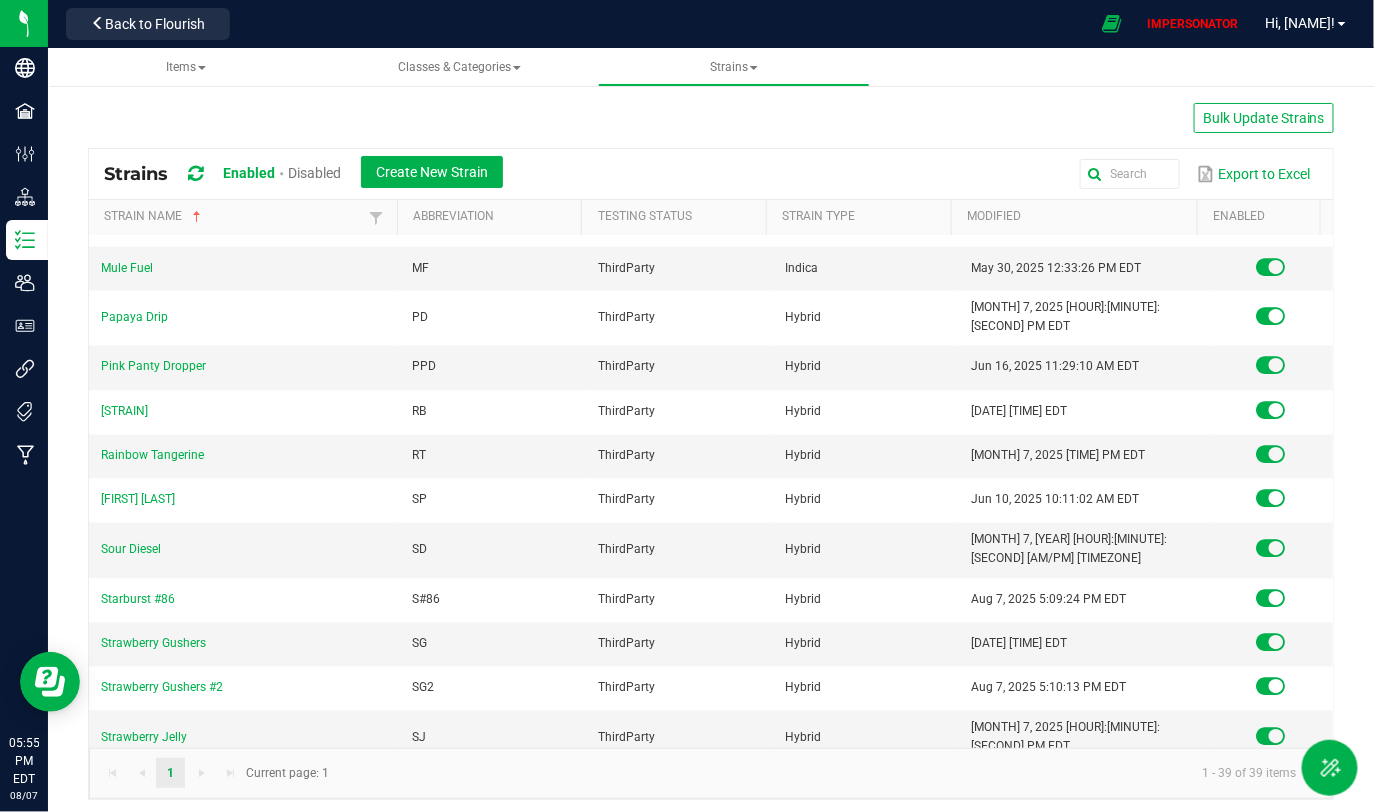 click on "1 - 39 of 39 items" 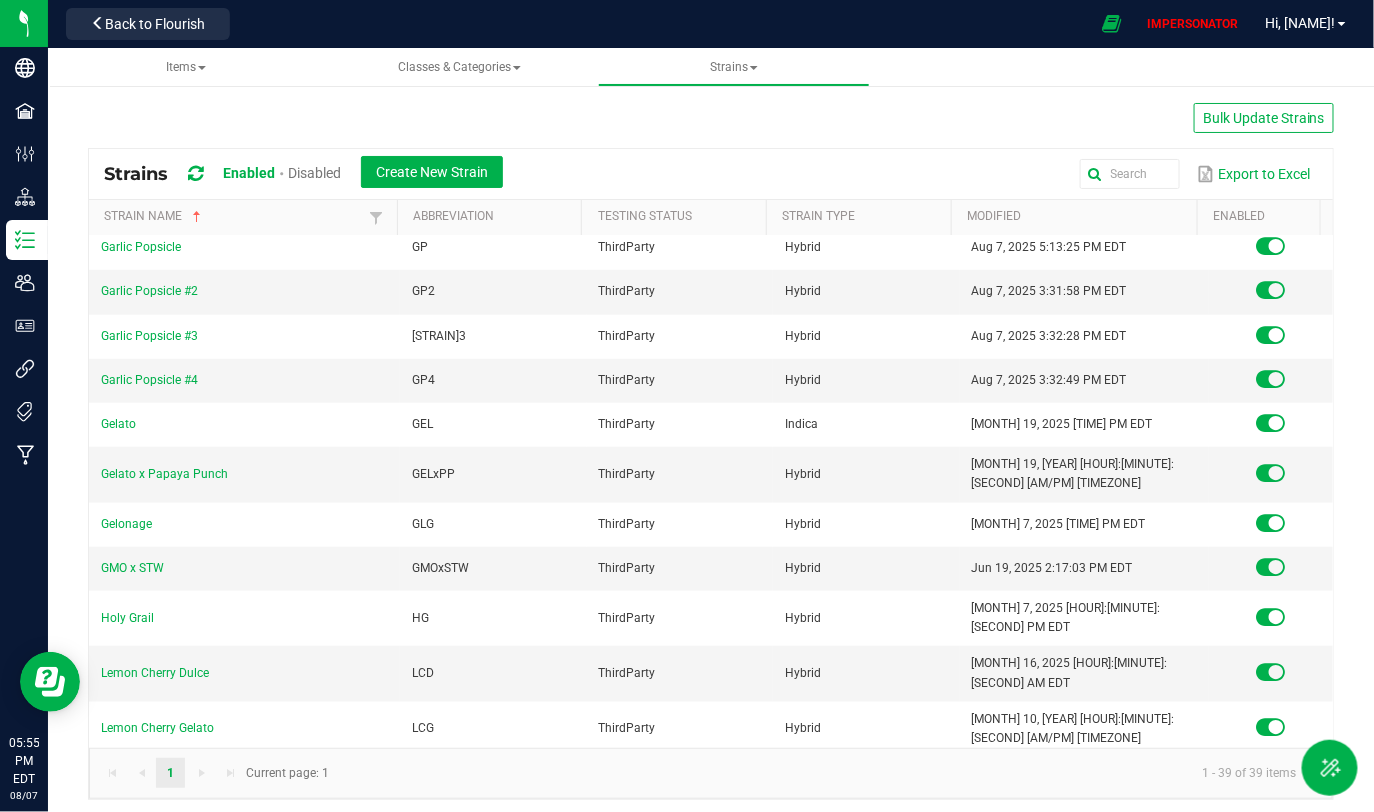 scroll, scrollTop: 592, scrollLeft: 0, axis: vertical 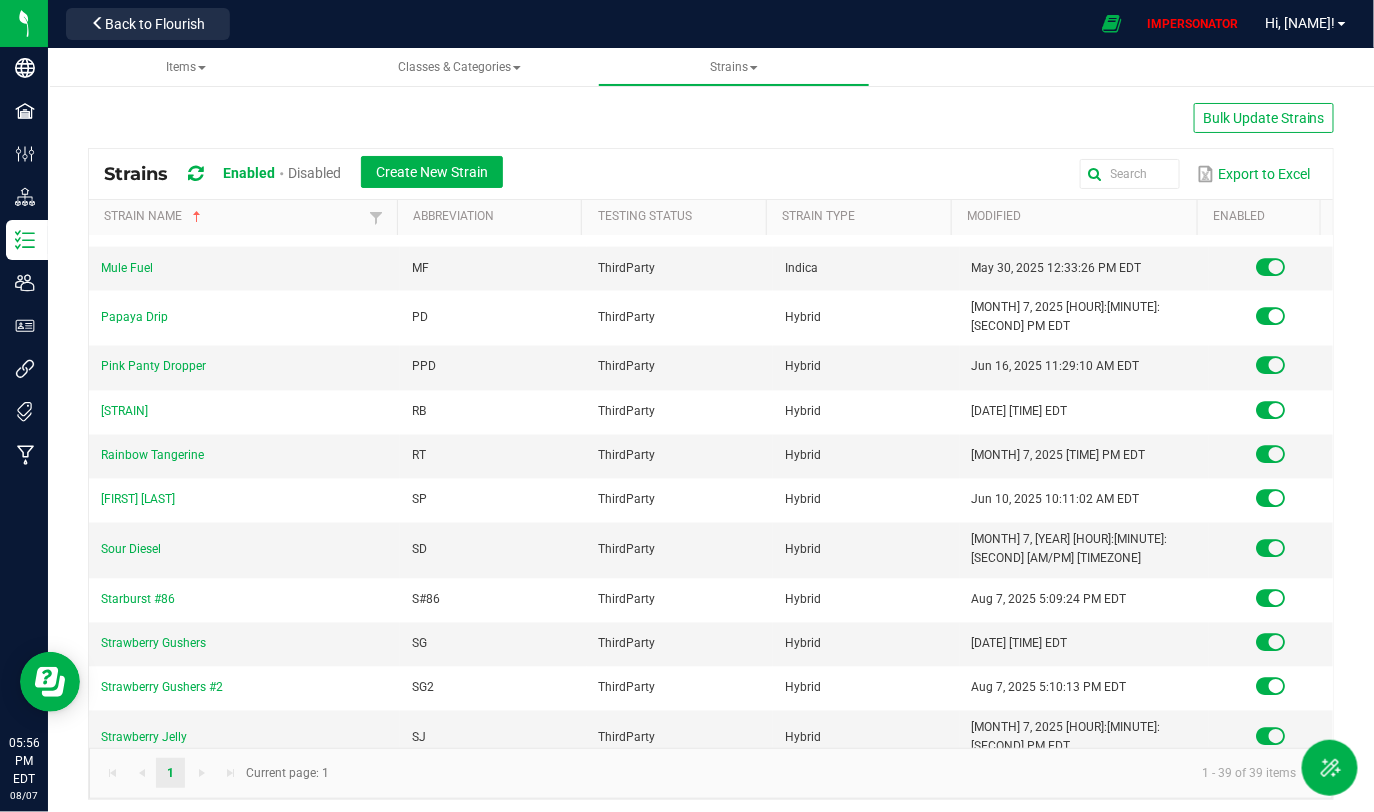 click on "Wedding Cake x Papaya Punch" at bounding box center [186, 876] 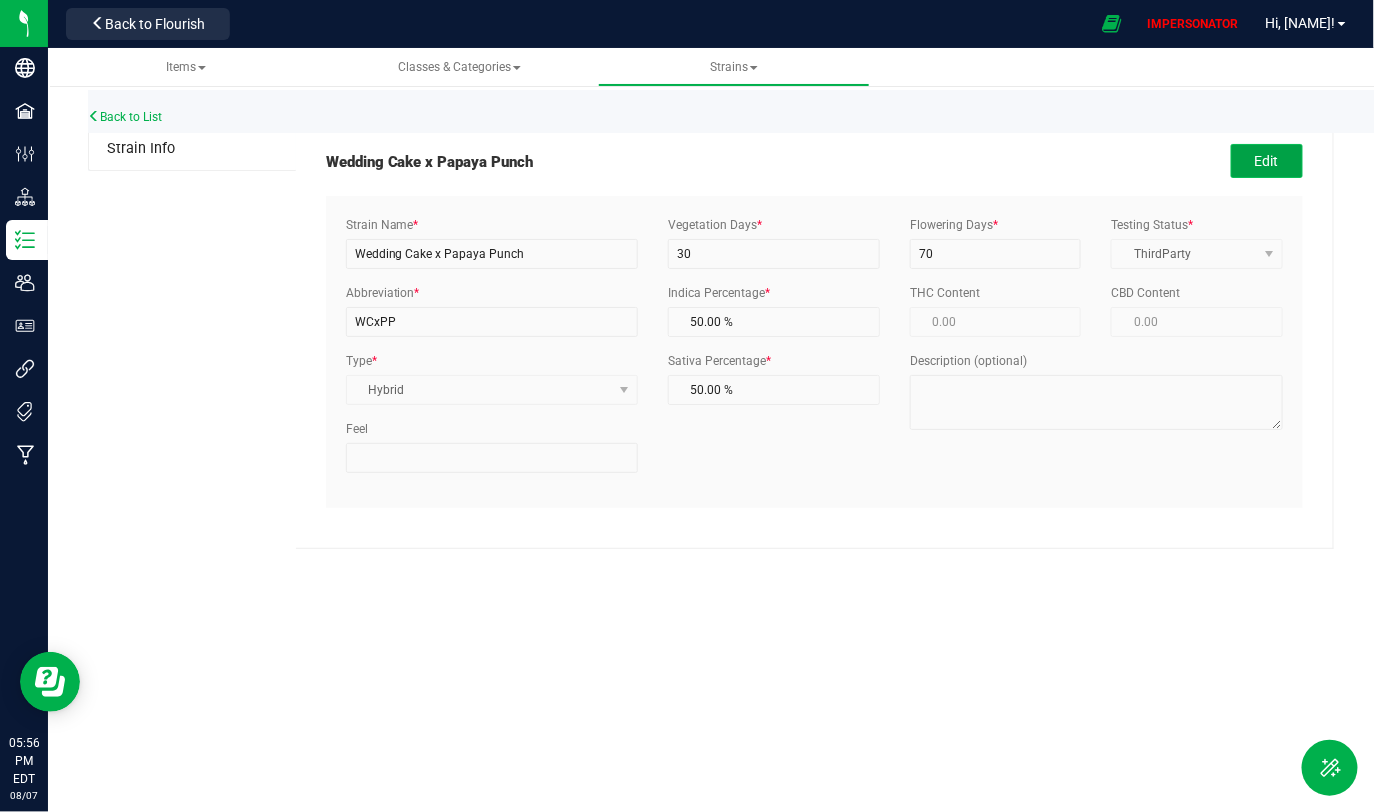 click on "Edit" at bounding box center [1267, 161] 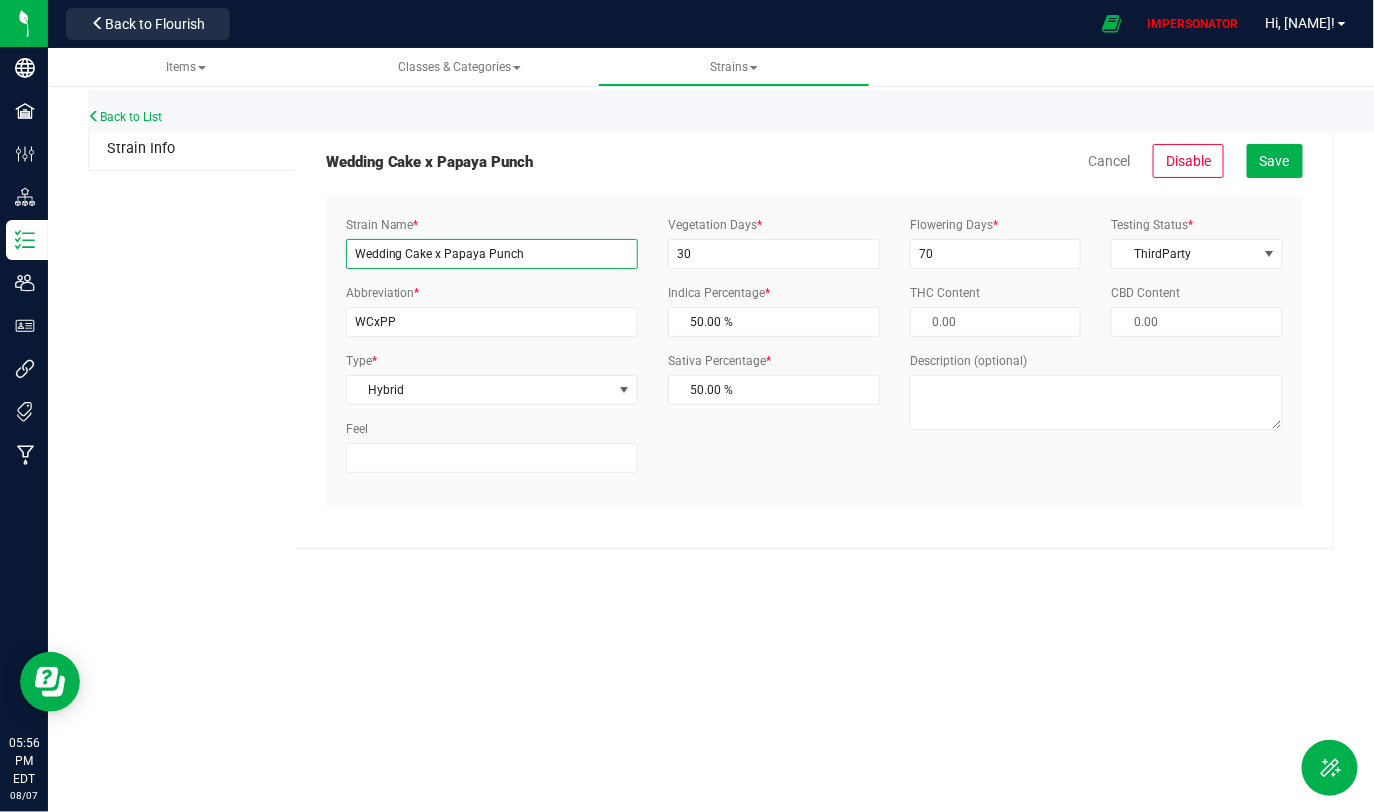 drag, startPoint x: 485, startPoint y: 253, endPoint x: 442, endPoint y: 251, distance: 43.046486 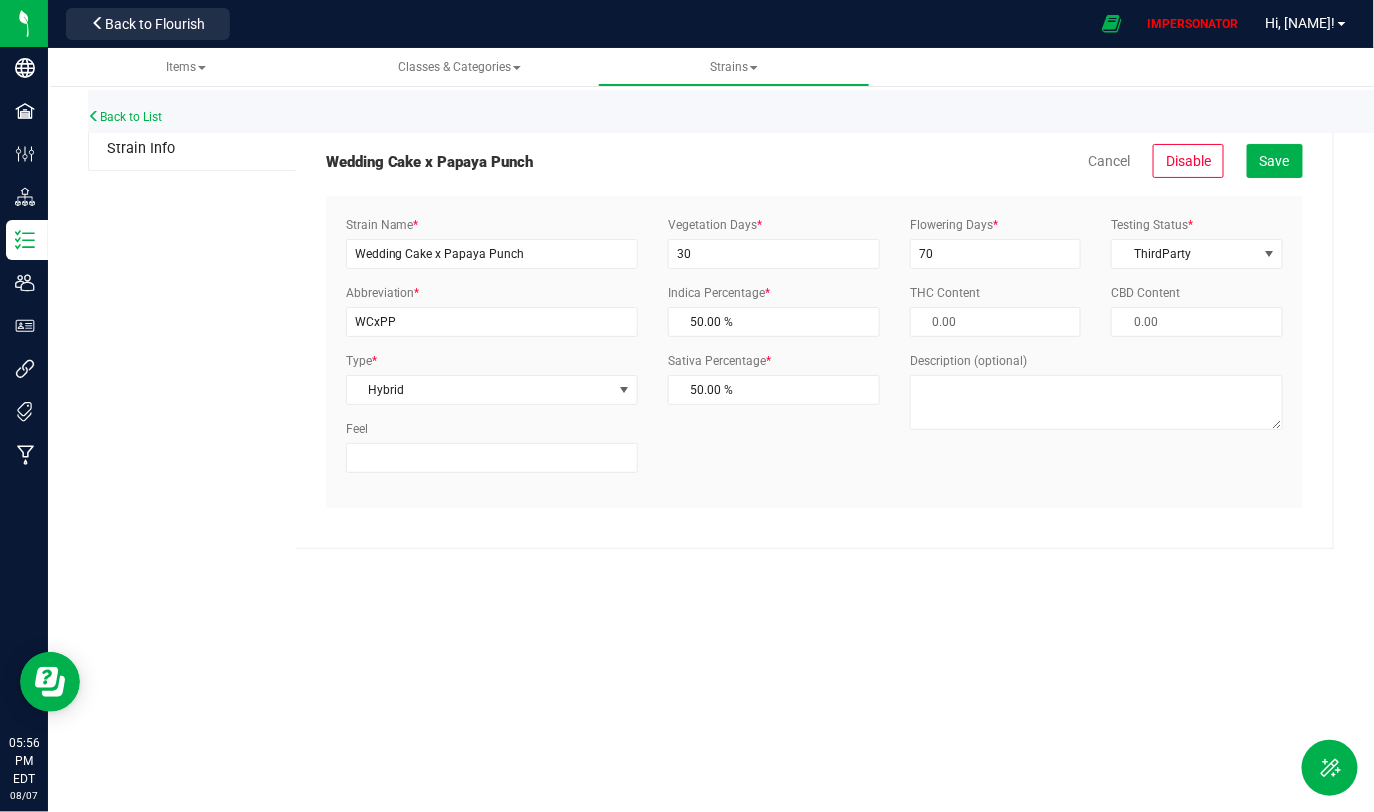 click on "Strain Name
*
Wedding Cake x Papaya Punch
Abbreviation
*
WCxPP
Type
*
Hybrid Select Indica Sativa Hybrid CBD THC Hybrid - Indica Hybrid - Sativa
Feel
Vegetation Days
*
30" at bounding box center [814, 352] 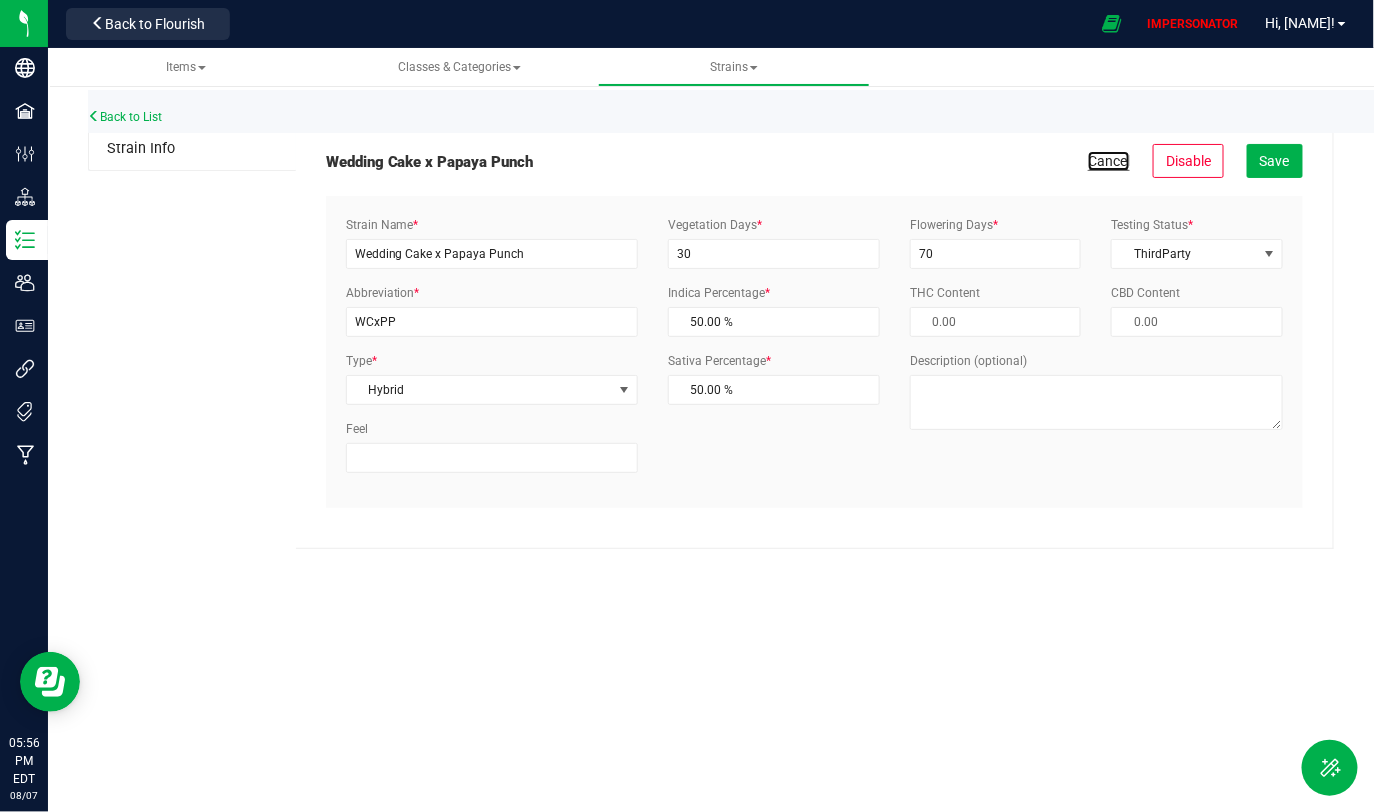 click on "Cancel" at bounding box center (1109, 161) 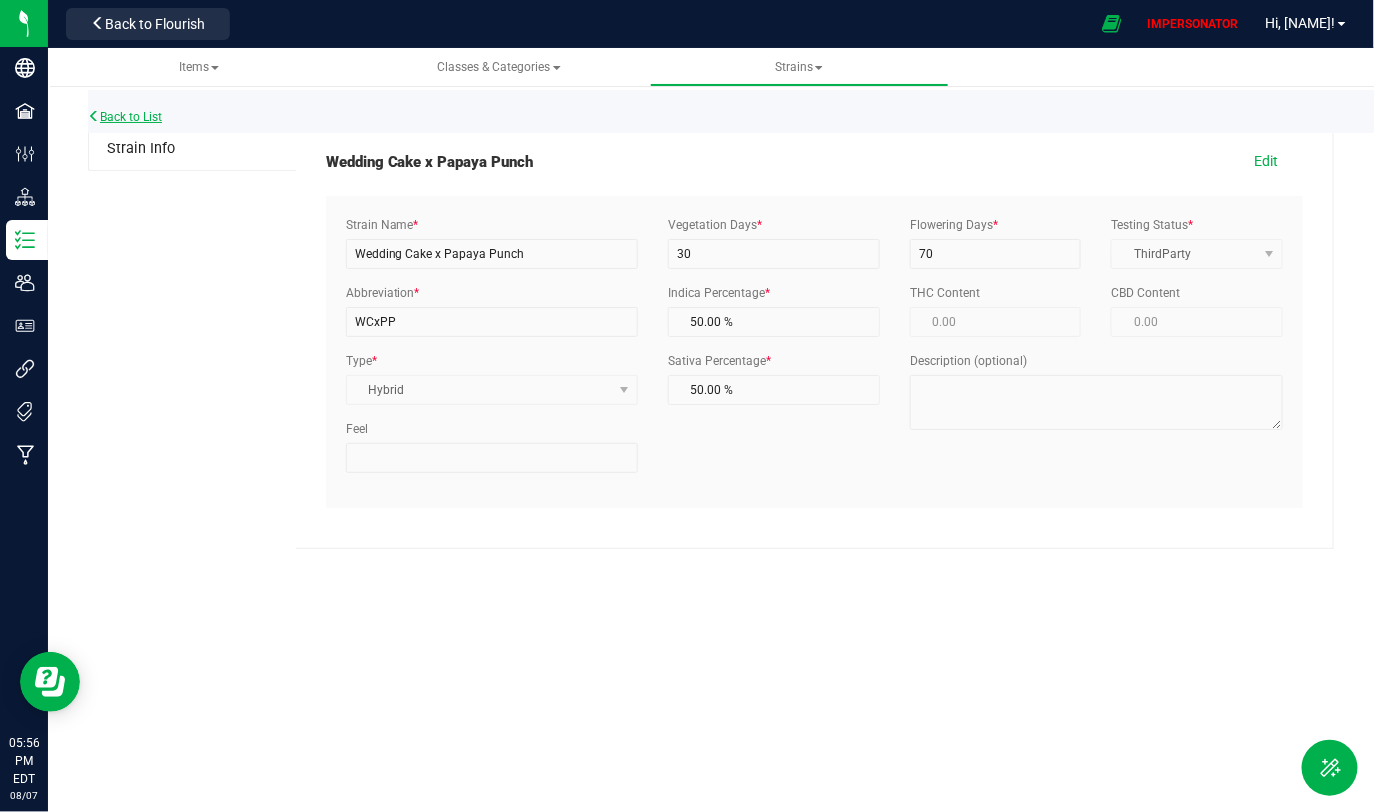 click on "Back to List" at bounding box center (125, 117) 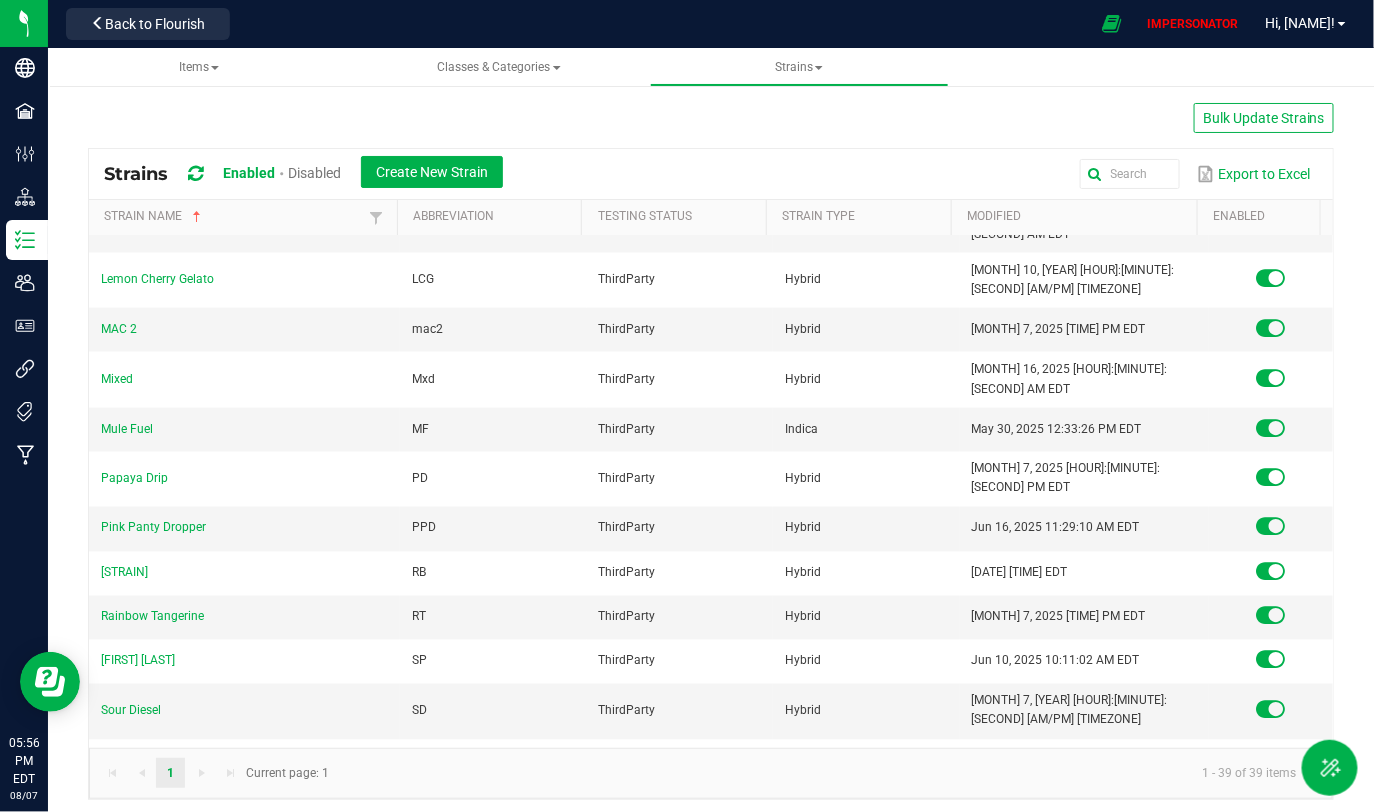 scroll, scrollTop: 1067, scrollLeft: 0, axis: vertical 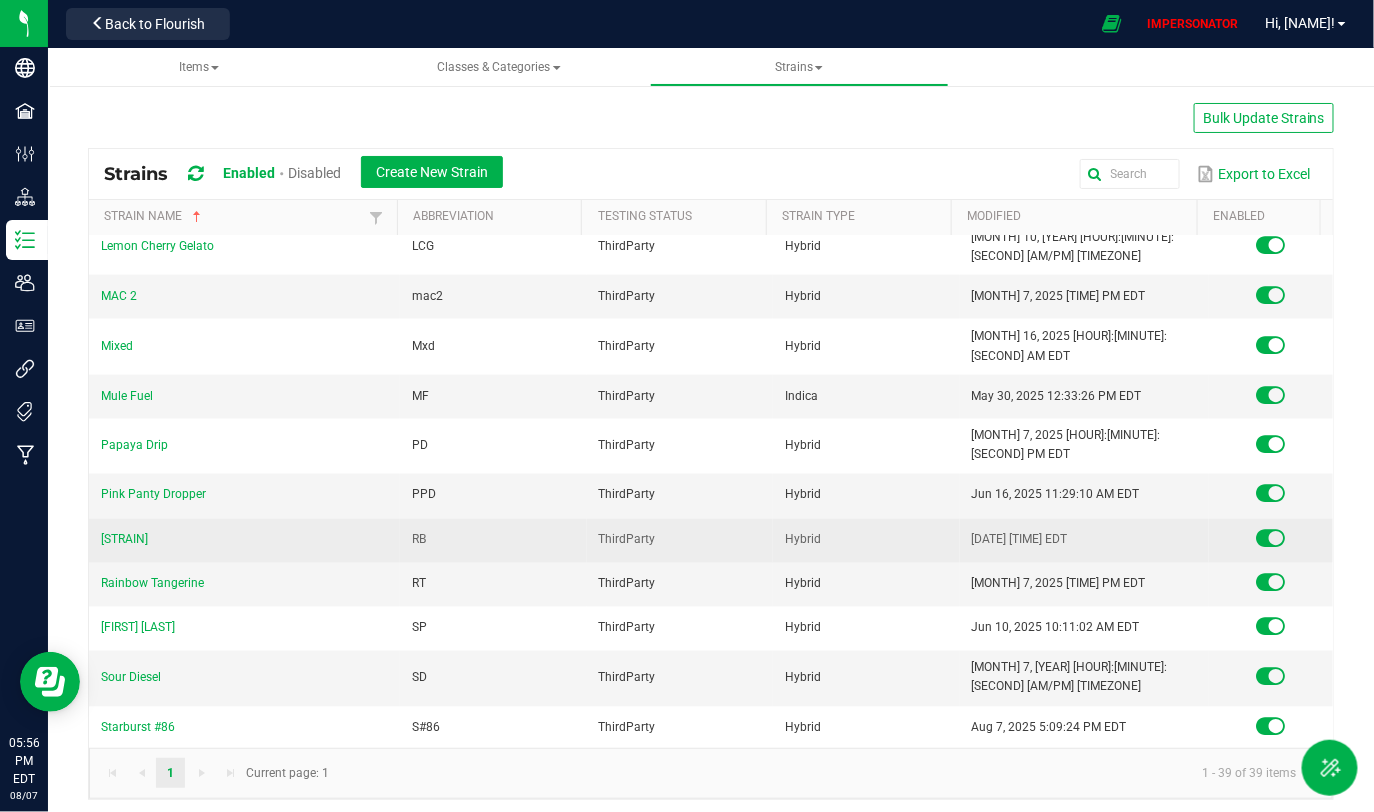 drag, startPoint x: 958, startPoint y: 422, endPoint x: 1126, endPoint y: 420, distance: 168.0119 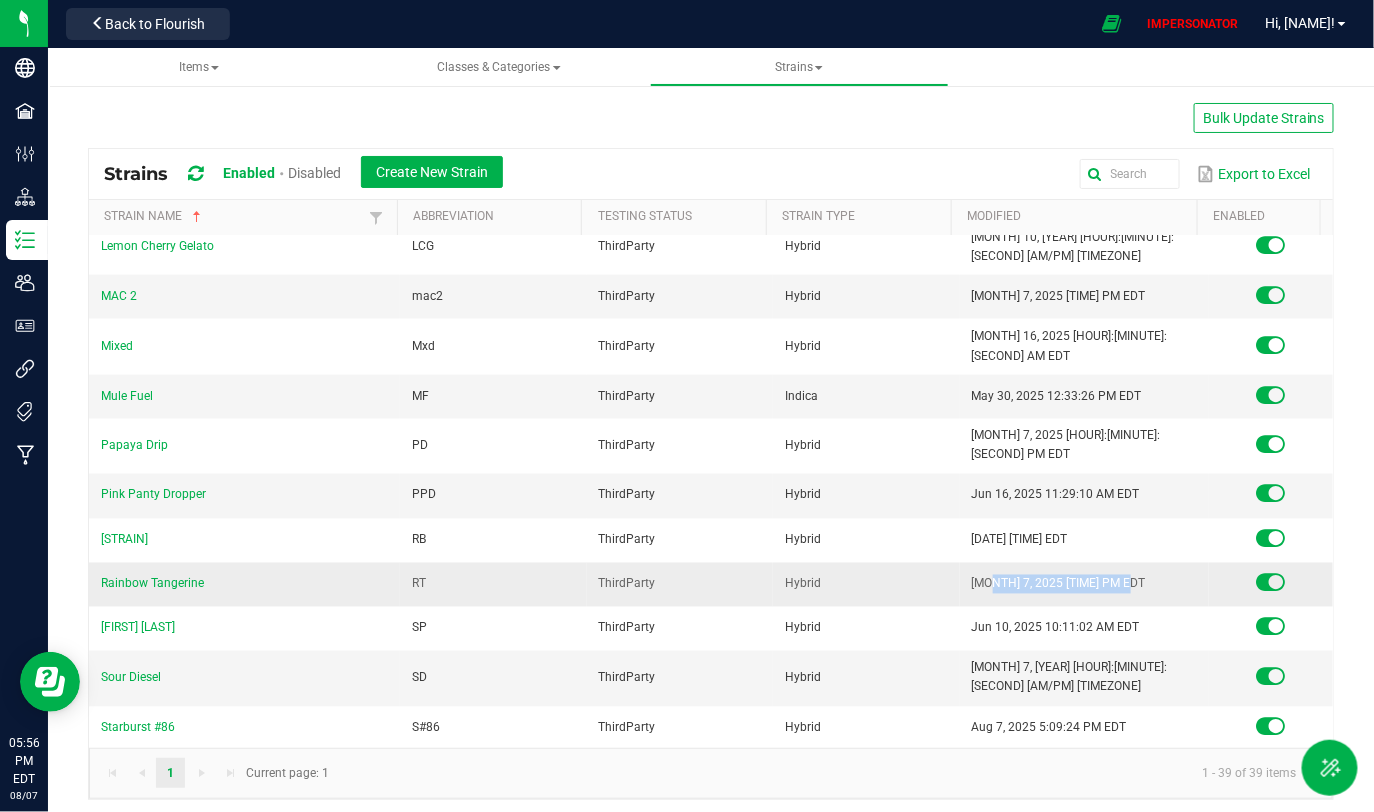 drag, startPoint x: 965, startPoint y: 460, endPoint x: 1154, endPoint y: 460, distance: 189 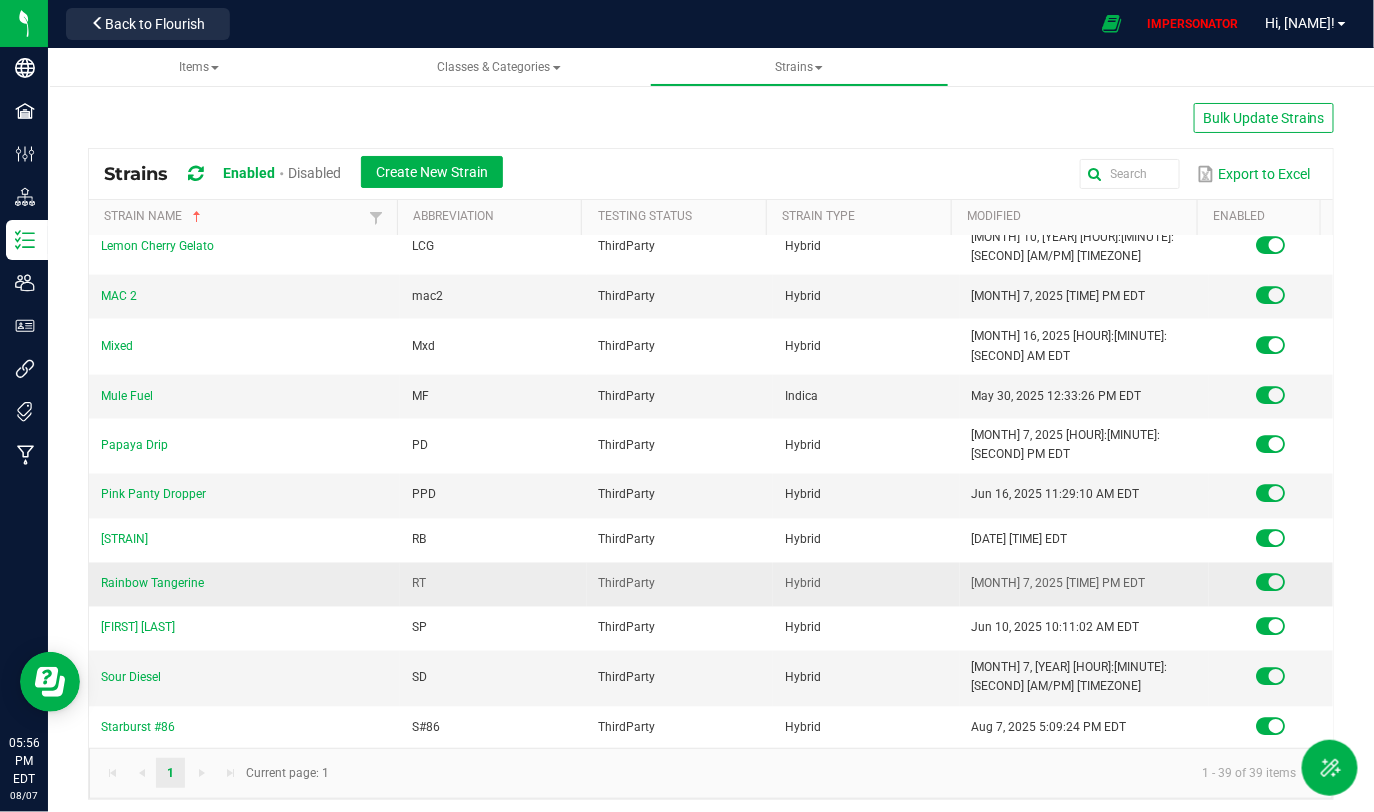 click on "[MONTH] 7, 2025 [TIME] PM EDT" at bounding box center [1084, 585] 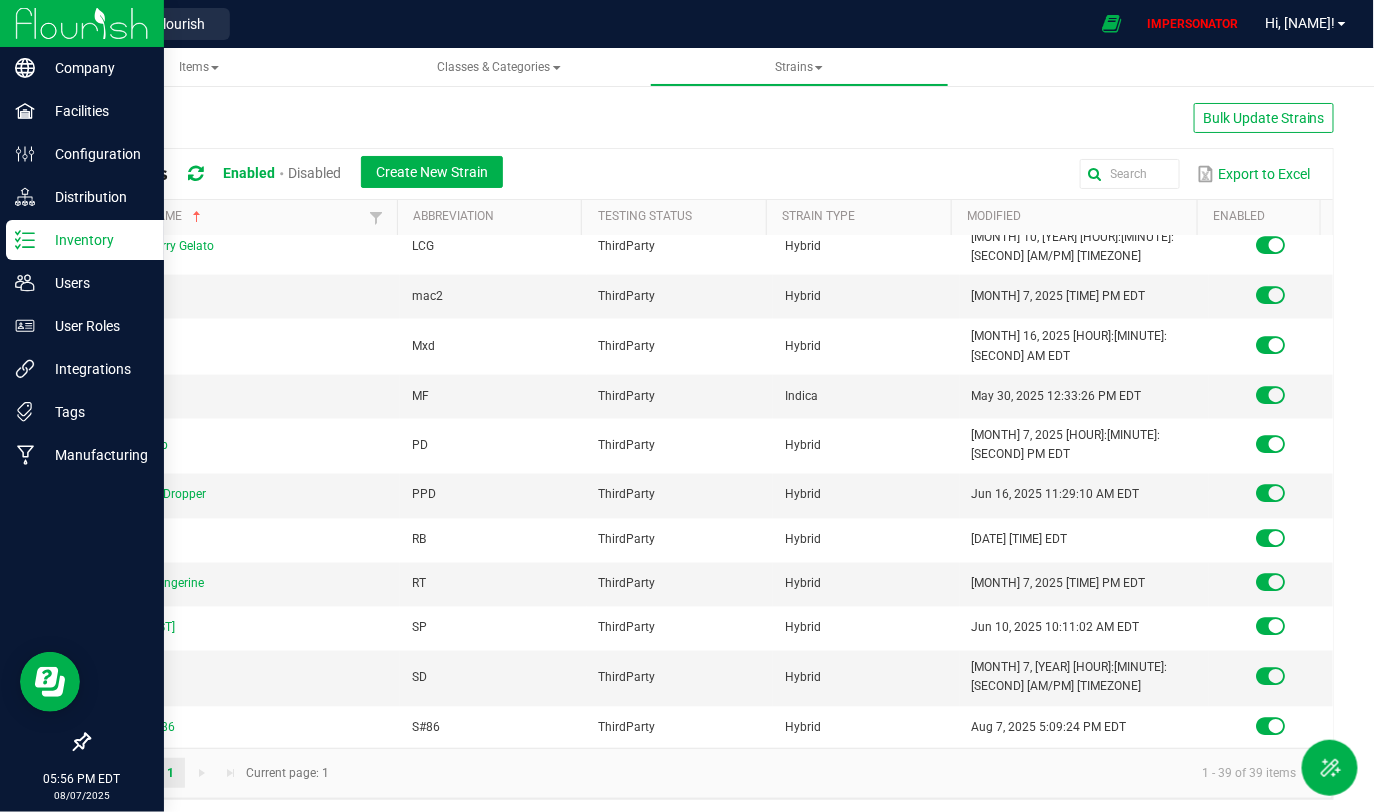 click on "Inventory" at bounding box center (95, 240) 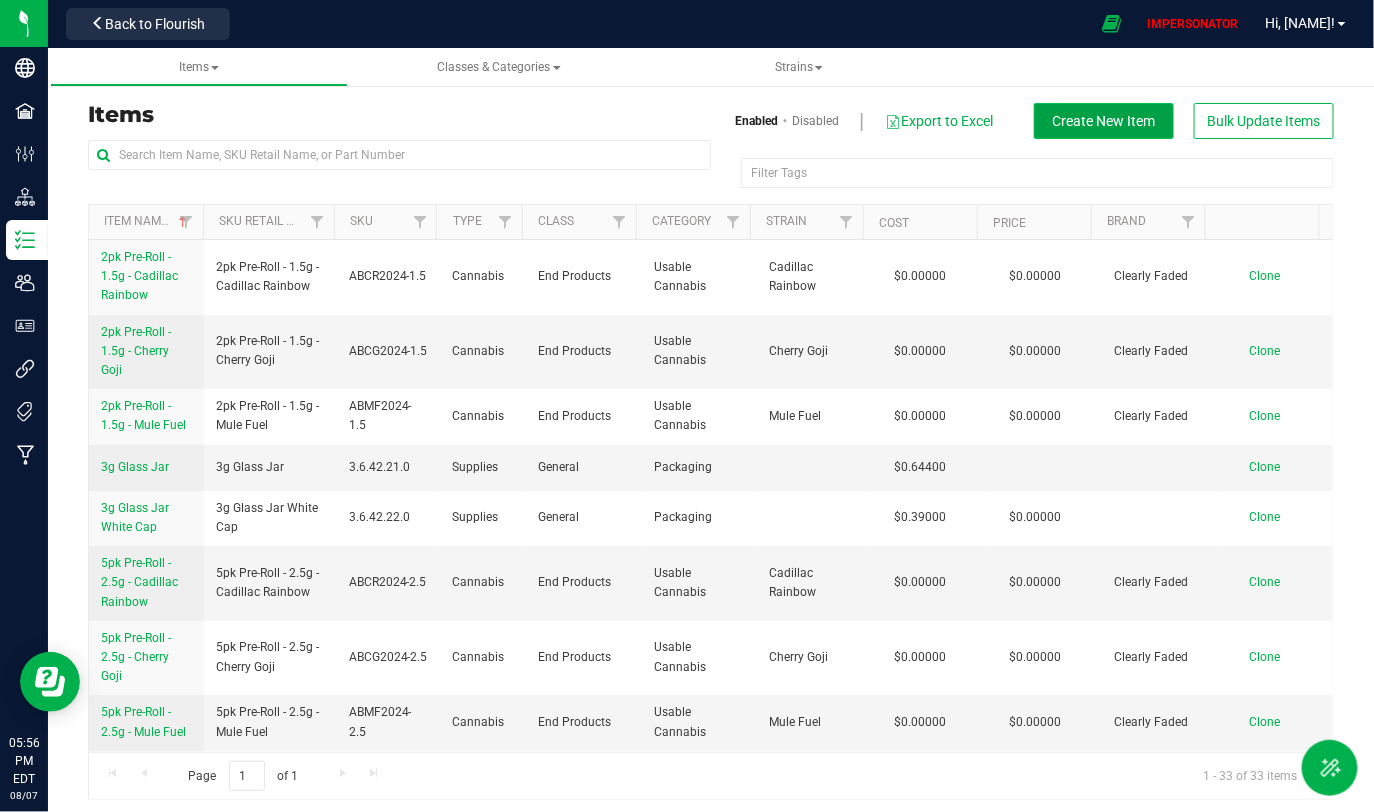 click on "Create New Item" at bounding box center (1104, 121) 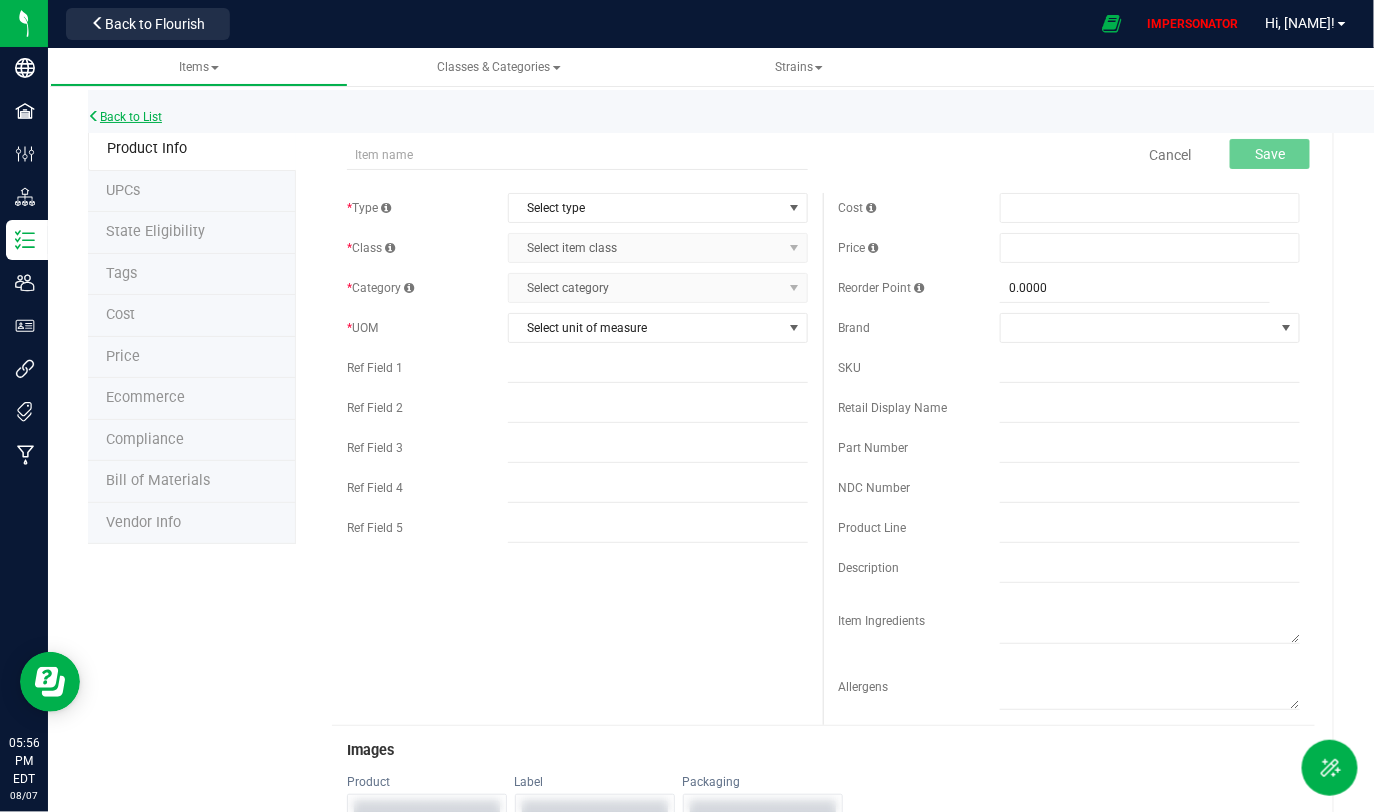 click on "Back to List" at bounding box center (125, 117) 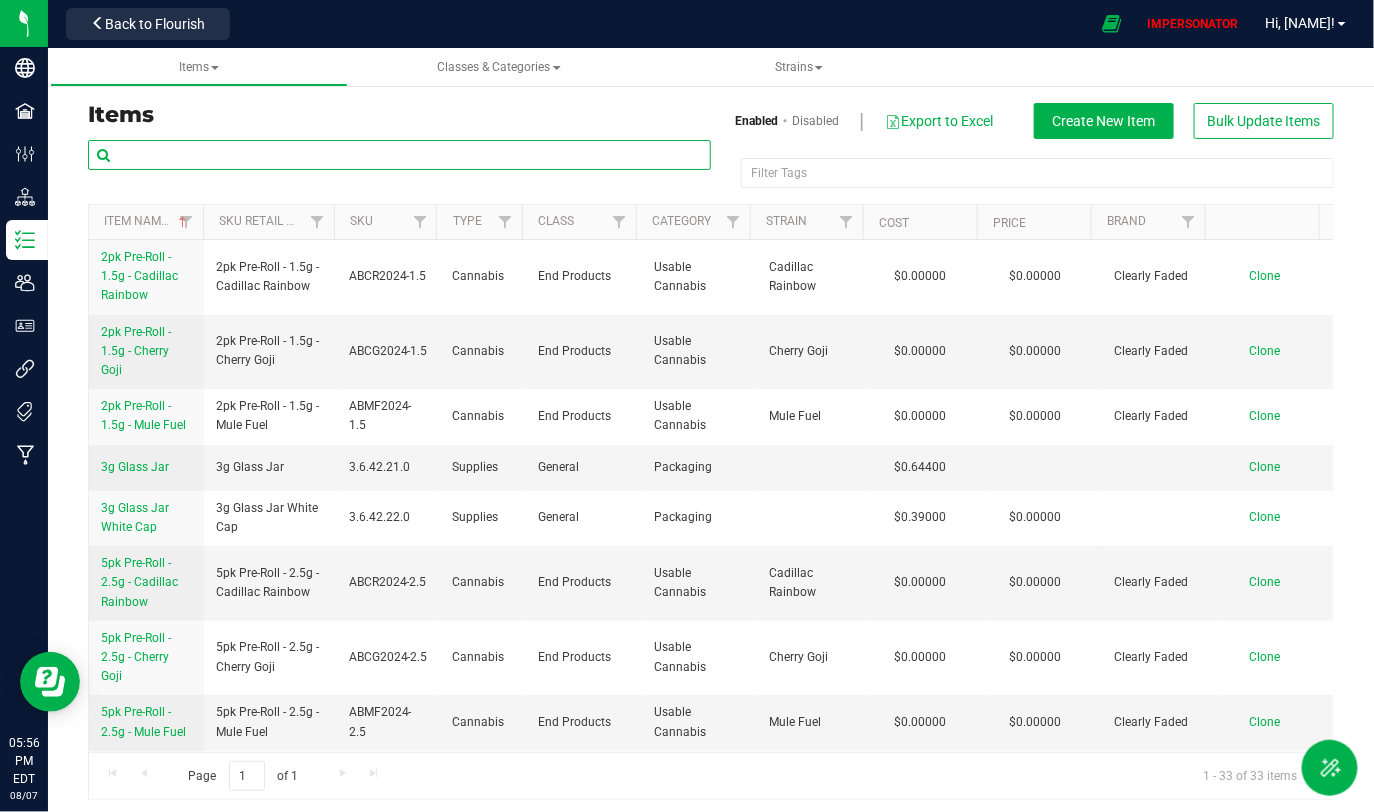 click at bounding box center (399, 155) 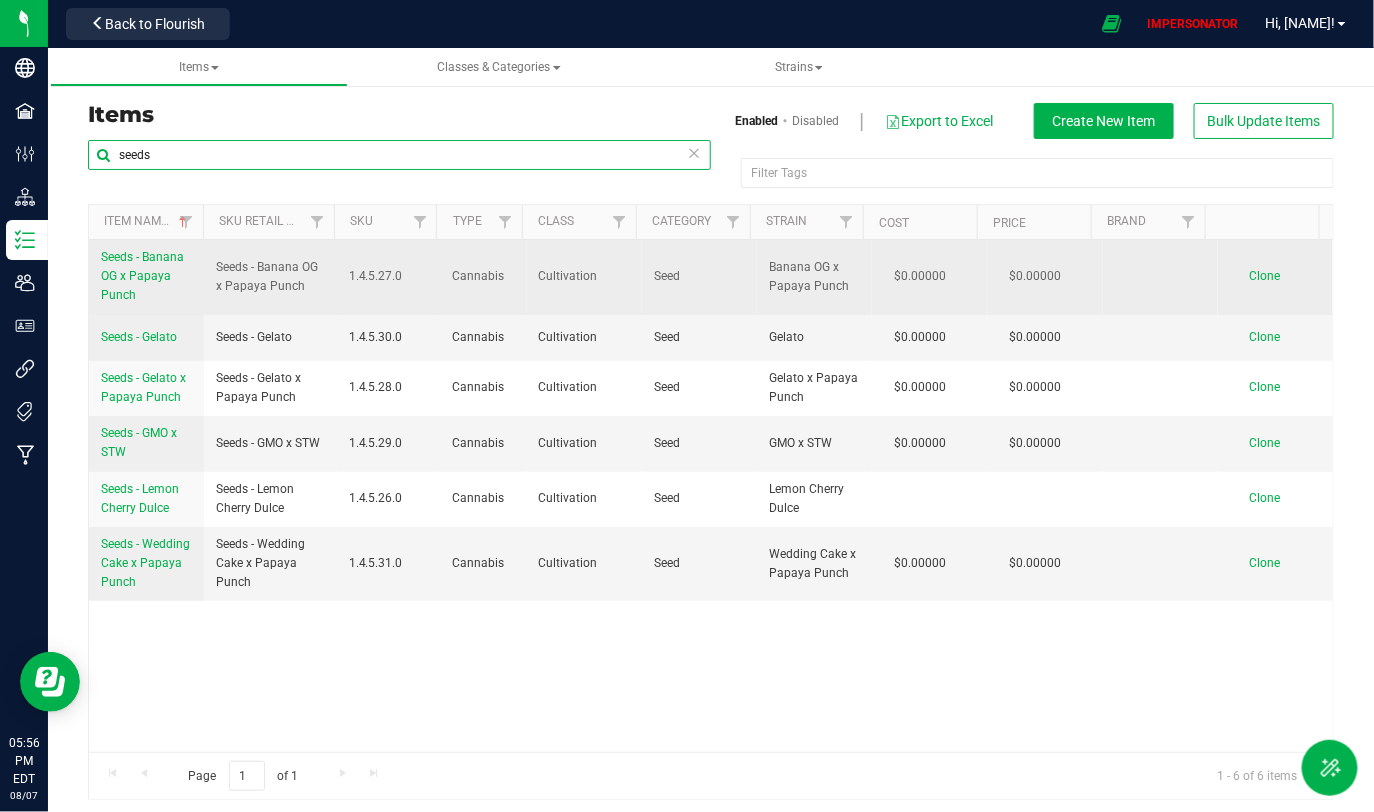 type on "seeds" 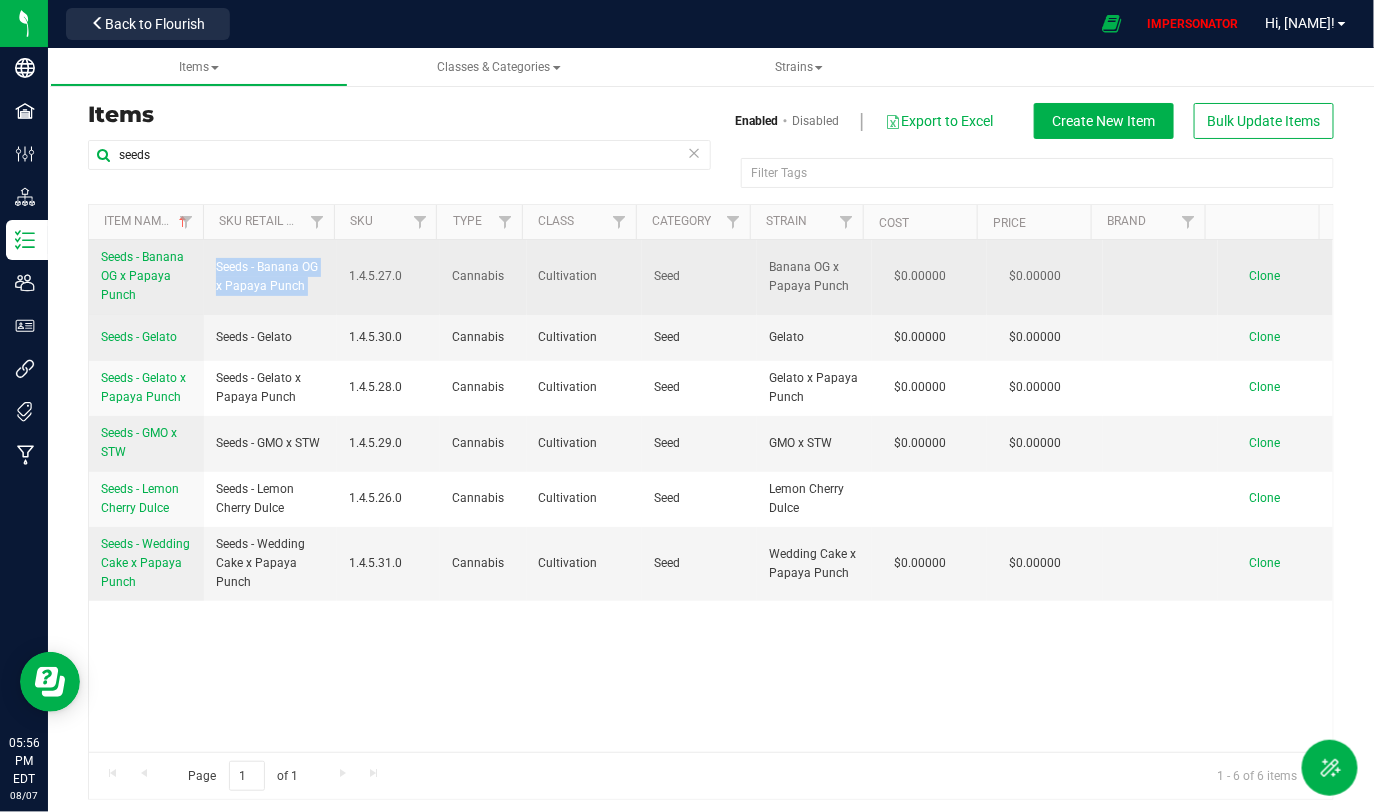 drag, startPoint x: 206, startPoint y: 267, endPoint x: 333, endPoint y: 294, distance: 129.83836 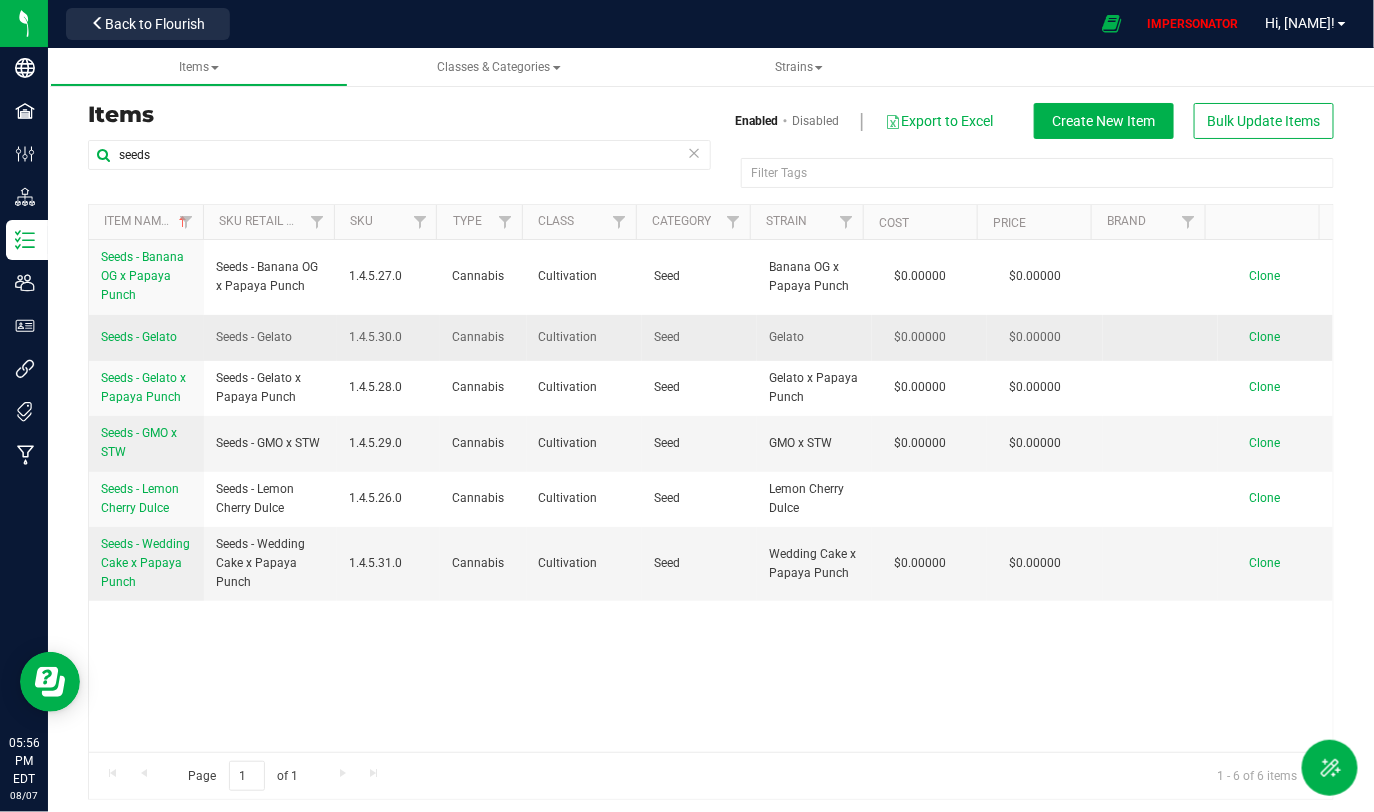 click on "Seeds - Gelato" at bounding box center (254, 337) 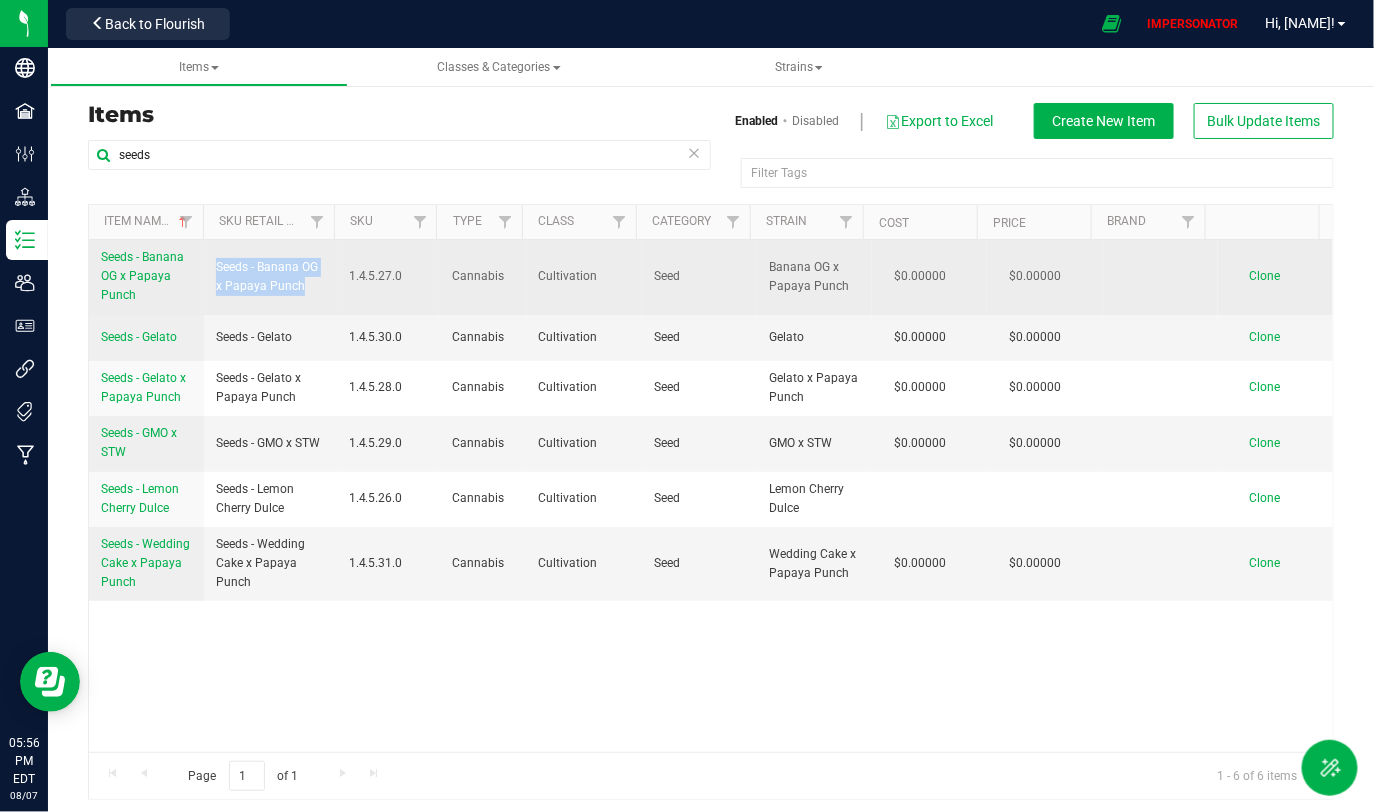 drag, startPoint x: 213, startPoint y: 271, endPoint x: 304, endPoint y: 293, distance: 93.62158 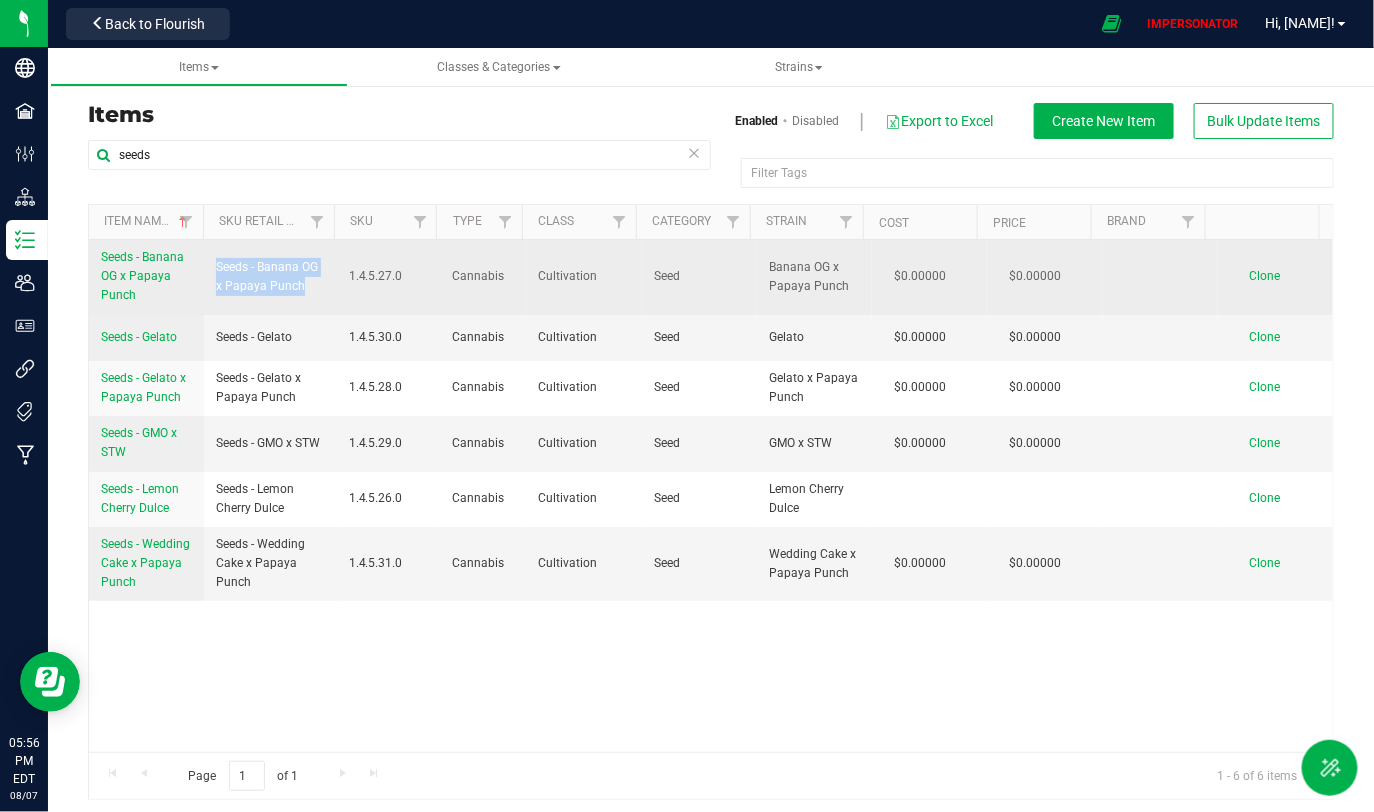 click on "Seeds - Banana OG x Papaya Punch" at bounding box center (270, 277) 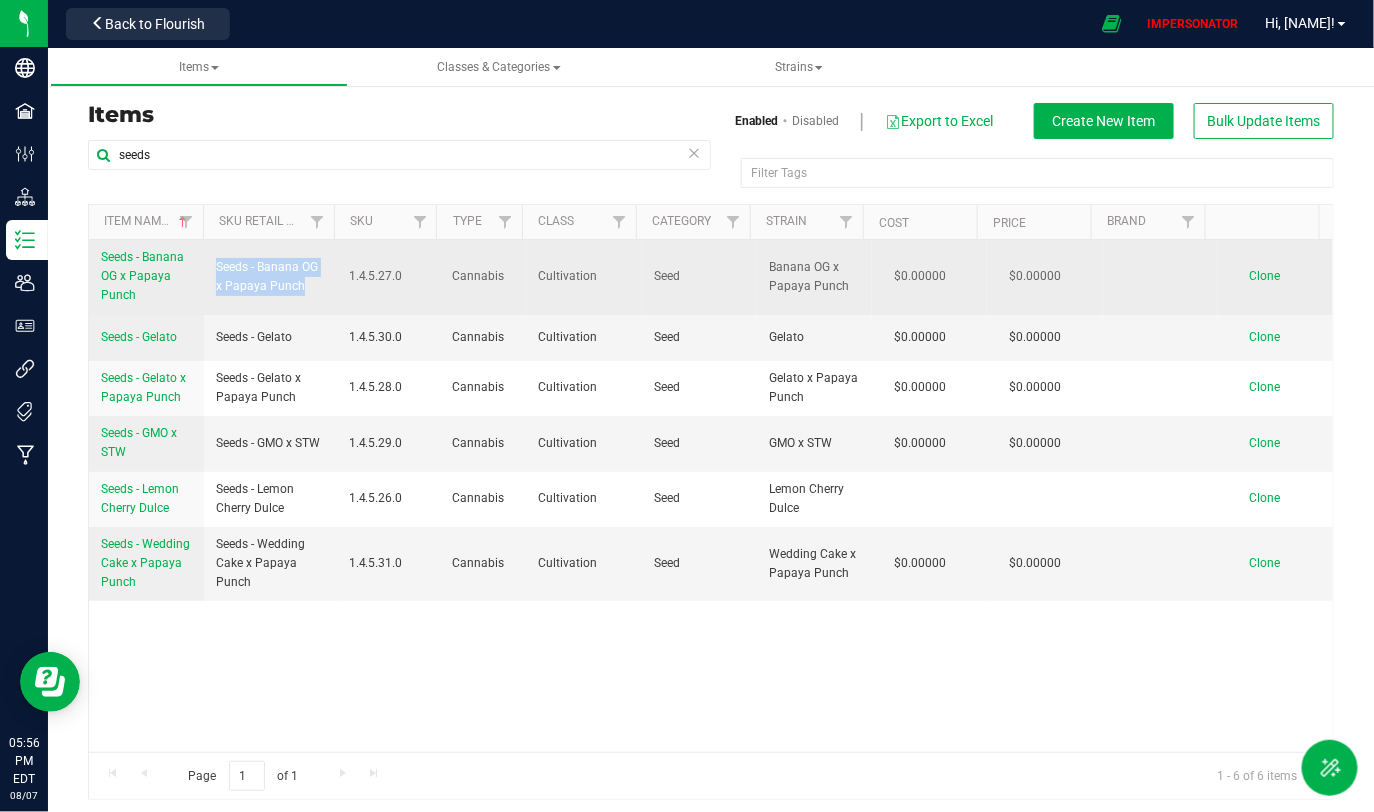 drag, startPoint x: 449, startPoint y: 275, endPoint x: 715, endPoint y: 281, distance: 266.06766 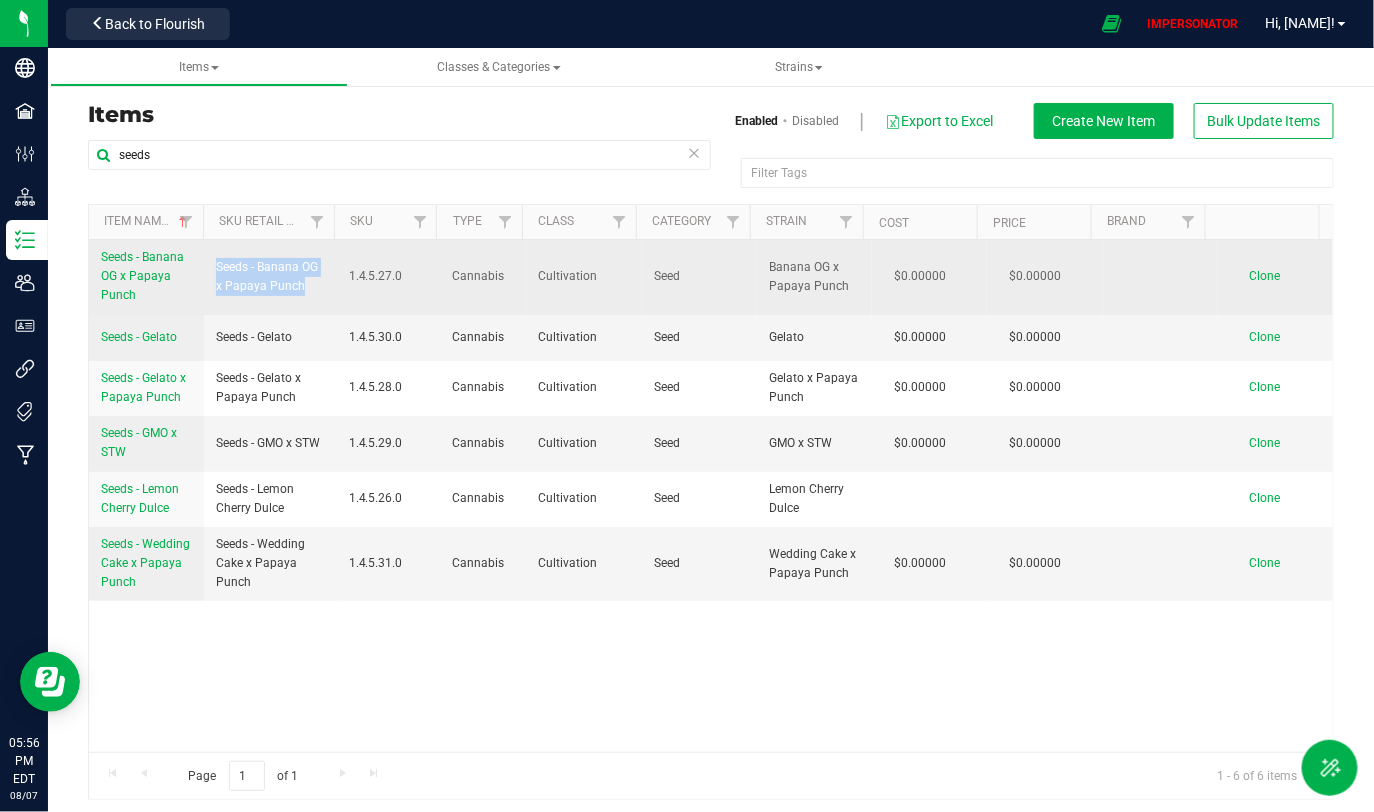 click on "Seeds - Banana OG x Papaya Punch
Seeds - Banana OG x Papaya Punch
1.4.5.27.0
Cannabis
Cultivation
Seed
Banana OG x Papaya Punch
$0.00000 $0.00000
27 Each Mixed 0 cwestfall@flourishsoftware.com_as_silverfox11 2025-06-19T18:18:13Z cwestfall@flourishsoftware.com_as_silverfox11 2025-06-19T18:18:13Z Clone" at bounding box center [711, 277] 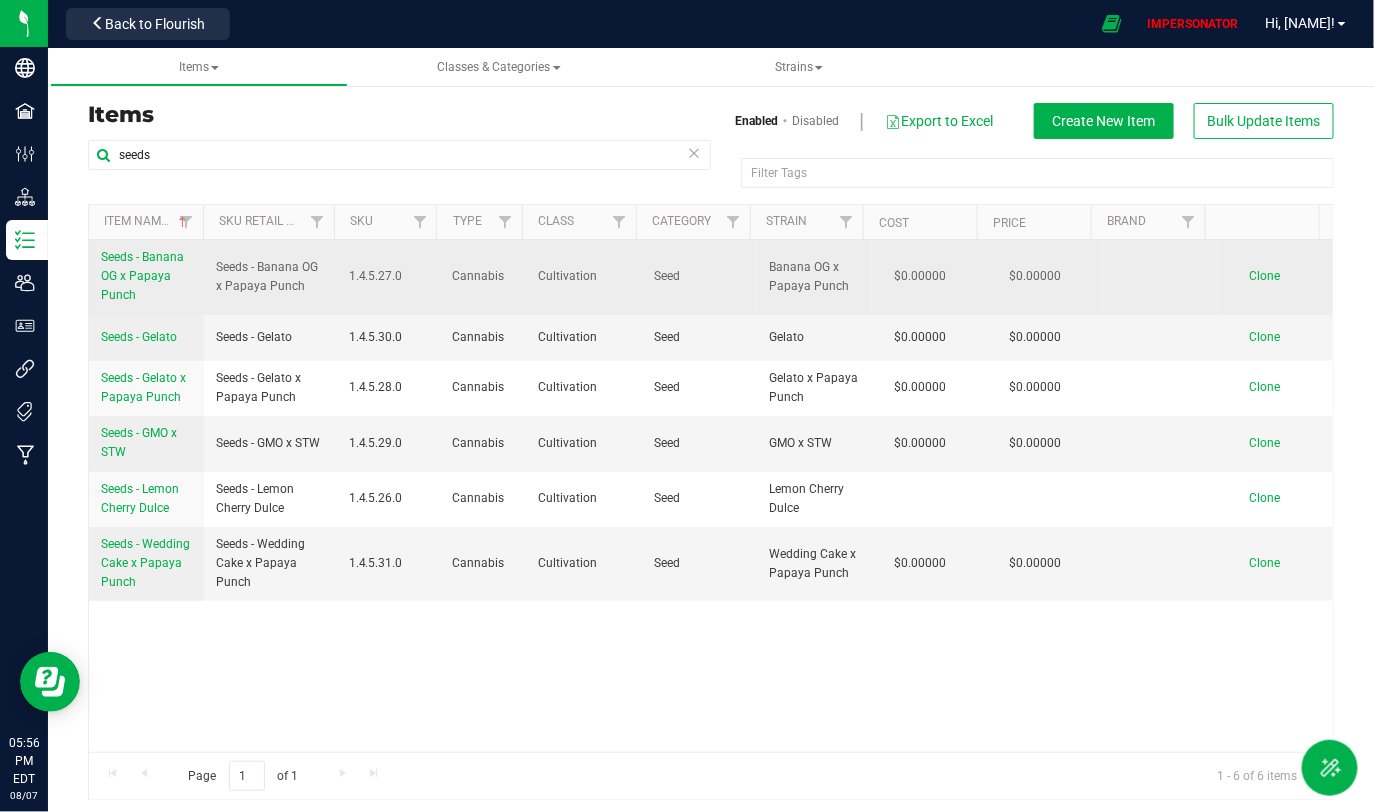 click on "Clone" at bounding box center (1265, 276) 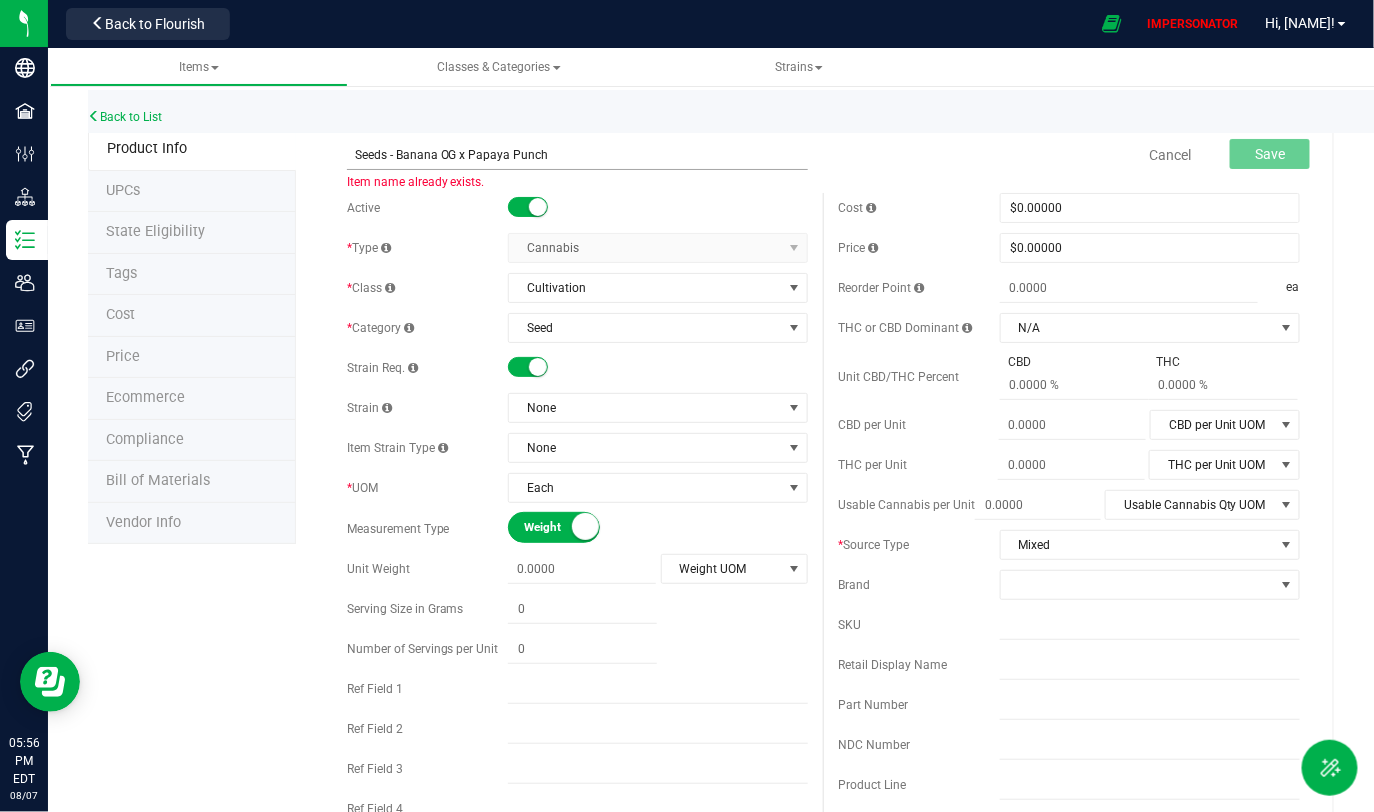 drag, startPoint x: 396, startPoint y: 152, endPoint x: 611, endPoint y: 144, distance: 215.14879 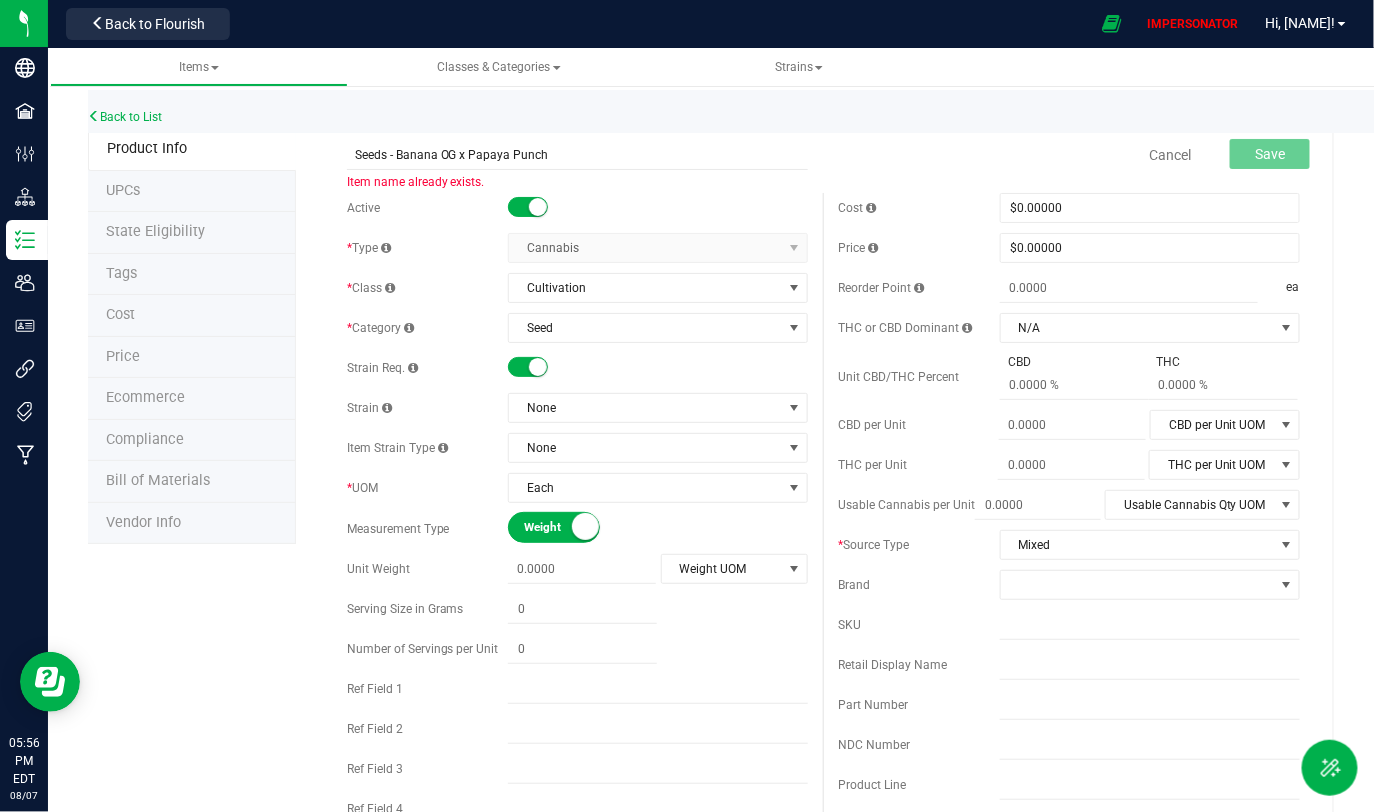 click on "Seeds - [STRAIN_NAME] [STRAIN_NAME] Item name already exists." at bounding box center [578, 147] 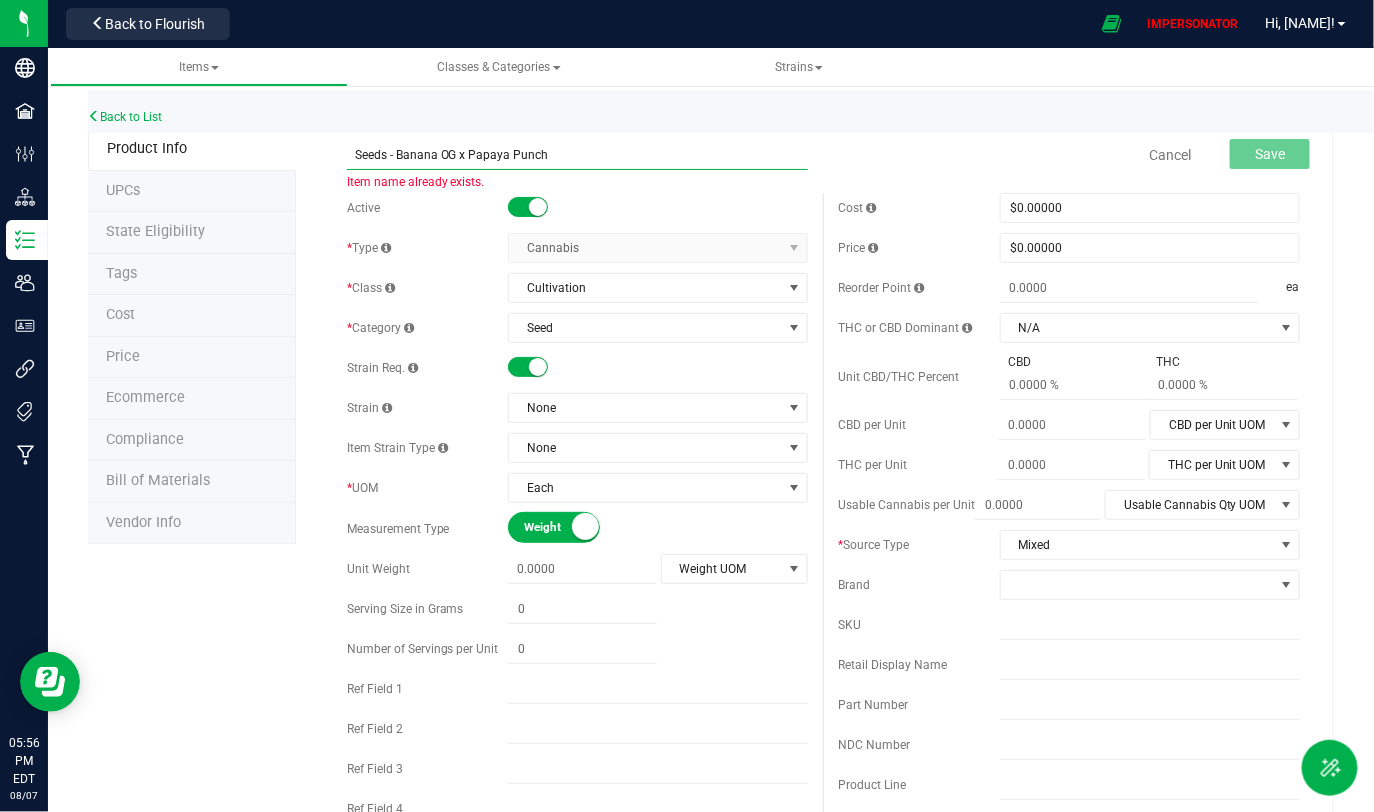 drag, startPoint x: 396, startPoint y: 151, endPoint x: 595, endPoint y: 154, distance: 199.02261 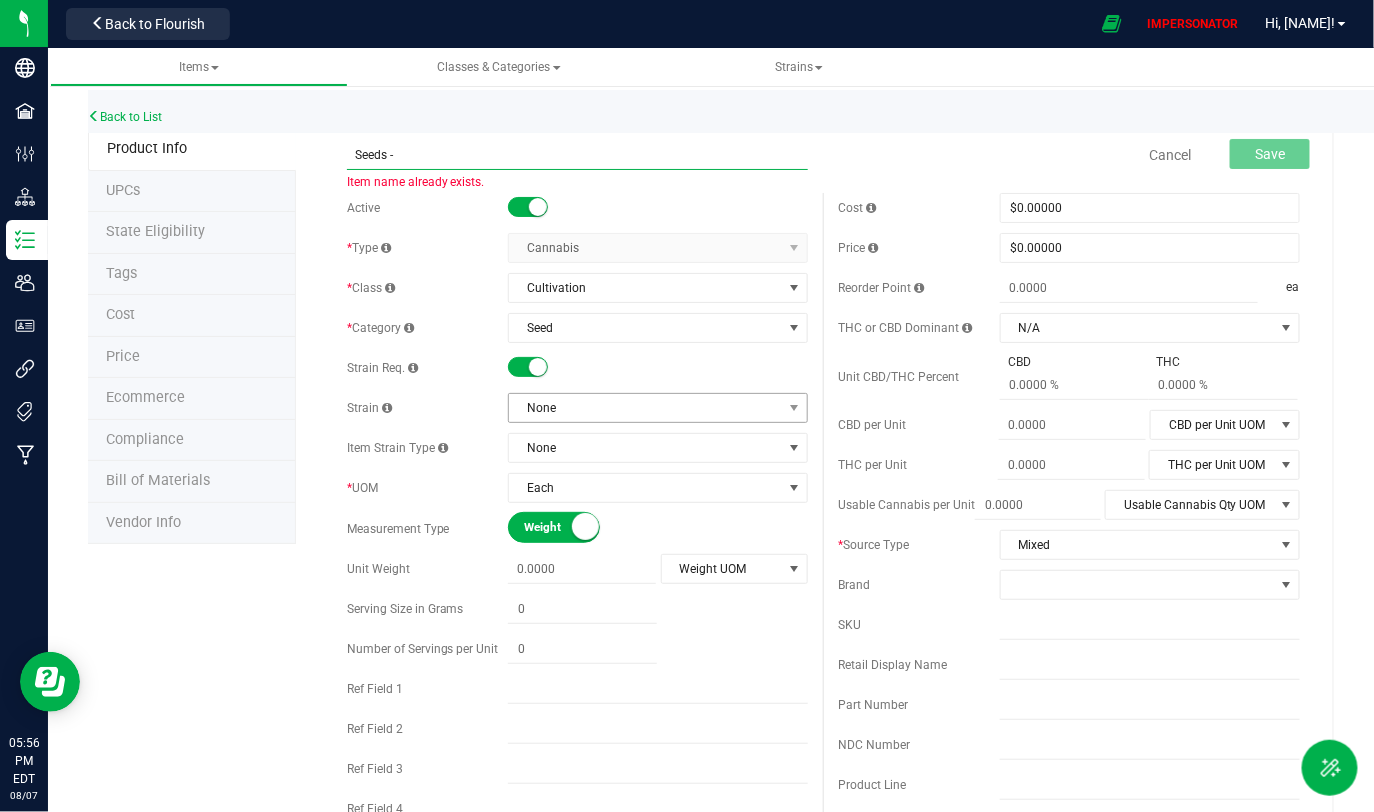 type on "Seeds -" 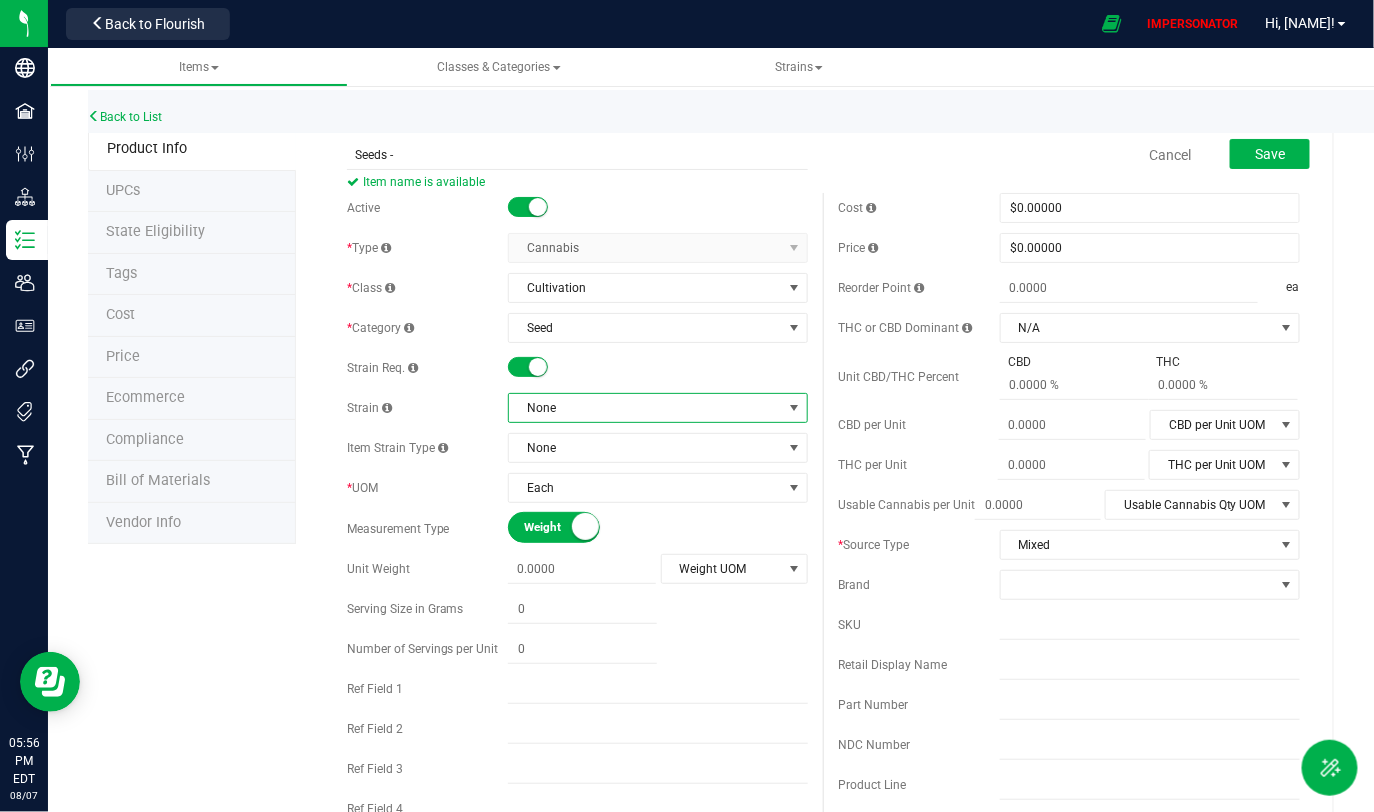 click on "None" at bounding box center [645, 408] 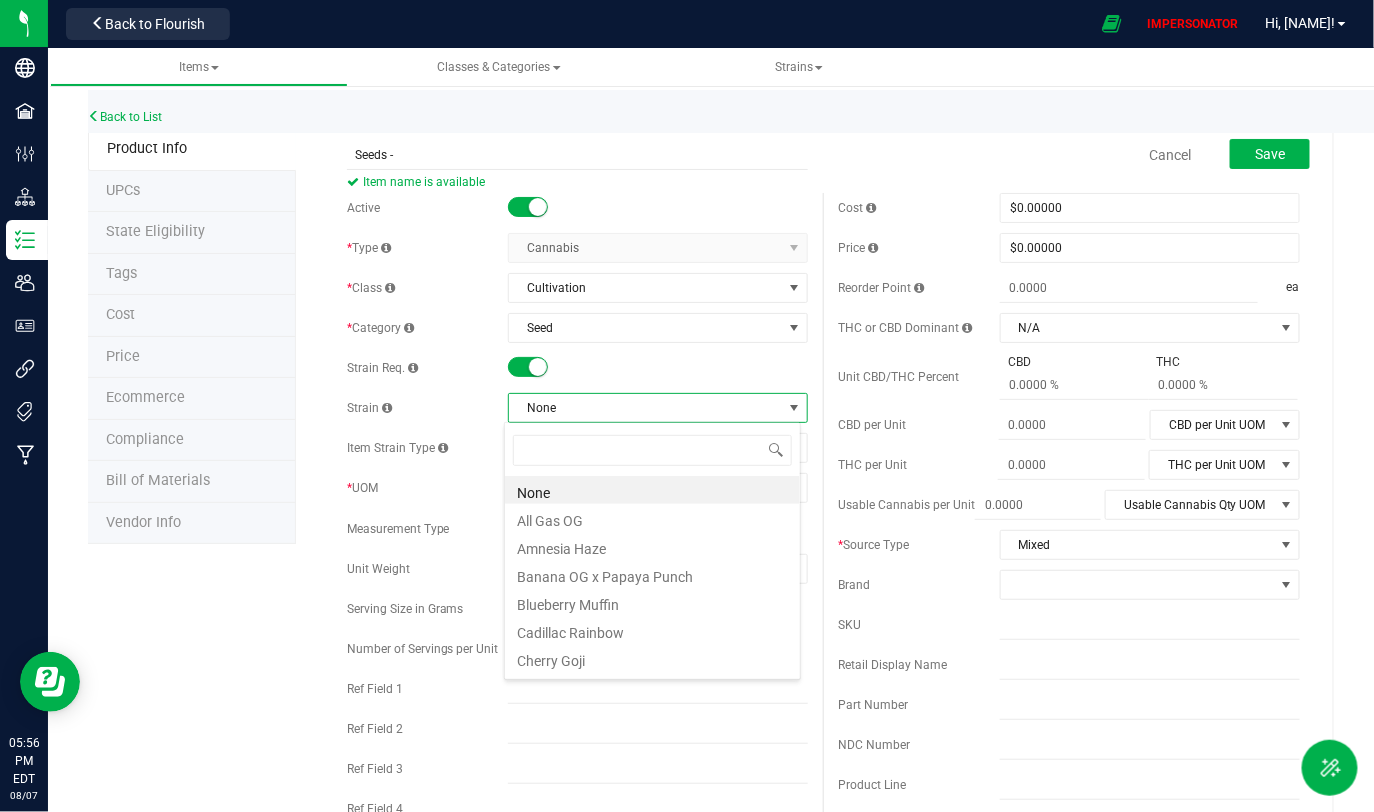 scroll, scrollTop: 99970, scrollLeft: 99703, axis: both 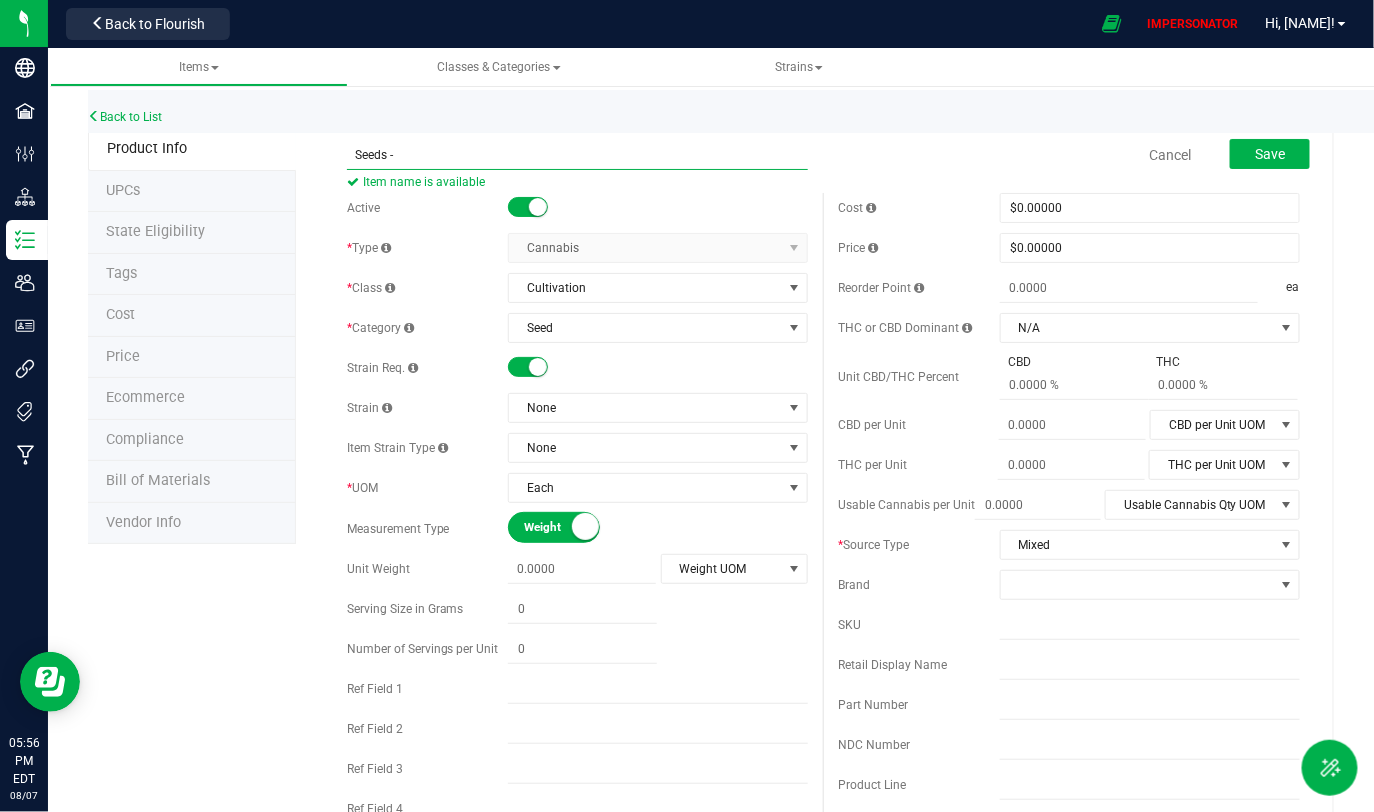 click on "Seeds -" at bounding box center [578, 155] 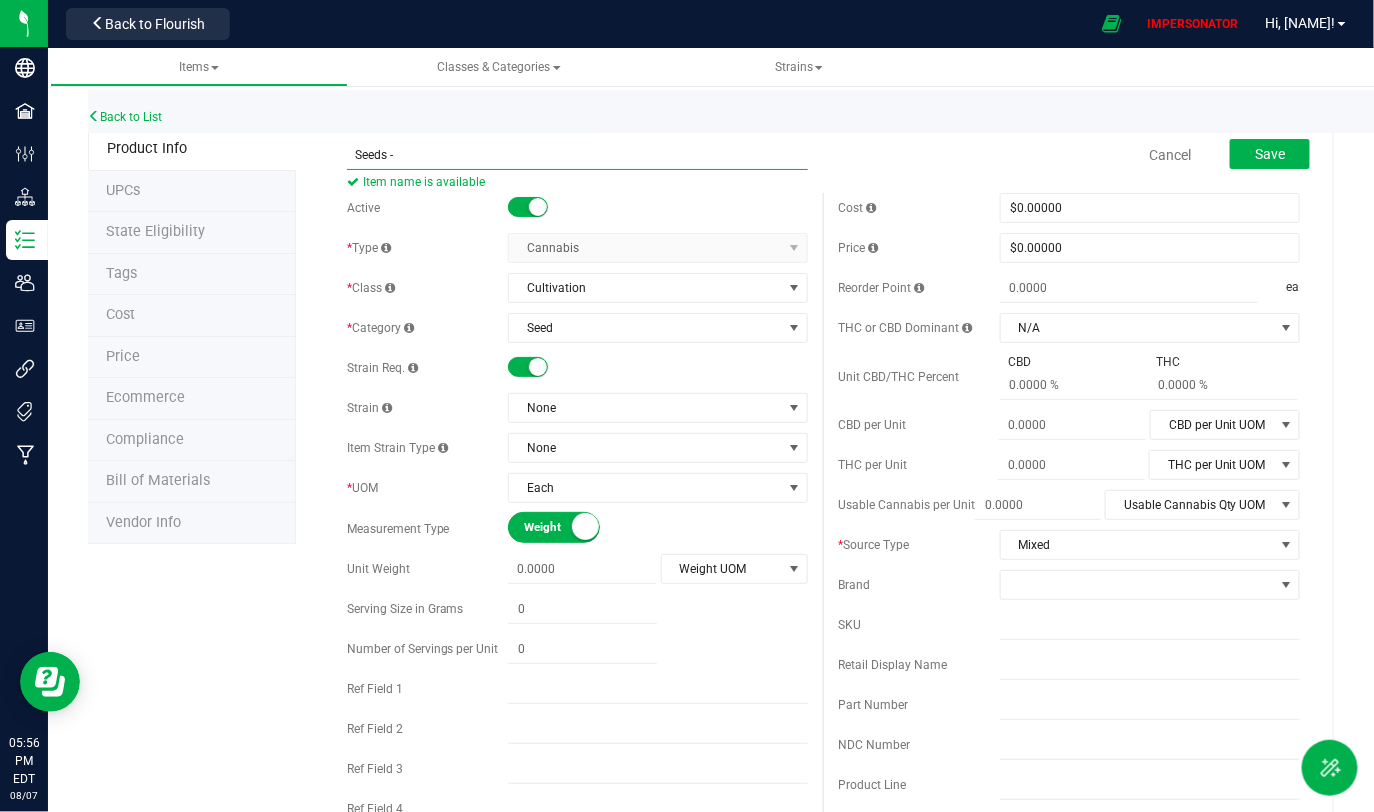 click on "Seeds -" at bounding box center [578, 155] 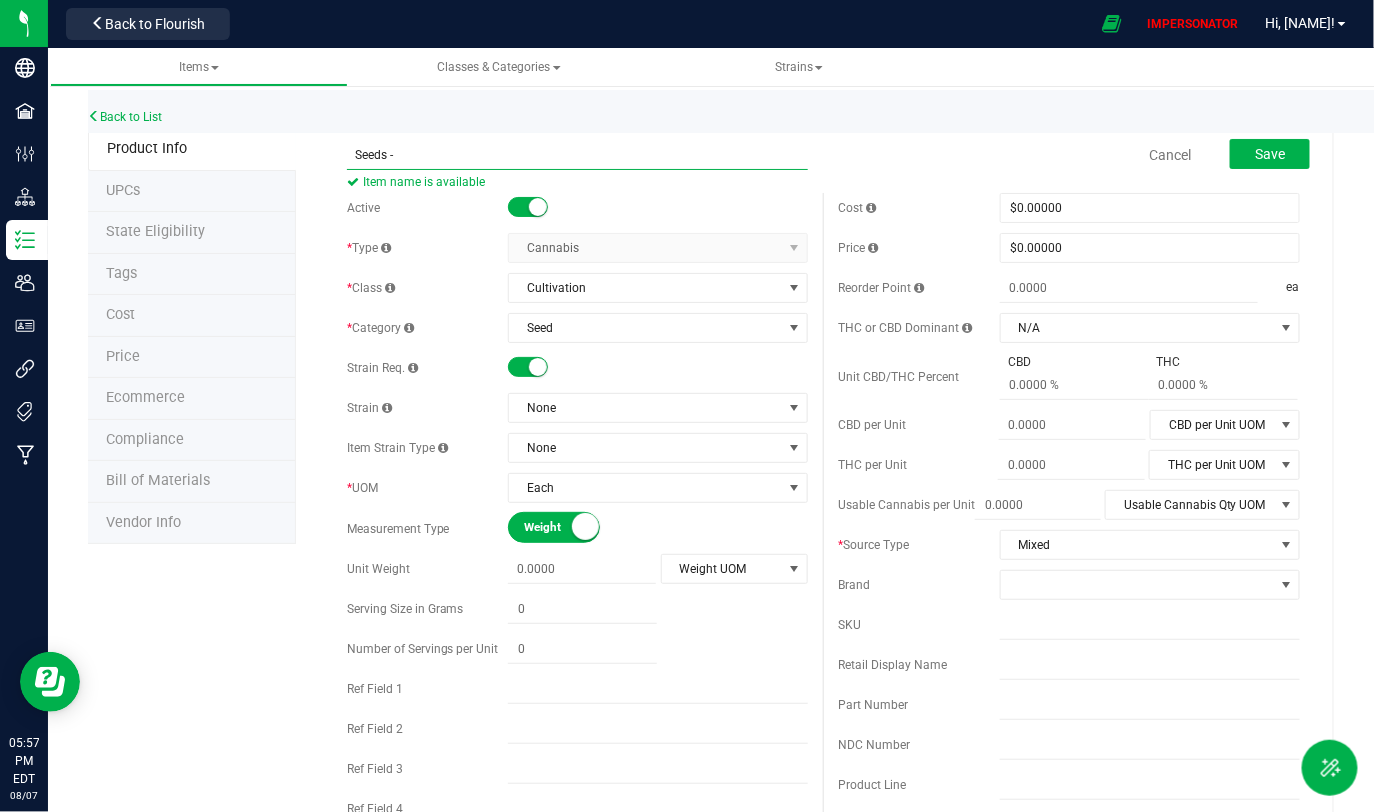 click on "Seeds -" at bounding box center [578, 155] 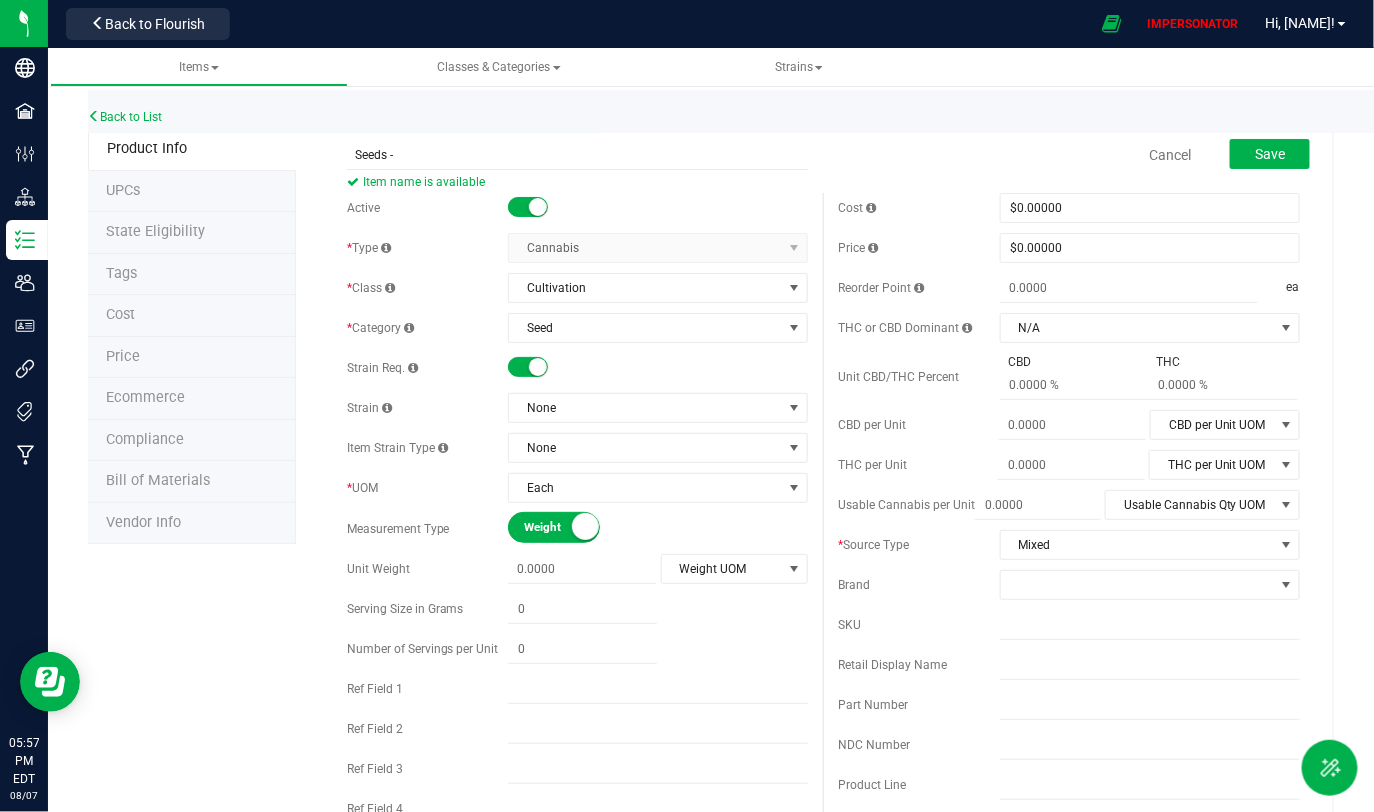 click on "Cancel
Save" at bounding box center (1069, 155) 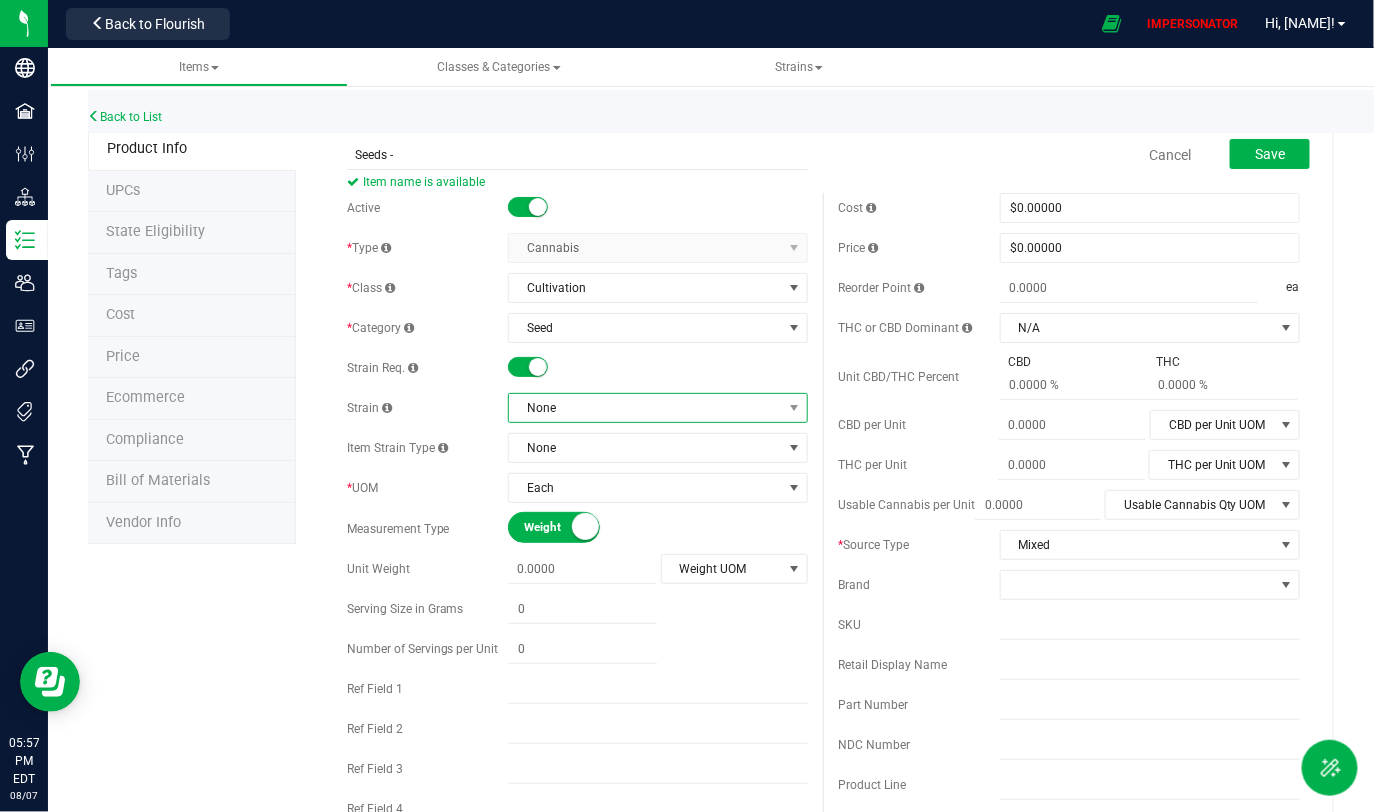 click on "None" at bounding box center (645, 408) 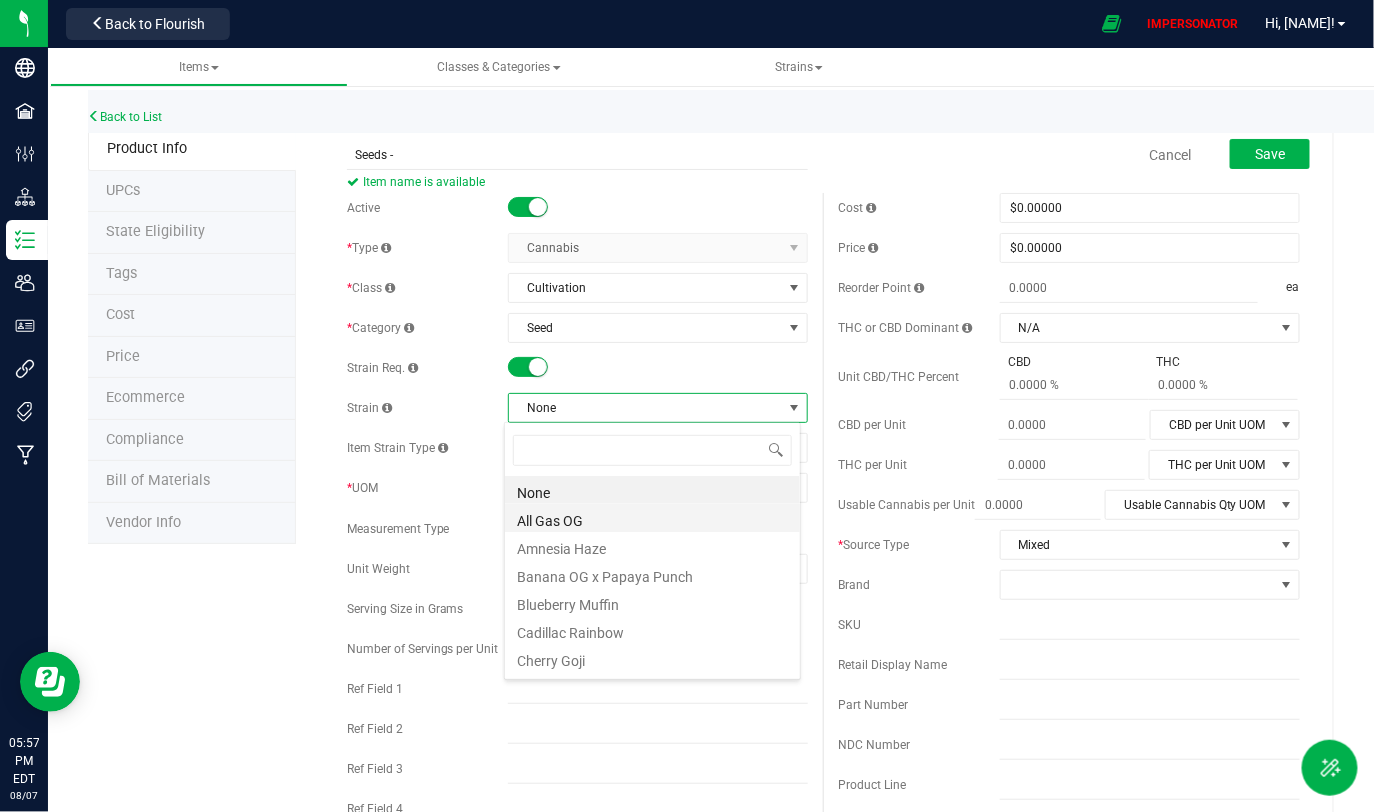 scroll, scrollTop: 99970, scrollLeft: 99703, axis: both 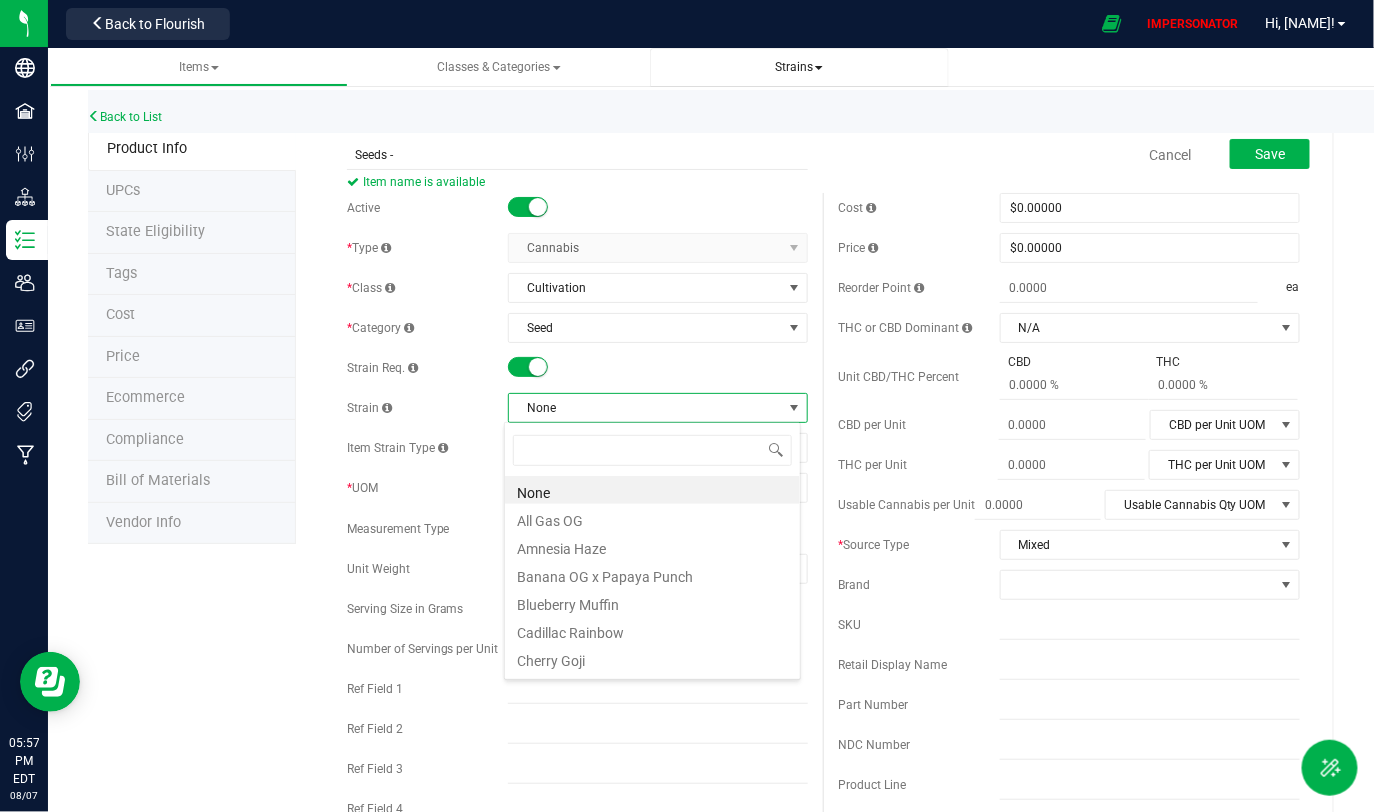 click on "Strains" at bounding box center [799, 67] 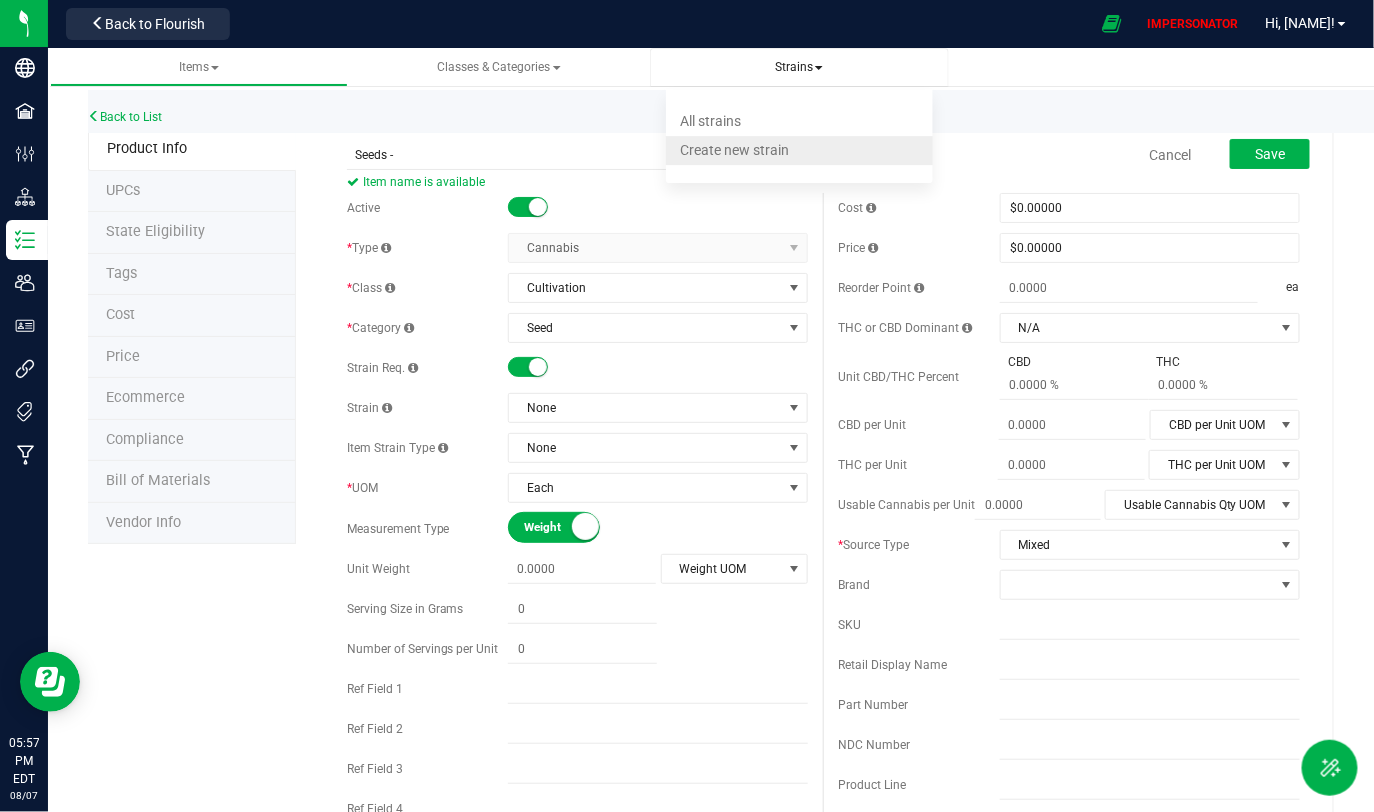 click on "Create new strain" at bounding box center (735, 150) 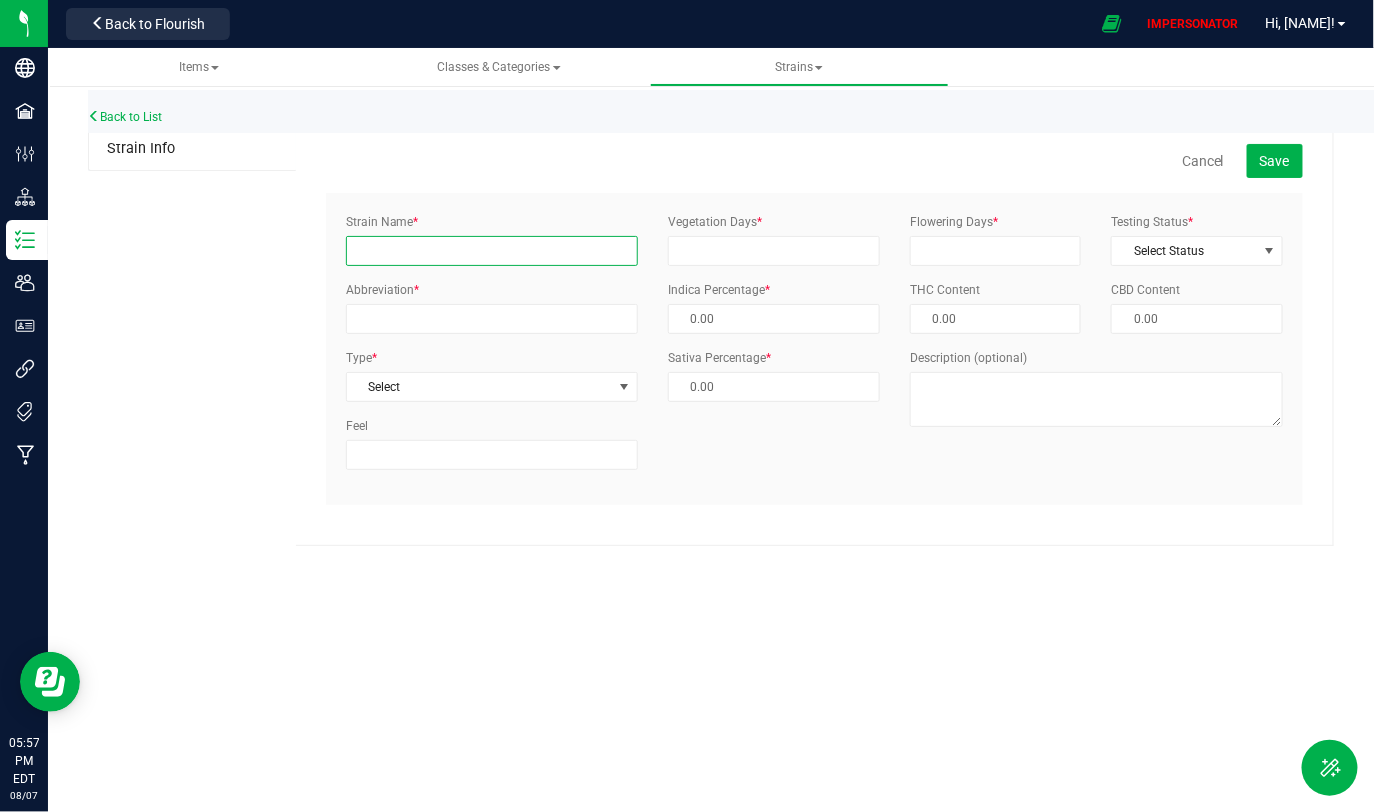 click on "Strain Name
*" at bounding box center [492, 251] 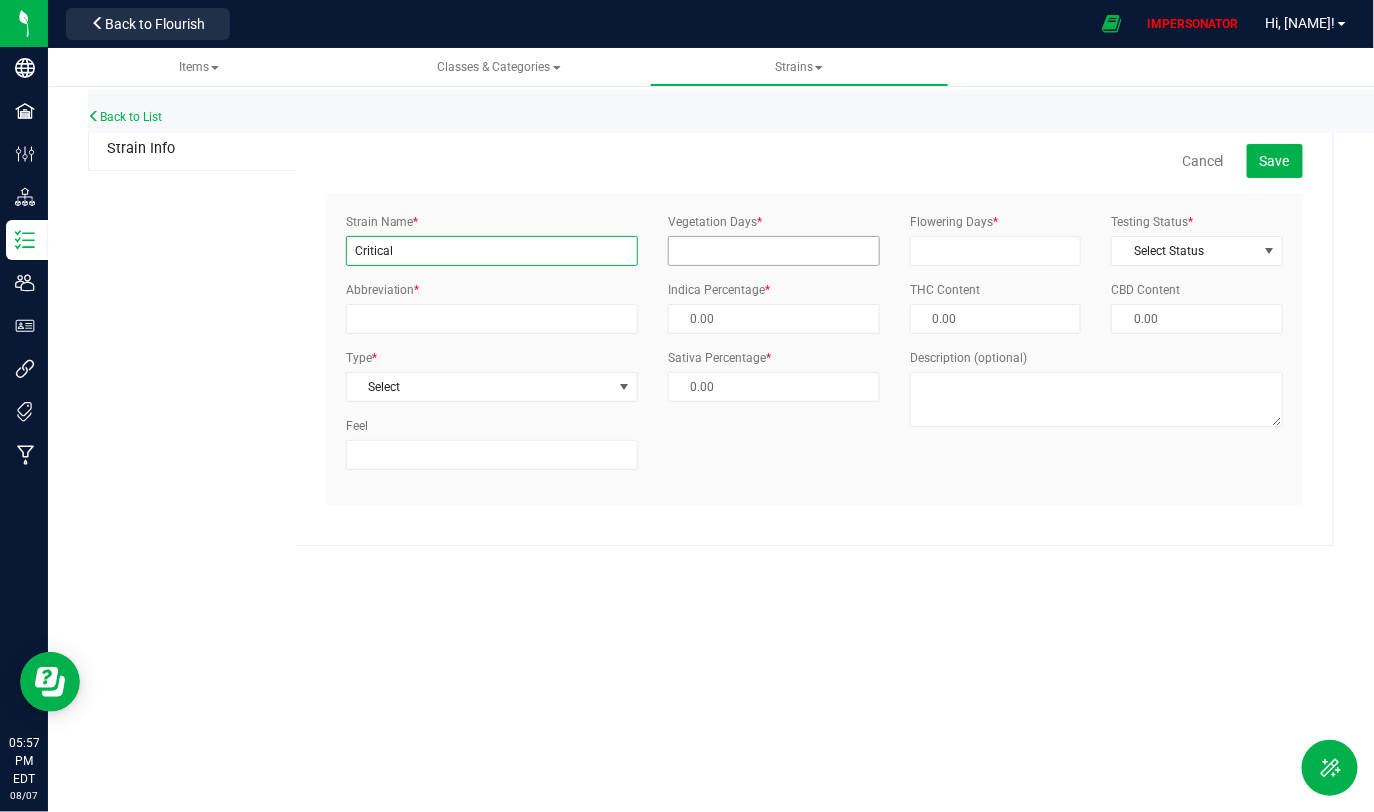 type on "Critical" 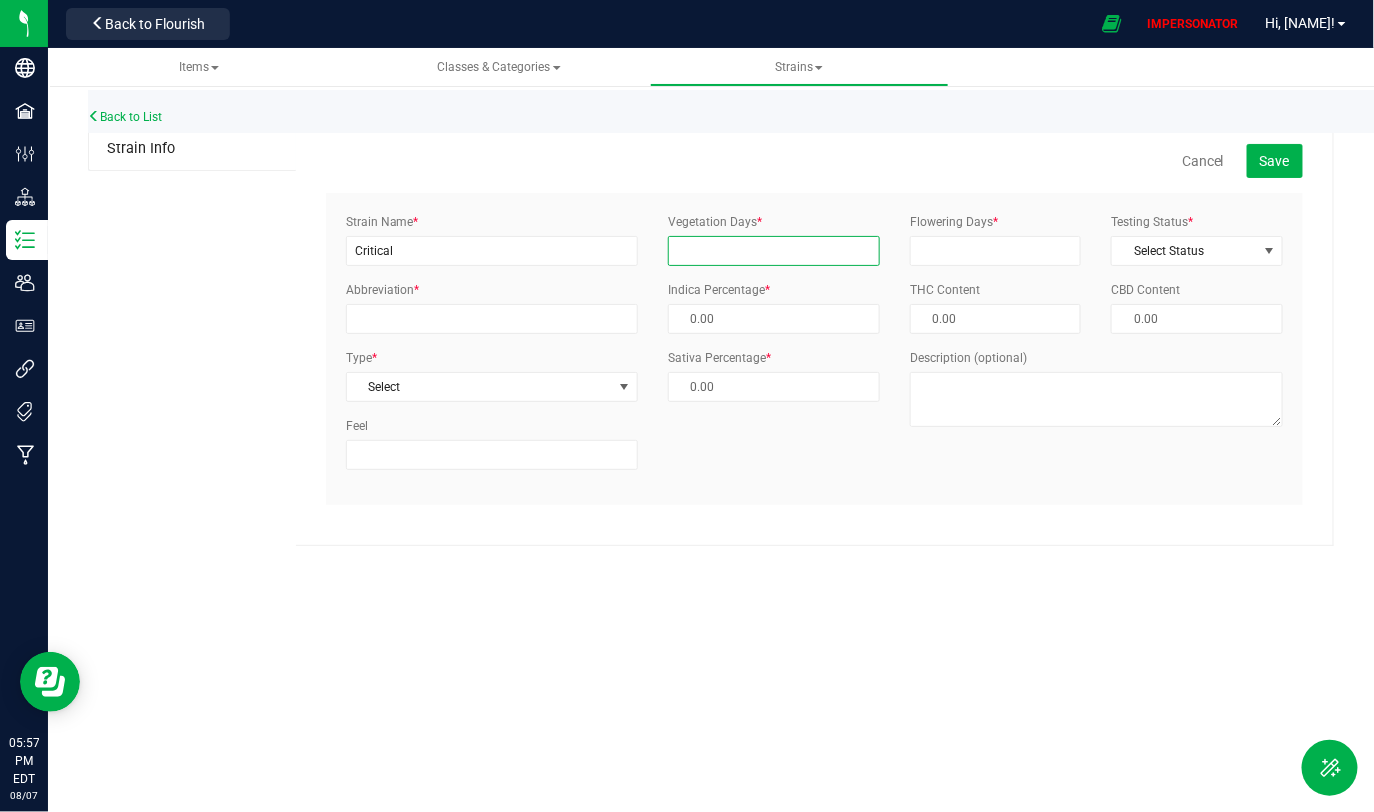 click on "Vegetation Days
*" at bounding box center (774, 251) 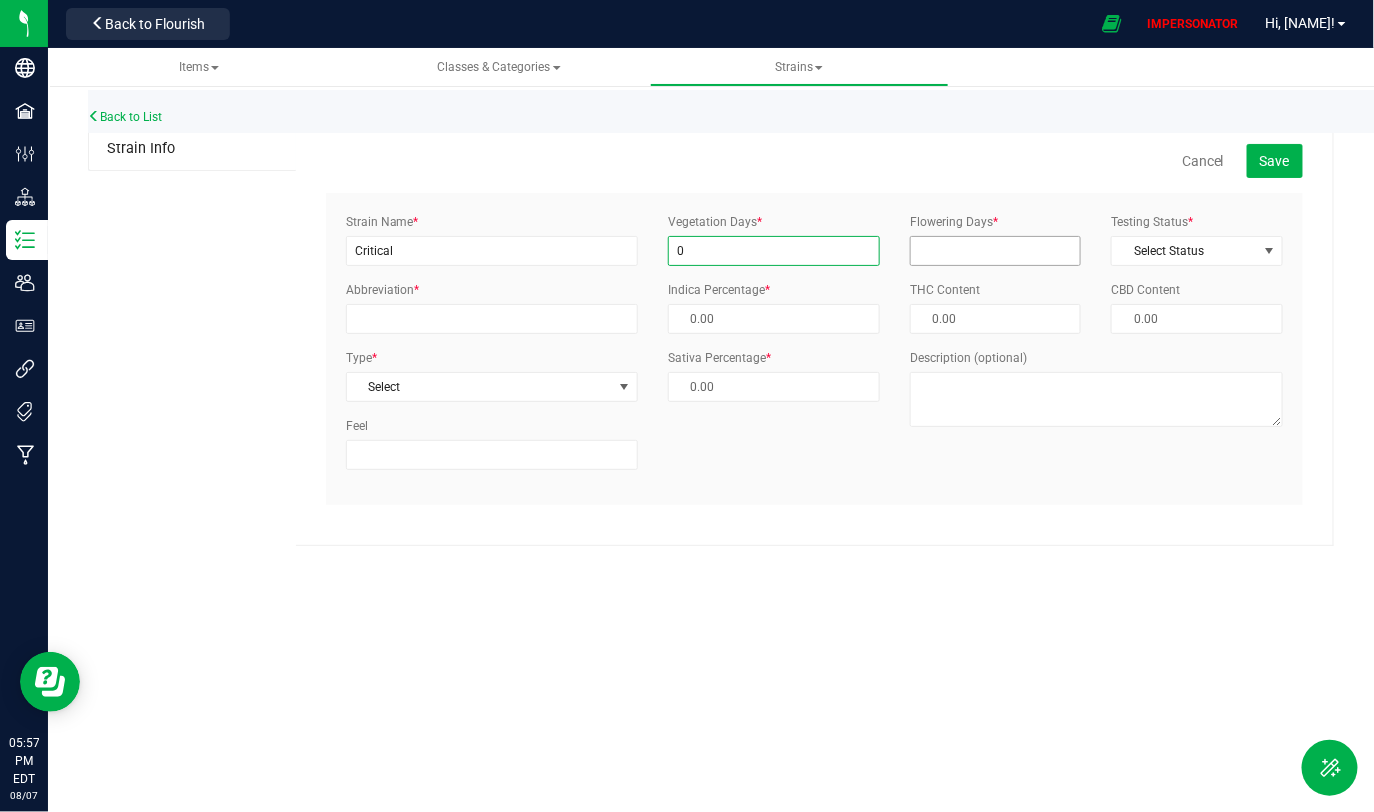 type on "0" 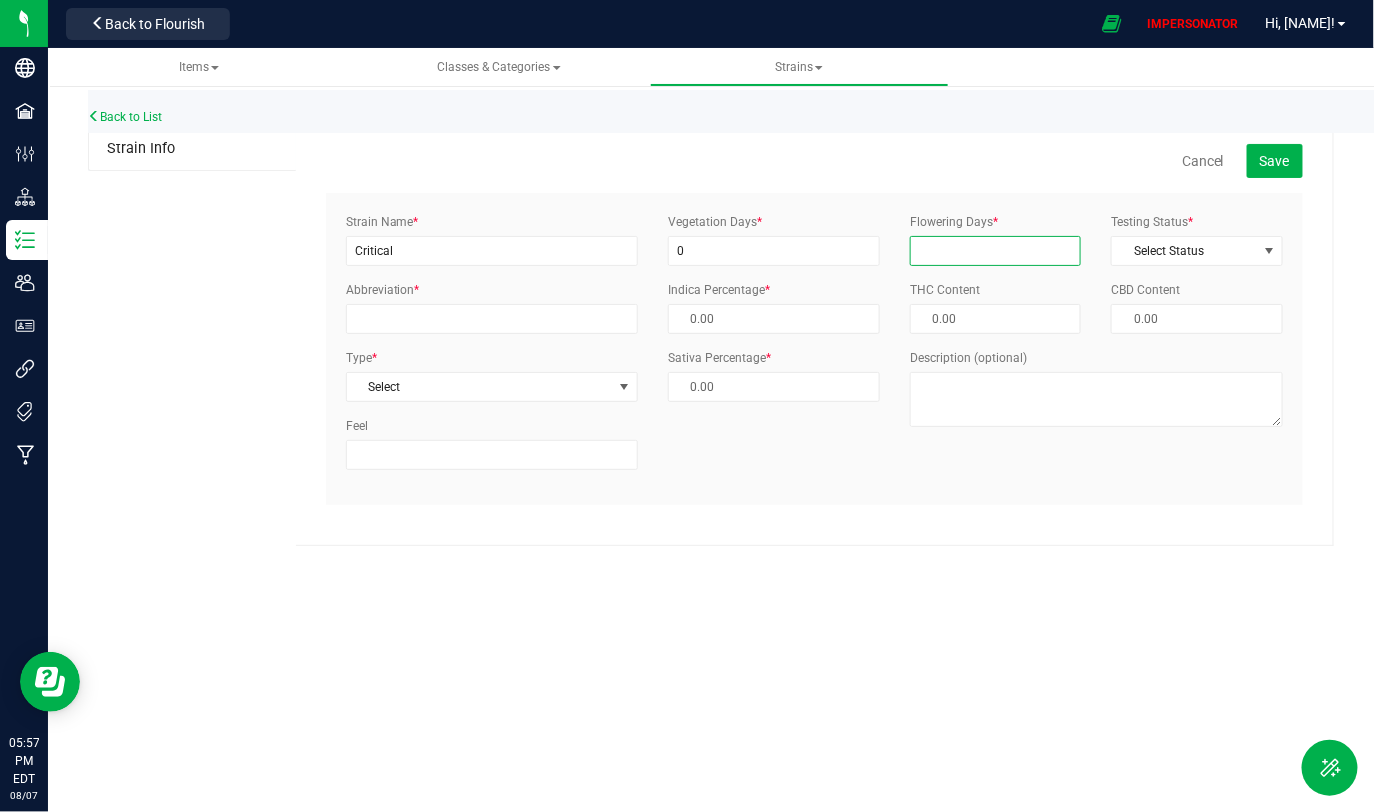 click on "Flowering Days
*" at bounding box center (996, 251) 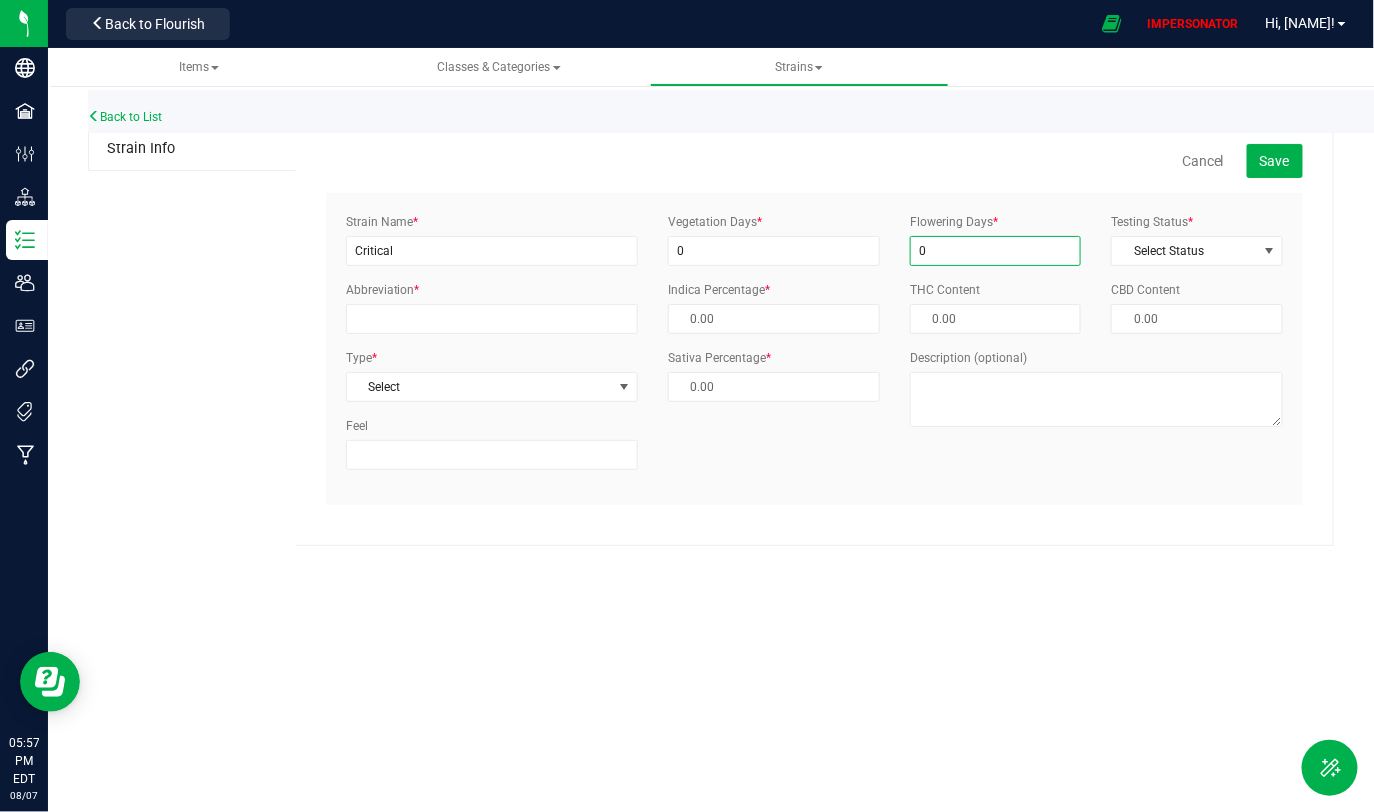 type on "0" 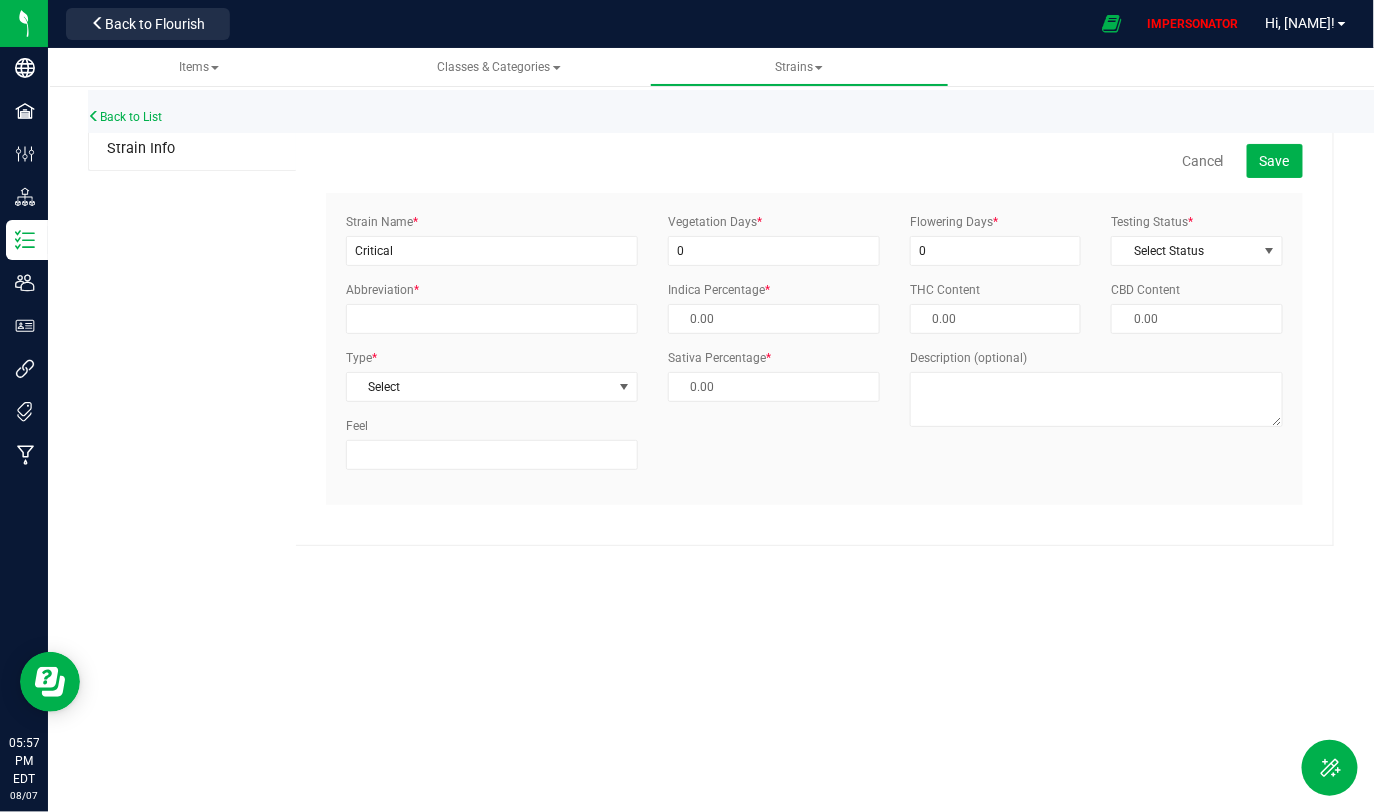 click on "Cancel
Save
Strain Name
*
Critical
Abbreviation
*
Type
*
Select Select Indica Sativa Hybrid CBD THC Hybrid - Indica Hybrid - Sativa
Feel
* 0 * * * 0 *" at bounding box center [814, 324] 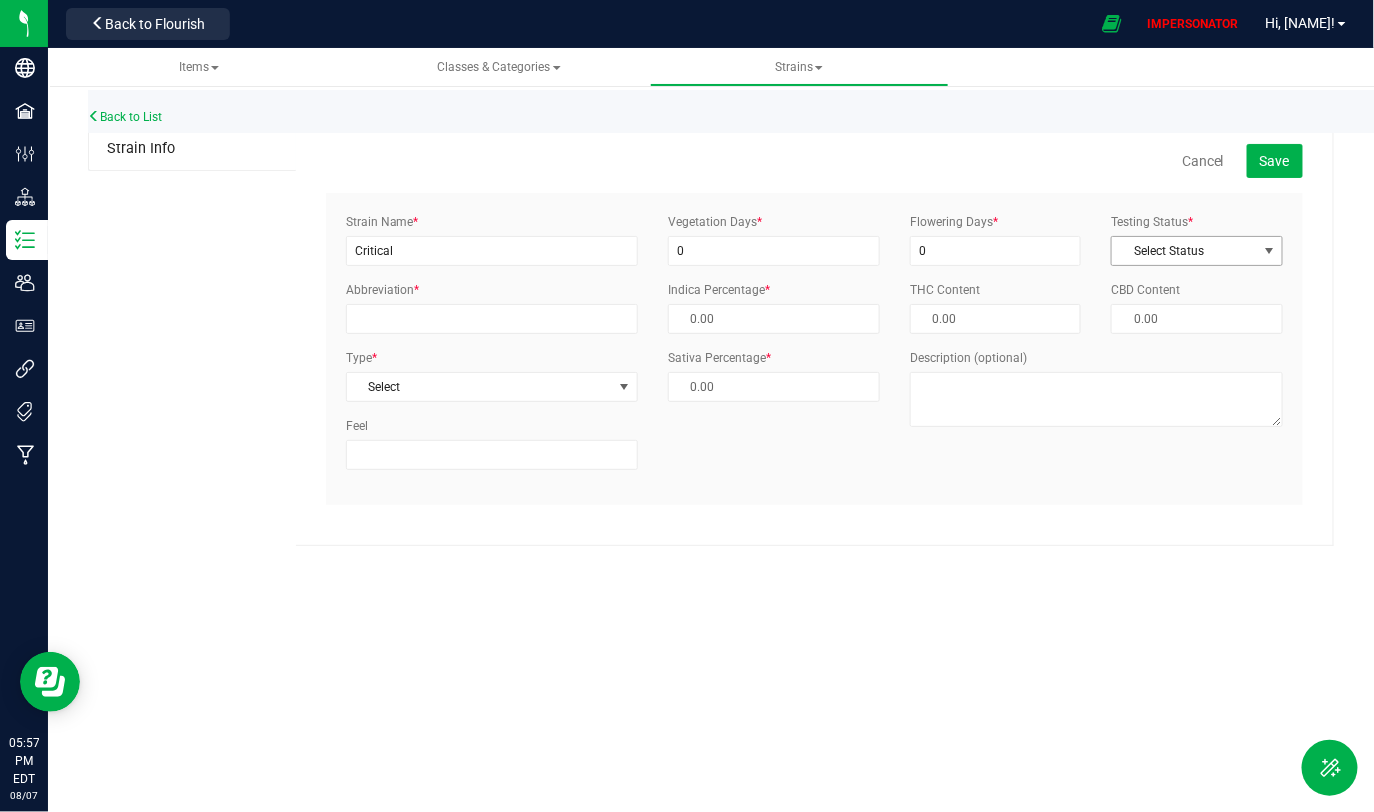 click on "Select Status" at bounding box center [1184, 251] 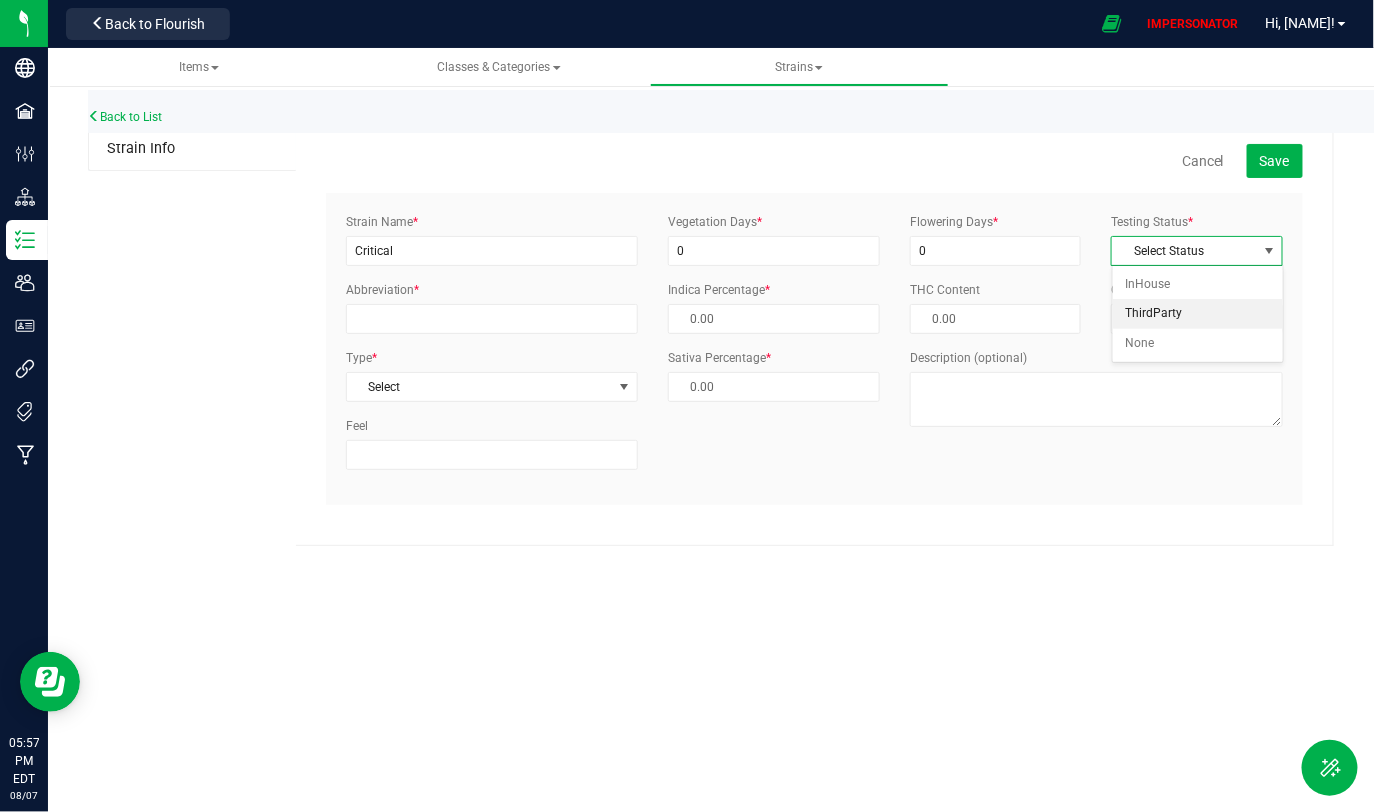 click on "ThirdParty" at bounding box center (1198, 314) 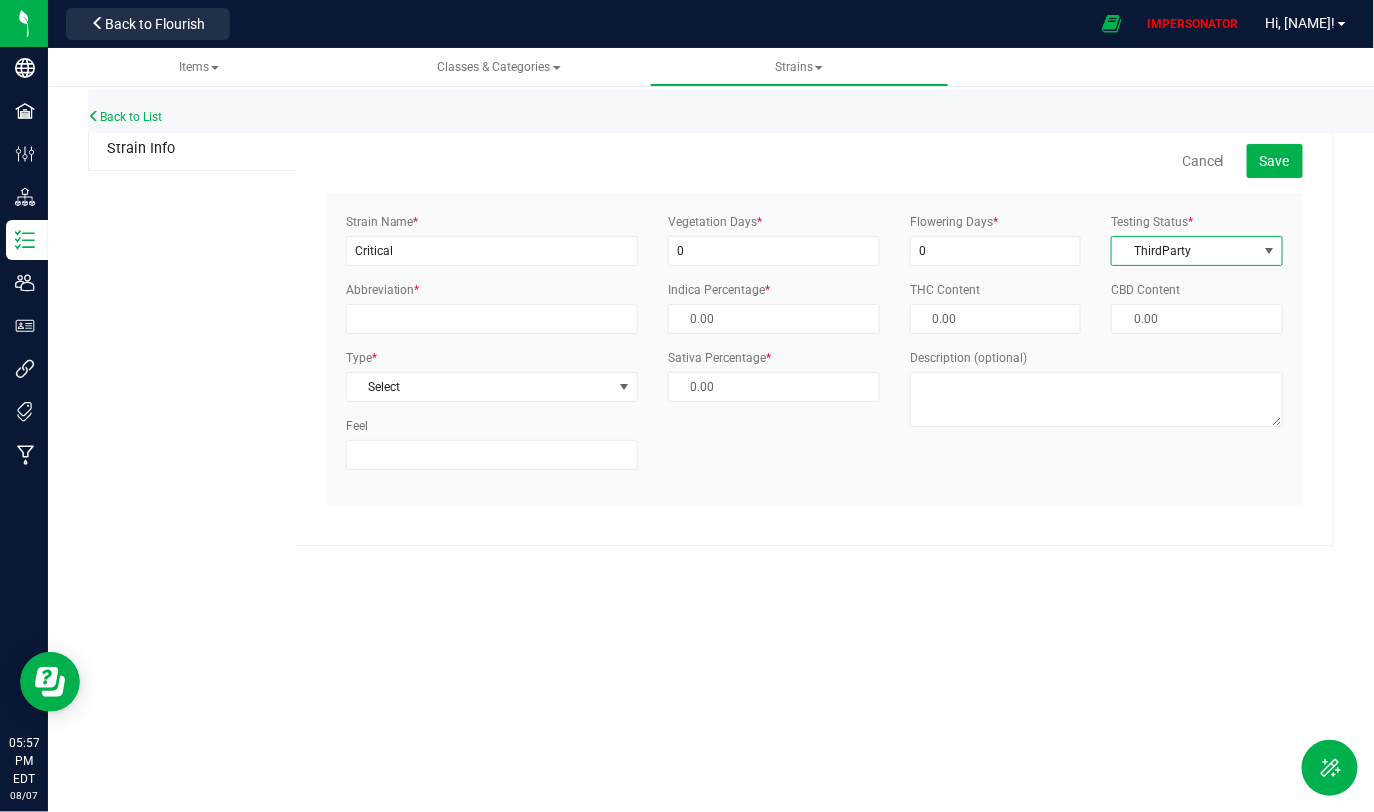 click on "Strain Name
*
Critical
Abbreviation
*
Type
*
Select Select Indica Sativa Hybrid CBD THC Hybrid - Indica Hybrid - Sativa
Feel
Vegetation Days
*
0
*" at bounding box center [814, 349] 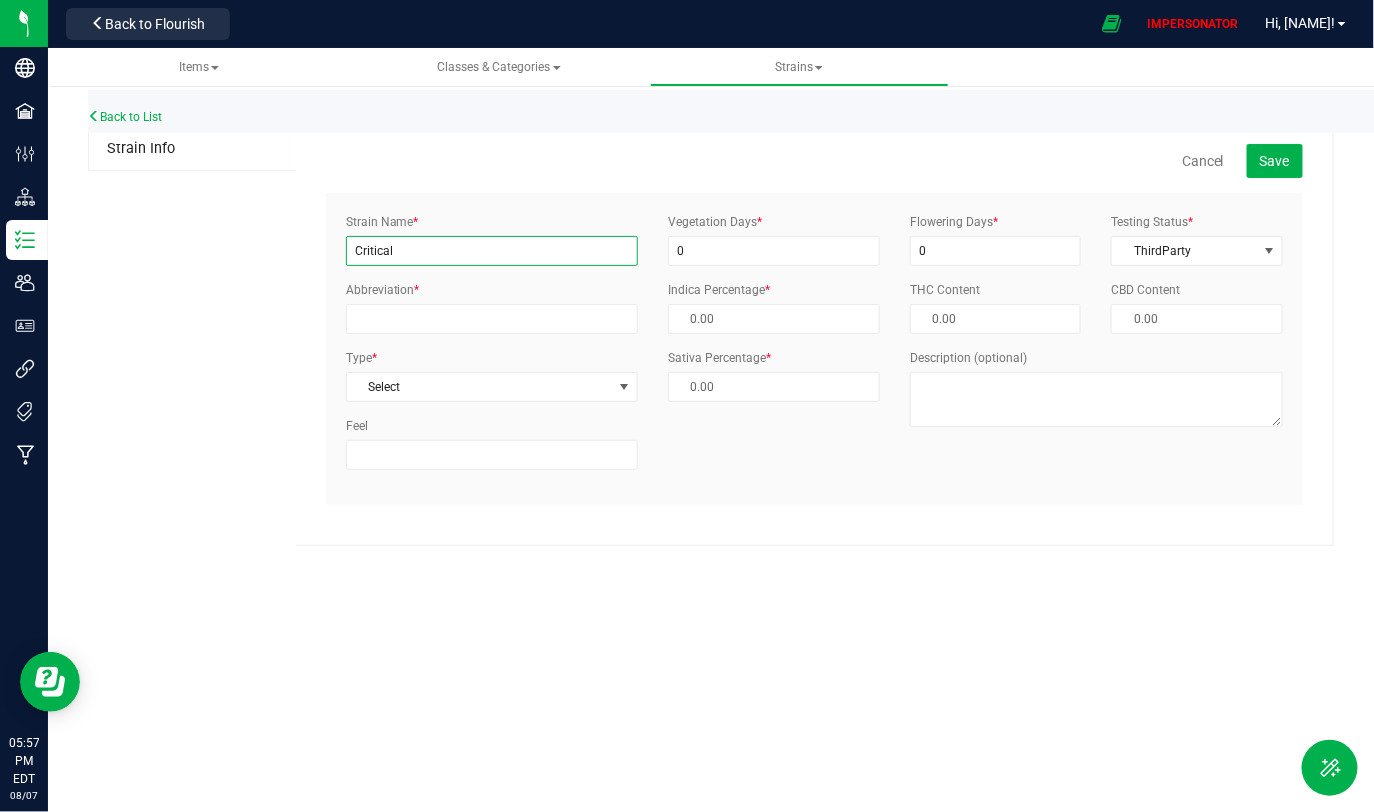 click on "Critical" at bounding box center [492, 251] 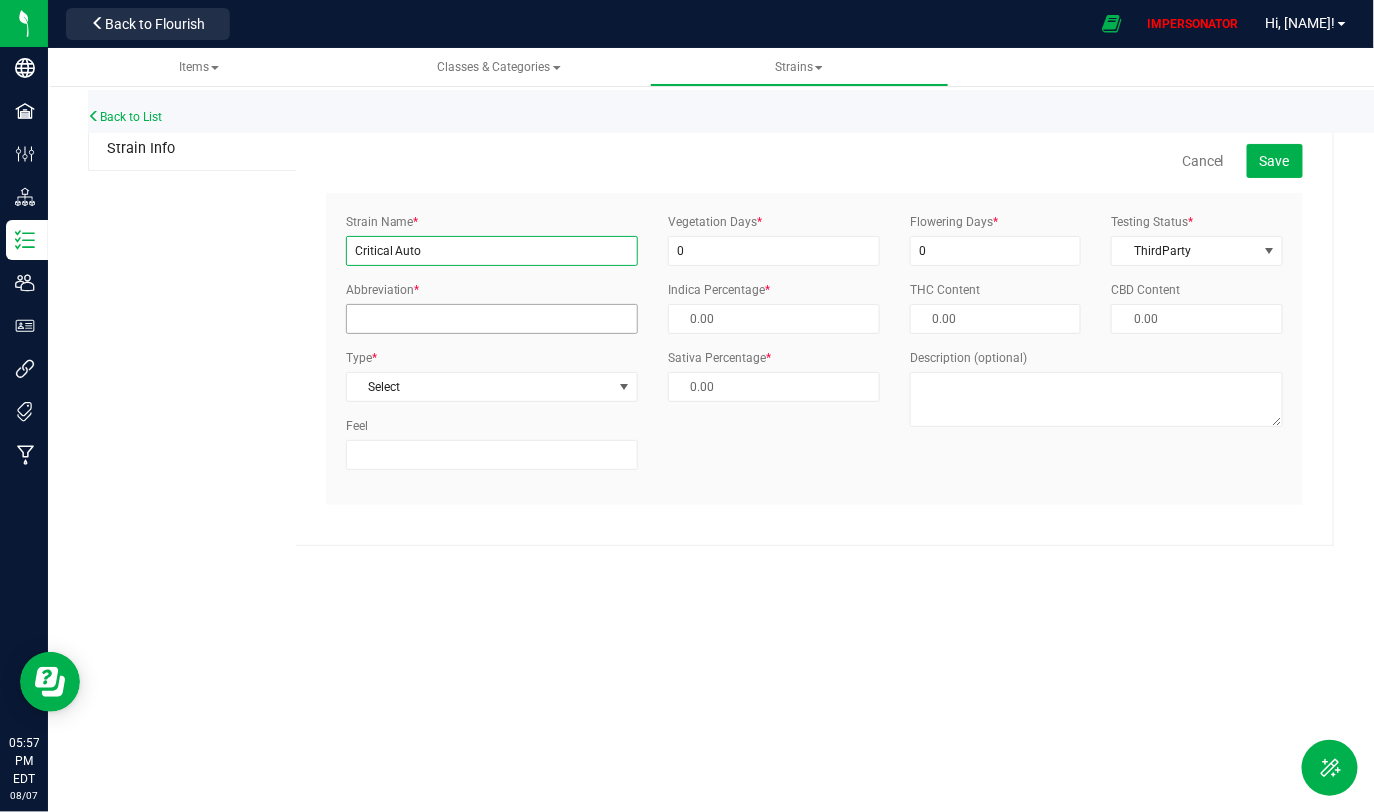 type on "Critical Auto" 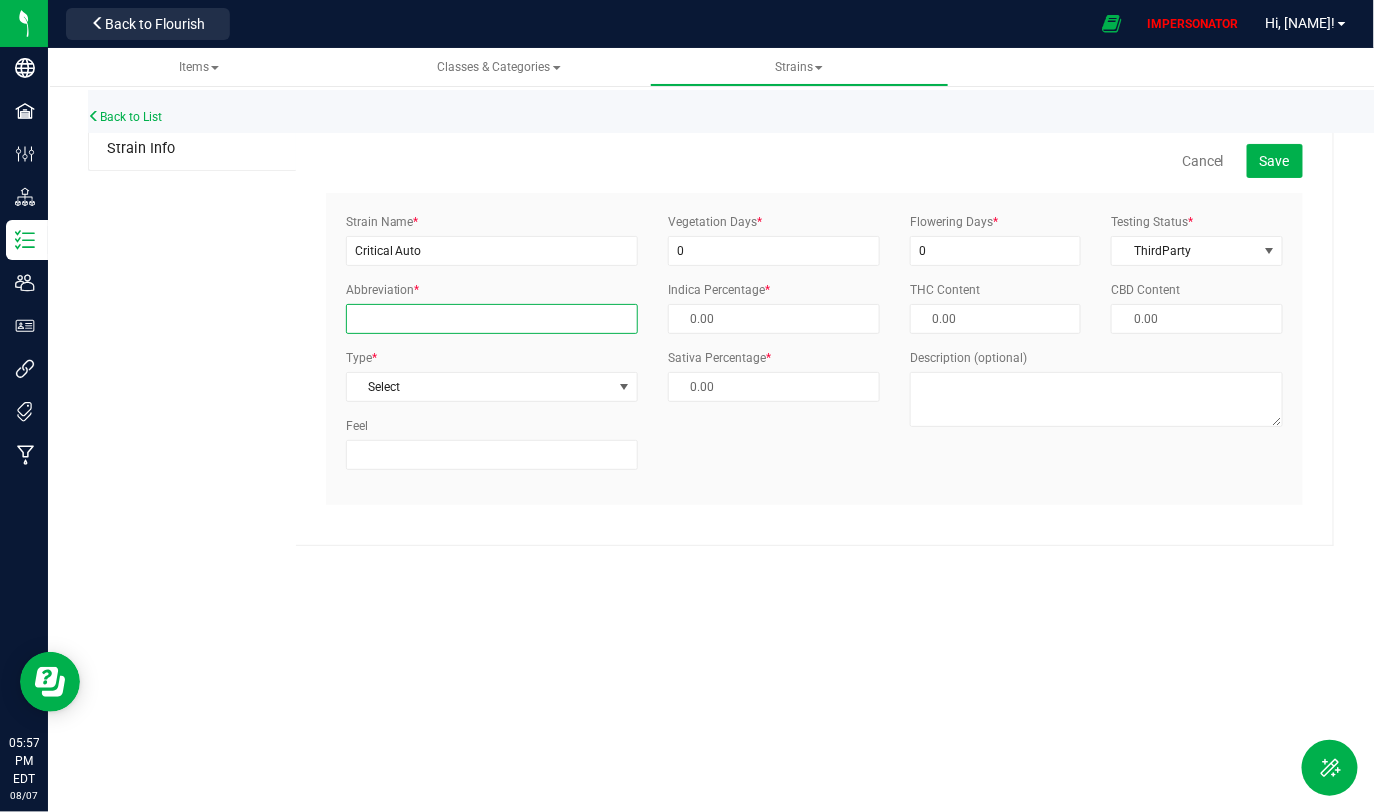 click on "Abbreviation
*" at bounding box center (492, 319) 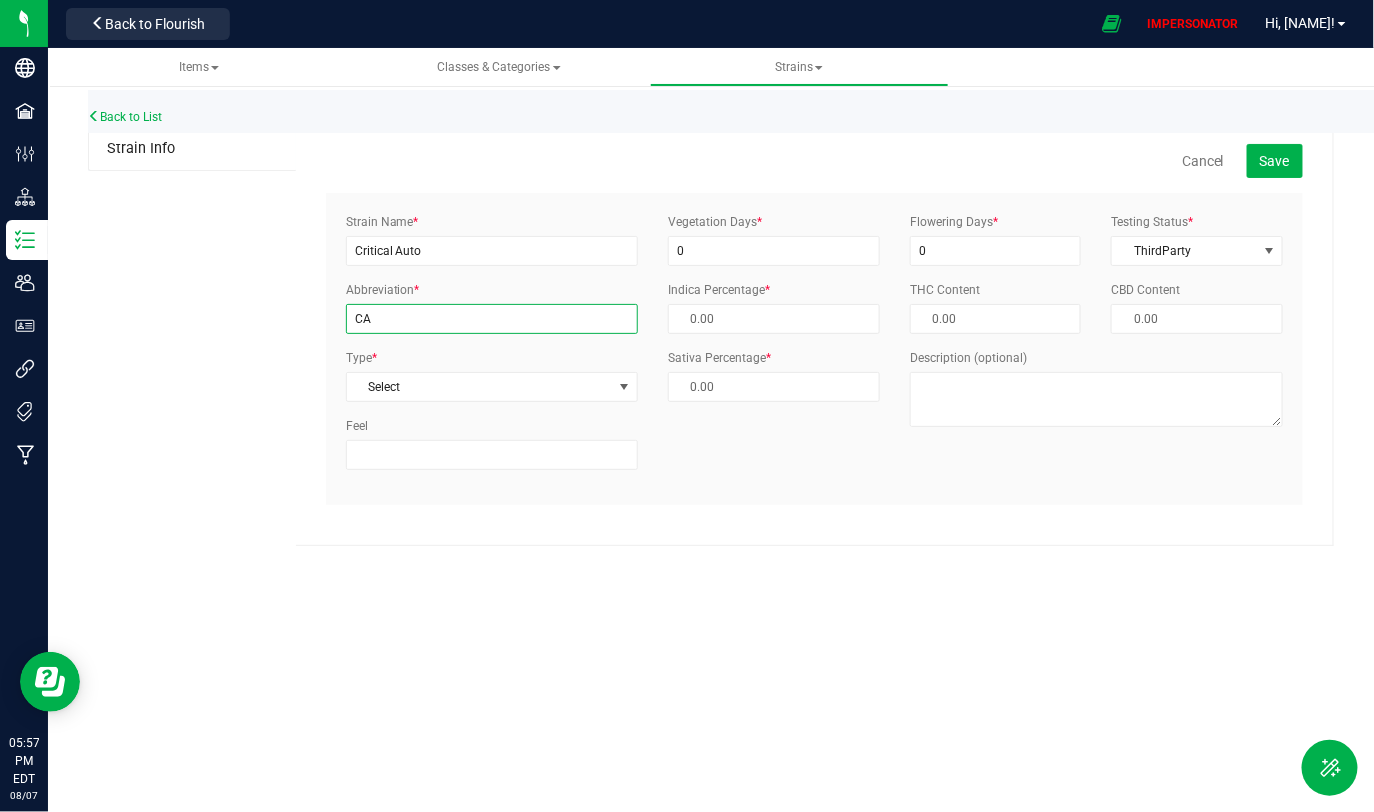 type on "CA" 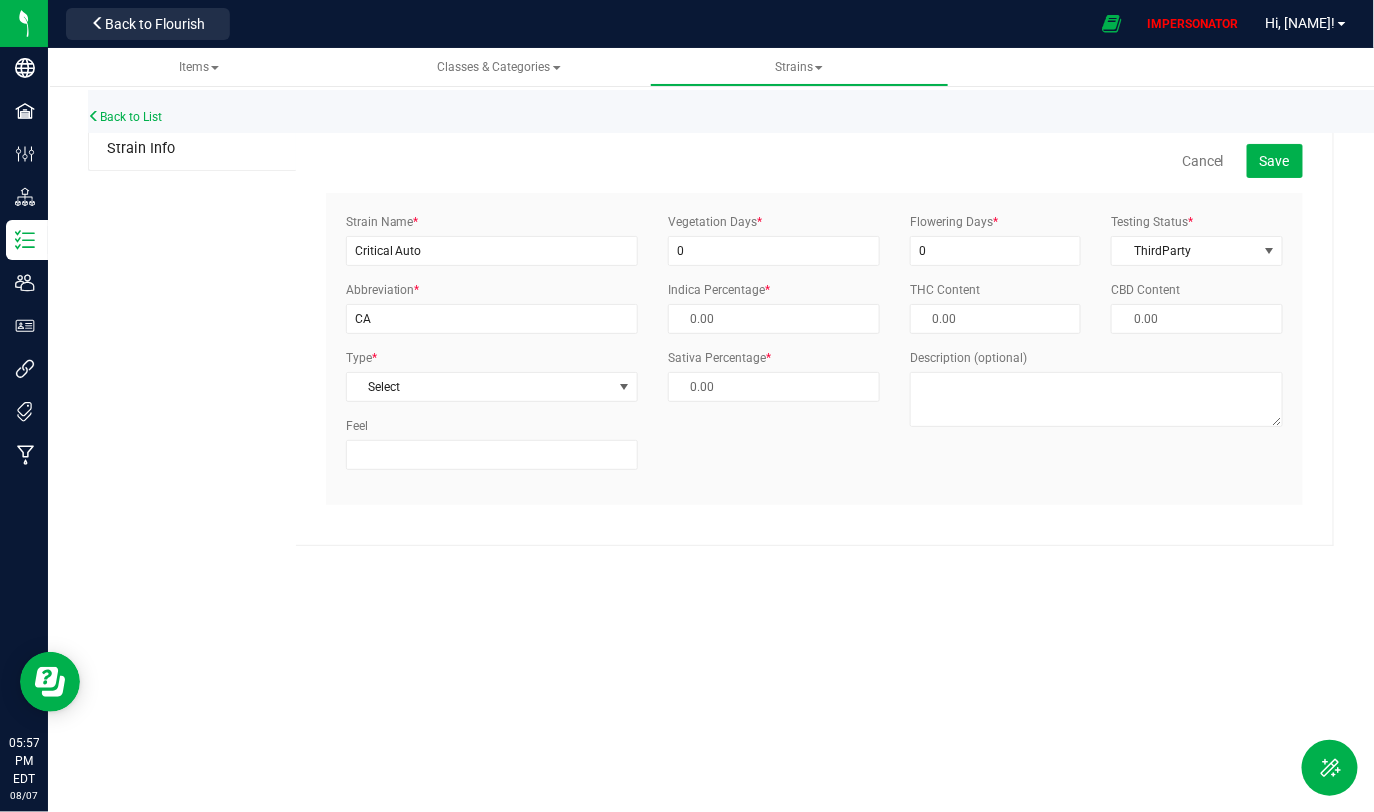 click on "Strain Name
*
[STRAIN]
Abbreviation
*
[STATE_CODE]
Type
*
Select Select Indica Sativa Hybrid Hybrid - Indica Hybrid - Sativa
Feel" at bounding box center [492, 349] 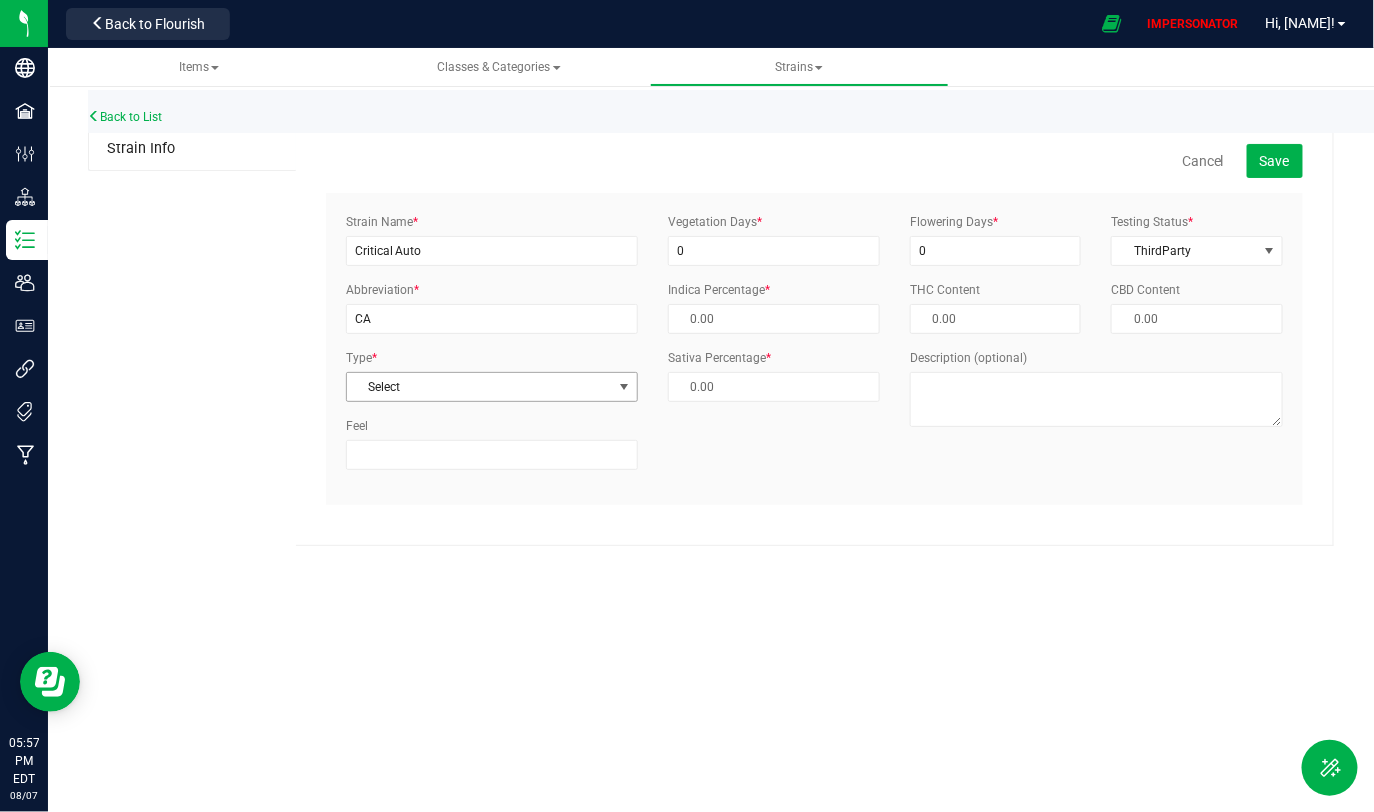 click on "Select" at bounding box center [479, 387] 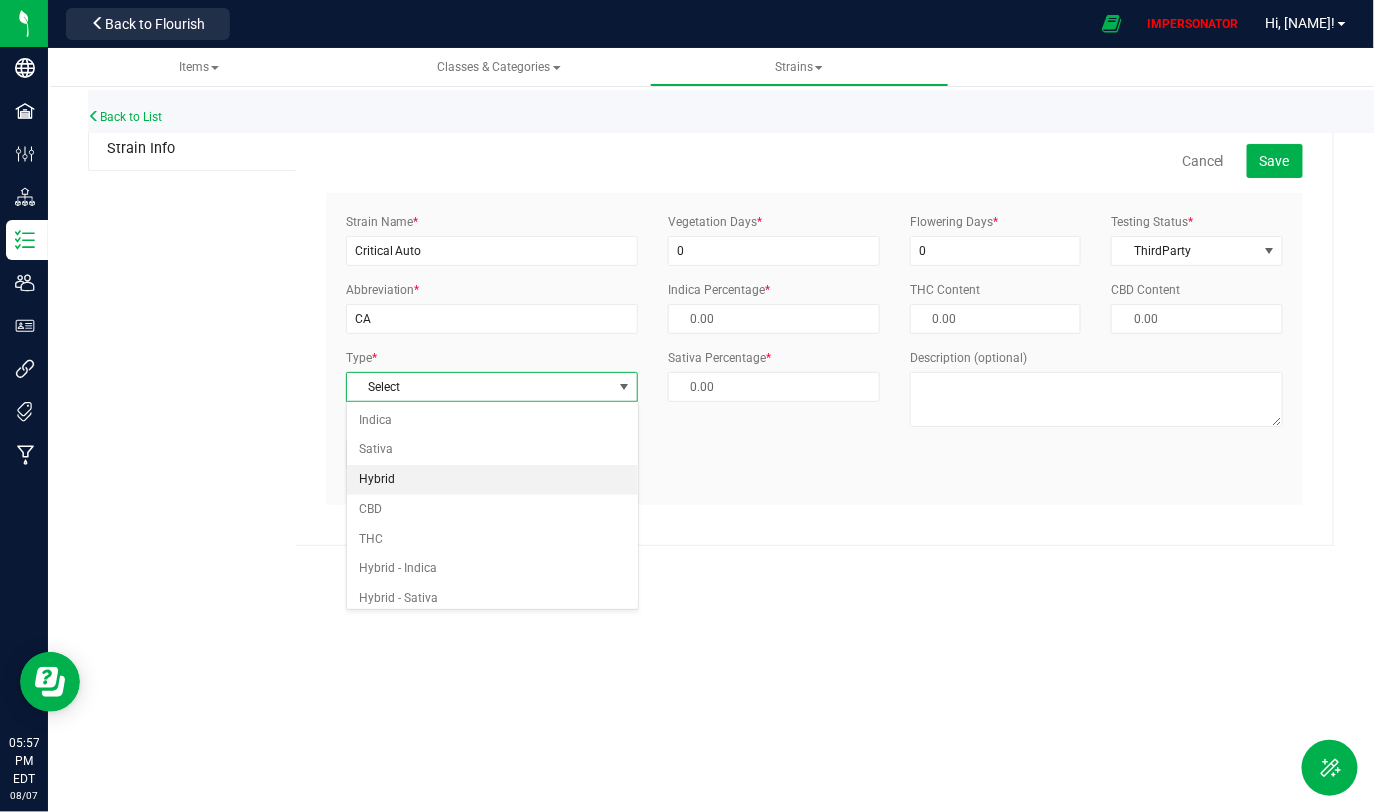 click on "Hybrid" at bounding box center [492, 480] 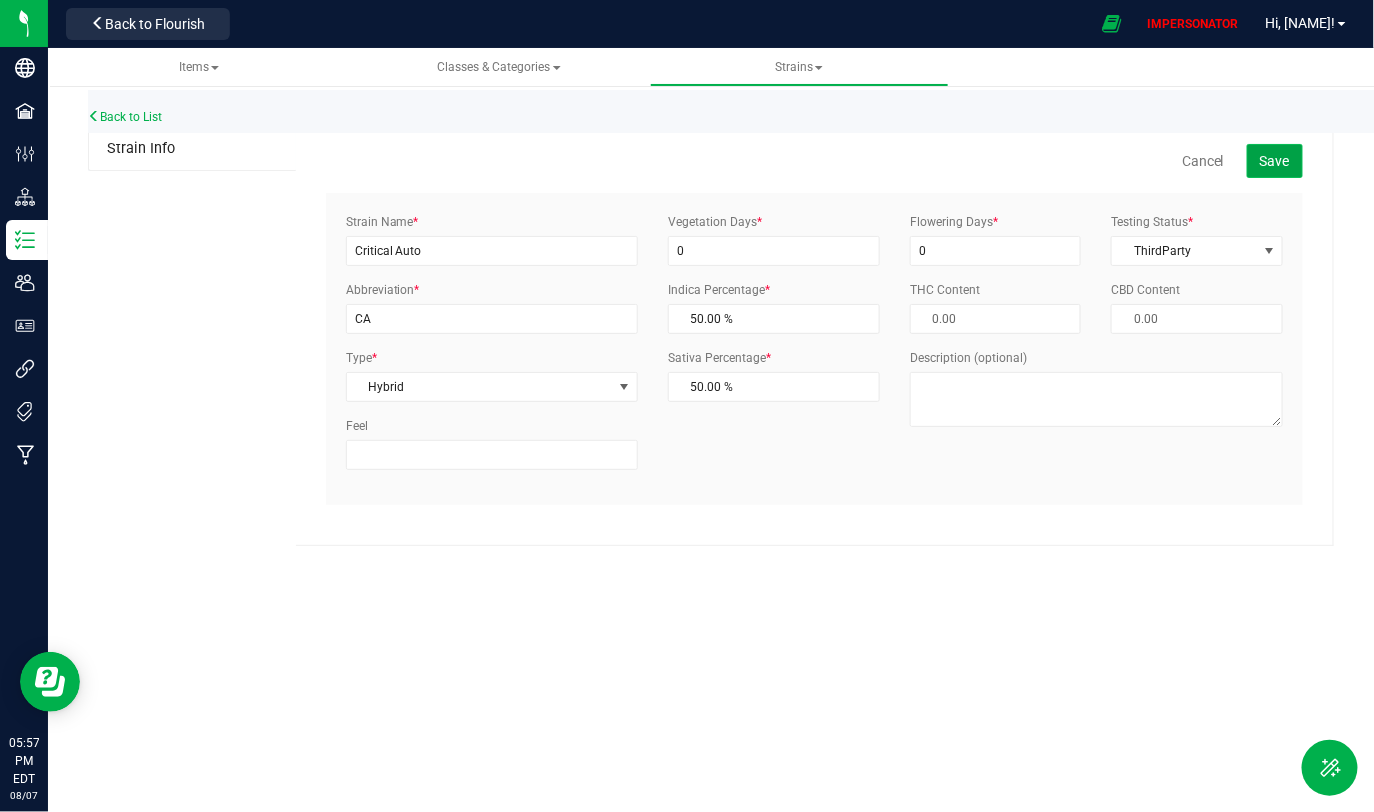 click on "Save" at bounding box center [1275, 161] 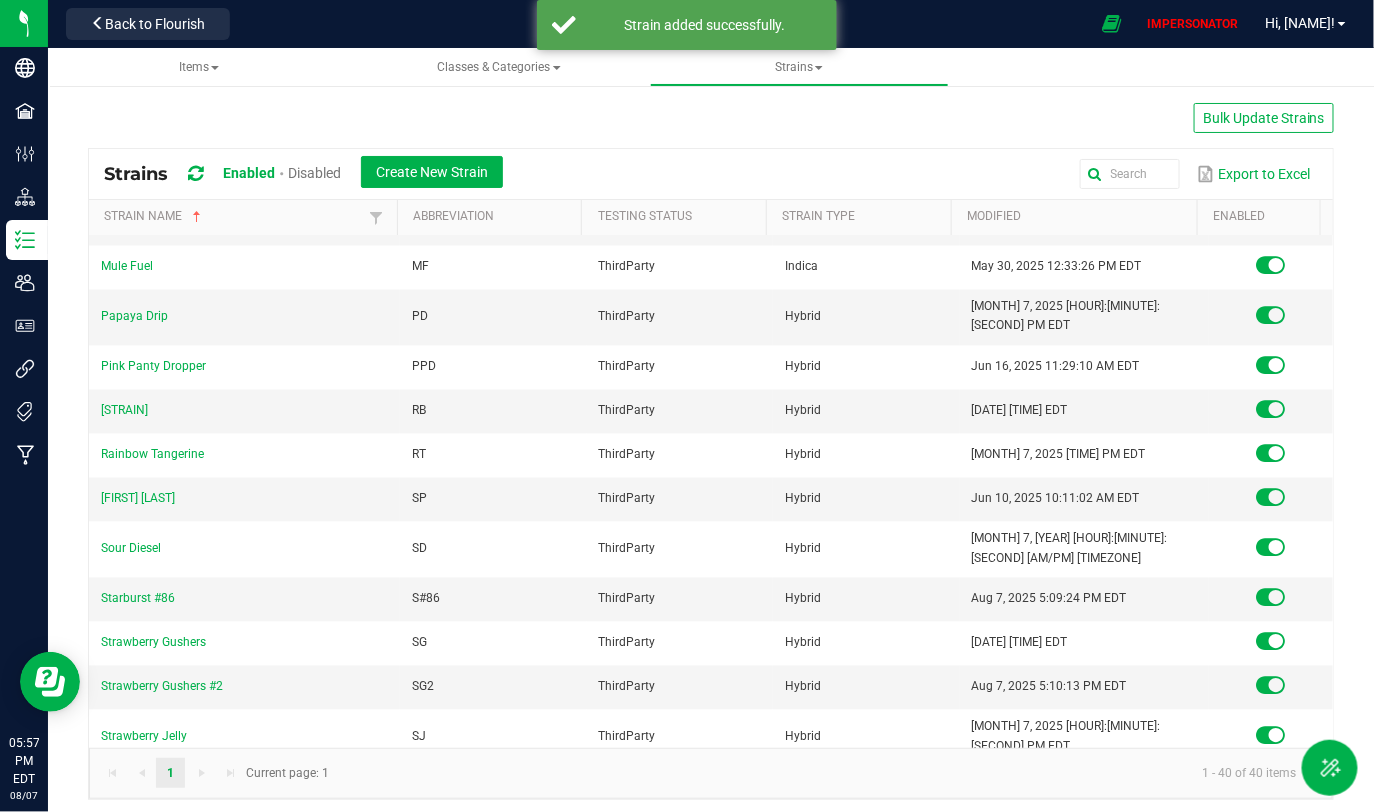 scroll, scrollTop: 0, scrollLeft: 0, axis: both 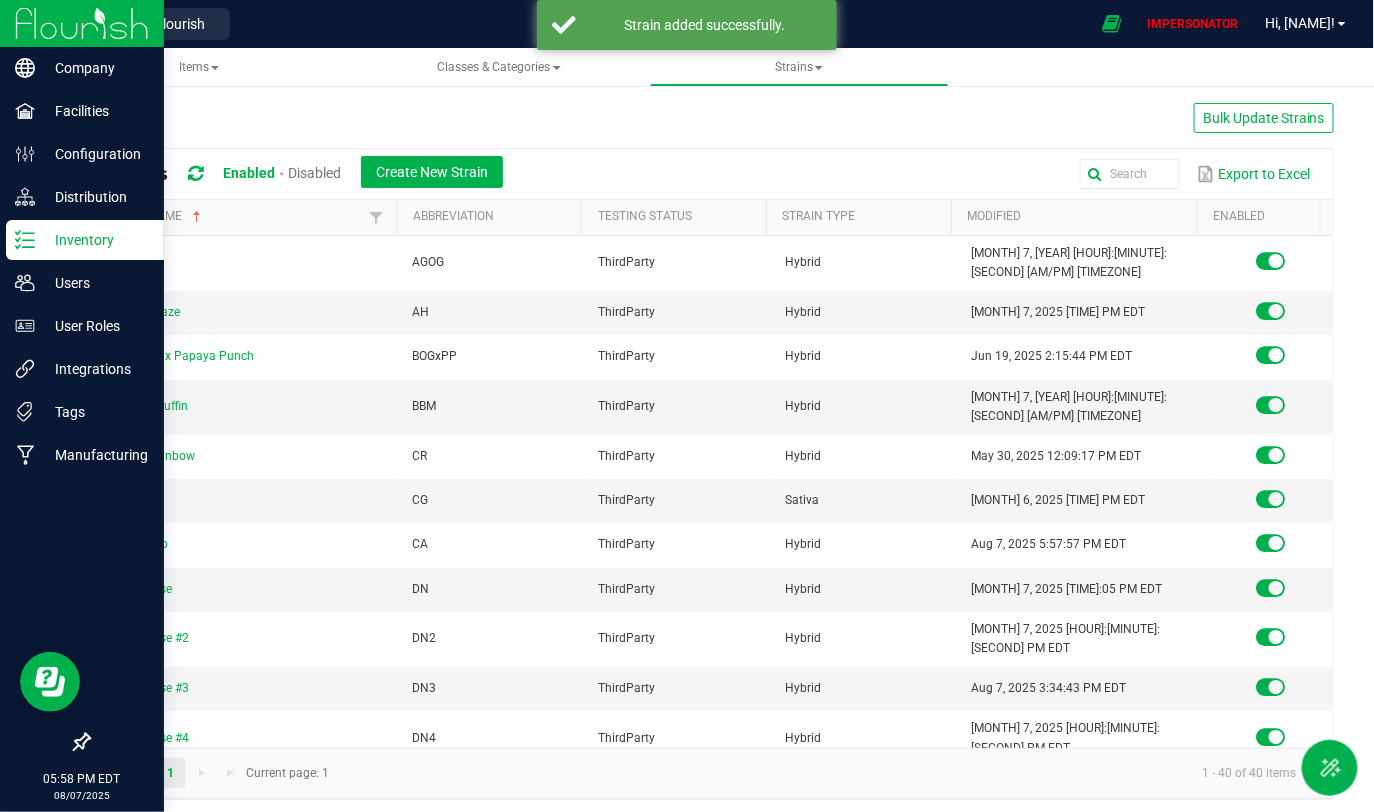 click on "Inventory" at bounding box center (95, 240) 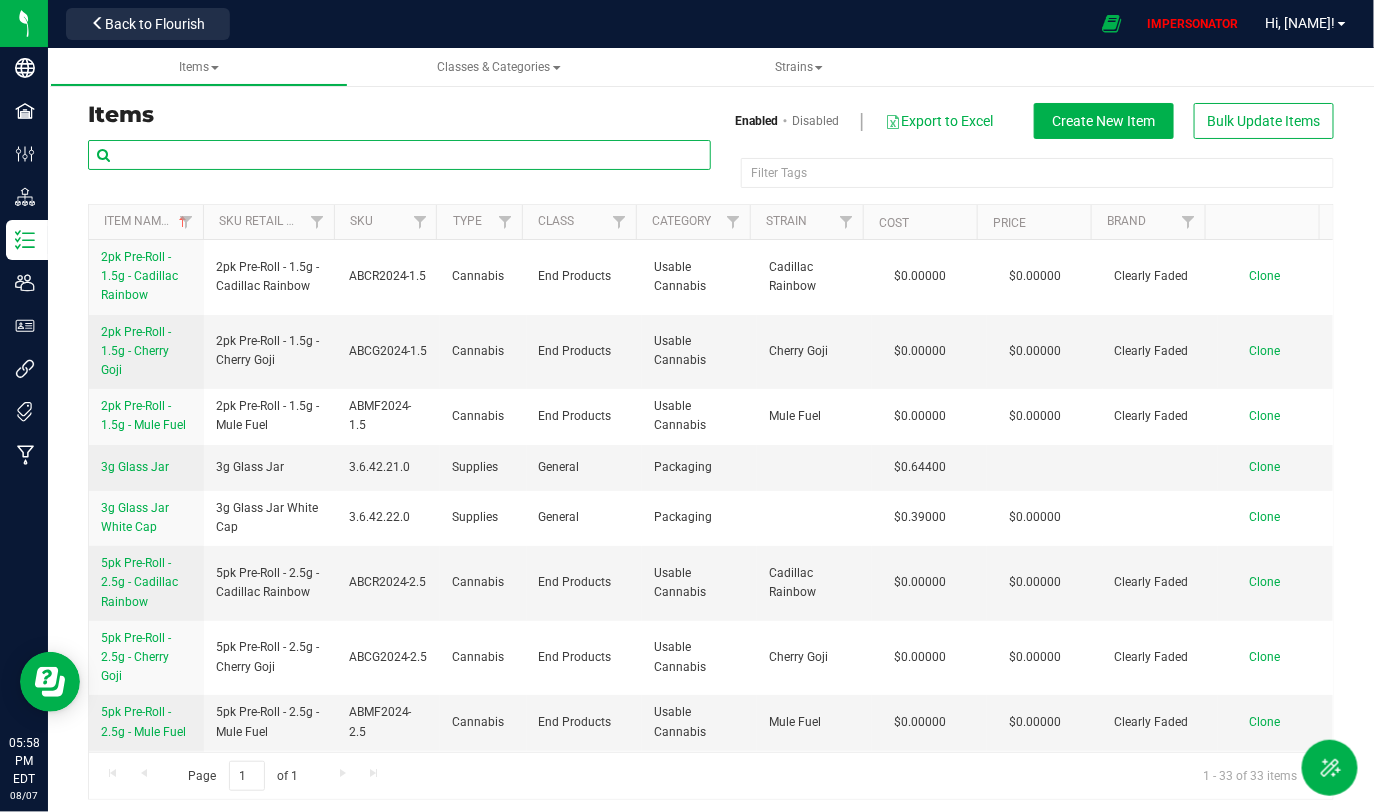 click at bounding box center [399, 155] 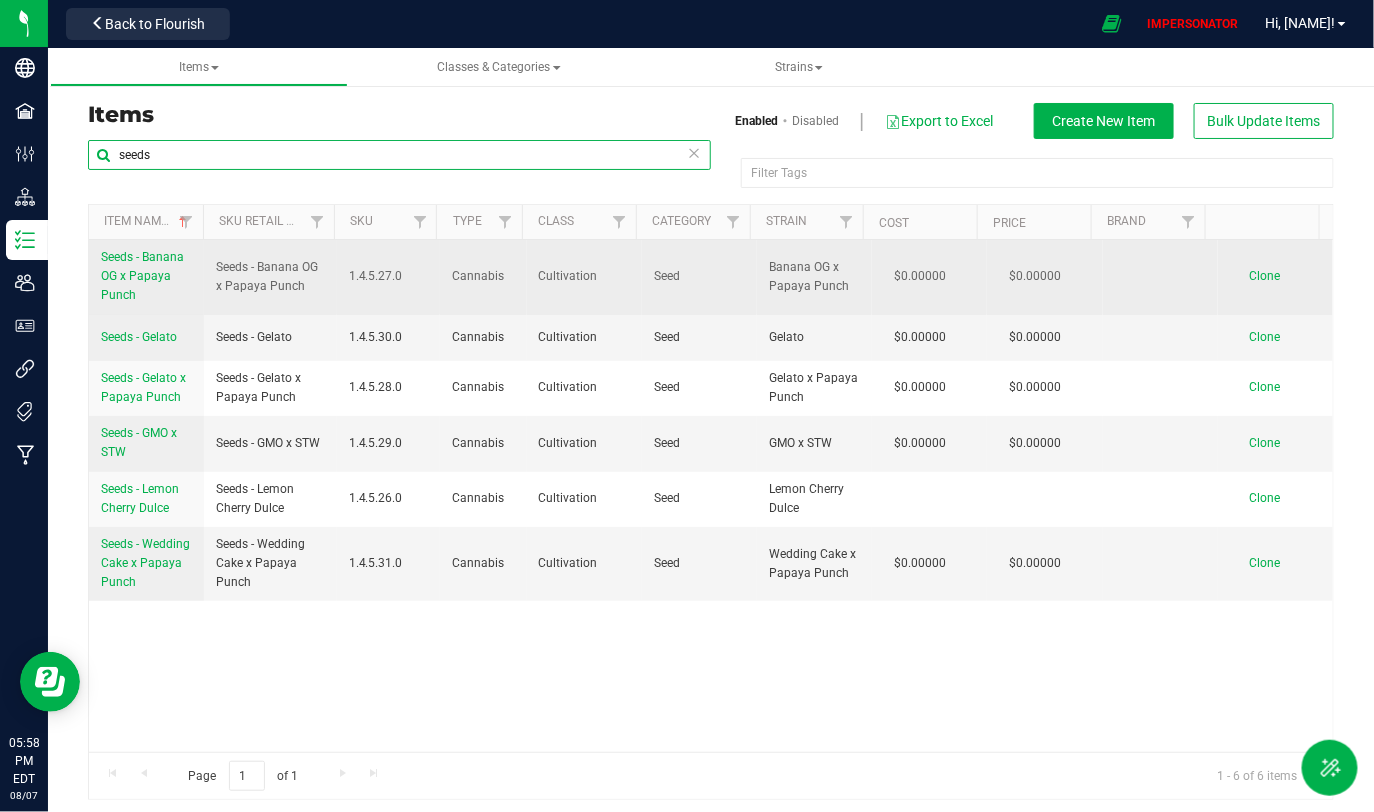 type on "seeds" 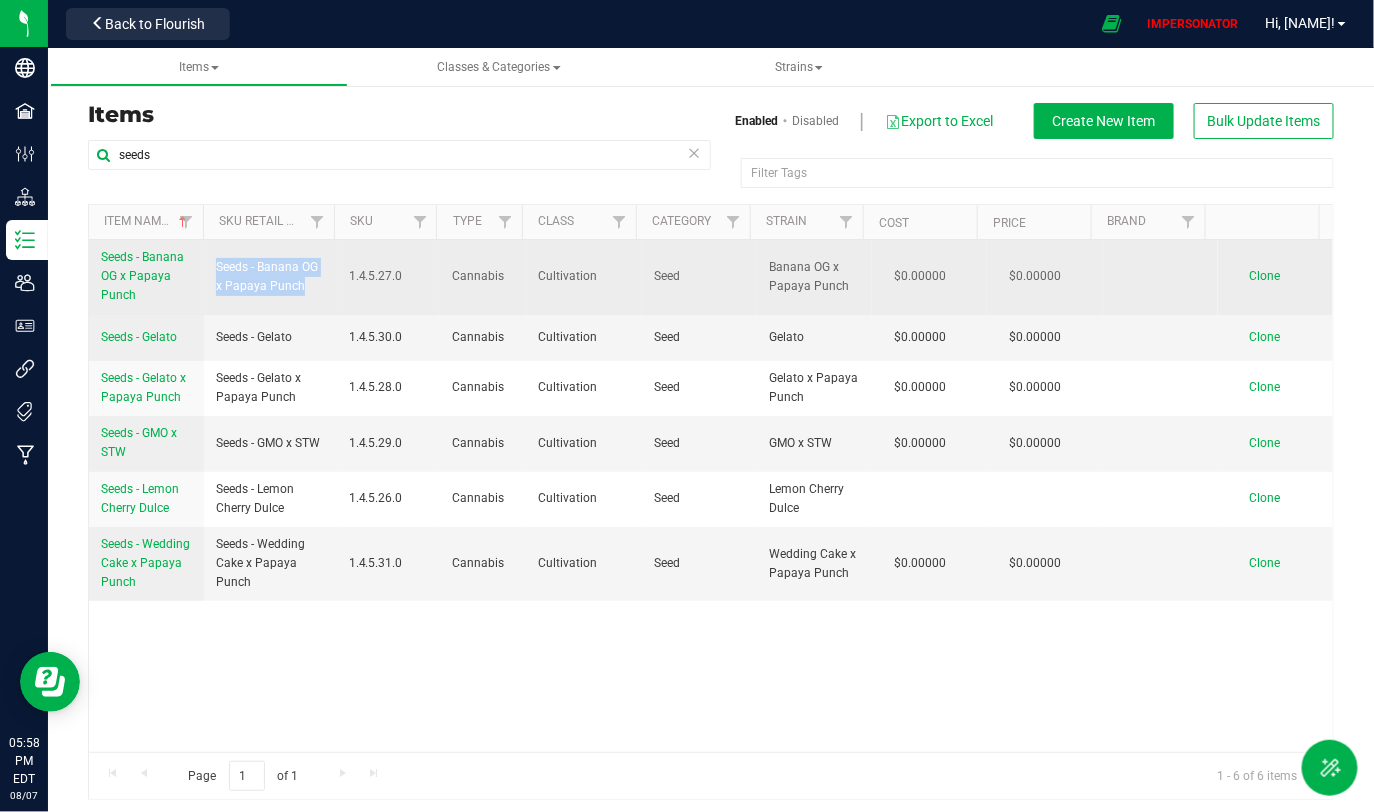 drag, startPoint x: 214, startPoint y: 260, endPoint x: 316, endPoint y: 286, distance: 105.26158 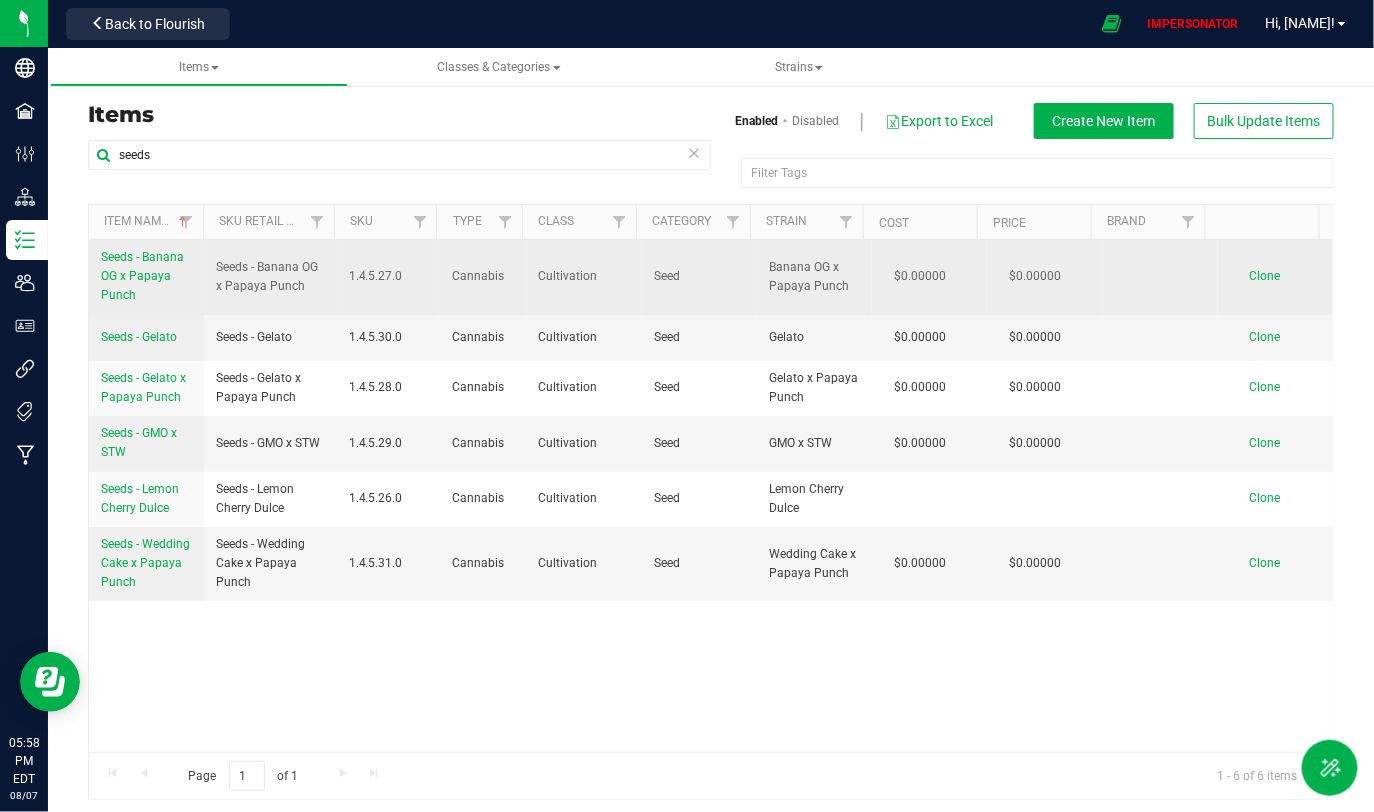 click on "Clone" at bounding box center (1275, 277) 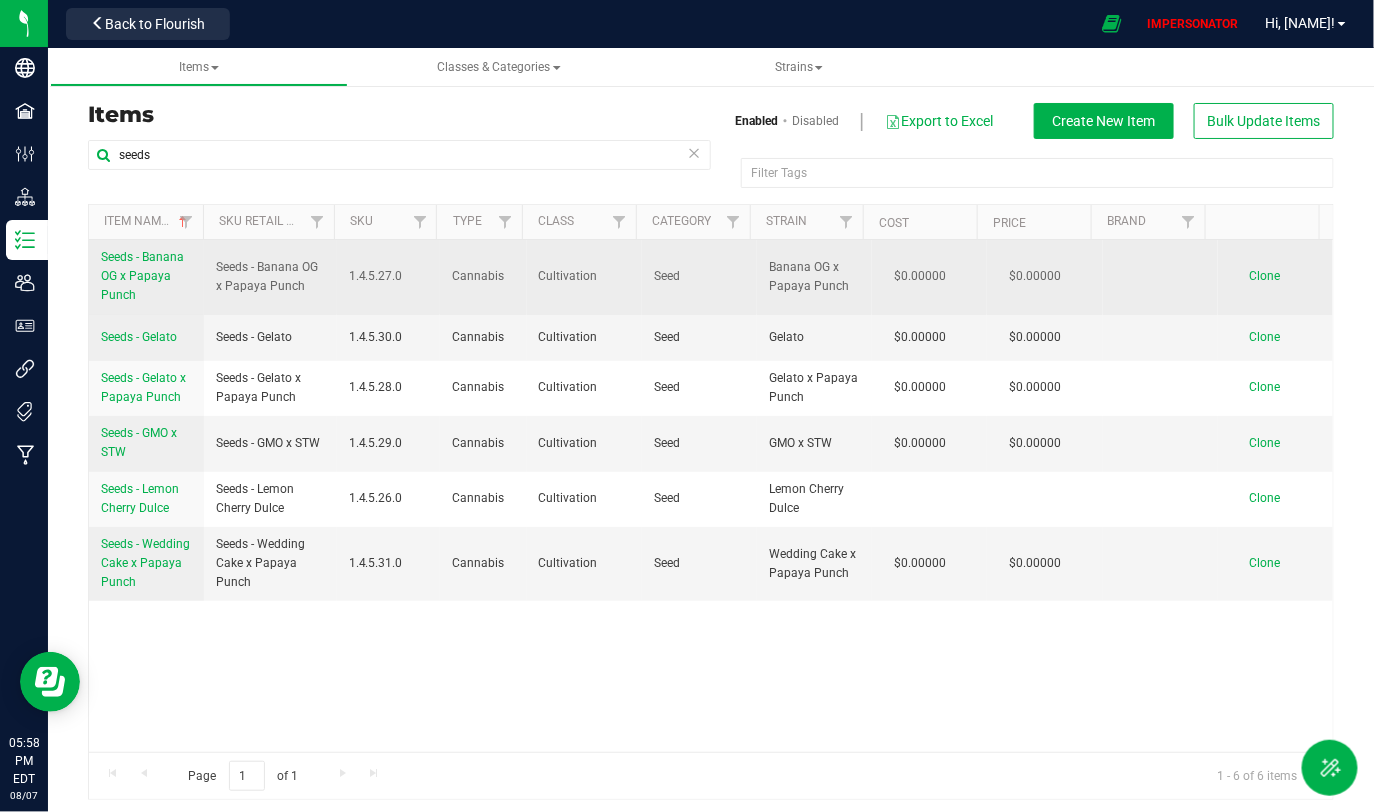 click on "Clone" at bounding box center [1265, 276] 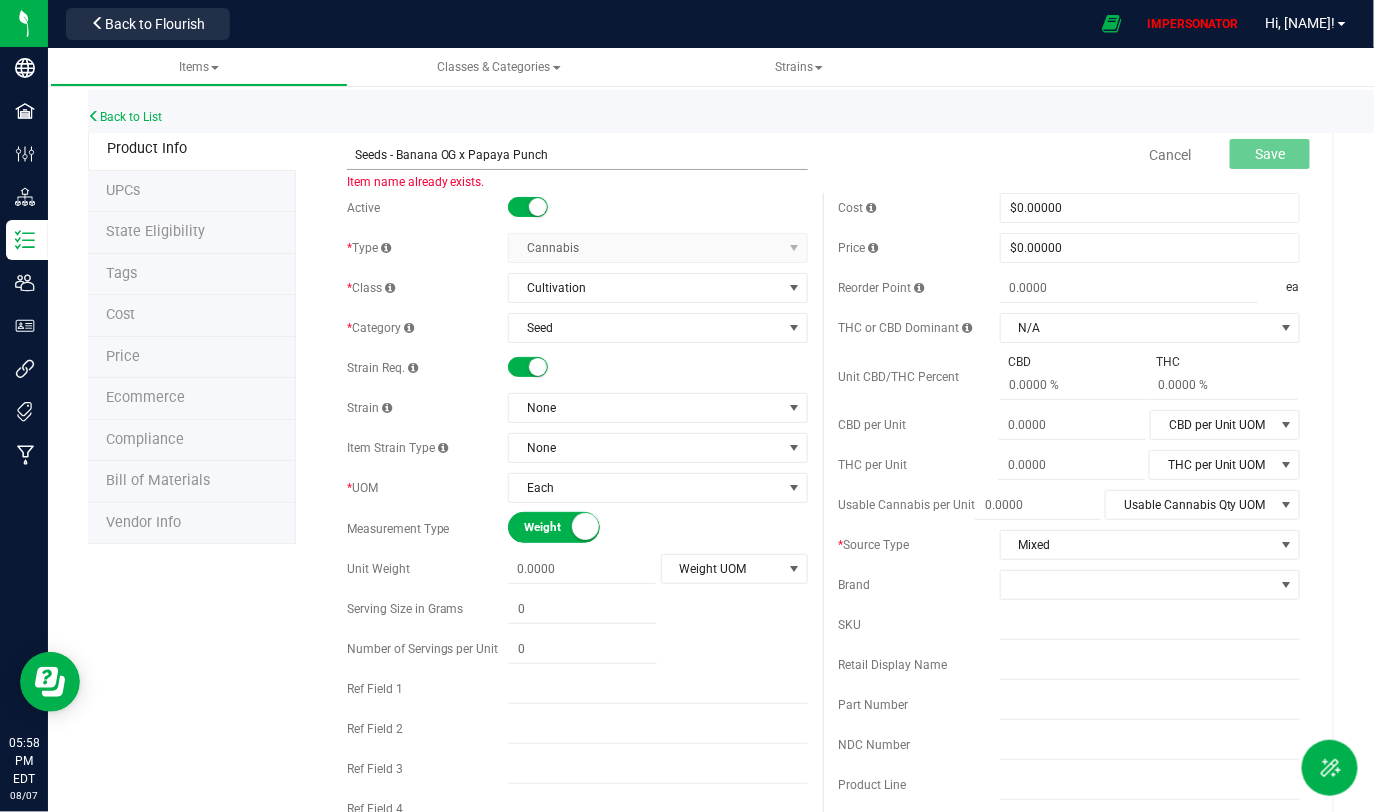 drag, startPoint x: 394, startPoint y: 154, endPoint x: 646, endPoint y: 154, distance: 252 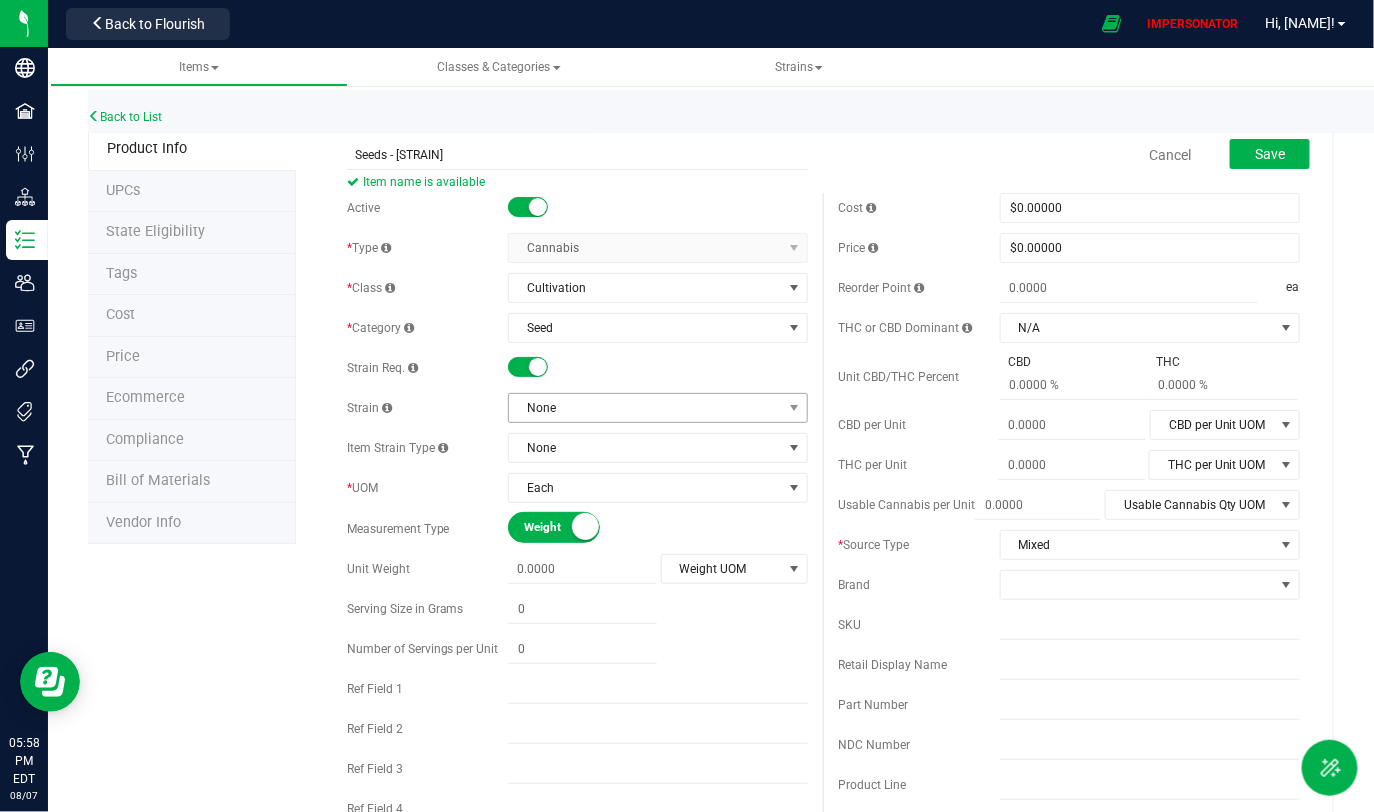 type on "Seeds - [STRAIN]" 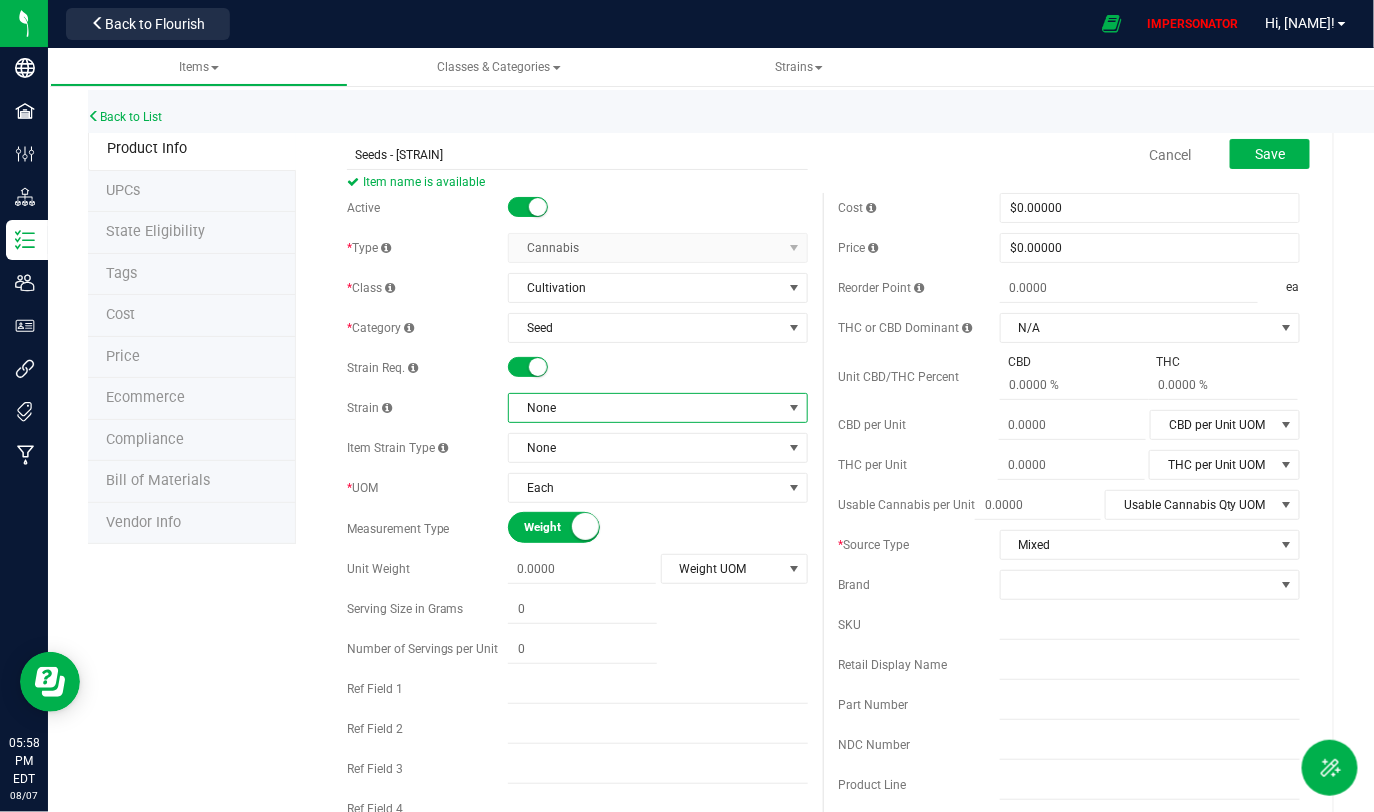 click on "None" at bounding box center (645, 408) 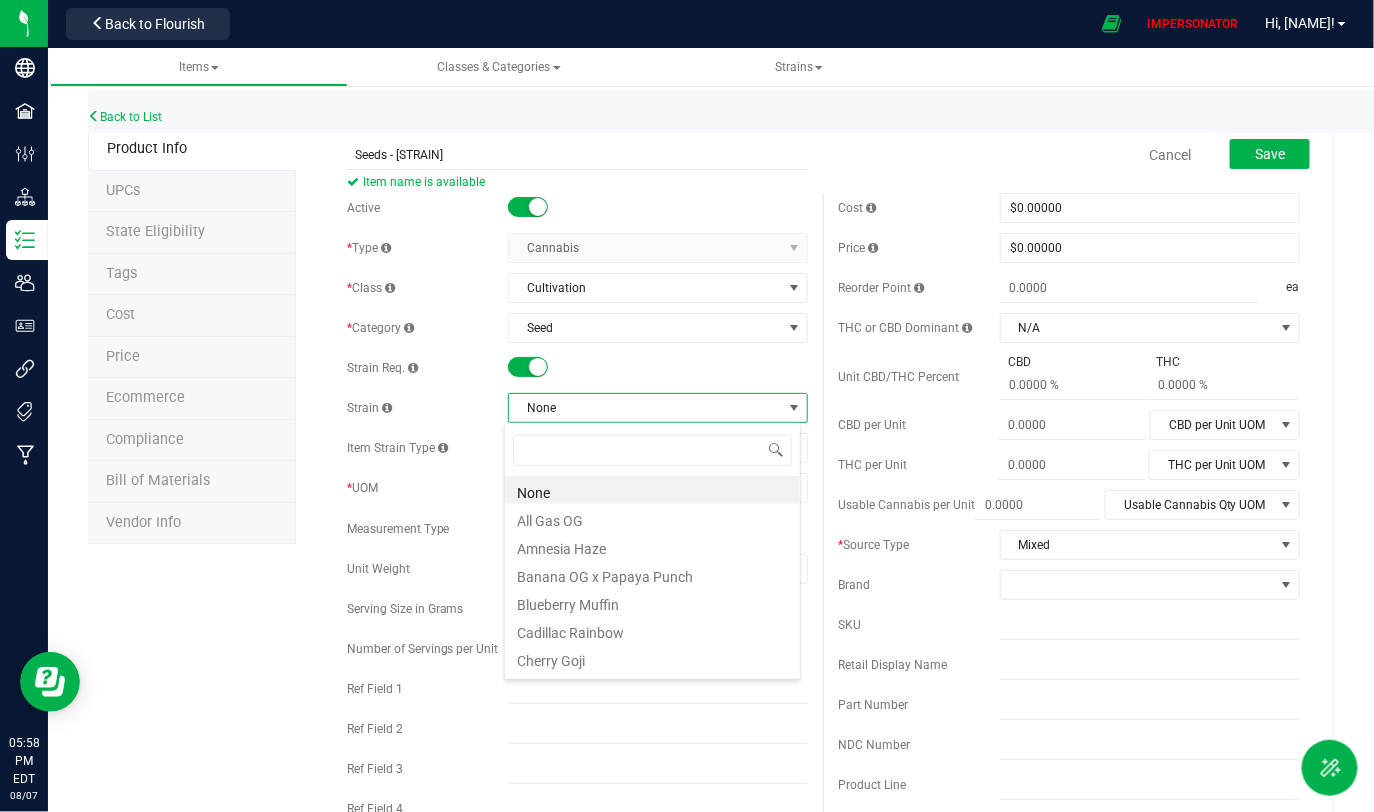 scroll, scrollTop: 99970, scrollLeft: 99703, axis: both 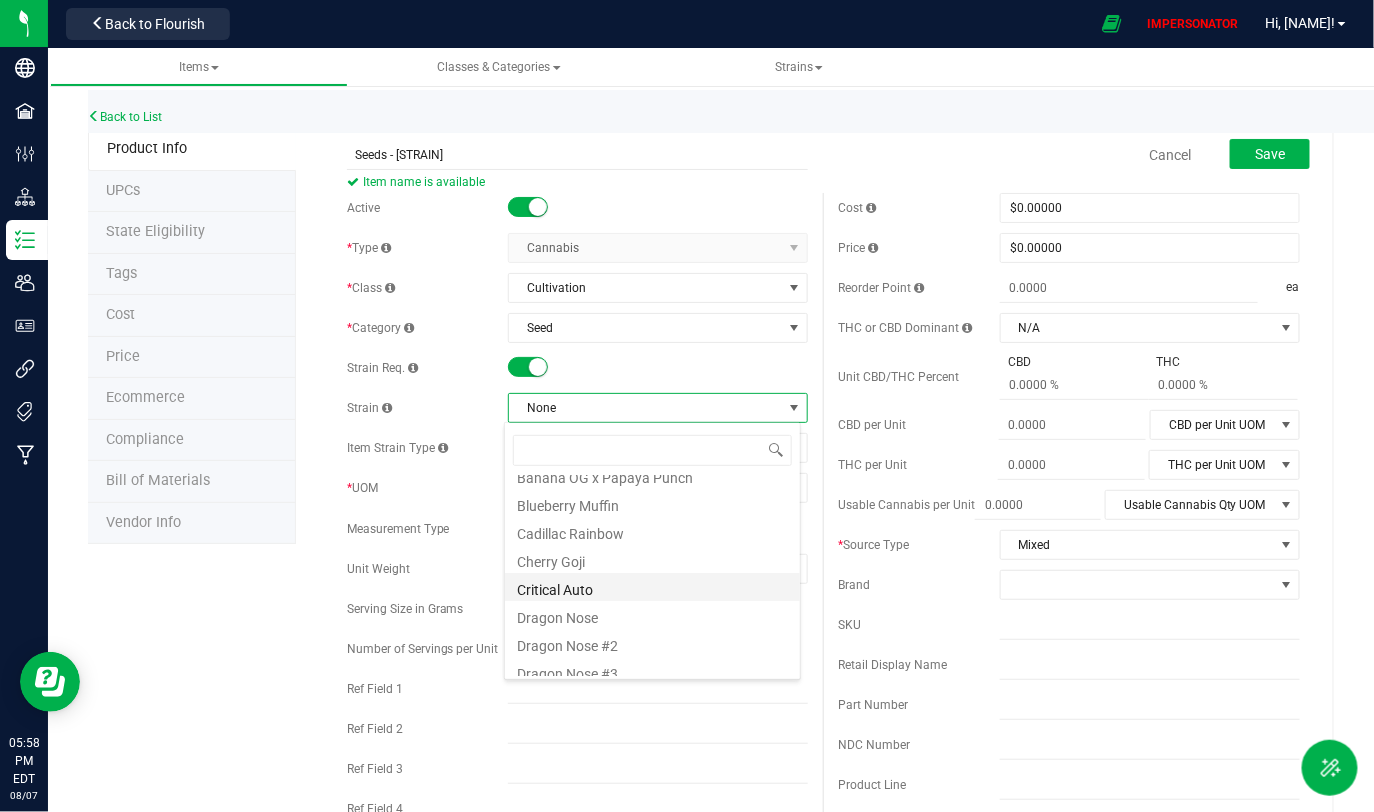 click on "Critical Auto" at bounding box center [652, 587] 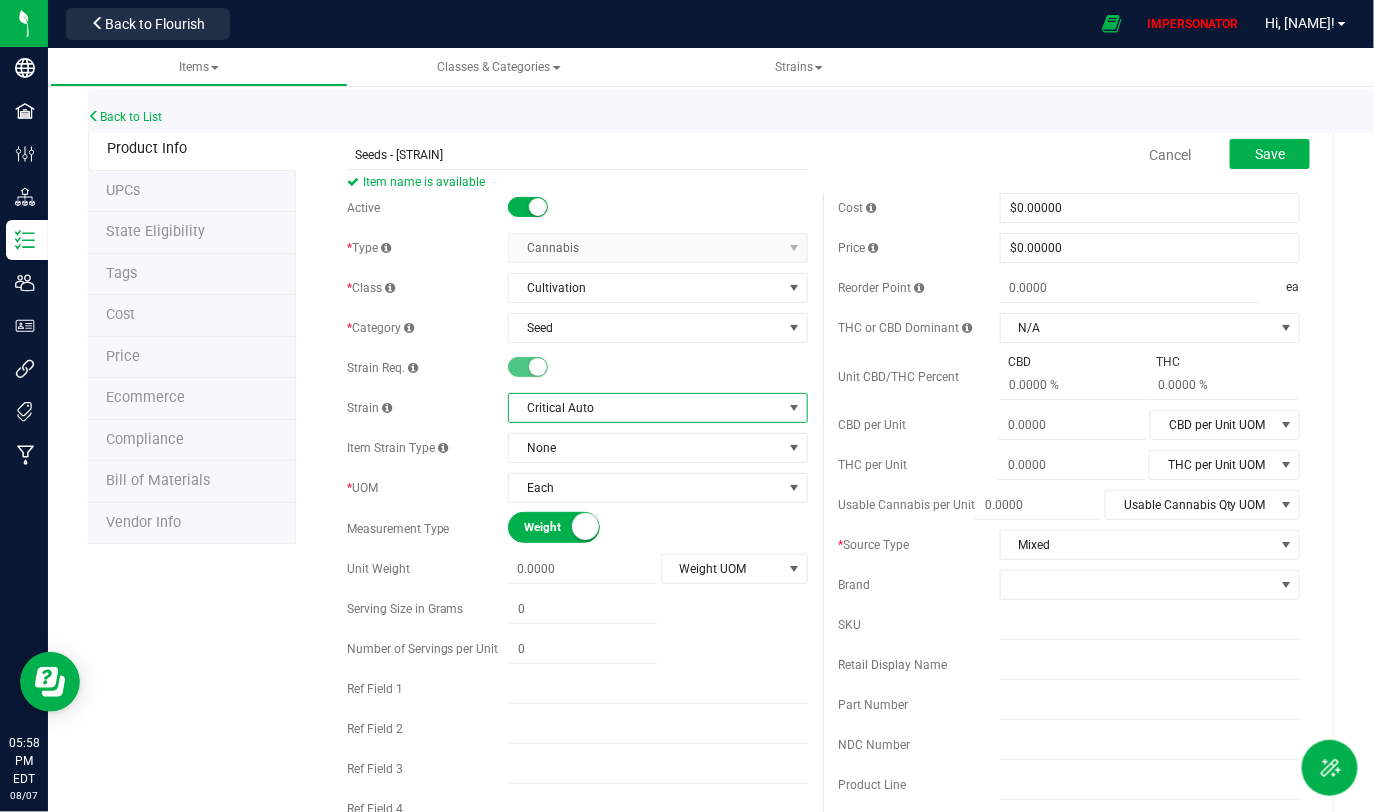 click on "Price" at bounding box center (919, 248) 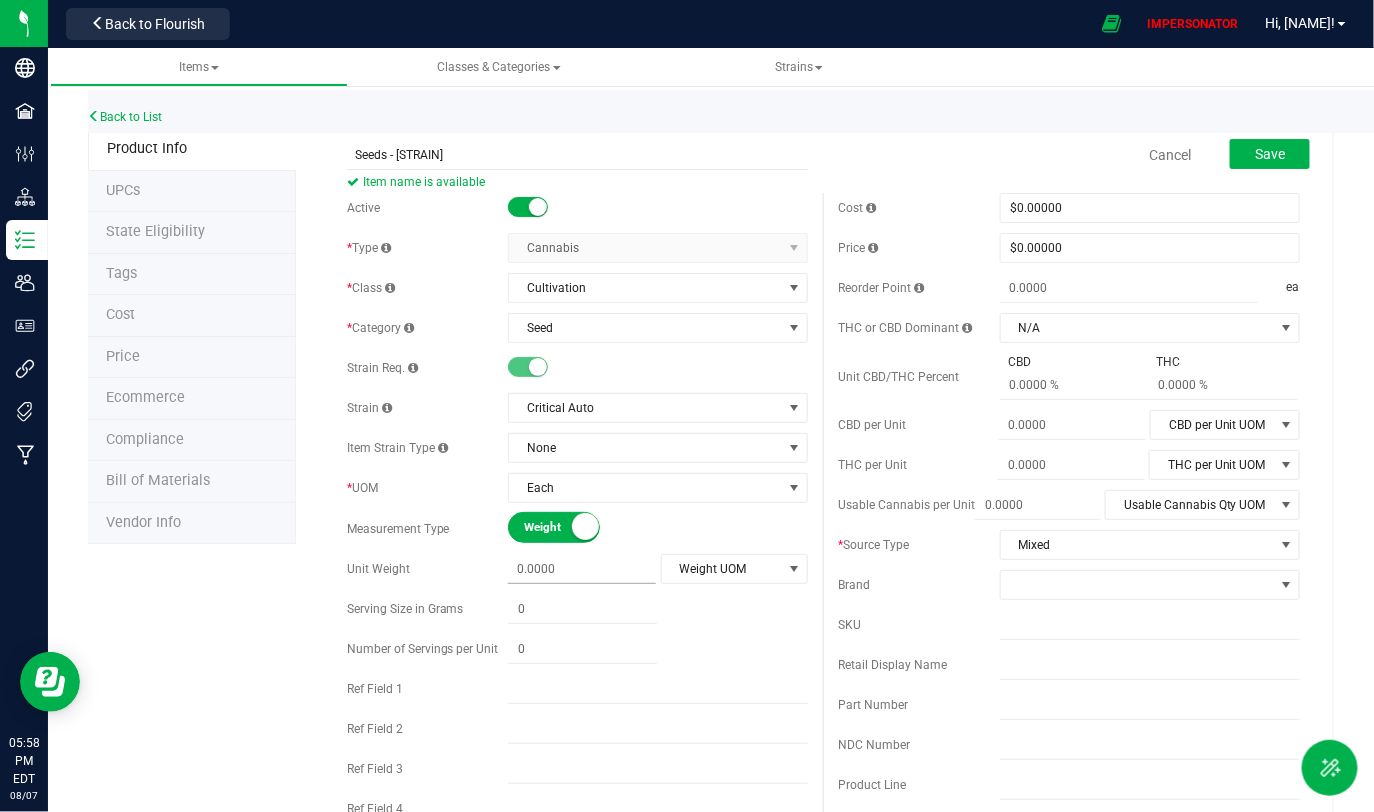 click at bounding box center [582, 569] 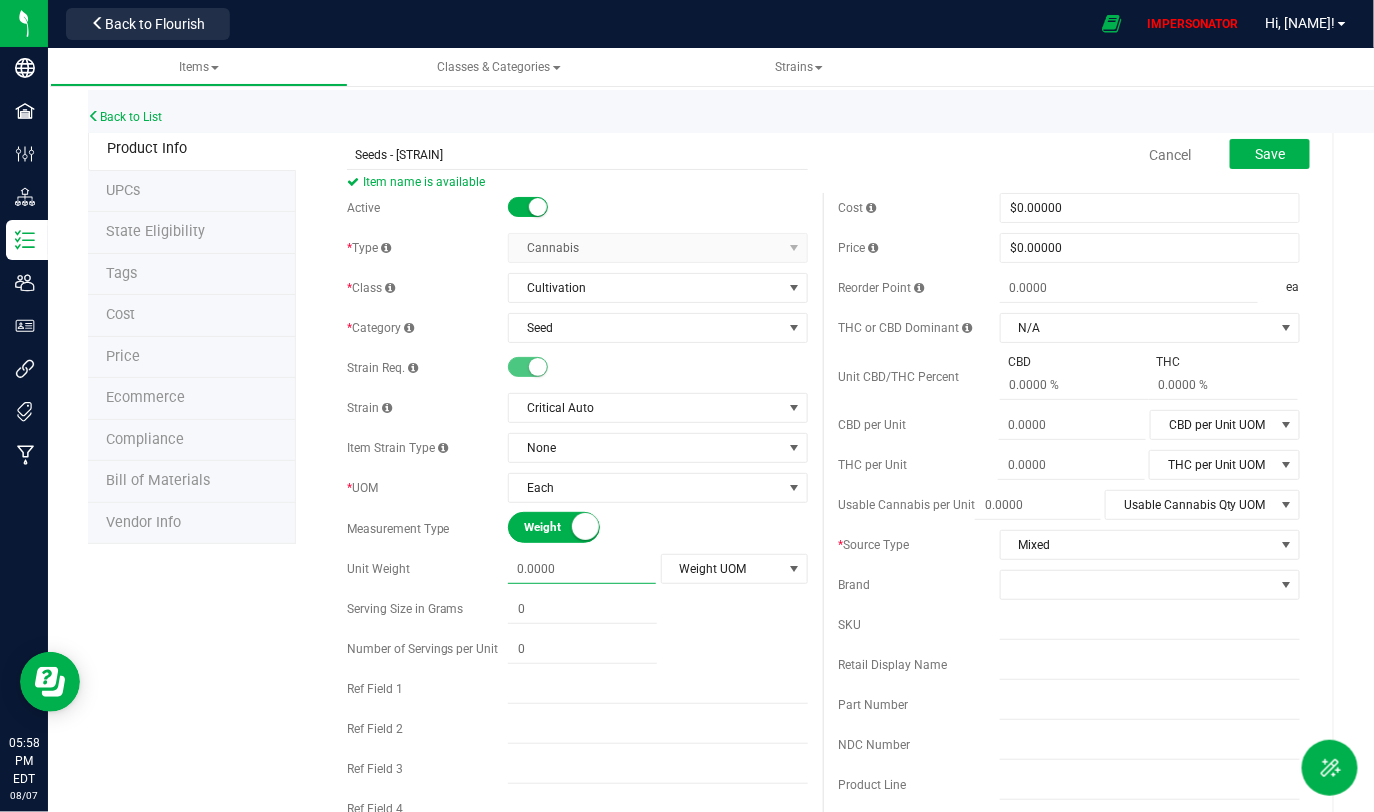 type on "0.0000" 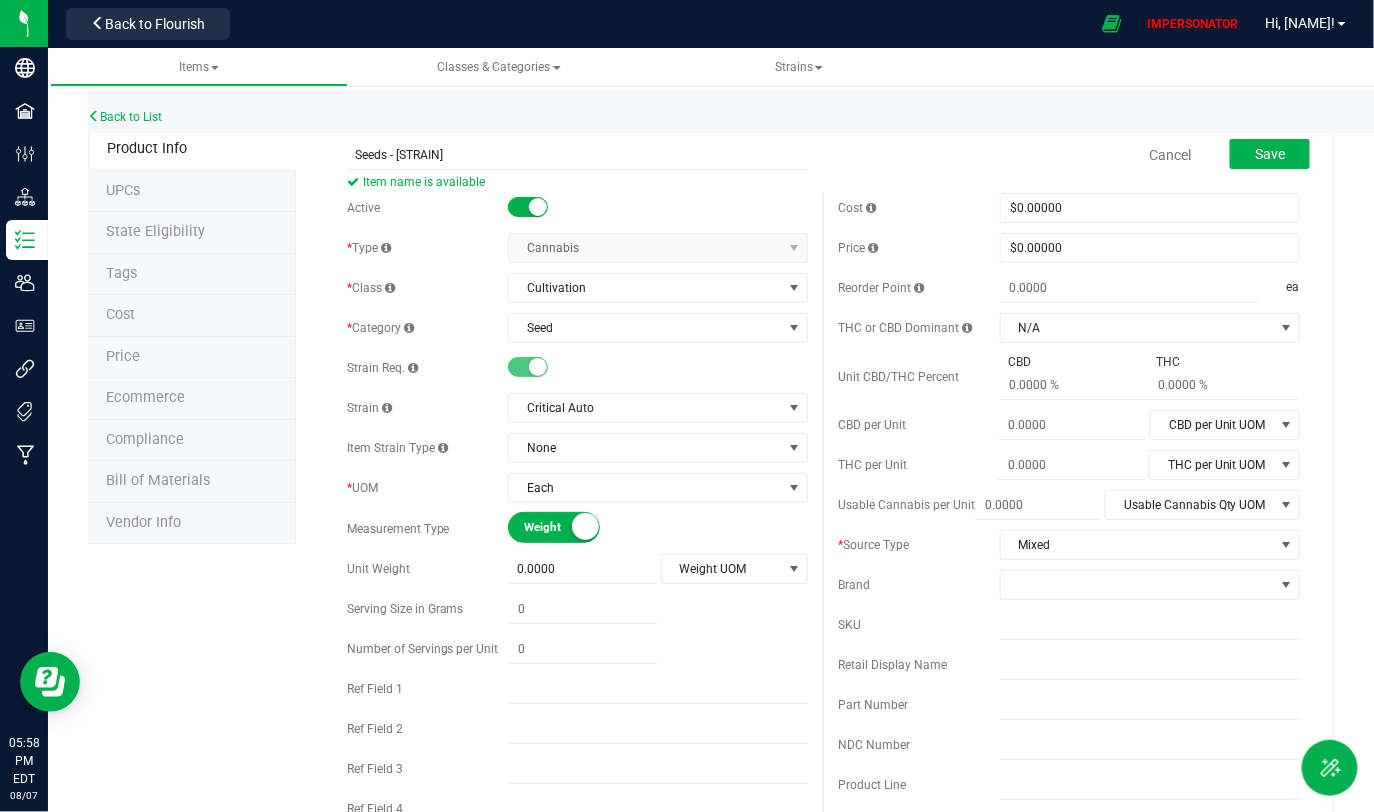 click on "Weight
Volume" at bounding box center (658, 528) 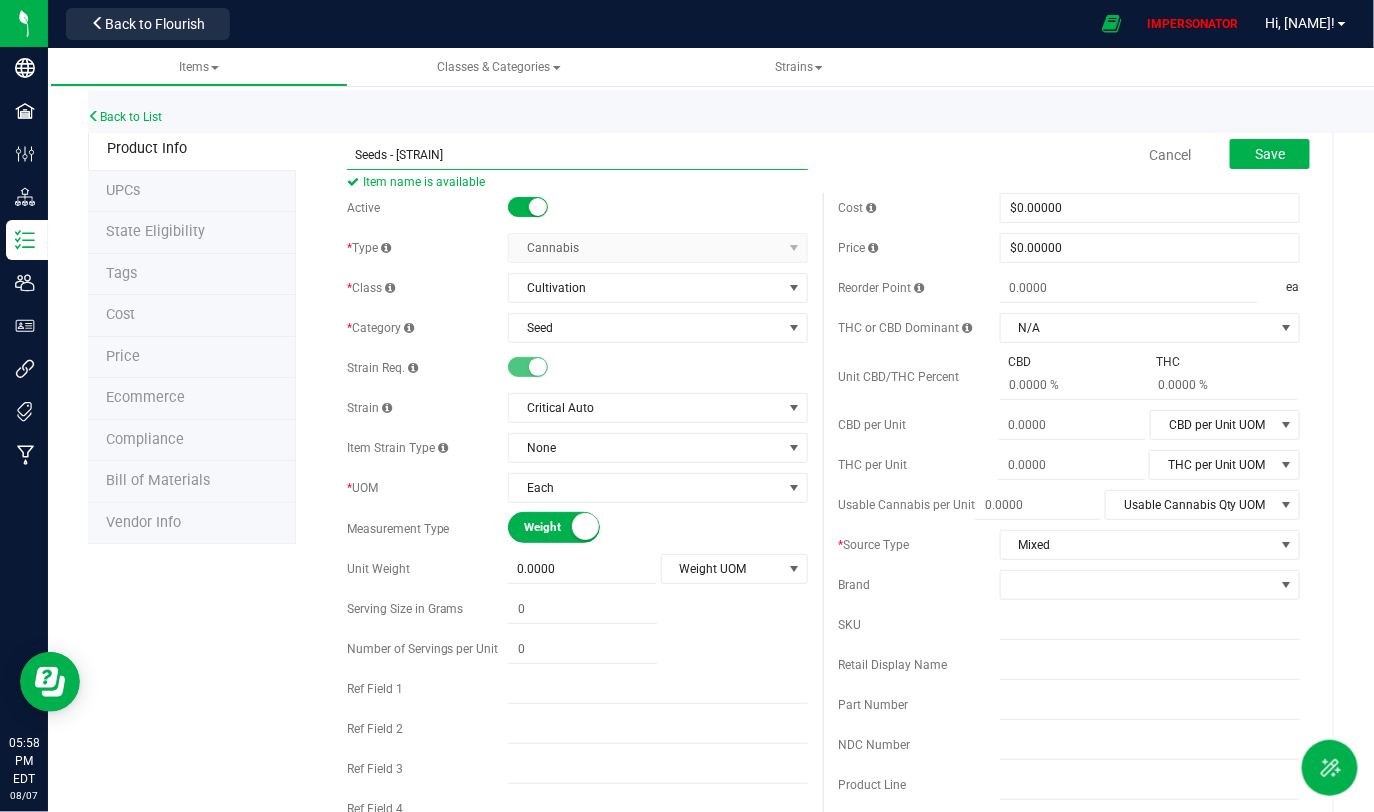 drag, startPoint x: 474, startPoint y: 151, endPoint x: 354, endPoint y: 146, distance: 120.10412 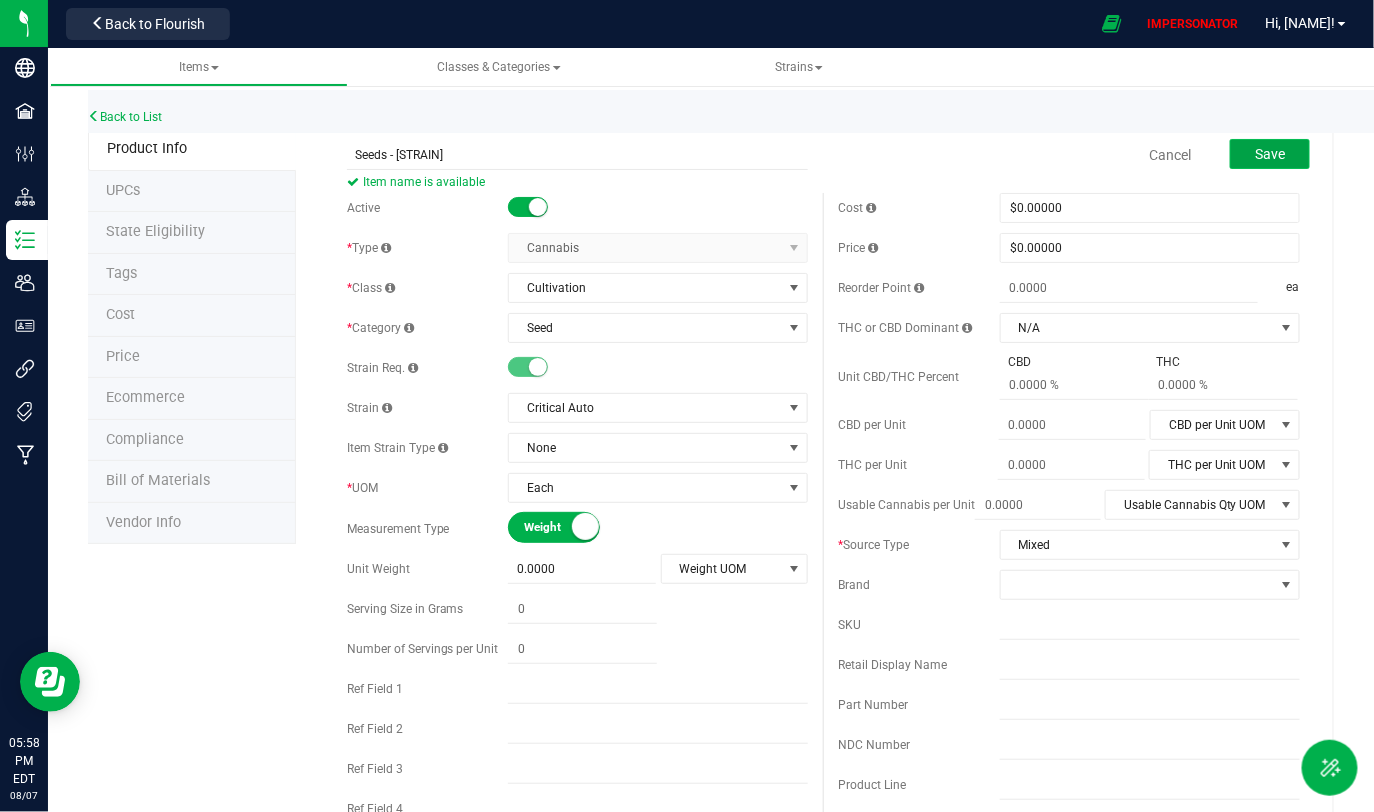 click on "Save" at bounding box center [1270, 154] 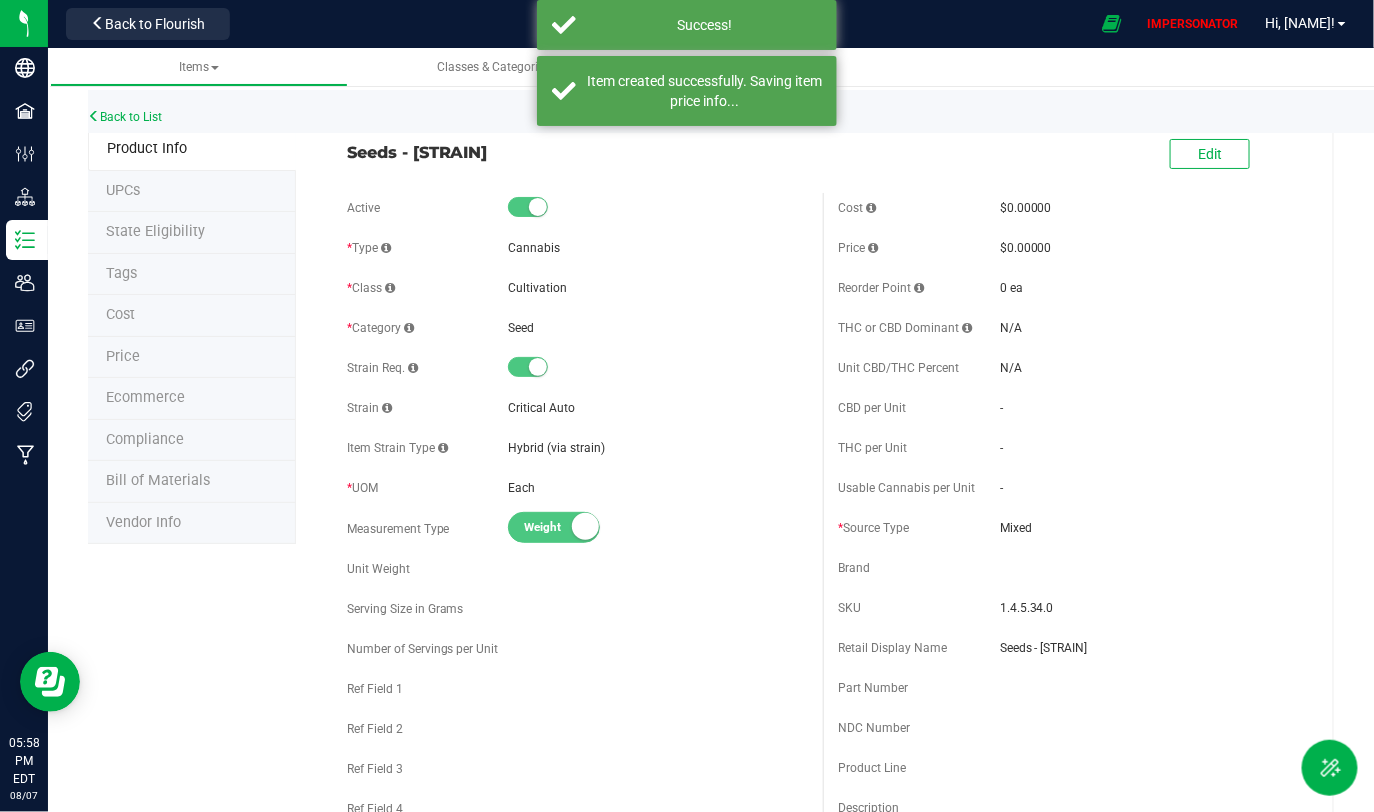 drag, startPoint x: 349, startPoint y: 147, endPoint x: 580, endPoint y: 156, distance: 231.17526 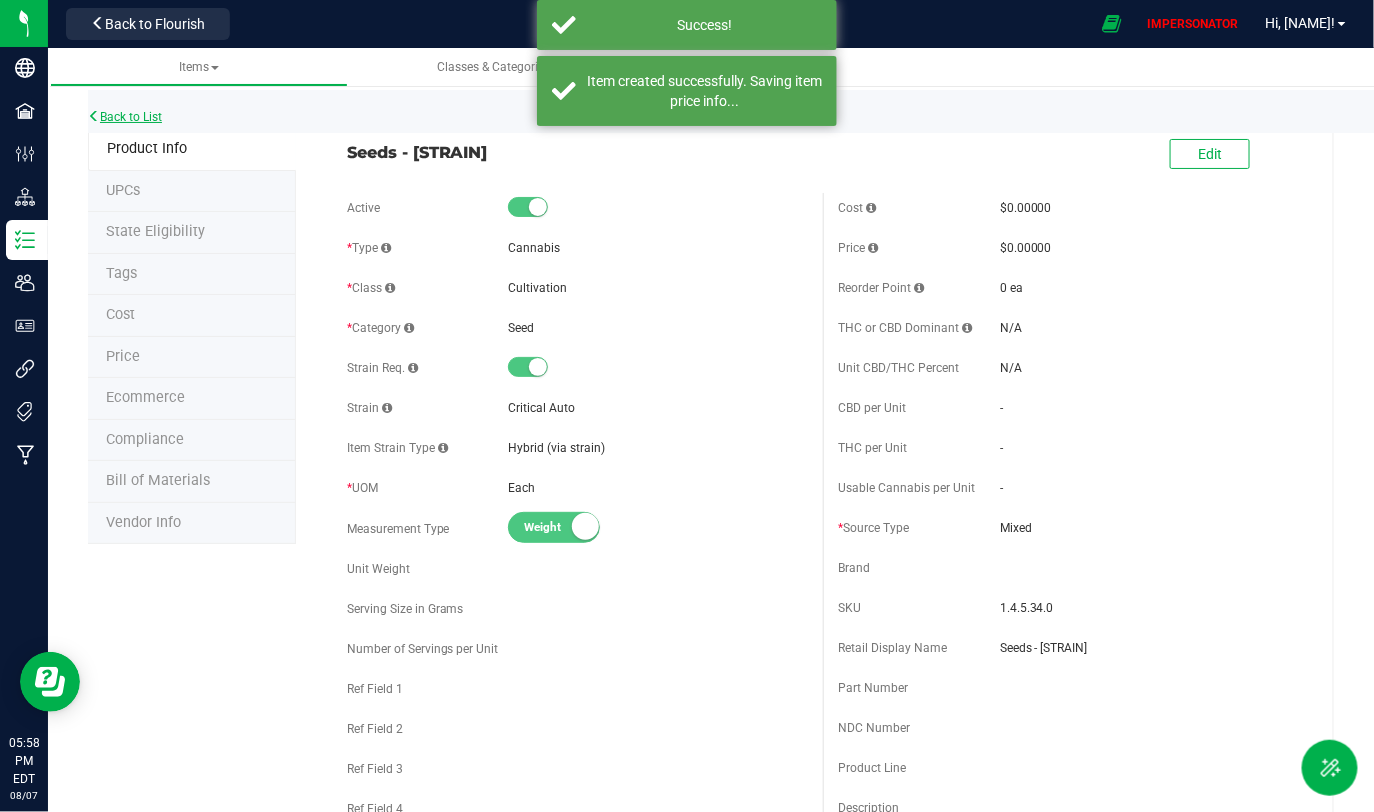 click on "Back to List" at bounding box center [125, 117] 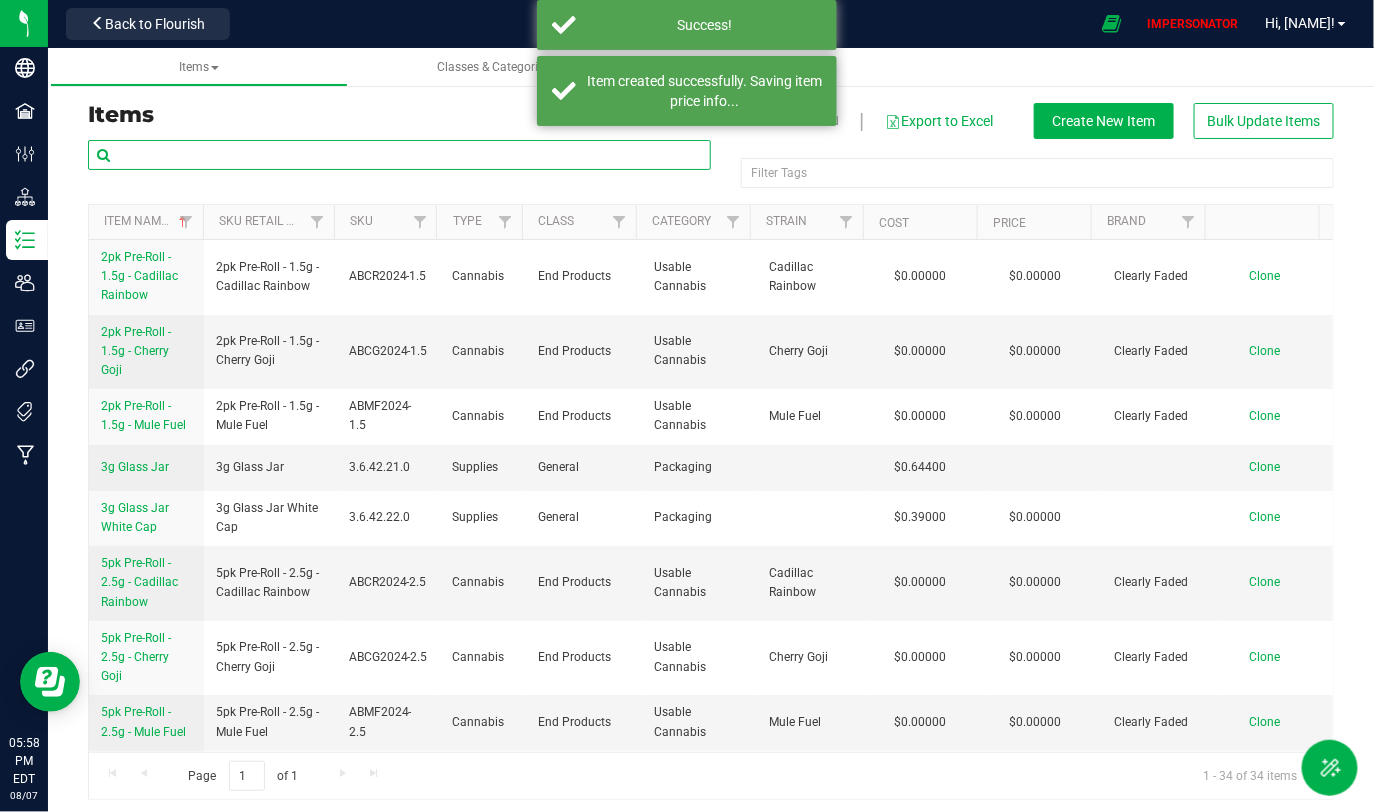 click at bounding box center [399, 155] 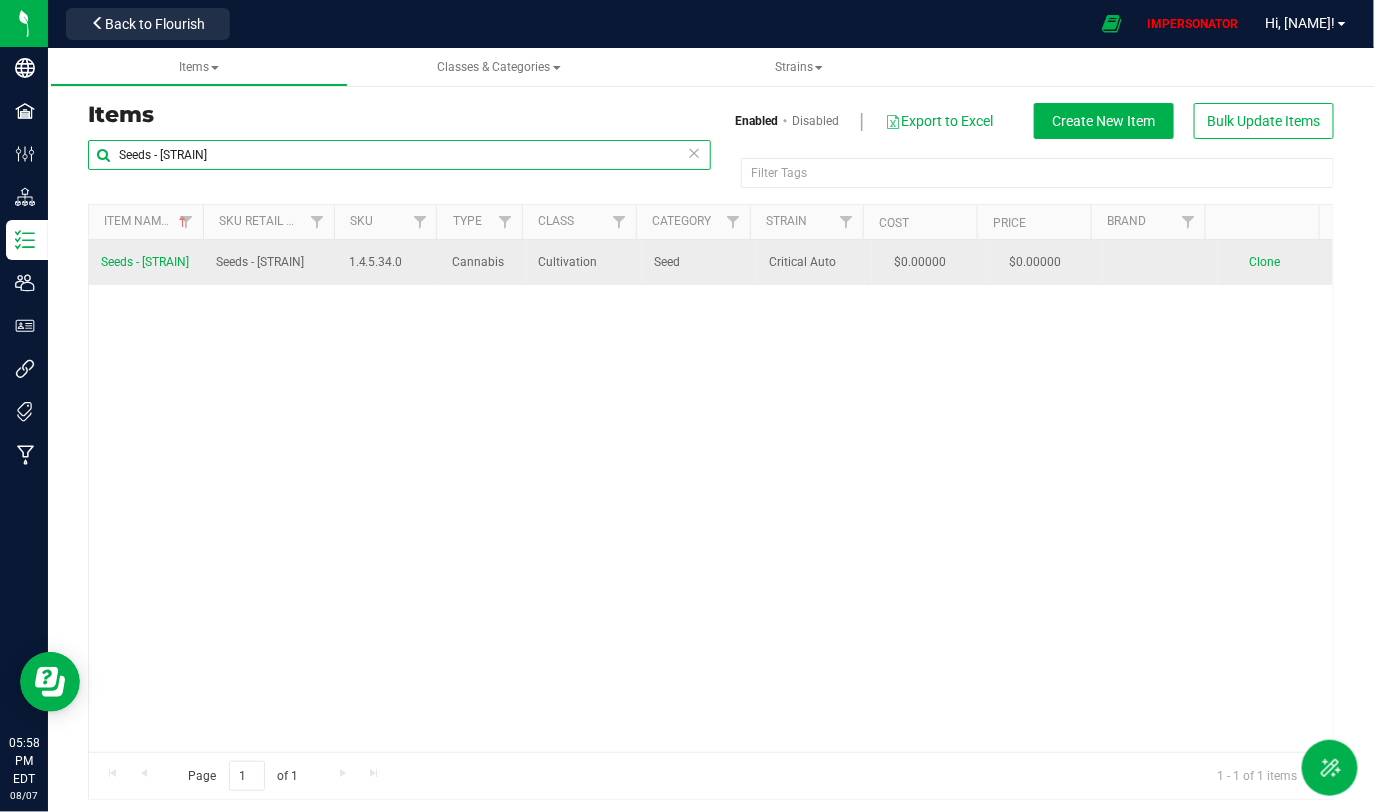 type on "Seeds - [STRAIN]" 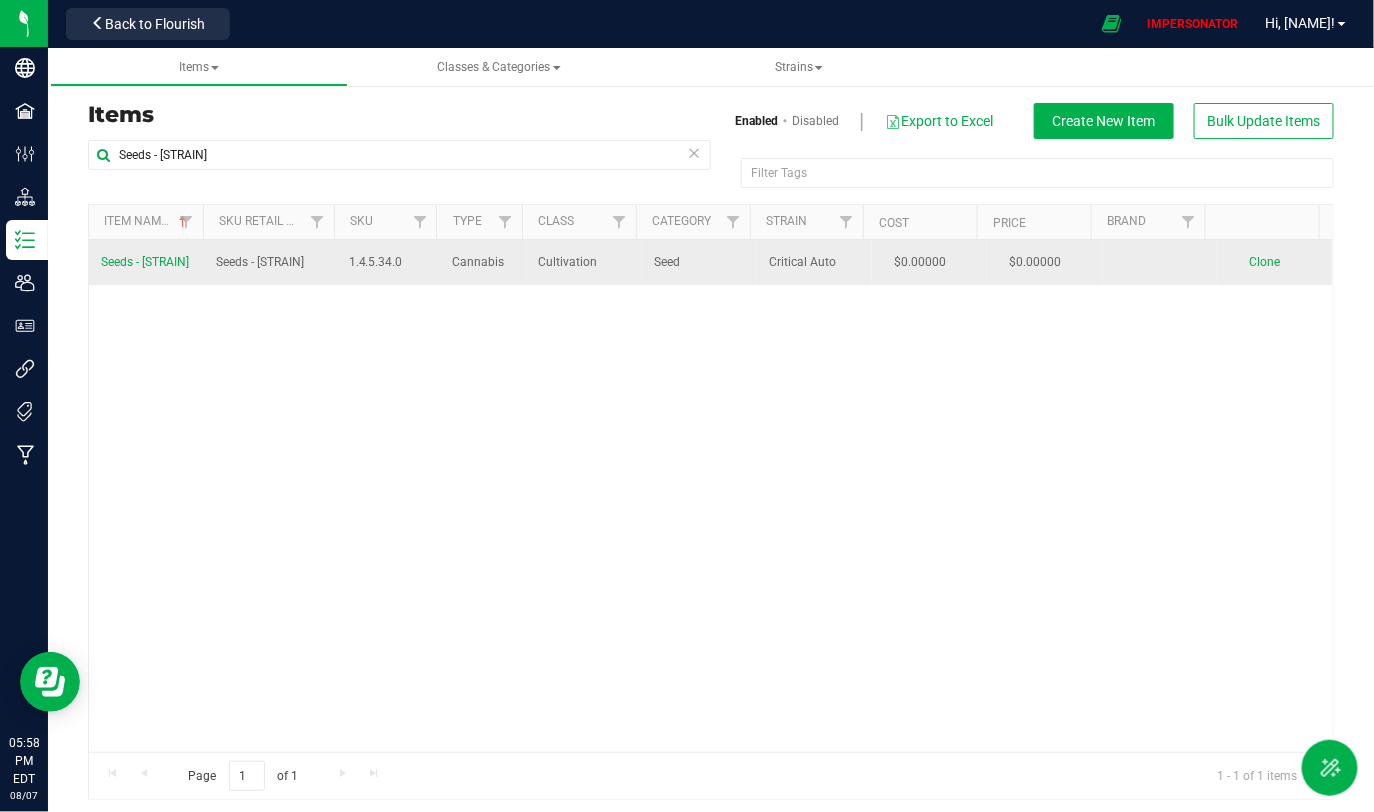 click on "Clone" at bounding box center (1265, 262) 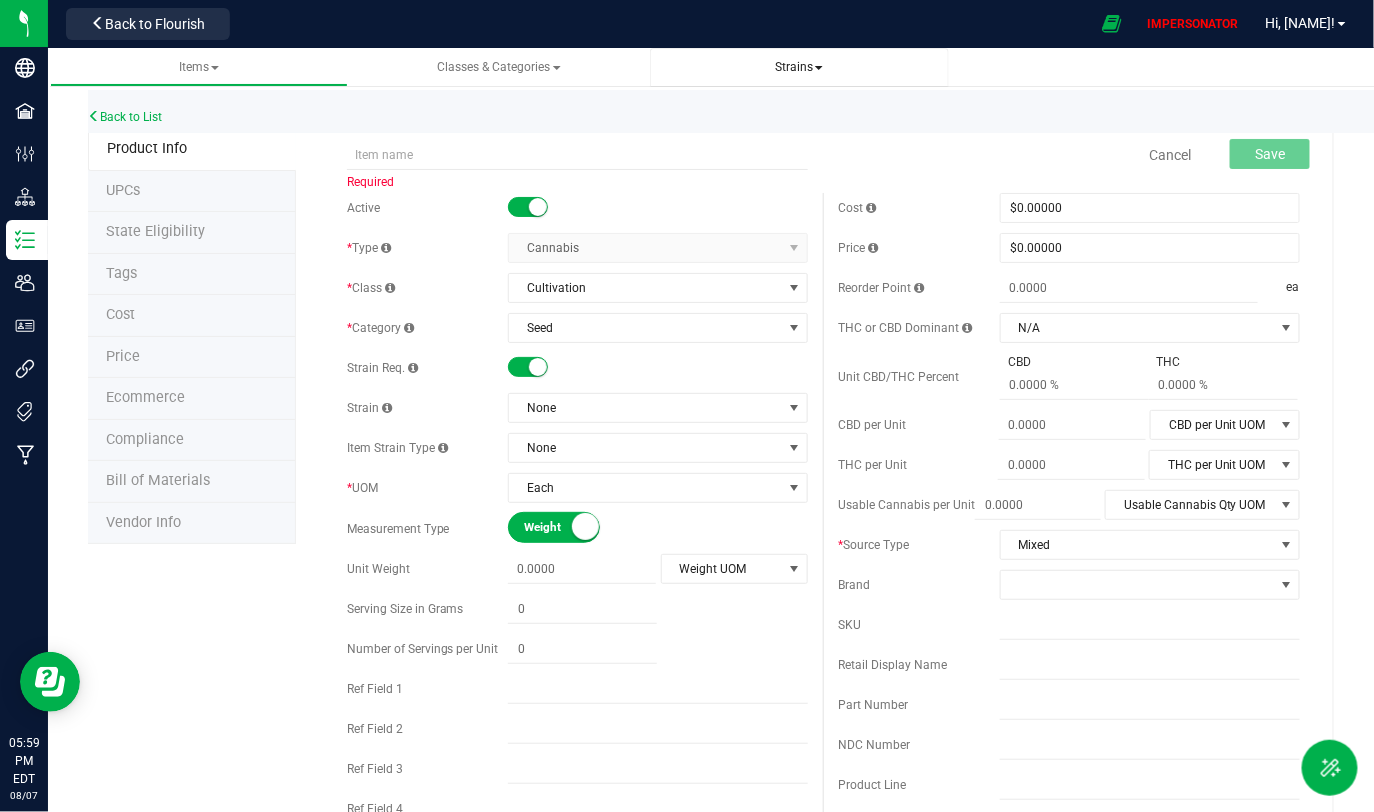 click on "Strains" at bounding box center (799, 67) 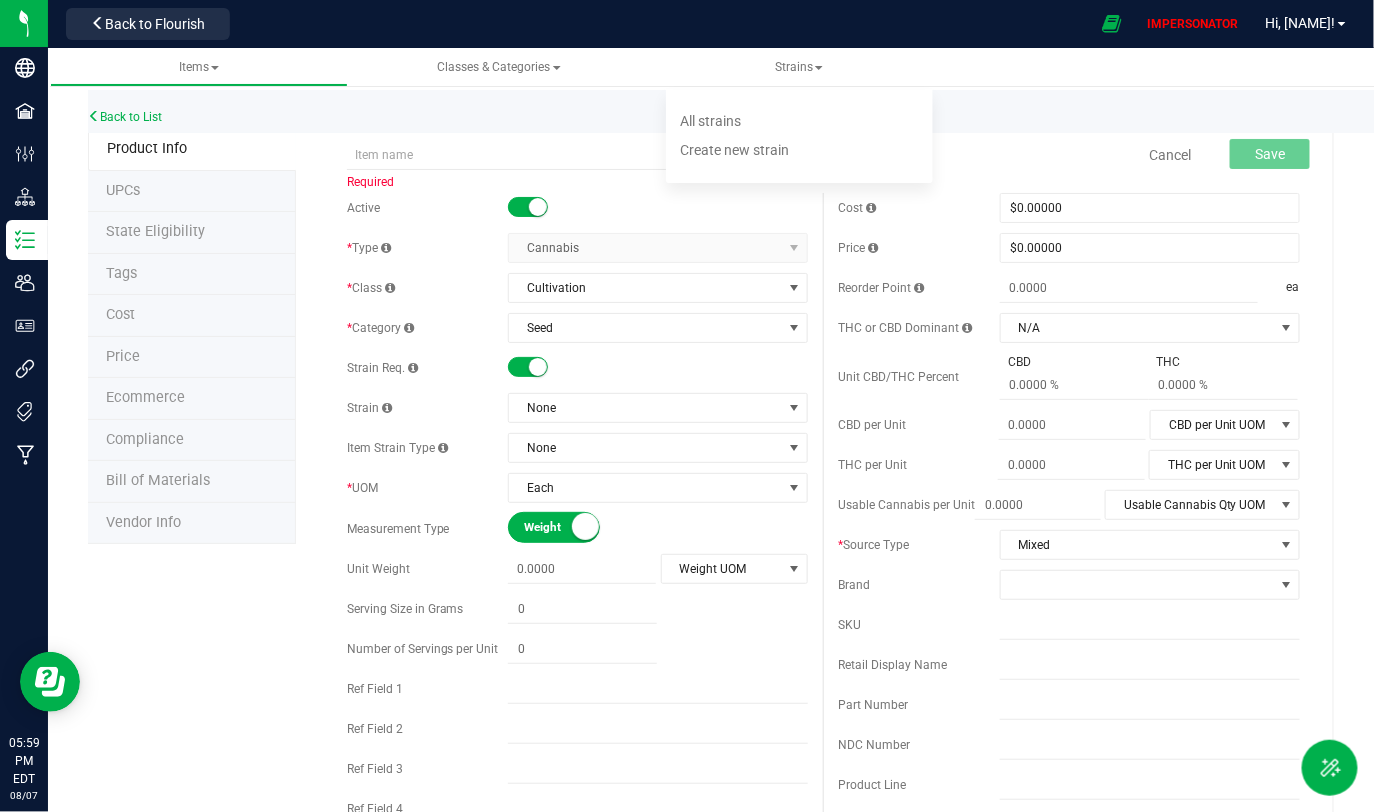 click on "Required" at bounding box center [578, 142] 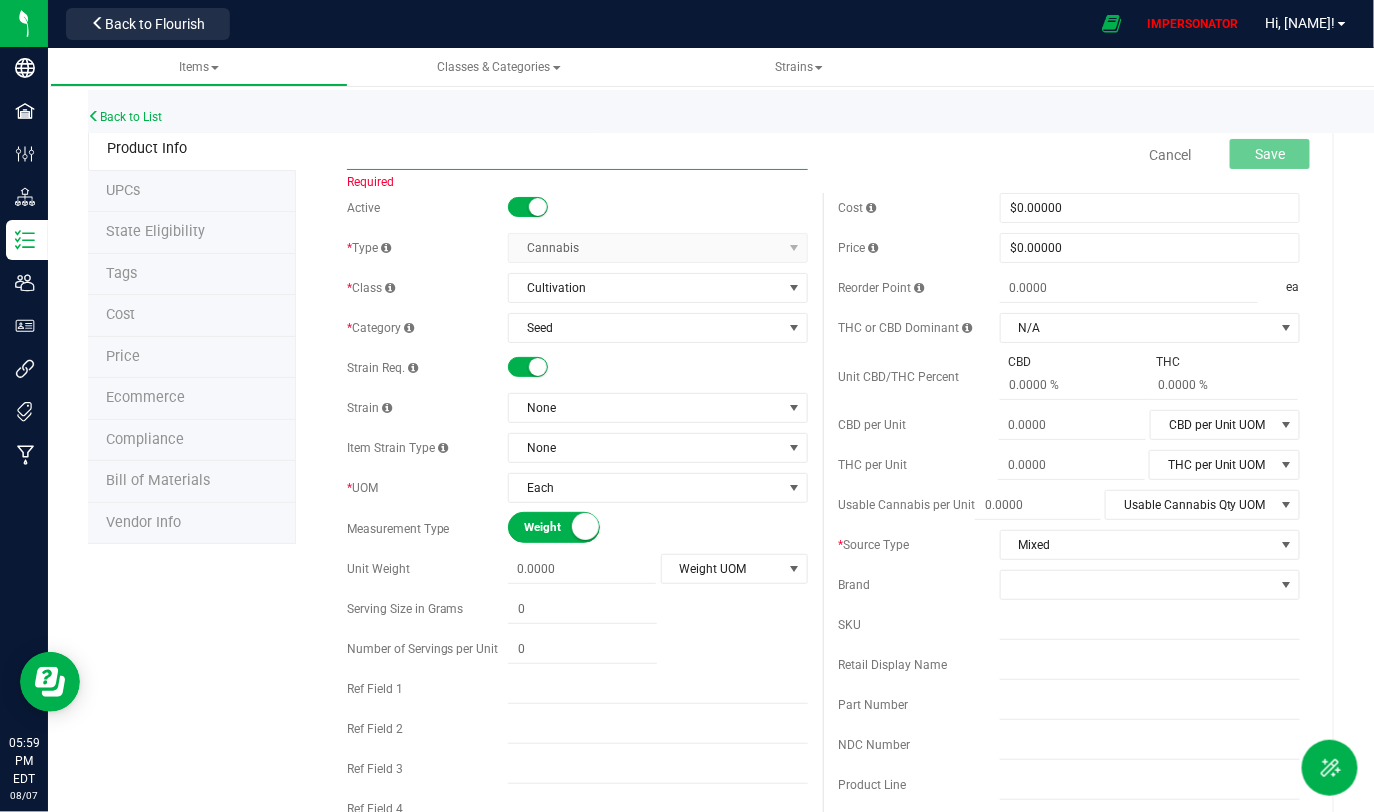 click at bounding box center [578, 155] 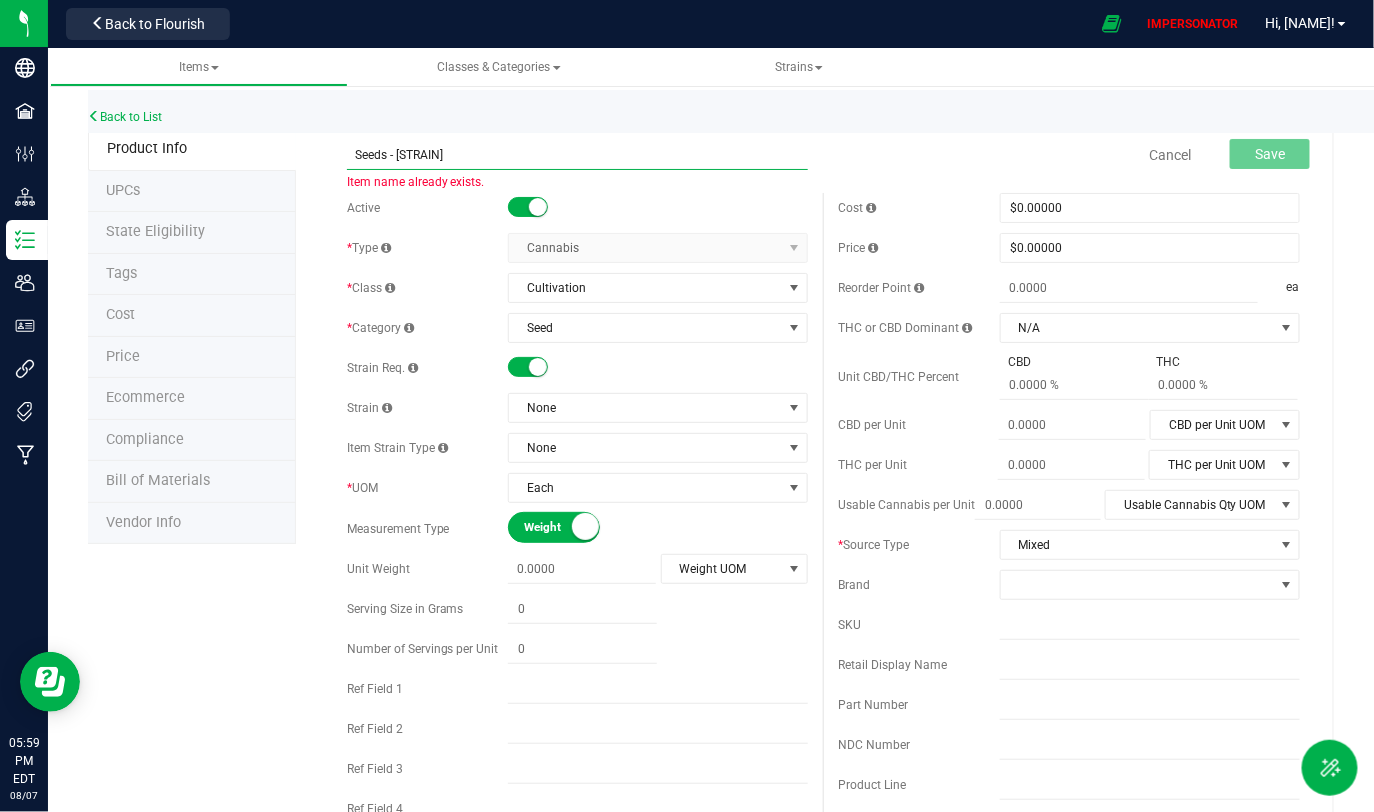 drag, startPoint x: 442, startPoint y: 152, endPoint x: 521, endPoint y: 156, distance: 79.101204 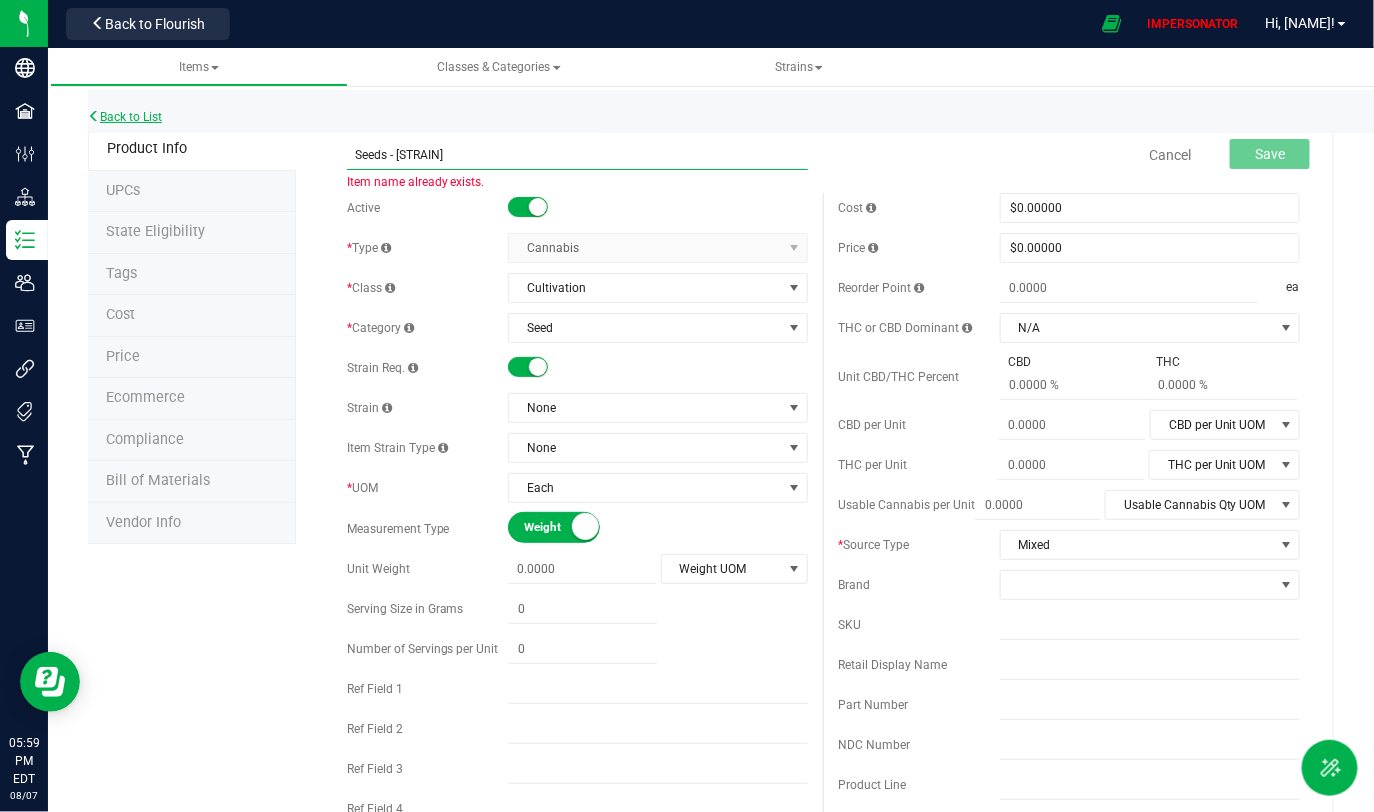type on "Seeds - [STRAIN]" 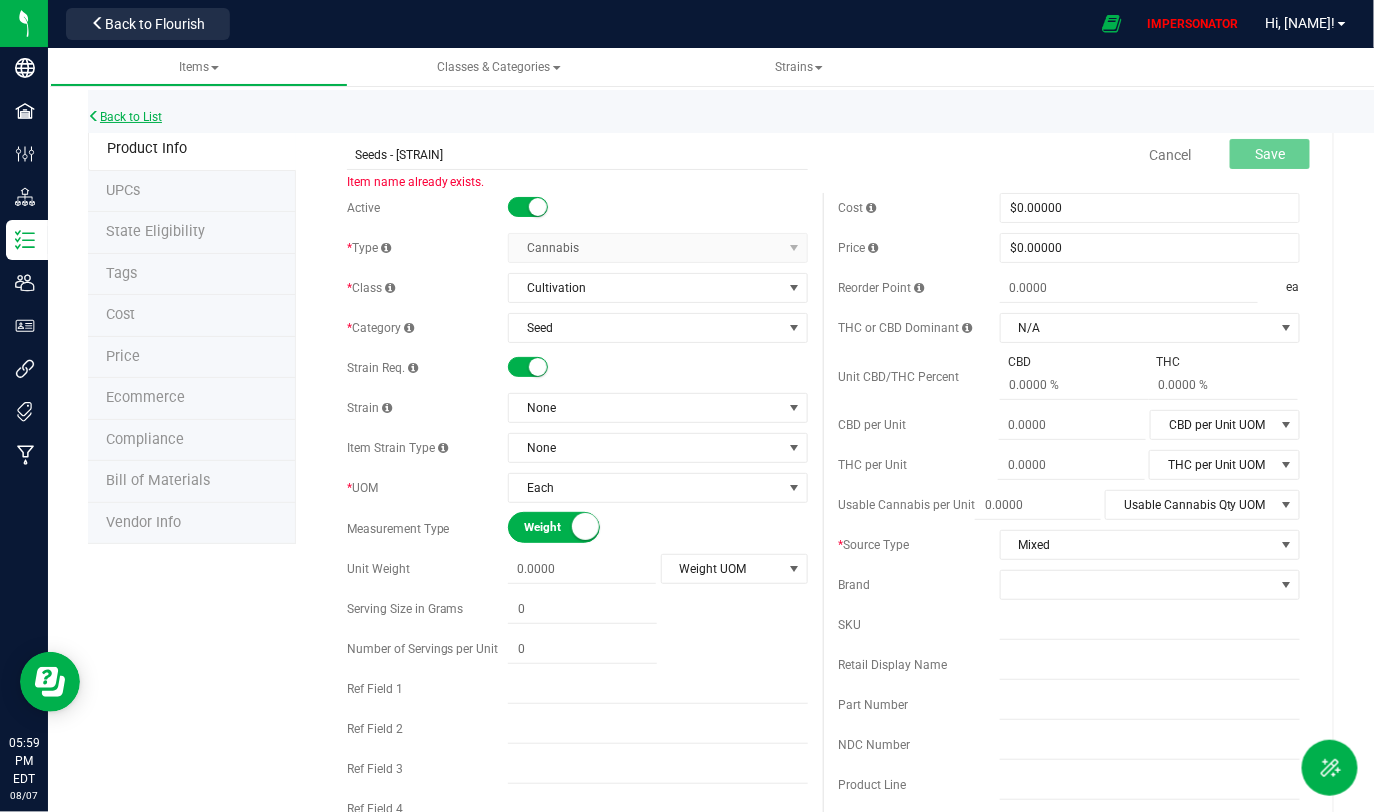 click on "Back to List" at bounding box center [125, 117] 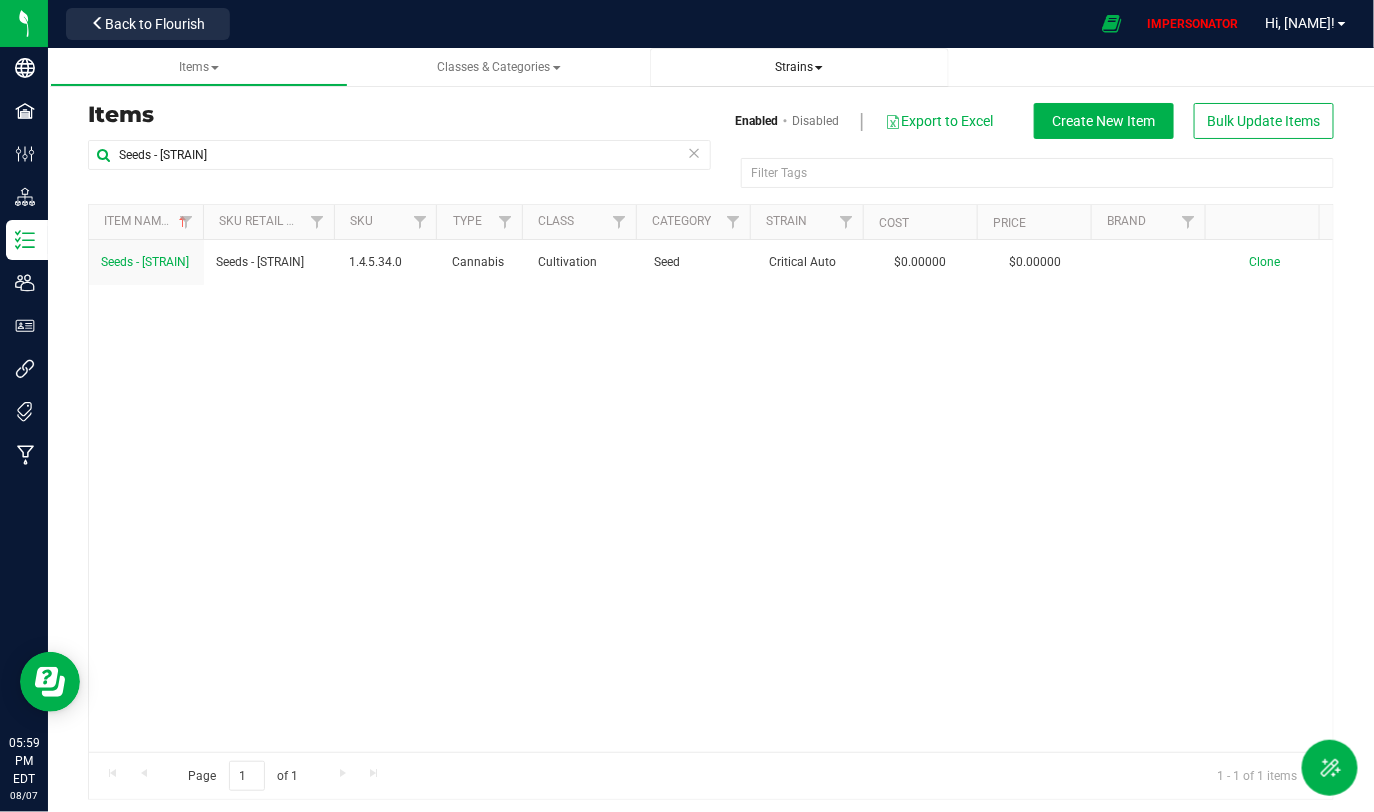 click on "Strains" at bounding box center (799, 67) 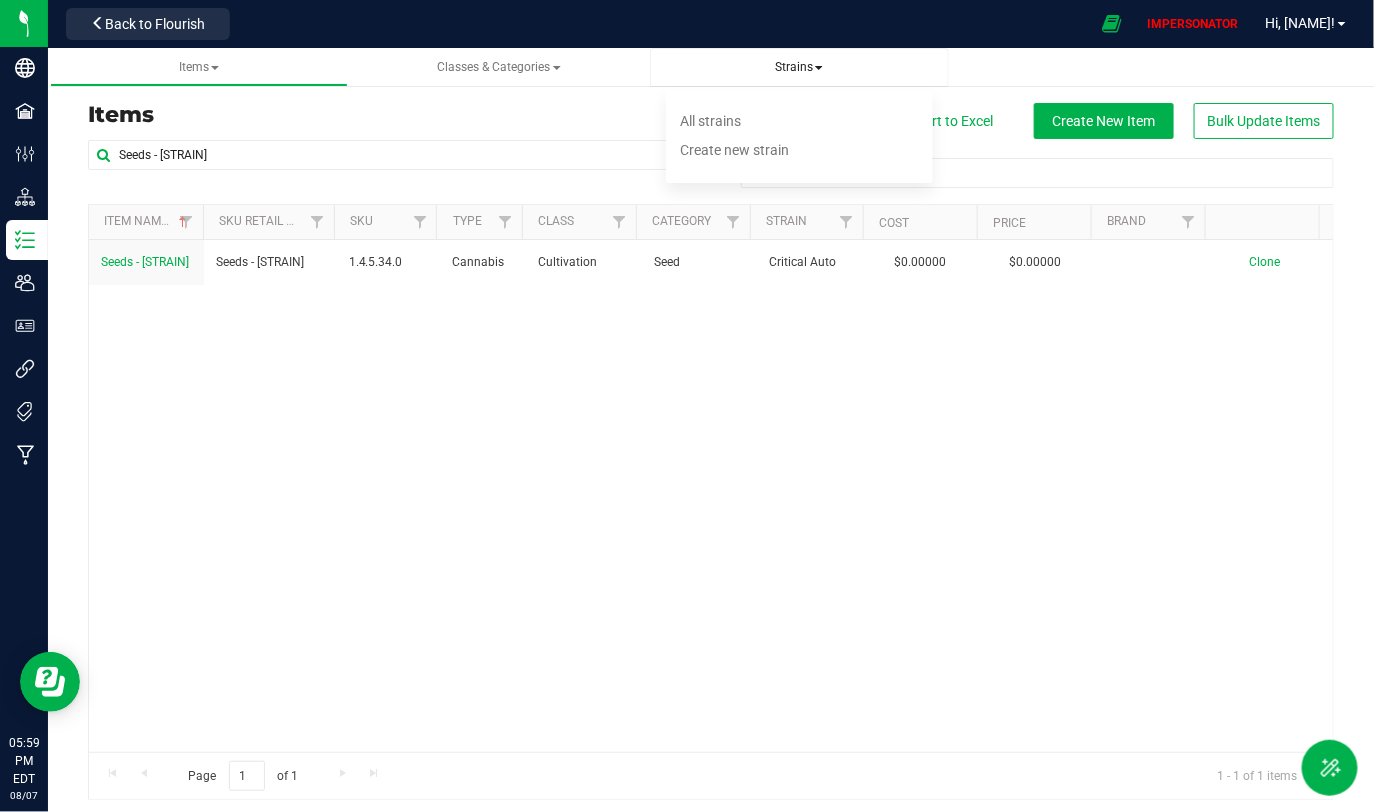 click on "Strains" at bounding box center (799, 67) 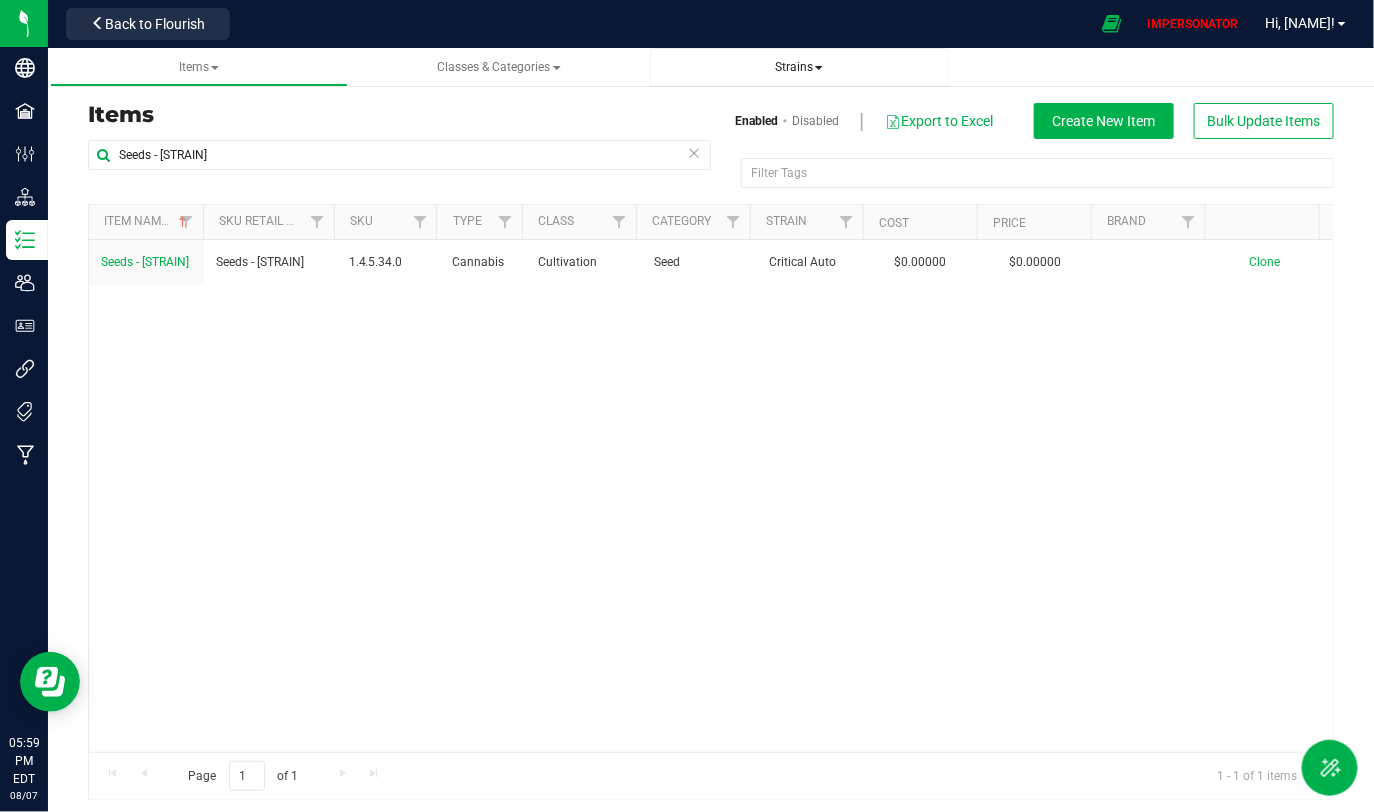 click on "Strains   All strains   Create new strain" at bounding box center [799, 67] 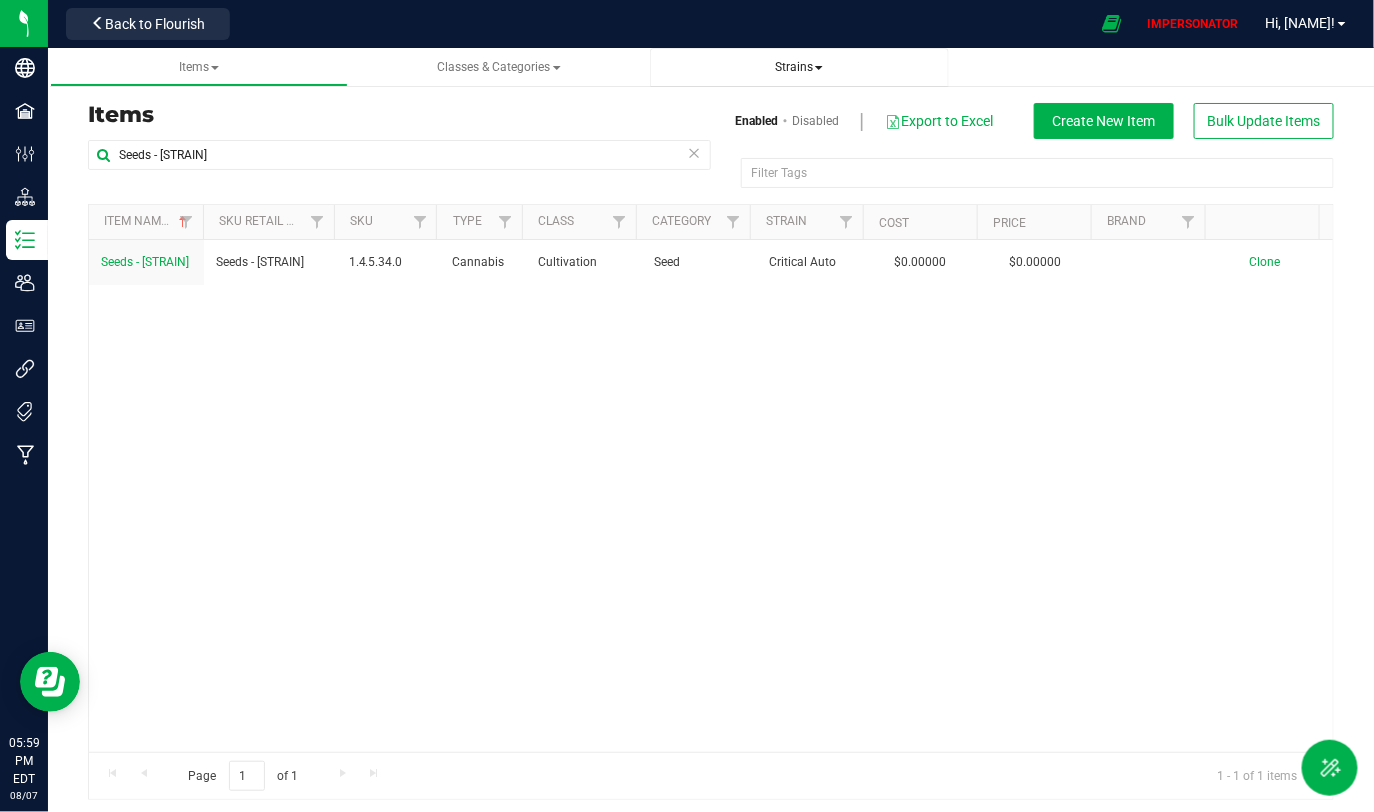 click on "Strains" at bounding box center [799, 67] 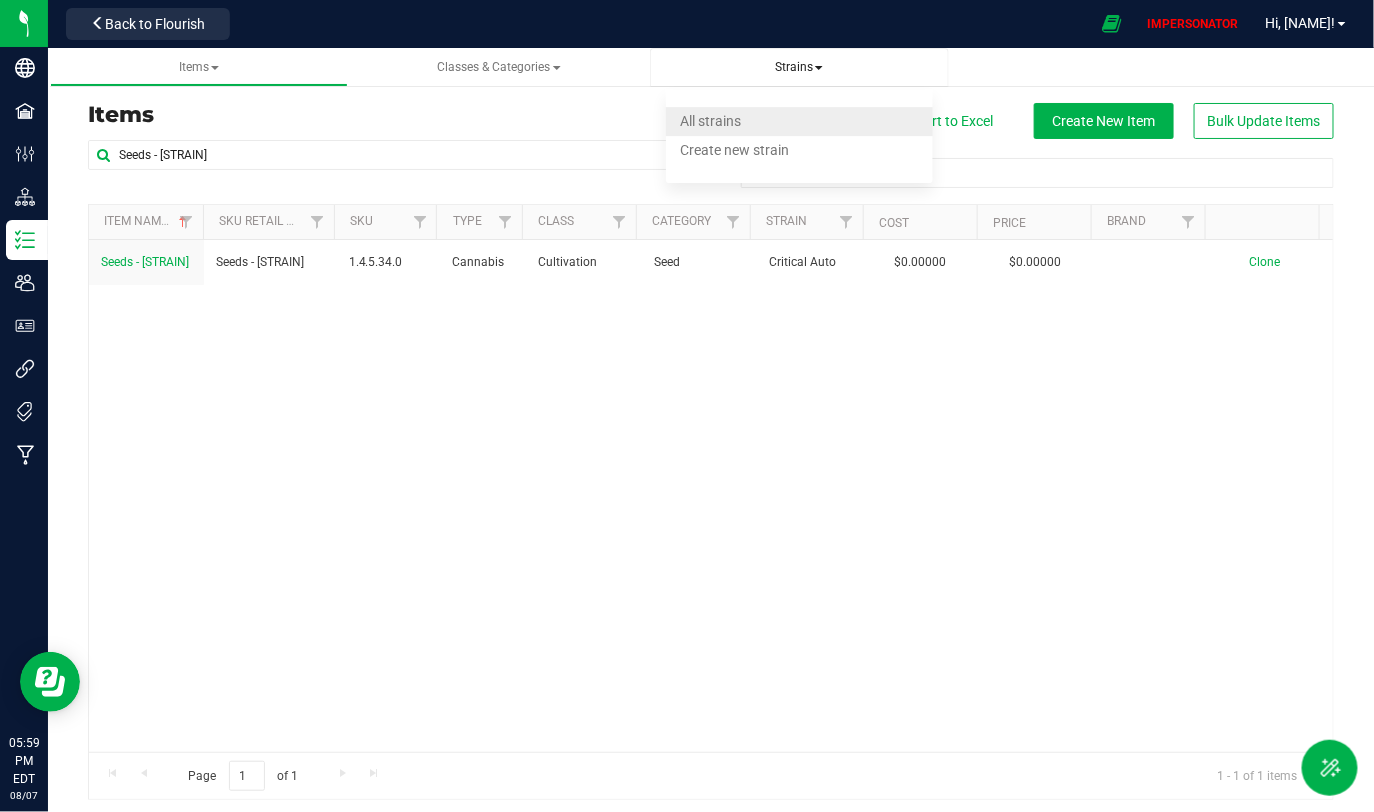 click on "All strains" at bounding box center (711, 121) 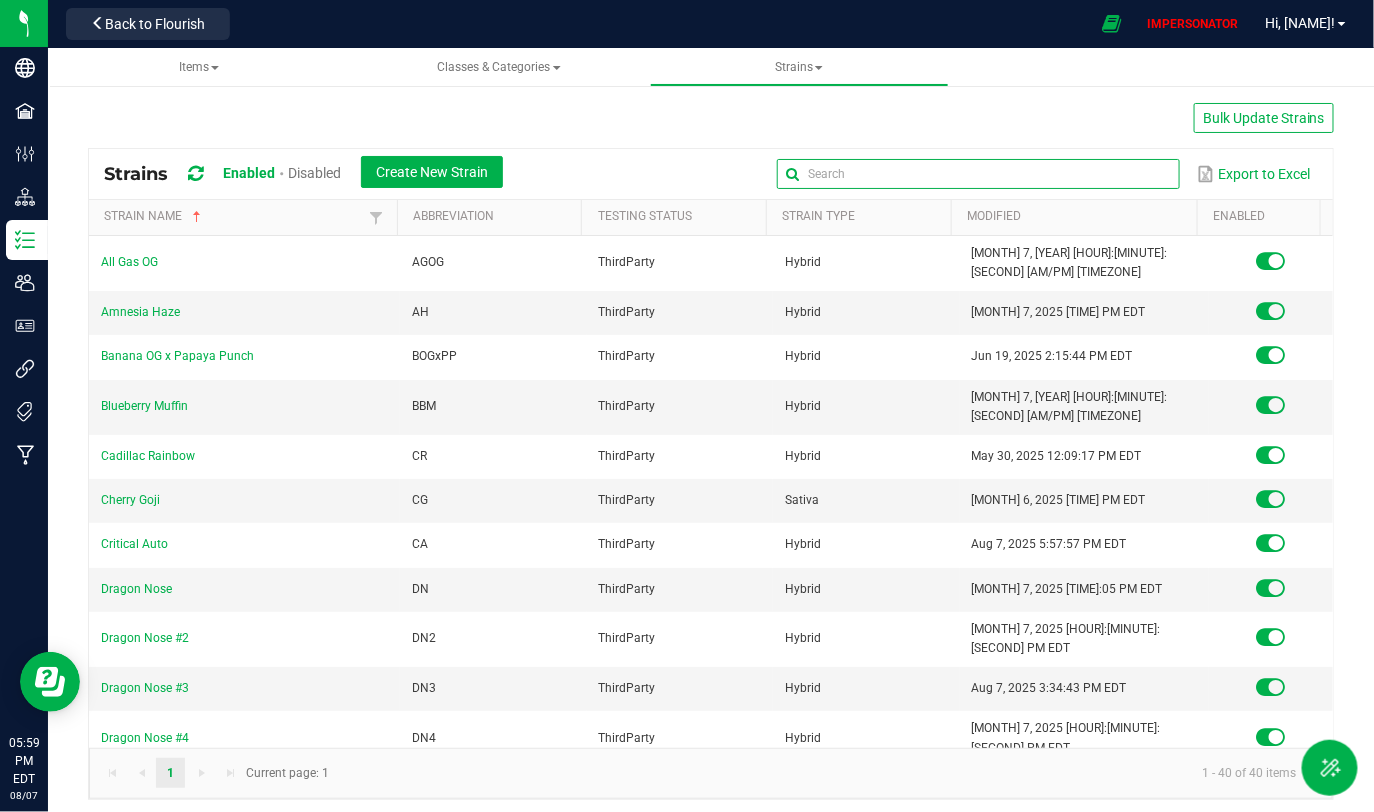 click at bounding box center (978, 174) 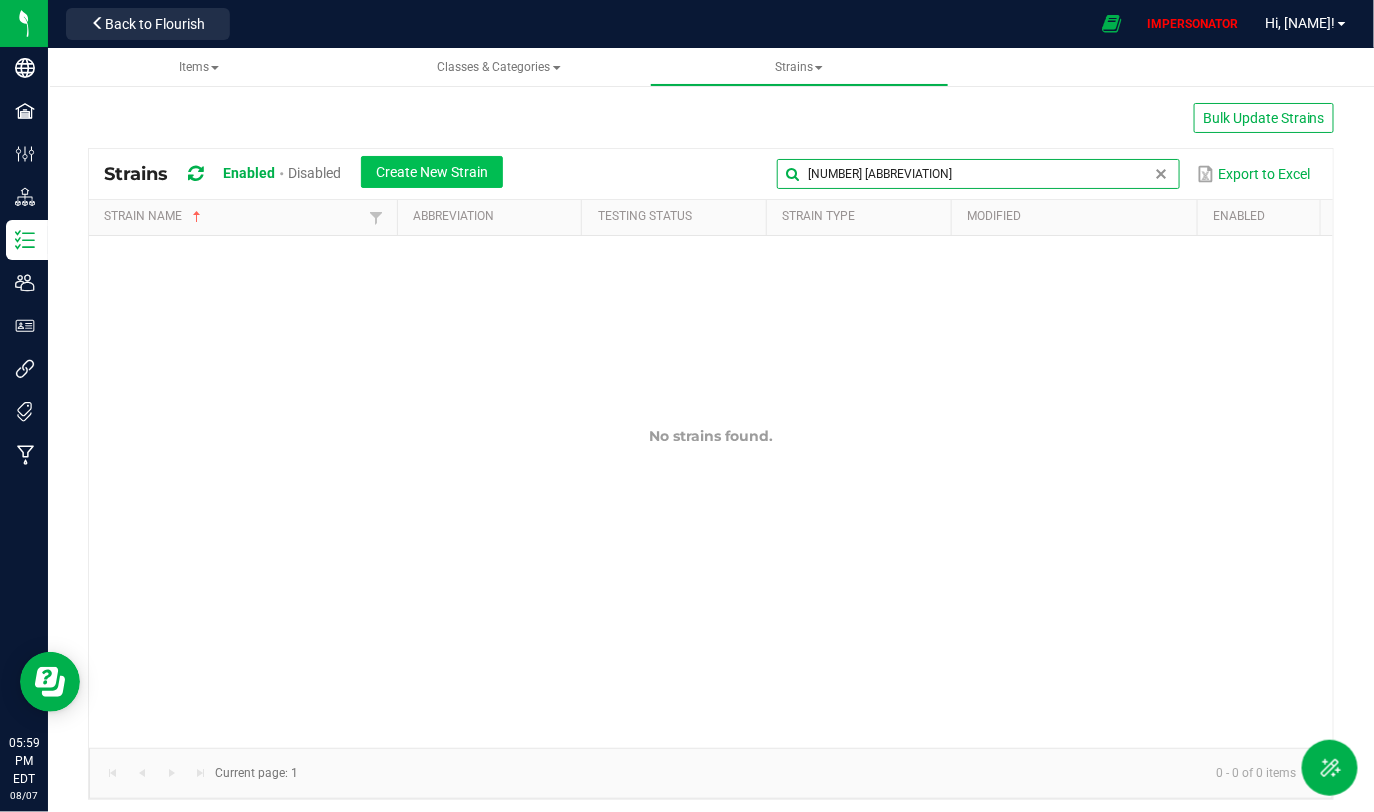 type on "[NUMBER] [ABBREVIATION]" 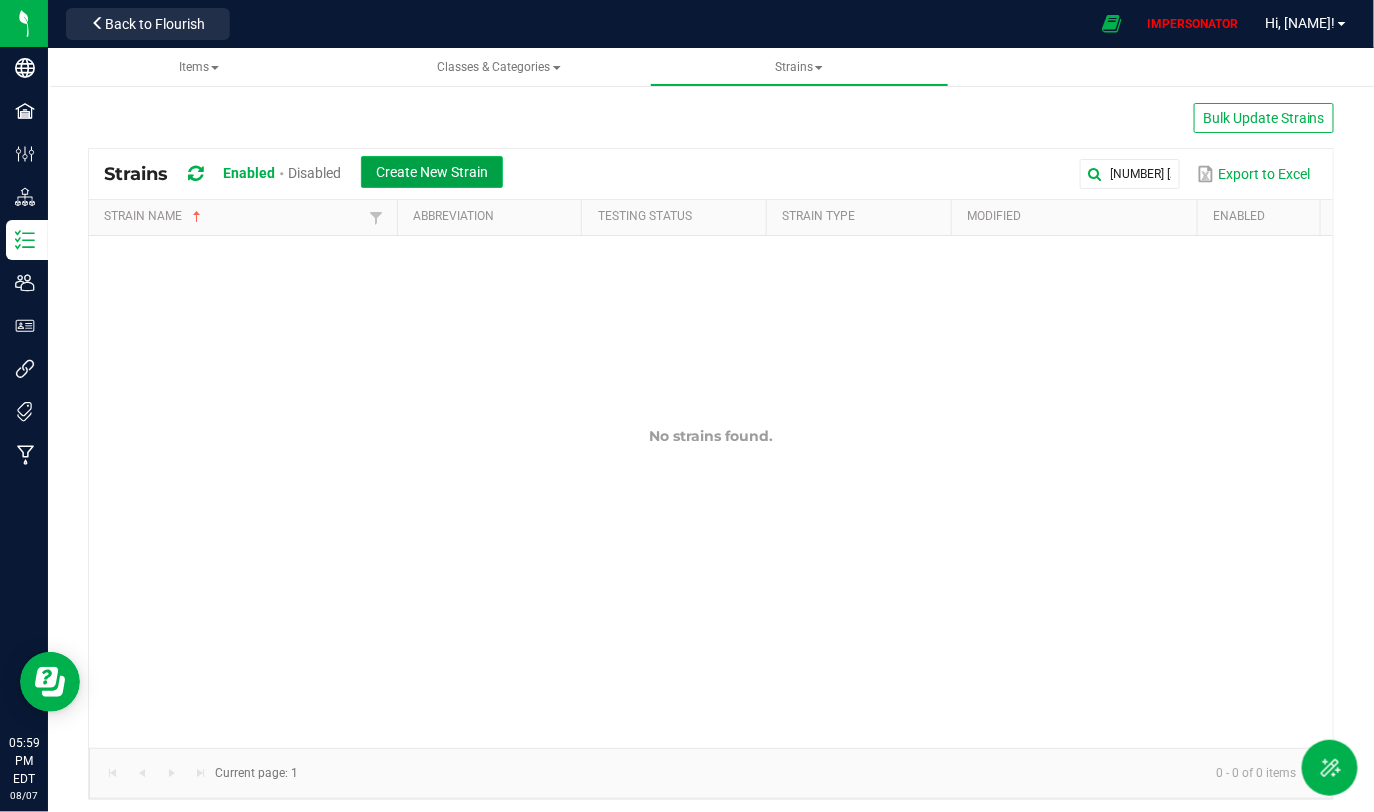 click on "Create New Strain" at bounding box center (432, 172) 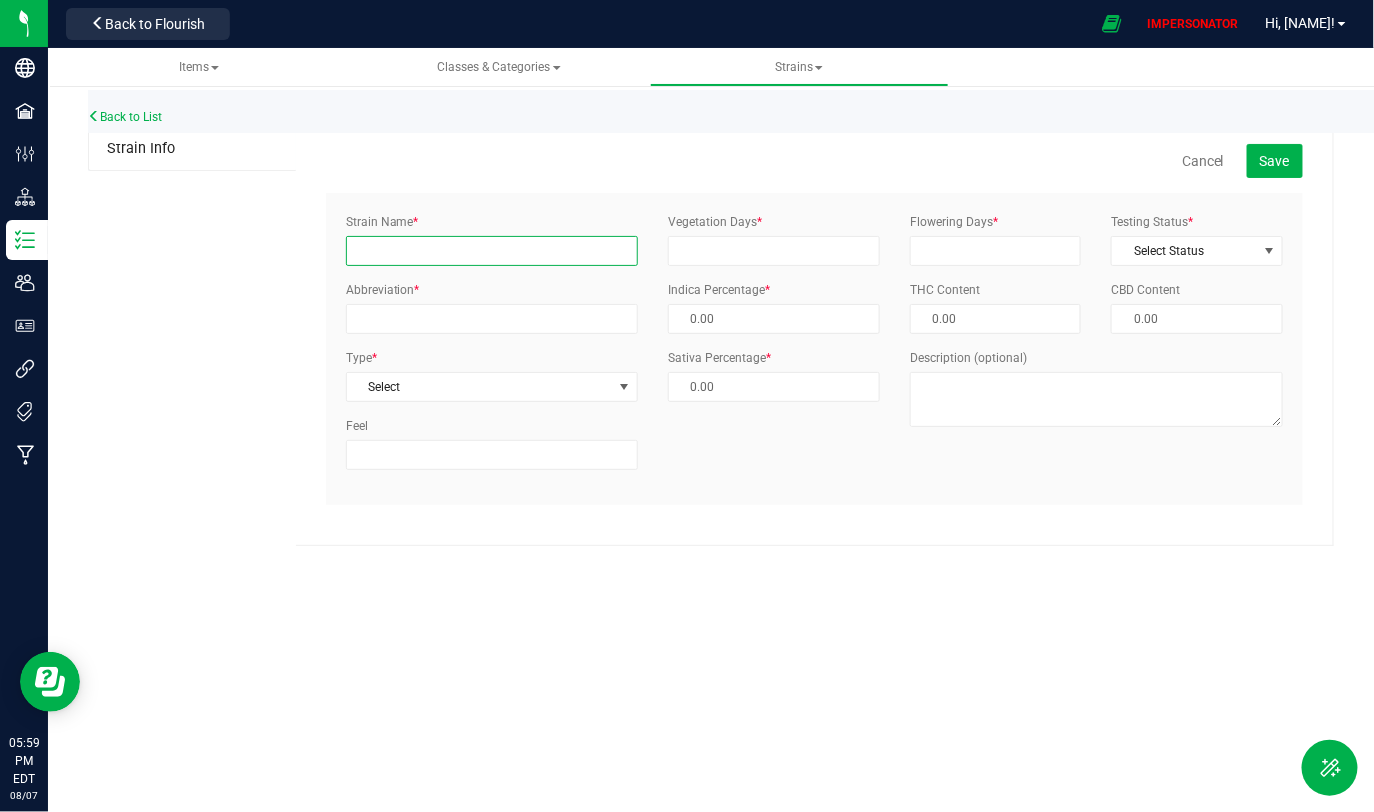 click on "Strain Name
*" at bounding box center (492, 251) 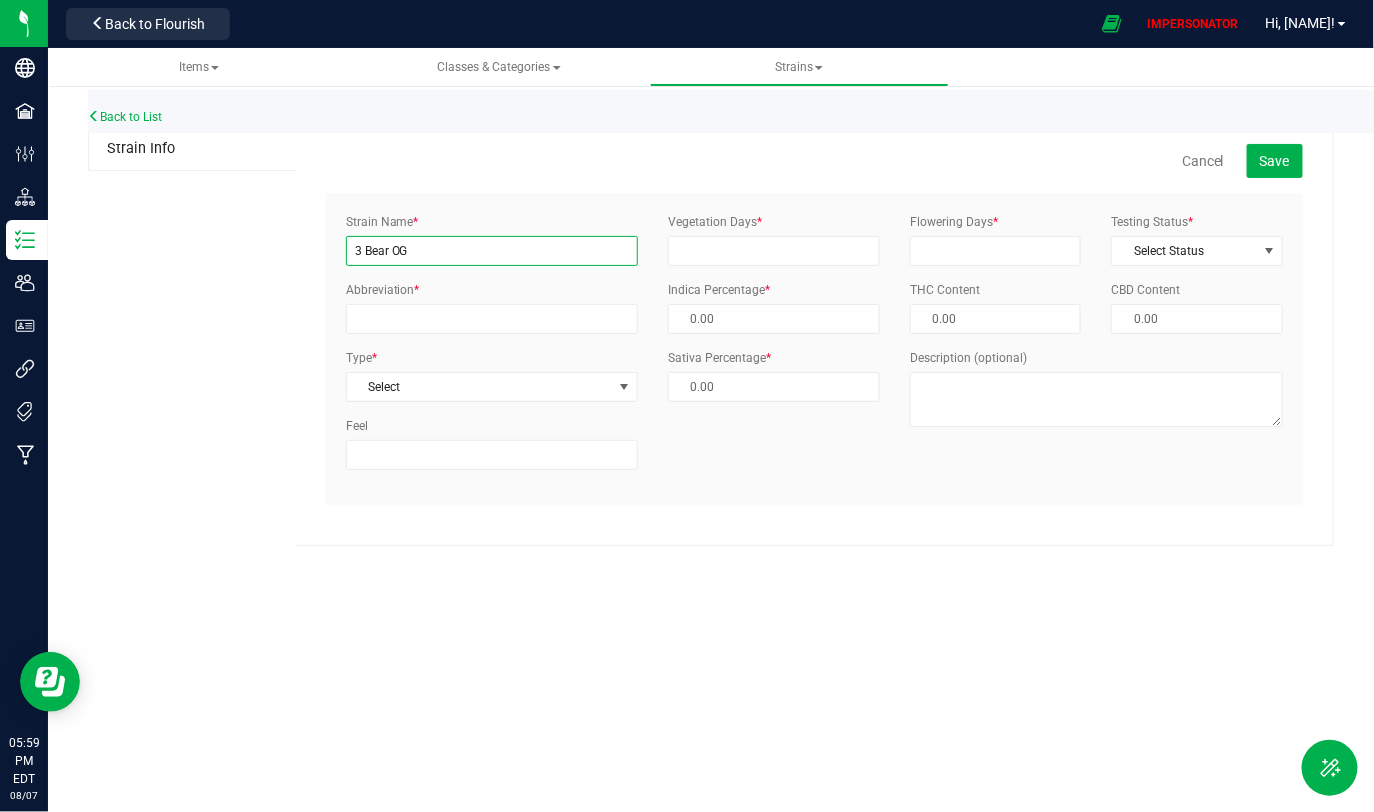 drag, startPoint x: 360, startPoint y: 248, endPoint x: 347, endPoint y: 248, distance: 13 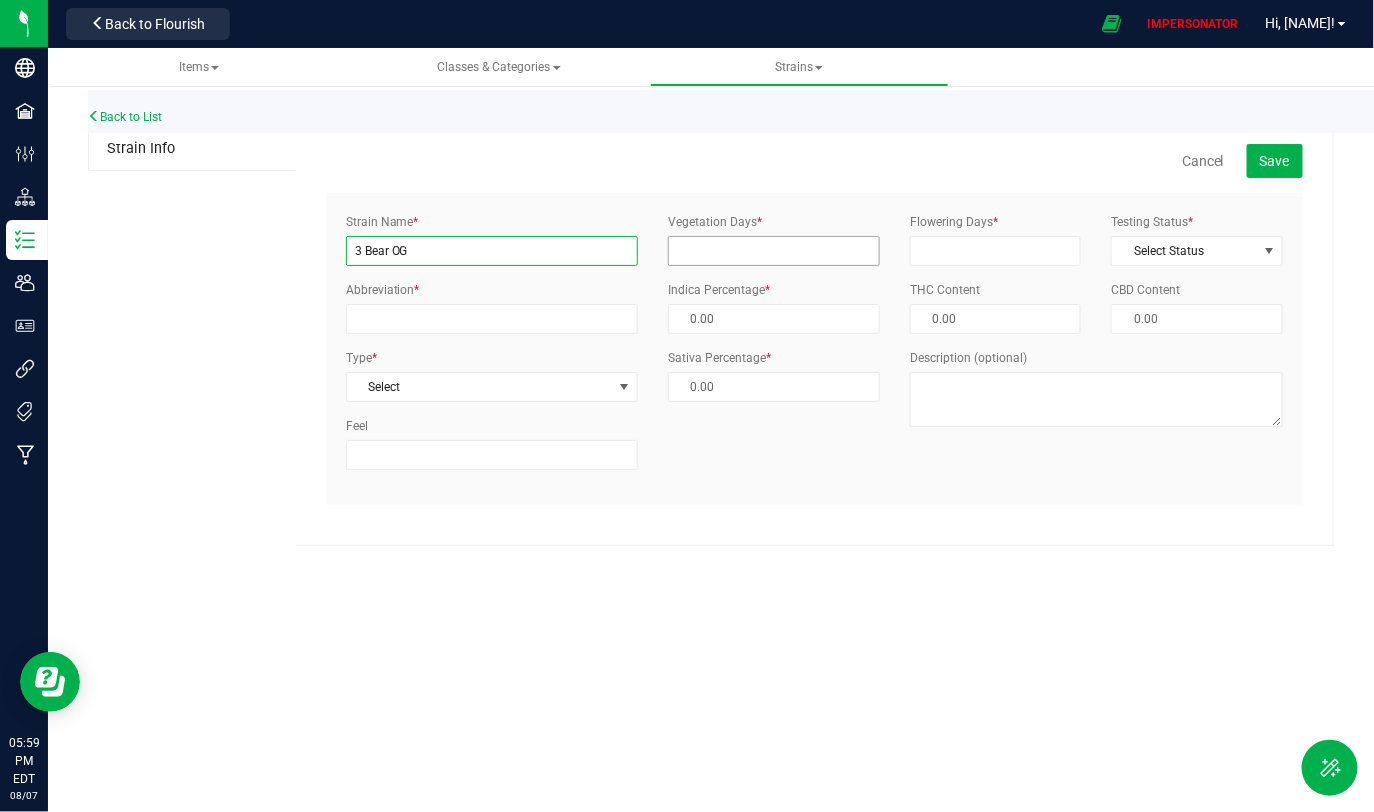 type on "3 Bear OG" 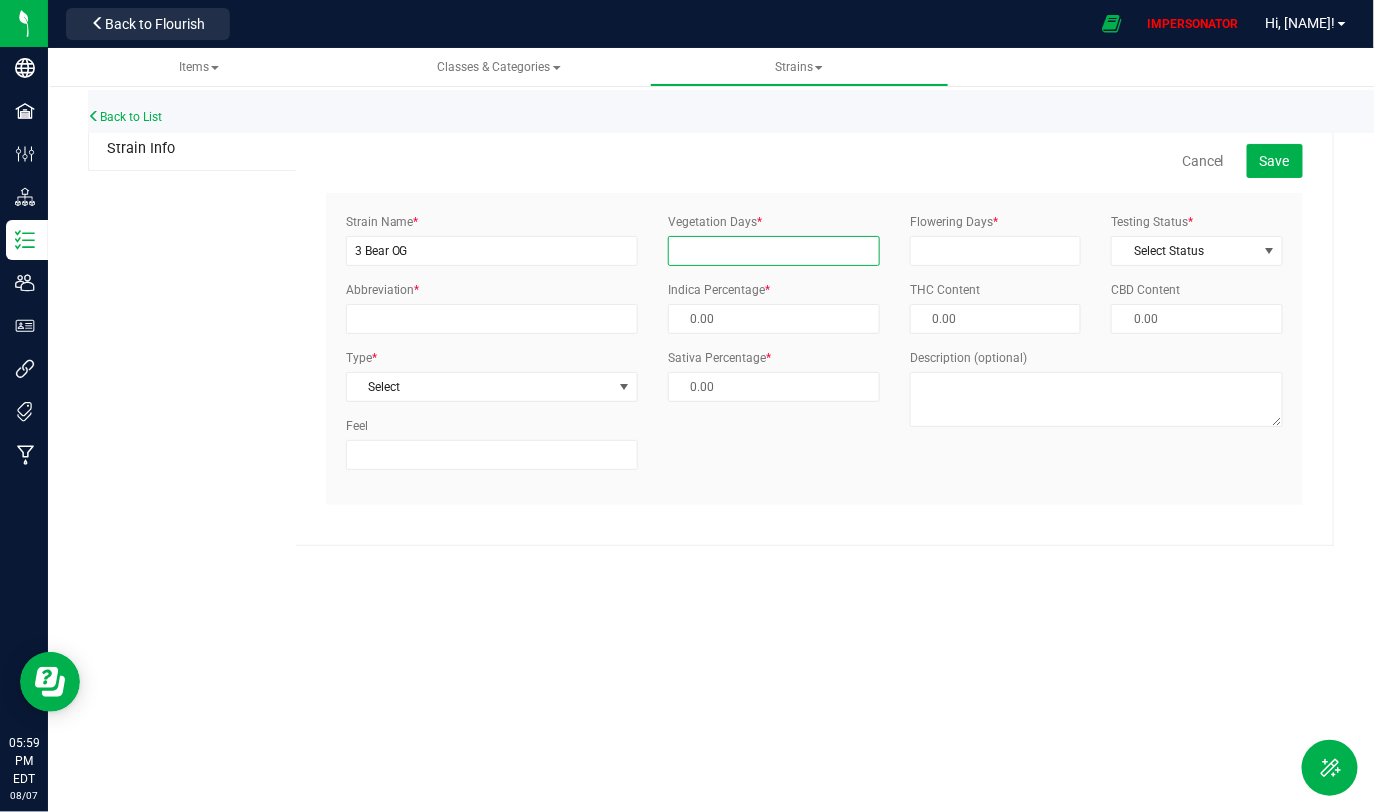 click on "Vegetation Days
*" at bounding box center (774, 251) 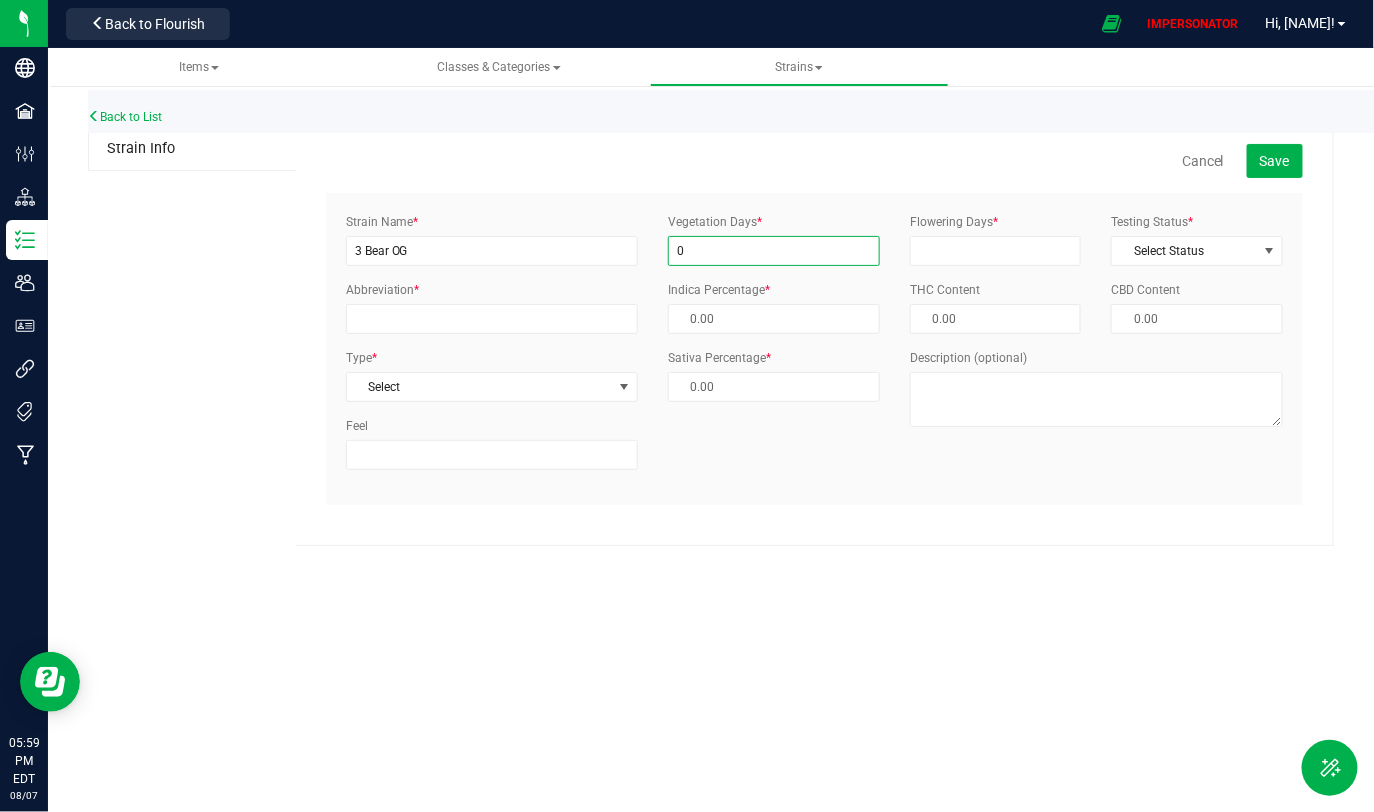 click on "0" at bounding box center (774, 251) 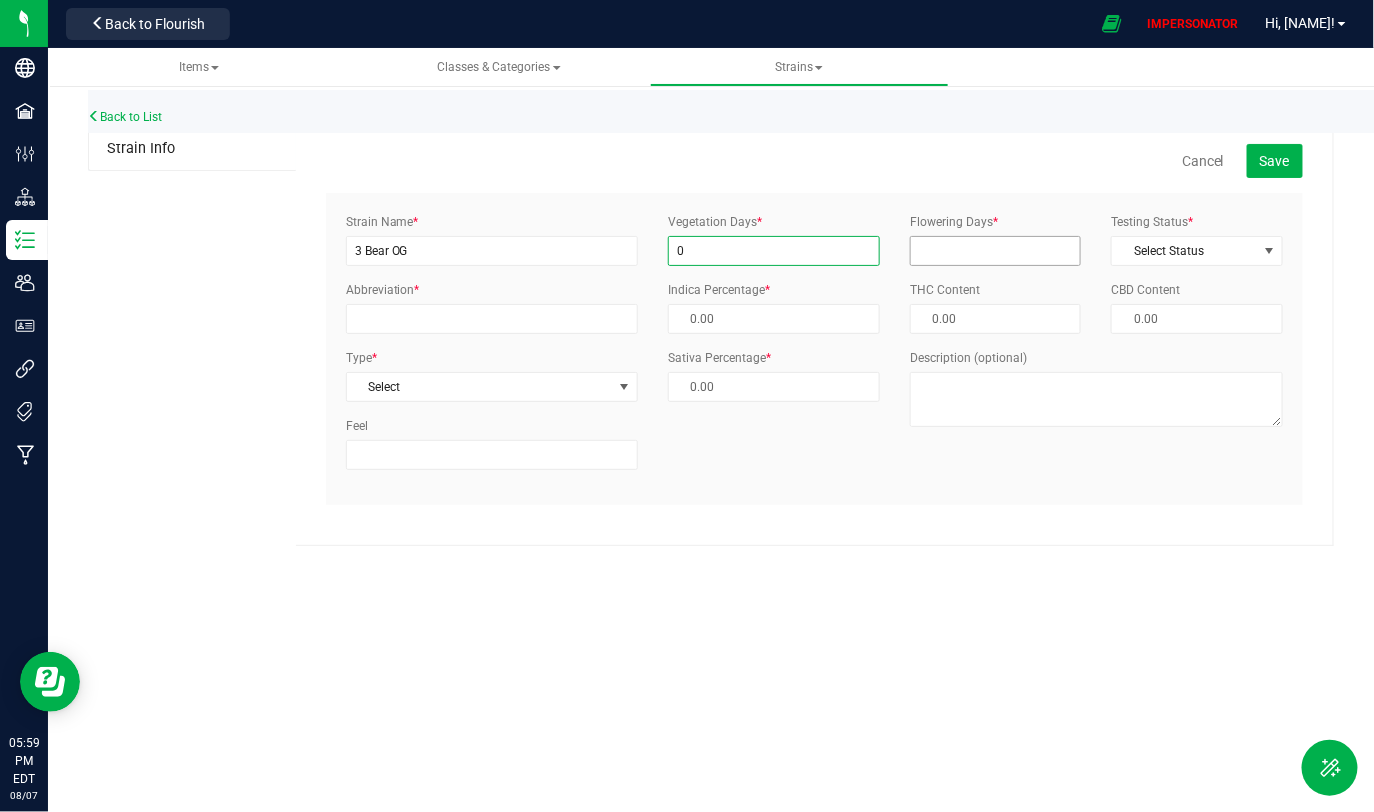 type on "0" 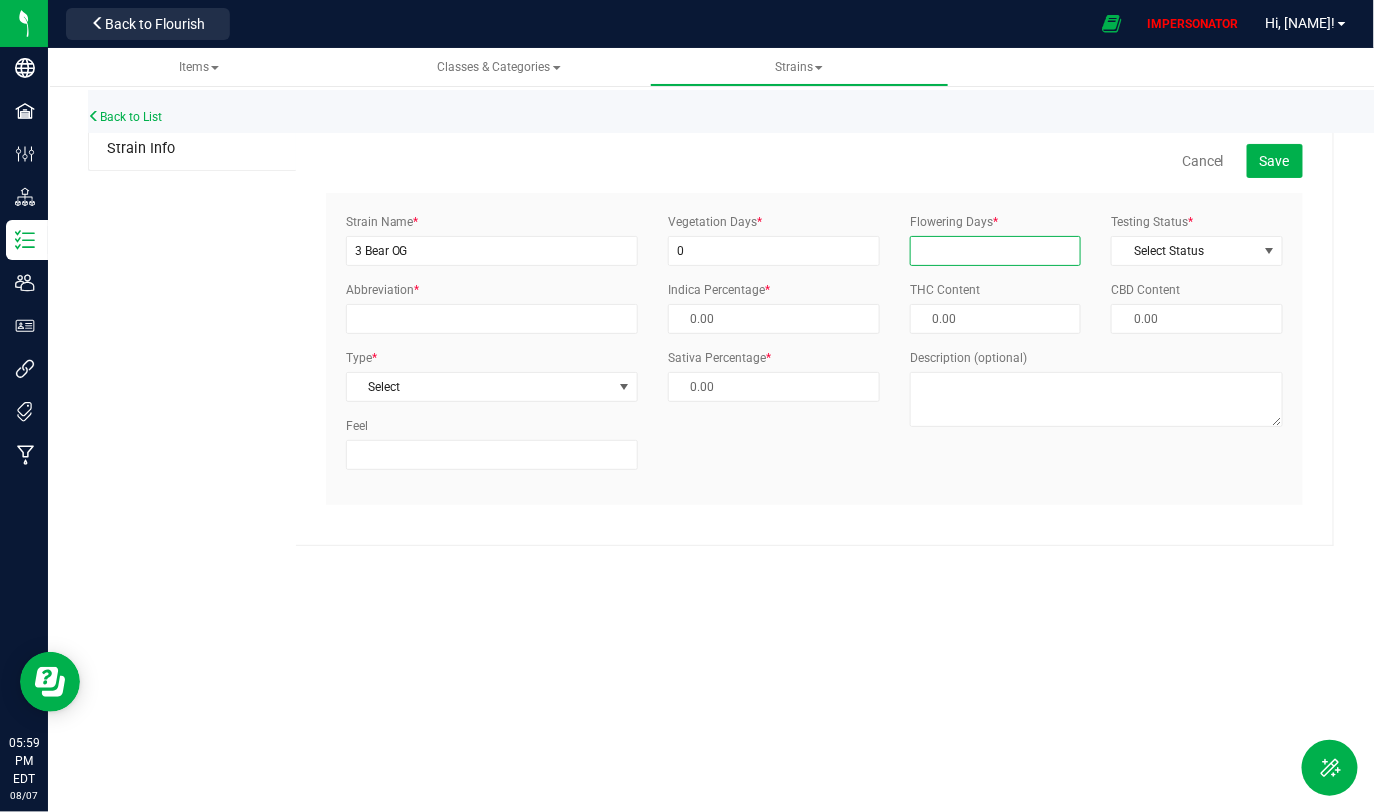 click on "Flowering Days
*" at bounding box center [996, 251] 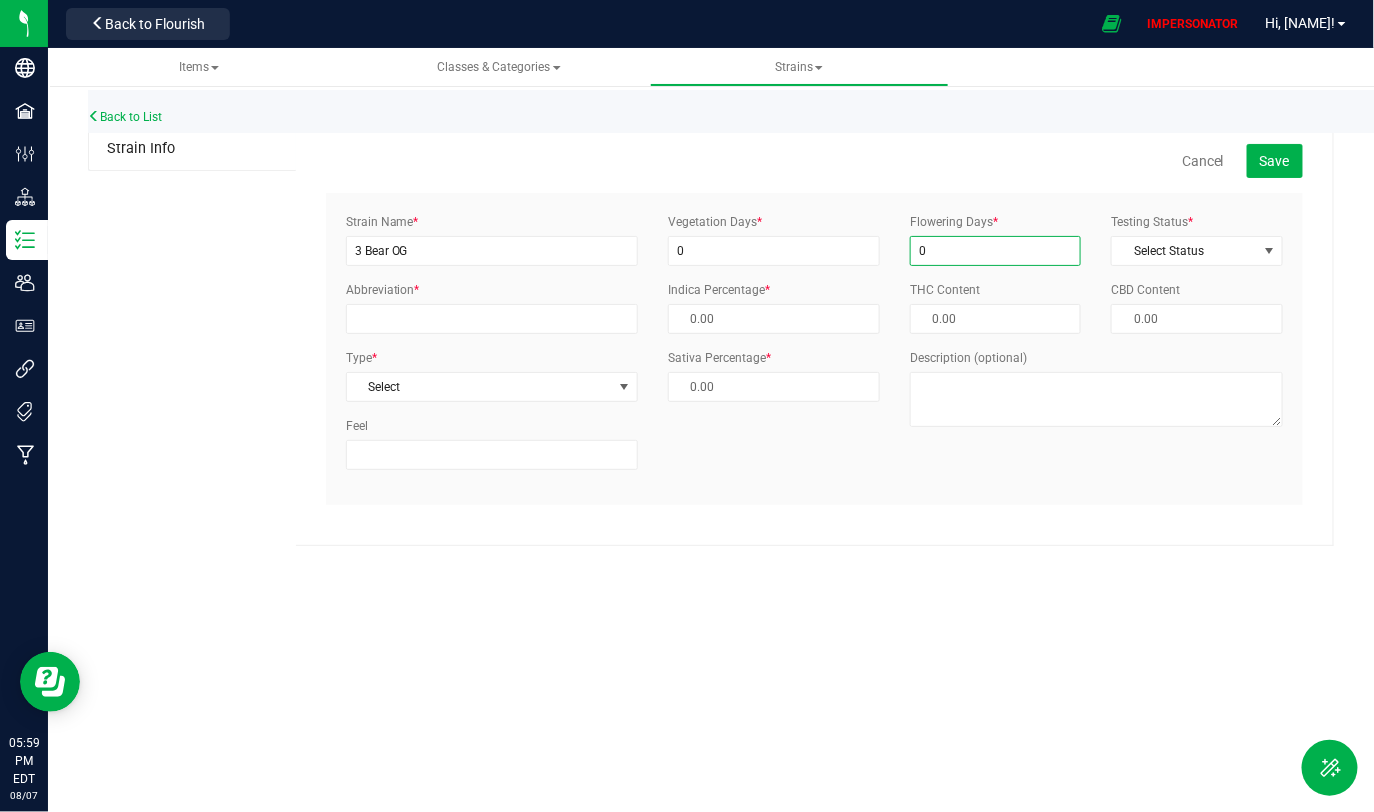 type on "0" 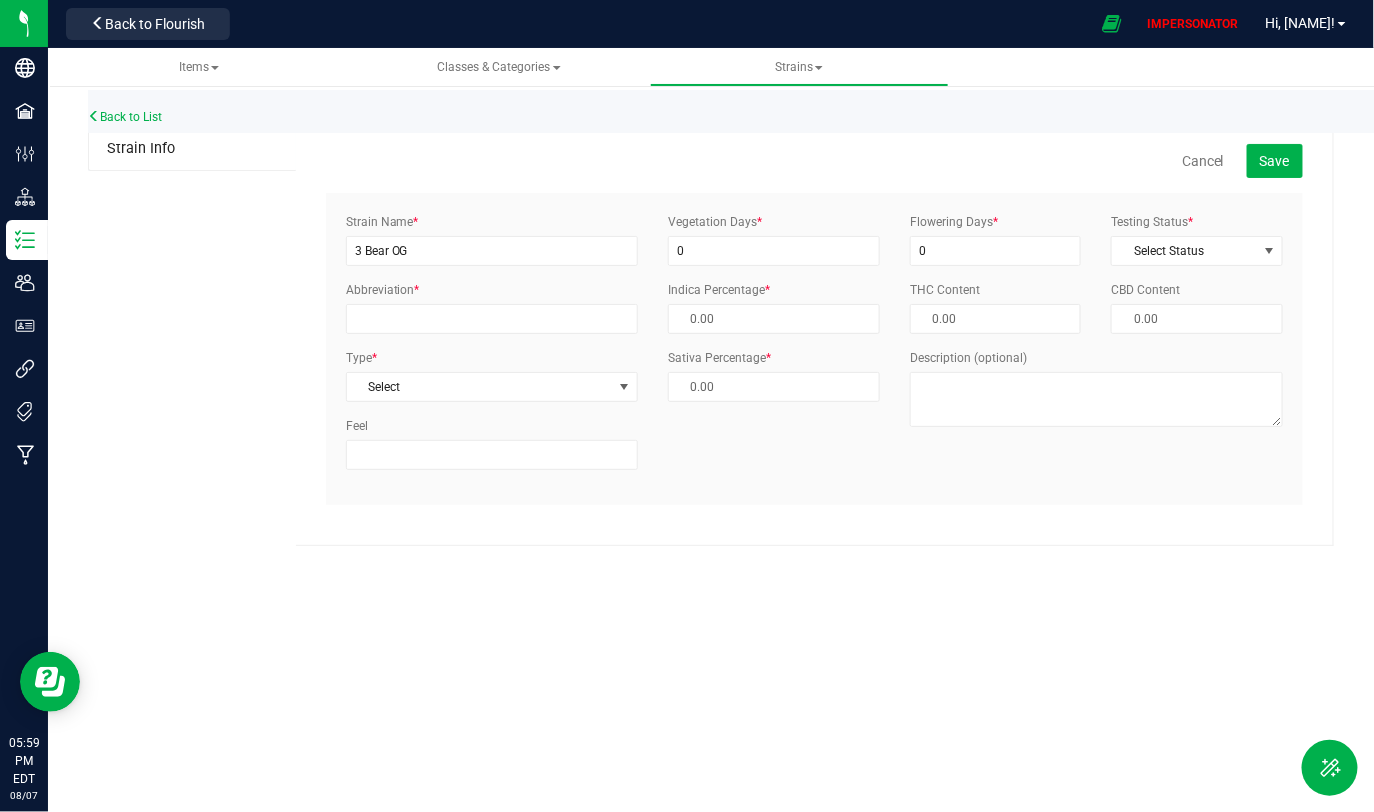 click on "Cancel
Save
Strain Name
*
3 Bear OG
Abbreviation
*
Type
*
Select Select Indica Sativa Hybrid CBD THC Hybrid - Indica Hybrid - Sativa
Feel
* 0 *" at bounding box center [814, 324] 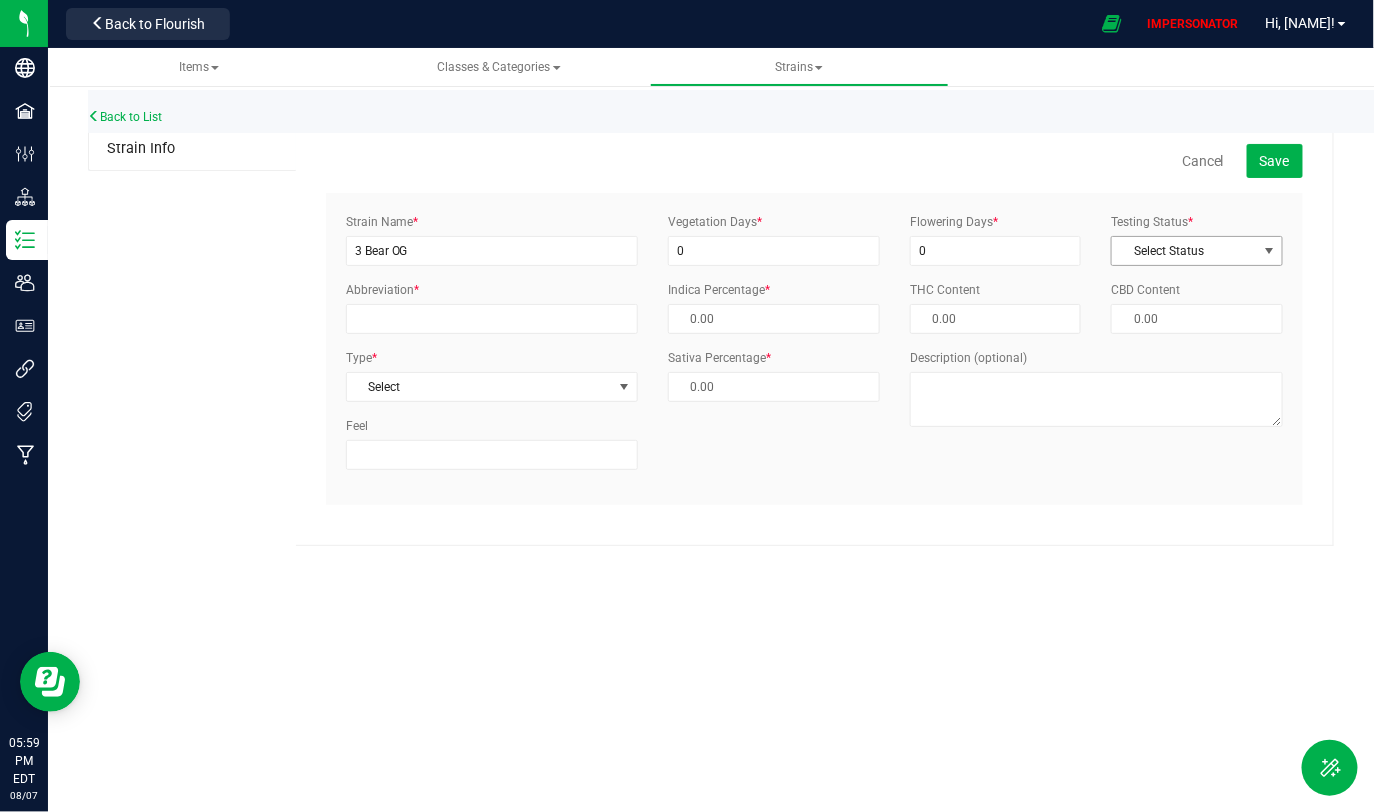 click on "Select Status" at bounding box center (1184, 251) 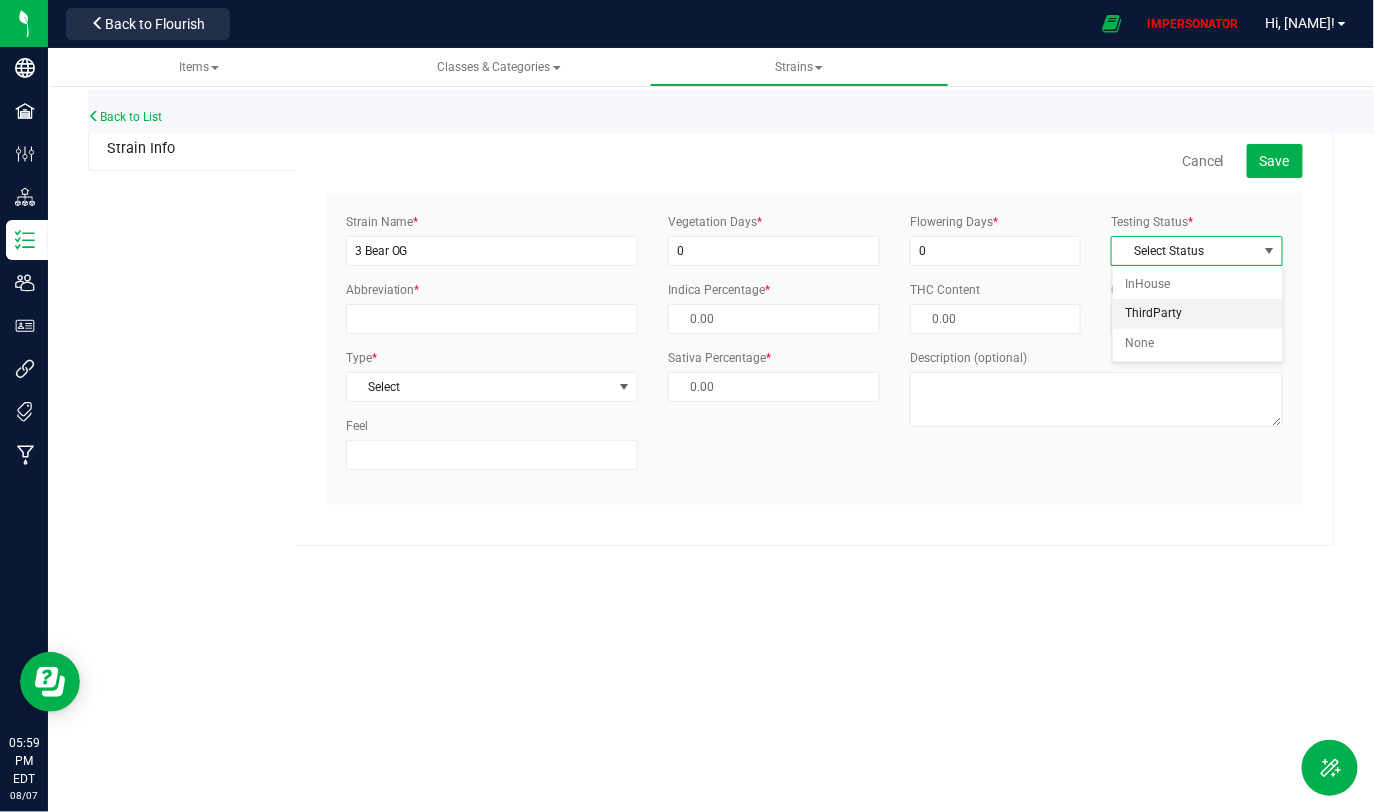click on "ThirdParty" at bounding box center [1198, 314] 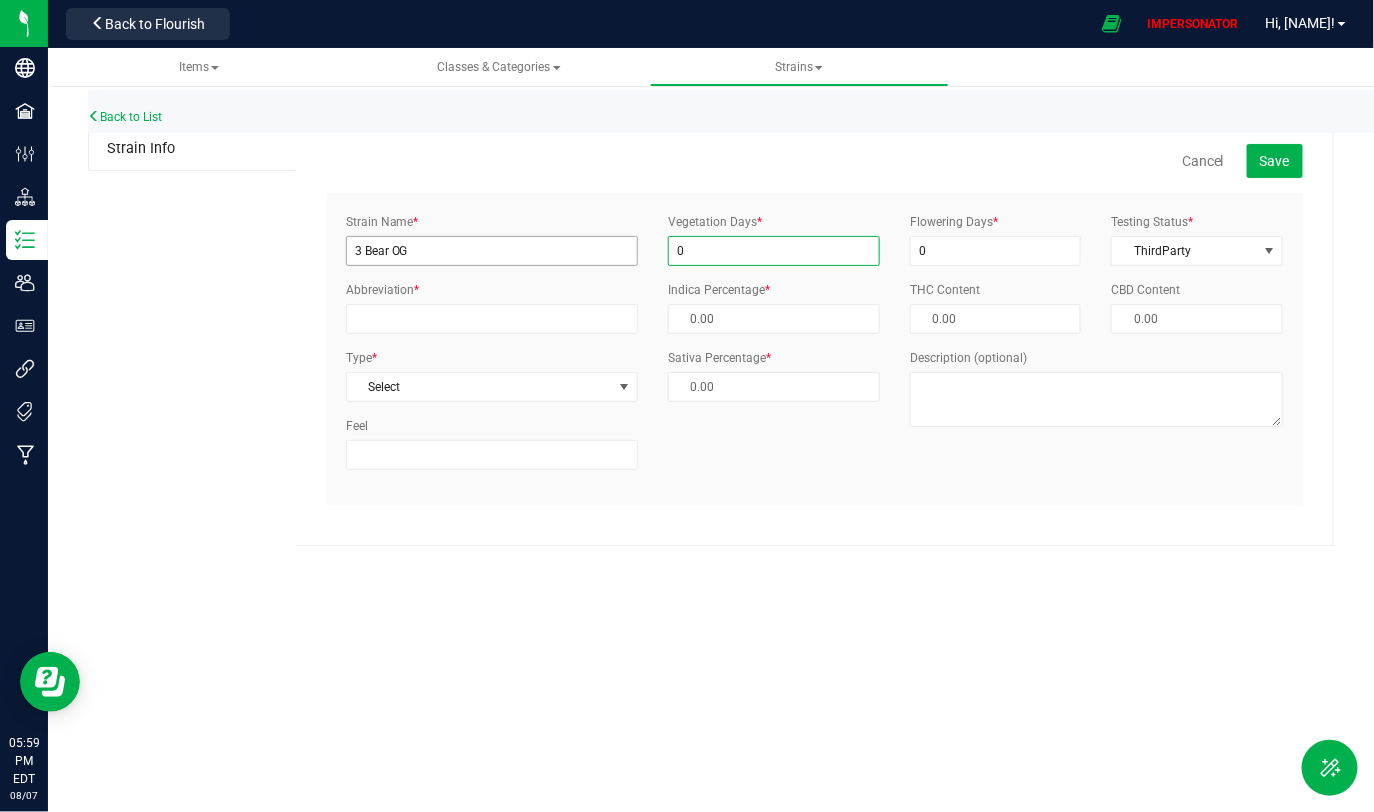 drag, startPoint x: 723, startPoint y: 251, endPoint x: 637, endPoint y: 247, distance: 86.09297 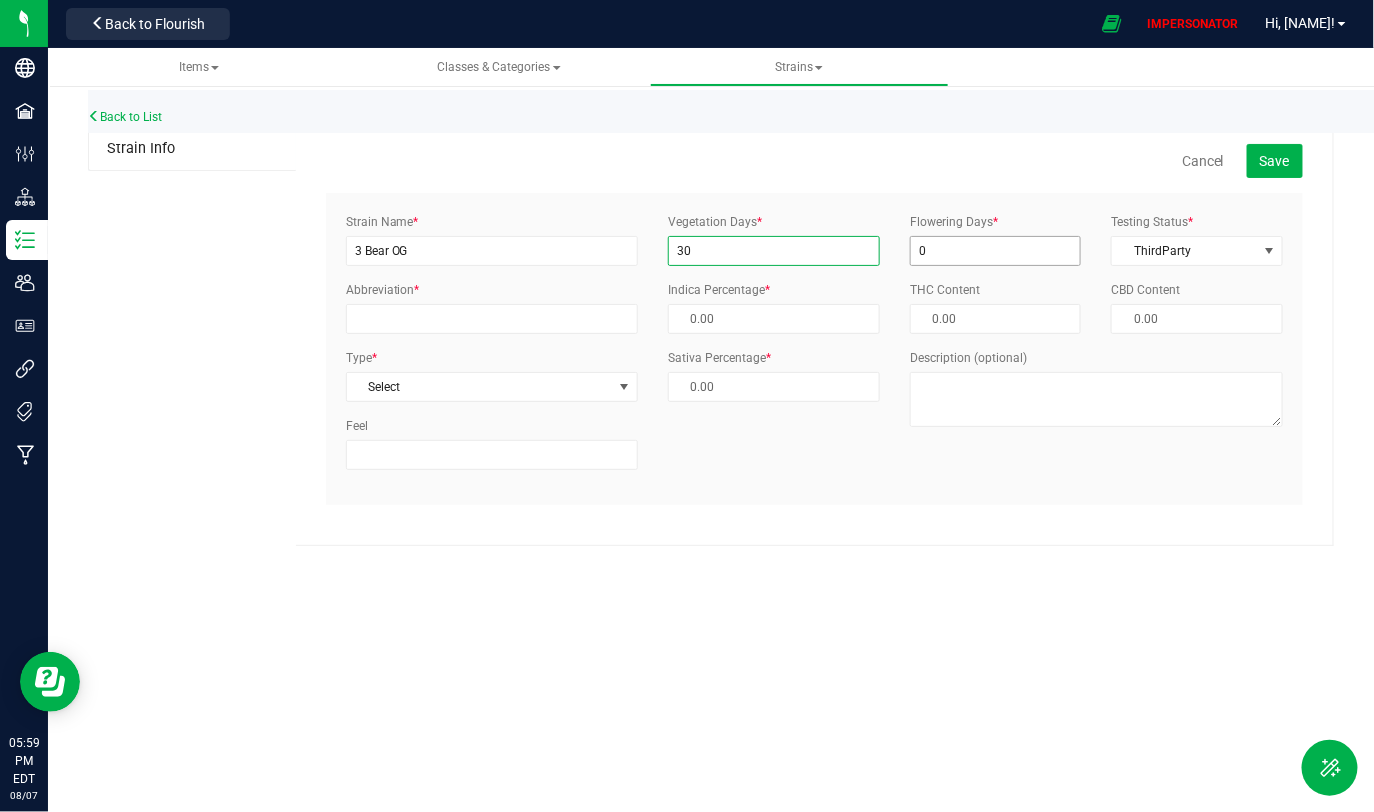 type on "30" 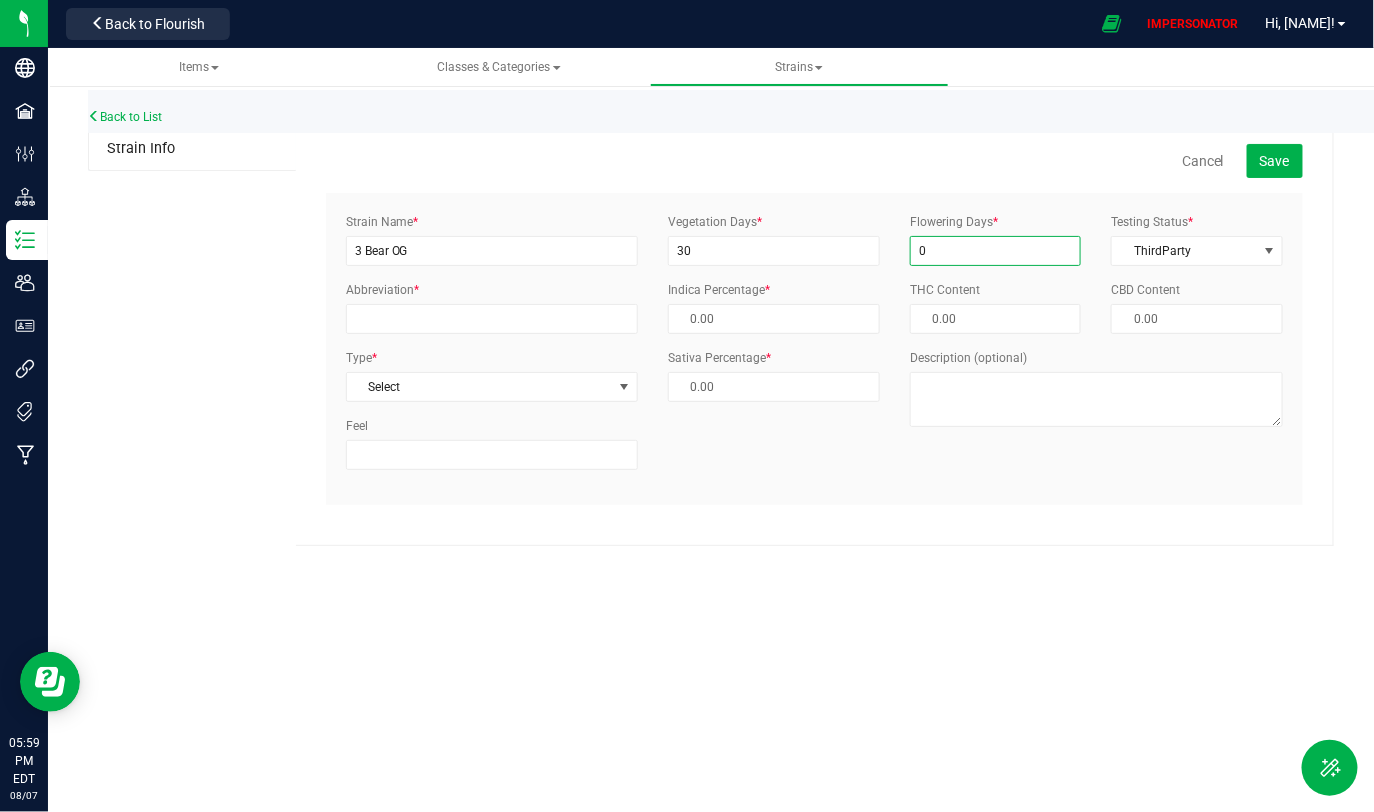 click on "0" at bounding box center [996, 251] 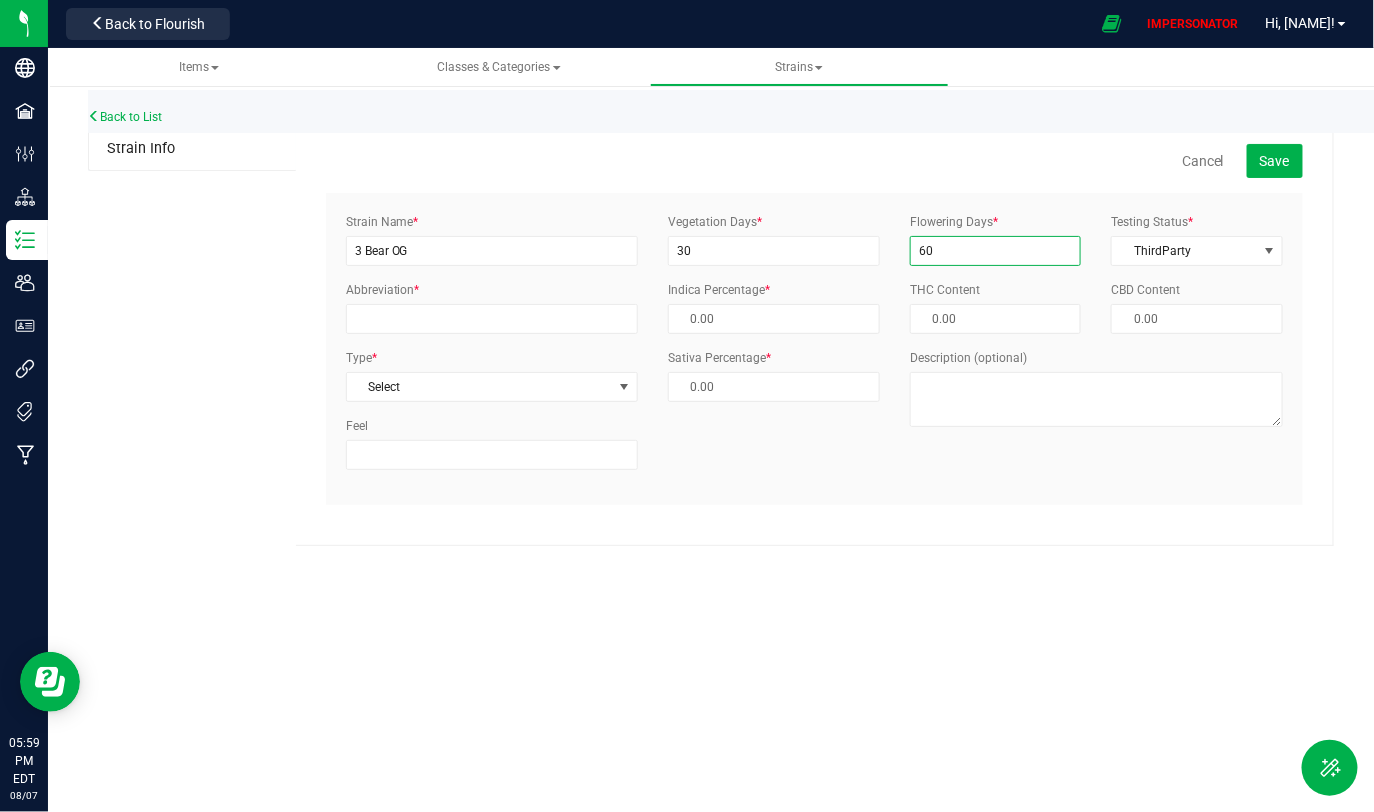 type on "60" 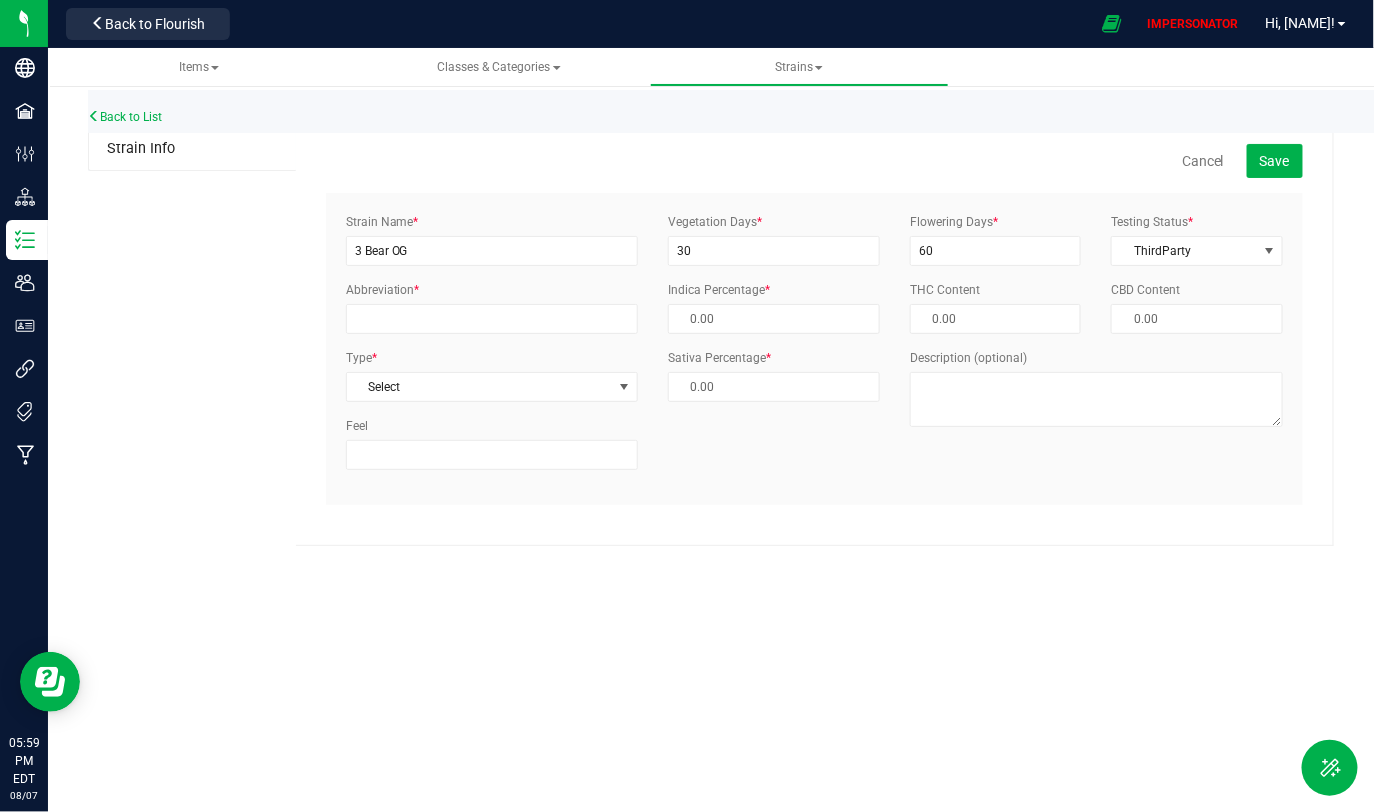 click on "Cancel
Save
Strain Name
*
3 Bear OG
Abbreviation
*
Type
*
Select Select Indica Sativa Hybrid CBD THC Hybrid - Indica Hybrid - Sativa
Feel
* 30 *" at bounding box center (814, 324) 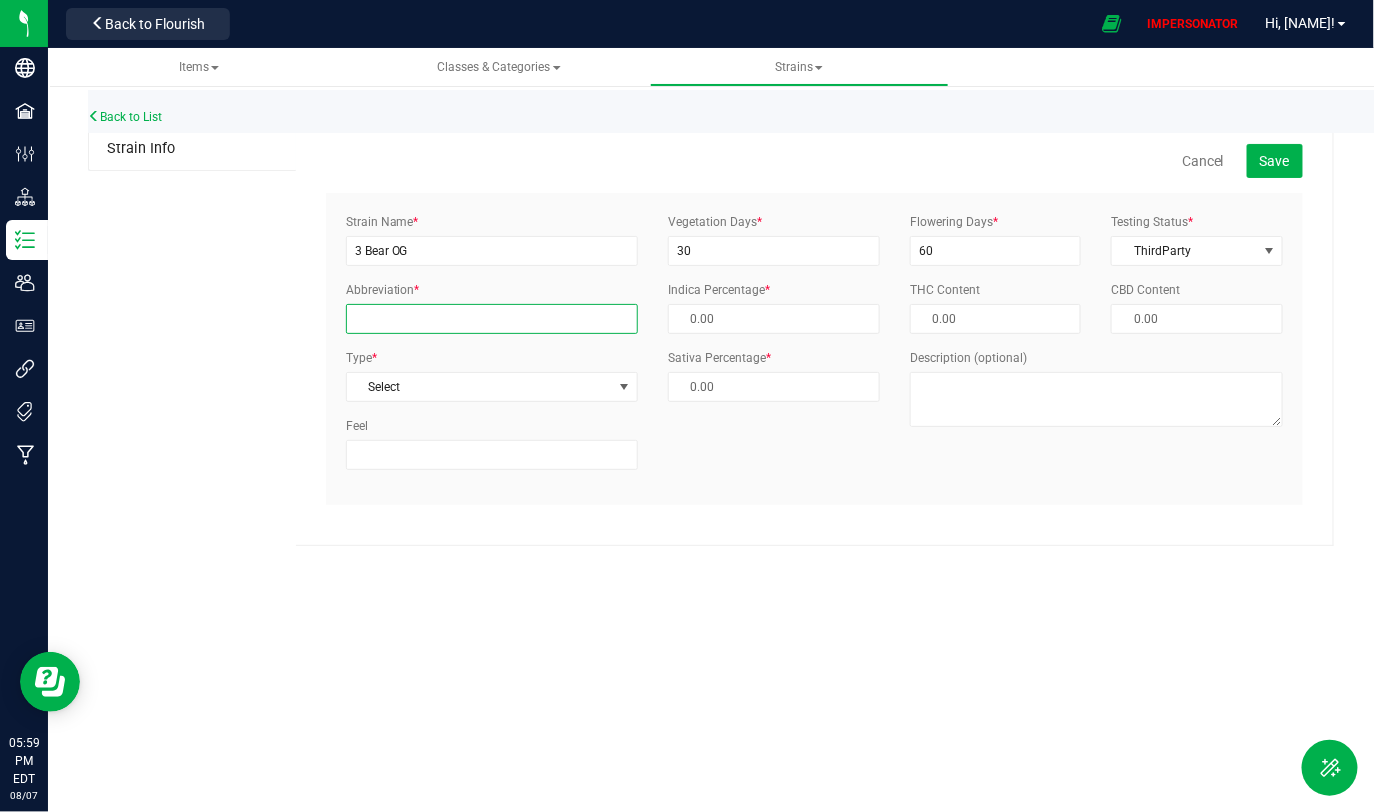 click on "Abbreviation
*" at bounding box center (492, 319) 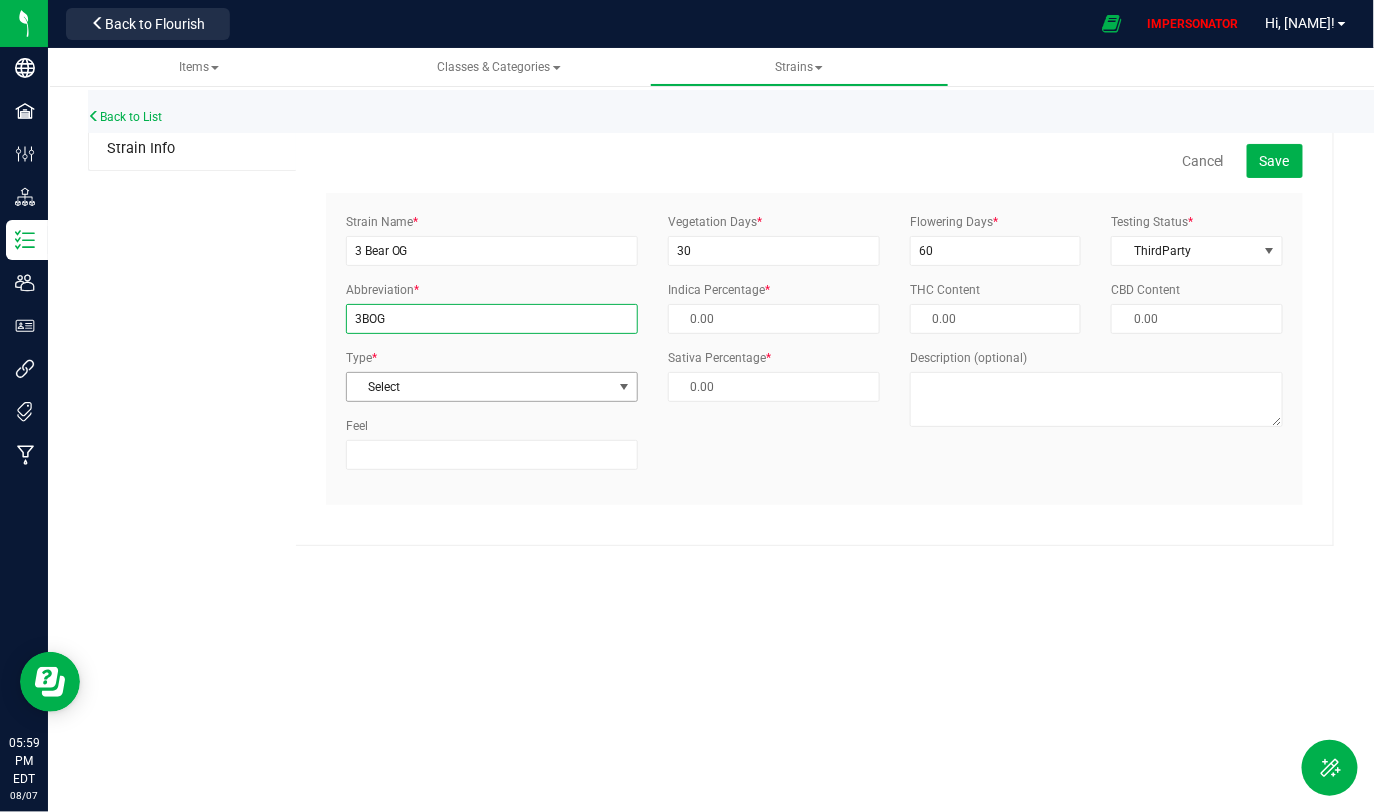 type on "3BOG" 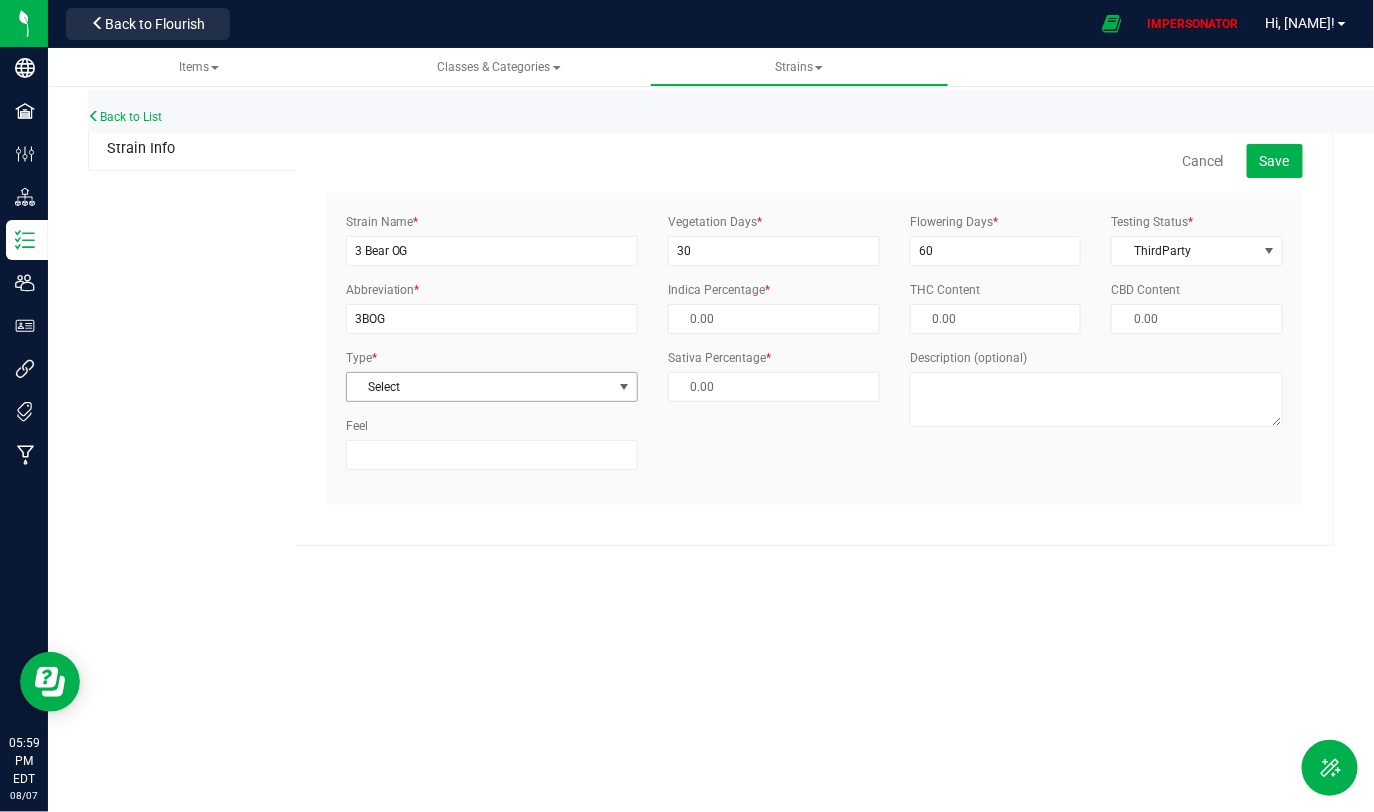 click on "Select" at bounding box center (479, 387) 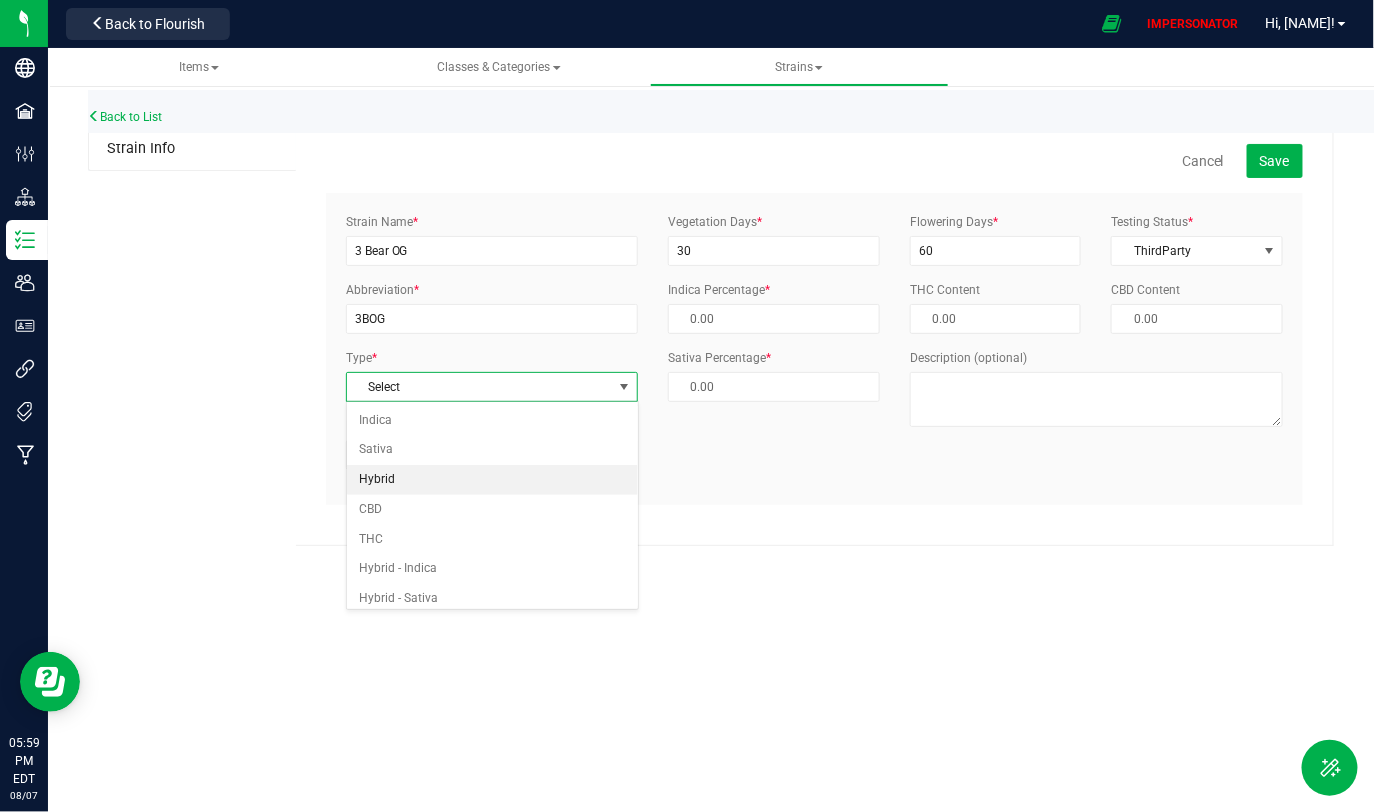 click on "Hybrid" at bounding box center (492, 480) 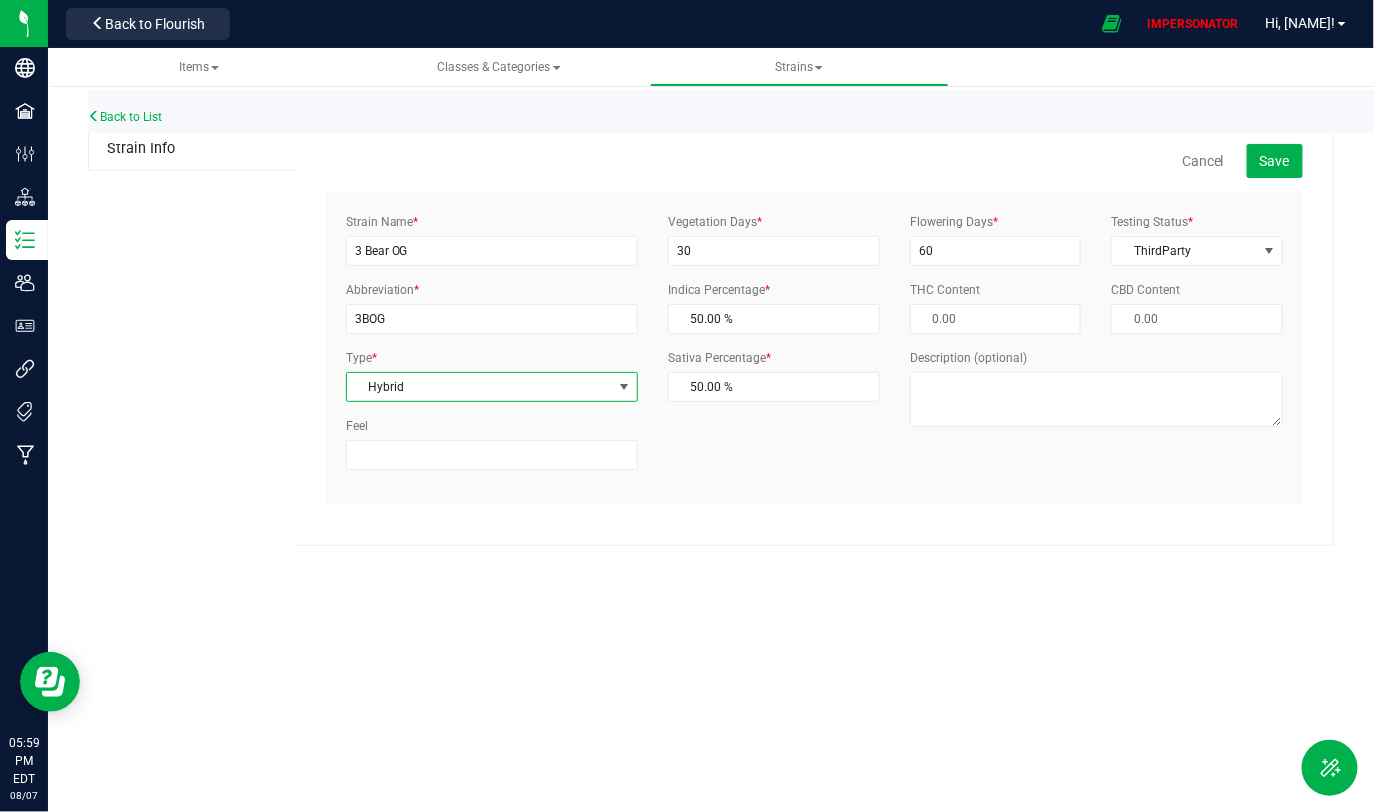click on "Strain Name
*
3 Bear OG
Abbreviation
*
3BOG
Type
*
Hybrid Select Indica Sativa Hybrid CBD THC Hybrid - Indica Hybrid - Sativa
Feel
Vegetation Days
* 30" at bounding box center (814, 349) 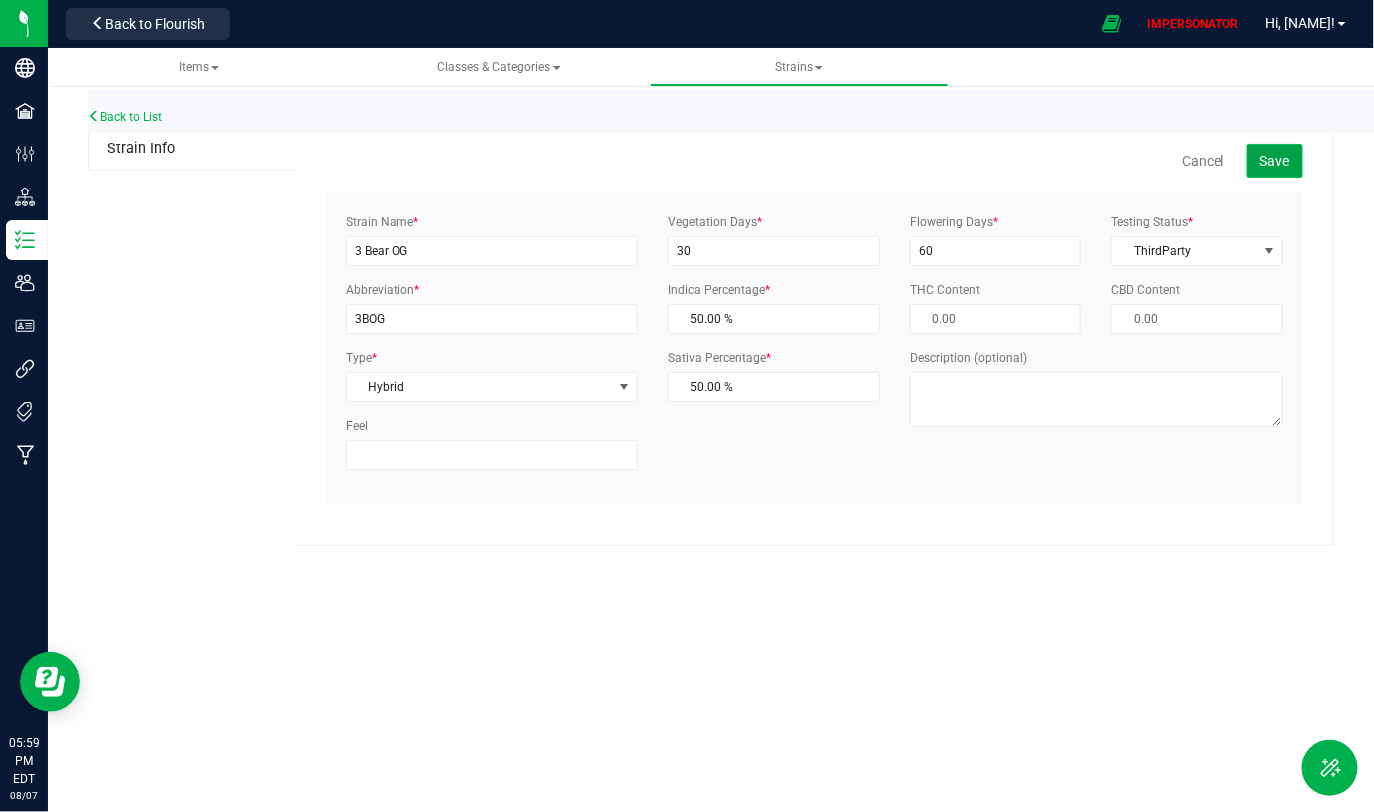 click on "Save" at bounding box center [1275, 161] 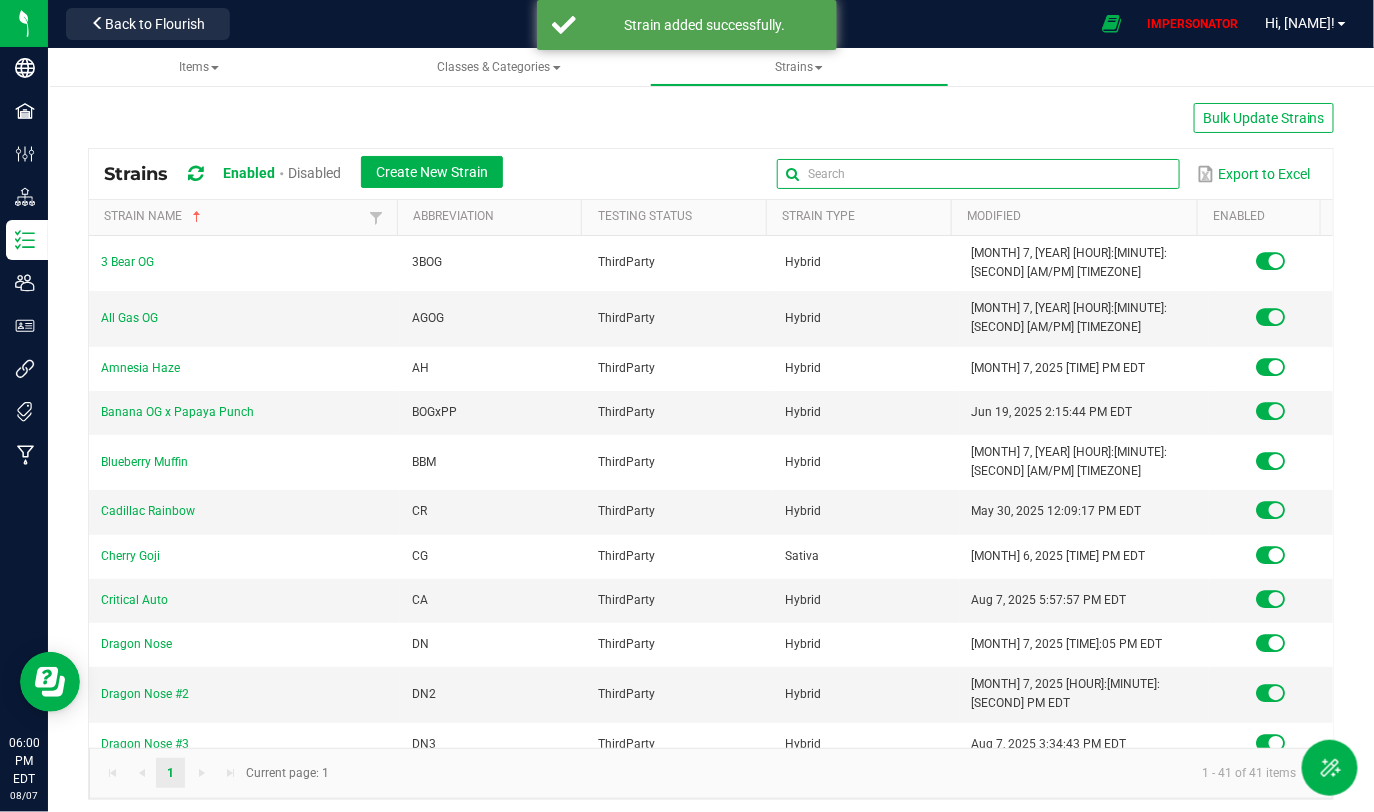 click at bounding box center [978, 174] 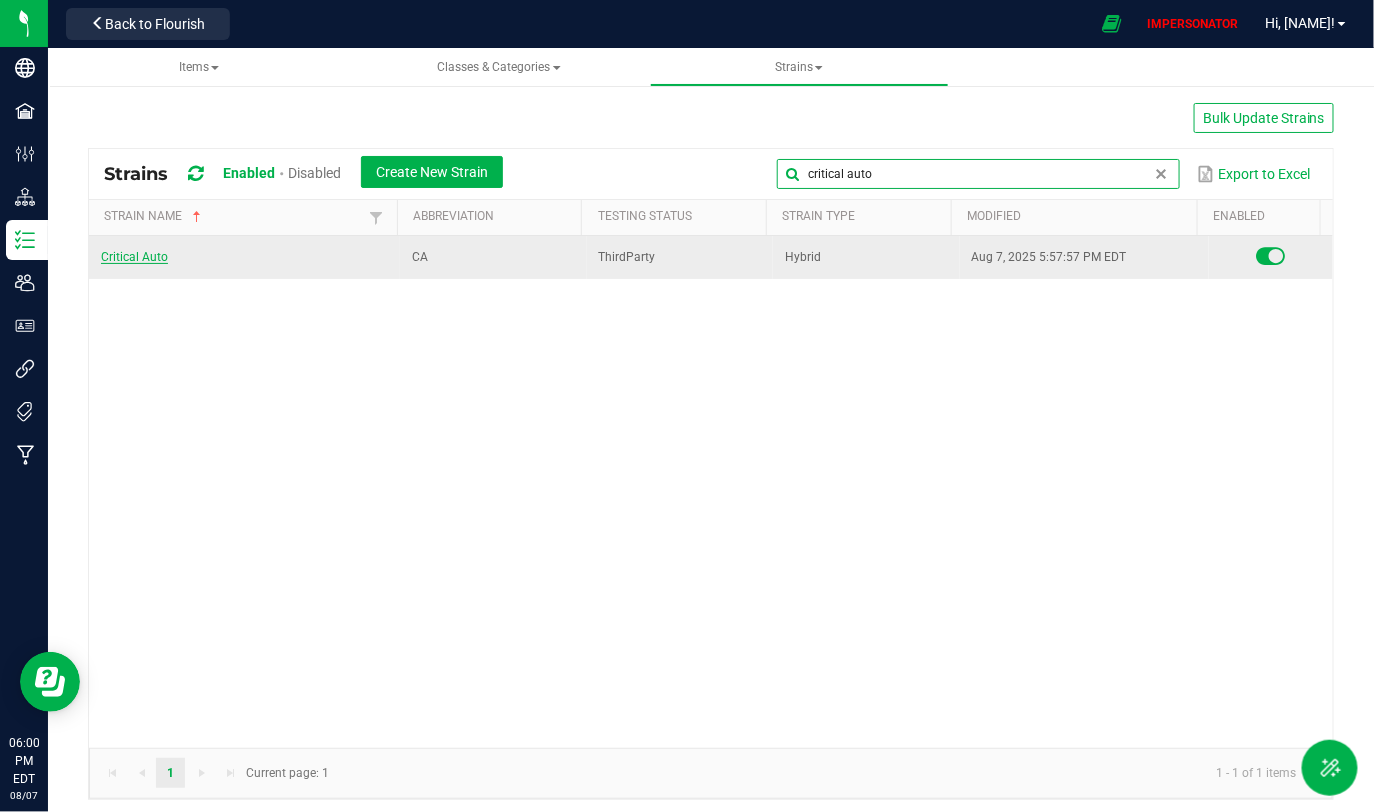 type on "critical auto" 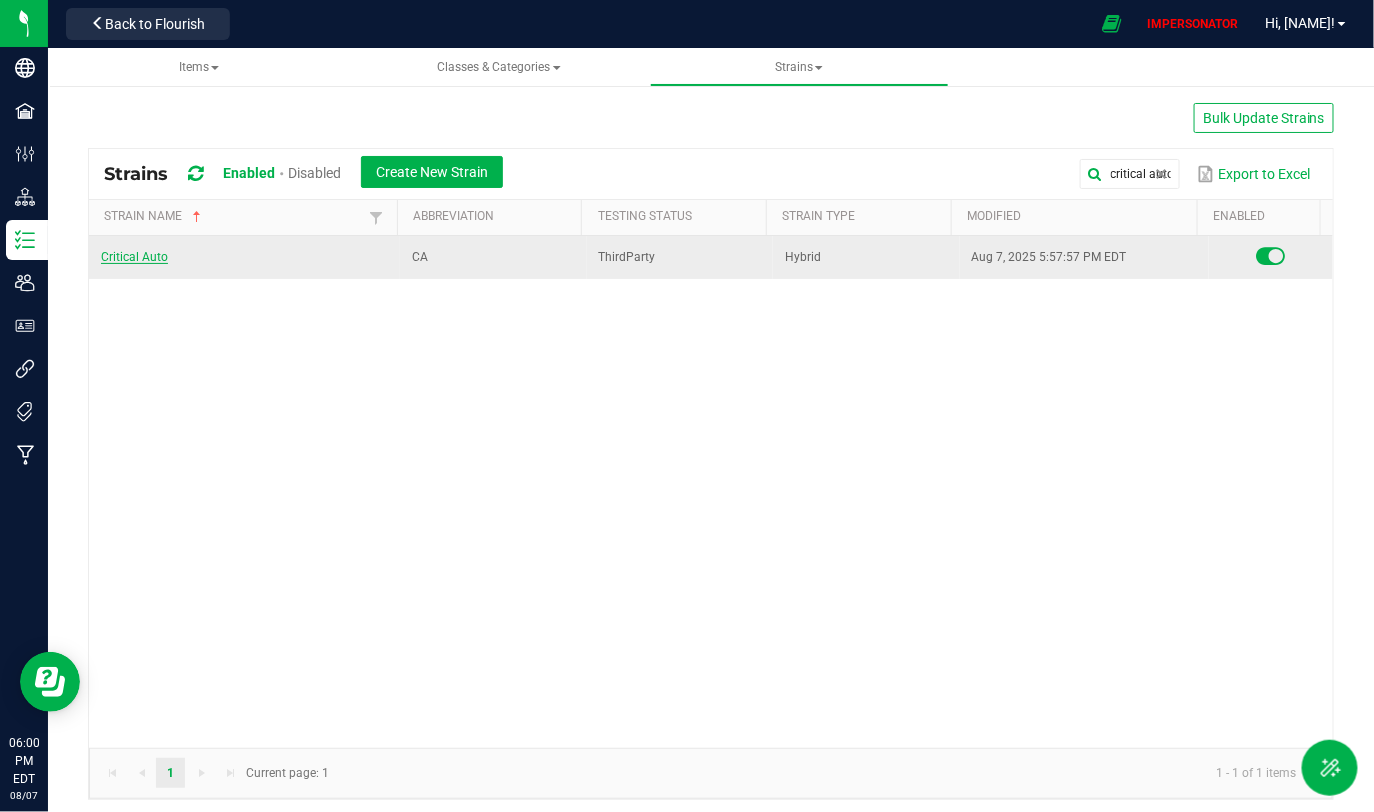 click on "Critical Auto" at bounding box center [134, 257] 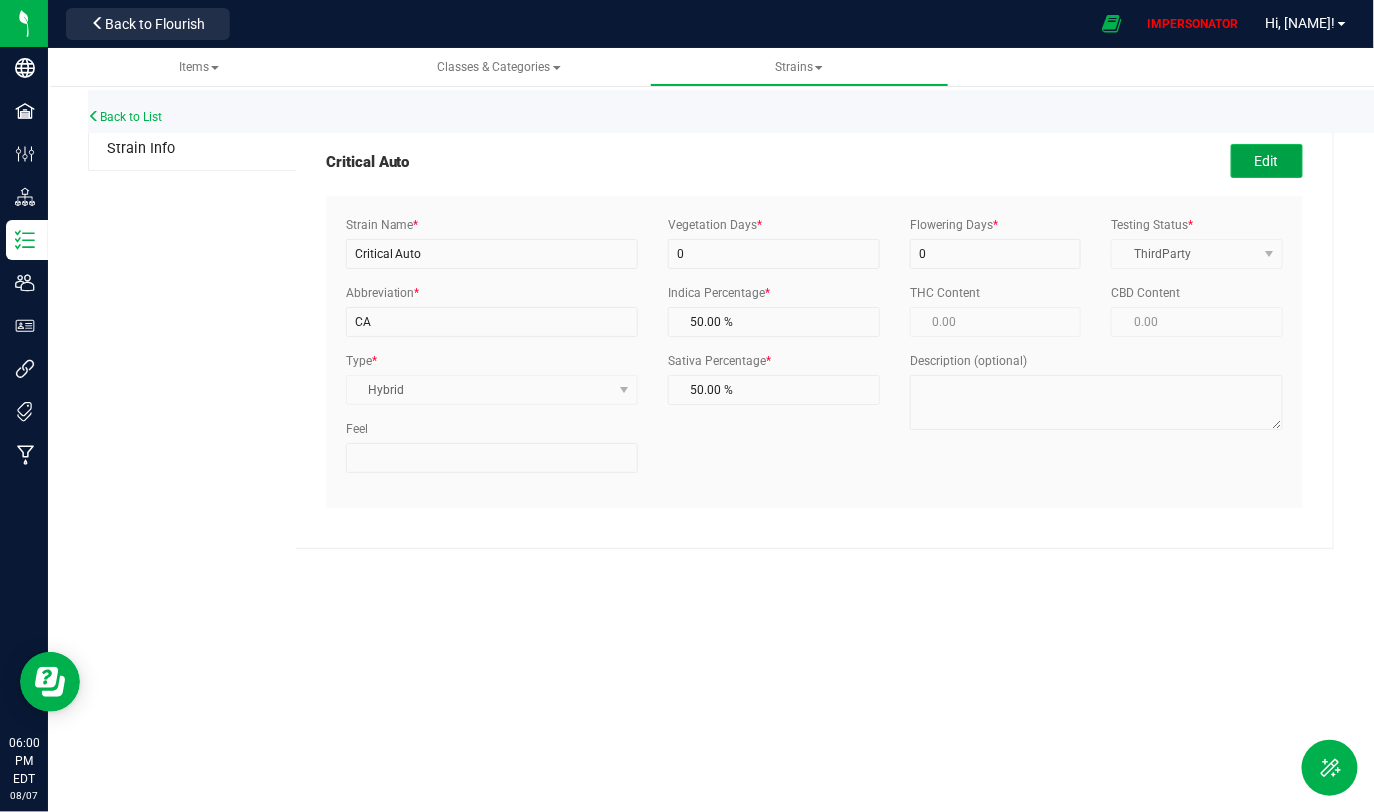 click on "Edit" at bounding box center [1267, 161] 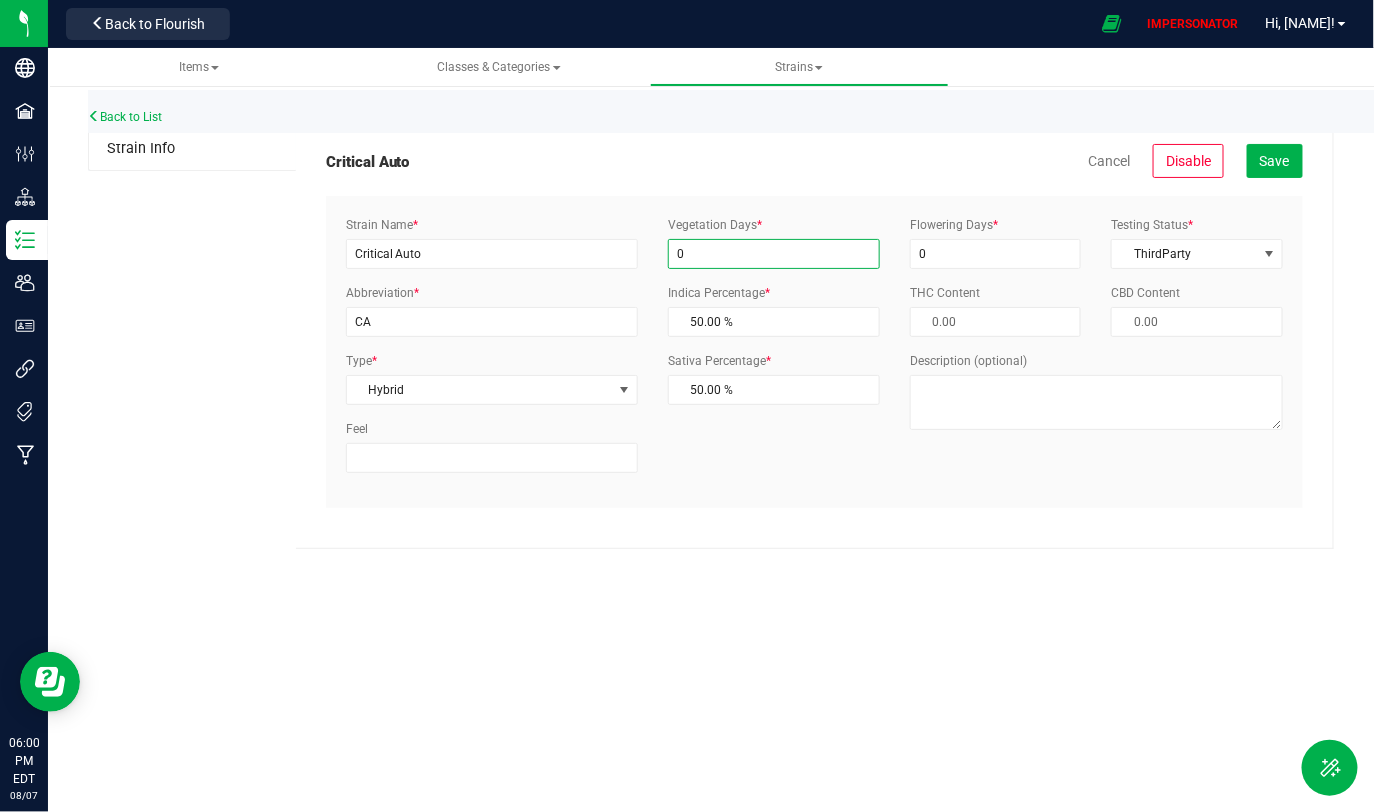drag, startPoint x: 727, startPoint y: 250, endPoint x: 642, endPoint y: 255, distance: 85.146935 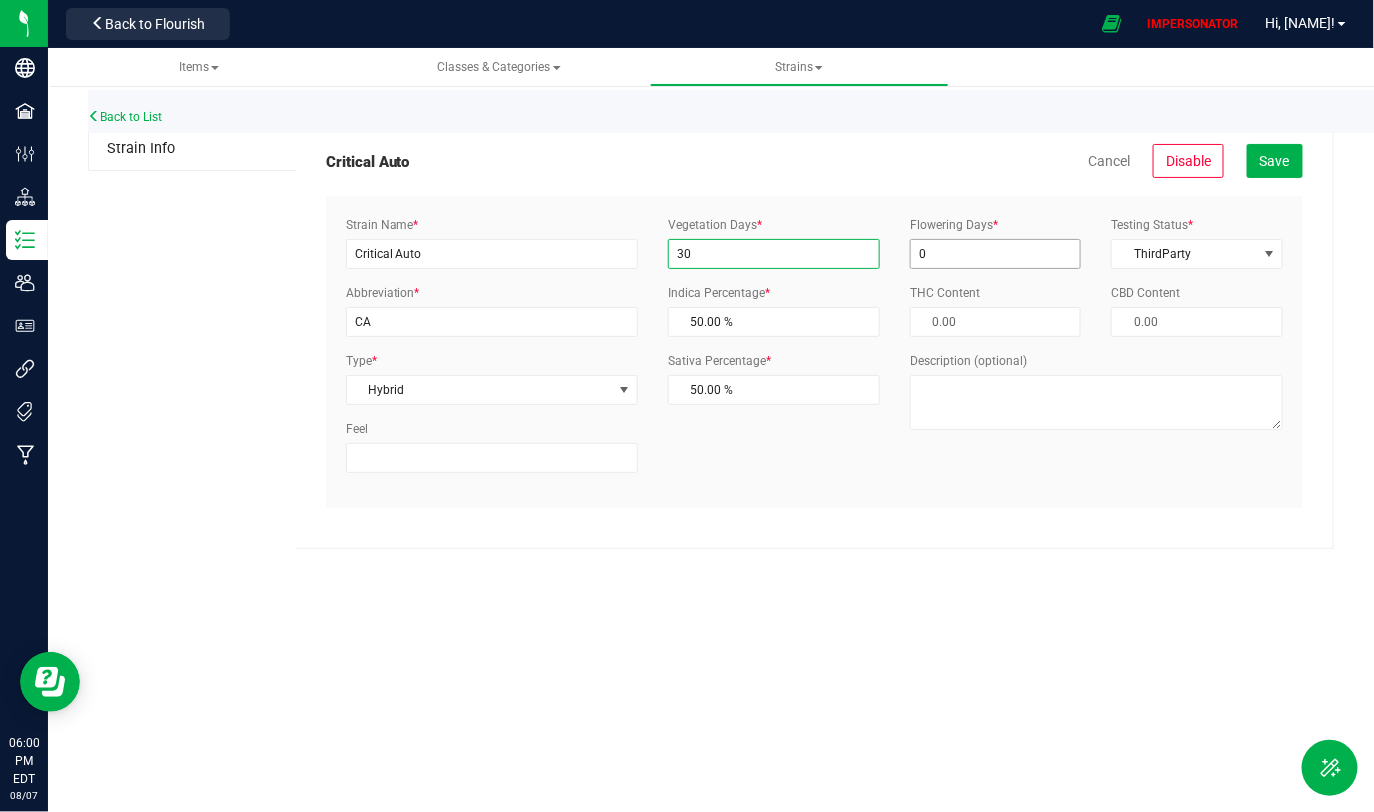 type on "30" 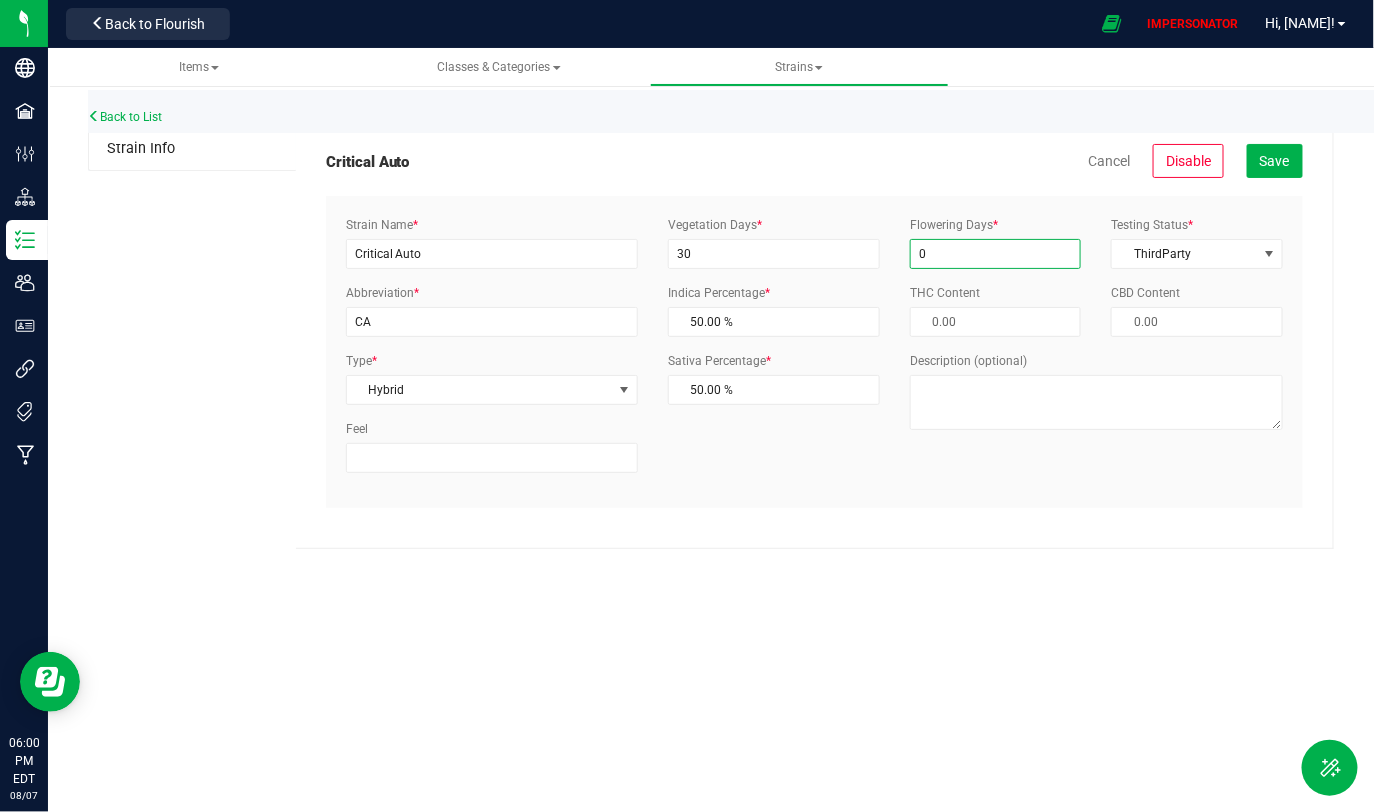 click on "0" at bounding box center (996, 254) 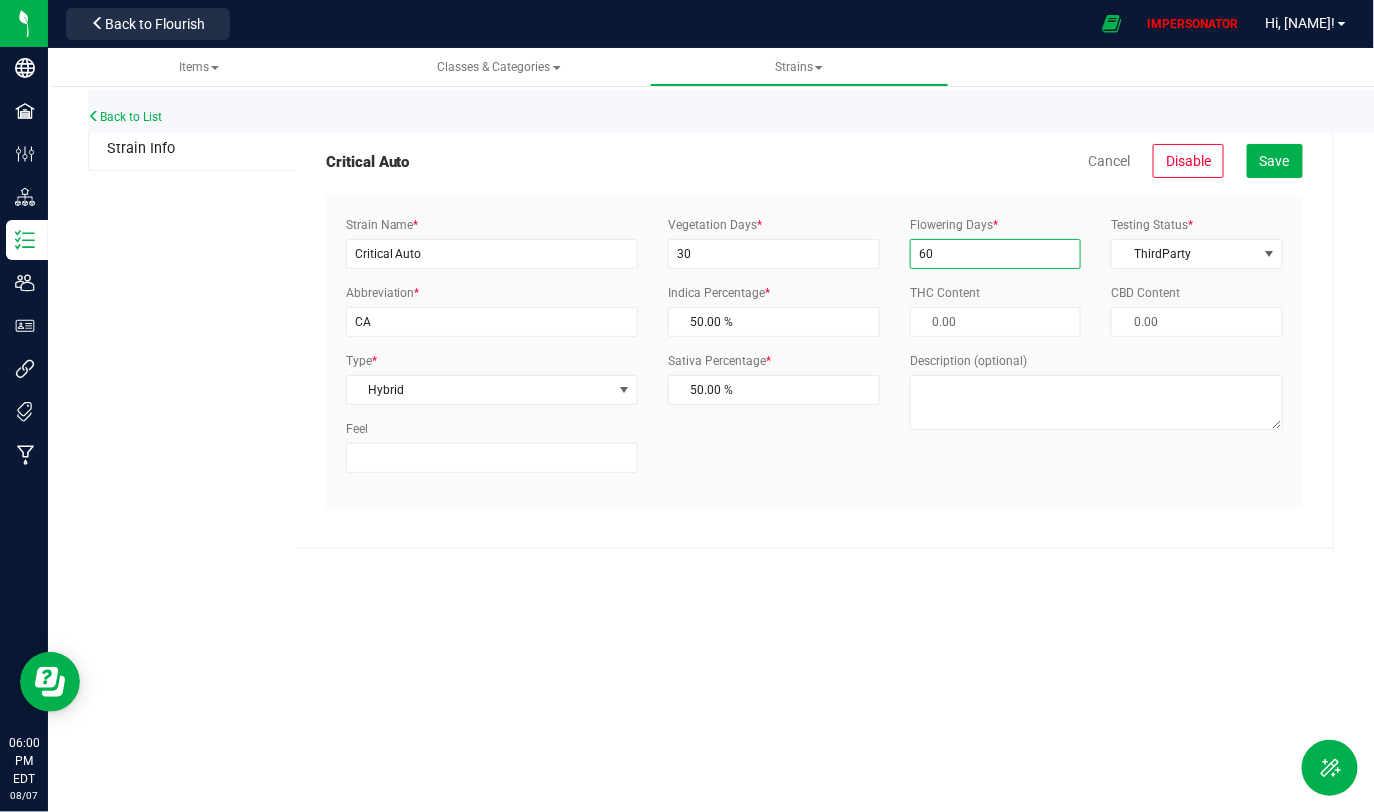 type on "60" 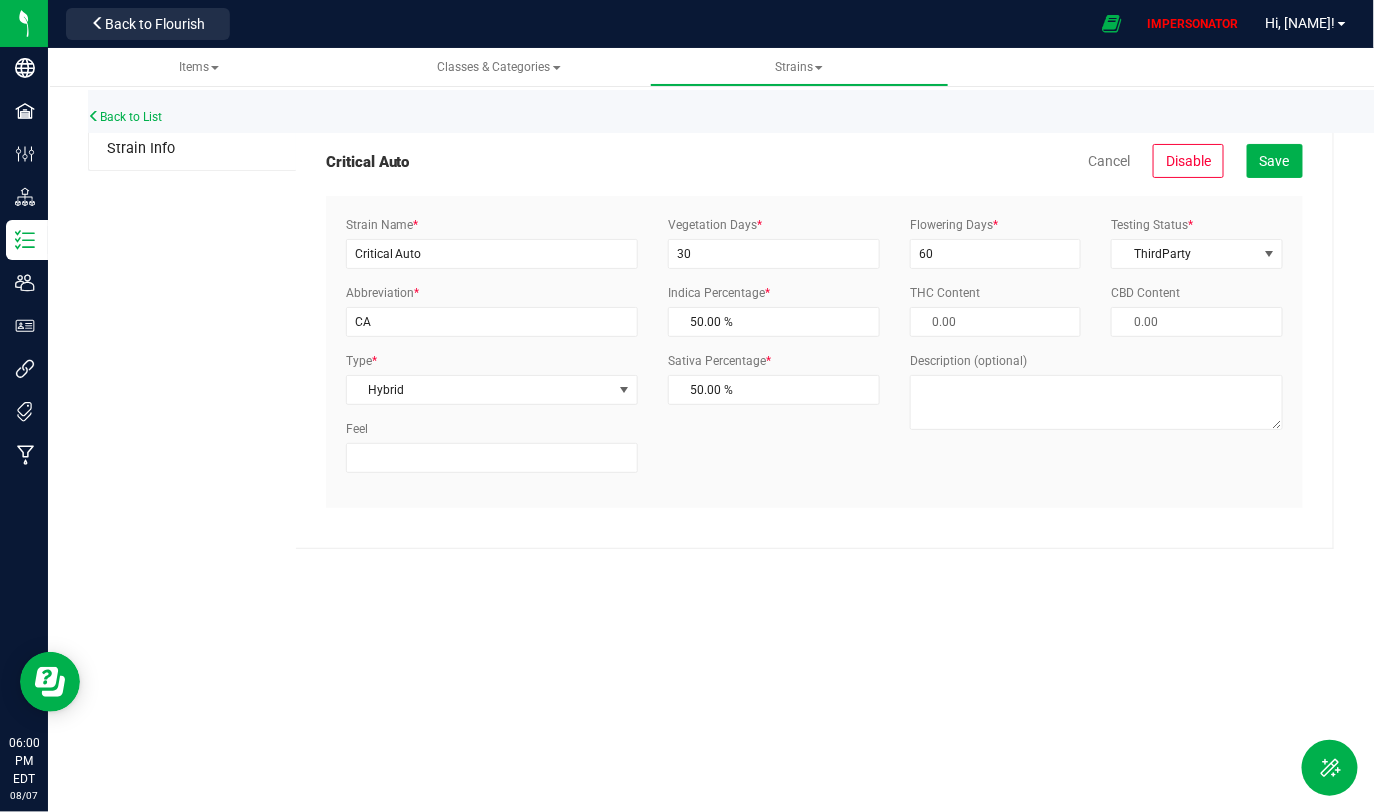 click on "CBD Content" at bounding box center (1197, 310) 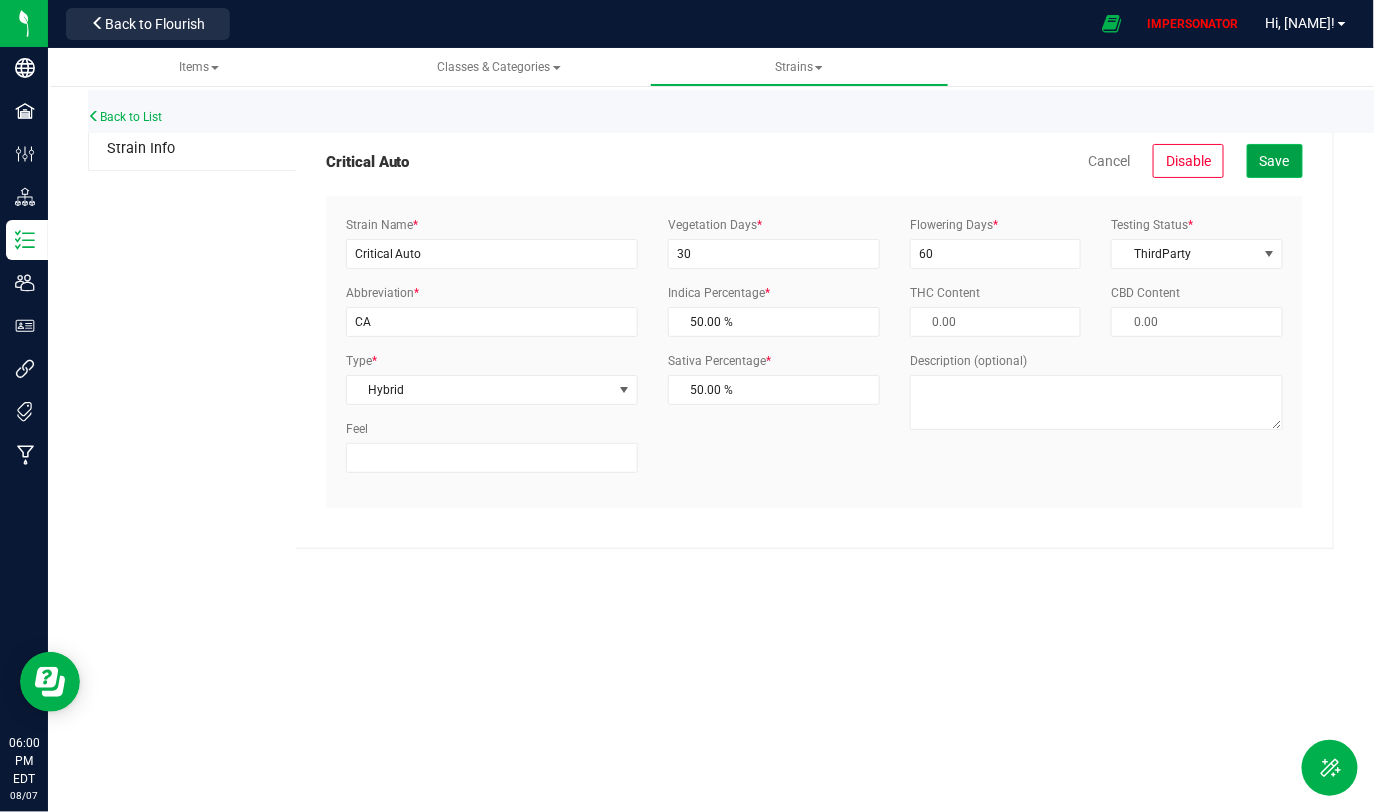 click on "Save" at bounding box center (1275, 161) 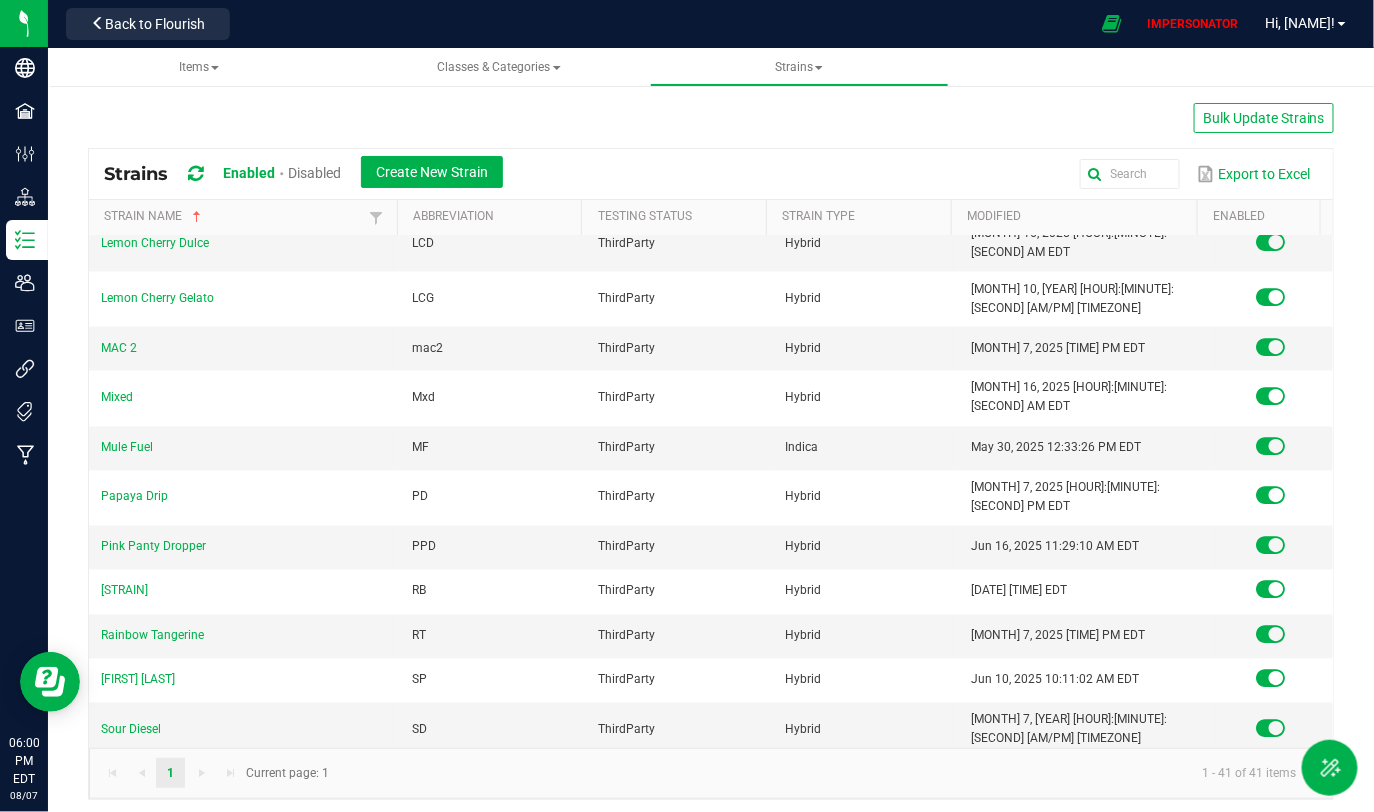 scroll, scrollTop: 1283, scrollLeft: 0, axis: vertical 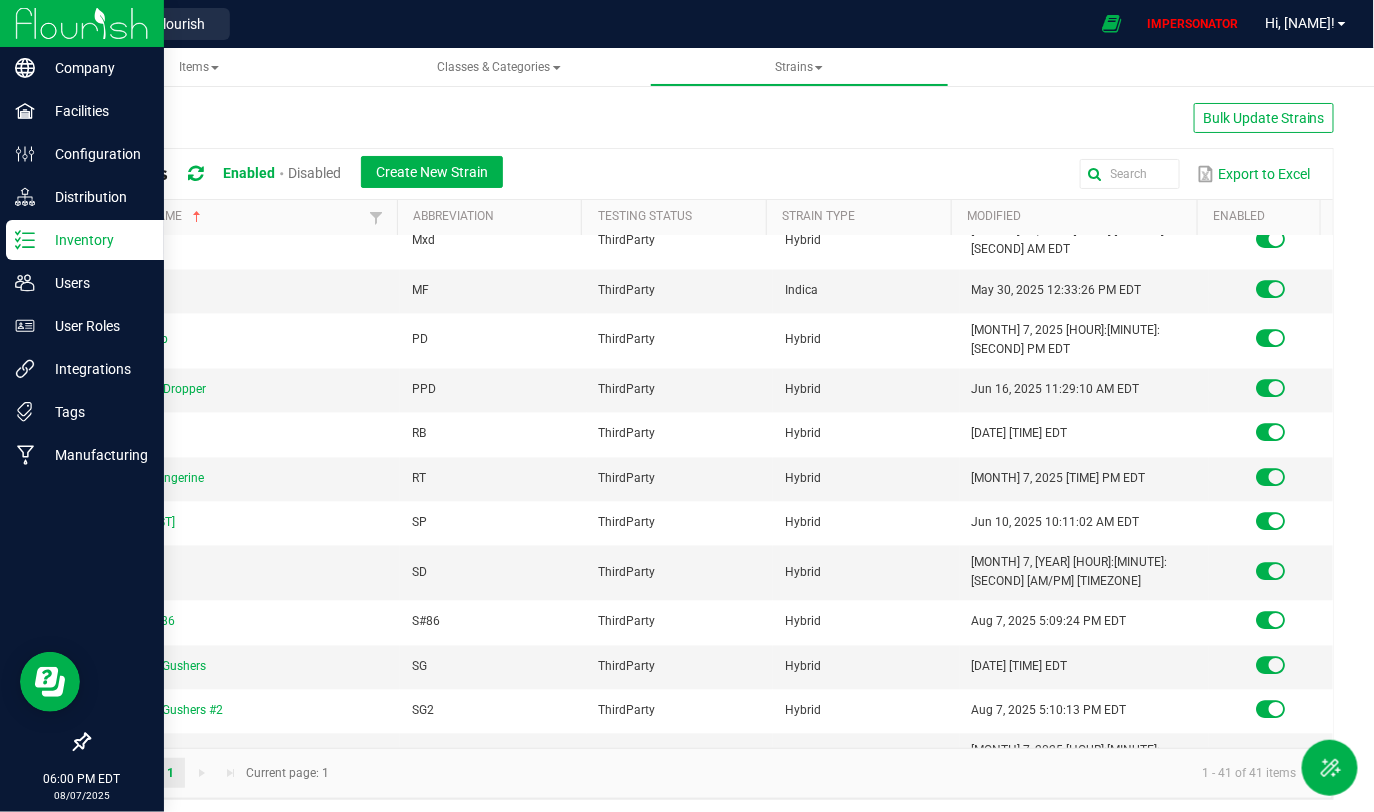 click 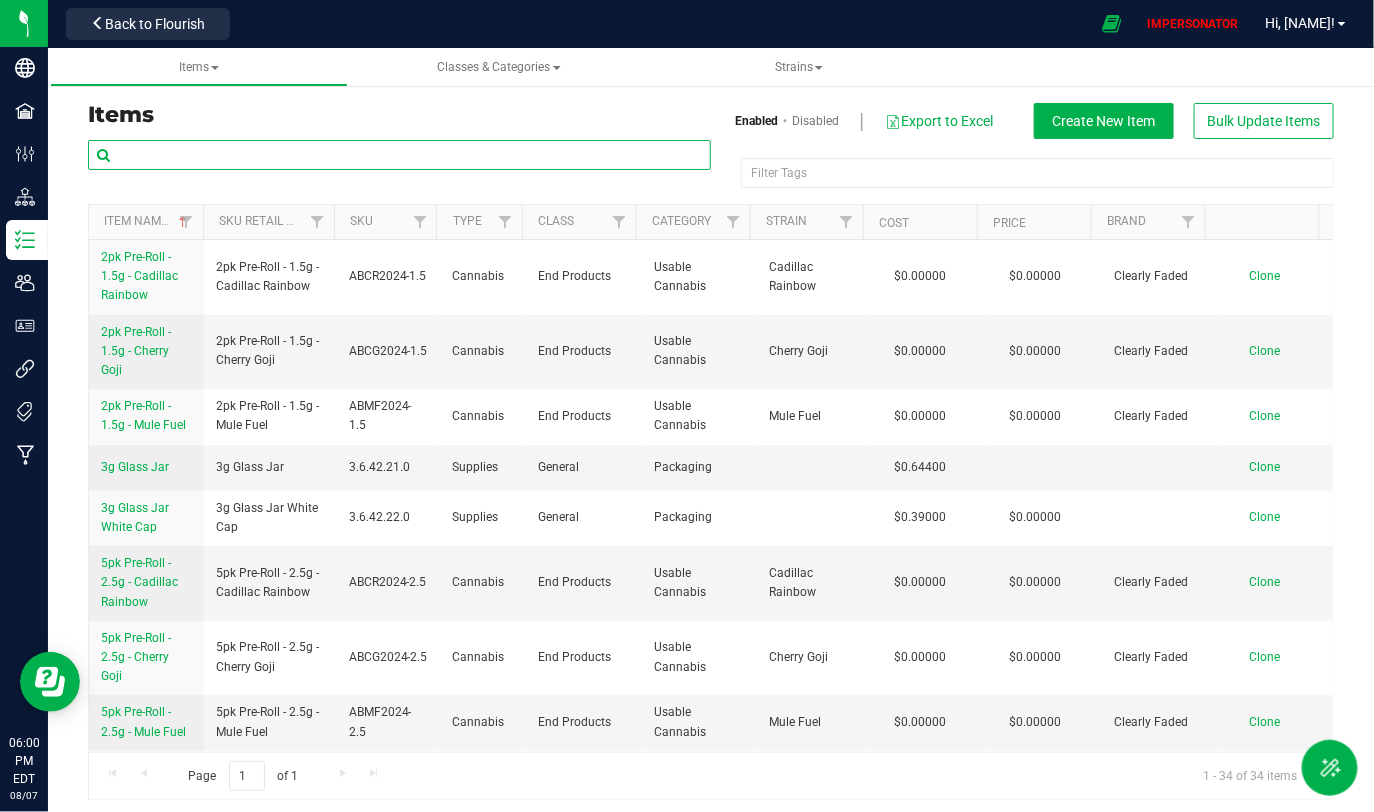 click at bounding box center [399, 155] 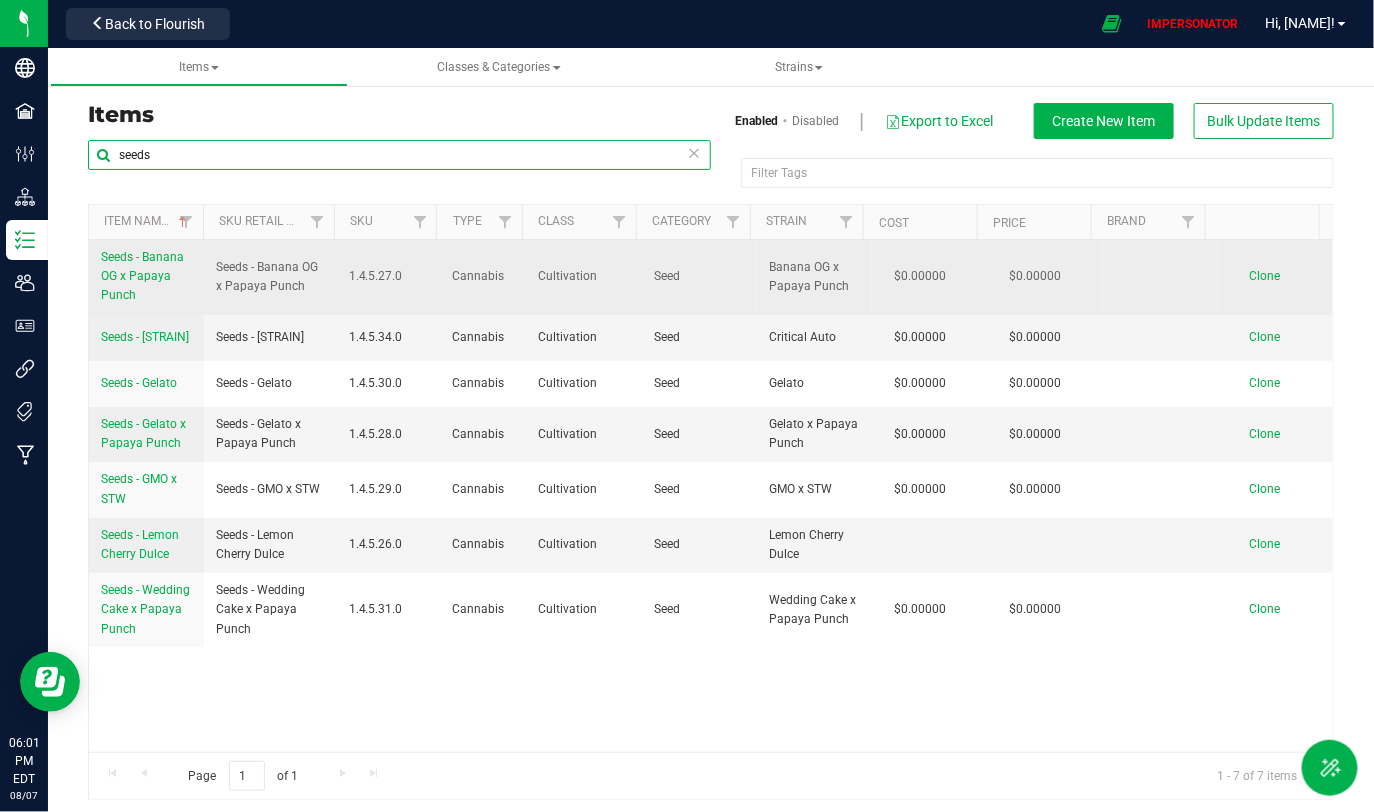 type on "seeds" 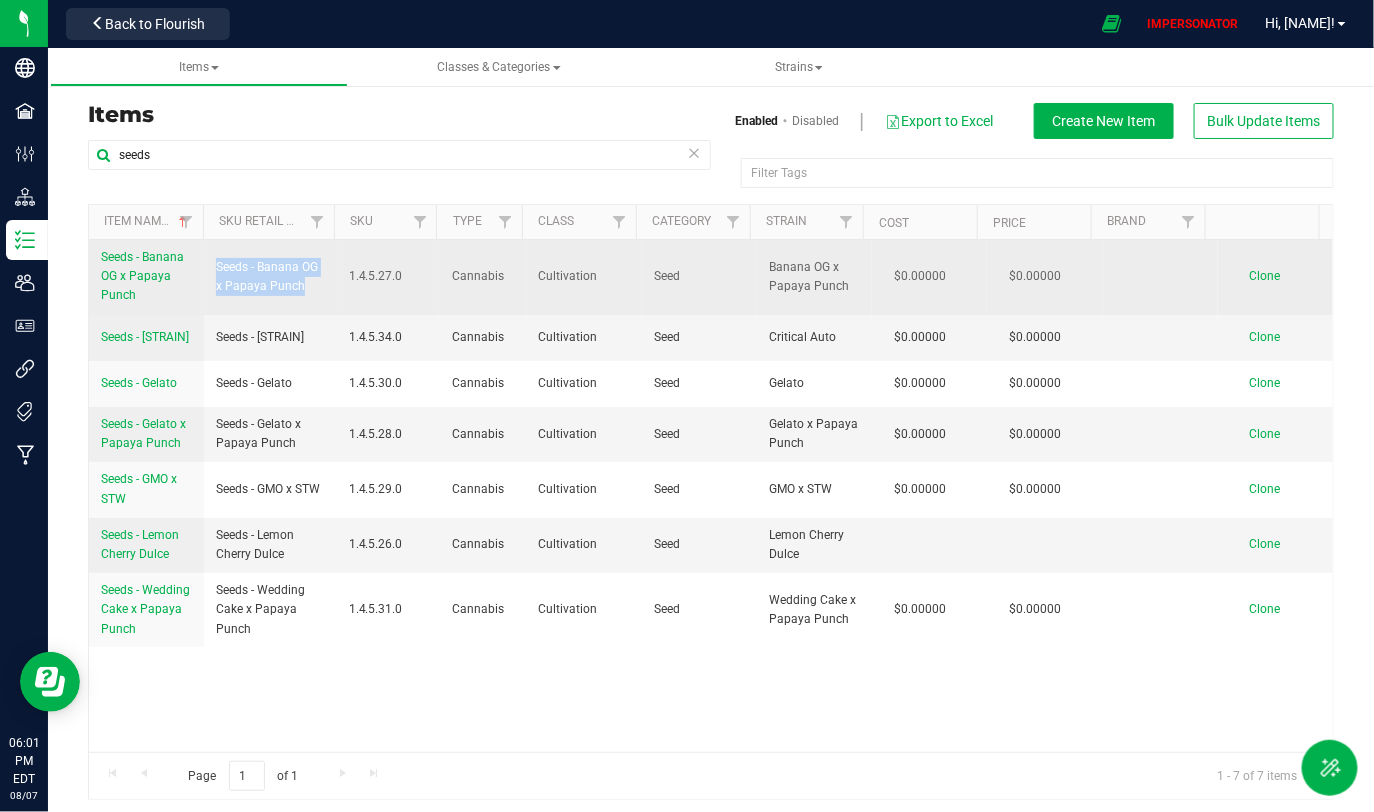 drag, startPoint x: 211, startPoint y: 261, endPoint x: 308, endPoint y: 282, distance: 99.24717 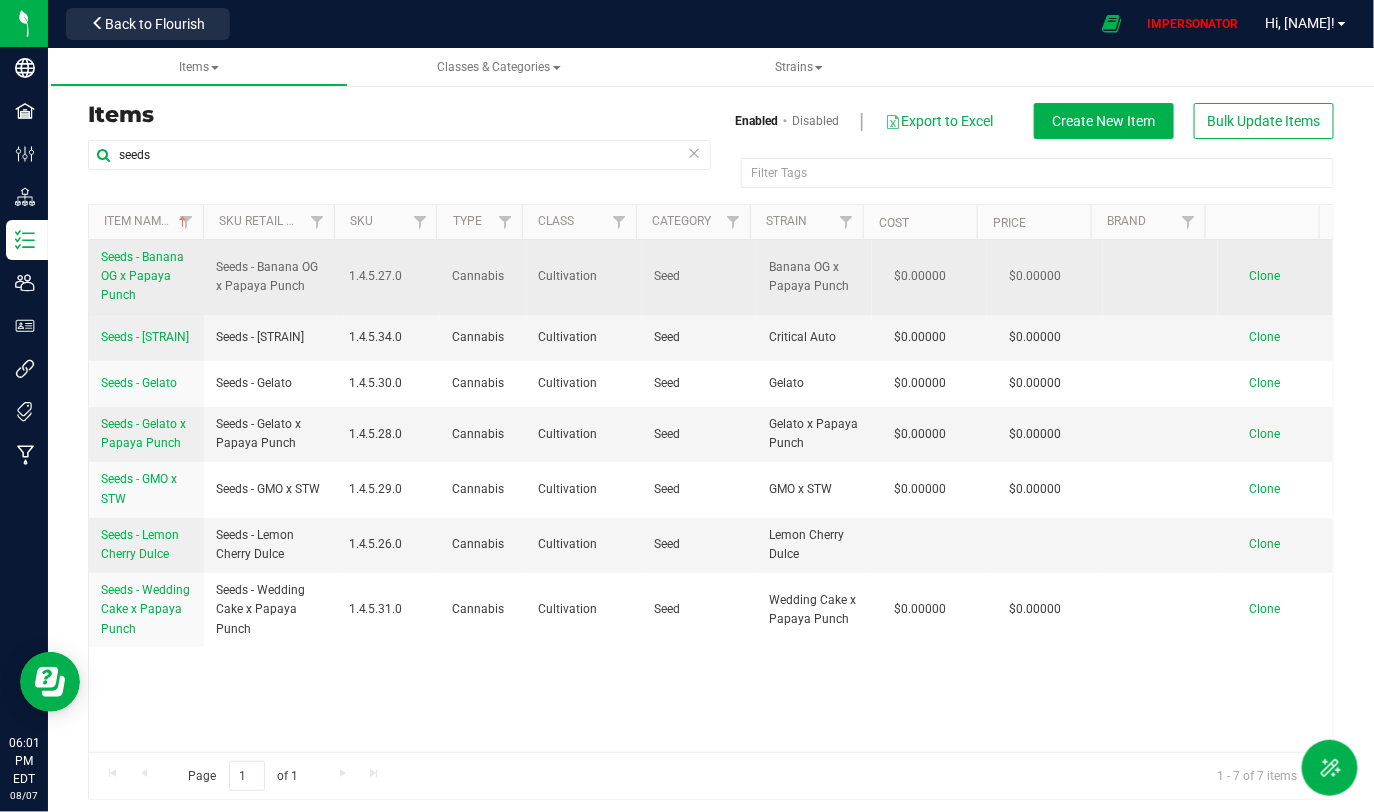 click on "Seeds - Banana OG x Papaya Punch" at bounding box center (270, 277) 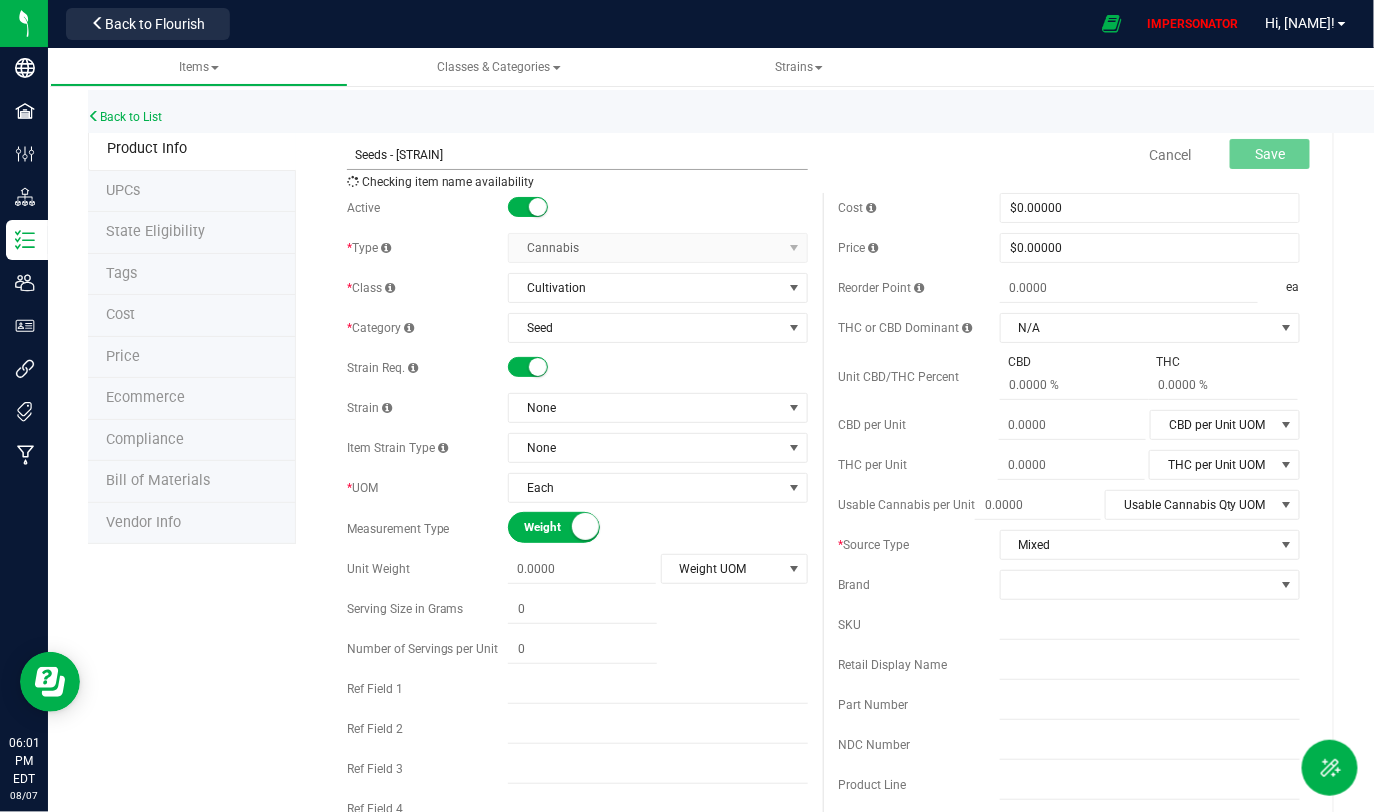 drag, startPoint x: 396, startPoint y: 151, endPoint x: 577, endPoint y: 152, distance: 181.00276 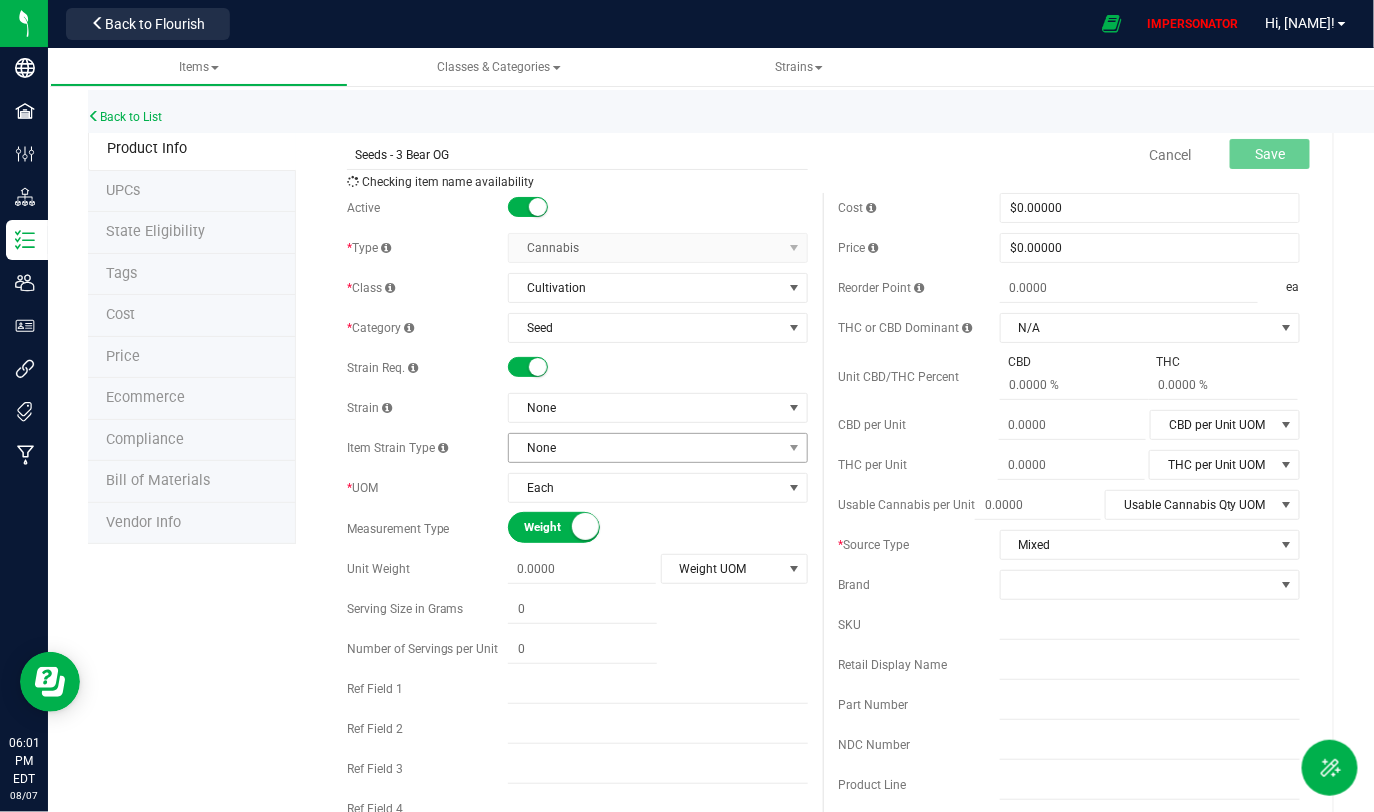 type on "Seeds - 3 Bear OG" 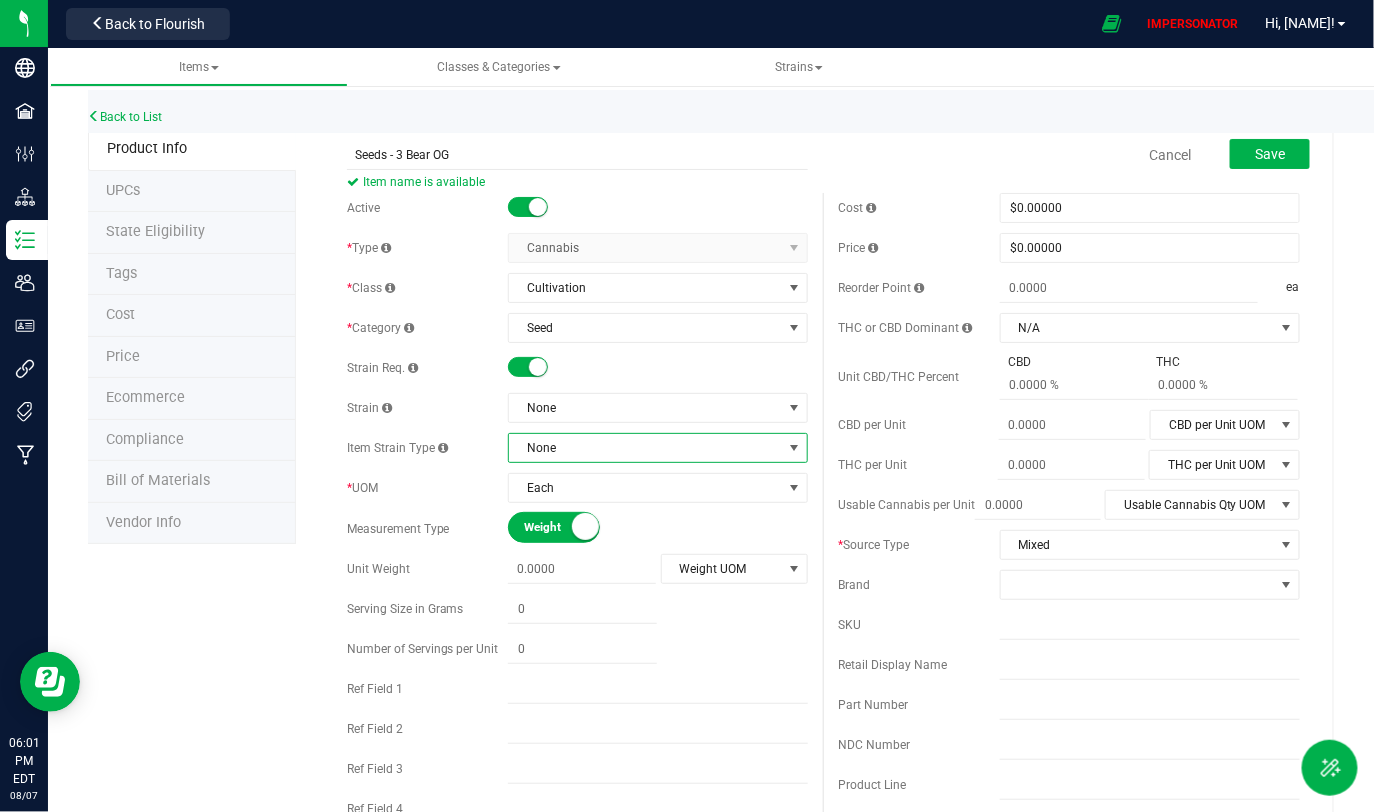 click on "None" at bounding box center (645, 448) 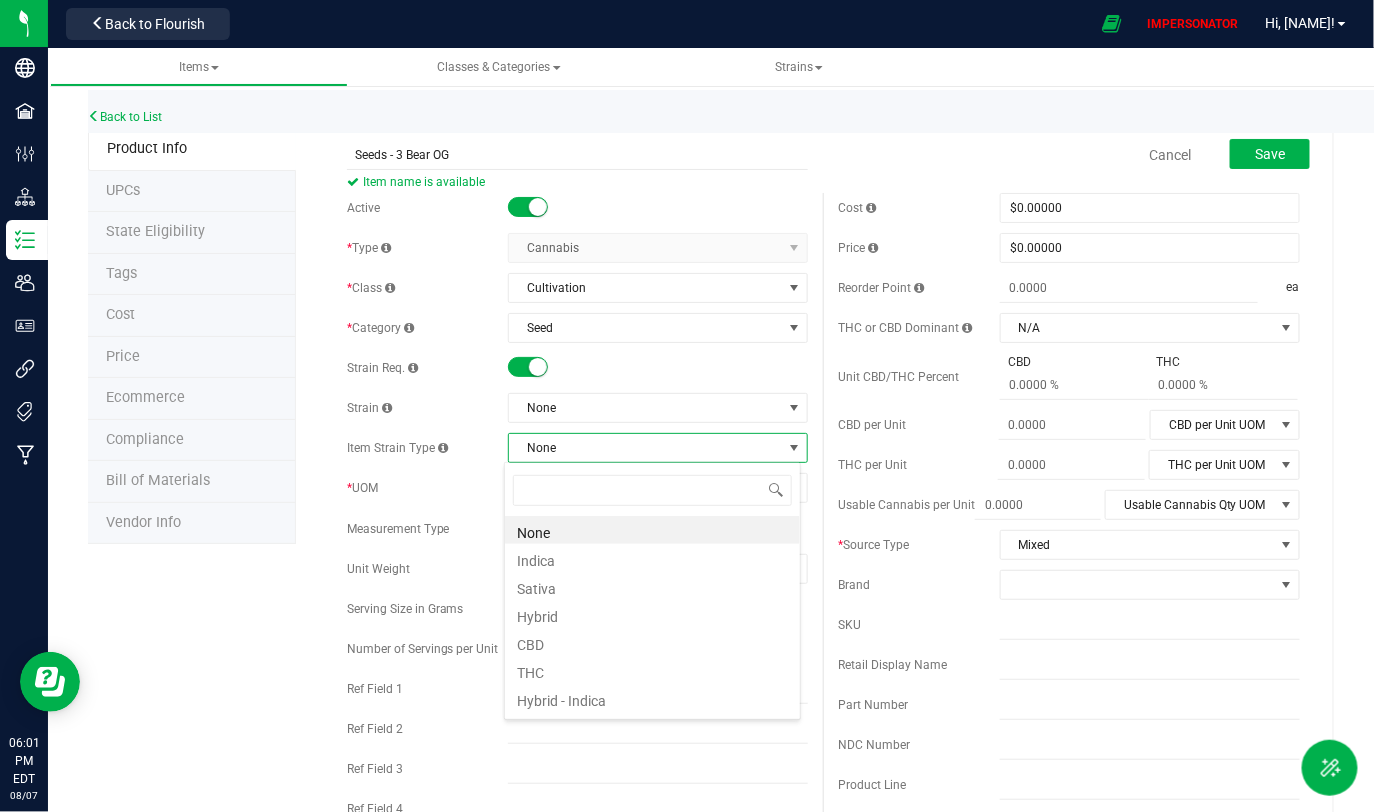scroll, scrollTop: 99970, scrollLeft: 99703, axis: both 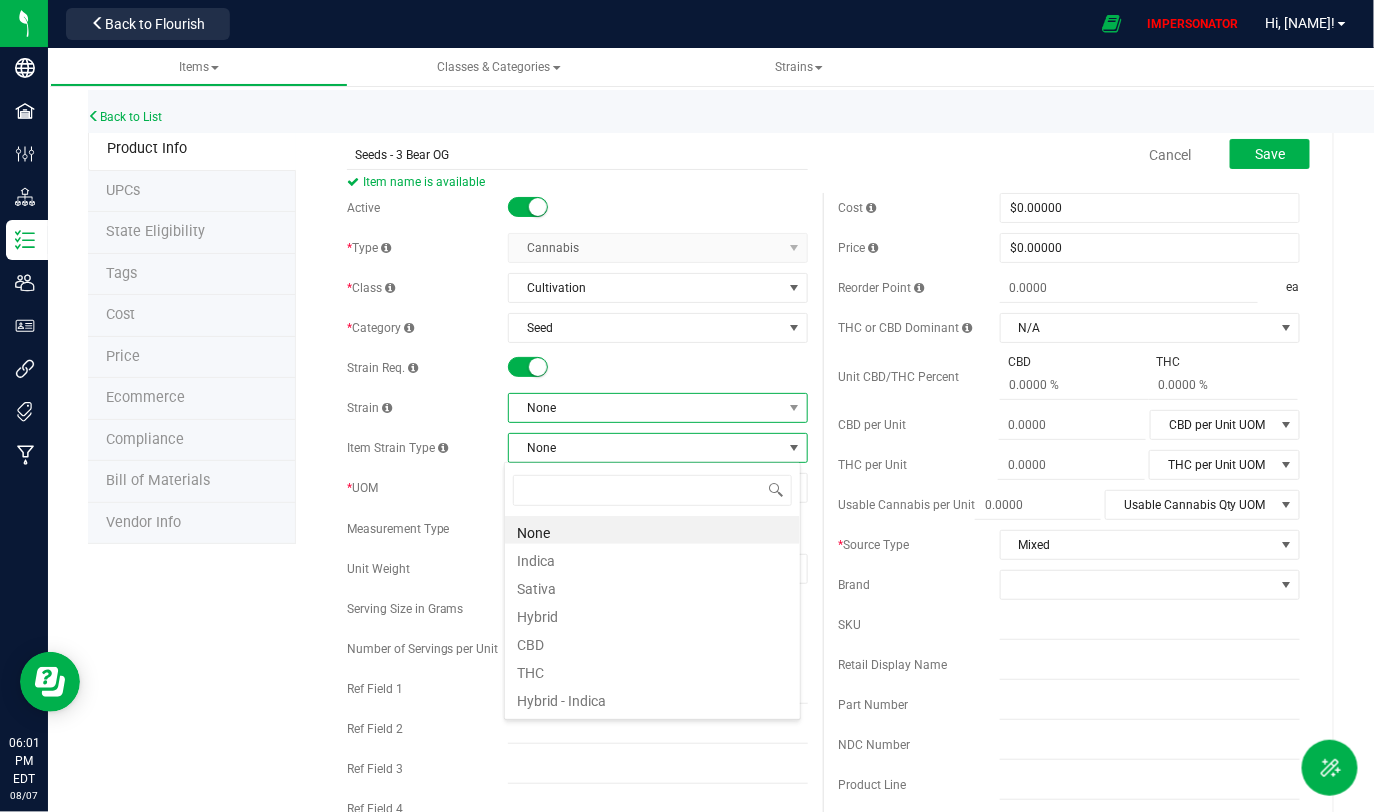 click on "None" at bounding box center [645, 408] 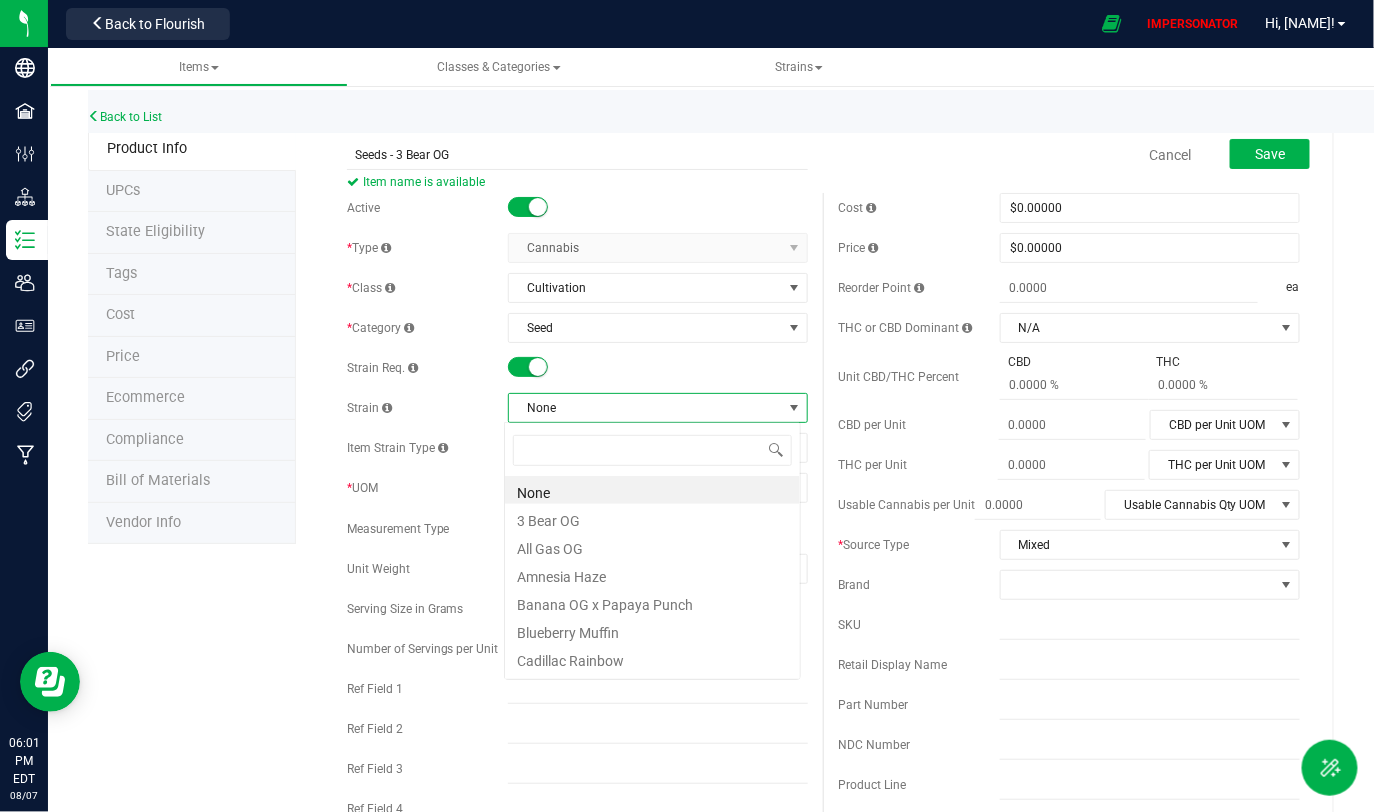 scroll, scrollTop: 99970, scrollLeft: 99703, axis: both 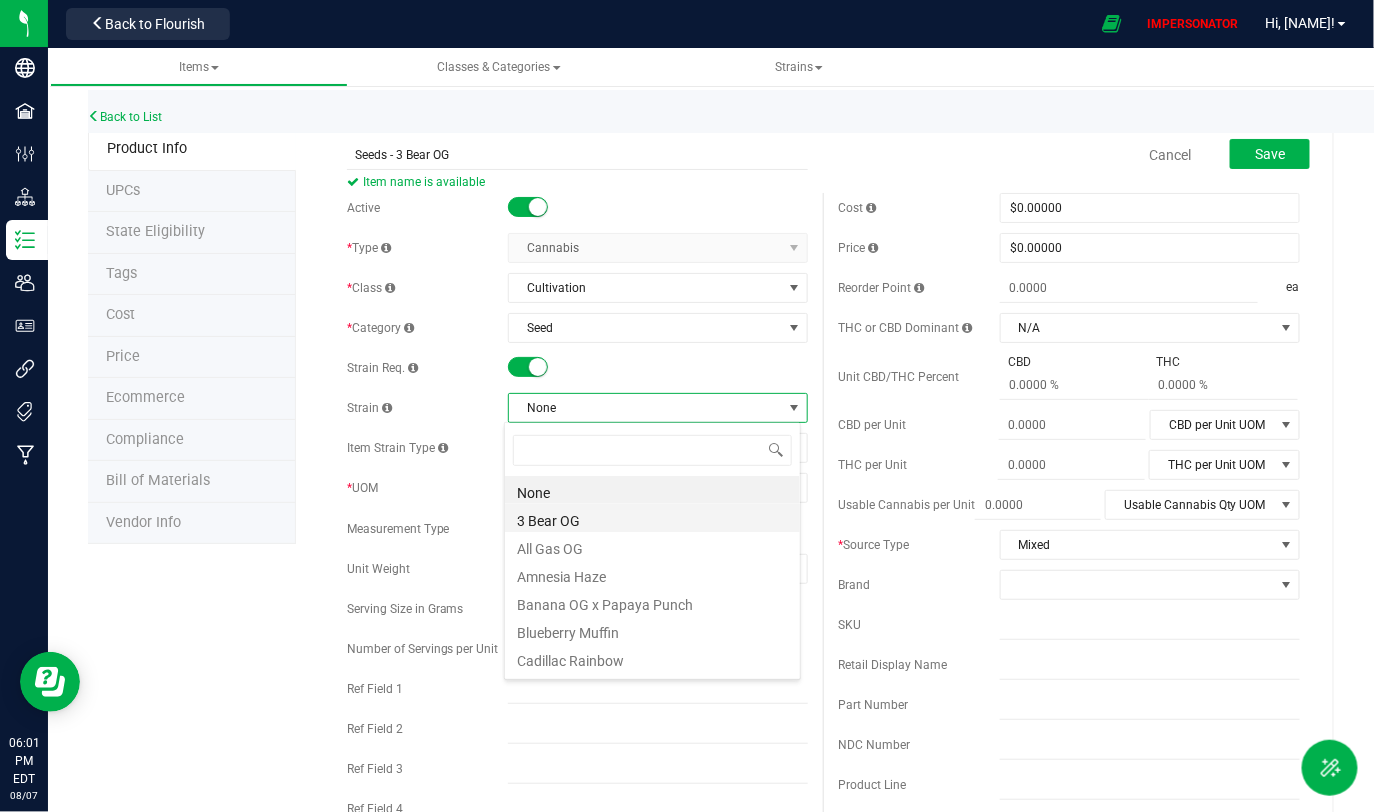 click on "3 Bear OG" at bounding box center (652, 518) 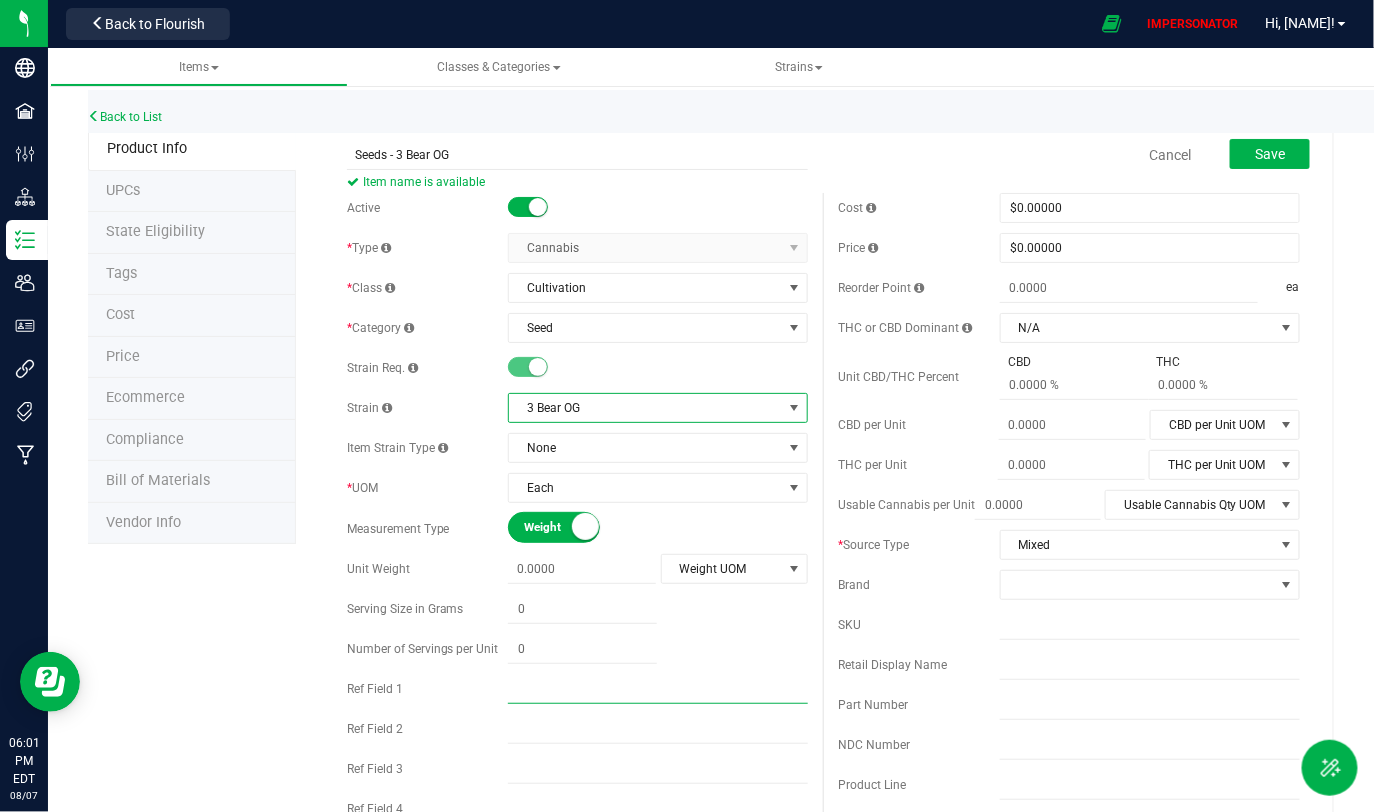 click at bounding box center (658, 689) 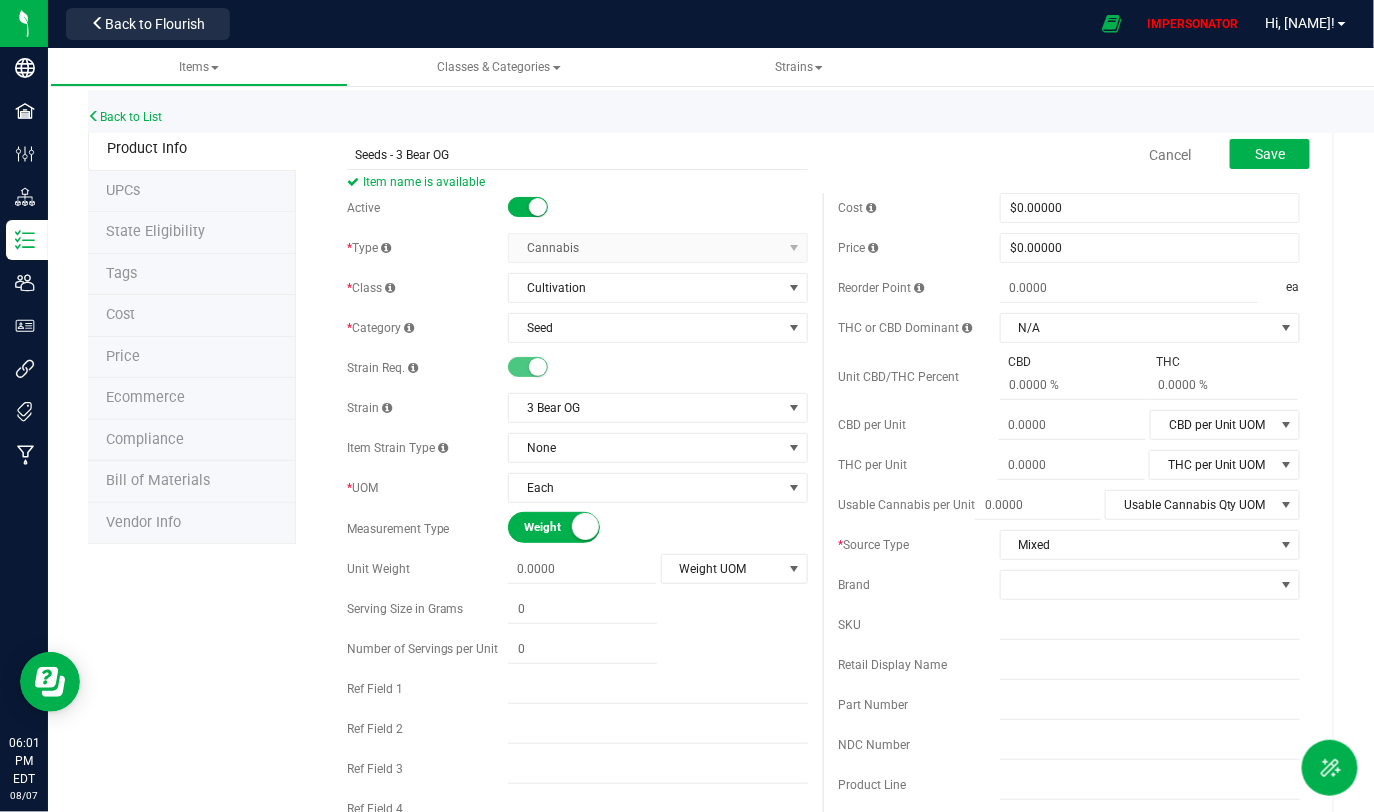 click on "Part Number" at bounding box center (1069, 705) 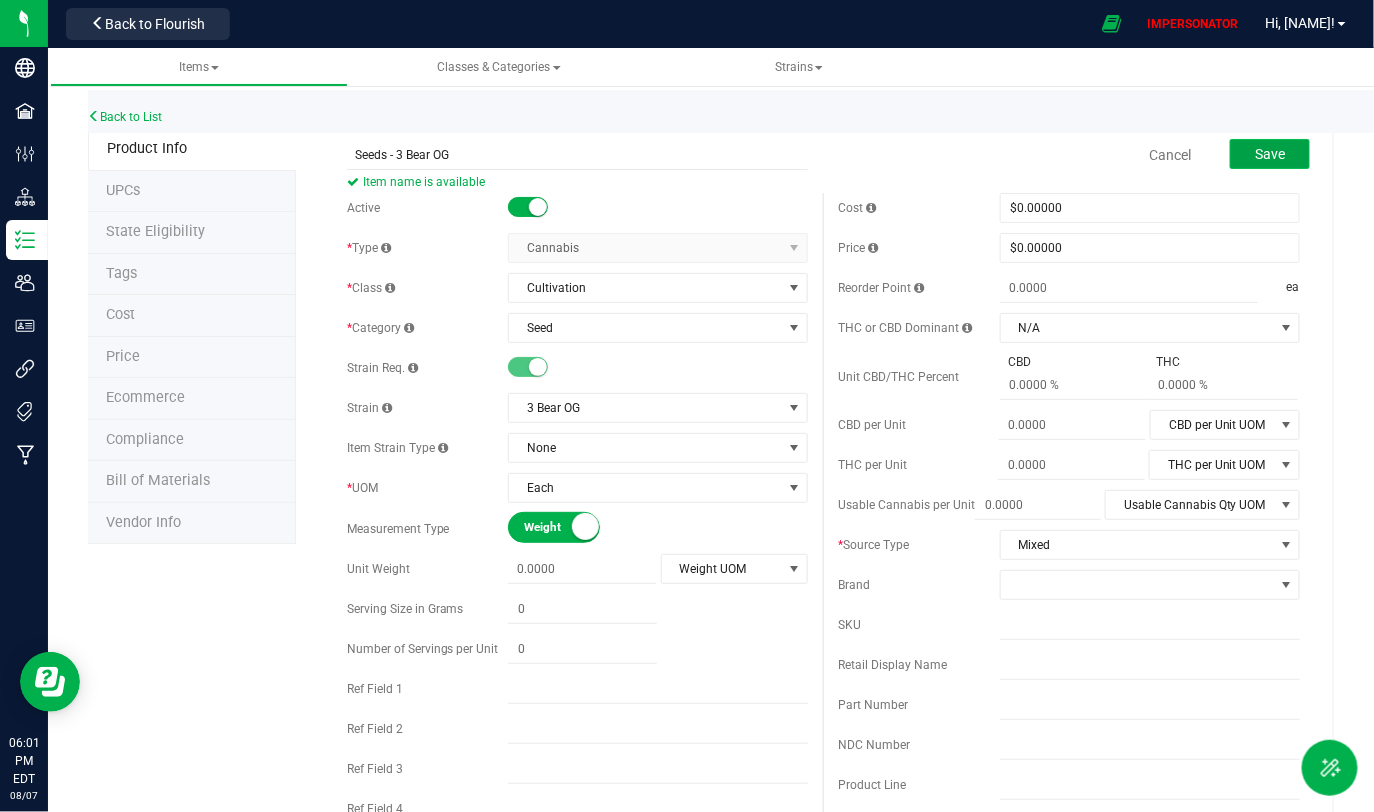 click on "Save" at bounding box center [1270, 154] 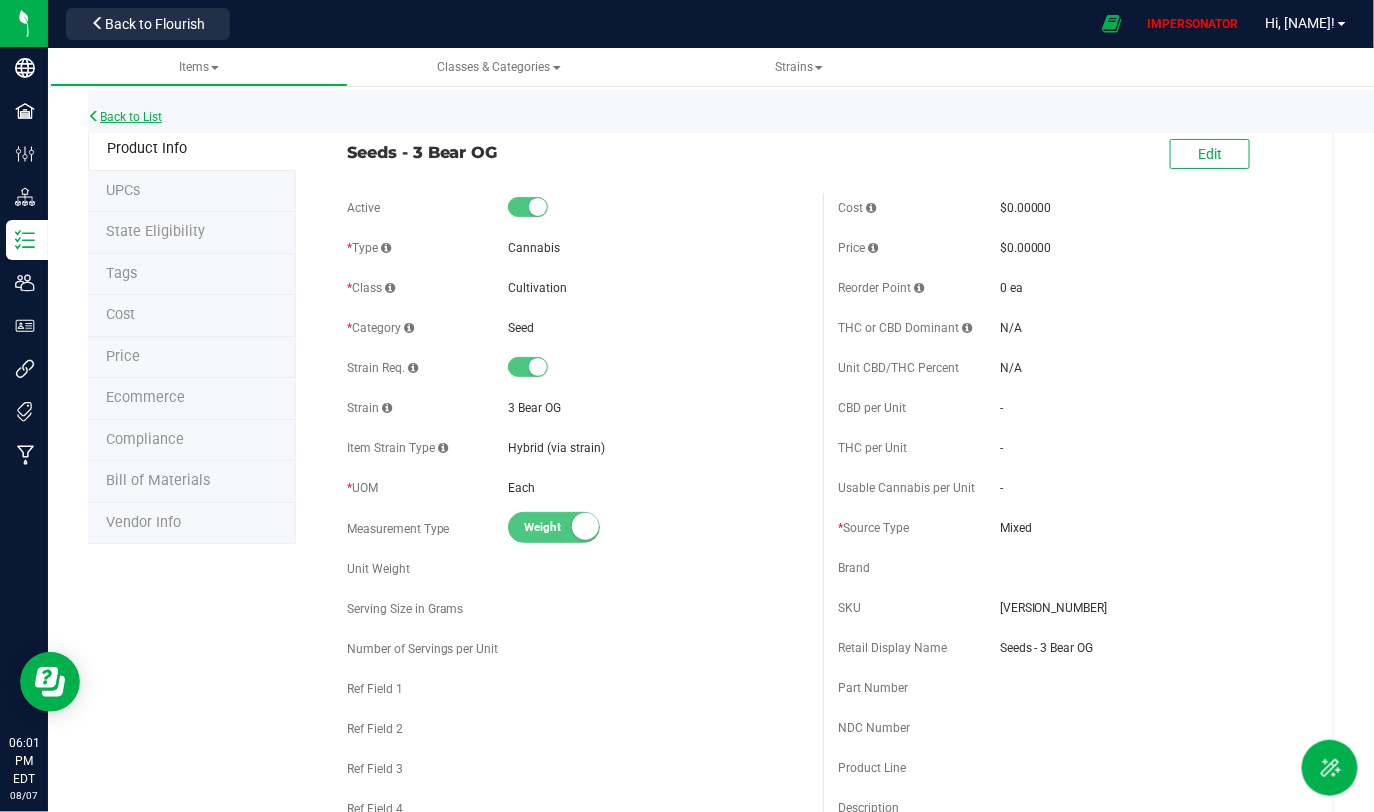 click on "Back to List" at bounding box center [125, 117] 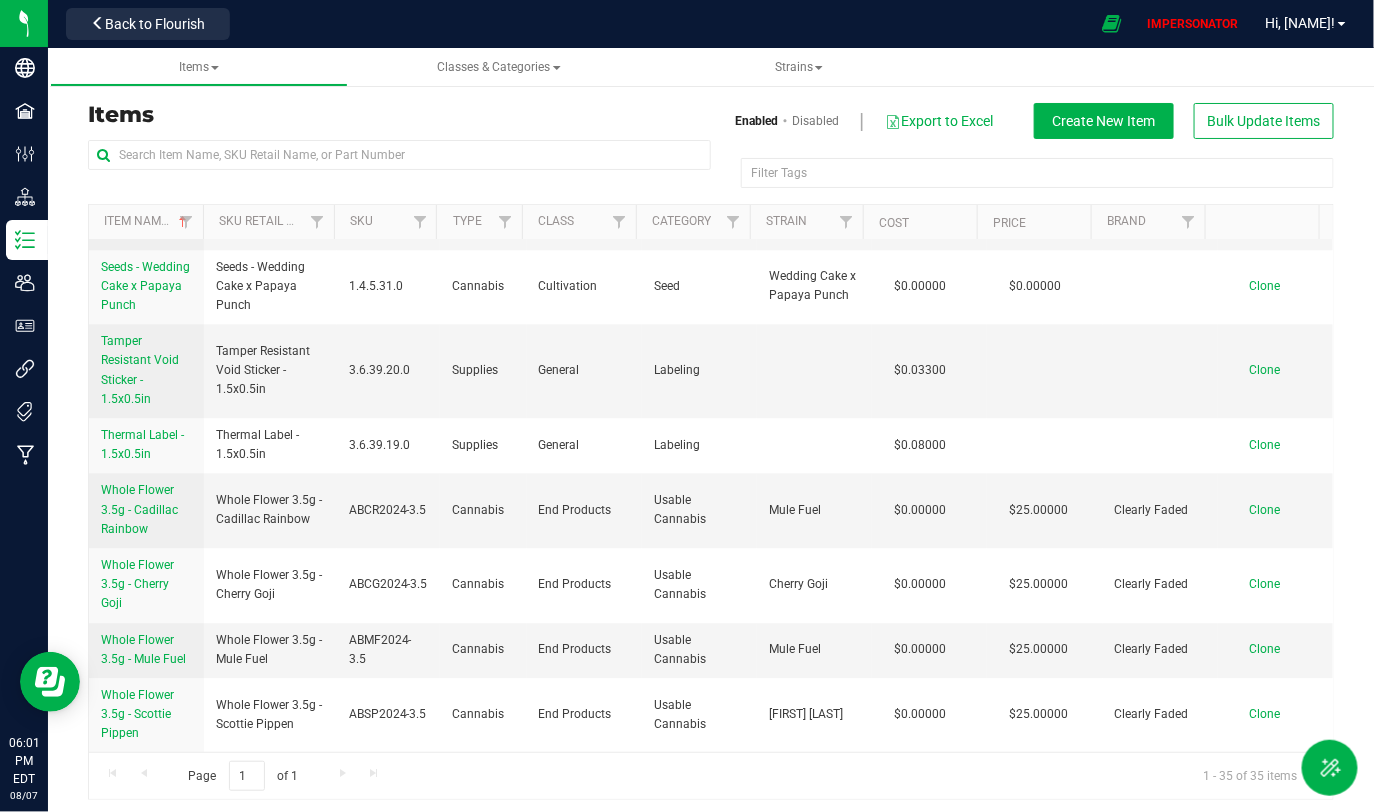 scroll, scrollTop: 0, scrollLeft: 0, axis: both 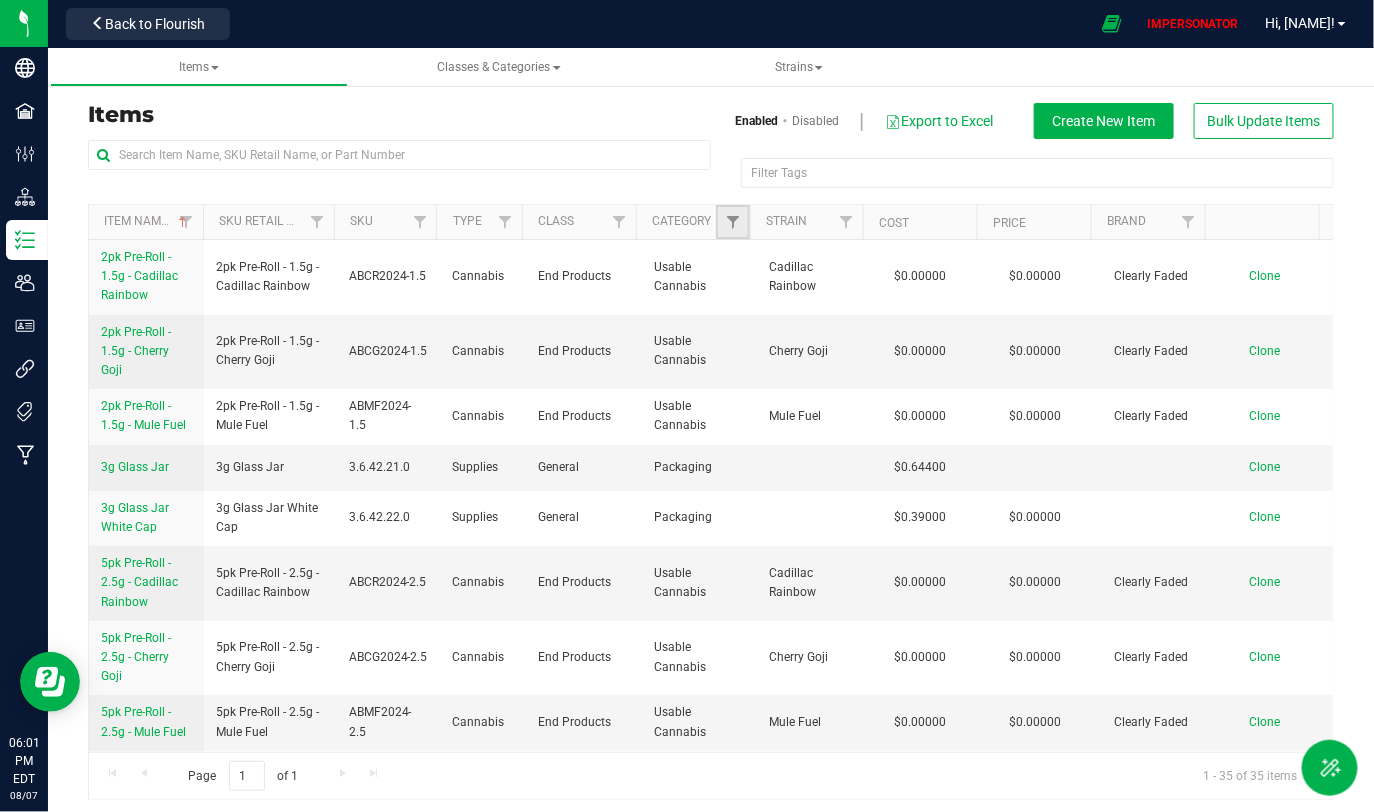 click at bounding box center (732, 222) 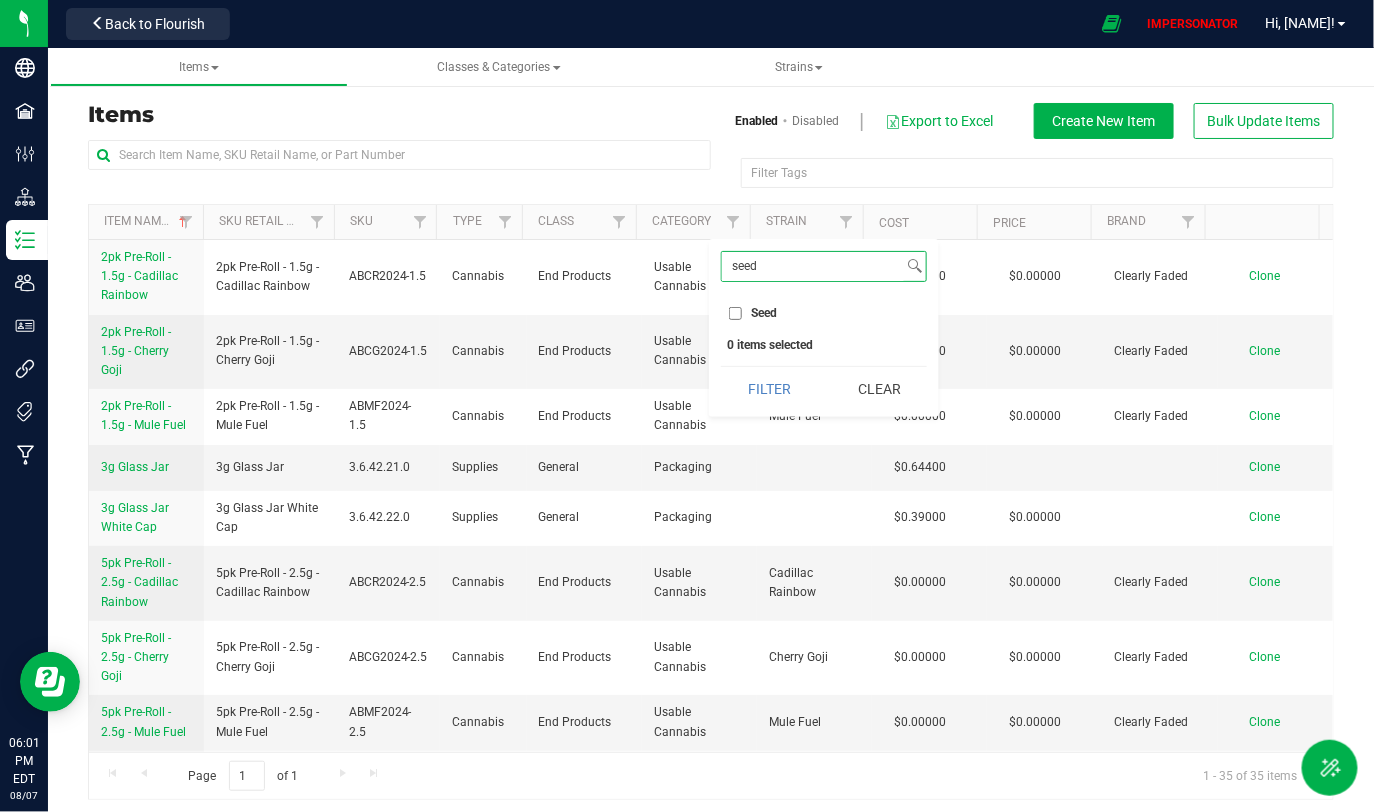 type on "seed" 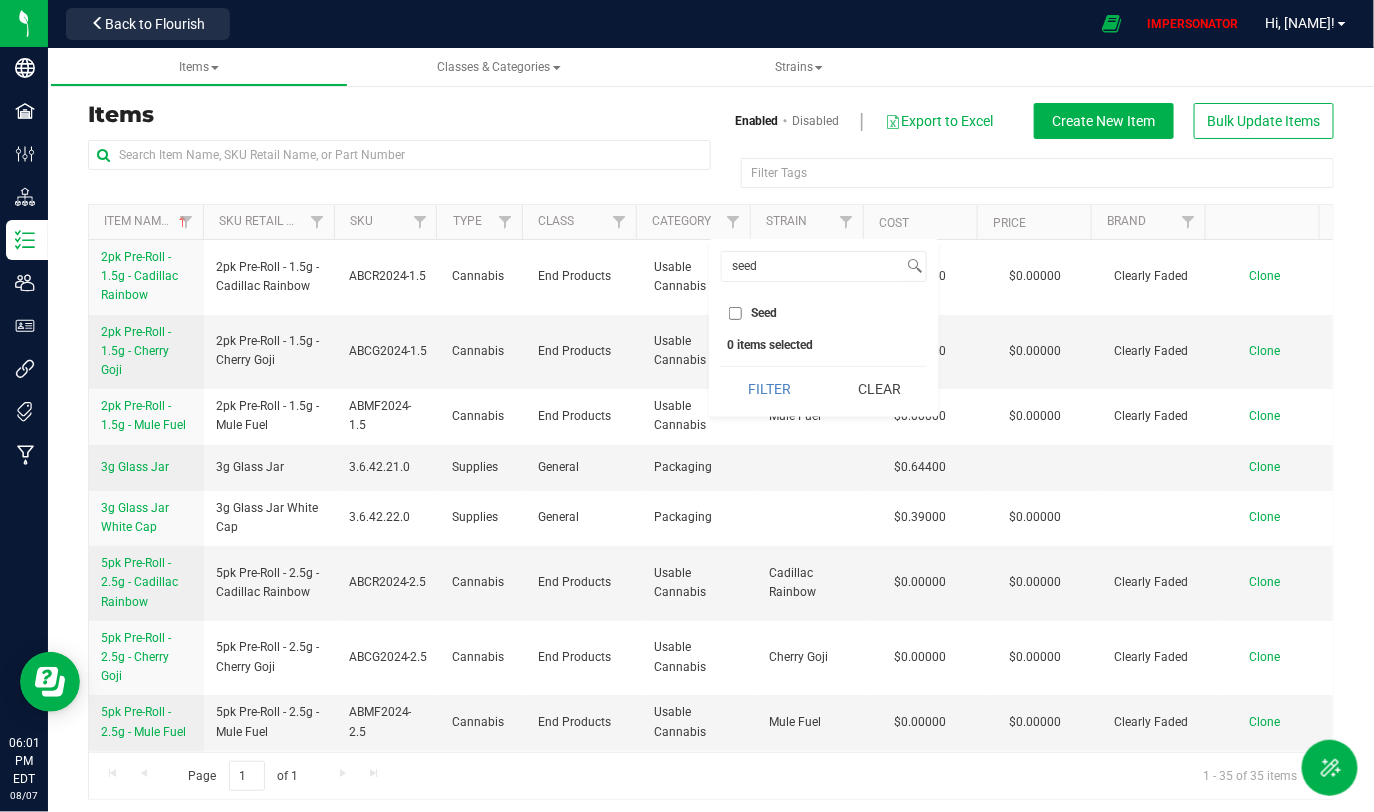 click on "Seed" at bounding box center (735, 313) 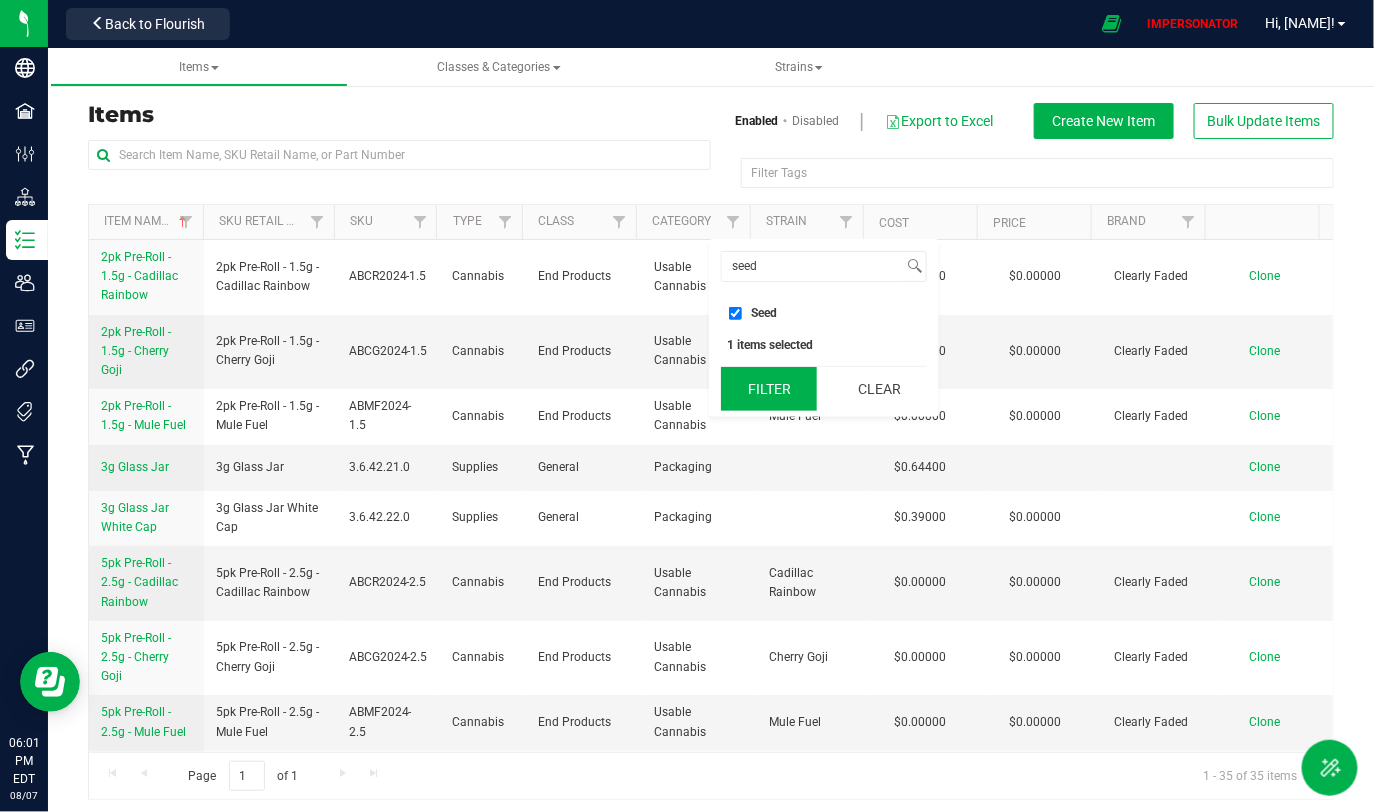 click on "Filter" at bounding box center (769, 389) 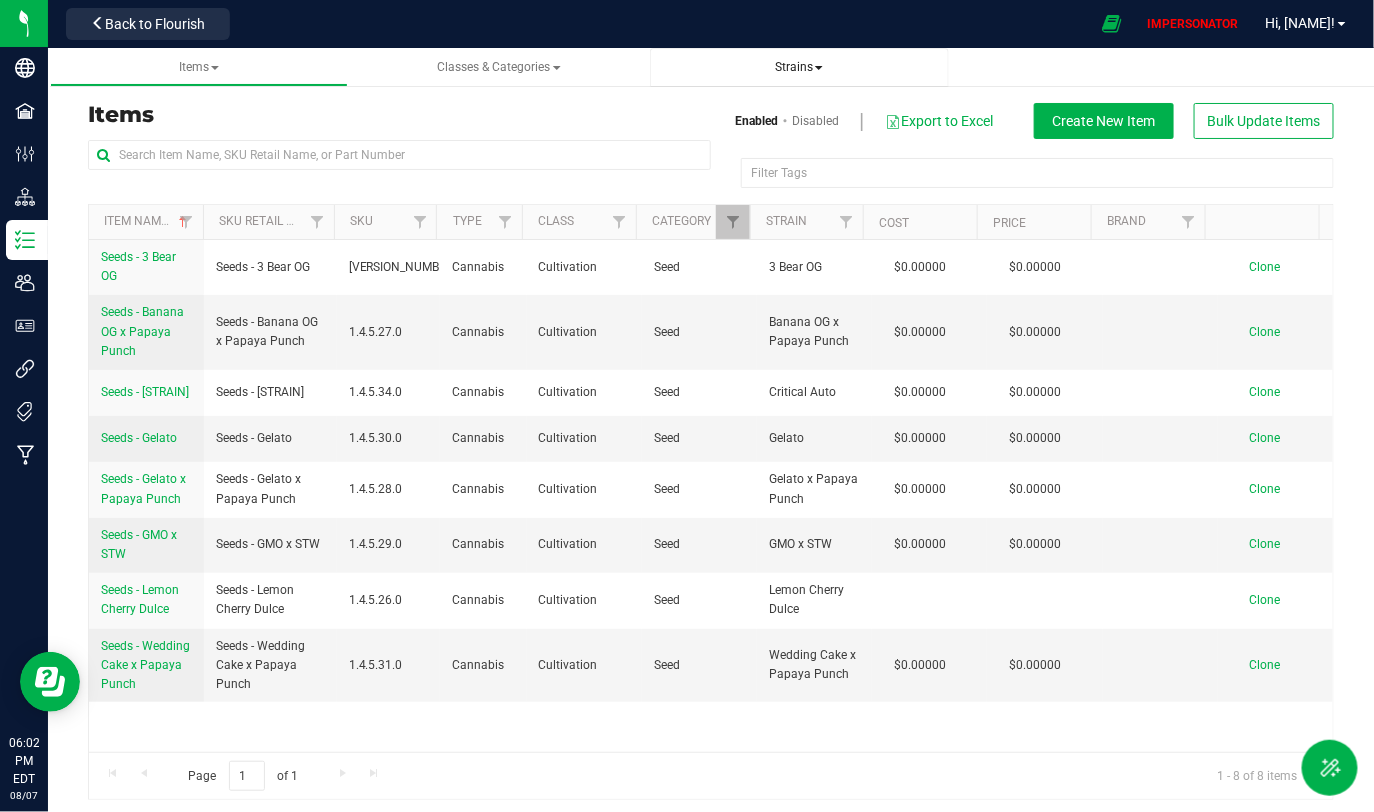 click on "Strains" at bounding box center (799, 67) 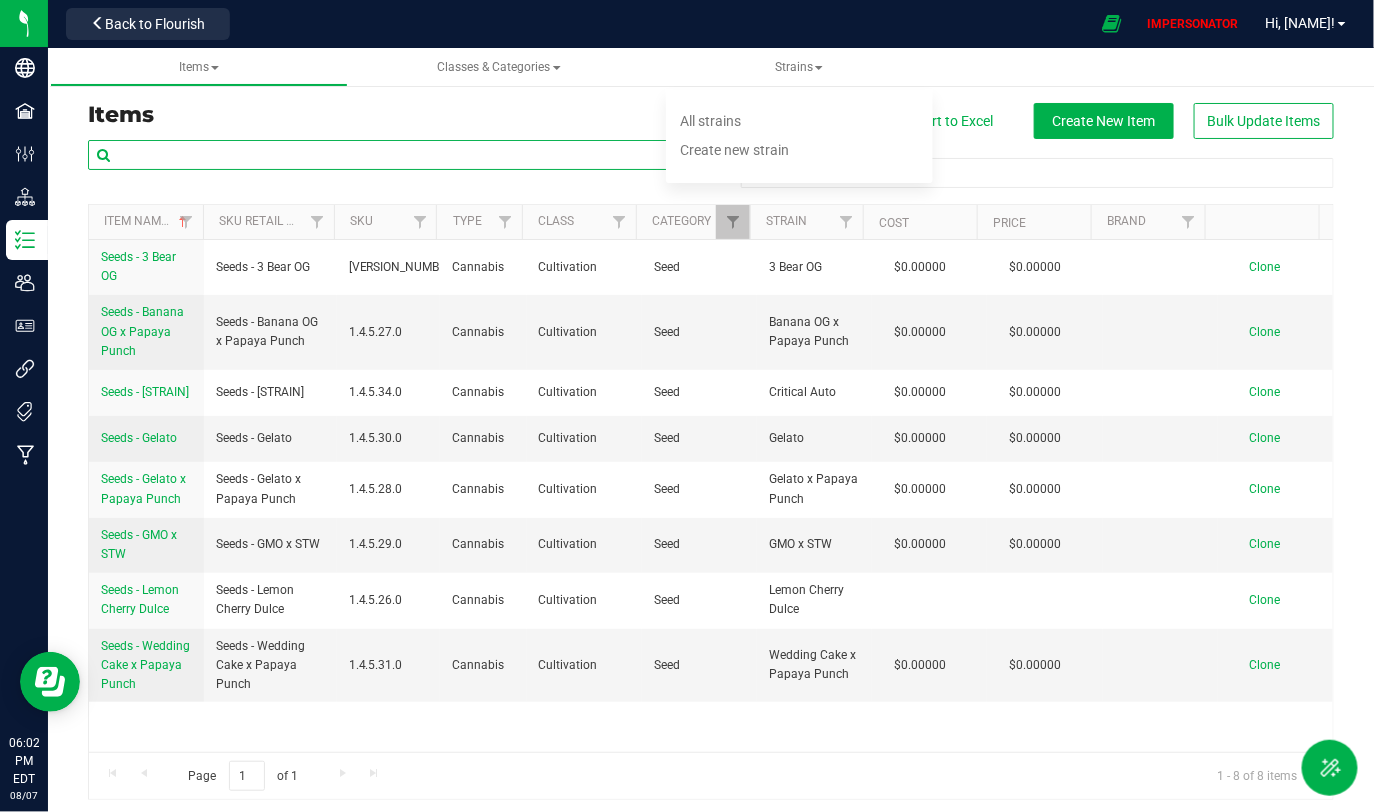 click at bounding box center [399, 155] 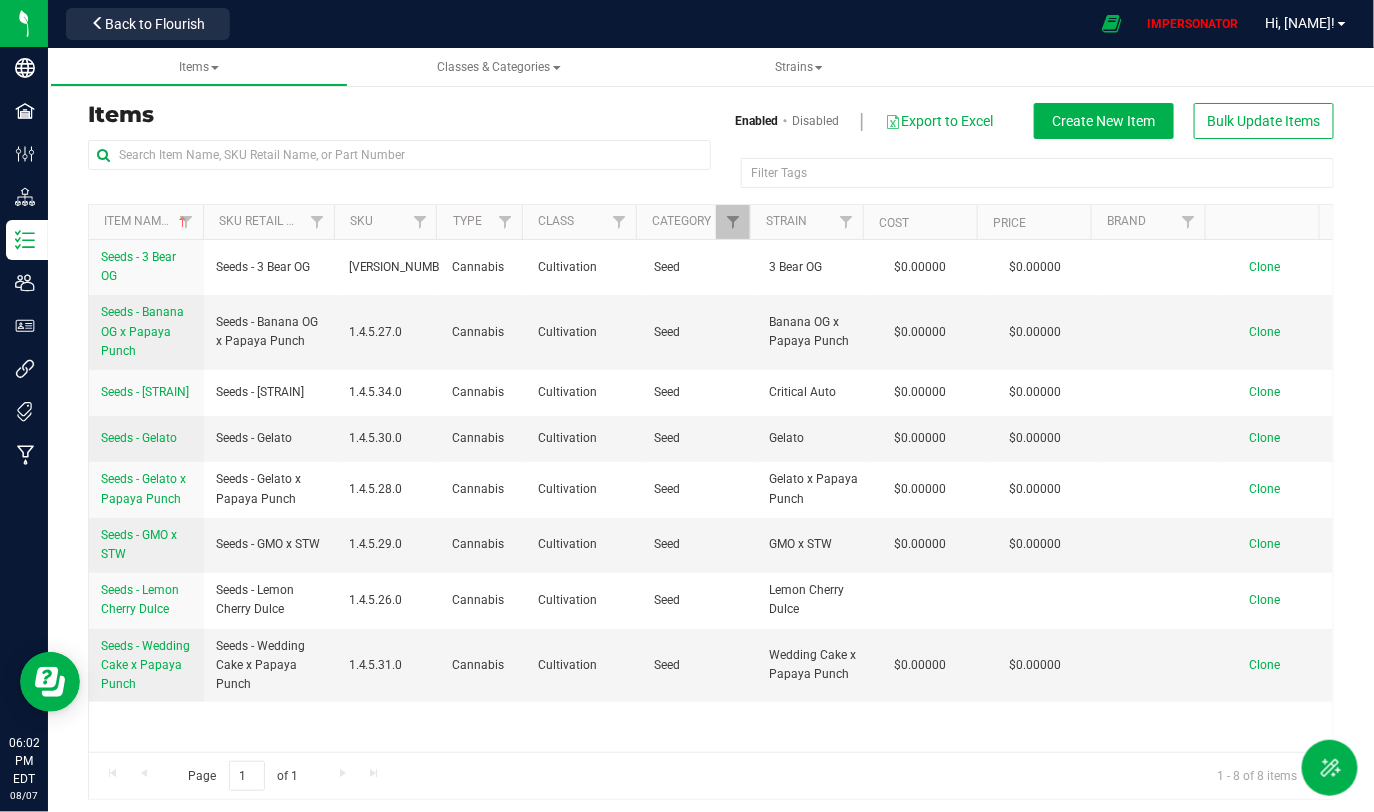 click on "Items
Enabled
Disabled
Export to Excel
Create New Item
Bulk Update Items" at bounding box center [711, 121] 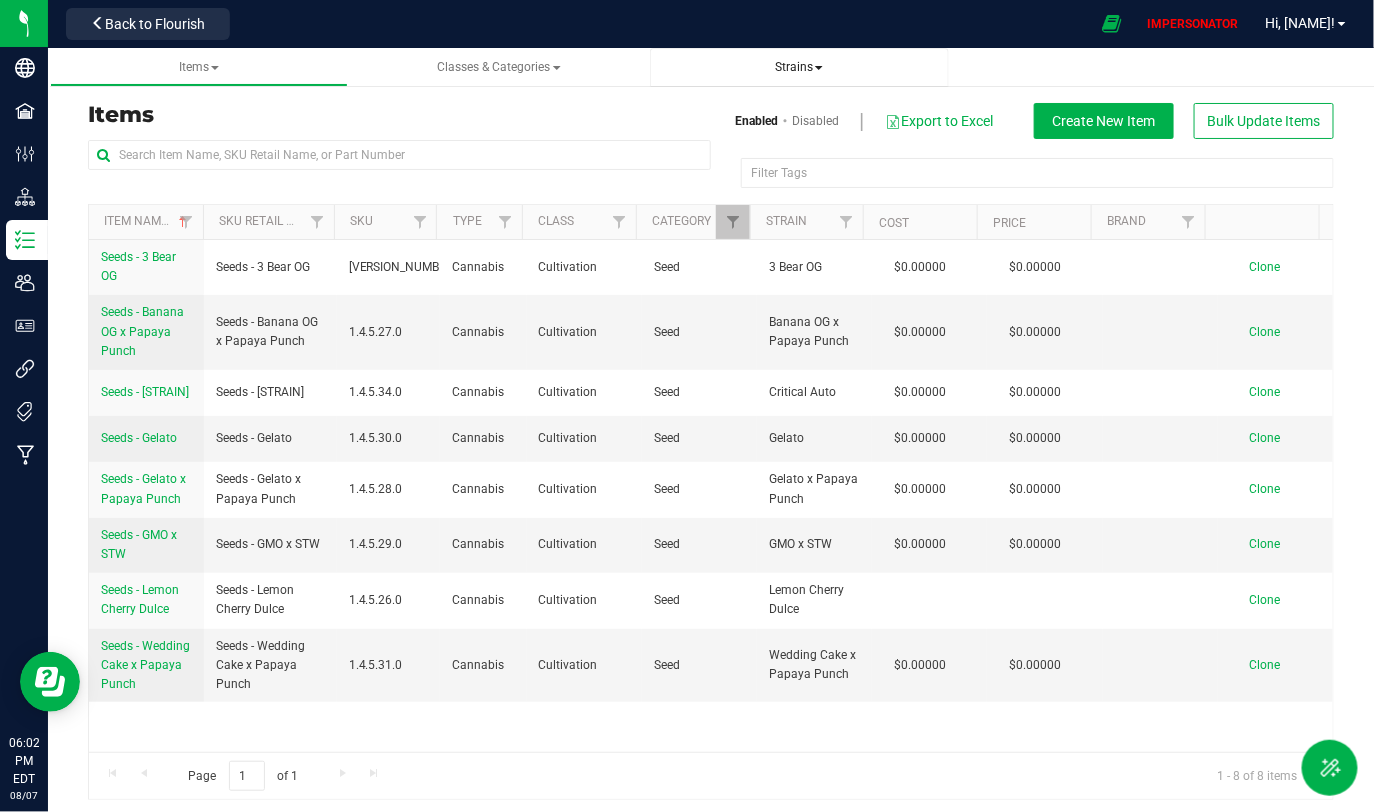 click on "Strains" at bounding box center (799, 67) 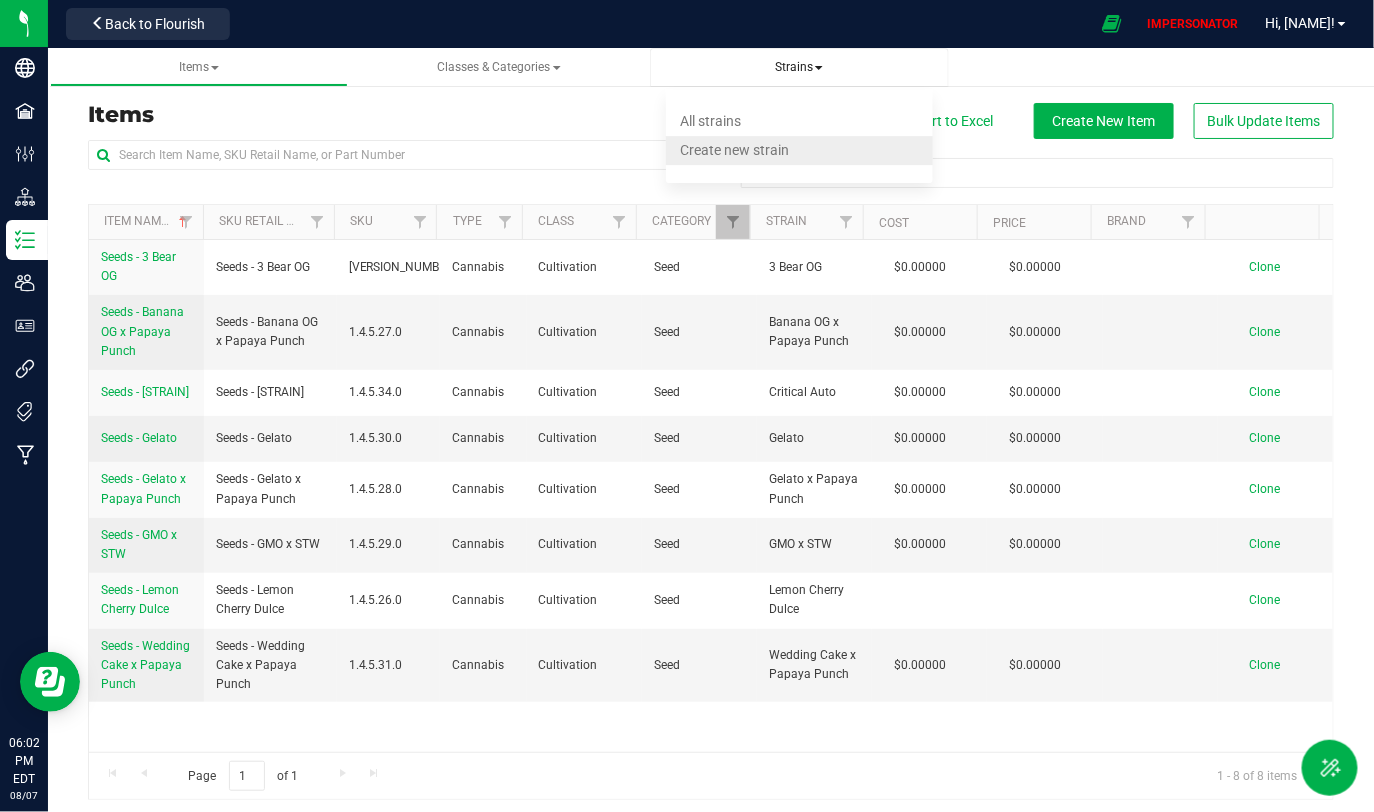 click on "Create new strain" at bounding box center [735, 150] 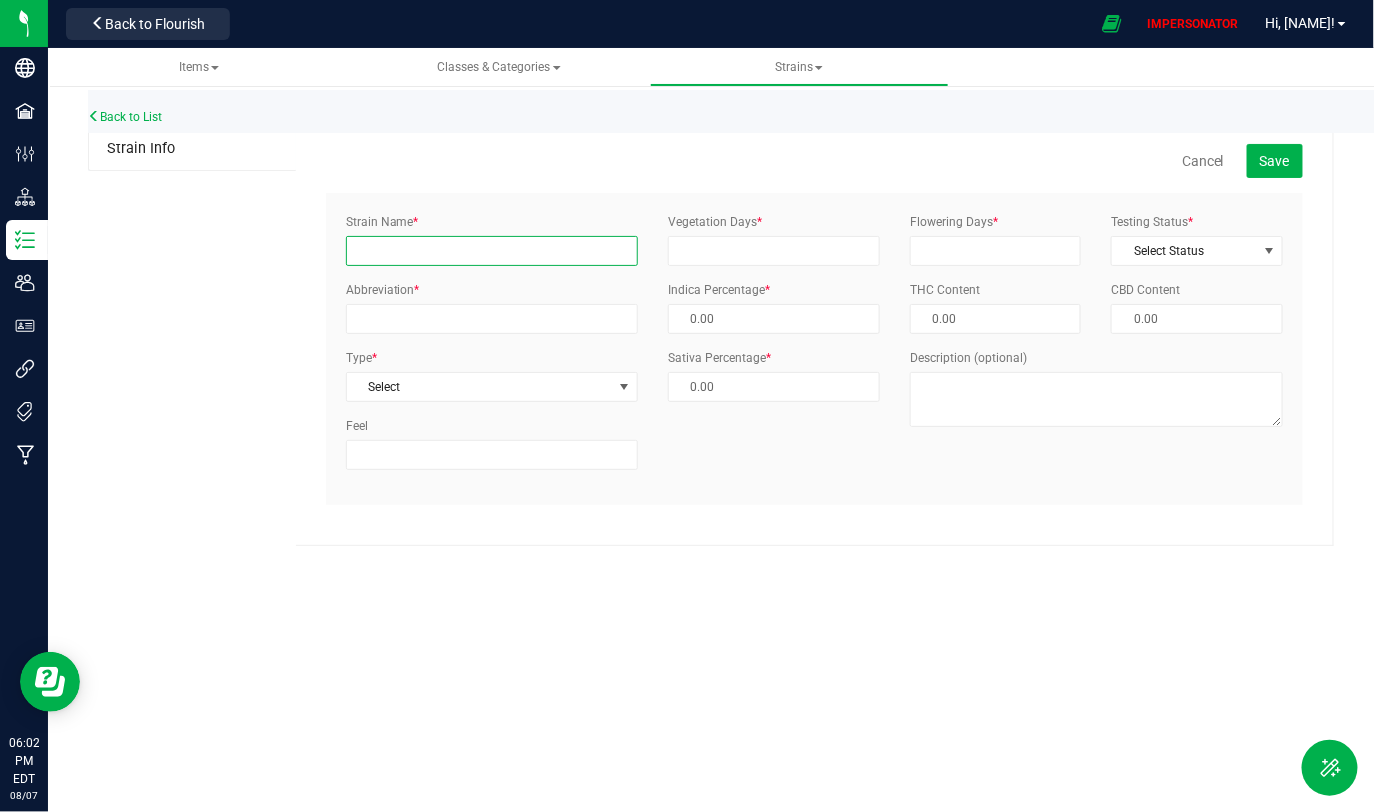 click on "Strain Name
*" at bounding box center (492, 251) 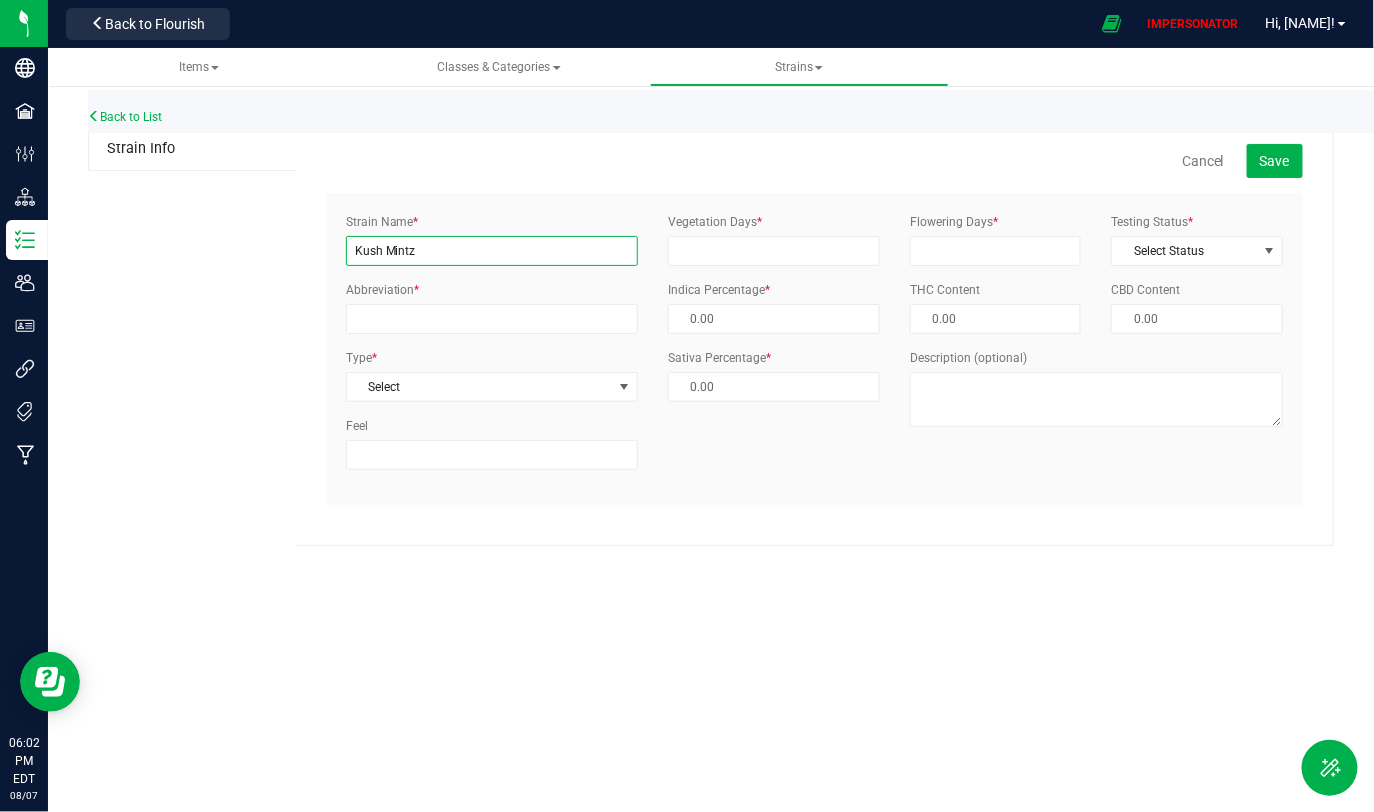 click on "Kush Mintz" at bounding box center (492, 251) 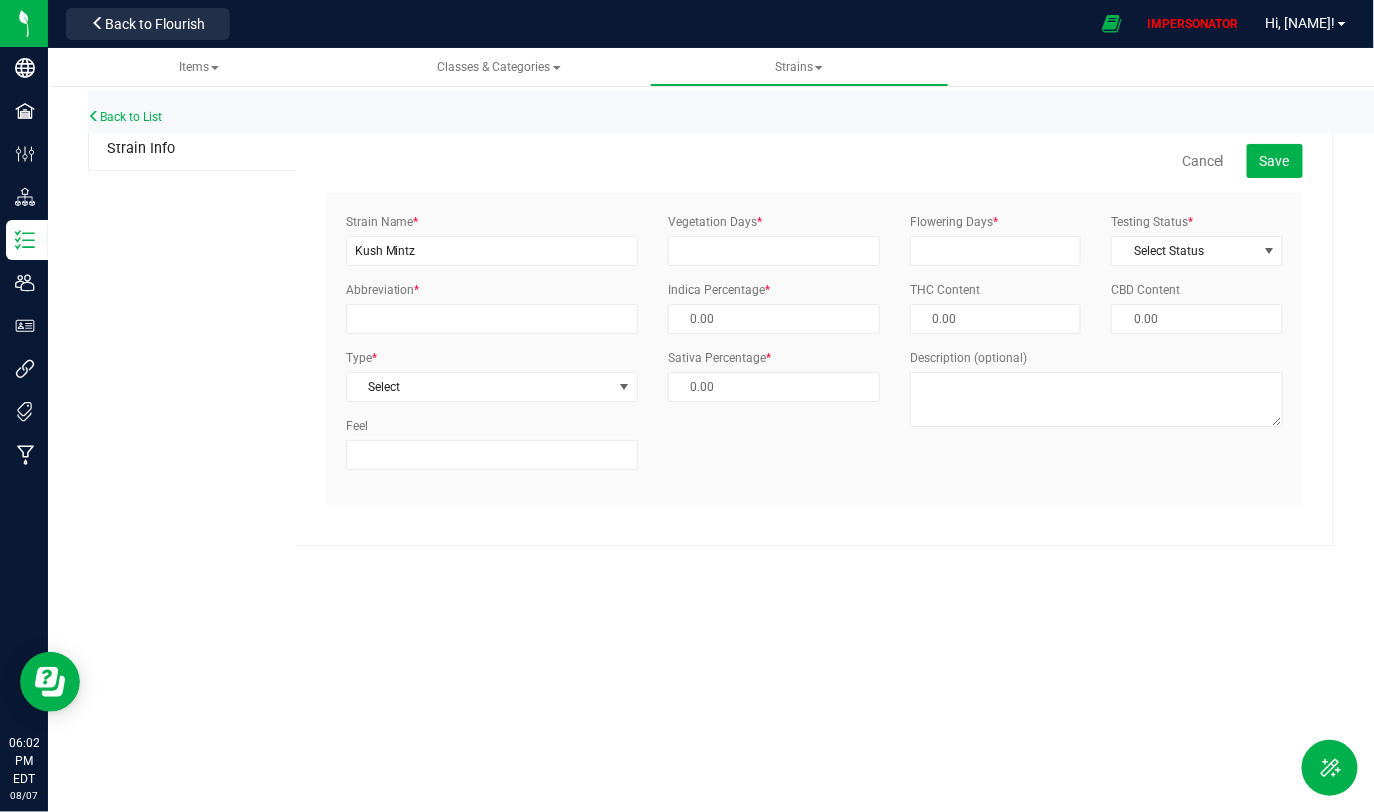 click on "Abbreviation
*" at bounding box center [492, 307] 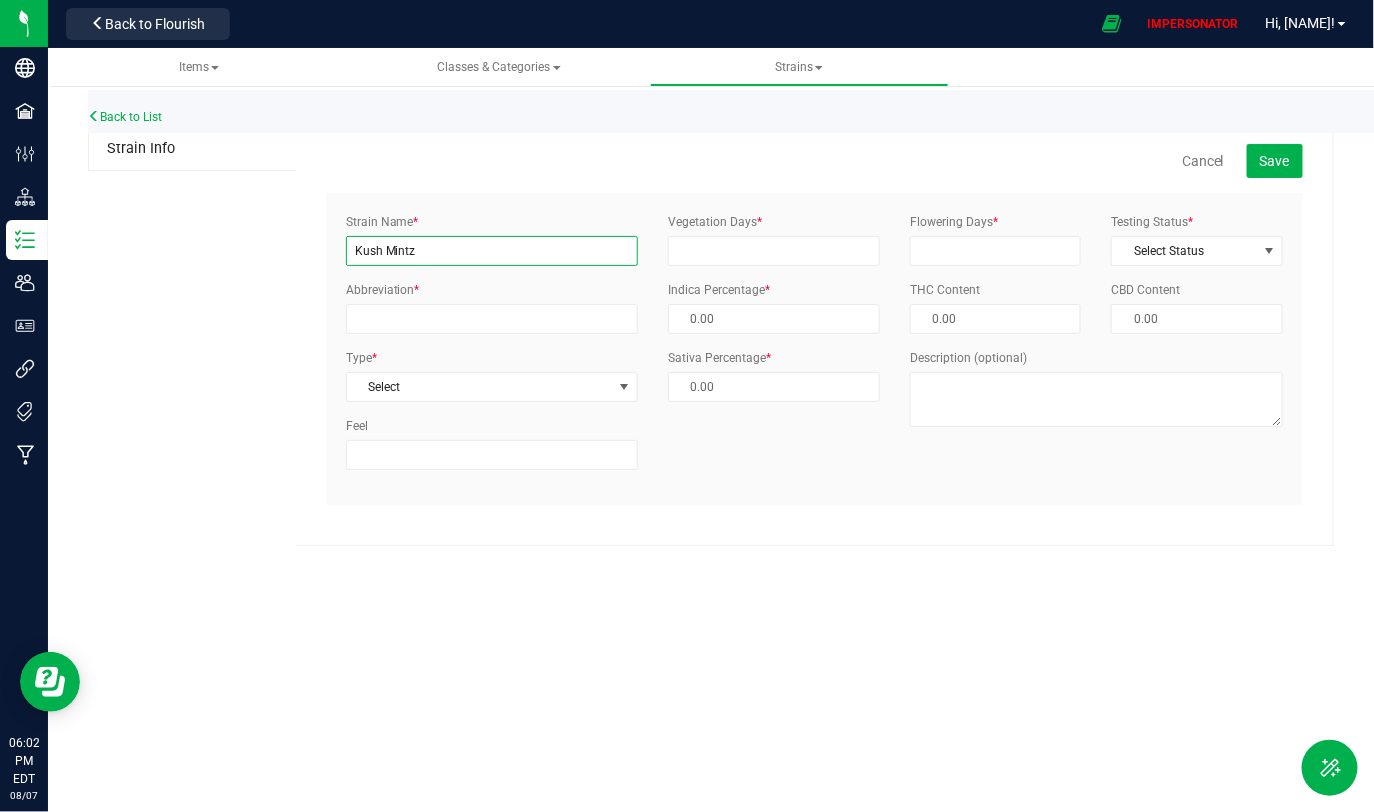 click on "Kush Mintz" at bounding box center (492, 251) 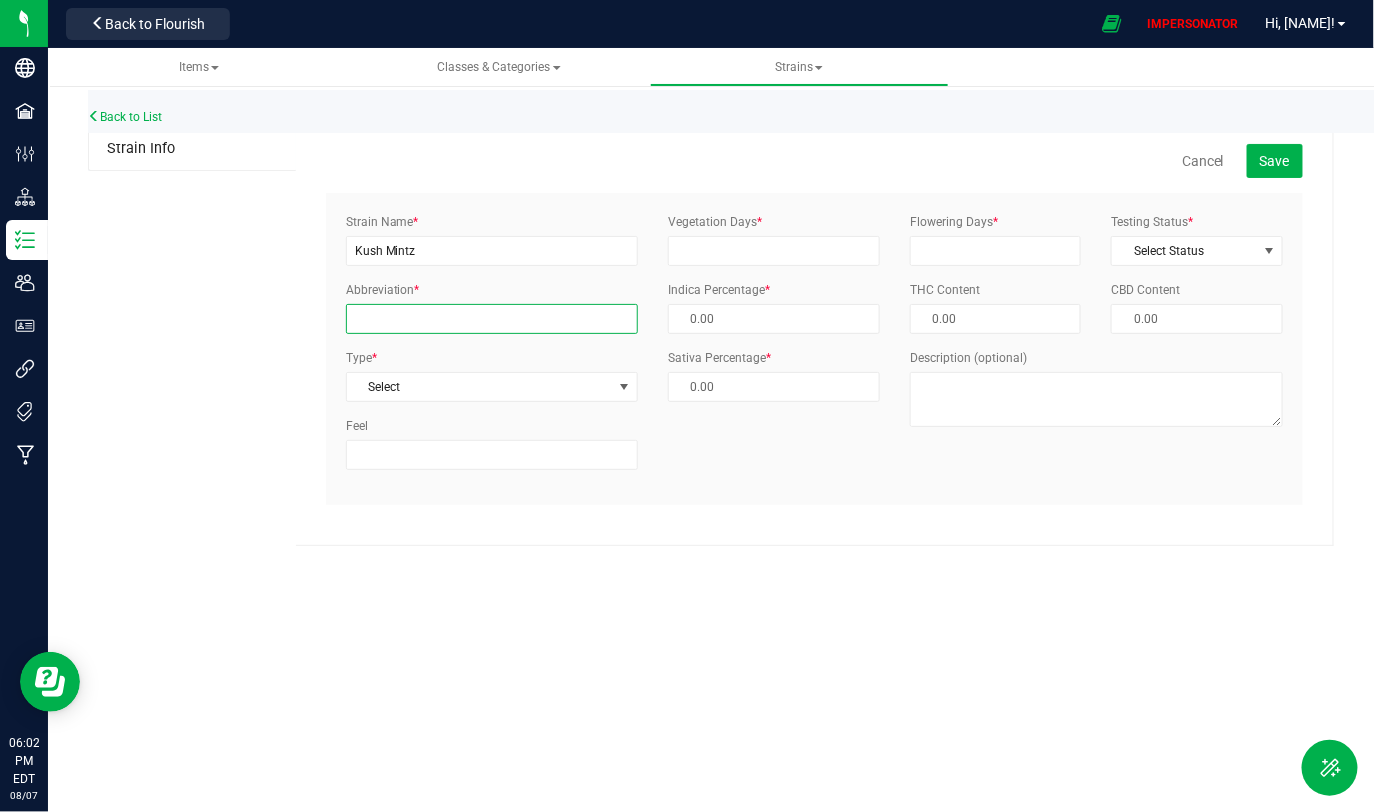 click on "Abbreviation
*" at bounding box center (492, 319) 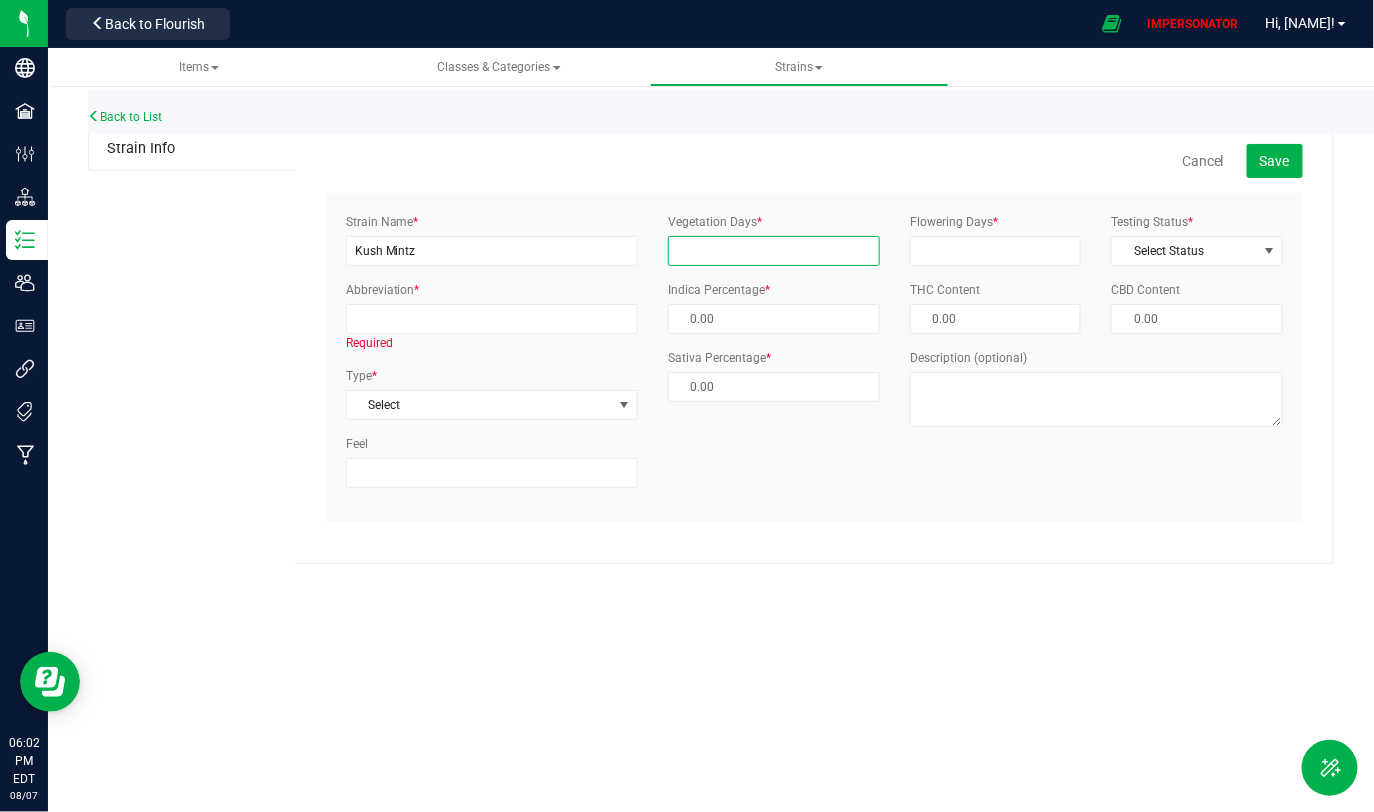 click on "Vegetation Days
*" at bounding box center [774, 251] 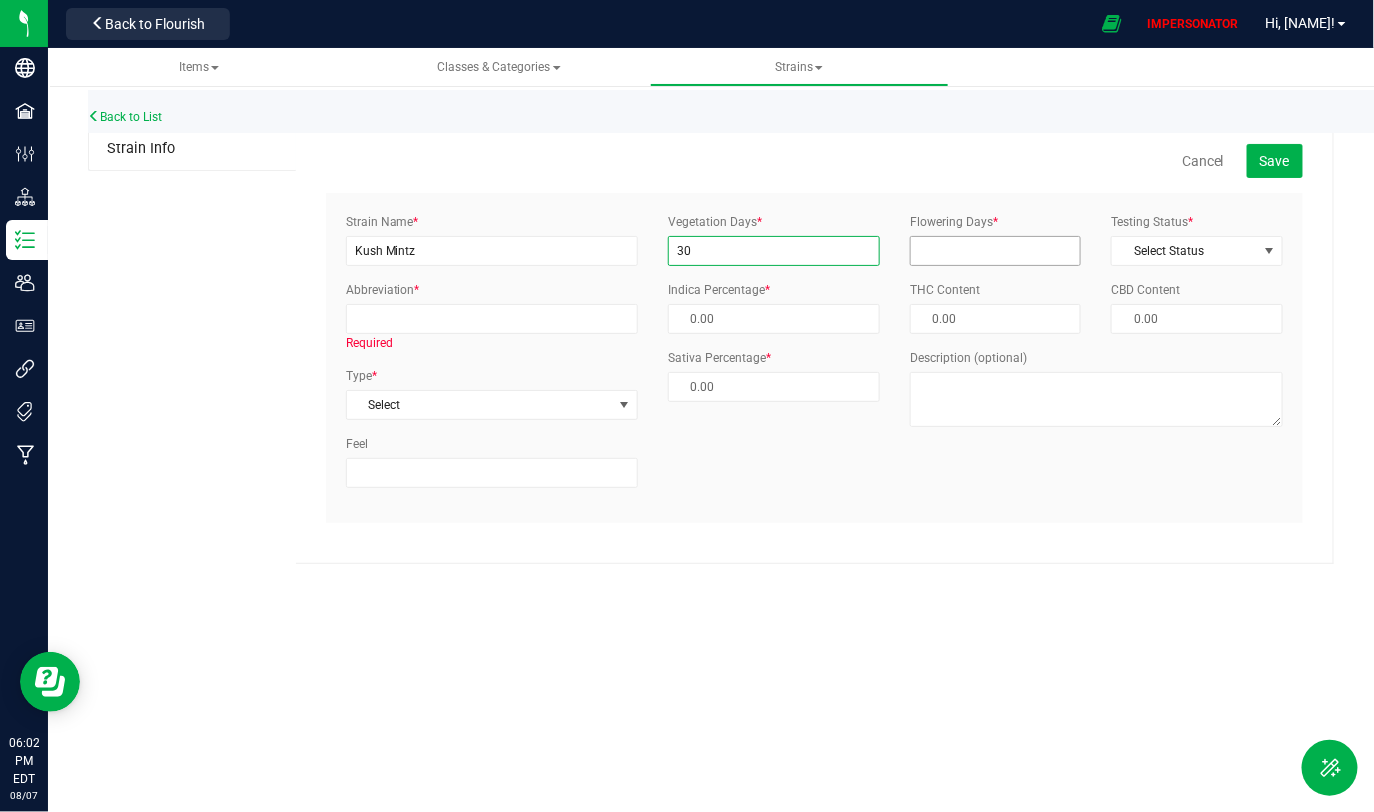 type on "30" 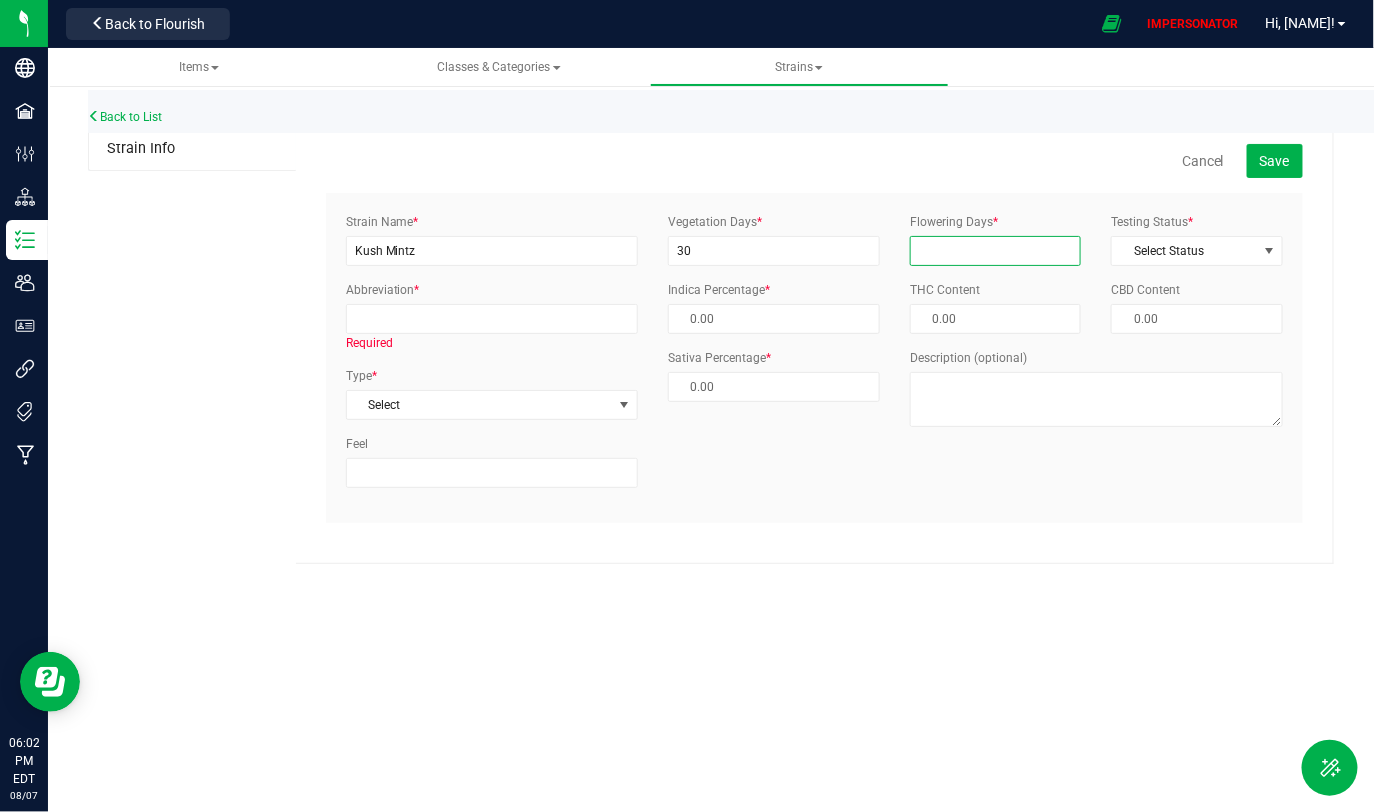 click on "Flowering Days
*" at bounding box center (996, 251) 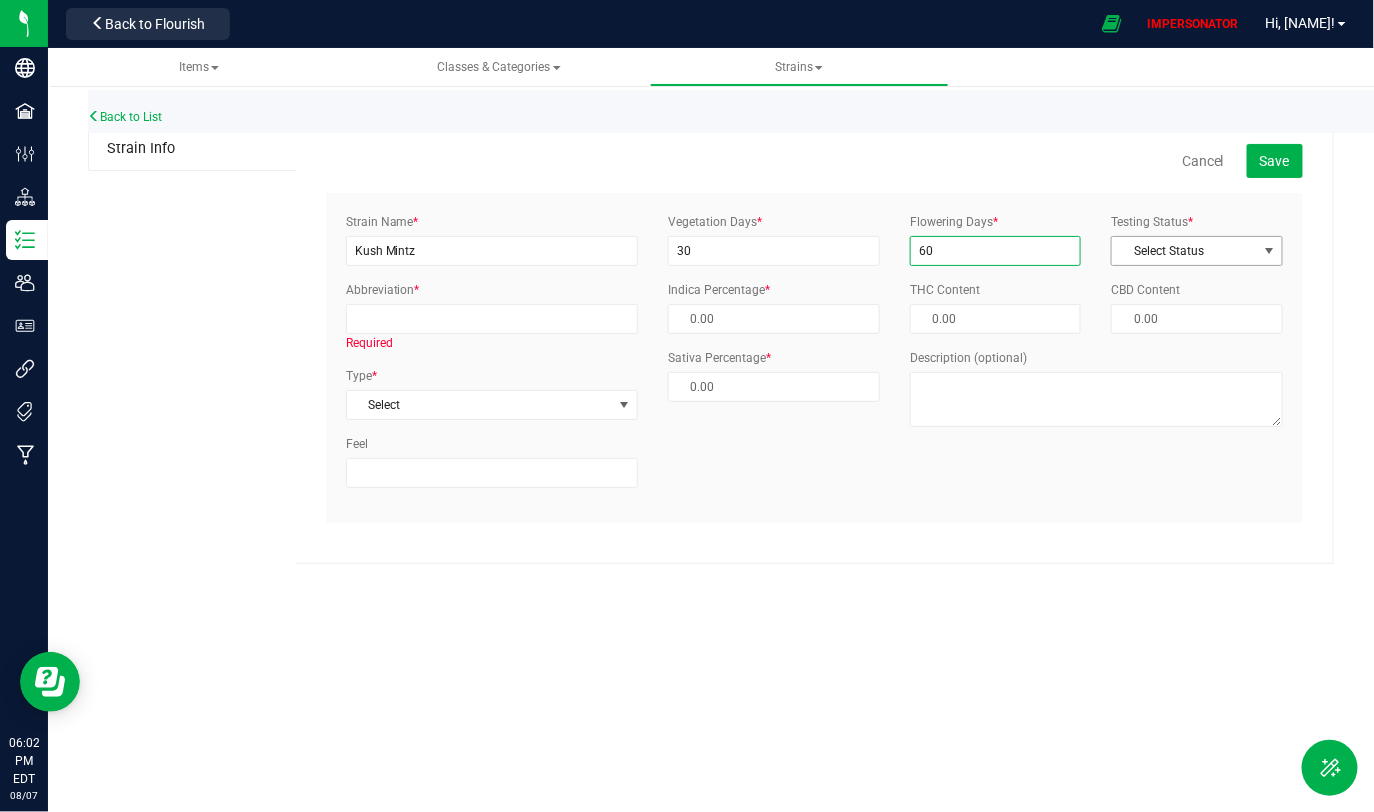 type on "60" 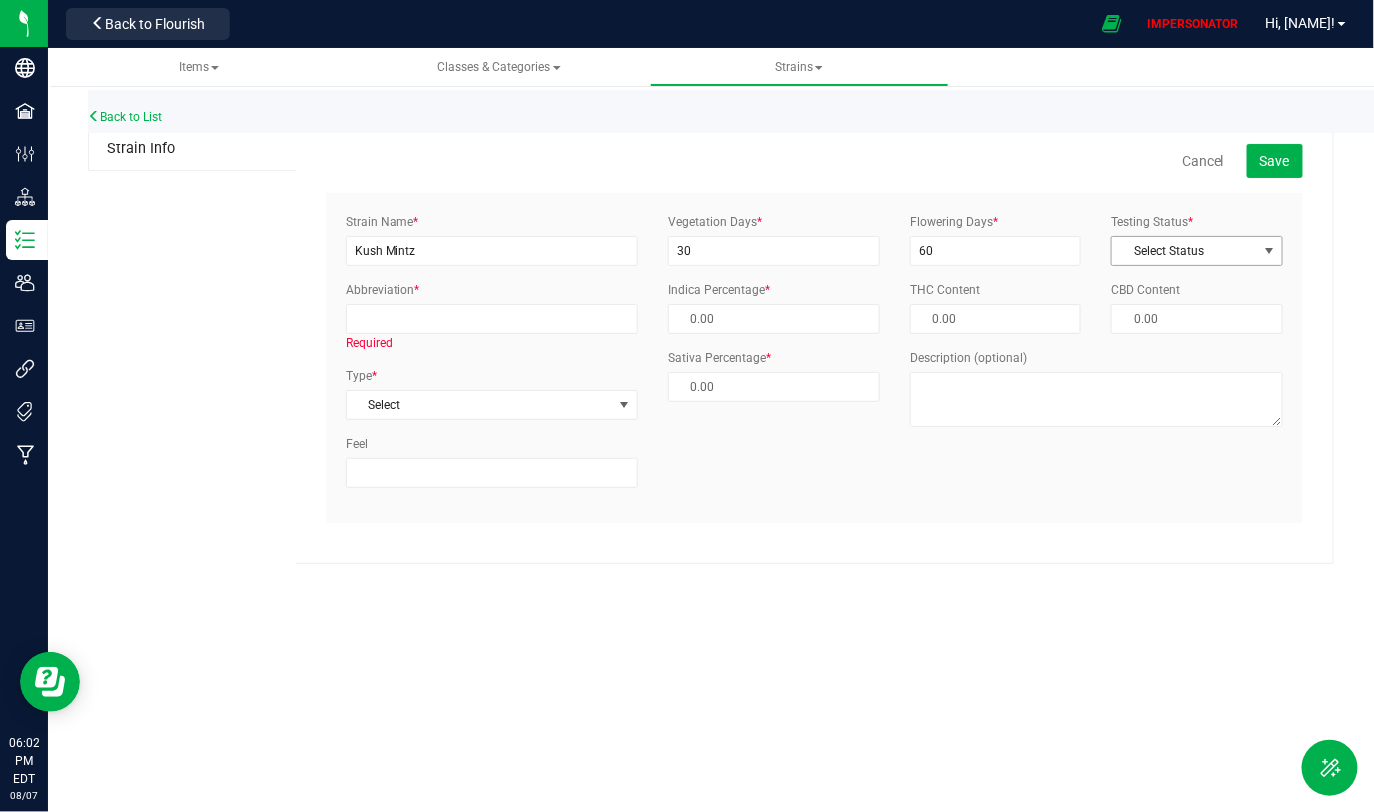 click on "Select Status" at bounding box center (1184, 251) 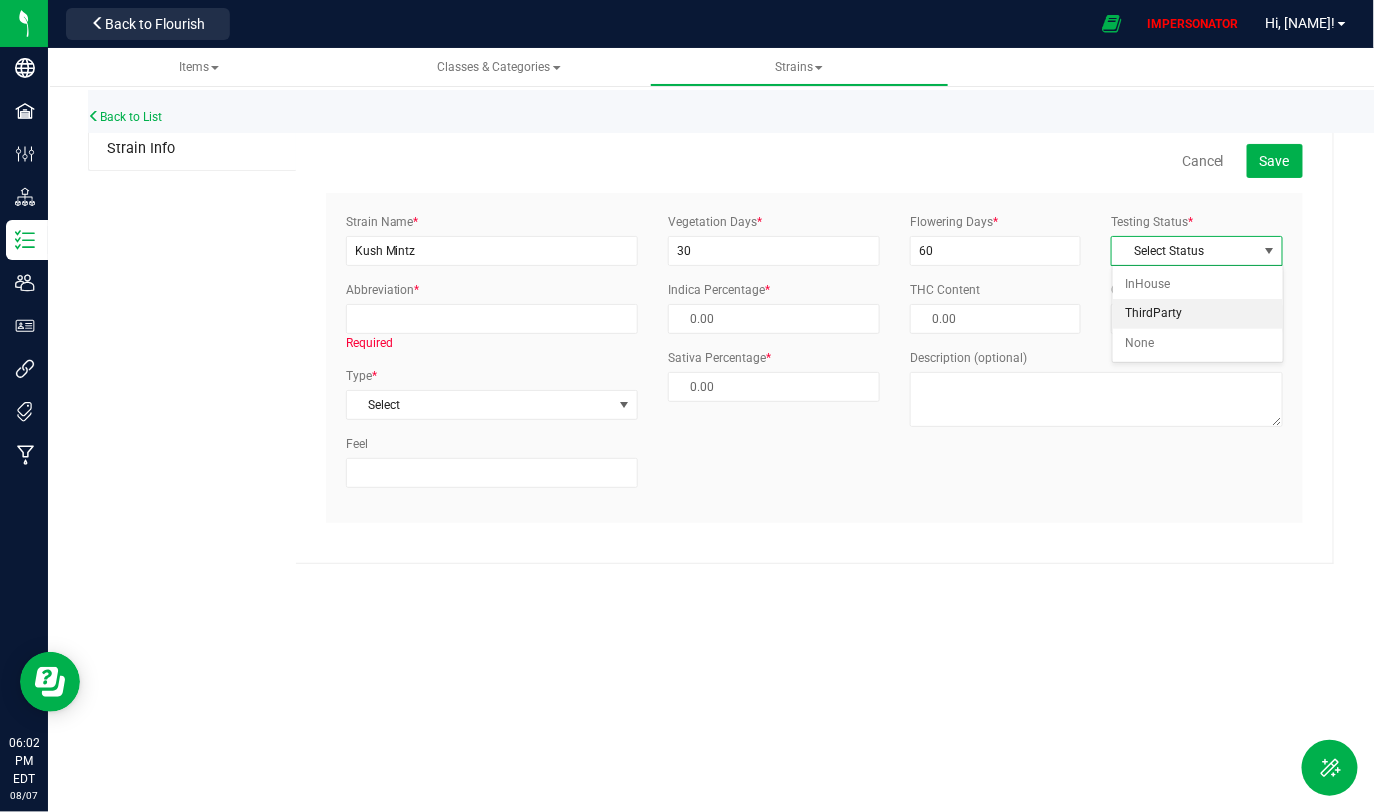click on "ThirdParty" at bounding box center [1198, 314] 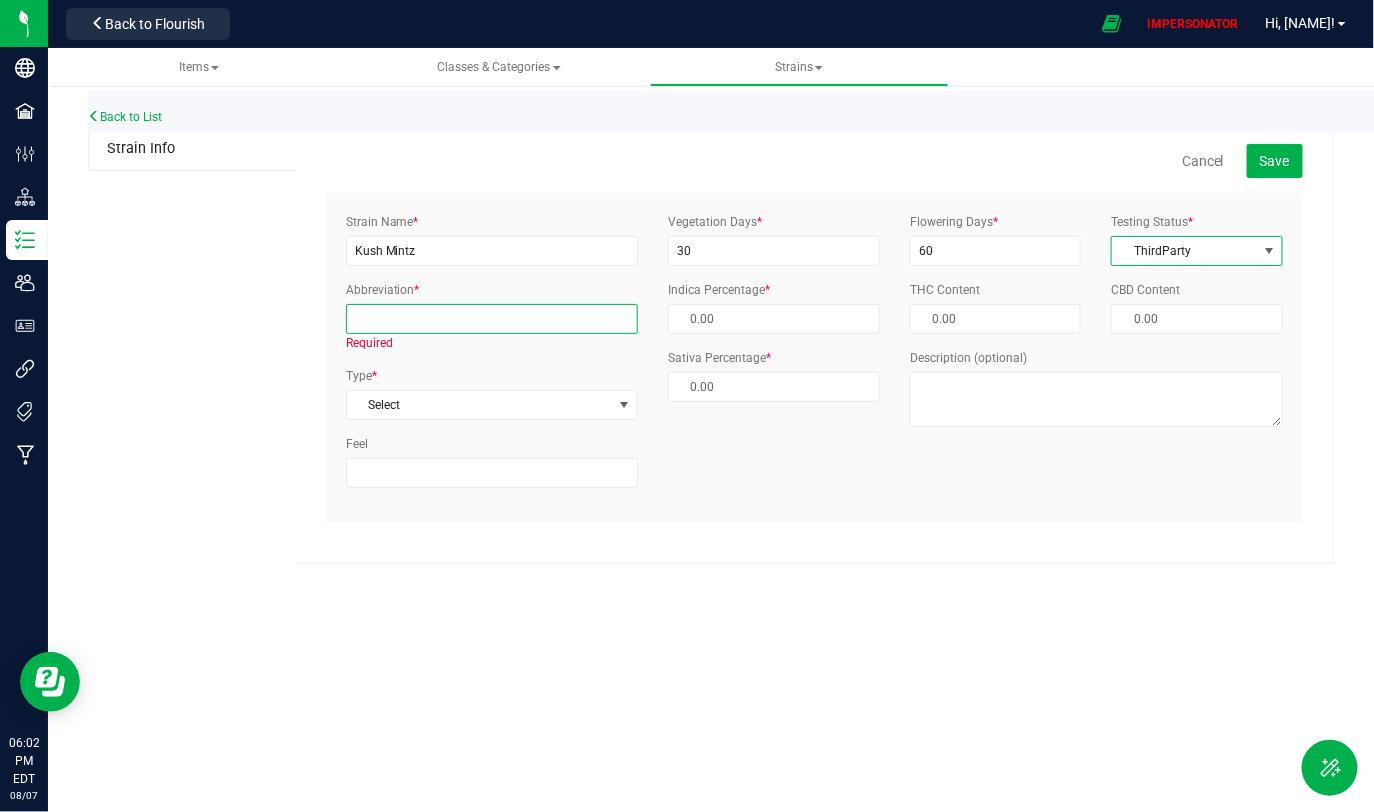 click on "Abbreviation
*" at bounding box center (492, 319) 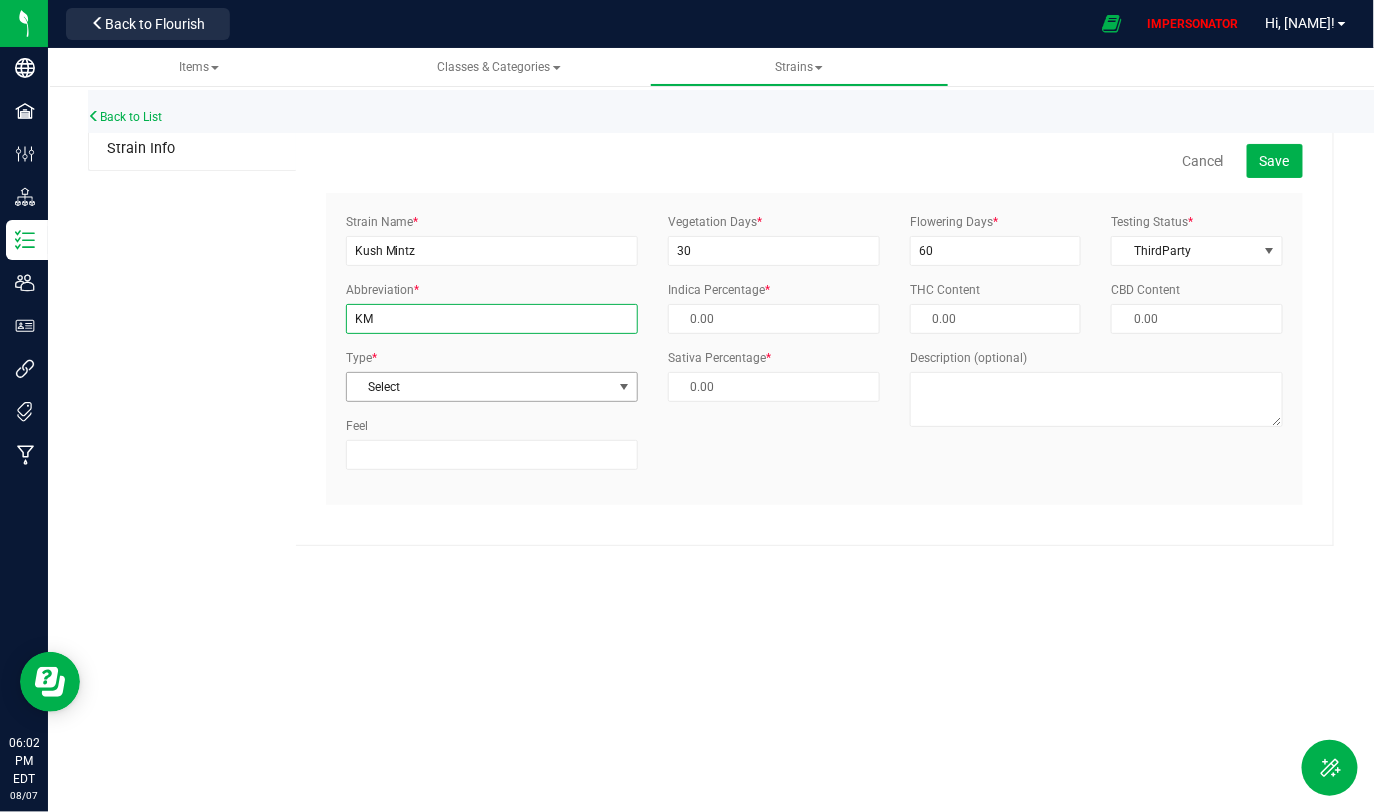 type on "KM" 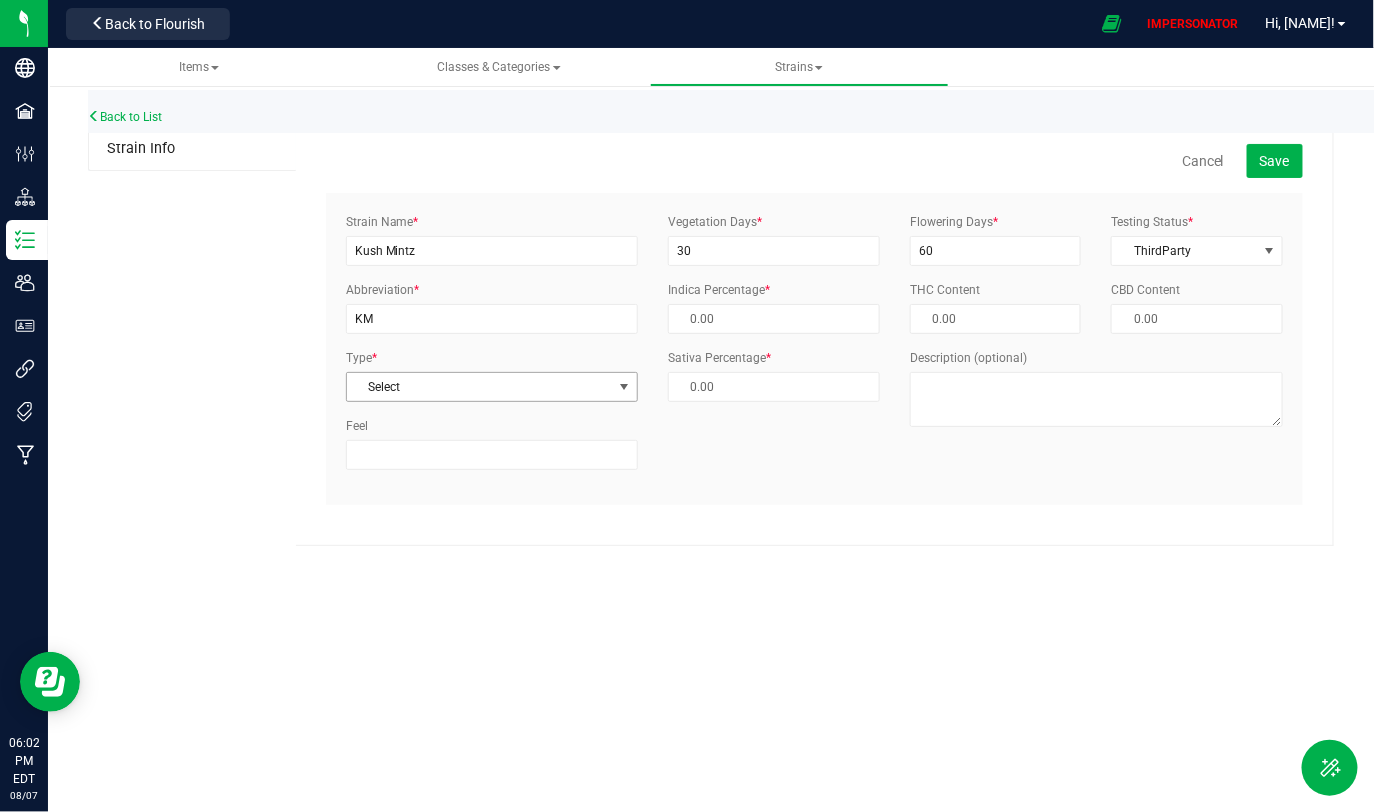 click on "Select" at bounding box center [479, 387] 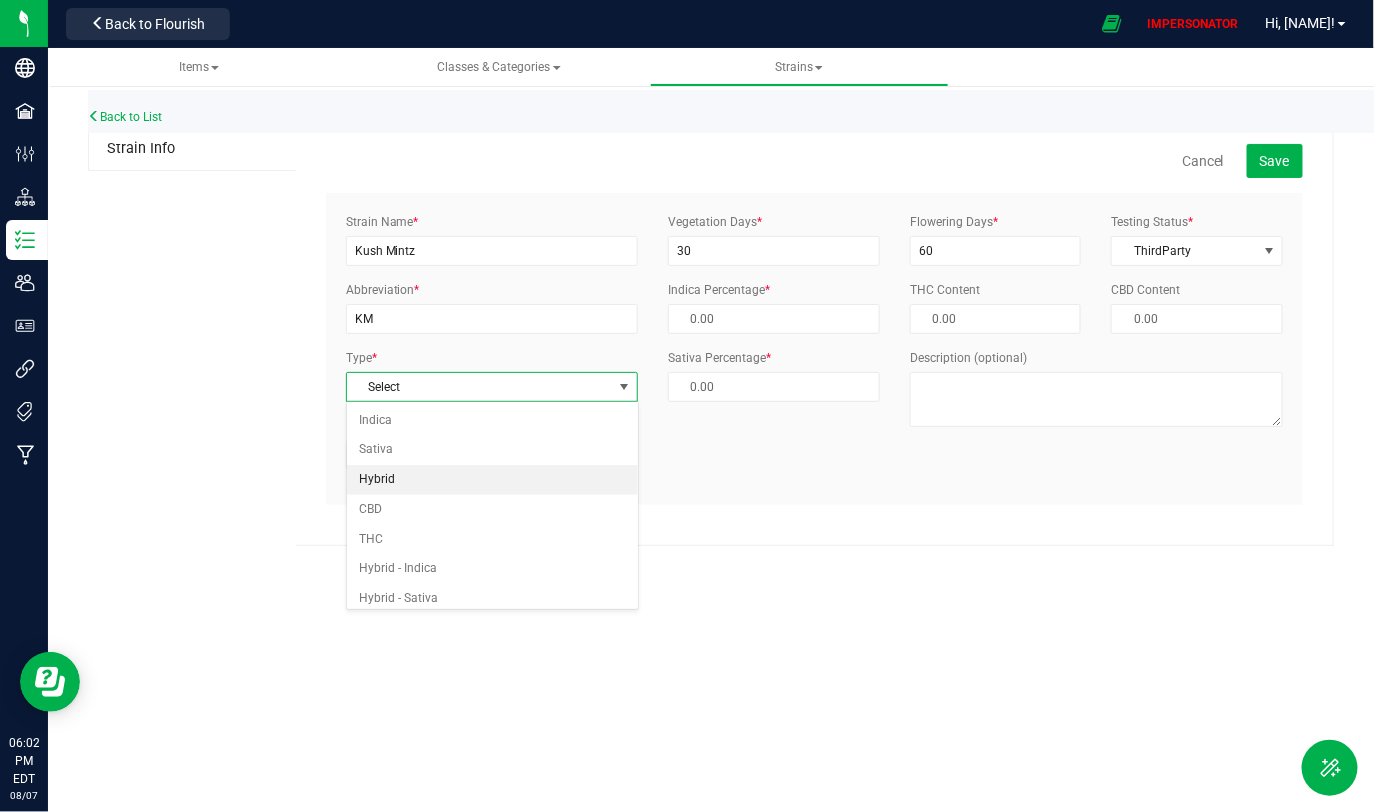 click on "Hybrid" at bounding box center (492, 480) 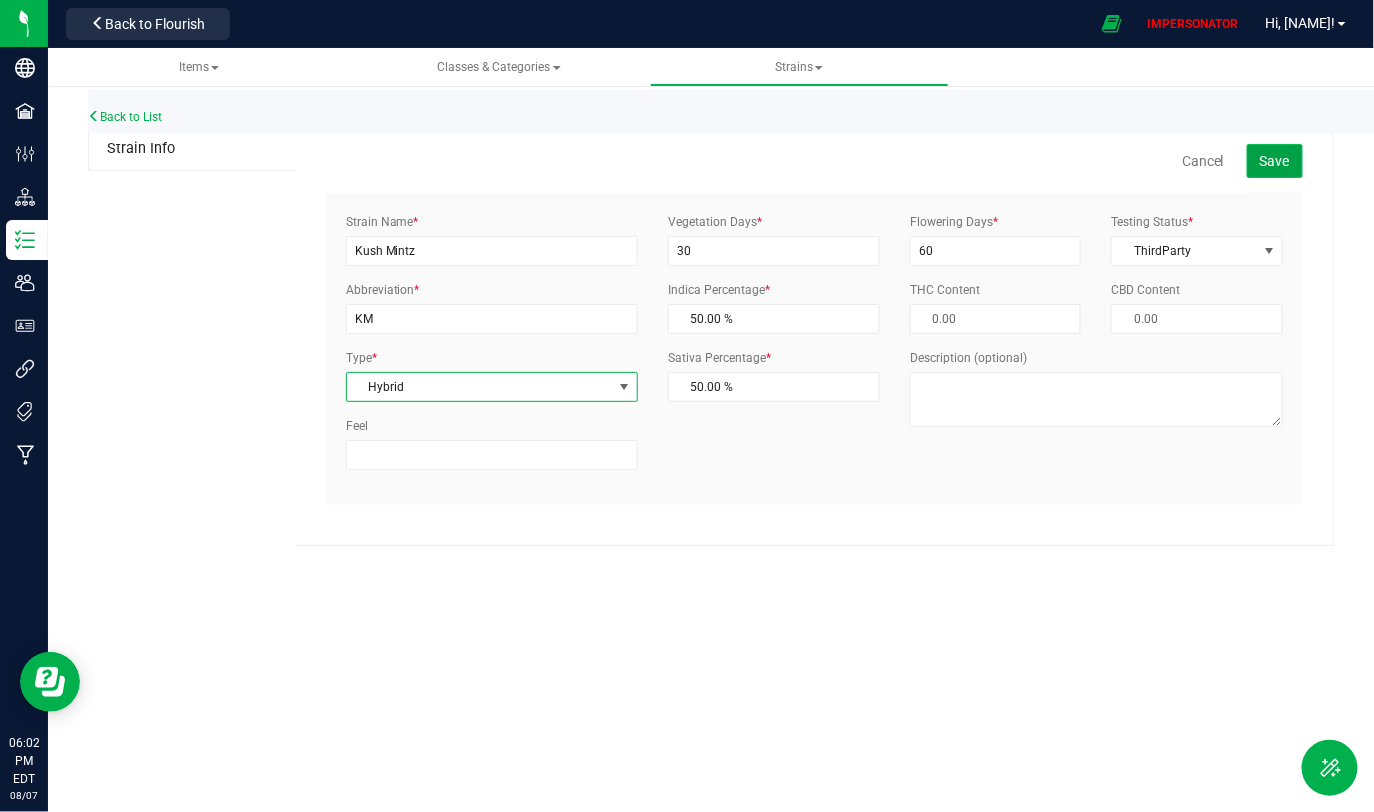 click on "Save" at bounding box center (1275, 161) 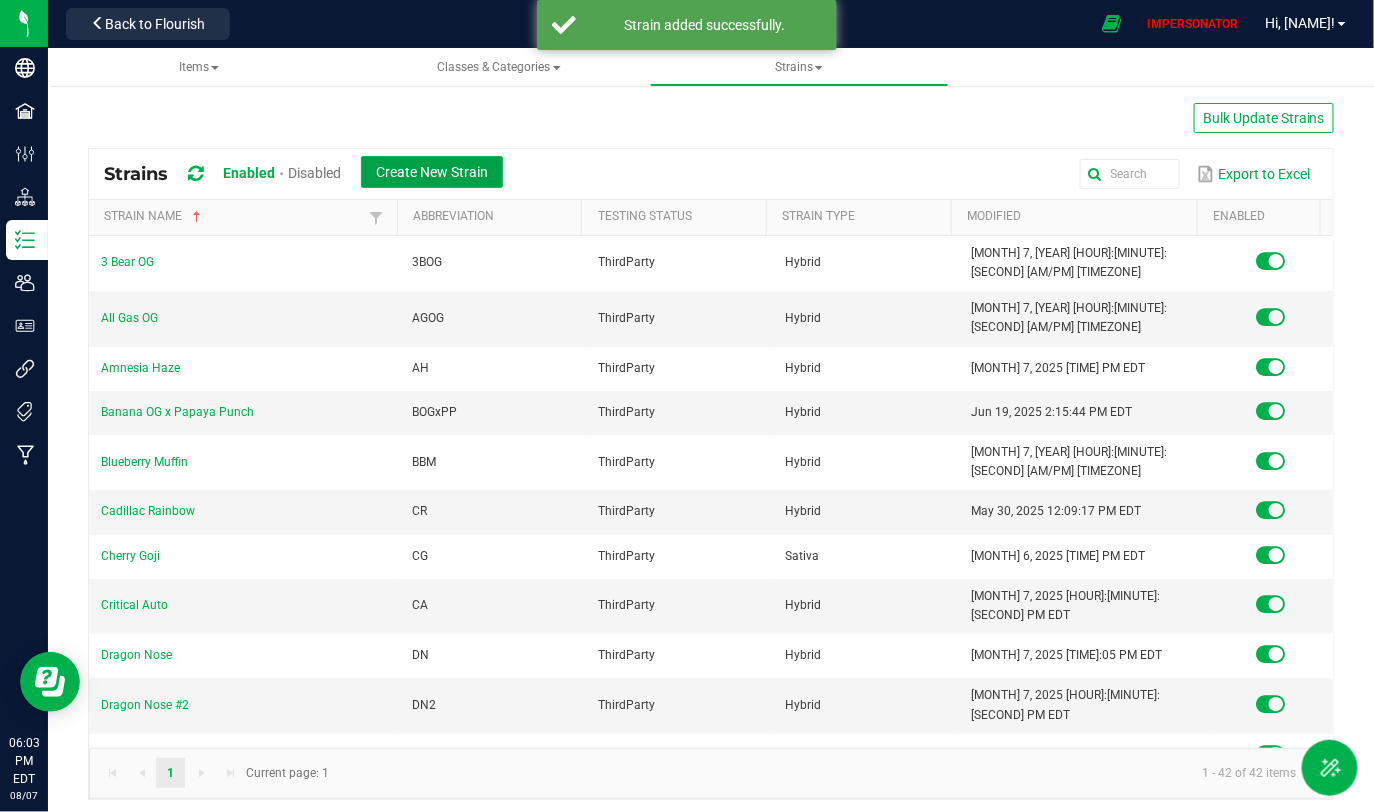 click on "Create New Strain" at bounding box center [432, 172] 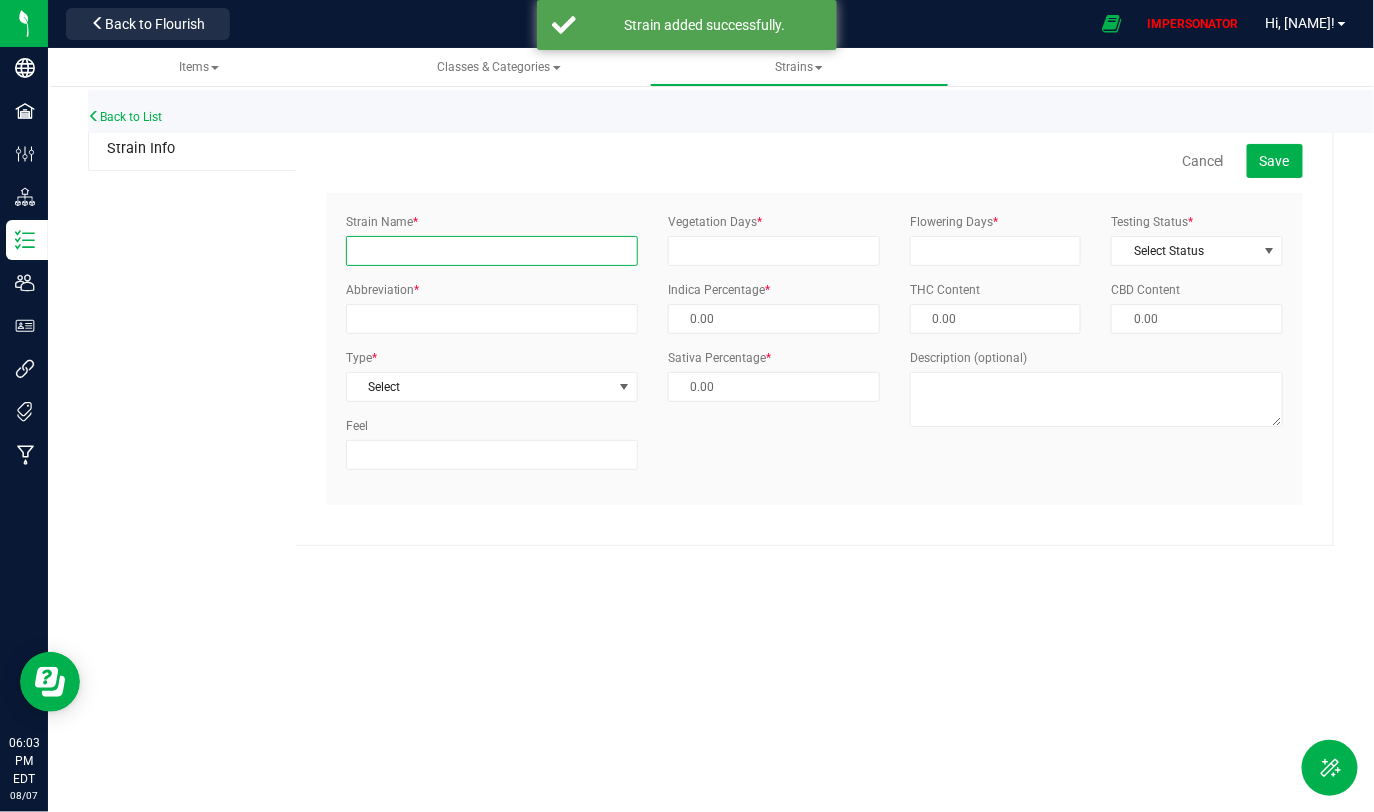 click on "Strain Name
*" at bounding box center (492, 251) 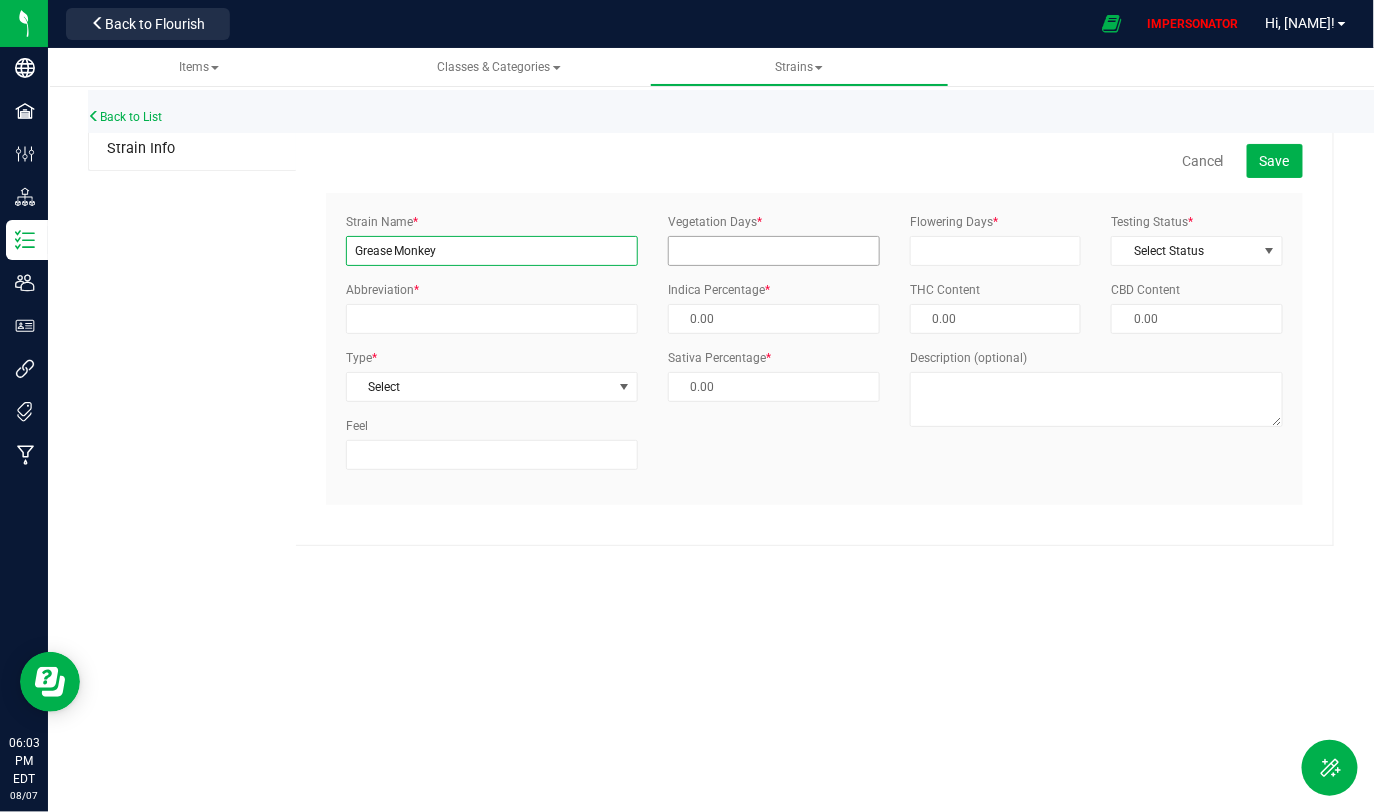 type on "Grease Monkey" 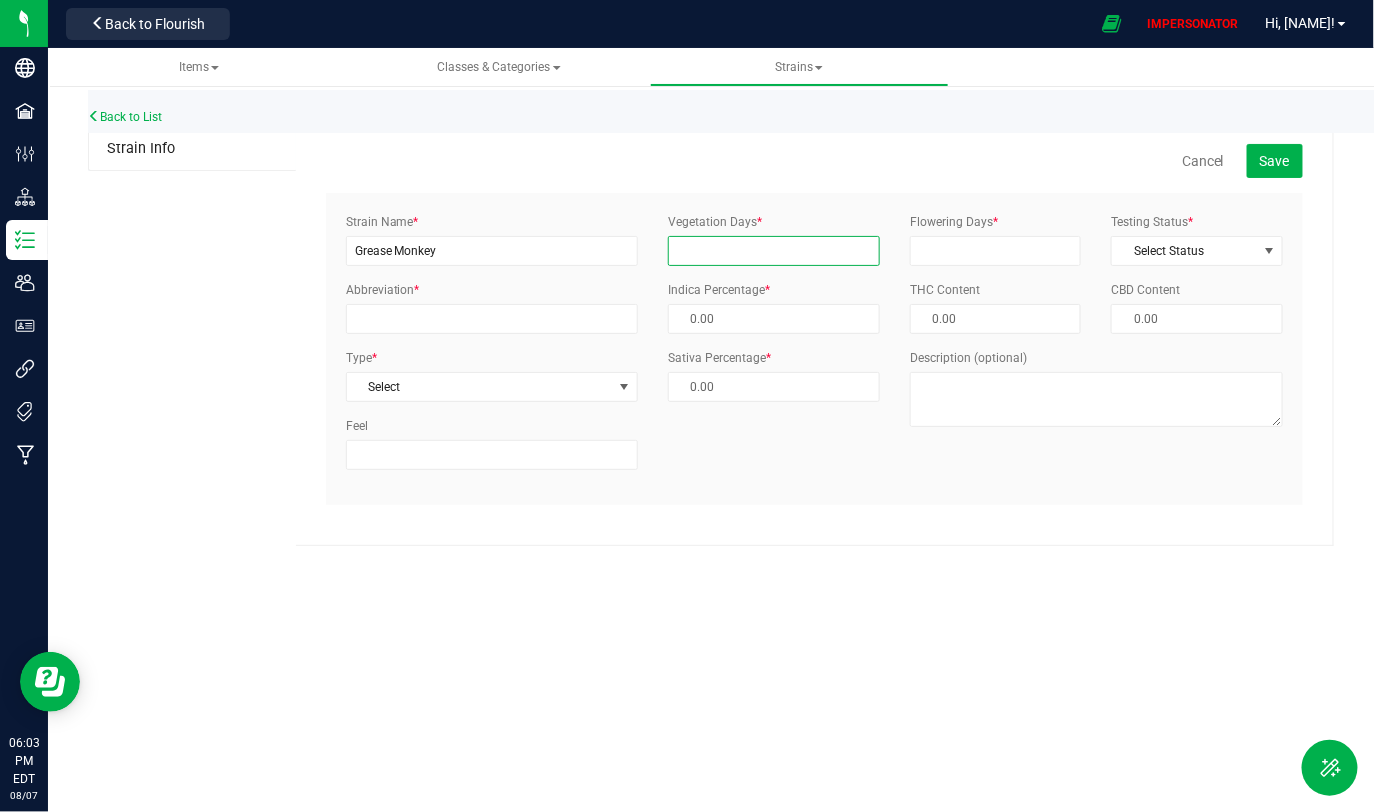 click on "Vegetation Days
*" at bounding box center [774, 251] 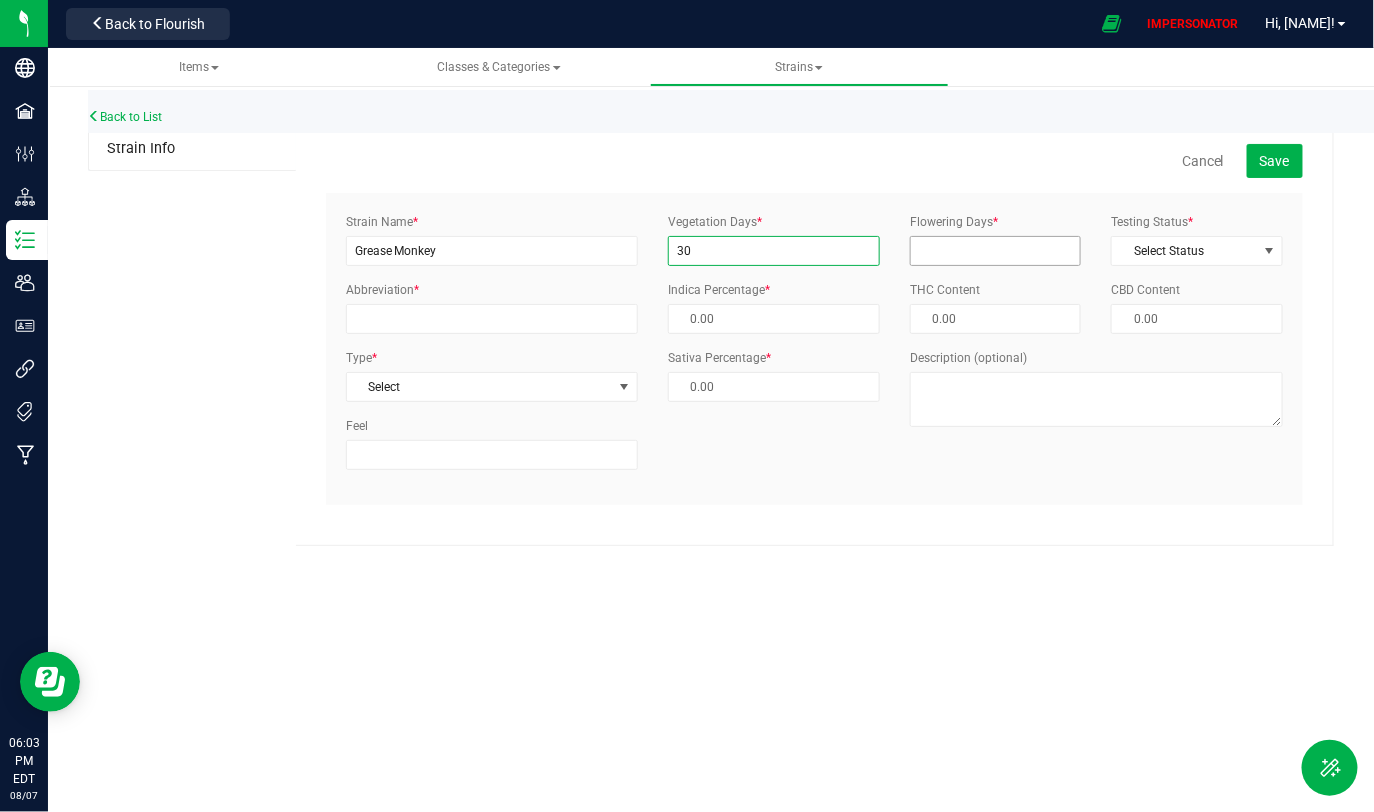 type on "30" 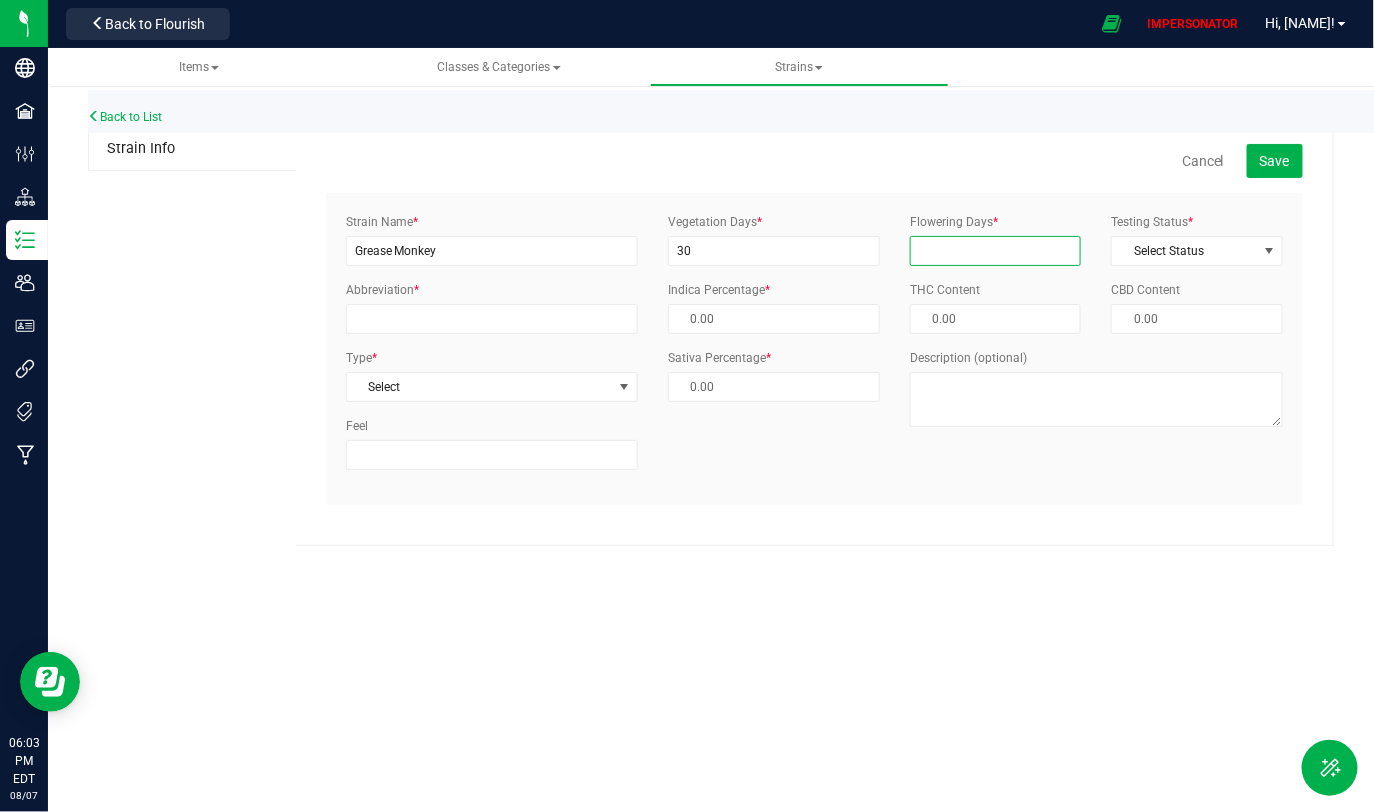click on "Flowering Days
*" at bounding box center [996, 251] 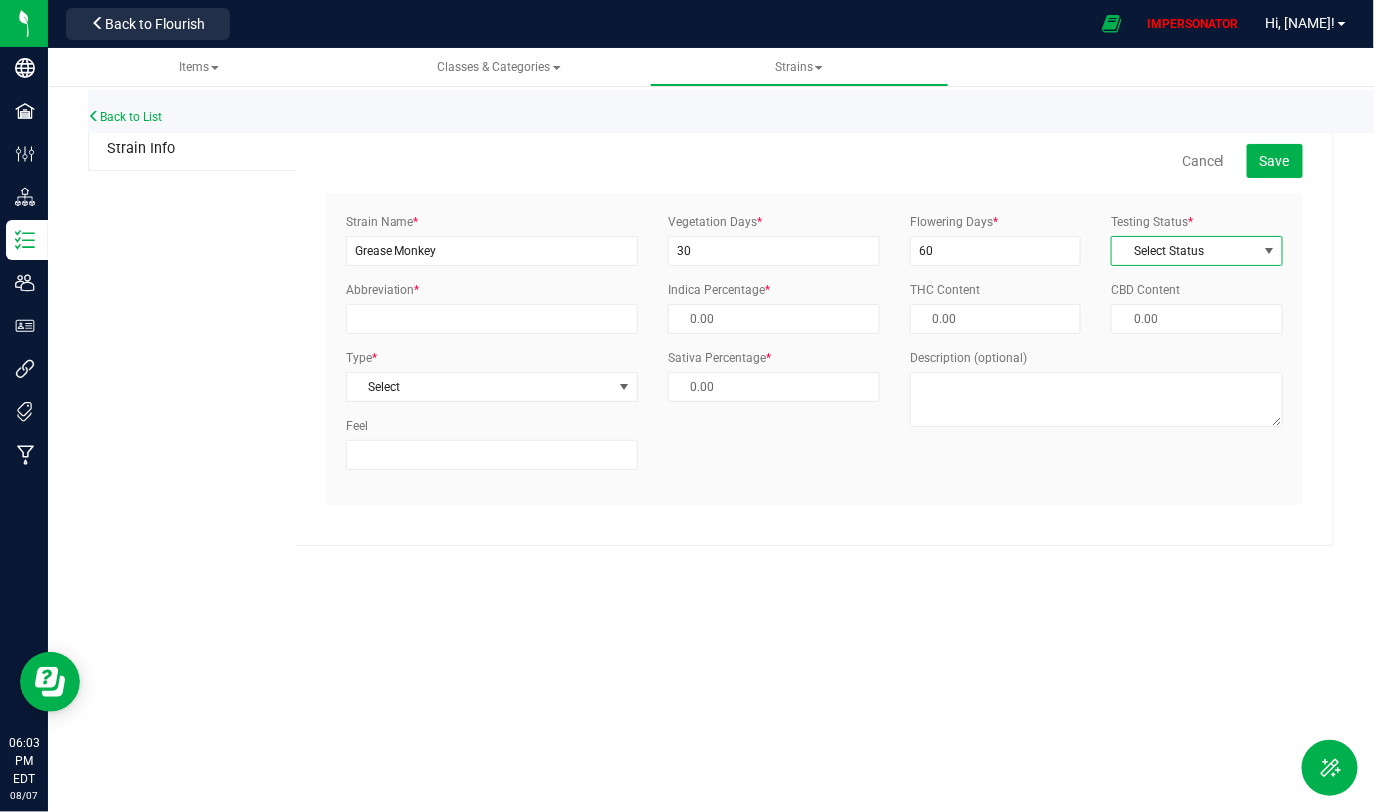 click on "Select Status" at bounding box center [1184, 251] 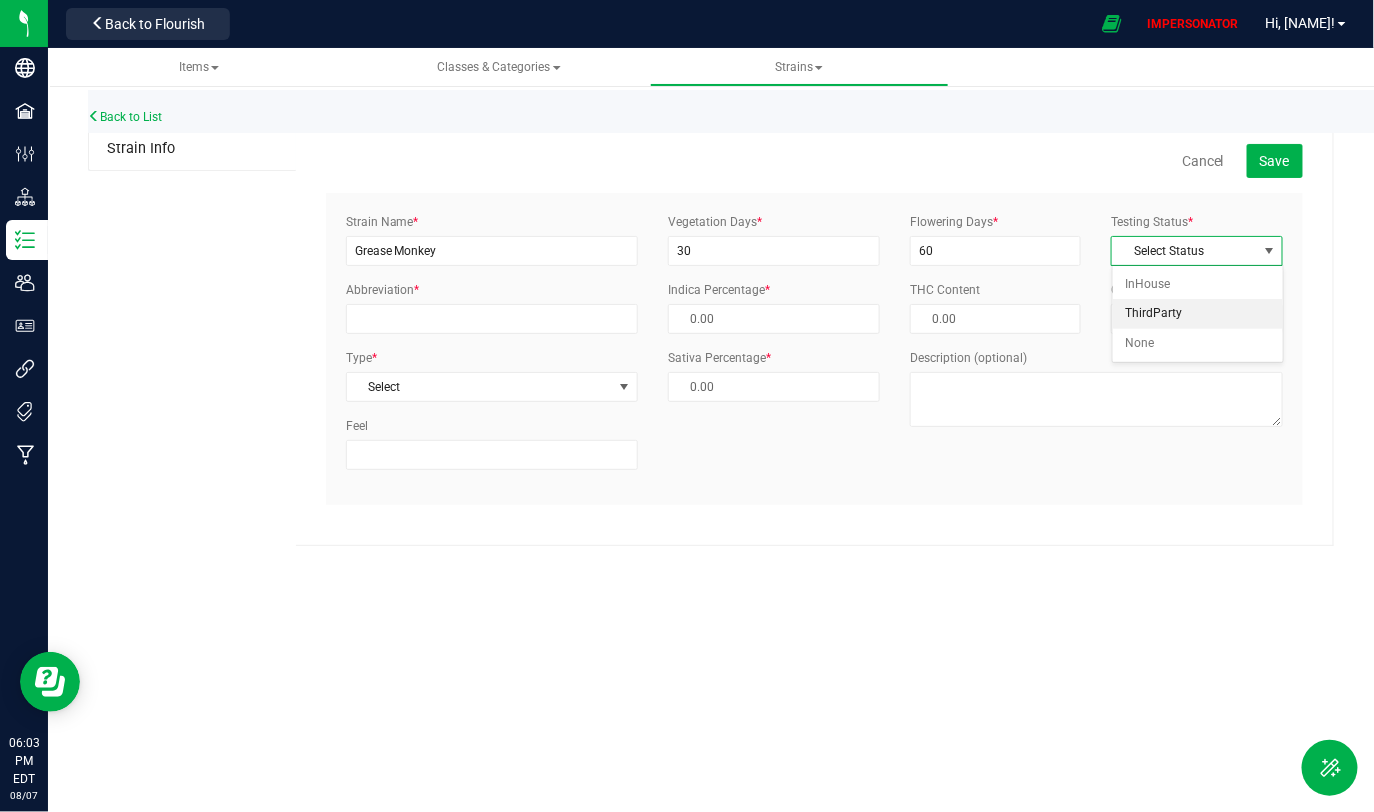 click on "ThirdParty" at bounding box center (1198, 314) 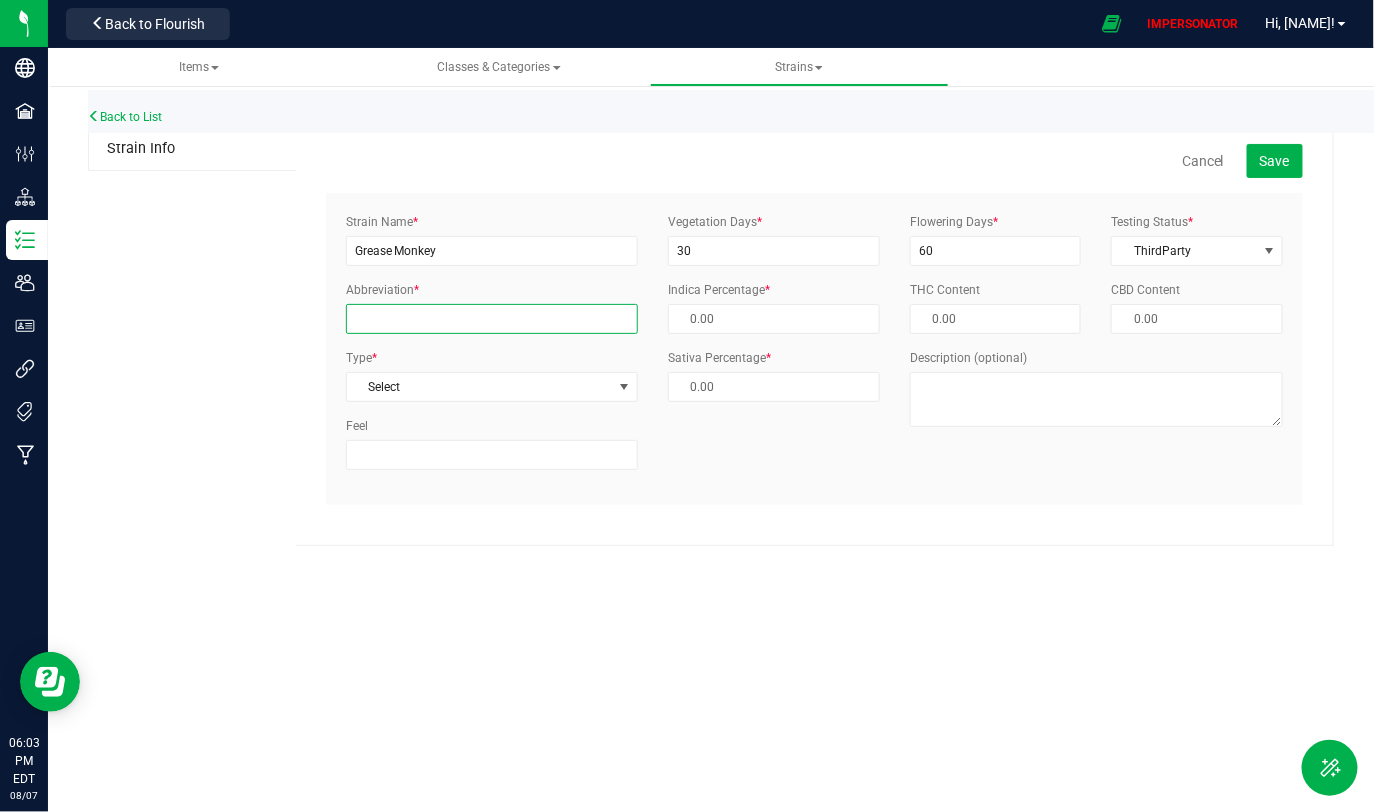 click on "Abbreviation
*" at bounding box center [492, 319] 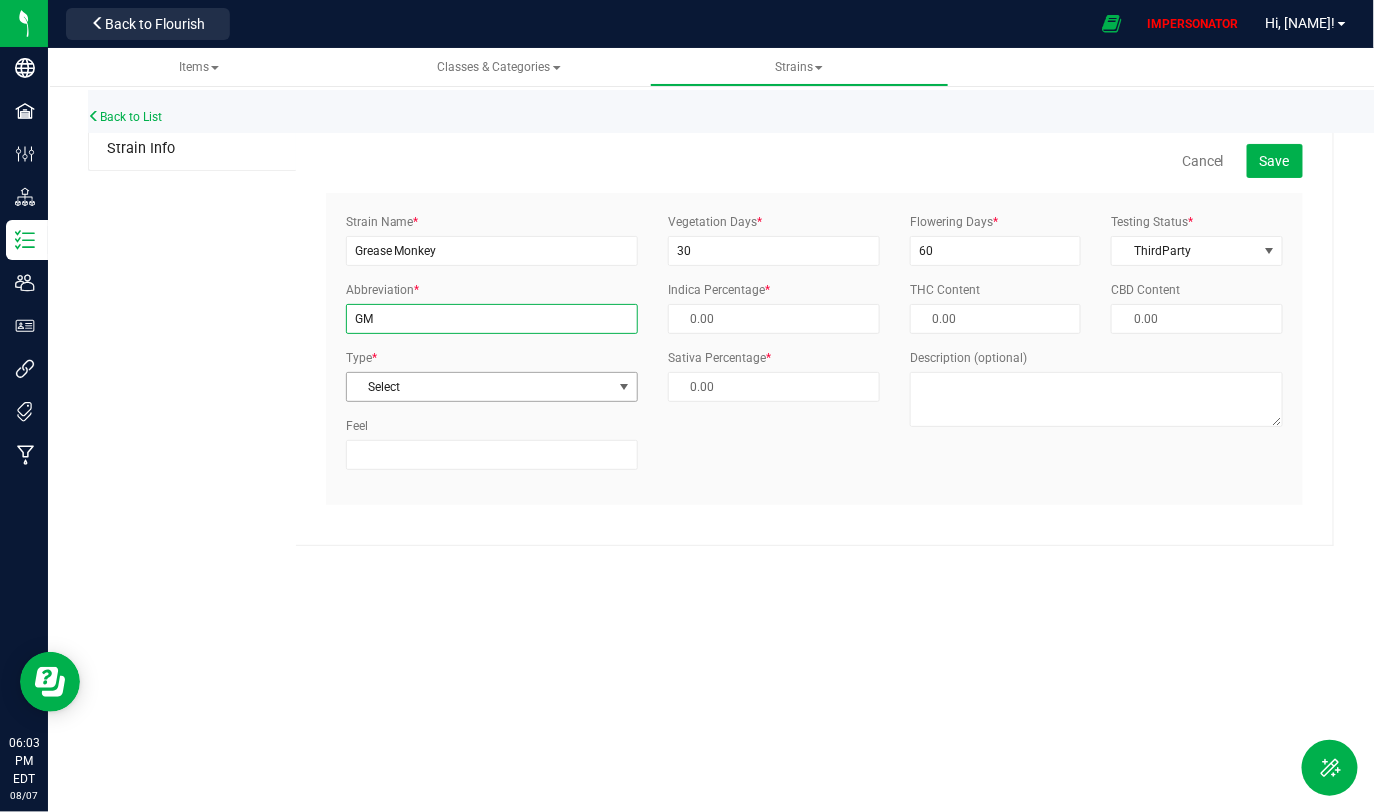 type on "GM" 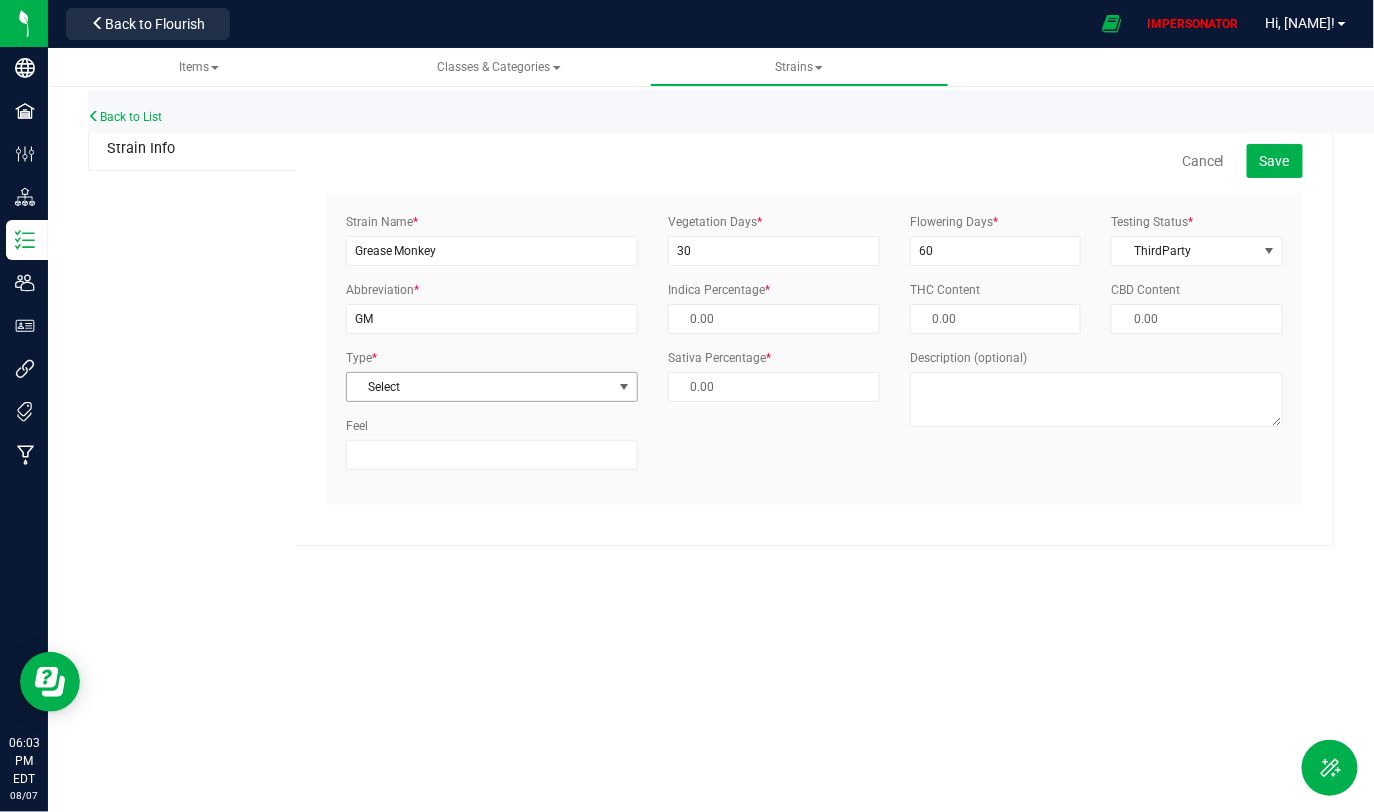 click on "Select" at bounding box center (479, 387) 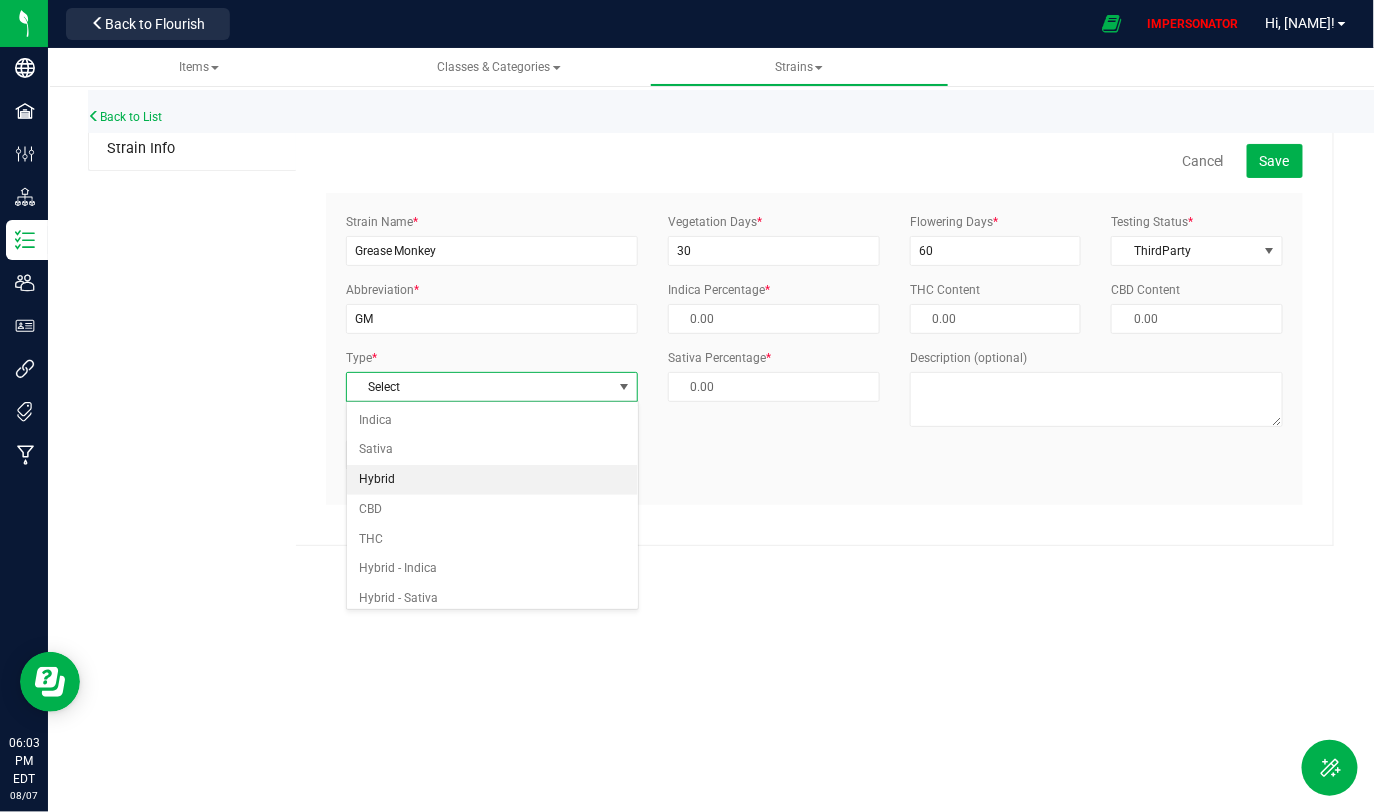 click on "Hybrid" at bounding box center (492, 480) 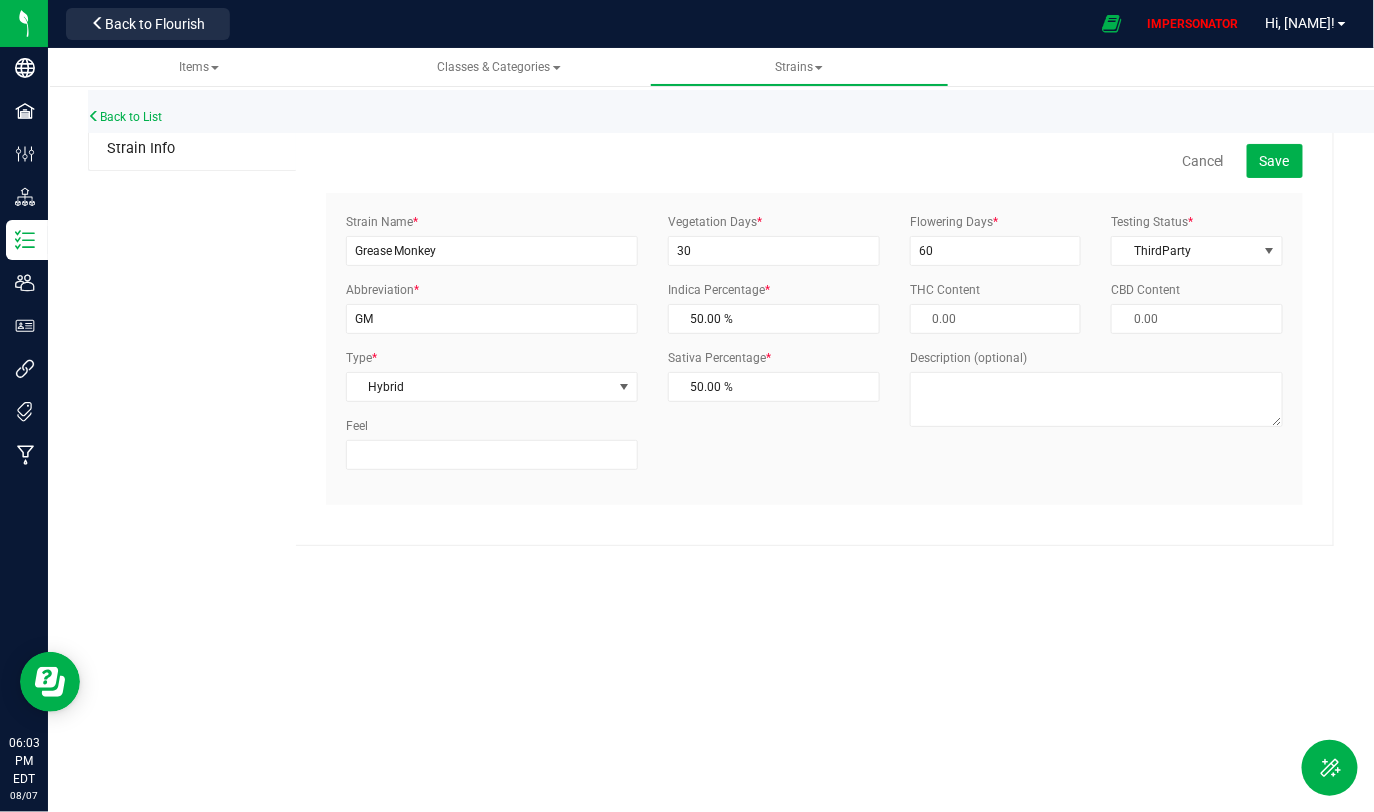 click on "Strain Name
*
[STRAIN_NAME]
Abbreviation
*
[ABBREVIATION]
Type
*
Hybrid Select Indica Sativa Hybrid CBD THC Hybrid - Indica Hybrid - Sativa
Feel
Vegetation Days
* *" at bounding box center (814, 349) 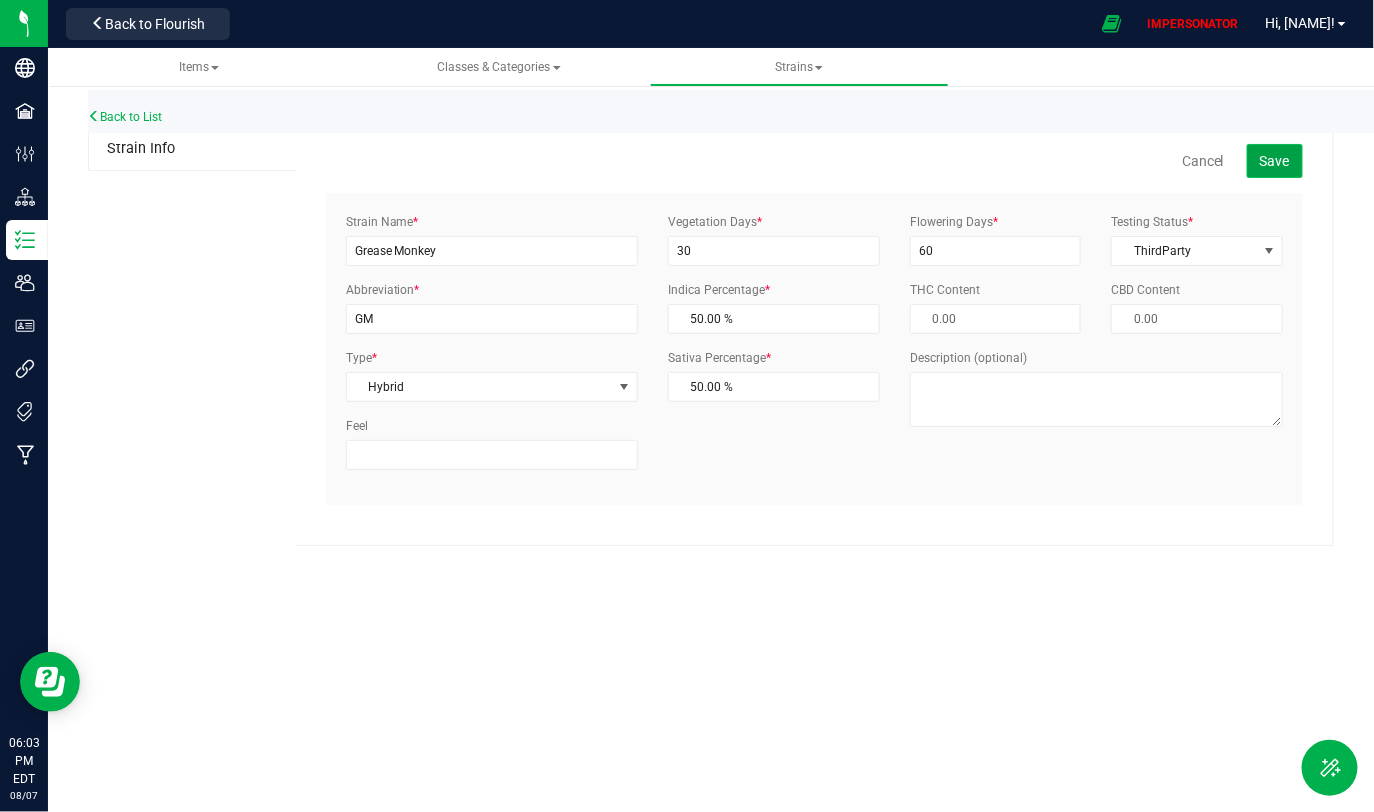 click on "Save" at bounding box center (1275, 161) 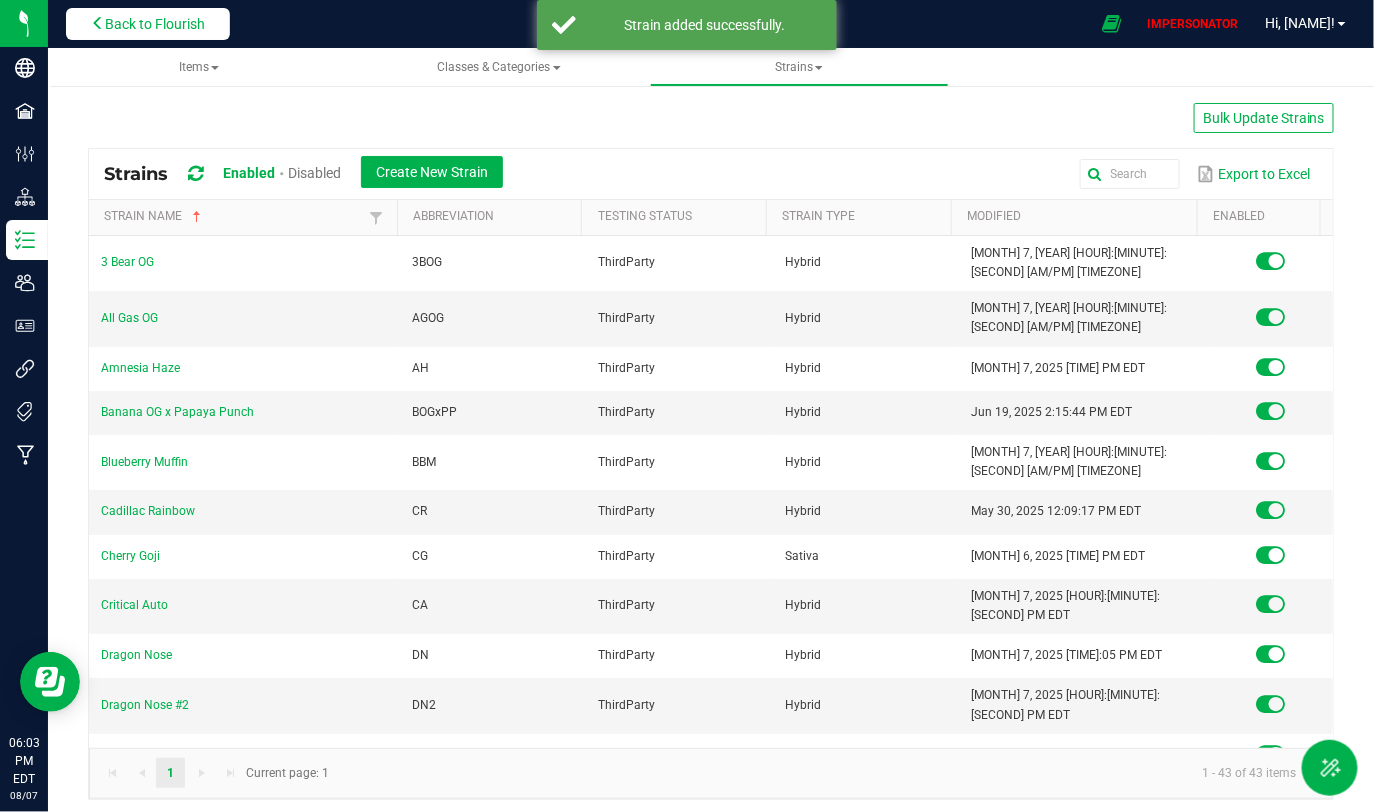 click on "Back to Flourish" at bounding box center (155, 24) 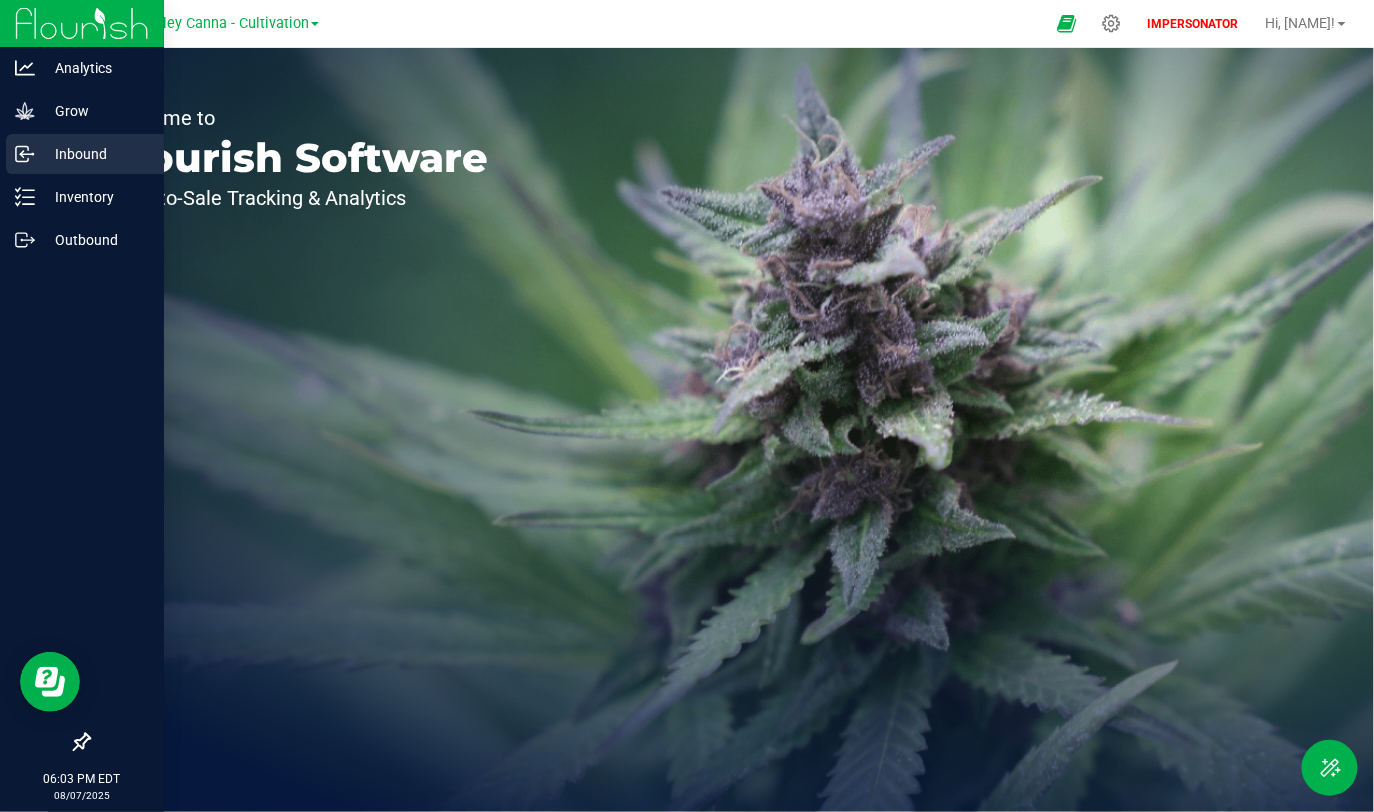 click on "Inbound" at bounding box center [95, 154] 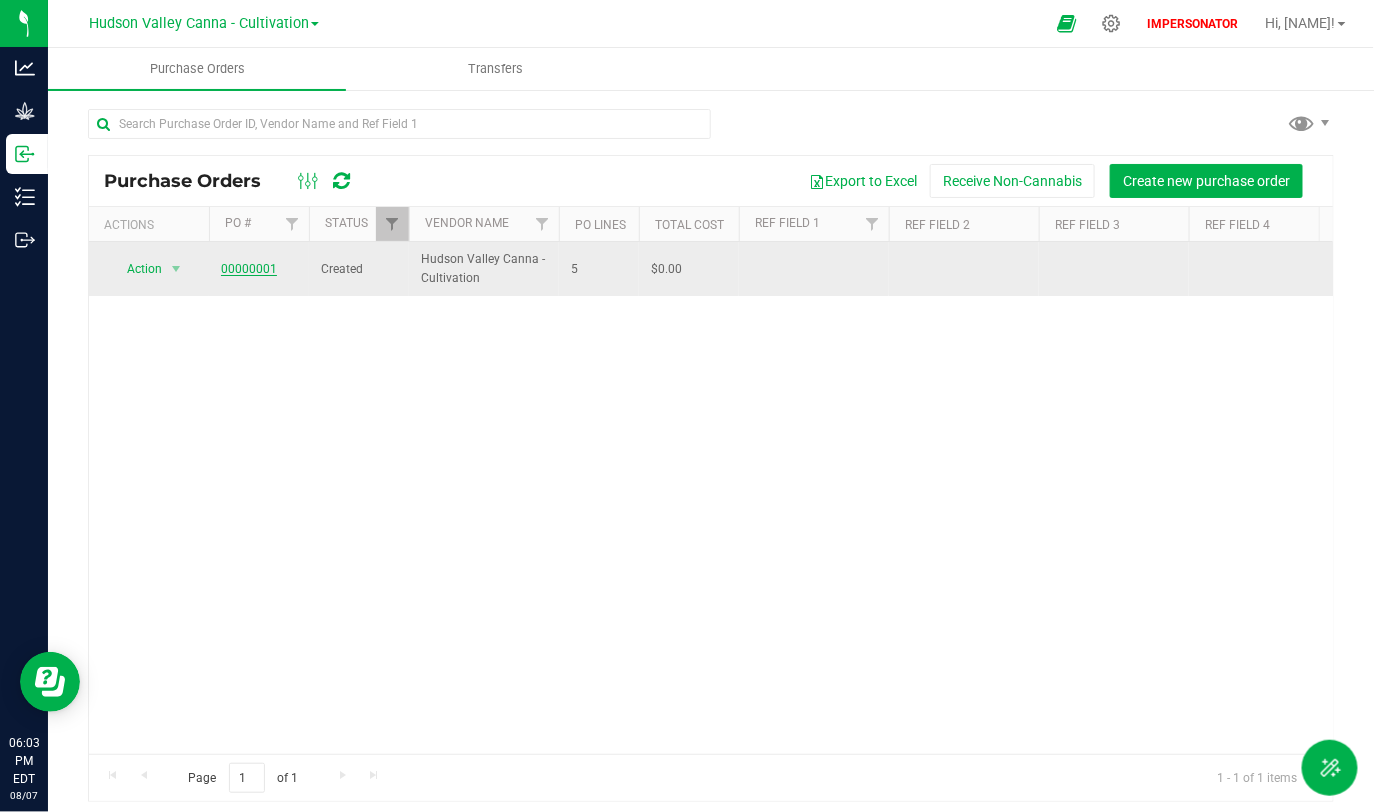 click on "00000001" at bounding box center (249, 269) 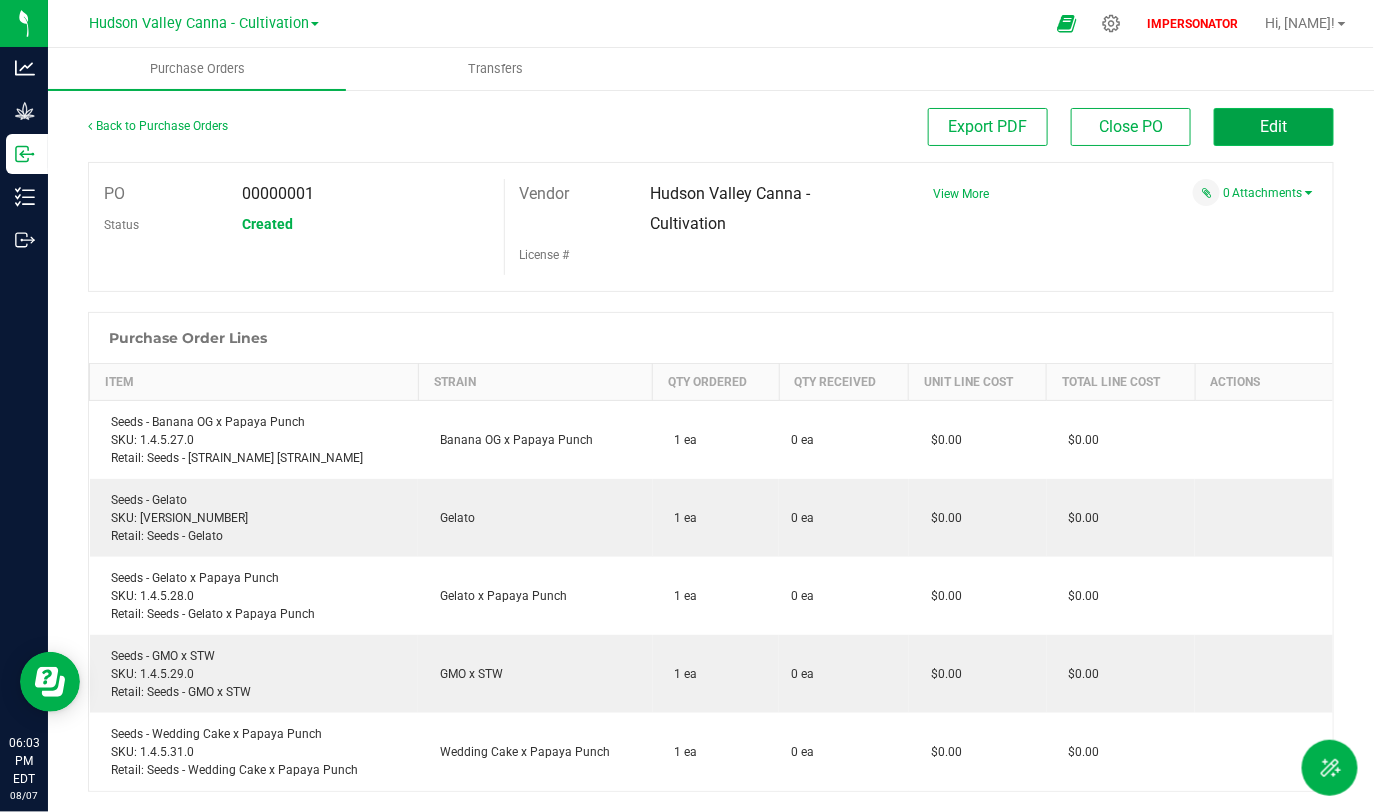 click on "Edit" at bounding box center [1274, 126] 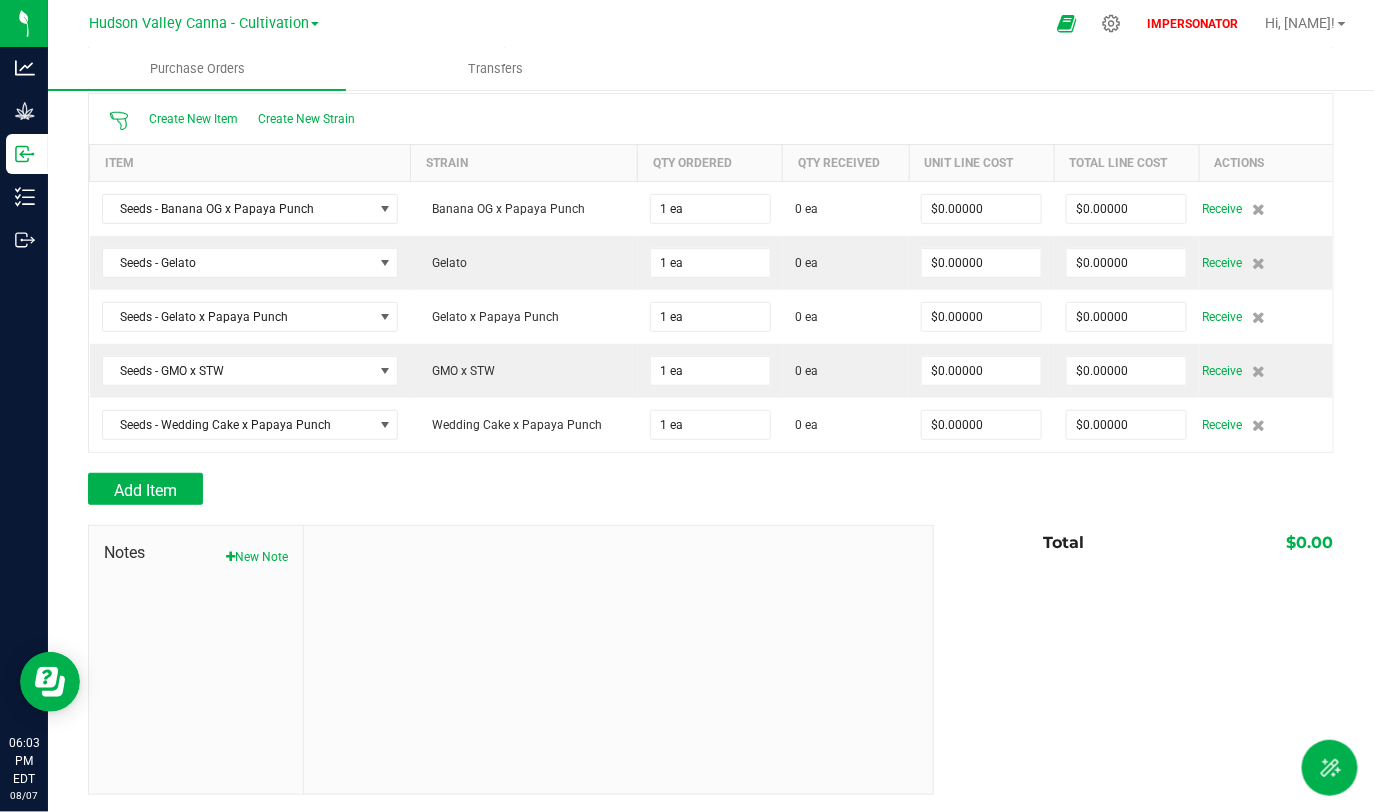 scroll, scrollTop: 0, scrollLeft: 0, axis: both 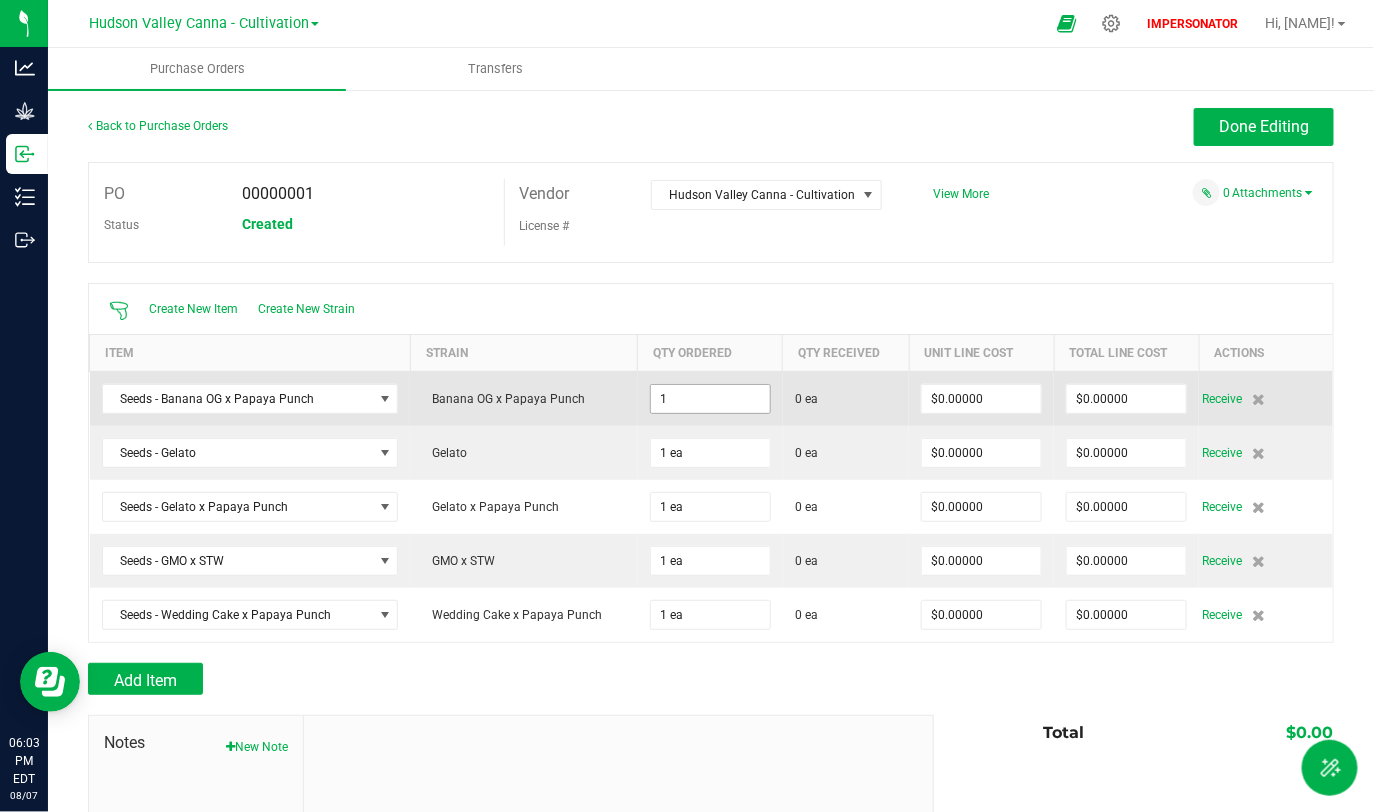 click on "1" at bounding box center (710, 399) 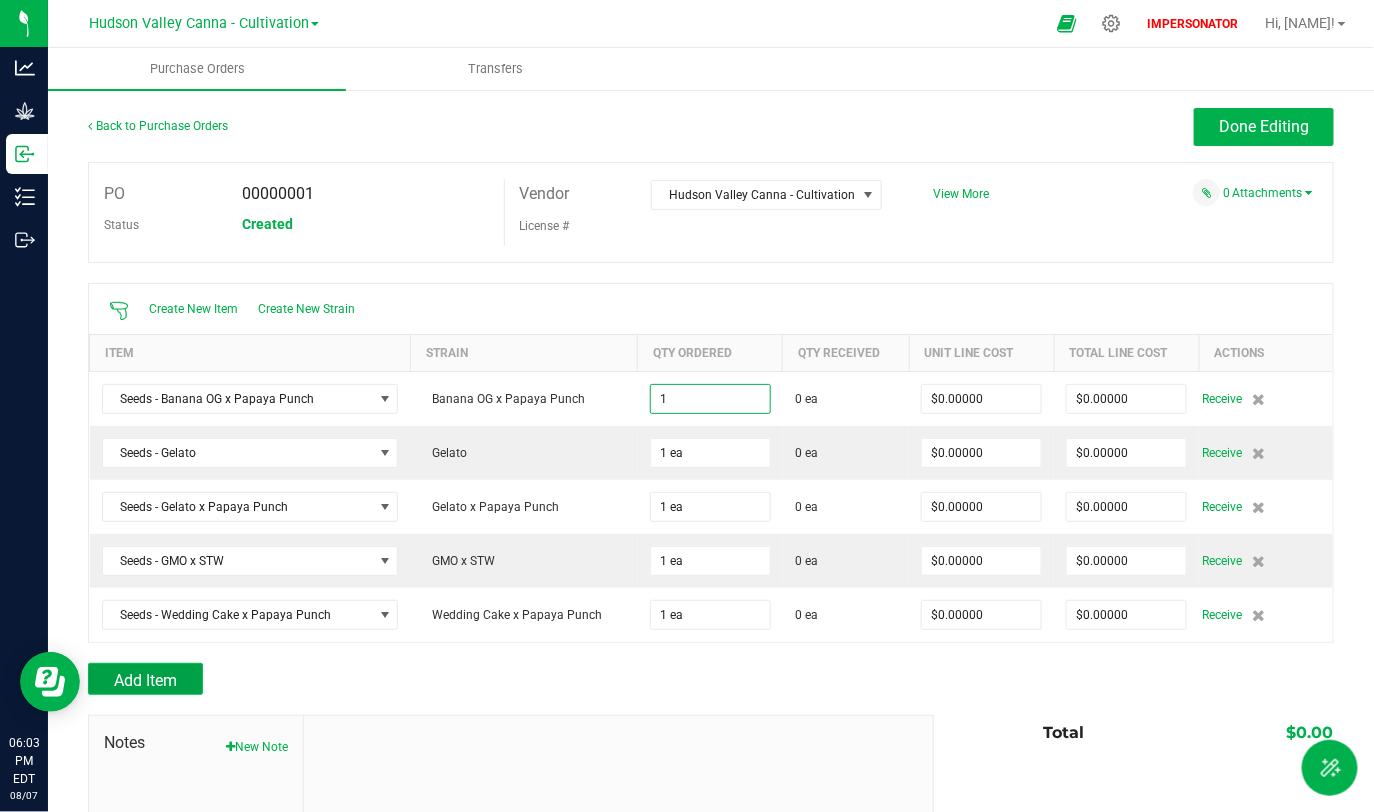 type on "1 ea" 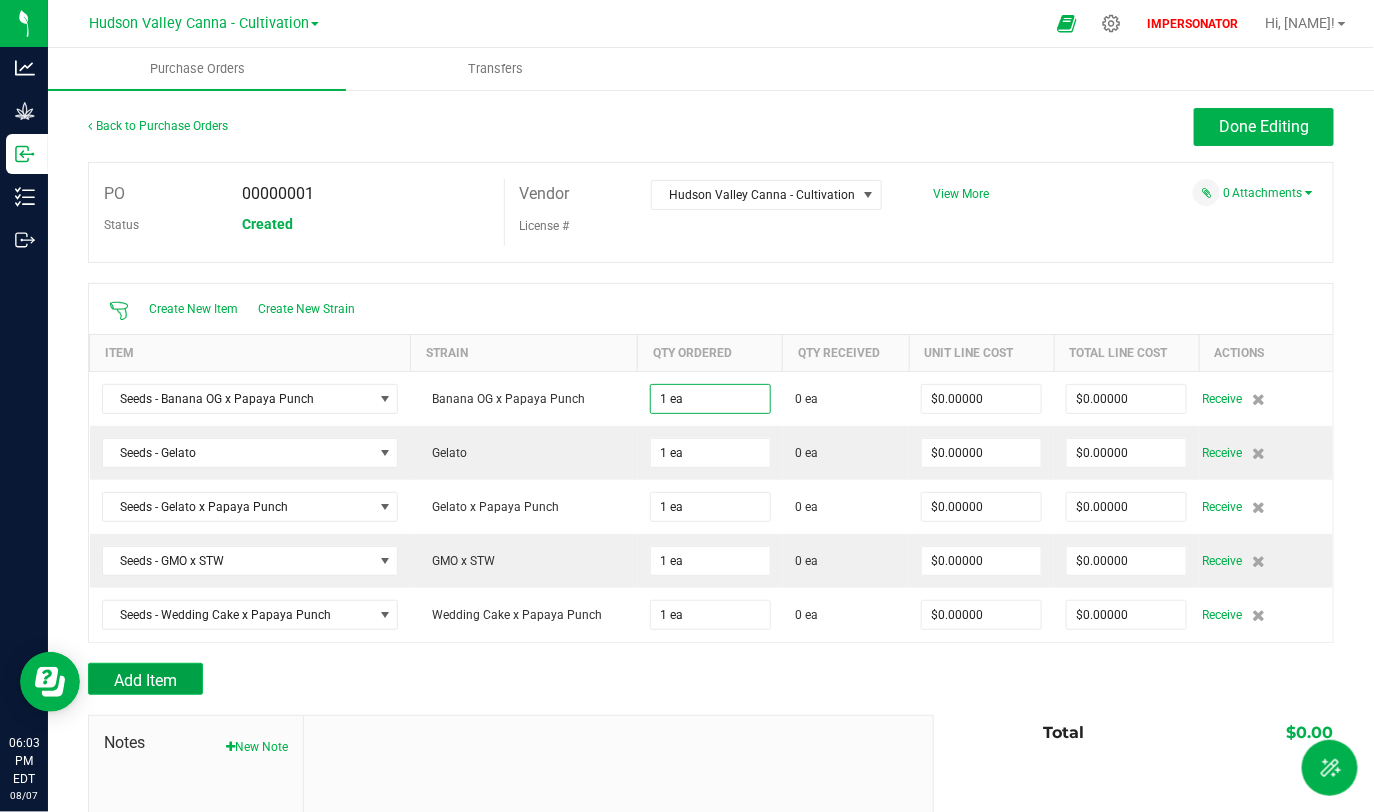 click on "Add Item" at bounding box center [145, 680] 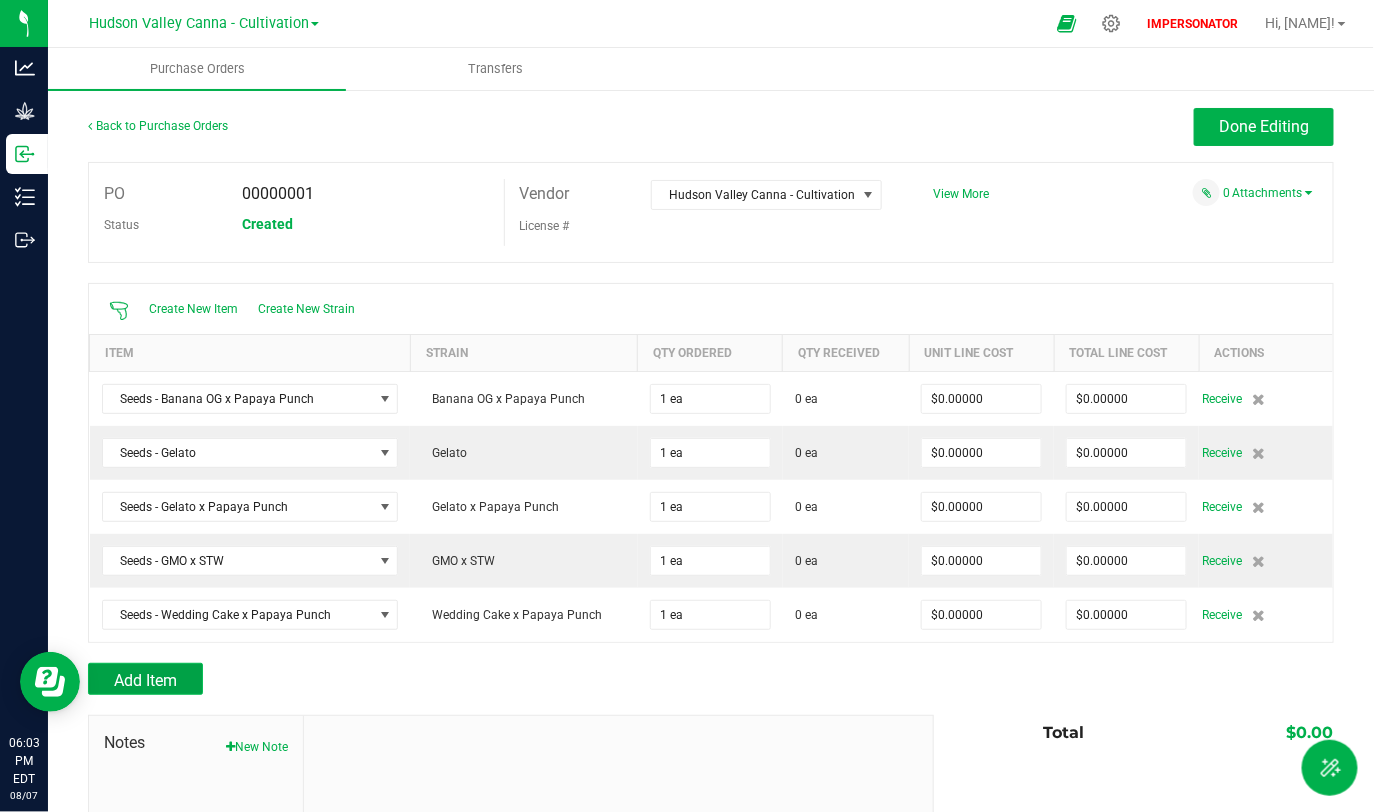 click on "Add Item" at bounding box center [145, 679] 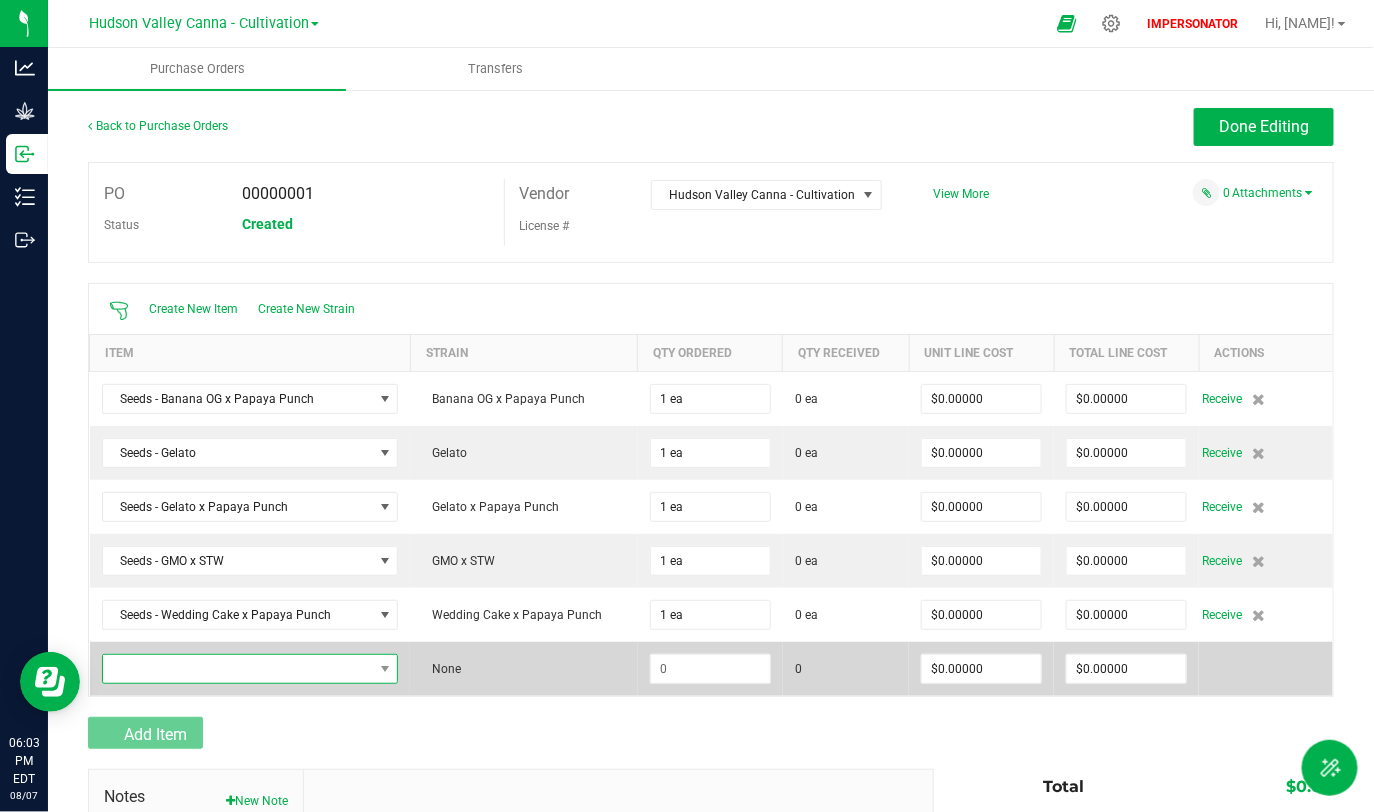 click at bounding box center (238, 669) 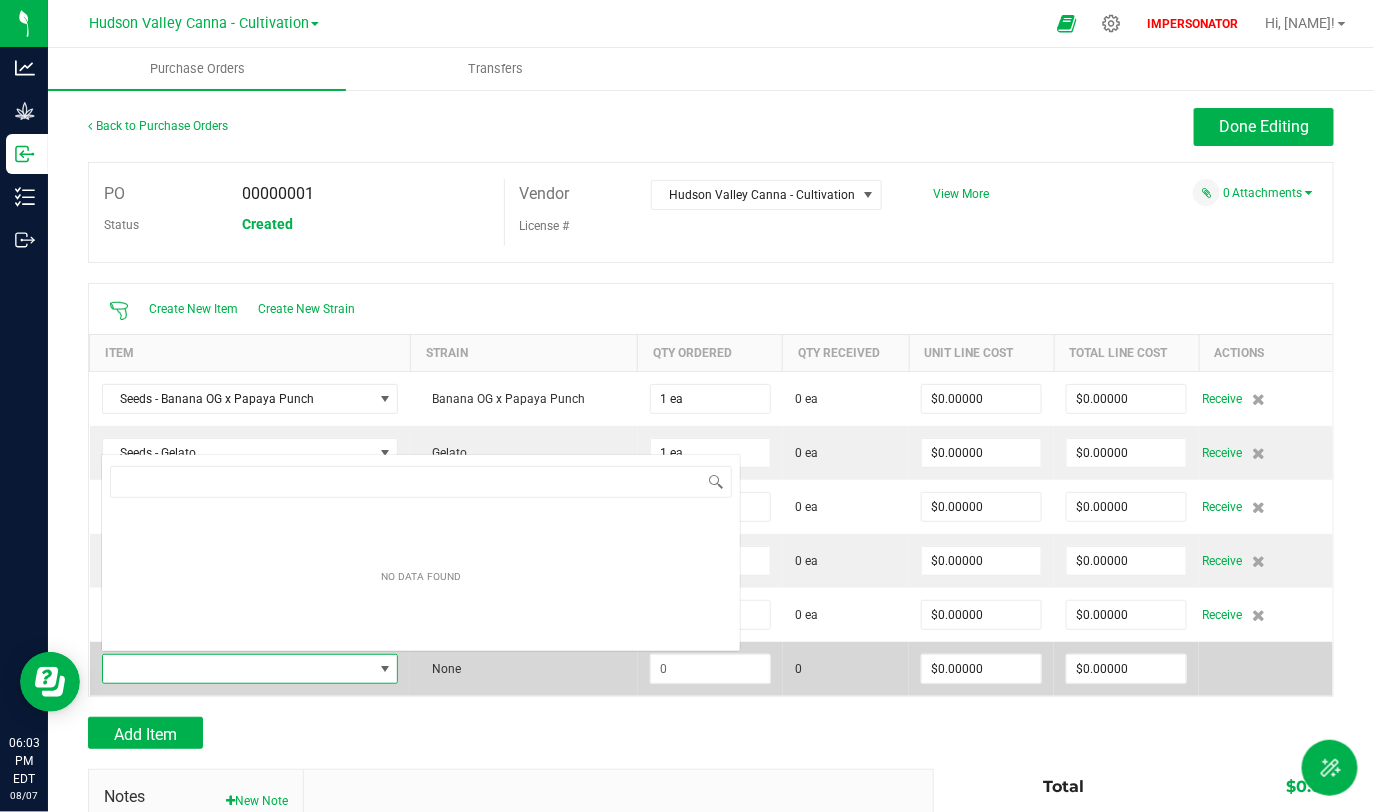 scroll, scrollTop: 0, scrollLeft: 0, axis: both 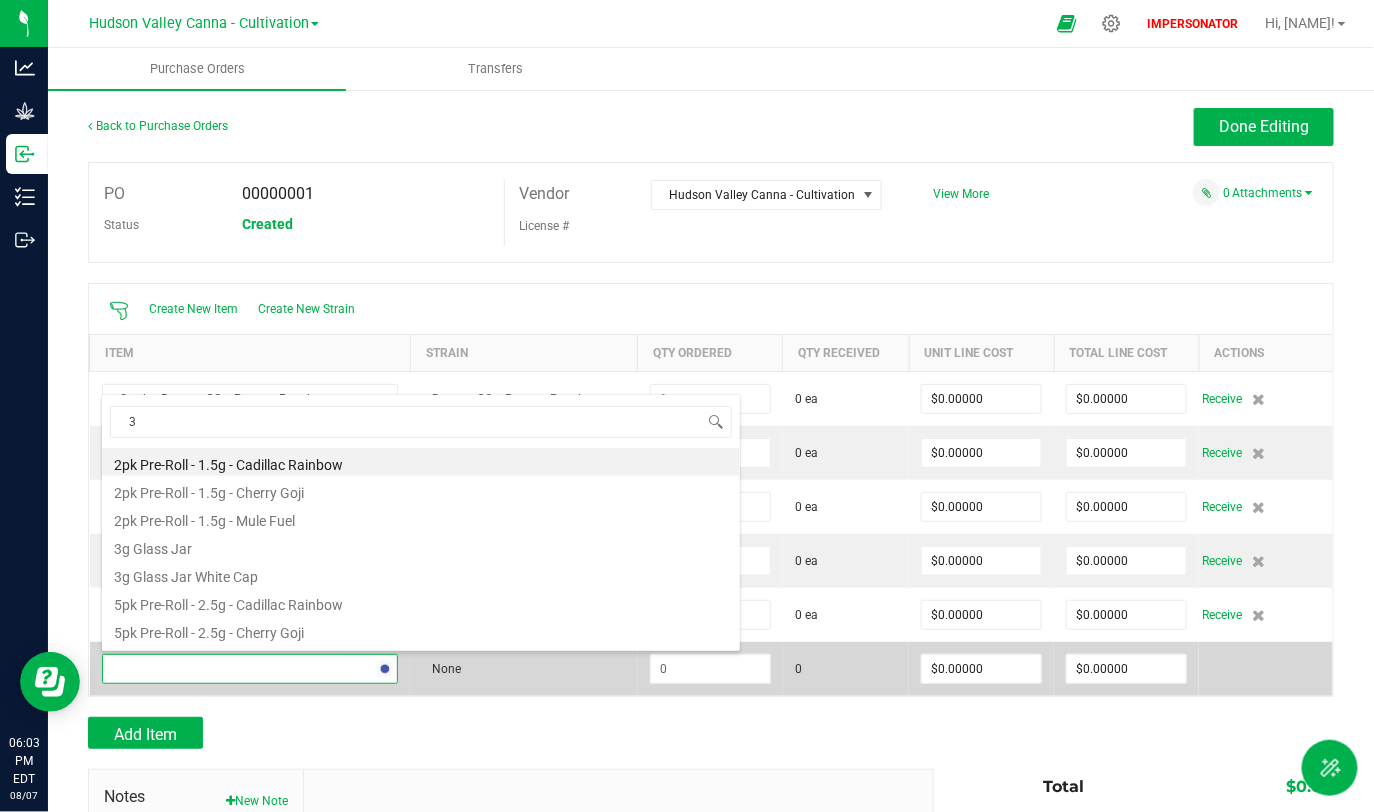 type on "3" 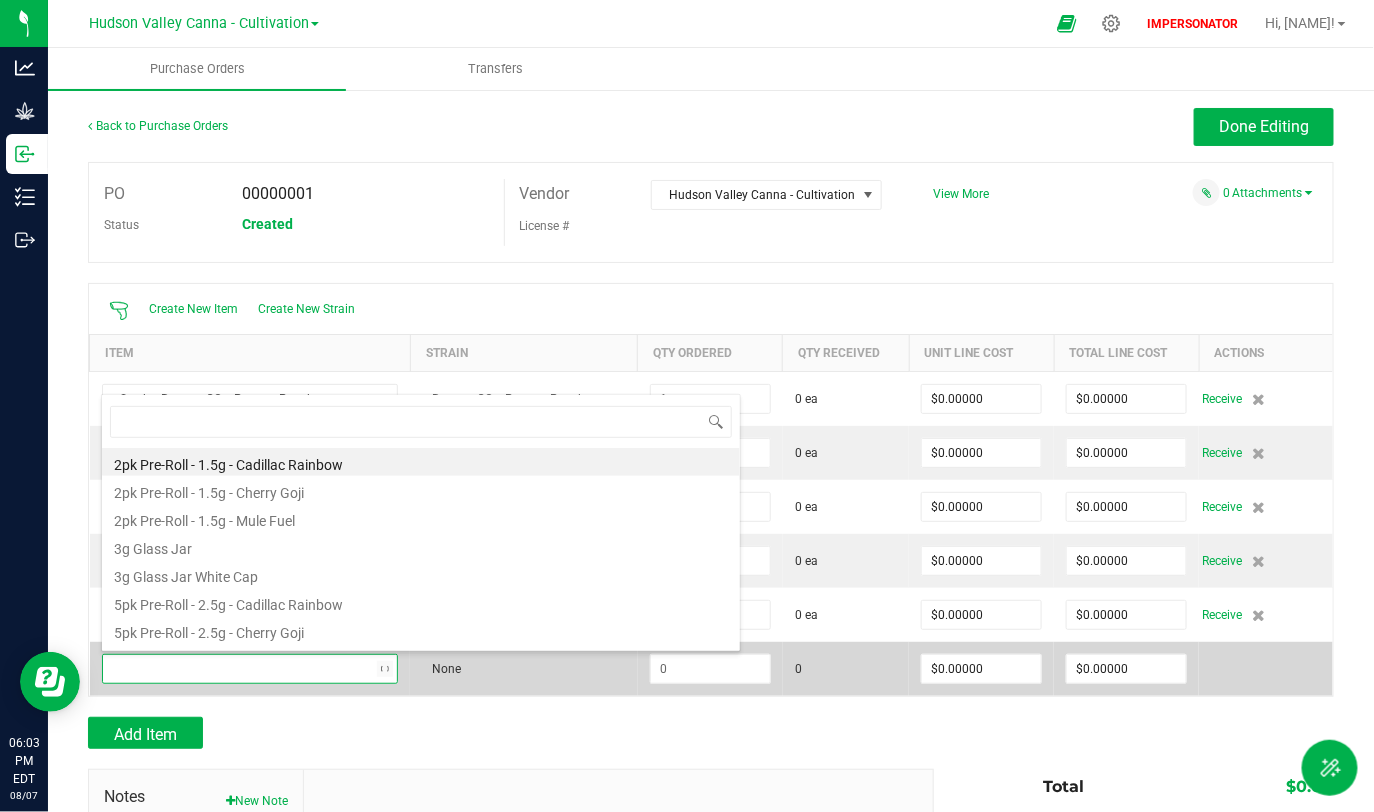 scroll, scrollTop: 0, scrollLeft: 0, axis: both 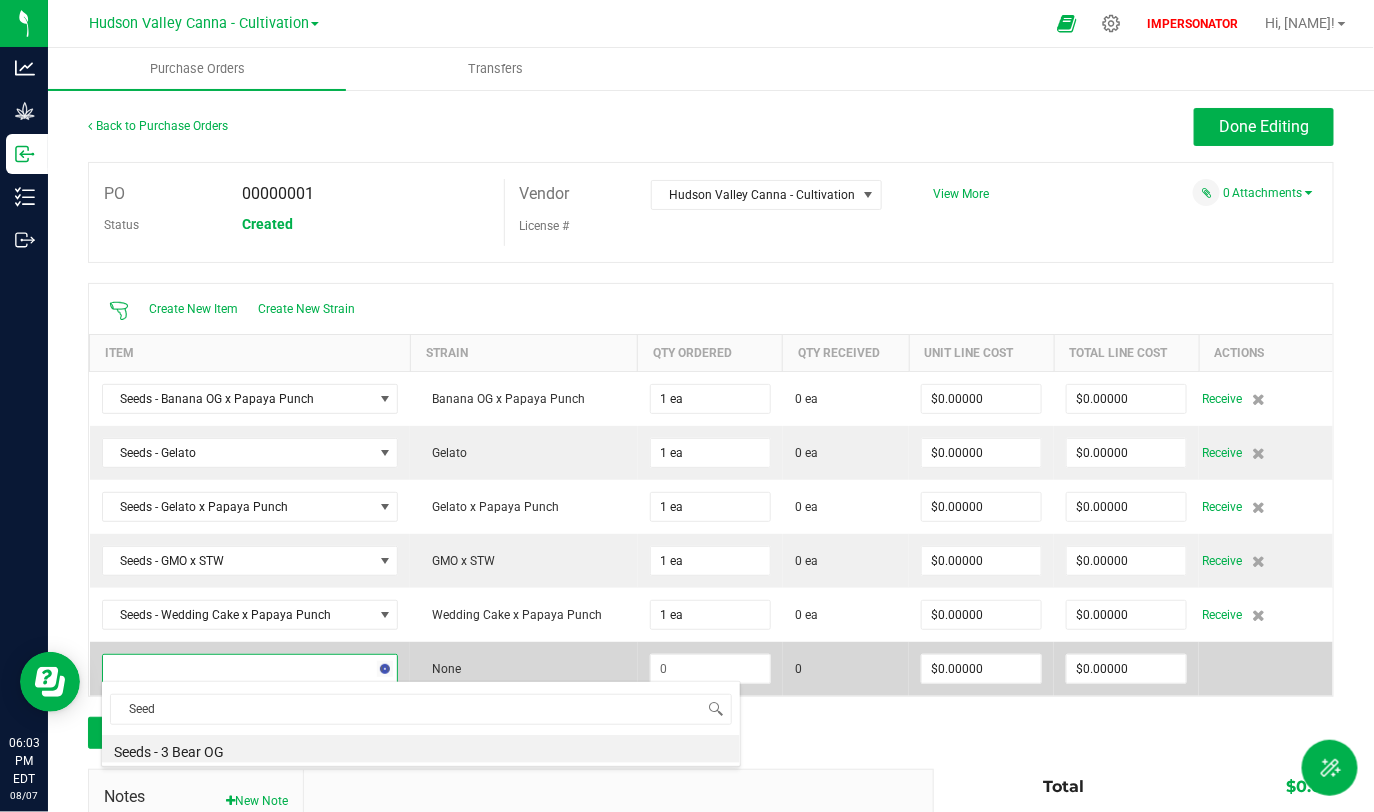 type on "Seeds" 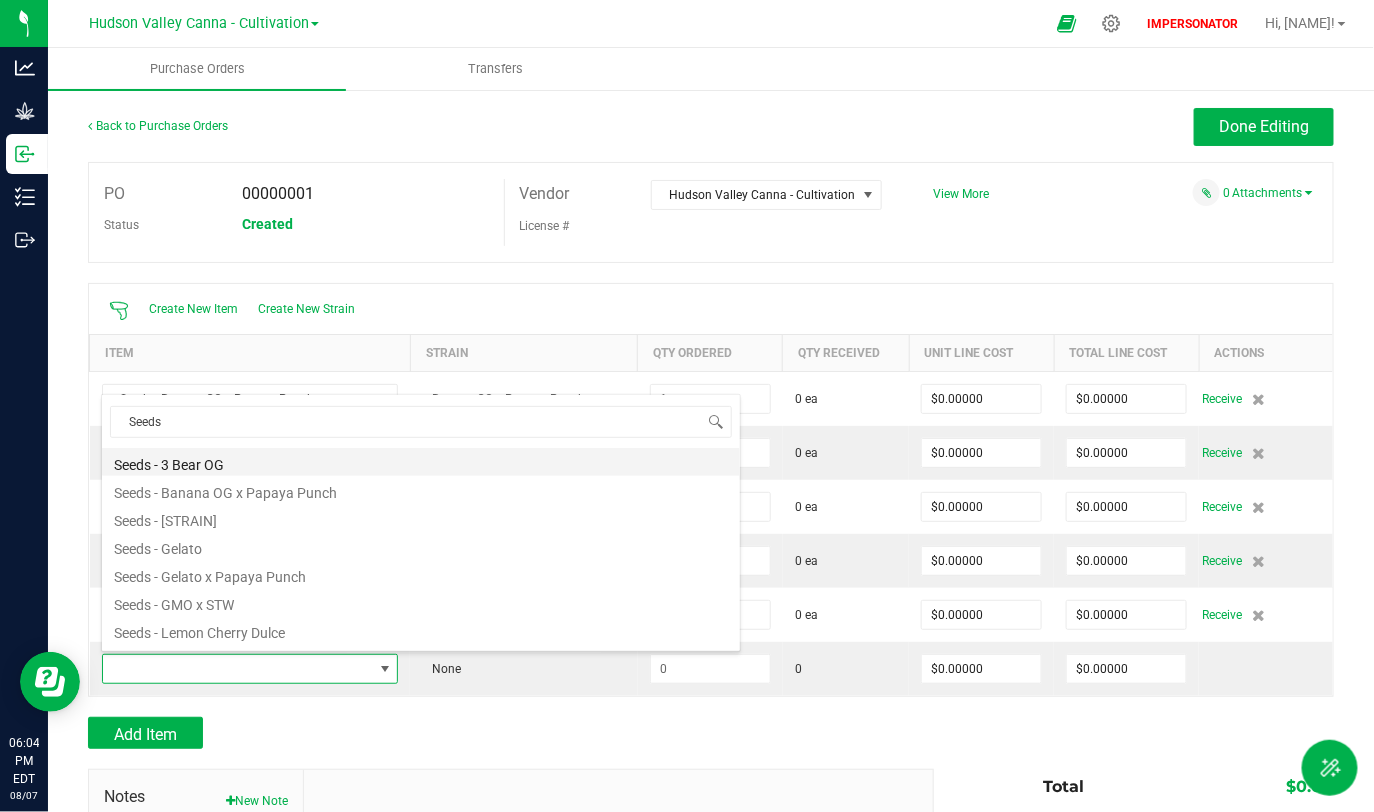 click on "Seeds - 3 Bear OG" at bounding box center [421, 462] 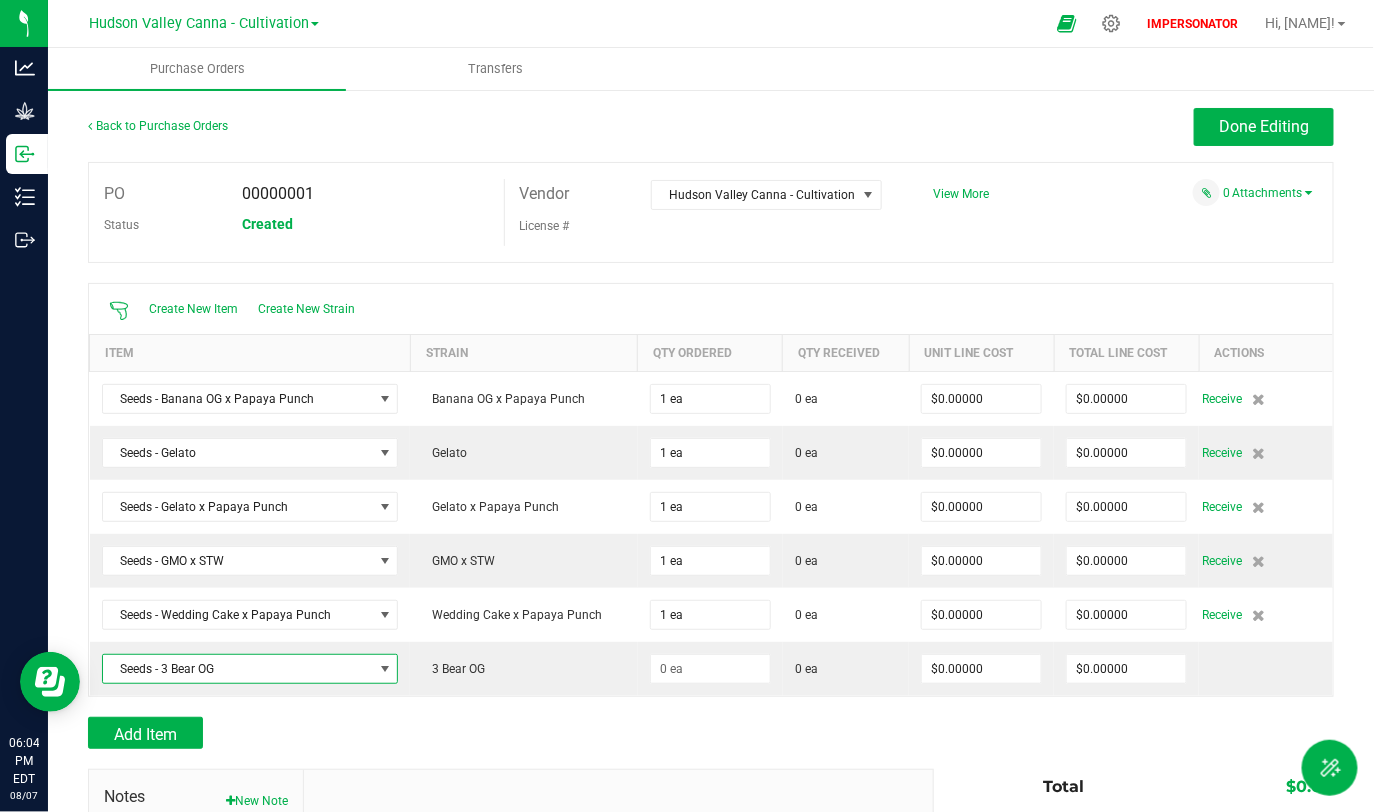 scroll, scrollTop: 244, scrollLeft: 0, axis: vertical 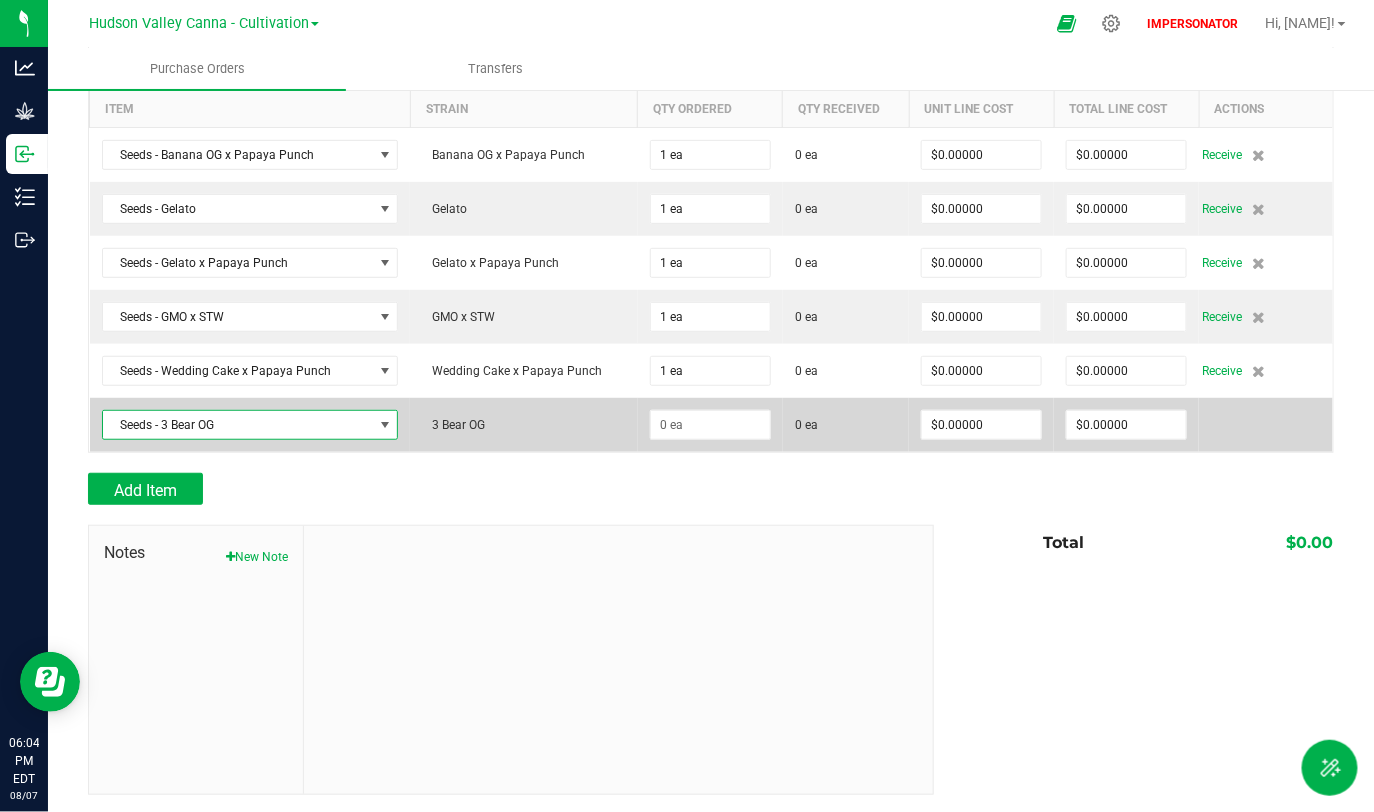 click on "3 Bear OG" at bounding box center (524, 425) 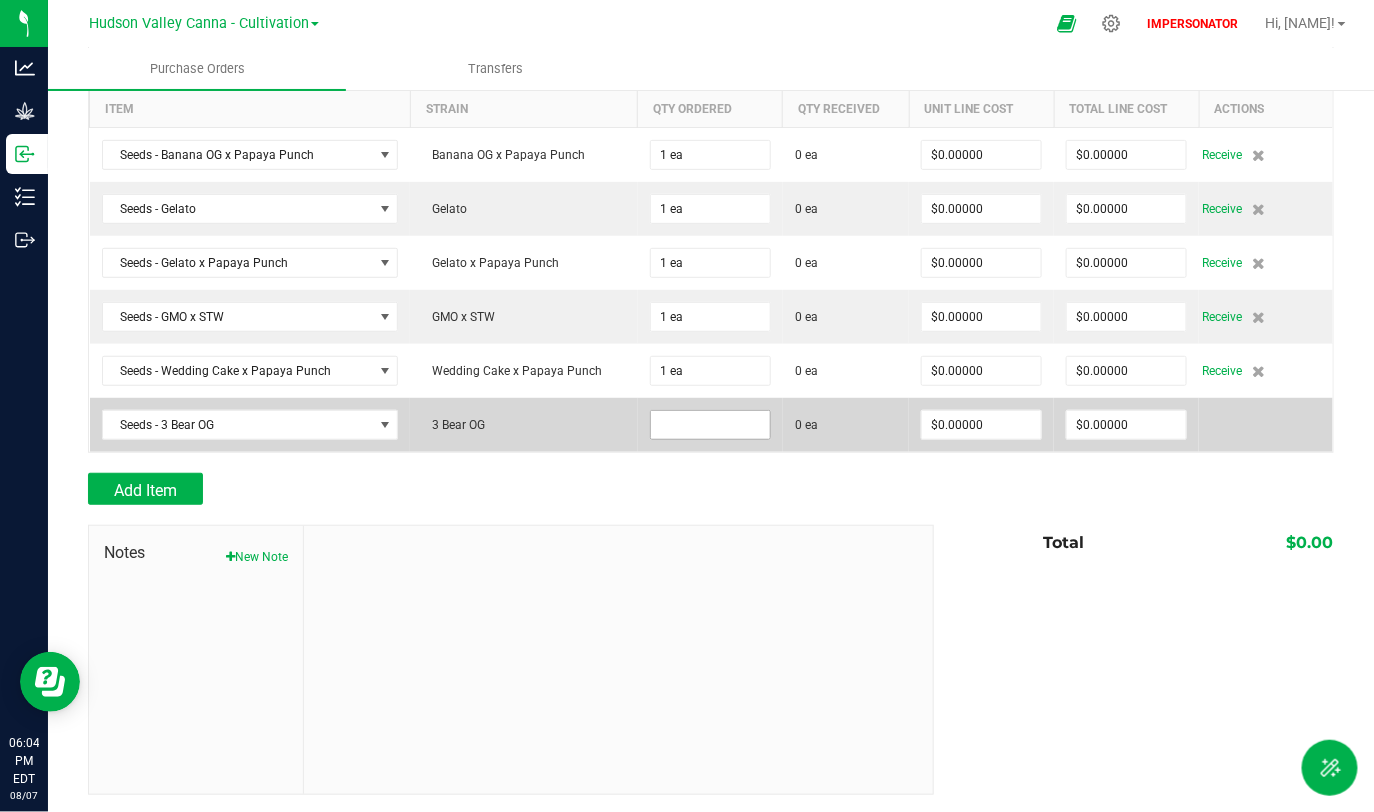 click at bounding box center [710, 425] 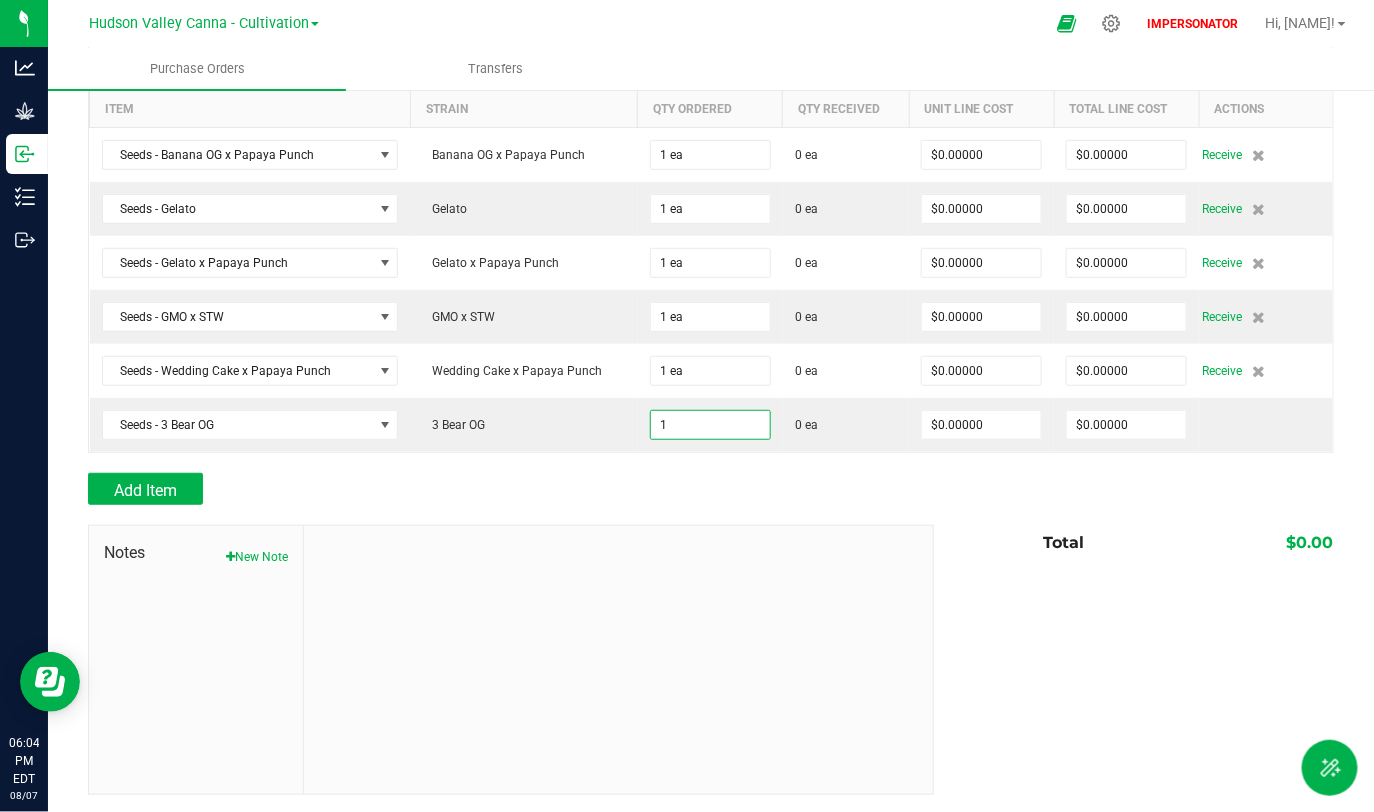 type on "1 ea" 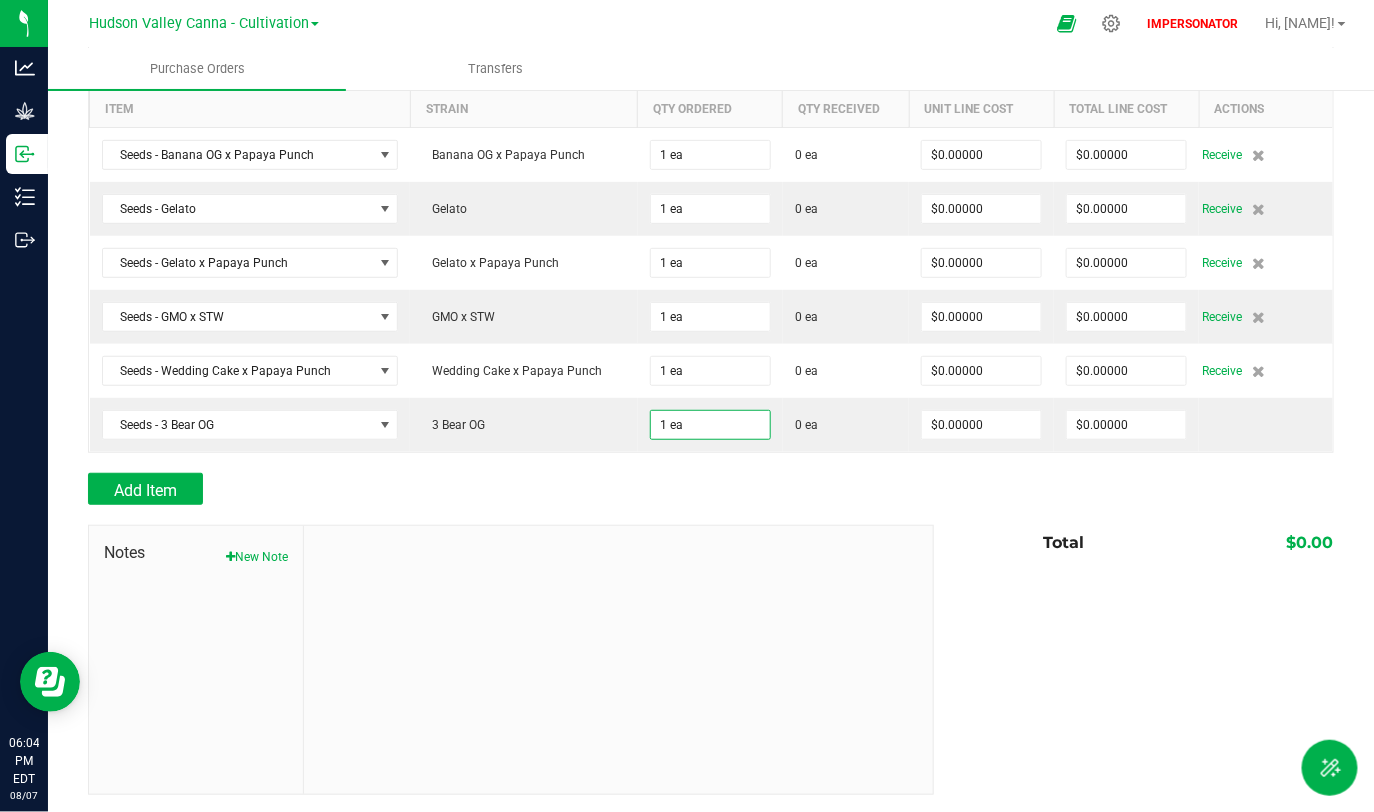 click on "Add Item" at bounding box center [503, 489] 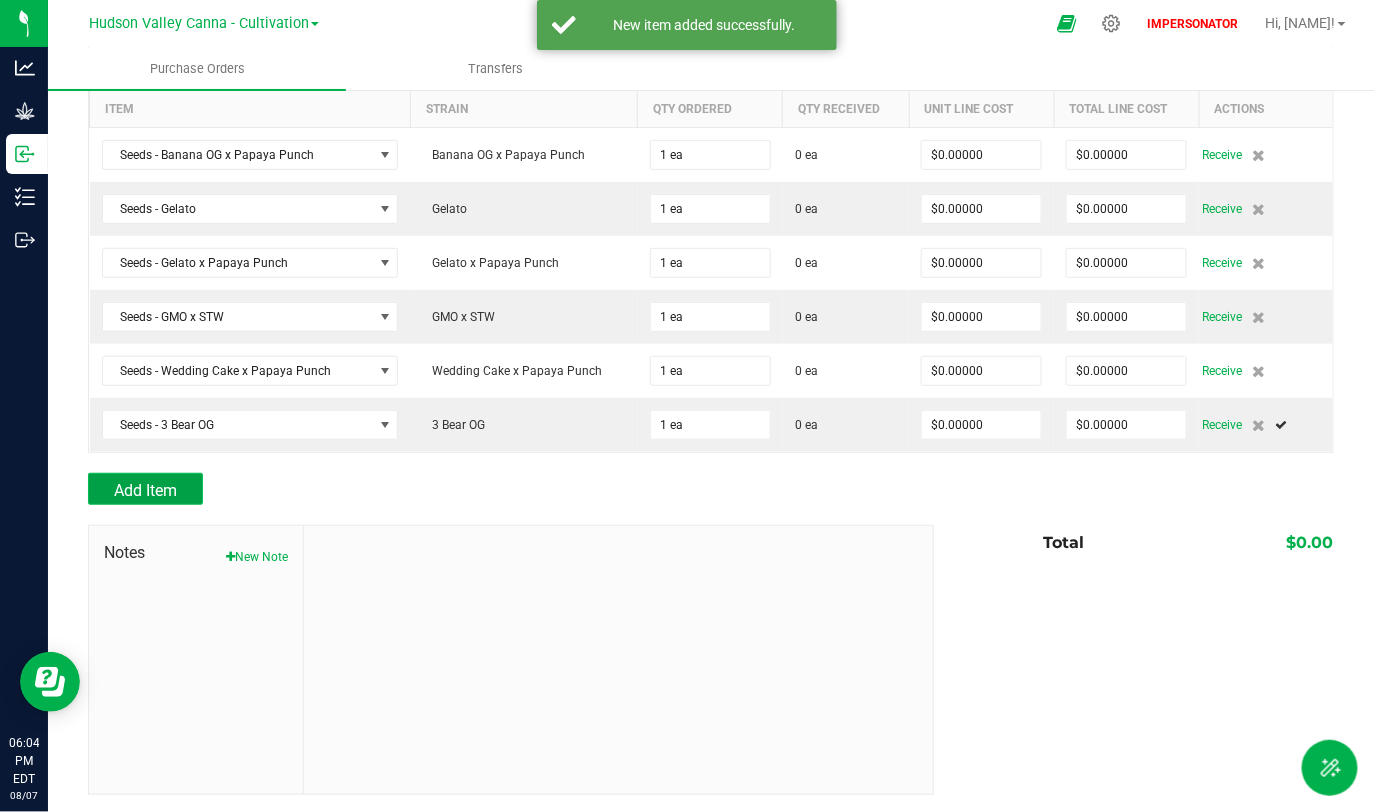 click on "Add Item" at bounding box center (145, 490) 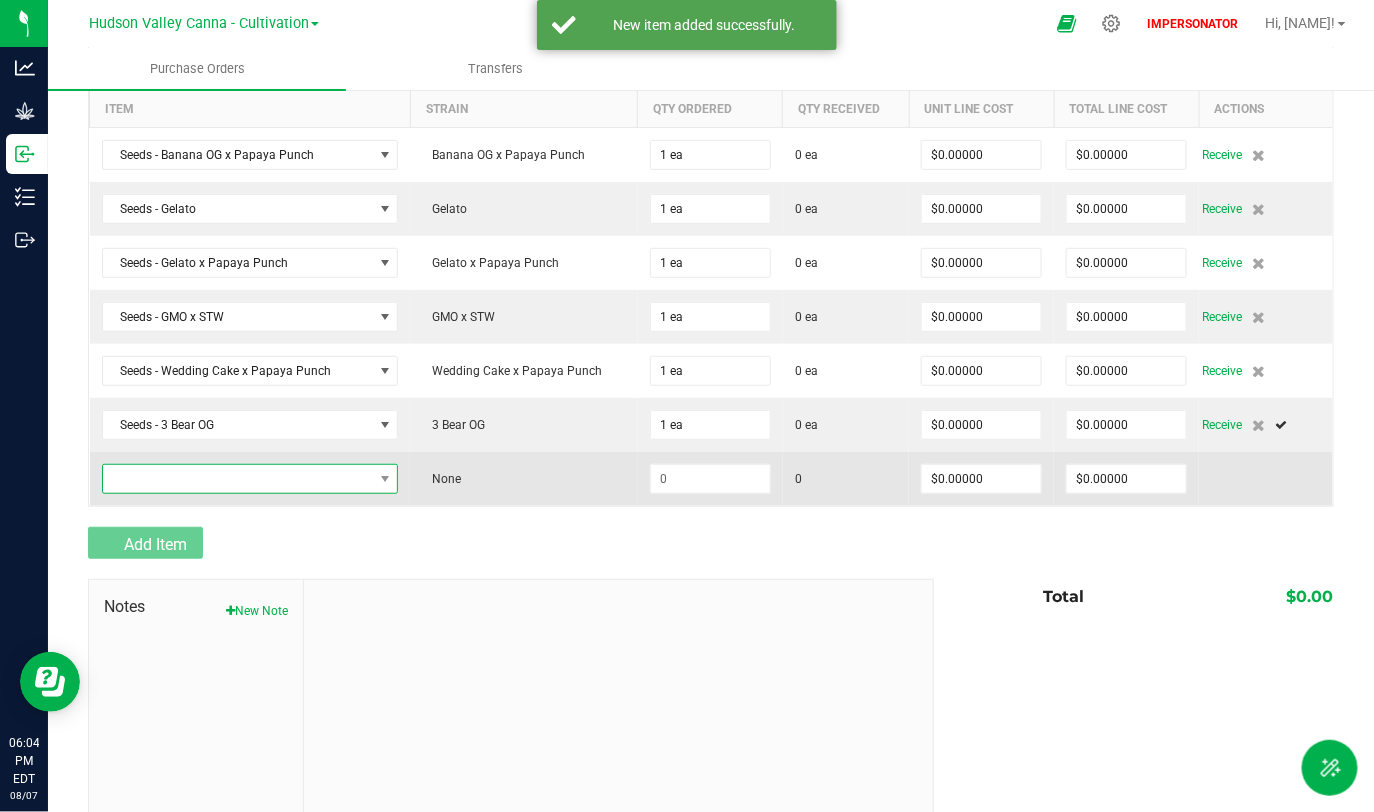 click at bounding box center (238, 479) 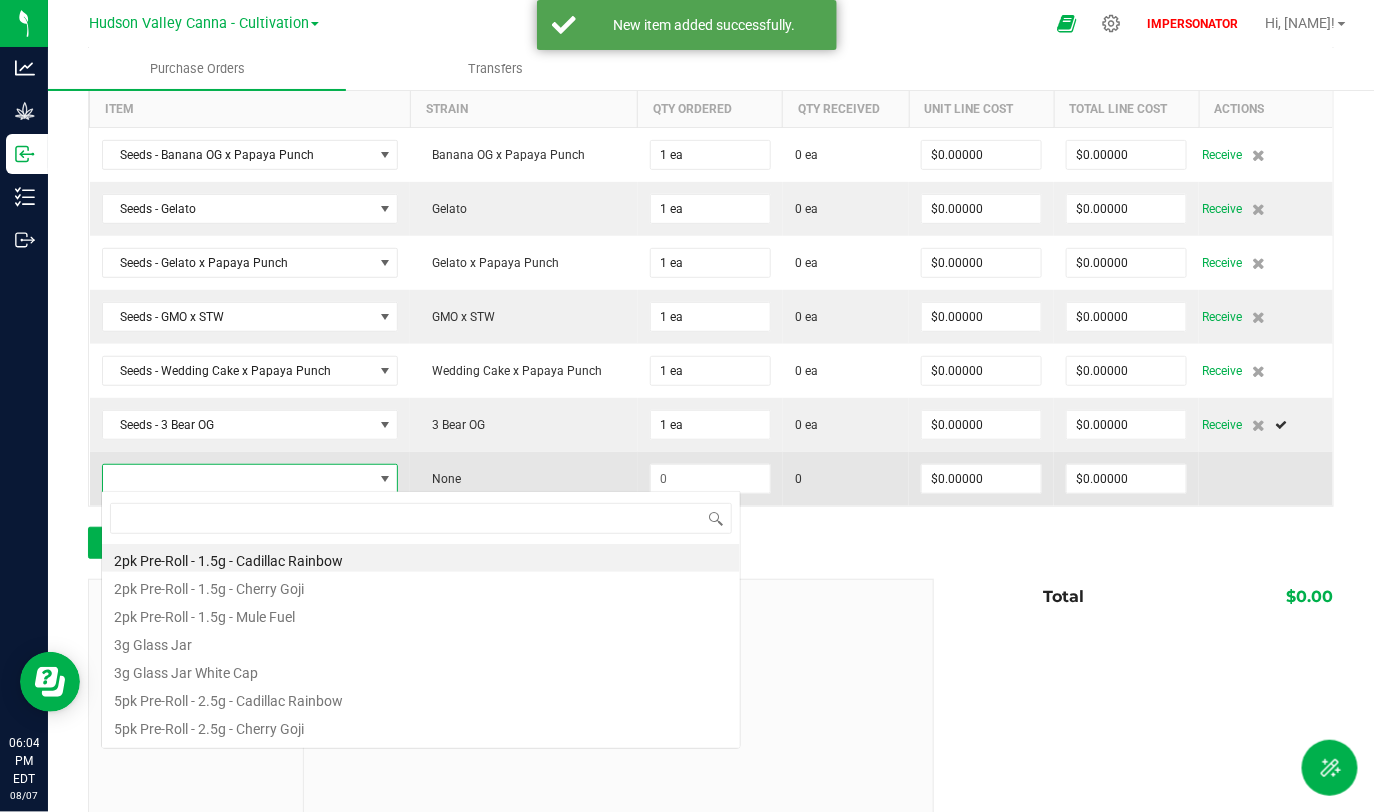 scroll, scrollTop: 99970, scrollLeft: 99708, axis: both 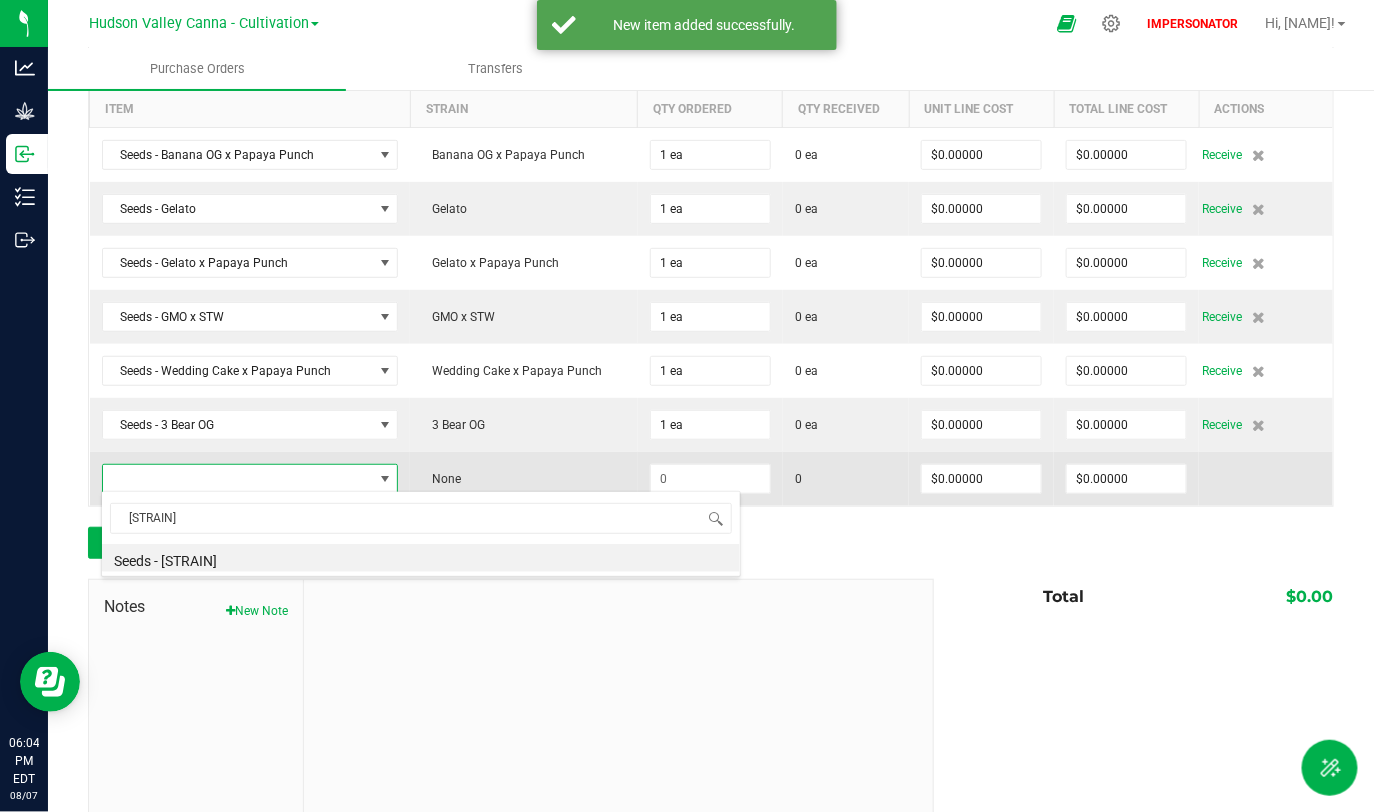 type on "critical" 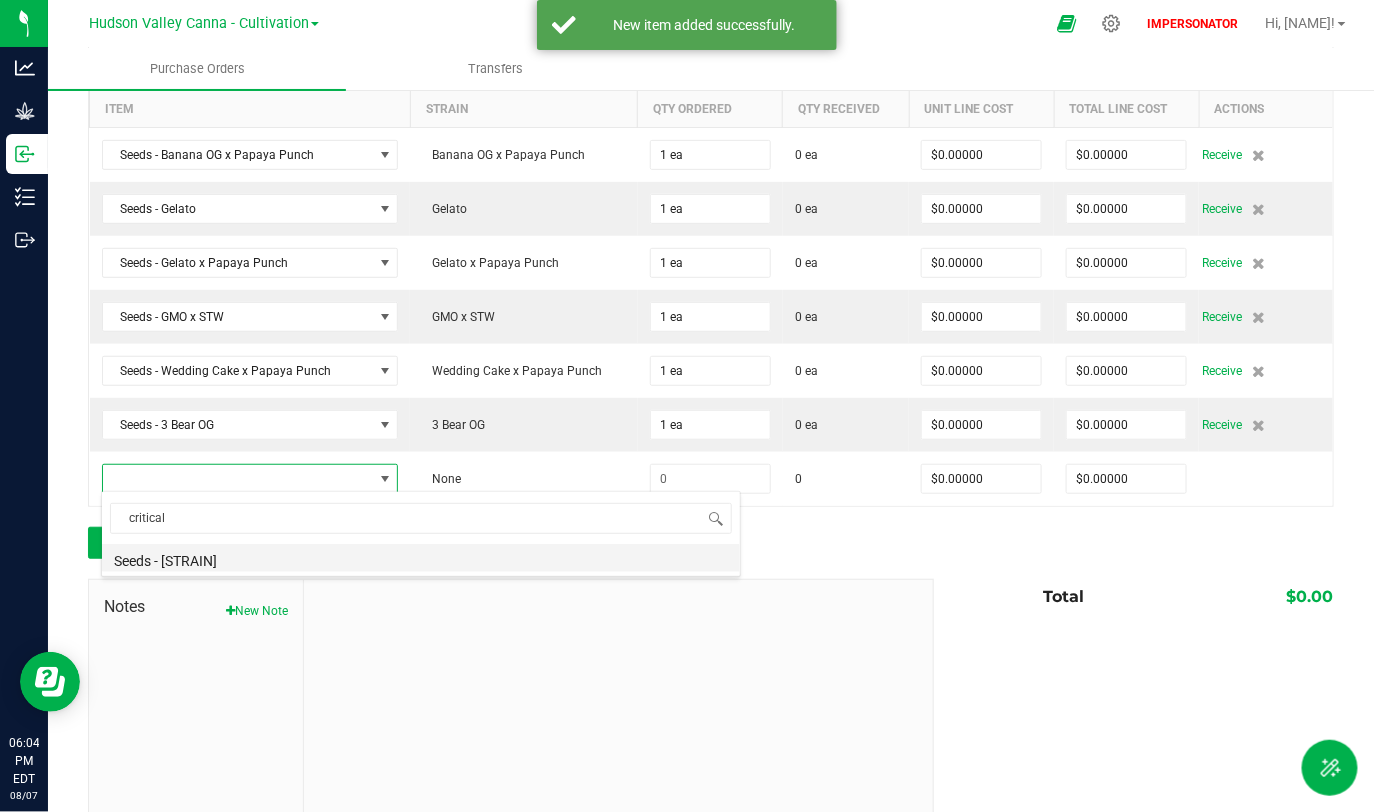 click on "Seeds - [STRAIN]" at bounding box center (421, 558) 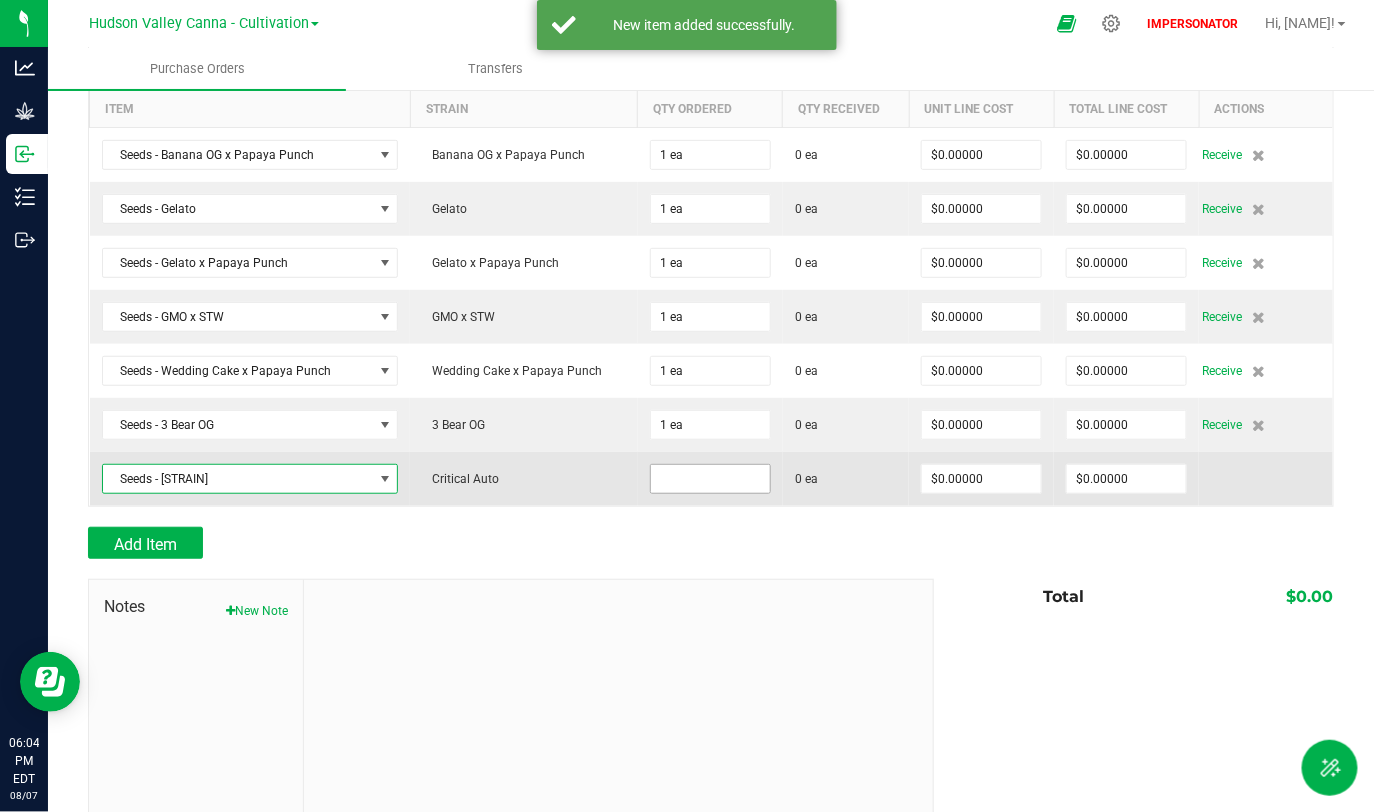 click at bounding box center (710, 479) 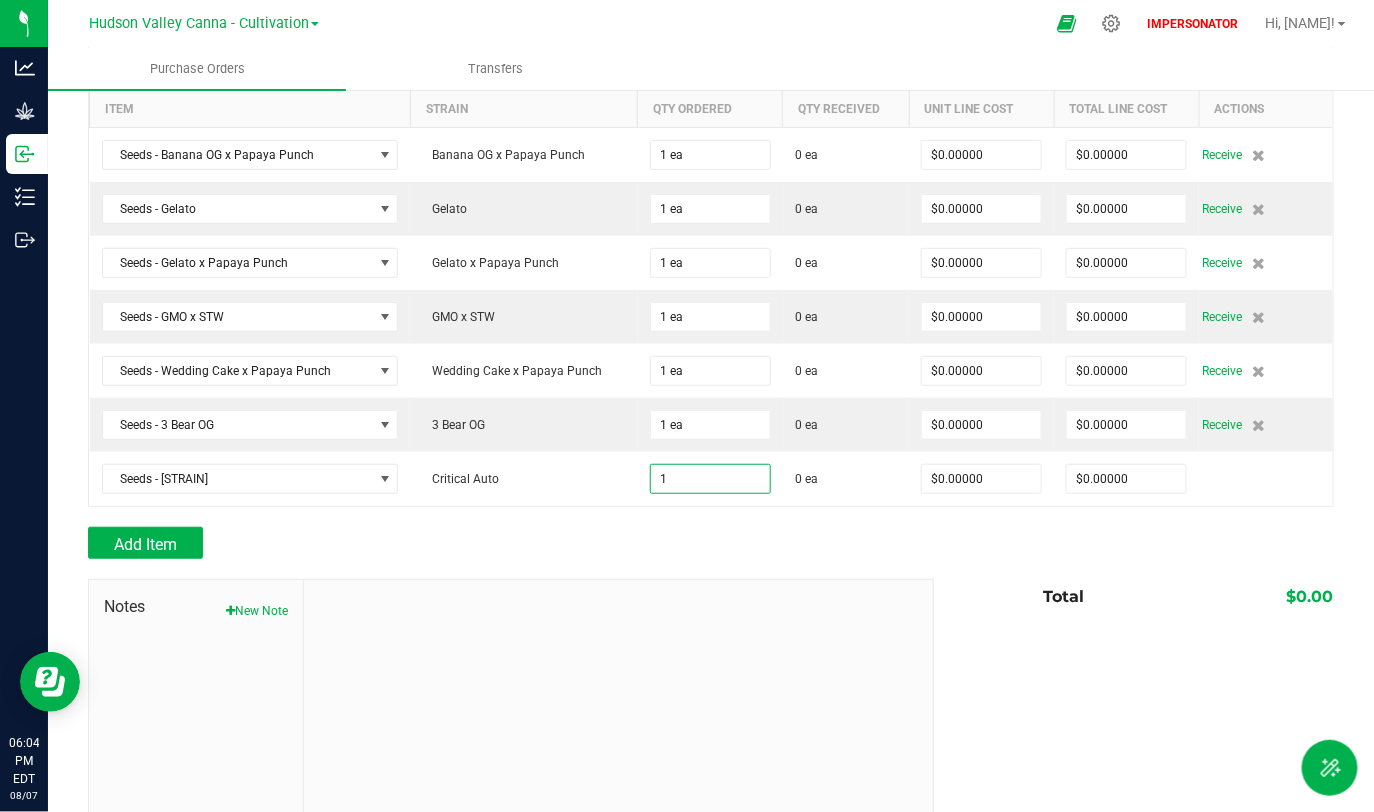 type on "1 ea" 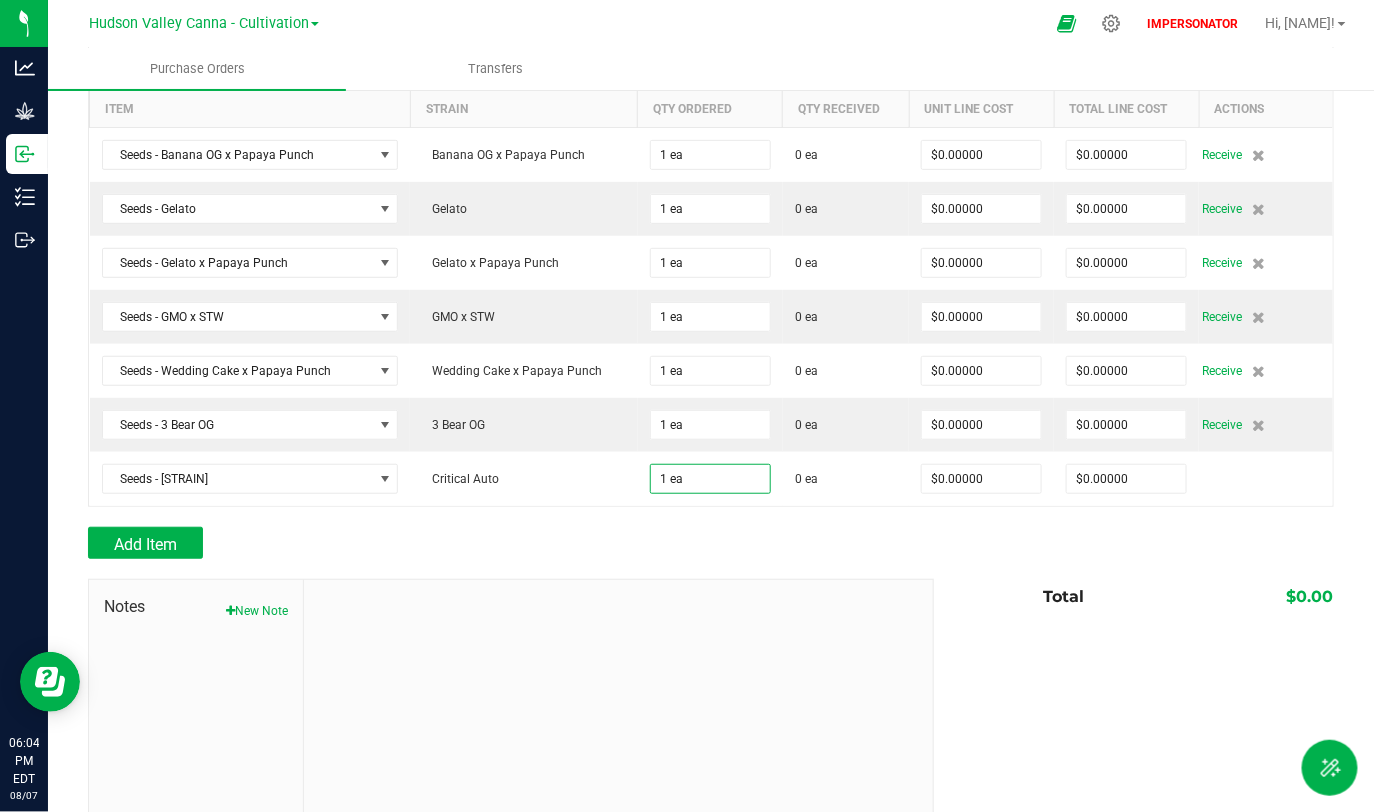 click on "Add Item" at bounding box center (503, 543) 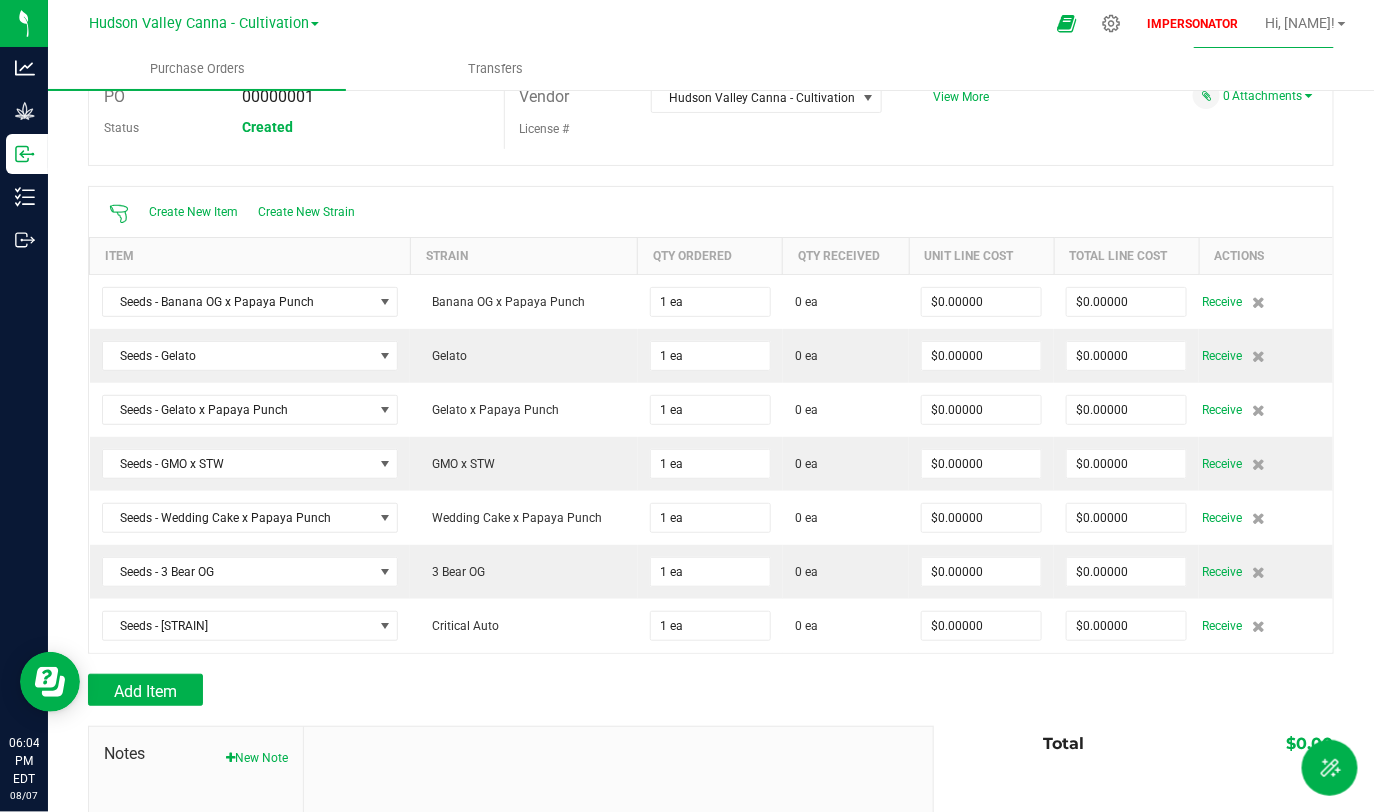 scroll, scrollTop: 87, scrollLeft: 0, axis: vertical 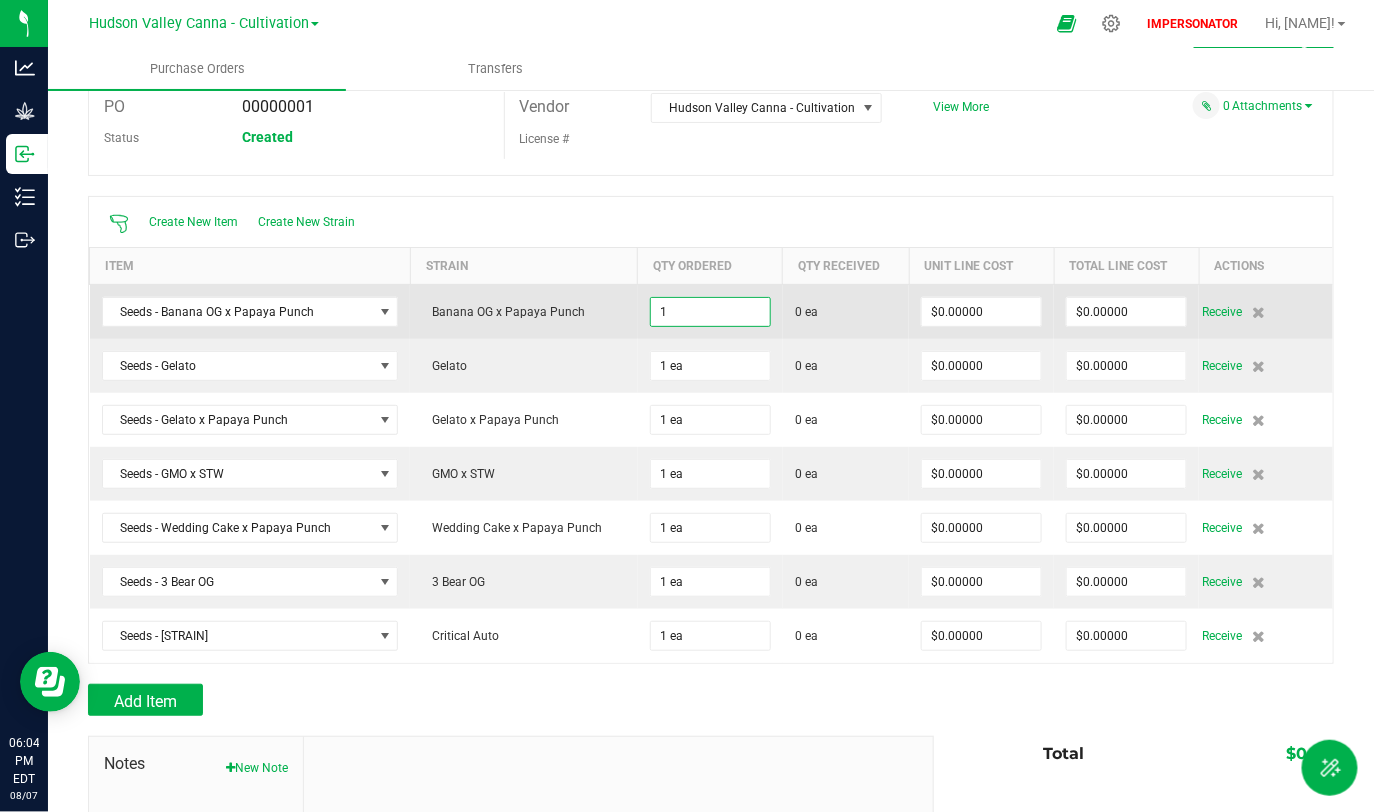 click on "1" at bounding box center (710, 312) 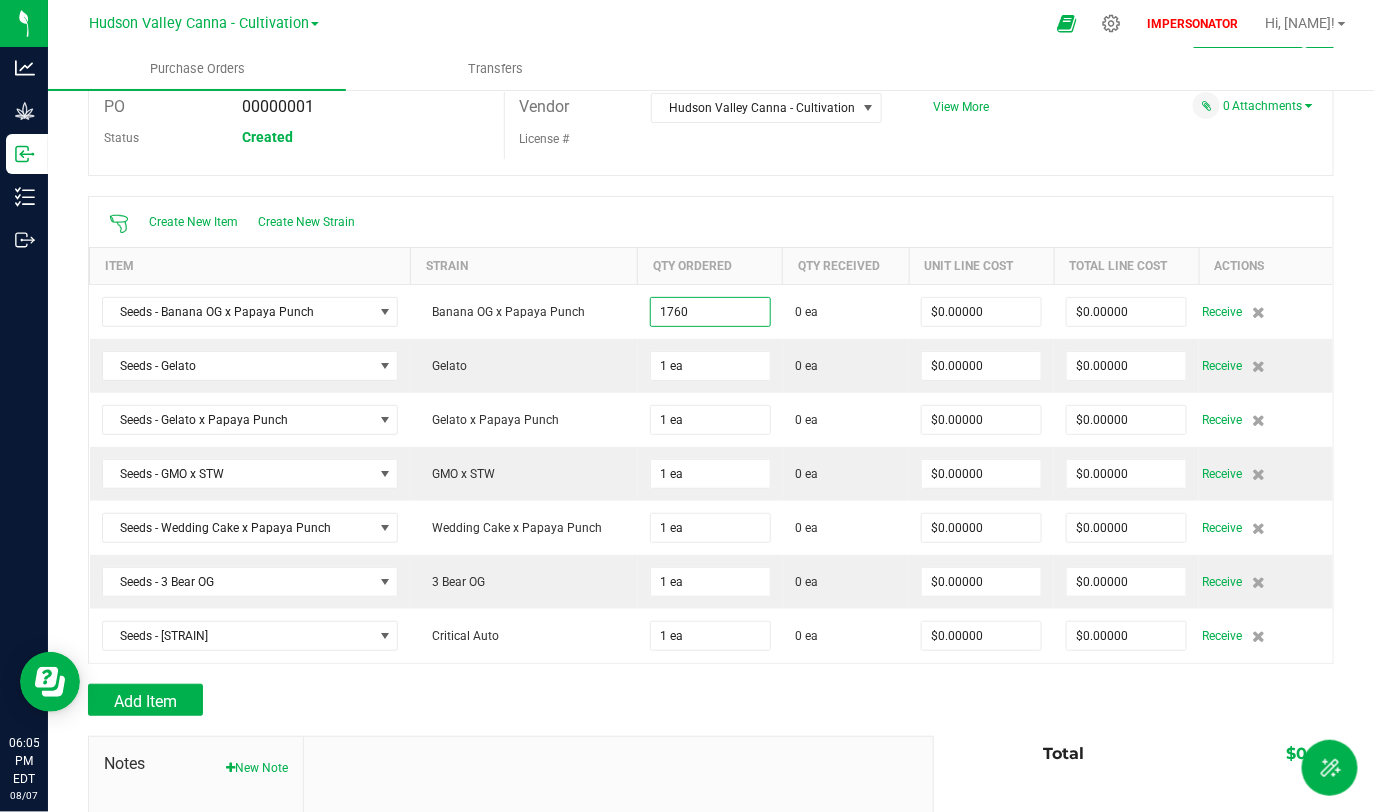 type on "1760 ea" 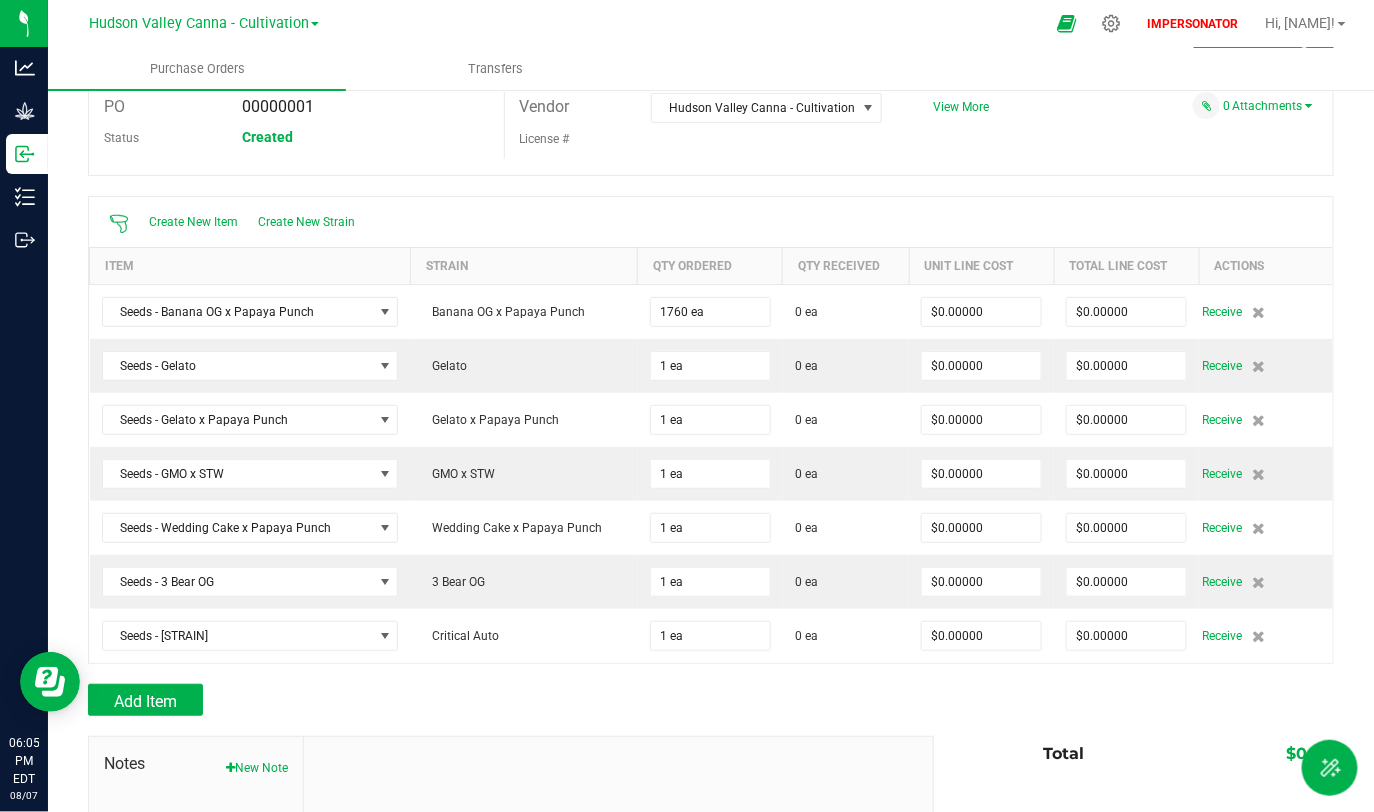 click on "Create New Item Create New Strain" at bounding box center [711, 222] 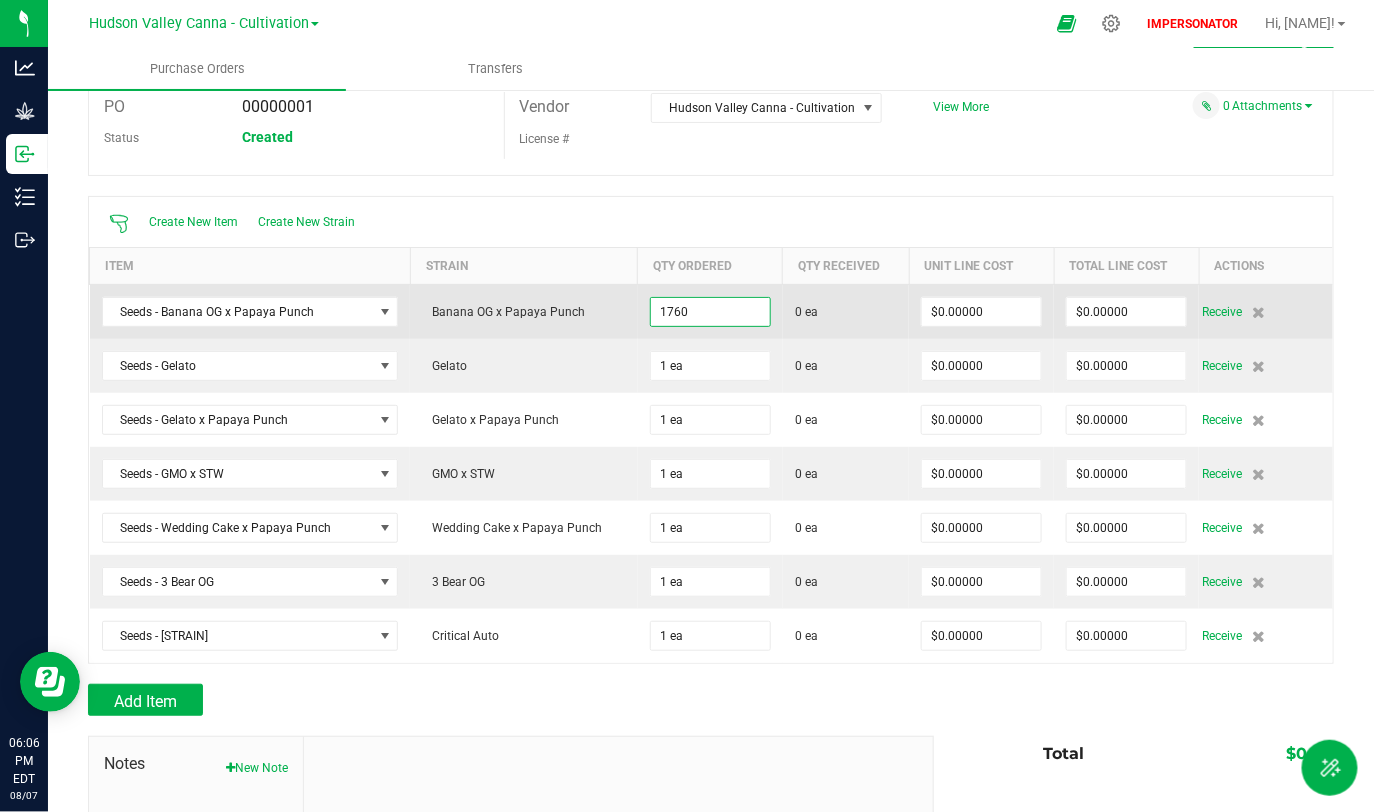 click on "1760" at bounding box center [710, 312] 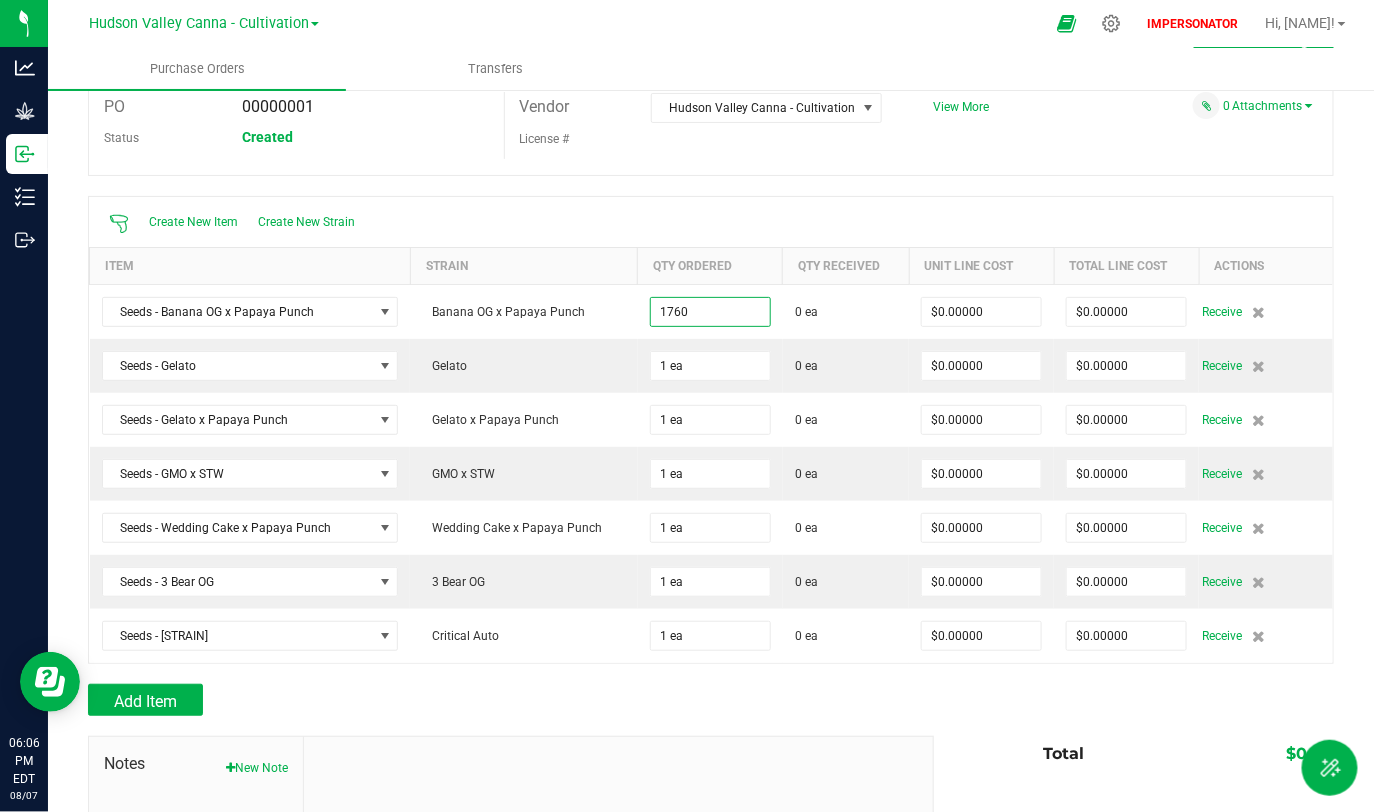 type on "1760 ea" 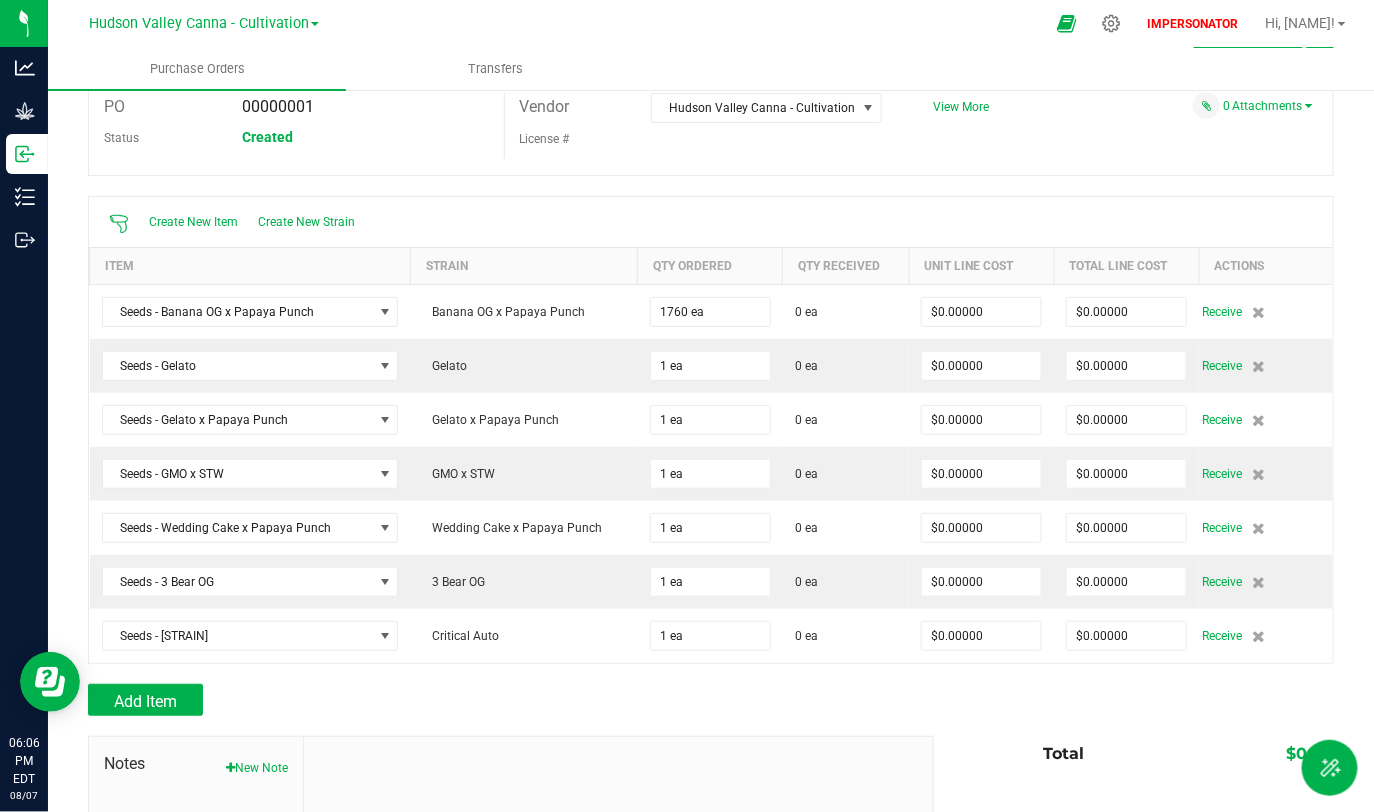 click on "Create New Item Create New Strain" at bounding box center [711, 222] 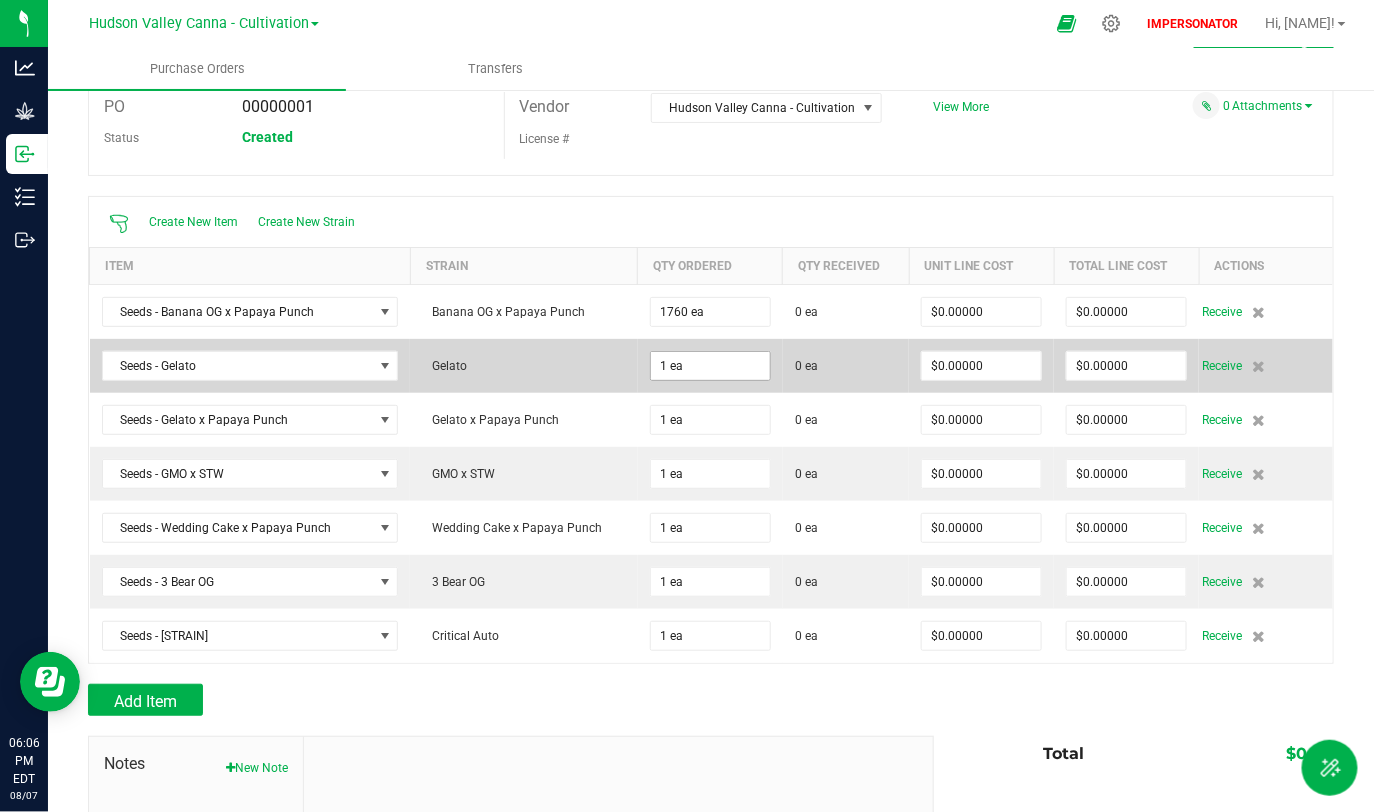 type on "1" 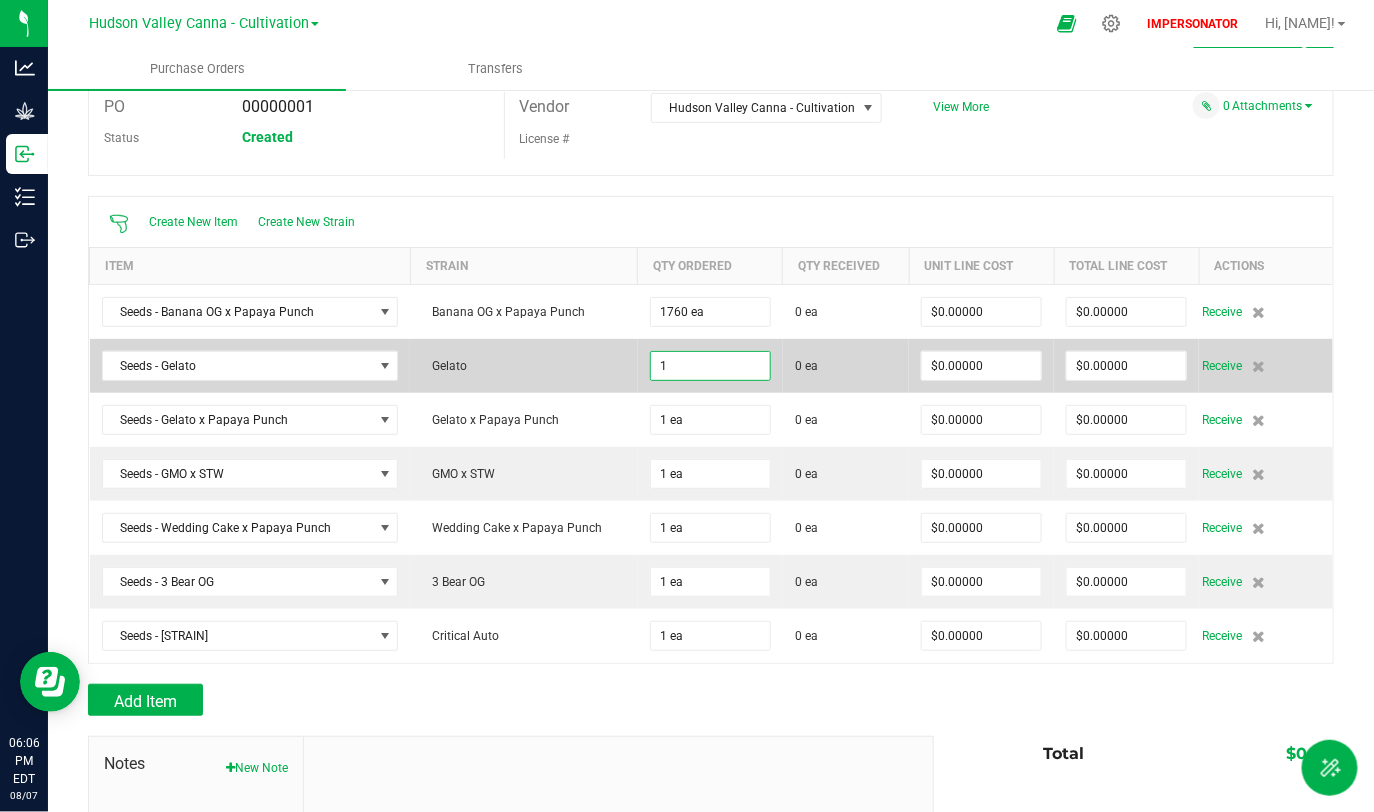 click on "1" at bounding box center (710, 366) 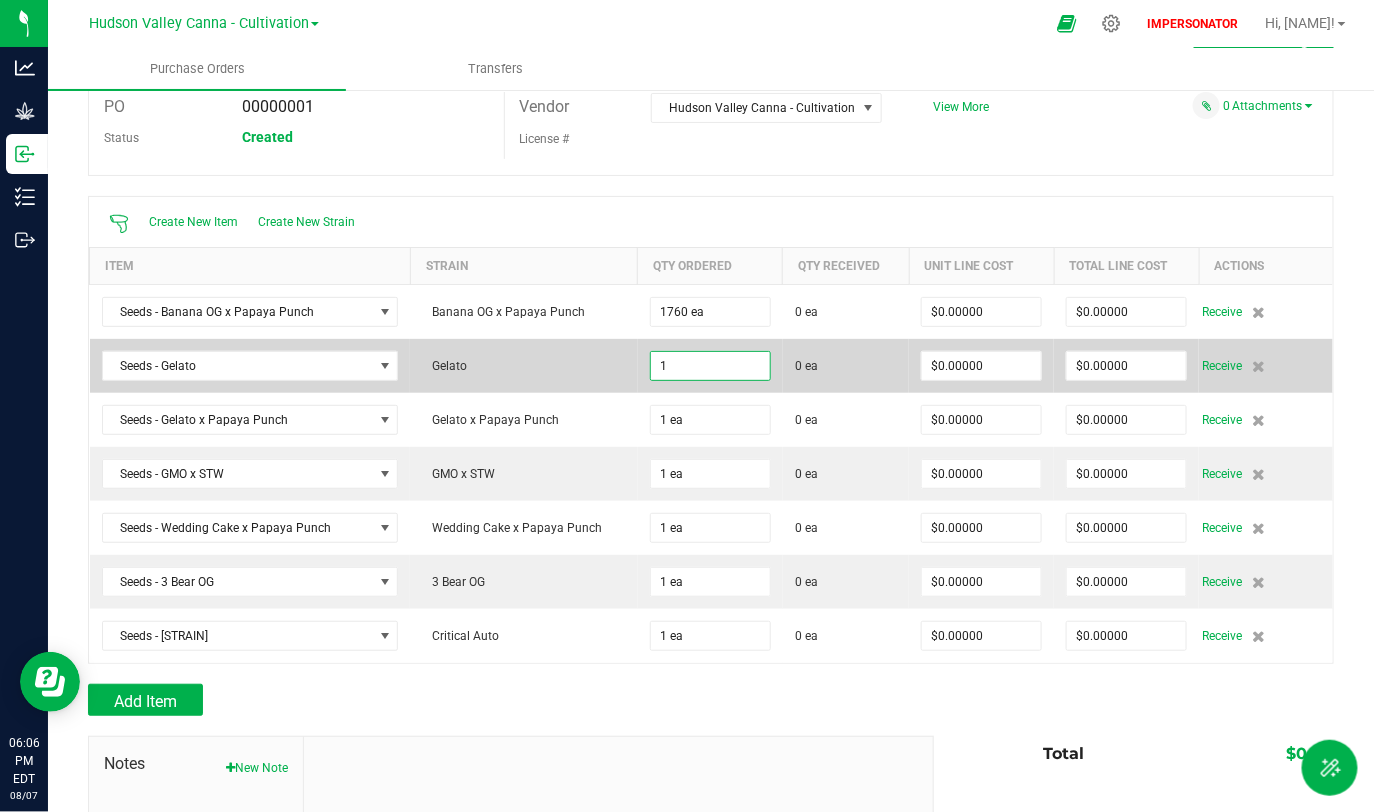 click on "1" at bounding box center [710, 366] 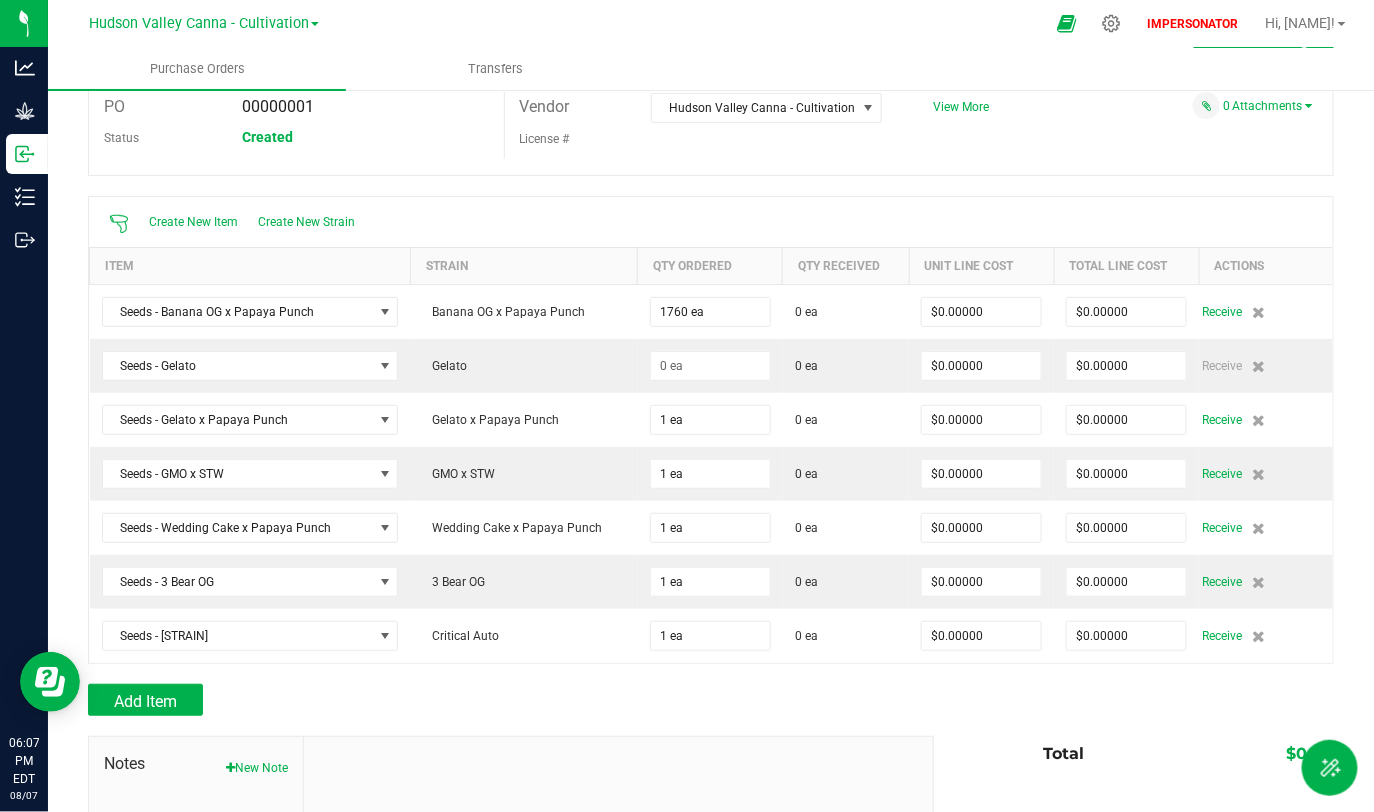 click on "Create New Item Create New Strain" at bounding box center (711, 222) 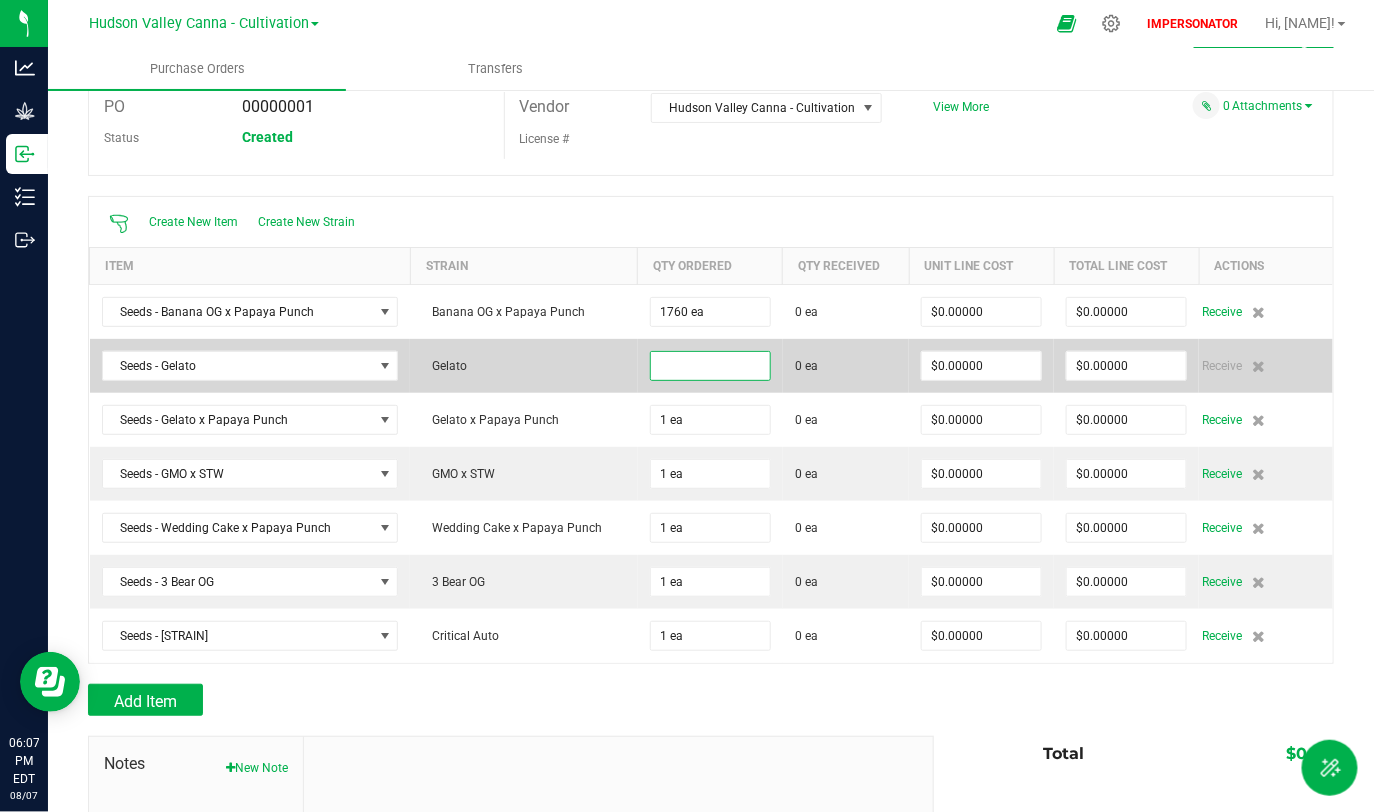 click at bounding box center (710, 366) 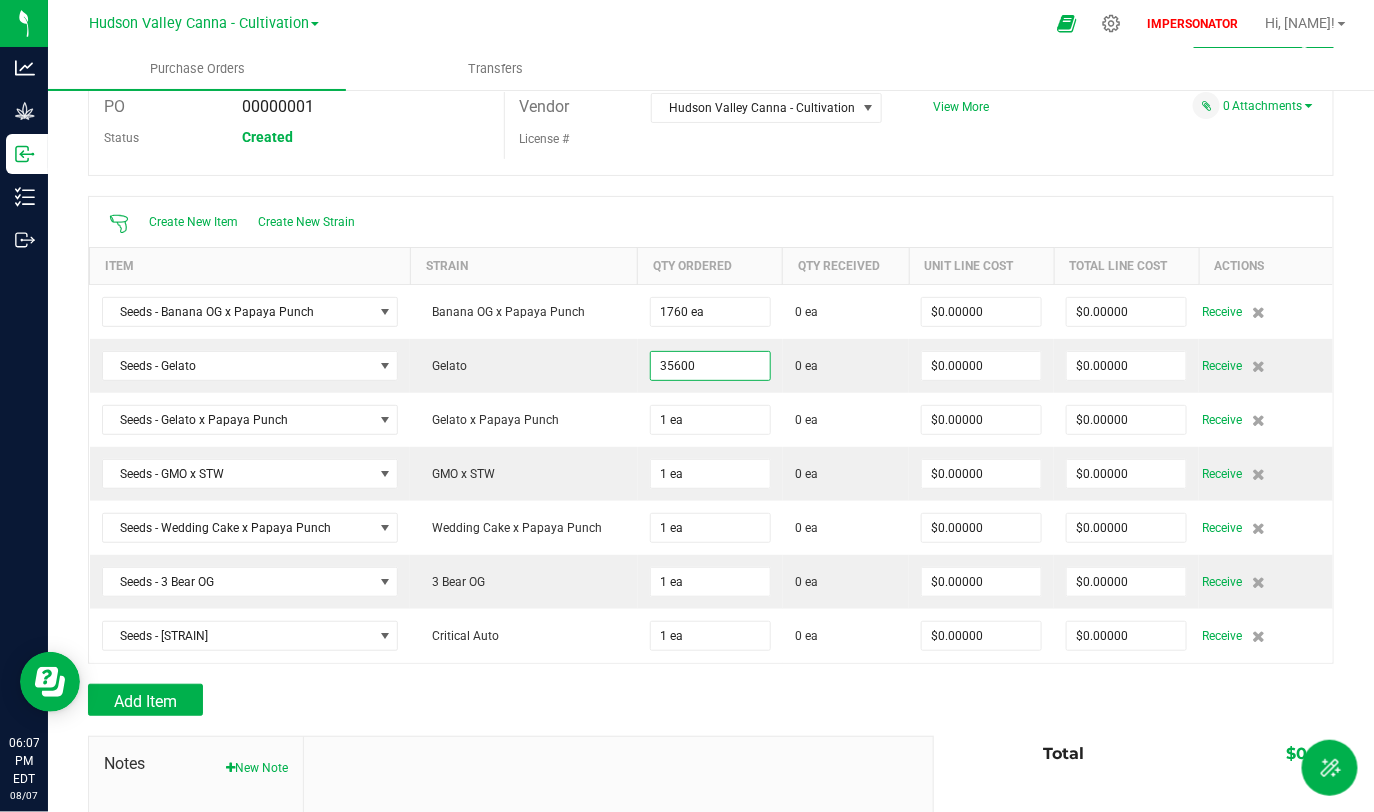 type on "[NUMBER] ea" 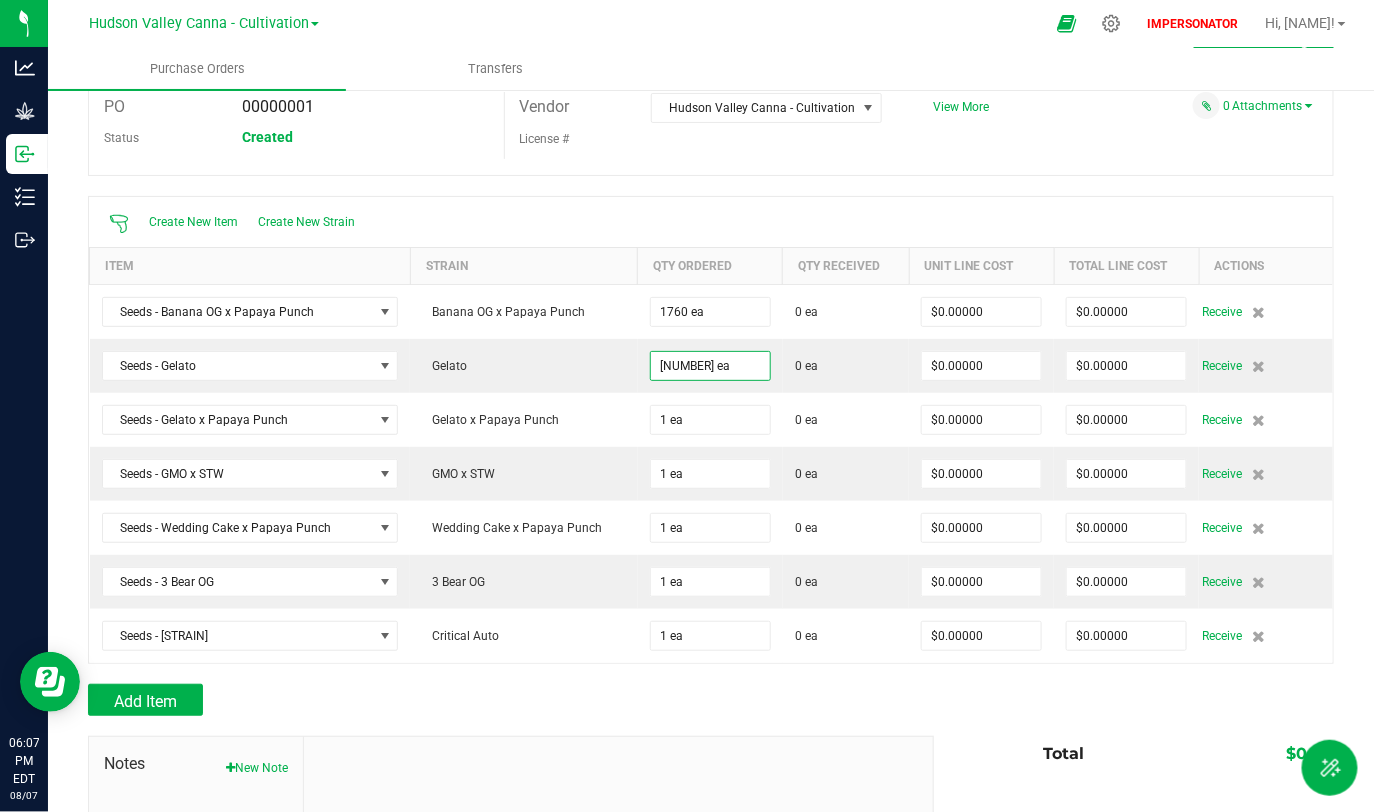 click at bounding box center (711, 186) 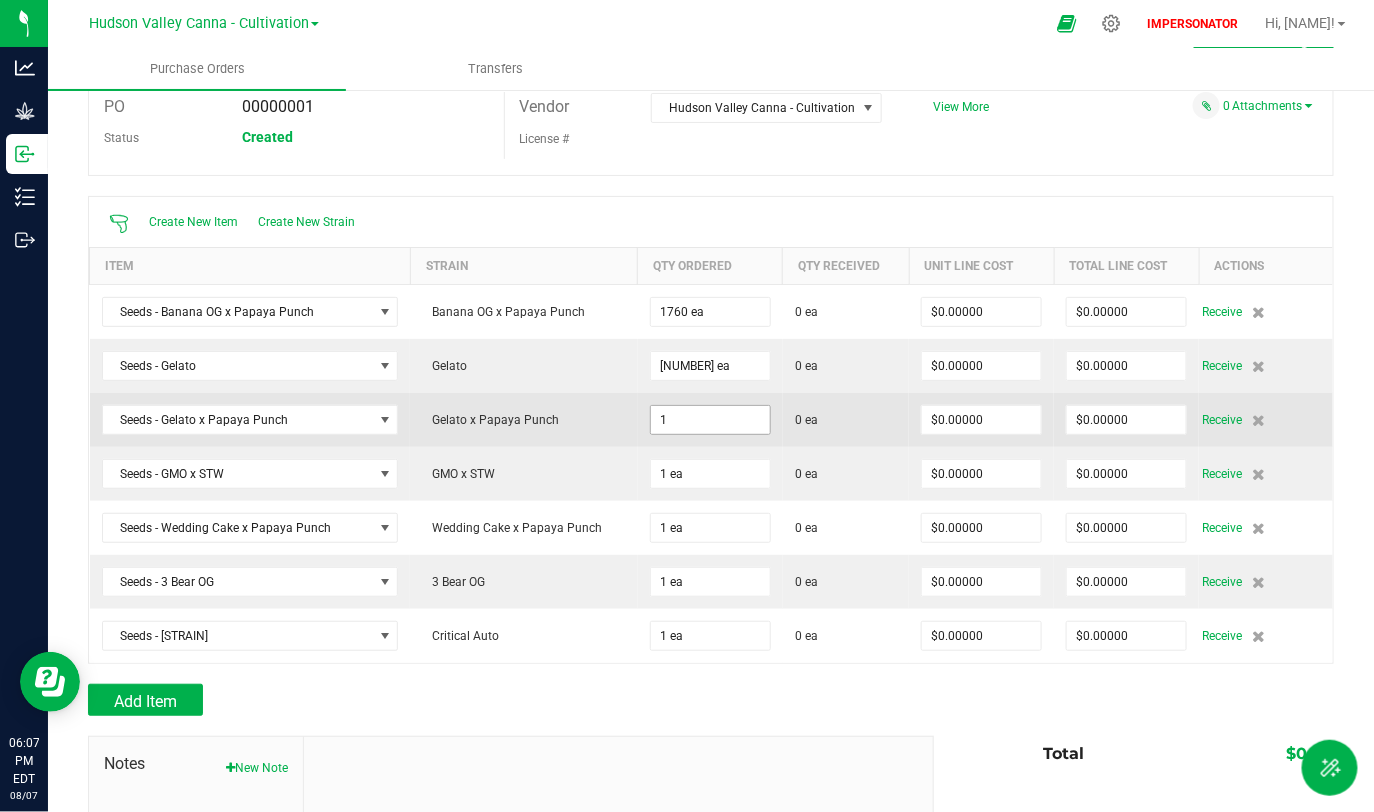 click on "1" at bounding box center [710, 420] 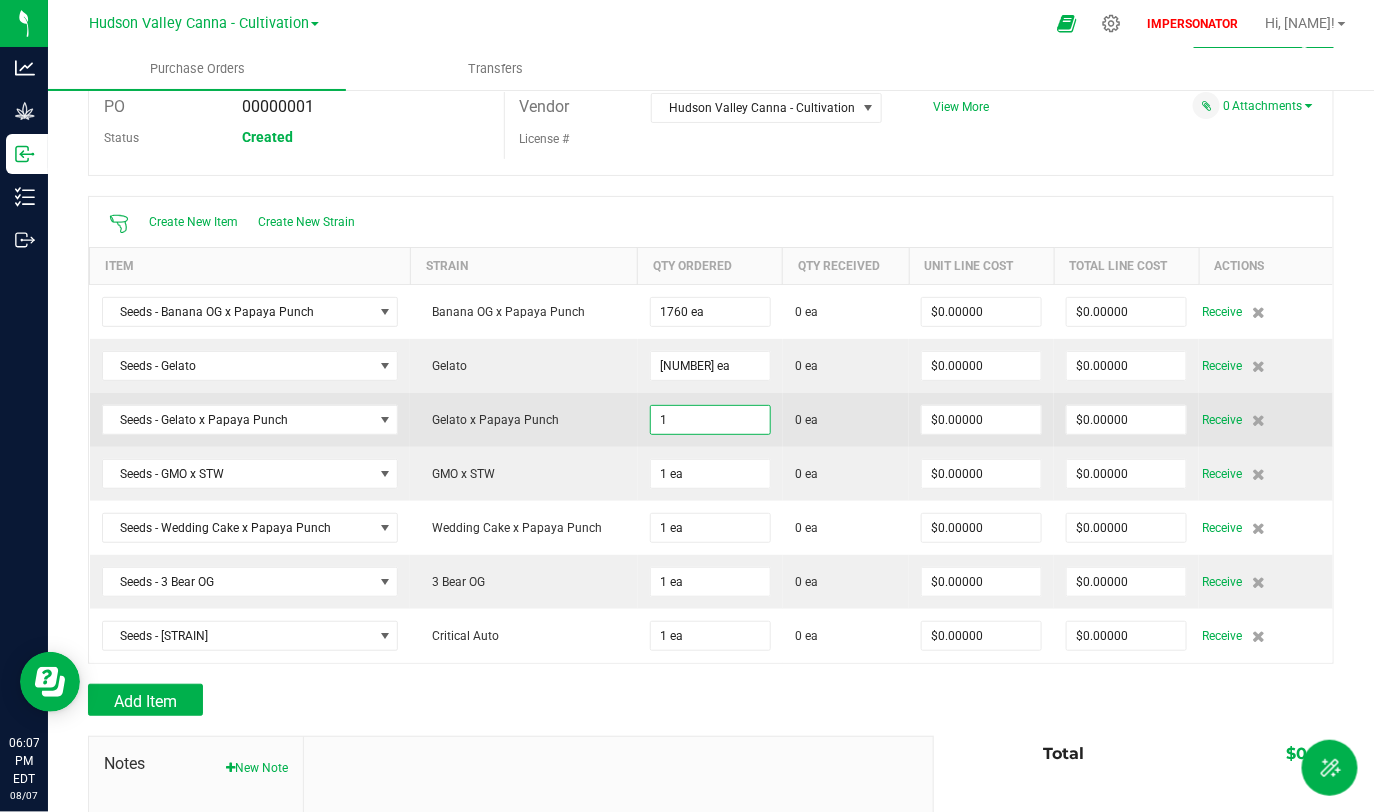 click on "1" at bounding box center (710, 420) 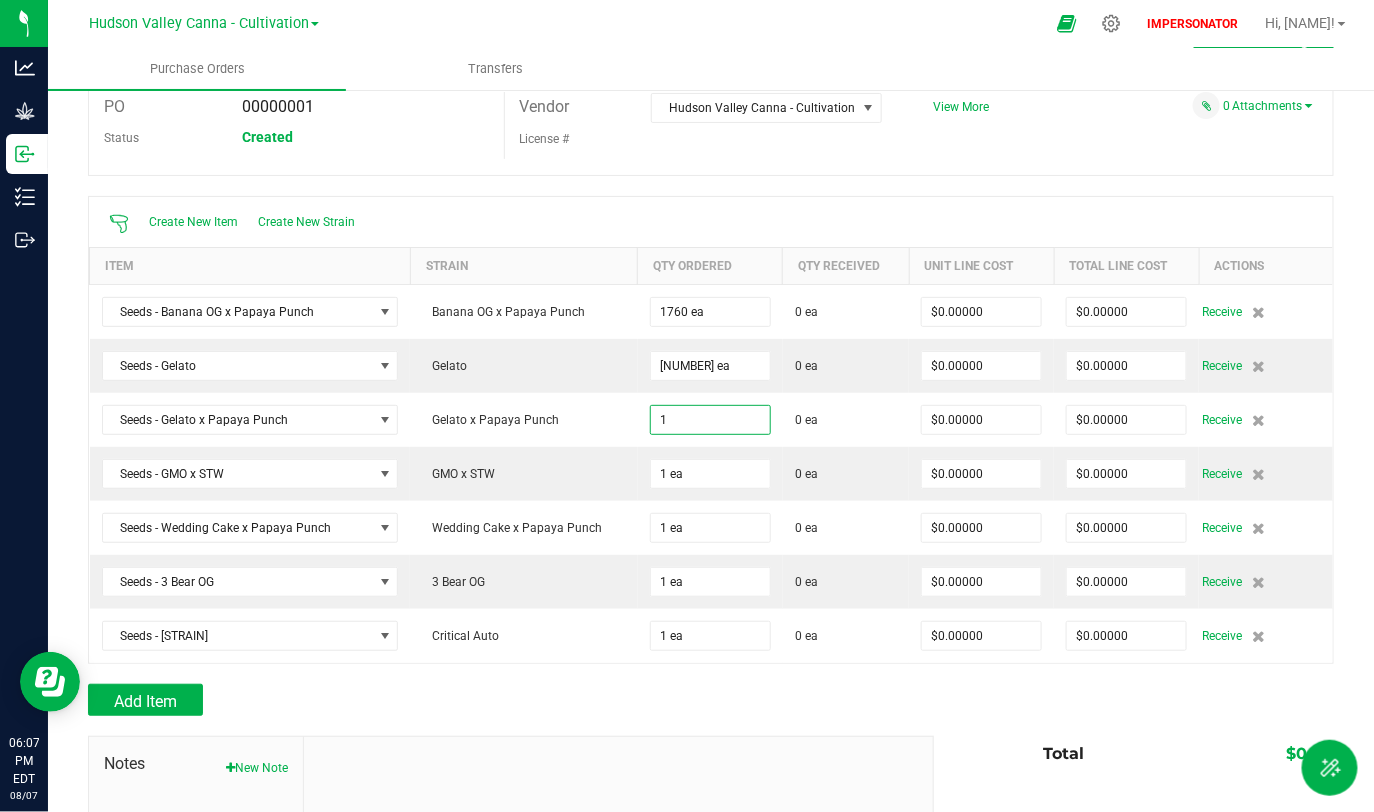 scroll, scrollTop: 0, scrollLeft: 0, axis: both 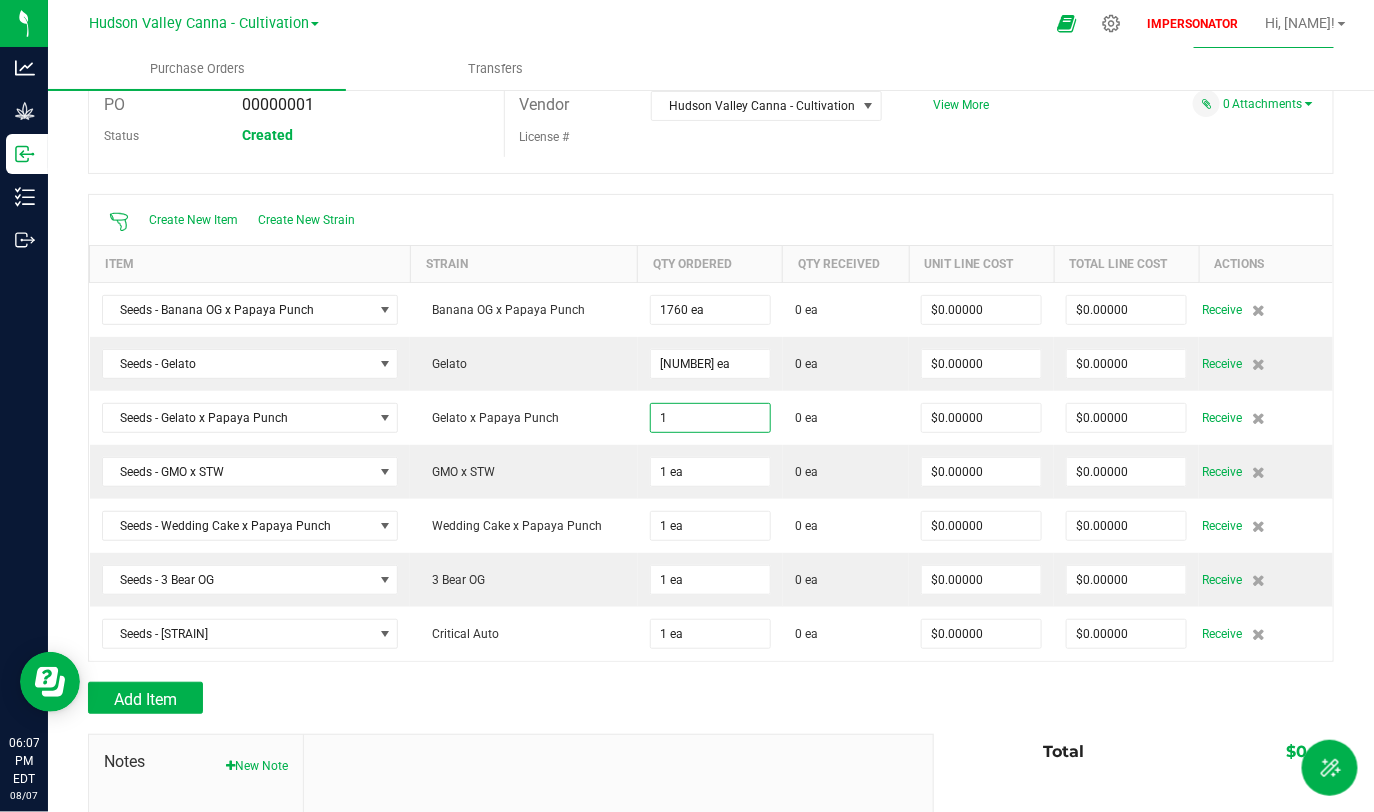 type on "1 ea" 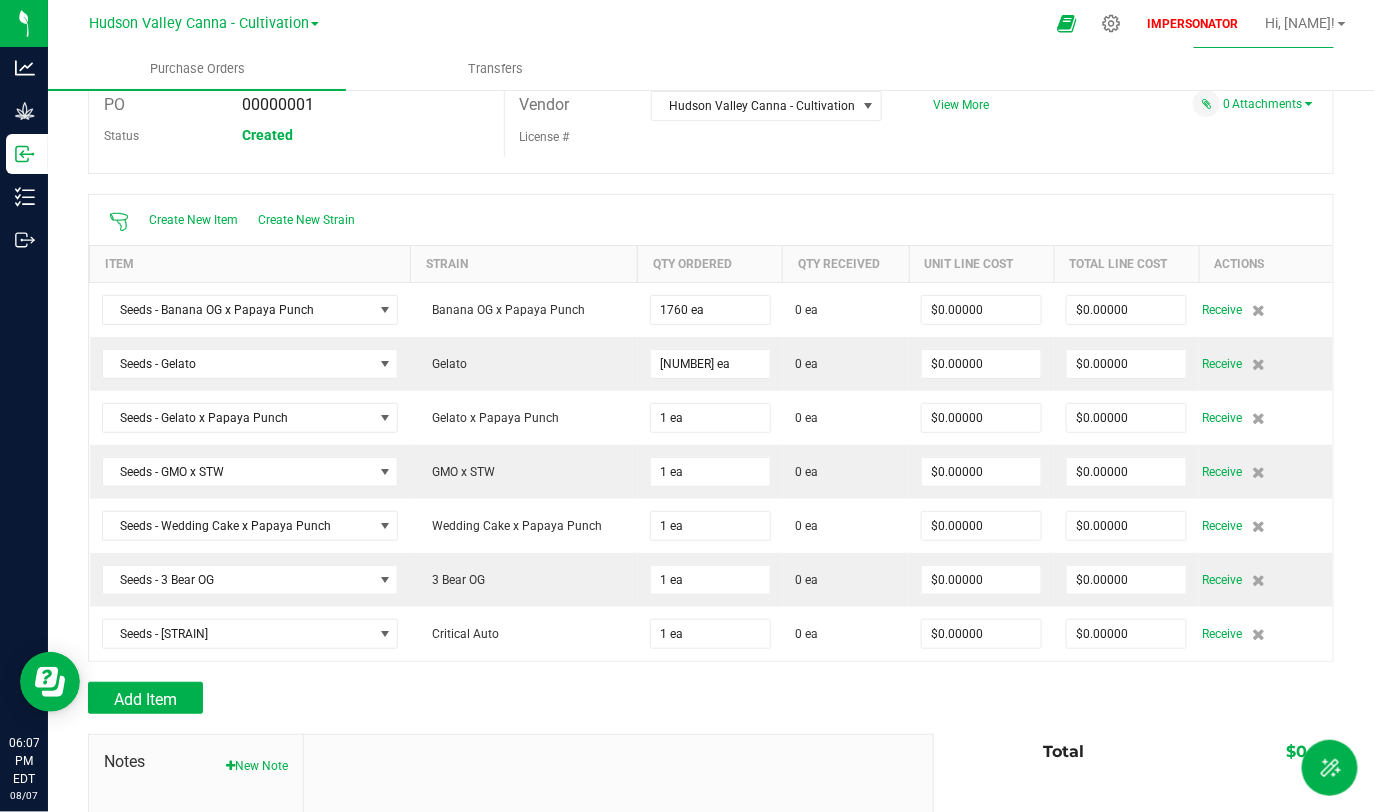 click on "Add Item" at bounding box center [503, 698] 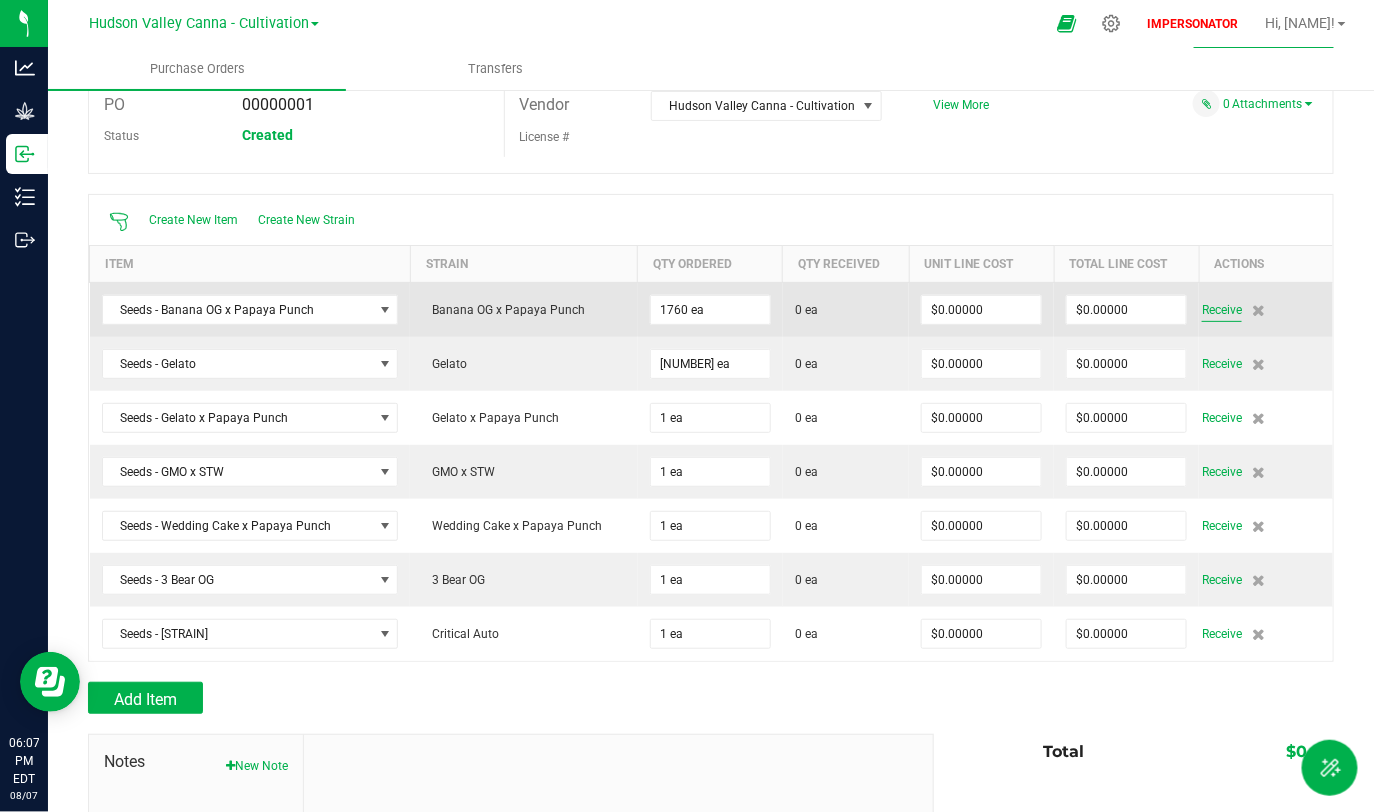 click on "Receive" at bounding box center [1222, 310] 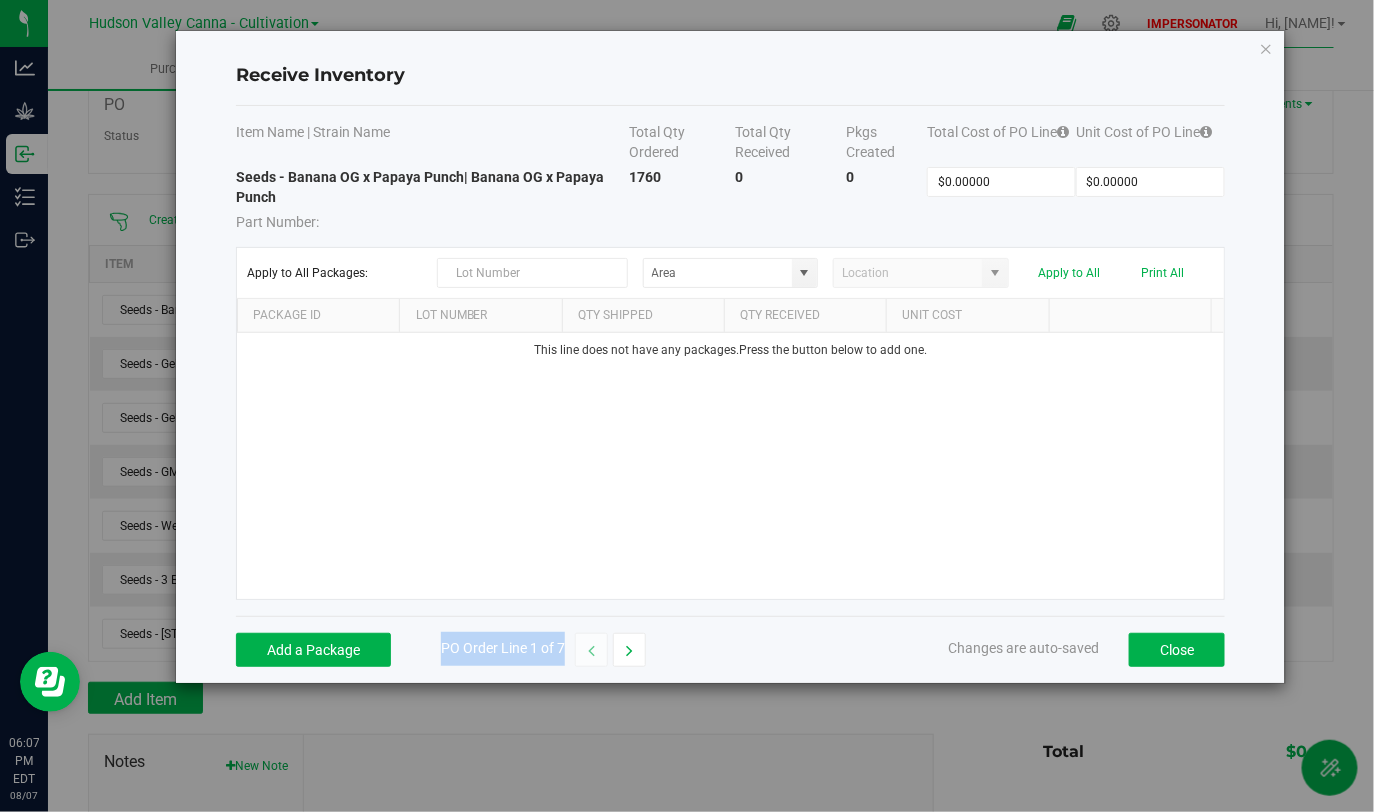 click on "Add a Package PO Order Line 1 of 7" at bounding box center (441, 650) 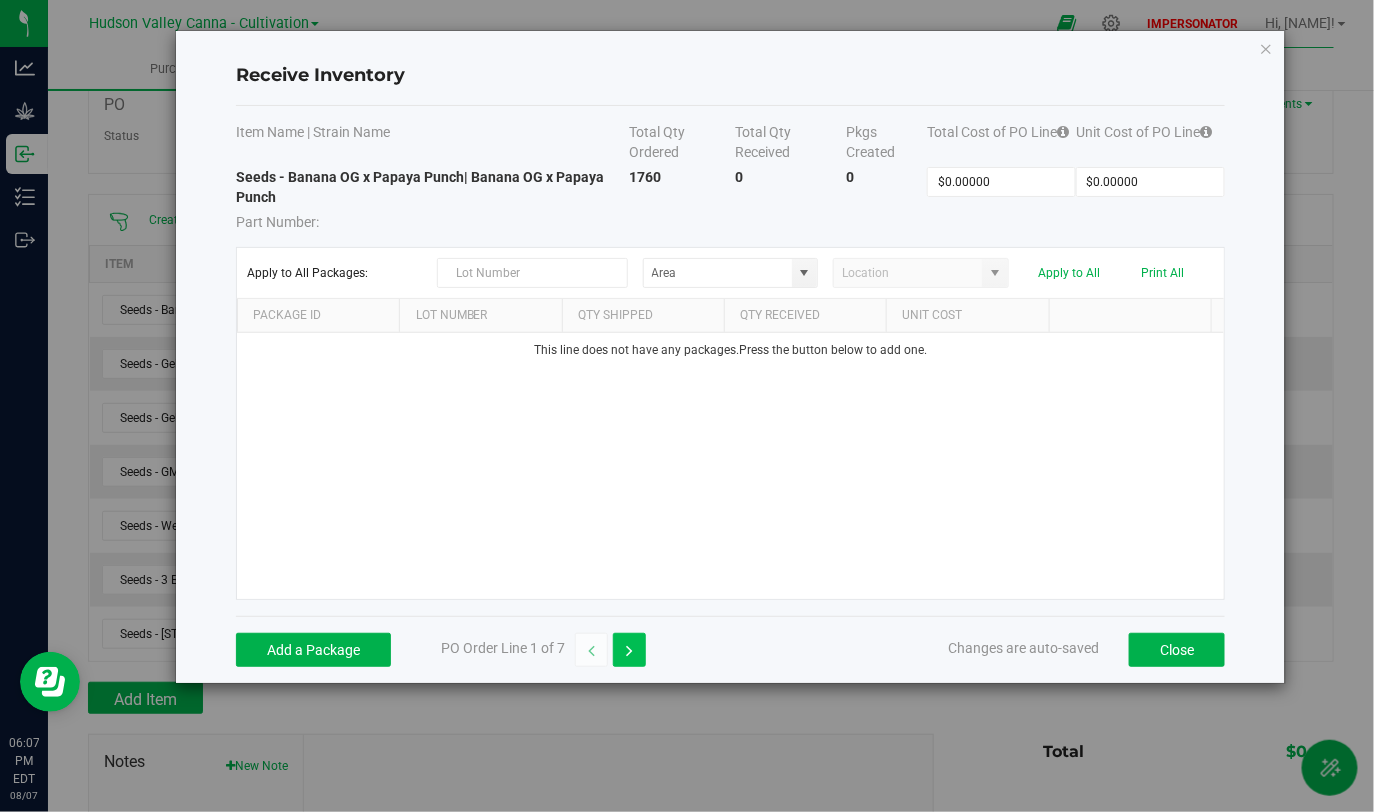 click at bounding box center (629, 651) 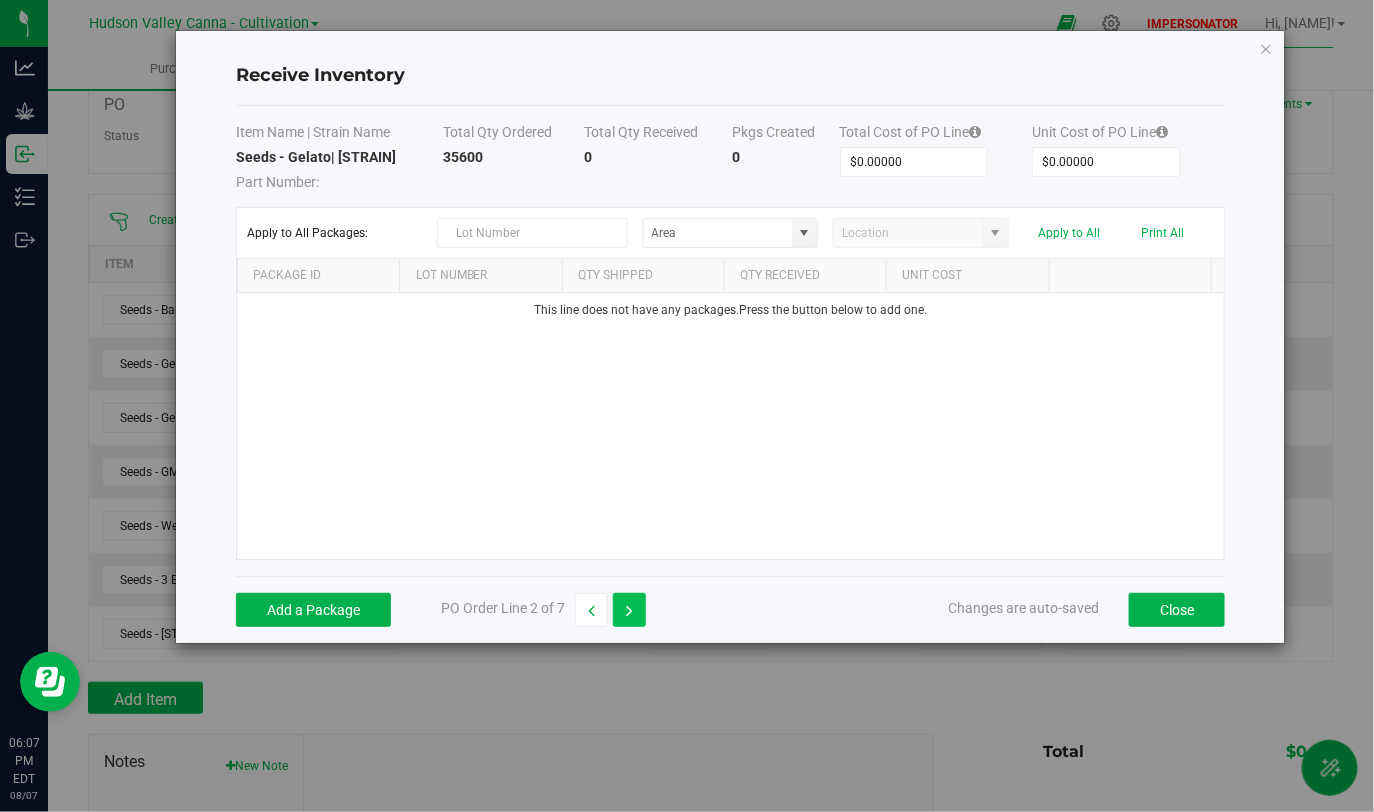 click at bounding box center [629, 611] 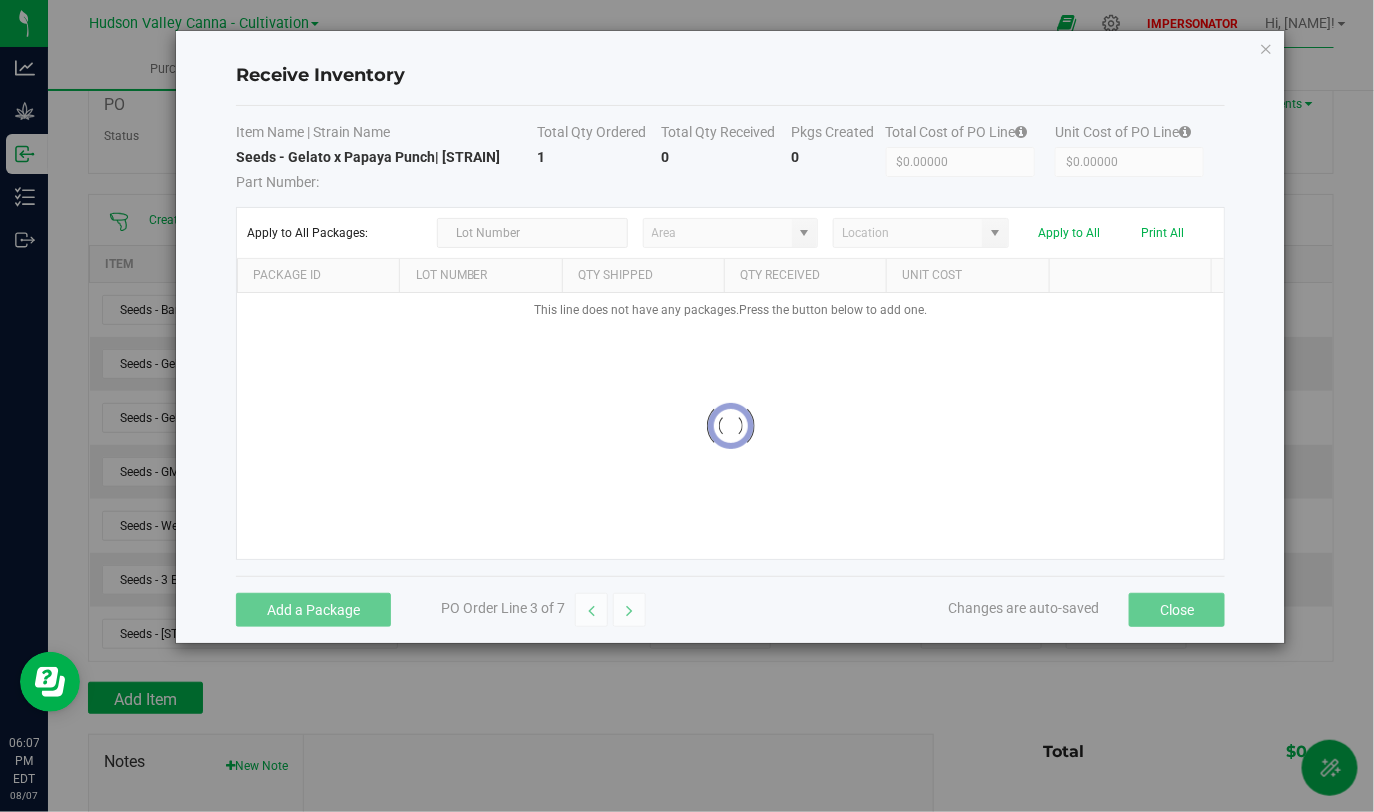 click at bounding box center (629, 611) 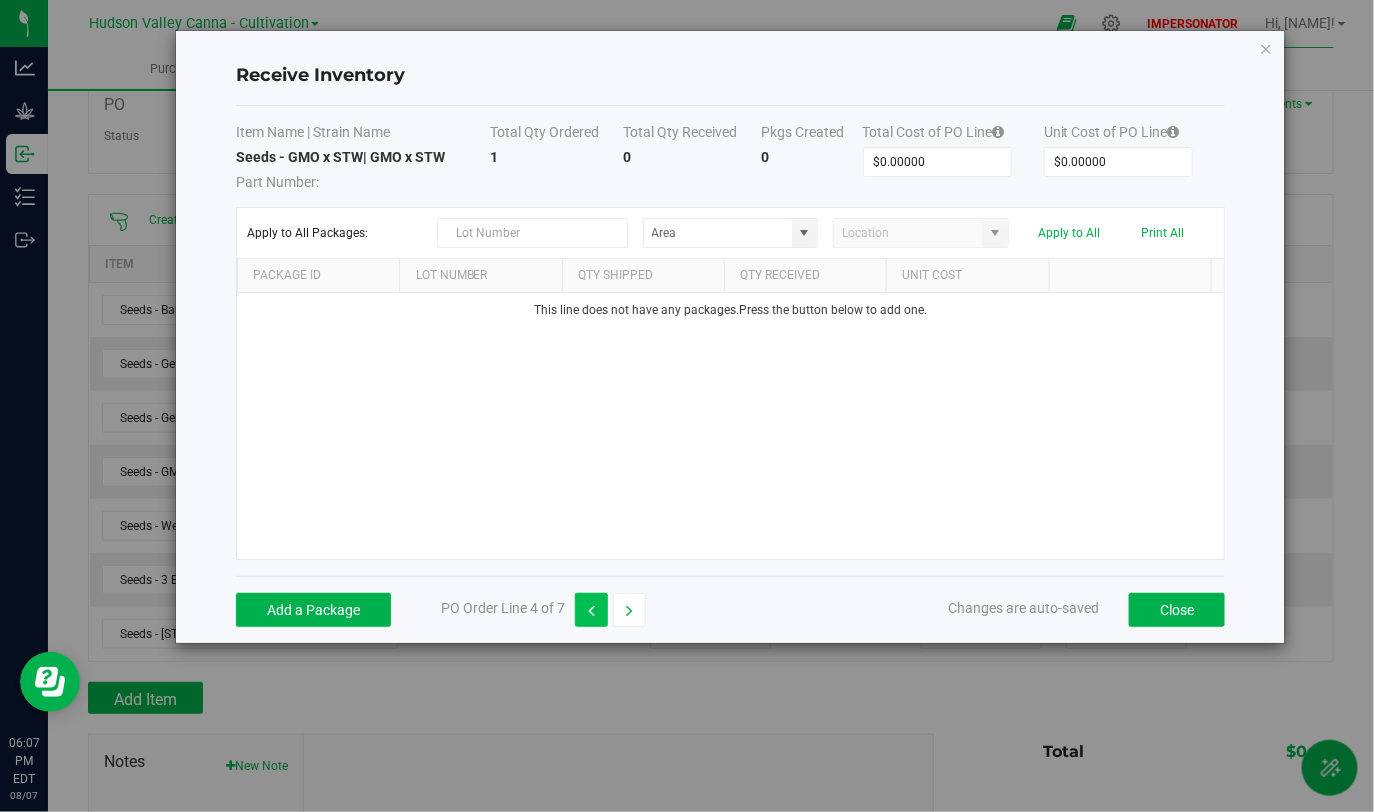 click at bounding box center [591, 611] 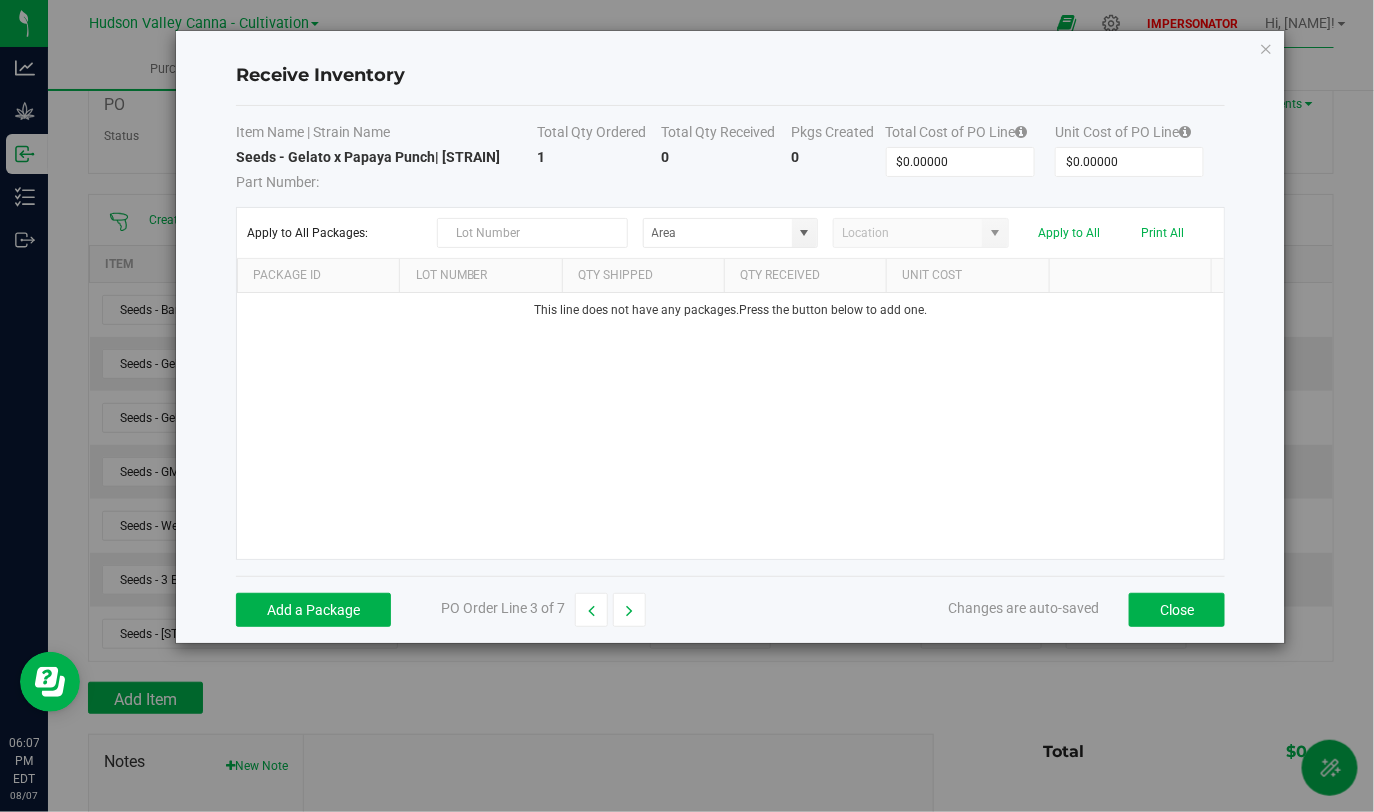 drag, startPoint x: 596, startPoint y: 156, endPoint x: 607, endPoint y: 156, distance: 11 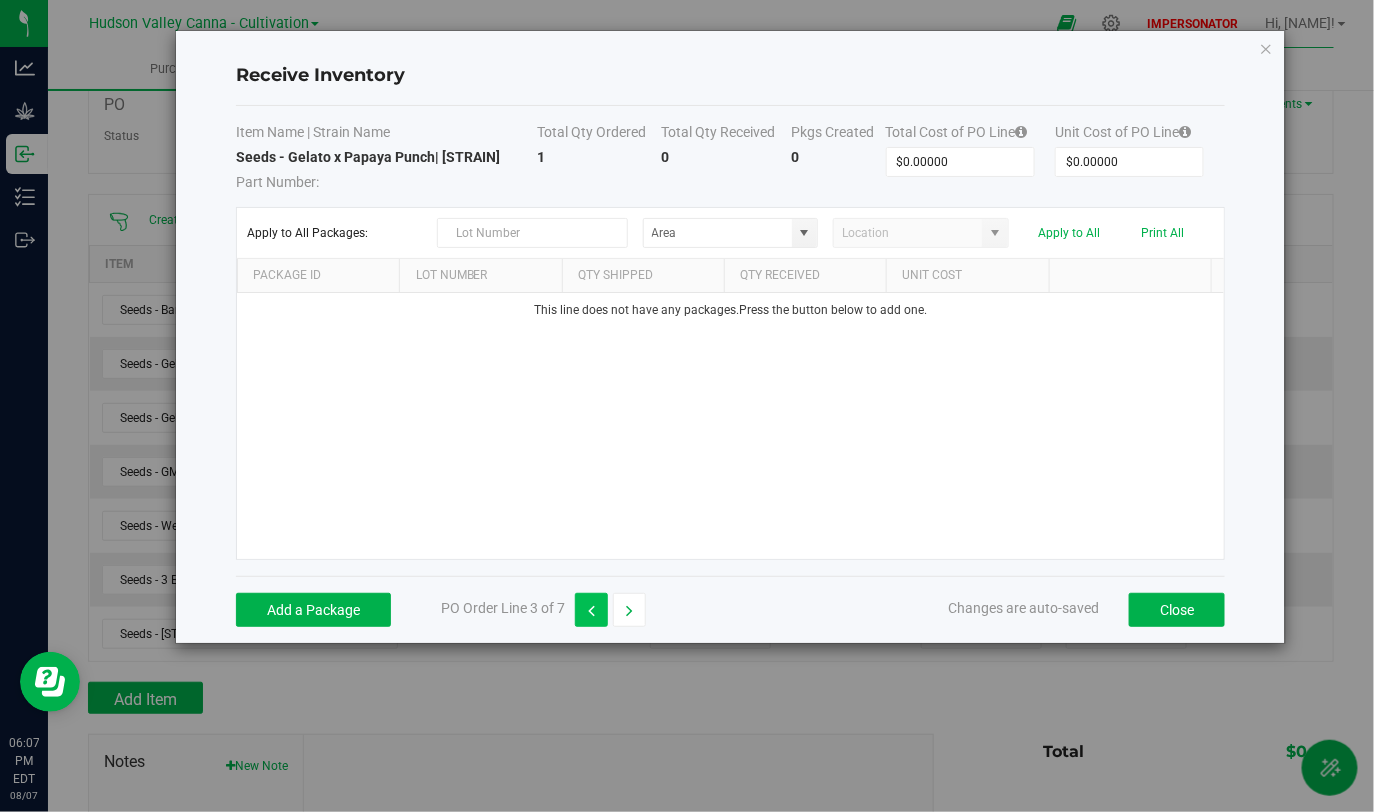 click at bounding box center (591, 610) 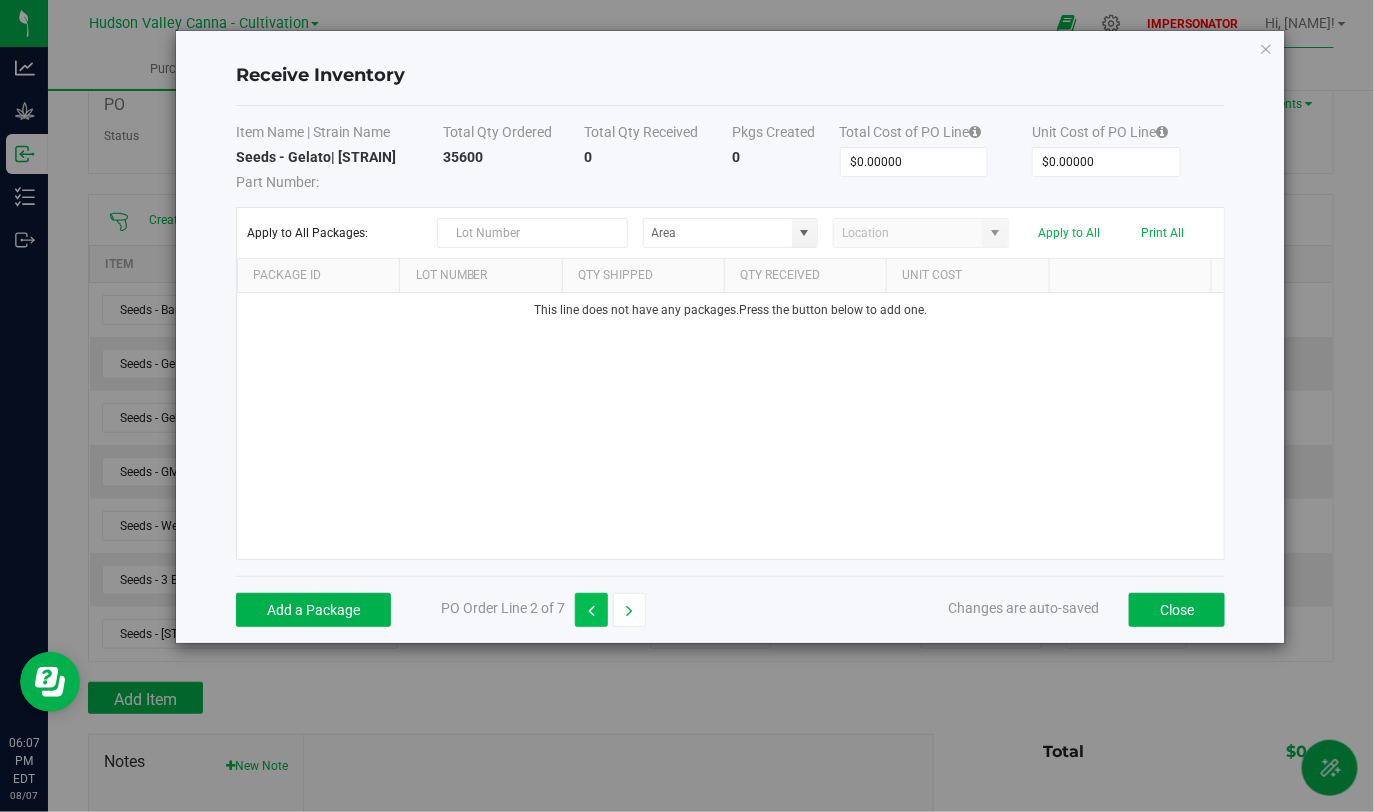 click at bounding box center (591, 610) 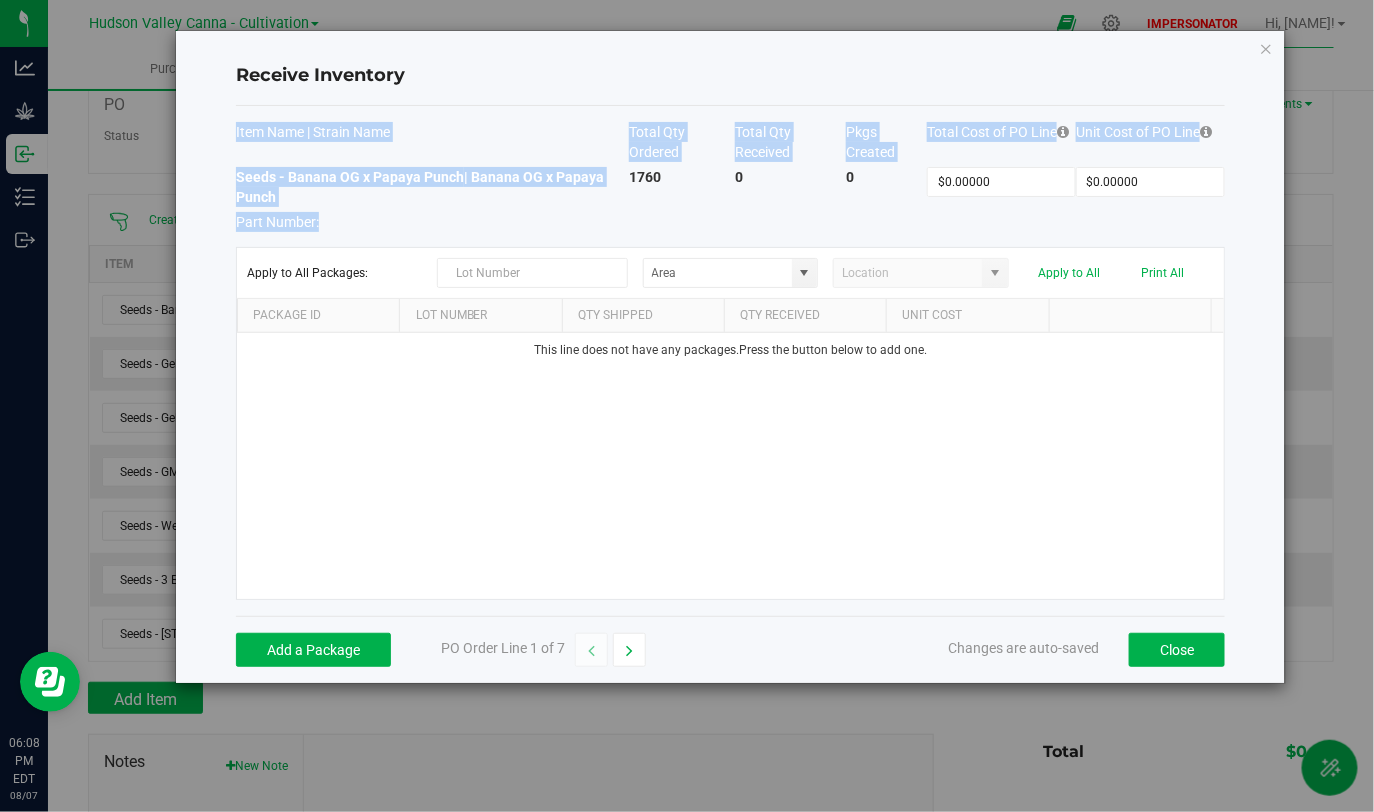 drag, startPoint x: 230, startPoint y: 179, endPoint x: 501, endPoint y: 212, distance: 273.00183 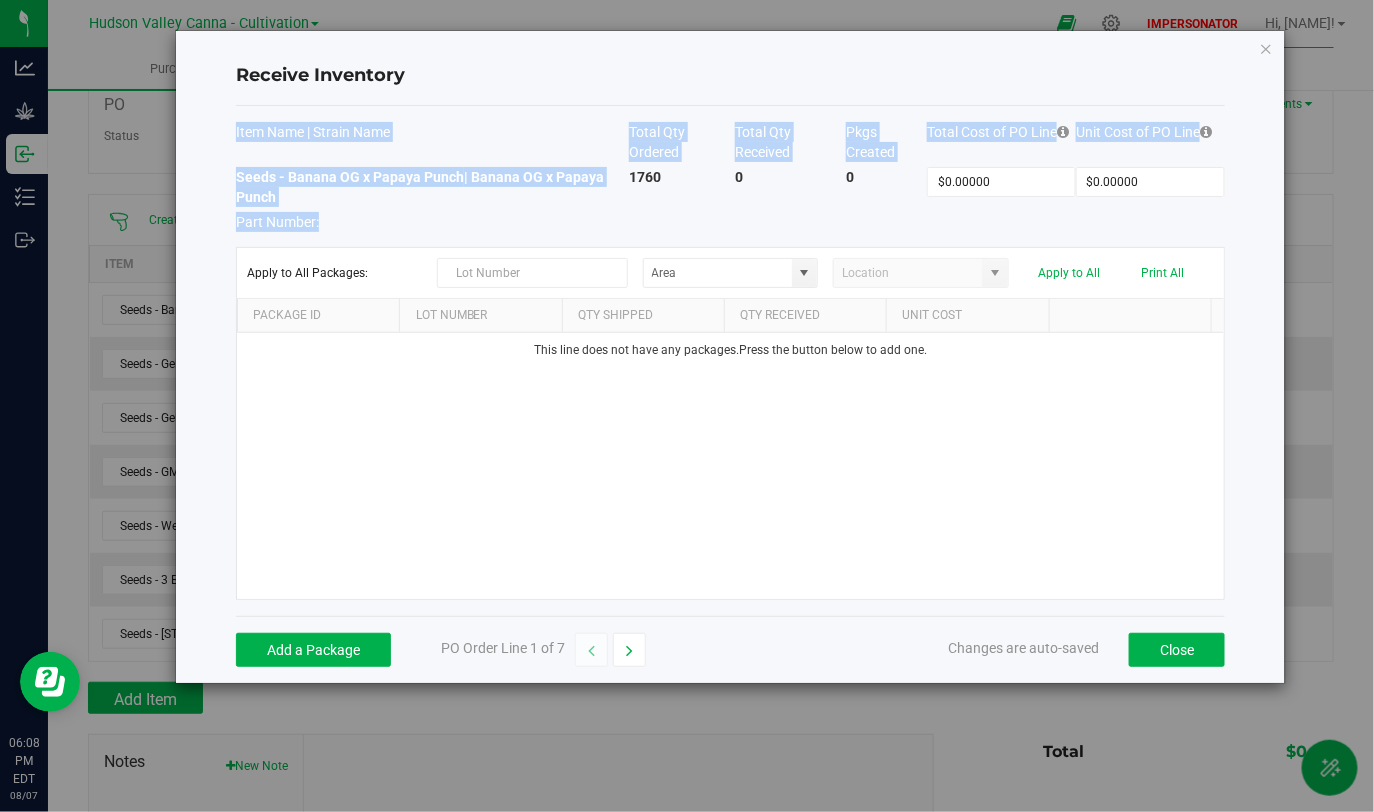 click on "Receive Inventory Item Name | Strain Name Total Qty Ordered Total Qty Received Pkgs Created Total Cost of PO Line Unit Cost of PO Line Seeds - [STRAIN_NAME] [STRAIN_NAME] | [STRAIN_NAME] [STRAIN_NAME] Part Number: 1760 0 0 $0.00000 $0.00000 Apply to All Packages: Apply to All Print All Package Id Lot Number Qty Shipped Qty Received Unit Cost This line does not have any packages. Press the button below to add one. Add a Package PO Order Line 1 of 7 Changes are auto-saved Close" at bounding box center (730, 357) 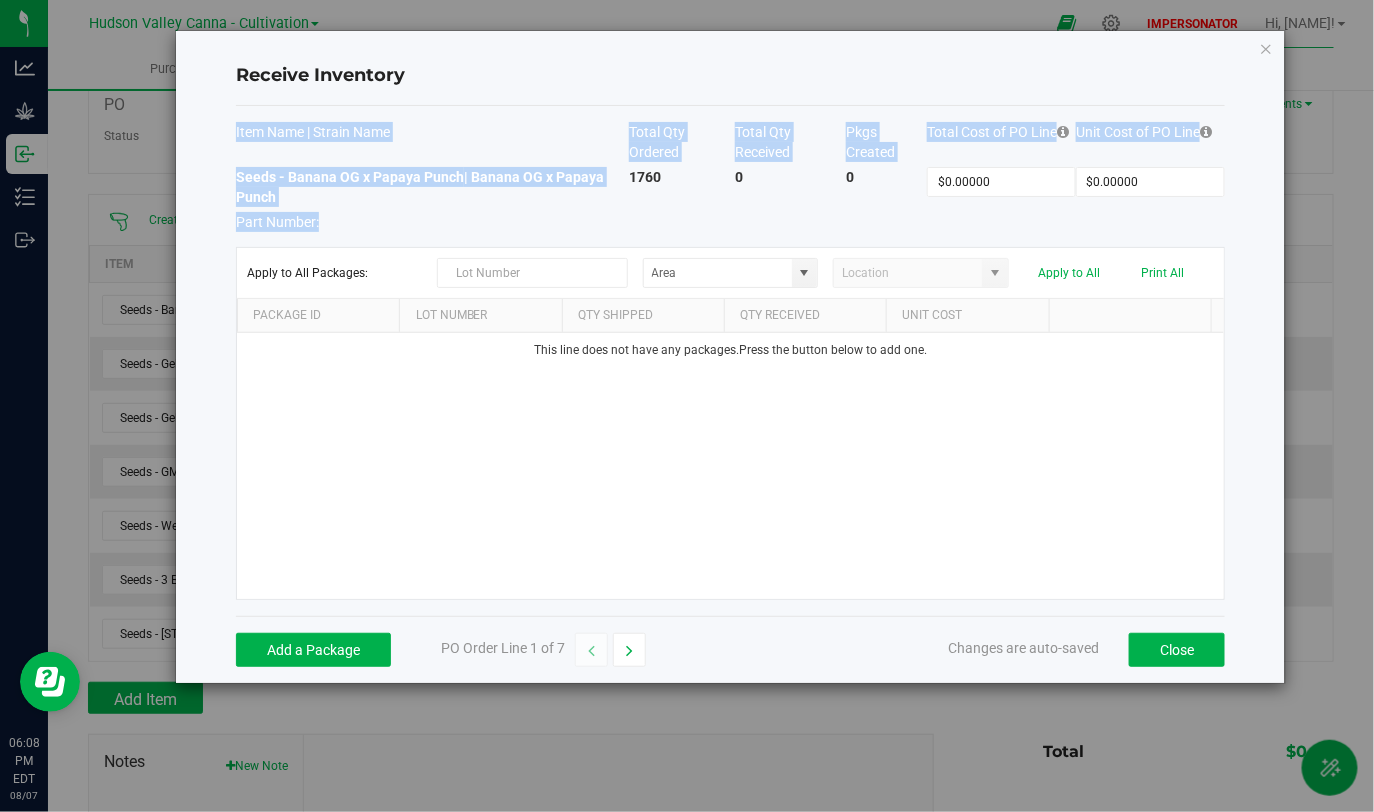 drag, startPoint x: 244, startPoint y: 172, endPoint x: 366, endPoint y: 188, distance: 123.04471 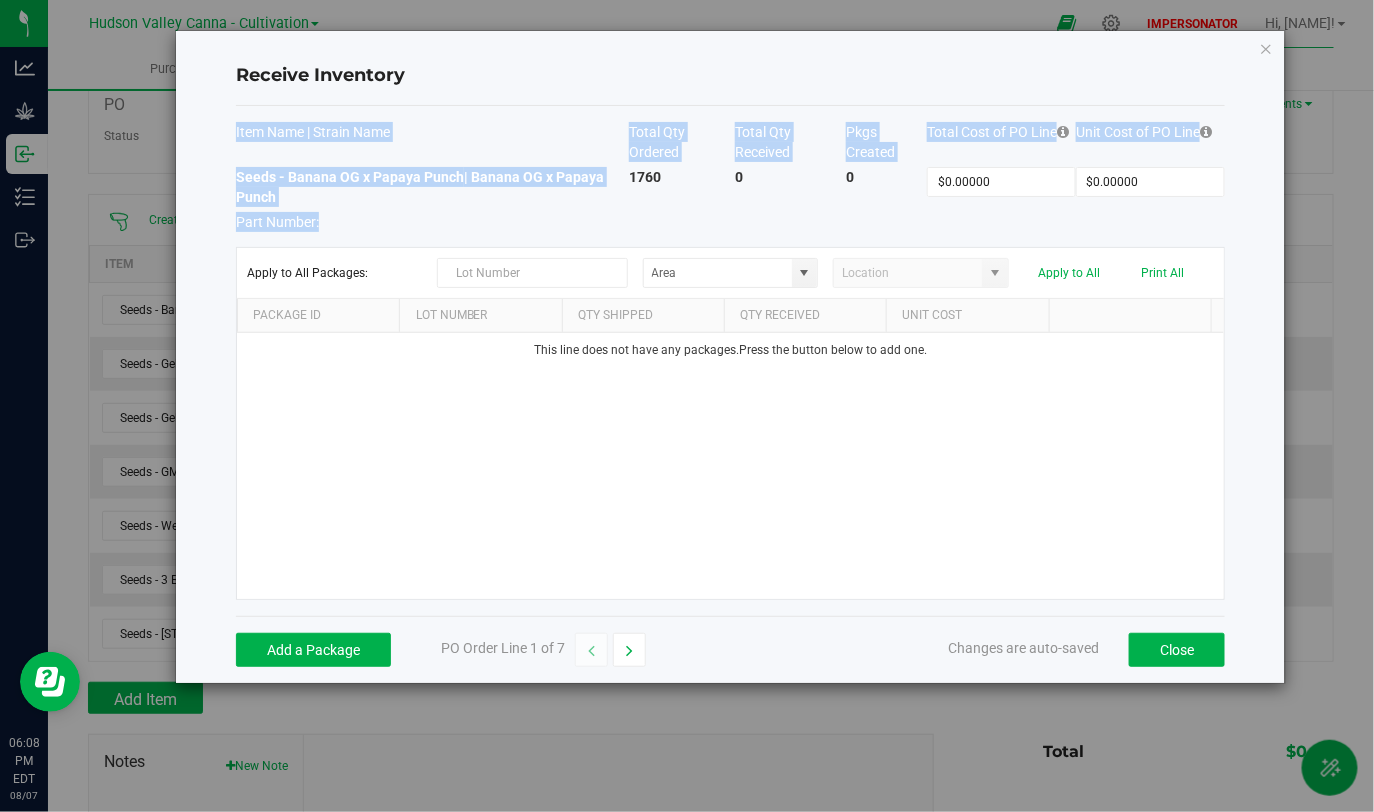 click on "Seeds - Banana OG x Papaya Punch   | Banana OG x Papaya Punch  Part Number:" at bounding box center [432, 199] 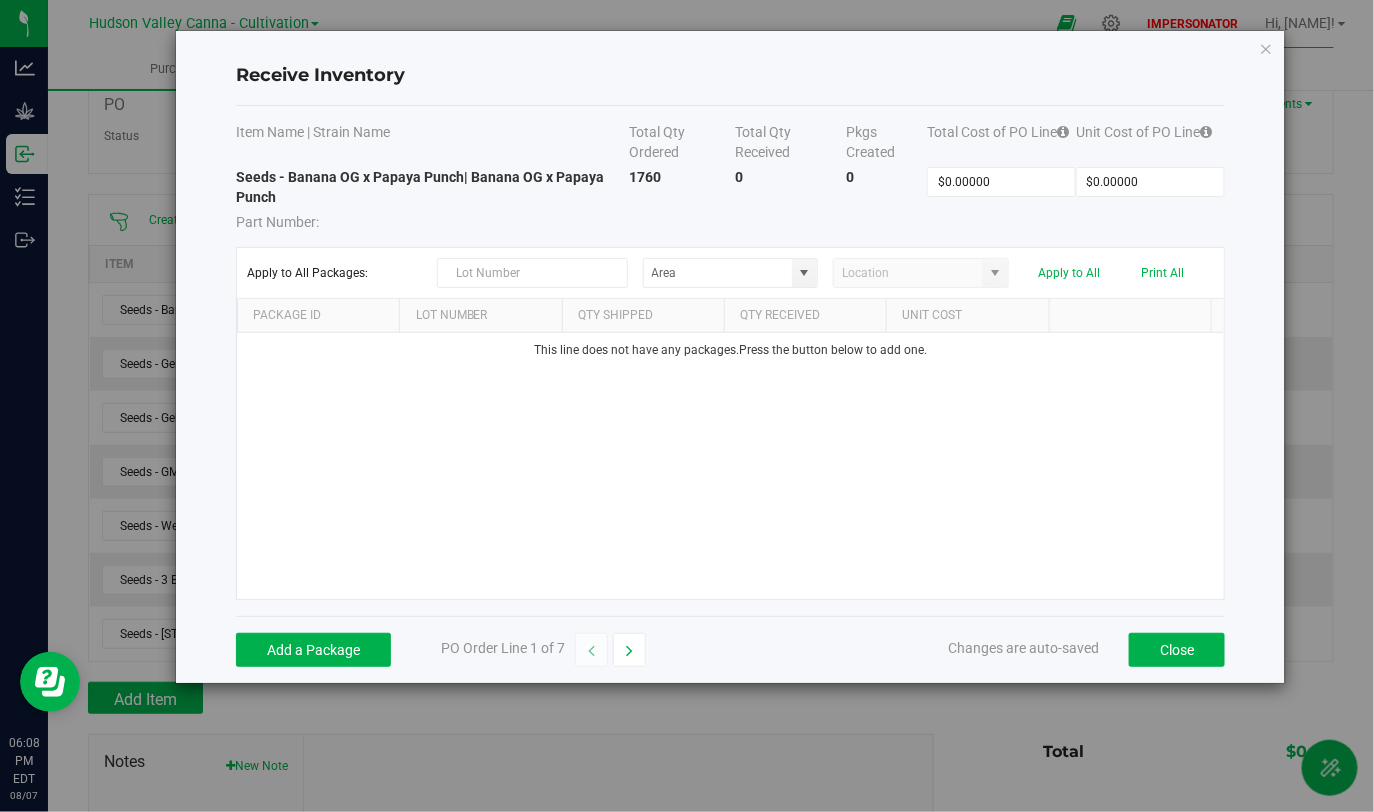 drag, startPoint x: 627, startPoint y: 170, endPoint x: 683, endPoint y: 169, distance: 56.008926 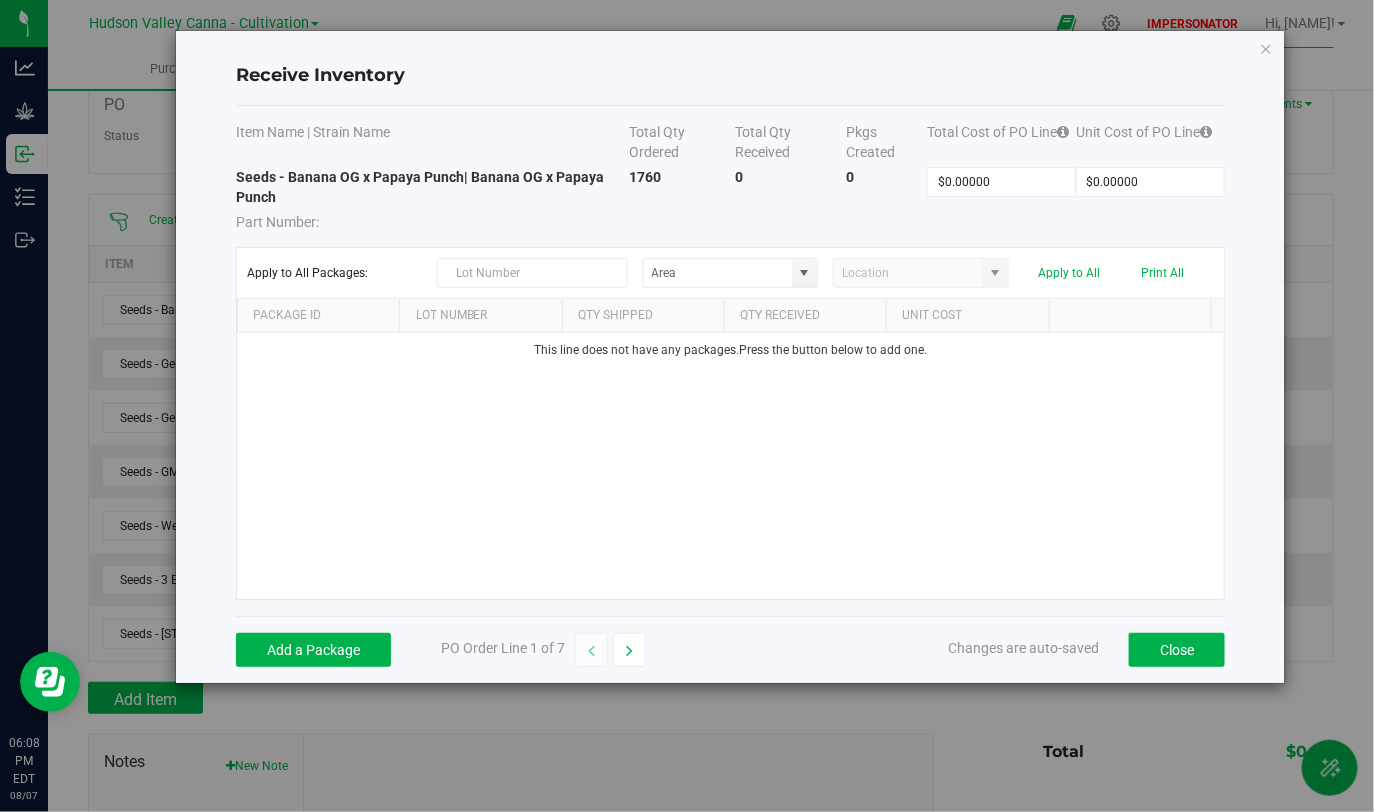 click on "1760" at bounding box center [682, 199] 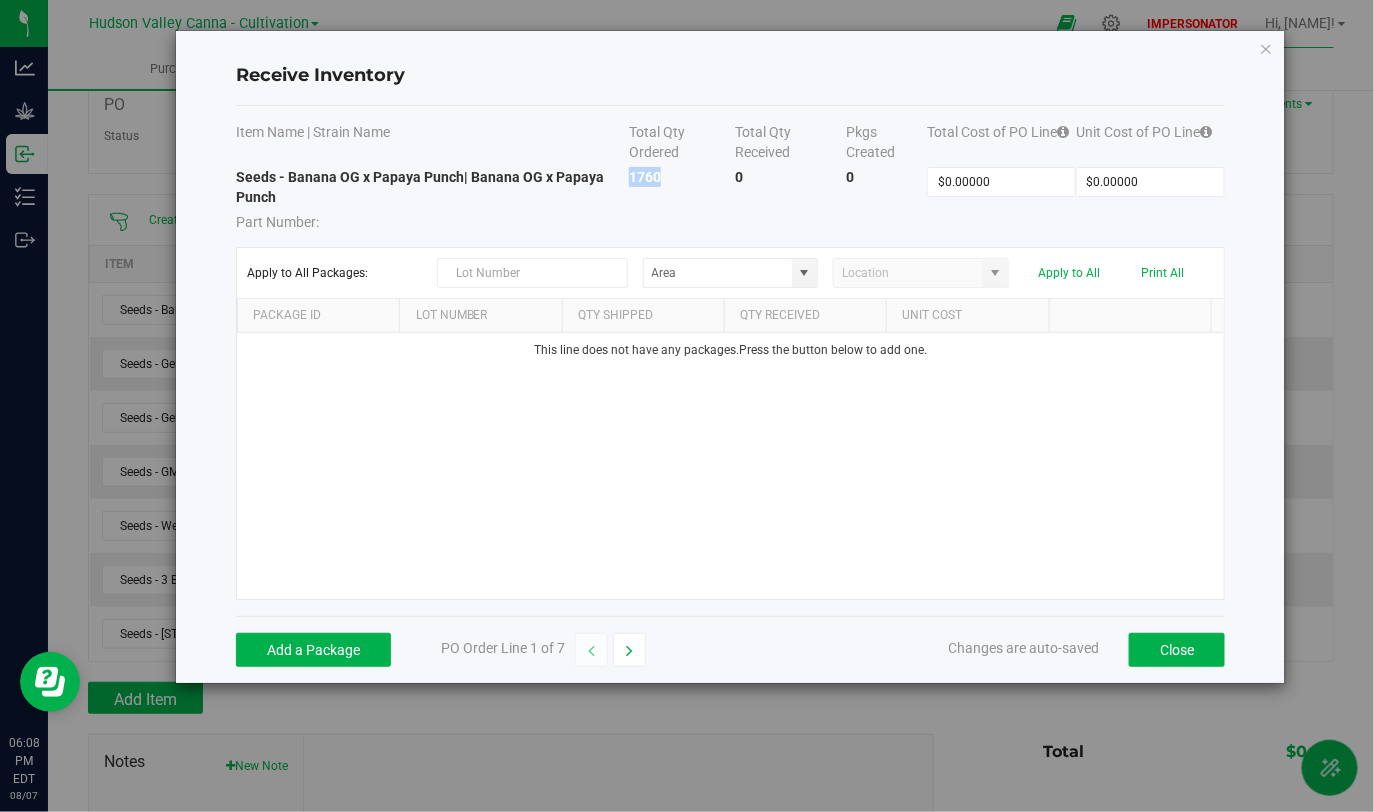 drag, startPoint x: 661, startPoint y: 183, endPoint x: 630, endPoint y: 183, distance: 31 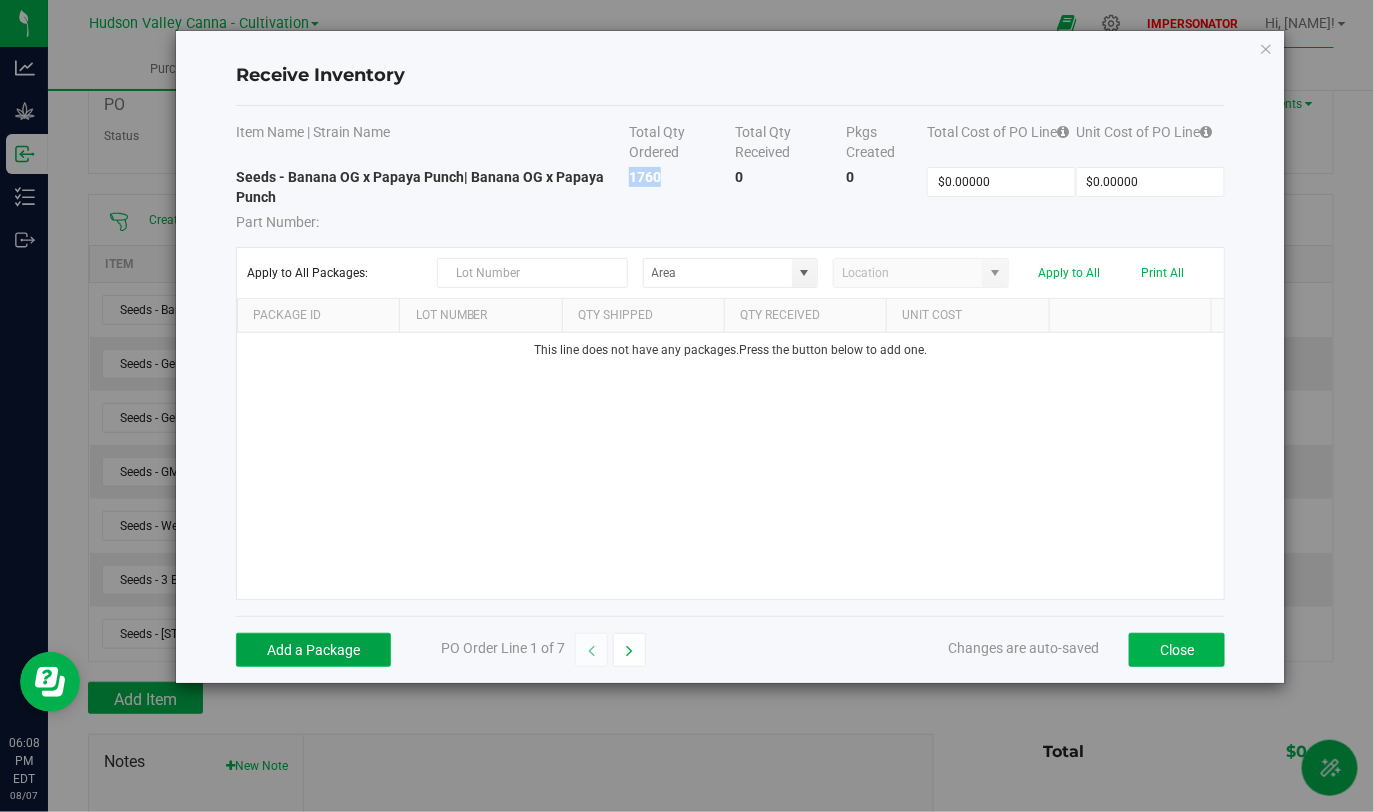 click on "Add a Package" at bounding box center (313, 650) 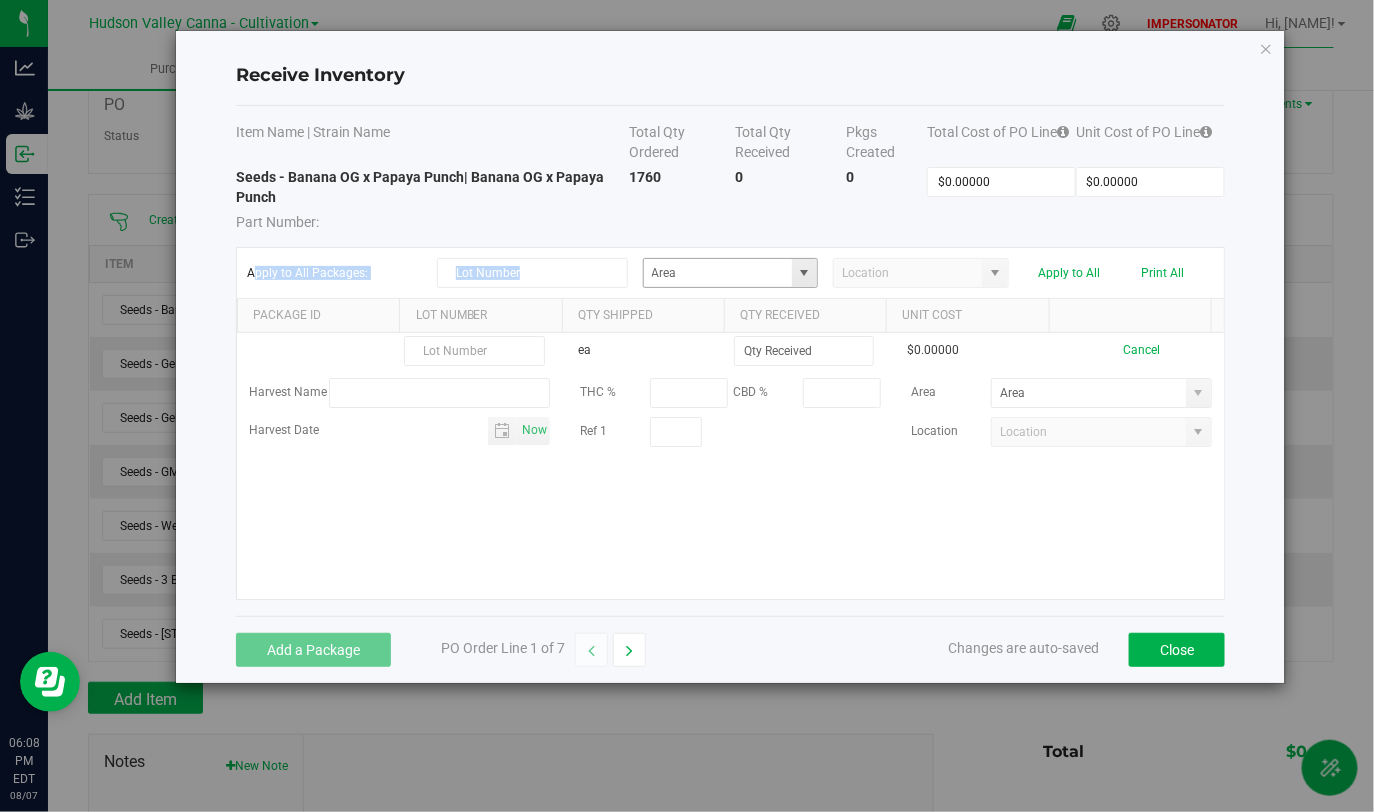 drag, startPoint x: 230, startPoint y: 264, endPoint x: 737, endPoint y: 262, distance: 507.00394 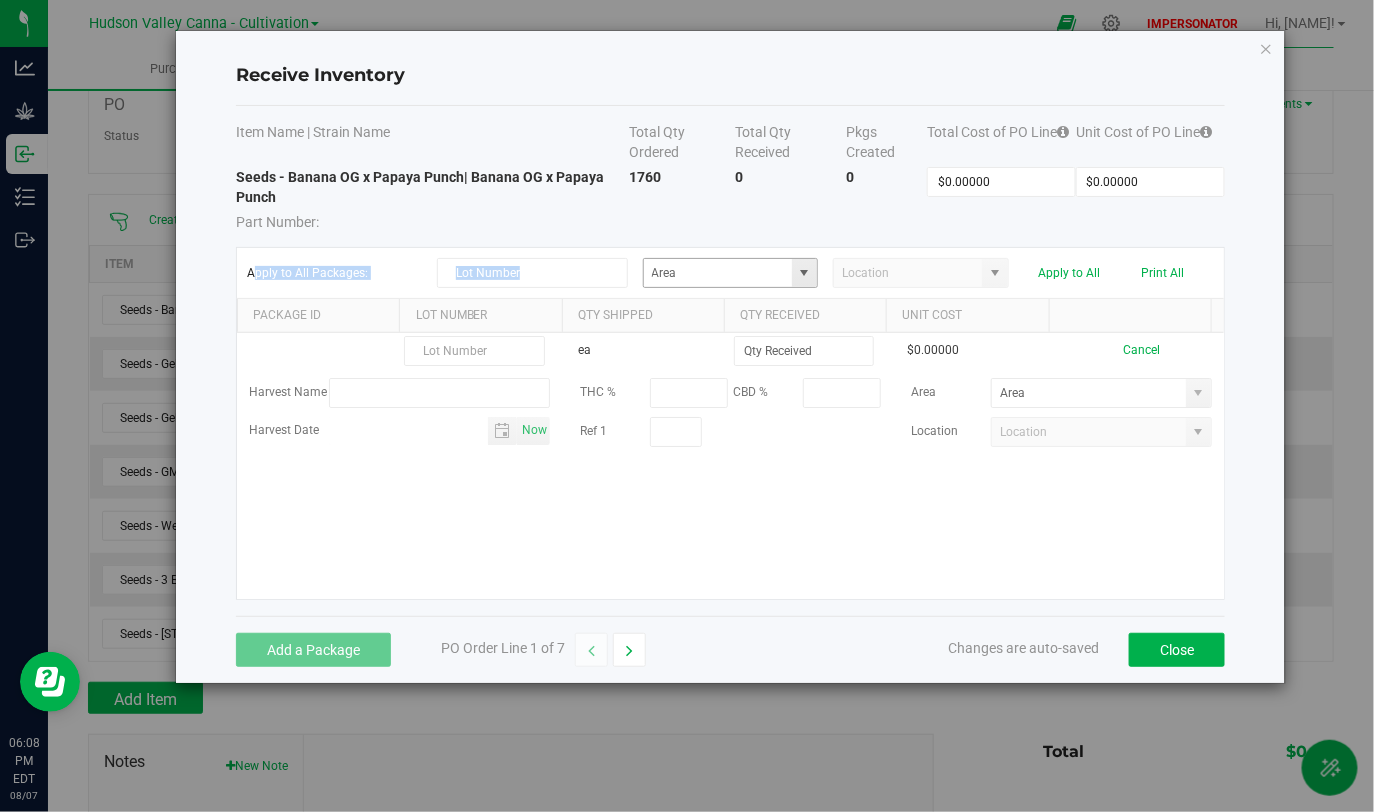 click on "Receive Inventory Item Name | Strain Name Total Qty Ordered Total Qty Received Pkgs Created Total Cost of PO Line  Unit Cost of PO Line  Seeds - Banana OG x Papaya Punch   | Banana OG x Papaya Punch  Part Number:    1760 0 0 $0.00000 $0.00000  Apply to All Packages:   Apply to All   Print All  Package Id Lot Number Qty Shipped Qty Received Unit Cost      ea   $0.00000   Cancel   Harvest Name   THC %   CBD %   Area   Harvest Date
Now
Ref 1   Location   Add a Package  PO Order Line 1 of 7 Changes are auto-saved  Close" at bounding box center [730, 357] 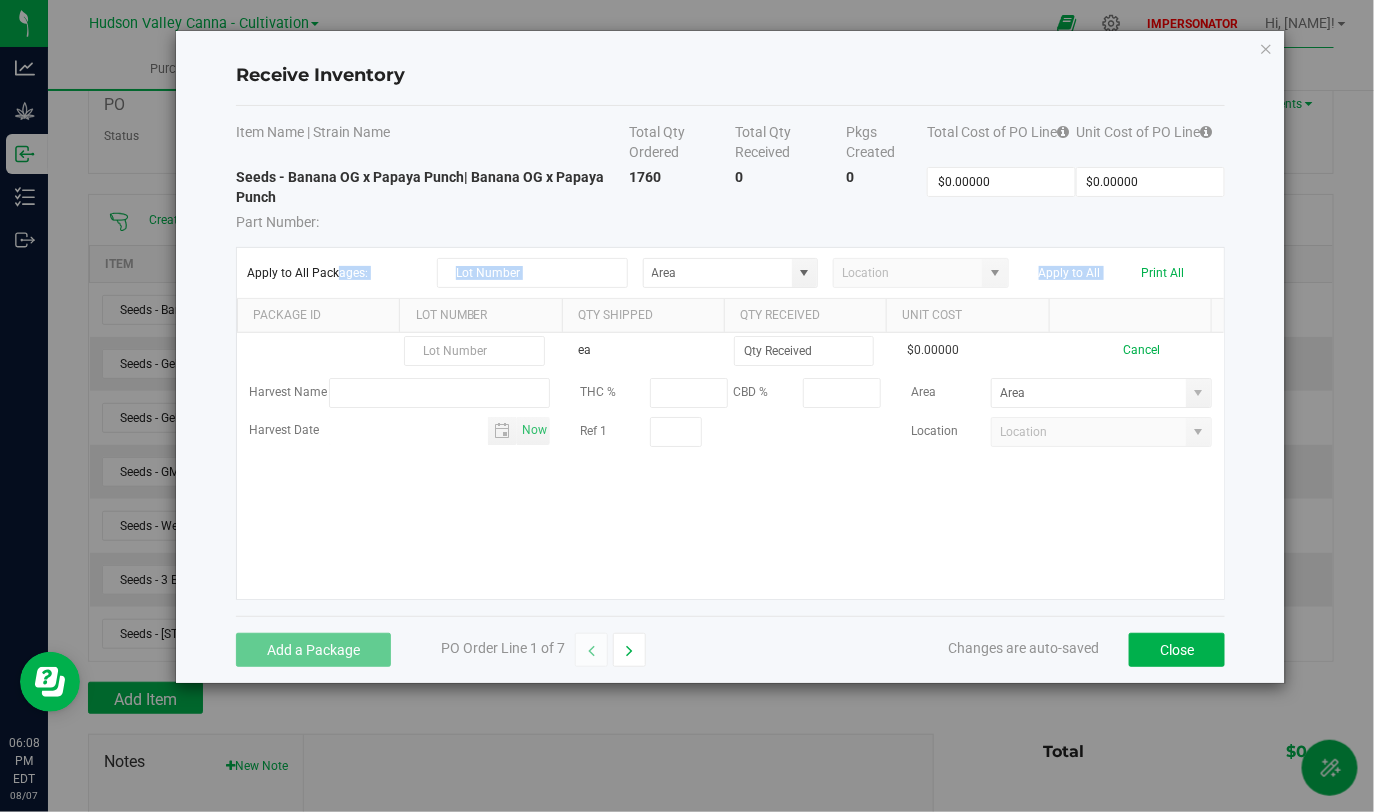 drag, startPoint x: 1176, startPoint y: 267, endPoint x: 329, endPoint y: 271, distance: 847.00946 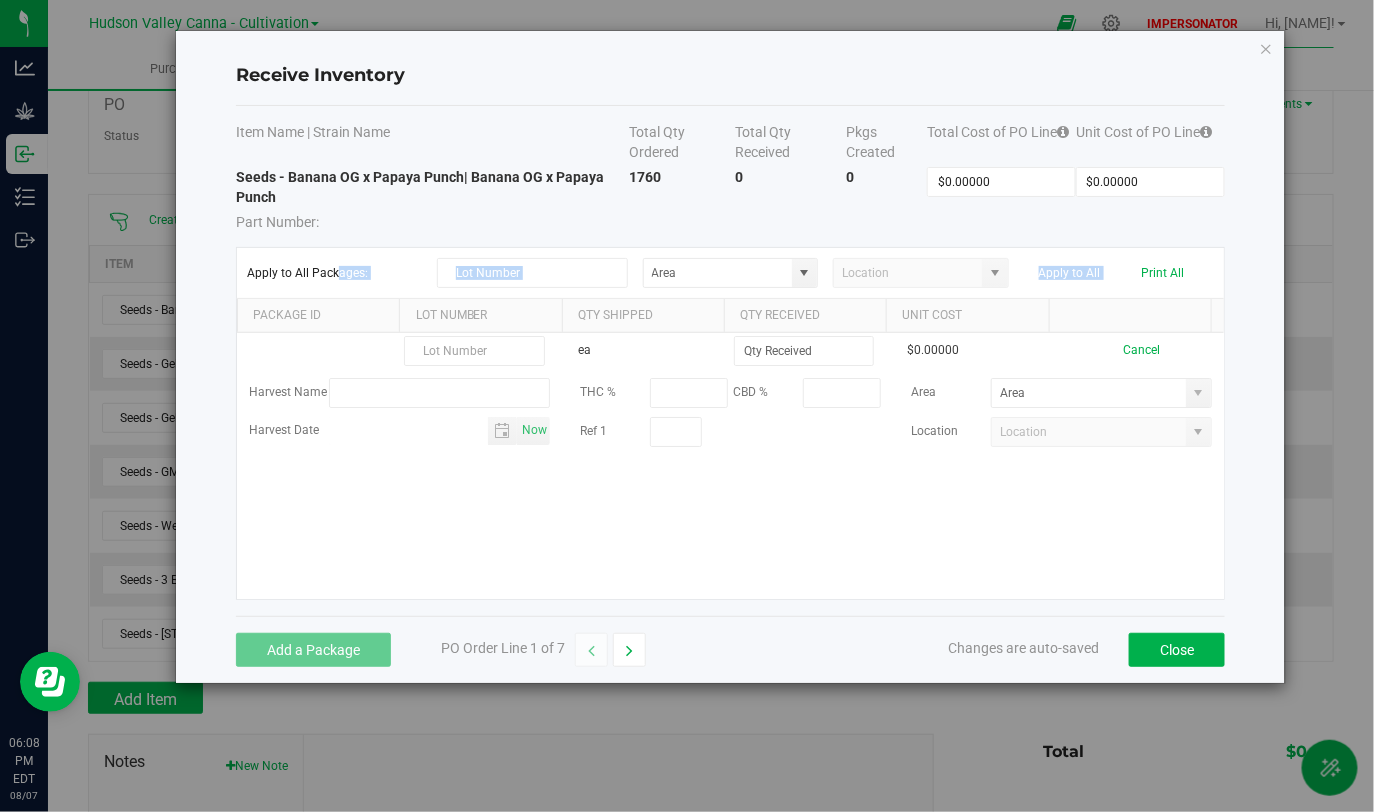 click on "Apply to All Packages:   Apply to All   Print All" at bounding box center (730, 273) 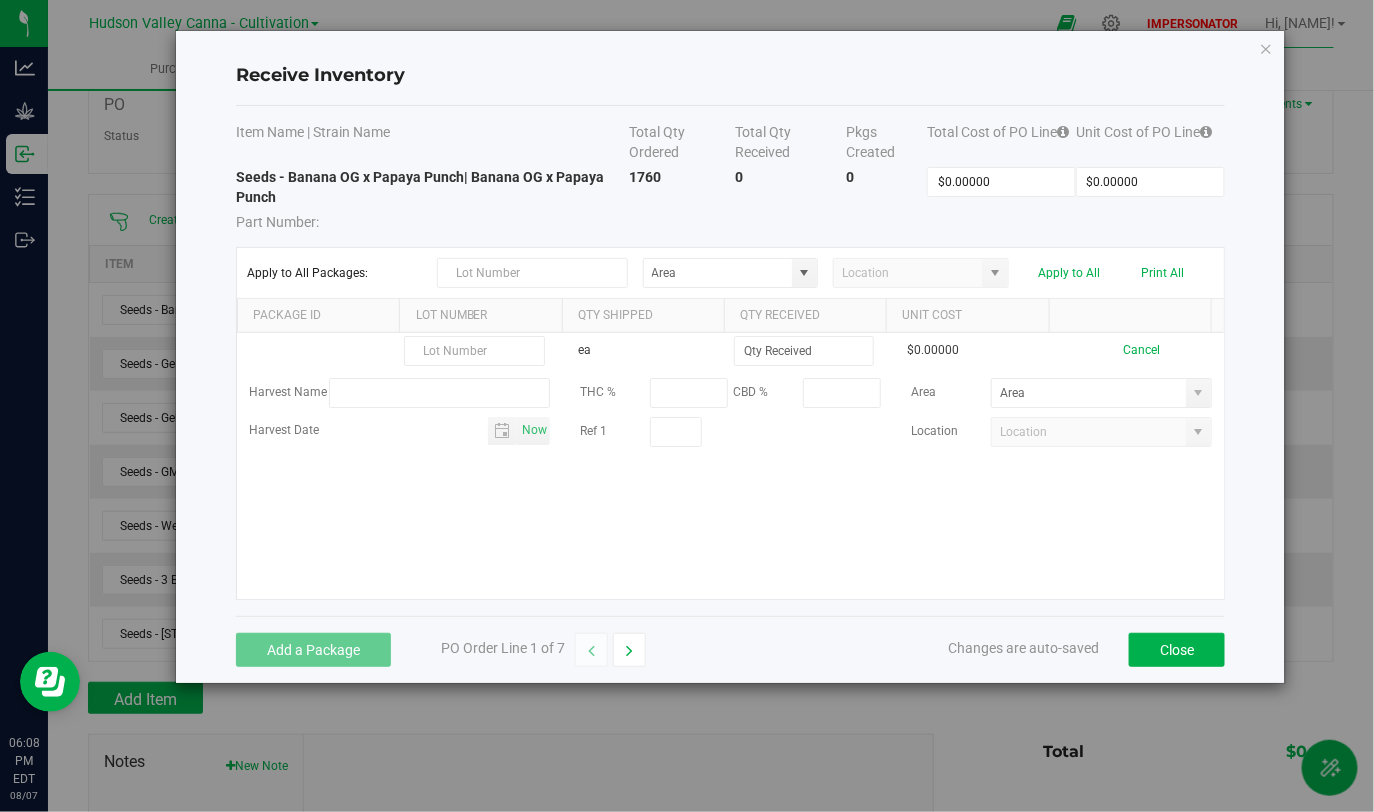 click on "Apply to All Packages:" at bounding box center (334, 273) 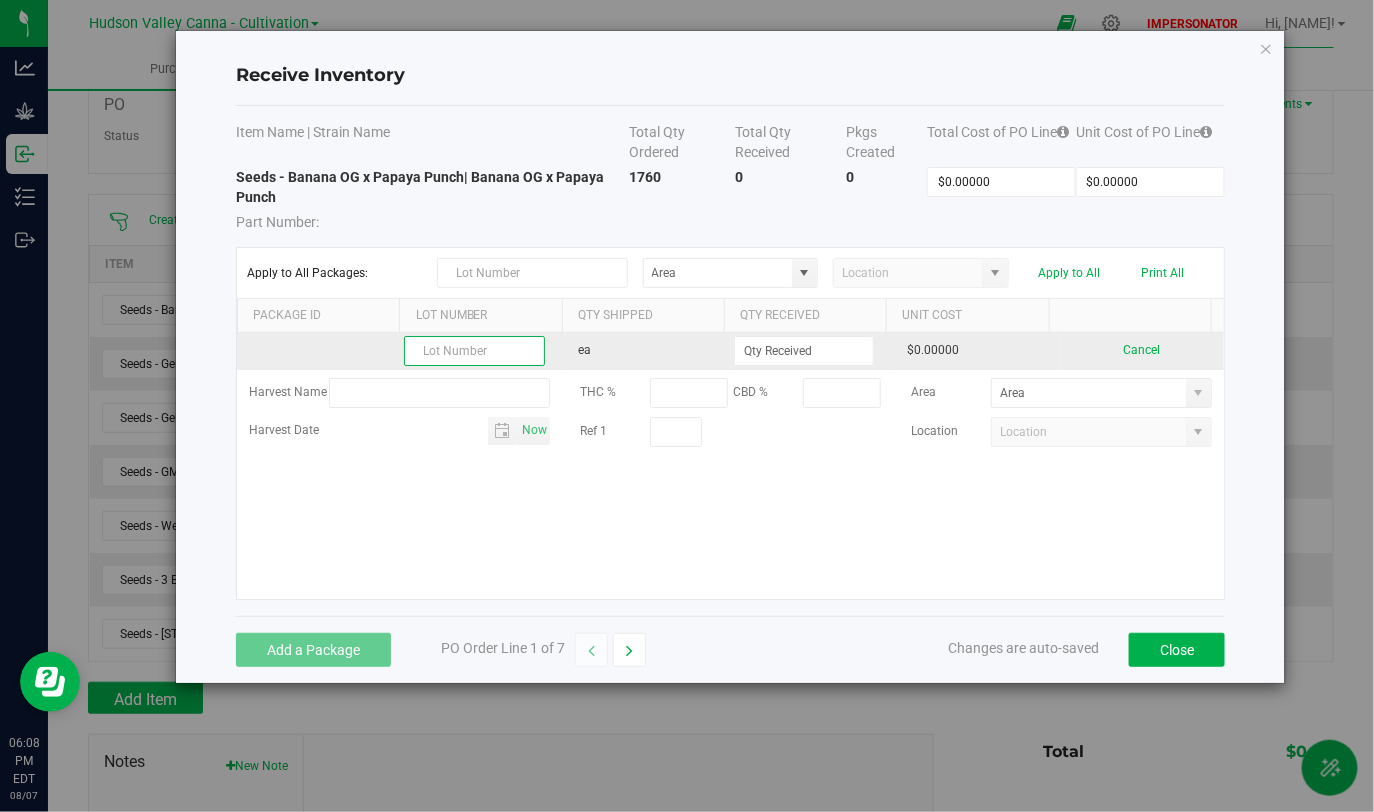 click at bounding box center (474, 351) 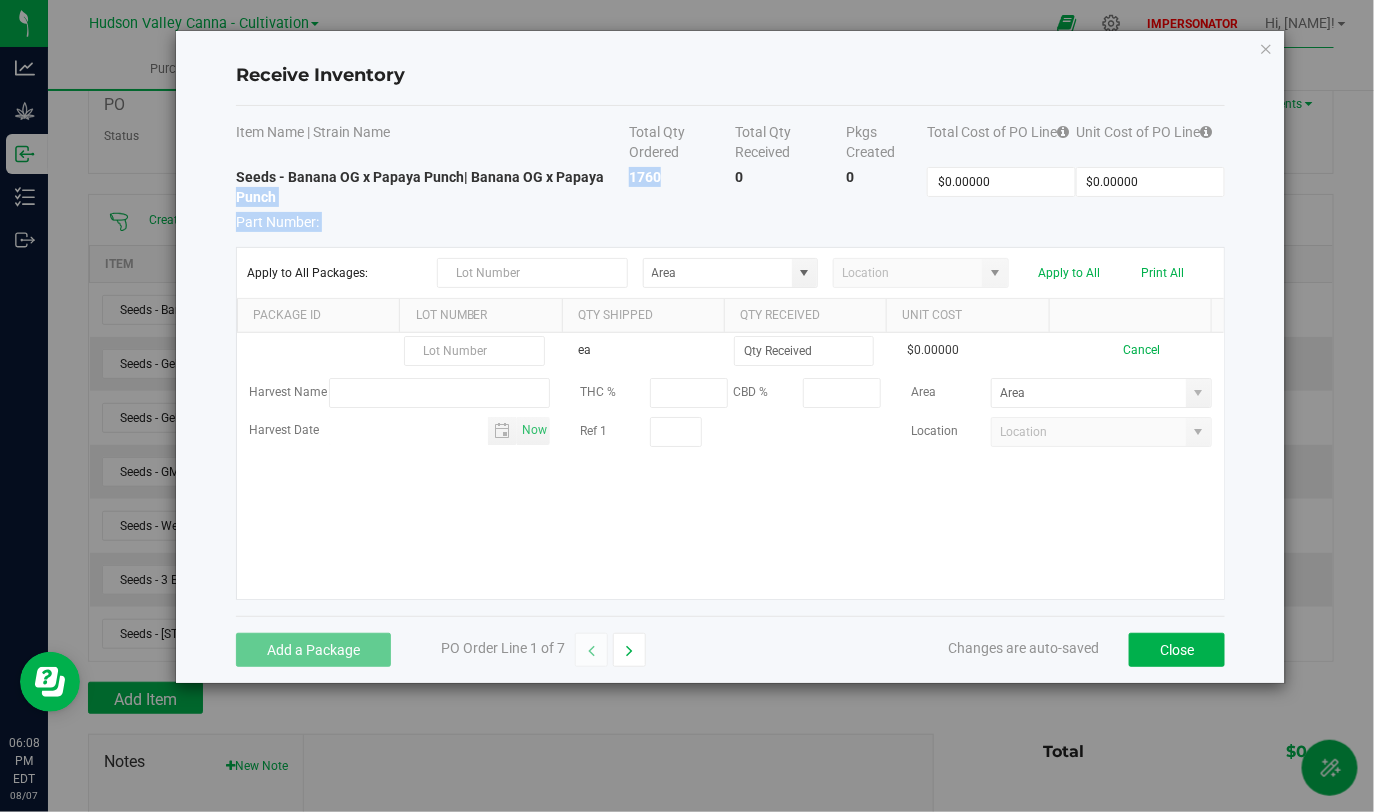 drag, startPoint x: 617, startPoint y: 173, endPoint x: 696, endPoint y: 173, distance: 79 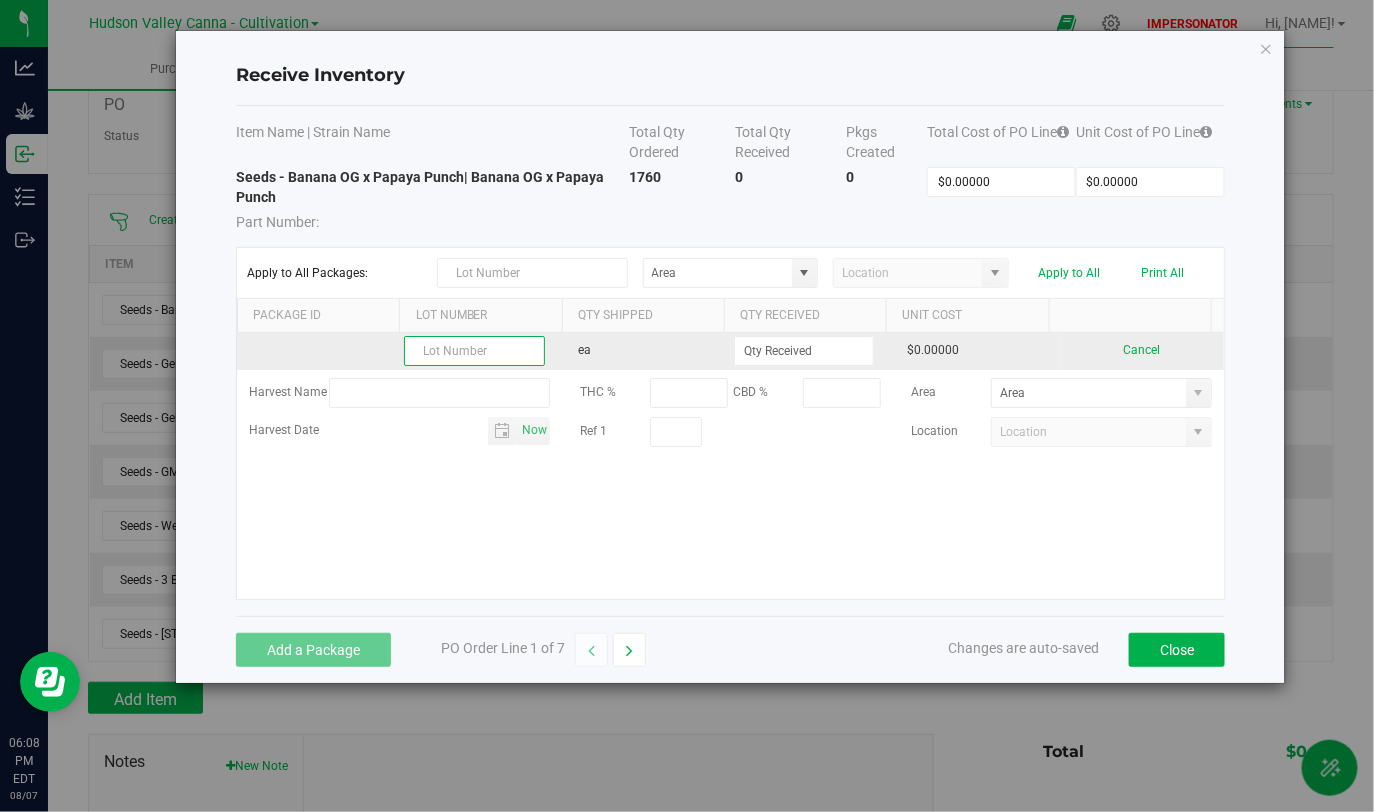 click at bounding box center (474, 351) 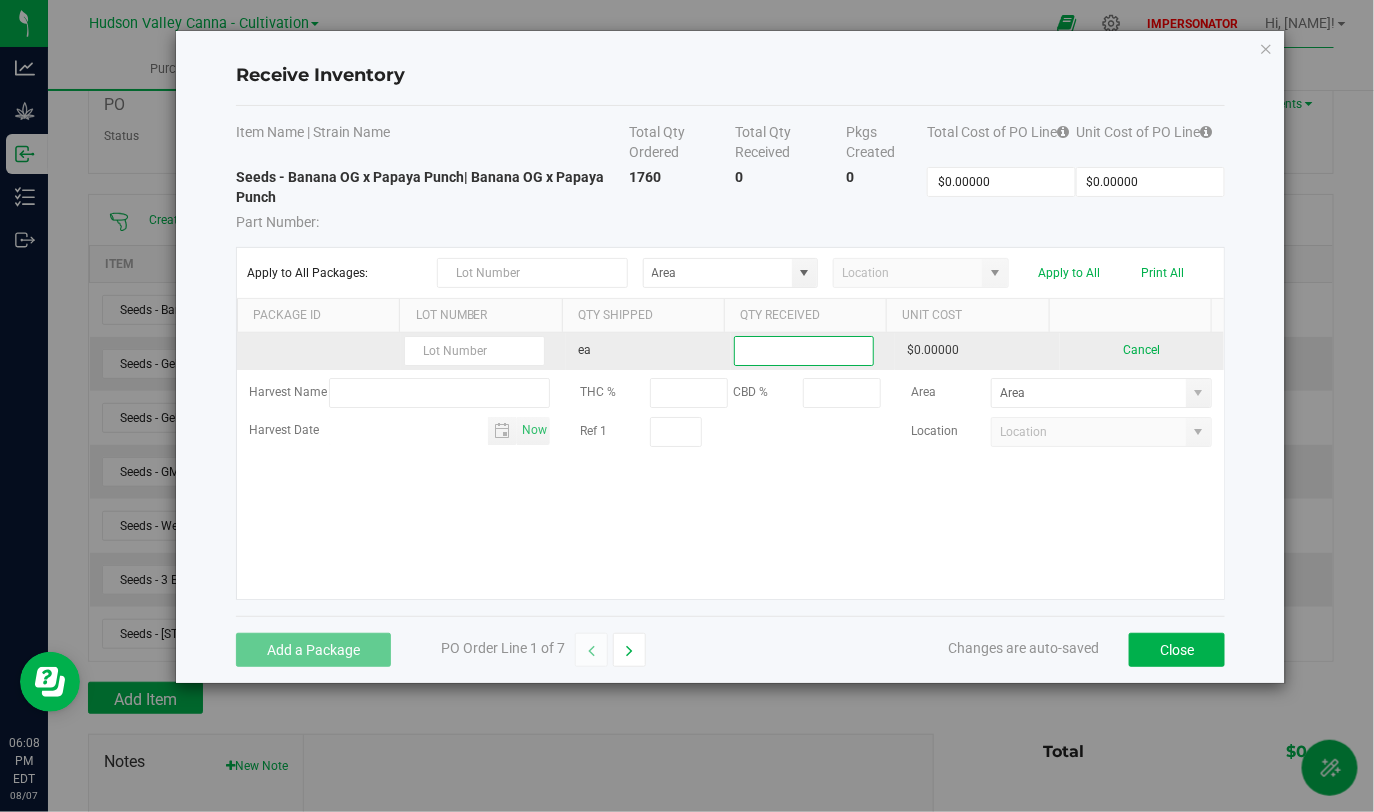 click at bounding box center (804, 351) 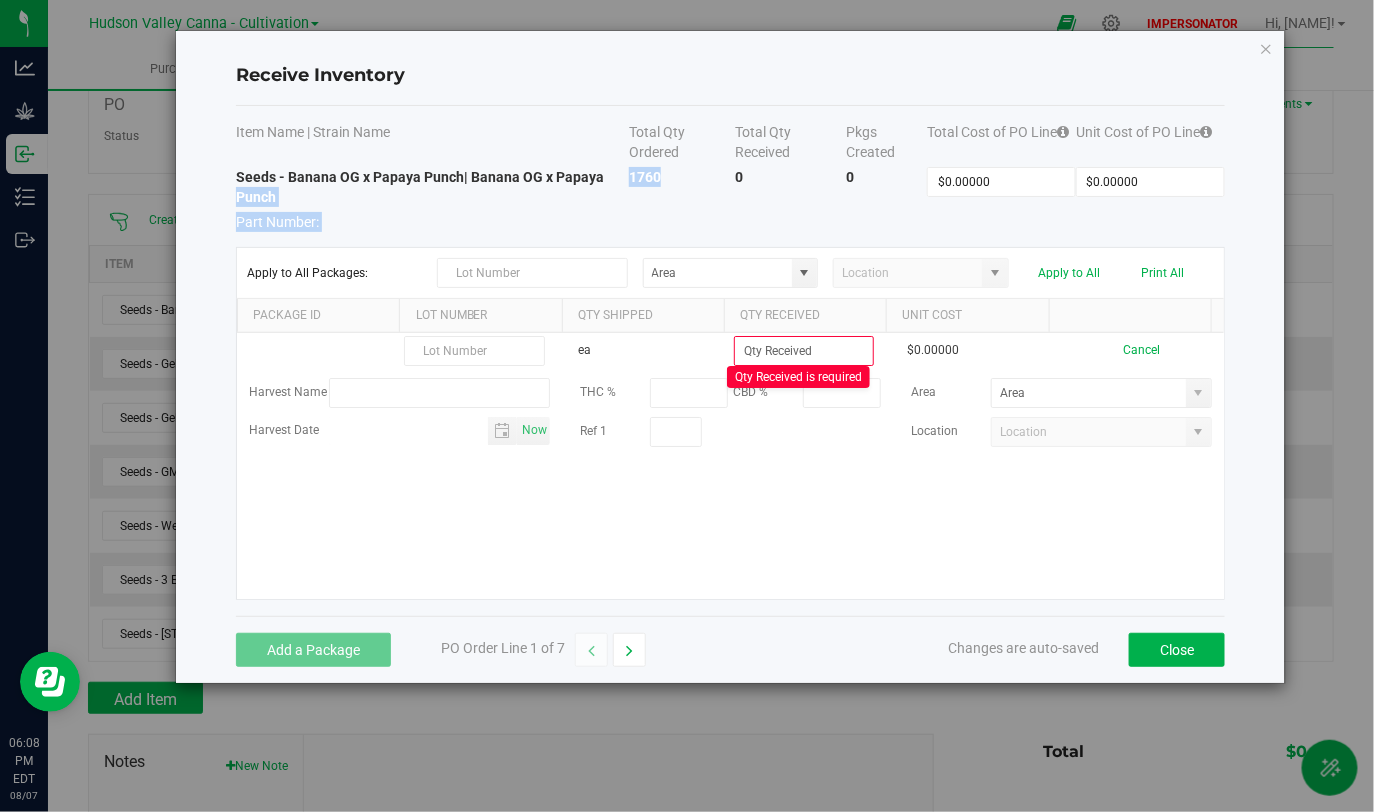 drag, startPoint x: 620, startPoint y: 178, endPoint x: 681, endPoint y: 179, distance: 61.008198 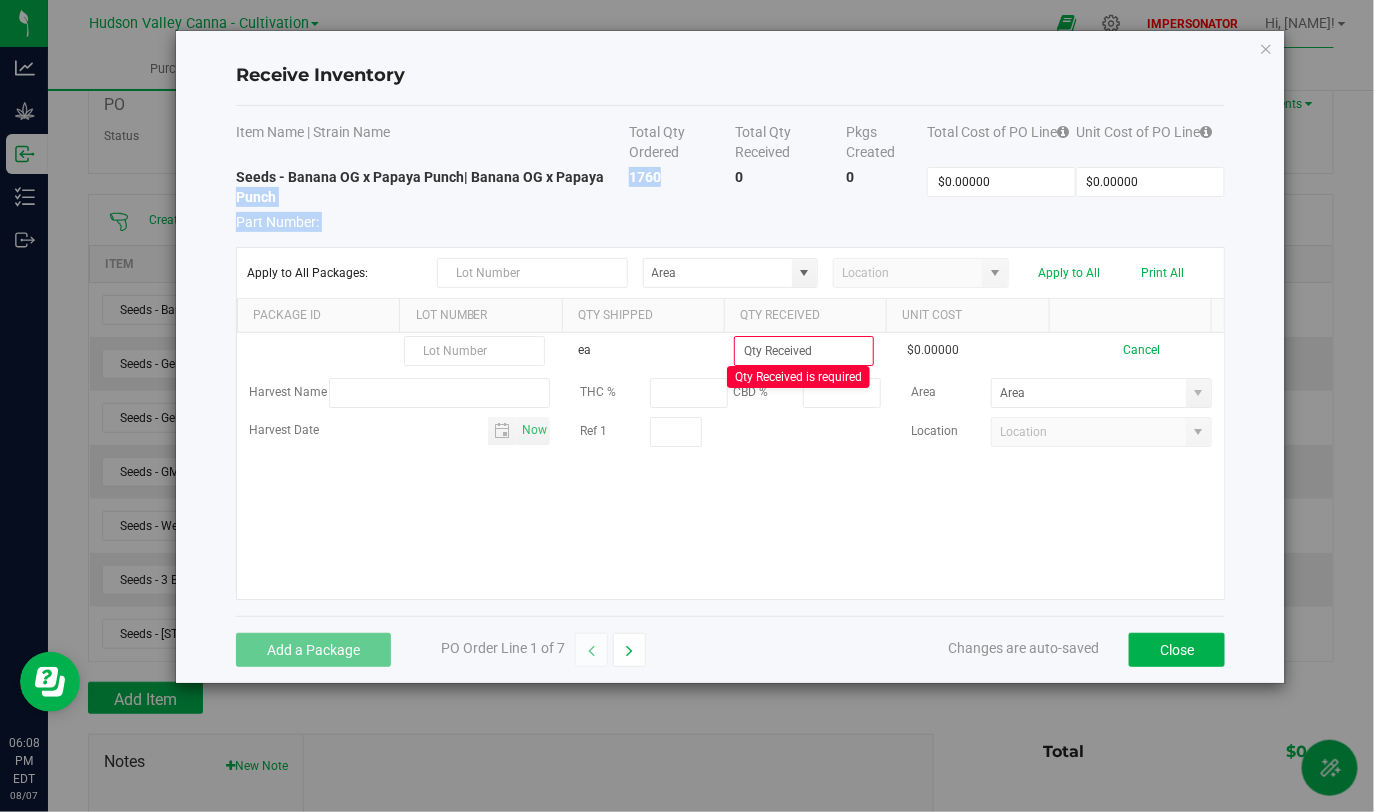click on "Seeds - Banana OG x Papaya Punch   | Banana OG x Papaya Punch  Part Number:    1760 0 0 $0.00000 $0.00000" at bounding box center [730, 199] 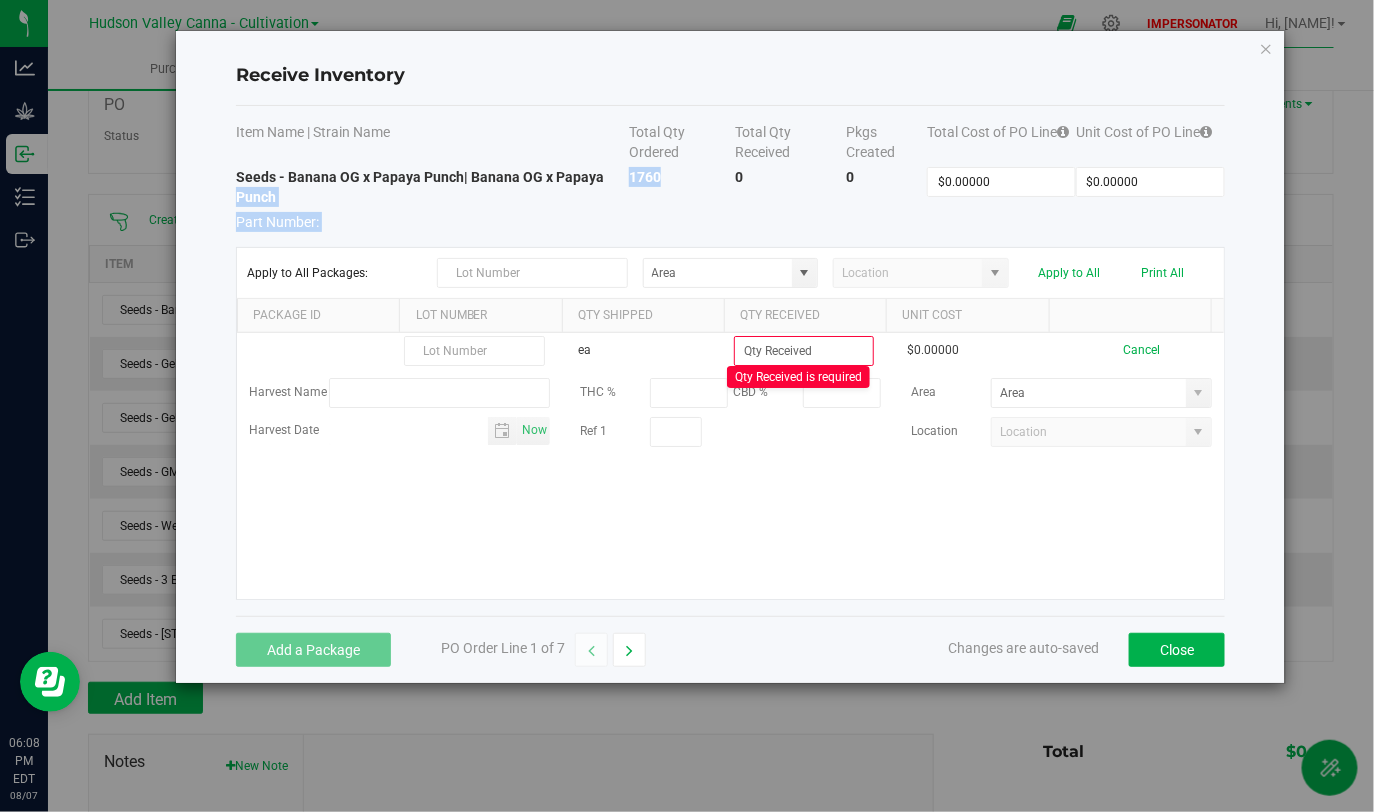 click on "1760" at bounding box center [682, 199] 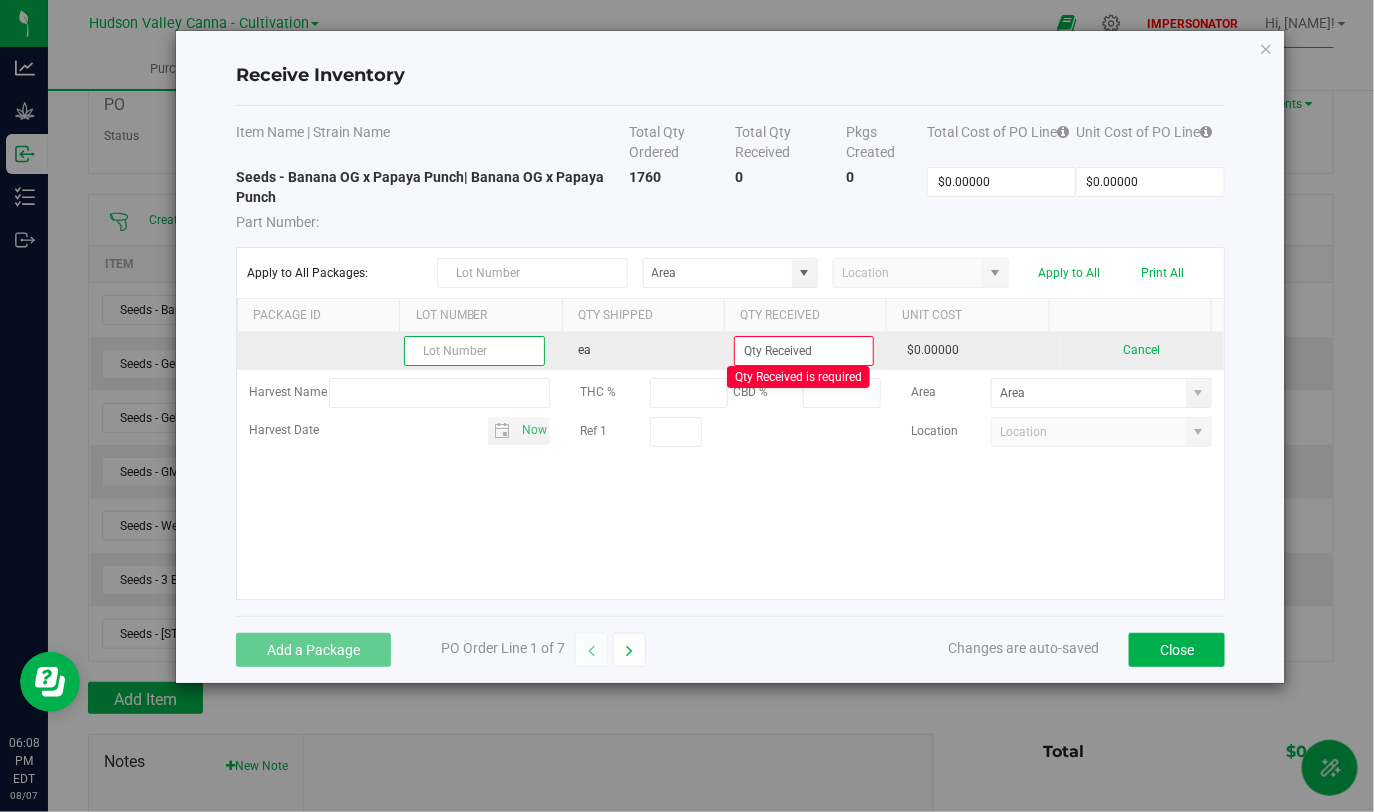 click at bounding box center [474, 351] 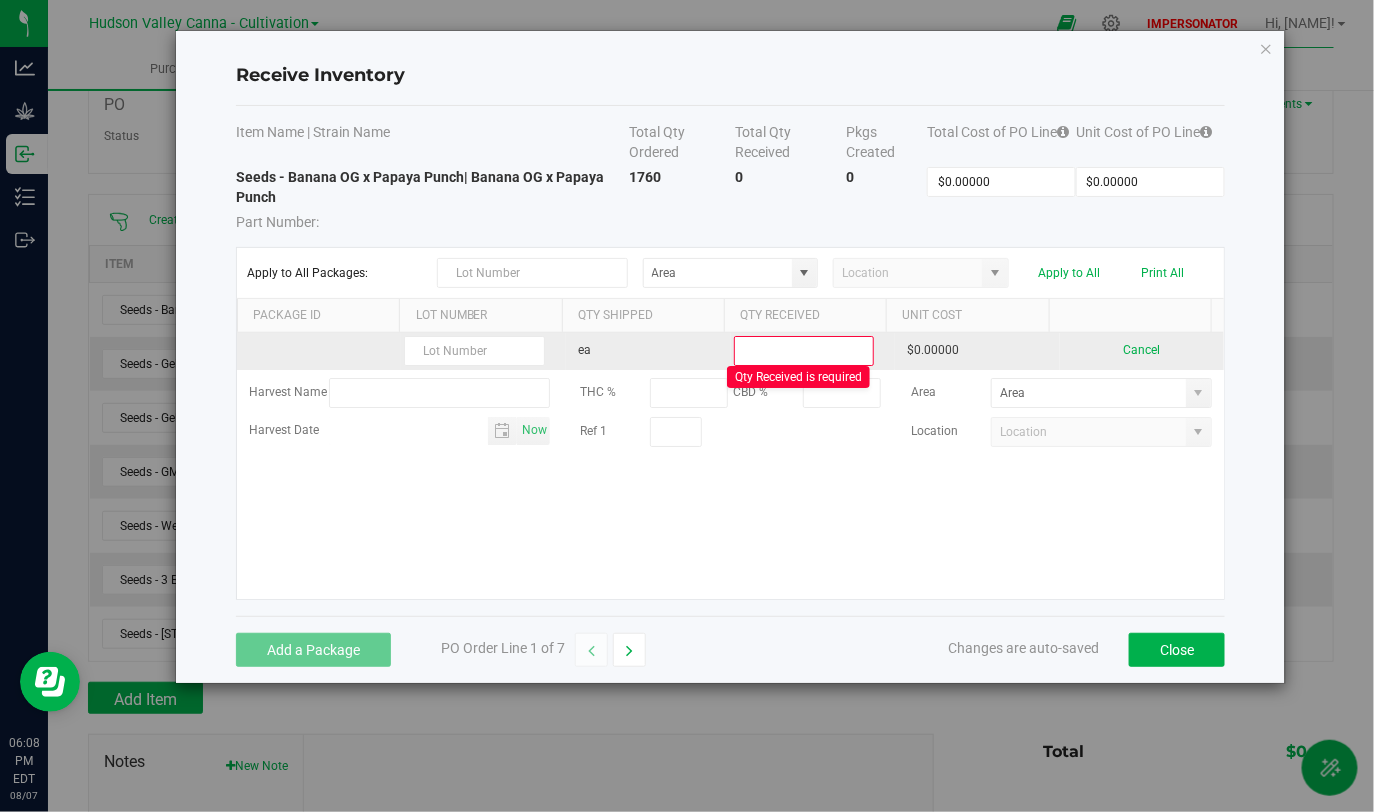 click at bounding box center (804, 351) 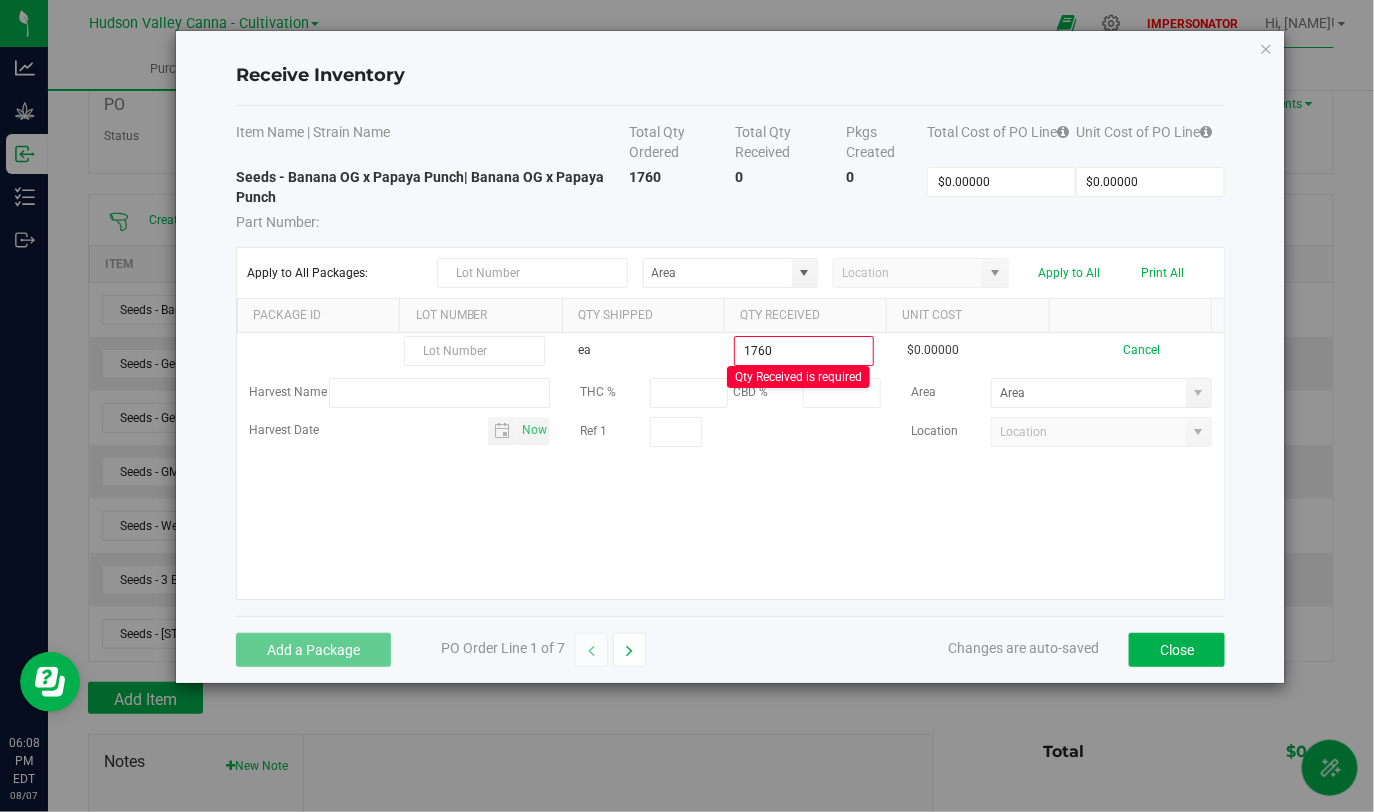 type on "1760 ea" 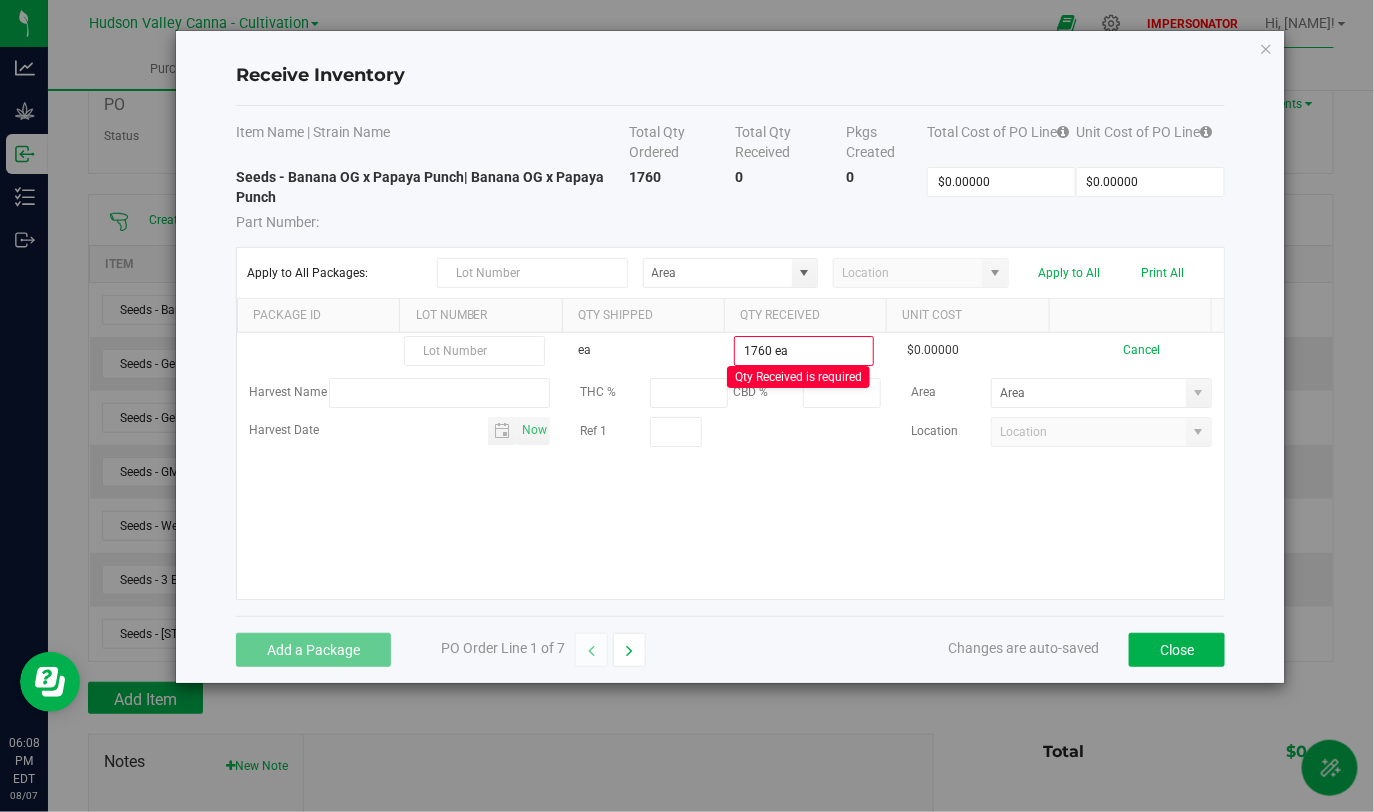 click on "ea  1760 ea  Qty Received is required   $0.00000   Cancel   Harvest Name   THC %   CBD %   Area   Harvest Date
Now
Ref 1   Location" at bounding box center [730, 466] 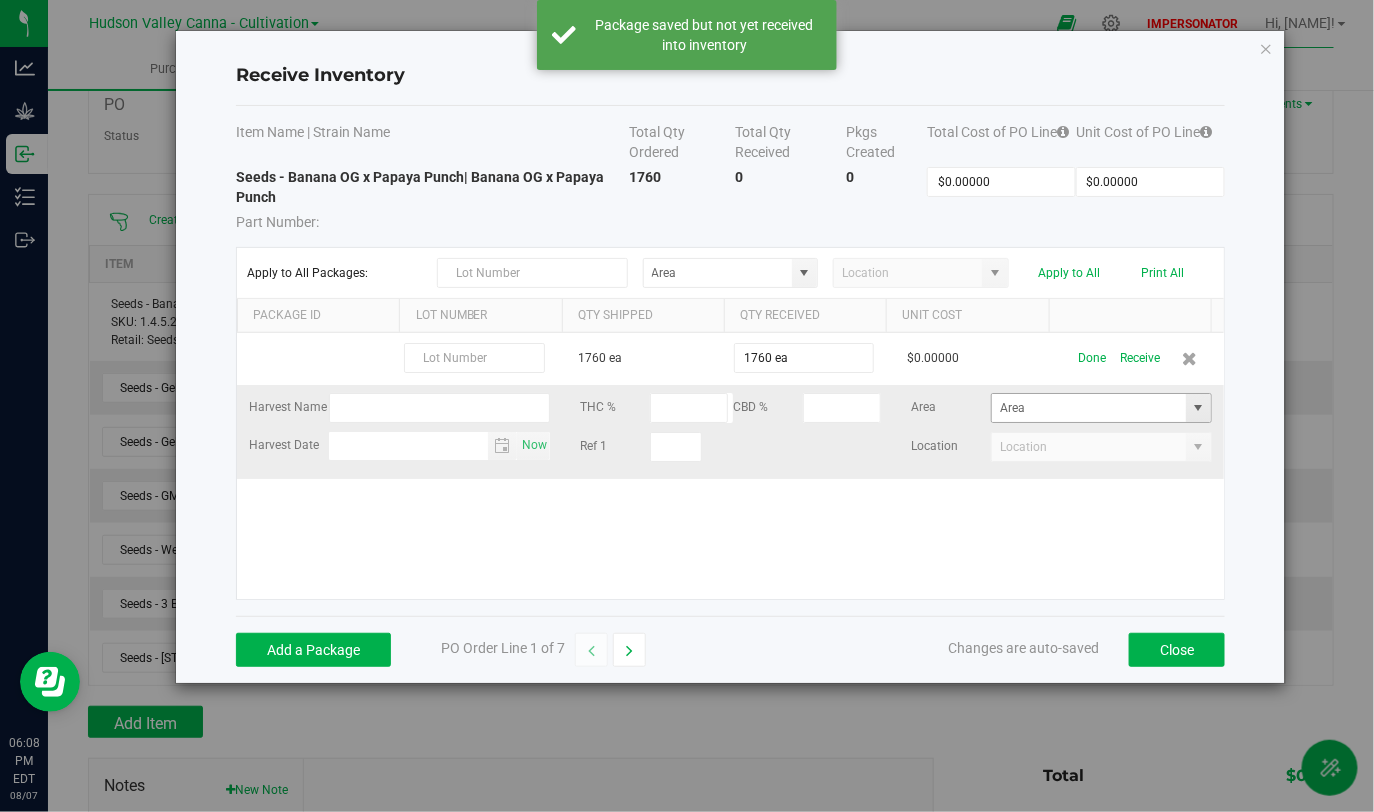 click at bounding box center (1199, 408) 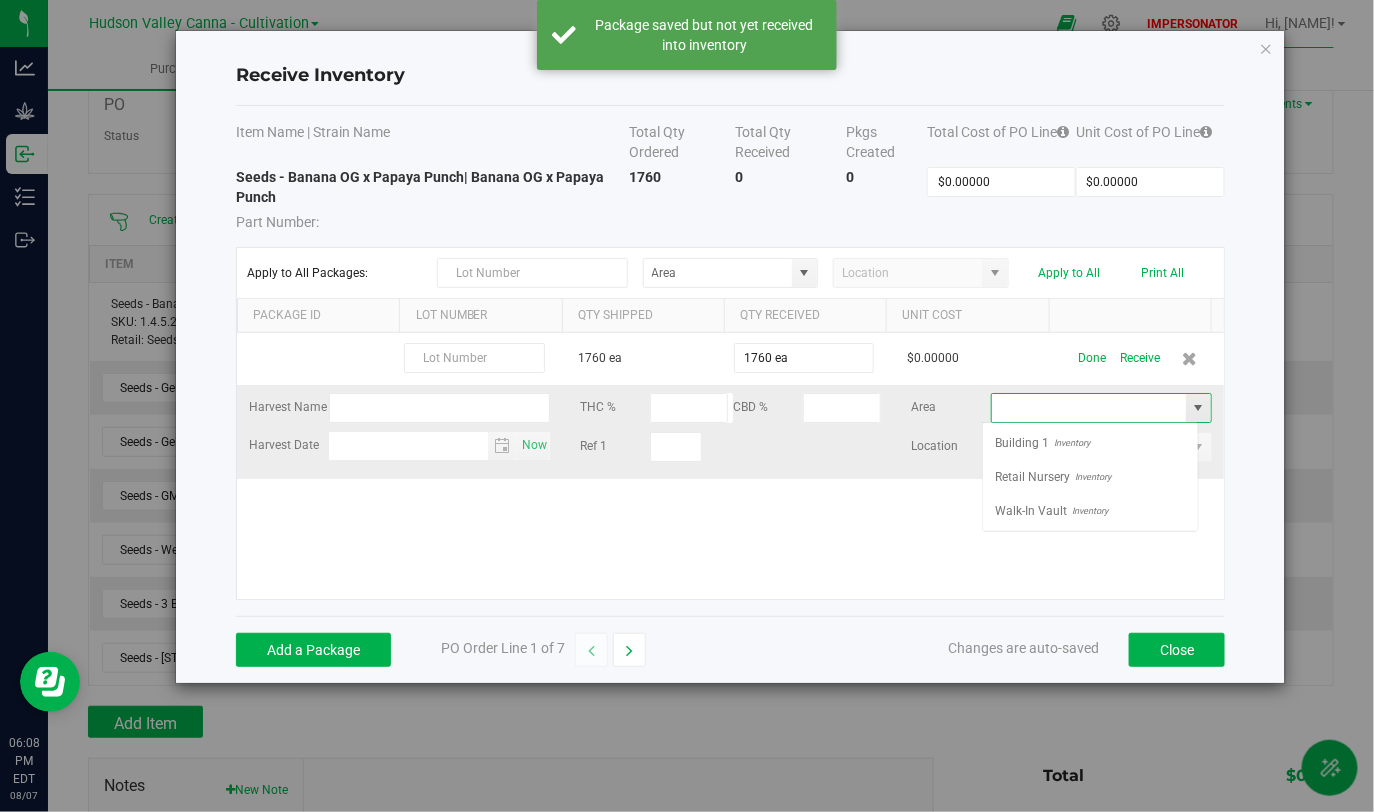 scroll, scrollTop: 99970, scrollLeft: 99783, axis: both 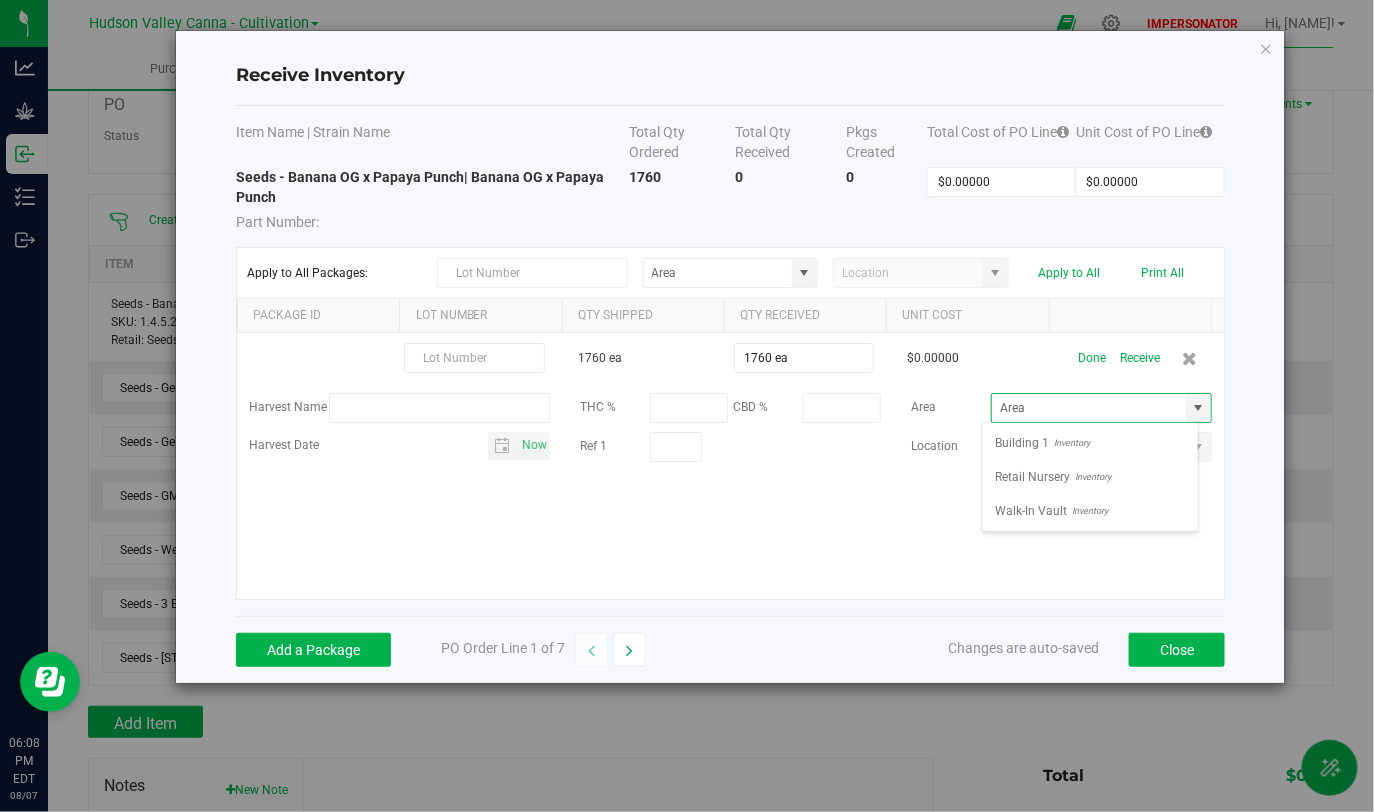 click on "1760 ea  1760 ea  $0.00000   Done   Receive   Harvest Name   THC %   CBD %   Area   Harvest Date
Now
Ref 1   Location" at bounding box center [730, 466] 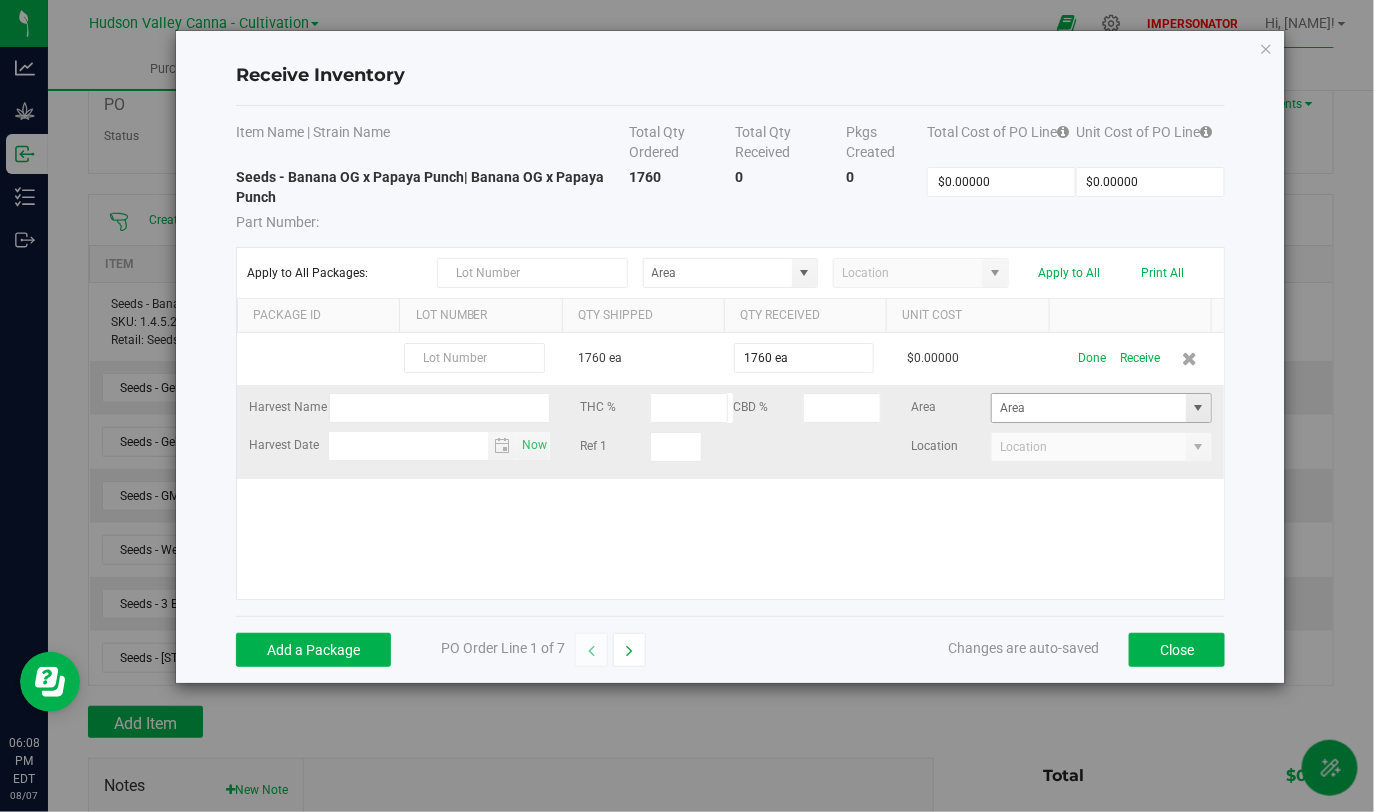 click at bounding box center [1199, 408] 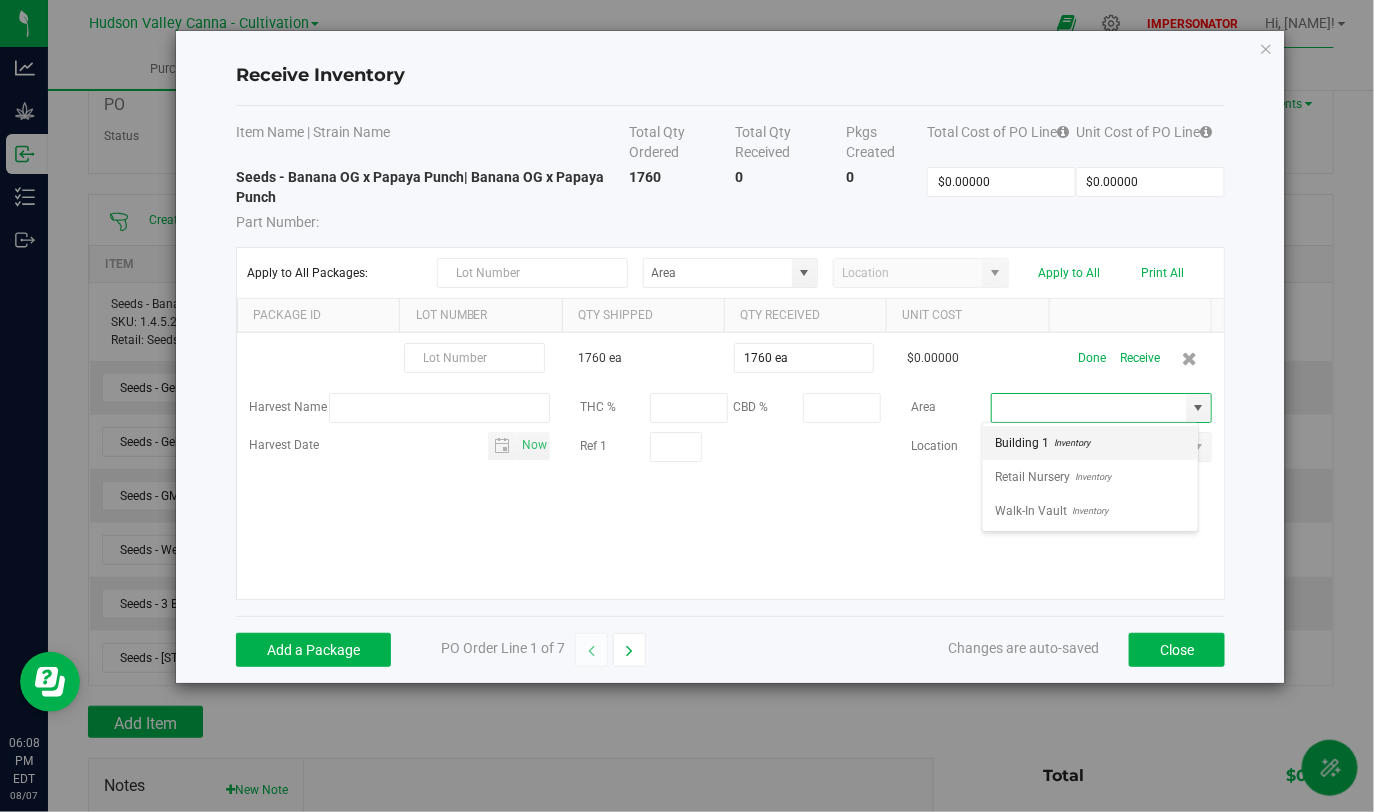 scroll, scrollTop: 99970, scrollLeft: 99783, axis: both 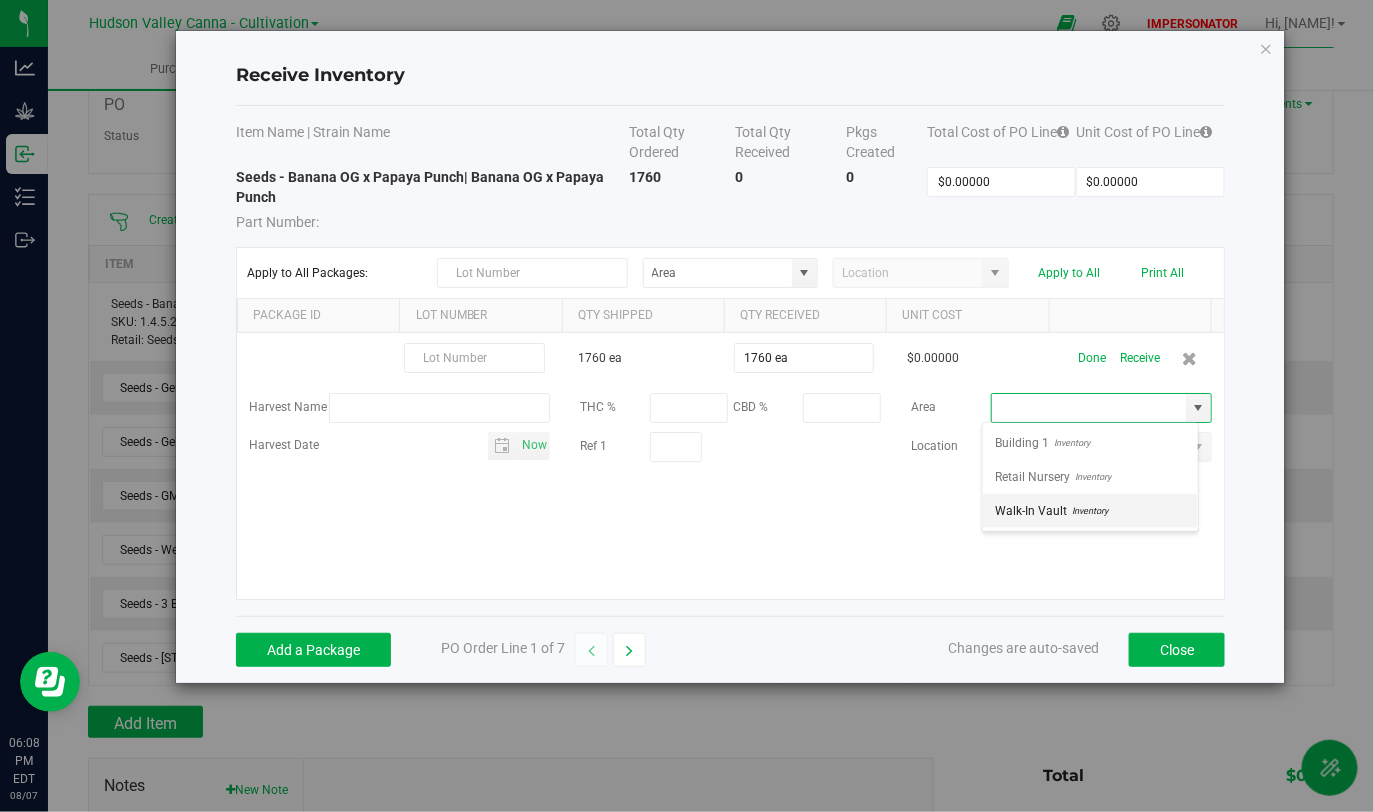 click on "Walk-In Vault" at bounding box center (1031, 511) 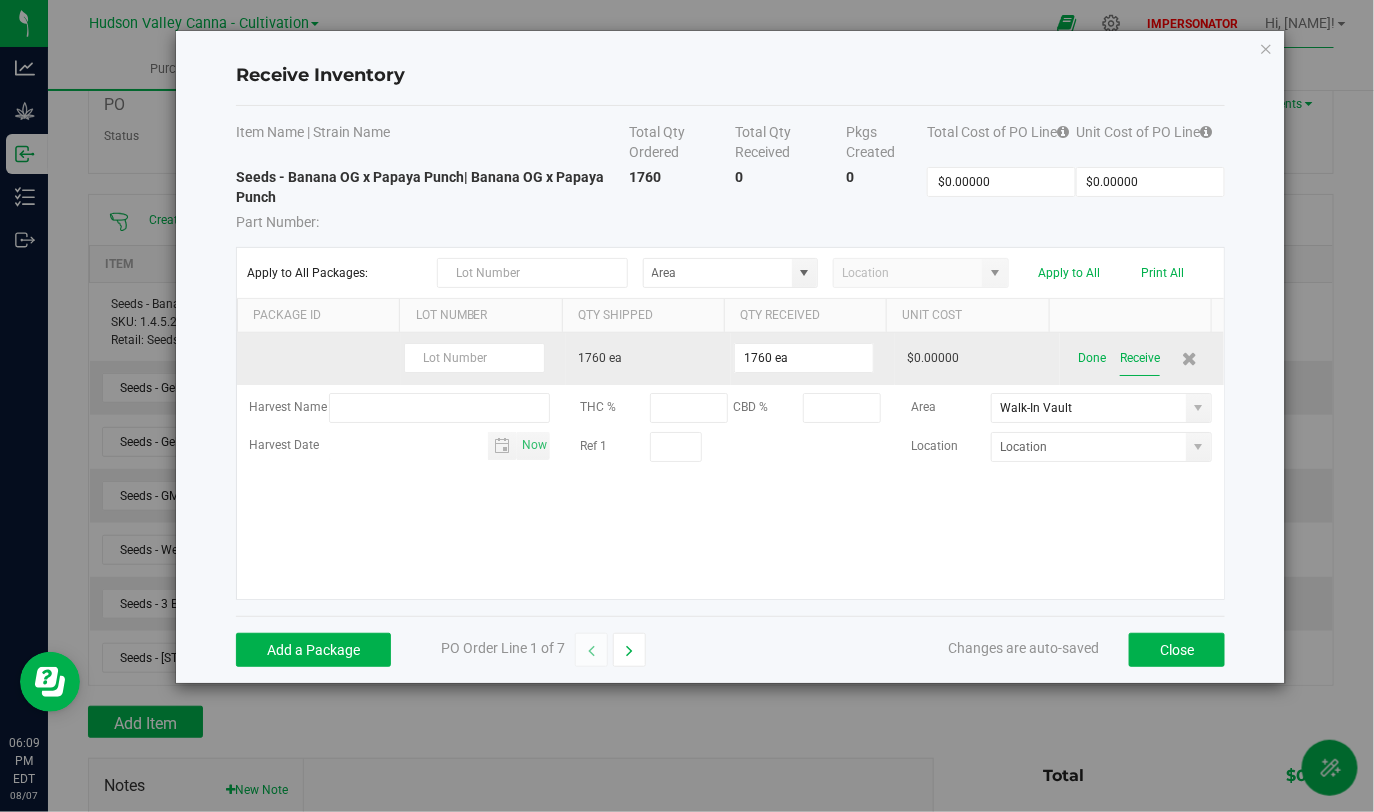 click on "Receive" at bounding box center [1140, 358] 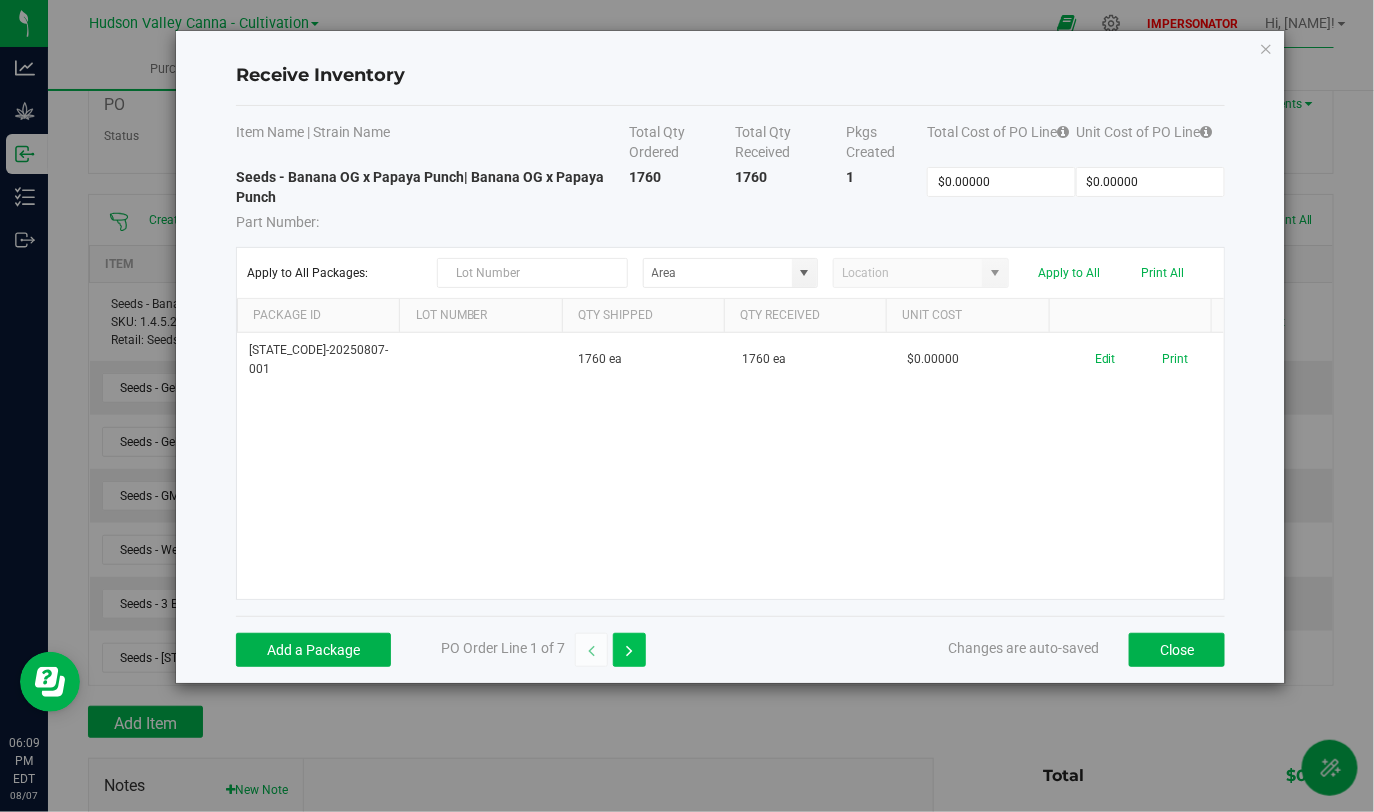 click at bounding box center (629, 651) 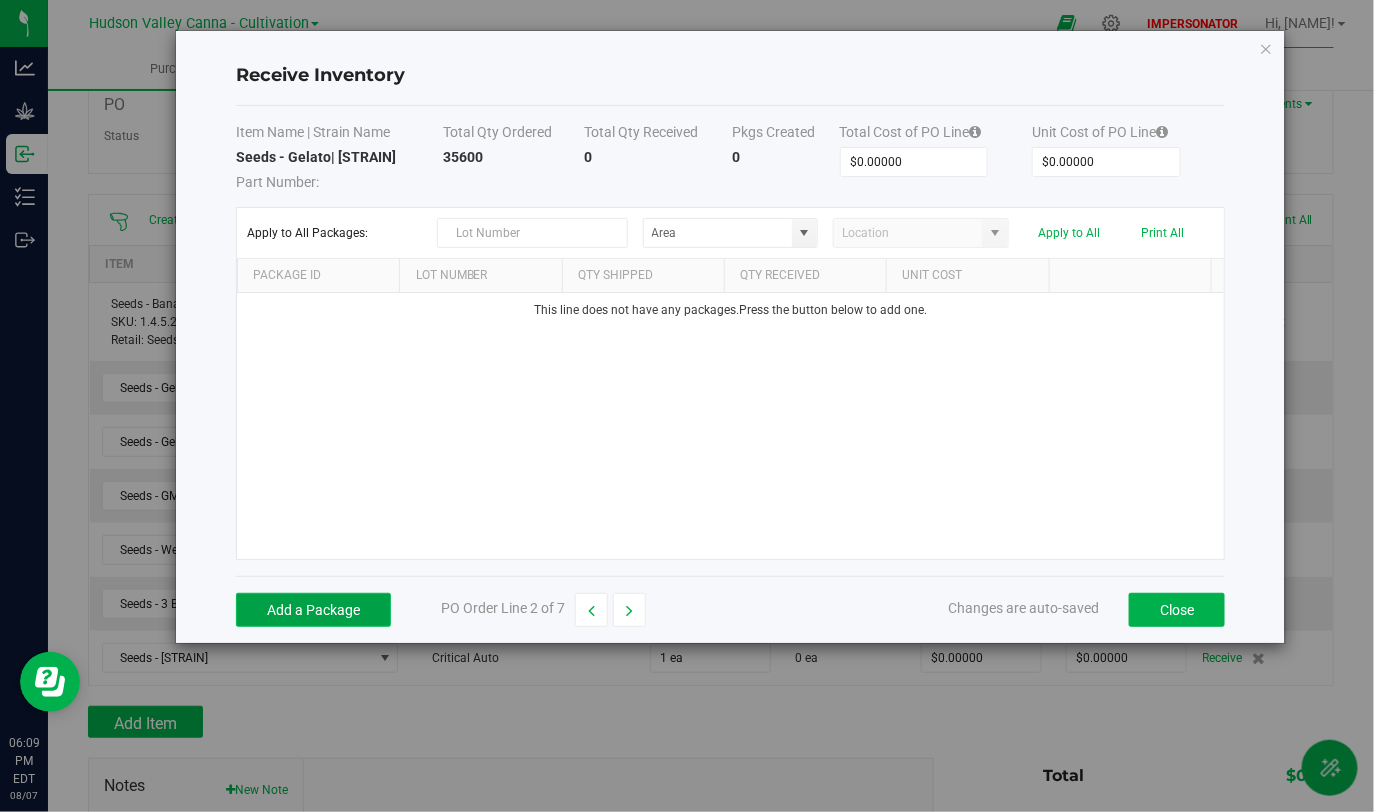 click on "Add a Package" at bounding box center [313, 610] 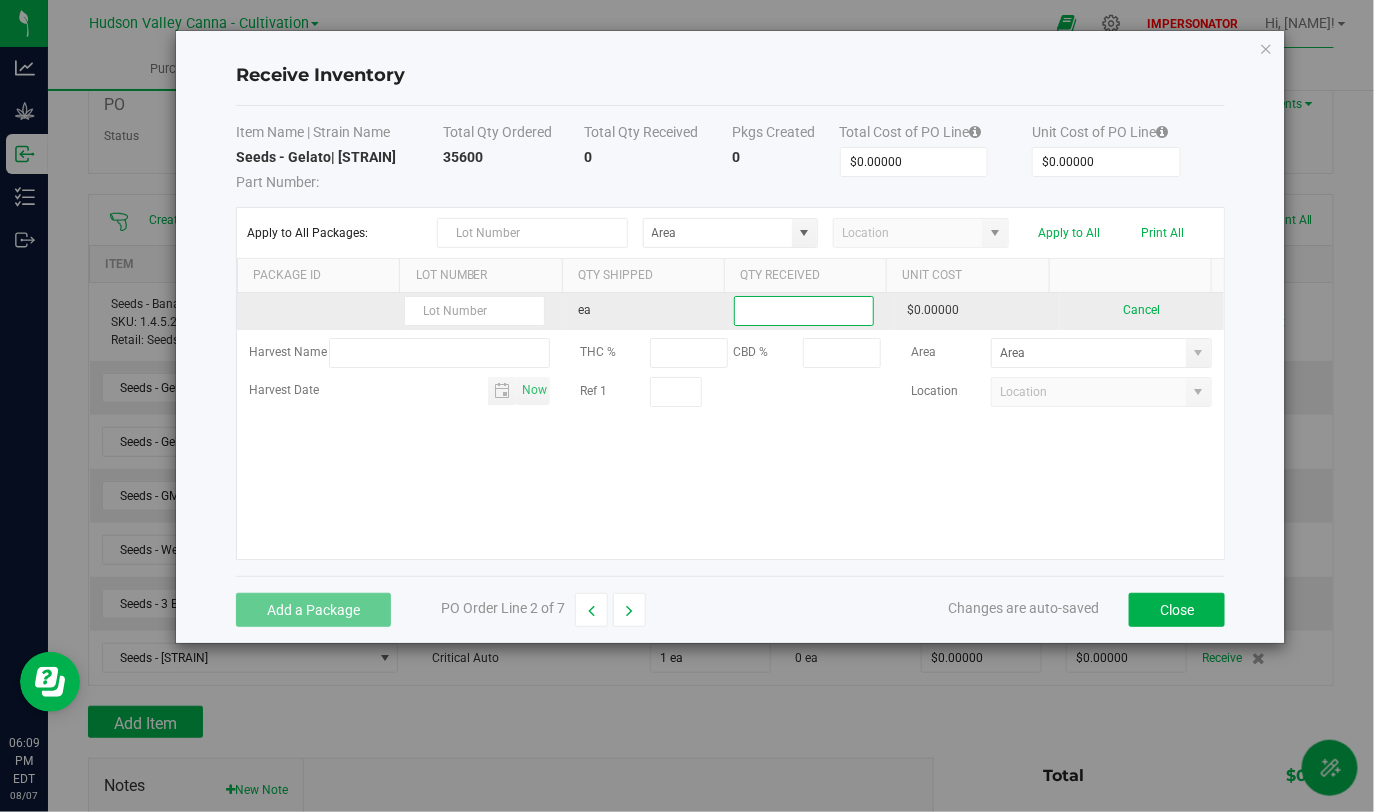 click at bounding box center (804, 311) 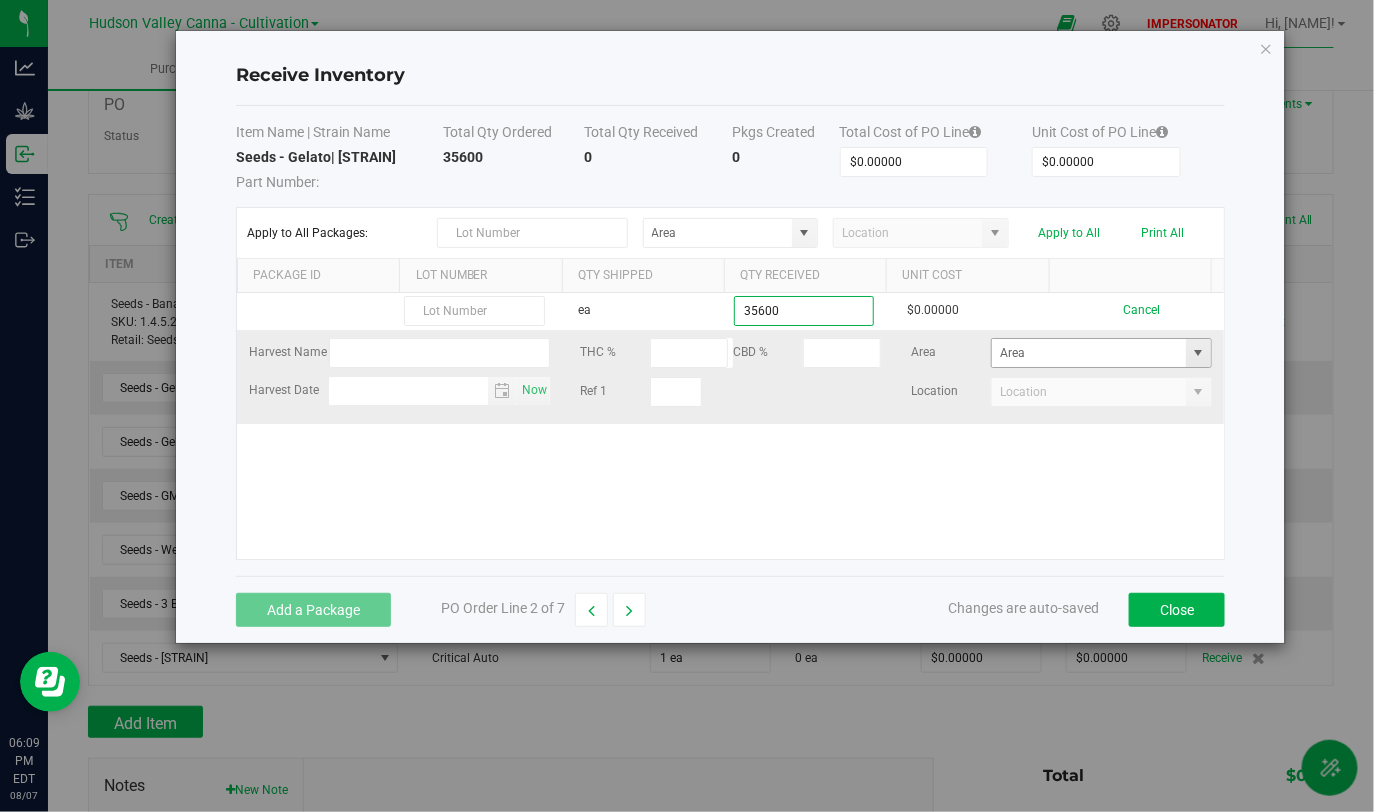 click at bounding box center [1199, 353] 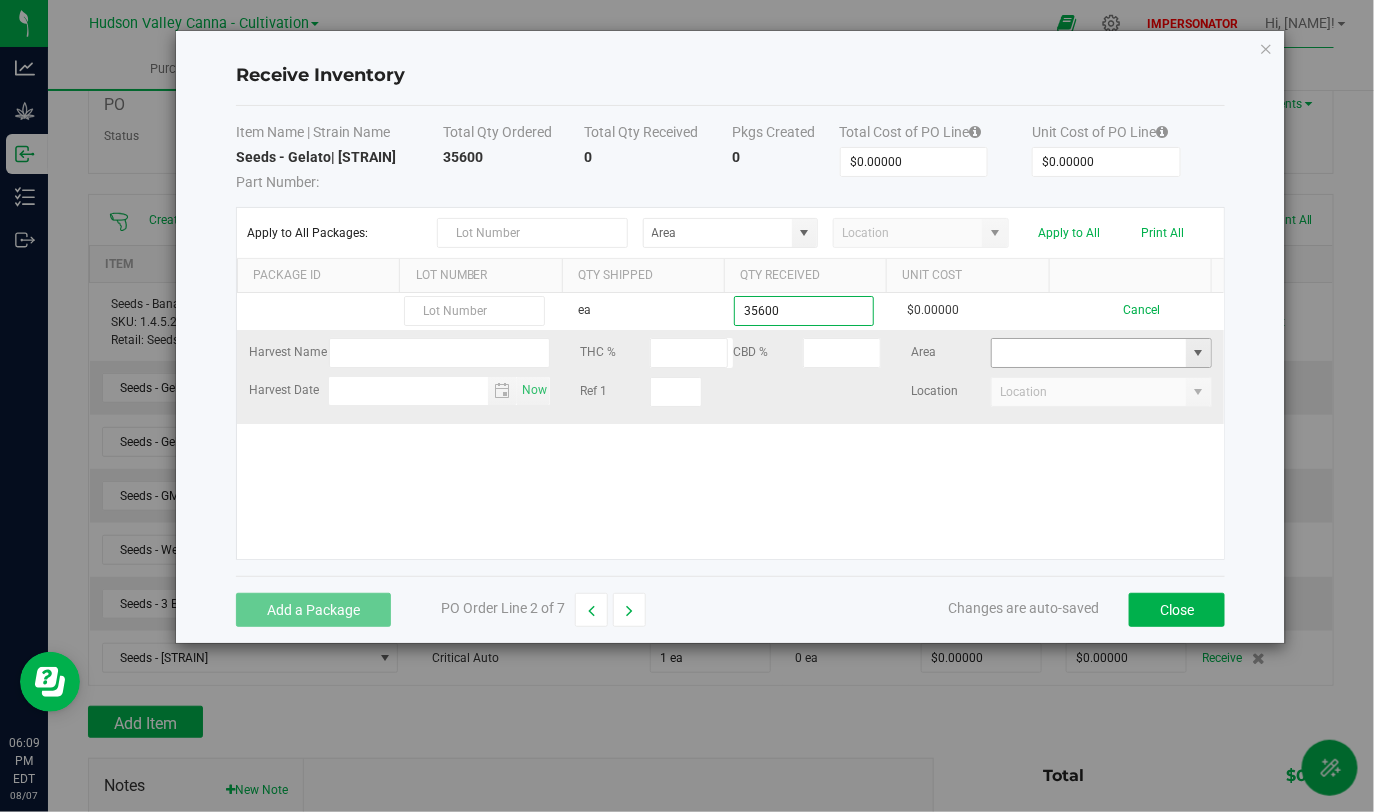 type on "[NUMBER] ea" 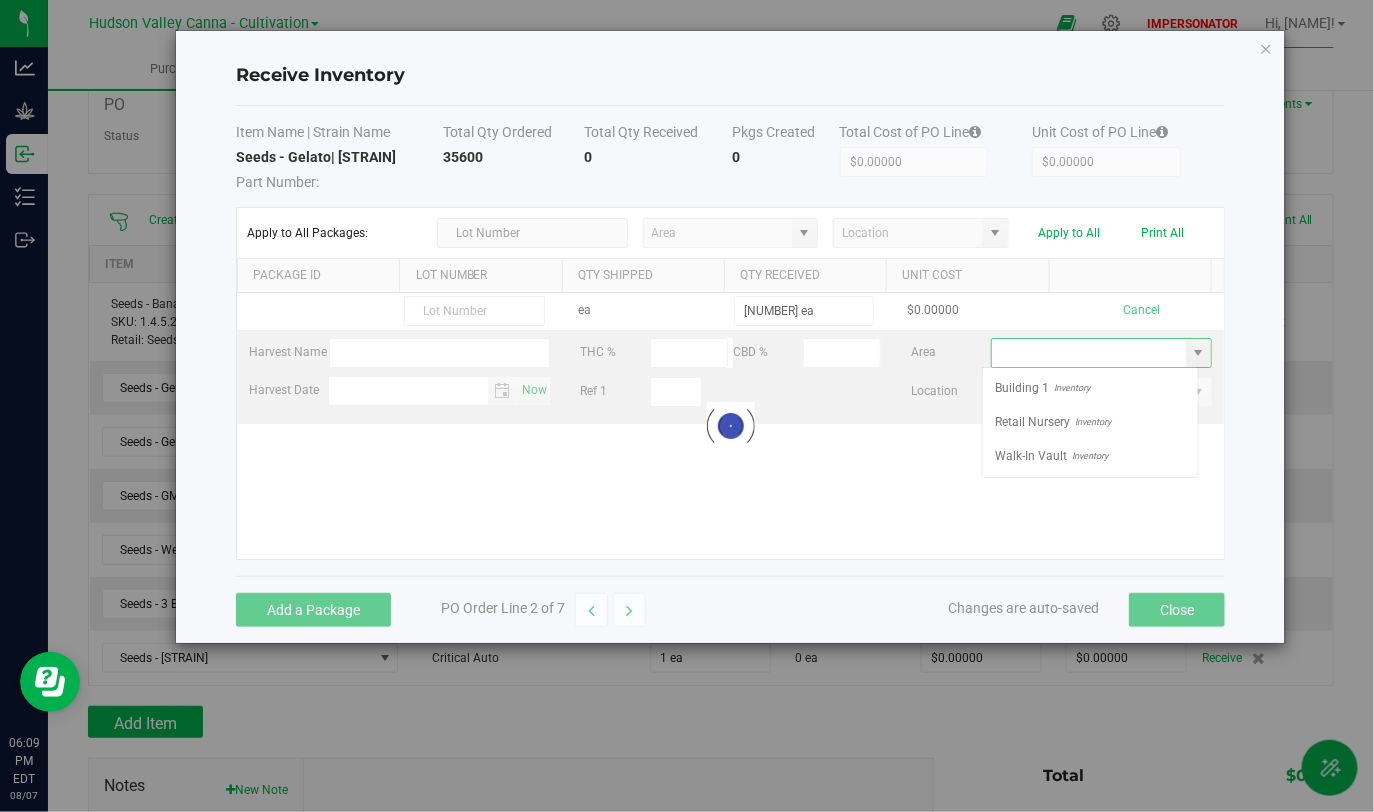 scroll, scrollTop: 99970, scrollLeft: 99783, axis: both 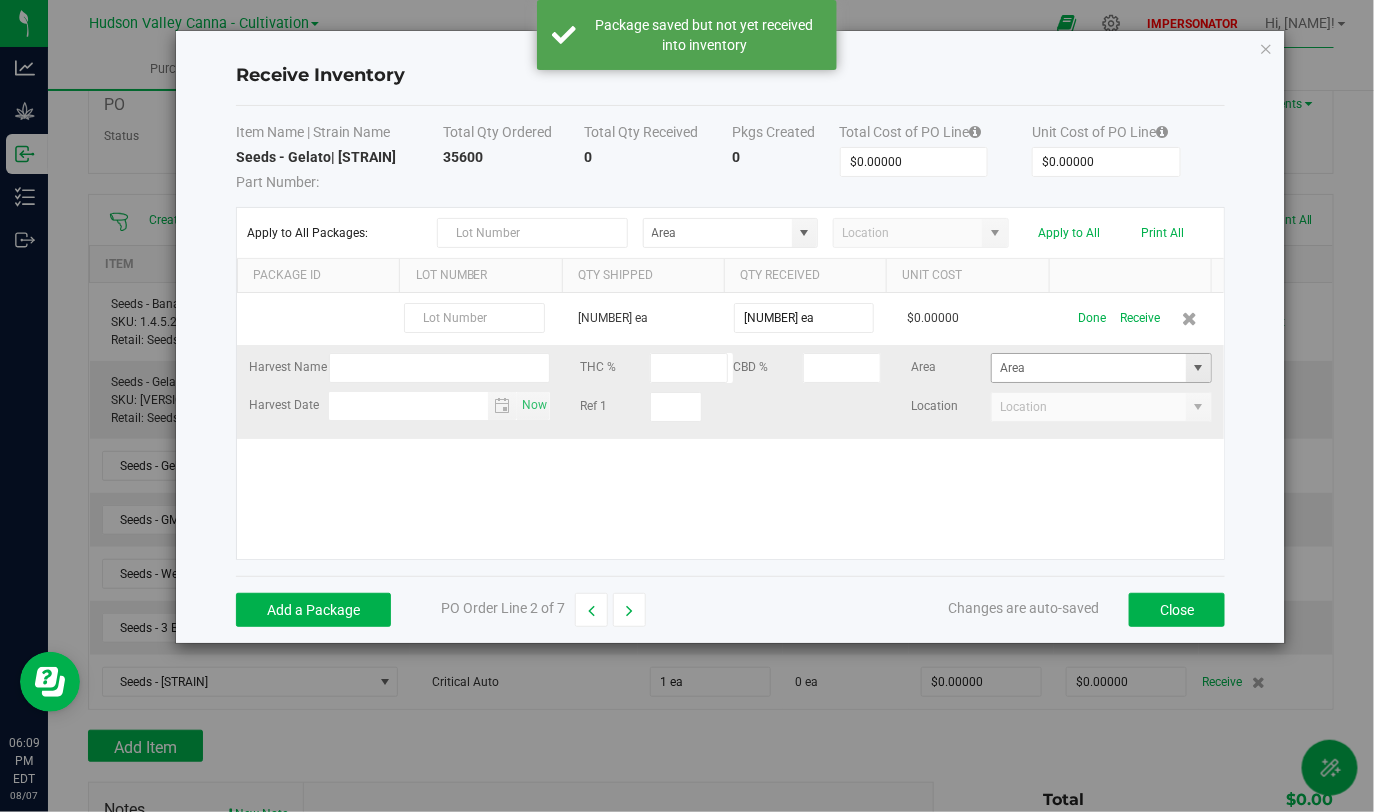 click at bounding box center [1199, 368] 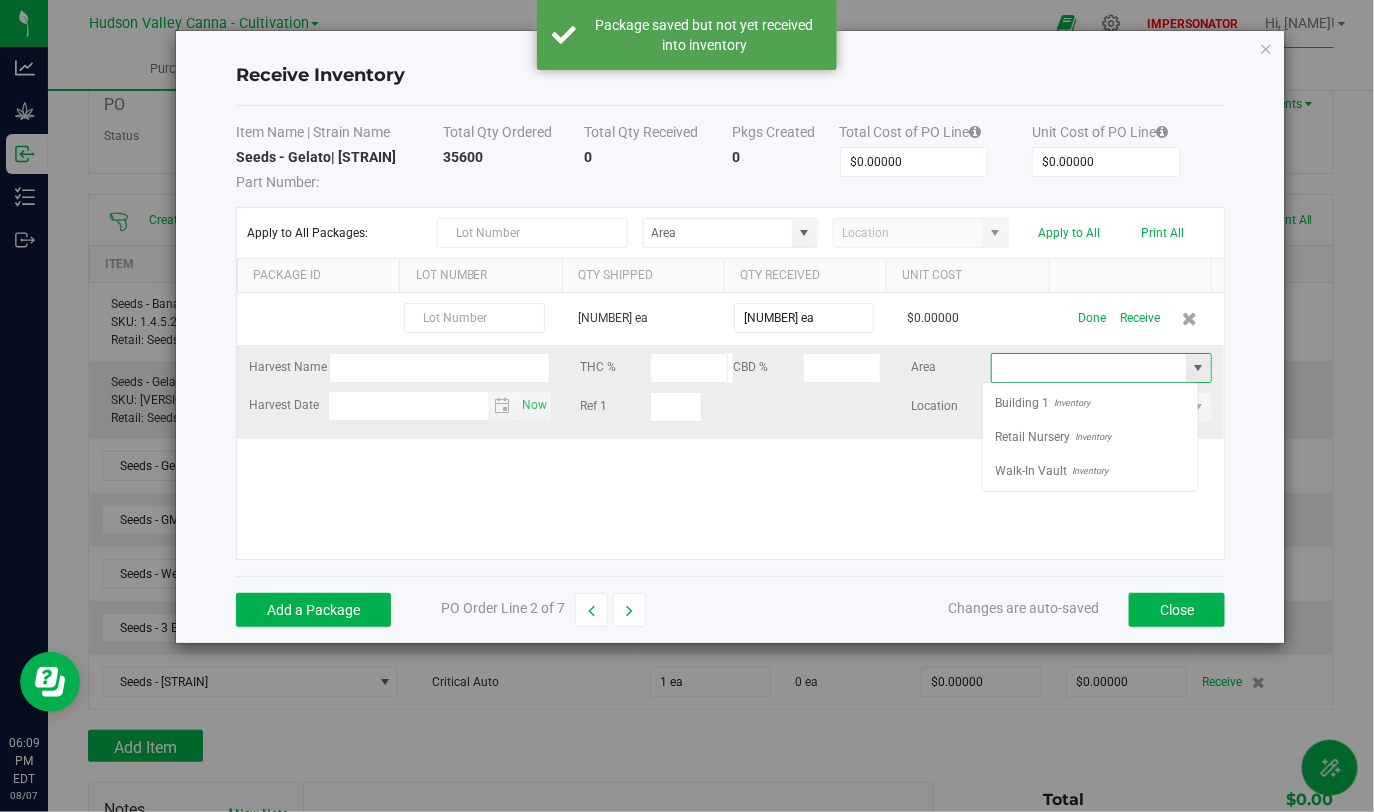 scroll, scrollTop: 99970, scrollLeft: 99783, axis: both 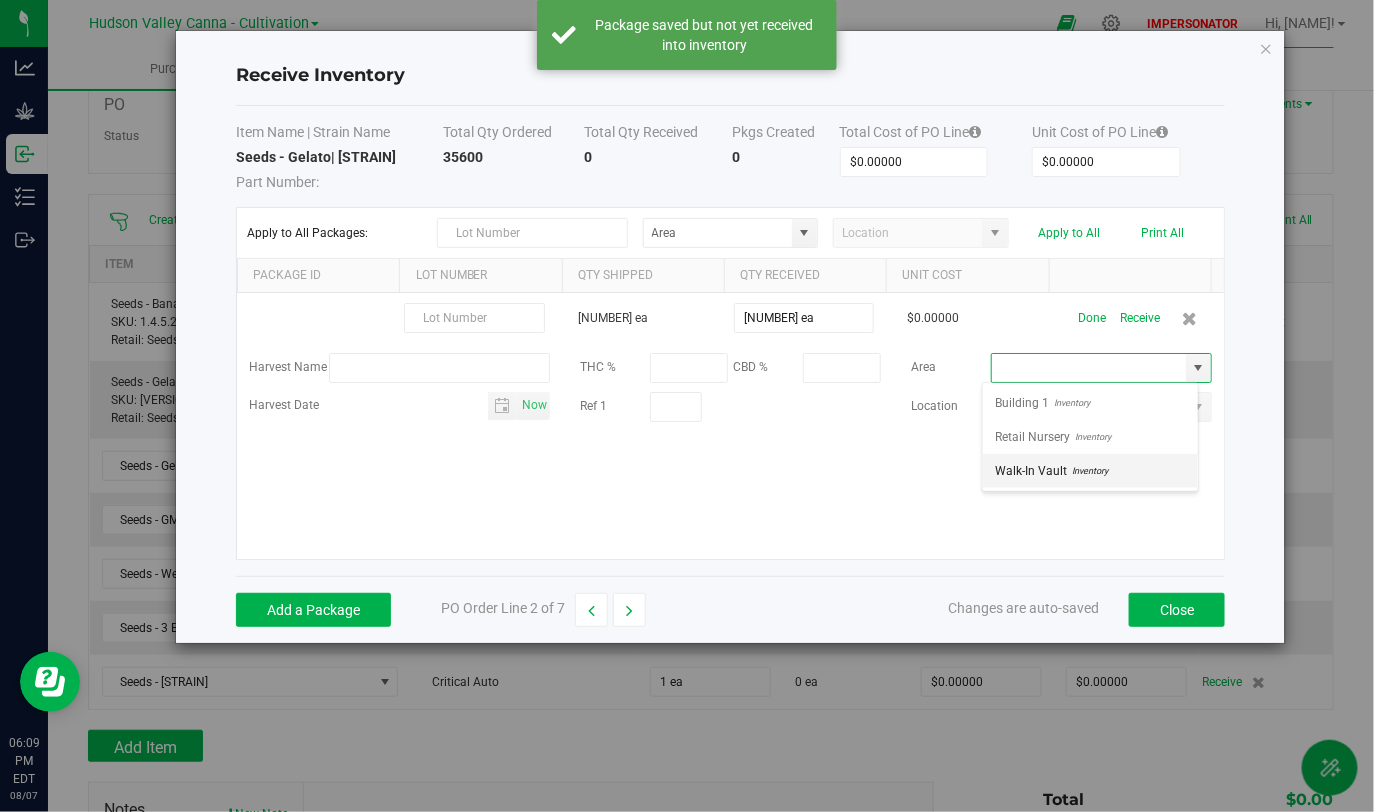click on "Walk-In Vault" at bounding box center (1031, 471) 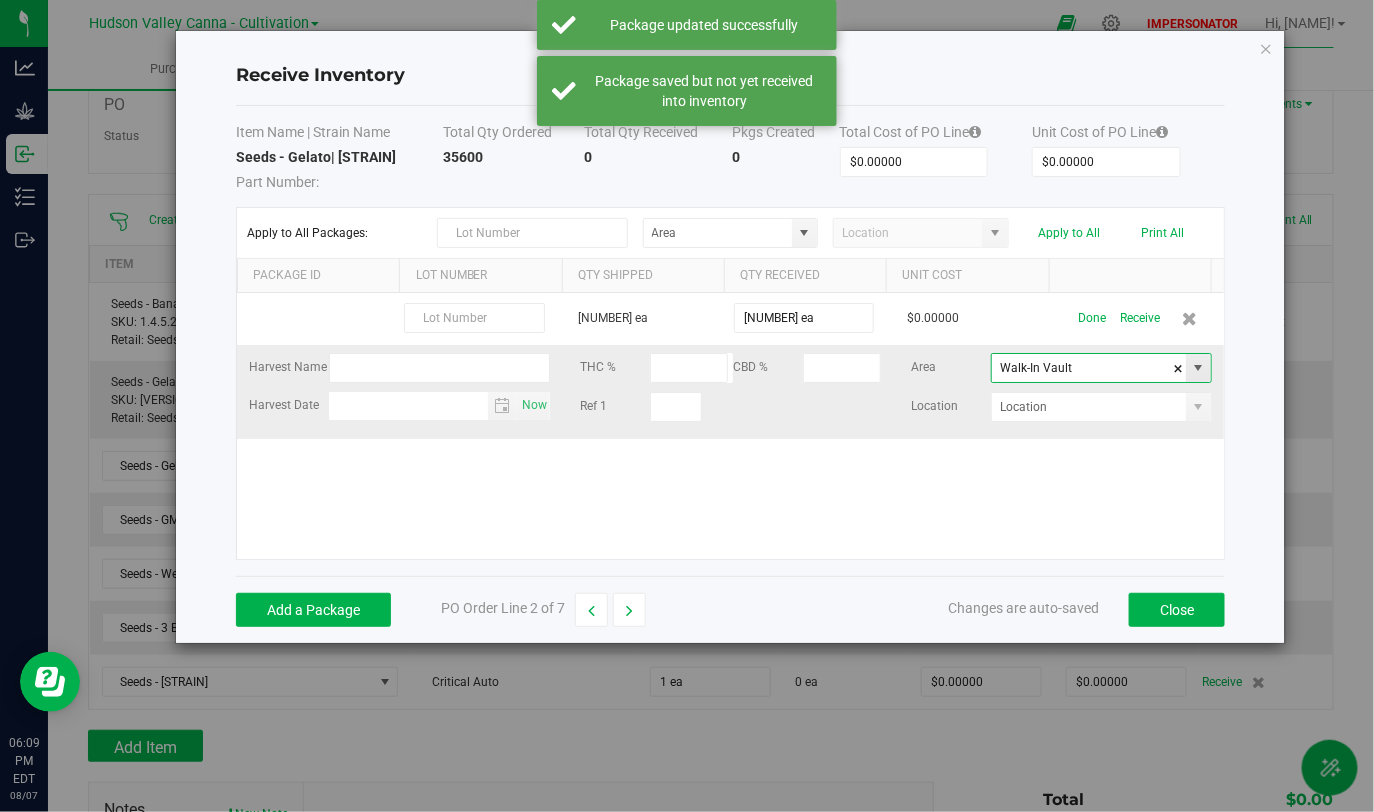 click at bounding box center (1199, 368) 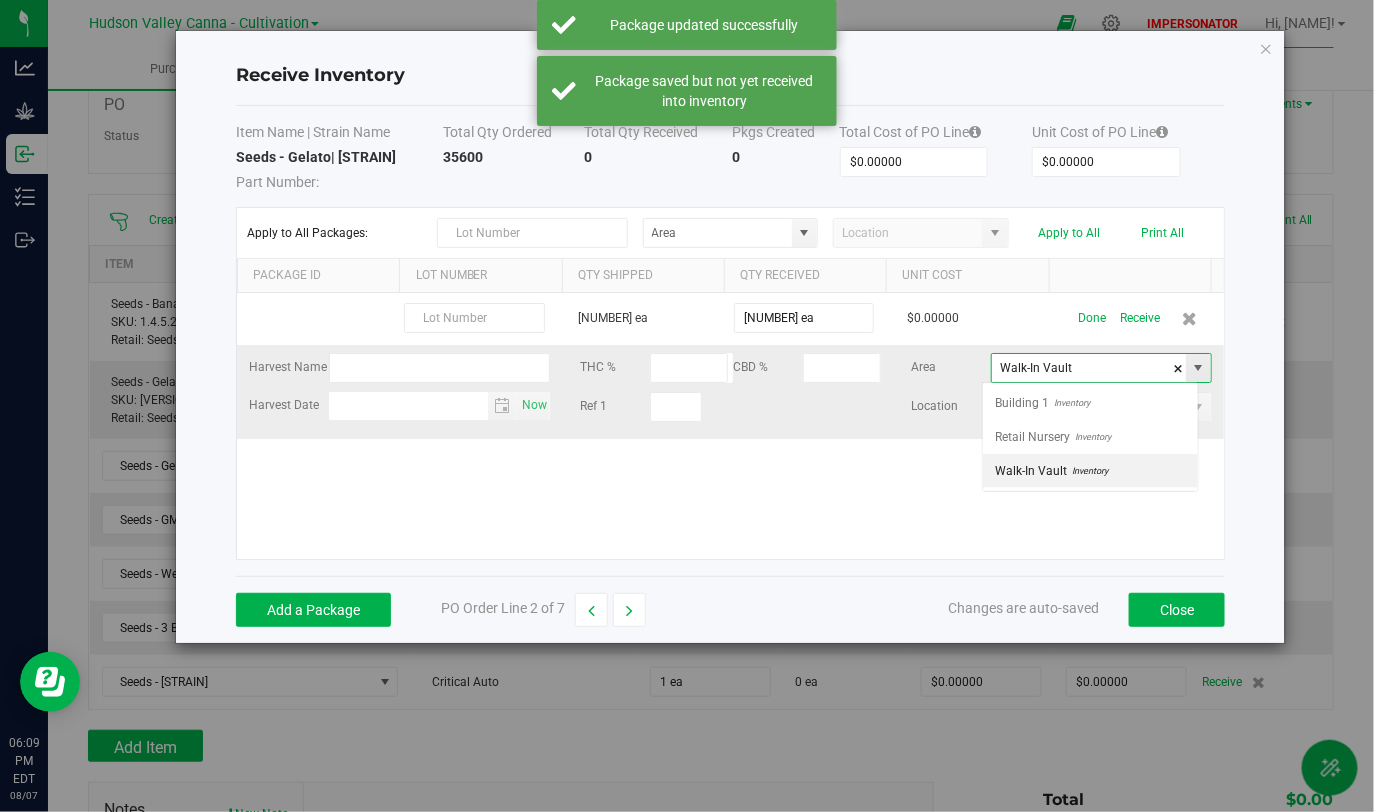 scroll, scrollTop: 99970, scrollLeft: 99783, axis: both 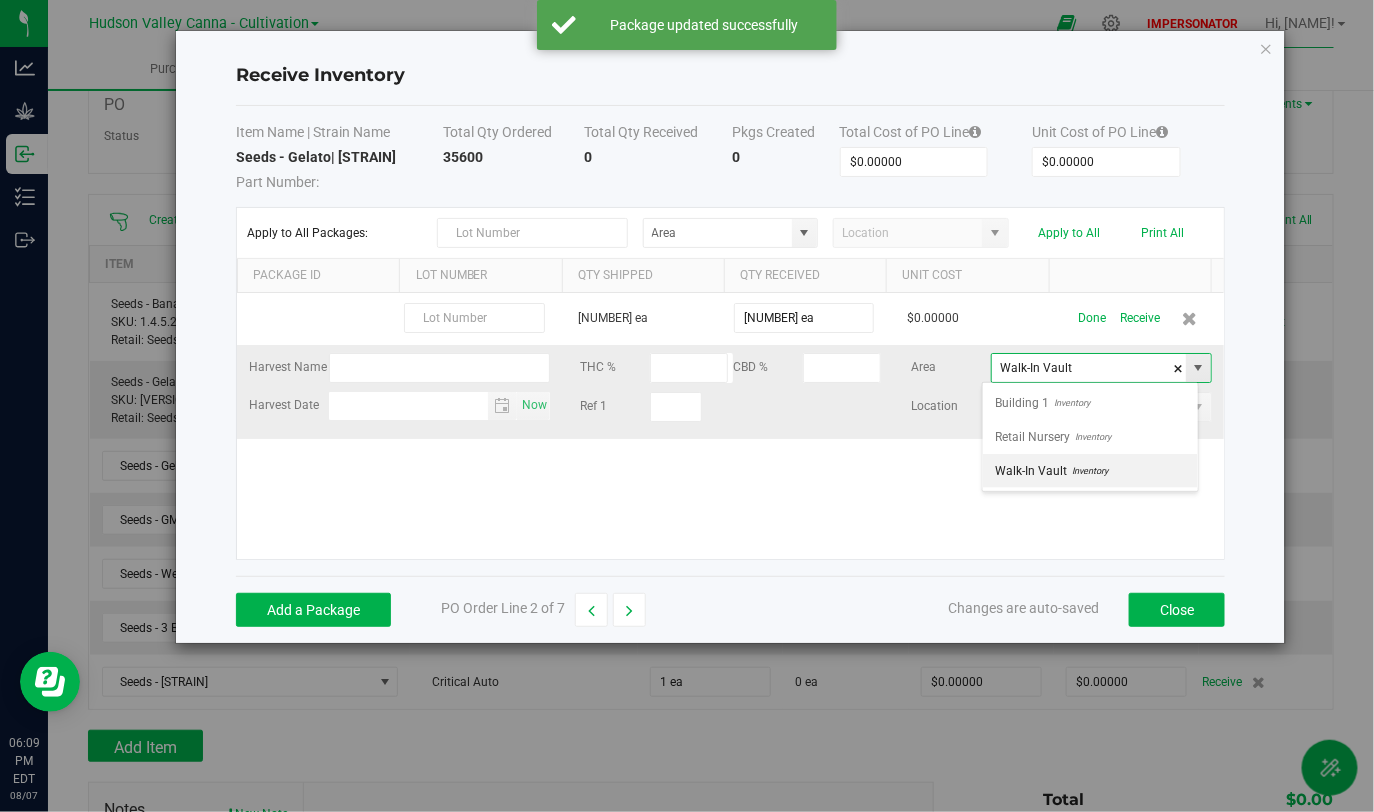 click at bounding box center [1199, 368] 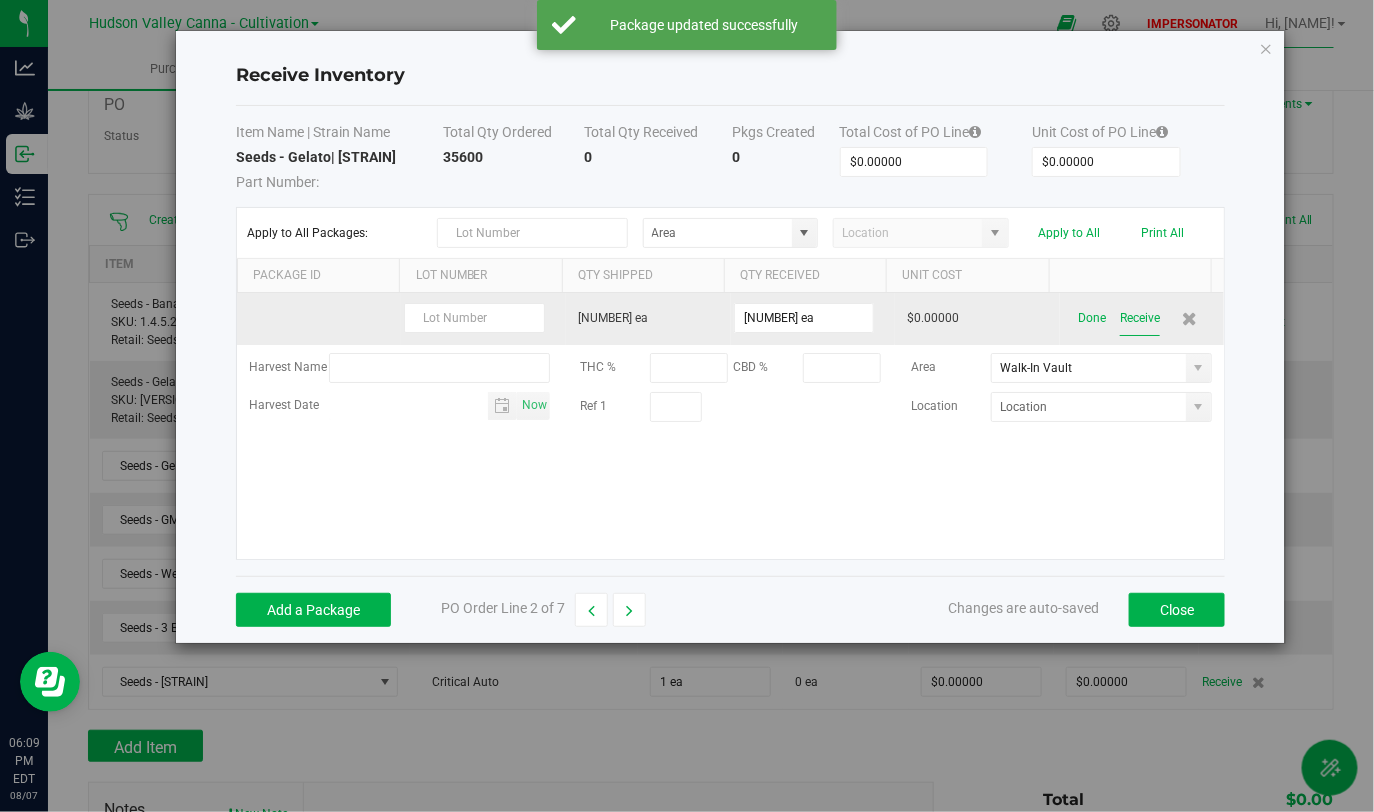 click on "Receive" at bounding box center [1140, 318] 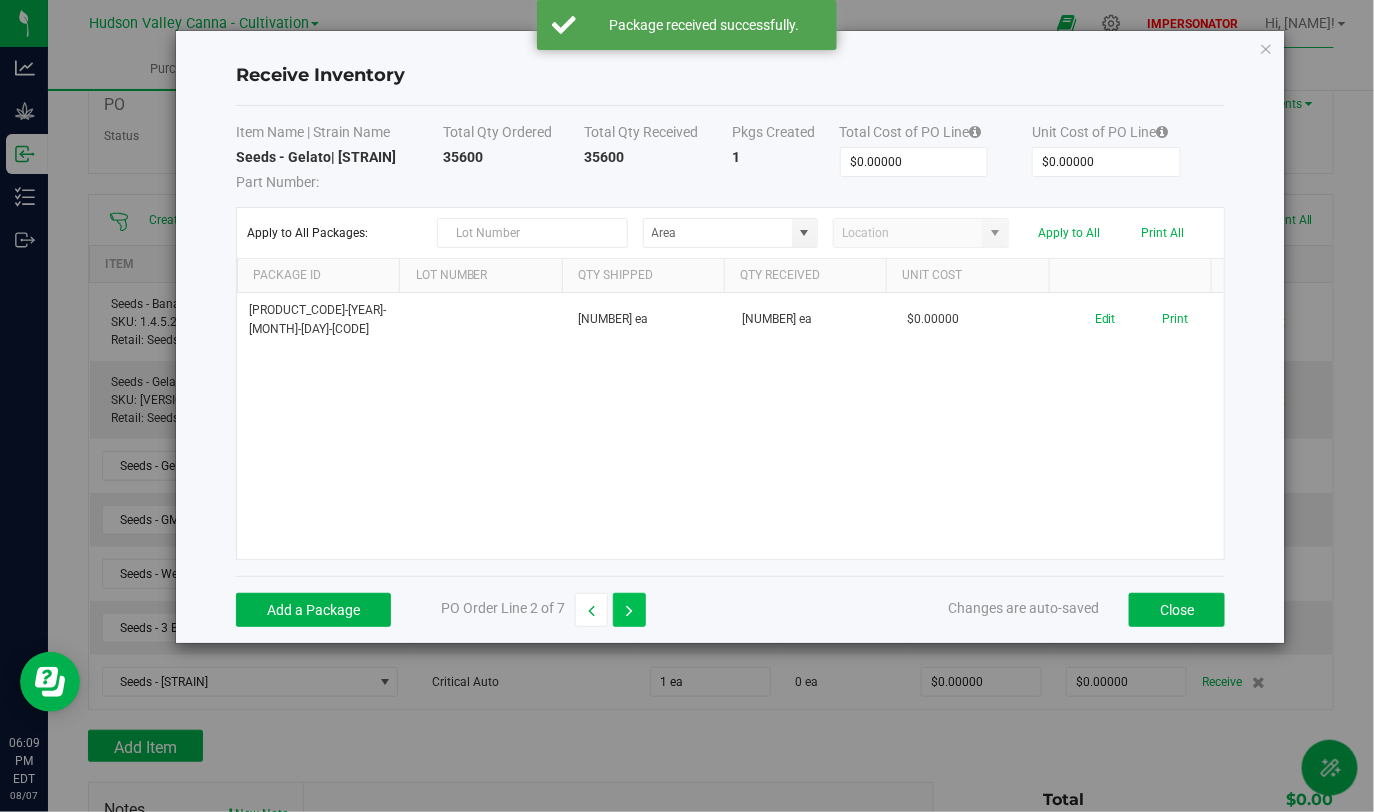 click at bounding box center [629, 610] 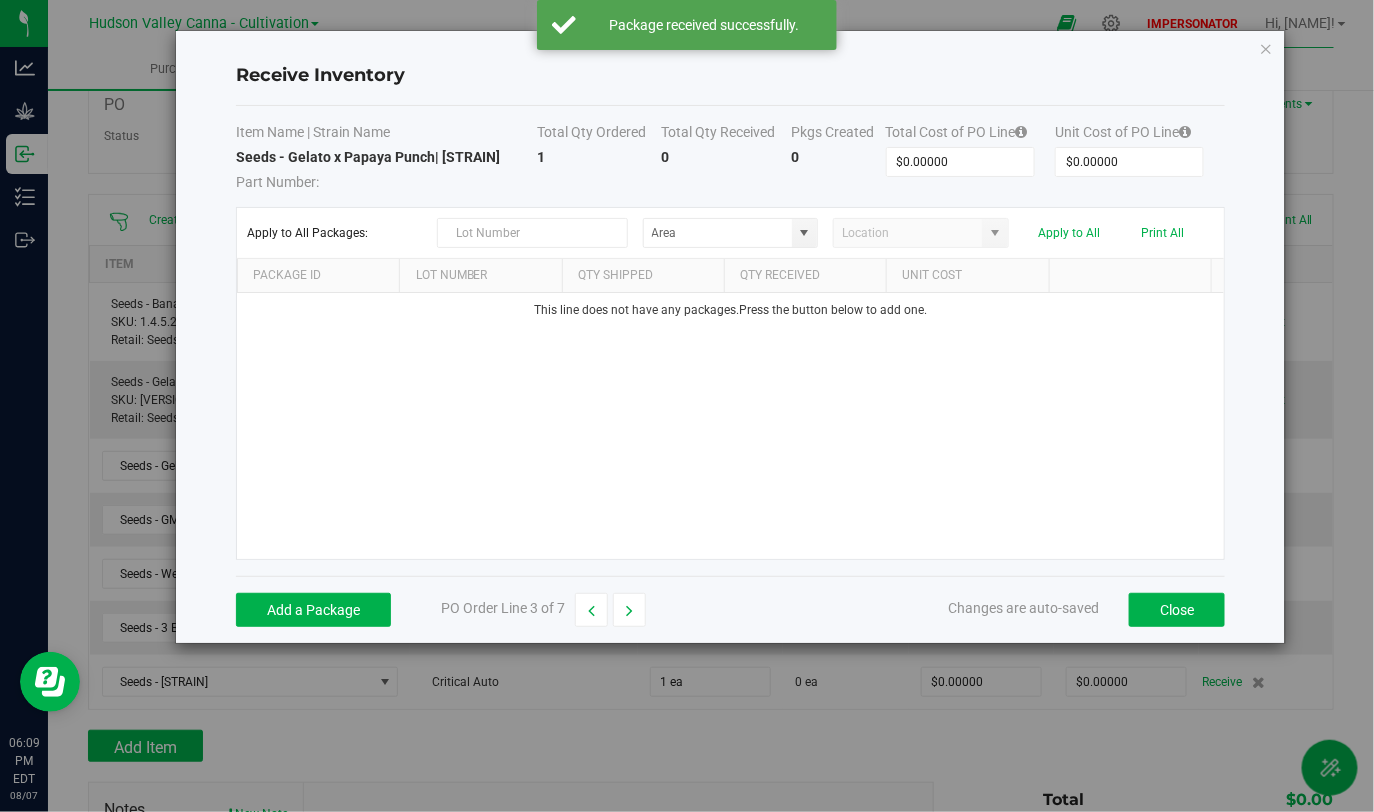drag, startPoint x: 632, startPoint y: 163, endPoint x: 573, endPoint y: 150, distance: 60.41523 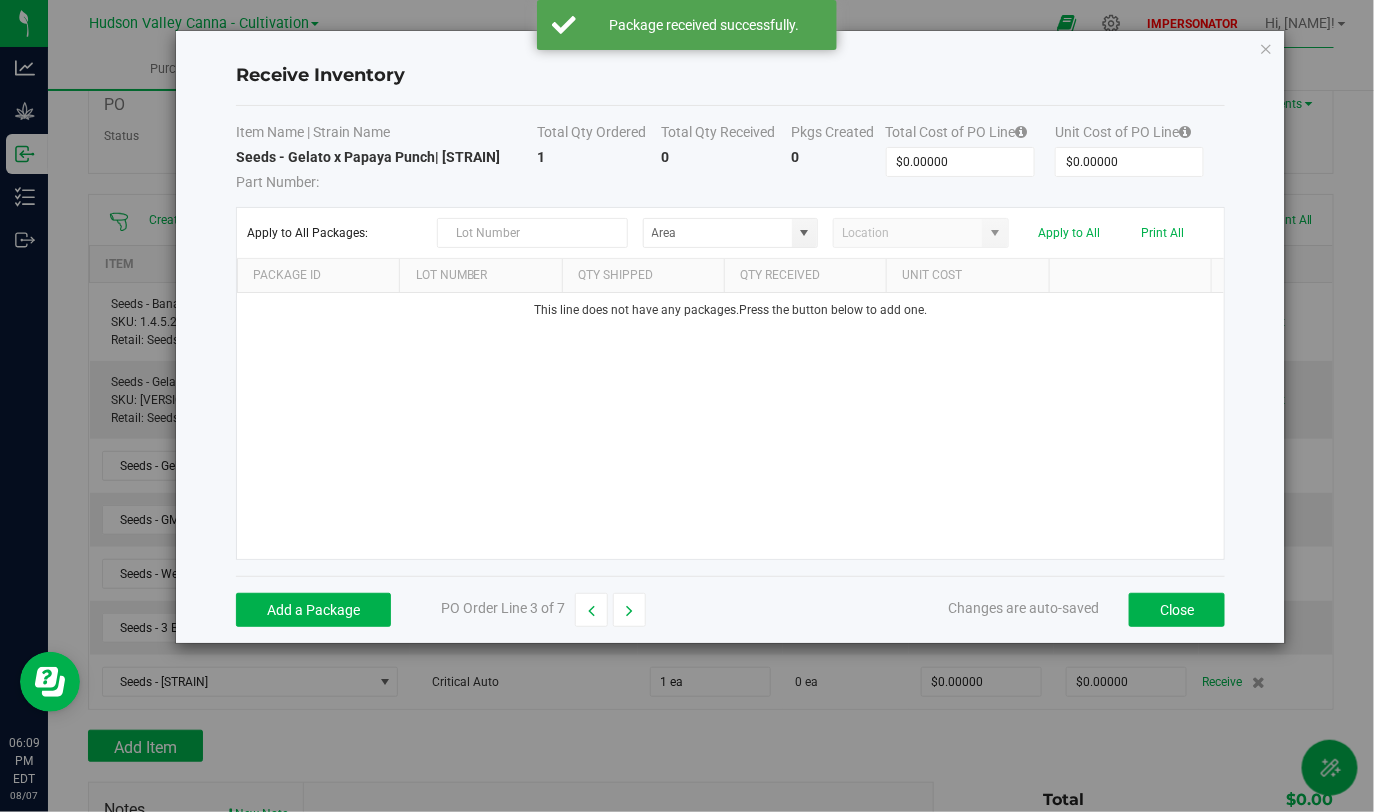 click on "Part Number:" at bounding box center [386, 179] 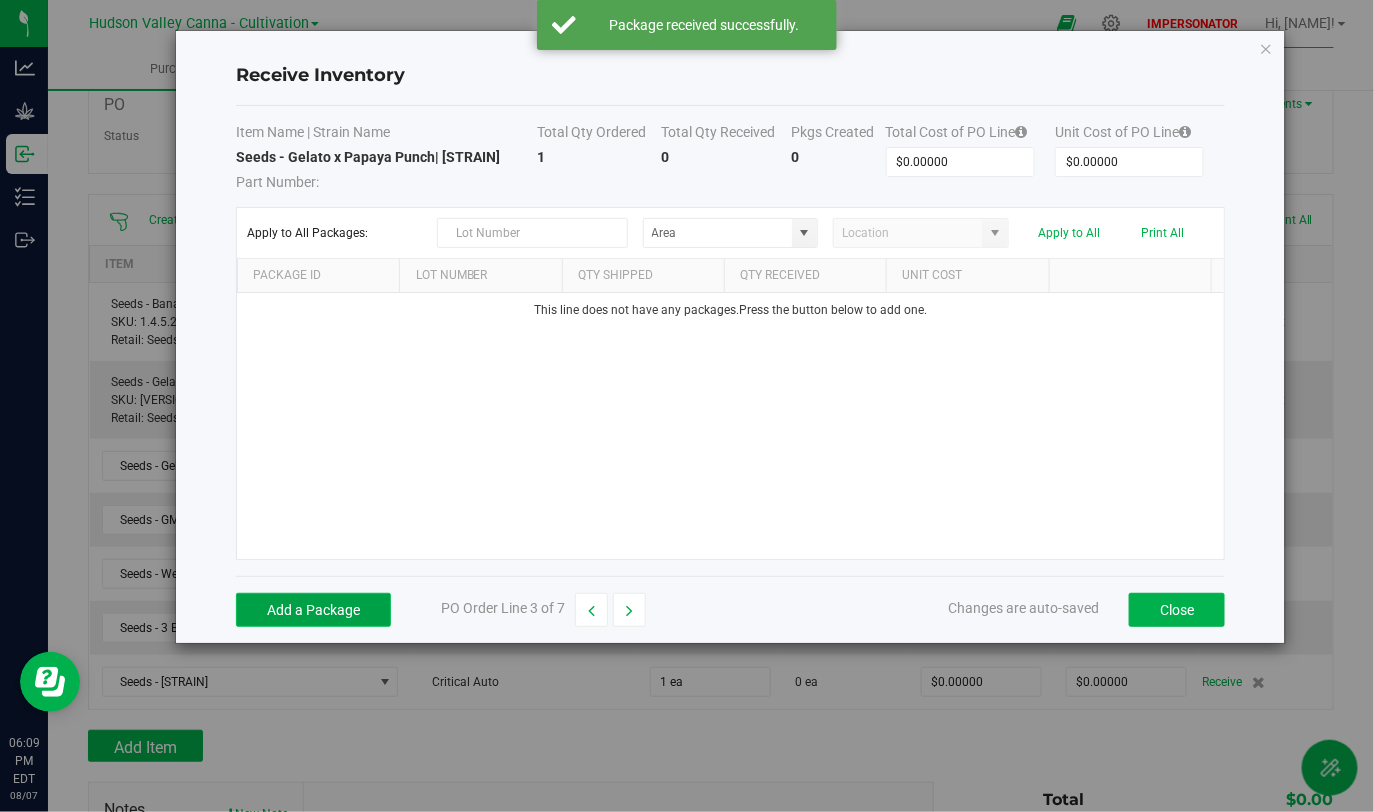 click on "Add a Package" at bounding box center (313, 610) 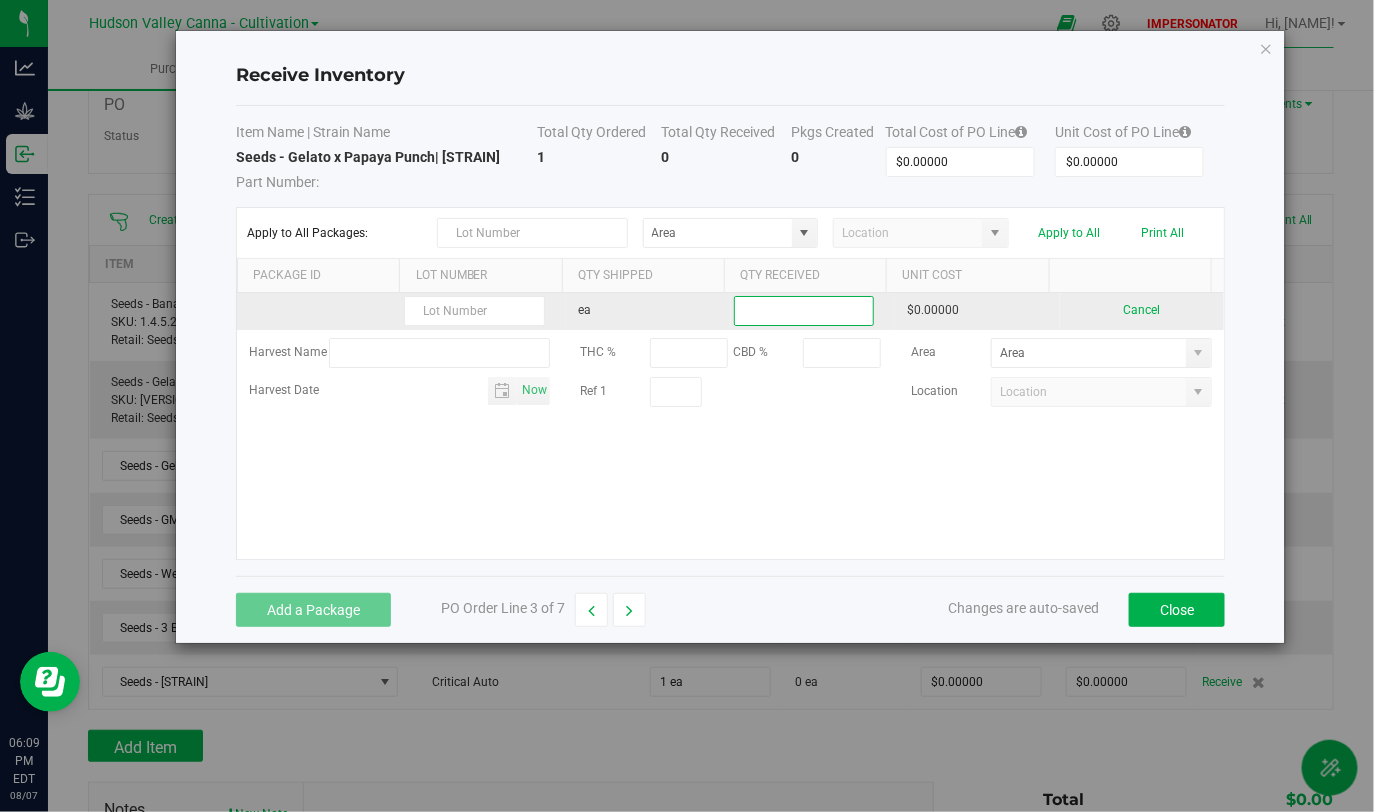 click at bounding box center [804, 311] 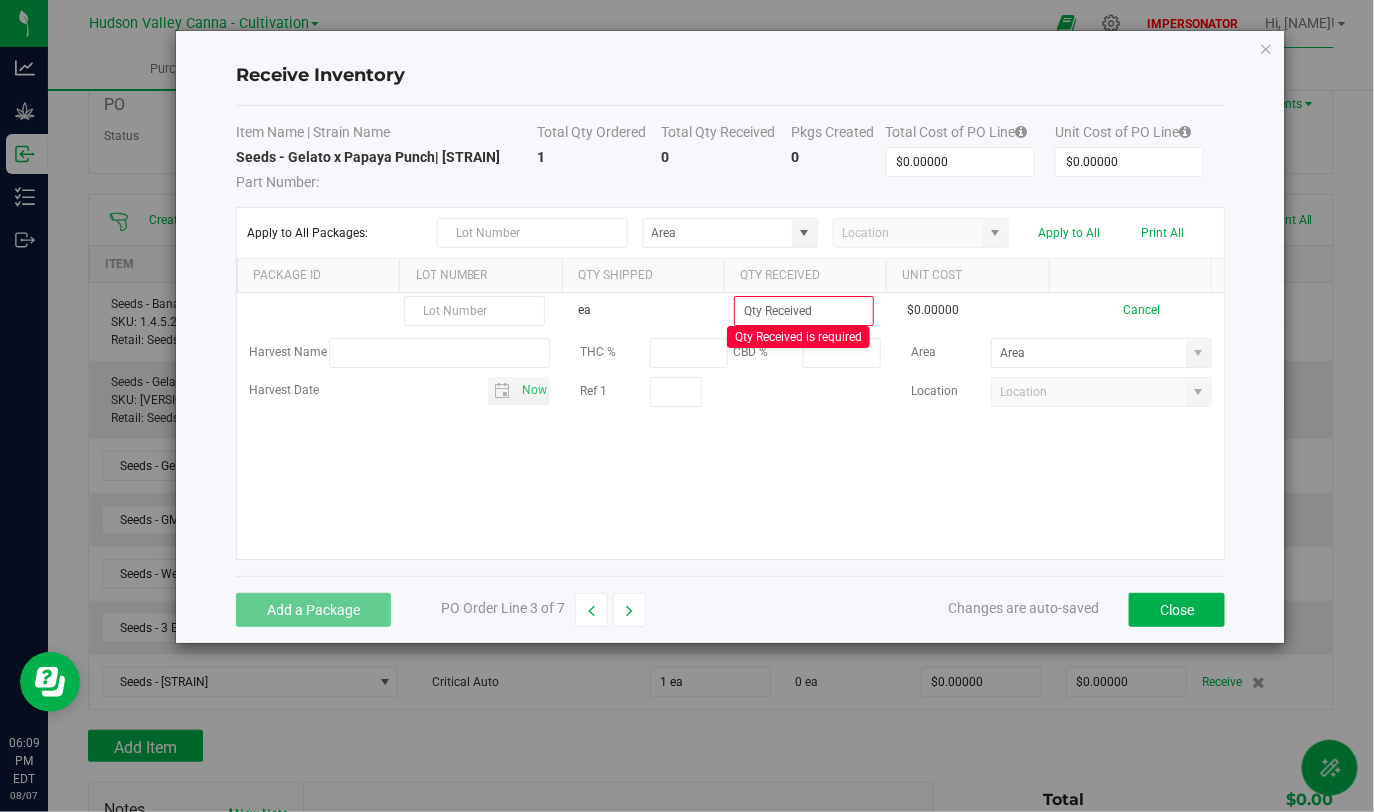 click on "ea Qty Received is required $0.00000 Cancel Harvest Name THC % CBD % Area Harvest Date
Now
Ref 1 Location" at bounding box center [730, 426] 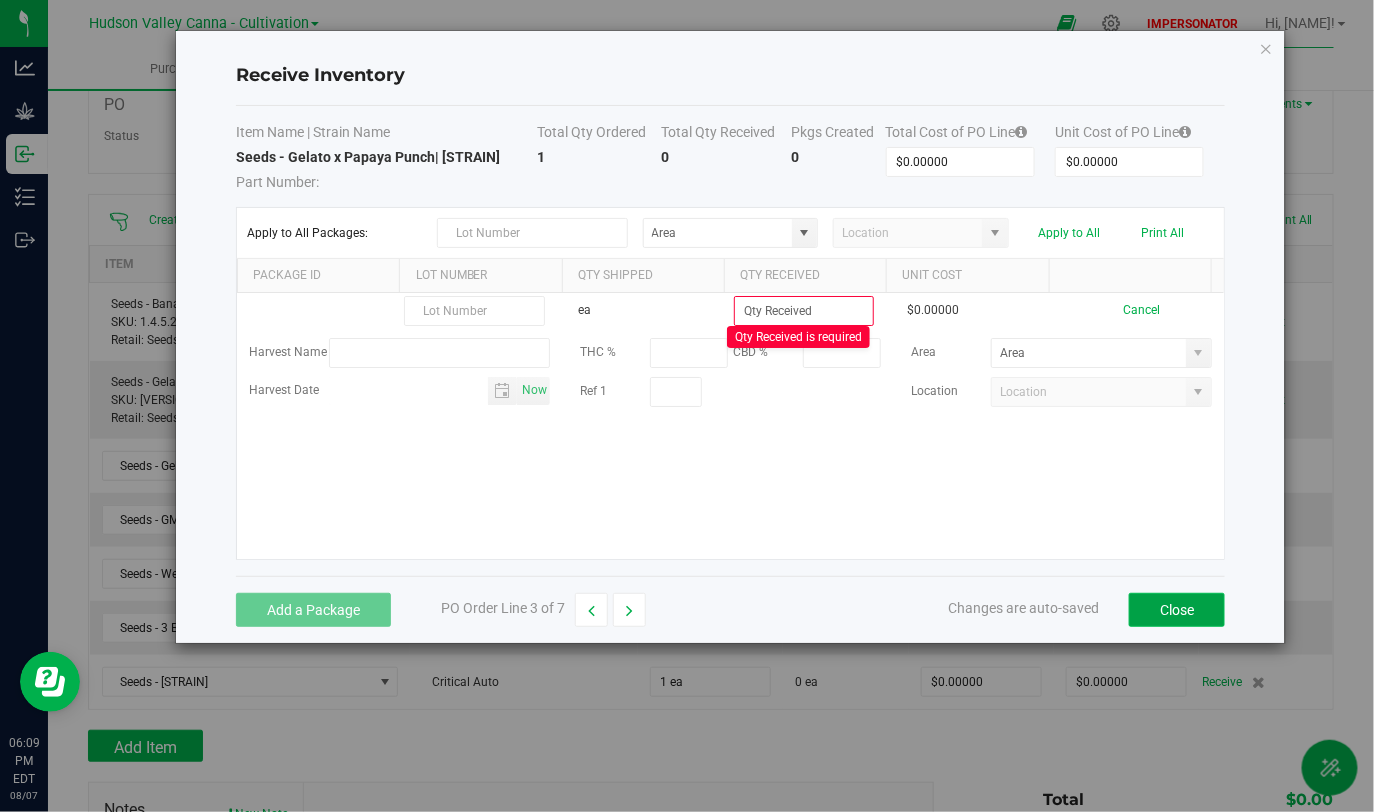 click on "Close" at bounding box center [1177, 610] 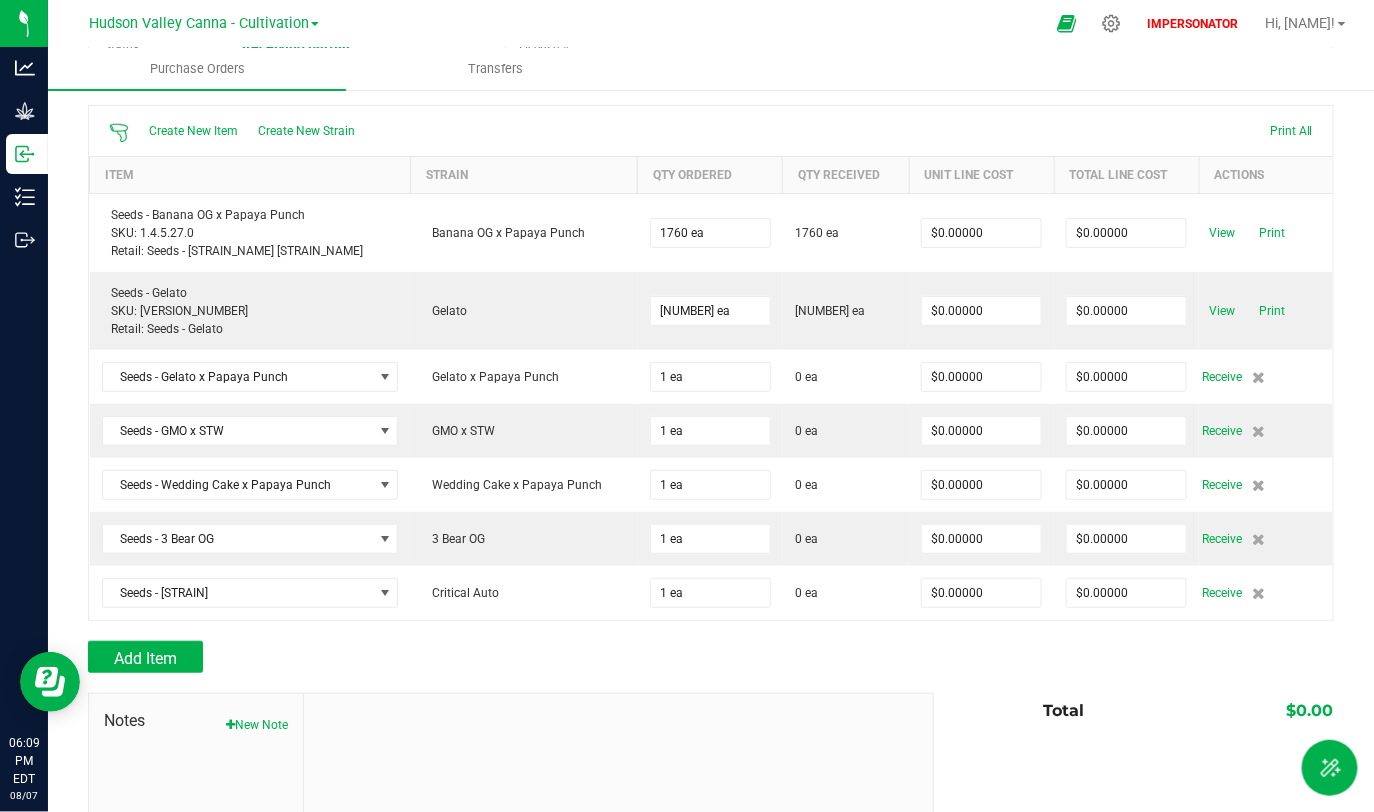 scroll, scrollTop: 179, scrollLeft: 0, axis: vertical 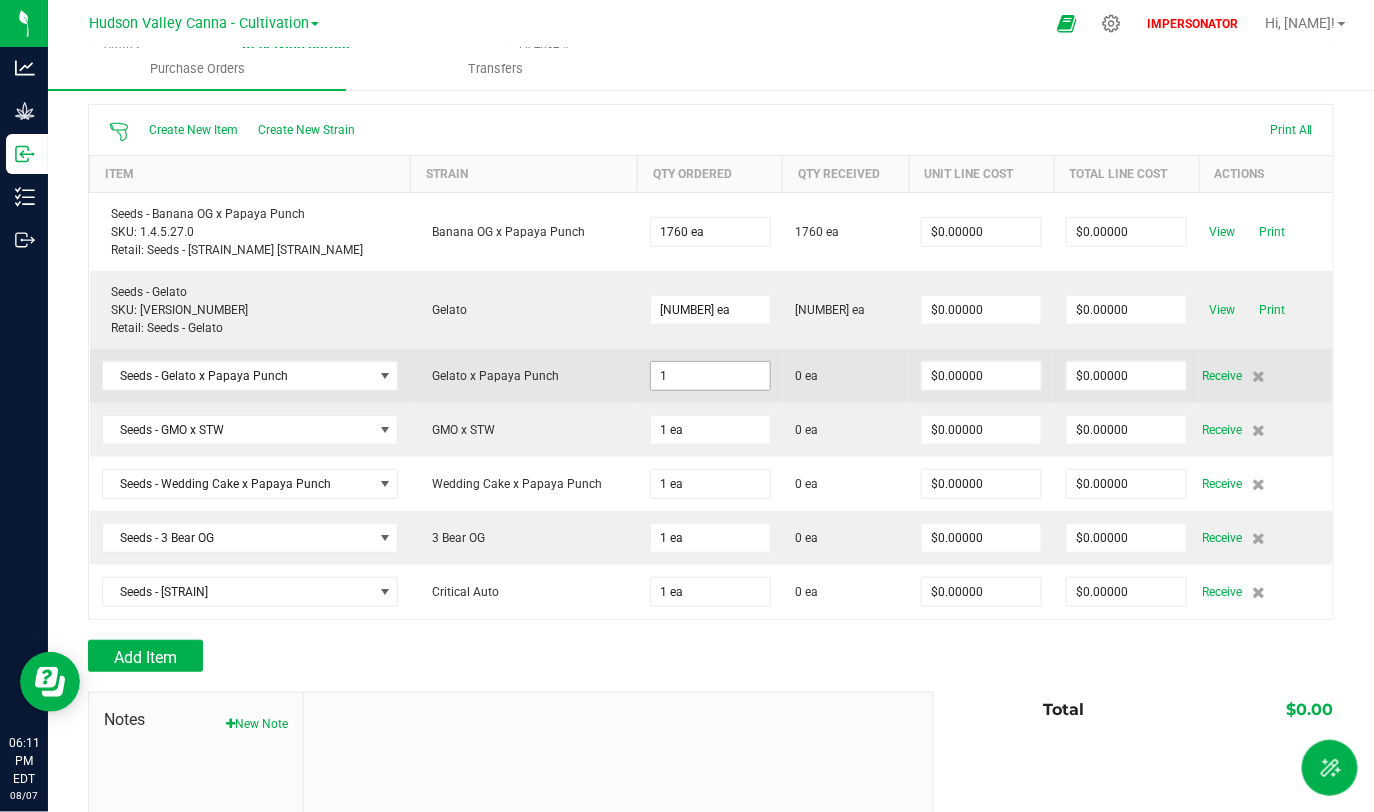 click on "1" at bounding box center (710, 376) 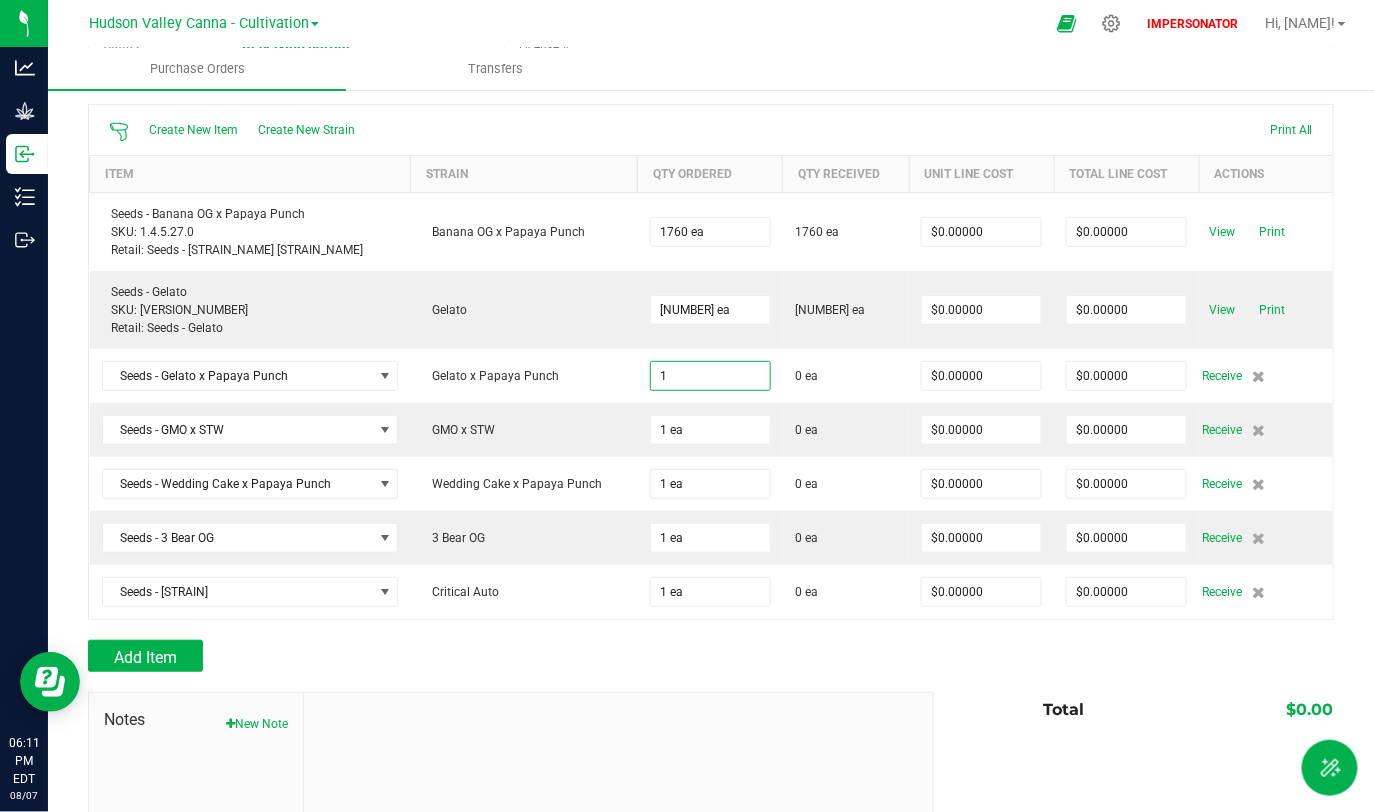 type on "1 ea" 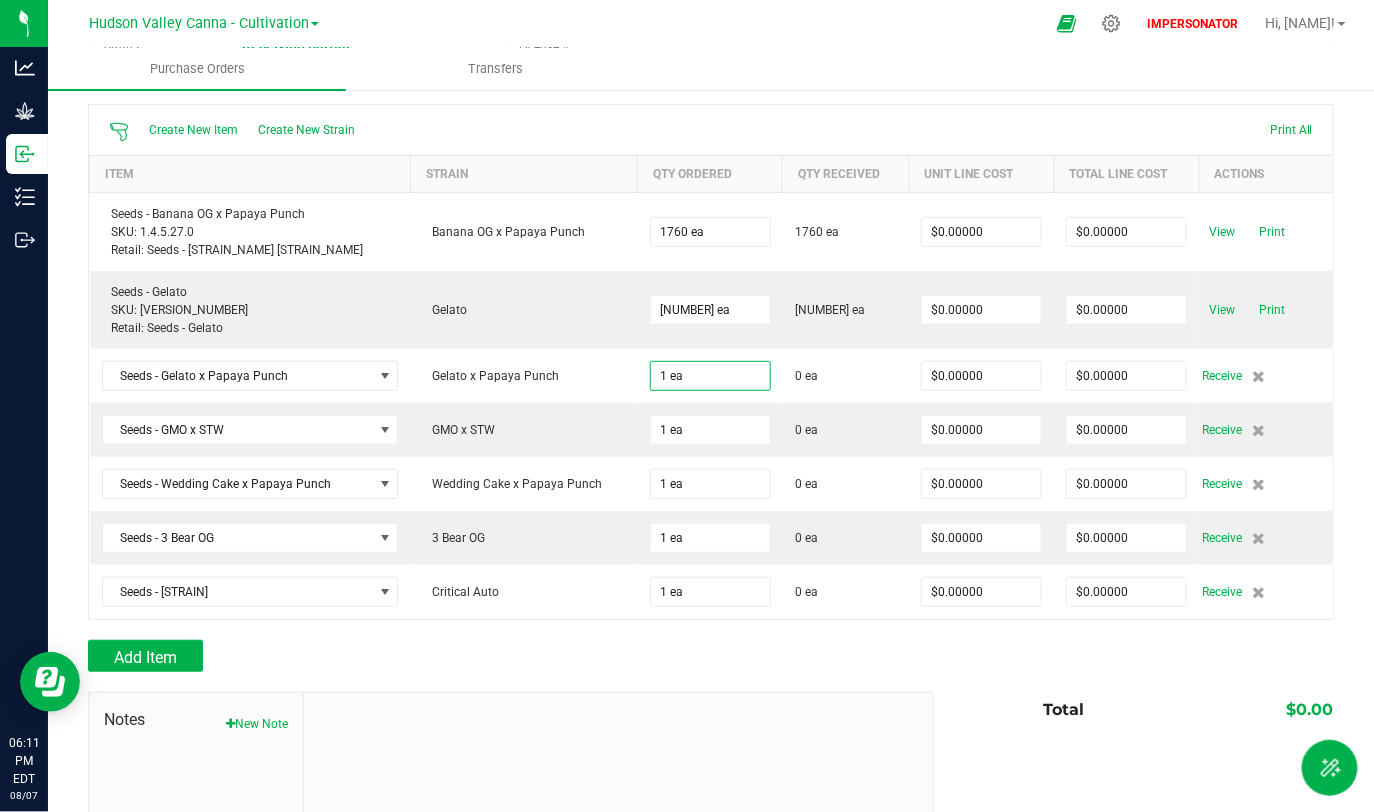 click at bounding box center [618, 827] 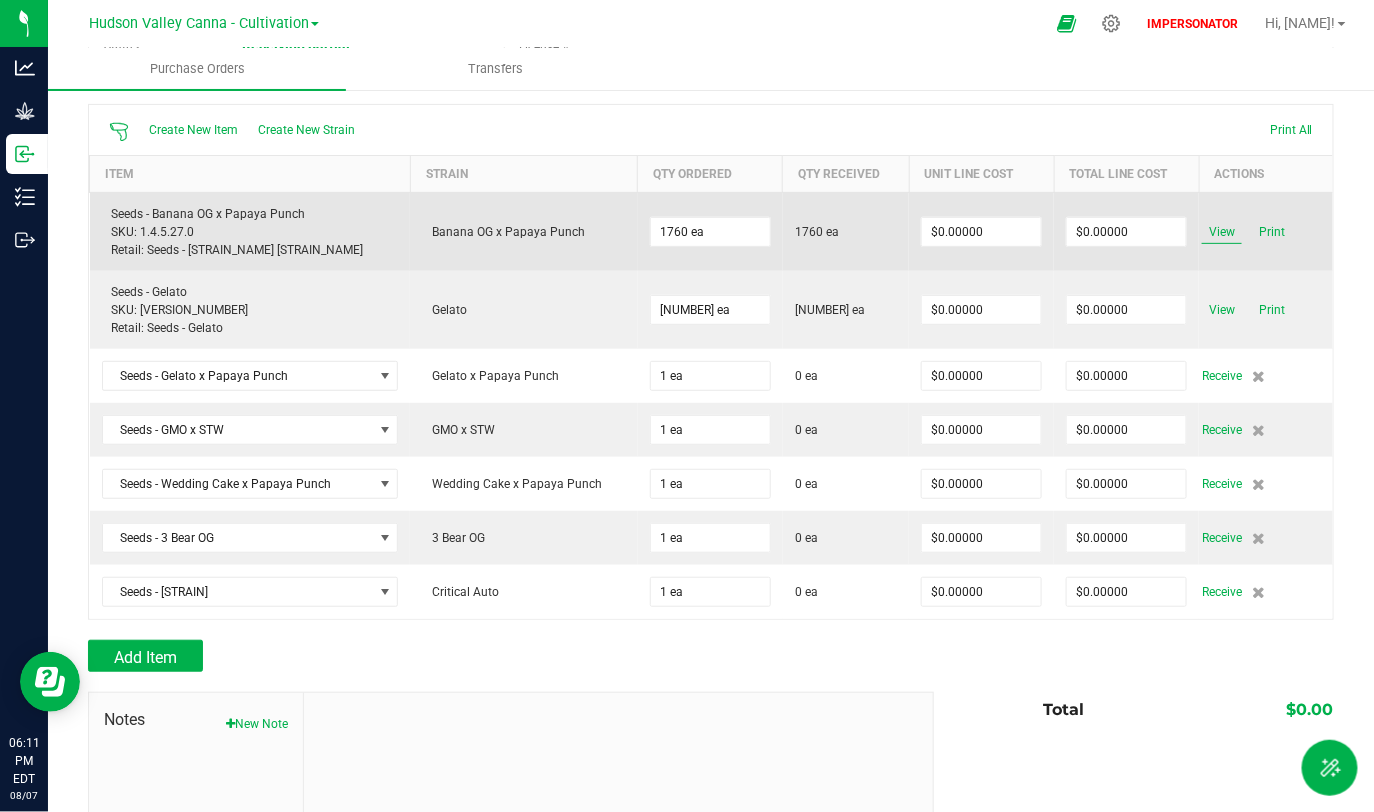 click on "View" at bounding box center [1222, 232] 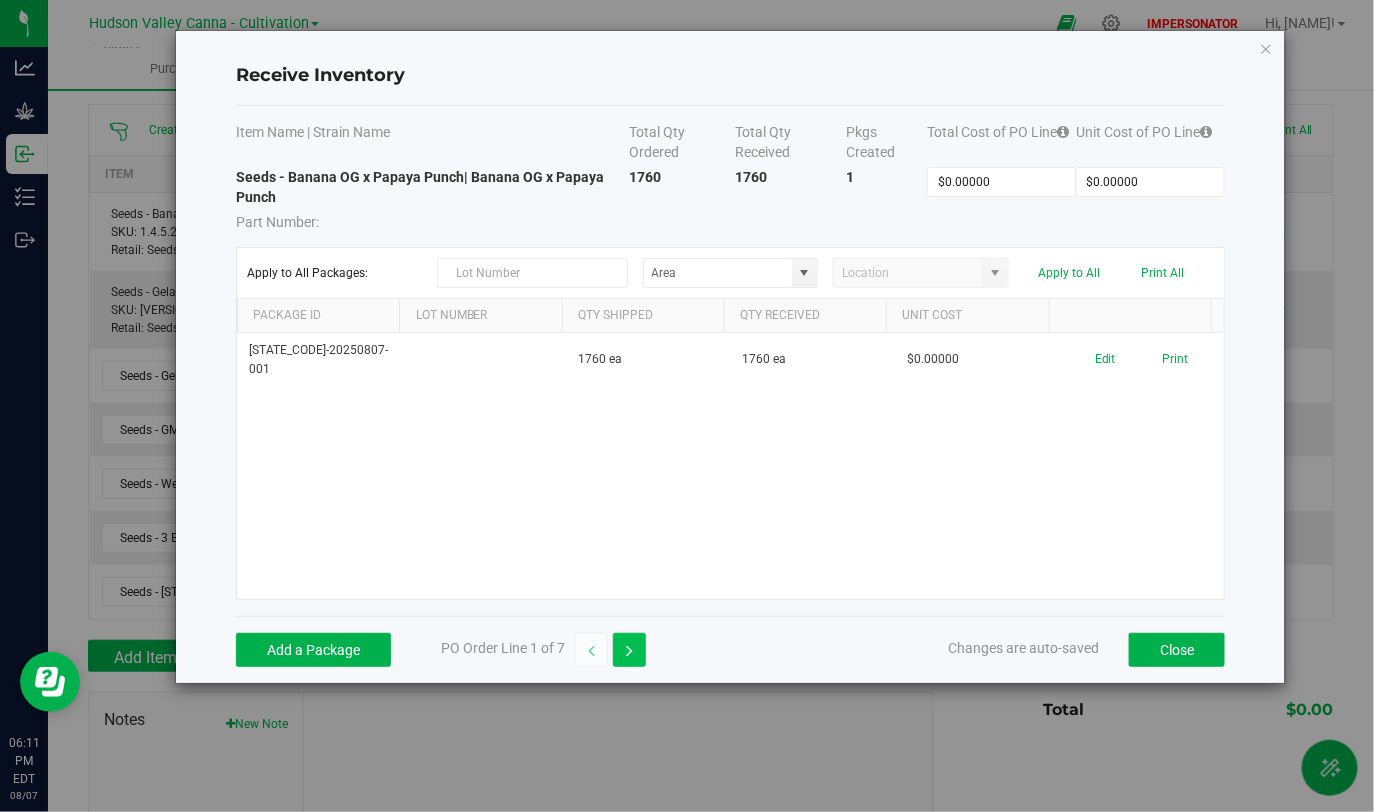 click at bounding box center [629, 650] 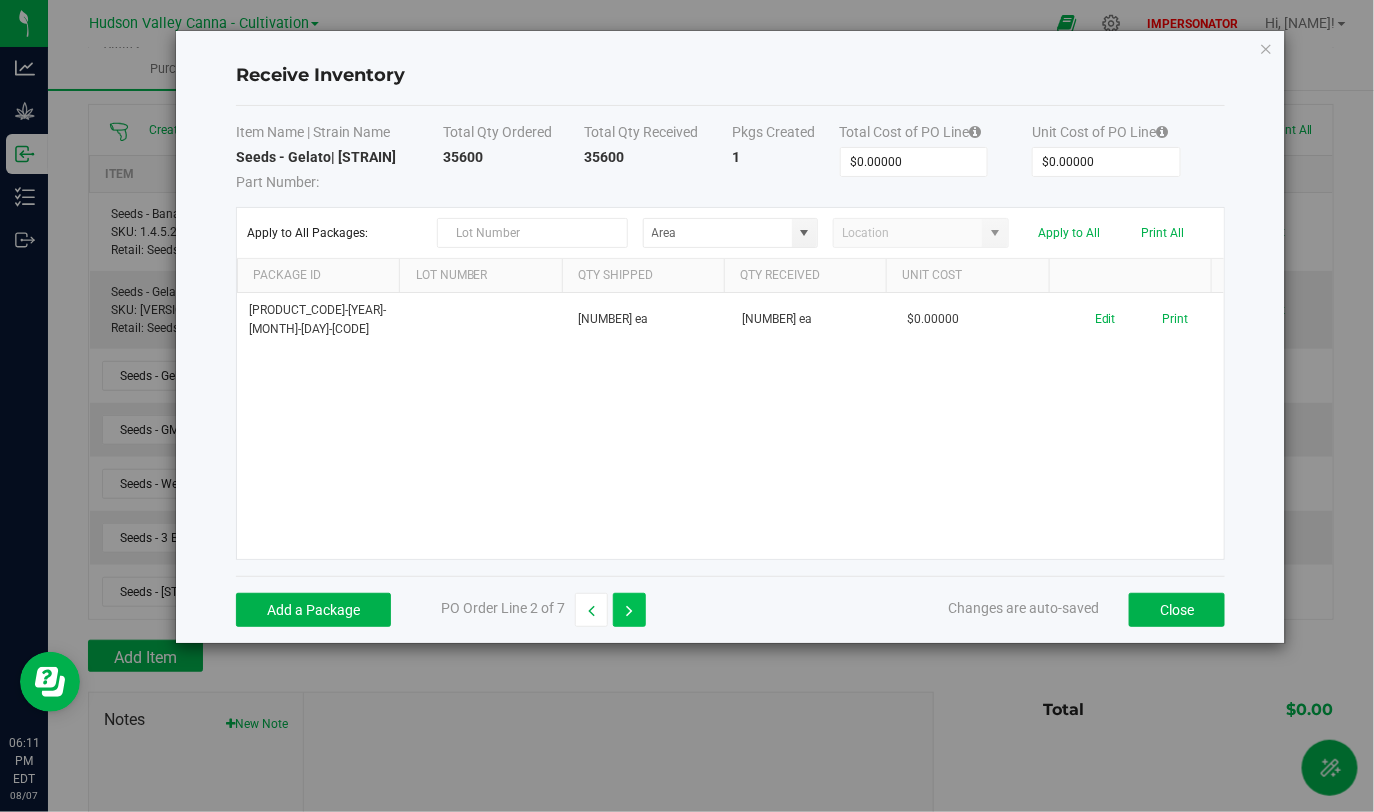 click at bounding box center (629, 610) 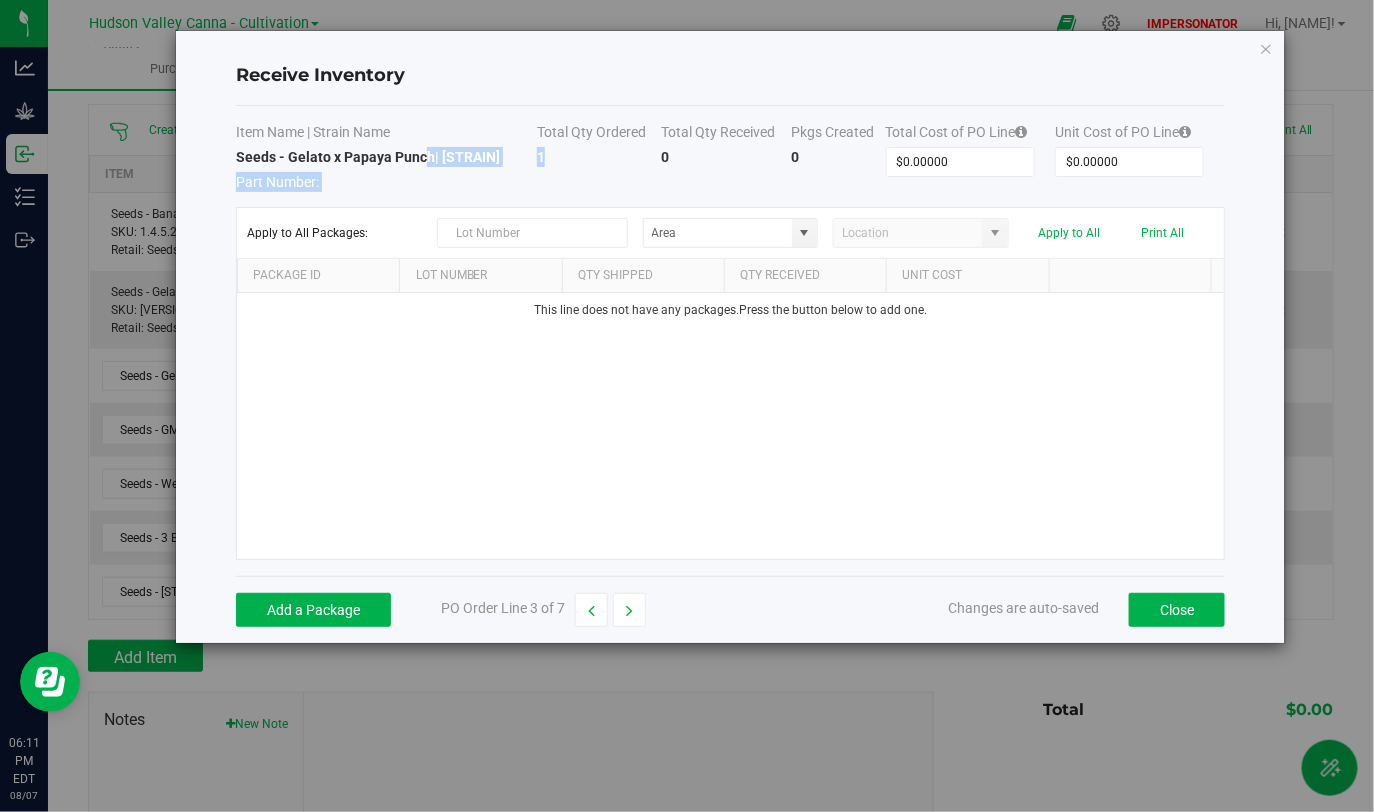 drag, startPoint x: 609, startPoint y: 161, endPoint x: 420, endPoint y: 157, distance: 189.04233 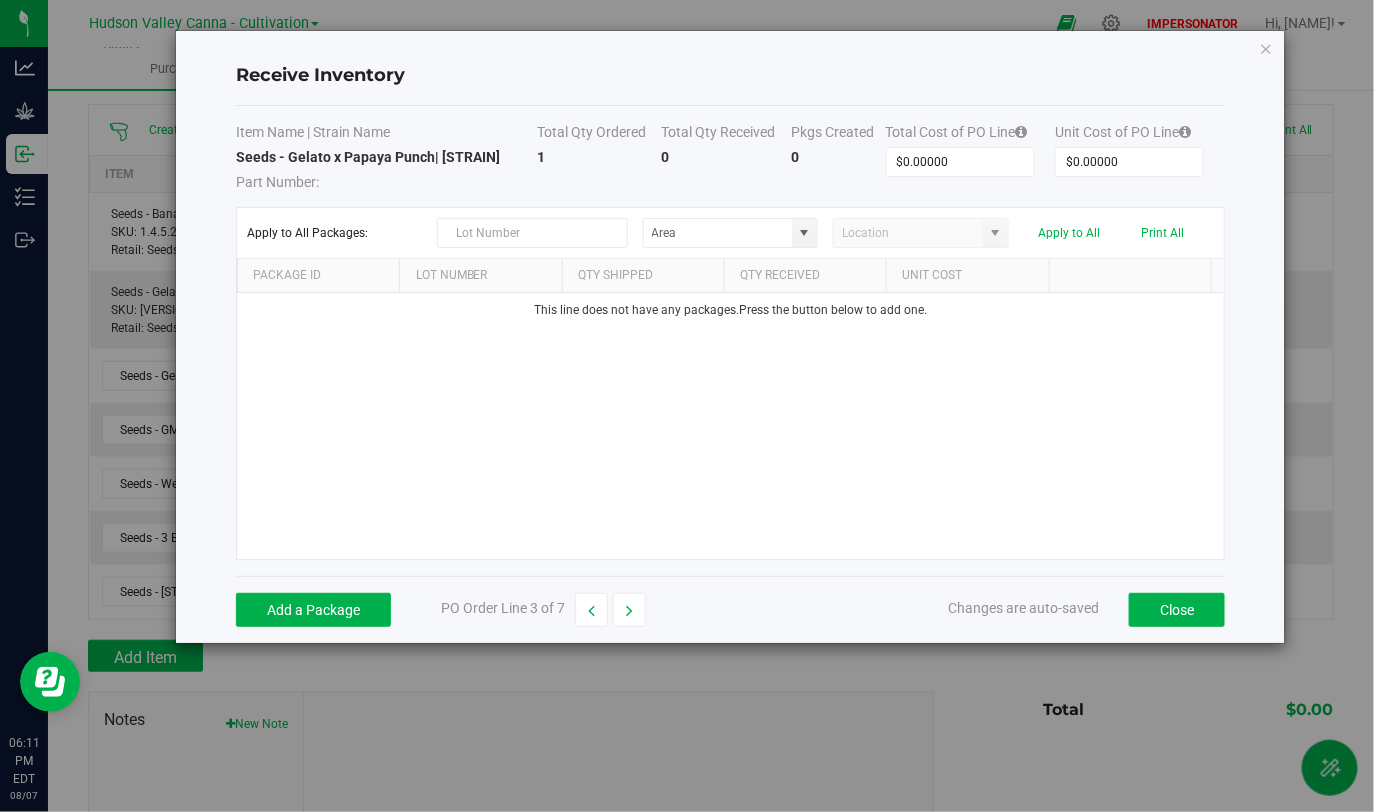 click at bounding box center [1267, 48] 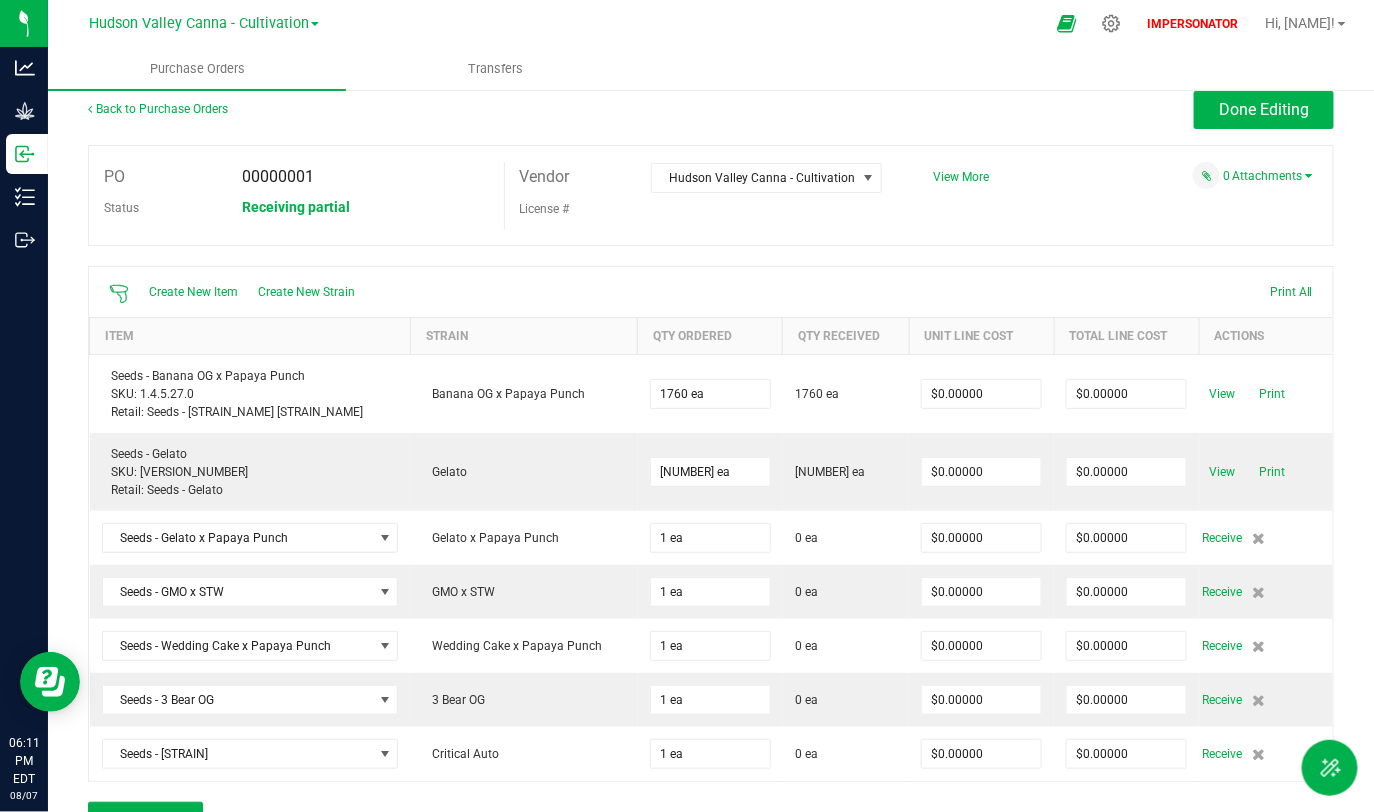 scroll, scrollTop: 0, scrollLeft: 0, axis: both 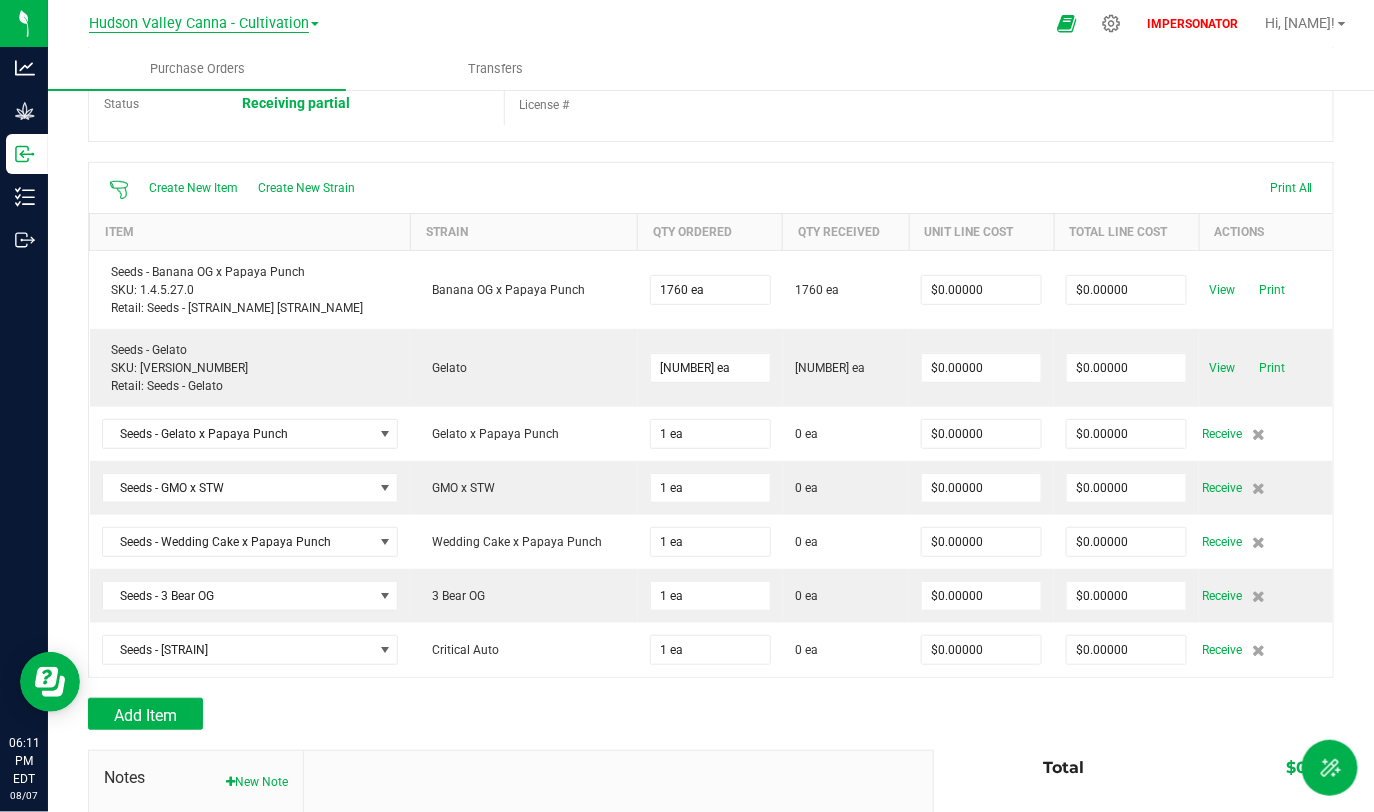 click on "Hudson Valley Canna - Cultivation" at bounding box center (199, 24) 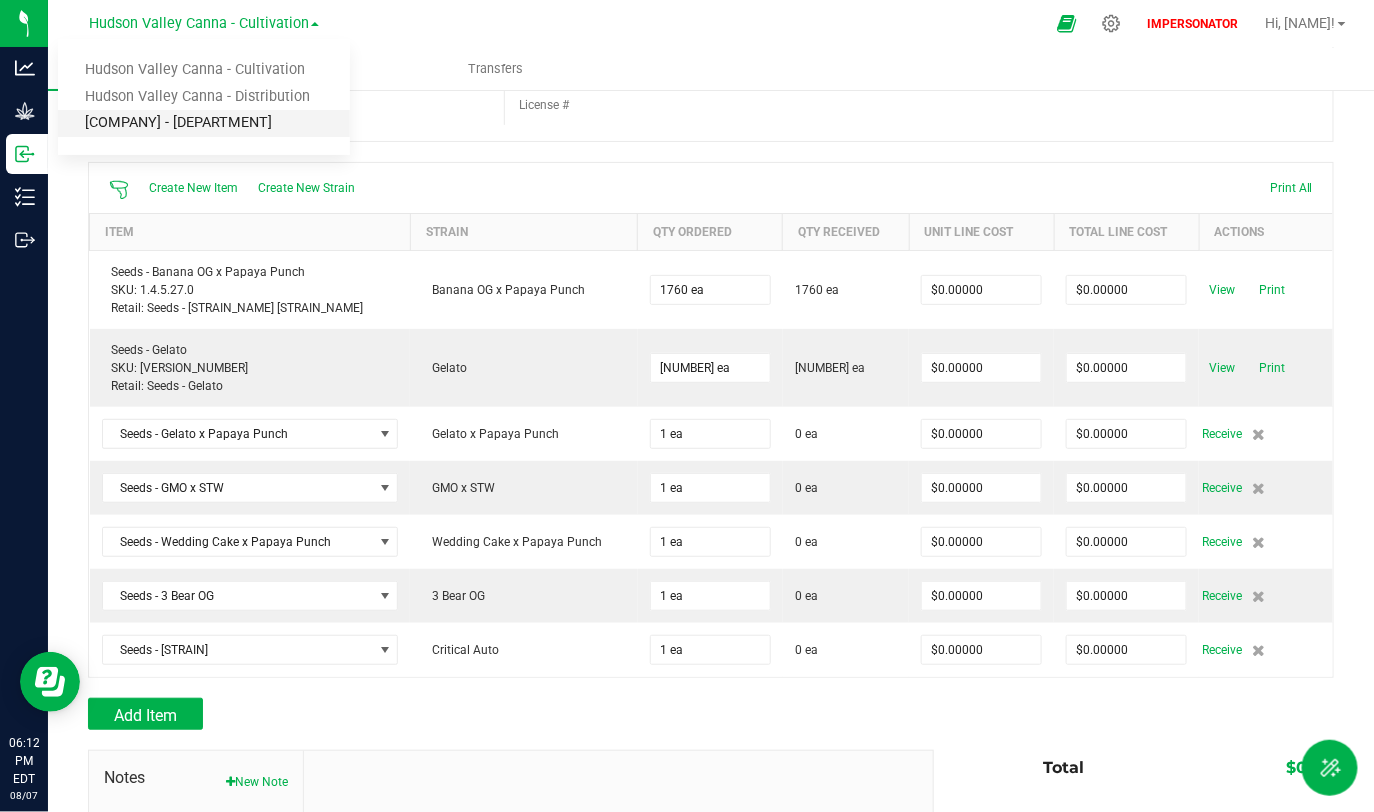 click on "[COMPANY] - [DEPARTMENT]" at bounding box center (204, 123) 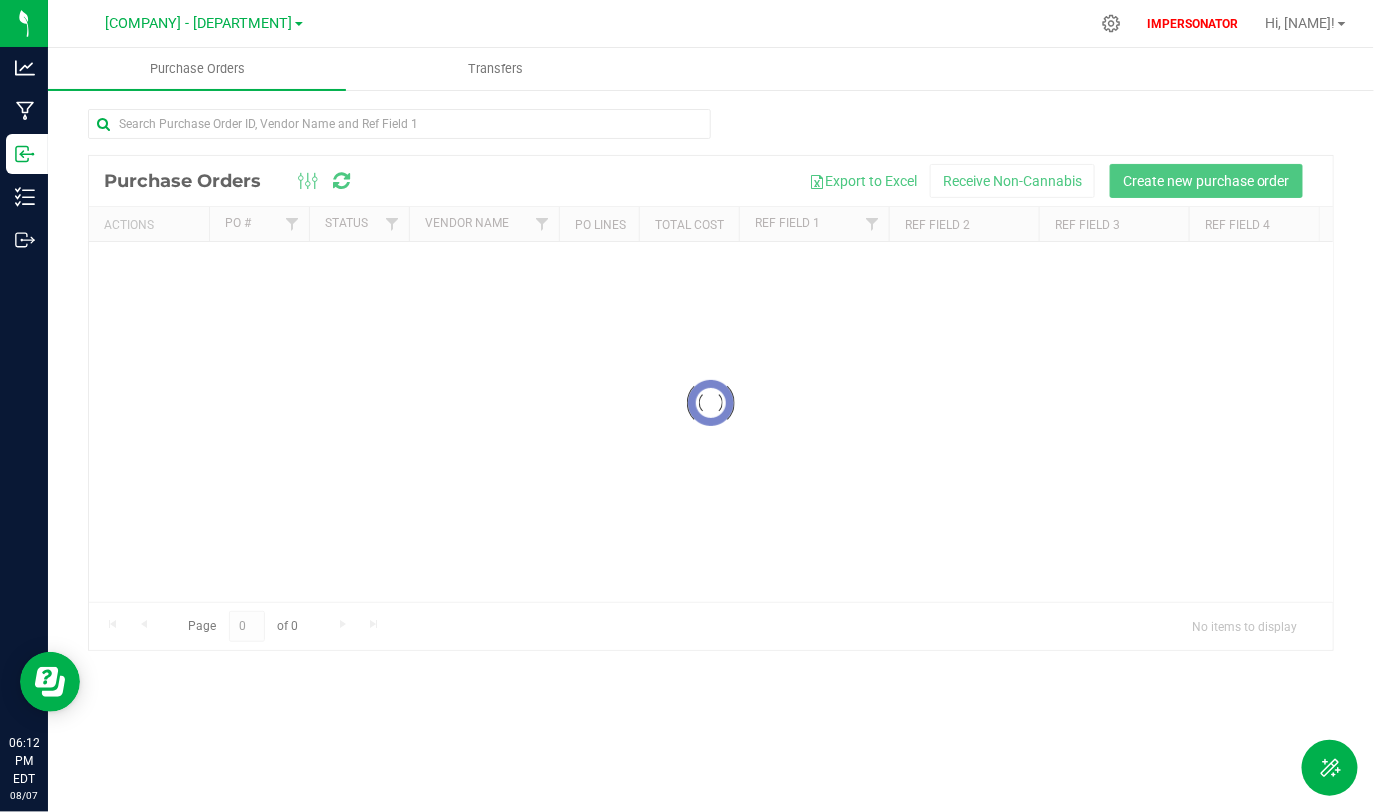 scroll, scrollTop: 0, scrollLeft: 0, axis: both 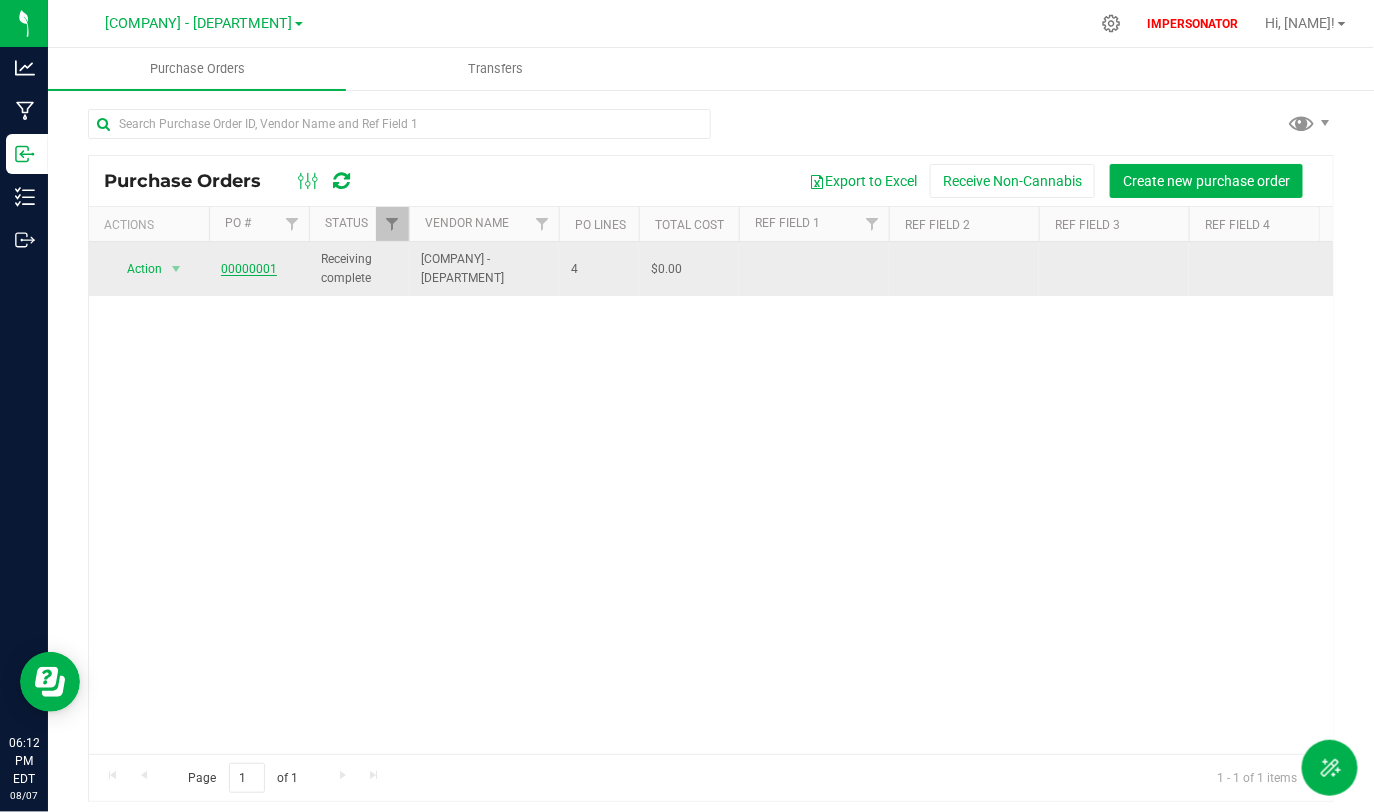 click on "00000001" at bounding box center (249, 269) 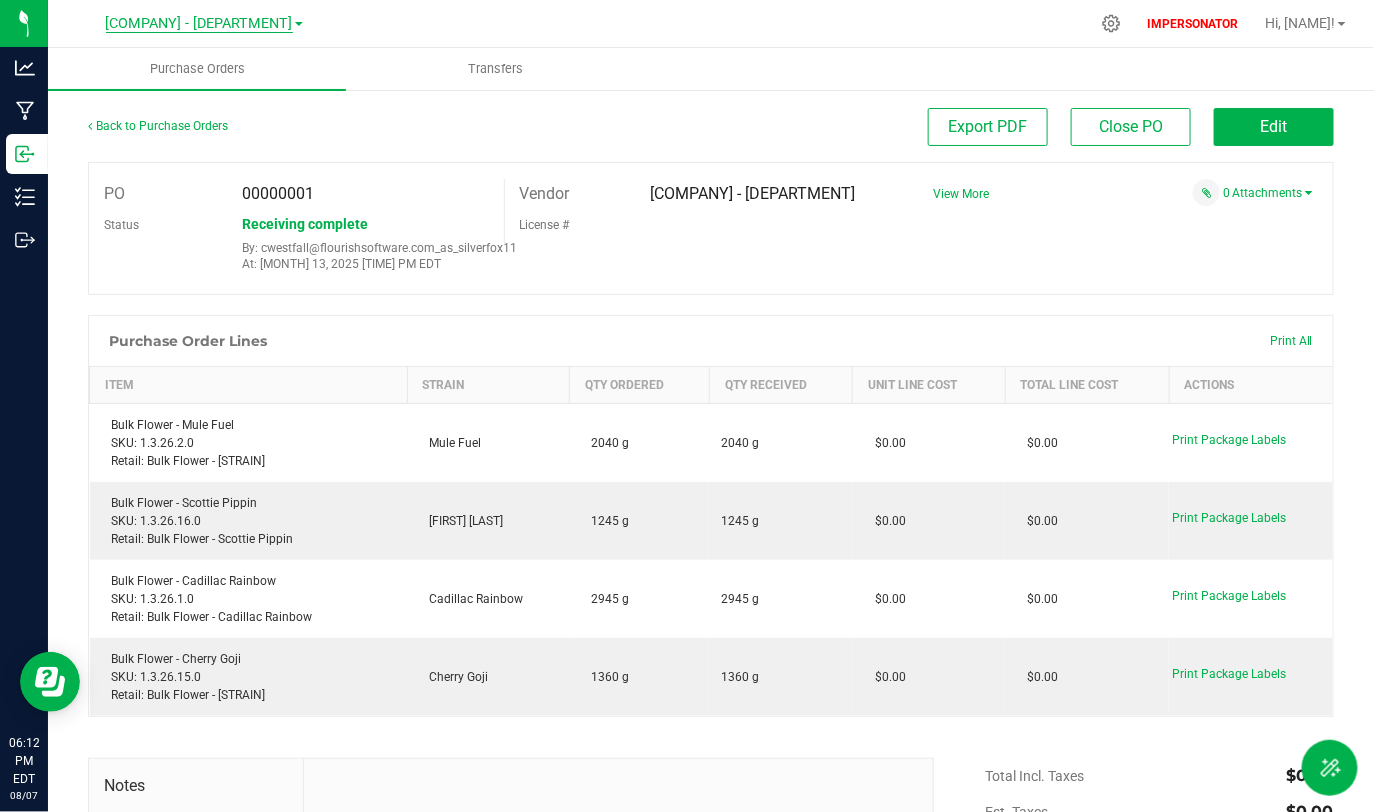 click on "[COMPANY] - [DEPARTMENT]" at bounding box center [199, 24] 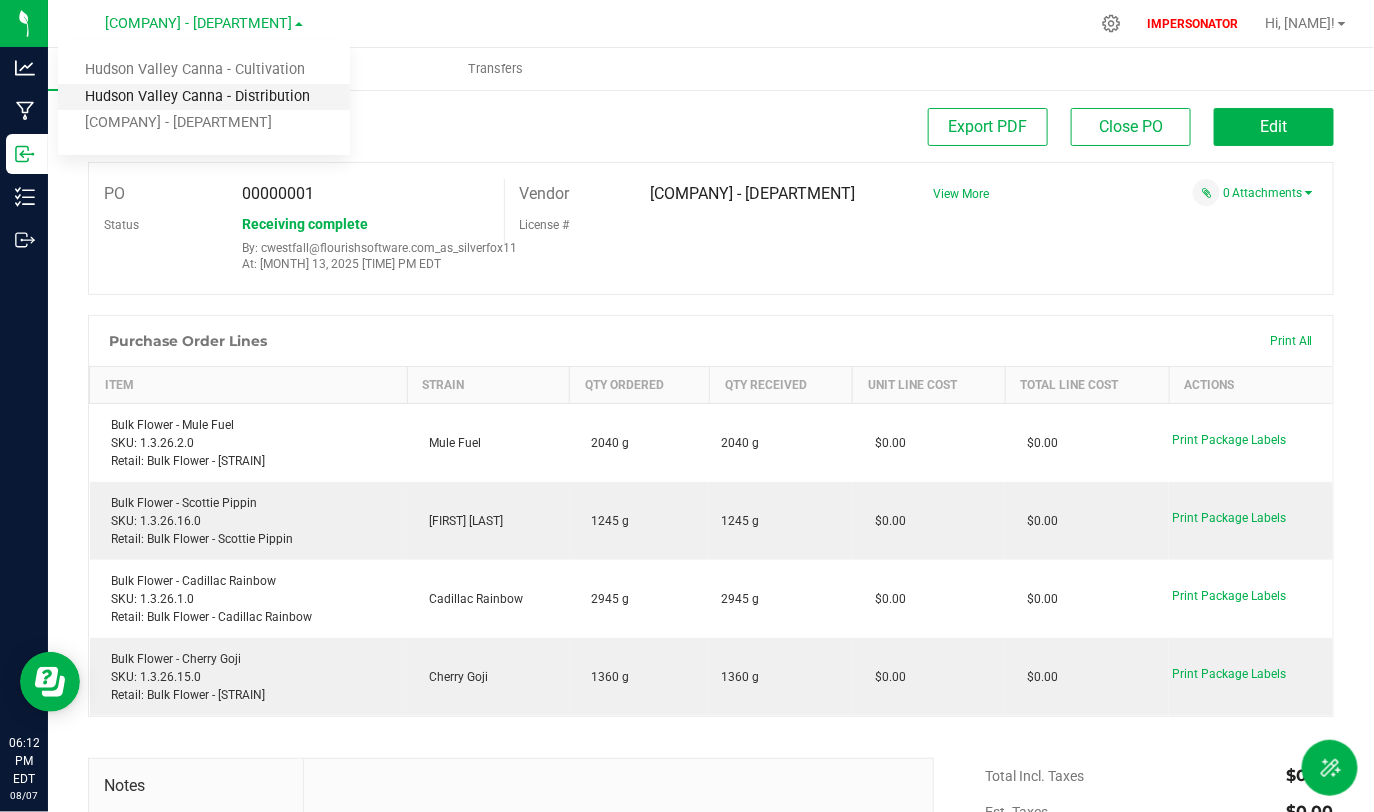 click on "Hudson Valley Canna - Distribution" at bounding box center [204, 97] 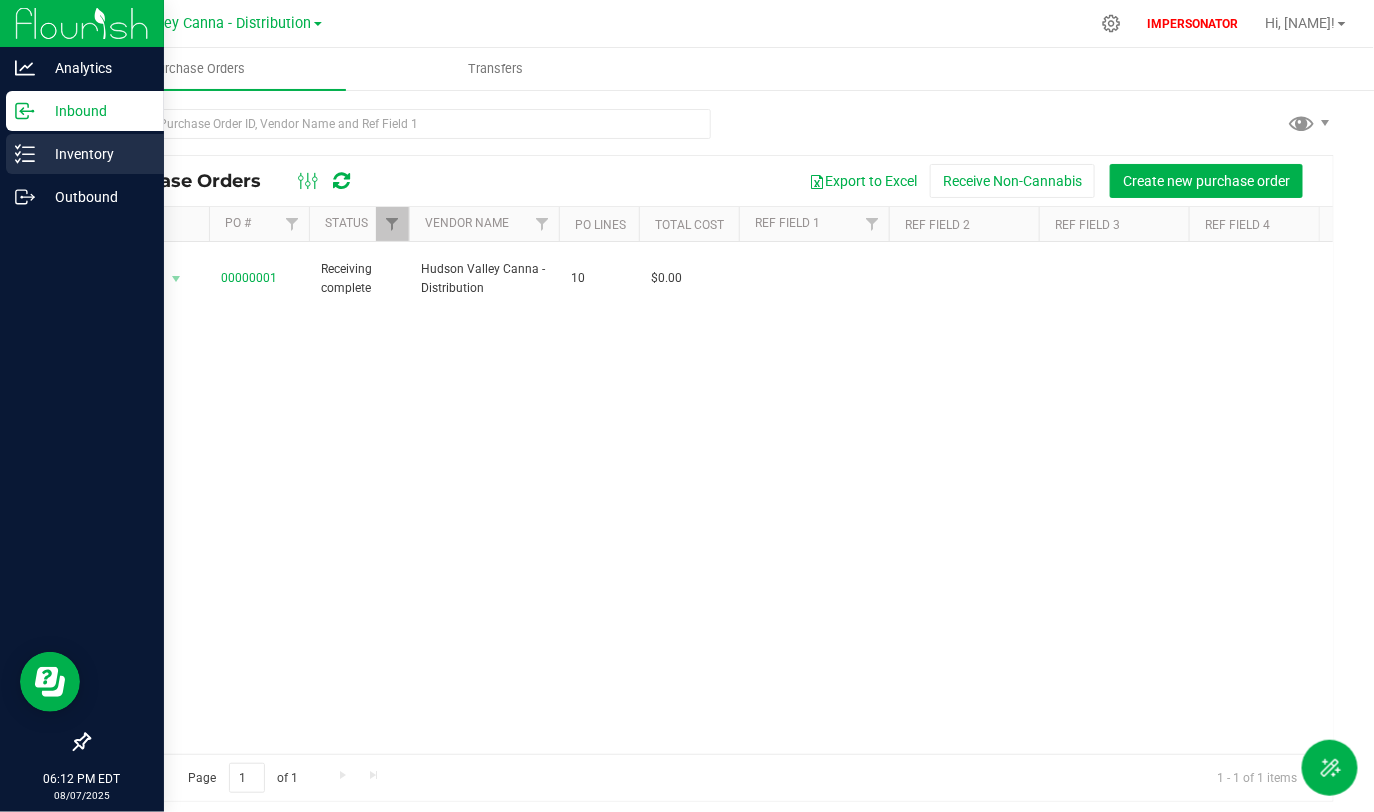 click 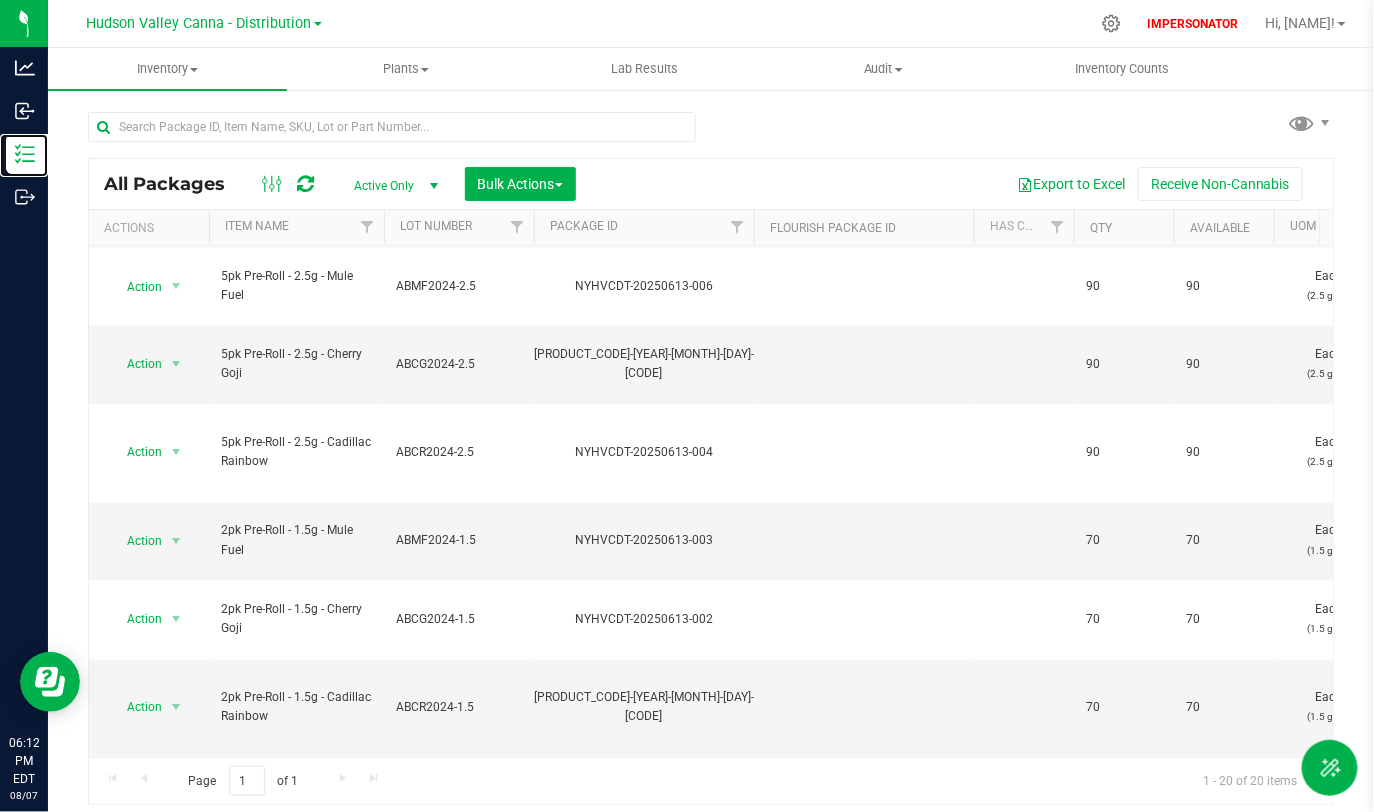 scroll, scrollTop: 0, scrollLeft: 0, axis: both 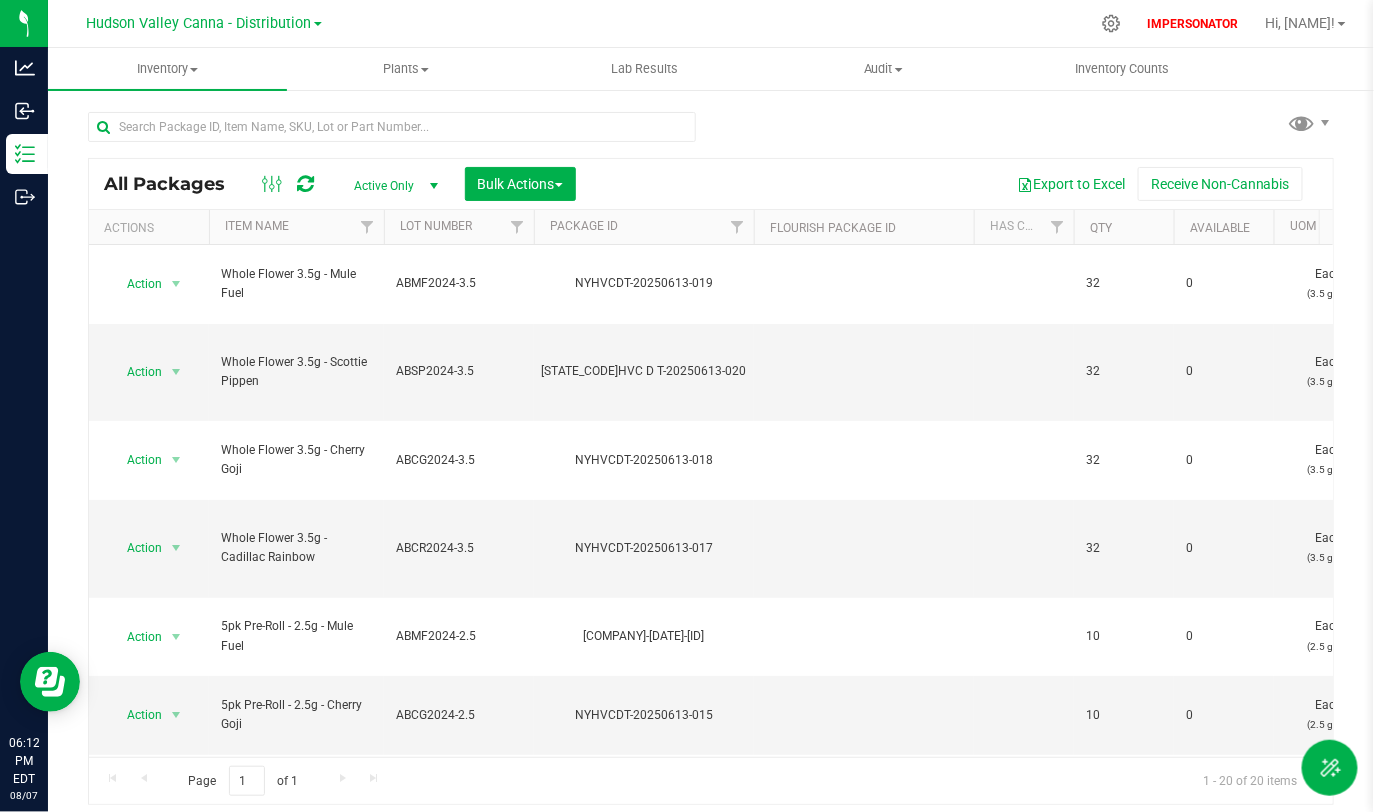 click on "Hudson Valley Canna - Distribution   Hudson Valley Canna - Cultivation   Hudson Valley Canna - Distribution   Hudson Valley Canna - Processing" at bounding box center [204, 23] 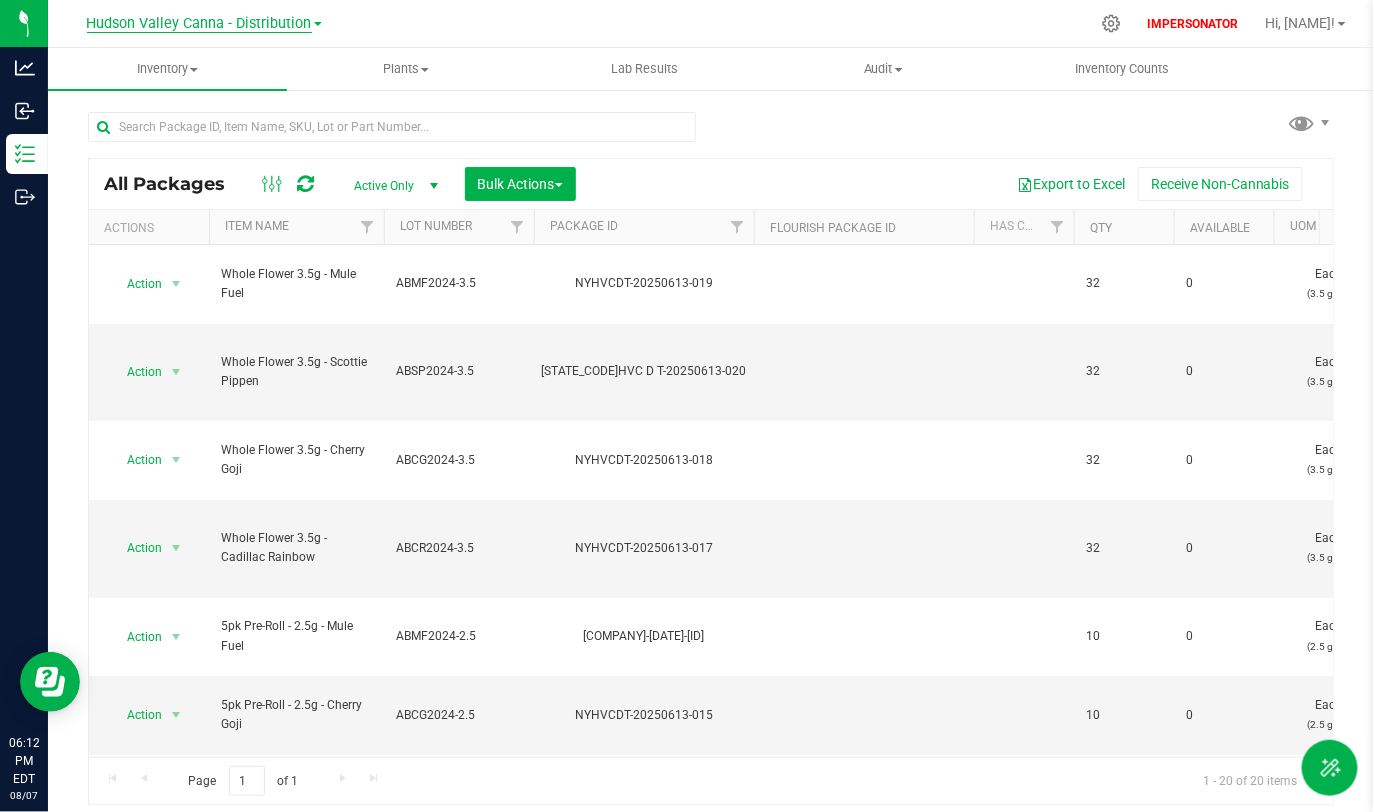 click on "Hudson Valley Canna - Distribution" at bounding box center (199, 24) 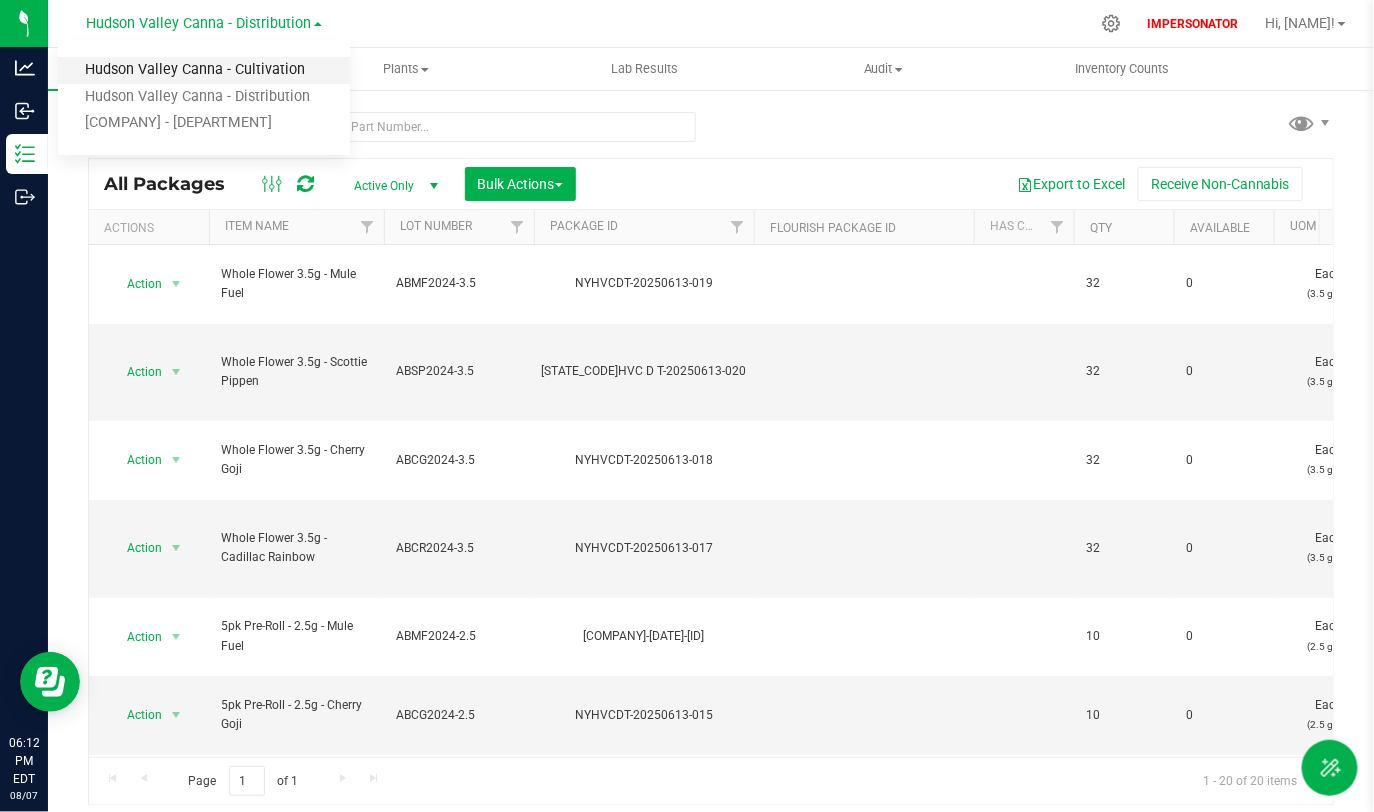 click on "Hudson Valley Canna - Cultivation" at bounding box center (204, 70) 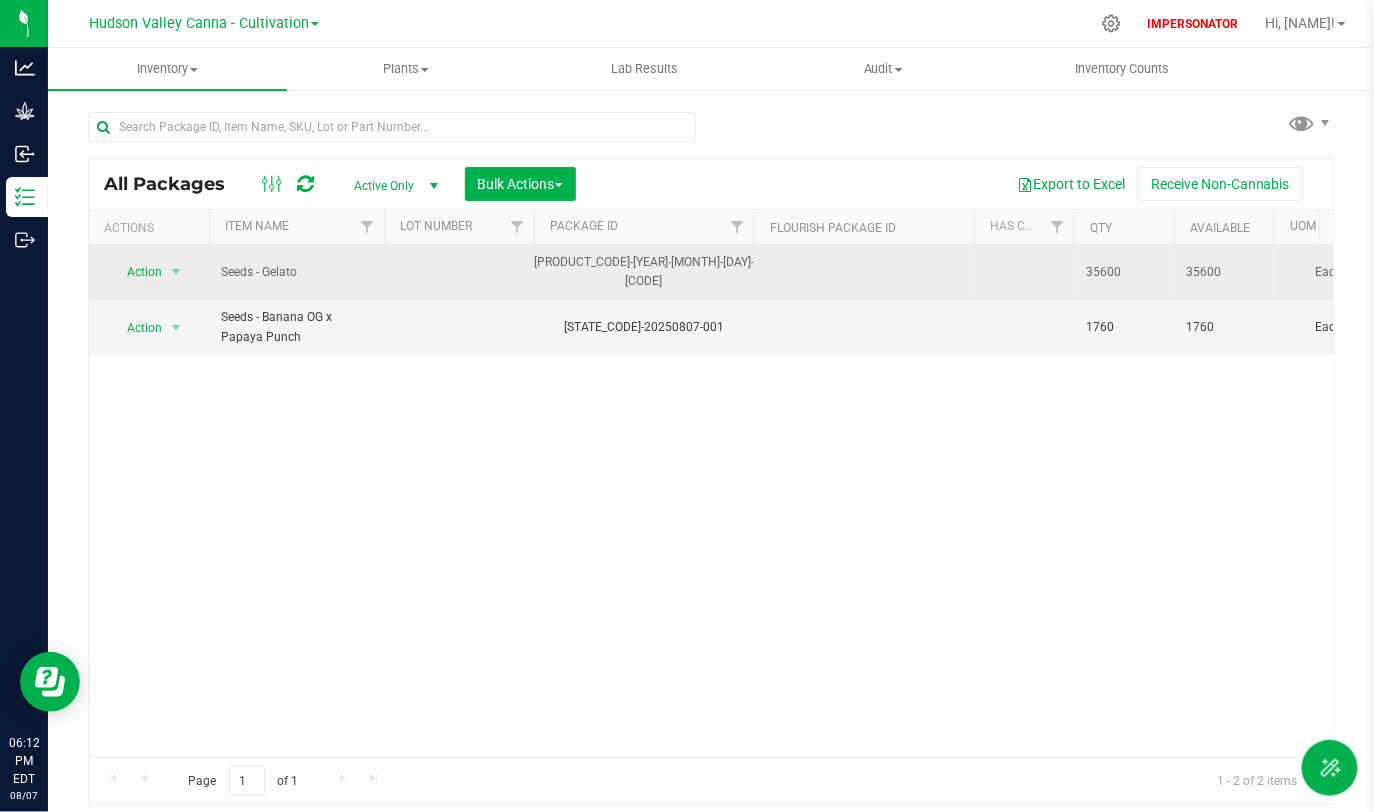drag, startPoint x: 1092, startPoint y: 275, endPoint x: 1126, endPoint y: 275, distance: 34 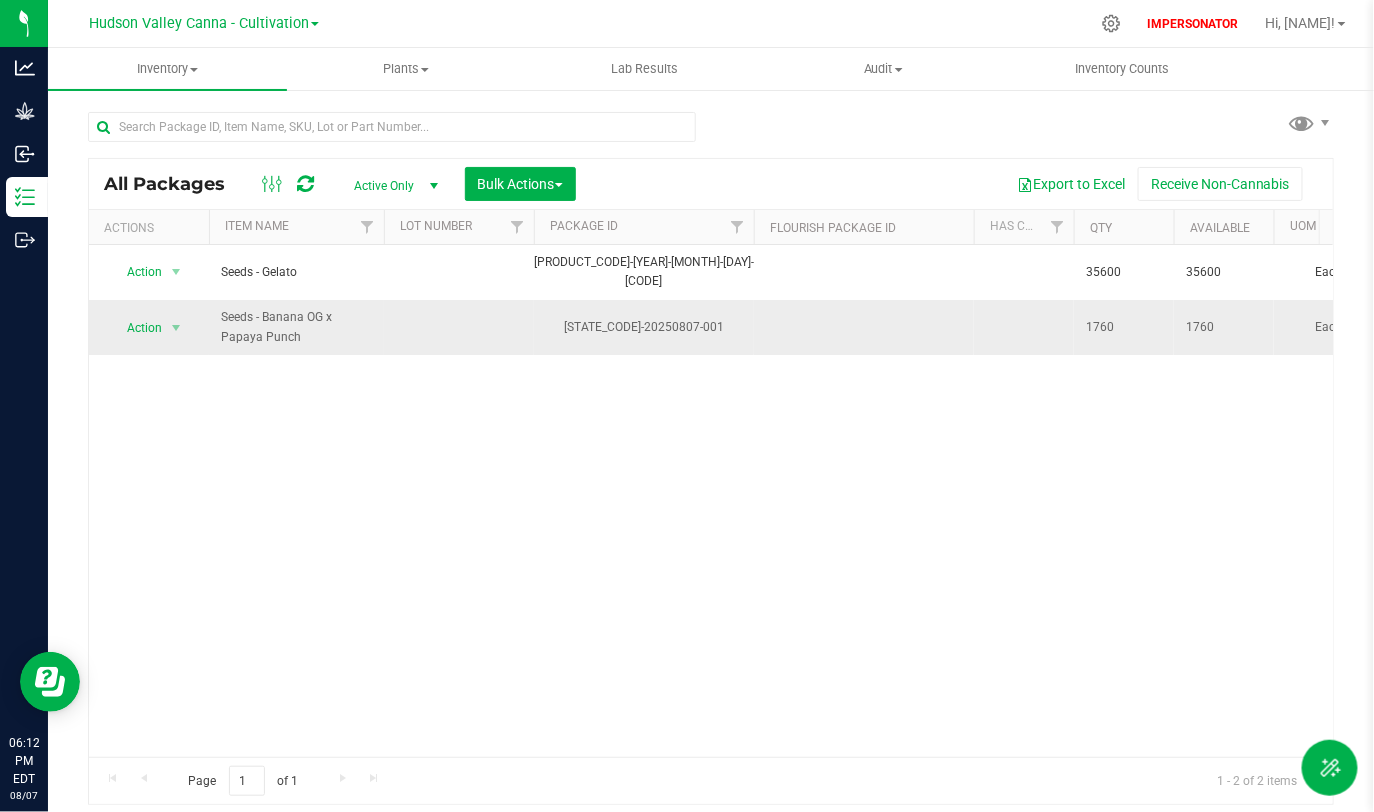 drag, startPoint x: 1077, startPoint y: 321, endPoint x: 1117, endPoint y: 321, distance: 40 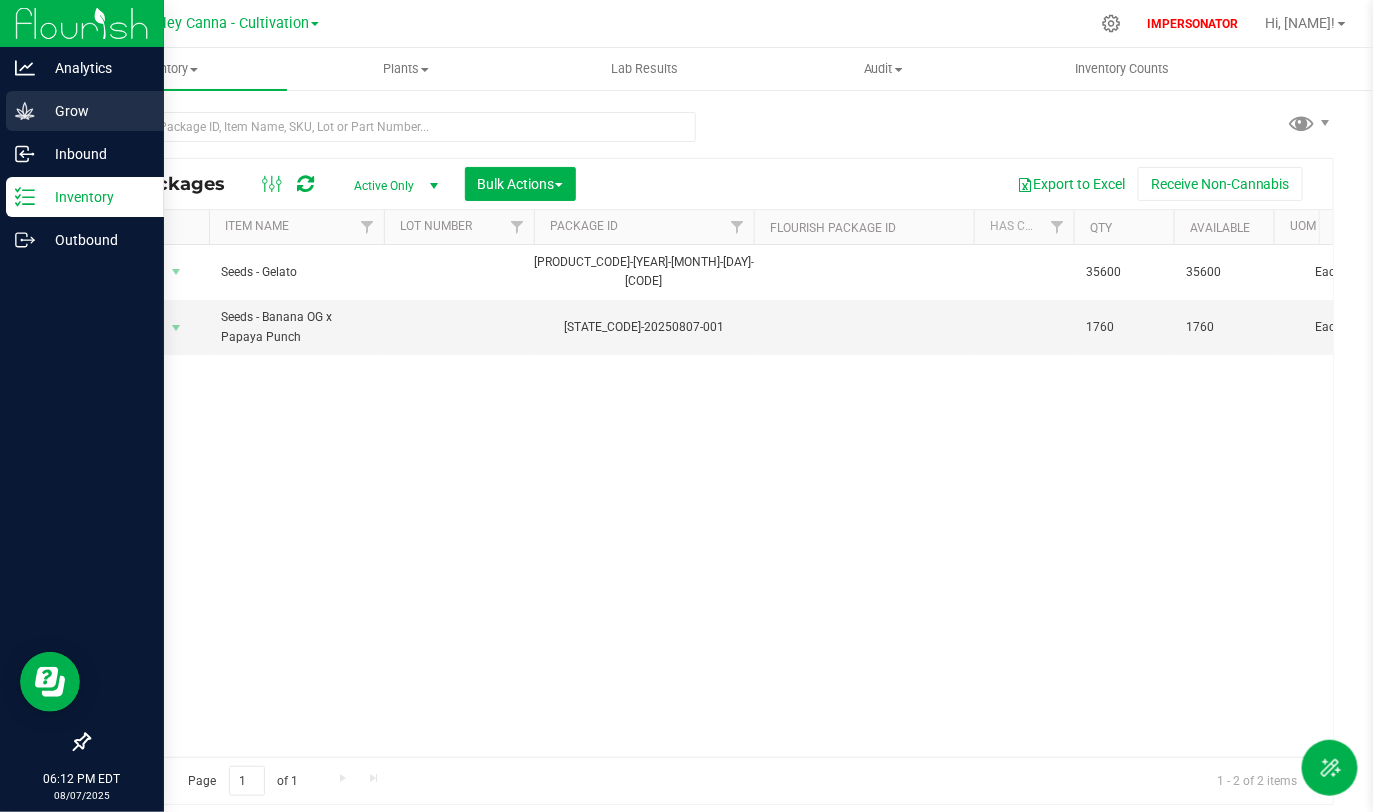 click on "Grow" at bounding box center [85, 111] 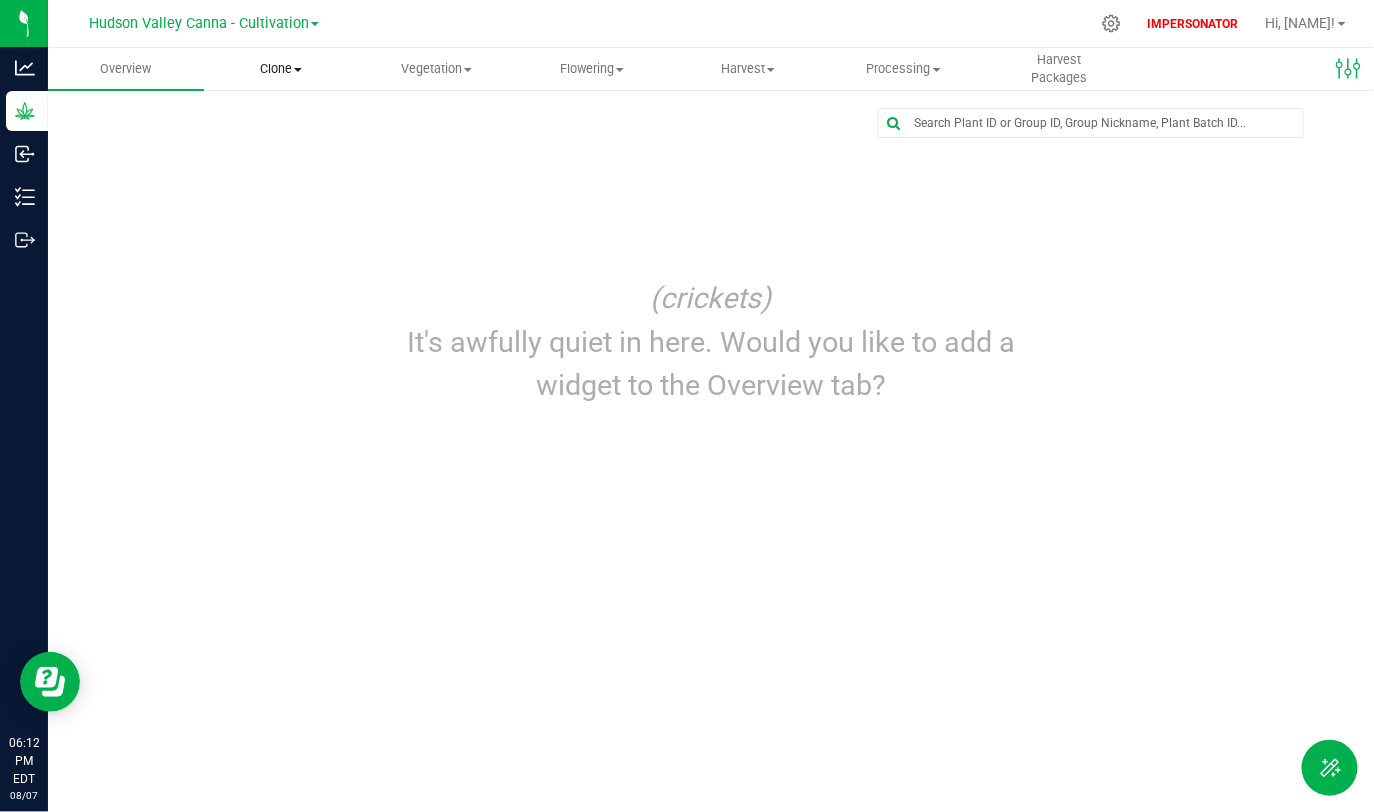click on "Clone" at bounding box center [282, 69] 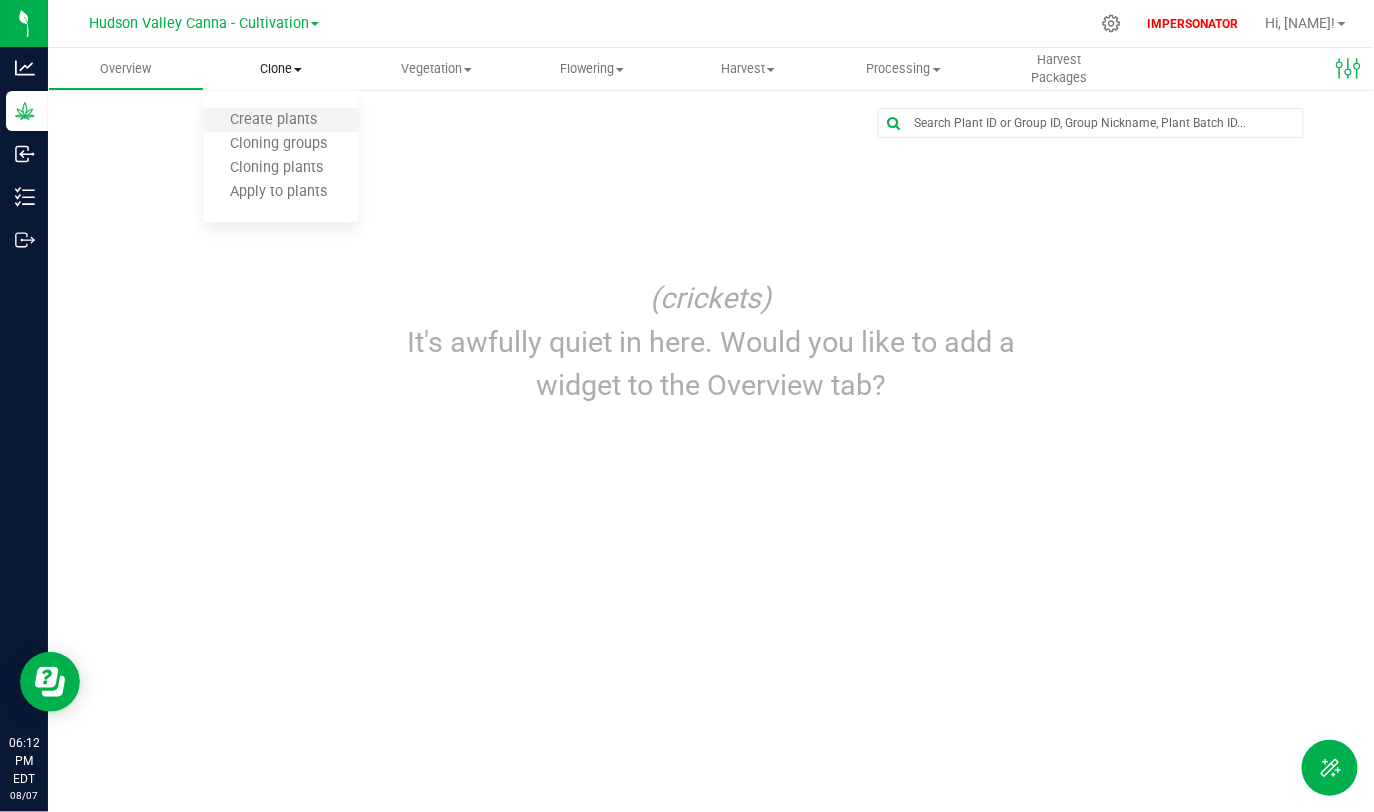 click on "Create plants" at bounding box center [282, 121] 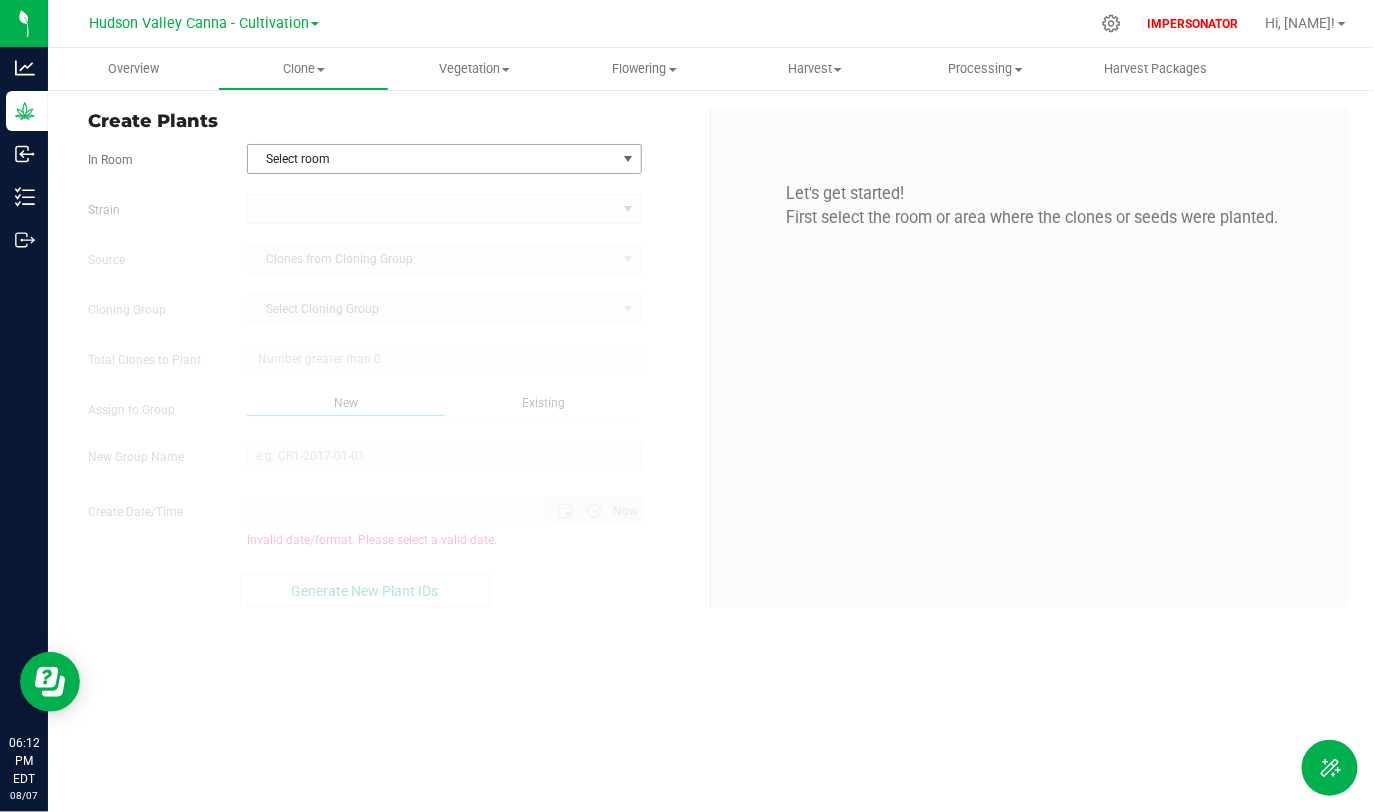 click on "Select room" at bounding box center (432, 159) 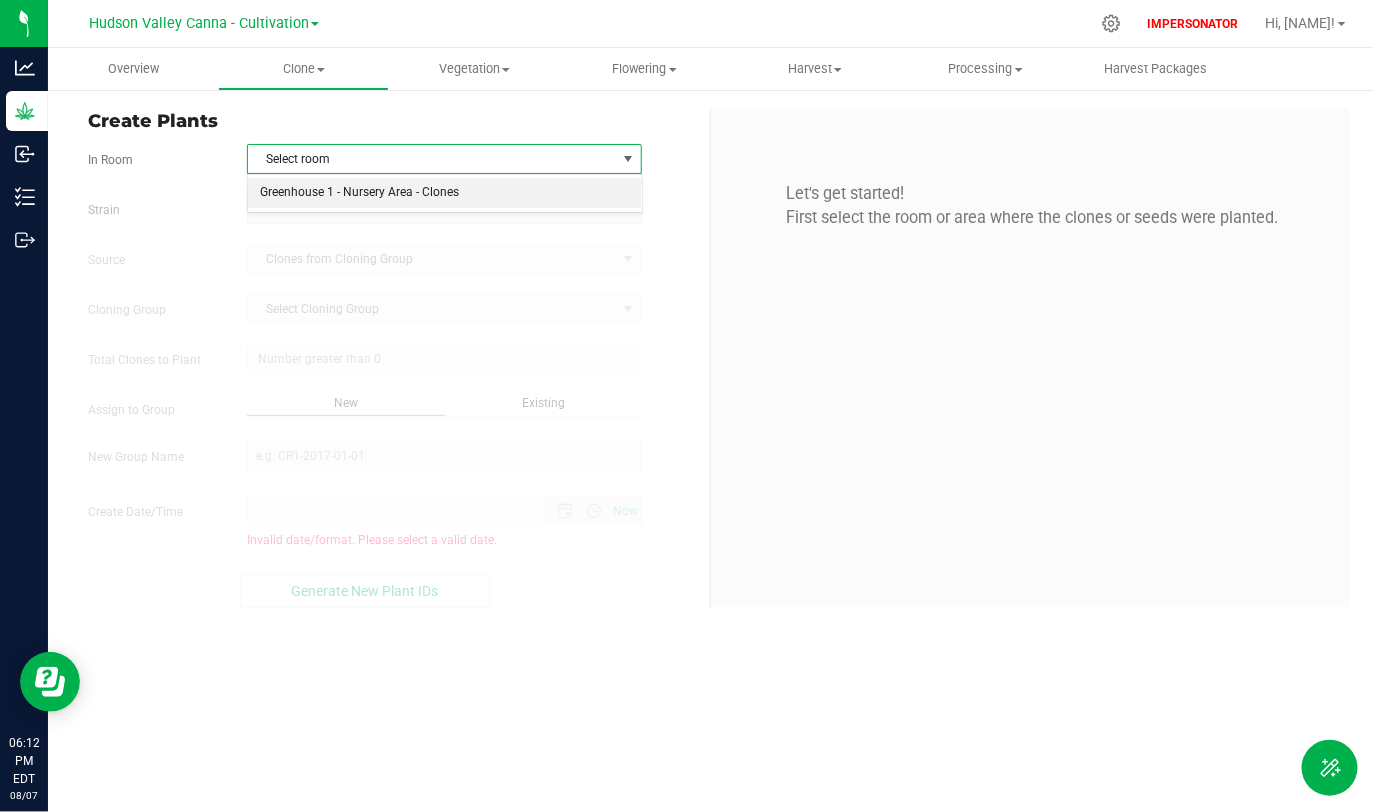 click on "Greenhouse 1 - Nursery Area - Clones" at bounding box center (444, 193) 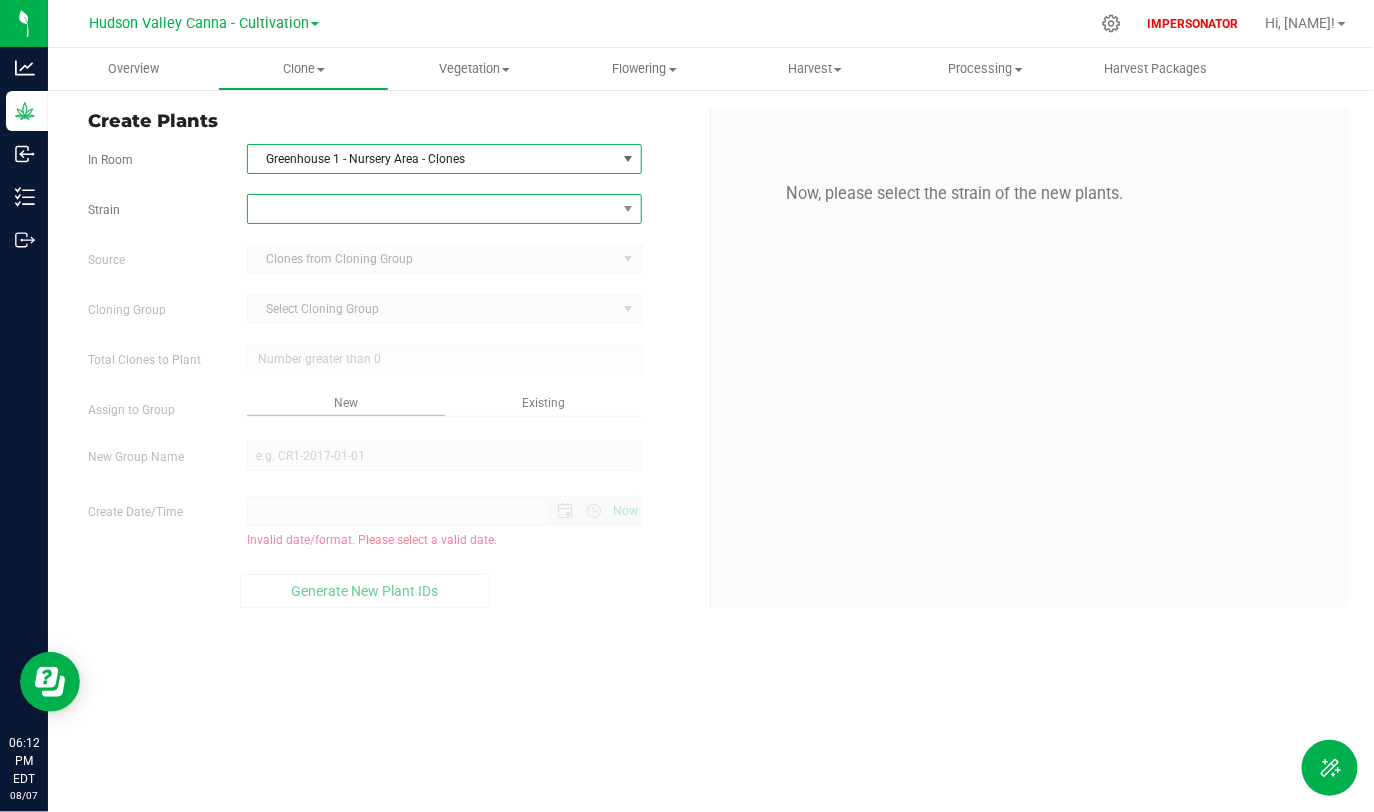 click at bounding box center (432, 209) 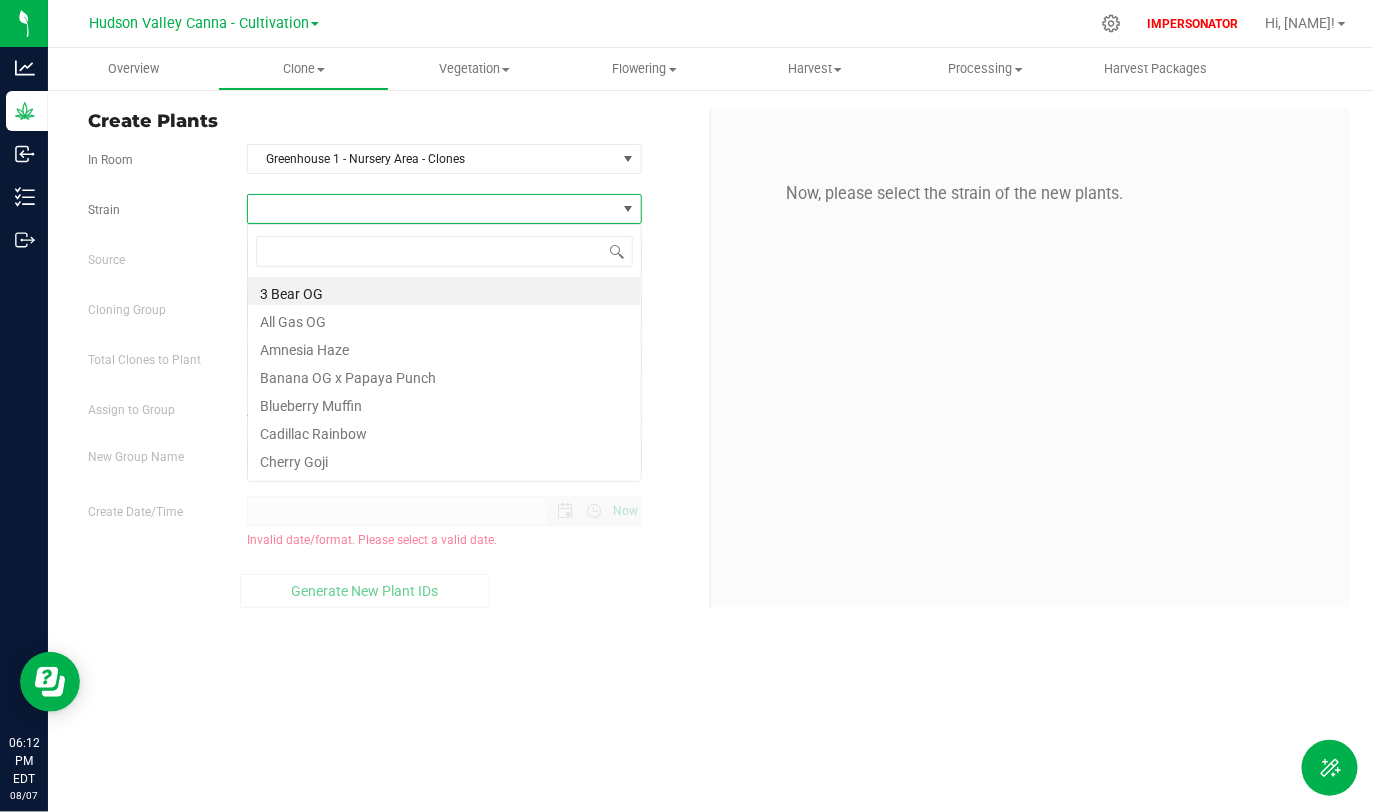scroll, scrollTop: 99970, scrollLeft: 99605, axis: both 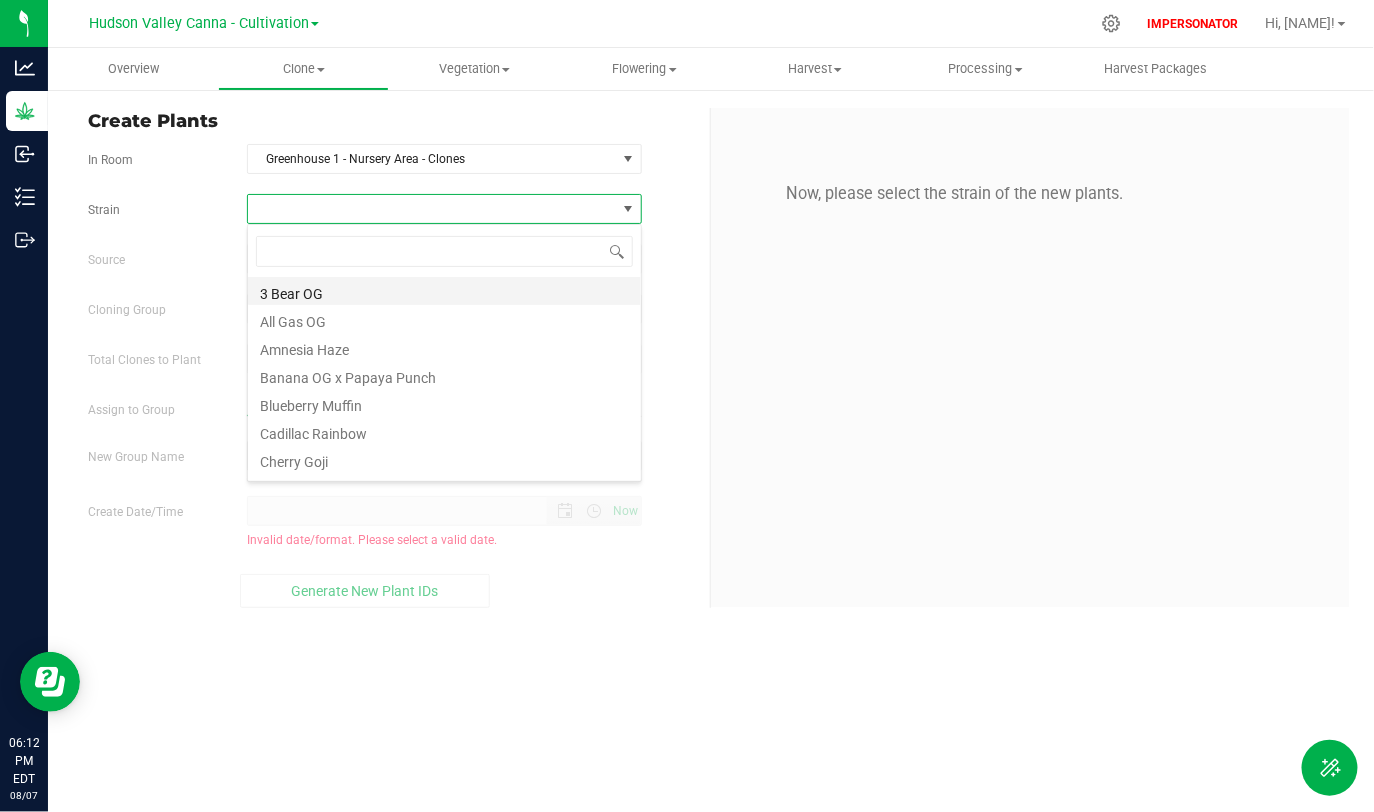 click on "3 Bear OG" at bounding box center [444, 291] 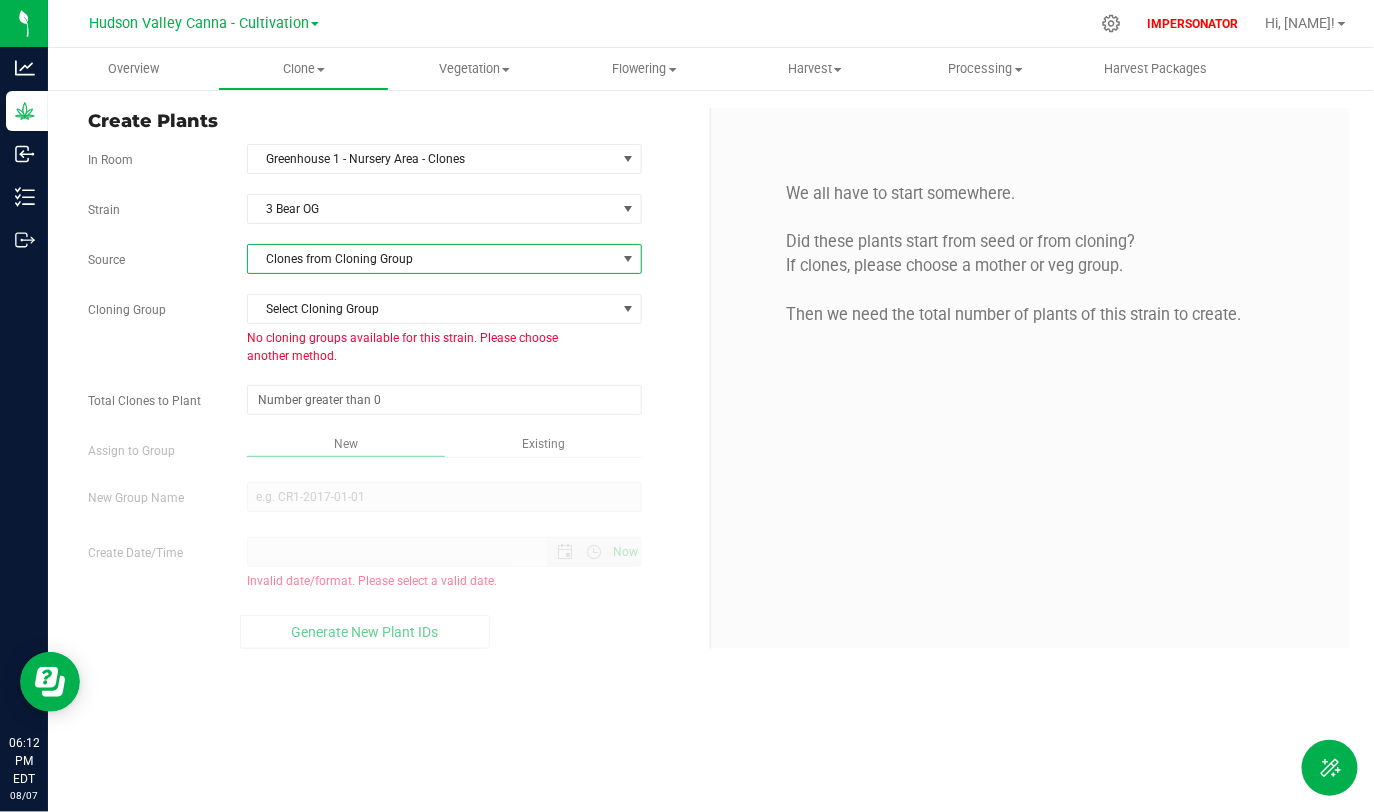 click on "Clones from Cloning Group" at bounding box center (432, 259) 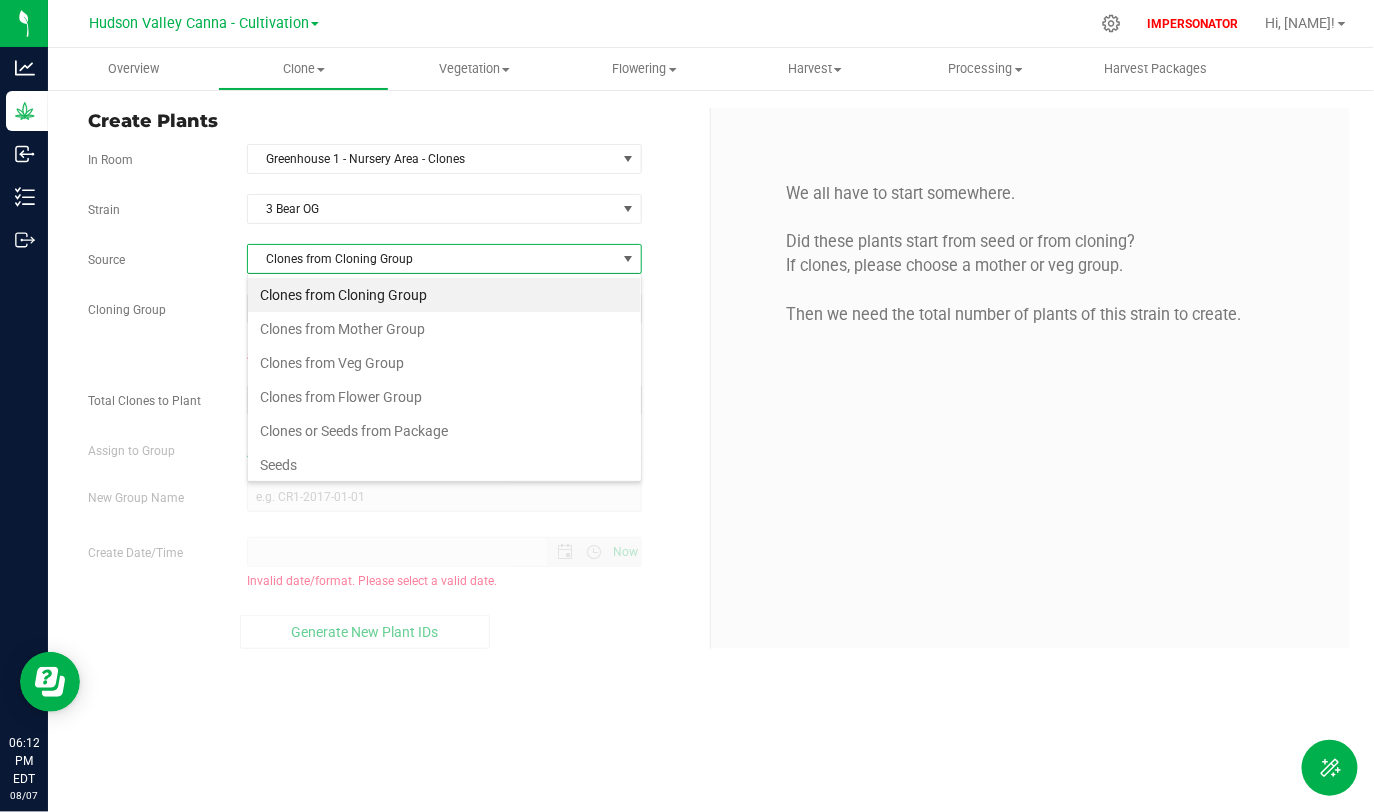 scroll, scrollTop: 99970, scrollLeft: 99605, axis: both 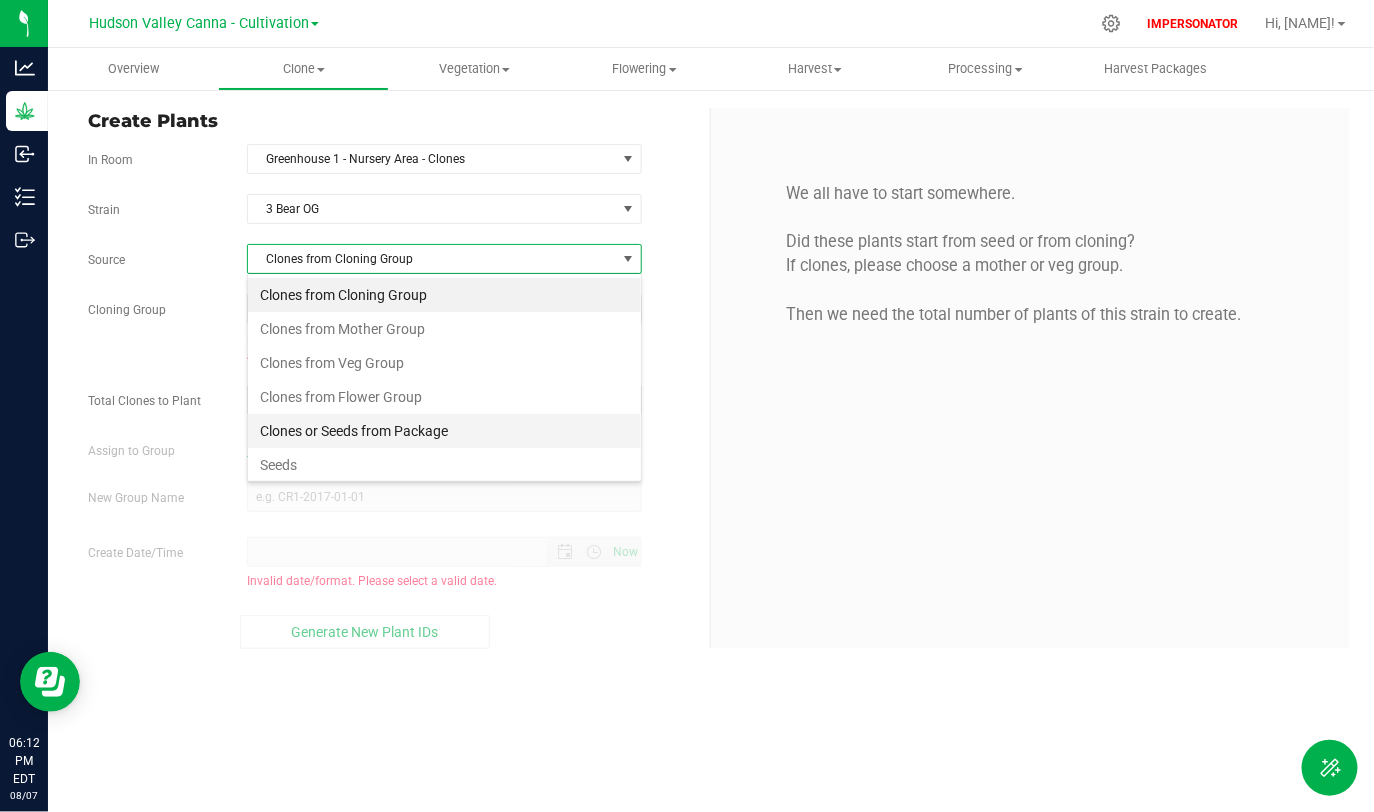 click on "Clones or Seeds from Package" at bounding box center [444, 431] 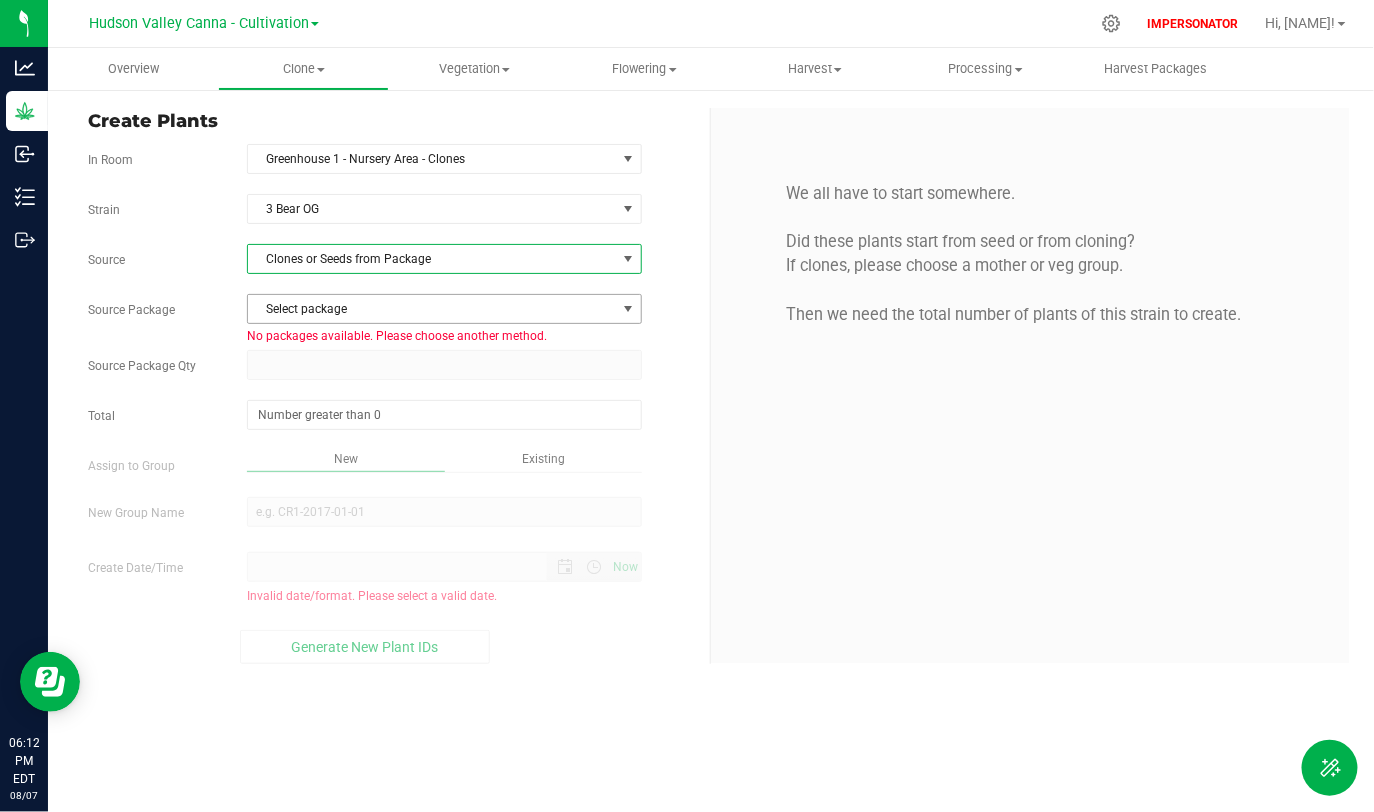 click on "Select package" at bounding box center [432, 309] 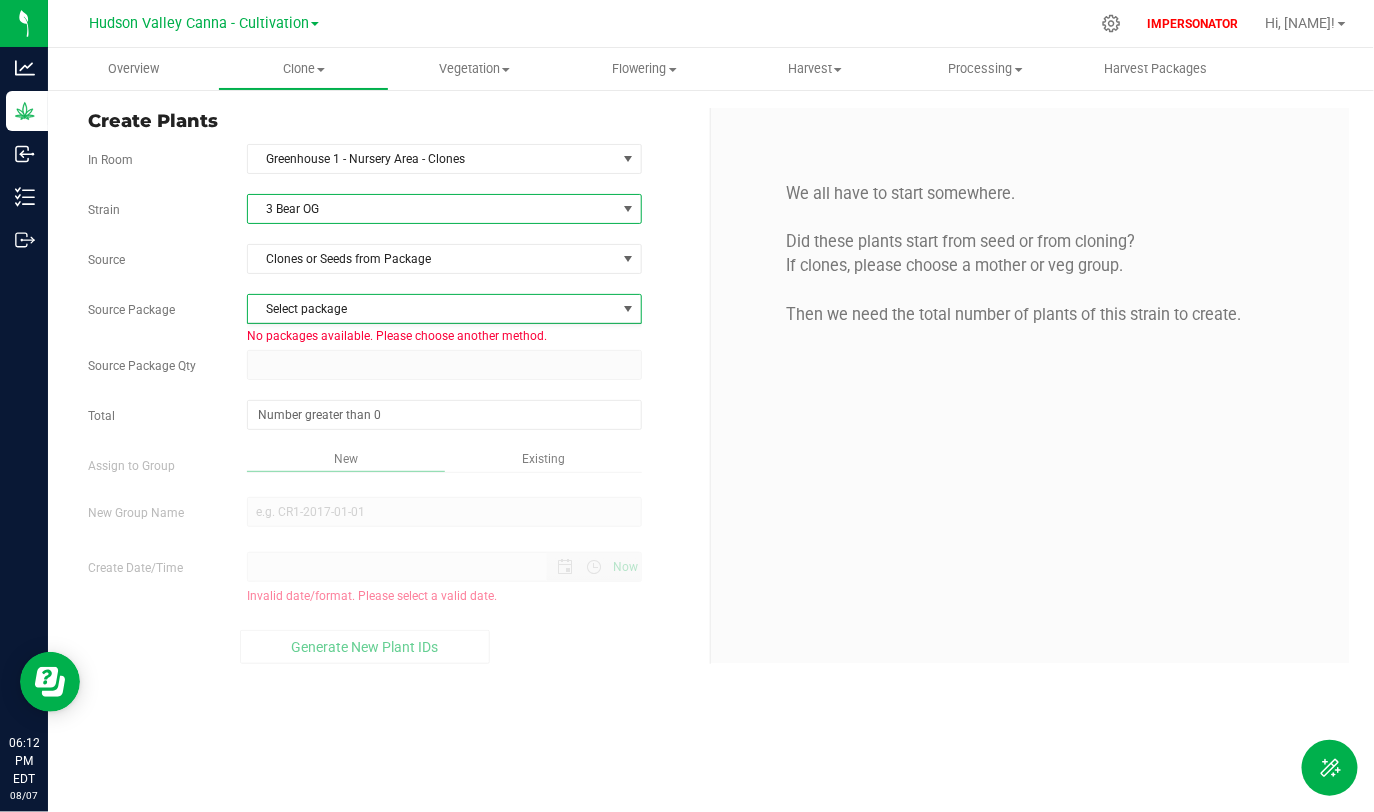 click on "3 Bear OG" at bounding box center [432, 209] 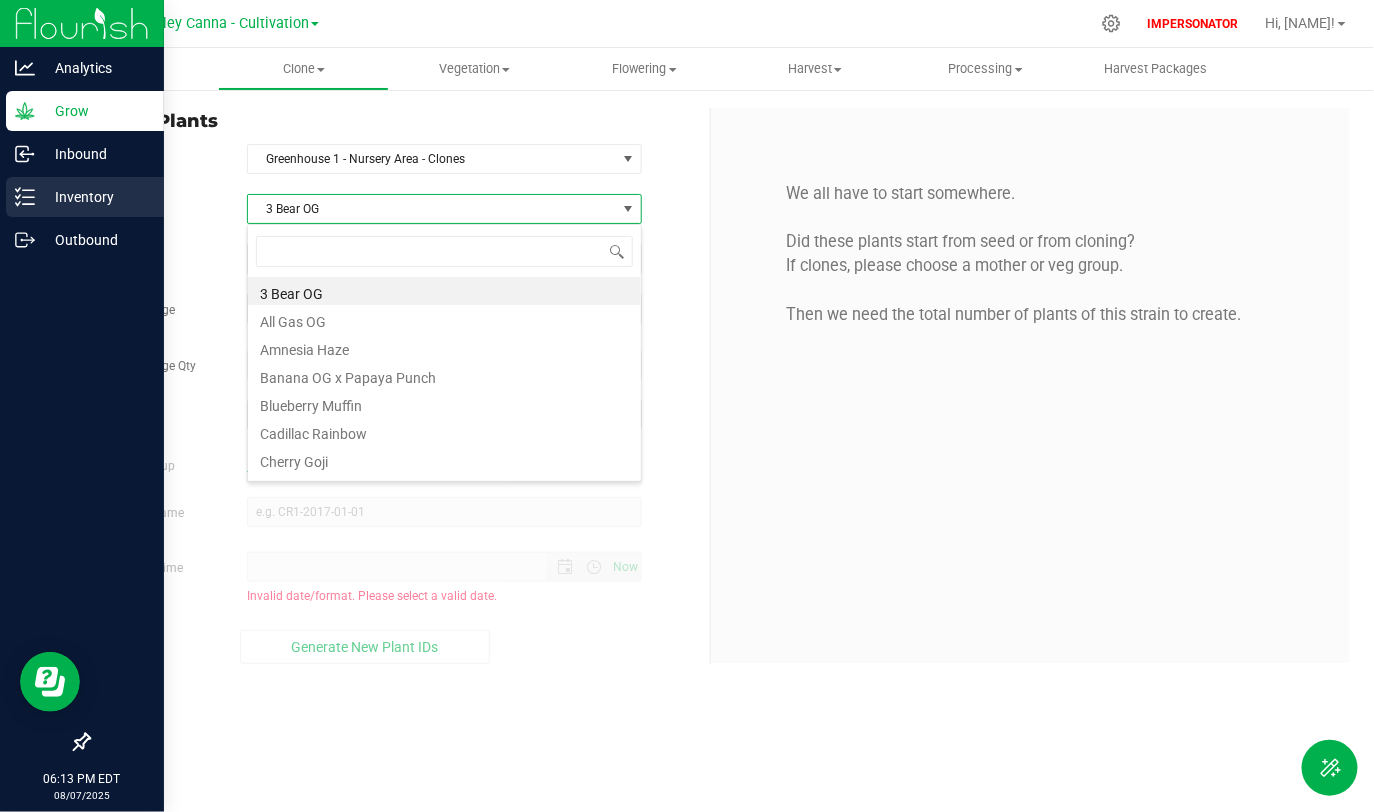 scroll, scrollTop: 99970, scrollLeft: 99605, axis: both 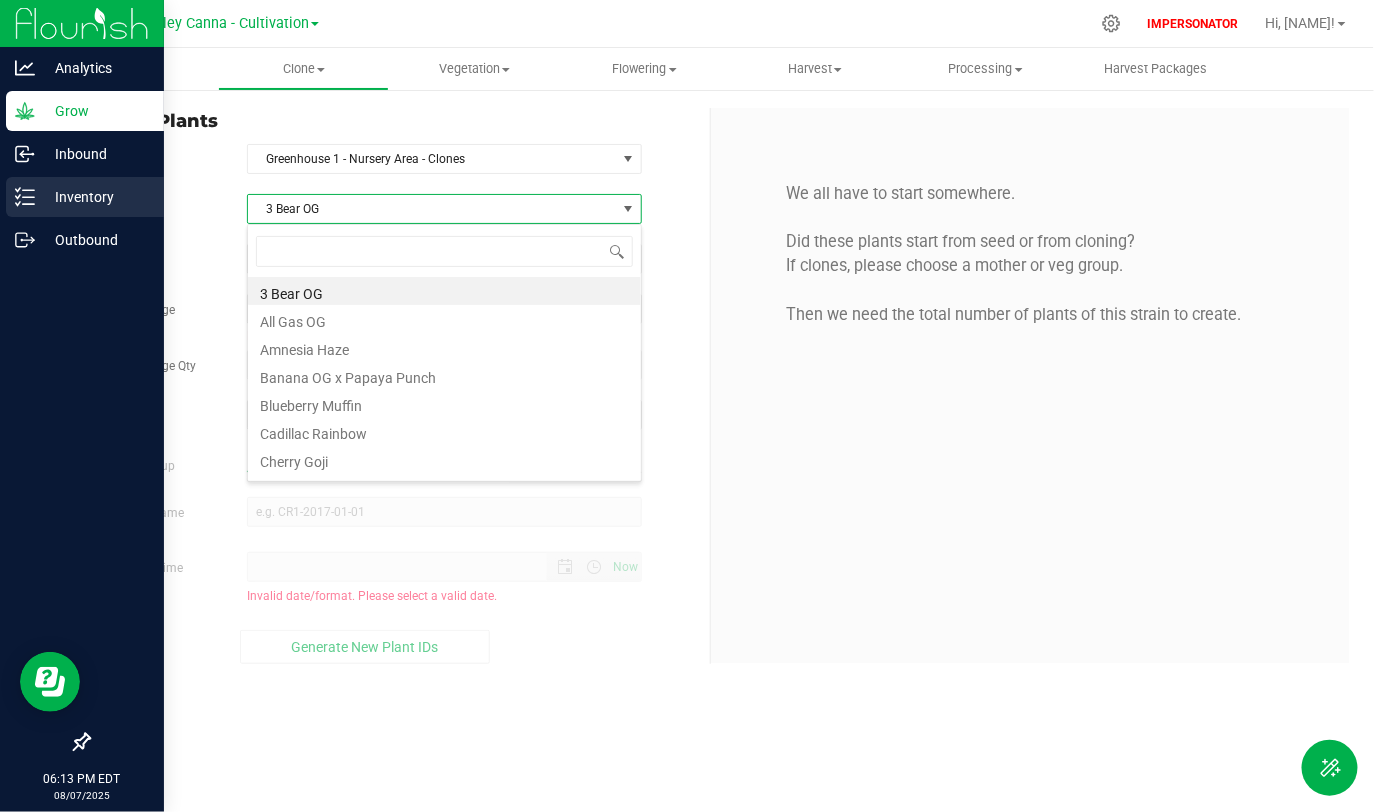 click 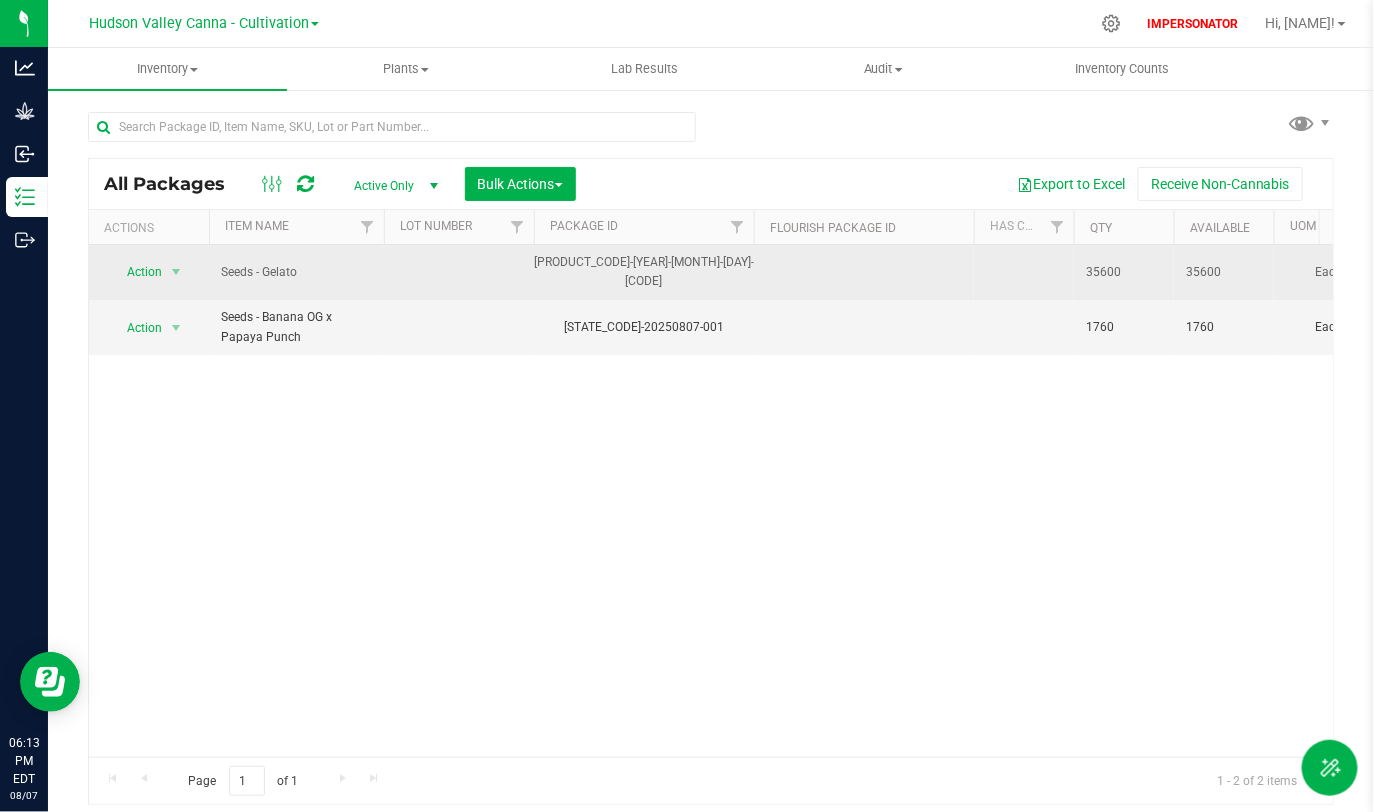 drag, startPoint x: 222, startPoint y: 264, endPoint x: 348, endPoint y: 259, distance: 126.09917 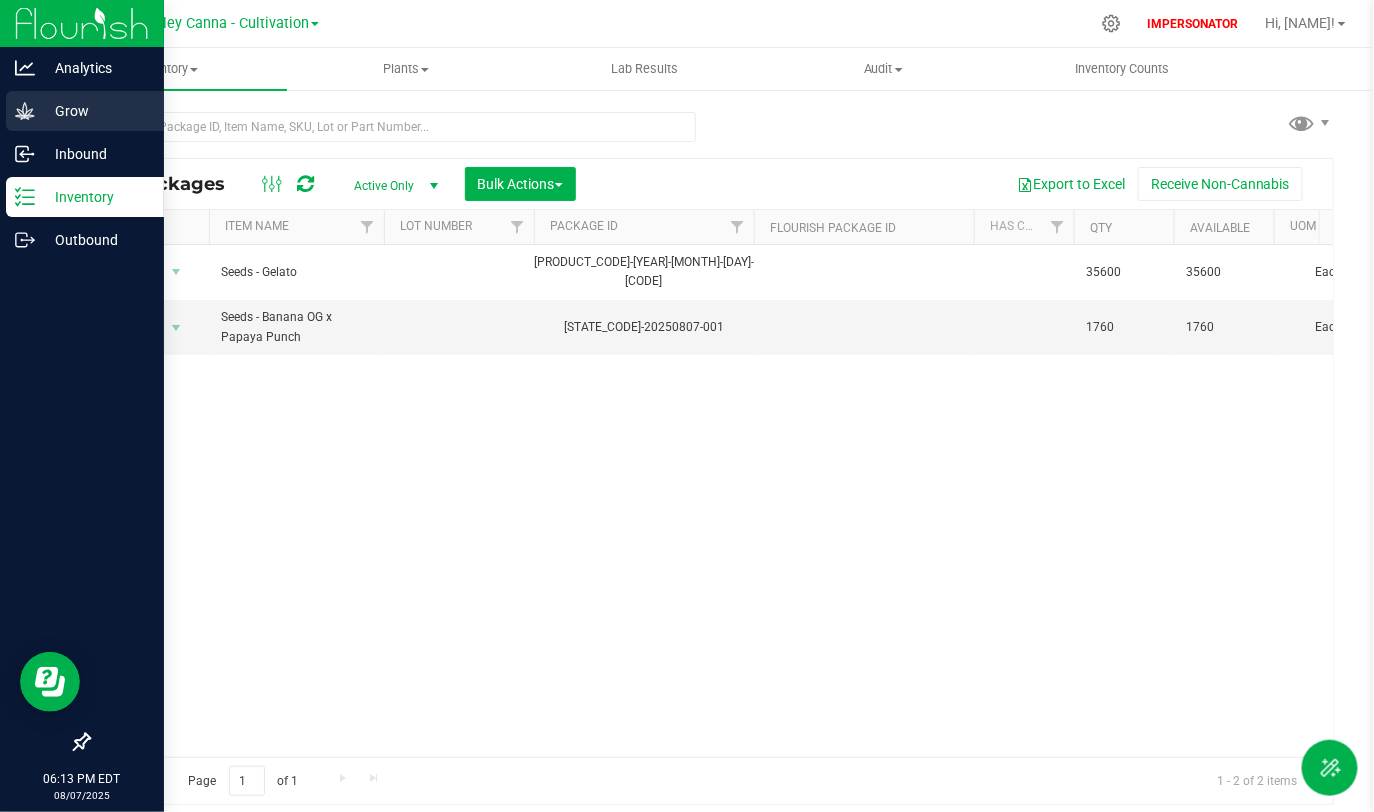 click on "Grow" at bounding box center (95, 111) 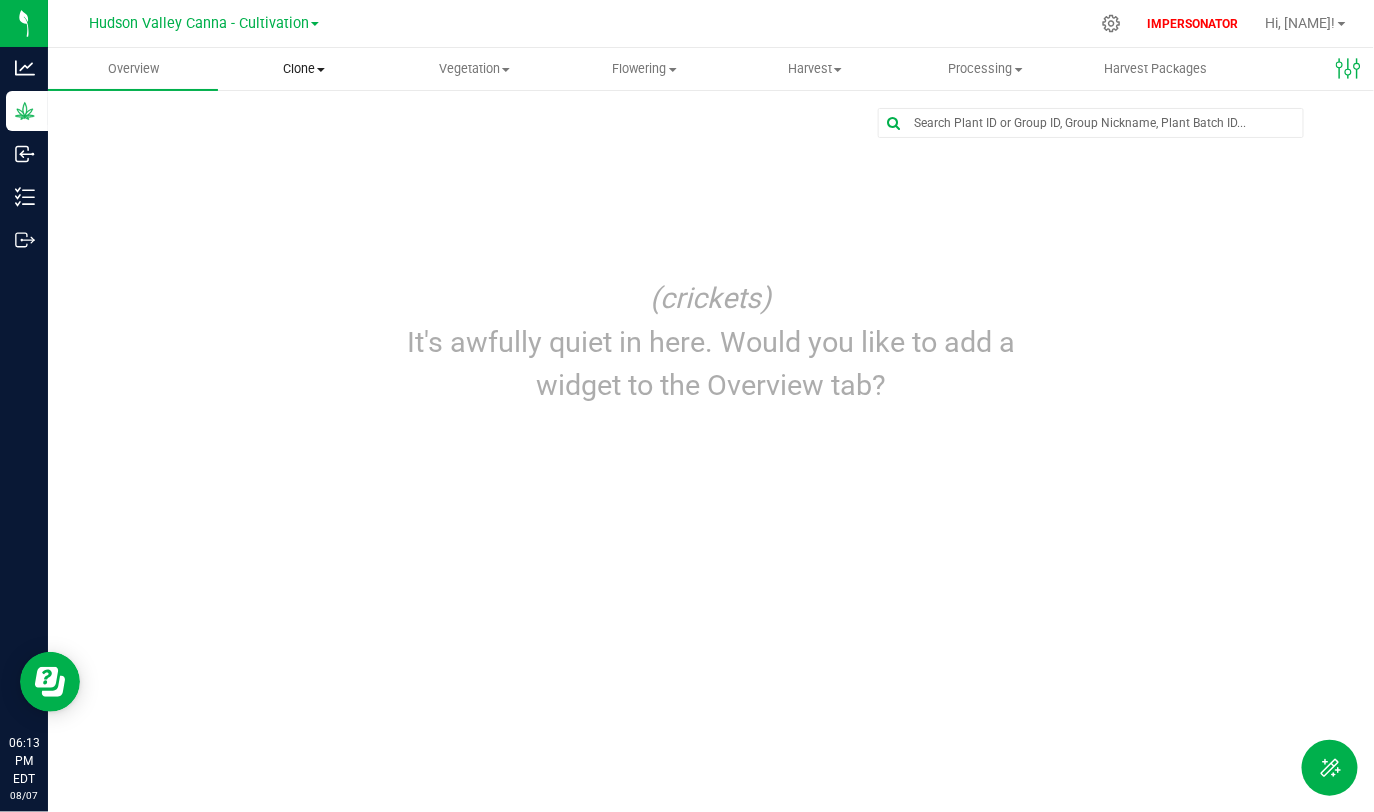 click on "Clone" at bounding box center (303, 69) 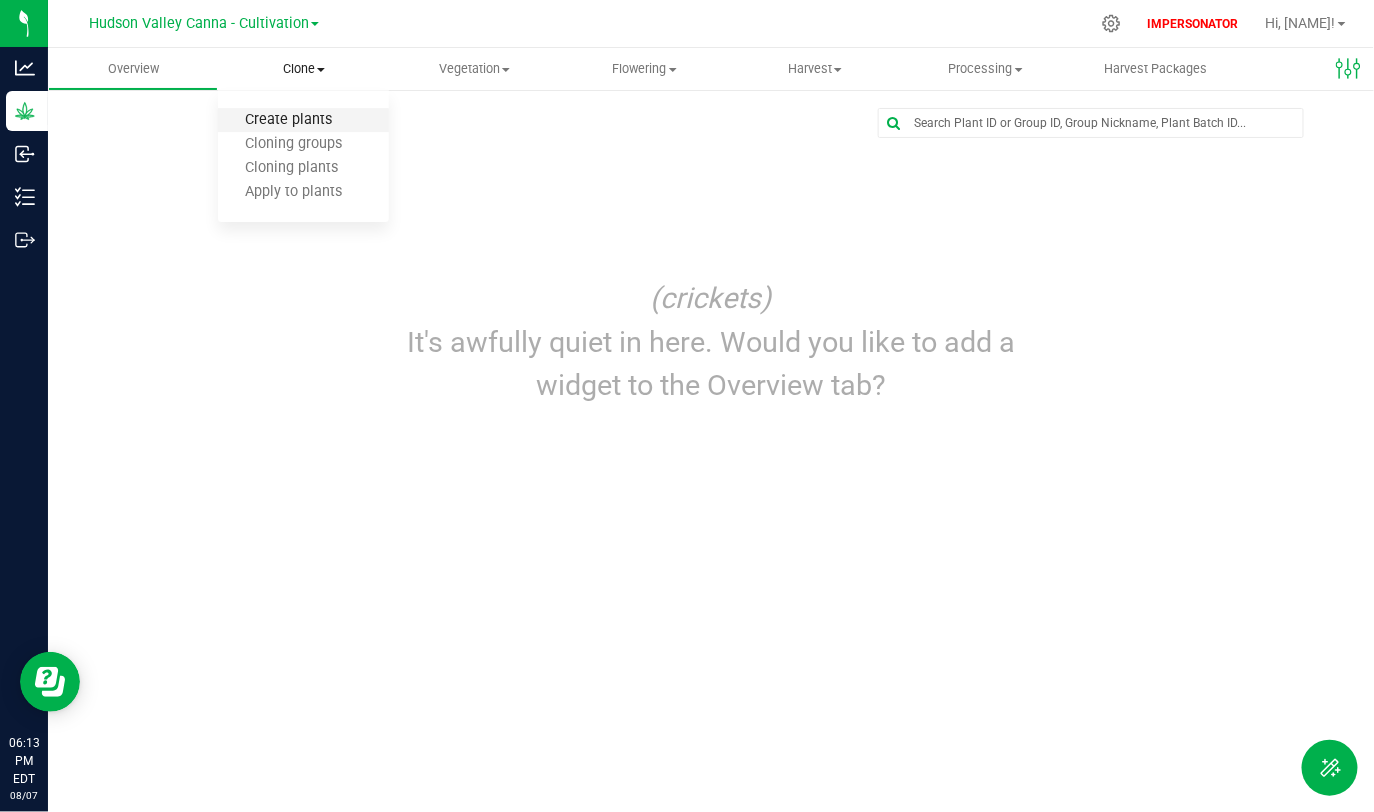 click on "Create plants" at bounding box center [288, 120] 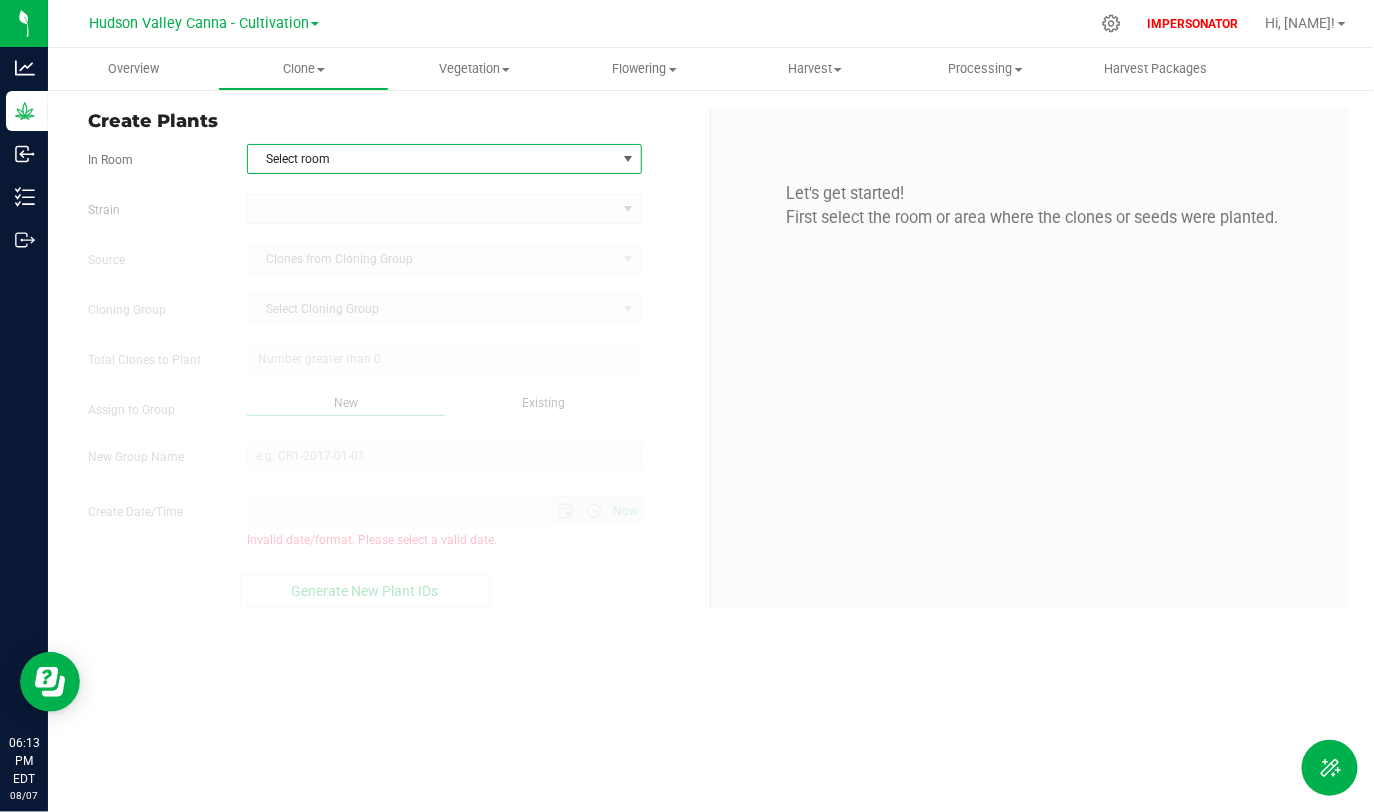 click on "Select room" at bounding box center [432, 159] 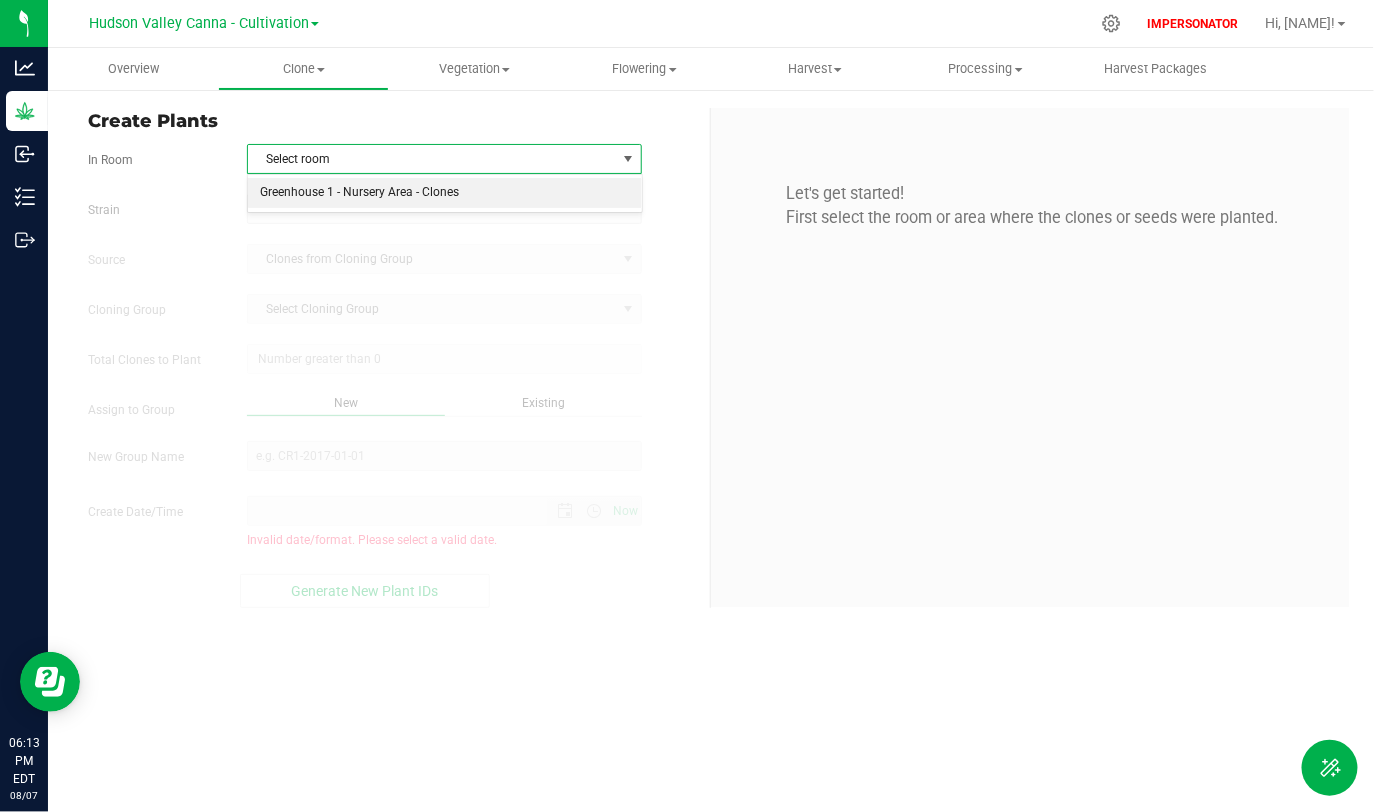 click on "Greenhouse 1 - Nursery Area - Clones" at bounding box center (444, 193) 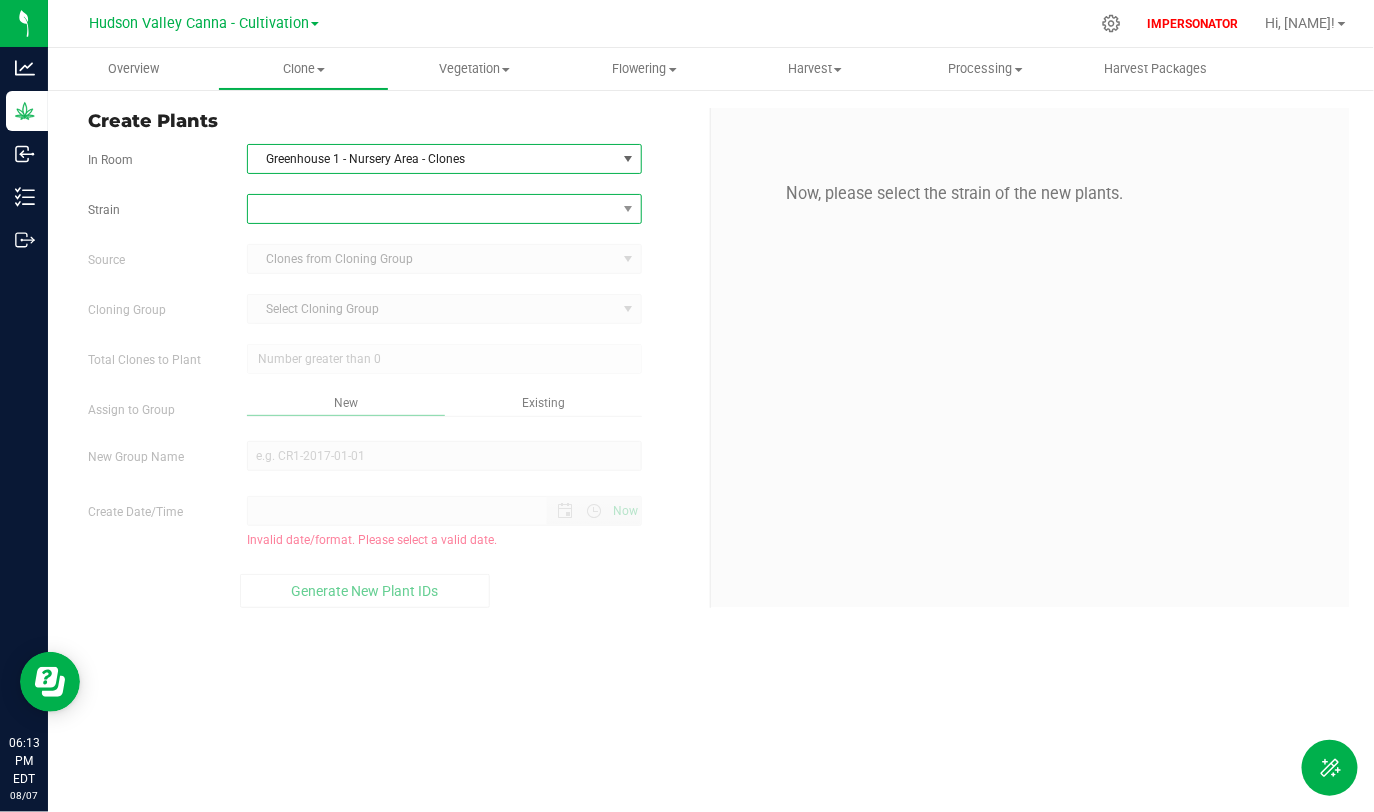 click at bounding box center (432, 209) 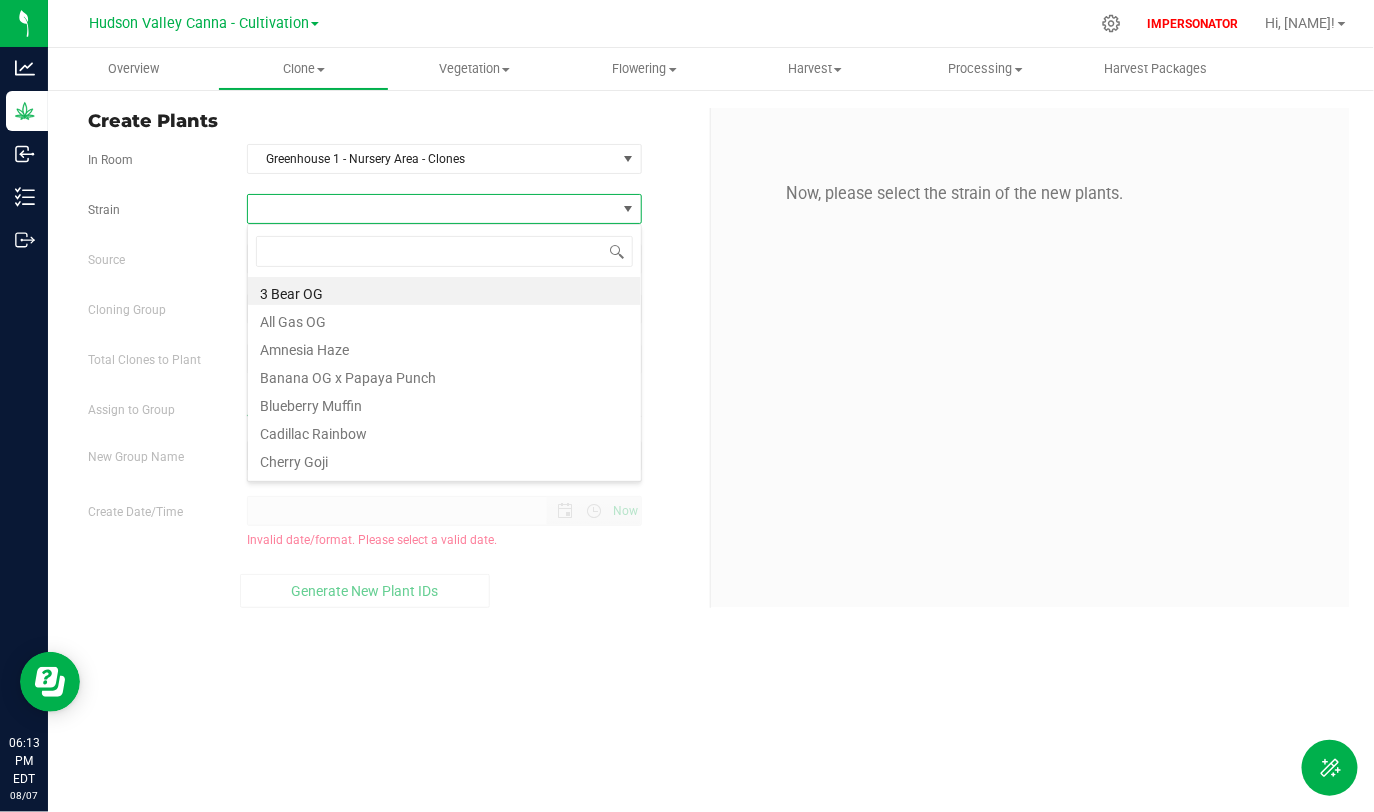 scroll, scrollTop: 99970, scrollLeft: 99605, axis: both 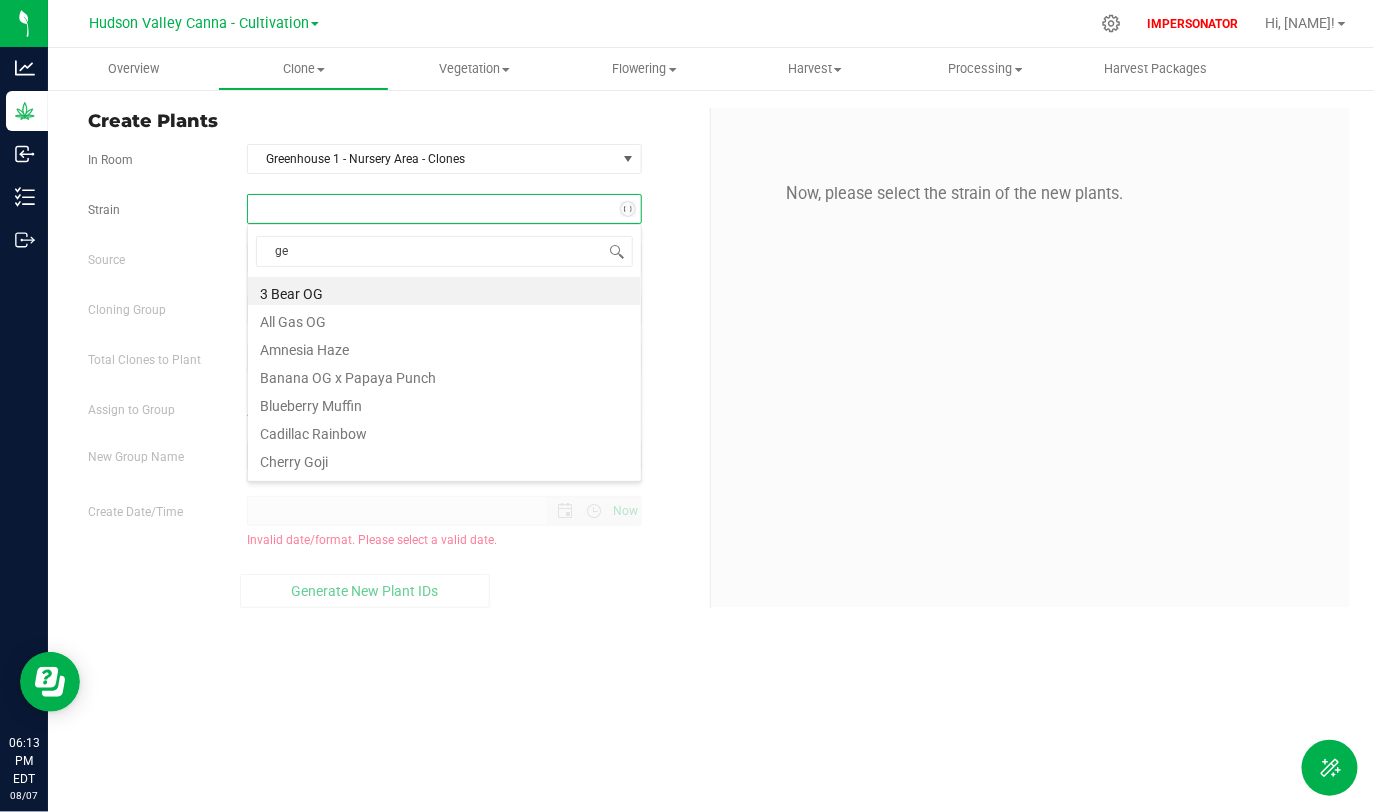 type on "gel" 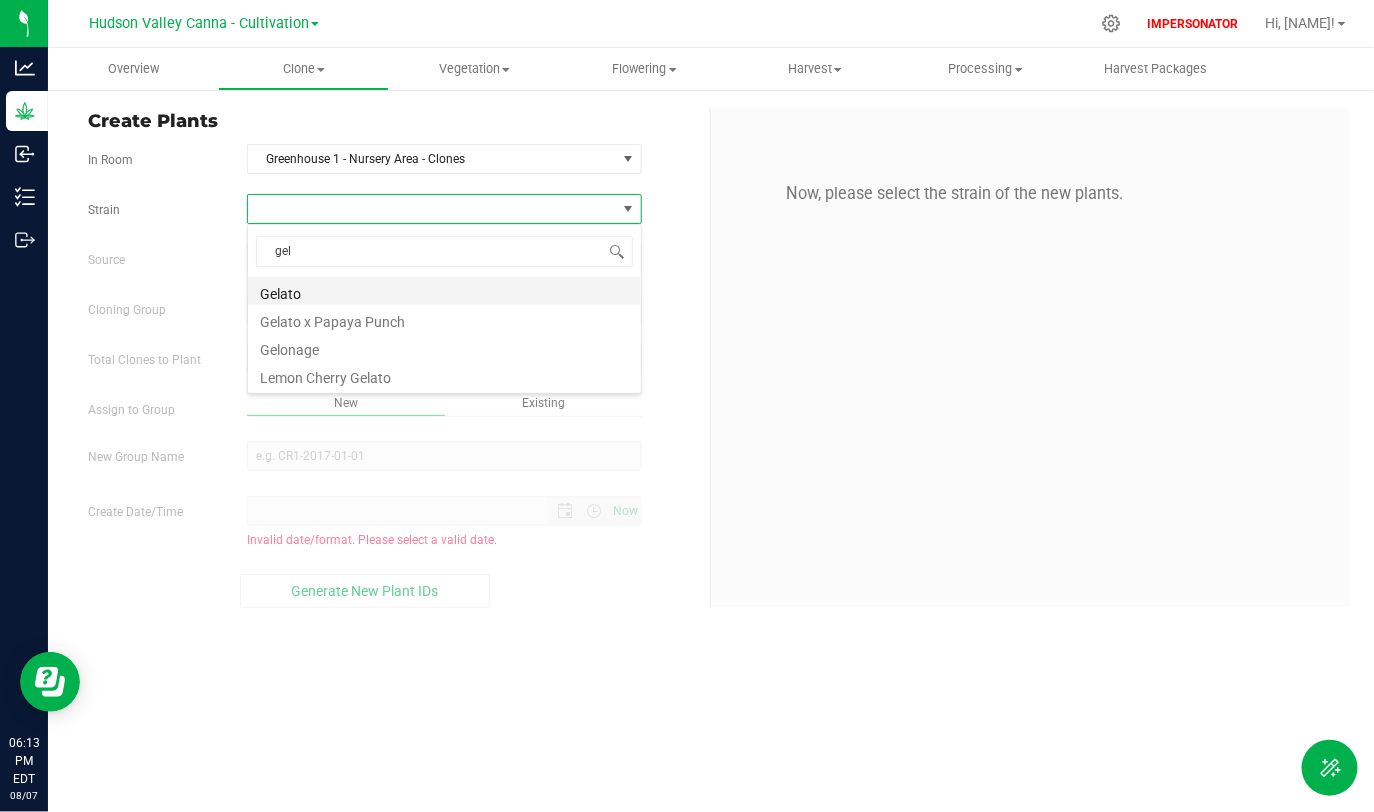 click on "Gelato" at bounding box center (444, 291) 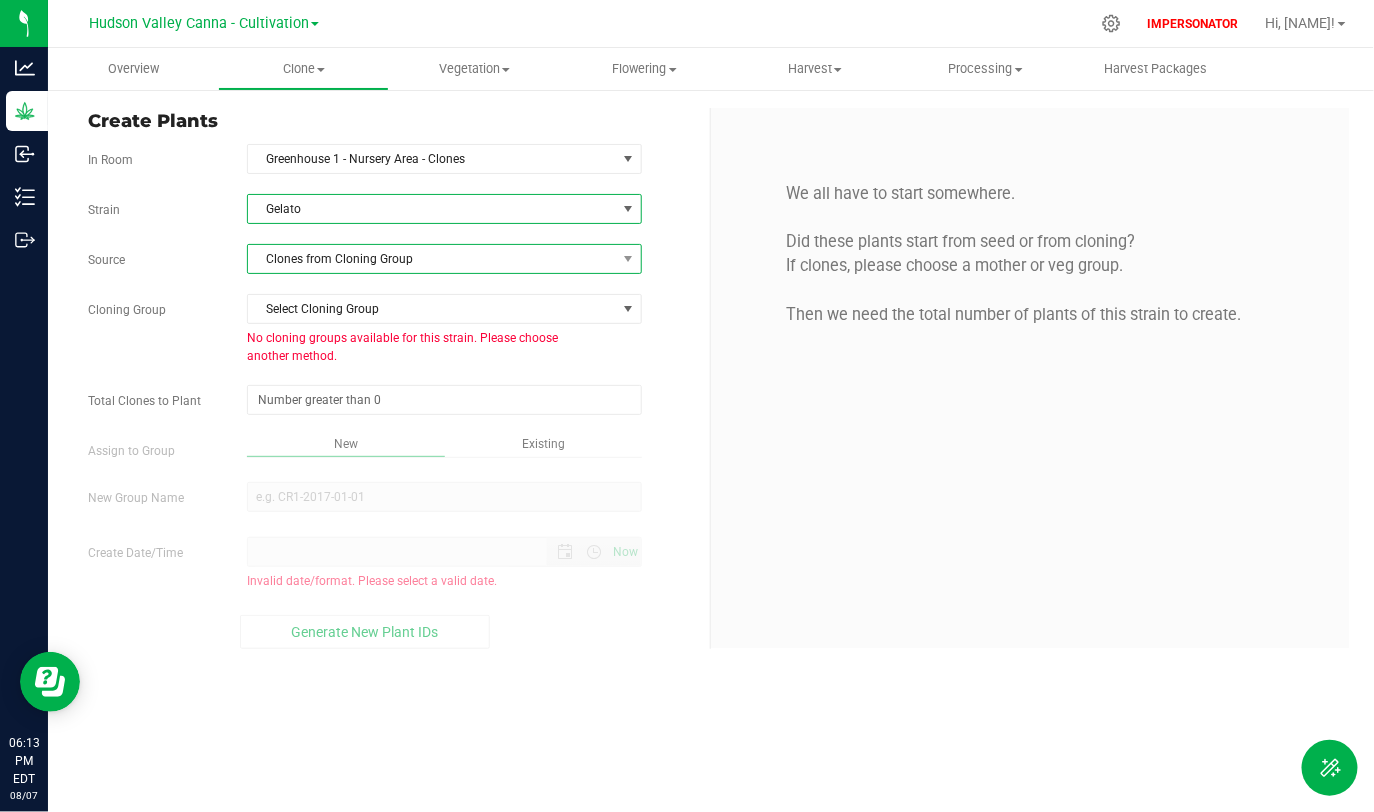 click on "Clones from Cloning Group" at bounding box center [432, 259] 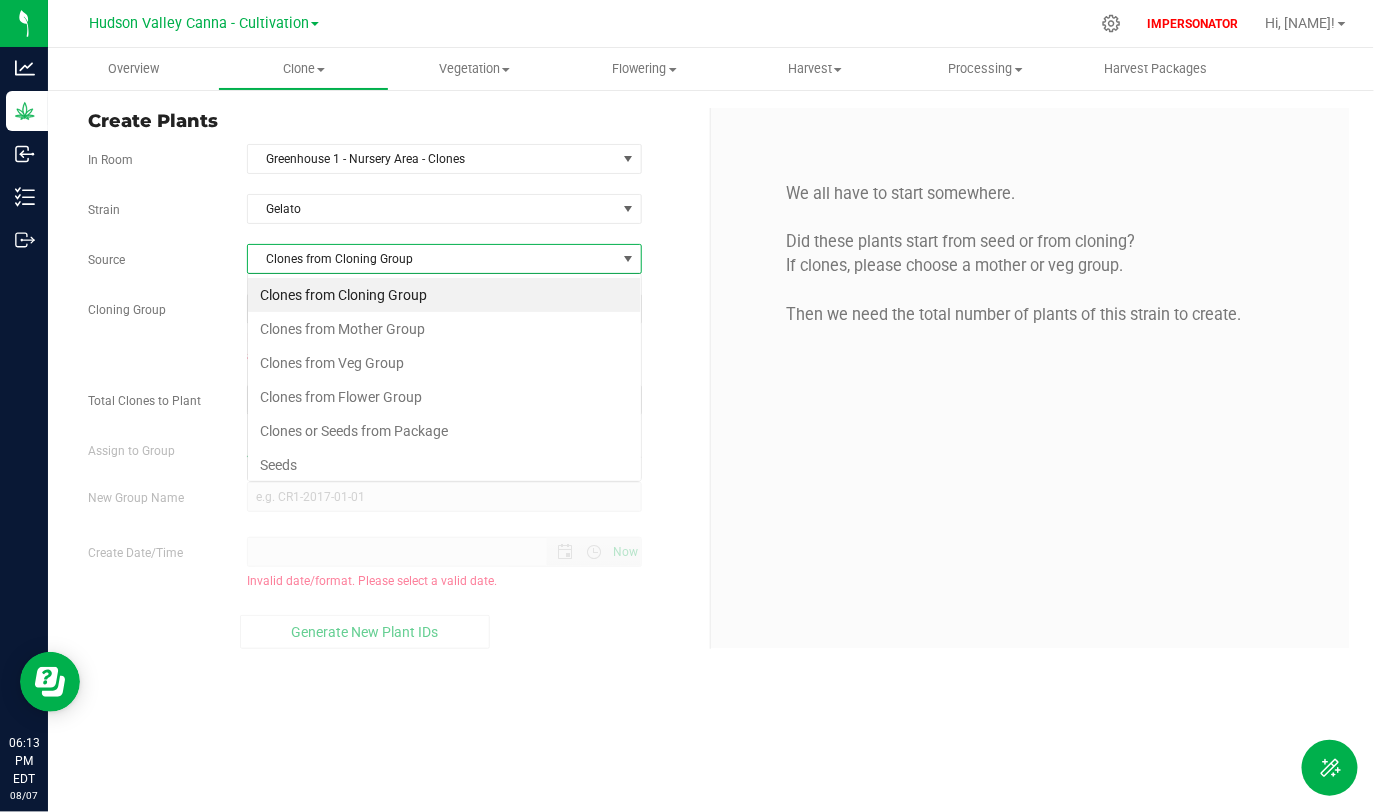 scroll, scrollTop: 99970, scrollLeft: 99605, axis: both 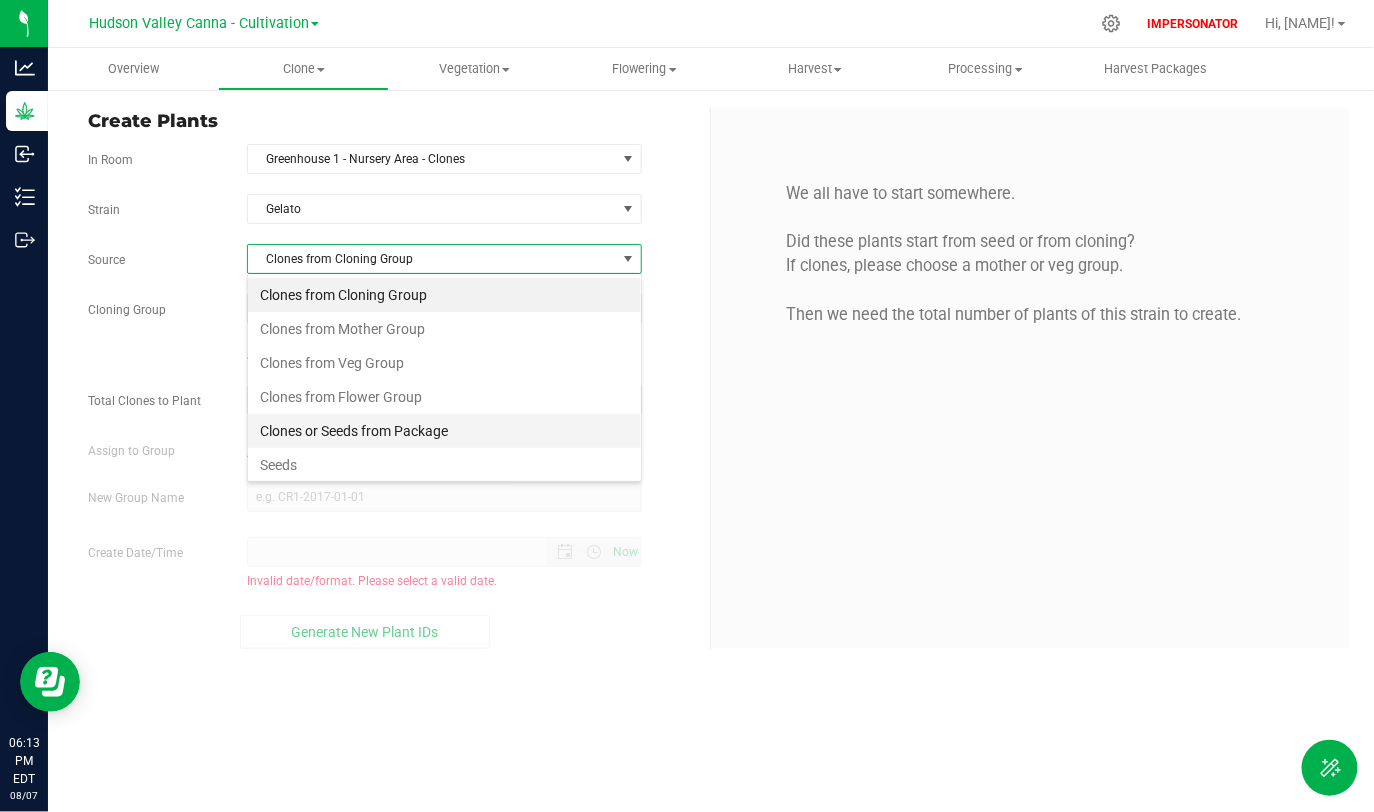 click on "Clones or Seeds from Package" at bounding box center (444, 431) 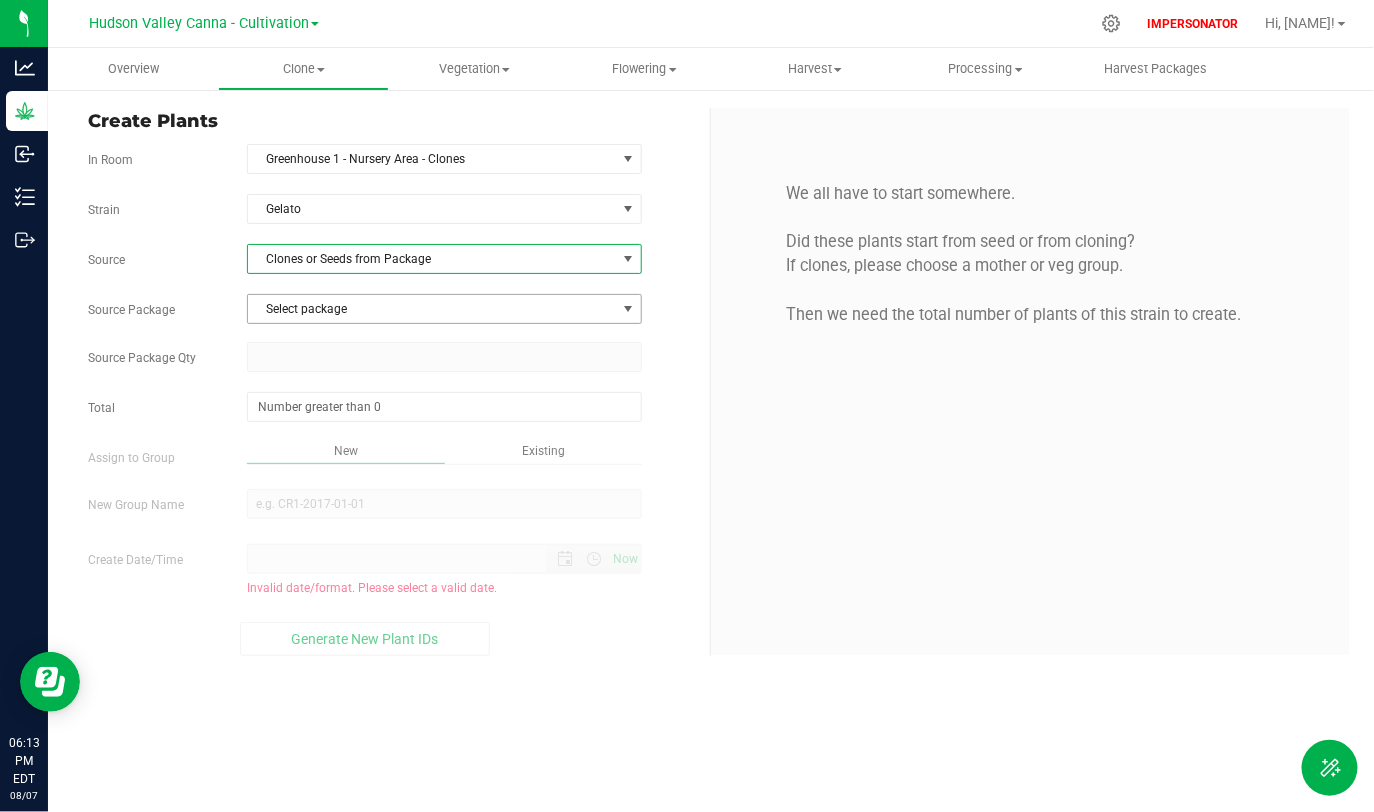 click on "Select package" at bounding box center (432, 309) 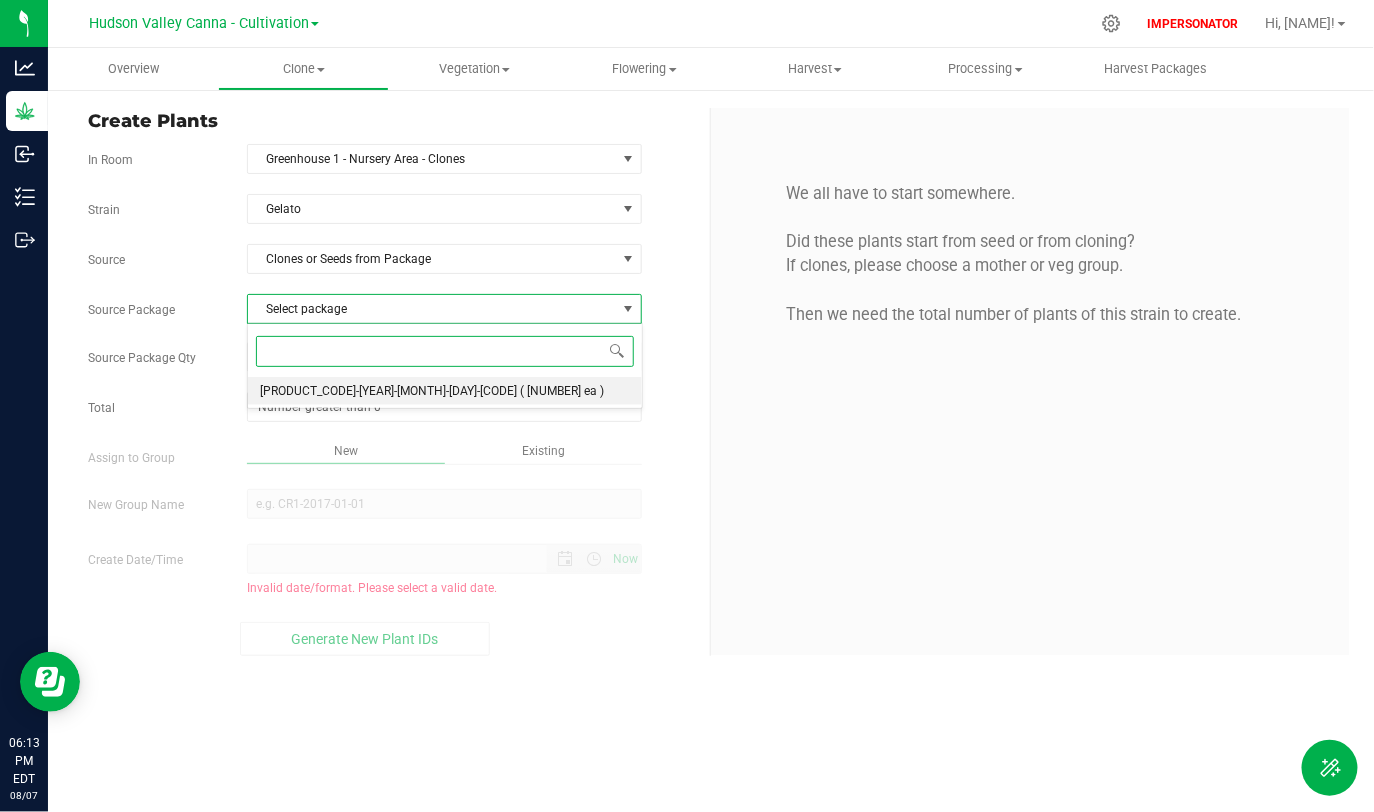 click on "[PRODUCT_CODE]-[YEAR]-[MONTH]-[DAY]-[CODE]" at bounding box center (388, 391) 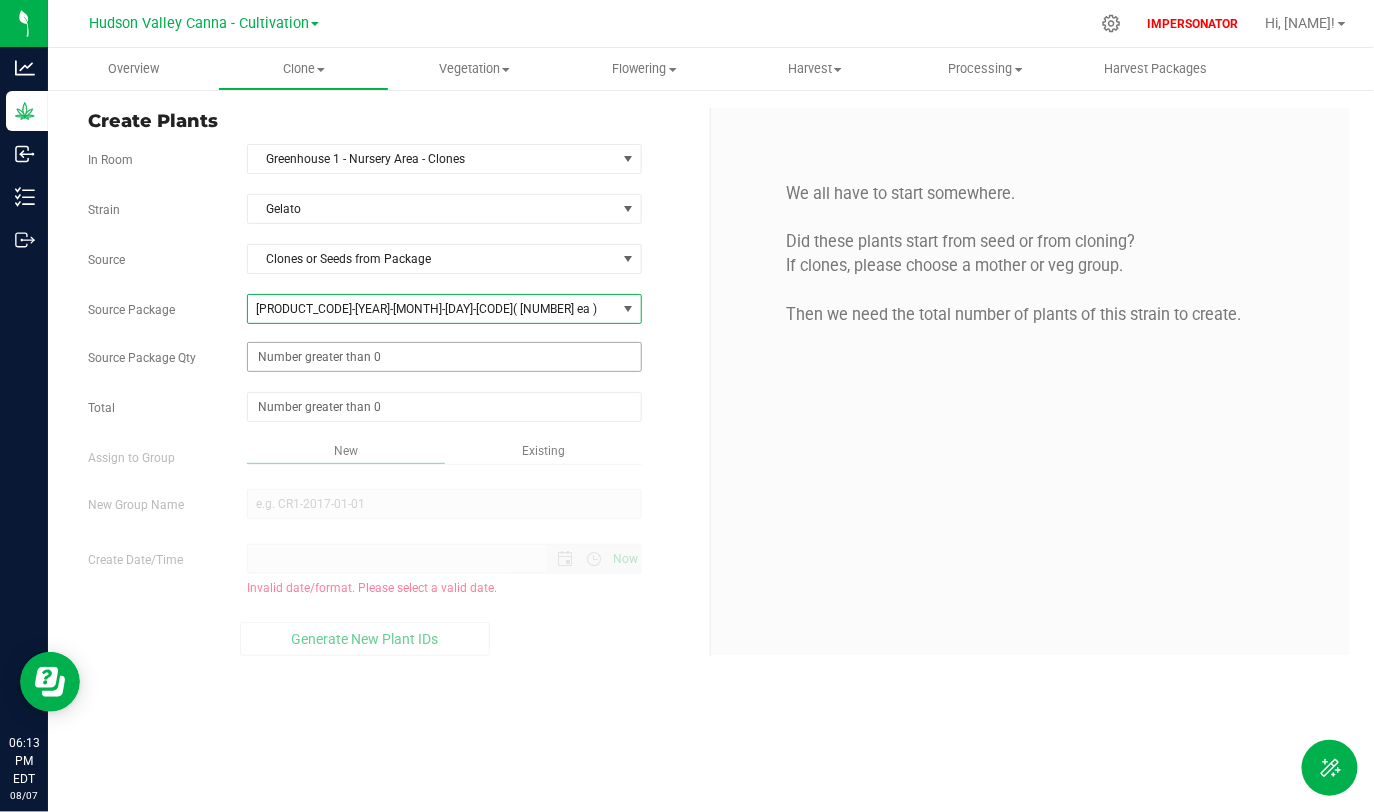 click at bounding box center (444, 357) 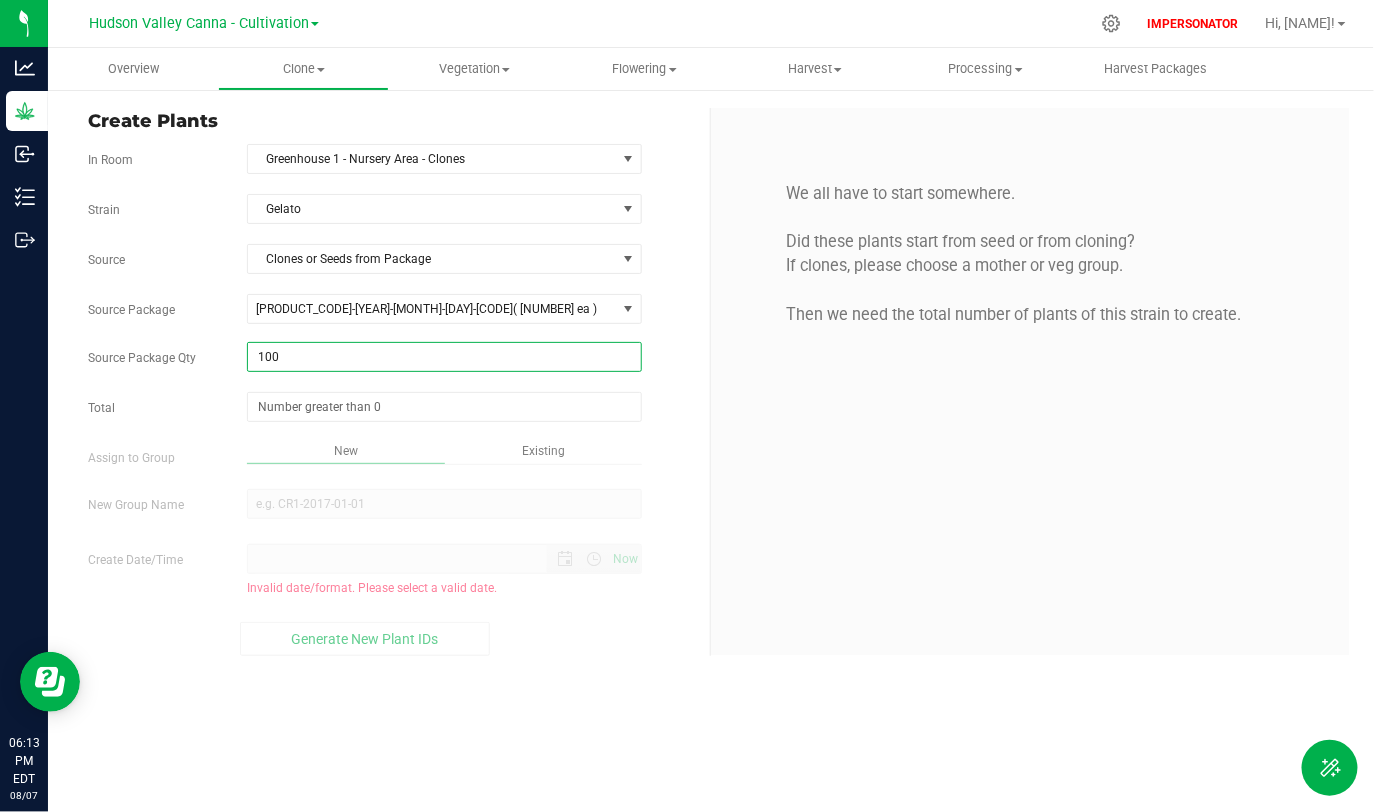 drag, startPoint x: 290, startPoint y: 354, endPoint x: 235, endPoint y: 354, distance: 55 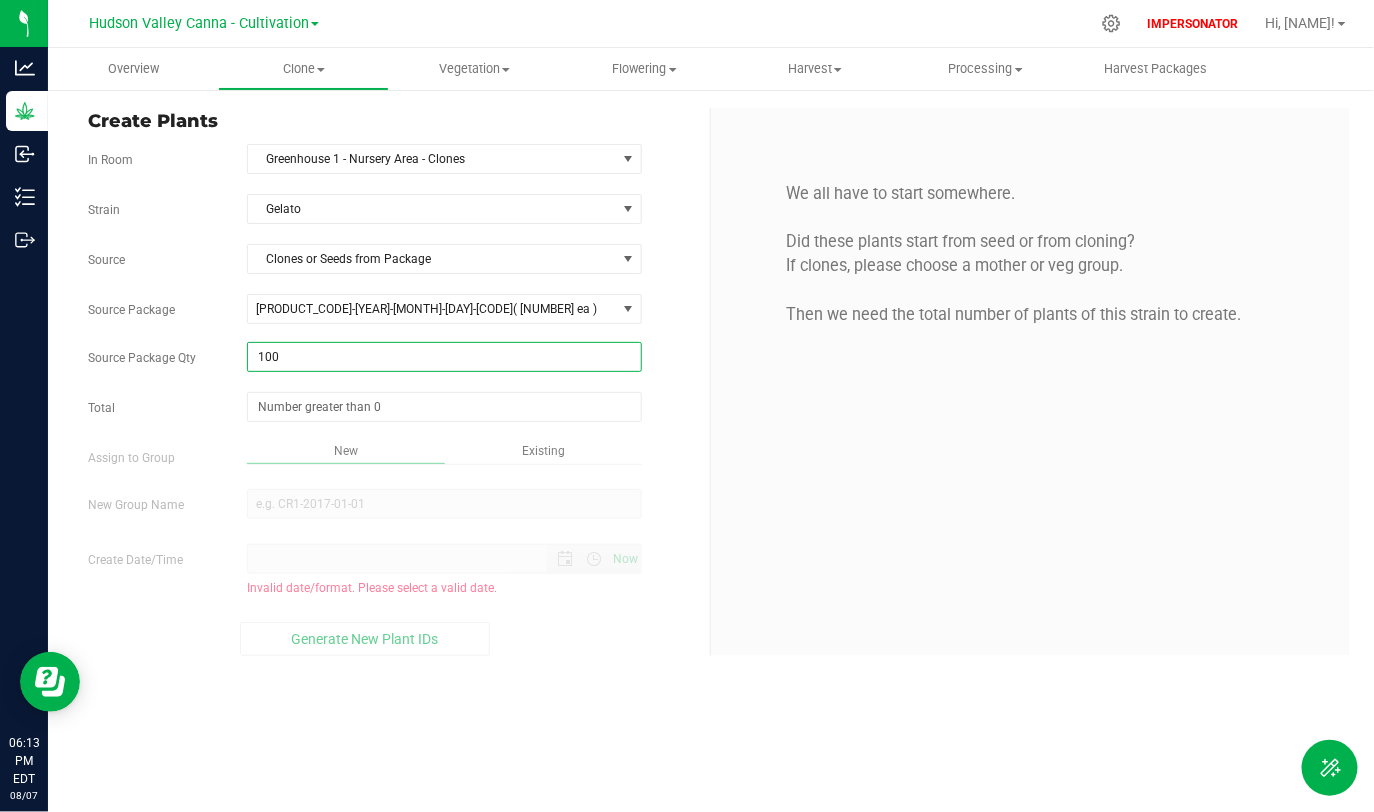click on "100" at bounding box center [444, 357] 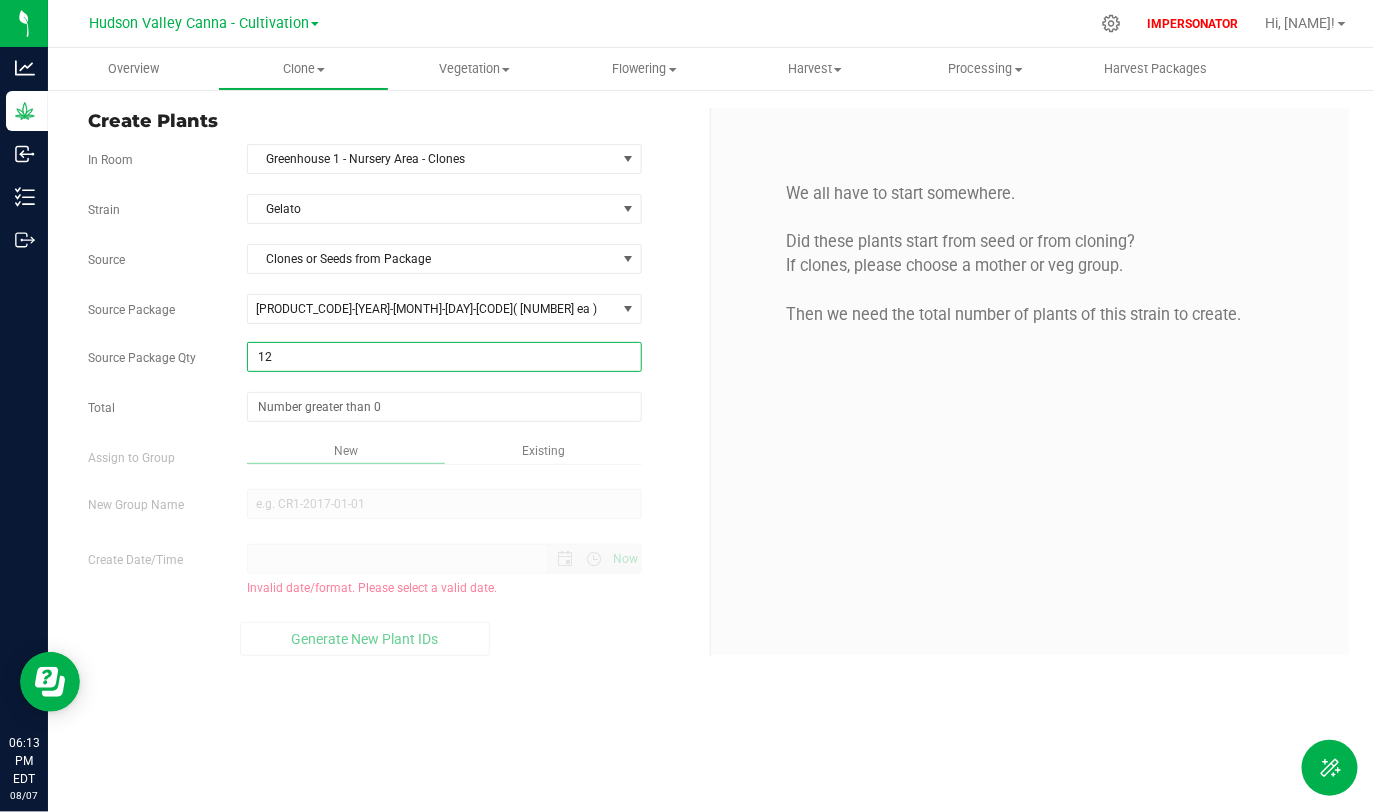 type on "123" 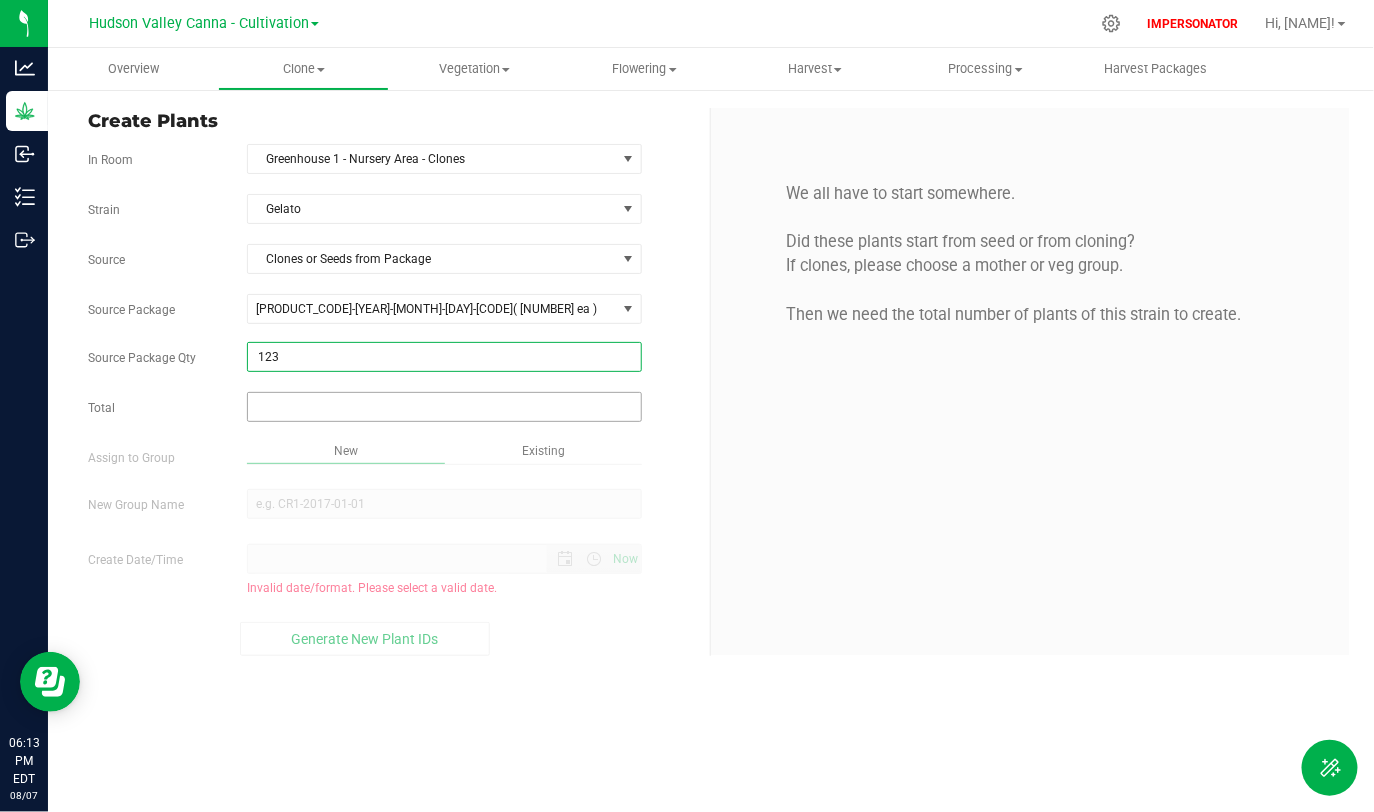 type on "123" 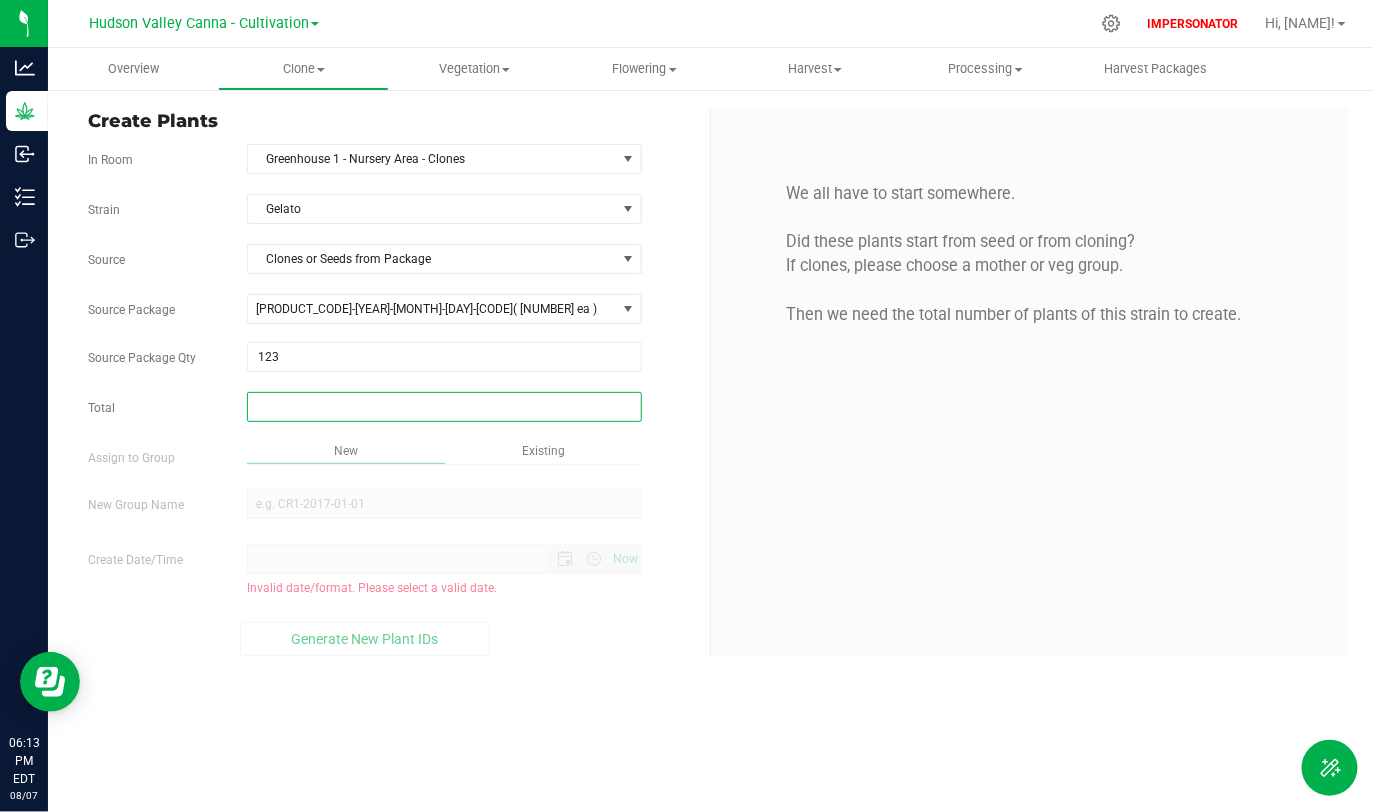 click at bounding box center [444, 407] 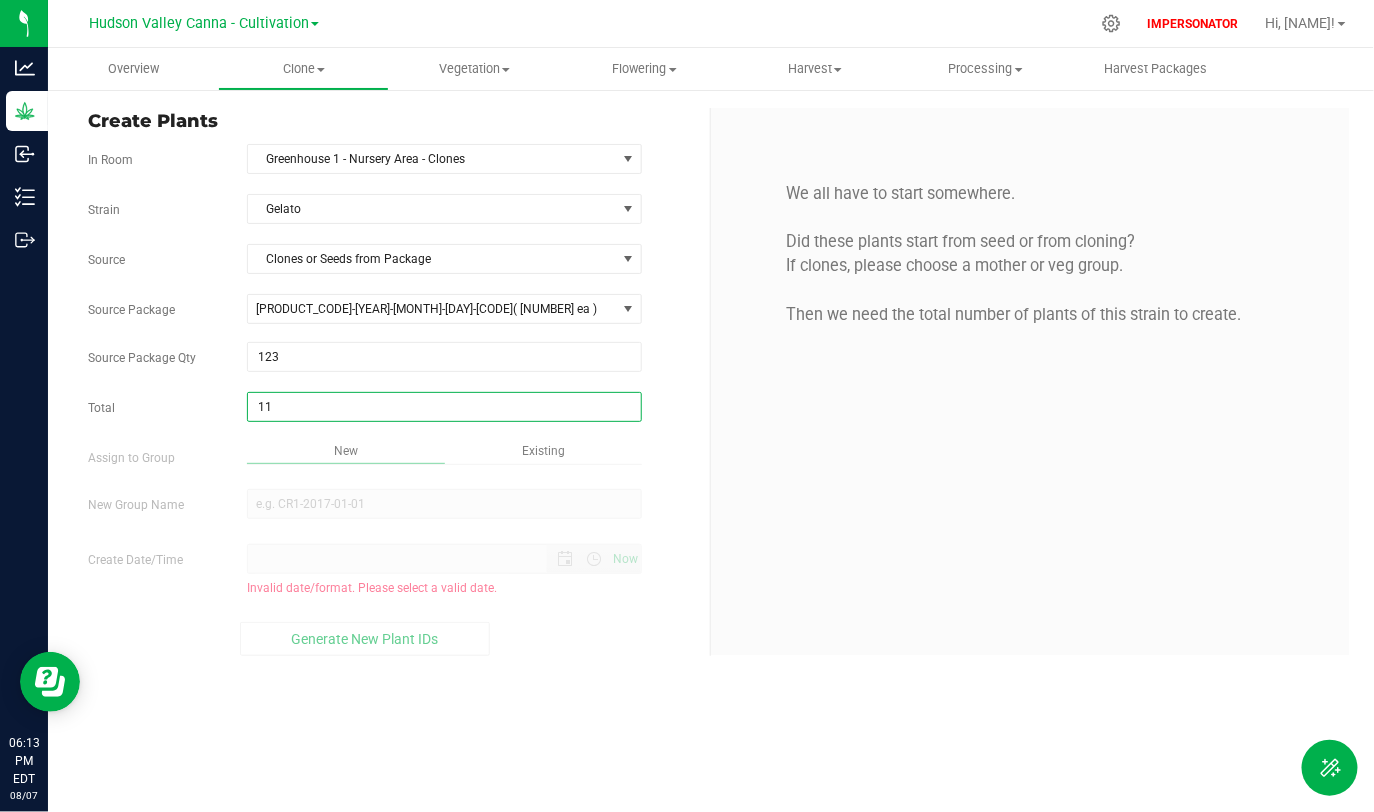 type on "111" 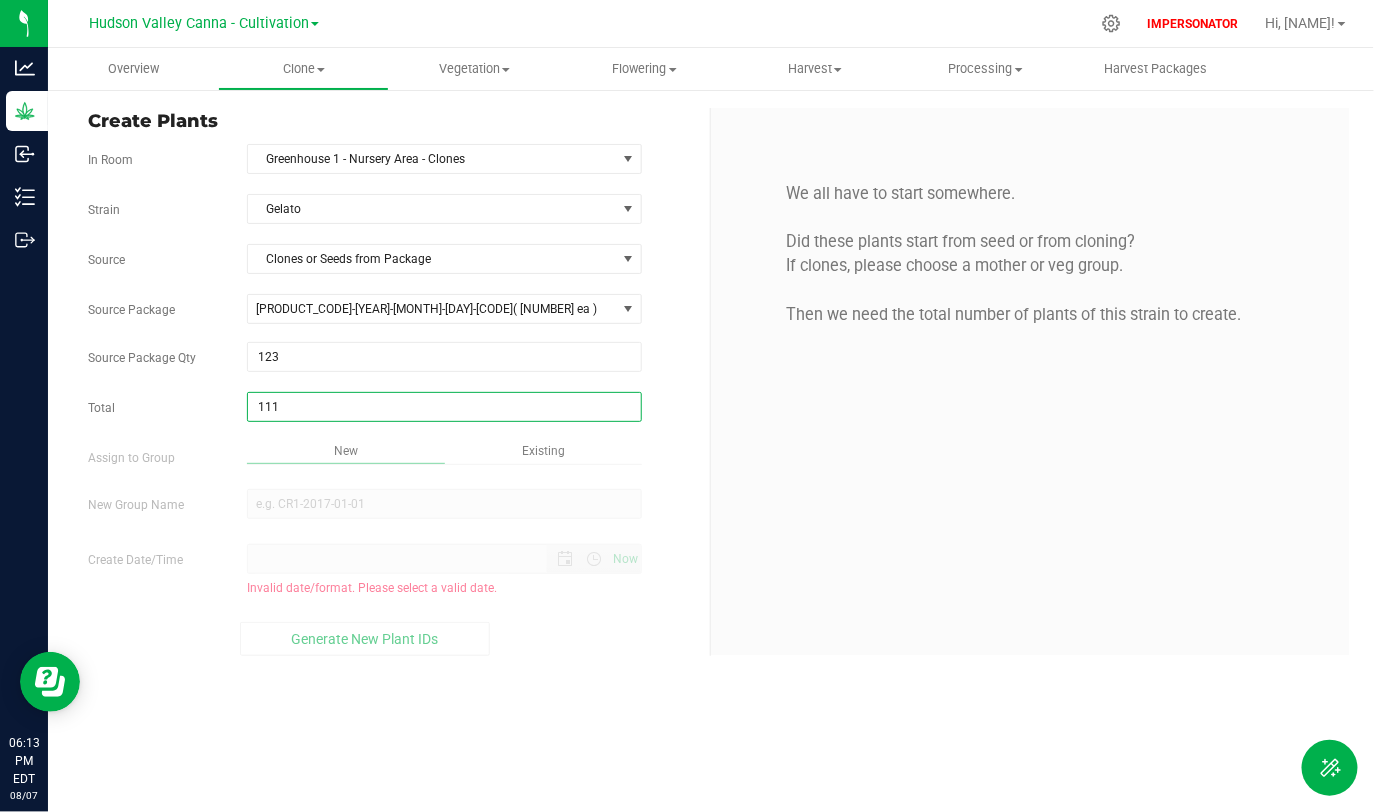 type on "111" 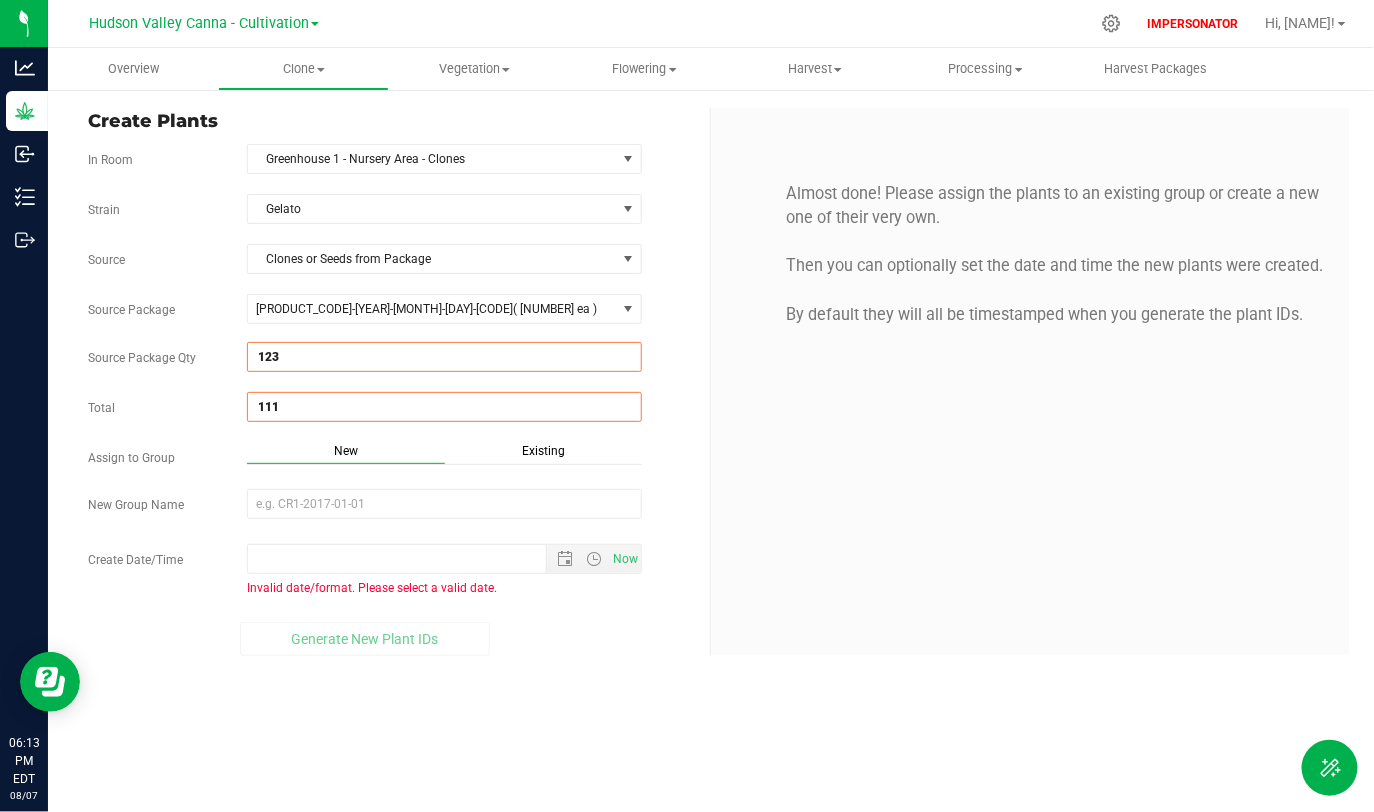 click on "[NUMBER] [NUMBER]" at bounding box center (444, 407) 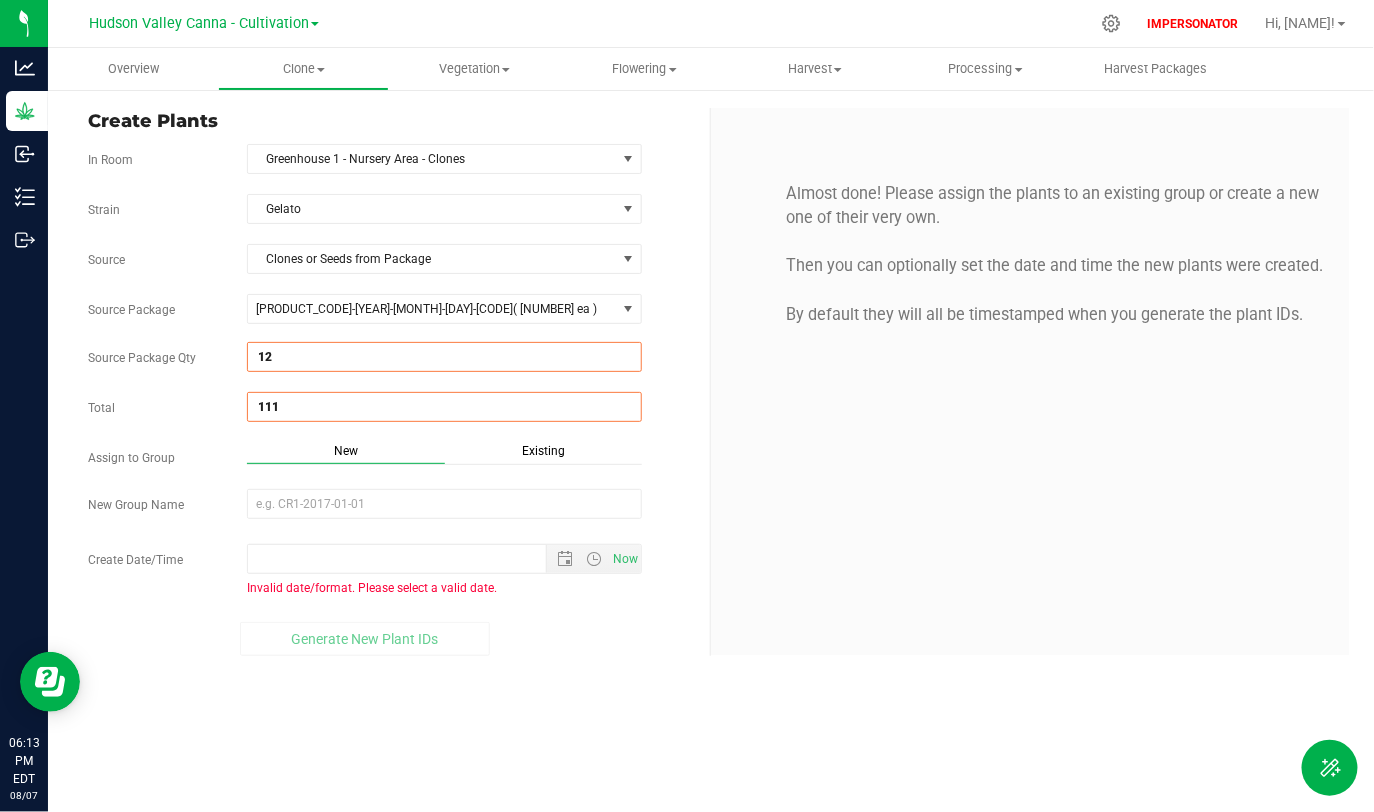 type on "123" 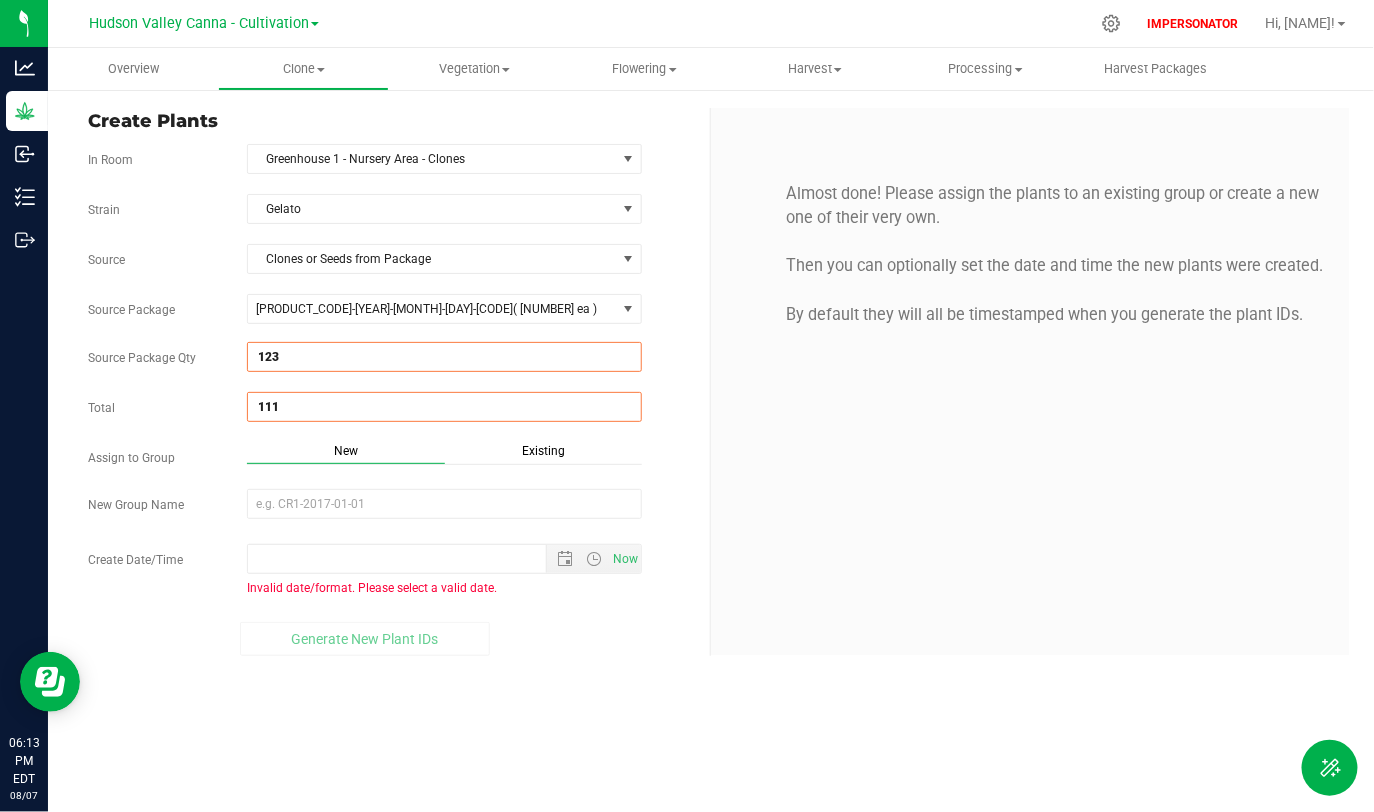 drag, startPoint x: 263, startPoint y: 406, endPoint x: 190, endPoint y: 405, distance: 73.00685 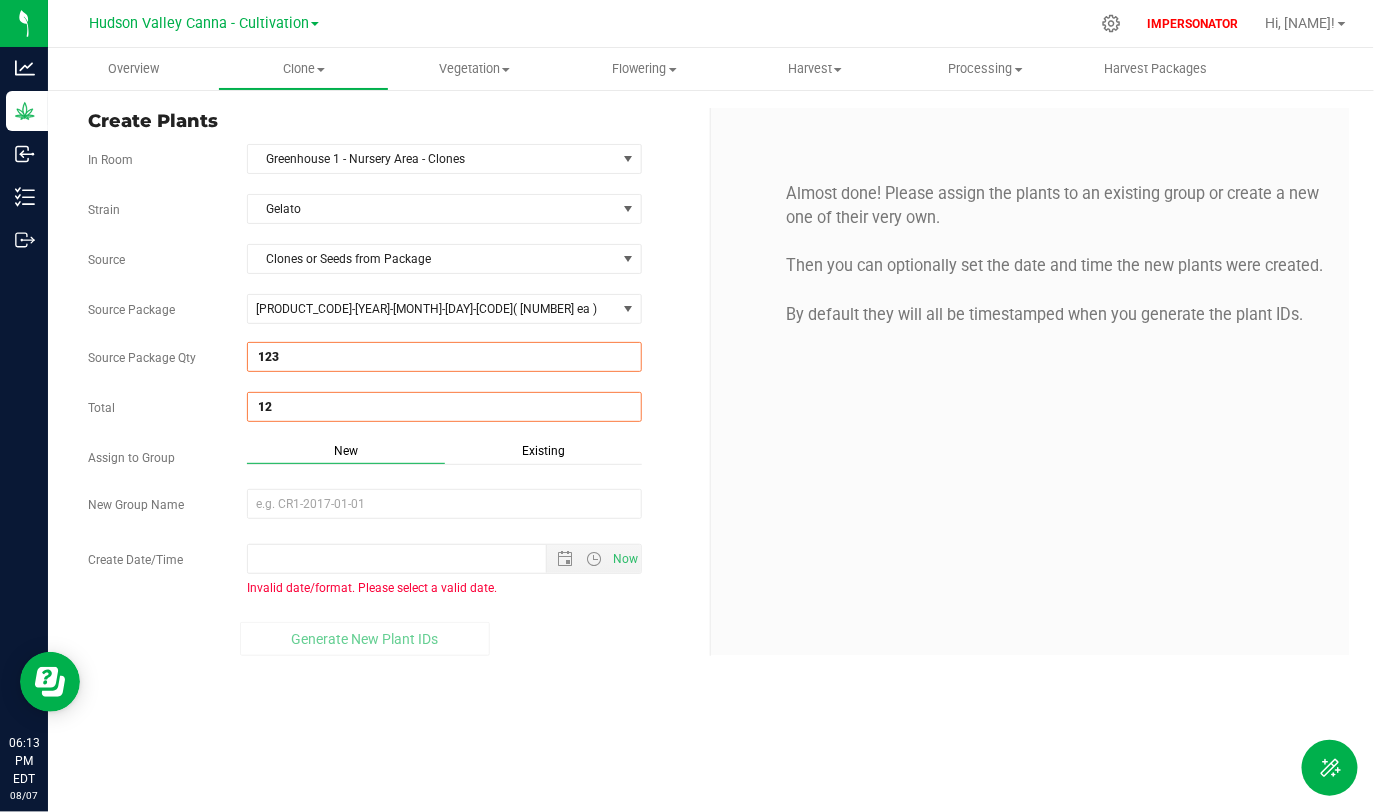 type on "123" 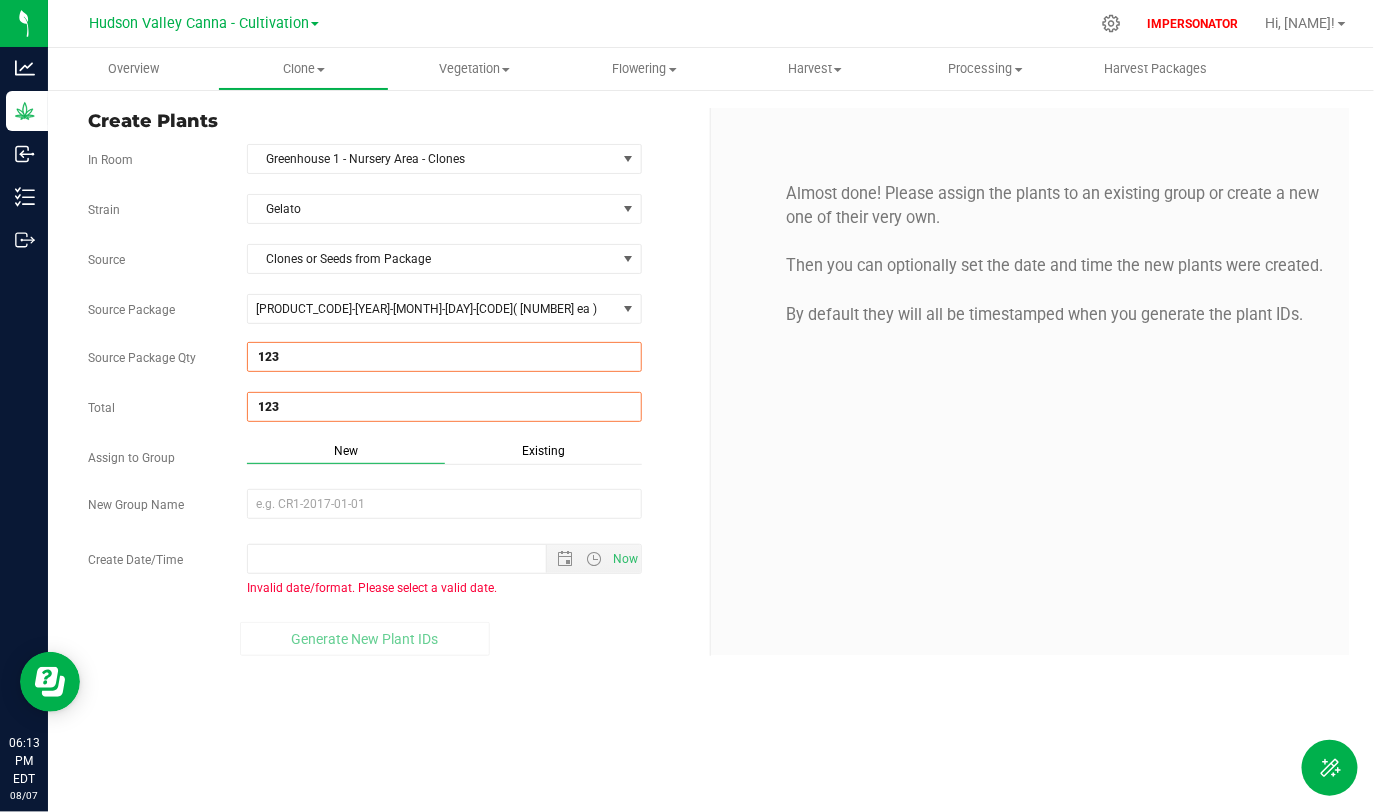 type on "123" 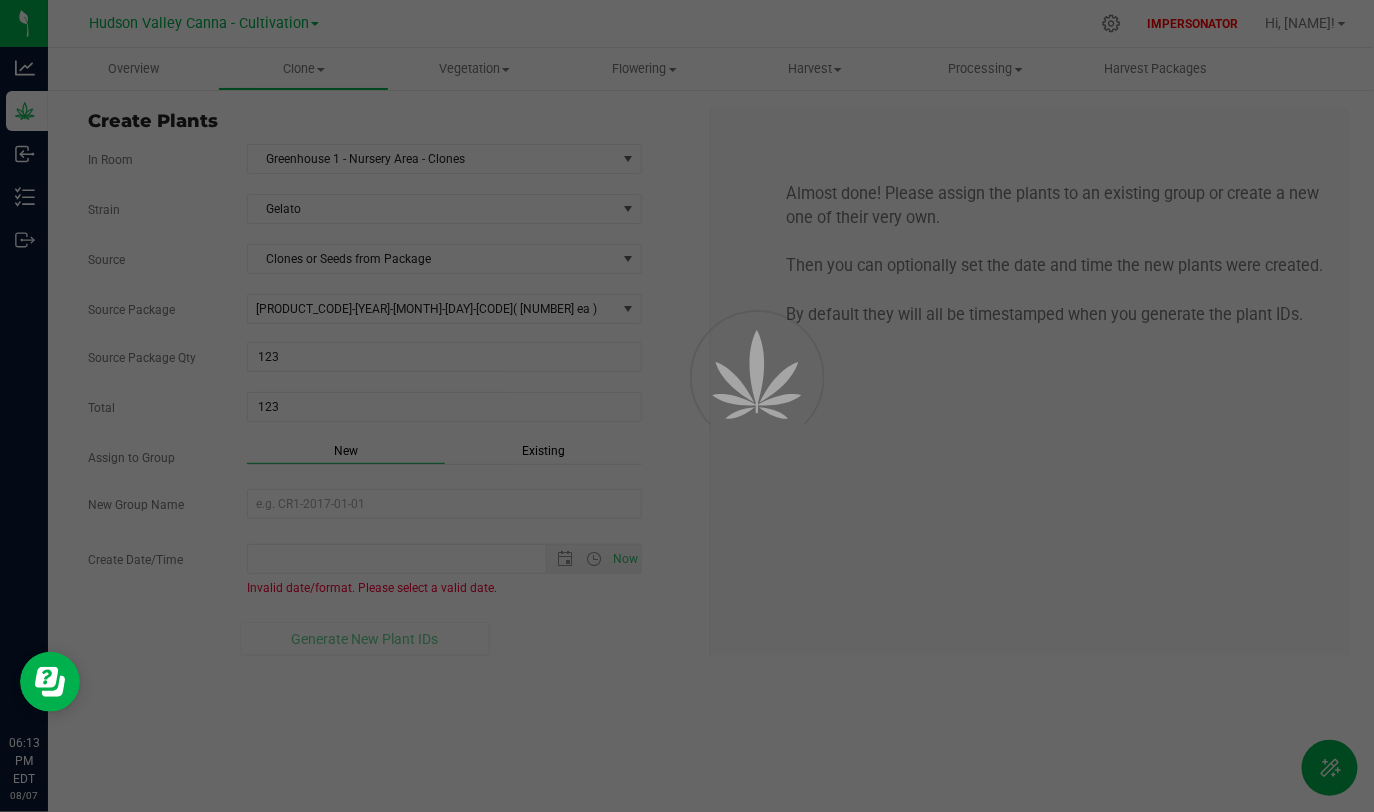 click on "Overview
Clone
Create plants
Cloning groups
Cloning plants
Apply to plants
Vegetation" at bounding box center [711, 430] 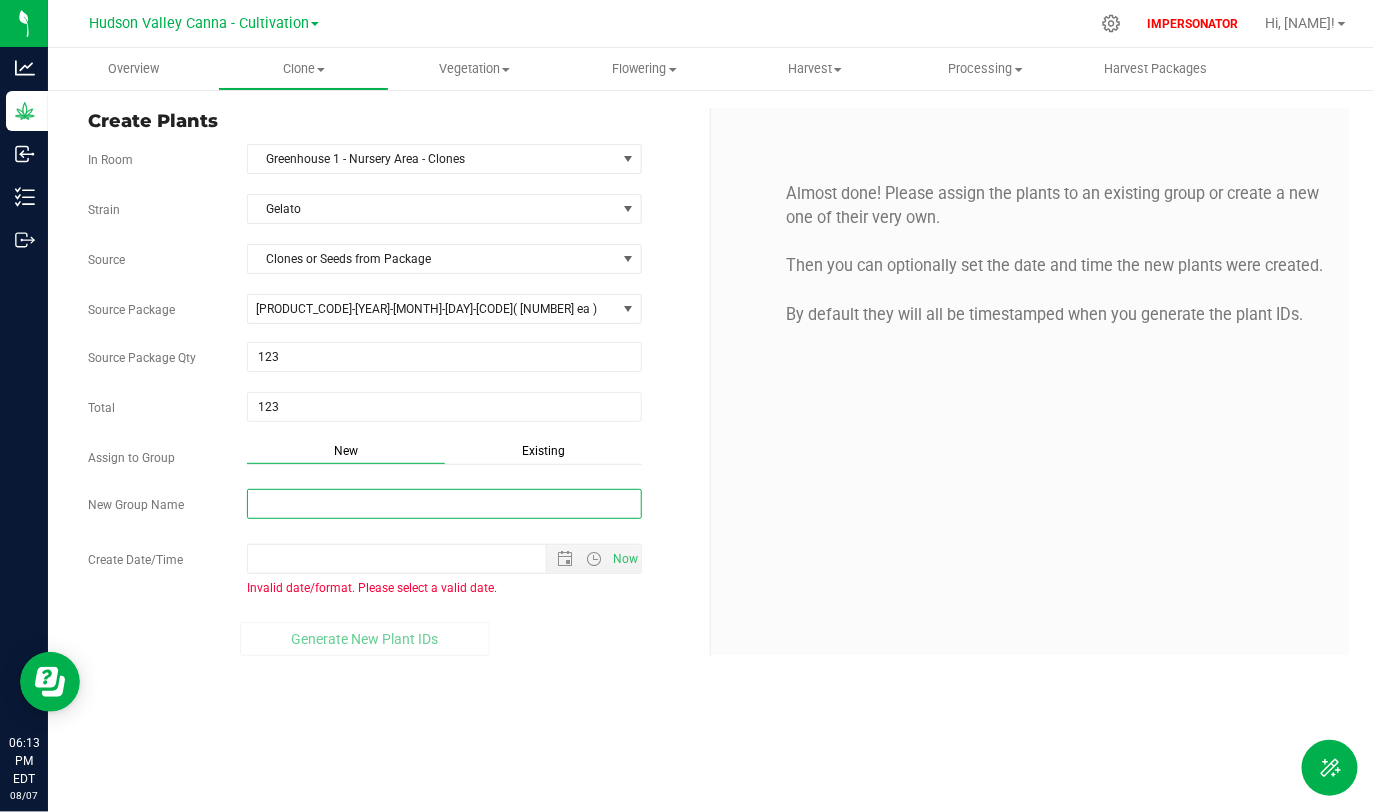 click on "New Group Name" at bounding box center [444, 504] 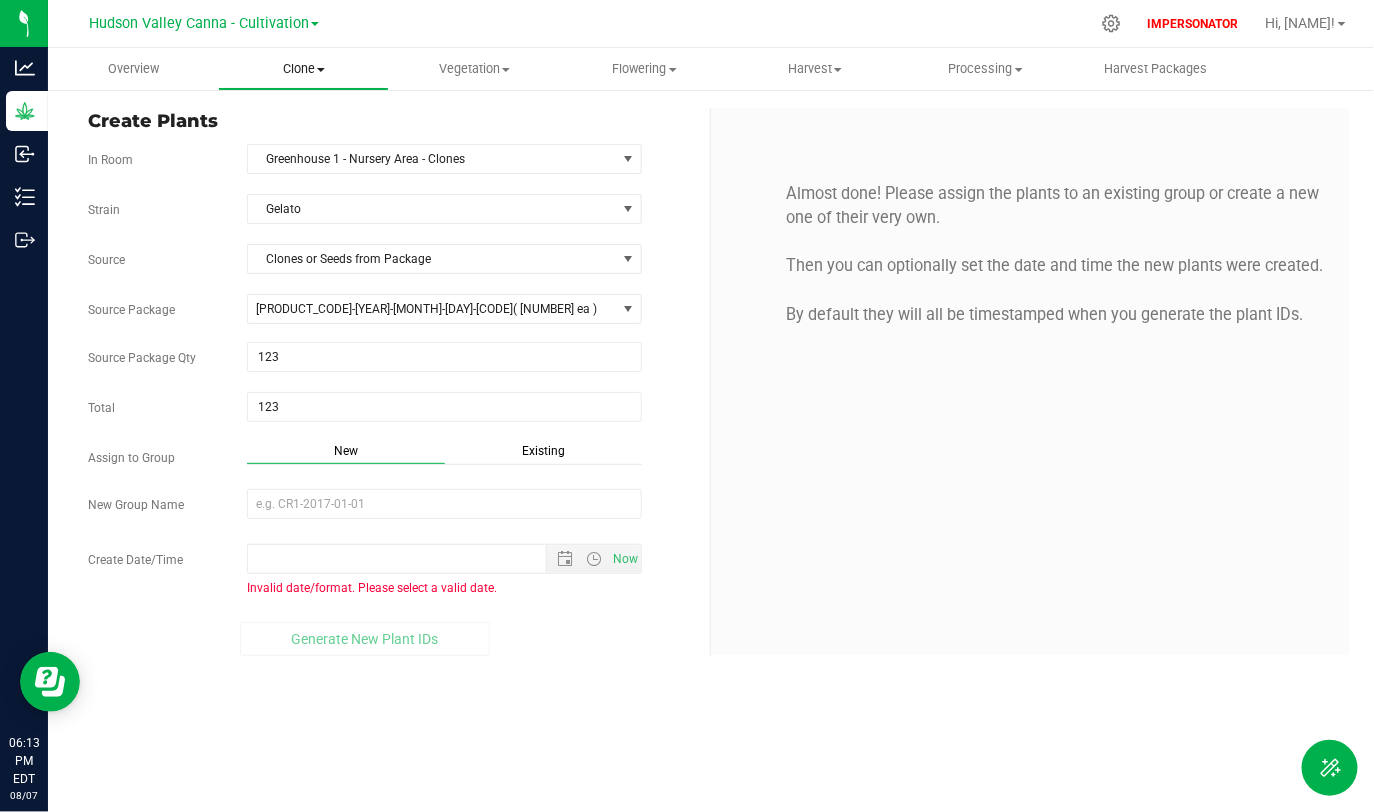 click on "Clone" at bounding box center [303, 69] 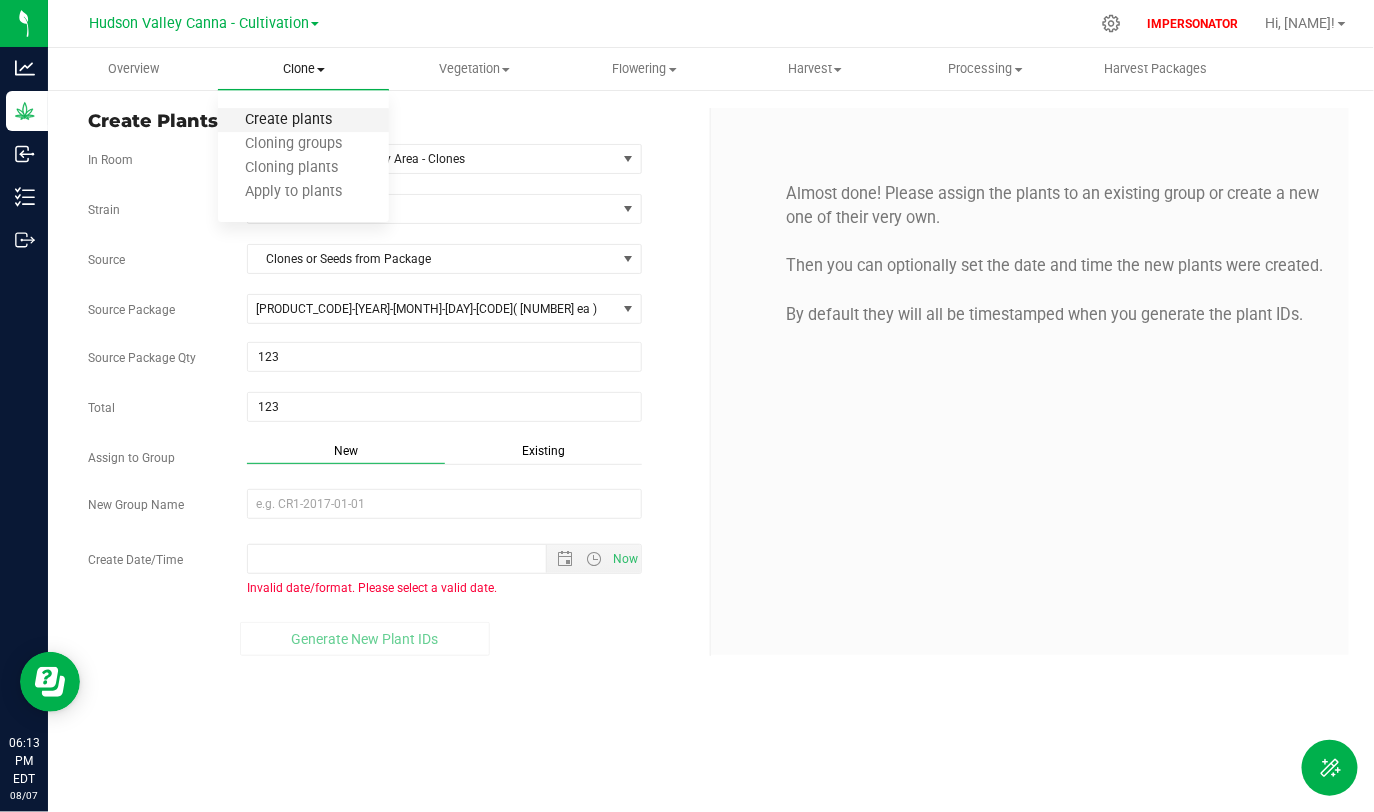 click on "Create plants" at bounding box center [288, 120] 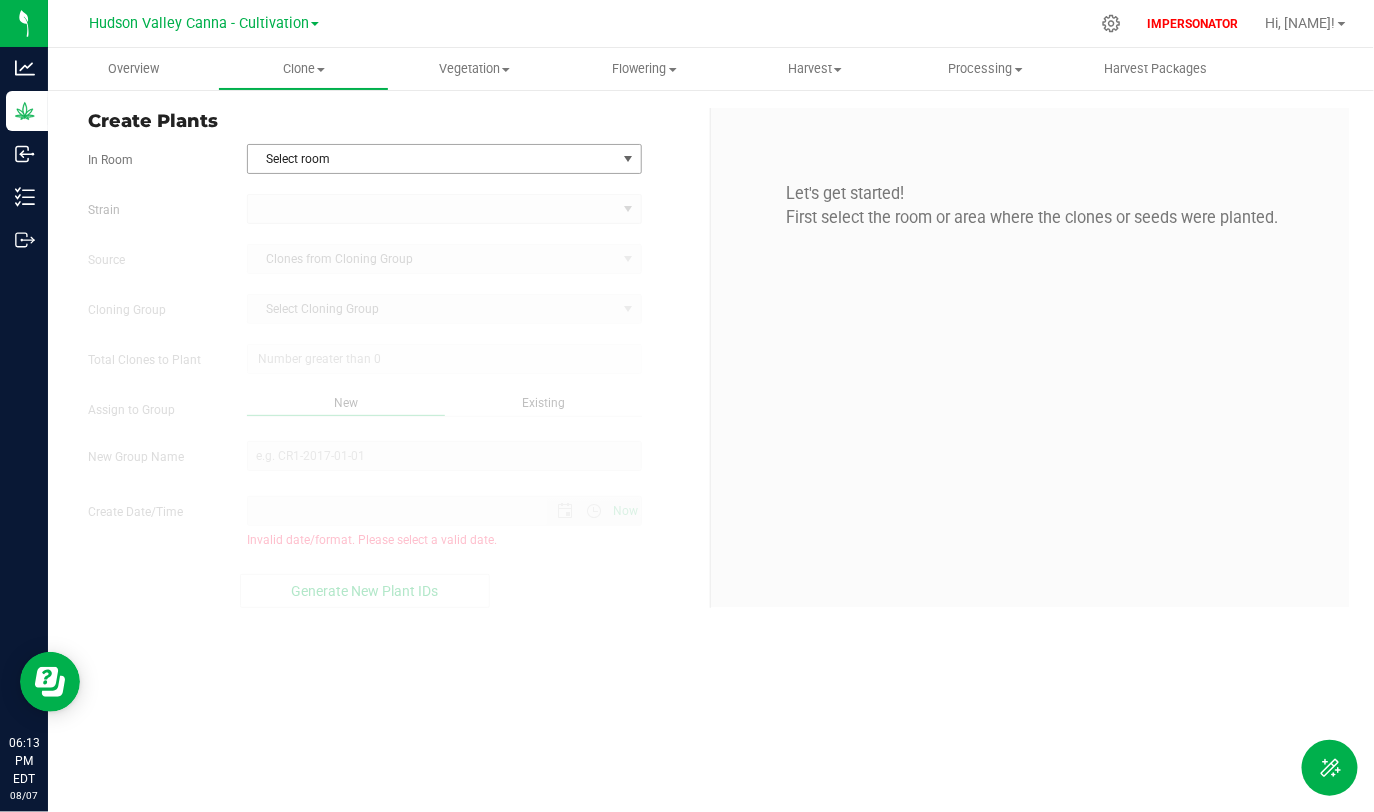 click on "Select room" at bounding box center [432, 159] 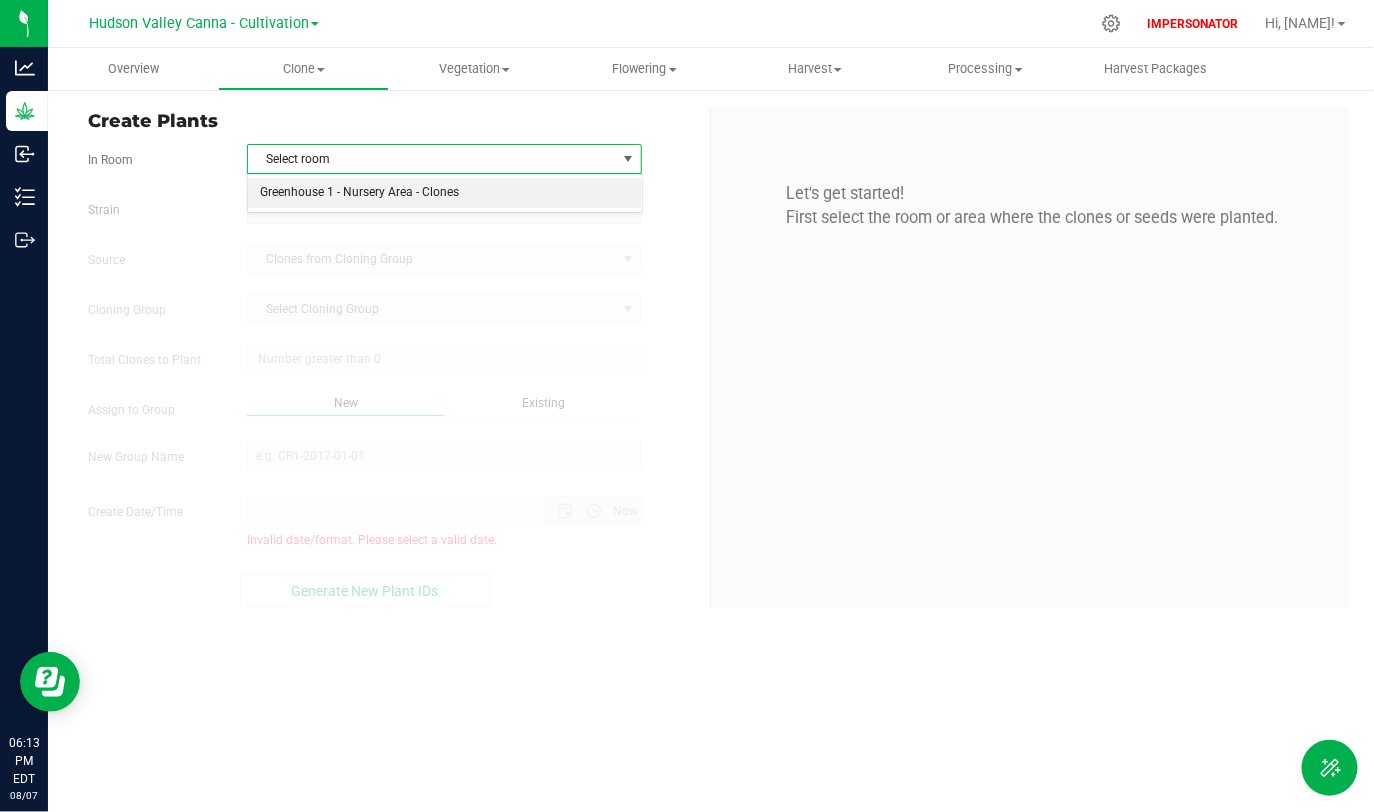 click on "Greenhouse 1 - Nursery Area - Clones" at bounding box center (444, 193) 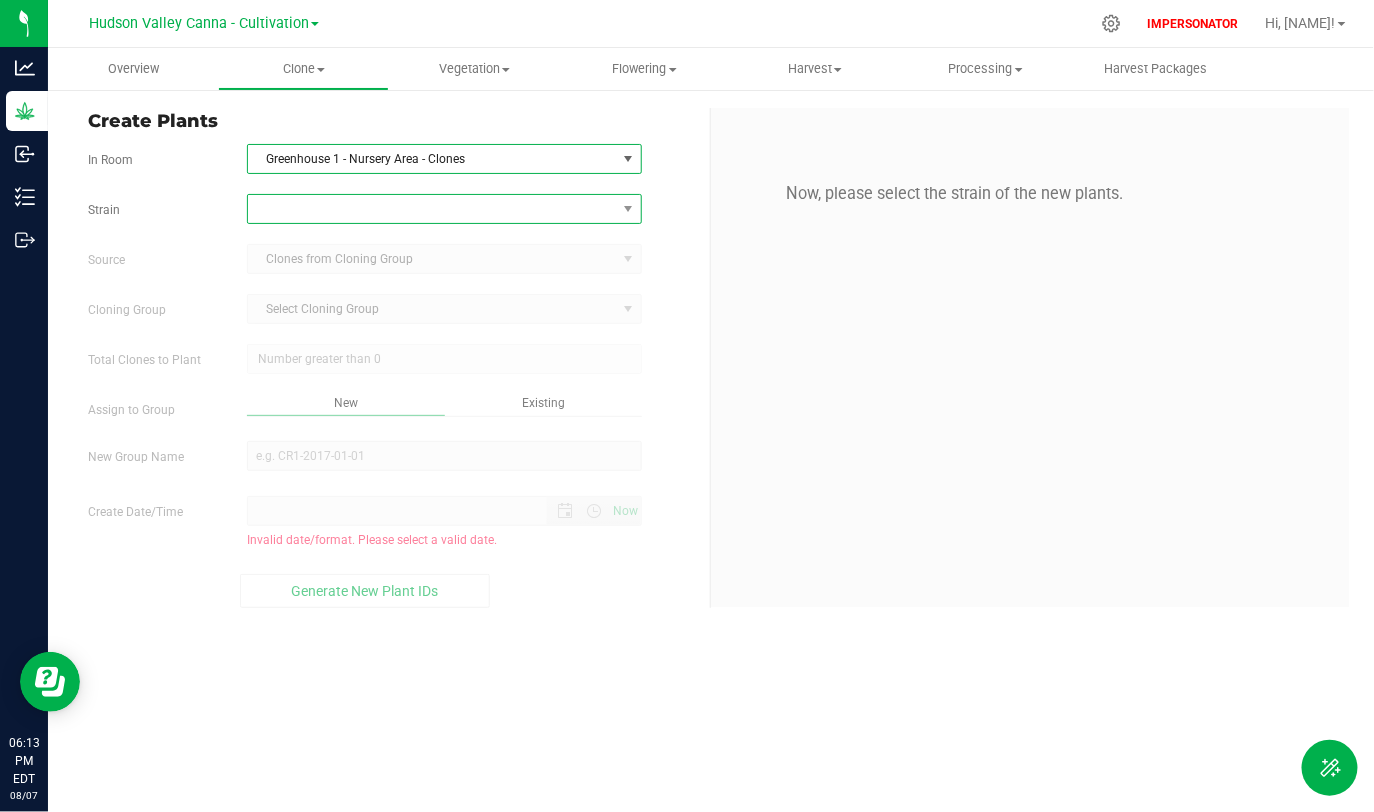 click at bounding box center [432, 209] 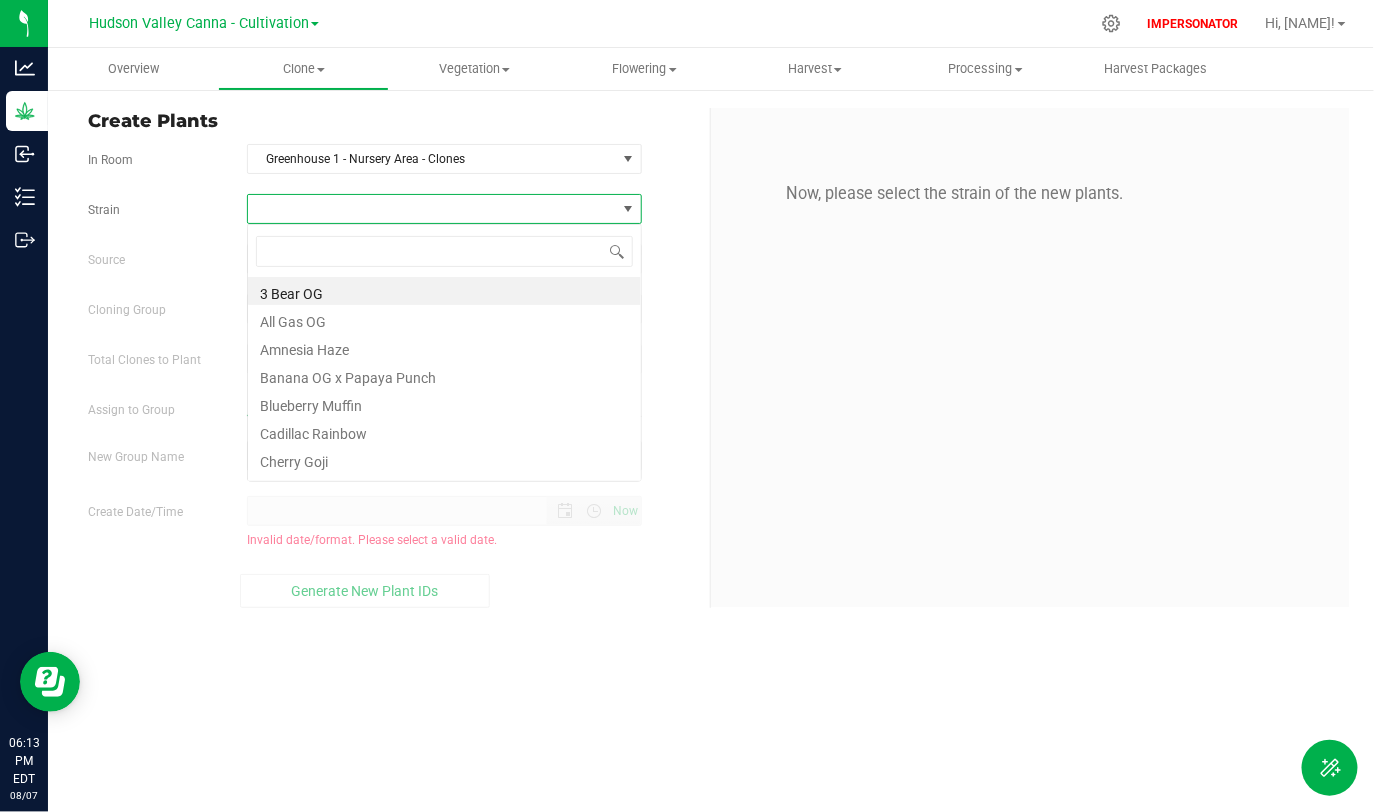 scroll, scrollTop: 99970, scrollLeft: 99605, axis: both 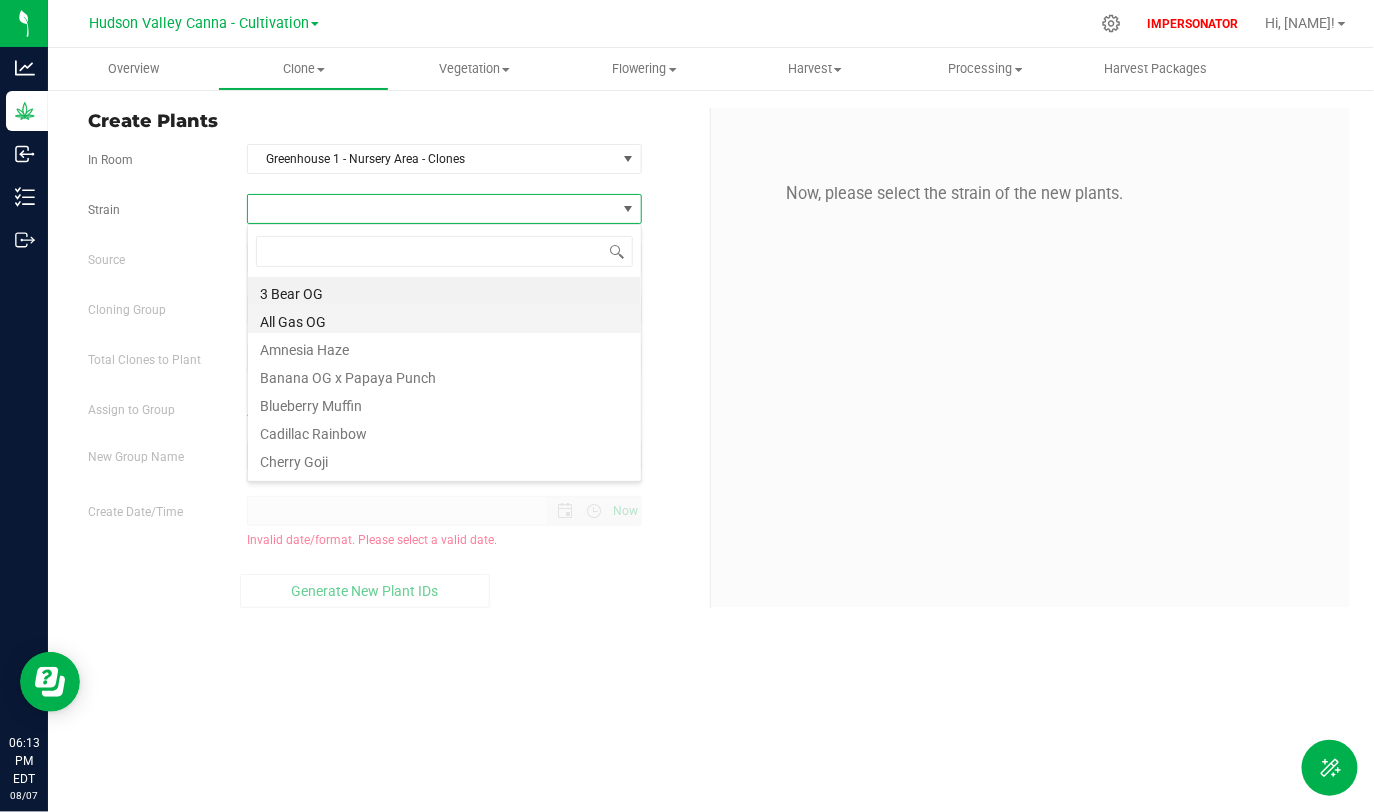 click on "All Gas OG" at bounding box center [444, 319] 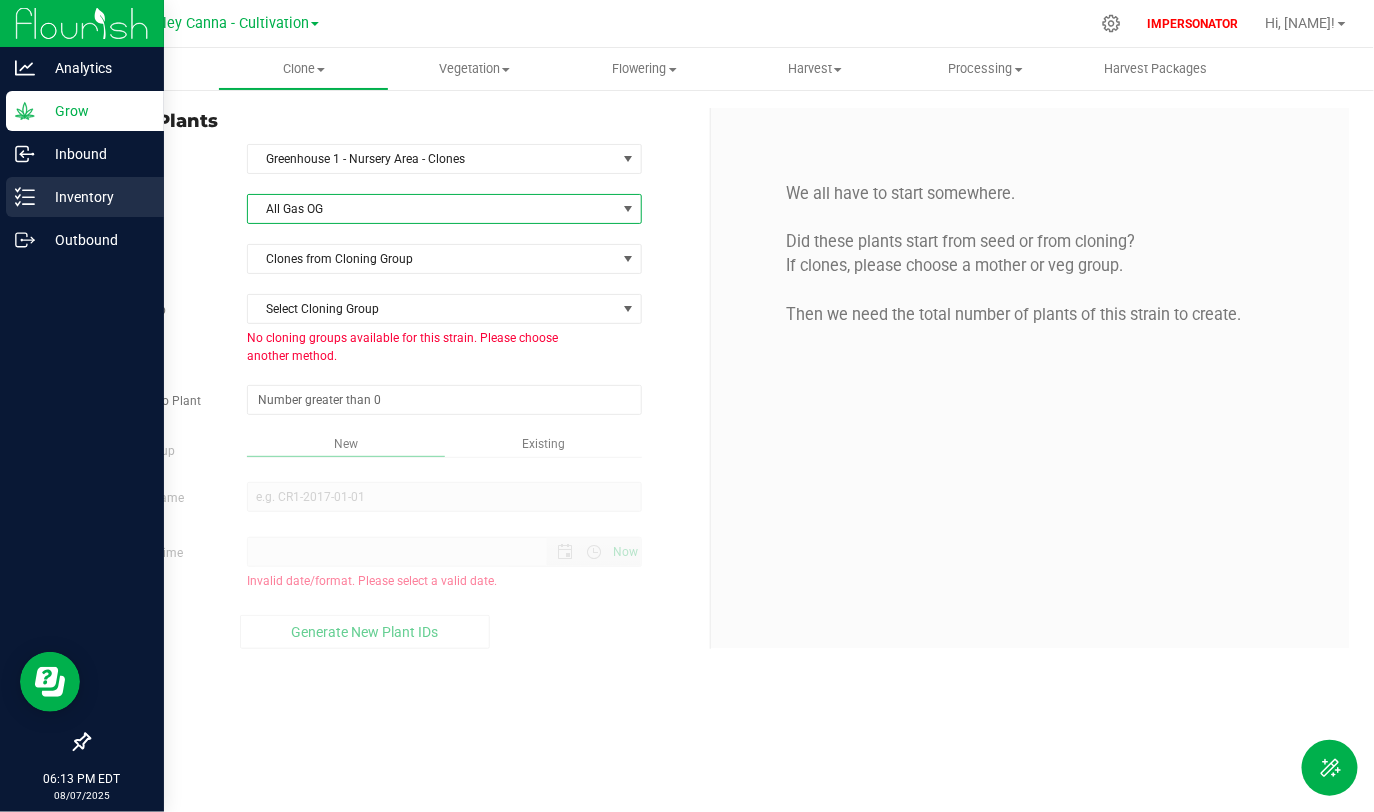 click on "Inventory" at bounding box center (95, 197) 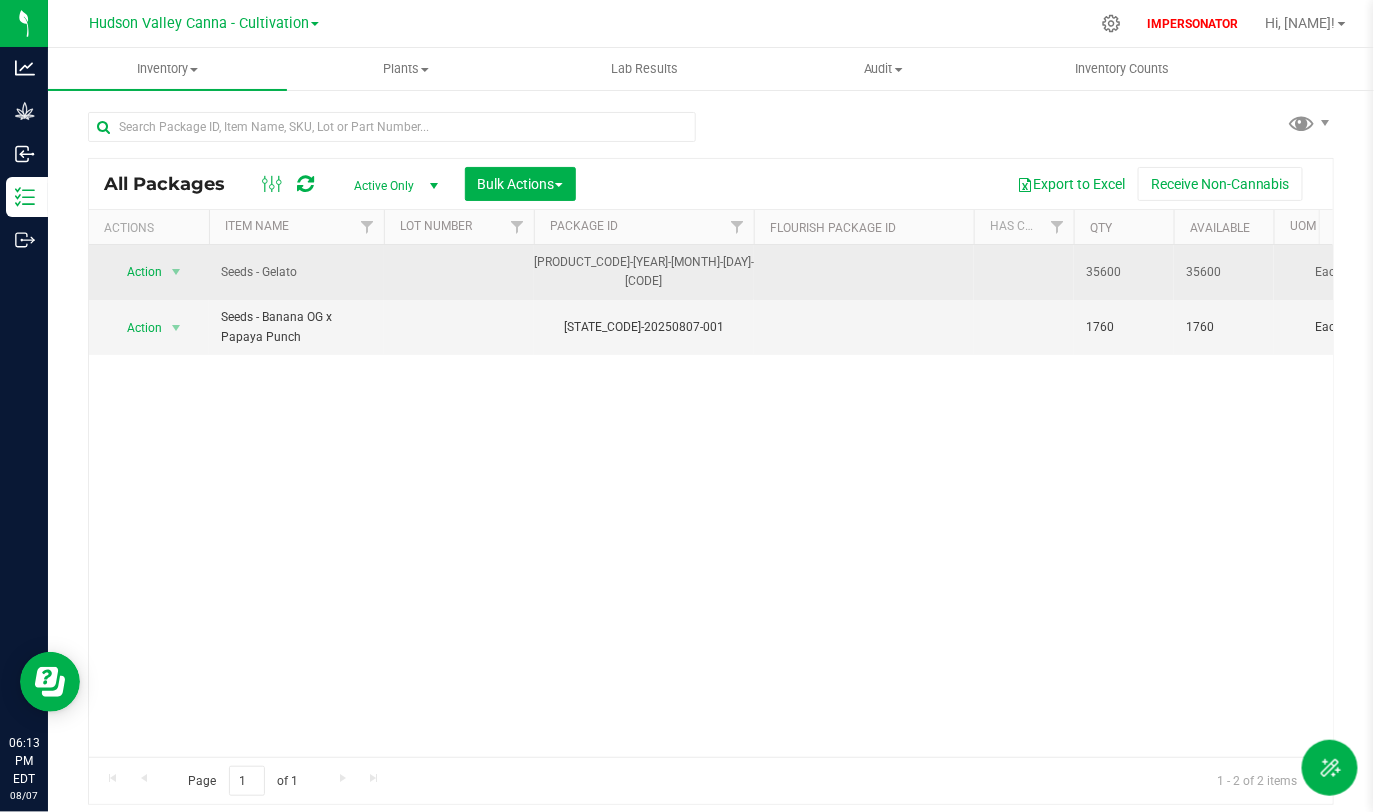drag, startPoint x: 1096, startPoint y: 272, endPoint x: 1081, endPoint y: 272, distance: 15 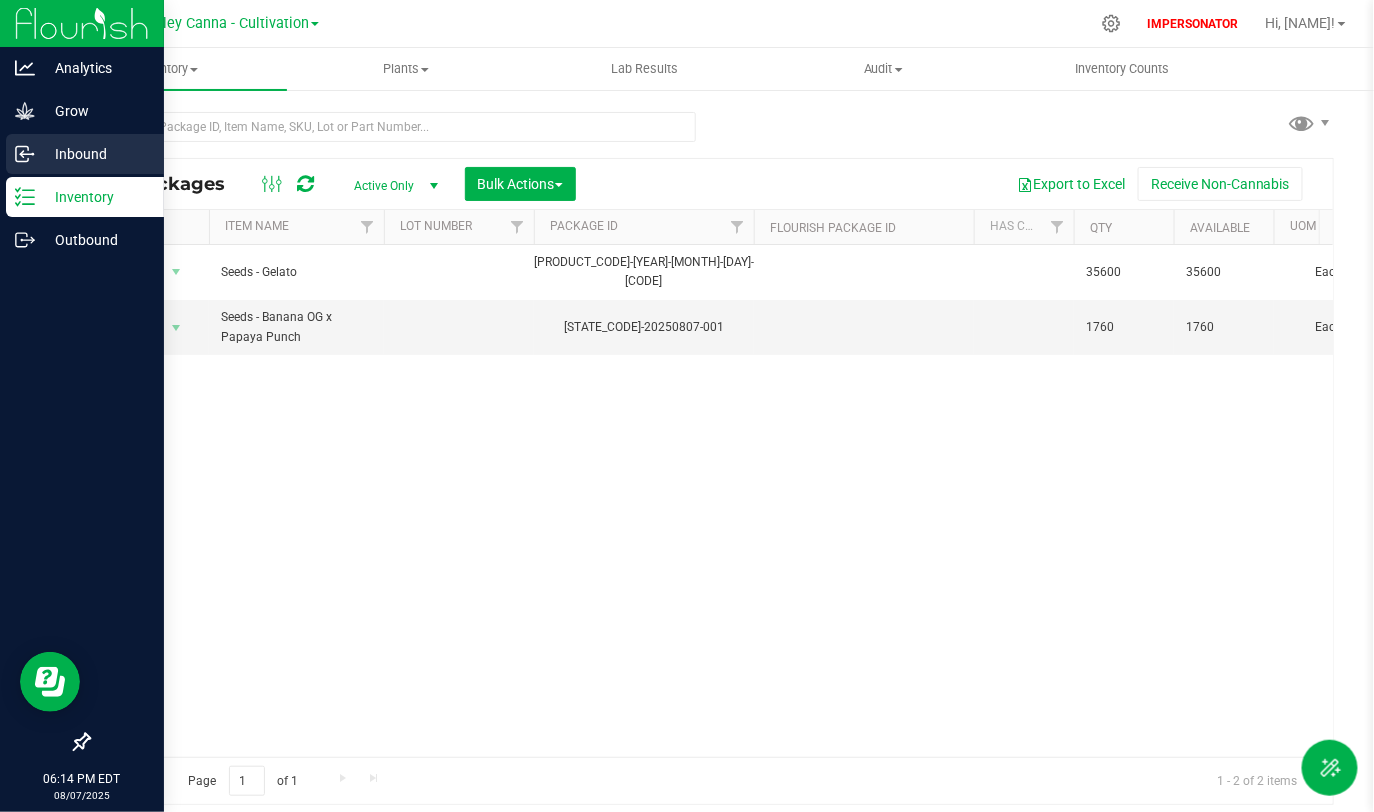 click on "Inbound" at bounding box center (95, 154) 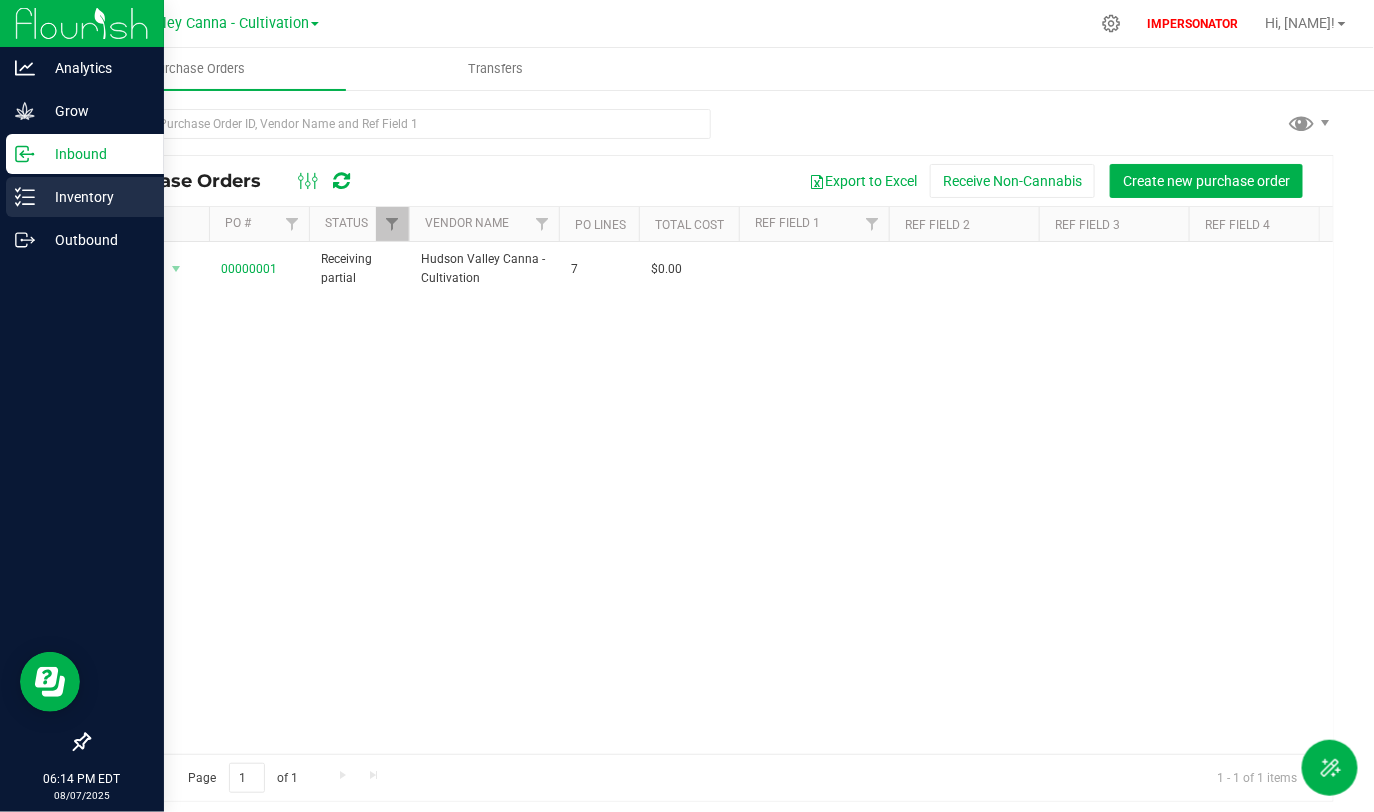 click on "Inventory" at bounding box center (95, 197) 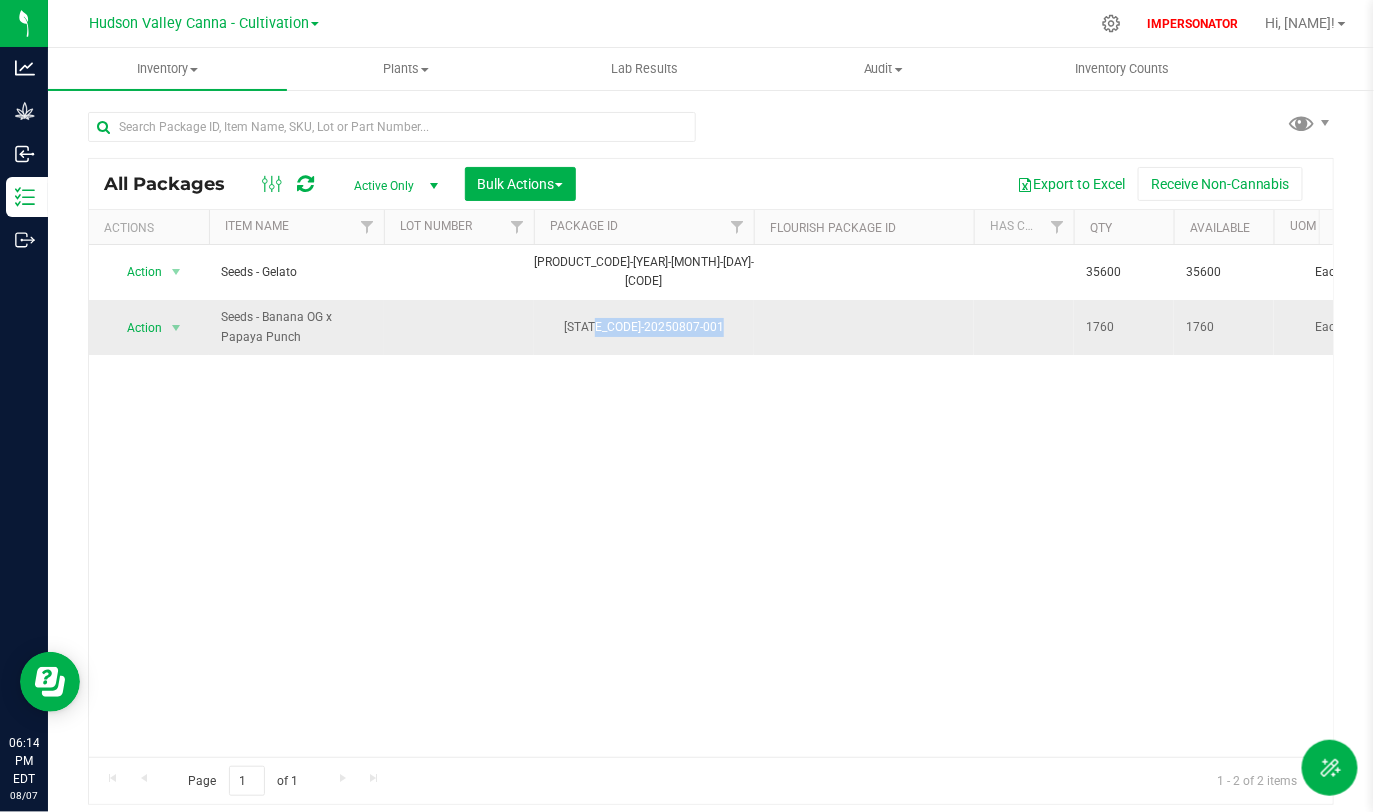 drag, startPoint x: 575, startPoint y: 324, endPoint x: 749, endPoint y: 324, distance: 174 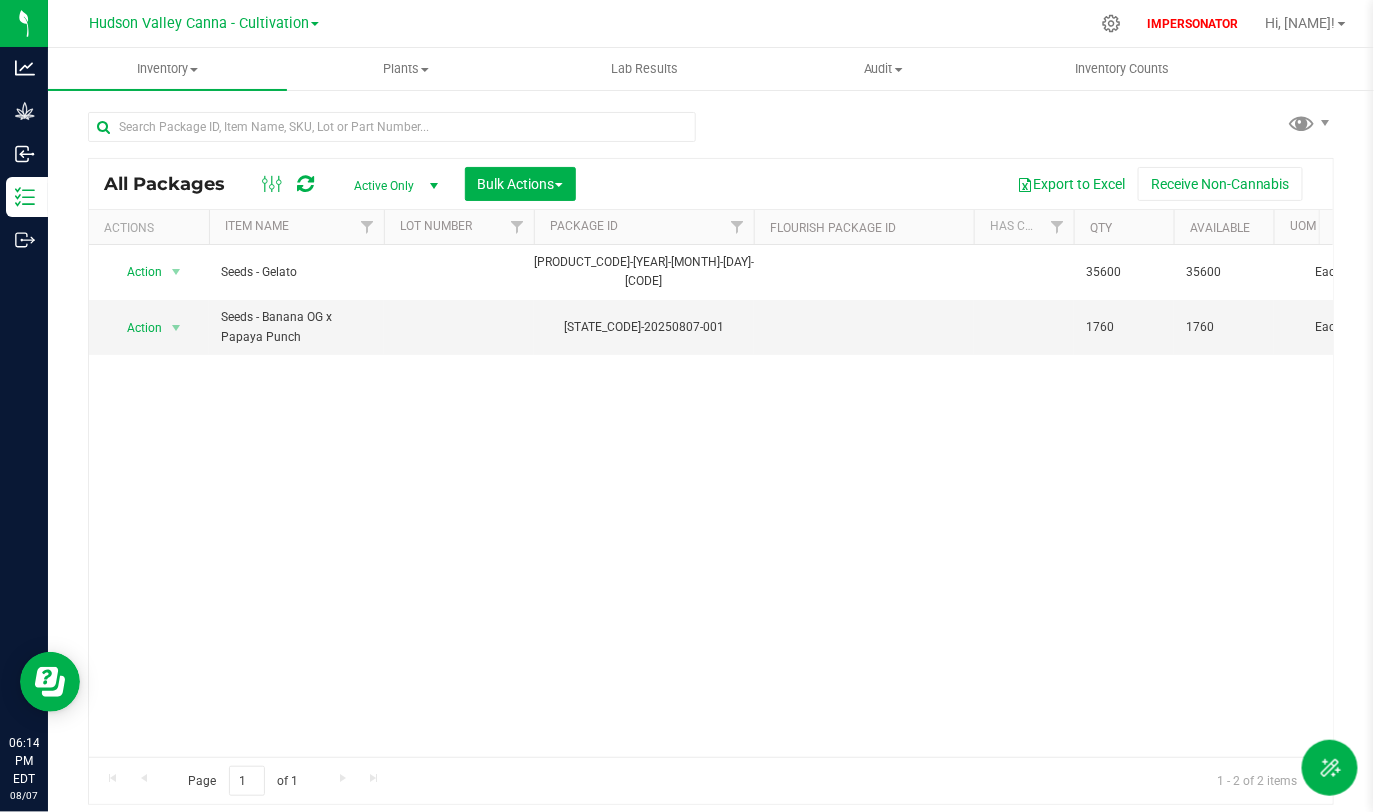 click on "Action Action Adjust qty Create package Edit attributes Global inventory Locate package Lock package Mark as sample Package audit log Print package label Record a lab result See history Take lab sample
Seeds - Gelato
[ID]
35600
35600
Each
Created
$0.00000 $0.00000
Walk-In Vault
1.4.5.30.0
$0.00 $0.00 $0.00 [DATE] [TIME]
Now
00000001" at bounding box center [711, 501] 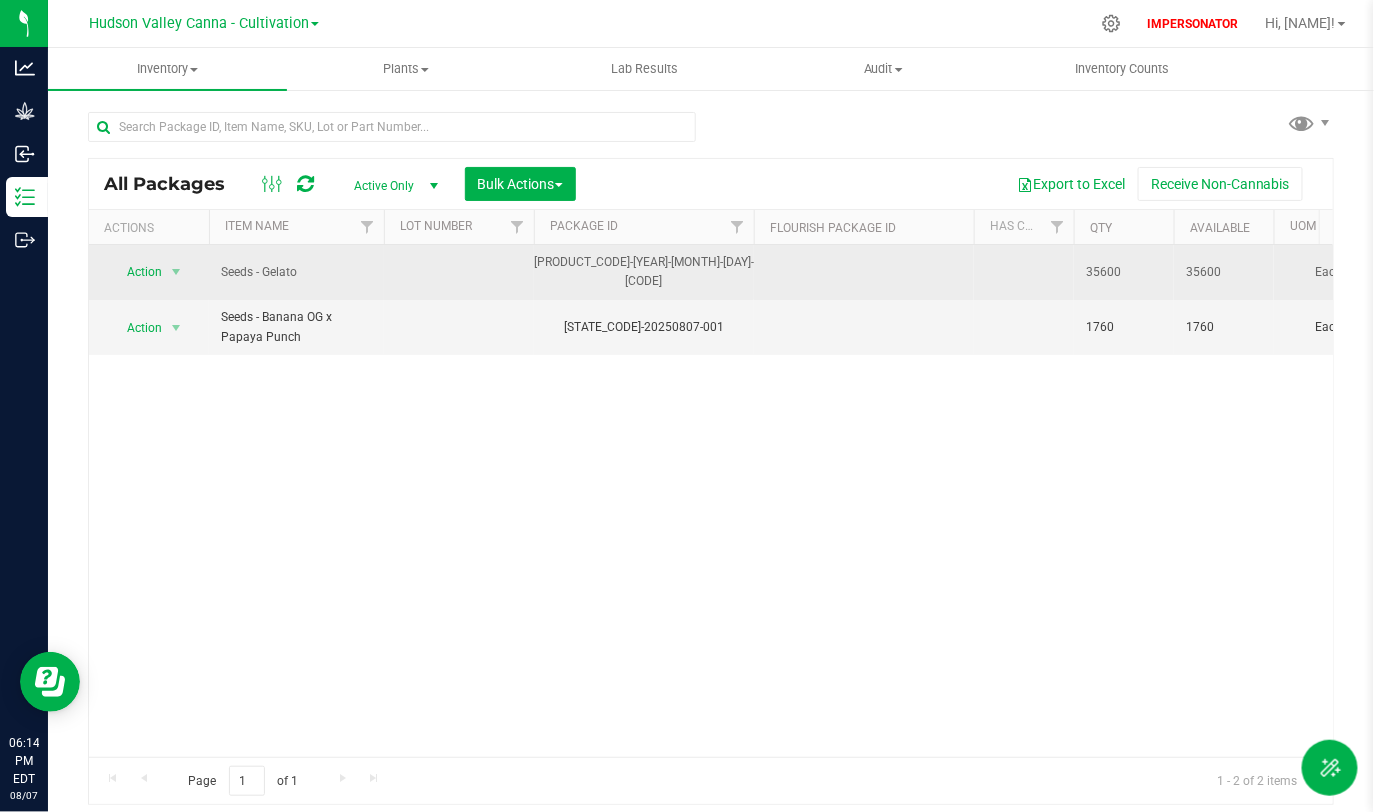 drag, startPoint x: 1079, startPoint y: 267, endPoint x: 1136, endPoint y: 267, distance: 57 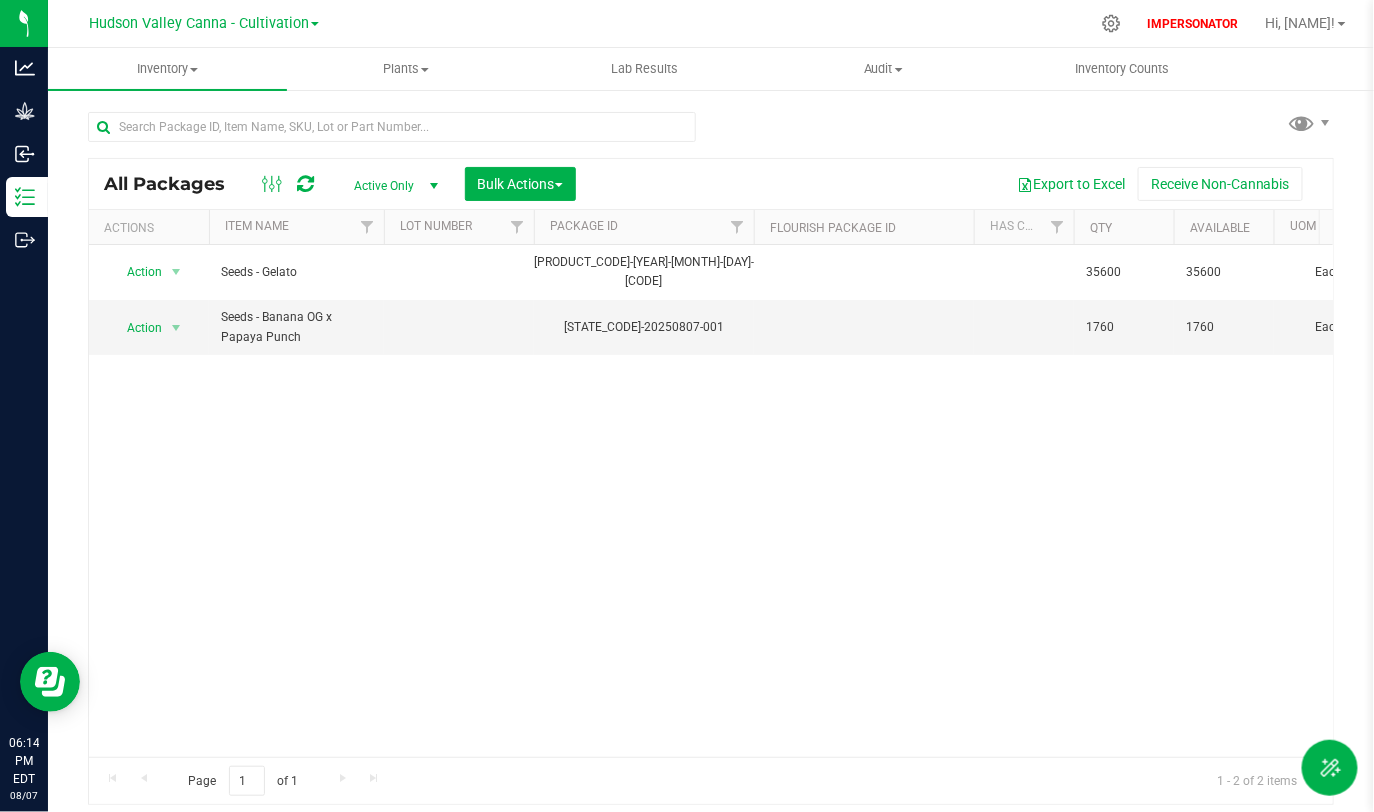 click on "Action Action Adjust qty Create package Edit attributes Global inventory Locate package Lock package Mark as sample Package audit log Print package label Record a lab result See history Take lab sample
Seeds - Gelato
[ID]
35600
35600
Each
Created
$0.00000 $0.00000
Walk-In Vault
1.4.5.30.0
$0.00 $0.00 $0.00 [DATE] [TIME]
Now
00000001" at bounding box center [711, 501] 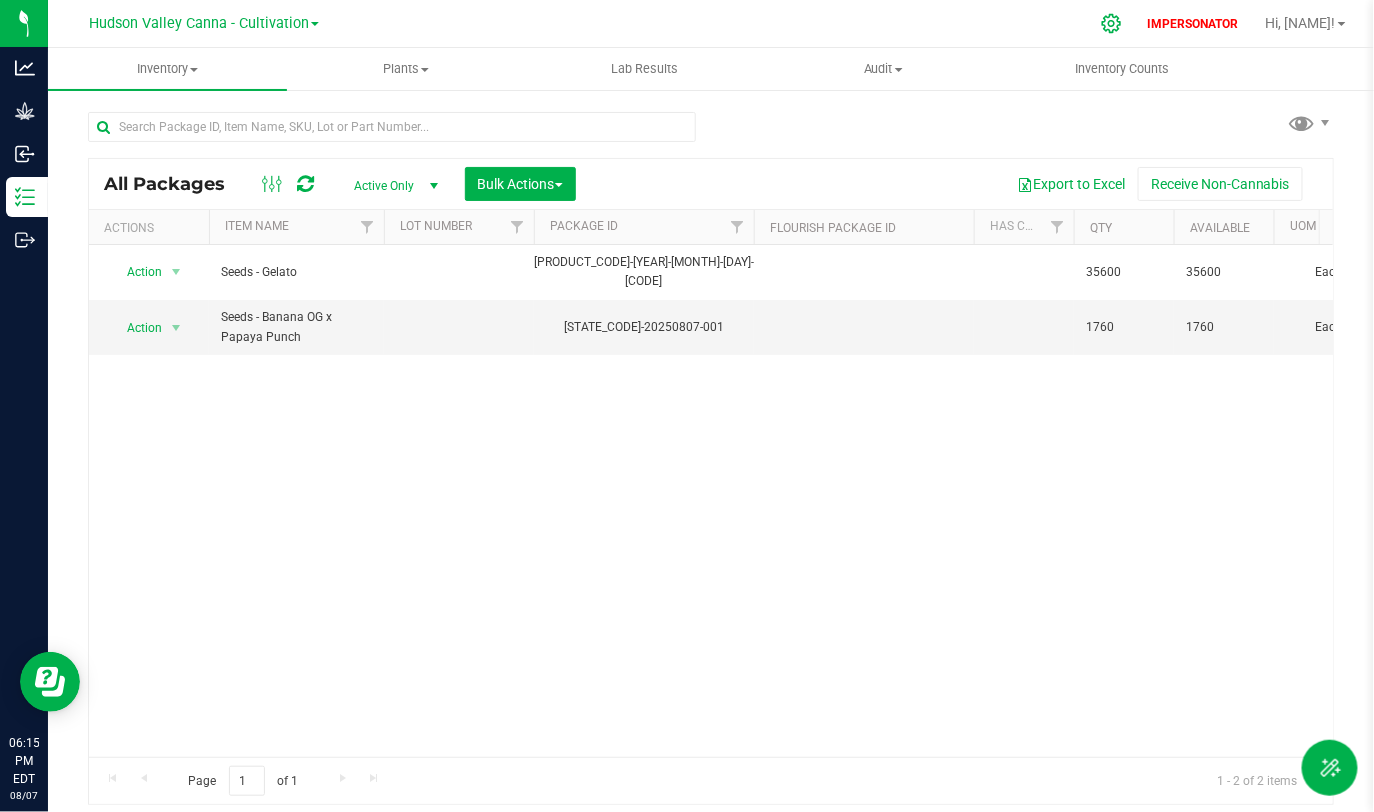 click 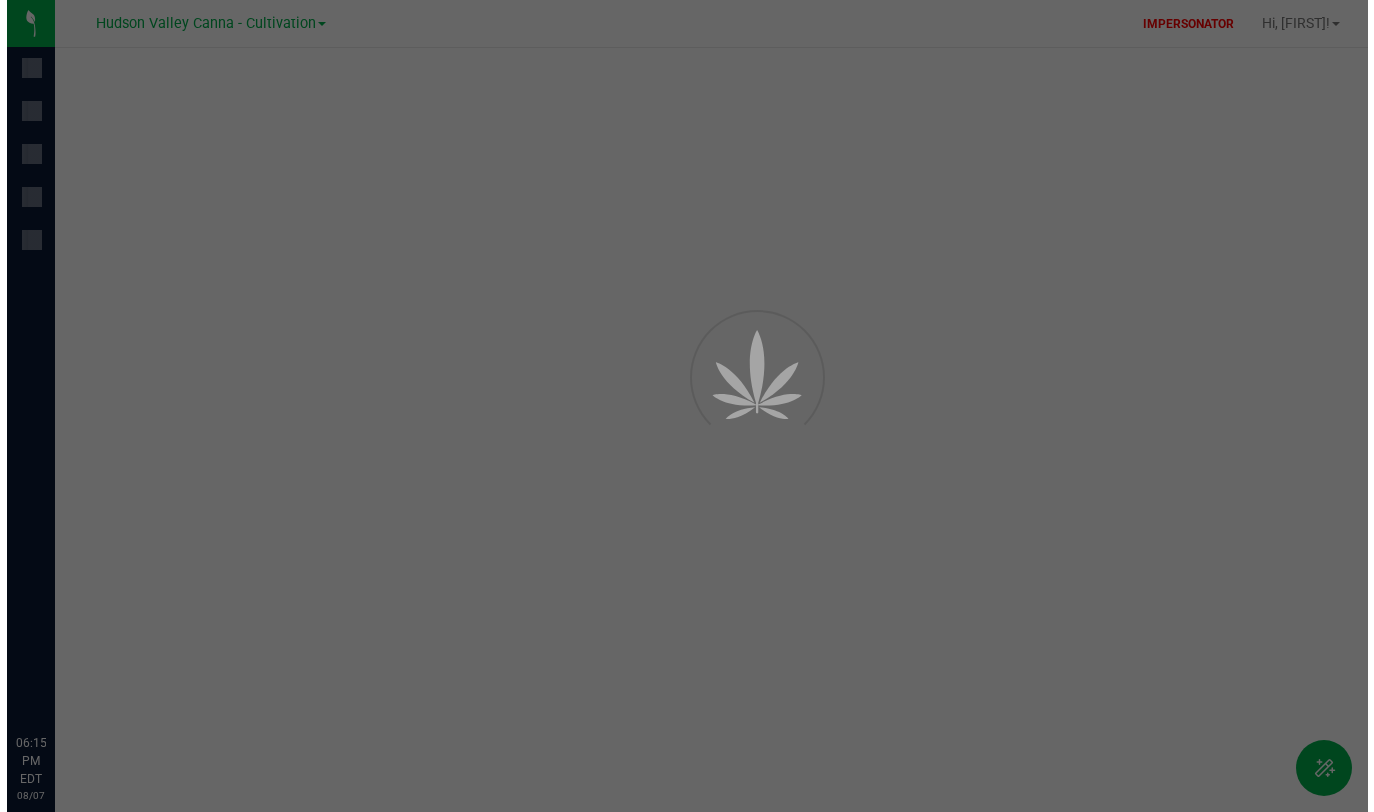 scroll, scrollTop: 0, scrollLeft: 0, axis: both 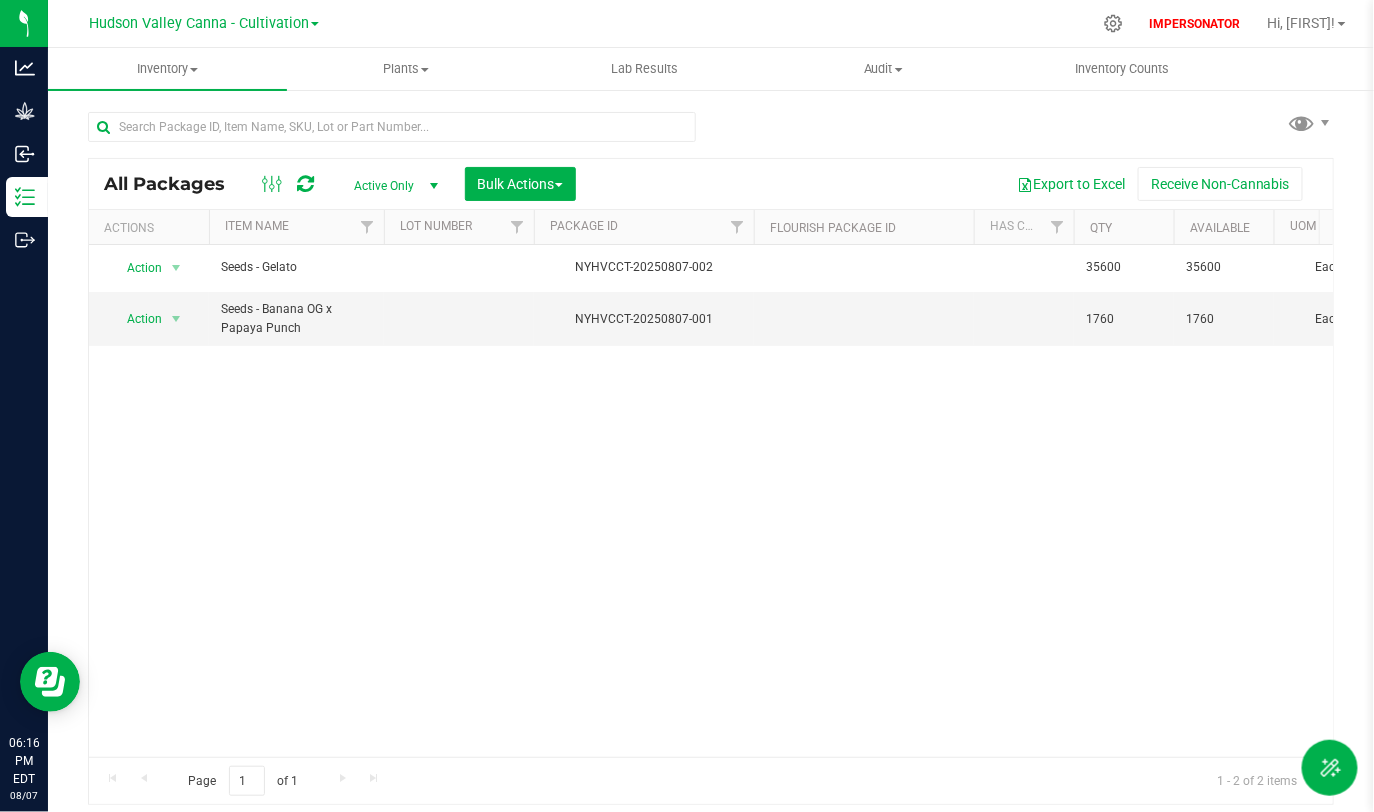 click on "Action Action Adjust qty Create package Edit attributes Global inventory Locate package Lock package Mark as sample Package audit log Print package label Record a lab result See history Take lab sample
Seeds - Gelato
NYHVCCT-20250807-002
35600
35600
Each
Created
$0.00000 $0.00000
Walk-In Vault
1.4.5.30.0
$0.00 $0.00 $0.00 Aug 7, 2025 18:09:25 EDT
Now
00000001" at bounding box center [711, 501] 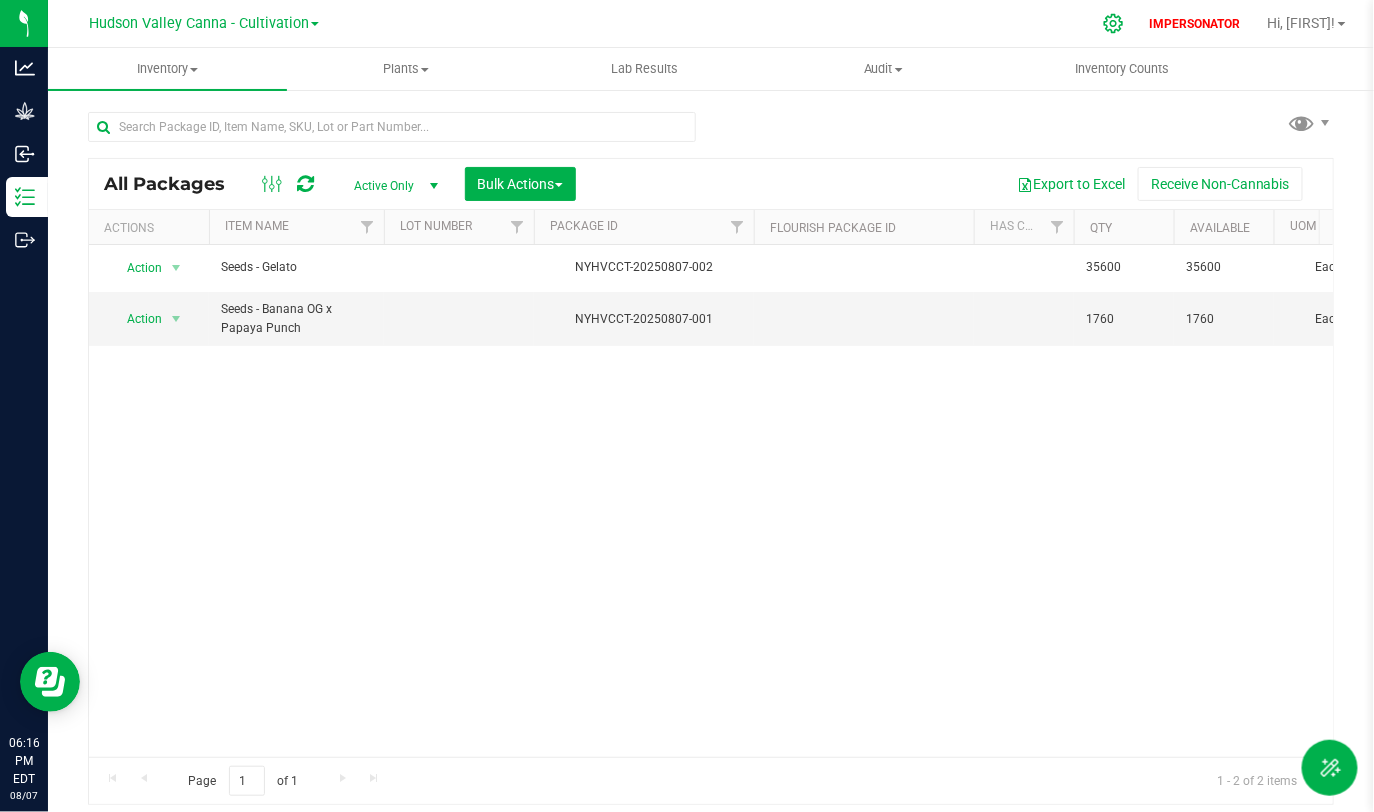 click 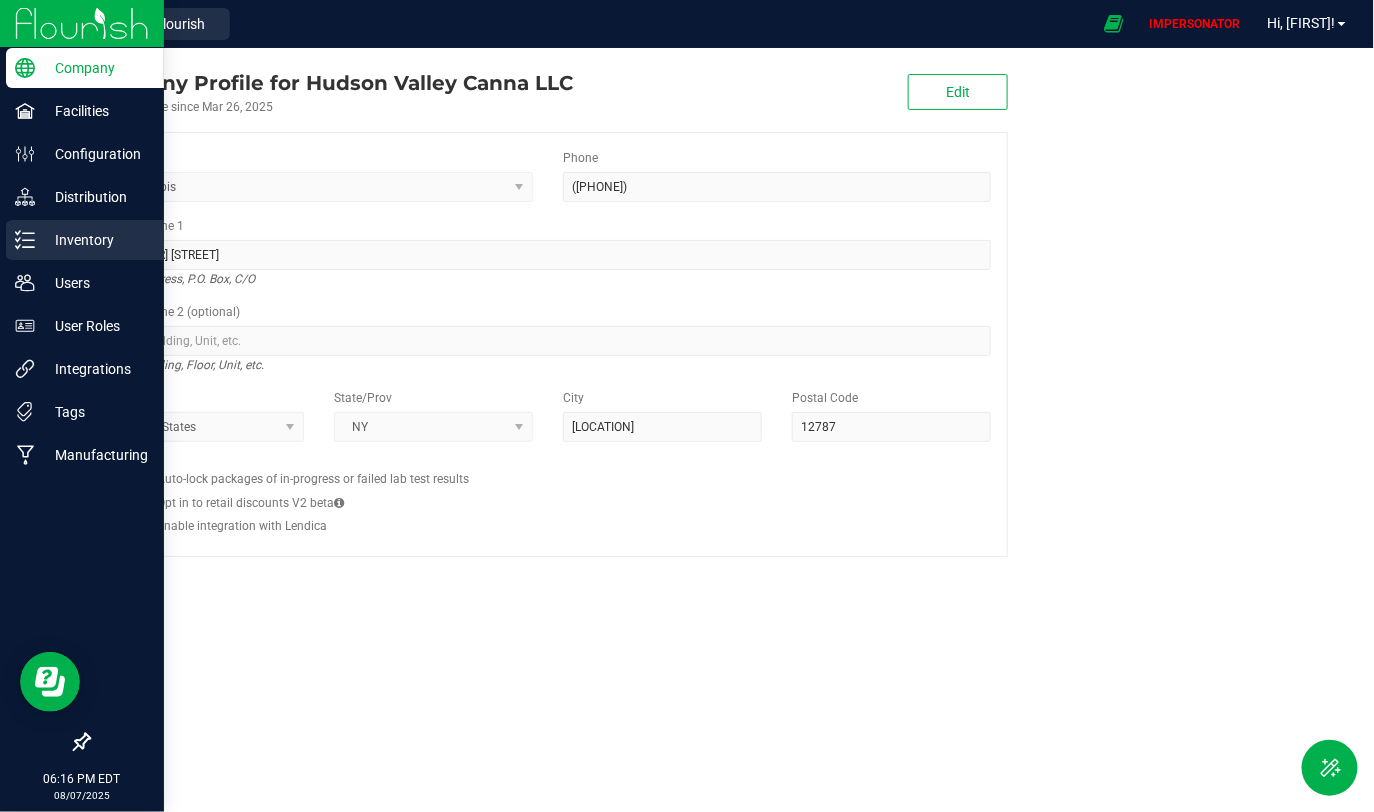 click on "Inventory" at bounding box center (85, 240) 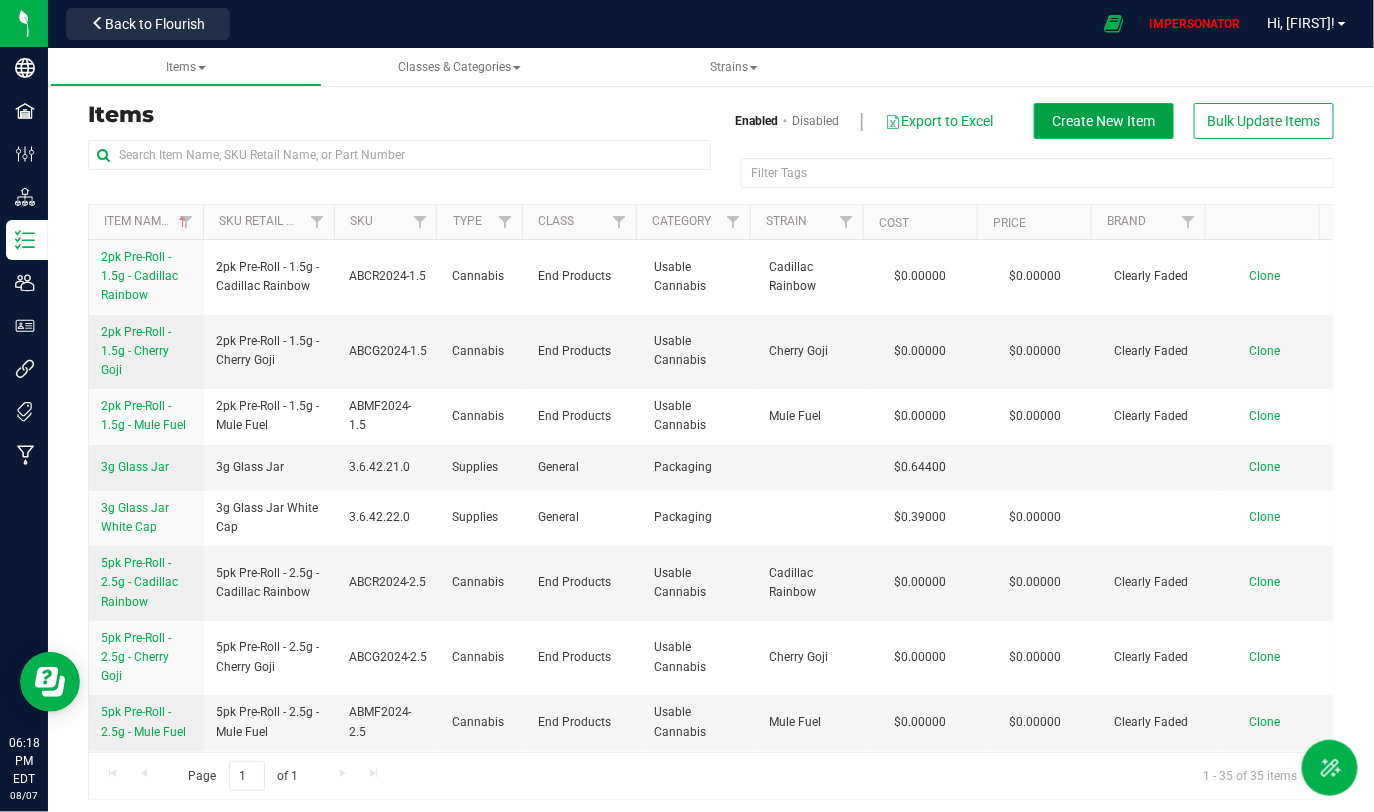 click on "Create New Item" at bounding box center [1104, 121] 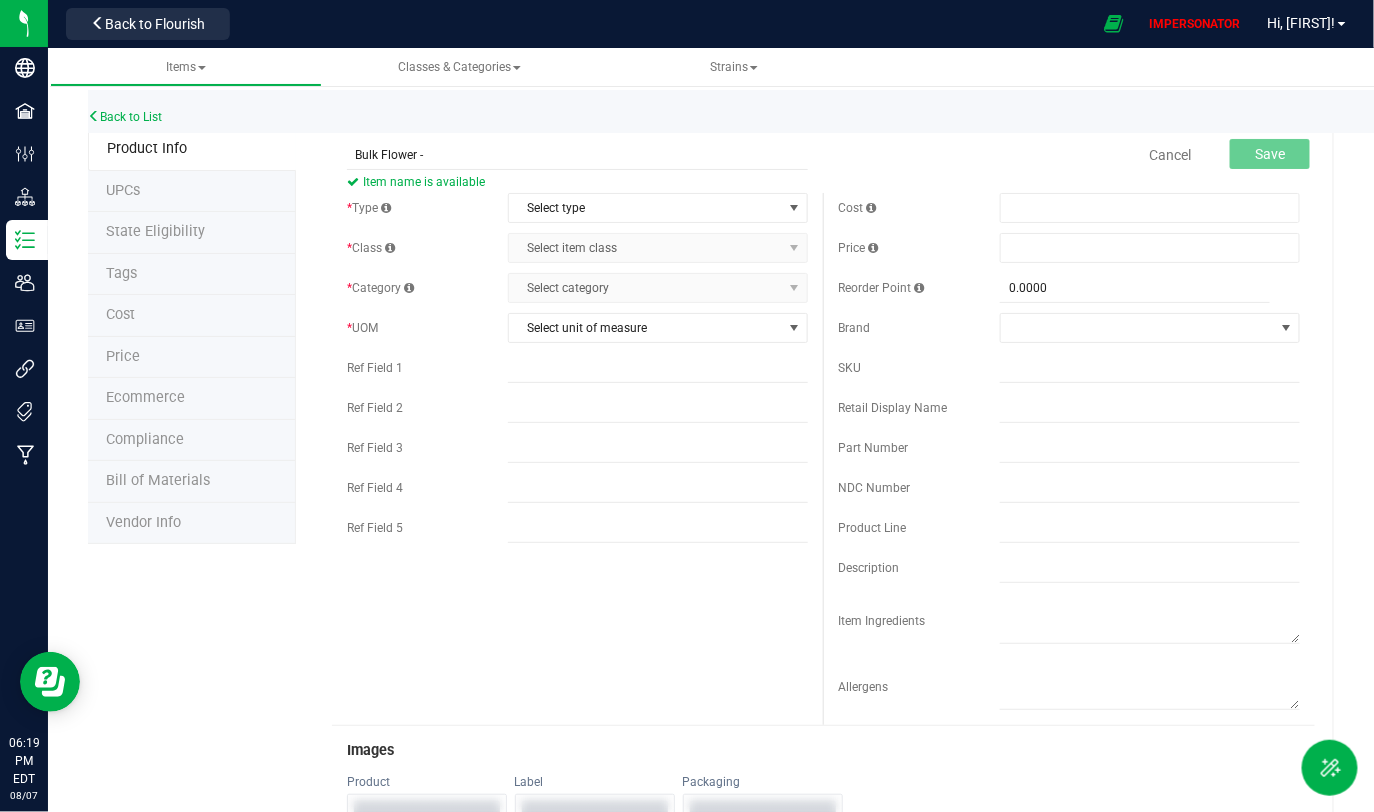 click on "Cancel
Save" at bounding box center (1069, 155) 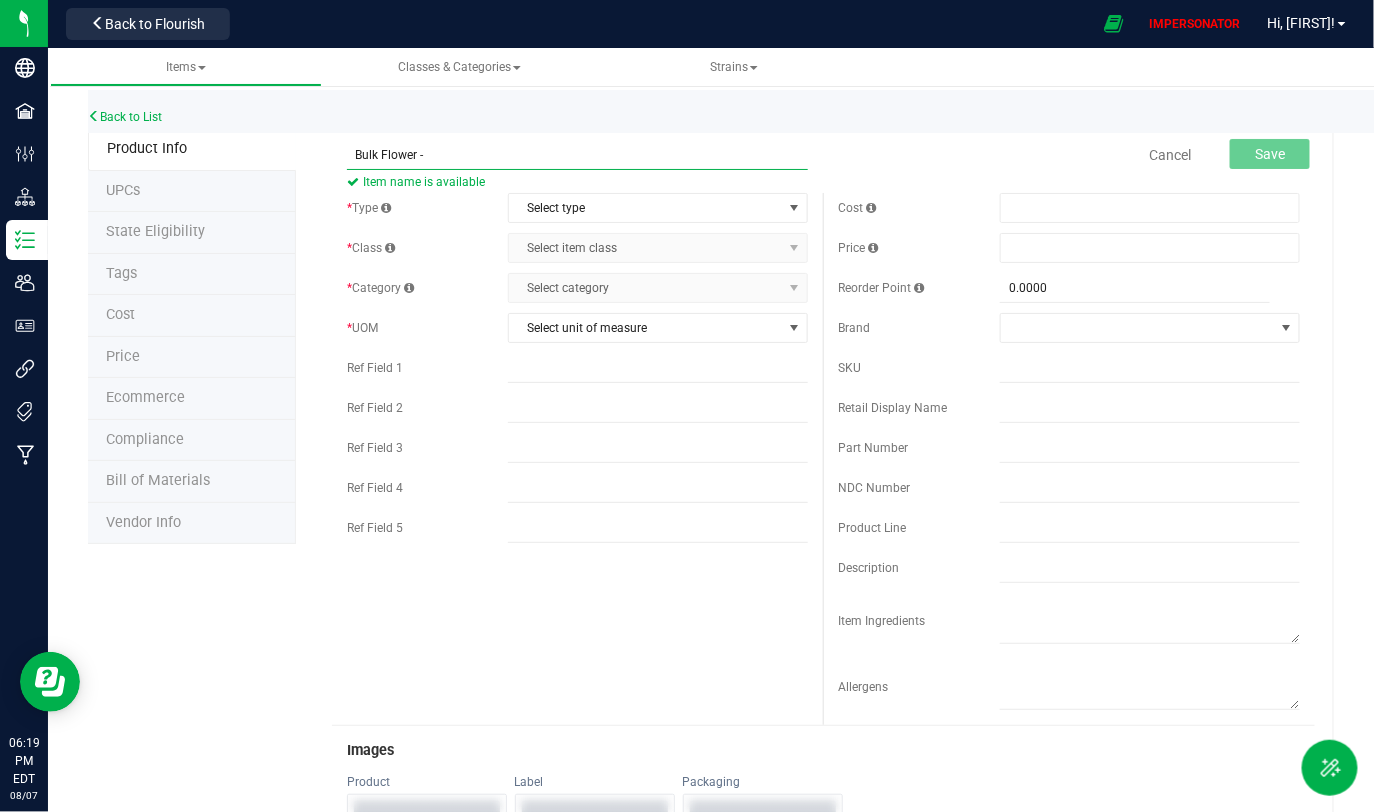 drag, startPoint x: 349, startPoint y: 153, endPoint x: 461, endPoint y: 146, distance: 112.21854 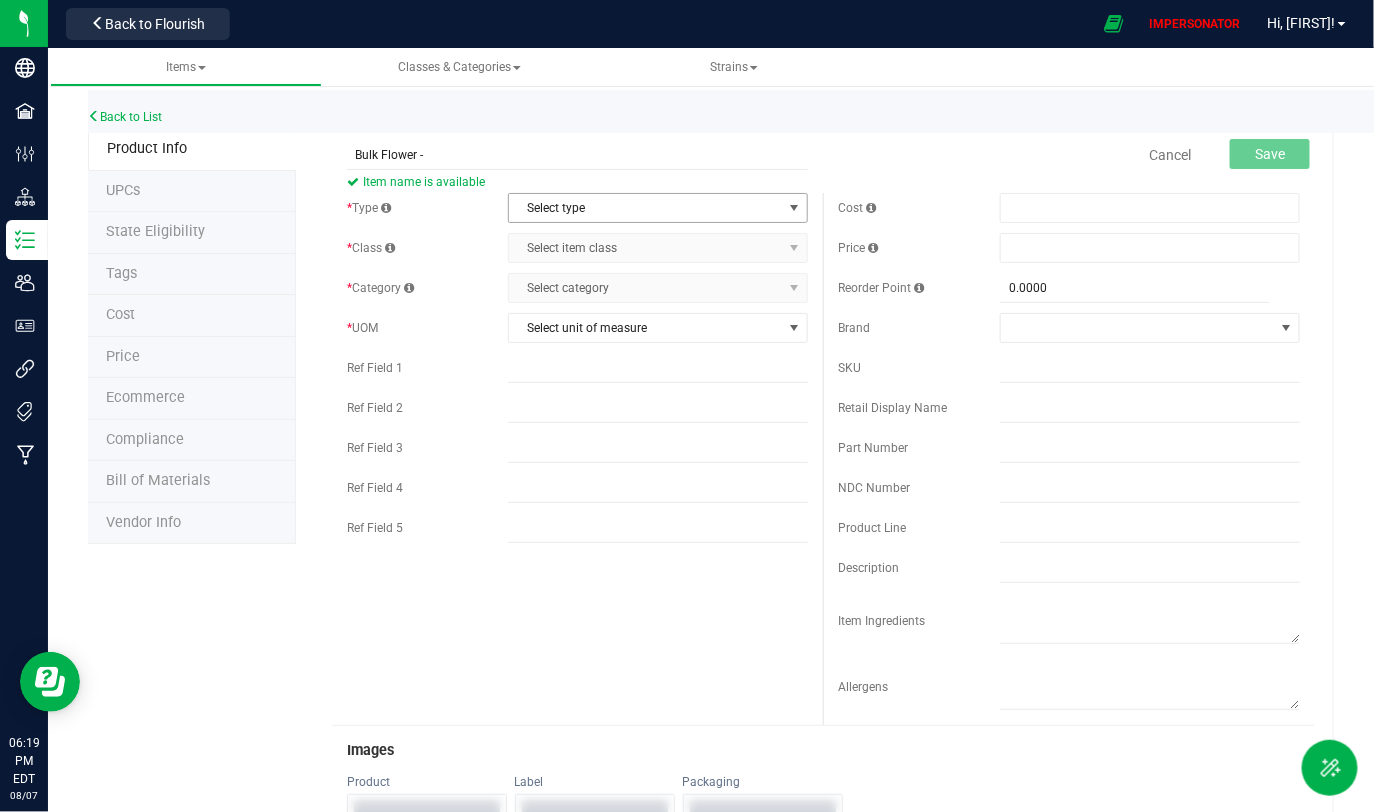 click on "Select type" at bounding box center [645, 208] 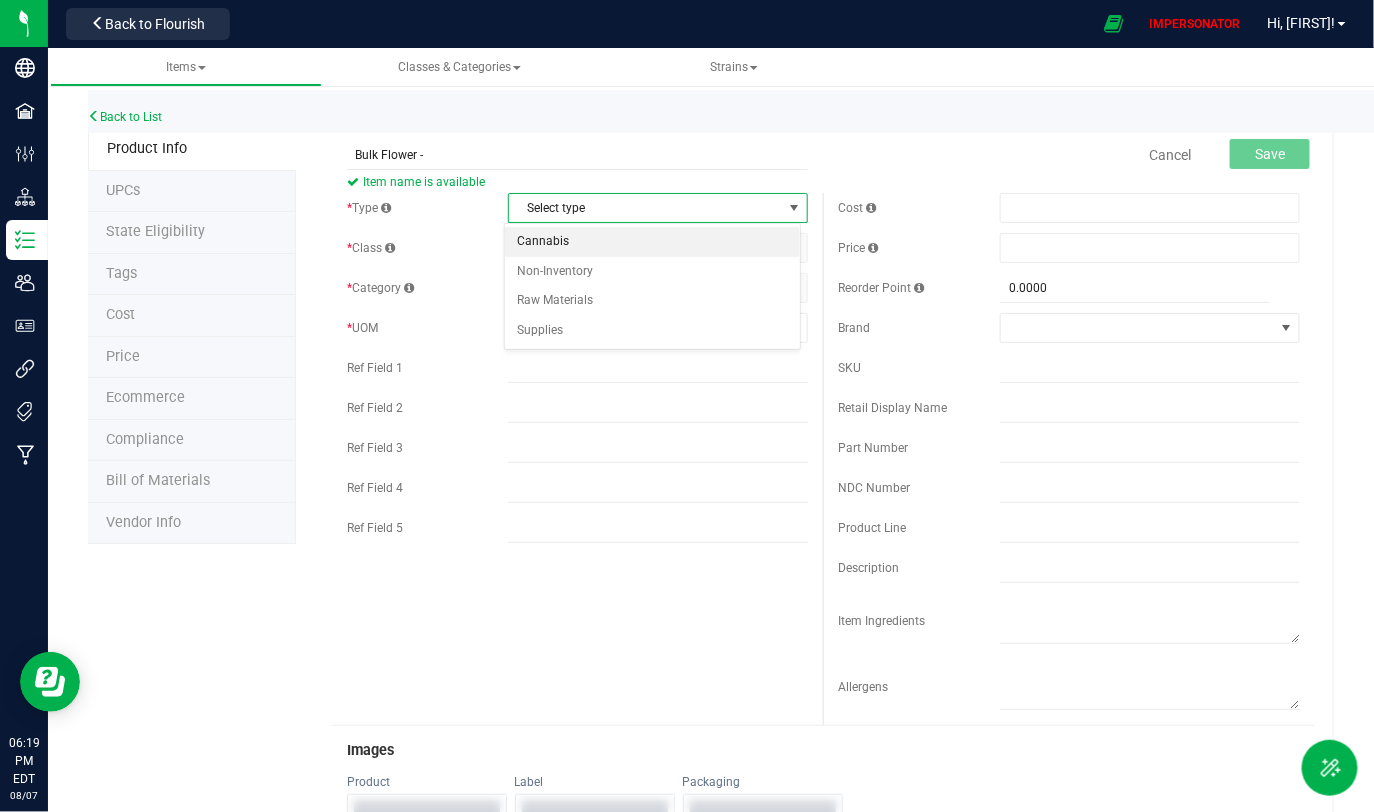 click on "Cannabis" at bounding box center (652, 242) 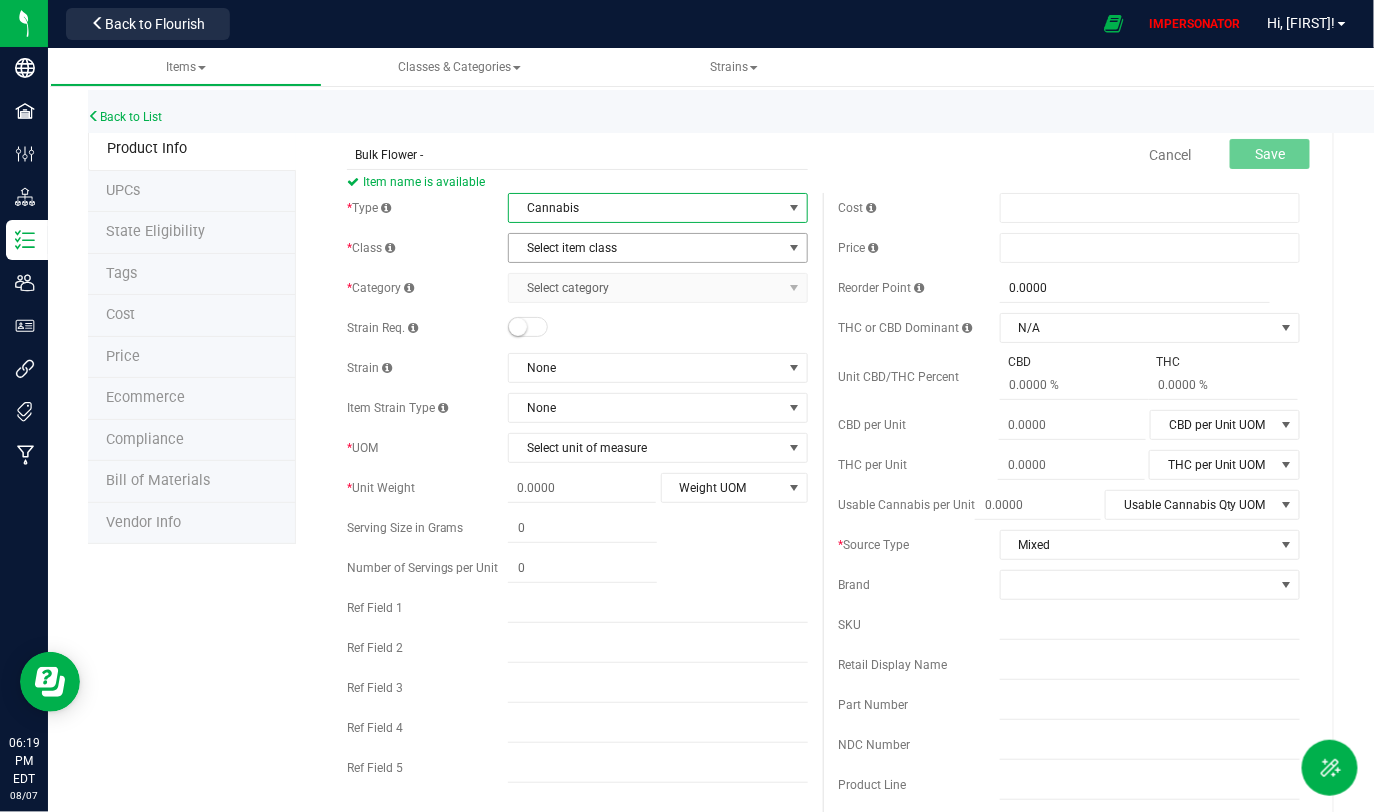 click on "Select item class" at bounding box center (645, 248) 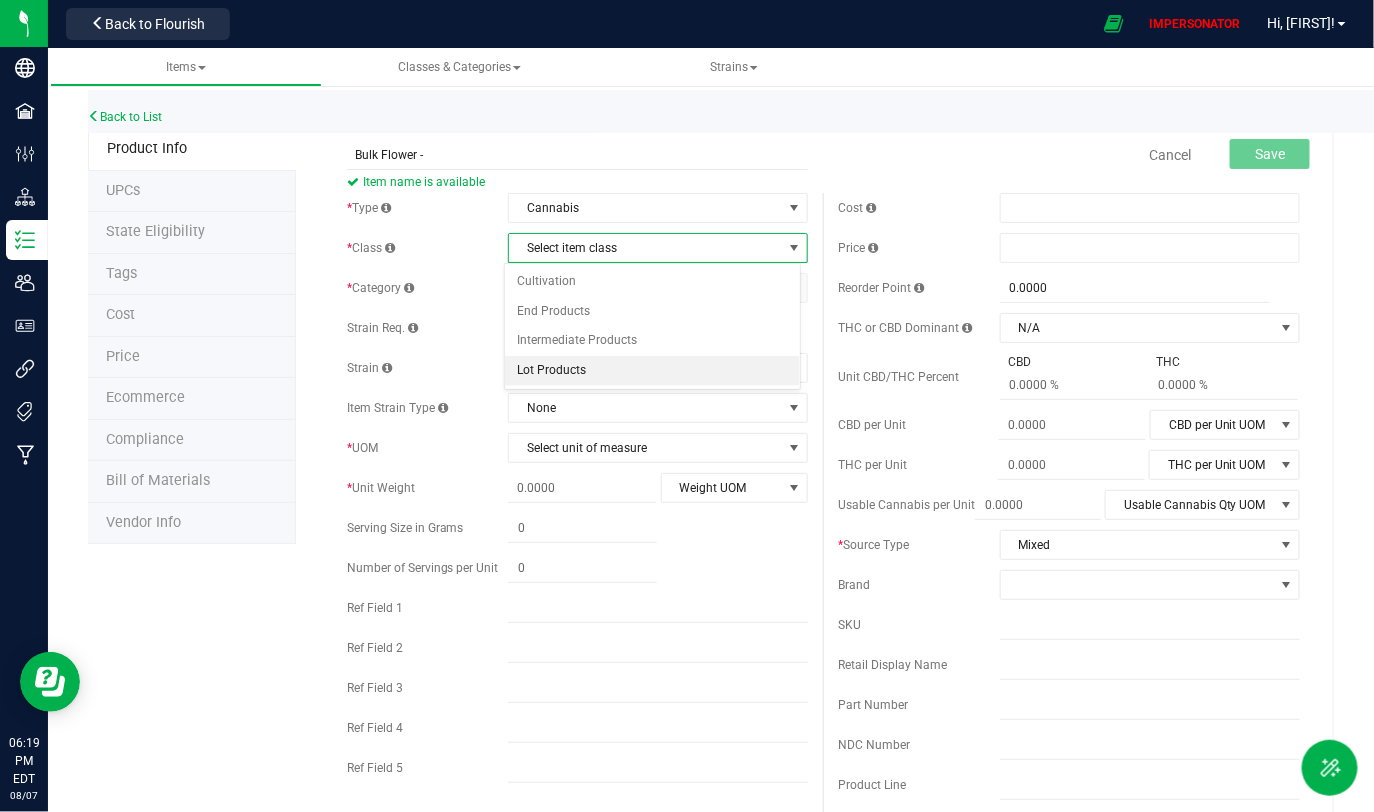click on "Lot Products" at bounding box center [652, 371] 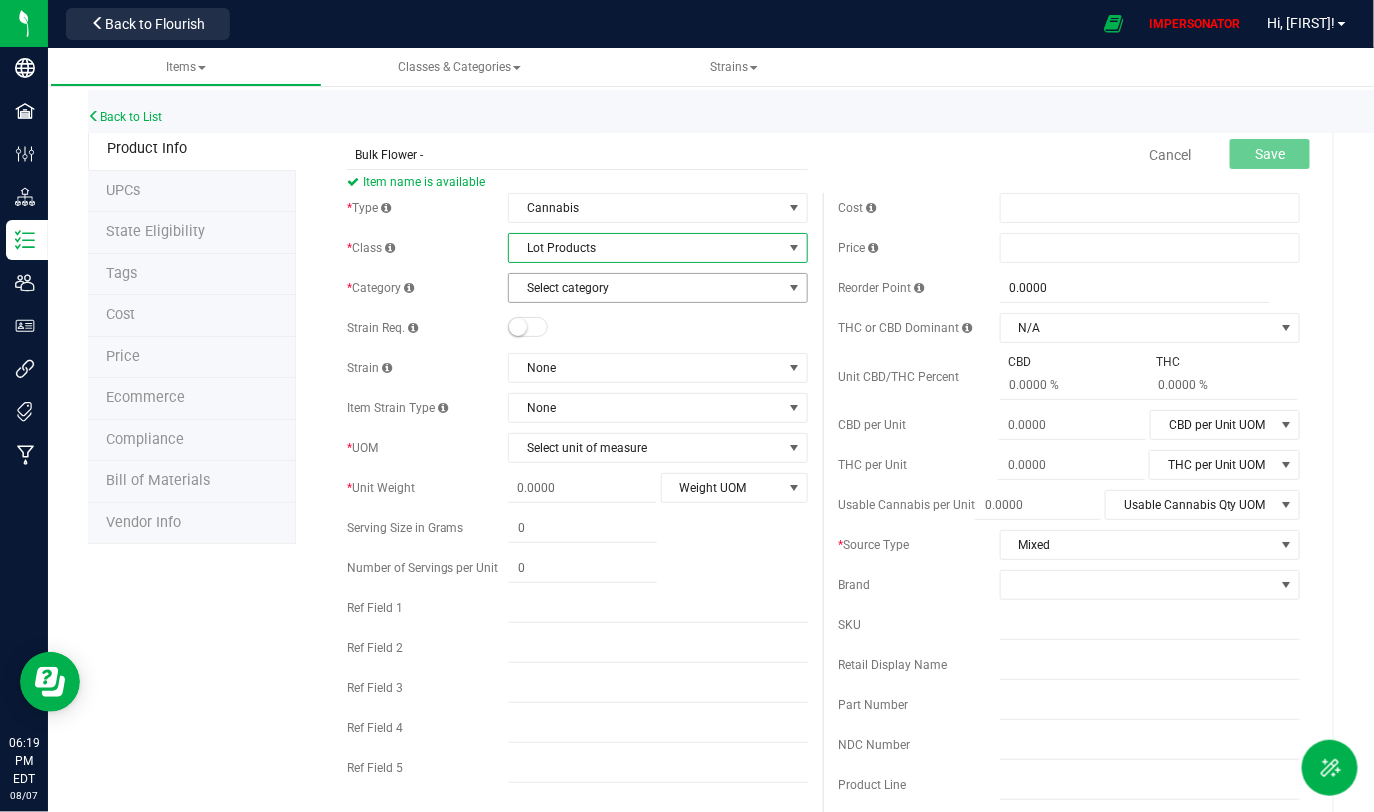 click on "Select category" at bounding box center [645, 288] 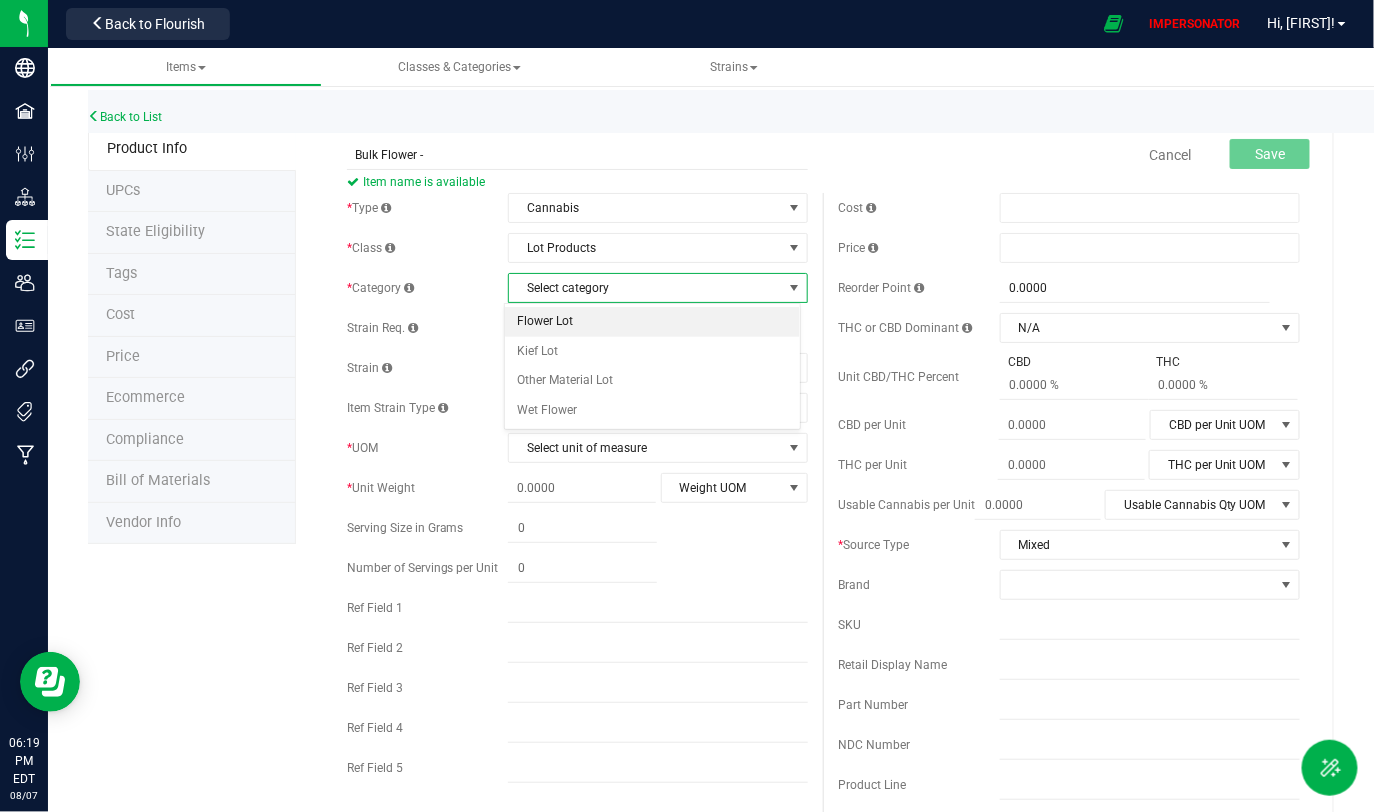 click on "Flower Lot" at bounding box center (652, 322) 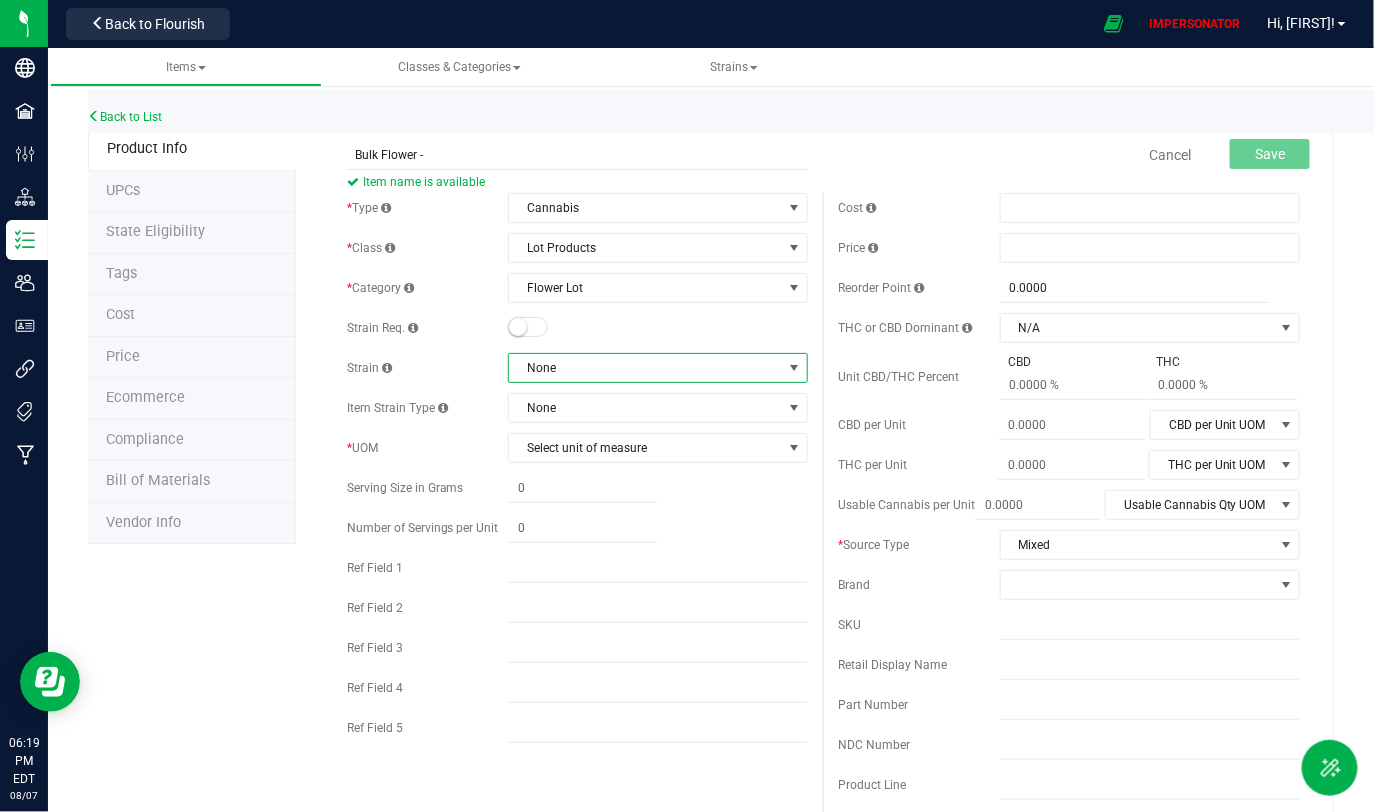 click on "None" at bounding box center (645, 368) 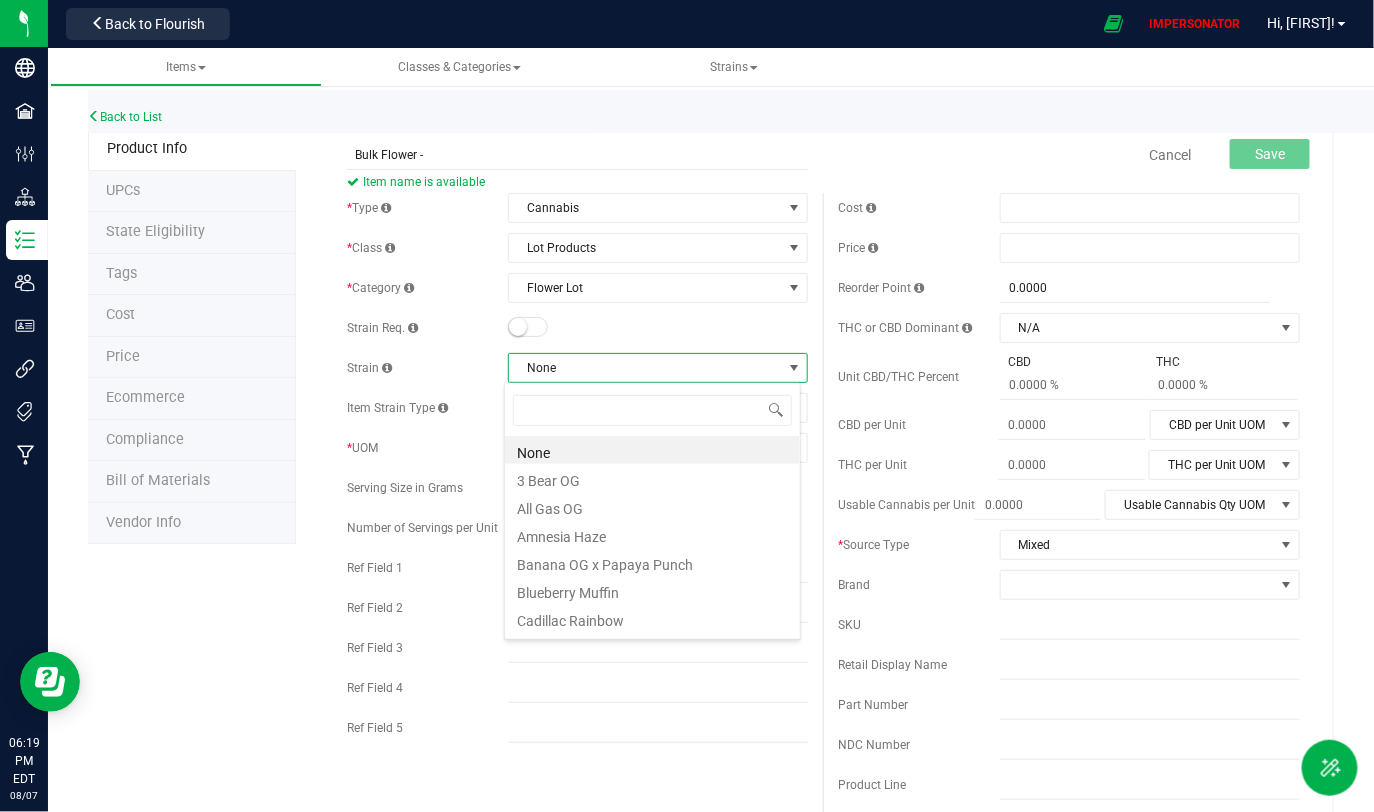scroll, scrollTop: 99970, scrollLeft: 99703, axis: both 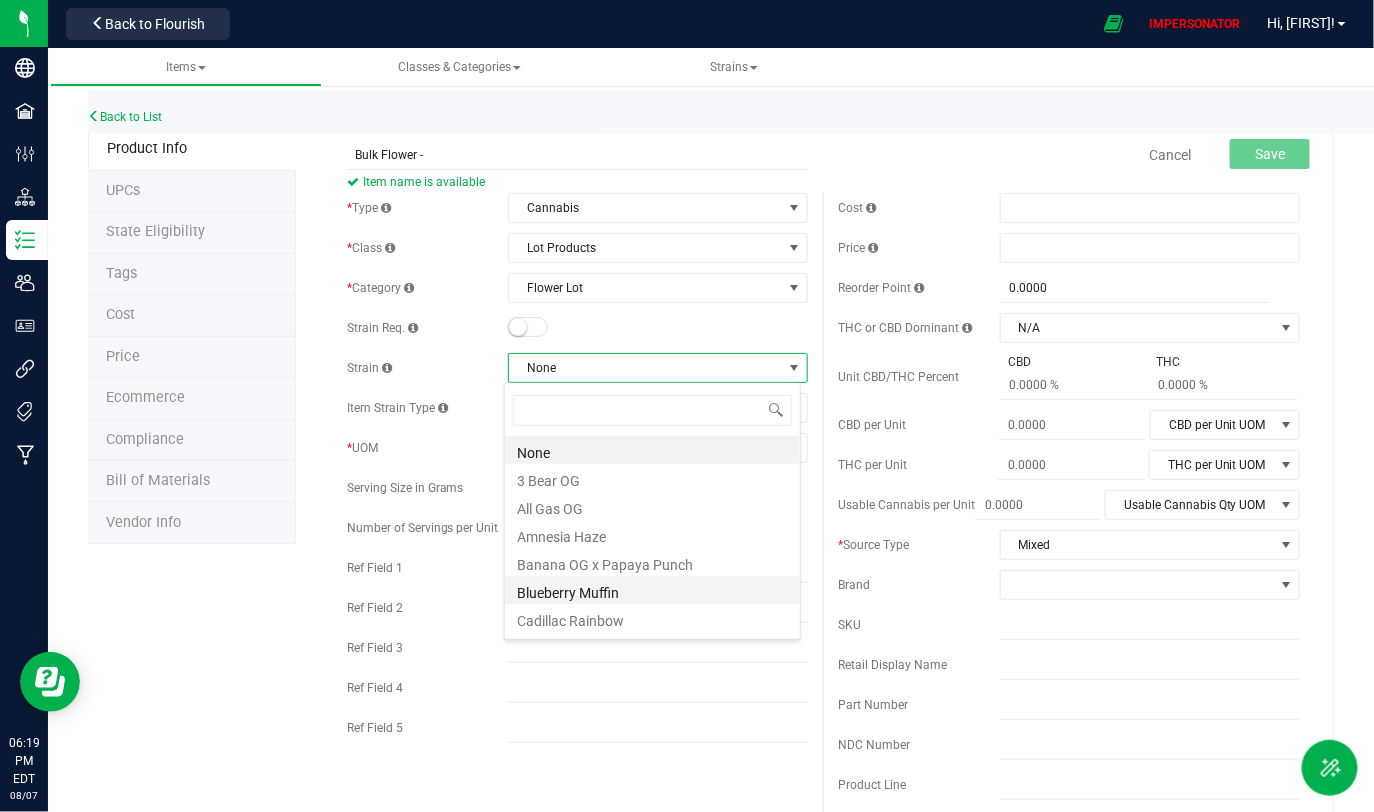 click on "Blueberry Muffin" at bounding box center [652, 590] 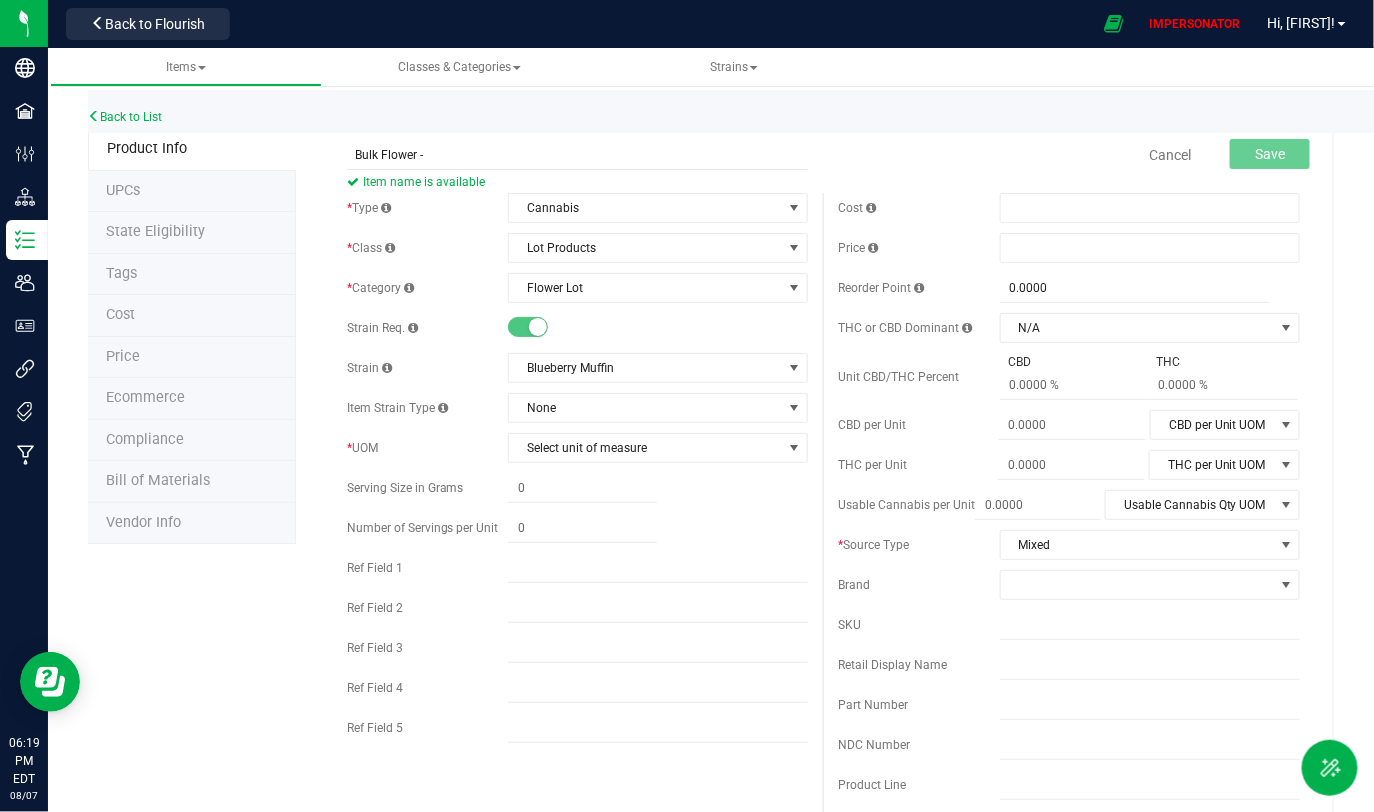 click on "Bulk Flower -
Item name is available" at bounding box center (578, 142) 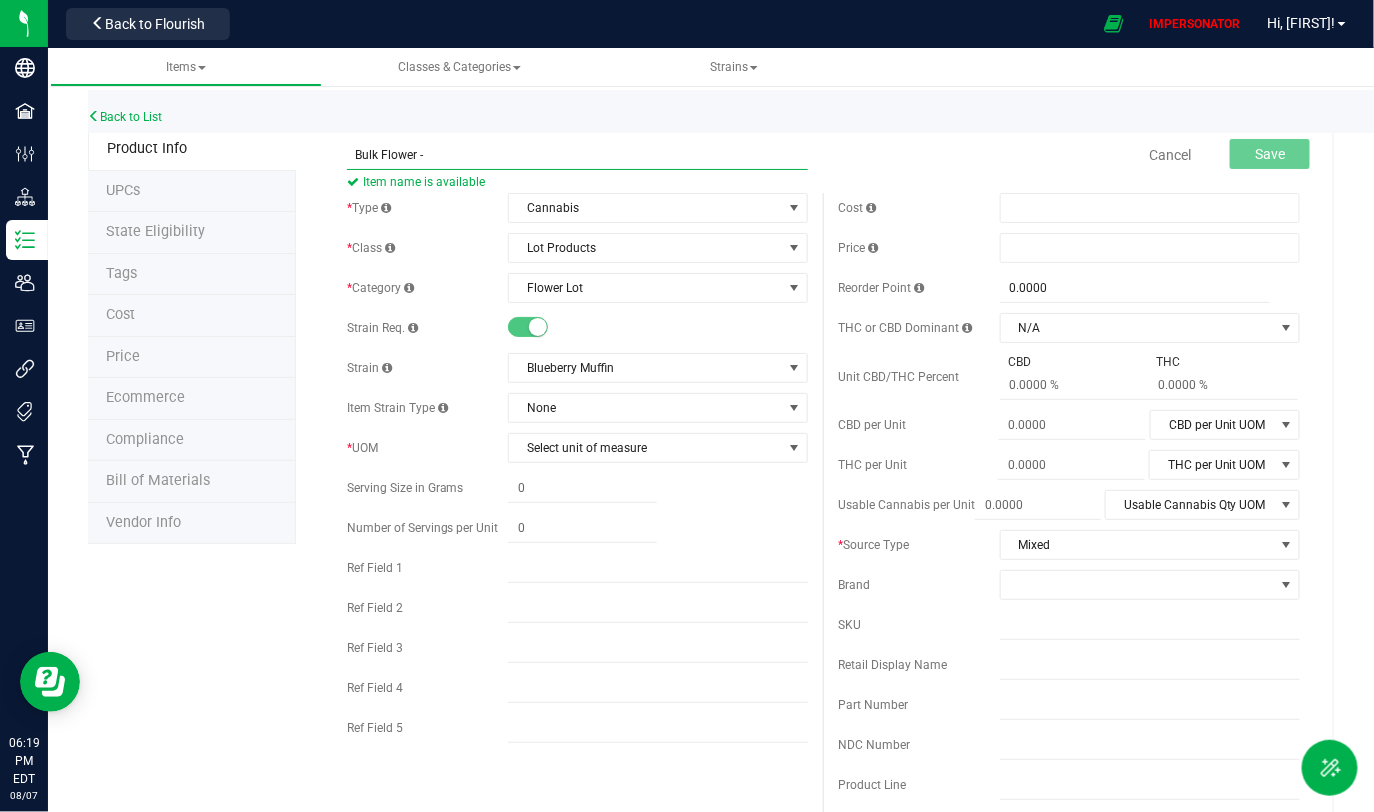 click on "Bulk Flower -" at bounding box center [578, 155] 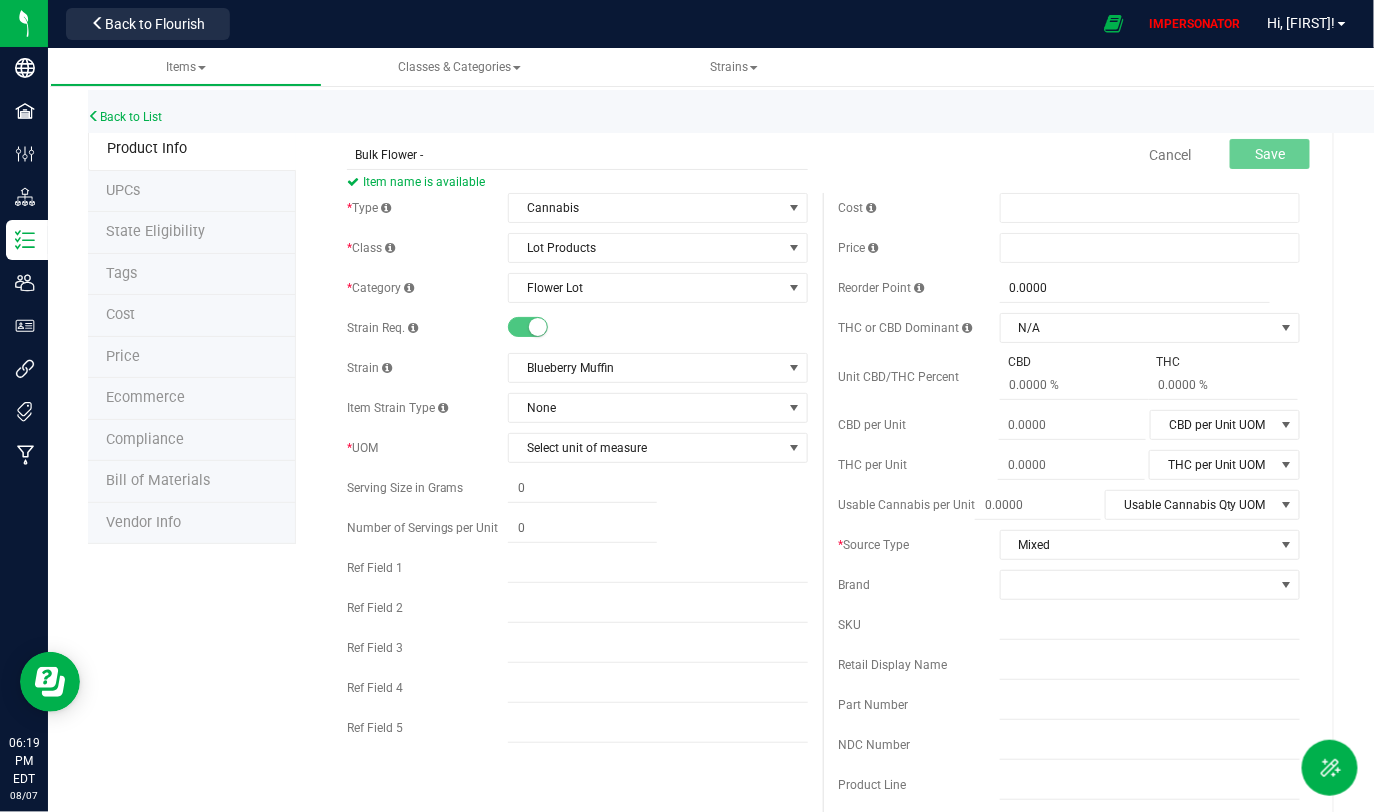 click on "Cancel
Save" at bounding box center [1069, 155] 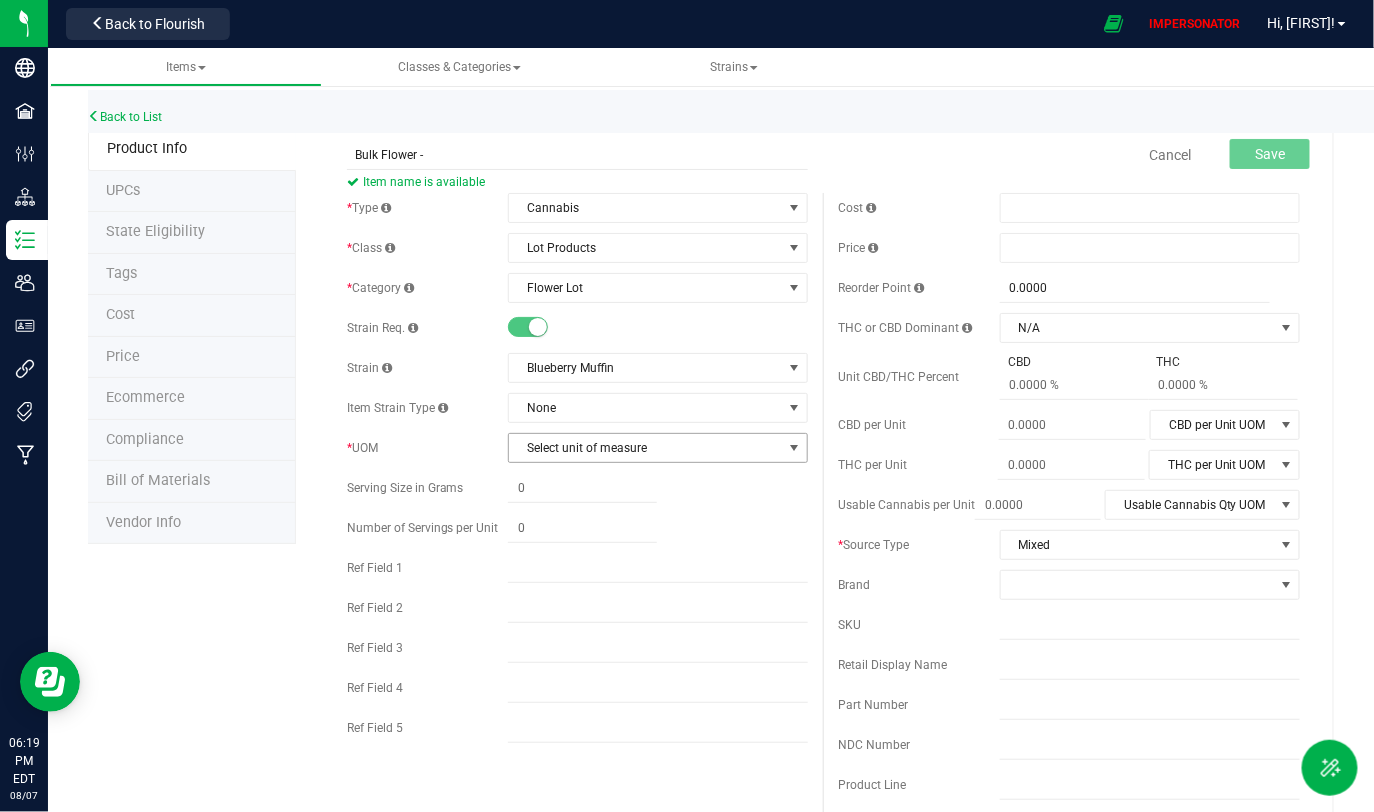 click on "Select unit of measure" at bounding box center [645, 448] 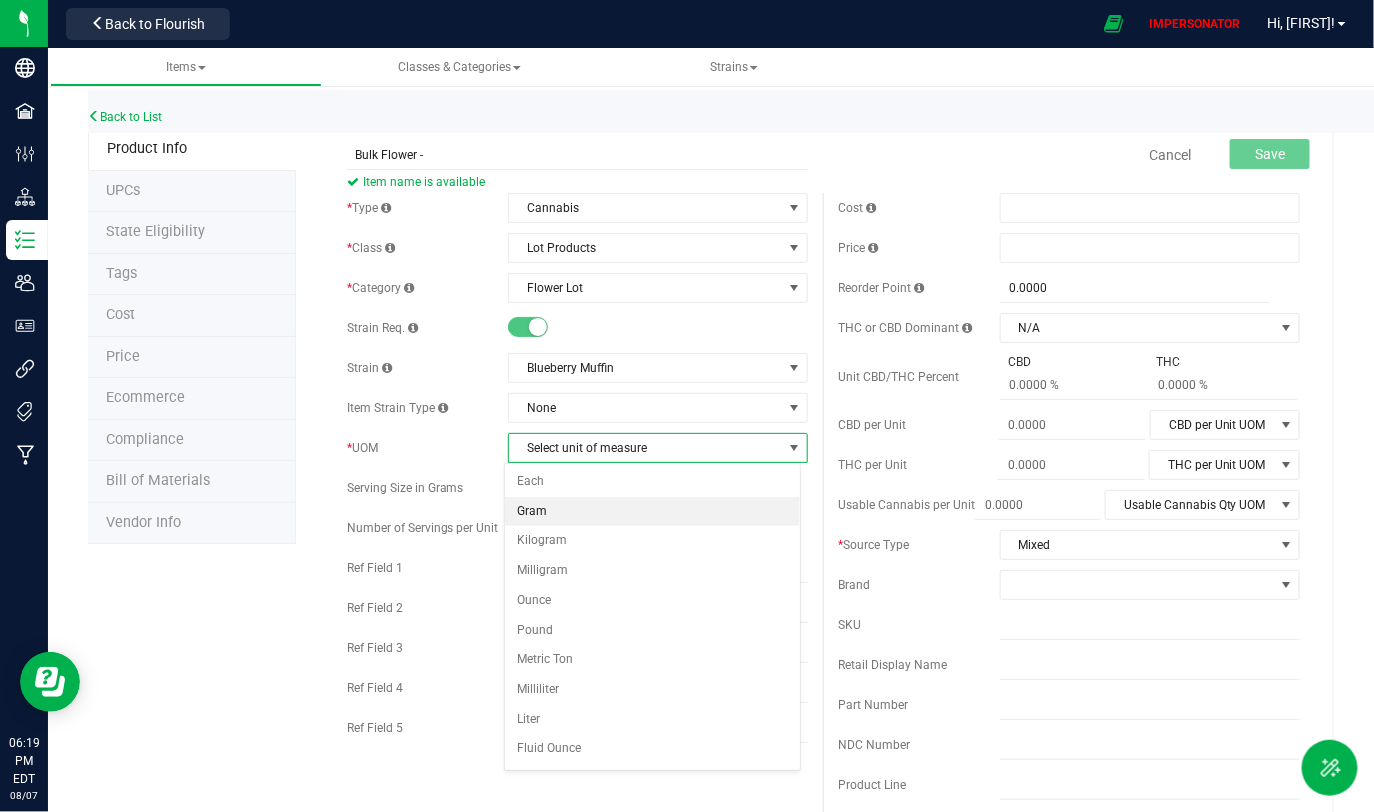 click on "Gram" at bounding box center [652, 512] 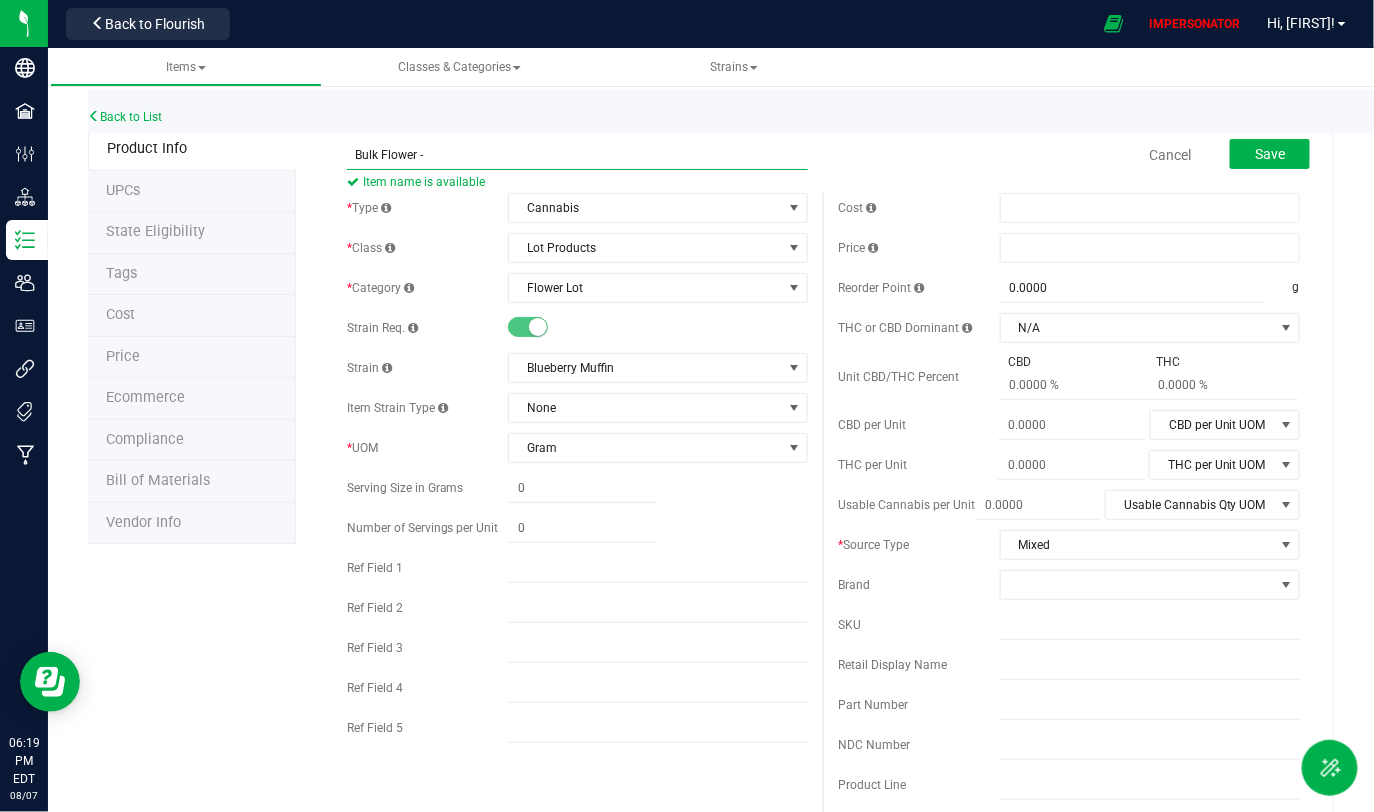 drag, startPoint x: 421, startPoint y: 158, endPoint x: 357, endPoint y: 157, distance: 64.00781 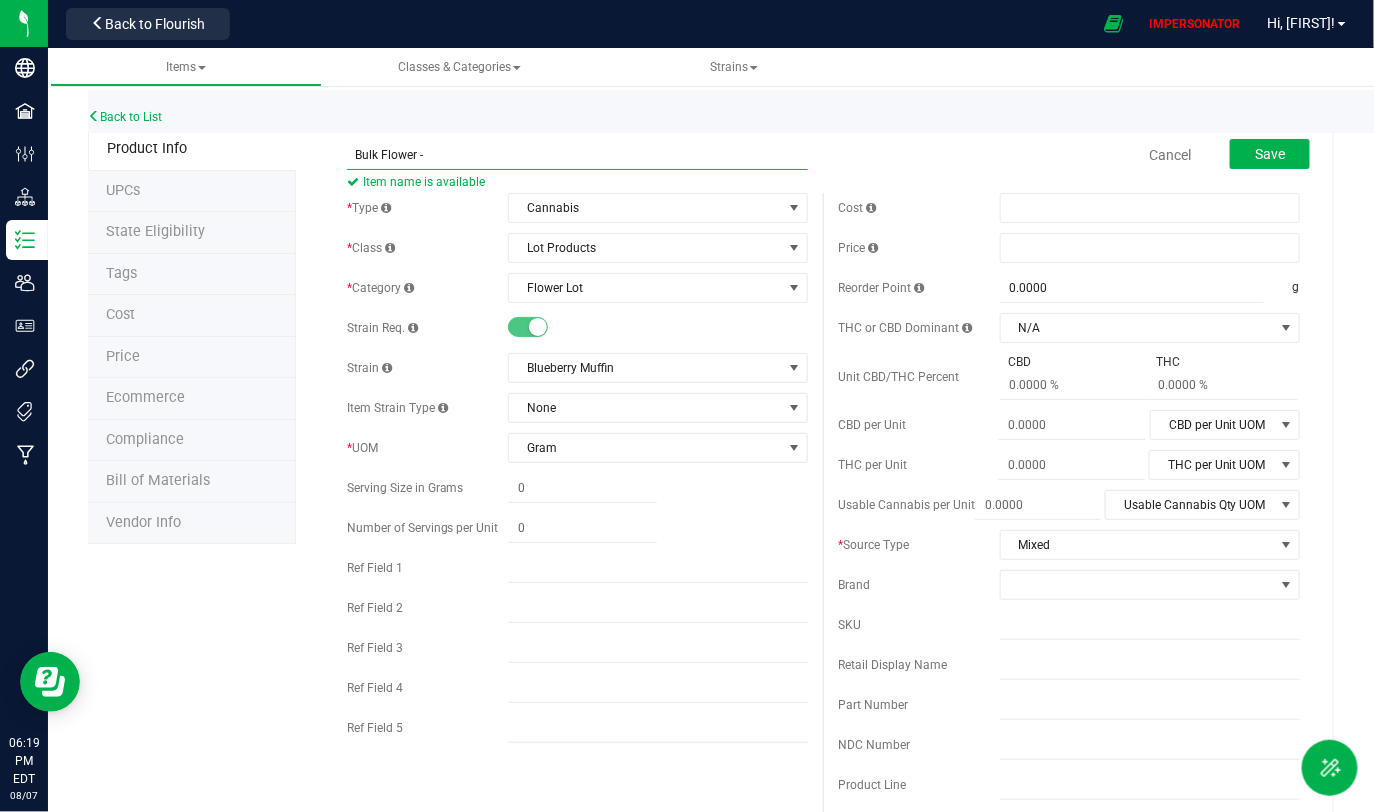 click on "Bulk Flower -" at bounding box center (578, 155) 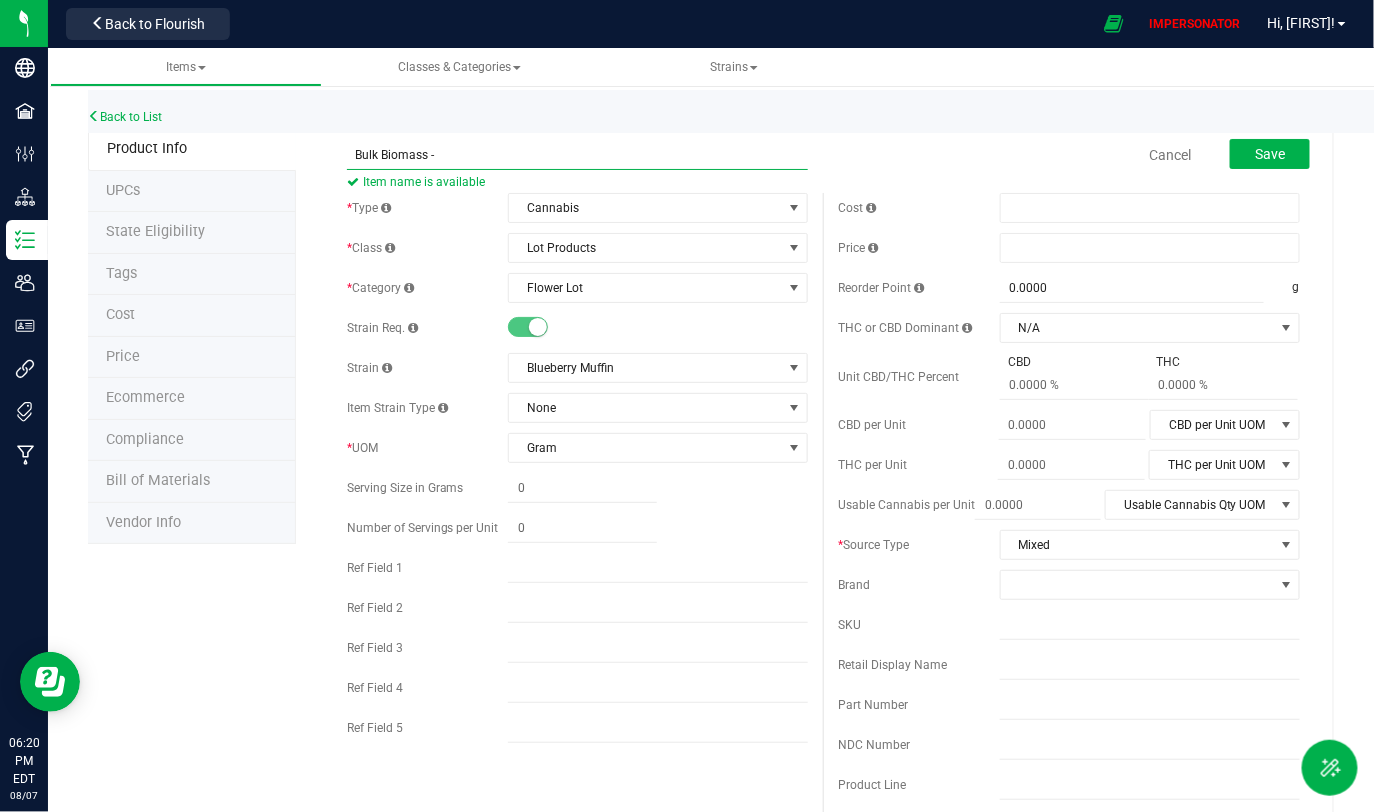 click on "Bulk Biomass -" at bounding box center [578, 155] 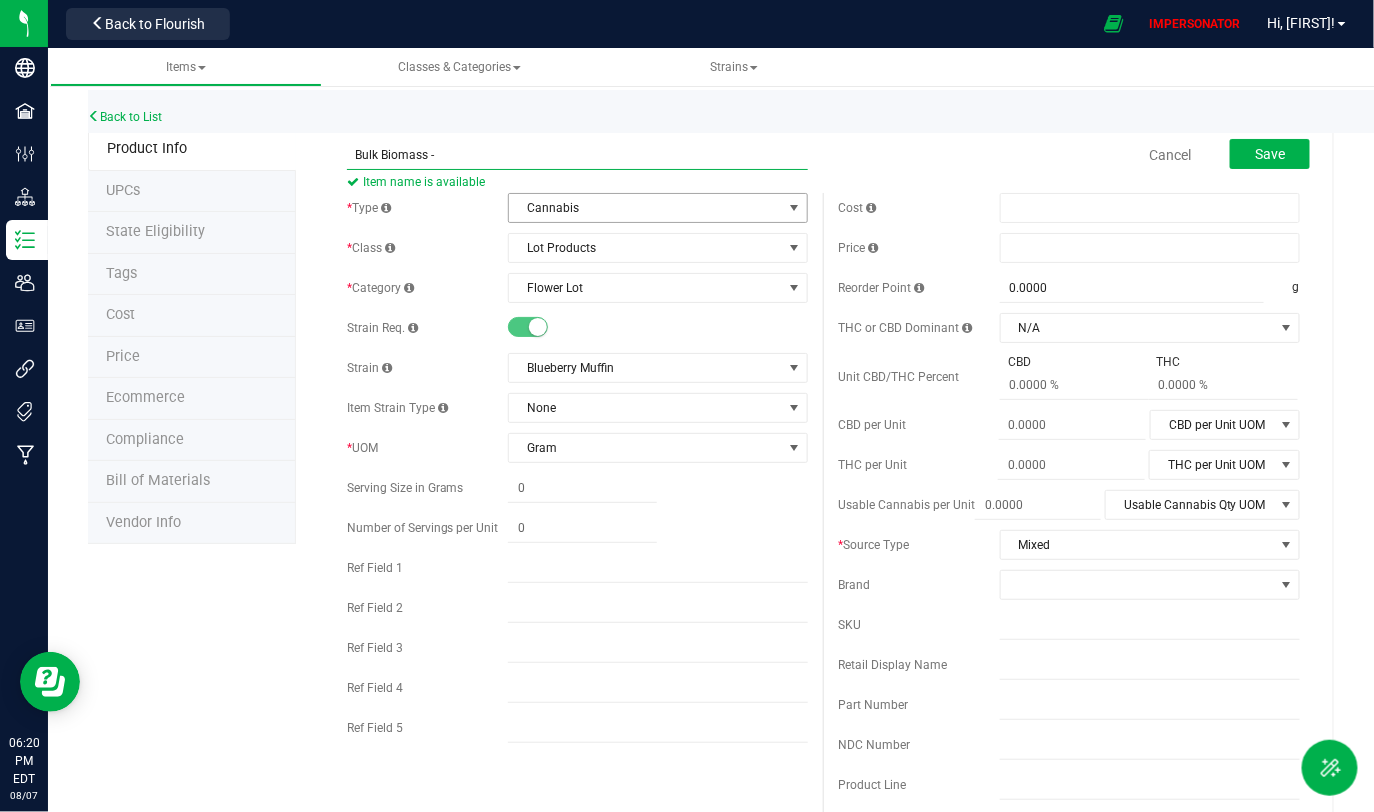 type on "Bulk Biomass -" 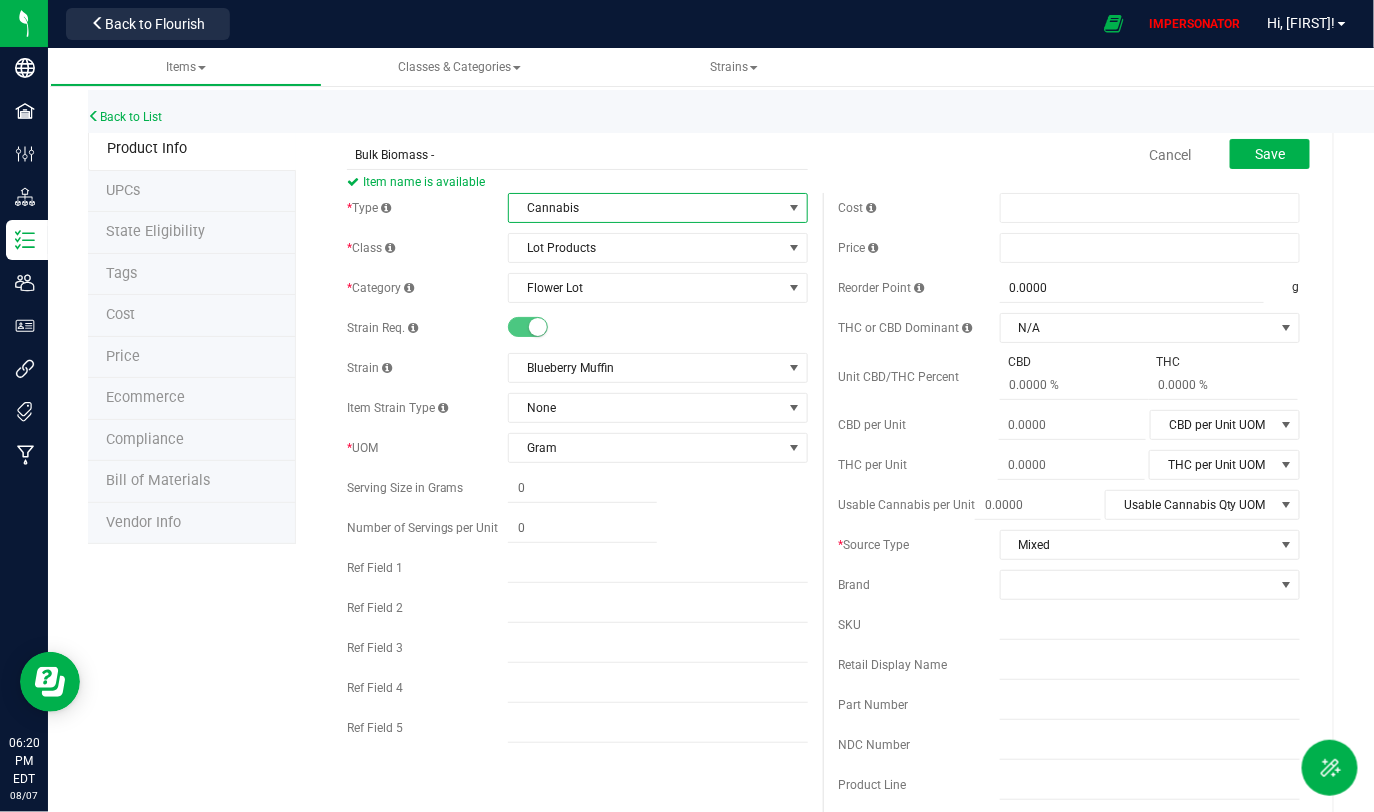 click on "Cannabis" at bounding box center [645, 208] 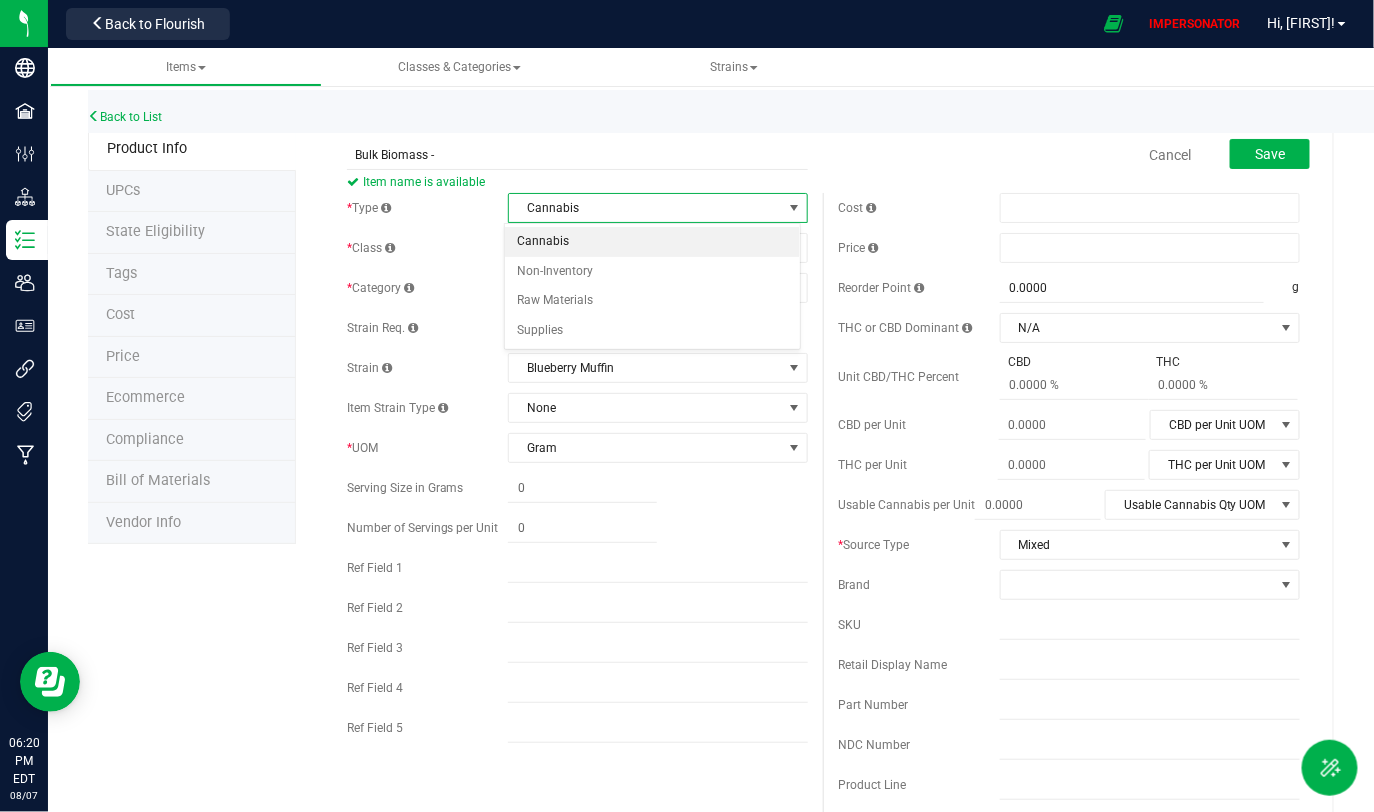 click on "Cannabis" at bounding box center [652, 242] 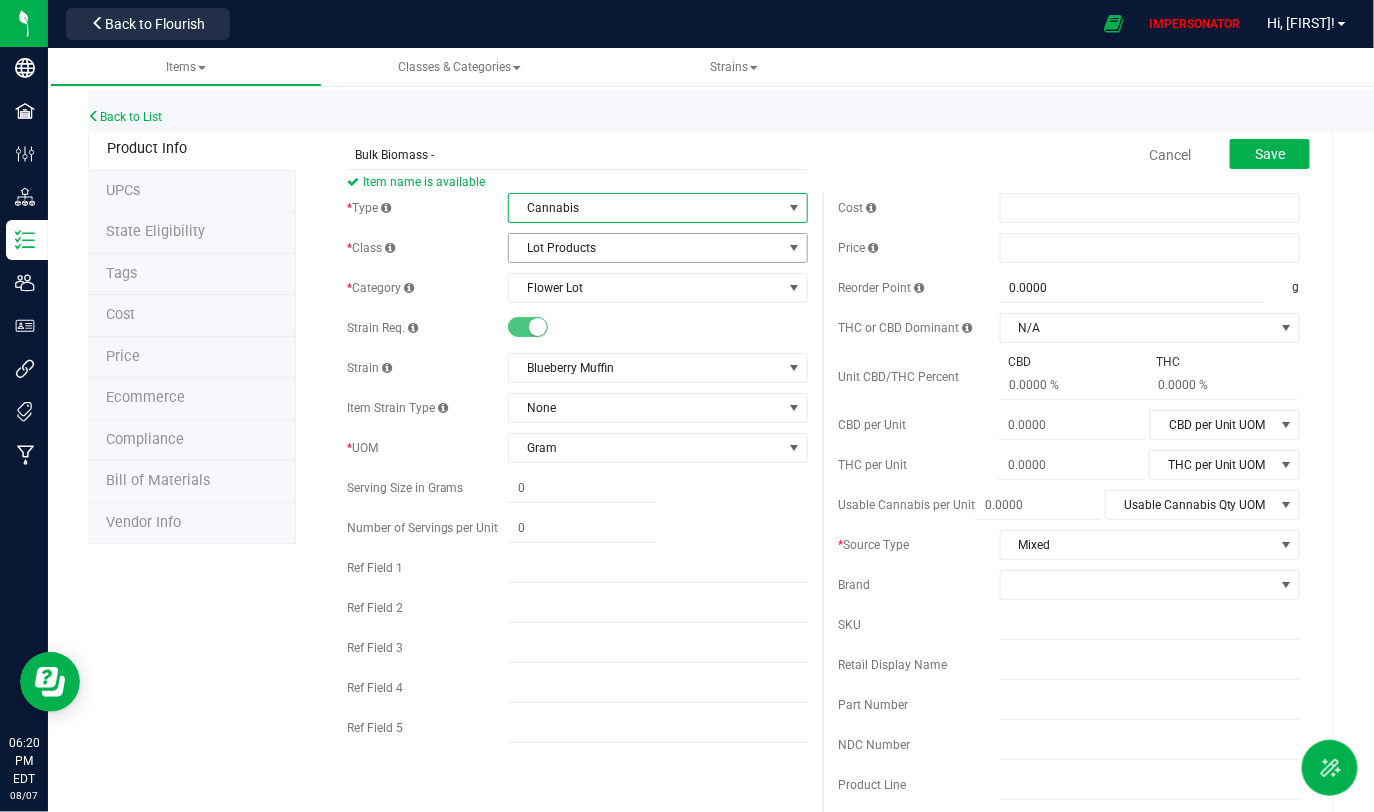 click on "Lot Products" at bounding box center [645, 248] 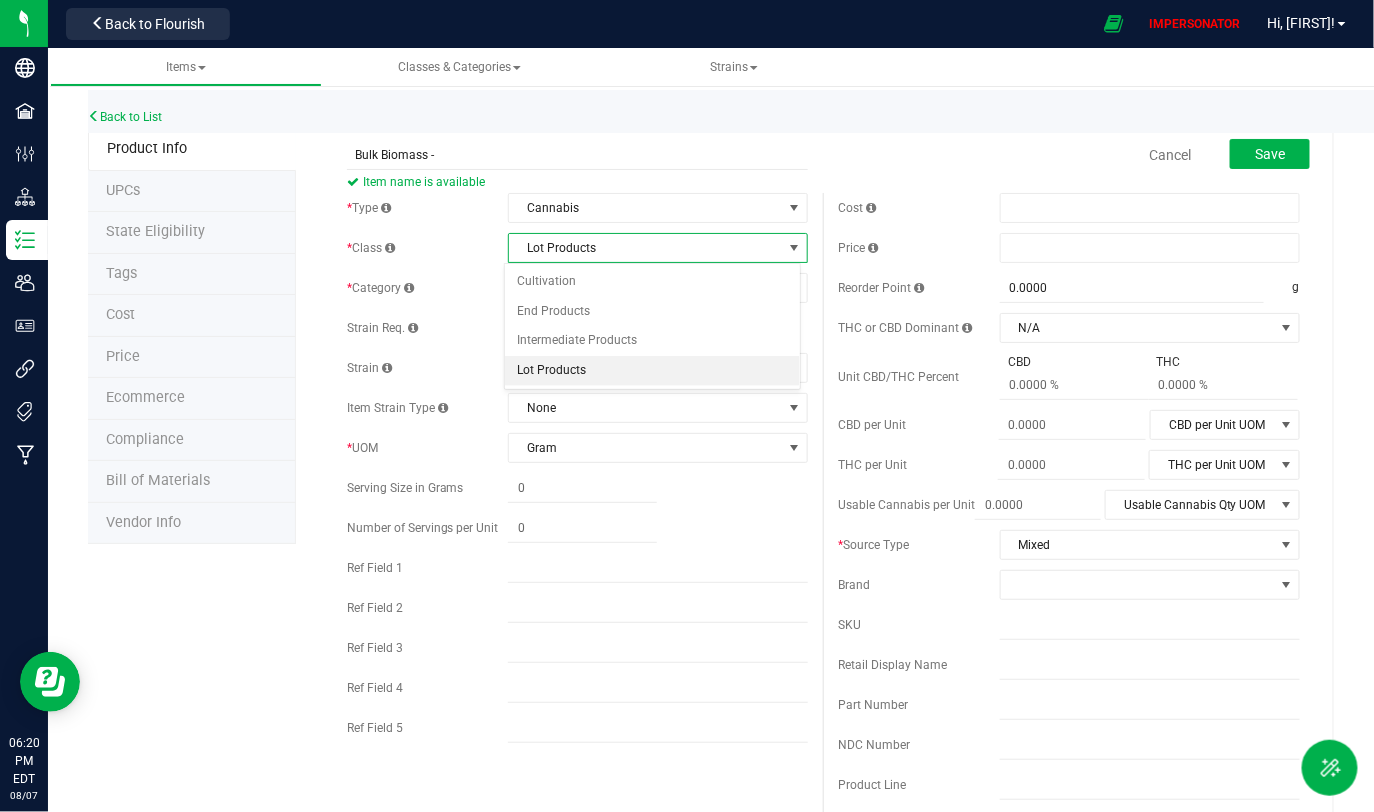 click on "Lot Products" at bounding box center [652, 371] 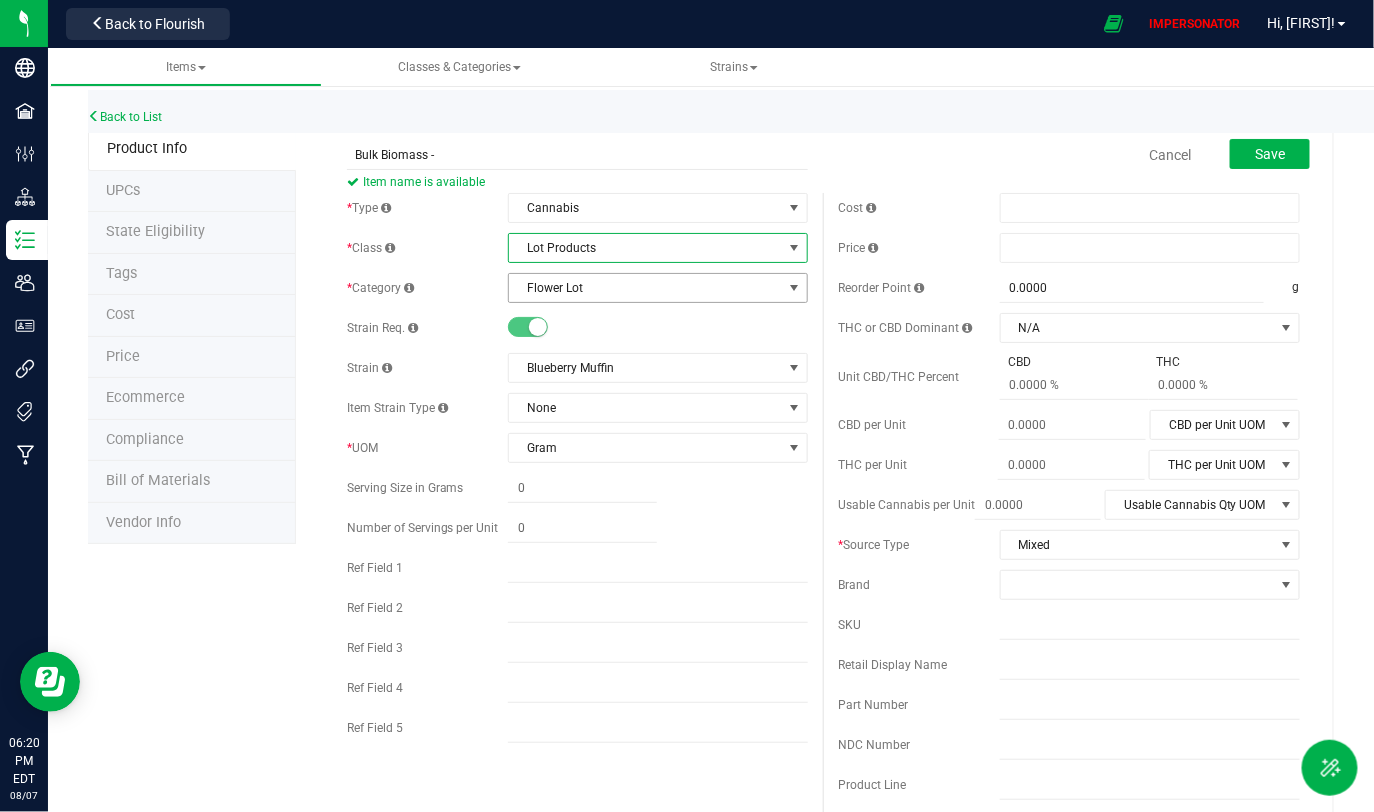 click on "Flower Lot" at bounding box center (658, 288) 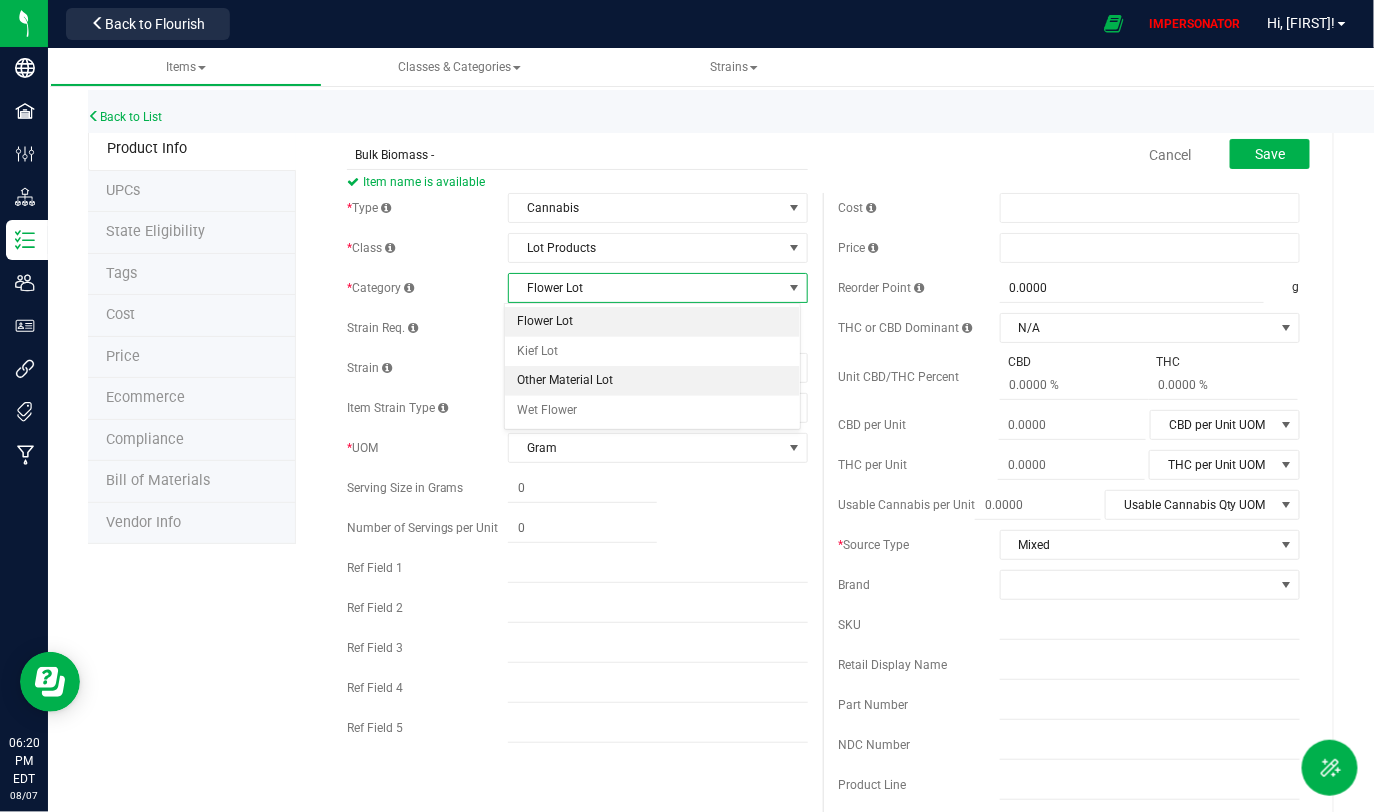 click on "Other Material Lot" at bounding box center (652, 381) 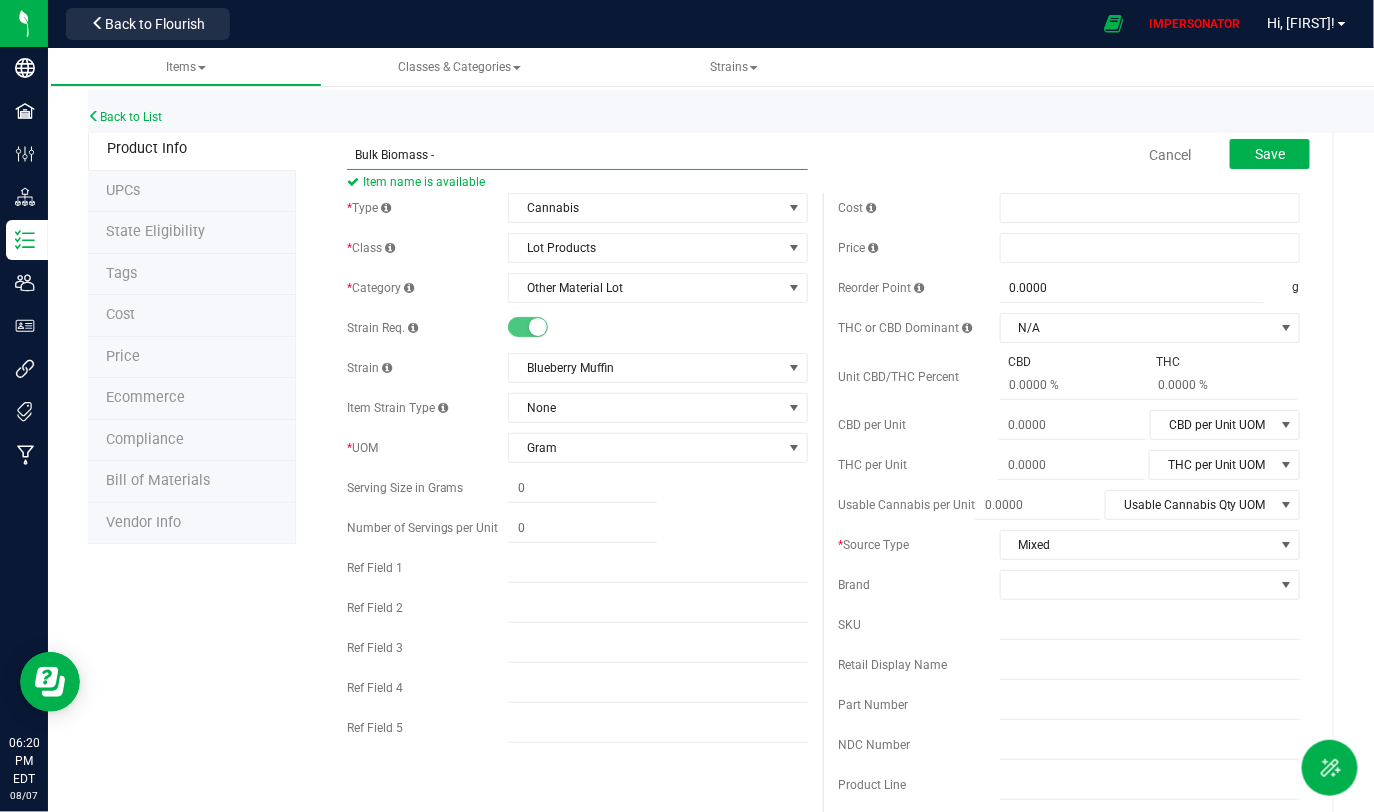 drag, startPoint x: 449, startPoint y: 150, endPoint x: 246, endPoint y: 151, distance: 203.00246 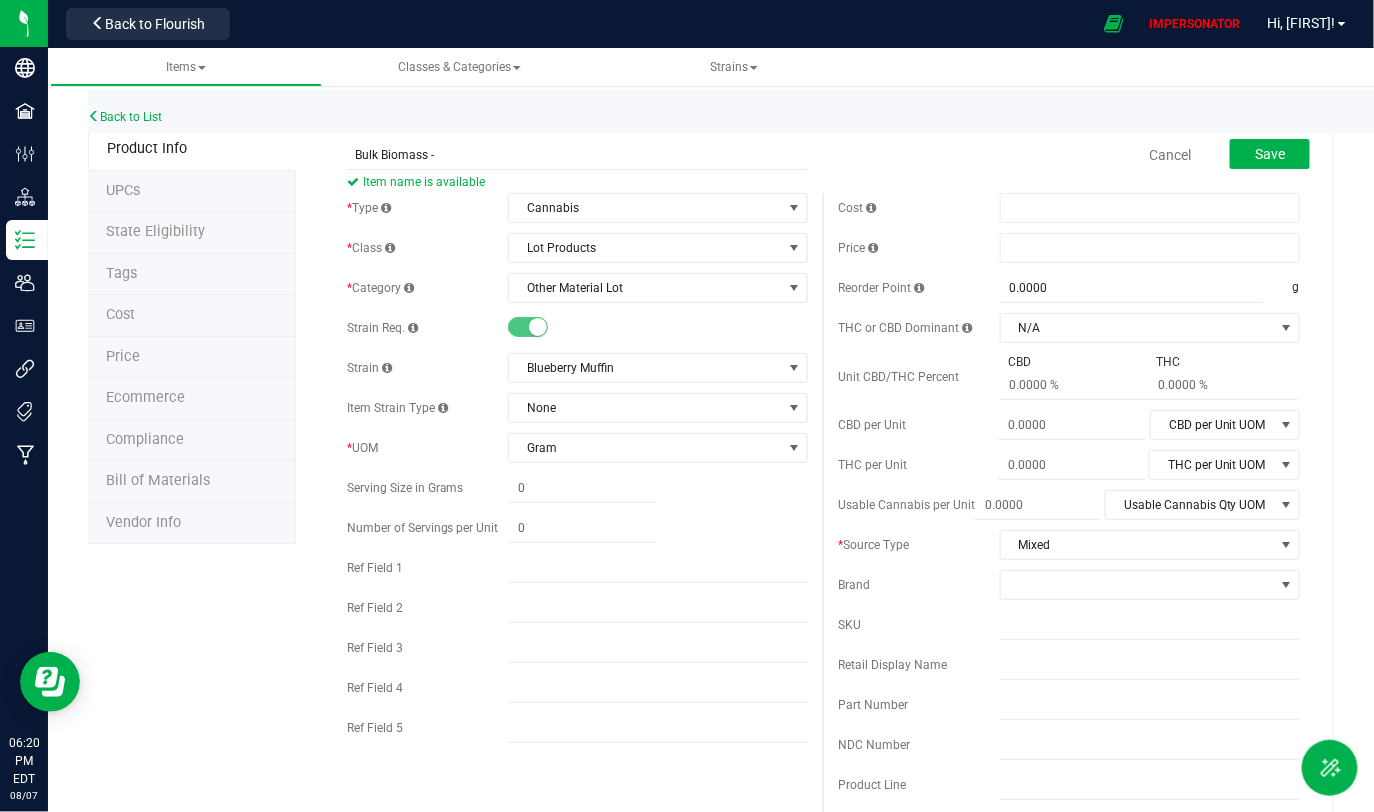 click on "Bulk Biomass -
Item name is available
Cancel
Save" at bounding box center [823, 155] 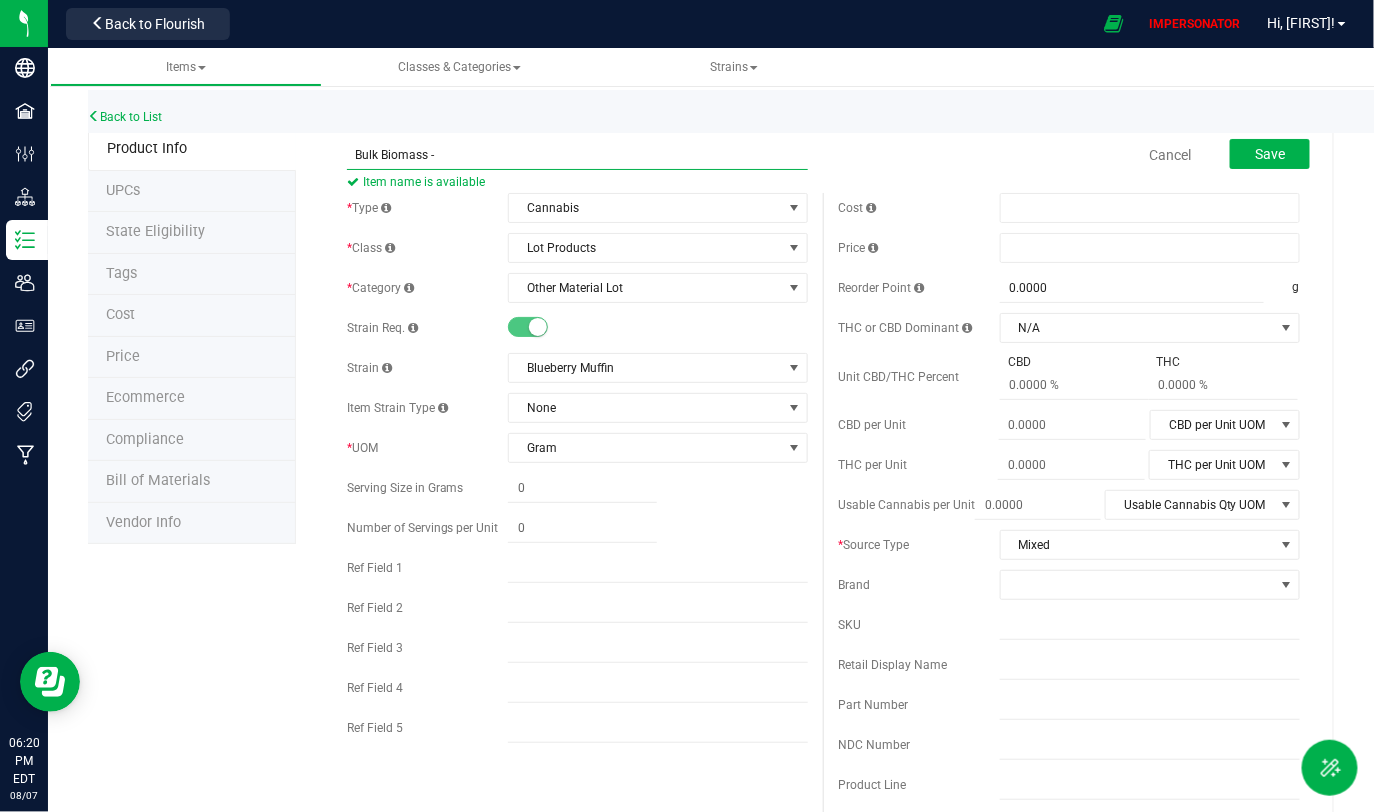 click on "Bulk Biomass -" at bounding box center [578, 155] 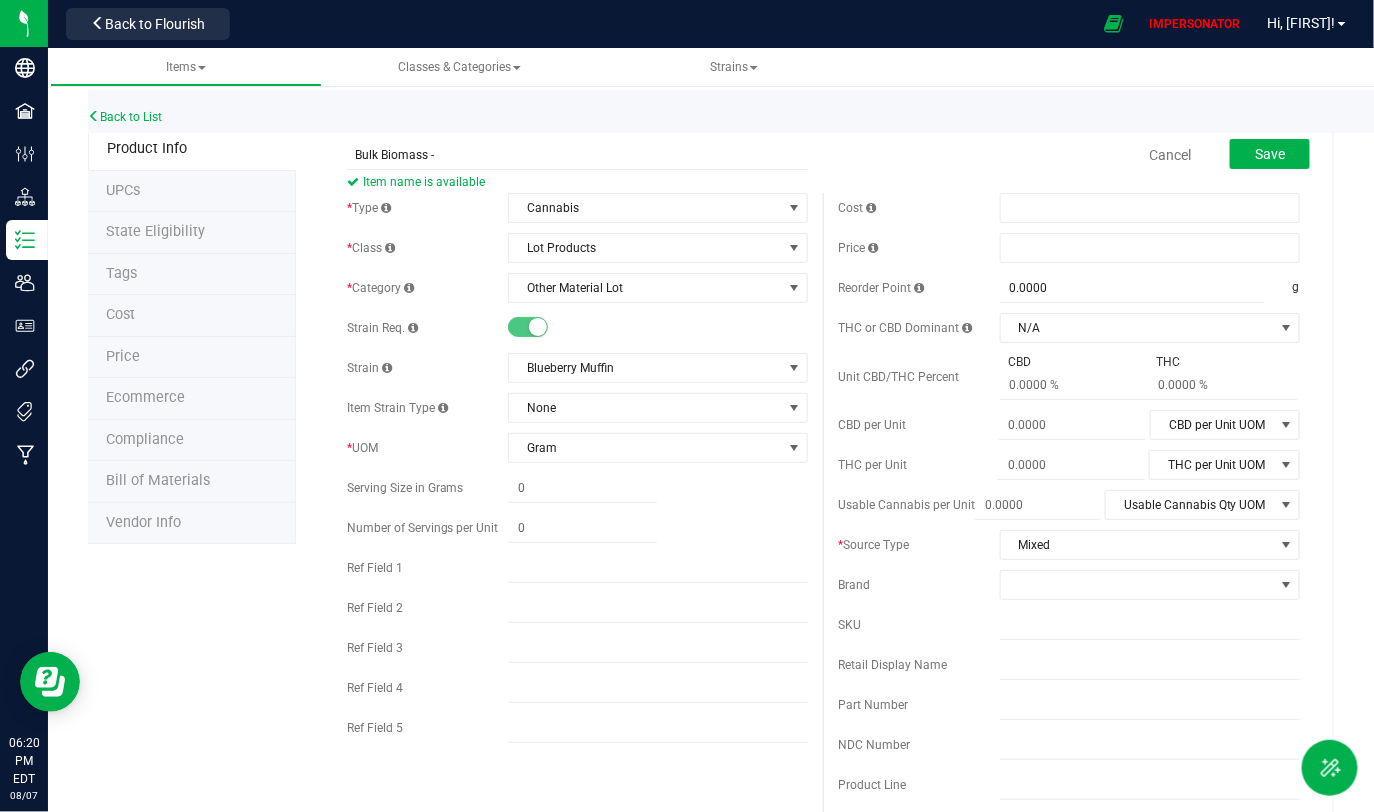 click on "Cancel
Save" at bounding box center [1069, 155] 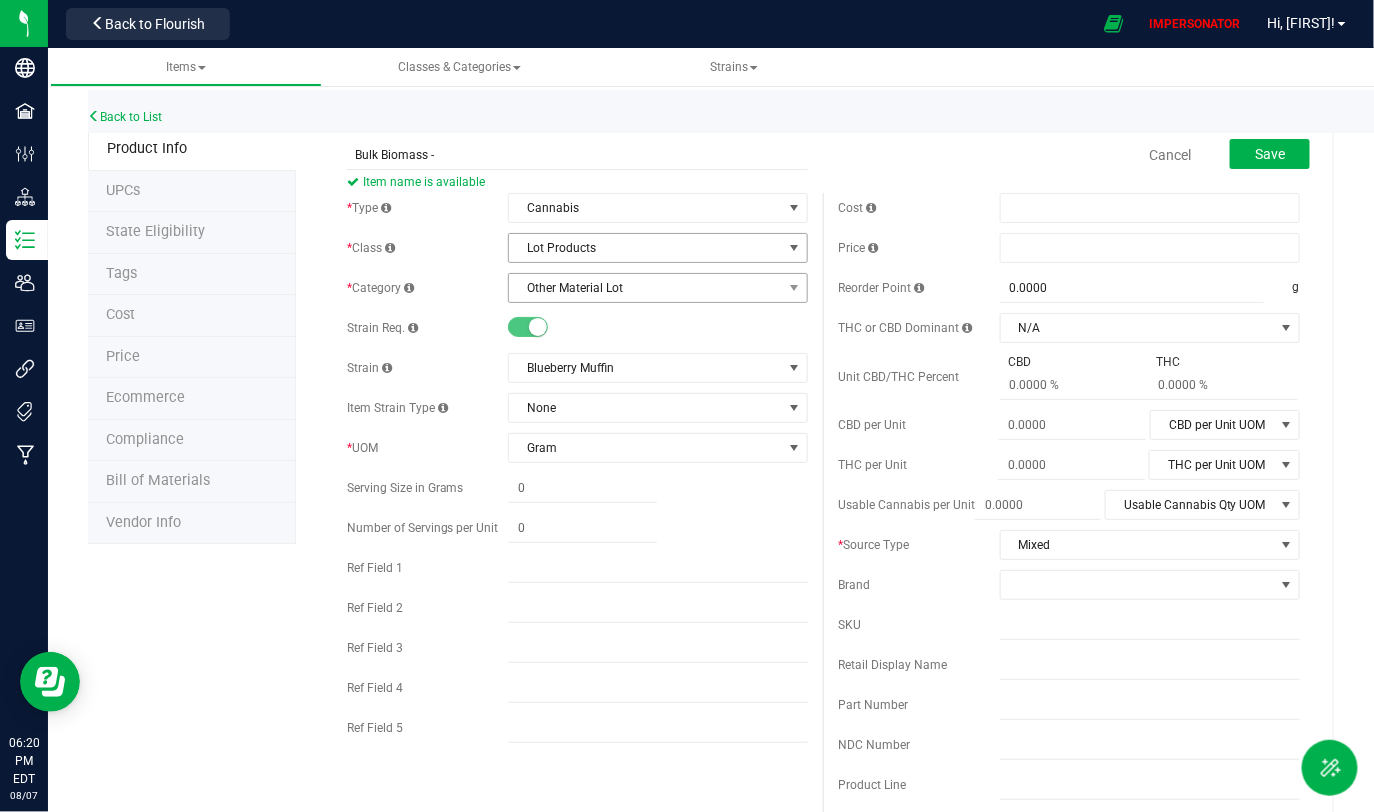 click on "Other Material Lot" at bounding box center (645, 288) 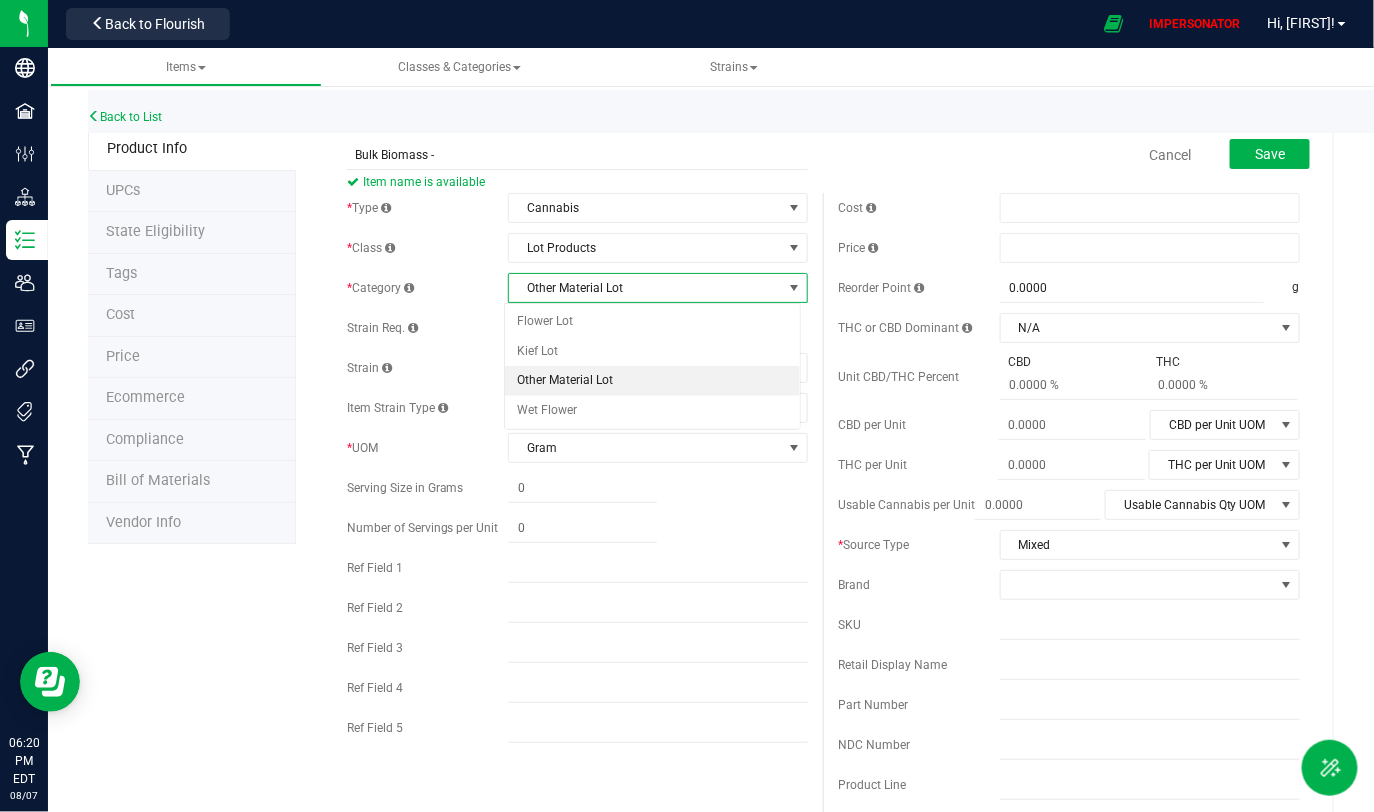 click on "Other Material Lot" at bounding box center [645, 288] 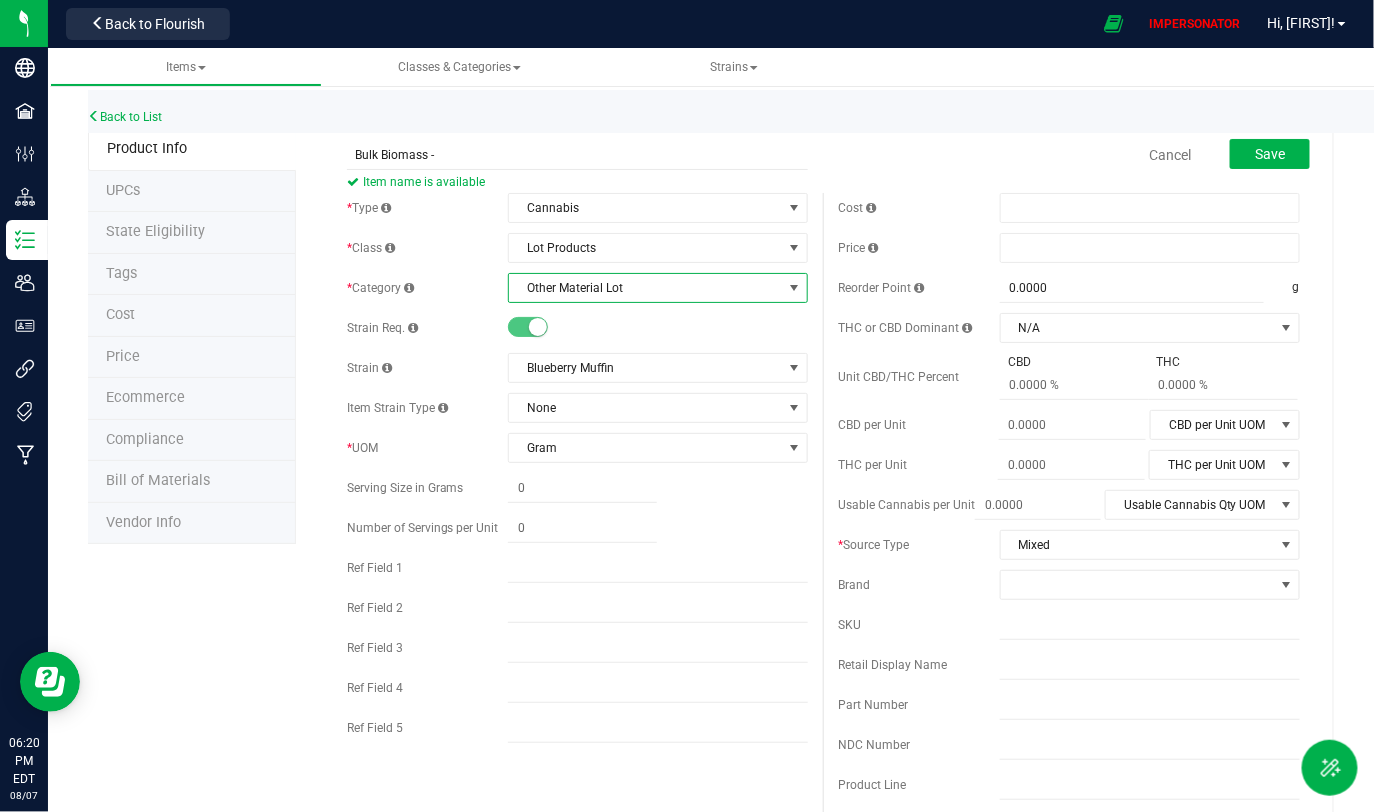 click on "Other Material Lot" at bounding box center (645, 288) 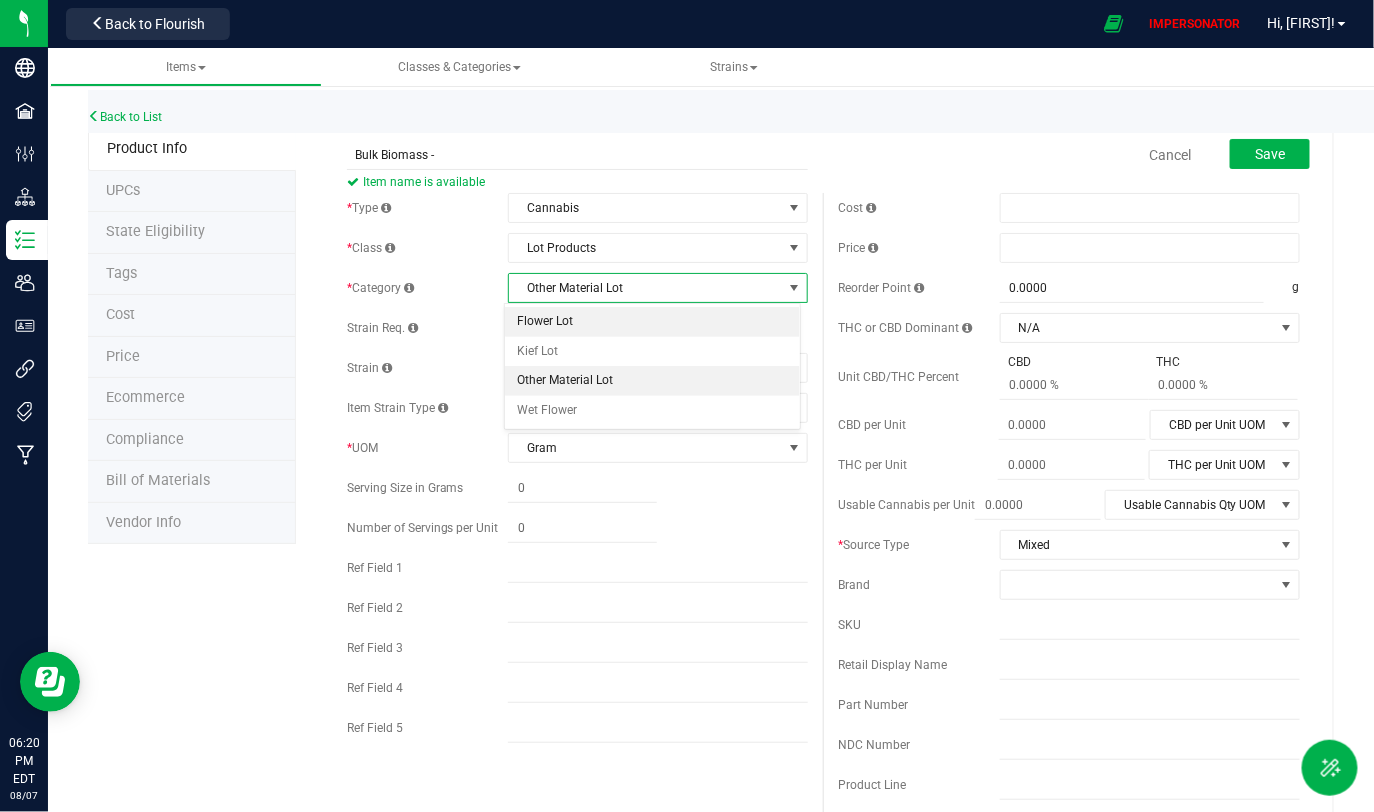 click on "Flower Lot" at bounding box center (652, 322) 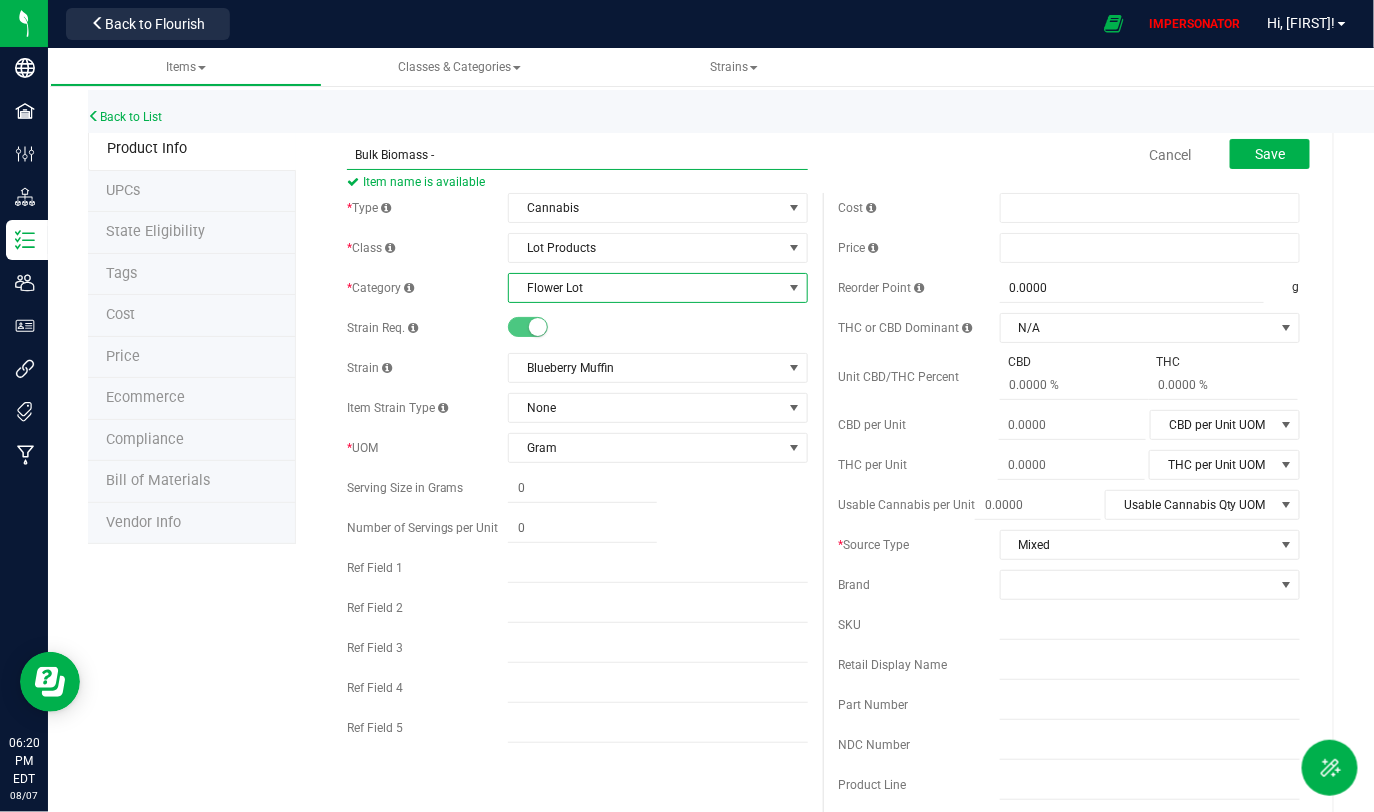 click on "Bulk Biomass -" at bounding box center (578, 155) 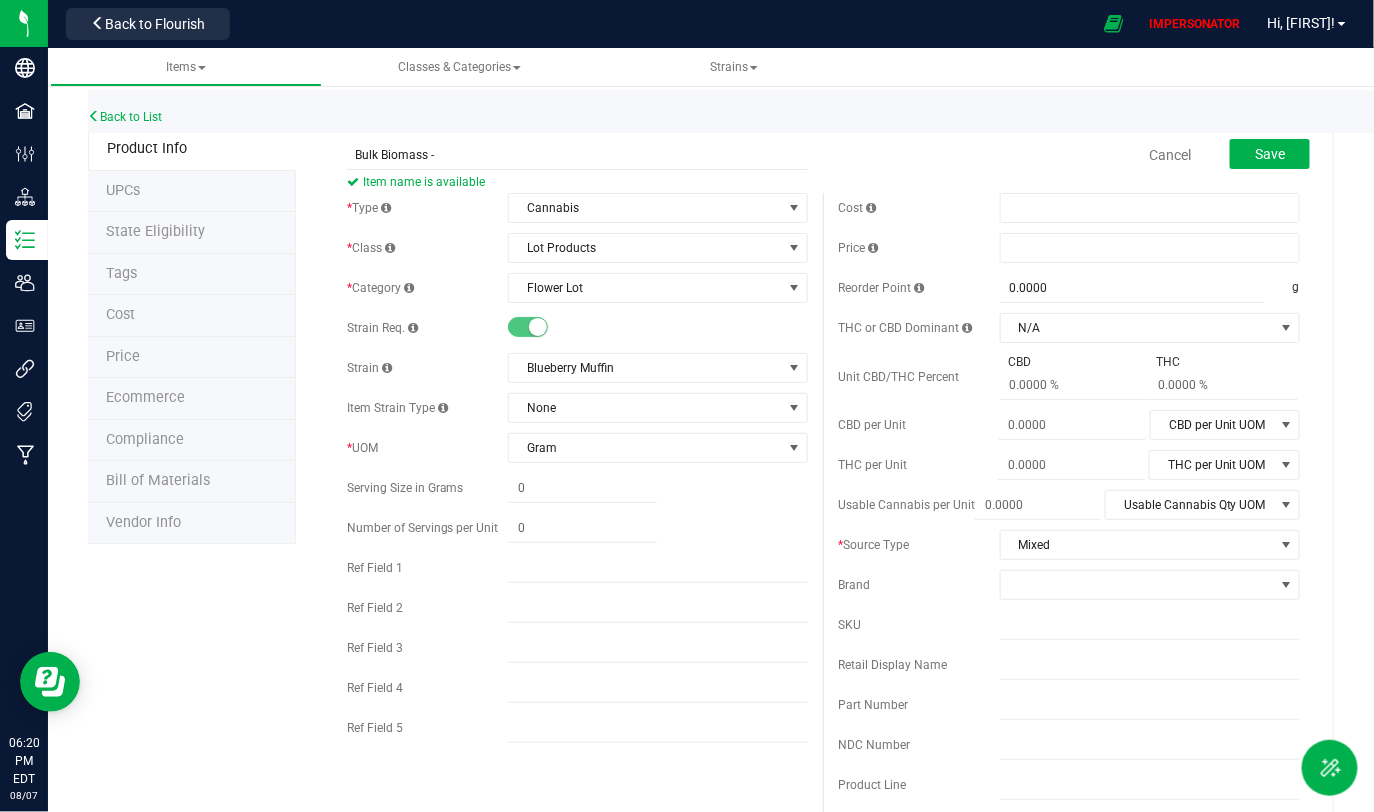 click on "Cost" at bounding box center [1069, 208] 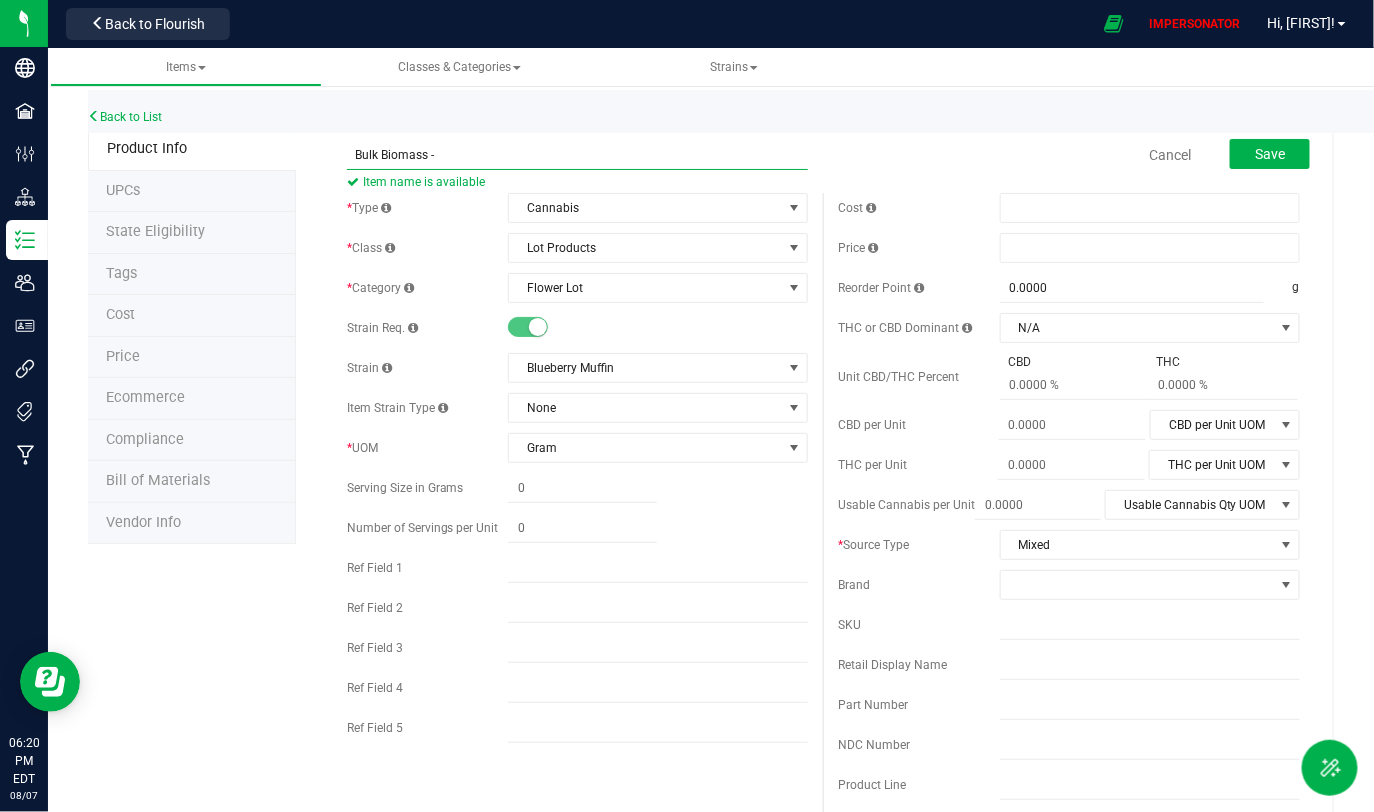 drag, startPoint x: 345, startPoint y: 154, endPoint x: 459, endPoint y: 154, distance: 114 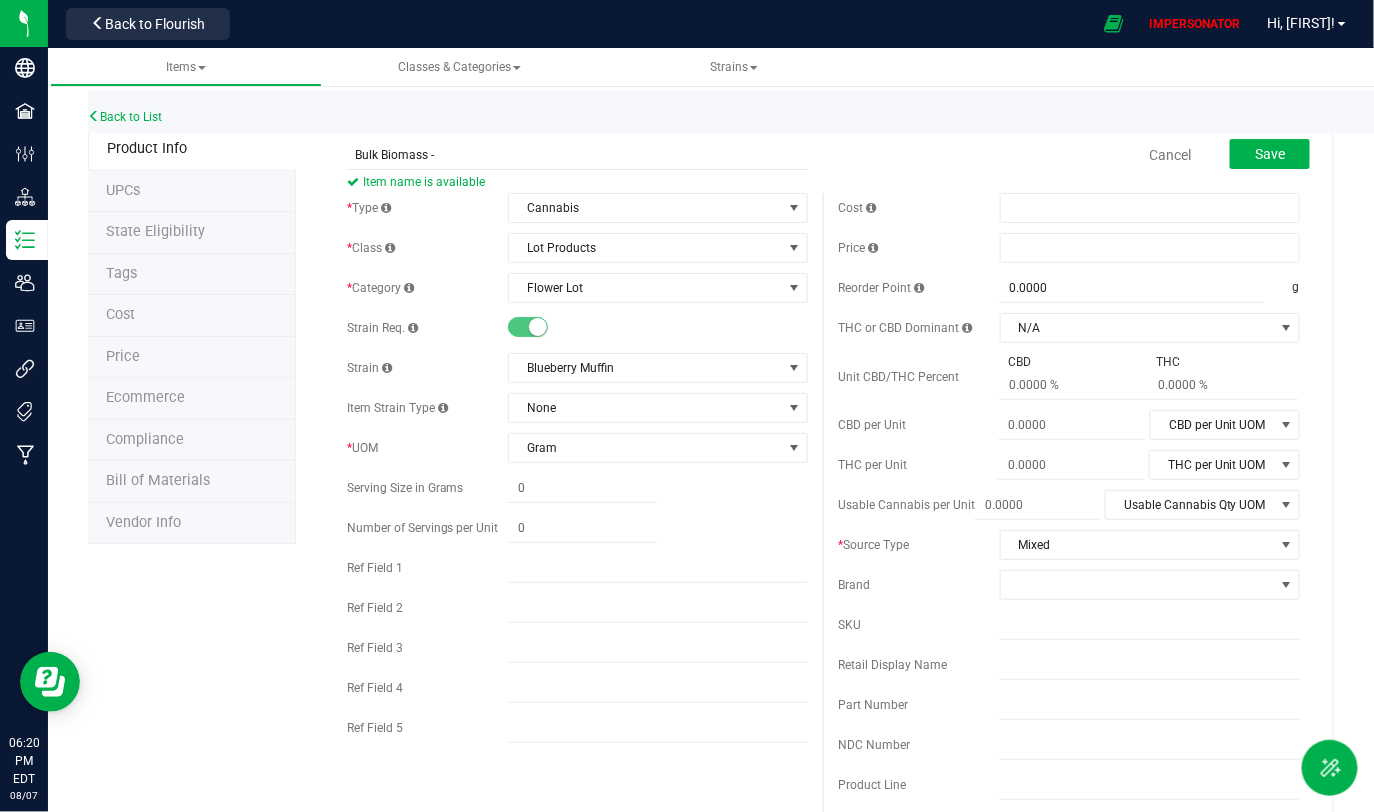 click at bounding box center (658, 488) 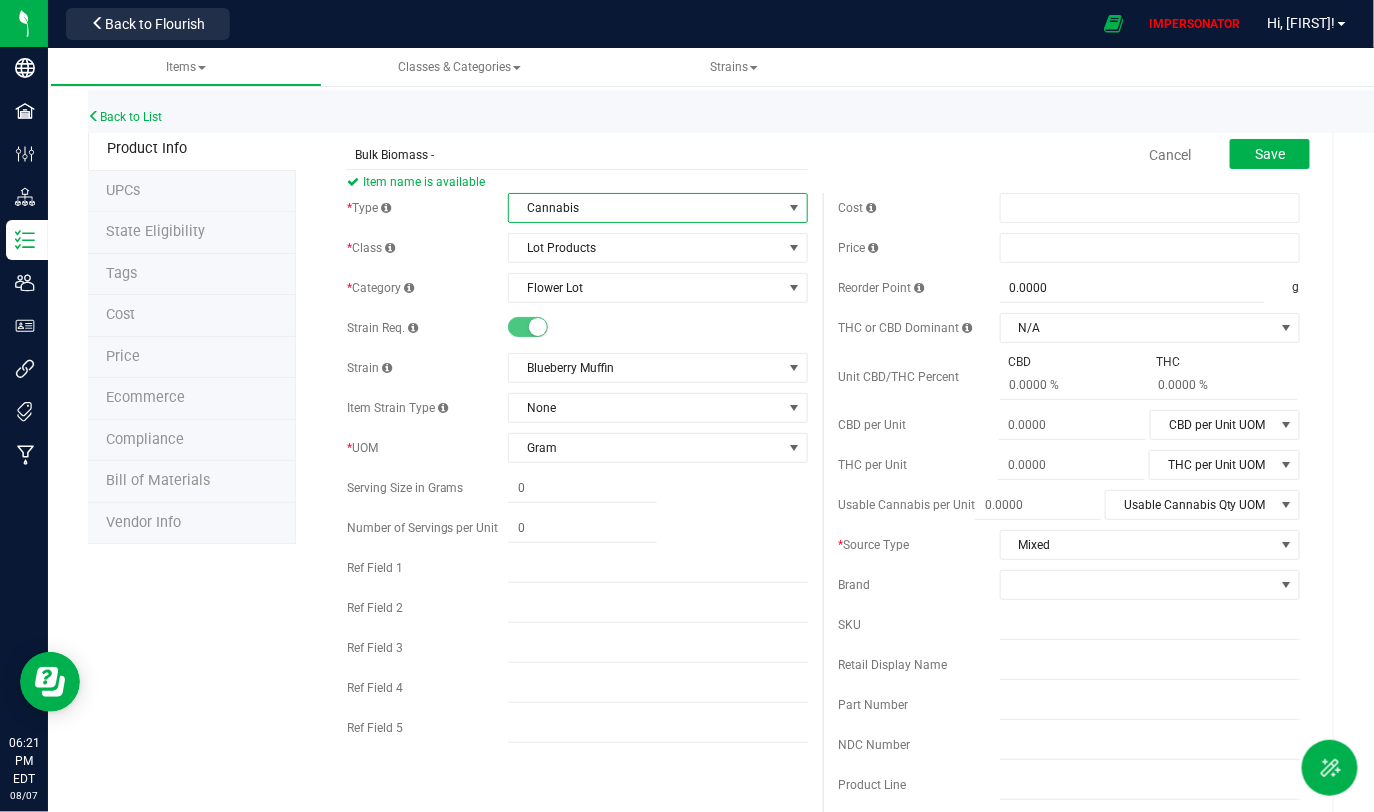 click on "Cannabis" at bounding box center (645, 208) 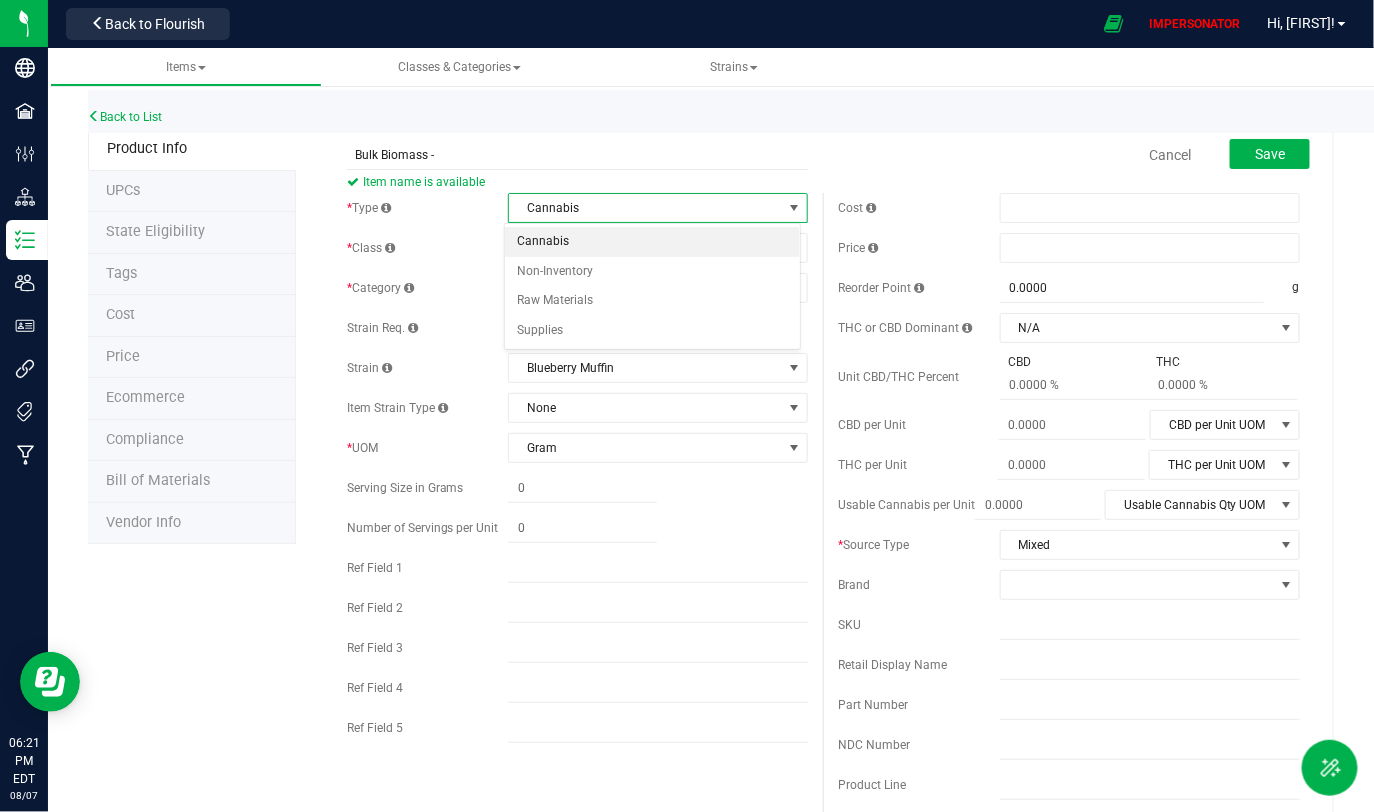 click on "Cannabis" at bounding box center [652, 242] 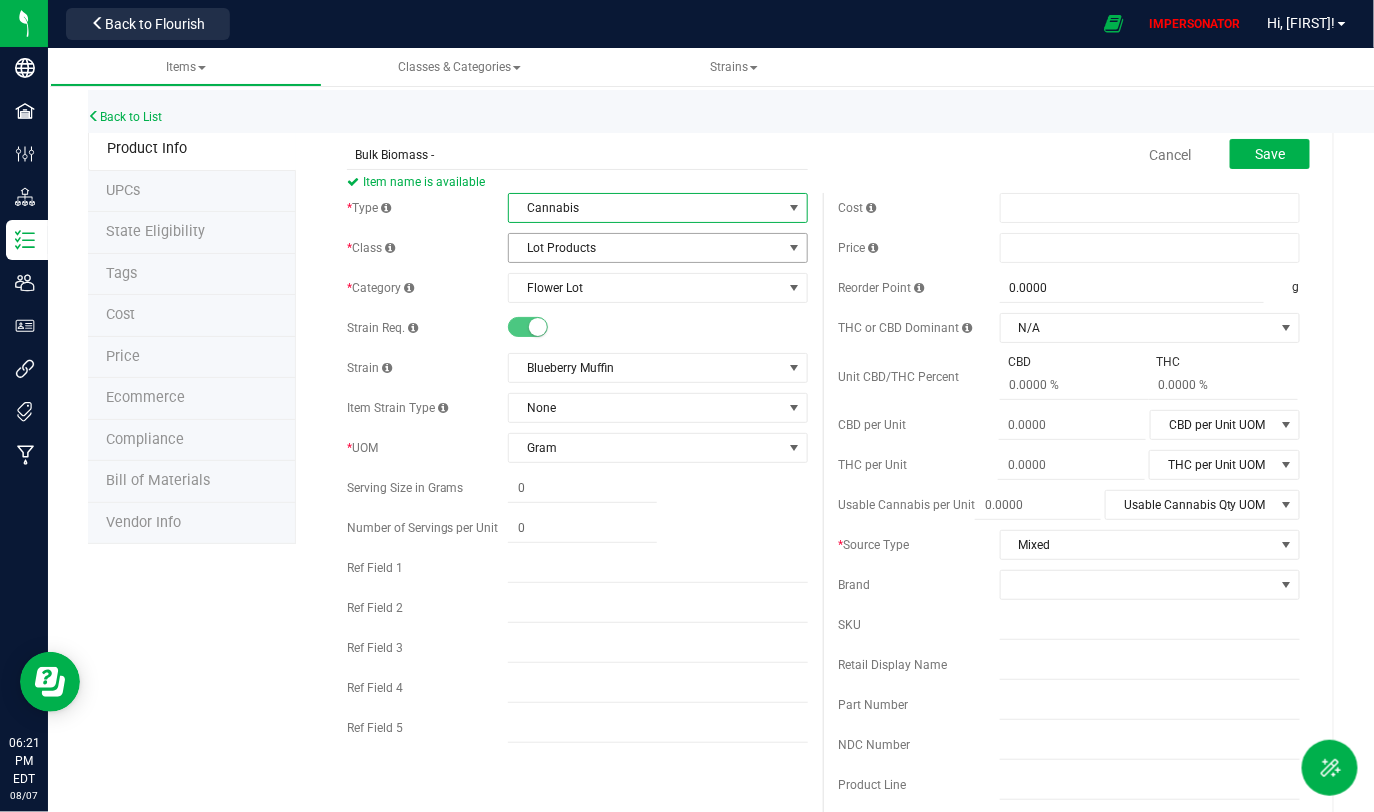 click on "Lot Products" at bounding box center (645, 248) 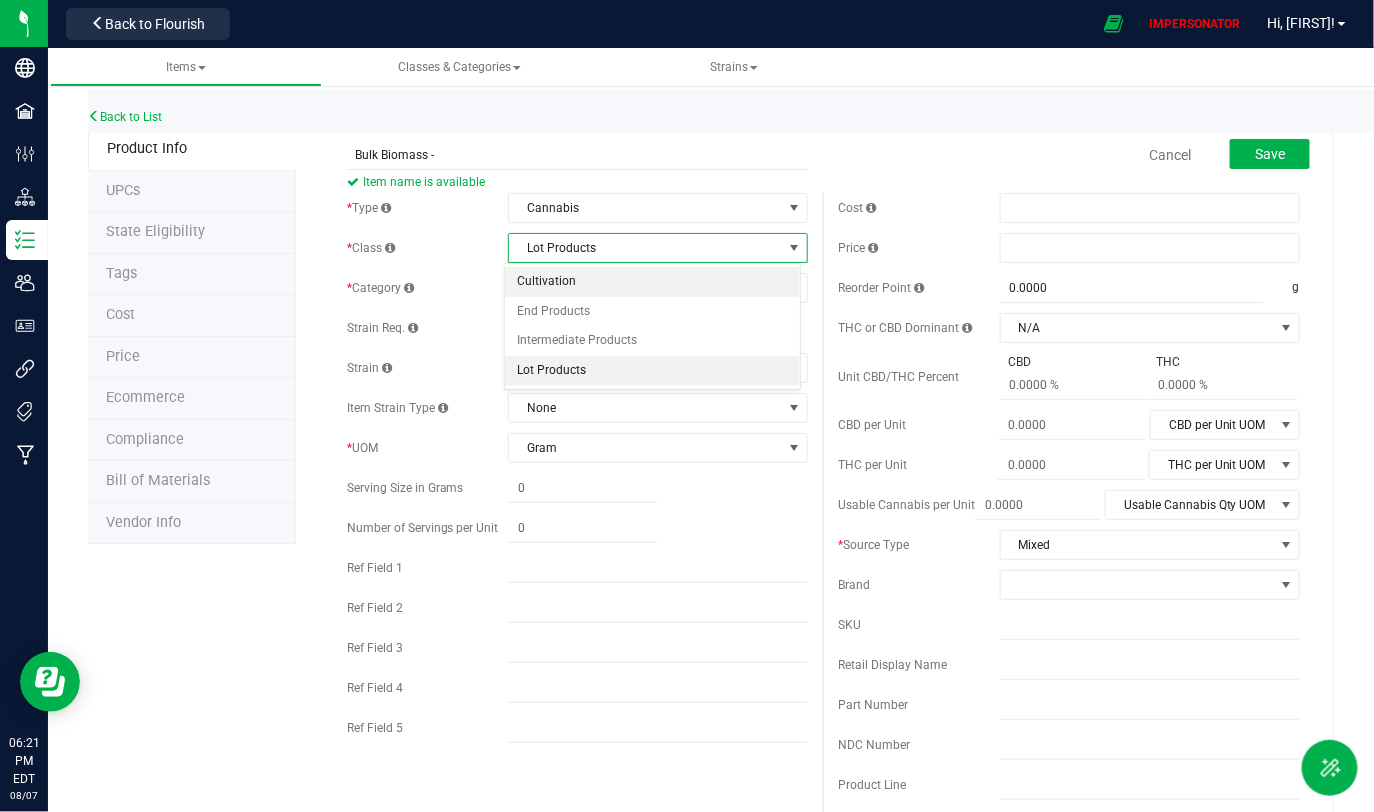click on "Cultivation" at bounding box center (652, 282) 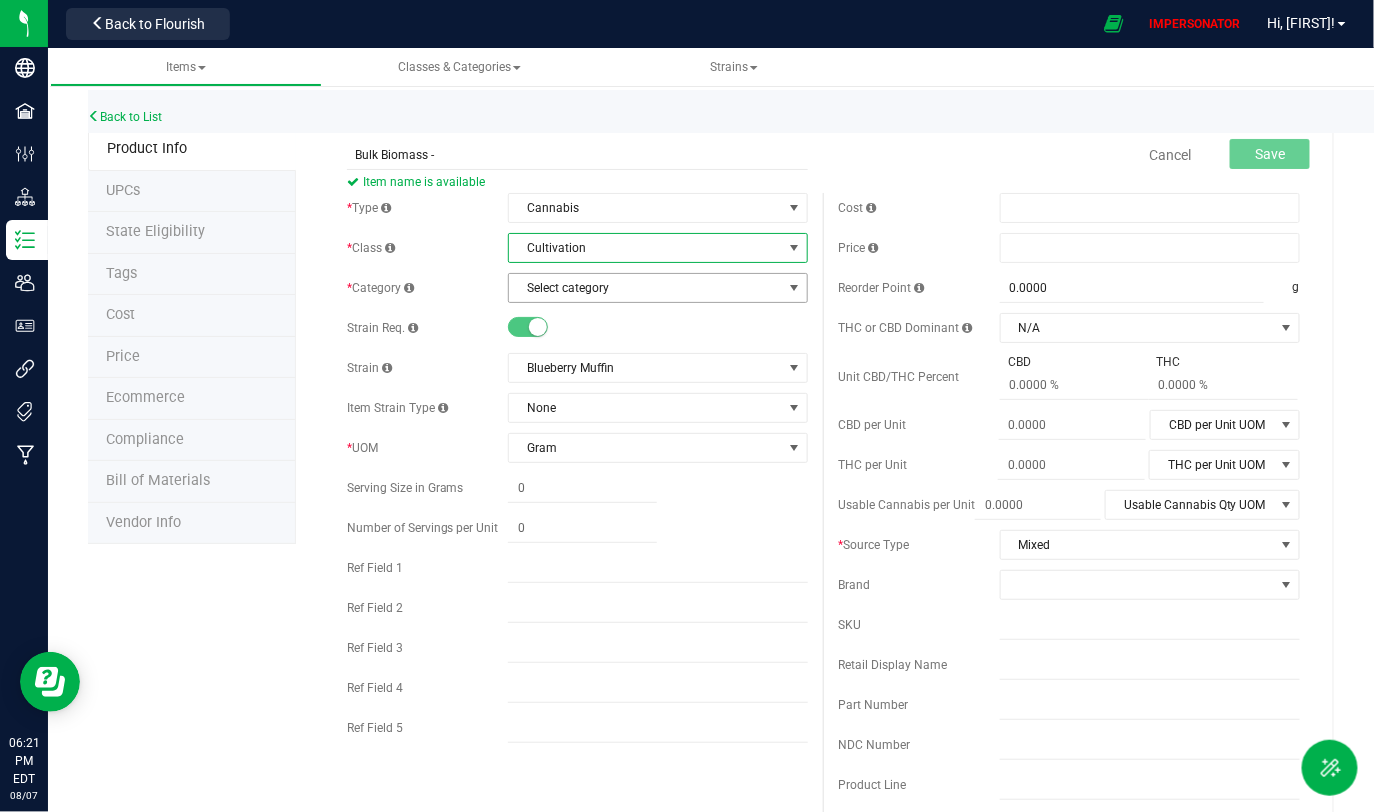 click on "Select category" at bounding box center (645, 288) 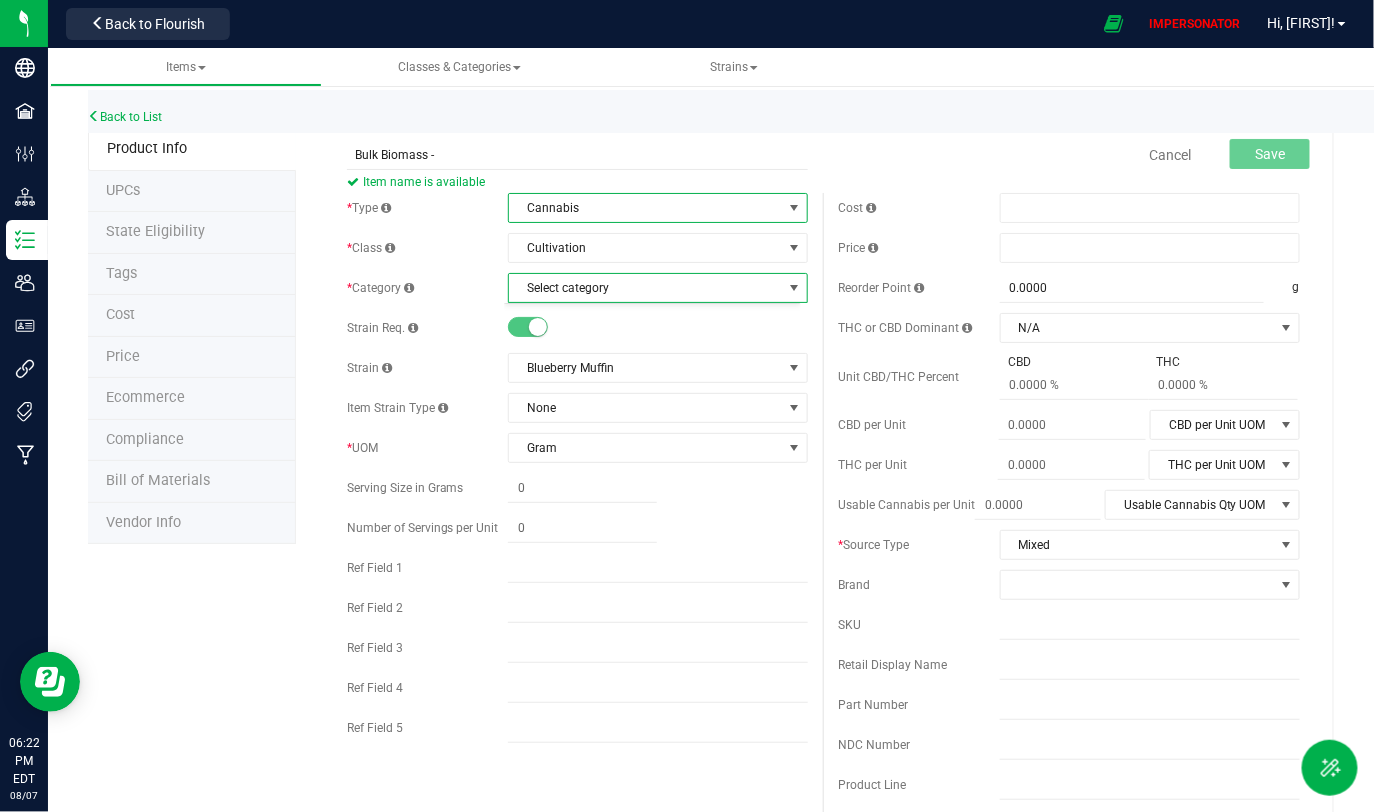 click on "Cannabis" at bounding box center [645, 208] 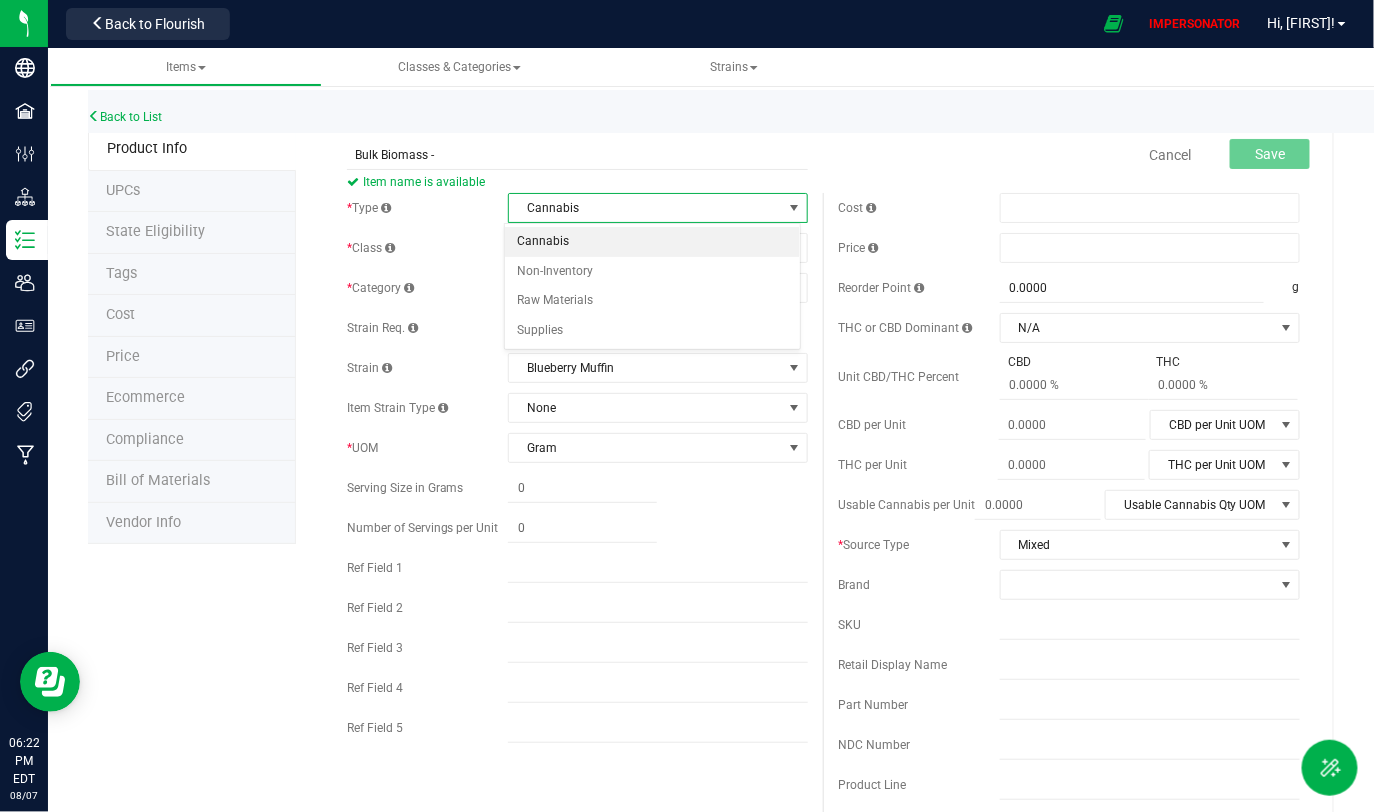 click on "Cost
Price
Reorder Point
0.0000 0
g
THC or CBD Dominant
N/A N/A" at bounding box center (1069, 587) 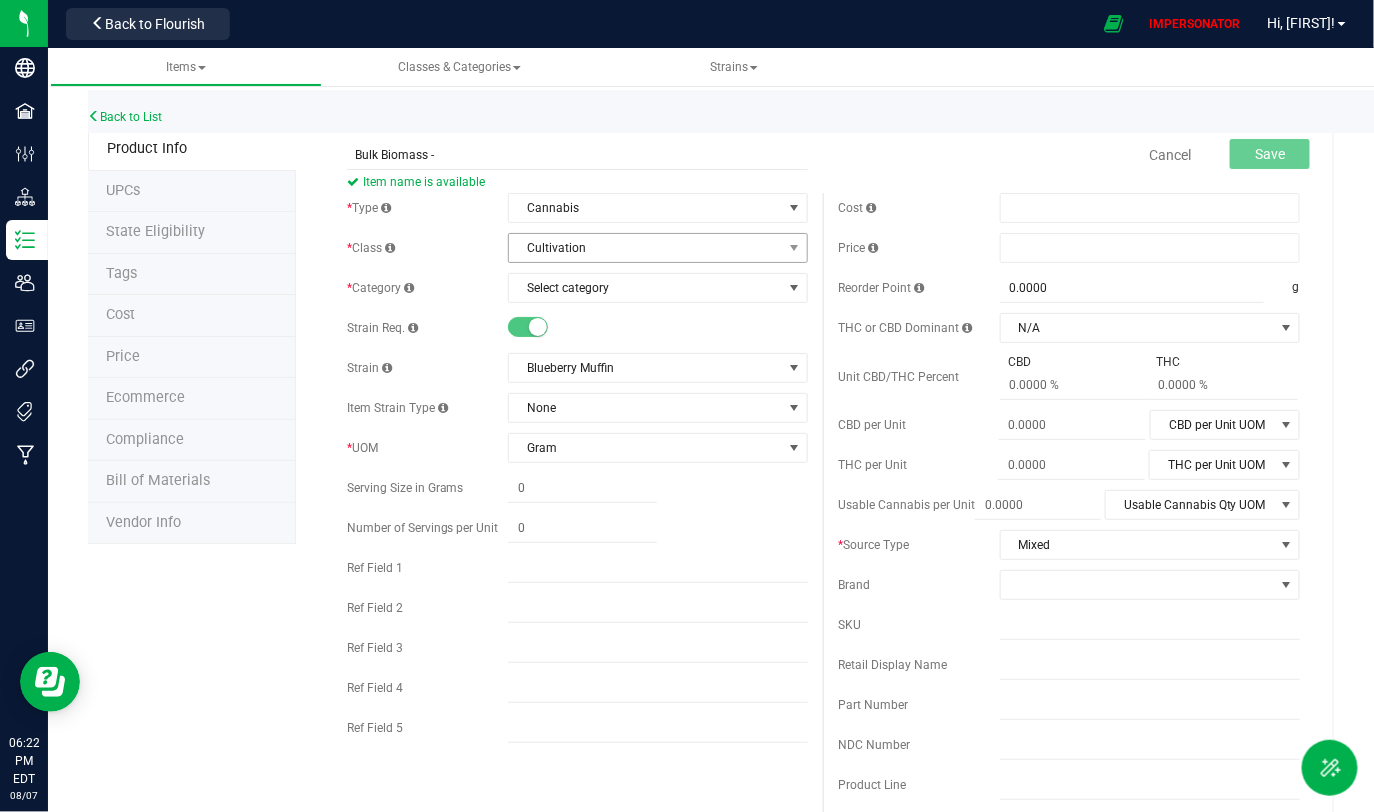 click on "Cultivation" at bounding box center (645, 248) 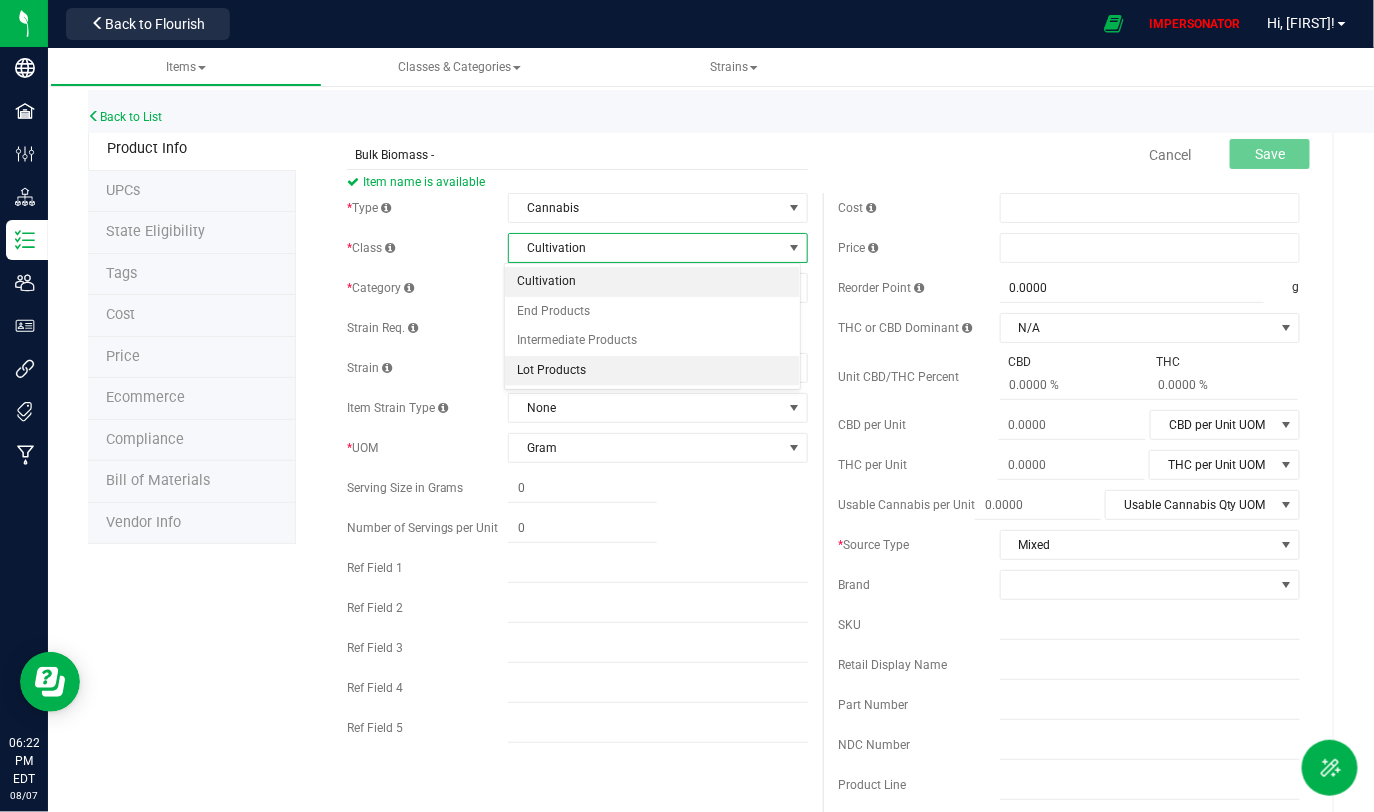 click on "Lot Products" at bounding box center [652, 371] 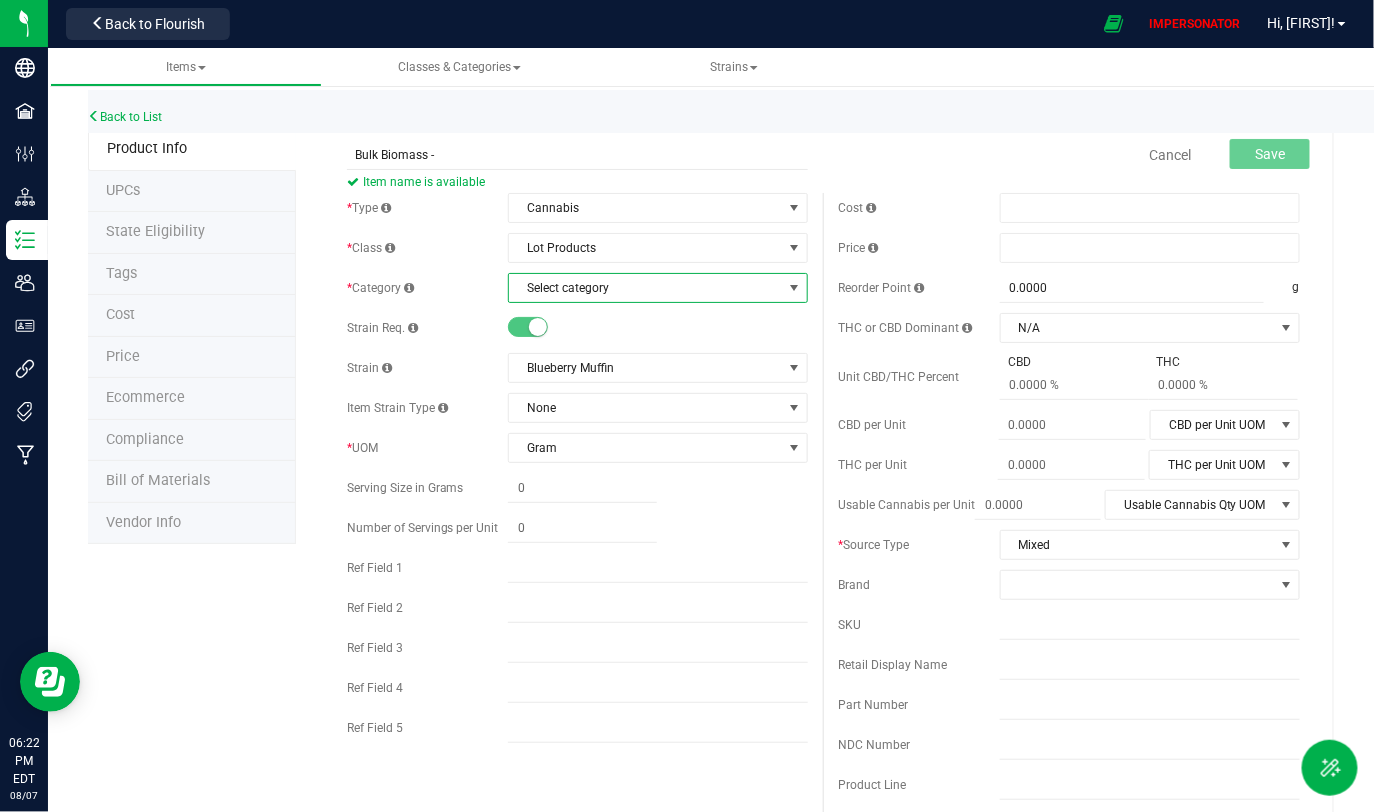 click on "Select category" at bounding box center [645, 288] 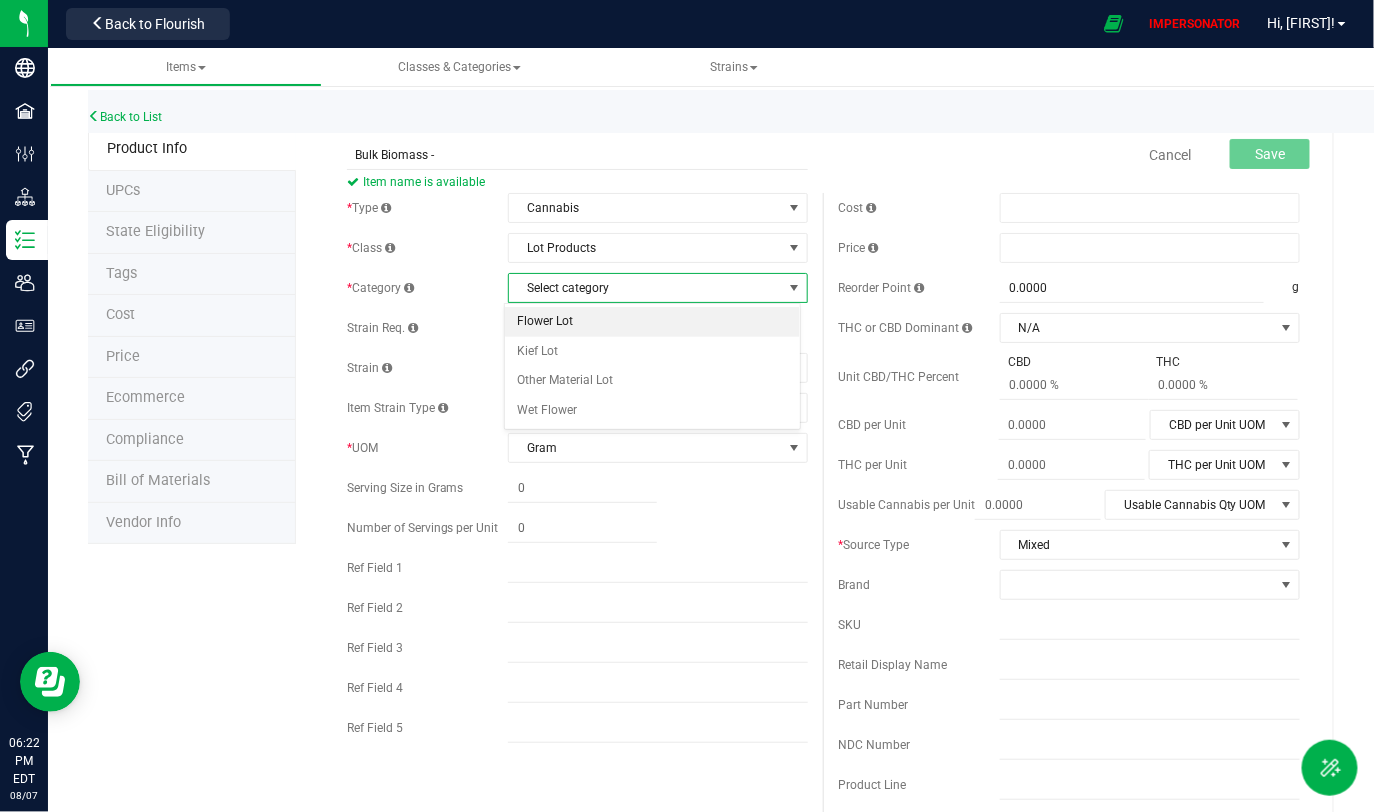 click on "Flower Lot" at bounding box center (652, 322) 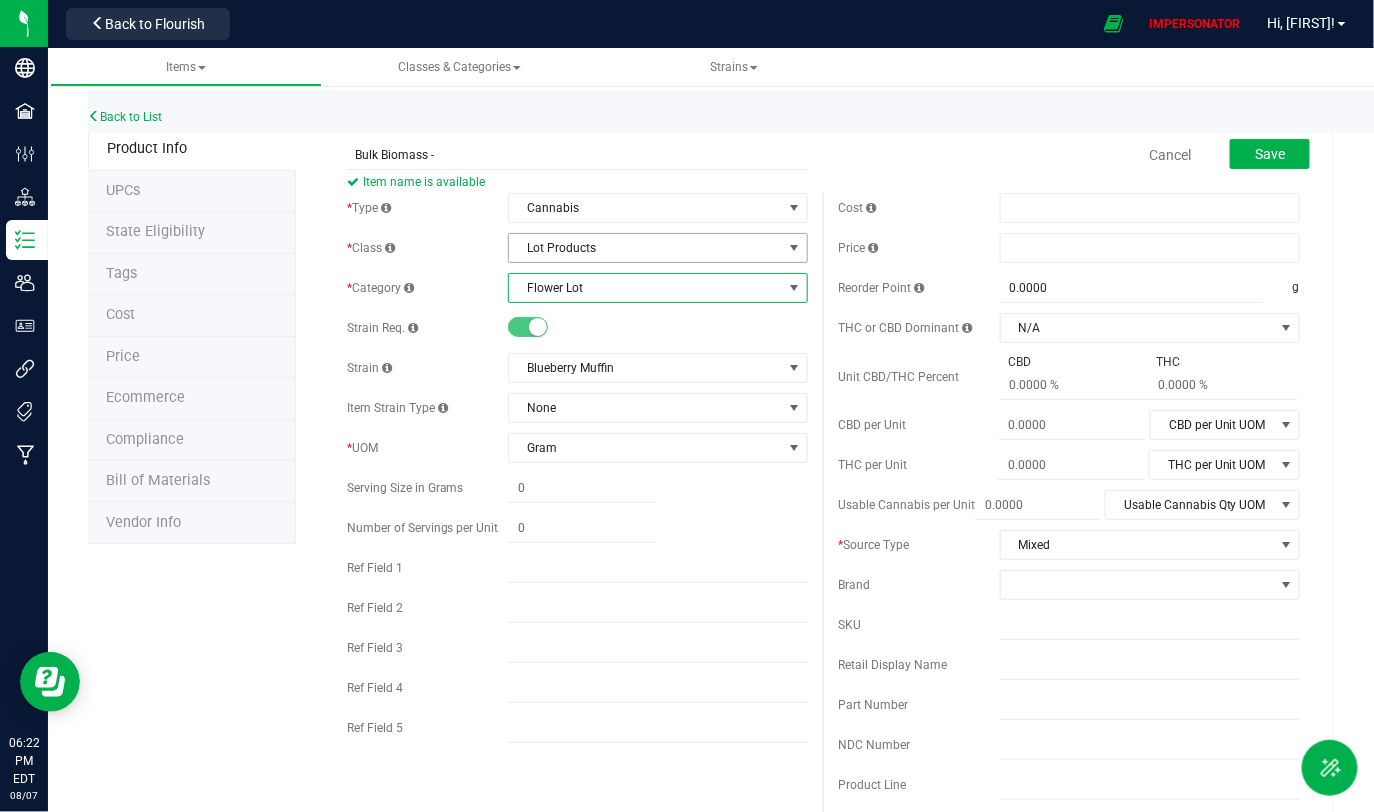 click on "Lot Products" at bounding box center [645, 248] 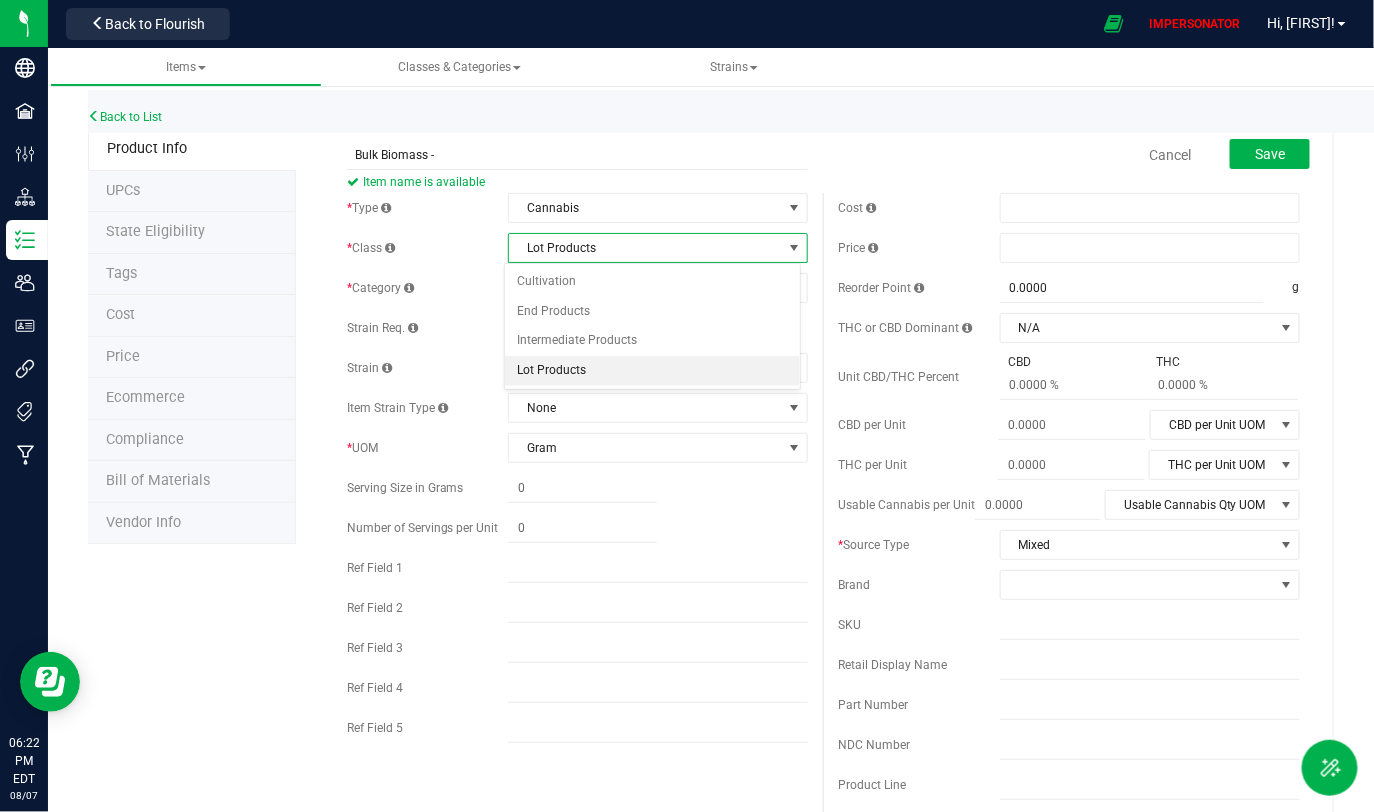 click on "Cancel
Save" at bounding box center [1069, 155] 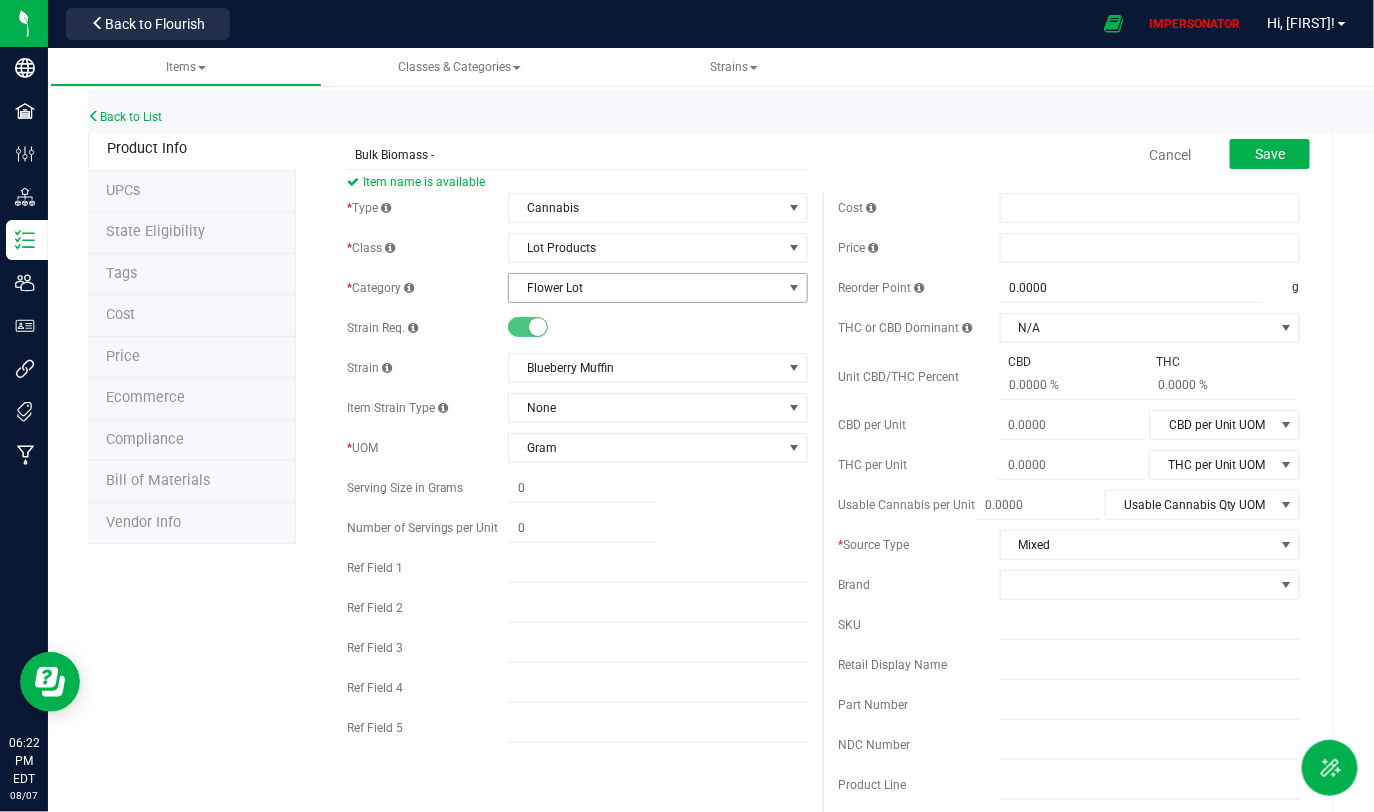 click on "Flower Lot" at bounding box center [645, 288] 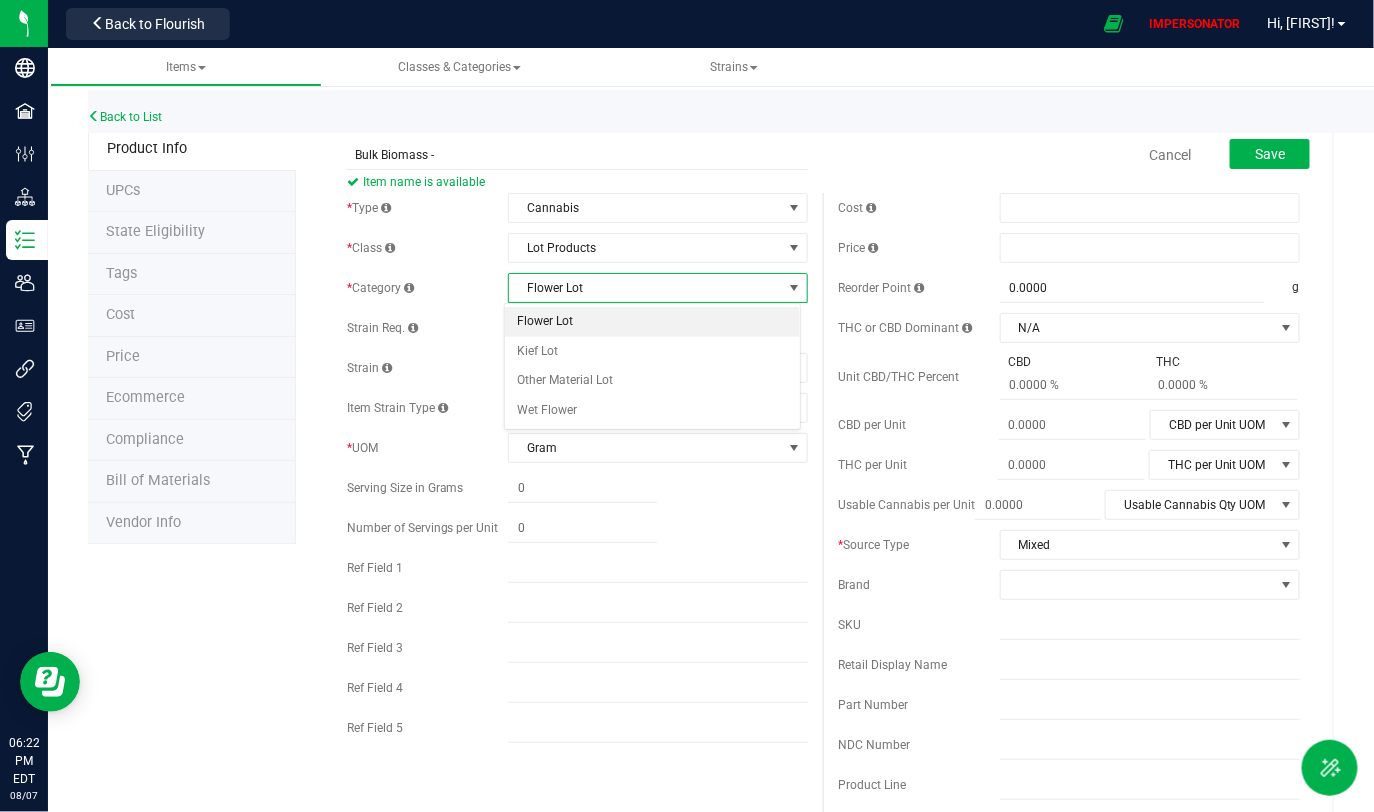 click on "Flower Lot" at bounding box center (652, 322) 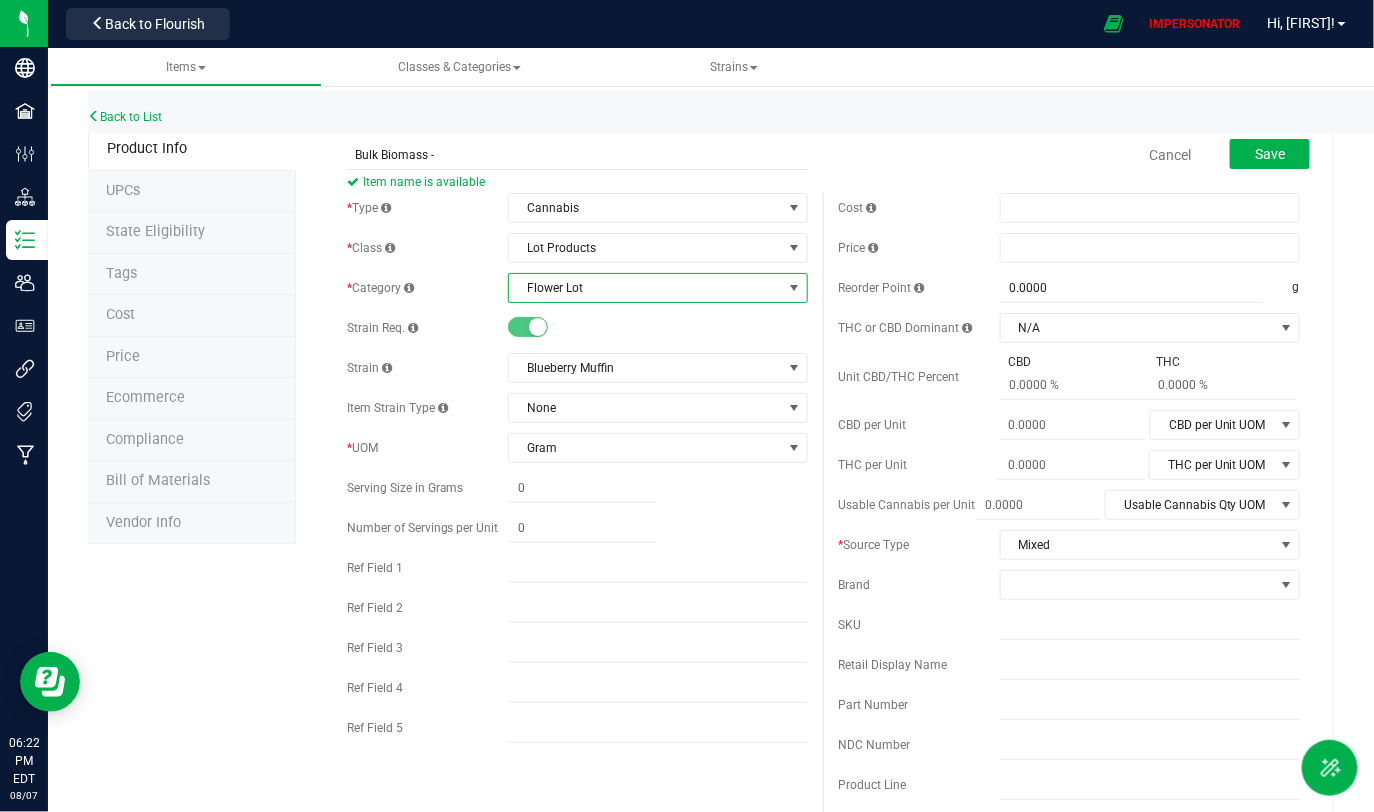 click on "Flower Lot" at bounding box center (645, 288) 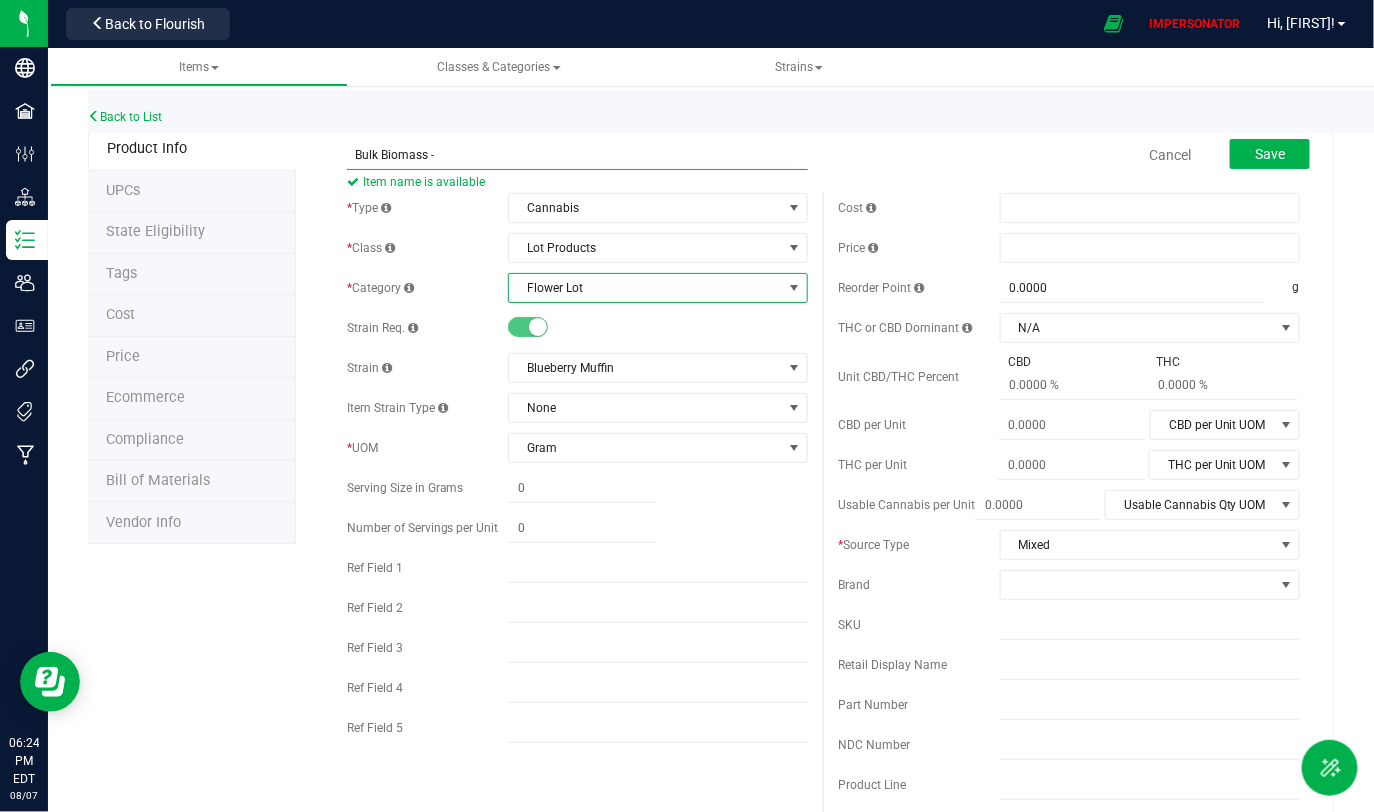click on "Bulk Biomass -" at bounding box center (578, 155) 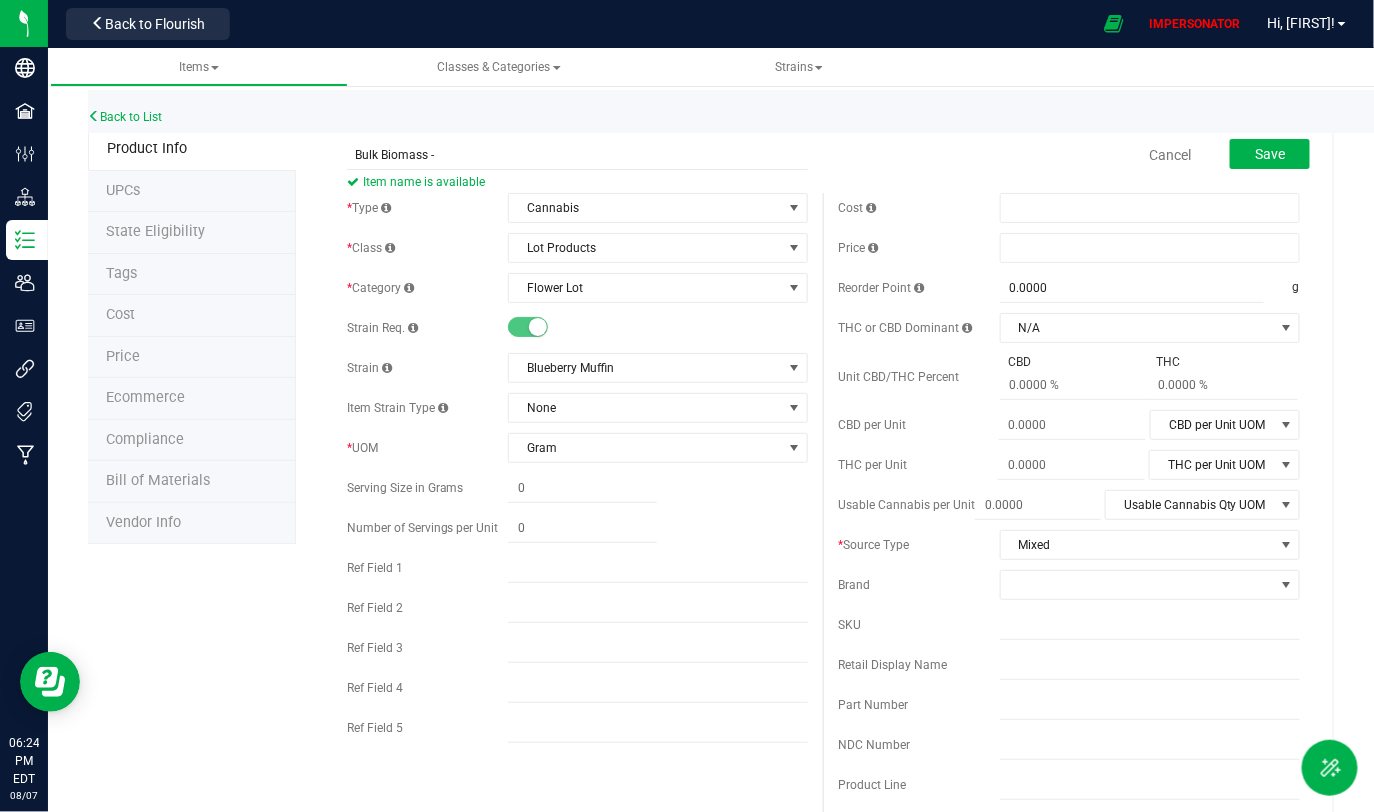 click on "Cancel
Save" at bounding box center (1069, 155) 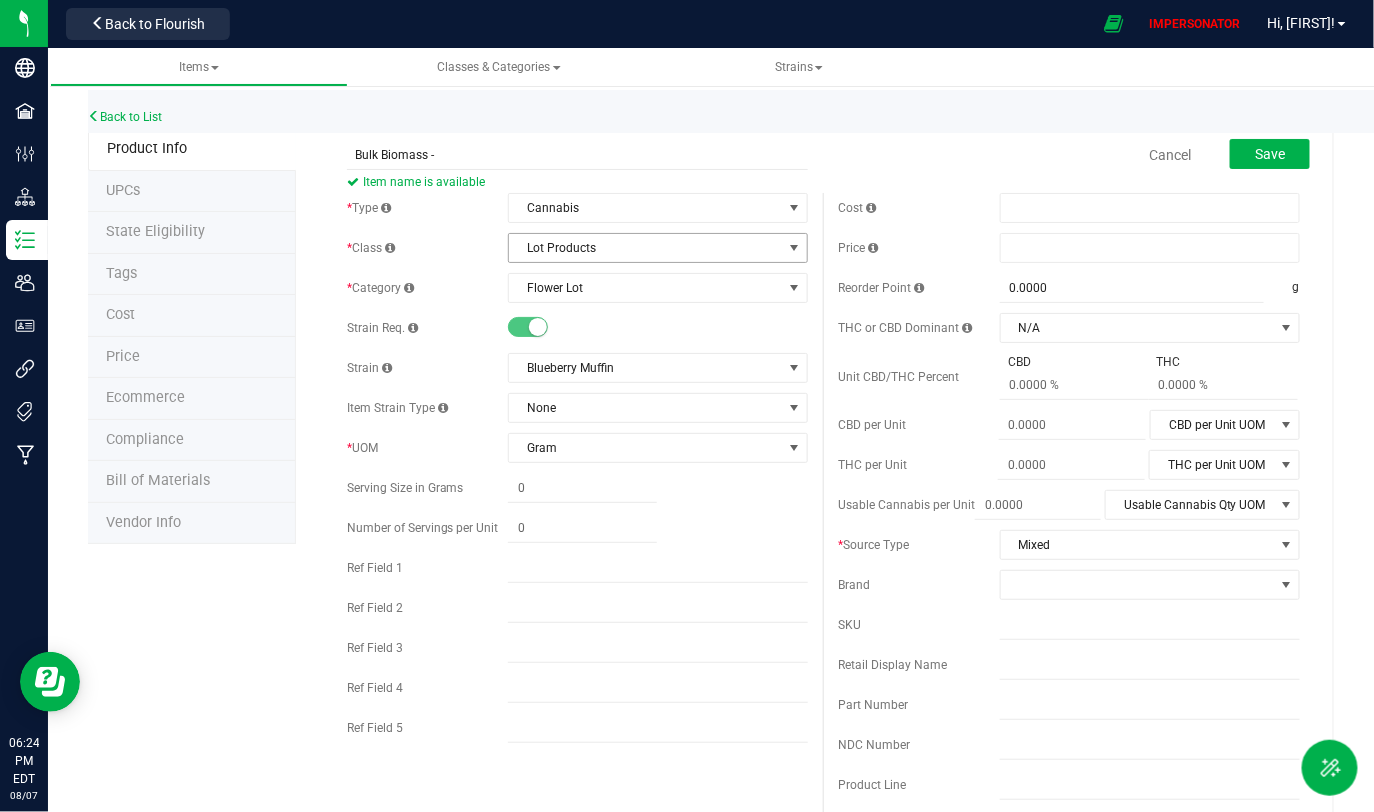 click on "Lot Products" at bounding box center (645, 248) 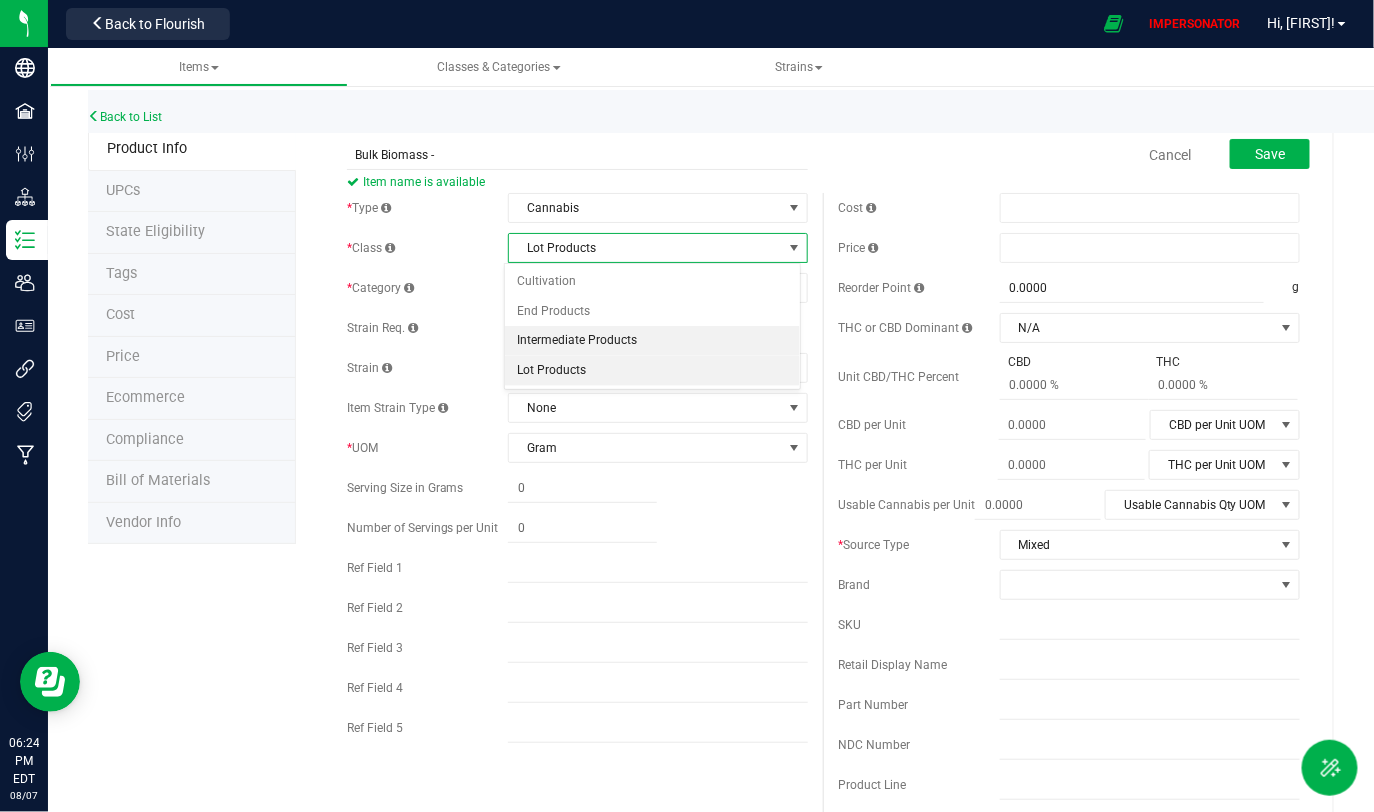 click on "Intermediate Products" at bounding box center (652, 341) 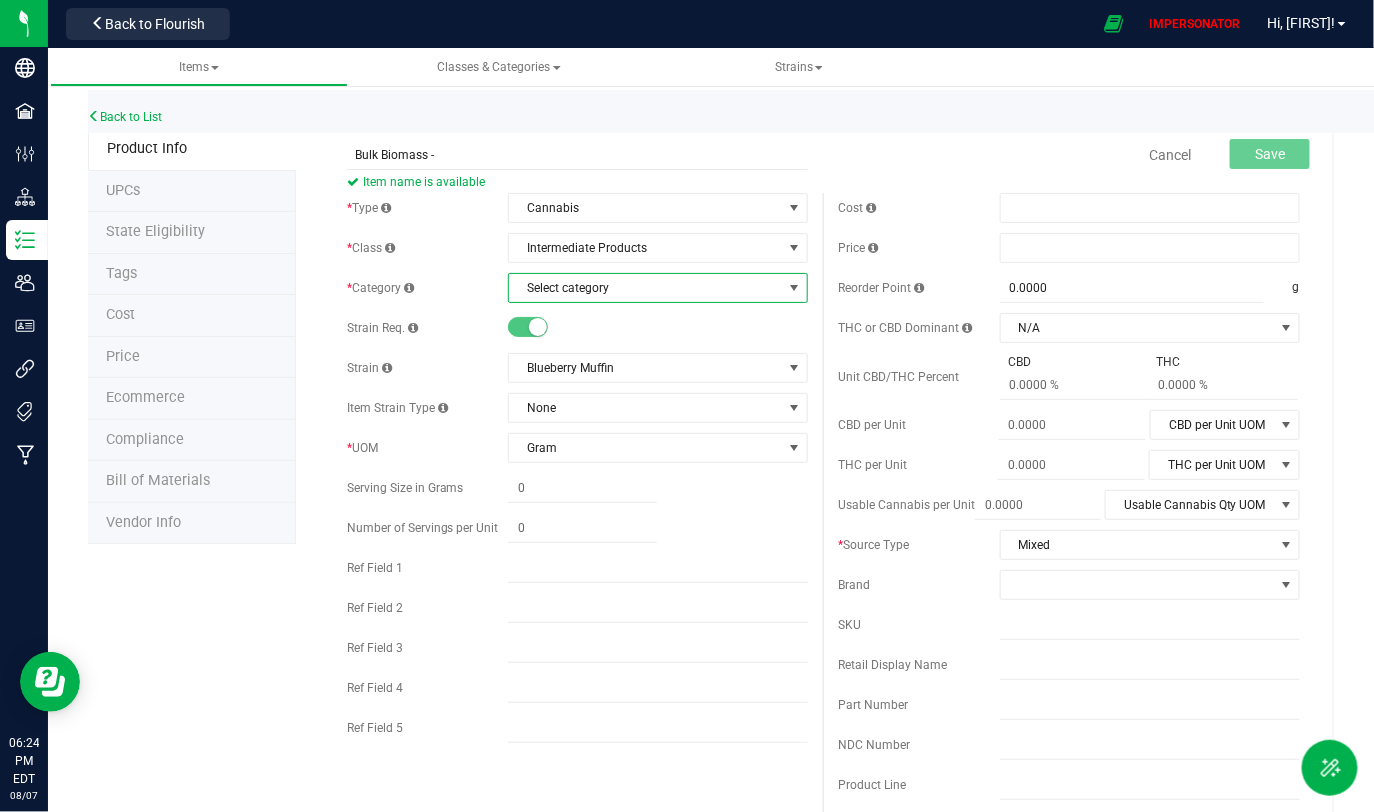 click on "Select category" at bounding box center (645, 288) 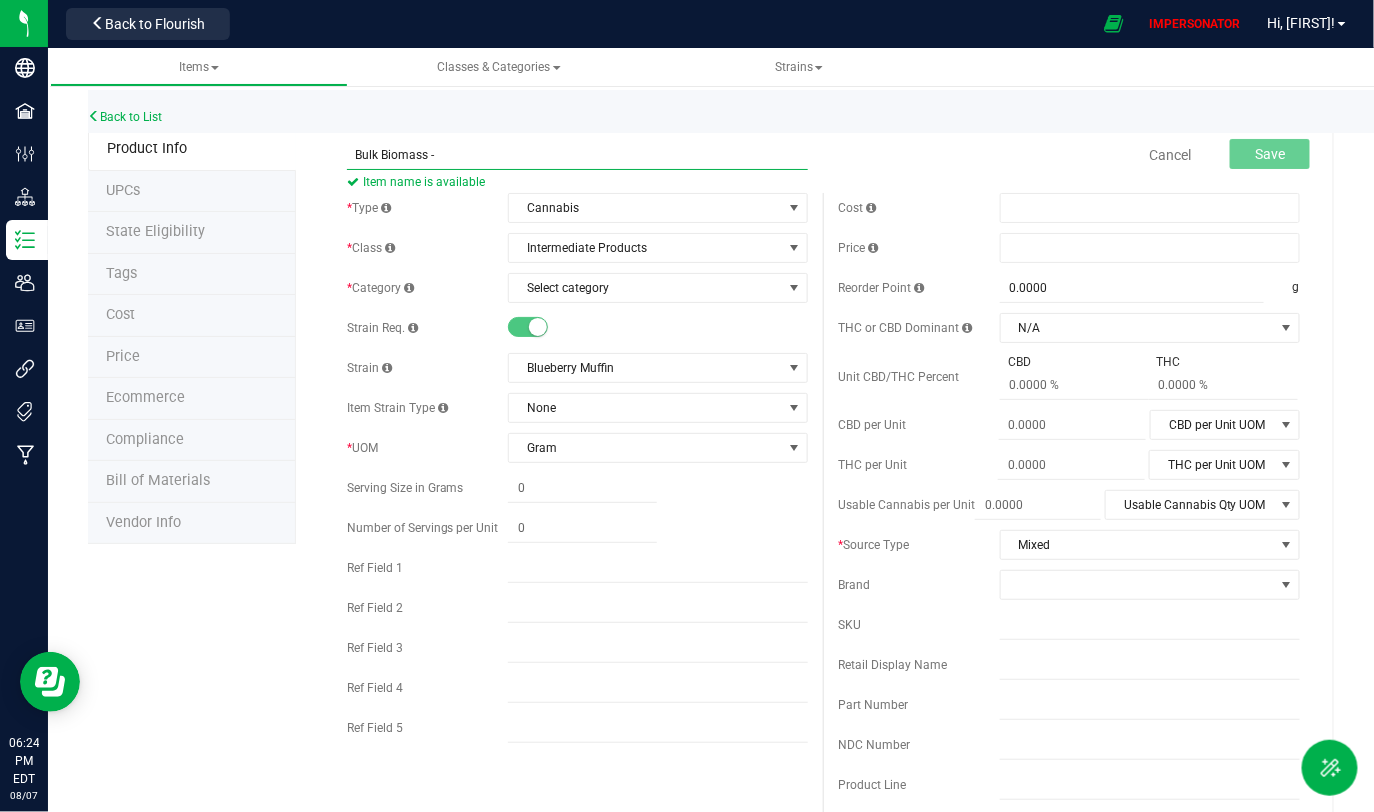 click on "Bulk Biomass -" at bounding box center (578, 155) 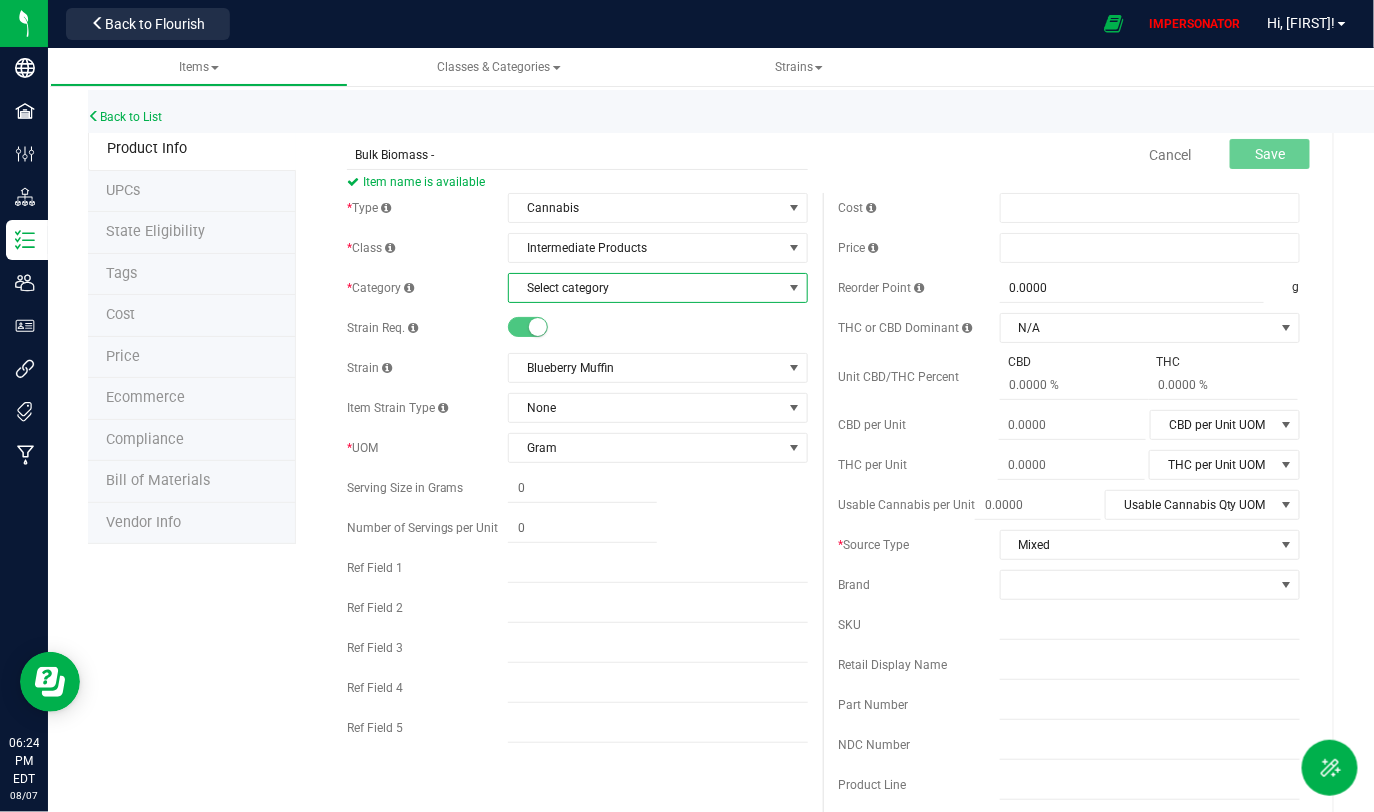 click on "Select category" at bounding box center [645, 288] 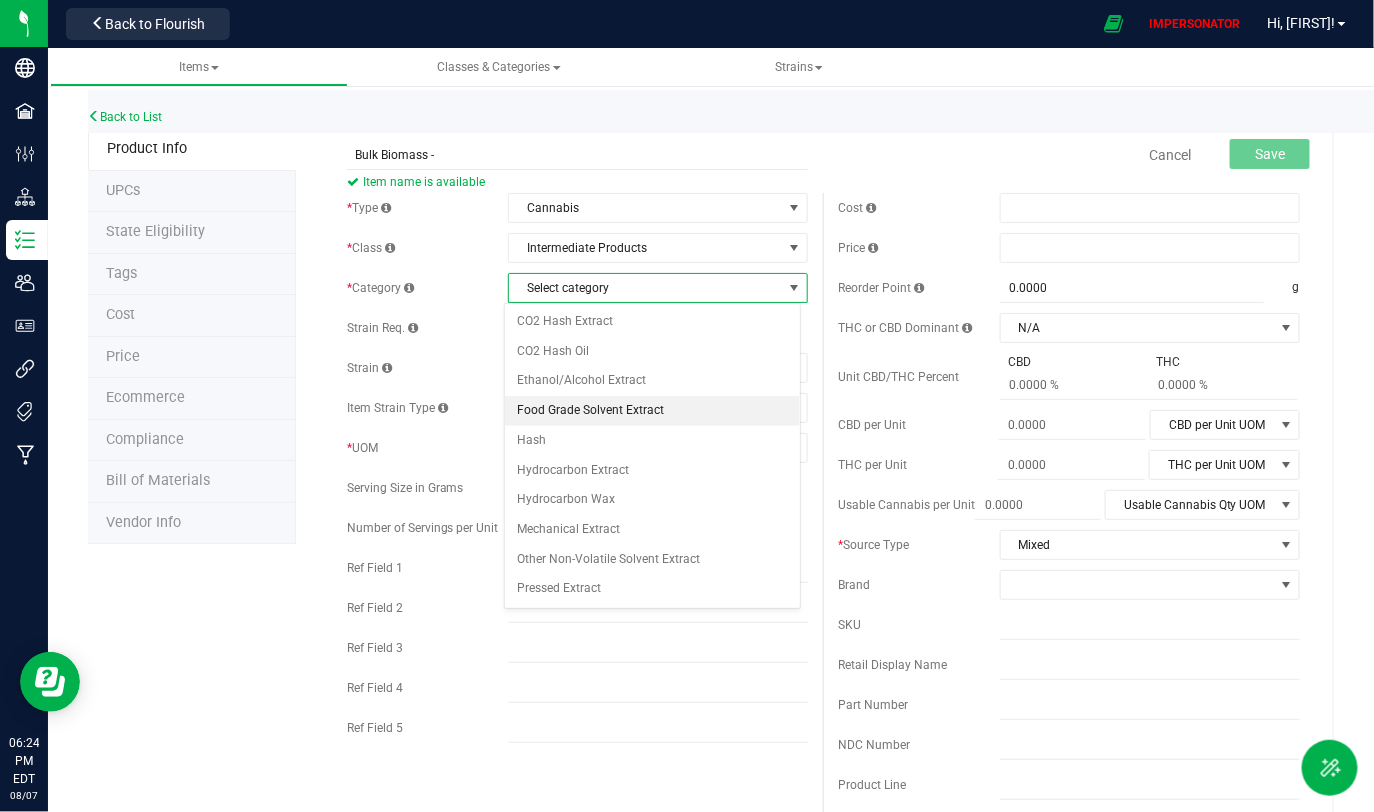 click on "Food Grade Solvent Extract" at bounding box center [652, 411] 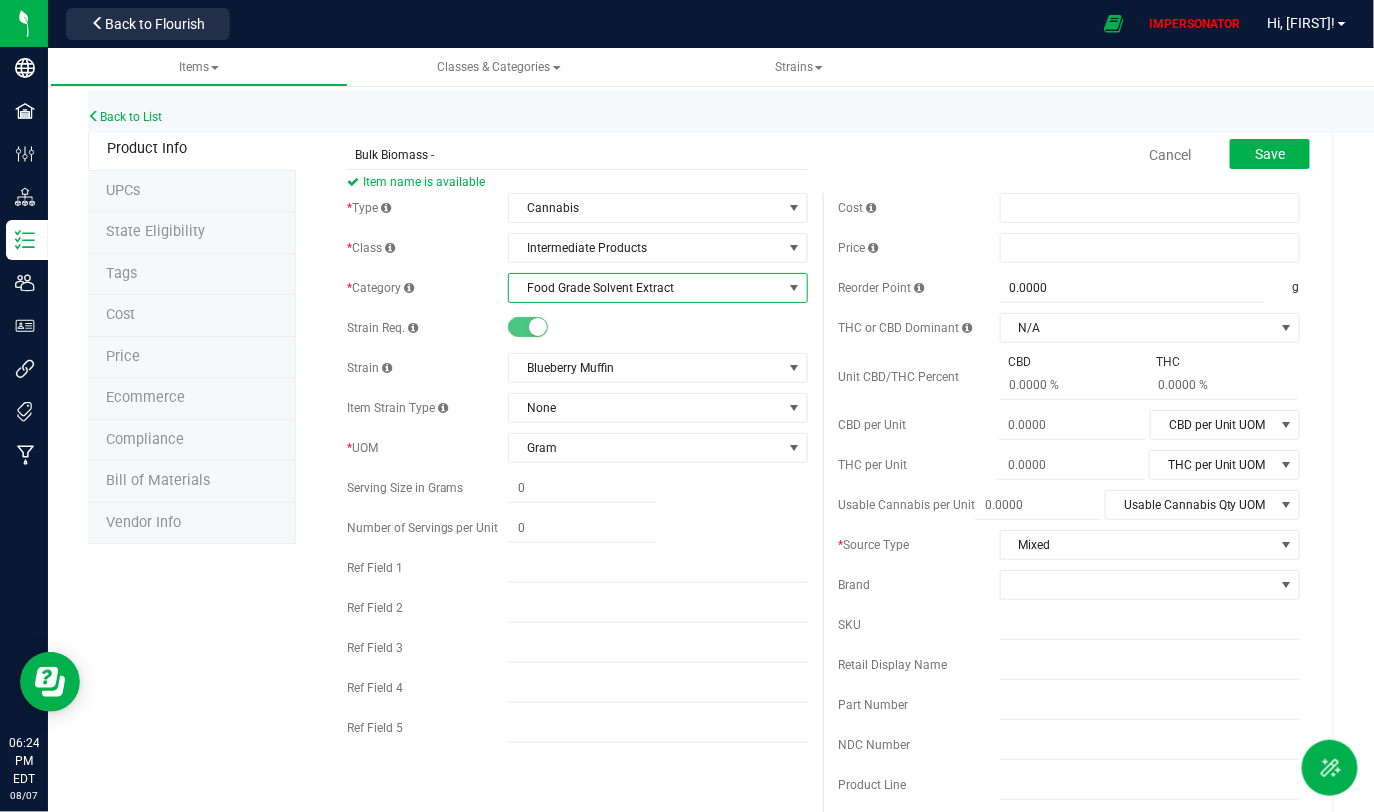click on "Food Grade Solvent Extract" at bounding box center [645, 288] 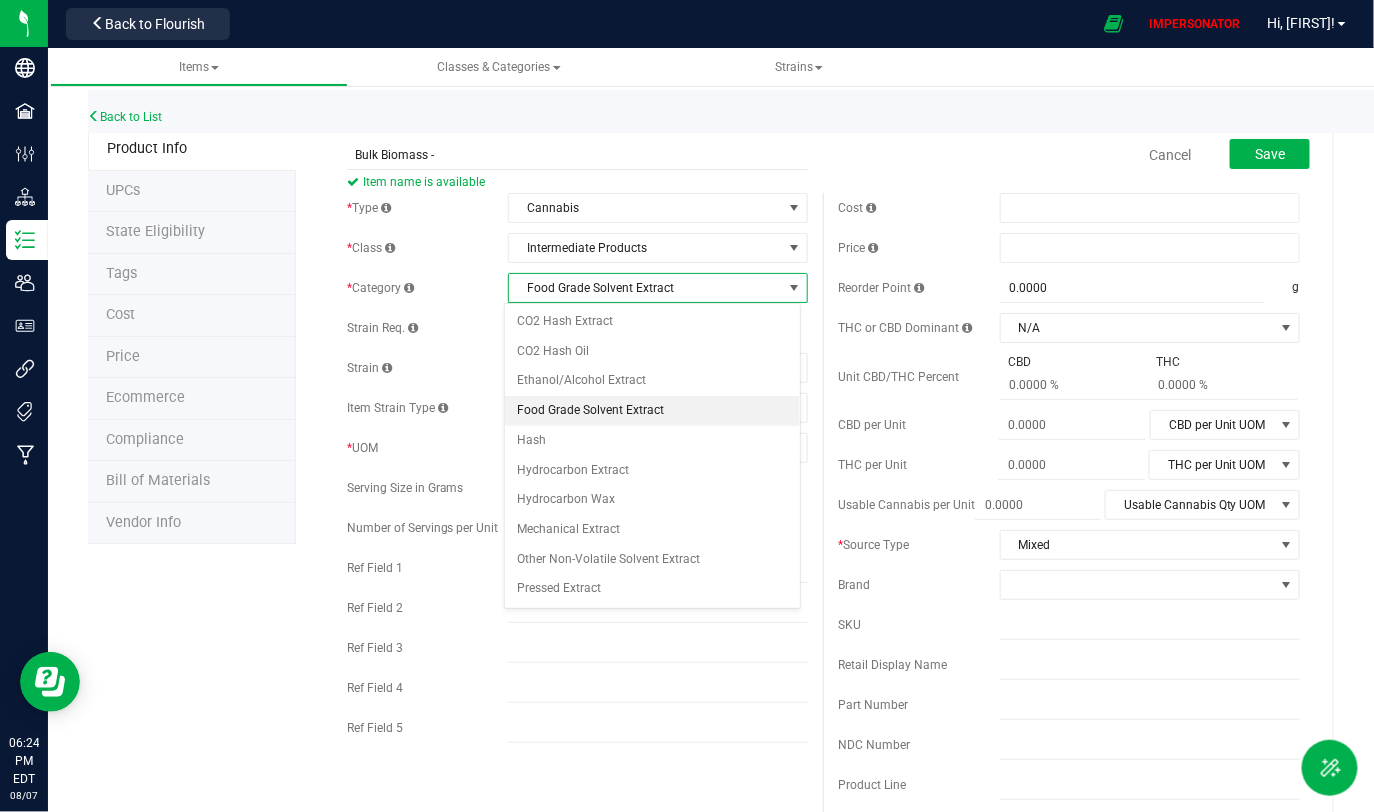 drag, startPoint x: 580, startPoint y: 413, endPoint x: 643, endPoint y: 418, distance: 63.1981 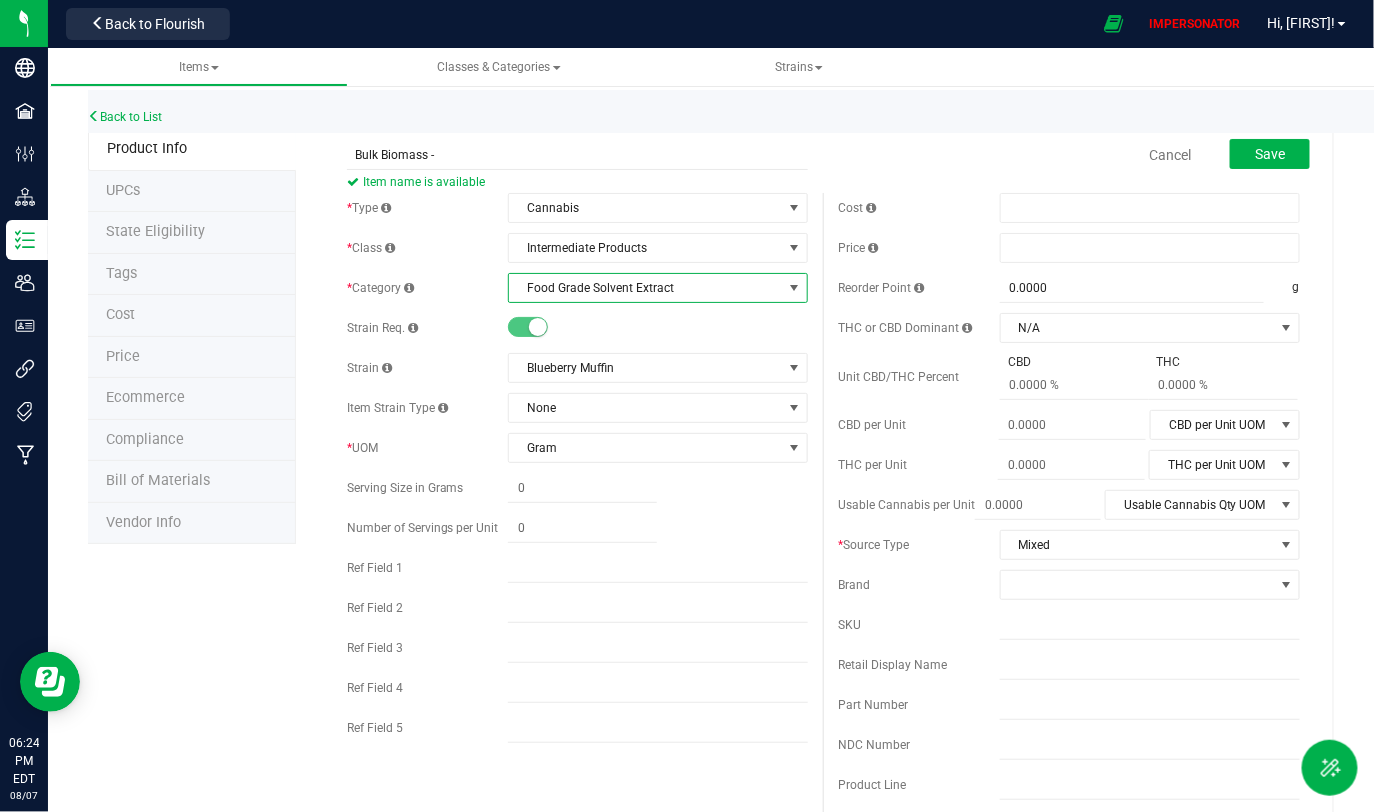 click on "Food Grade Solvent Extract" at bounding box center [645, 288] 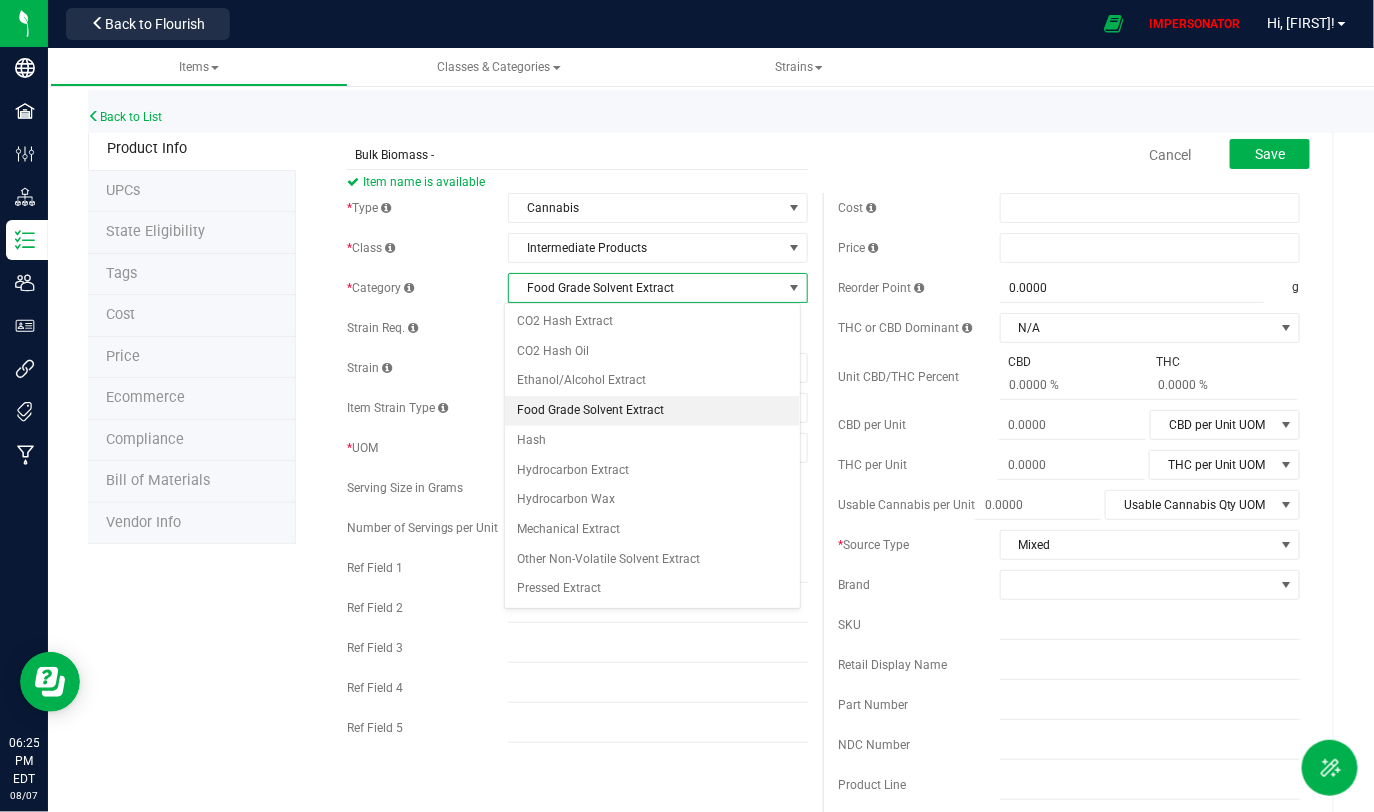 click on "Food Grade Solvent Extract" at bounding box center (652, 411) 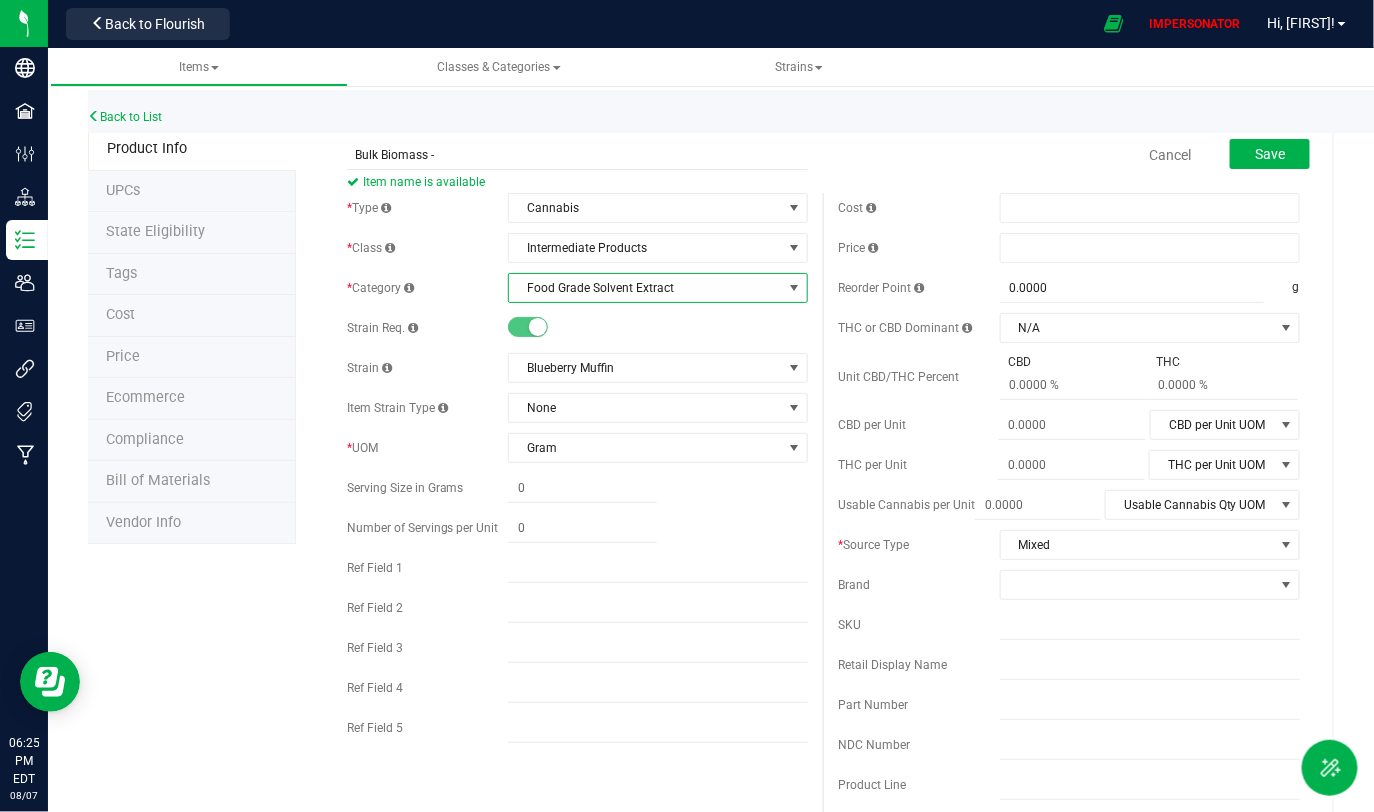 click on "Food Grade Solvent Extract" at bounding box center [645, 288] 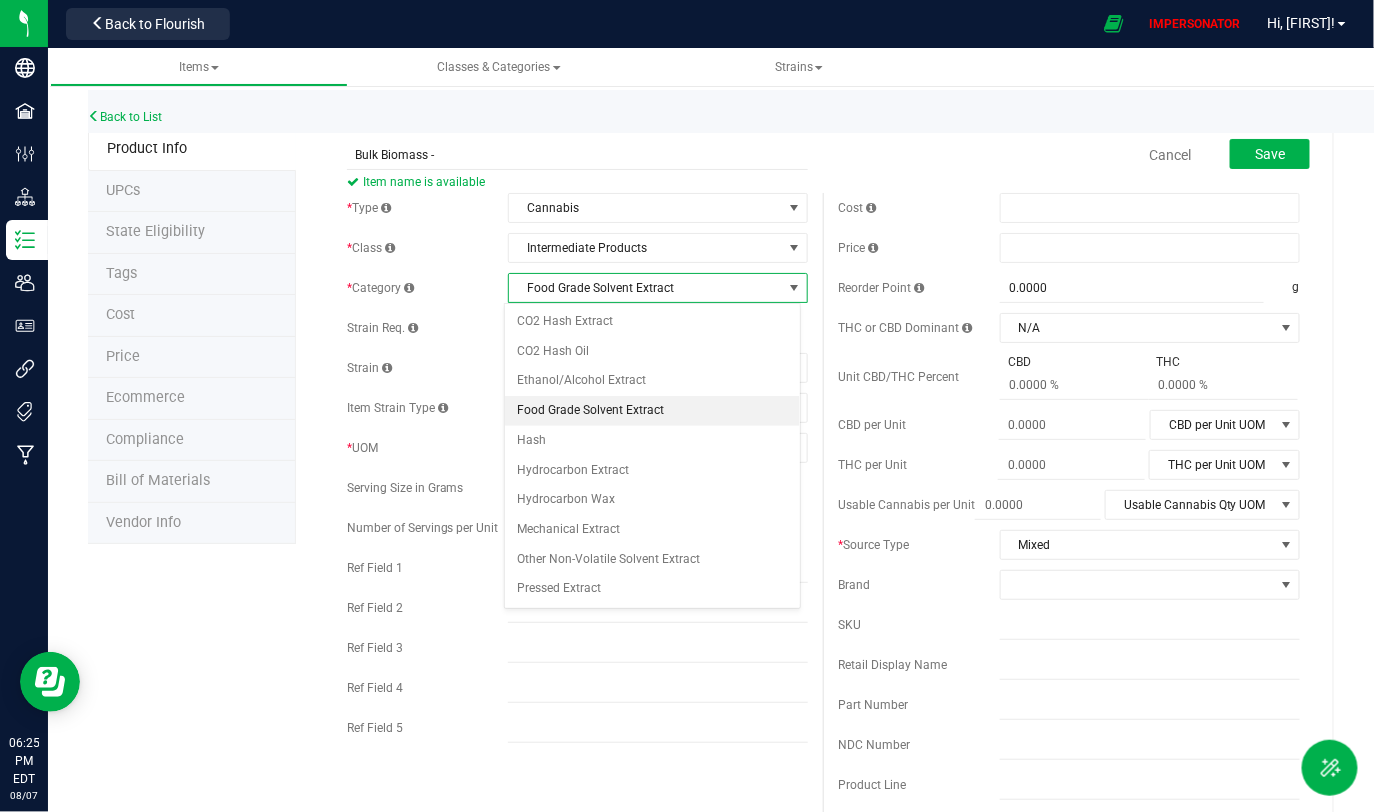 click on "Food Grade Solvent Extract" at bounding box center [652, 411] 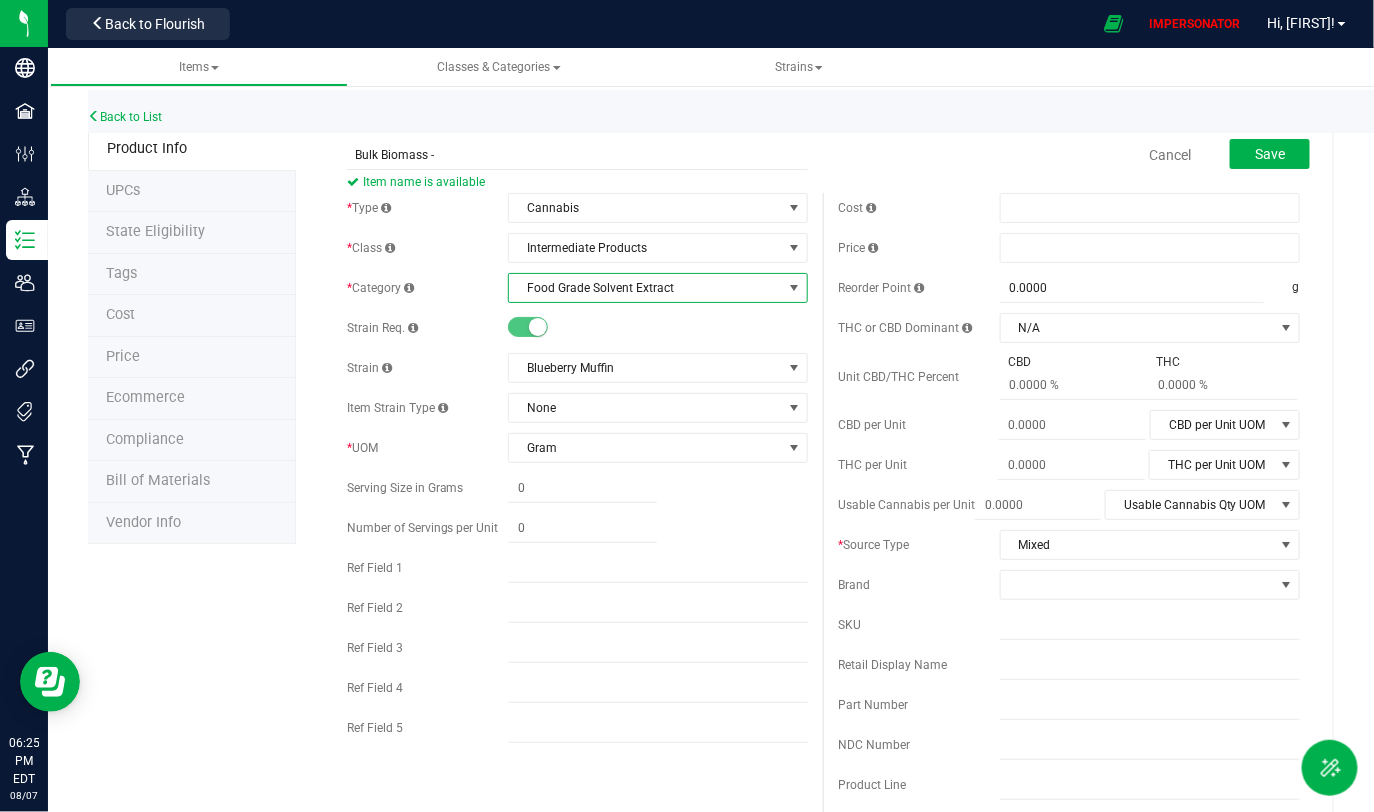click on "Food Grade Solvent Extract" at bounding box center (645, 288) 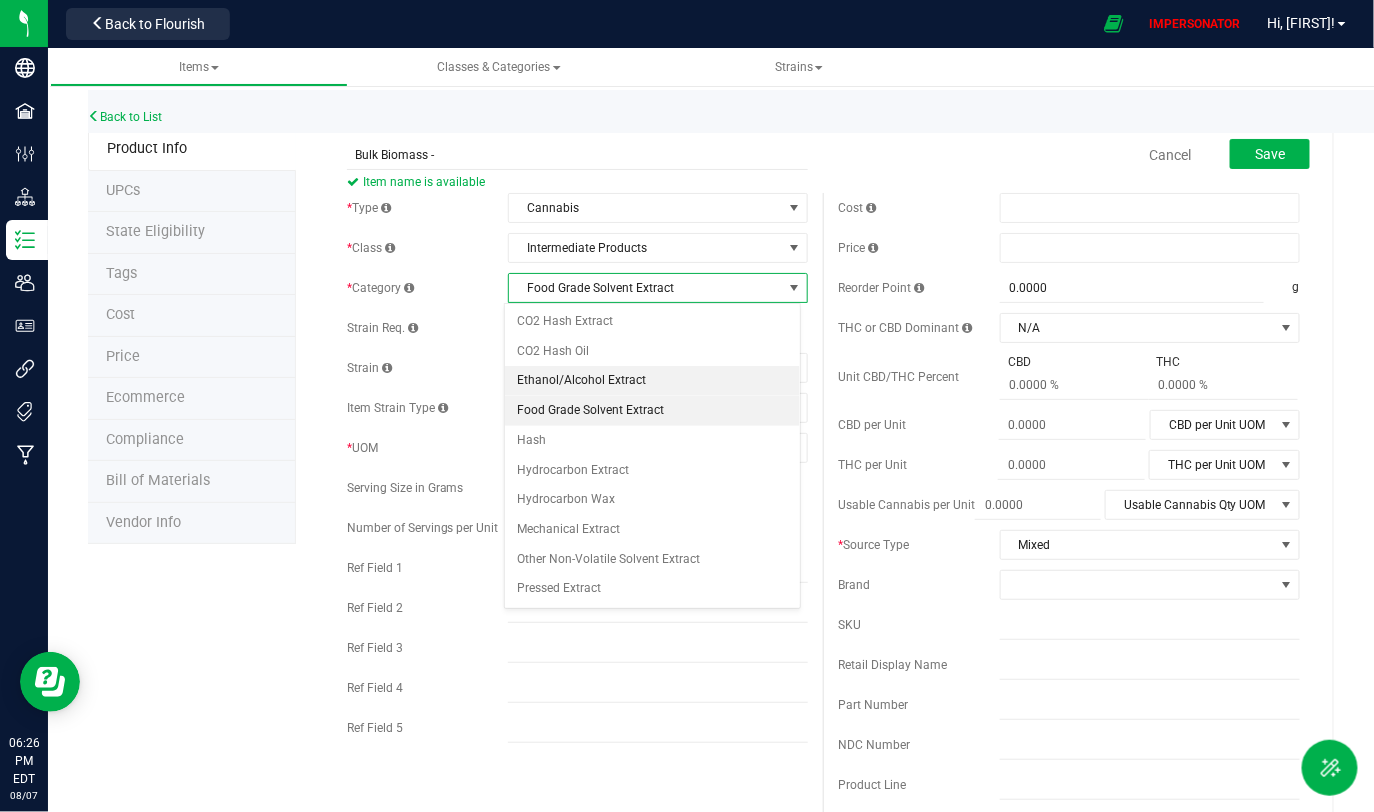 click on "Ethanol/Alcohol Extract" at bounding box center (652, 381) 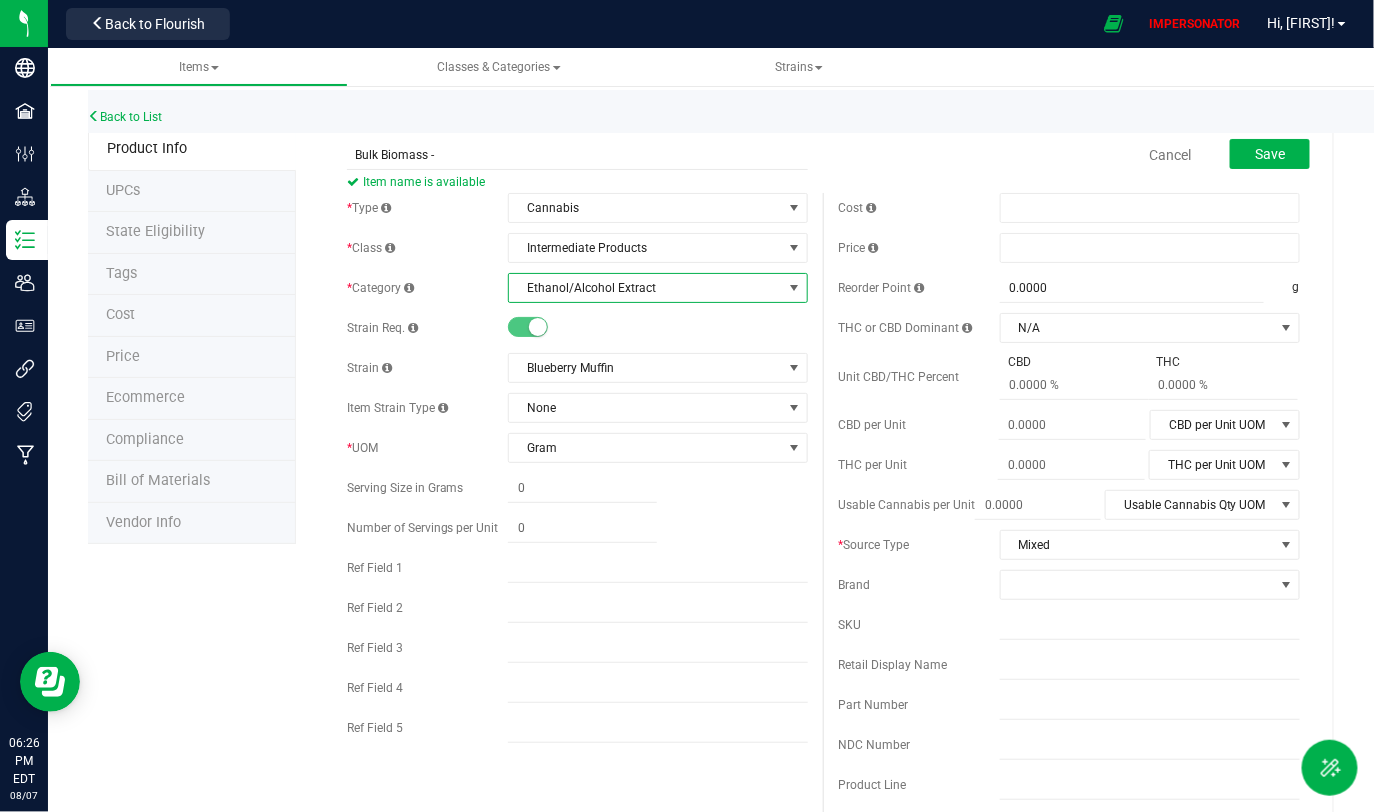click on "Ethanol/Alcohol Extract" at bounding box center (645, 288) 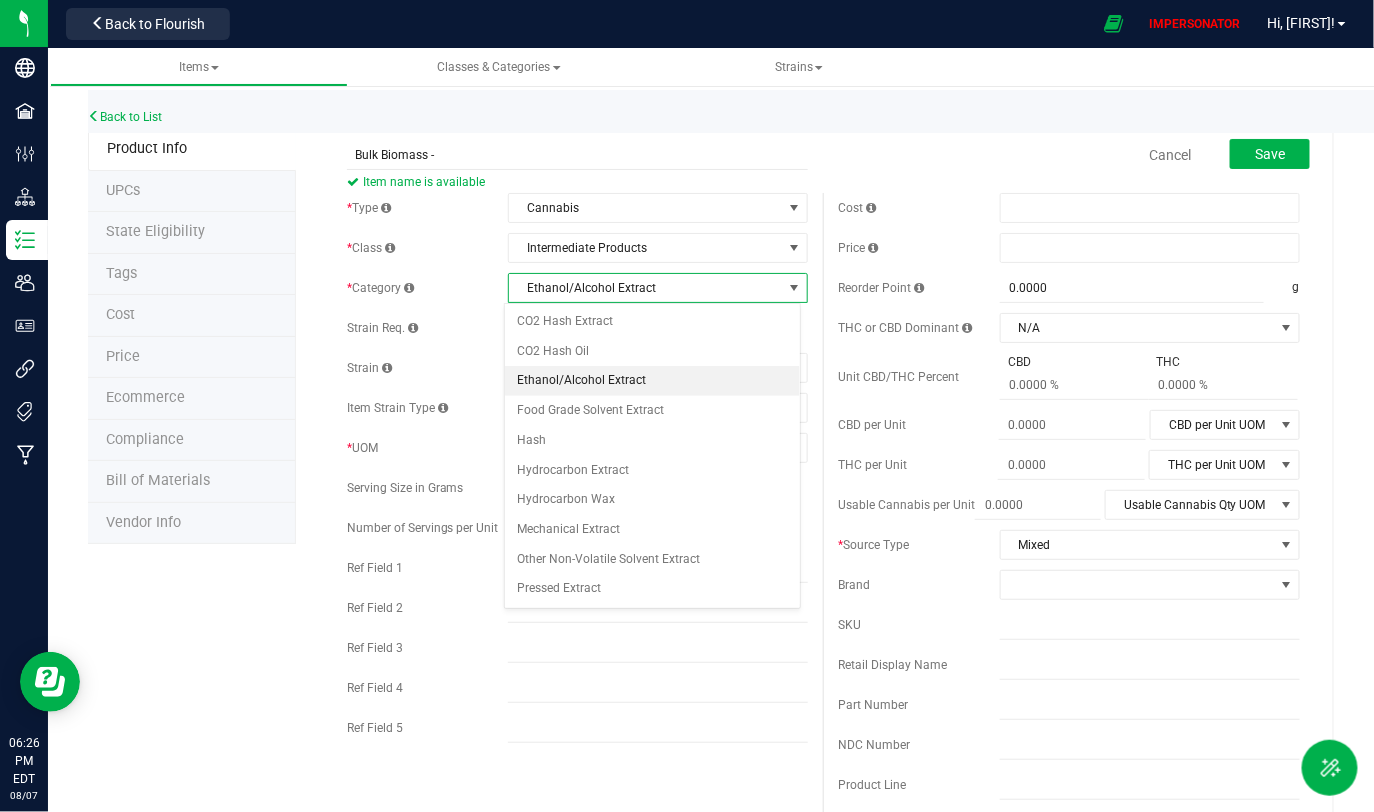 click on "Ethanol/Alcohol Extract" at bounding box center (652, 381) 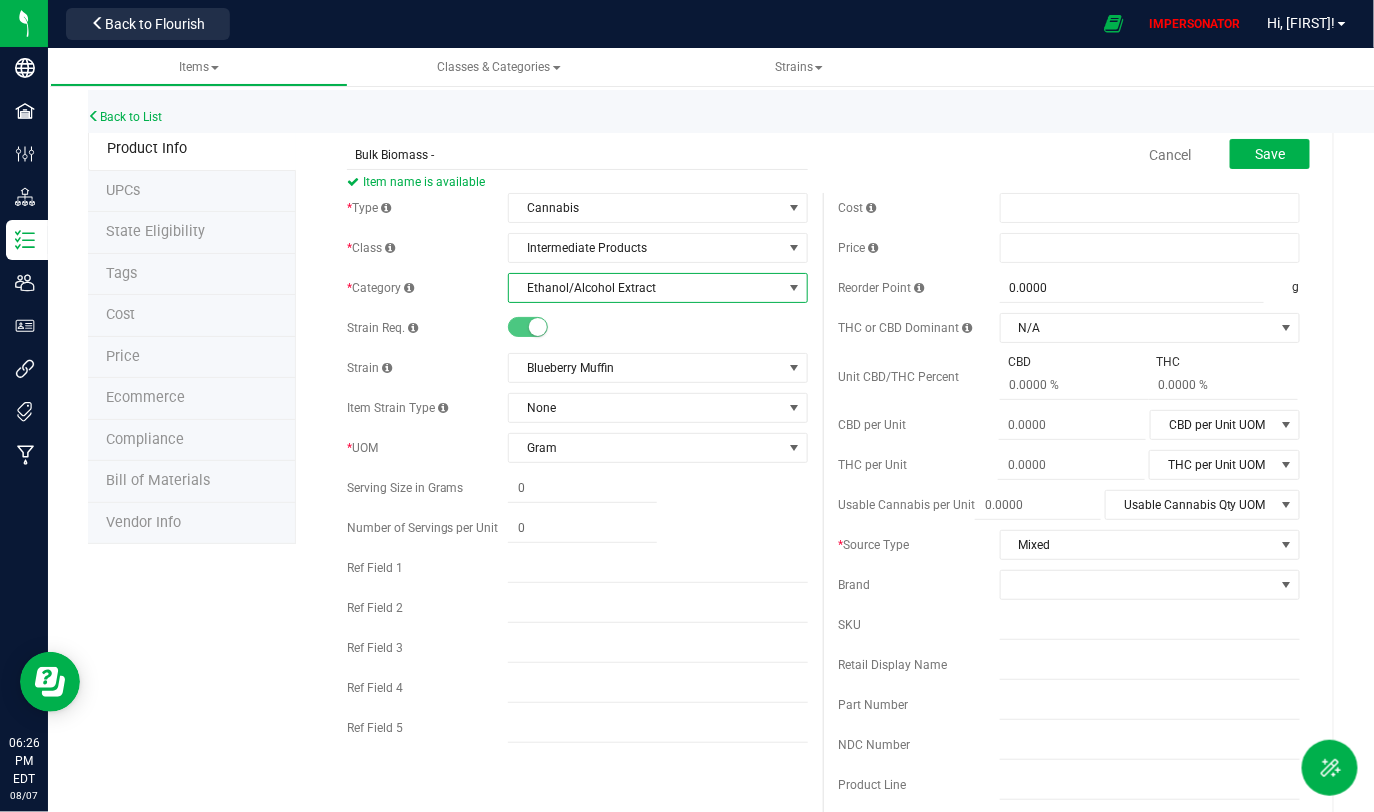 click on "Ethanol/Alcohol Extract" at bounding box center [645, 288] 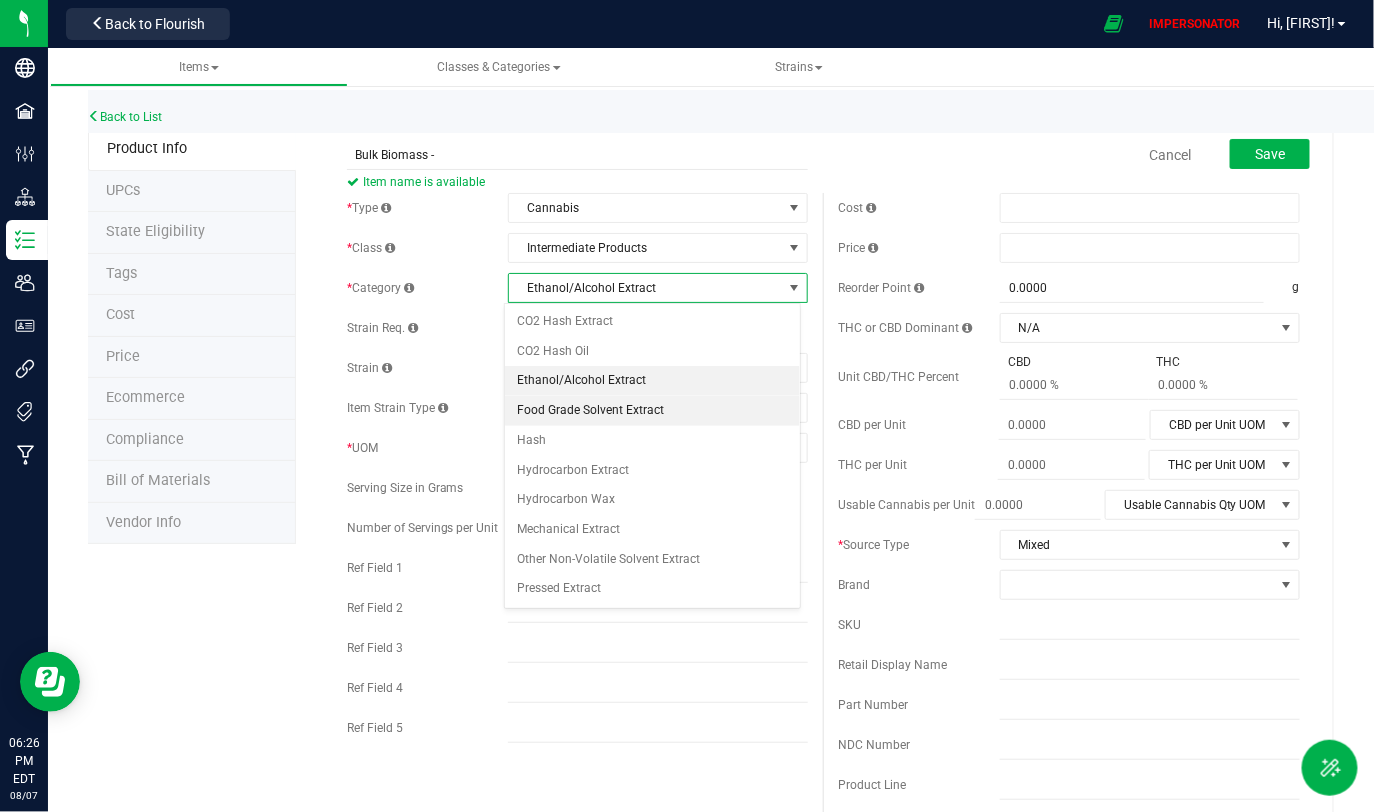 click on "Food Grade Solvent Extract" at bounding box center [652, 411] 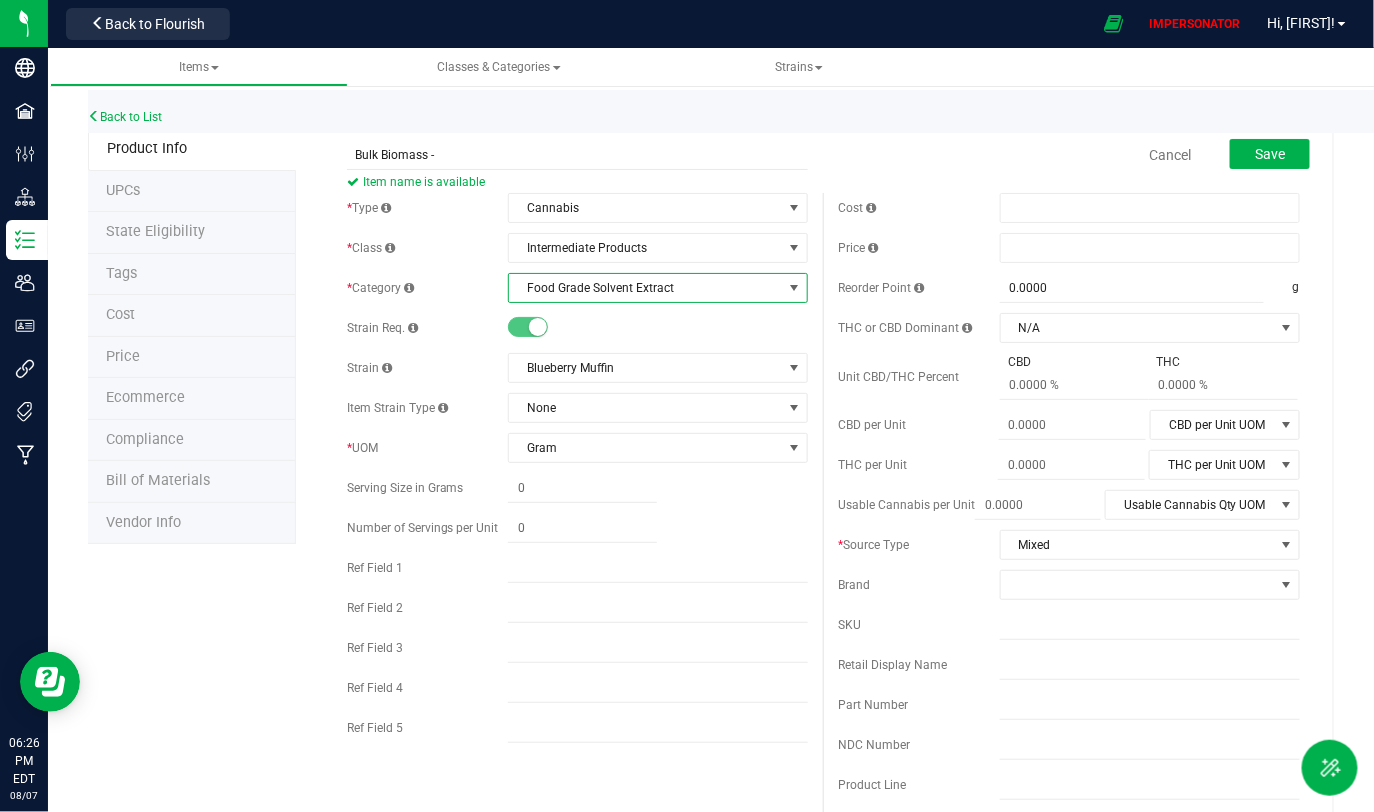 click at bounding box center [658, 328] 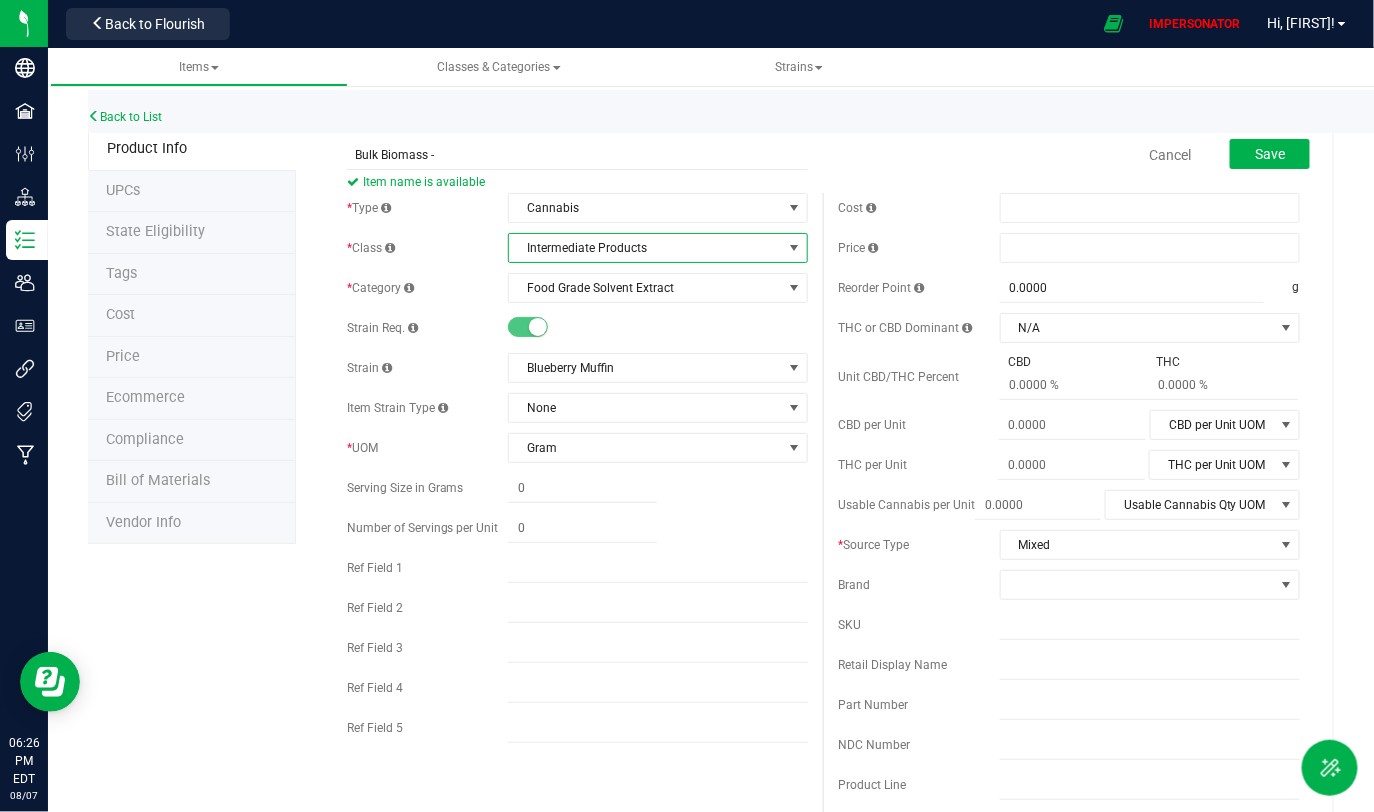 click on "Intermediate Products" at bounding box center (645, 248) 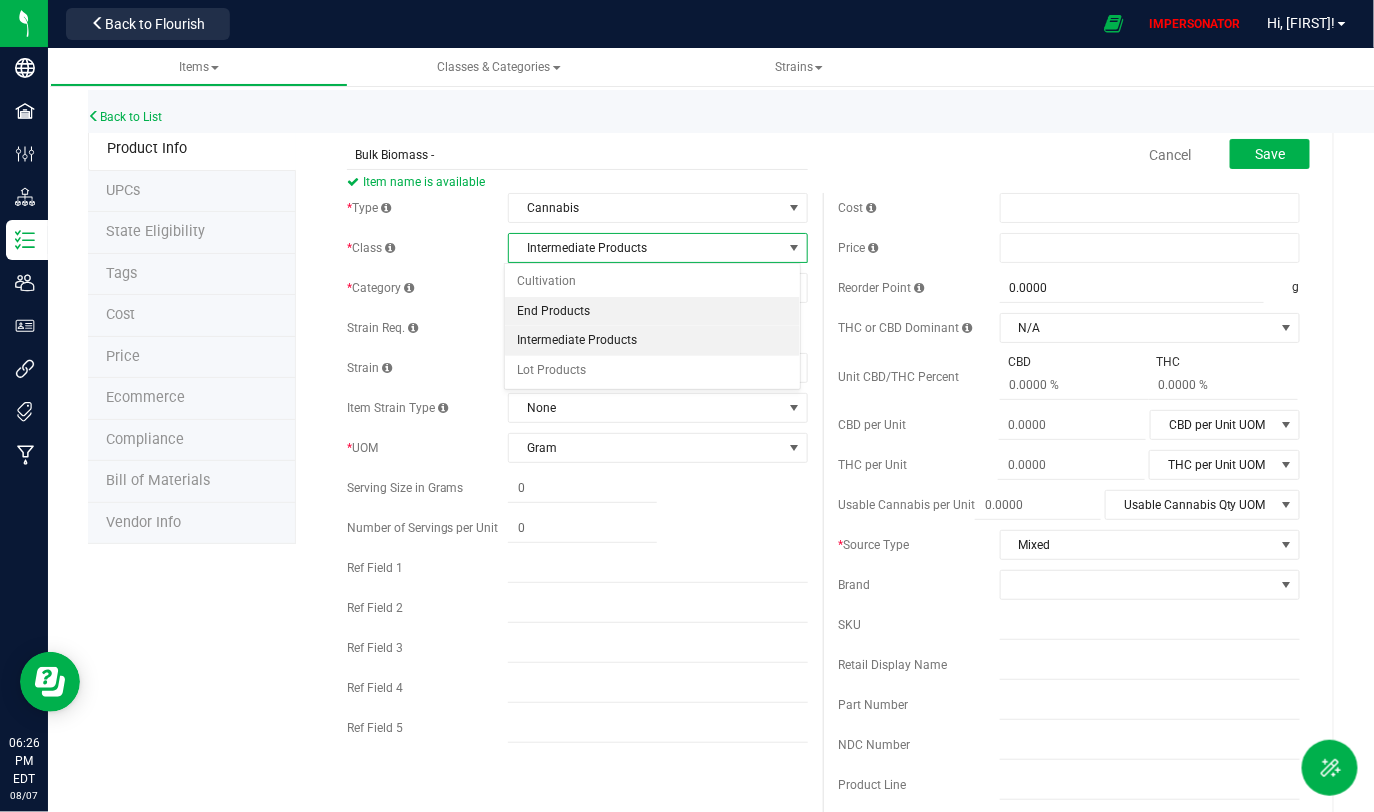 click on "End Products" at bounding box center (652, 312) 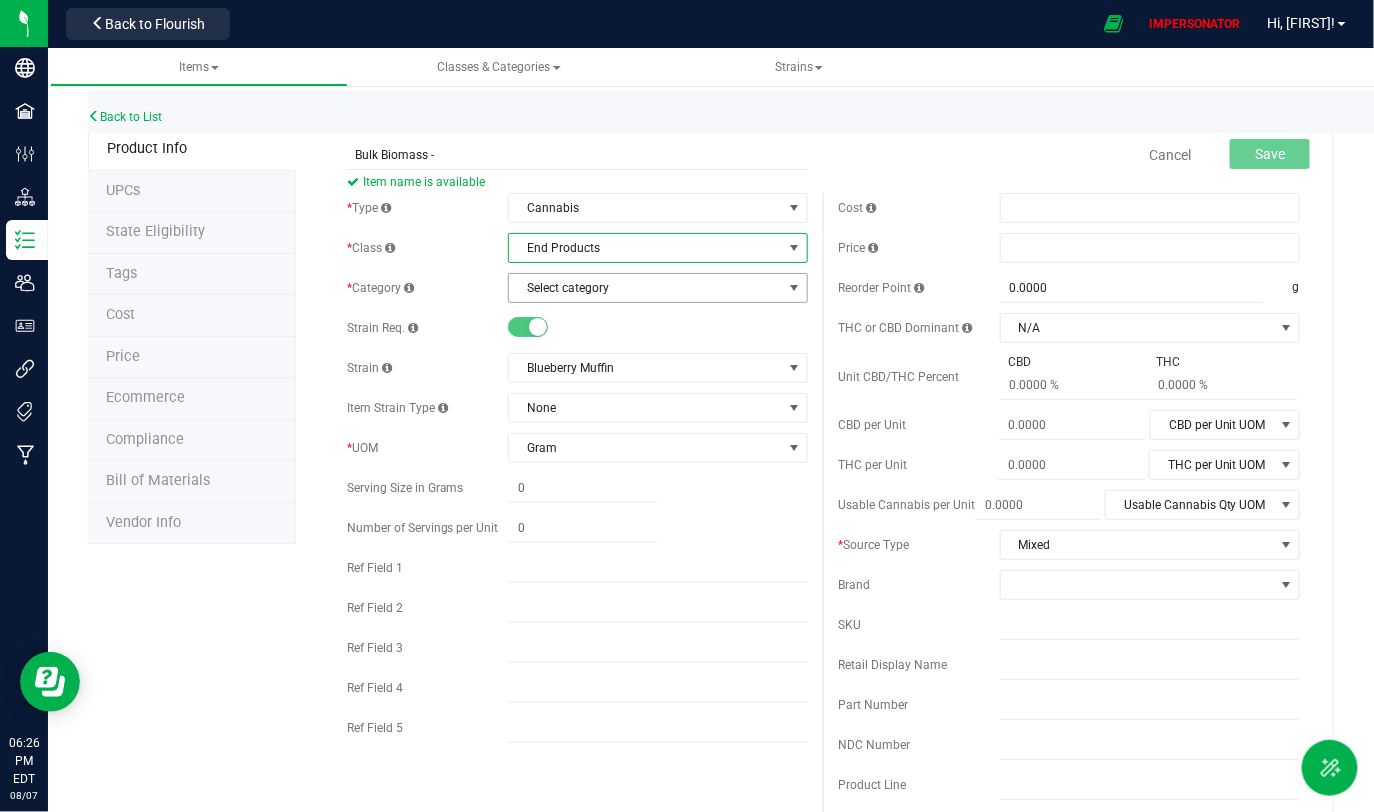 click on "Select category" at bounding box center [645, 288] 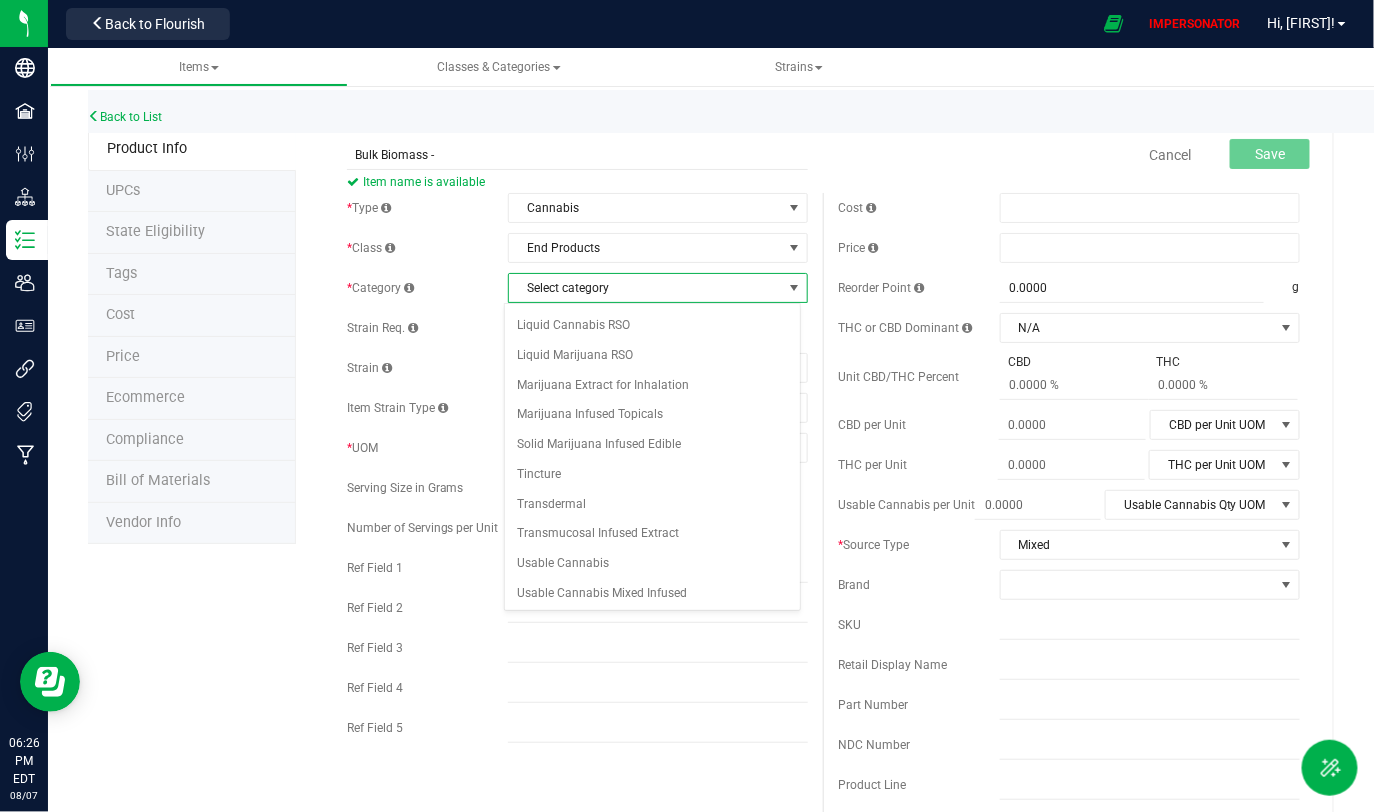 scroll, scrollTop: 231, scrollLeft: 0, axis: vertical 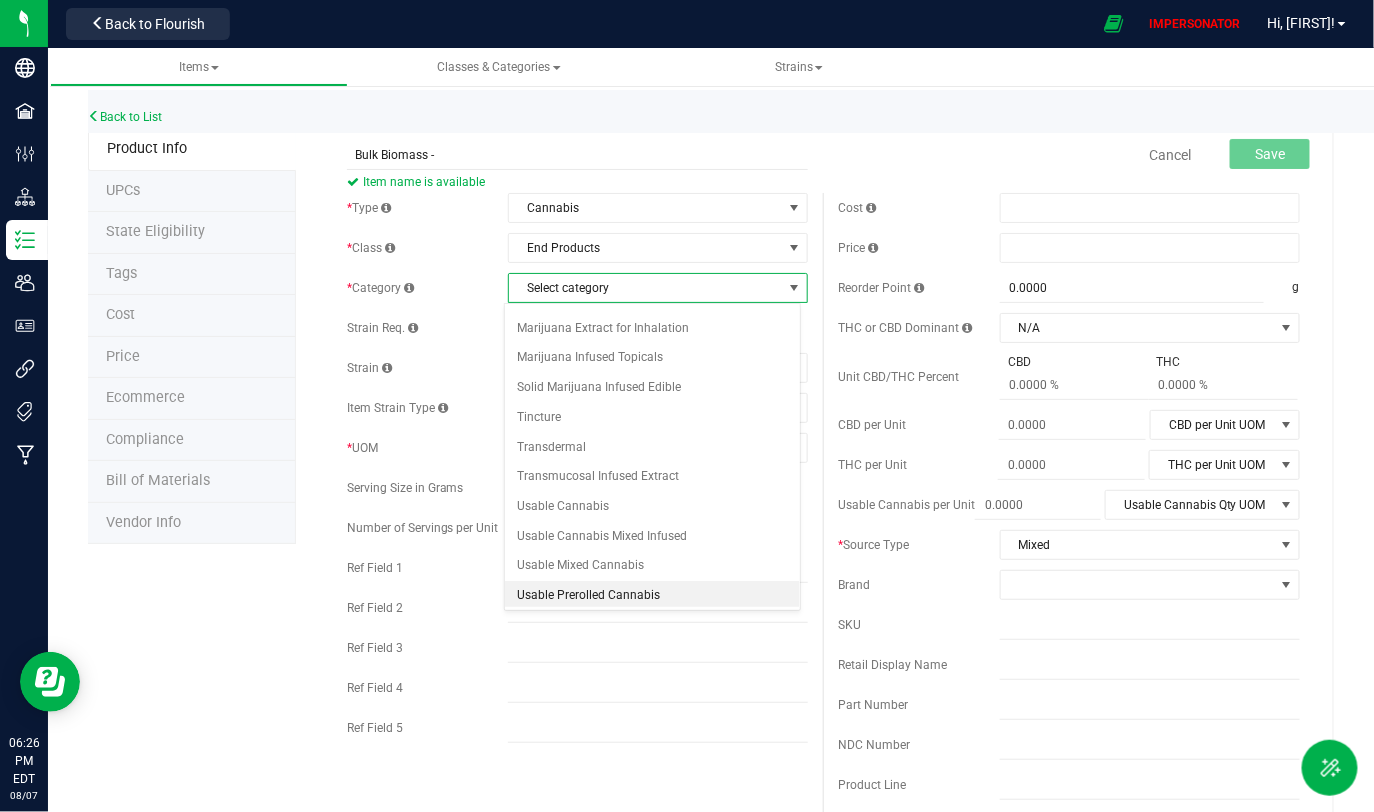 click on "Usable Prerolled Cannabis" at bounding box center (652, 596) 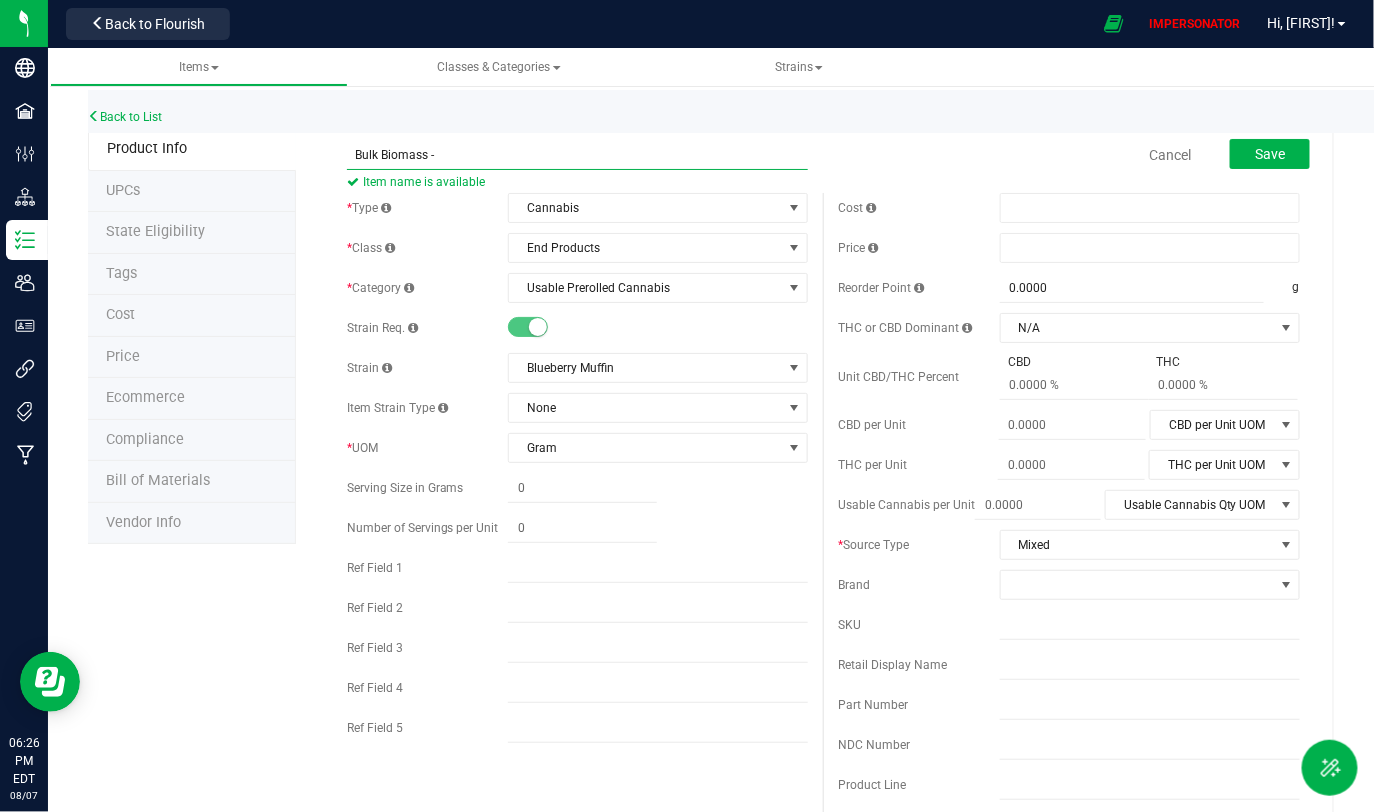 drag, startPoint x: 432, startPoint y: 157, endPoint x: 216, endPoint y: 156, distance: 216.00232 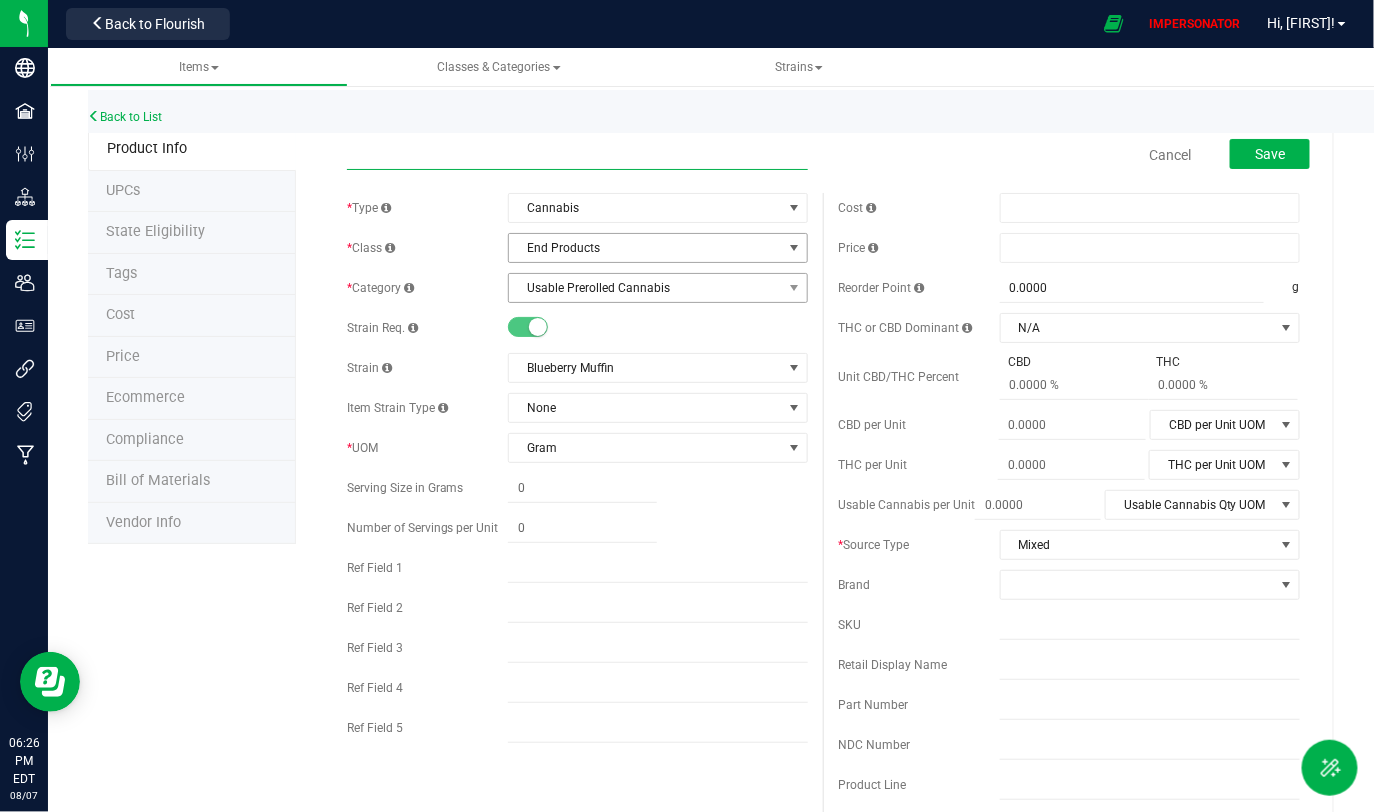type 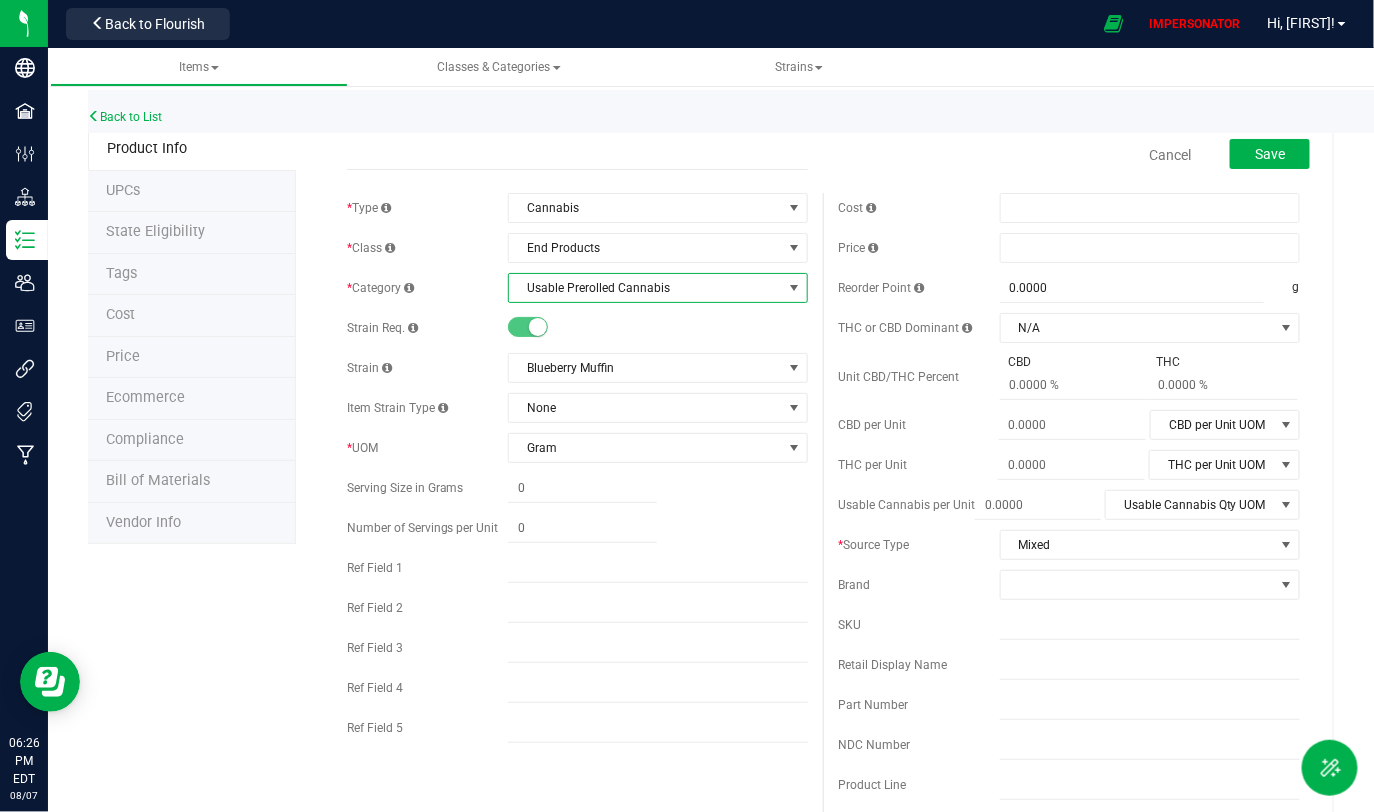 click on "Usable Prerolled Cannabis" at bounding box center (645, 288) 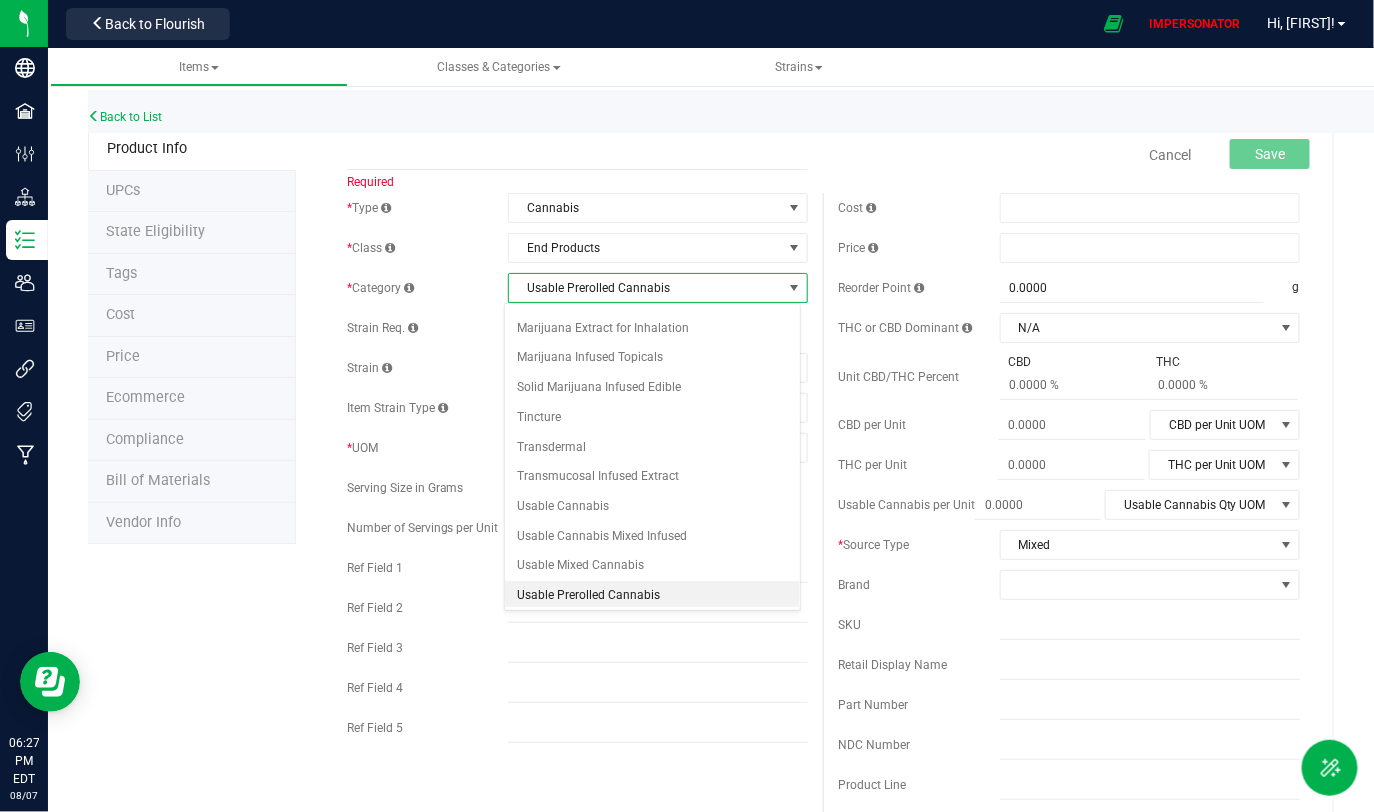 scroll, scrollTop: 134, scrollLeft: 0, axis: vertical 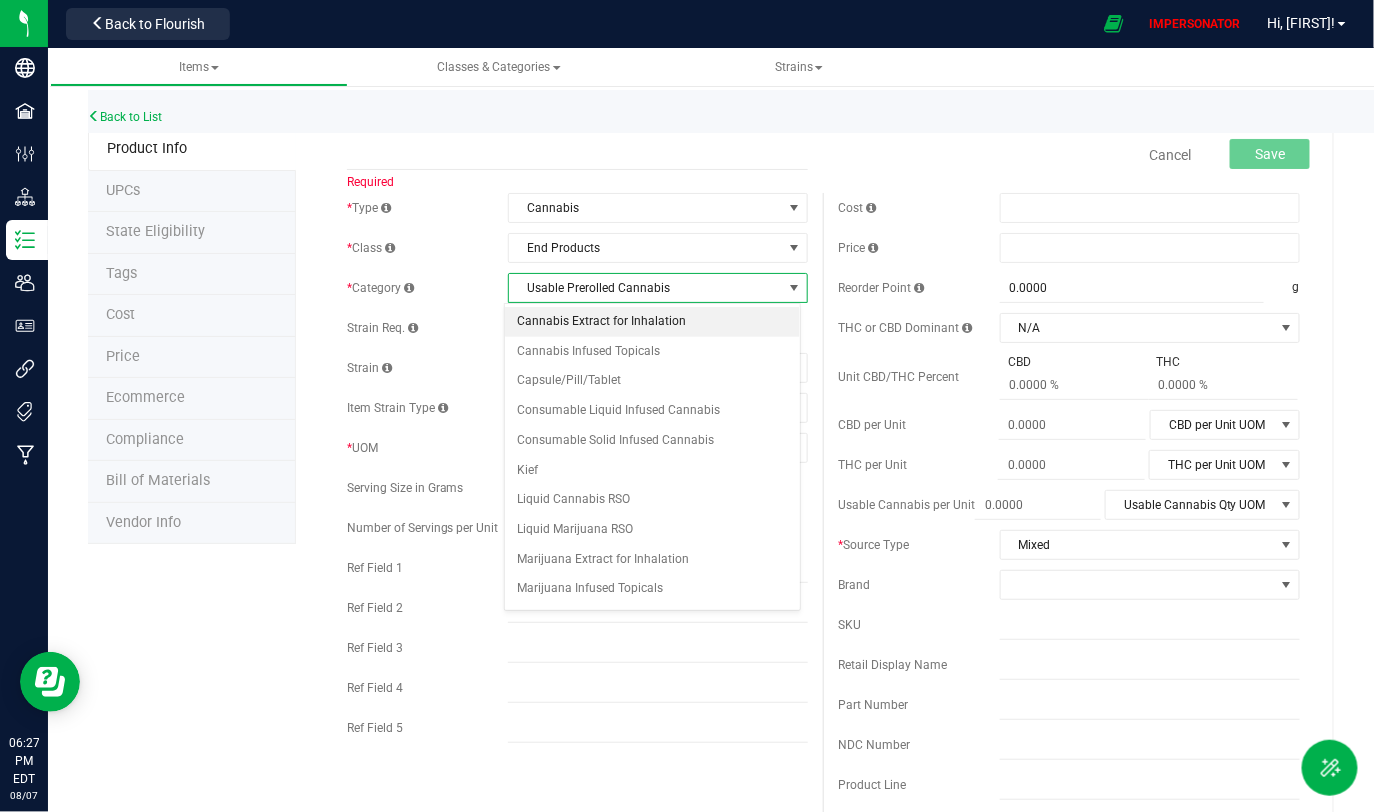 click on "Cannabis Extract for Inhalation" at bounding box center [652, 322] 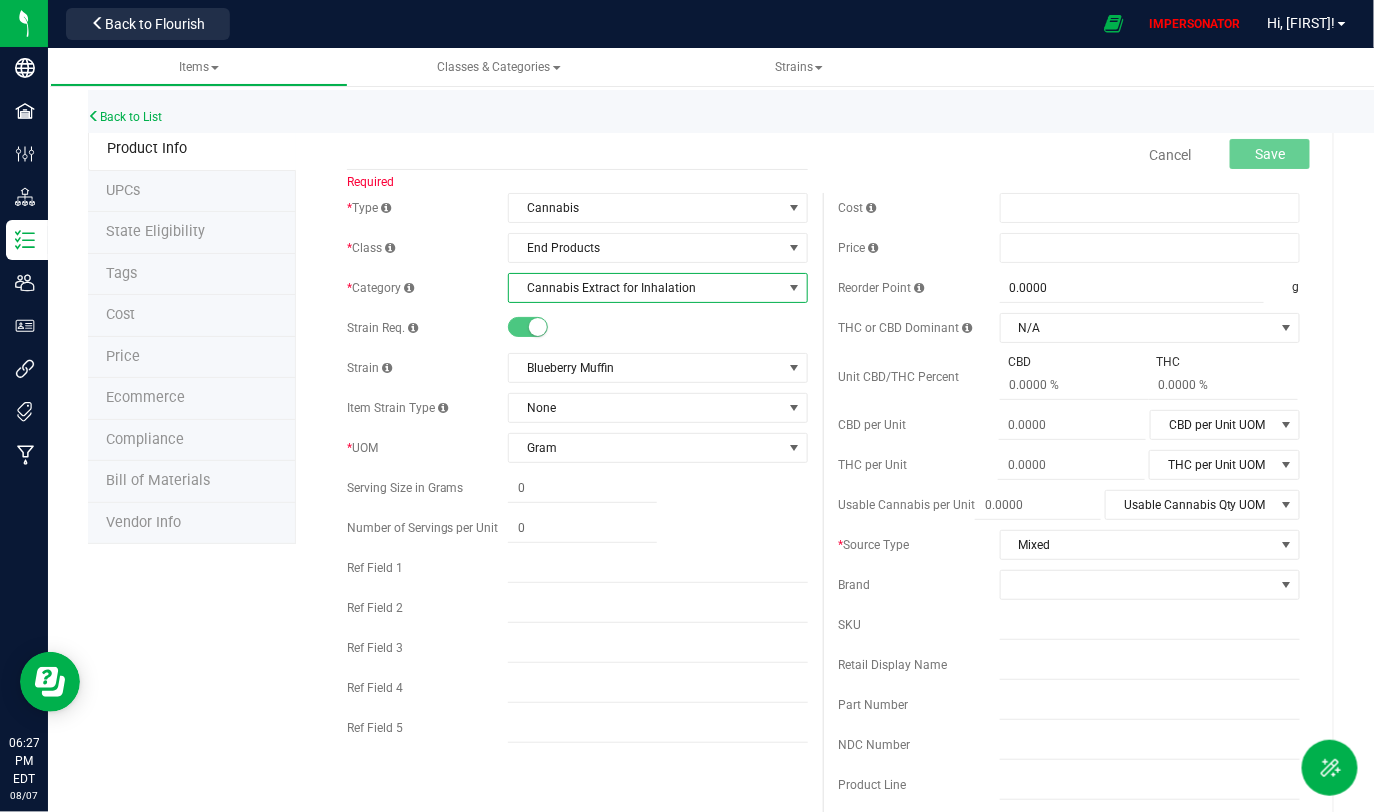 click on "*
Type
Cannabis Select type Cannabis Non-Inventory Raw Materials Supplies
*
Class
End Products Select item class Cultivation End Products Intermediate Products Lot Products
*
Category
Kief" at bounding box center (578, 473) 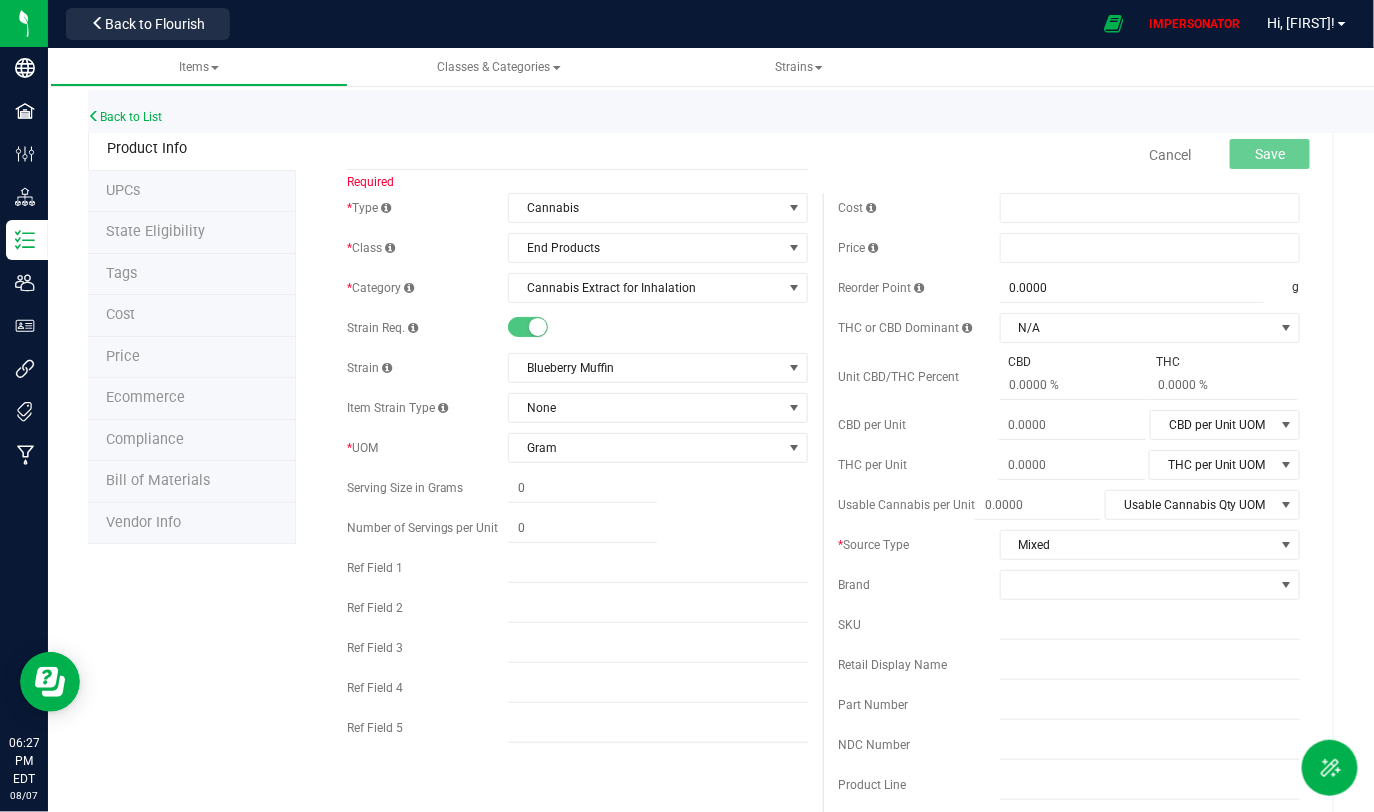 click on "*
Type
Cannabis Select type Cannabis Non-Inventory Raw Materials Supplies
*
Class
End Products Select item class Cultivation End Products Intermediate Products Lot Products
*
Category
Kief" at bounding box center (578, 473) 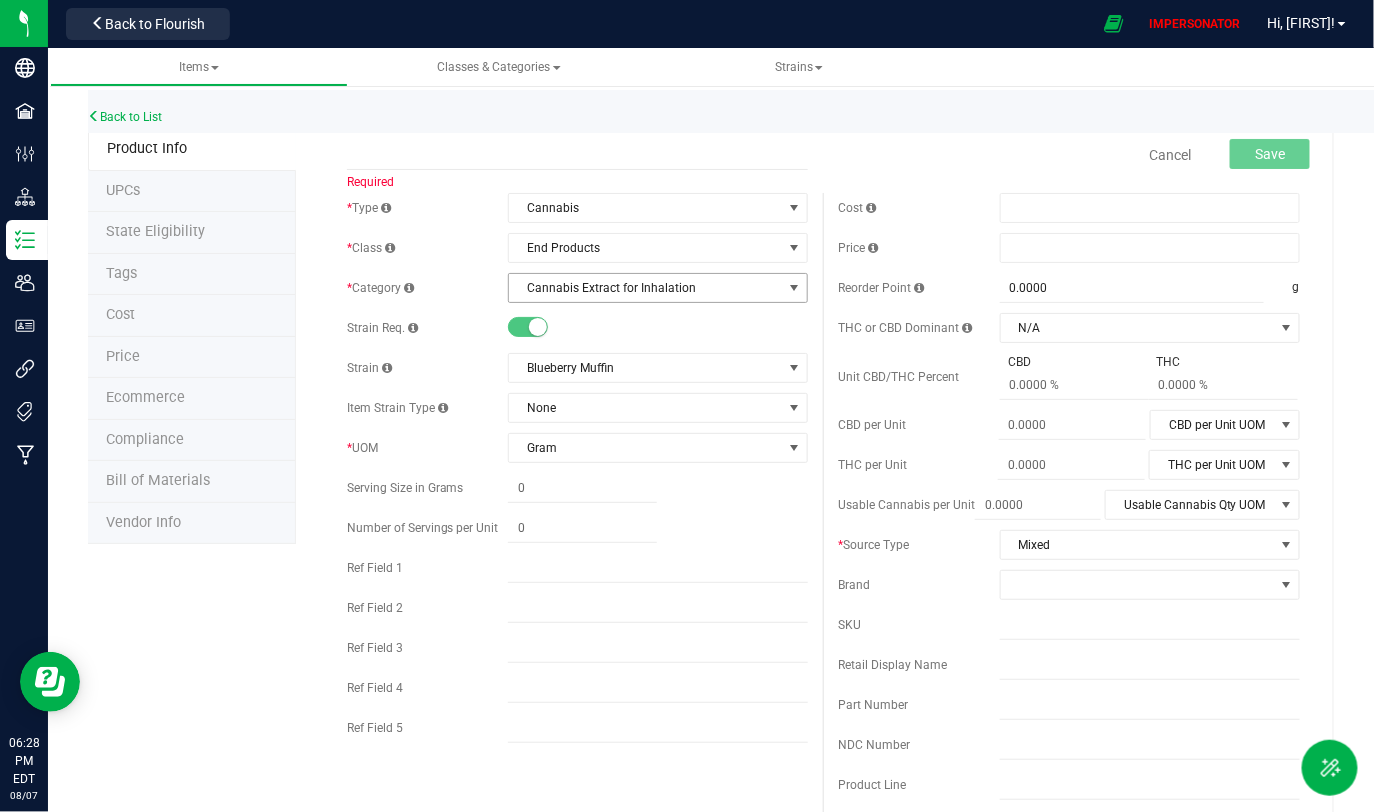 click on "Cannabis Extract for Inhalation" at bounding box center [645, 288] 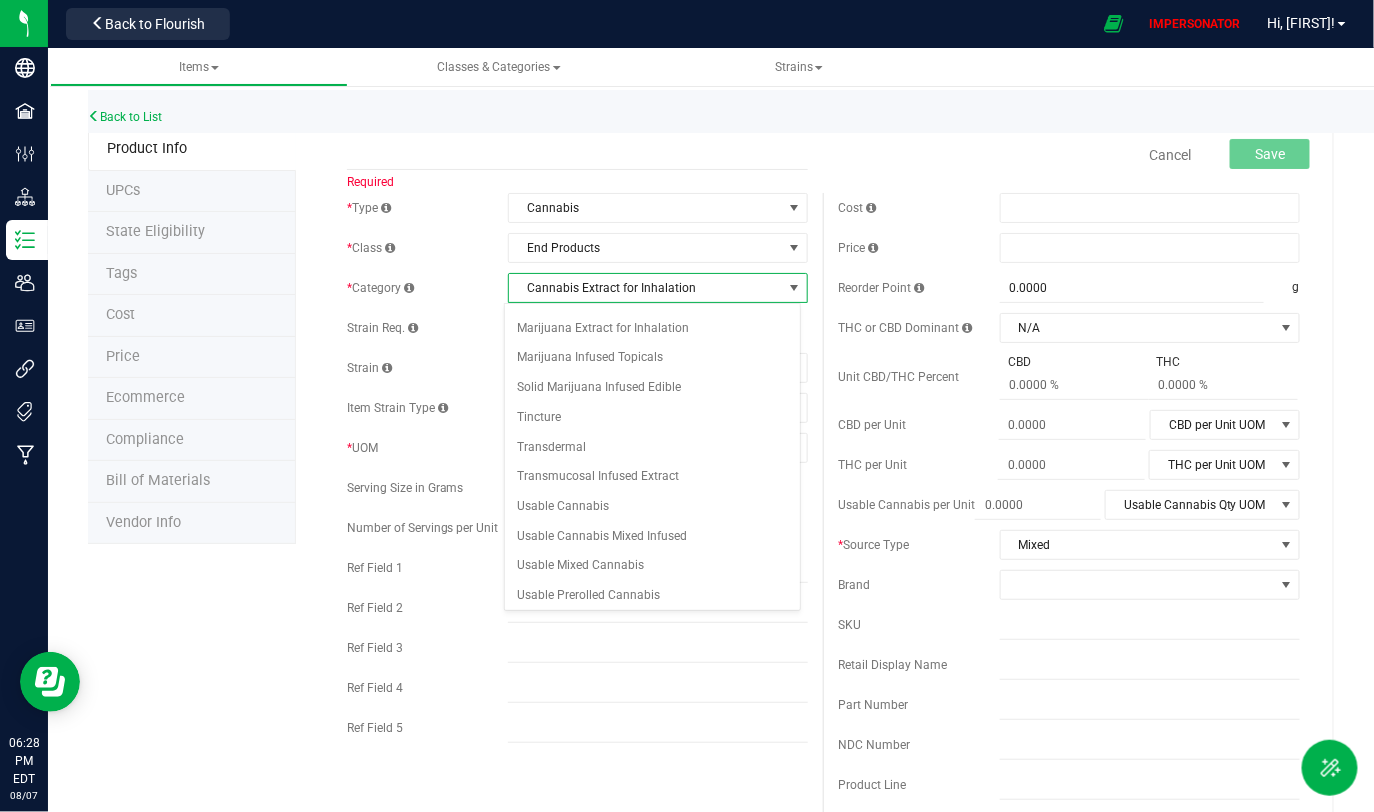 scroll, scrollTop: 61, scrollLeft: 0, axis: vertical 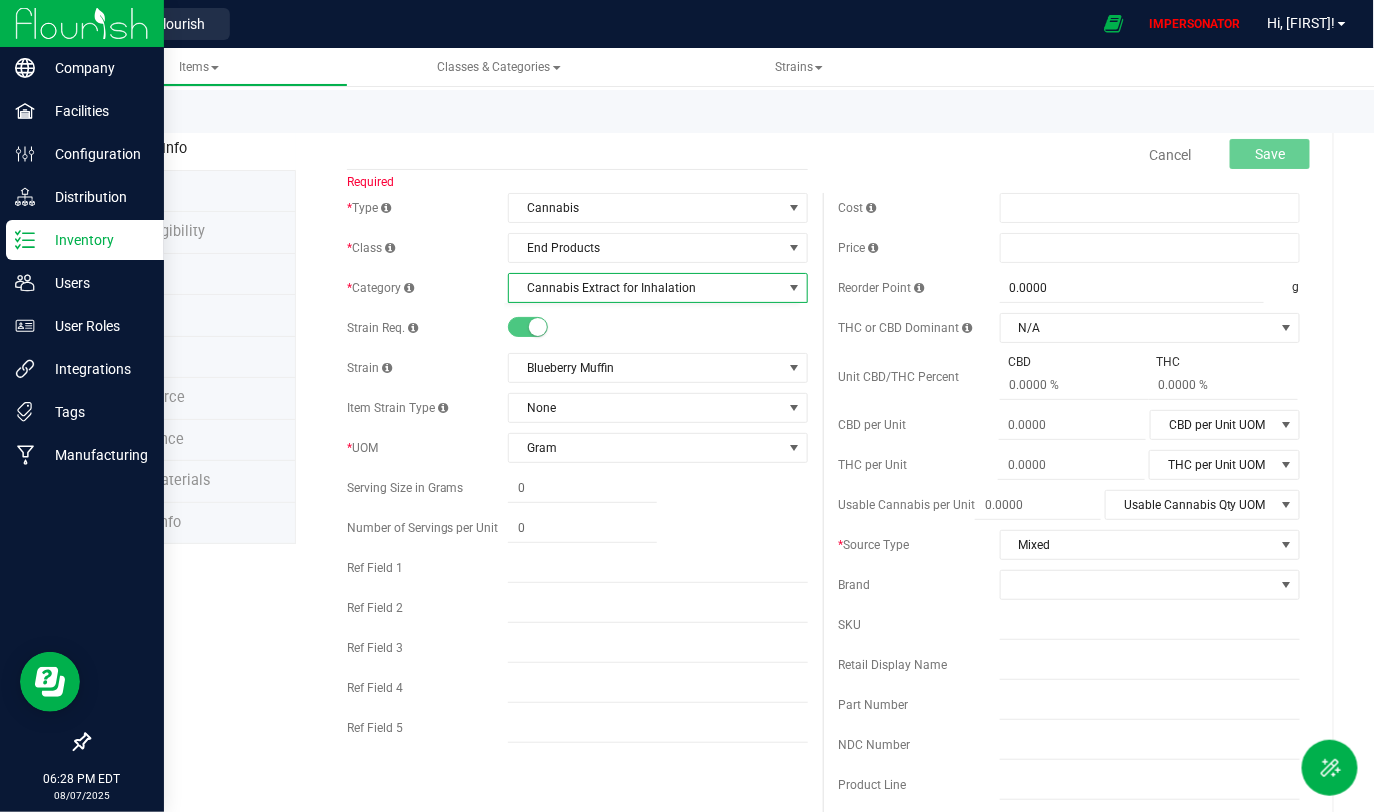 click on "Inventory" at bounding box center (95, 240) 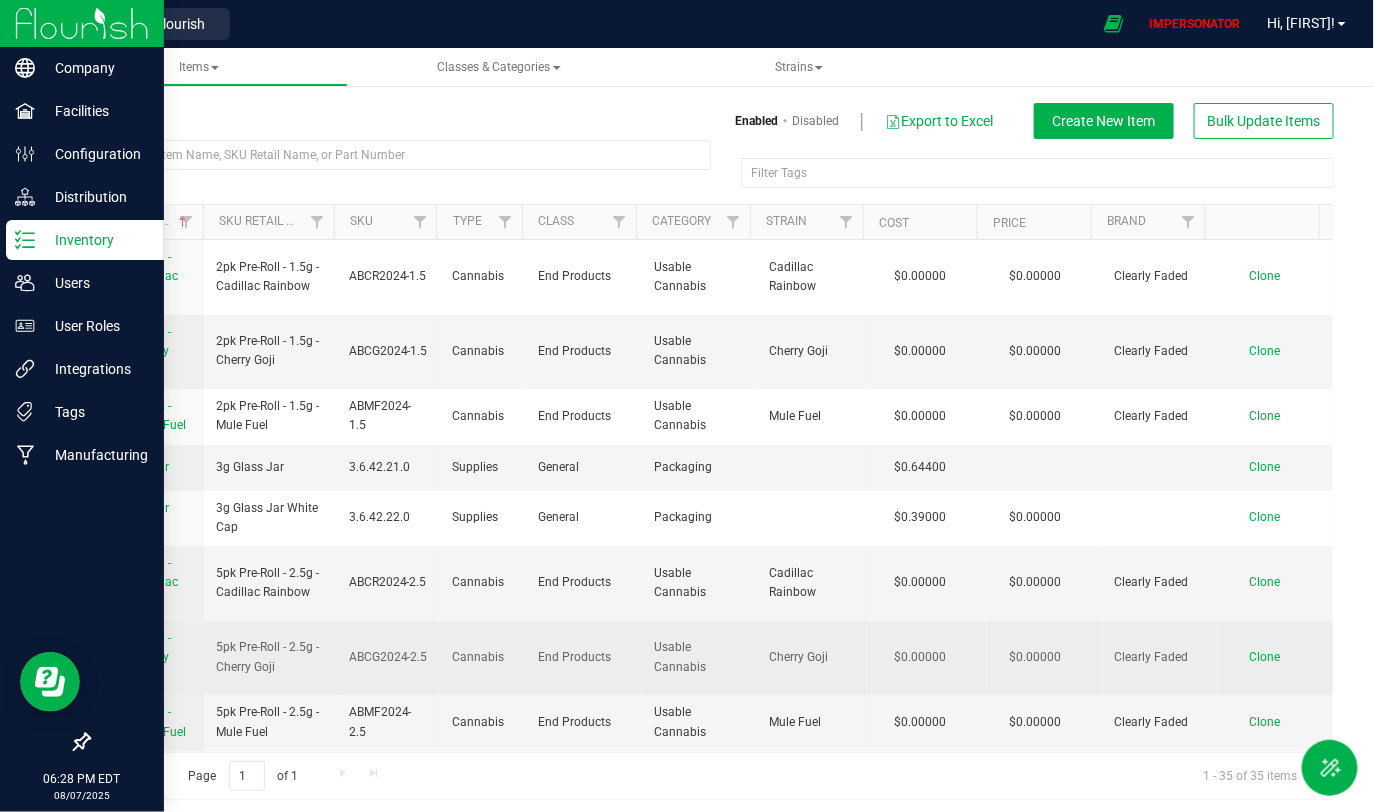 drag, startPoint x: 647, startPoint y: 642, endPoint x: 730, endPoint y: 684, distance: 93.0215 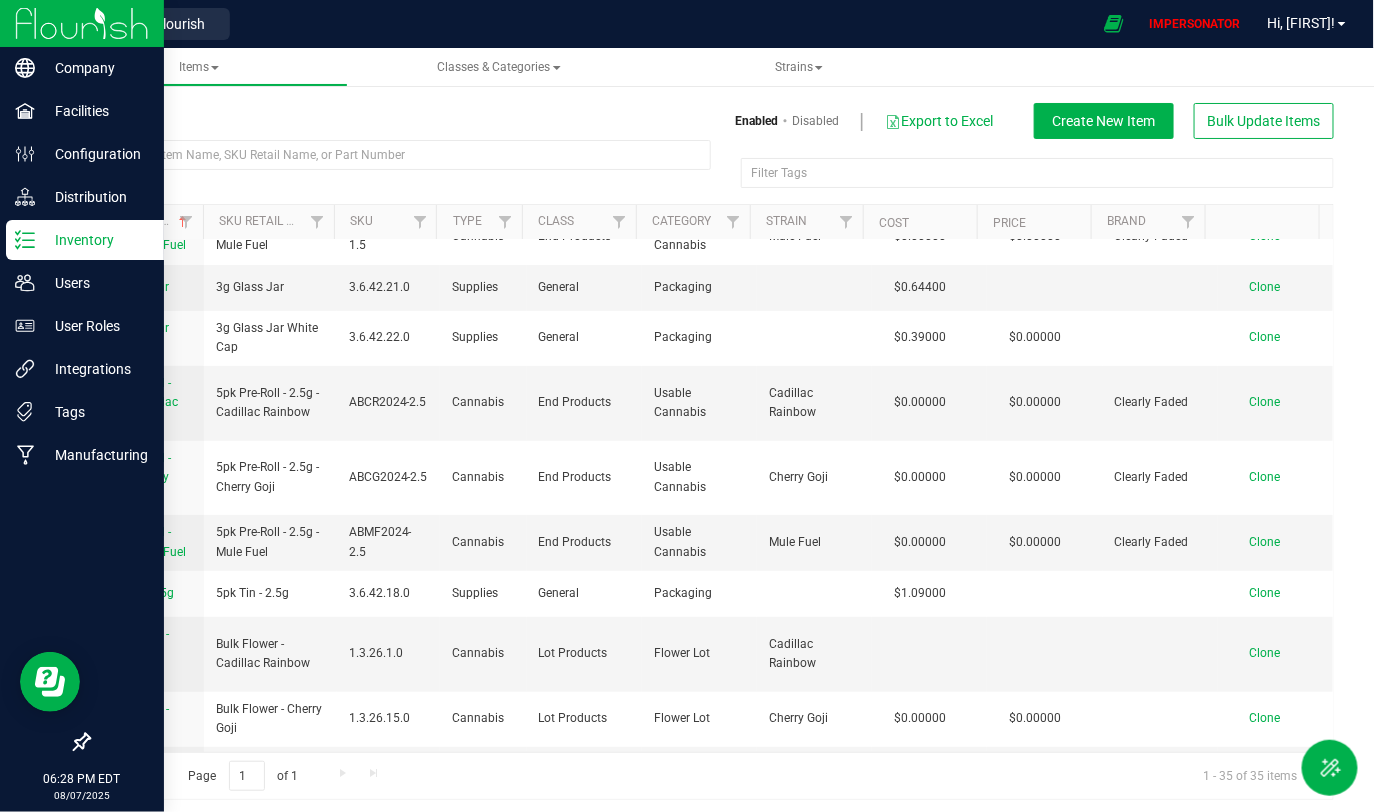 scroll, scrollTop: 184, scrollLeft: 0, axis: vertical 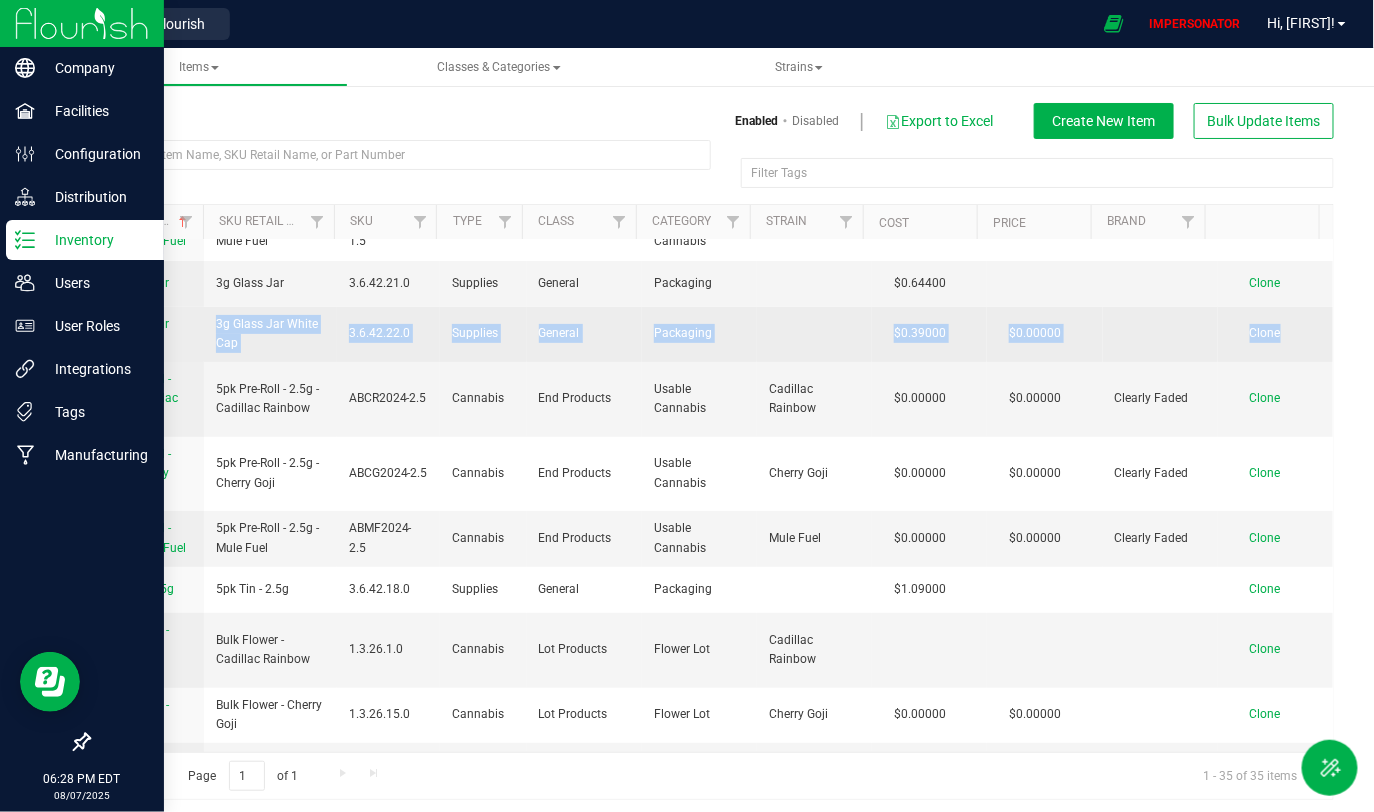 drag, startPoint x: 133, startPoint y: 359, endPoint x: 139, endPoint y: 310, distance: 49.365982 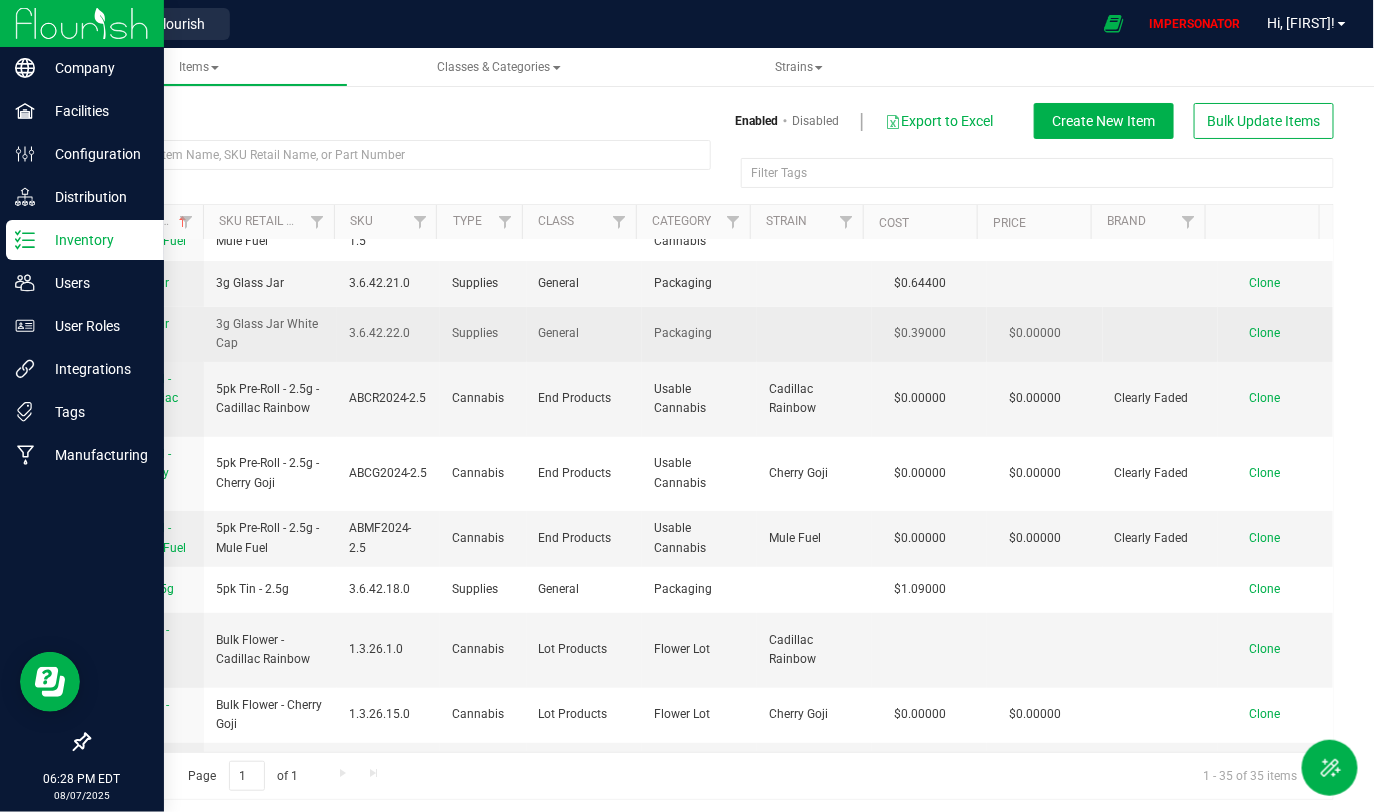 click on "Packaging" at bounding box center (699, 333) 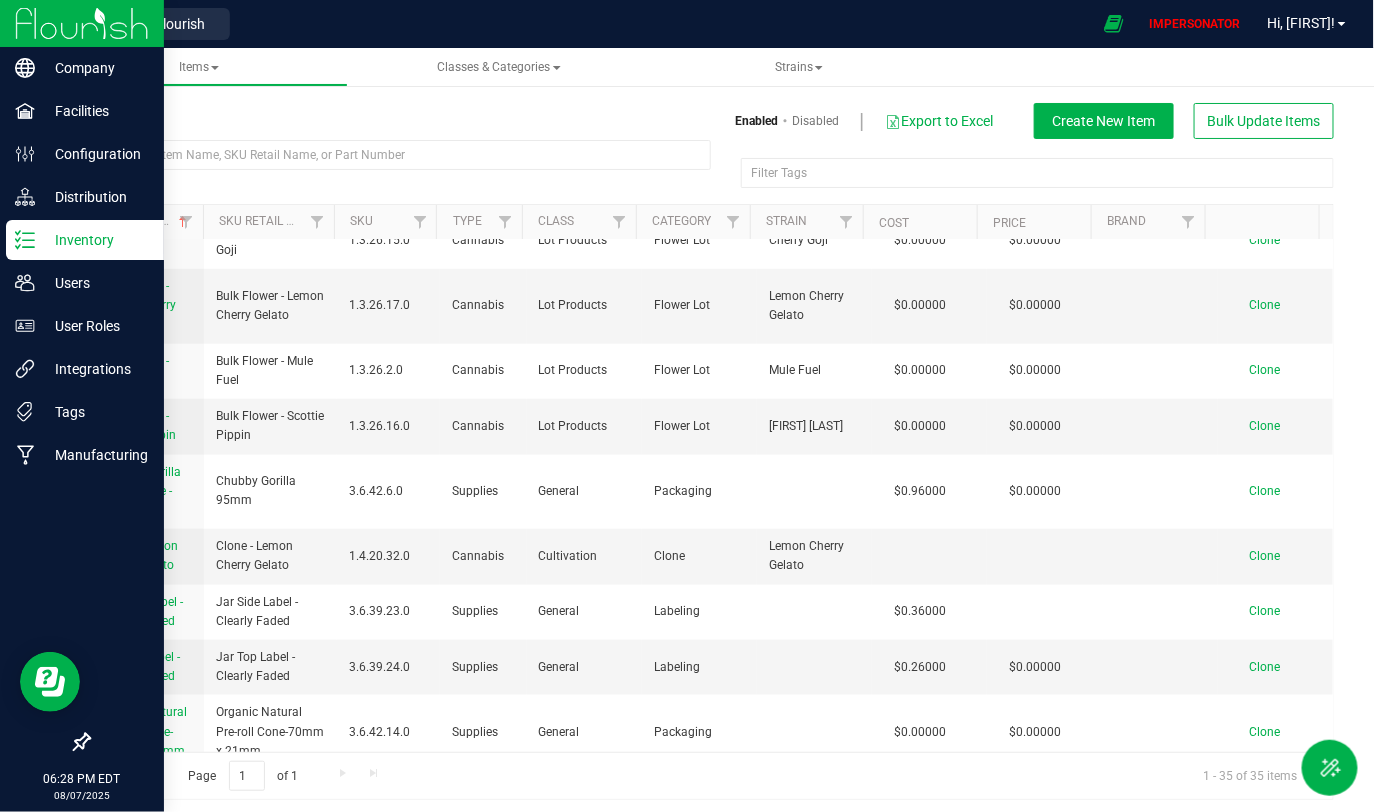 scroll, scrollTop: 901, scrollLeft: 0, axis: vertical 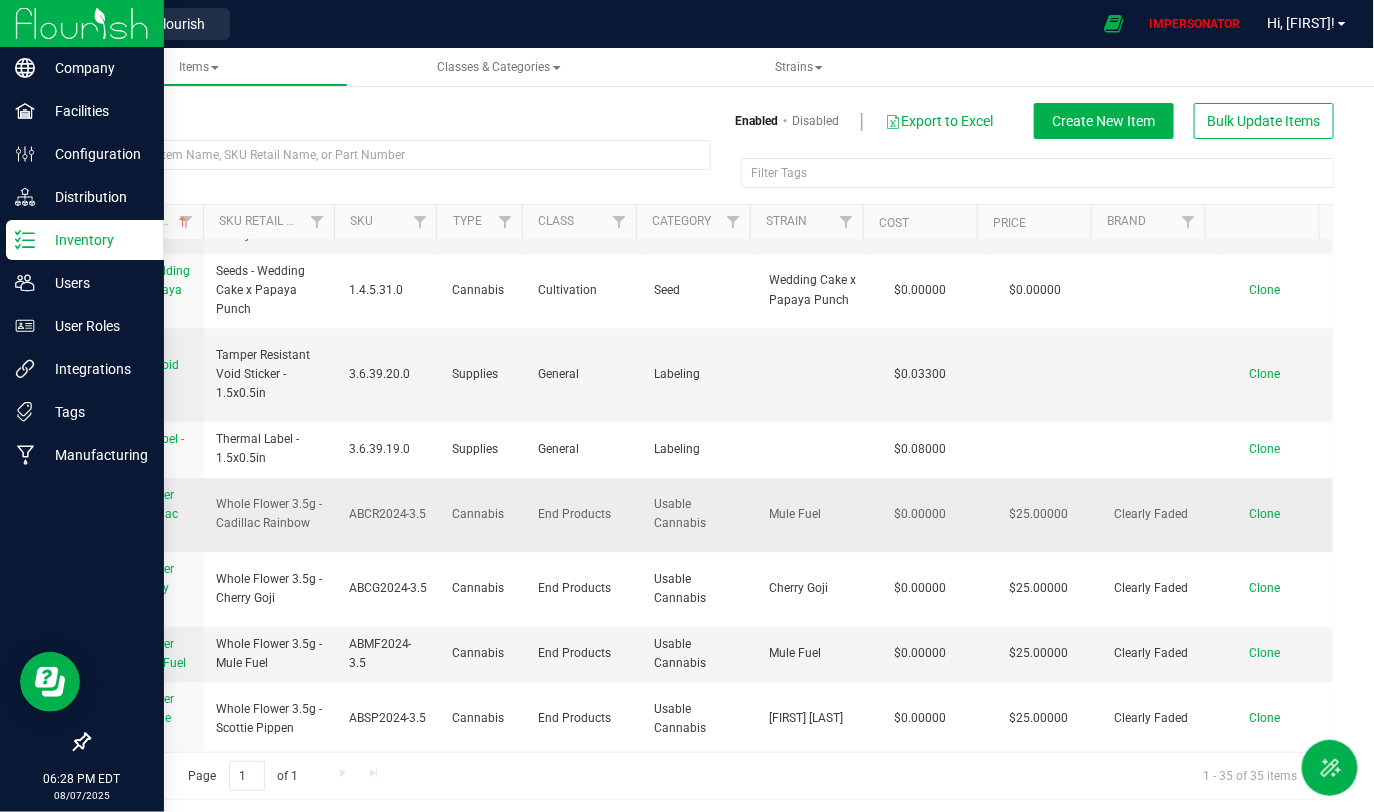 drag, startPoint x: 640, startPoint y: 501, endPoint x: 697, endPoint y: 517, distance: 59.20304 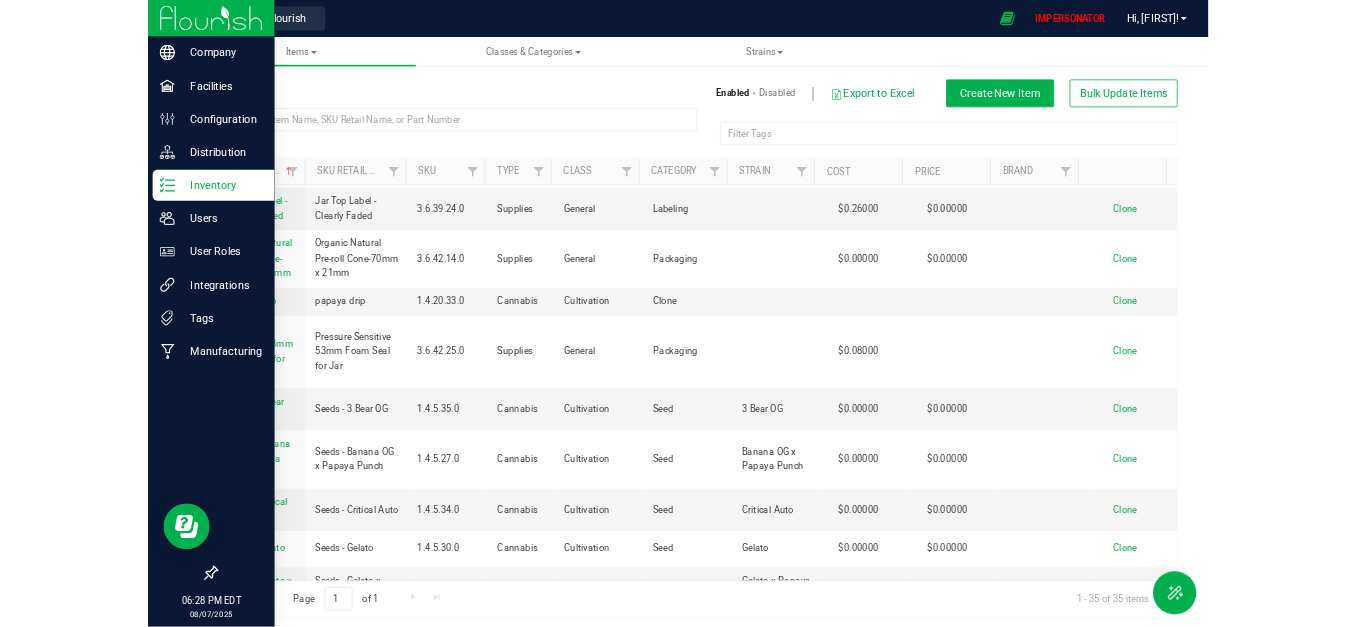 scroll, scrollTop: 1053, scrollLeft: 0, axis: vertical 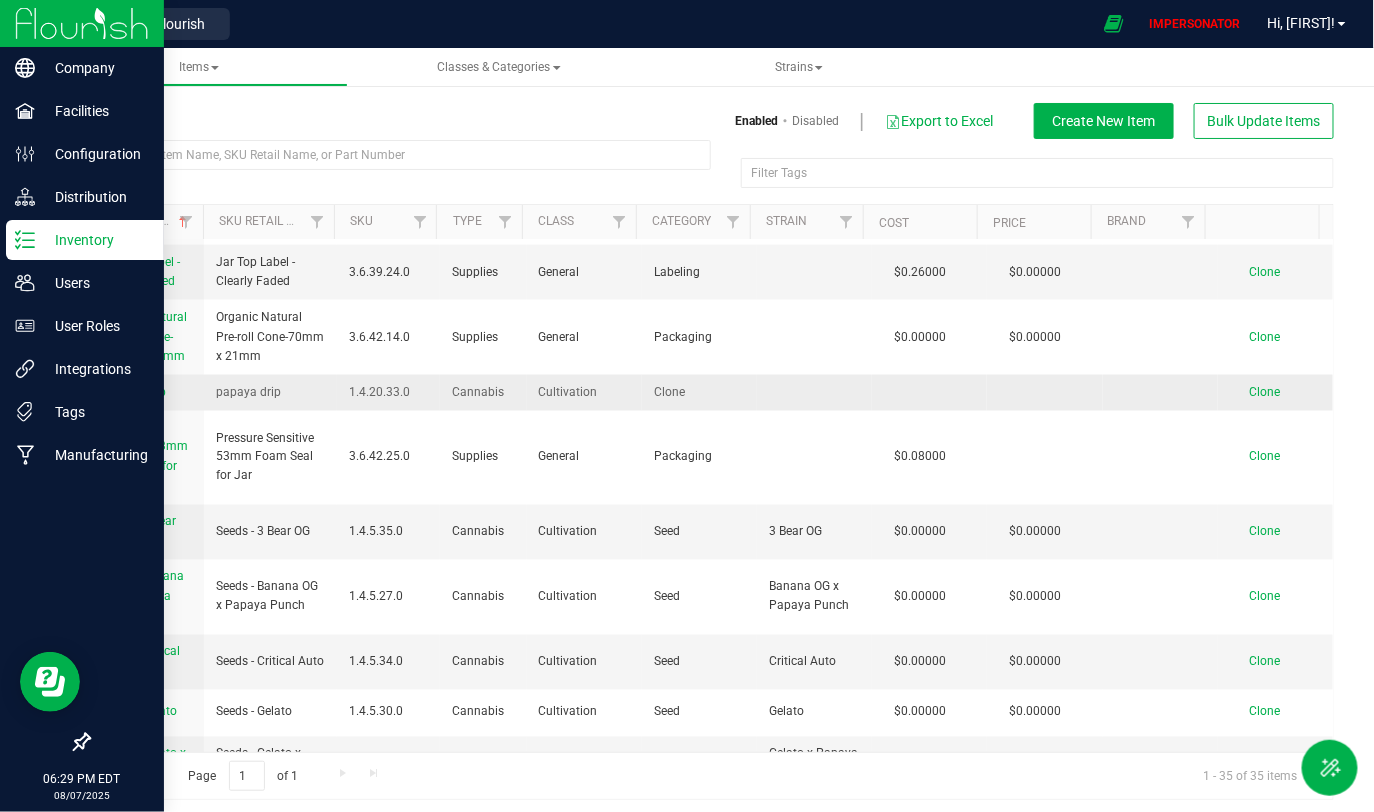 click on "papaya drip" at bounding box center (133, 392) 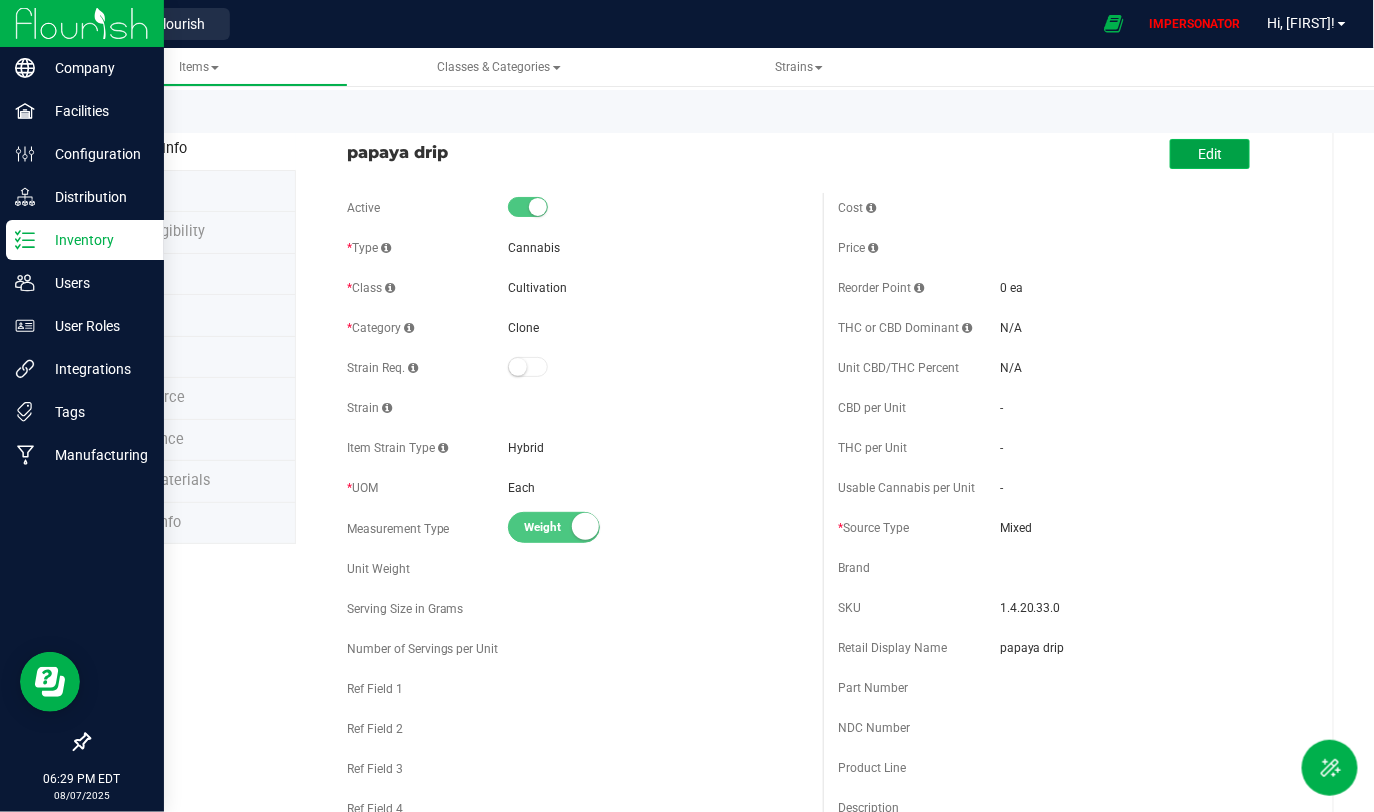 click on "Edit" at bounding box center (1210, 154) 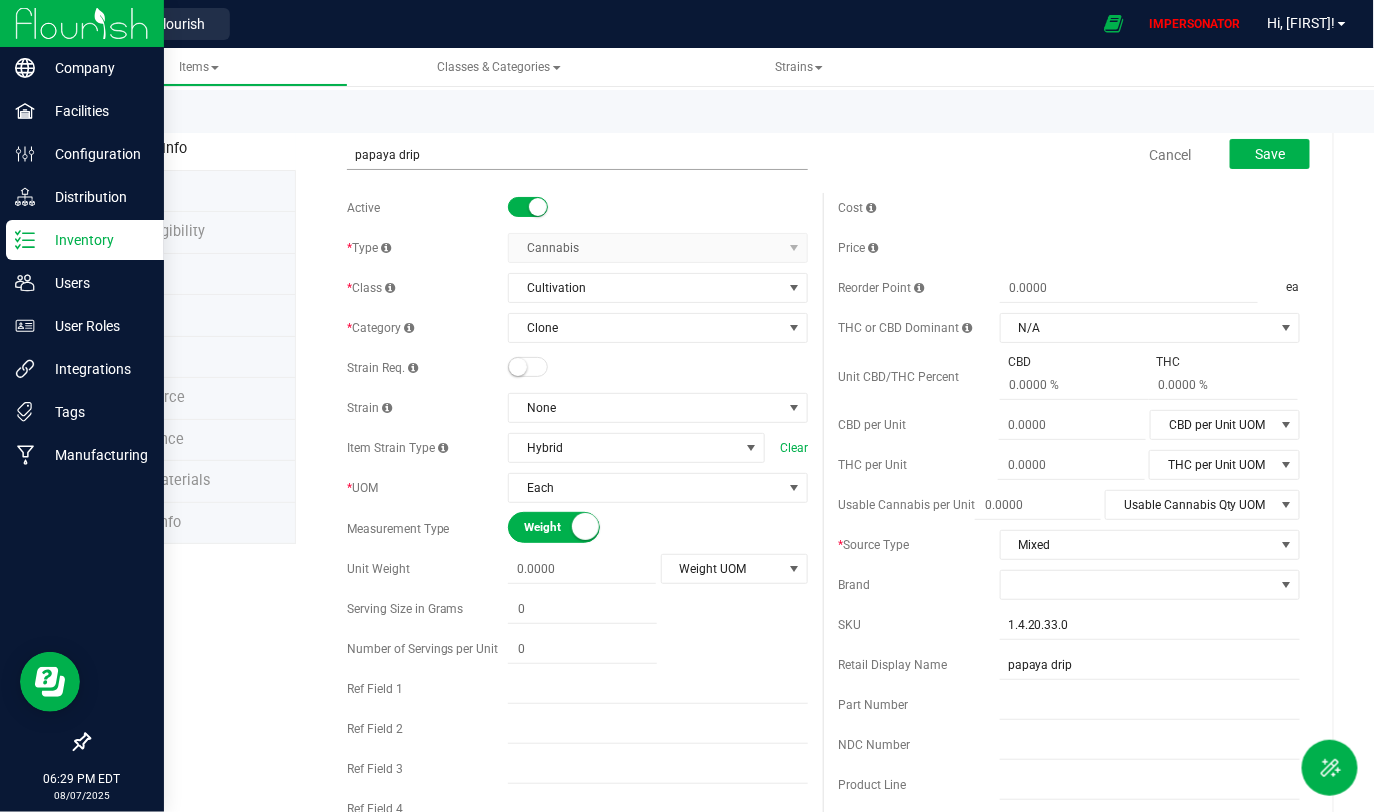 click on "papaya drip" at bounding box center (578, 155) 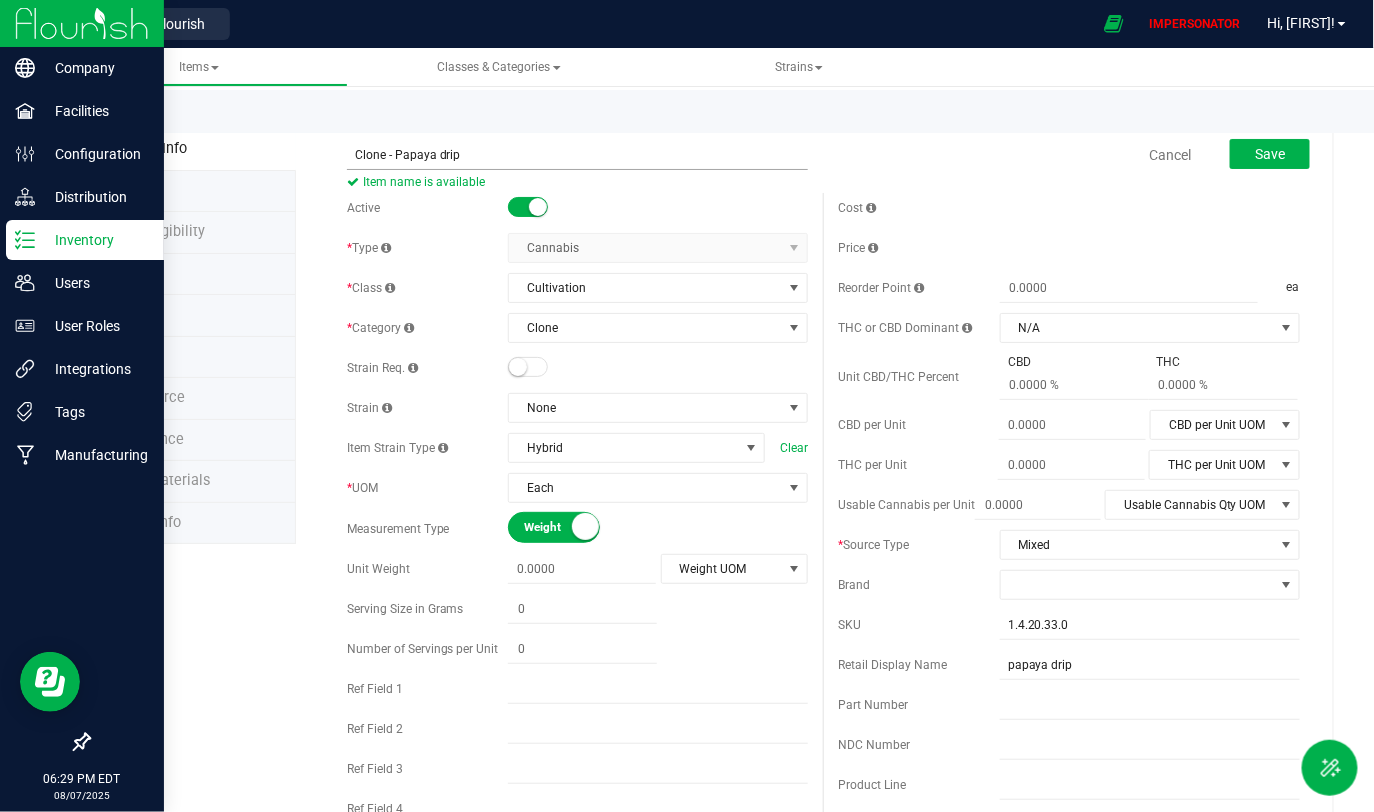 click on "Clone - Papaya drip" at bounding box center (578, 155) 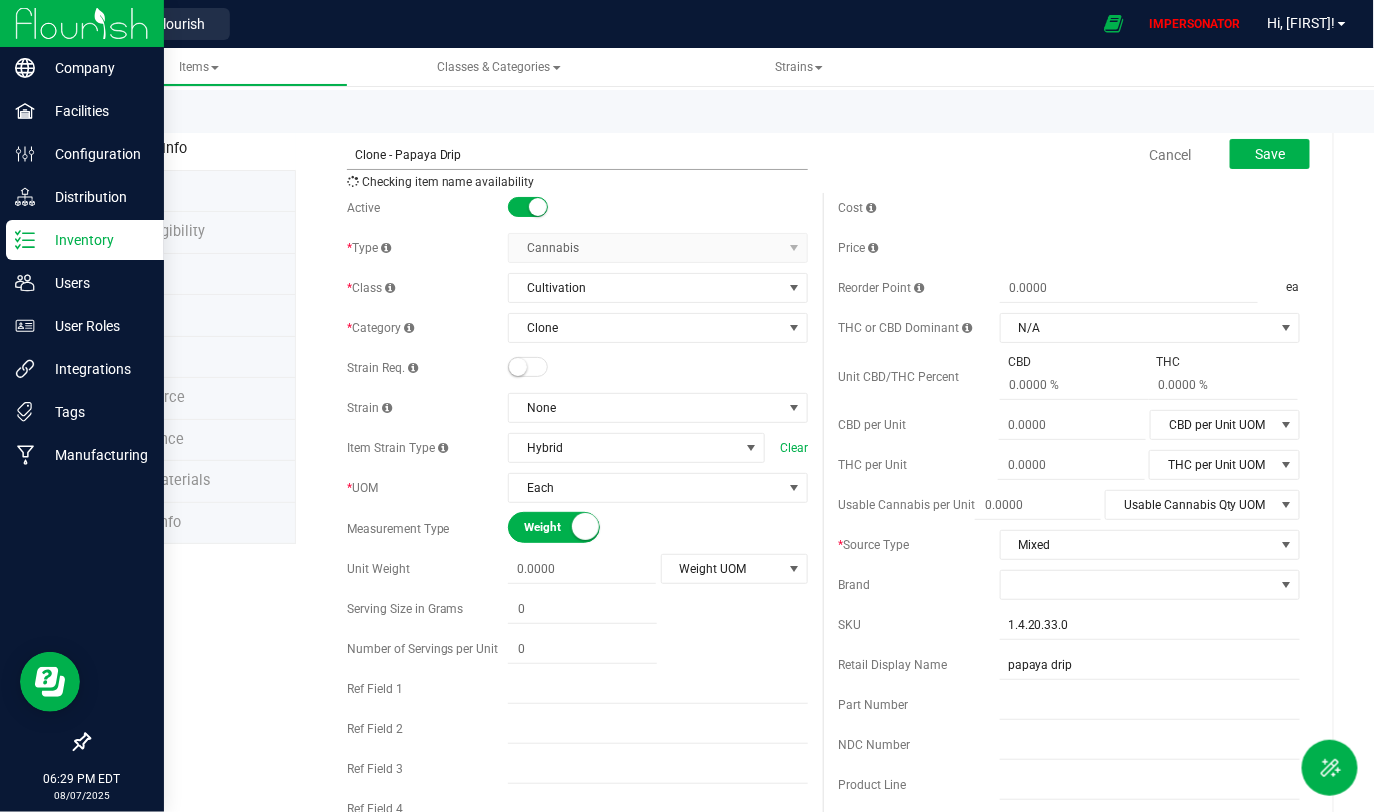 click on "Clone - Papaya Drip" at bounding box center (578, 155) 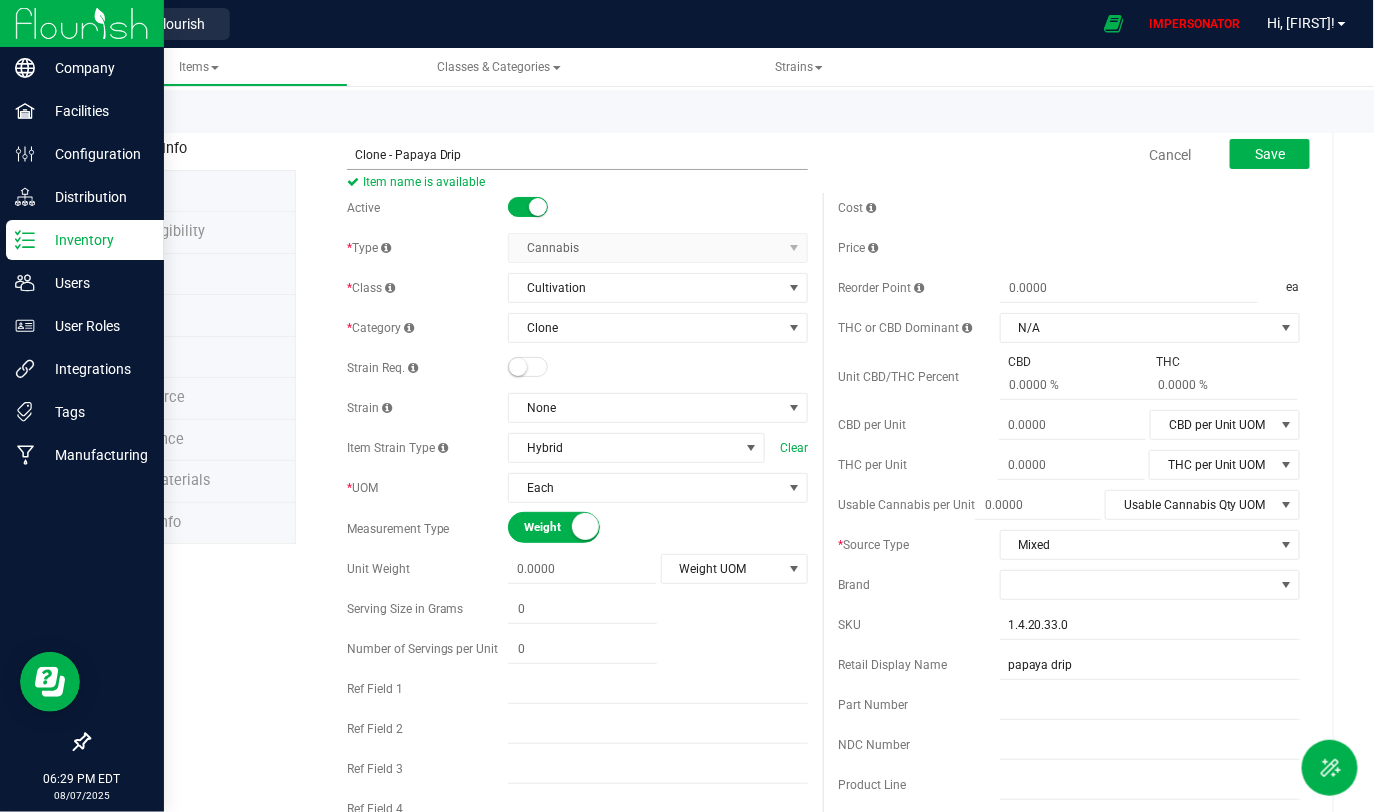 click on "Clone - Papaya Drip" at bounding box center (578, 155) 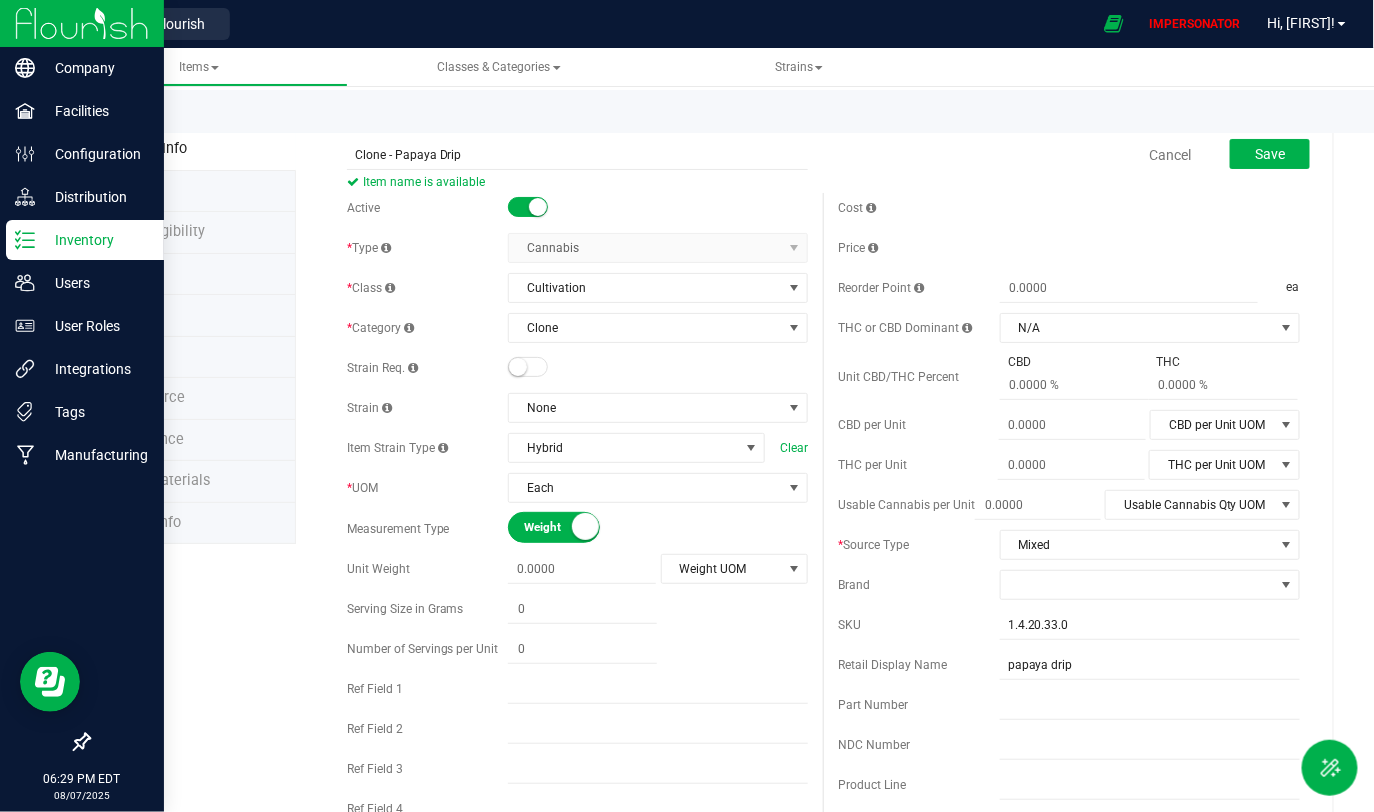 drag, startPoint x: 475, startPoint y: 161, endPoint x: 244, endPoint y: 159, distance: 231.00865 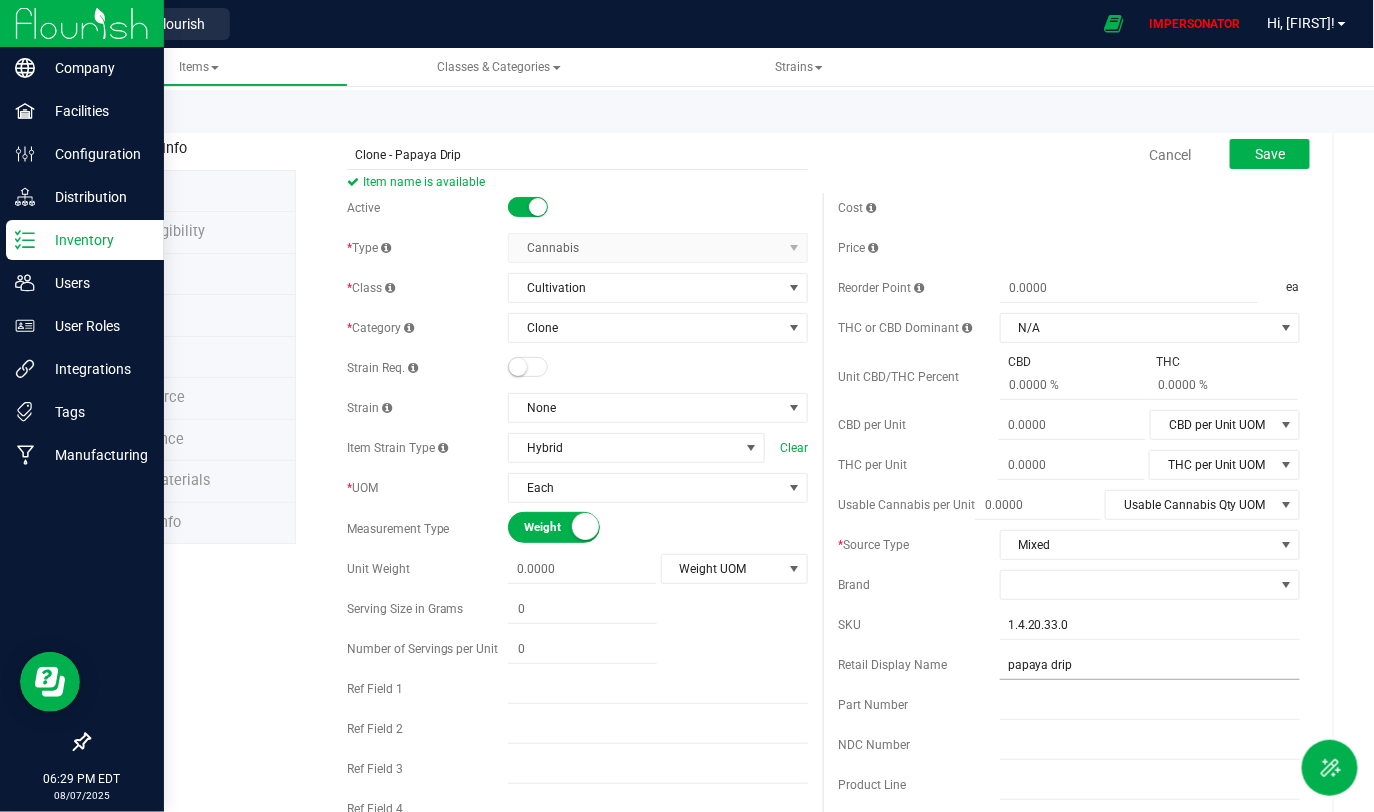 type on "Clone - Papaya Drip" 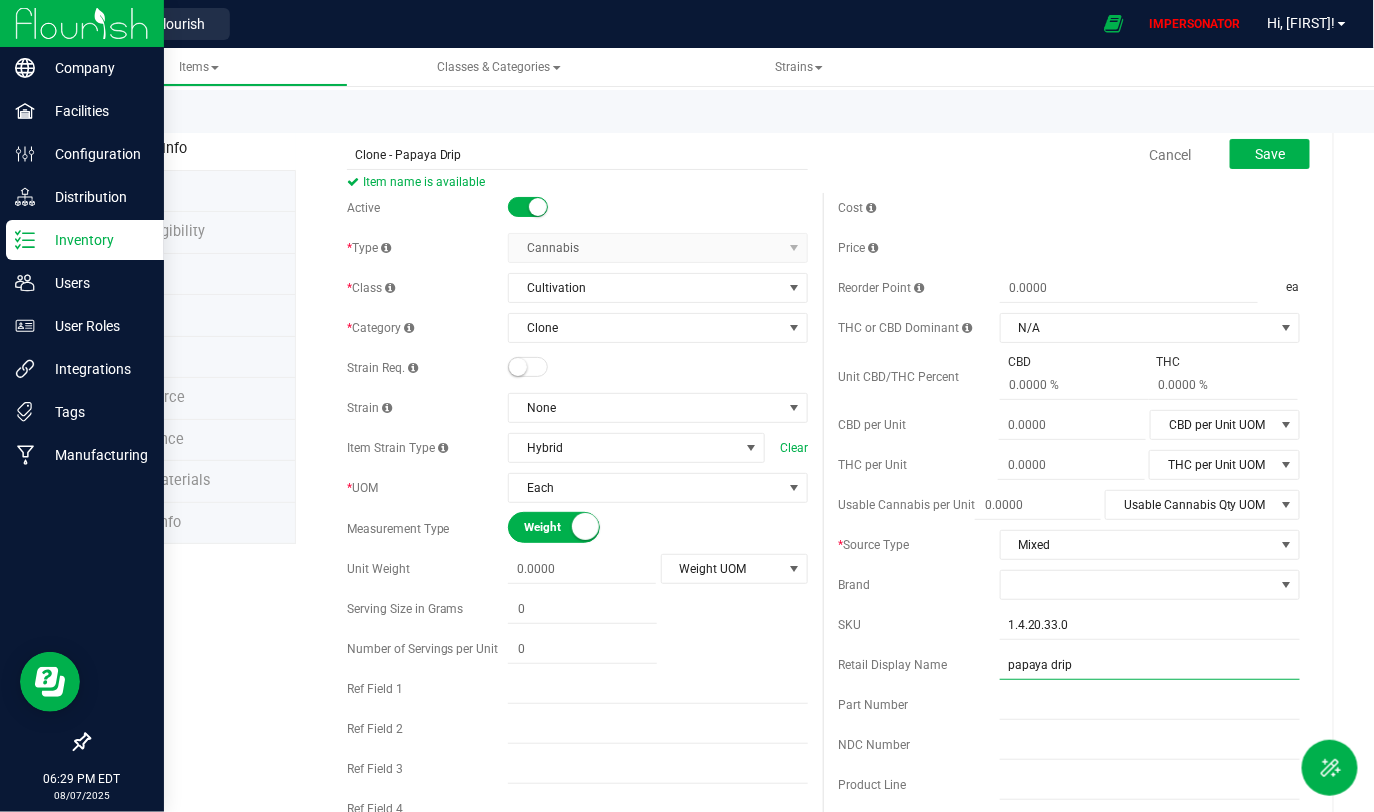 drag, startPoint x: 1097, startPoint y: 664, endPoint x: 839, endPoint y: 664, distance: 258 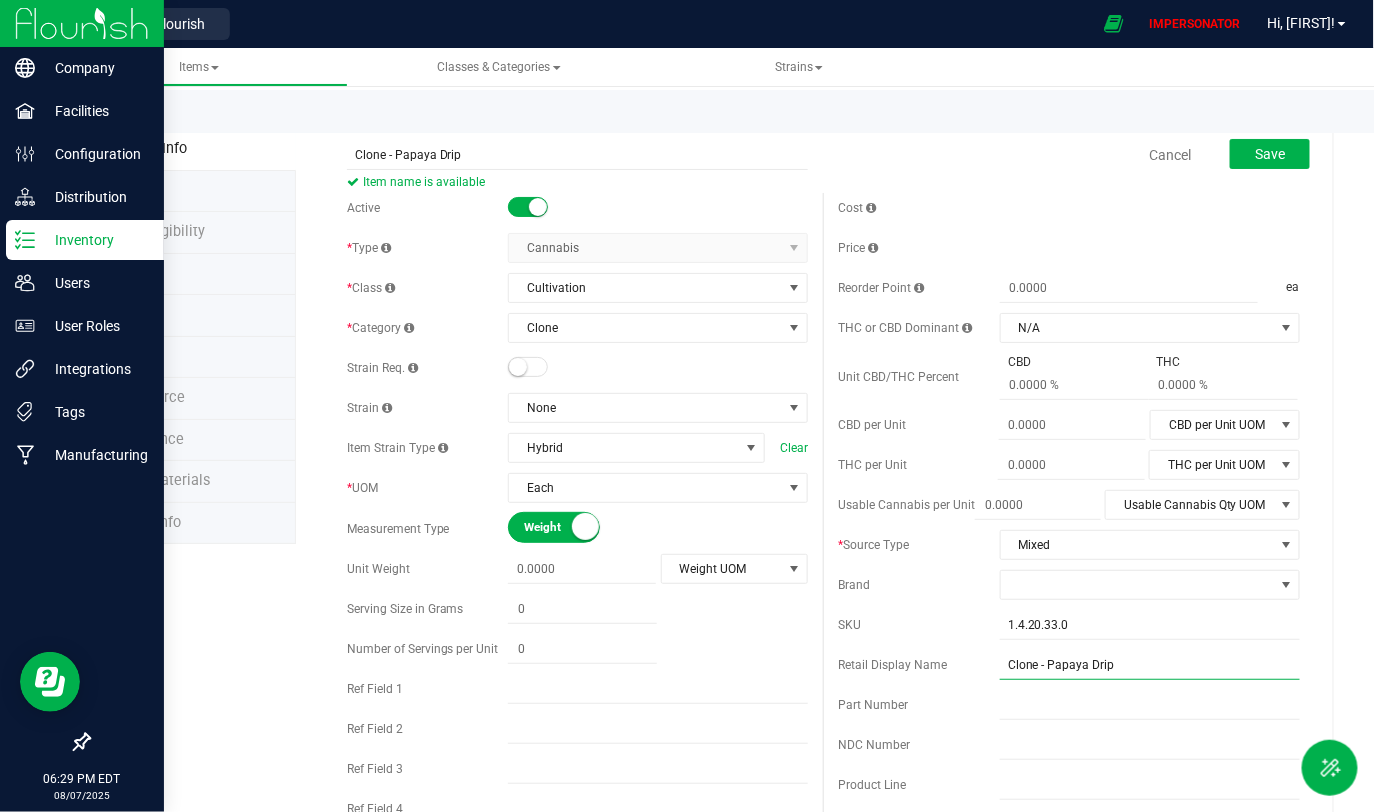 click on "Clone - Papaya Drip" at bounding box center [1150, 665] 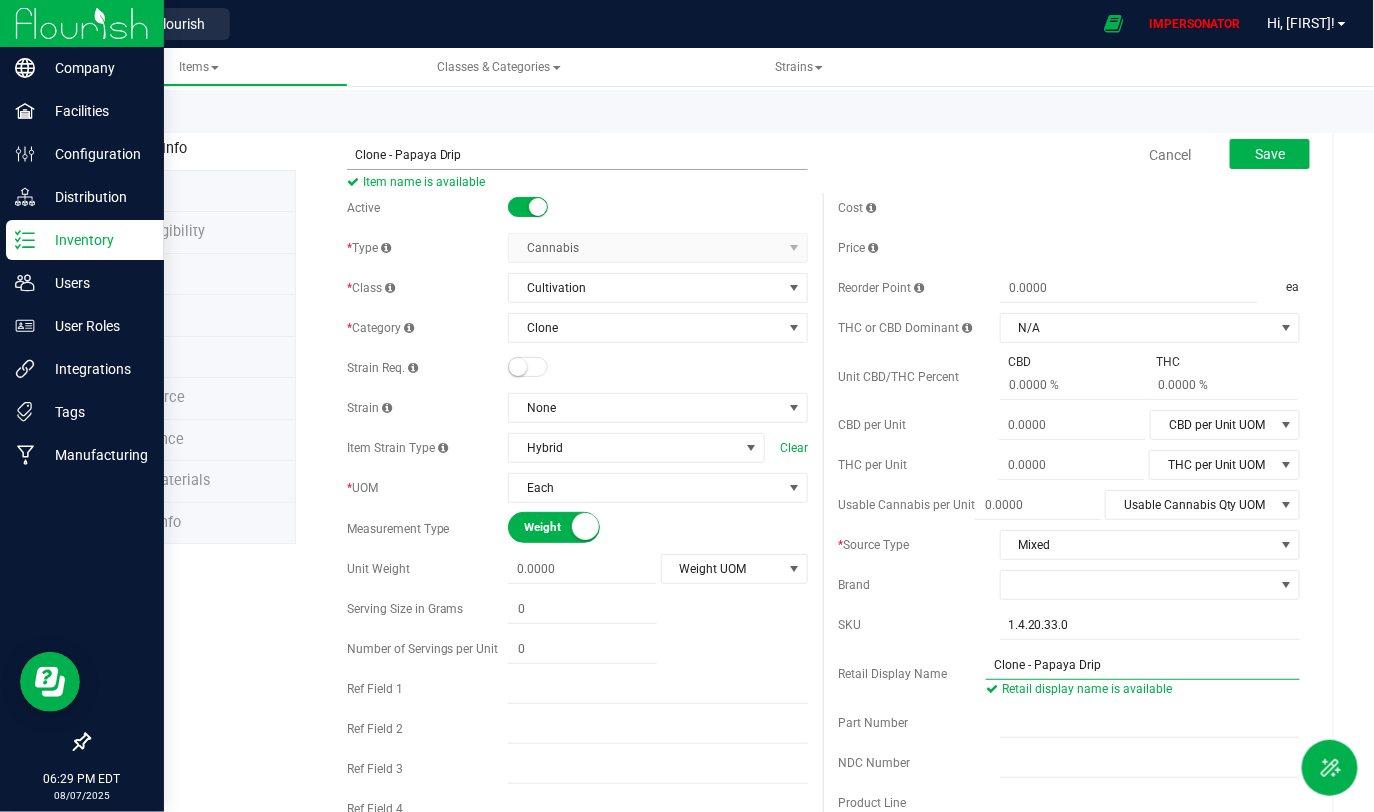 type on "Clone - Papaya Drip" 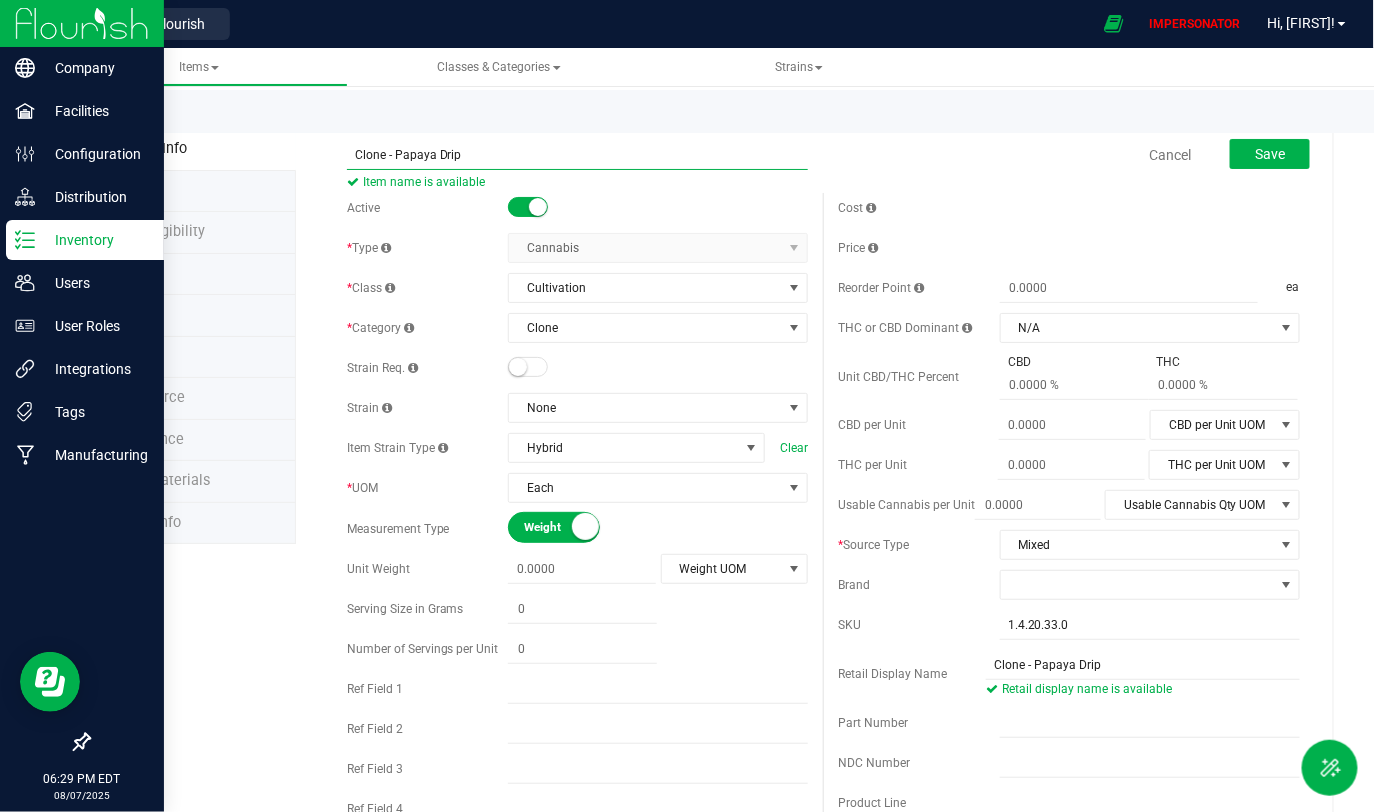 click on "Clone - Papaya Drip" at bounding box center (578, 155) 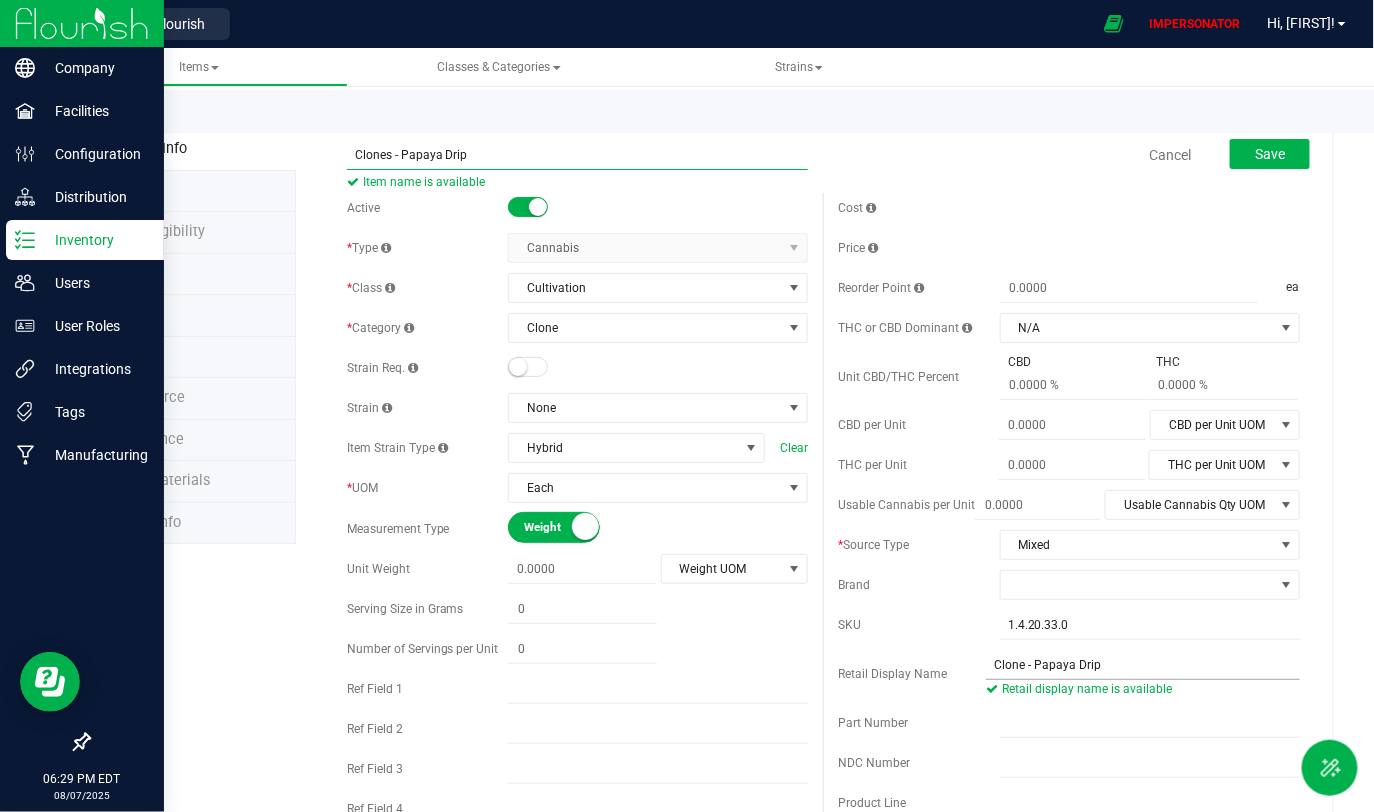 type on "Clones - Papaya Drip" 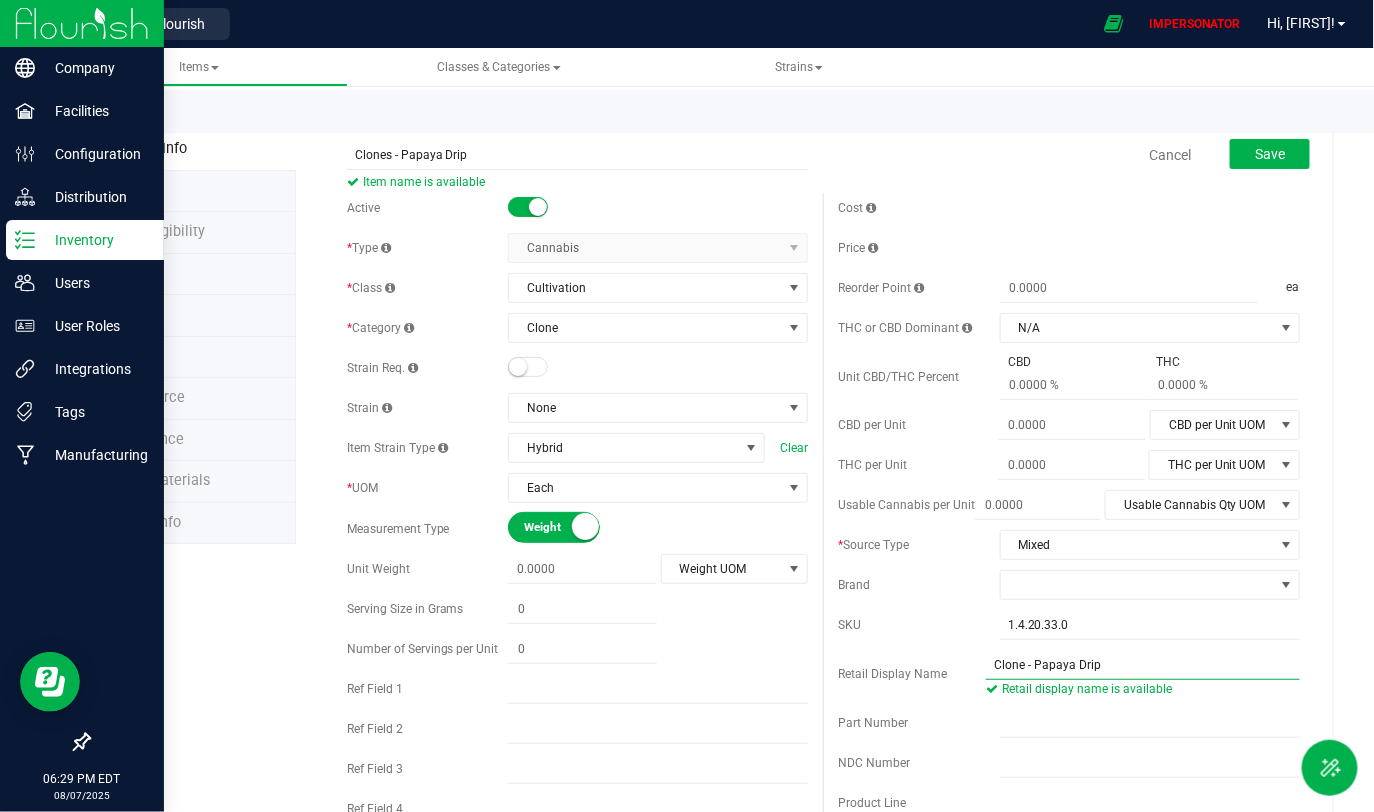 click on "Clone - Papaya Drip" at bounding box center [1143, 665] 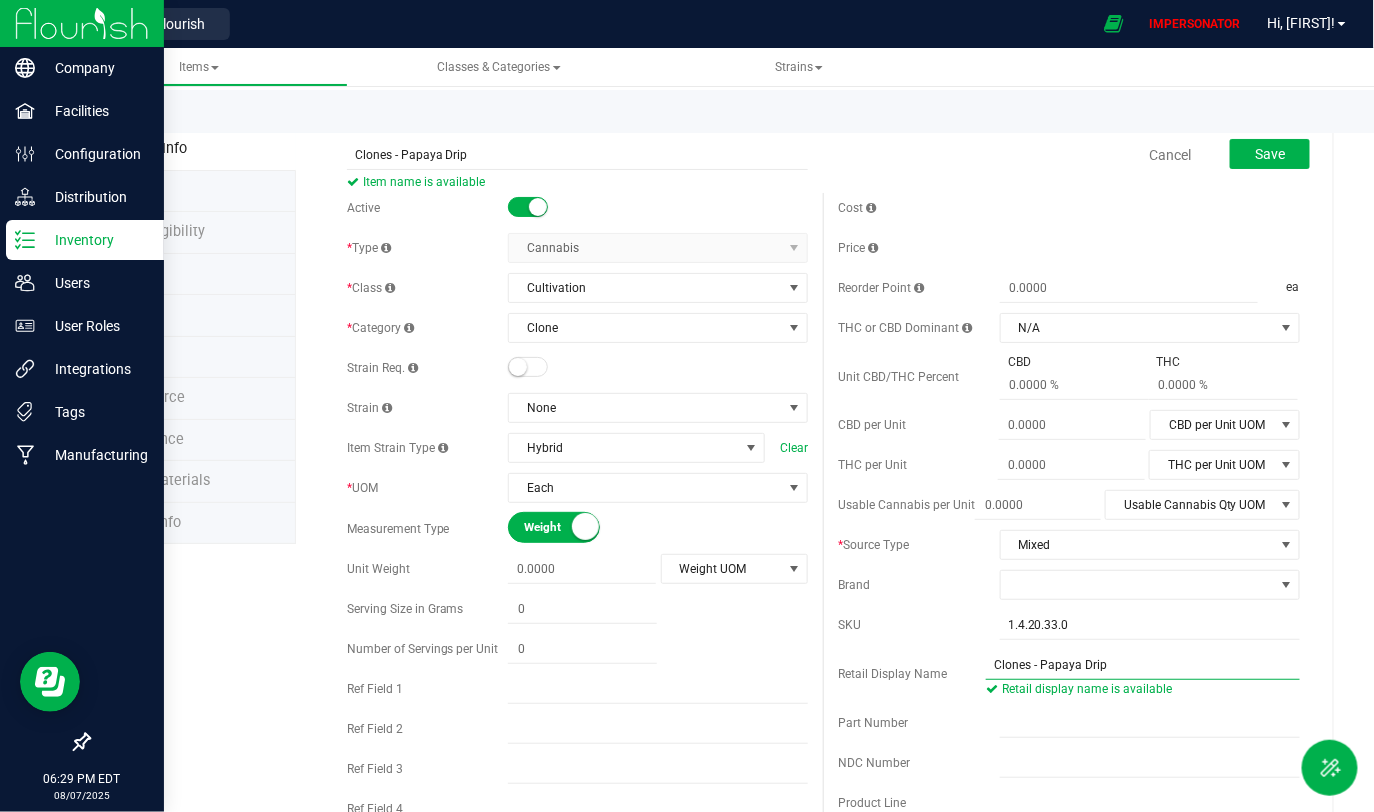 type on "Clones - Papaya Drip" 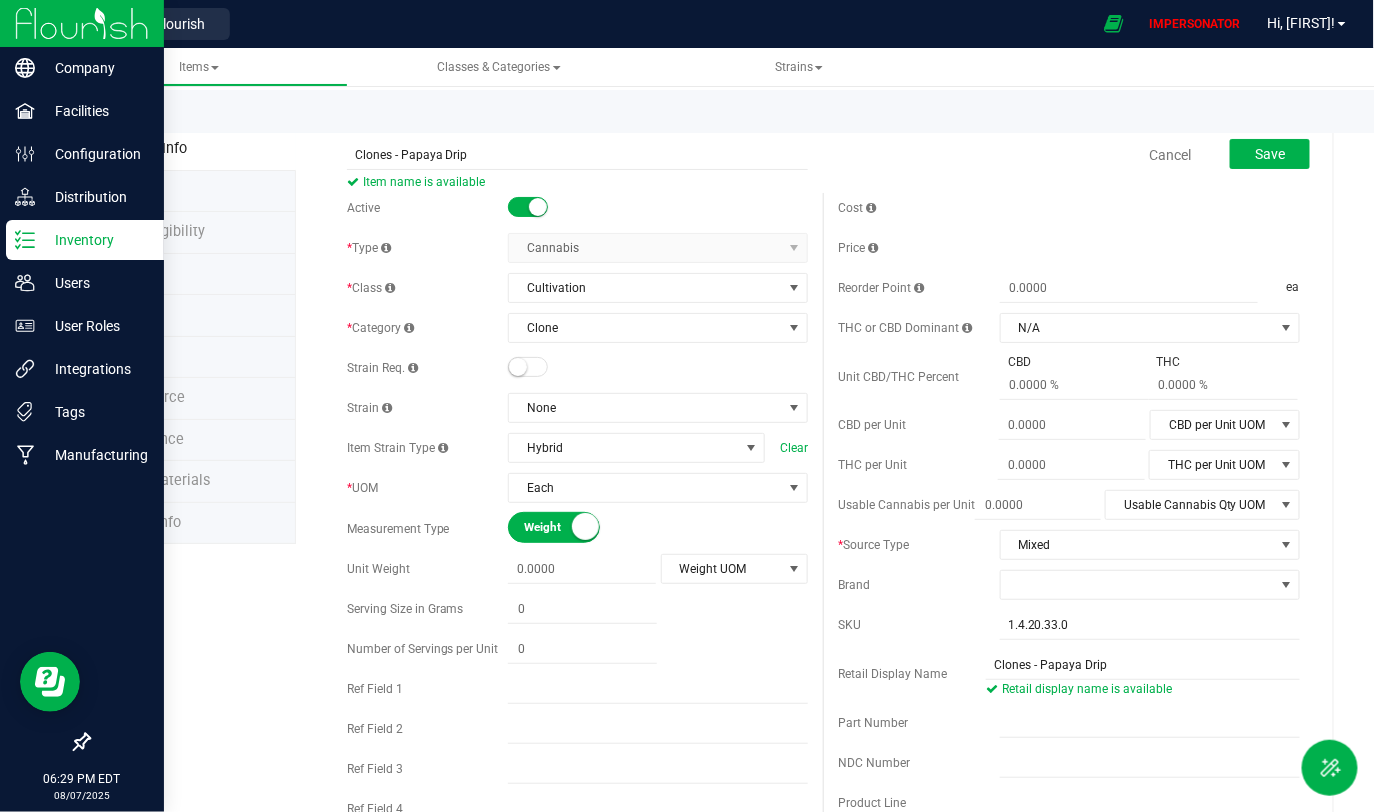 click on "Cancel
Save" at bounding box center (1069, 155) 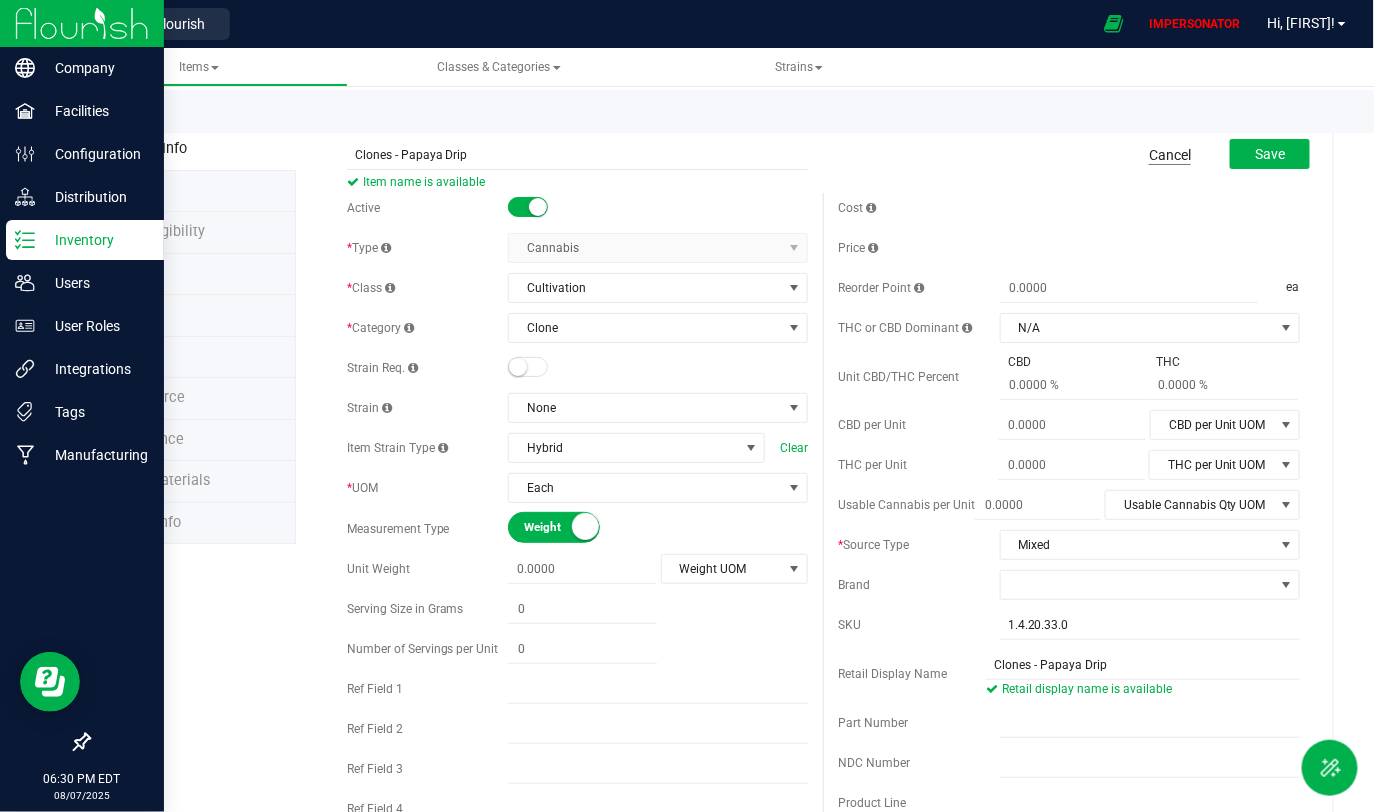 click on "Cancel" at bounding box center (1170, 155) 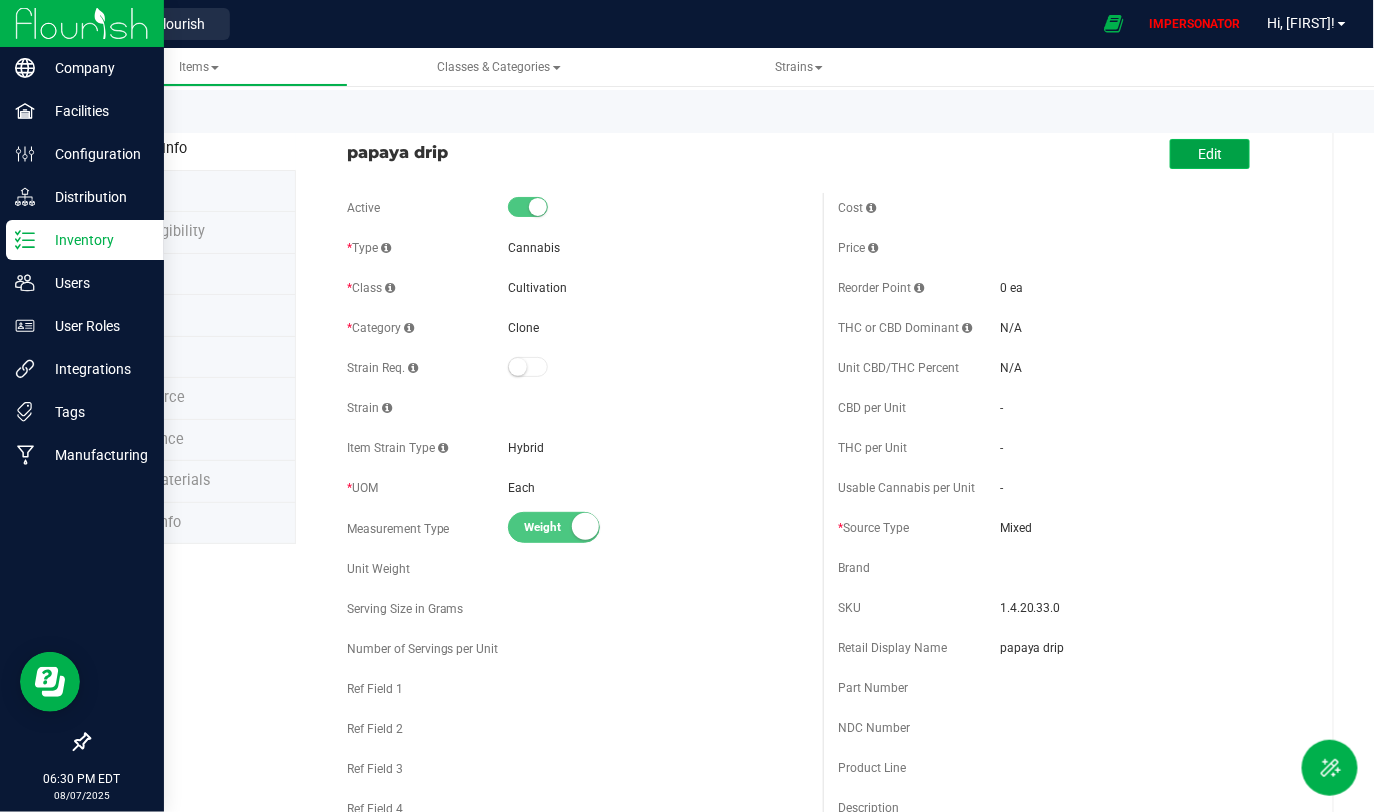 click on "Edit" at bounding box center [1210, 154] 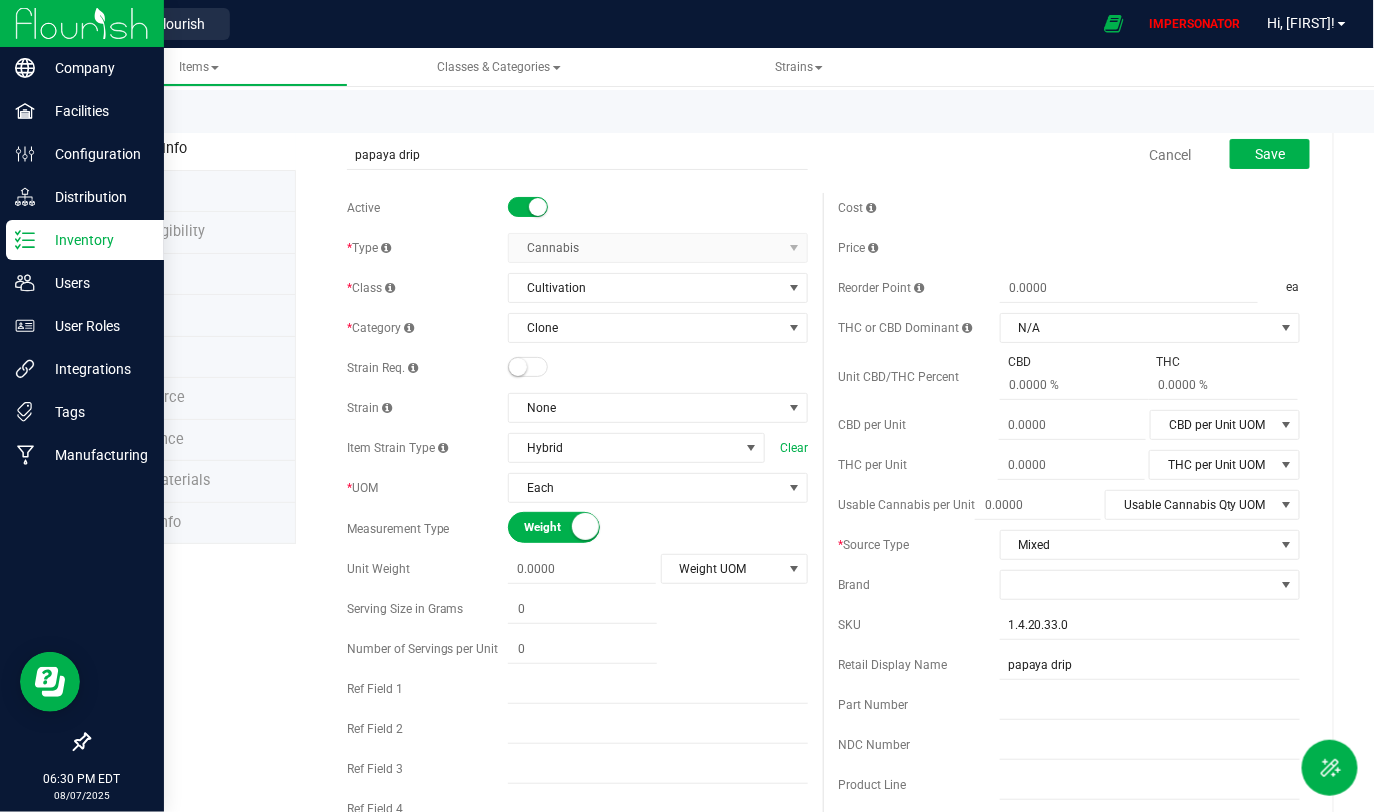 click at bounding box center [538, 207] 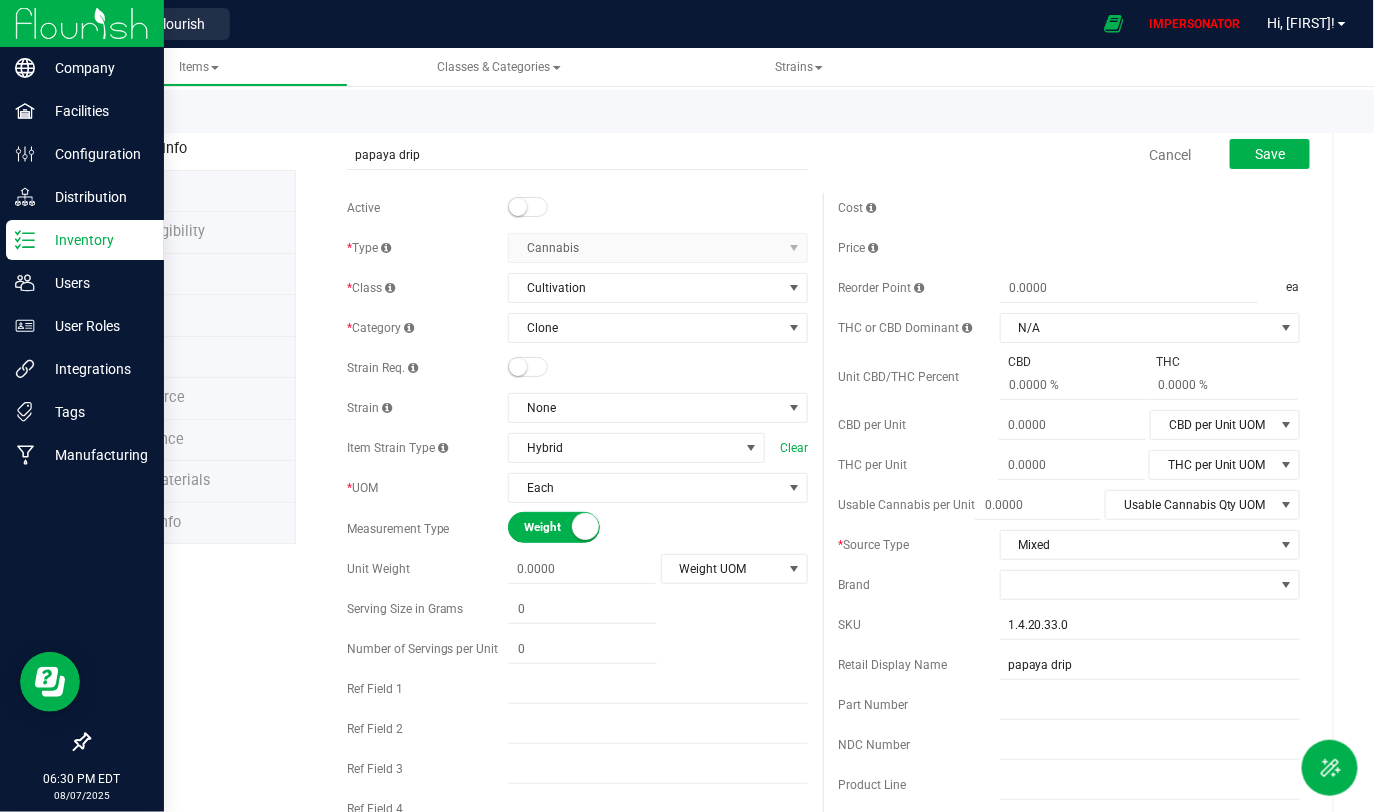 drag, startPoint x: 333, startPoint y: 210, endPoint x: 403, endPoint y: 209, distance: 70.00714 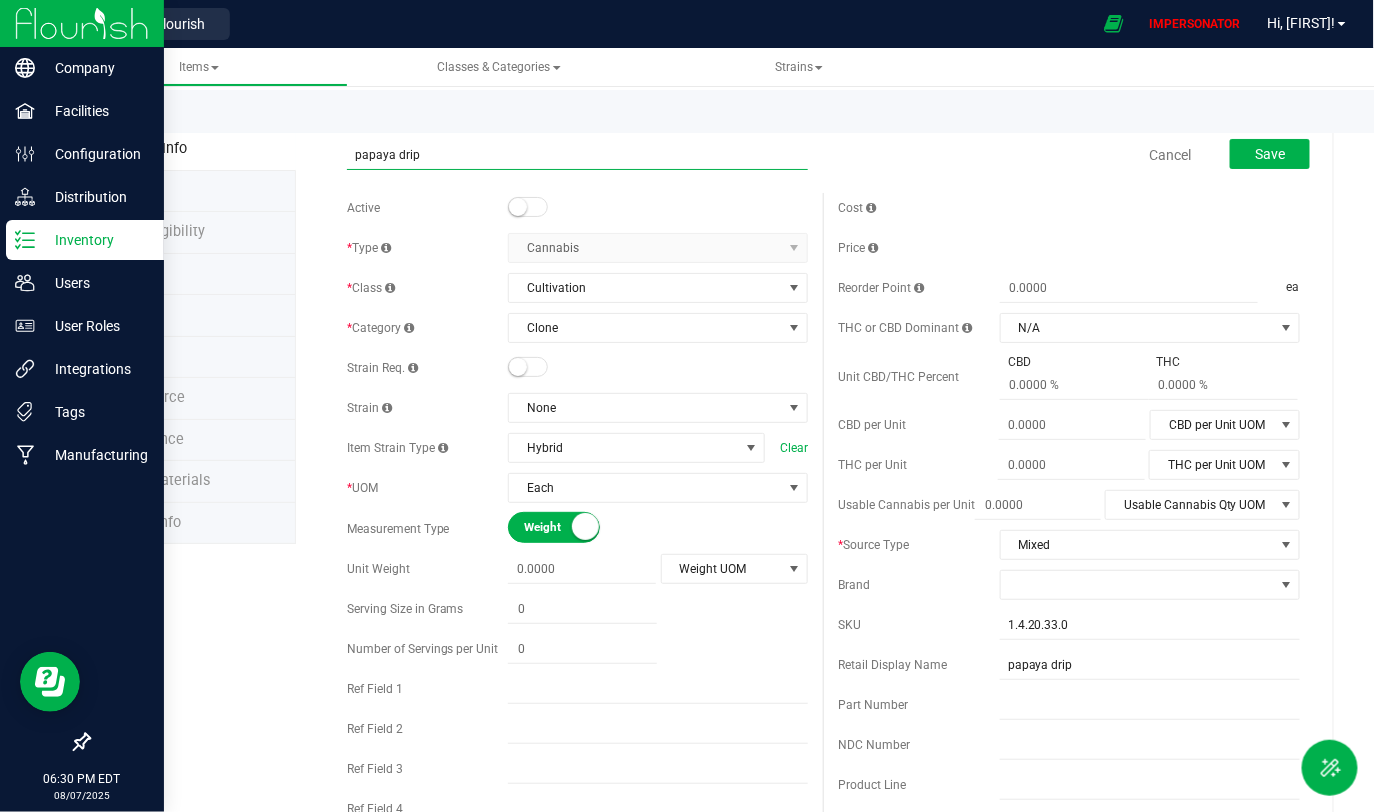 drag, startPoint x: 417, startPoint y: 154, endPoint x: 296, endPoint y: 153, distance: 121.004135 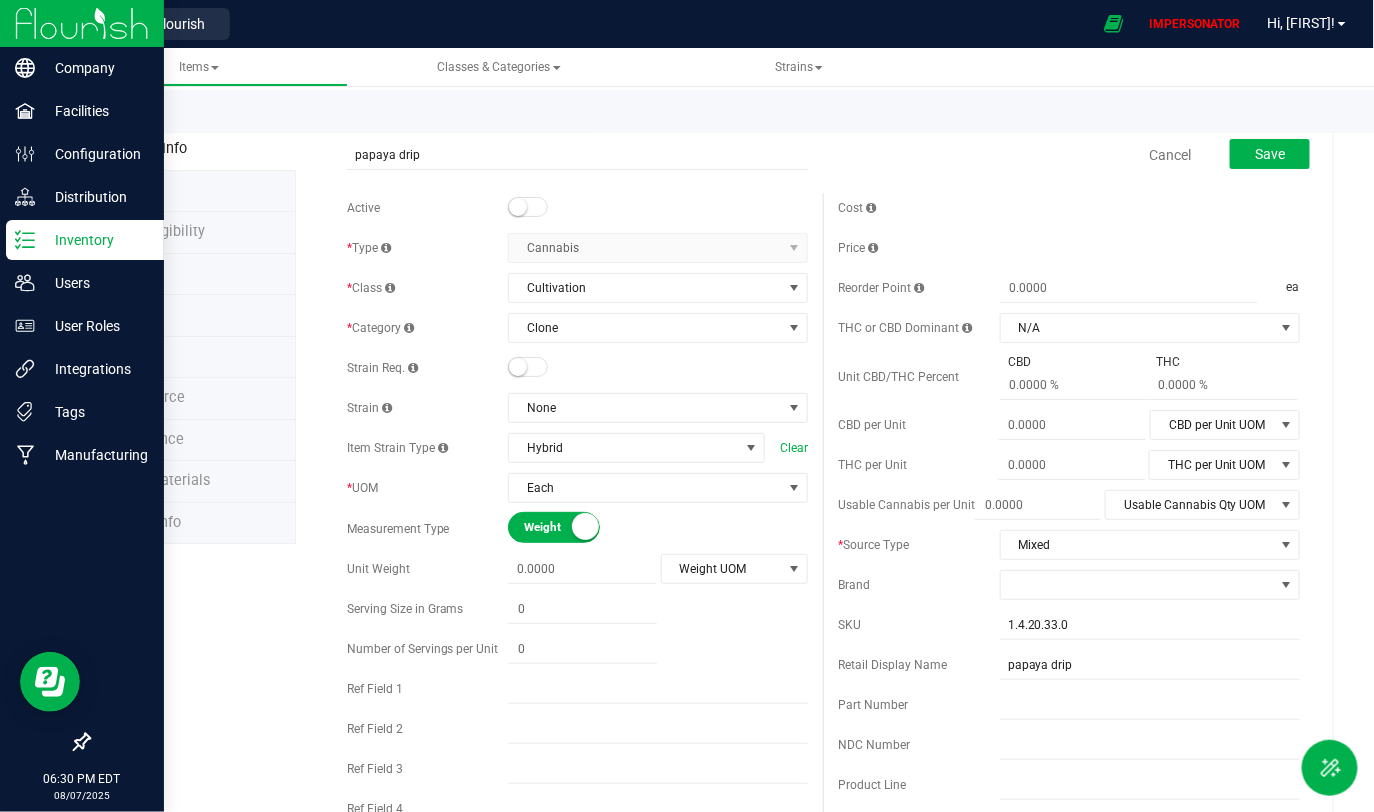 click on "papaya drip
Cancel
Save
Active
*
Type
Cannabis Select type Cannabis Non-Inventory Raw Materials Supplies" at bounding box center (823, 897) 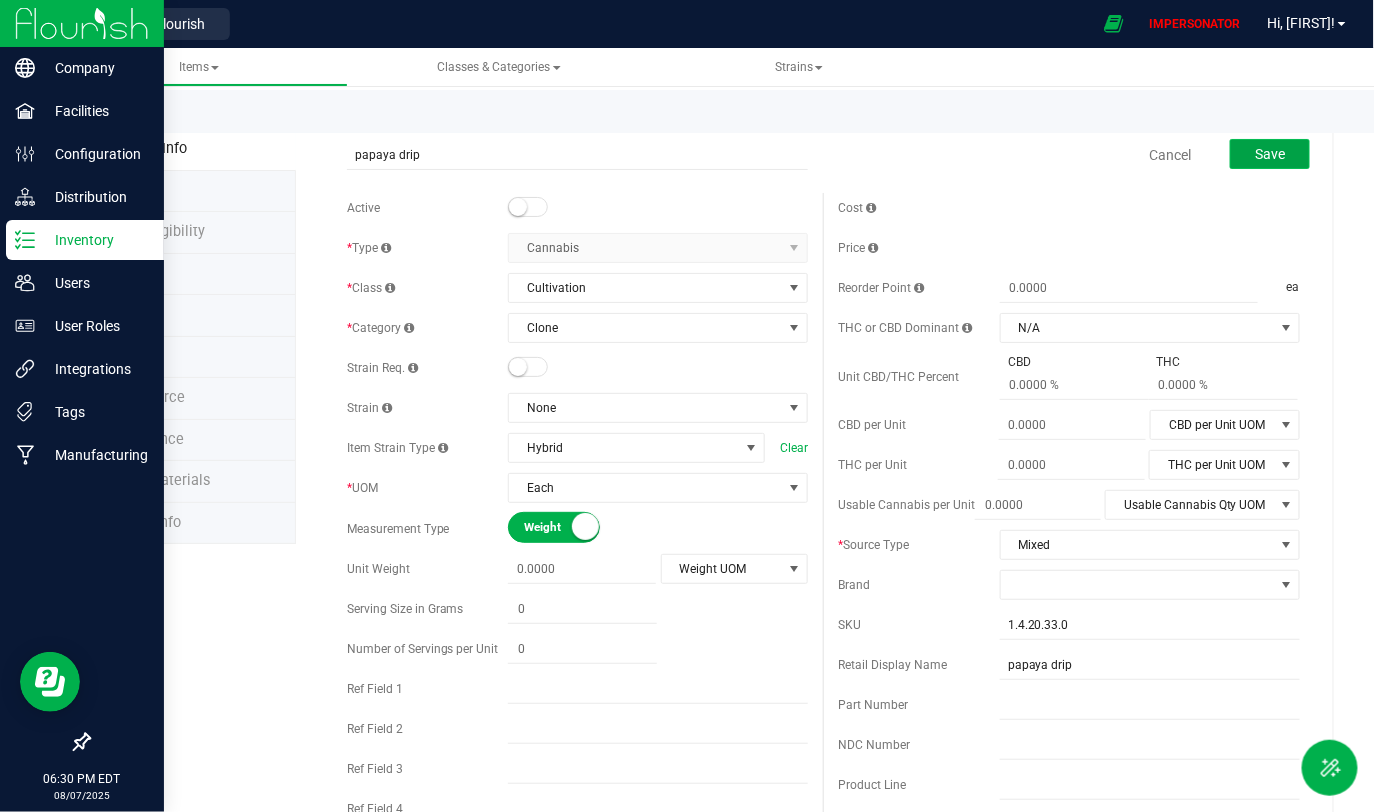 click on "Save" at bounding box center (1270, 154) 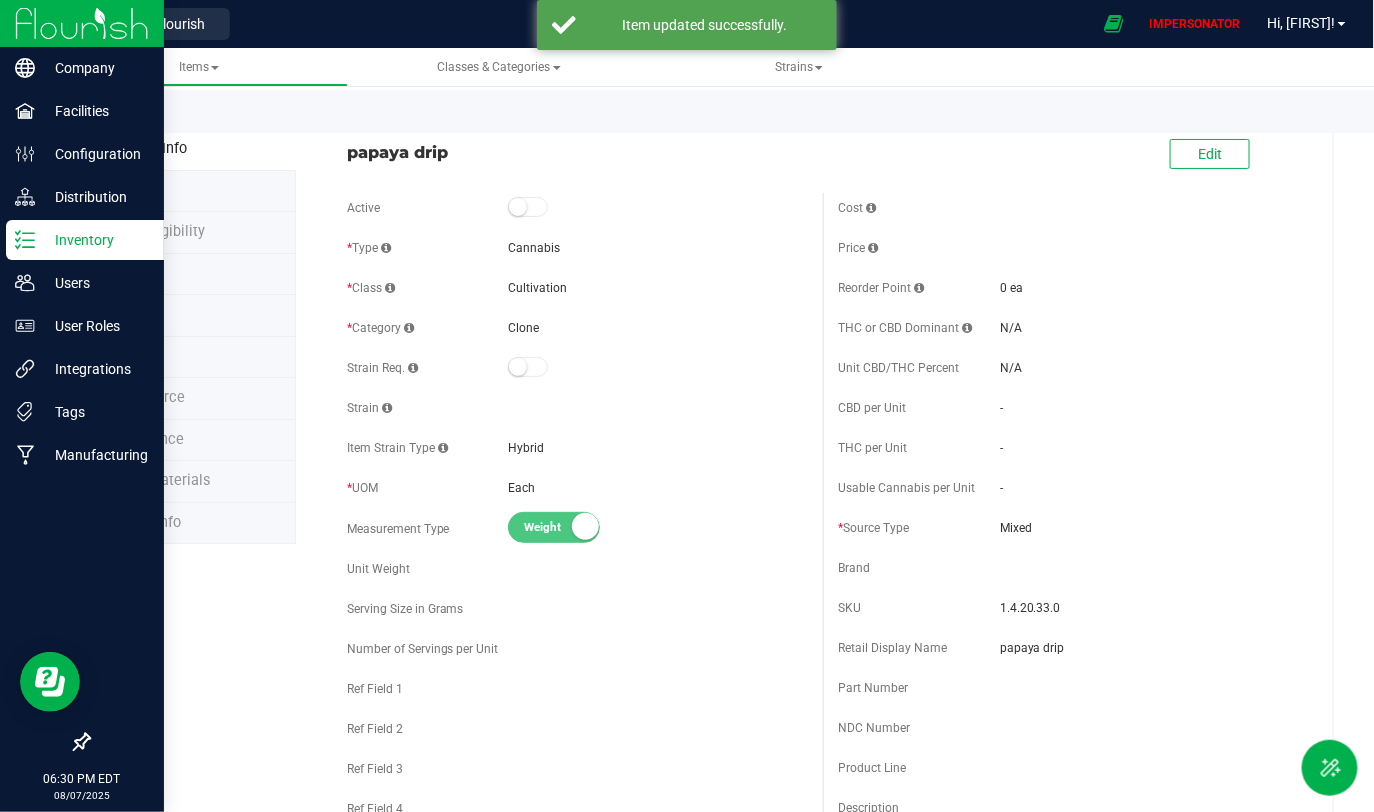 drag, startPoint x: 499, startPoint y: 331, endPoint x: 608, endPoint y: 331, distance: 109 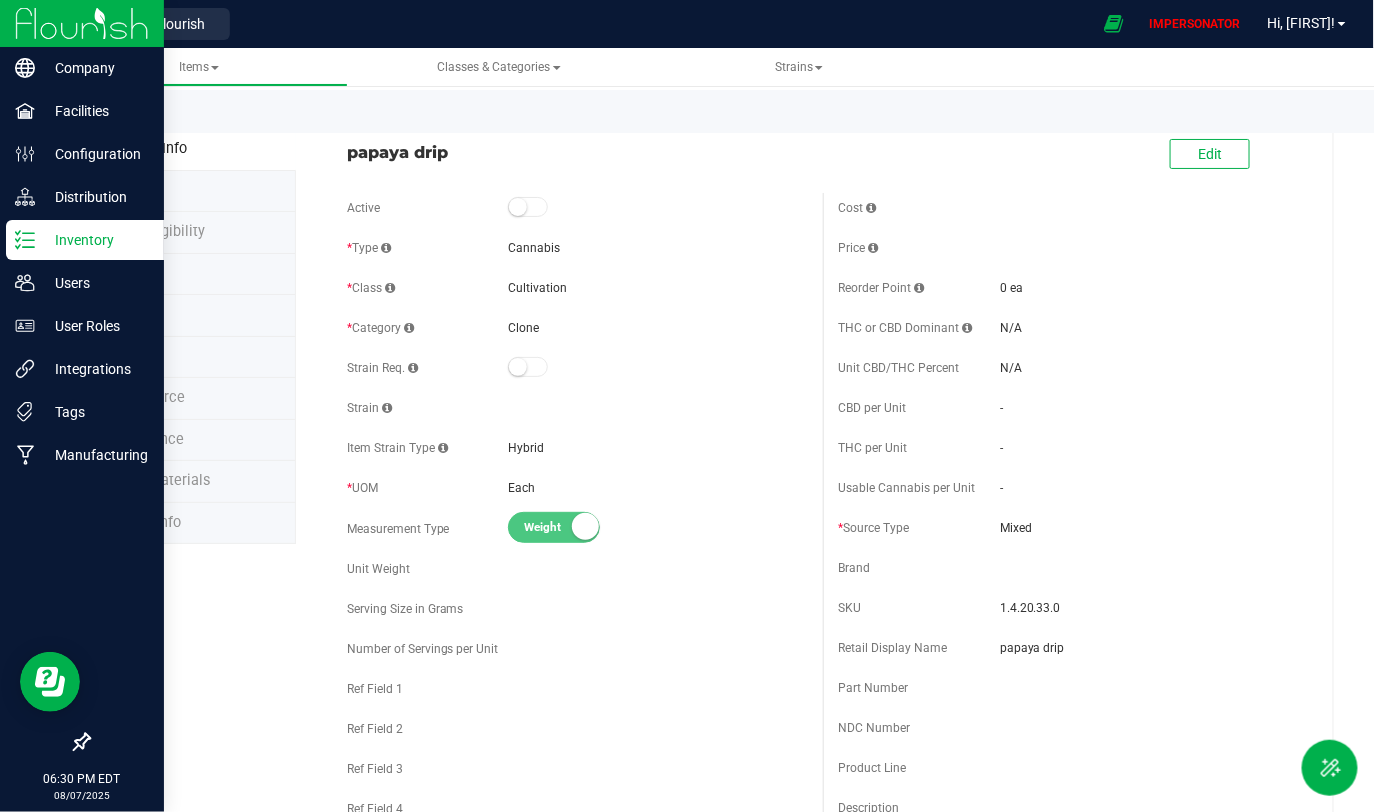 click on "Back to List" at bounding box center (125, 117) 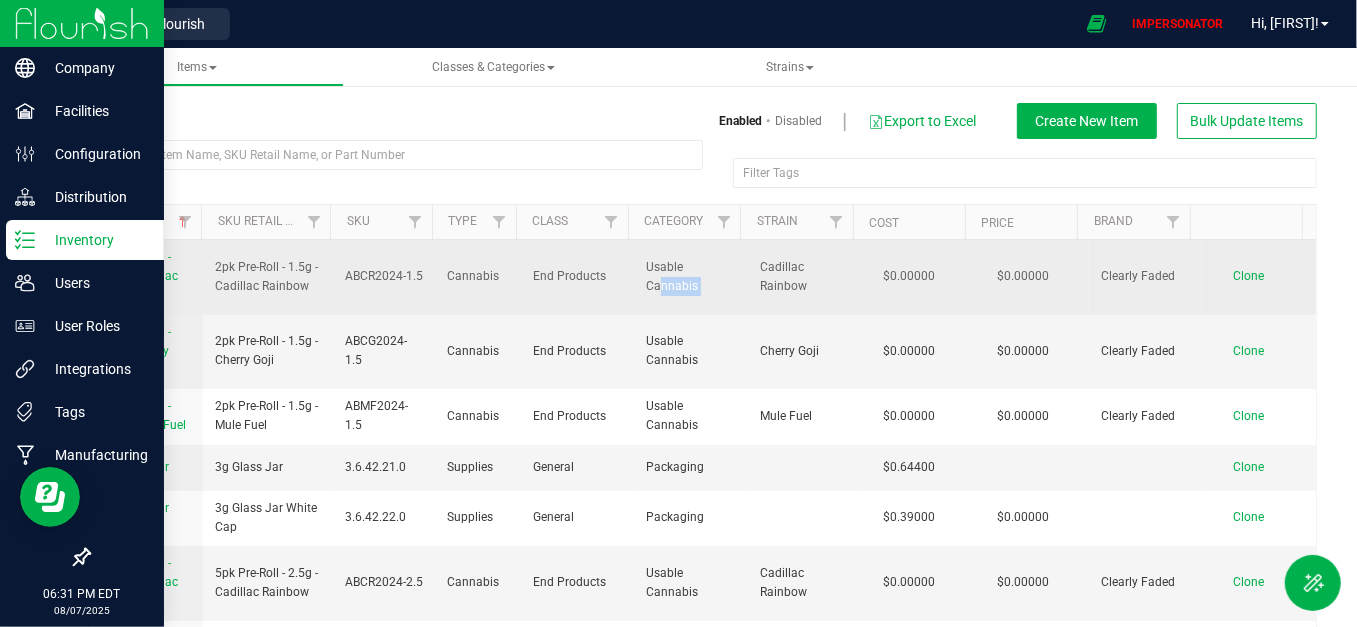 drag, startPoint x: 638, startPoint y: 267, endPoint x: 732, endPoint y: 306, distance: 101.76935 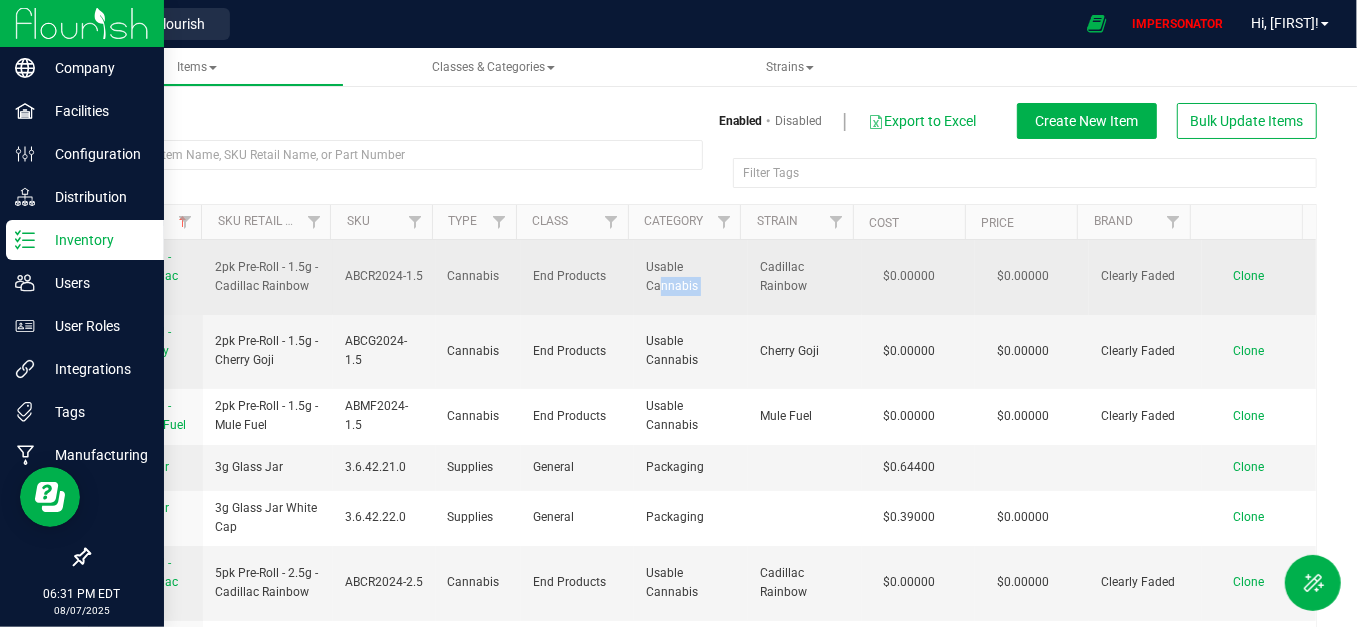 click on "Usable Cannabis" at bounding box center (691, 277) 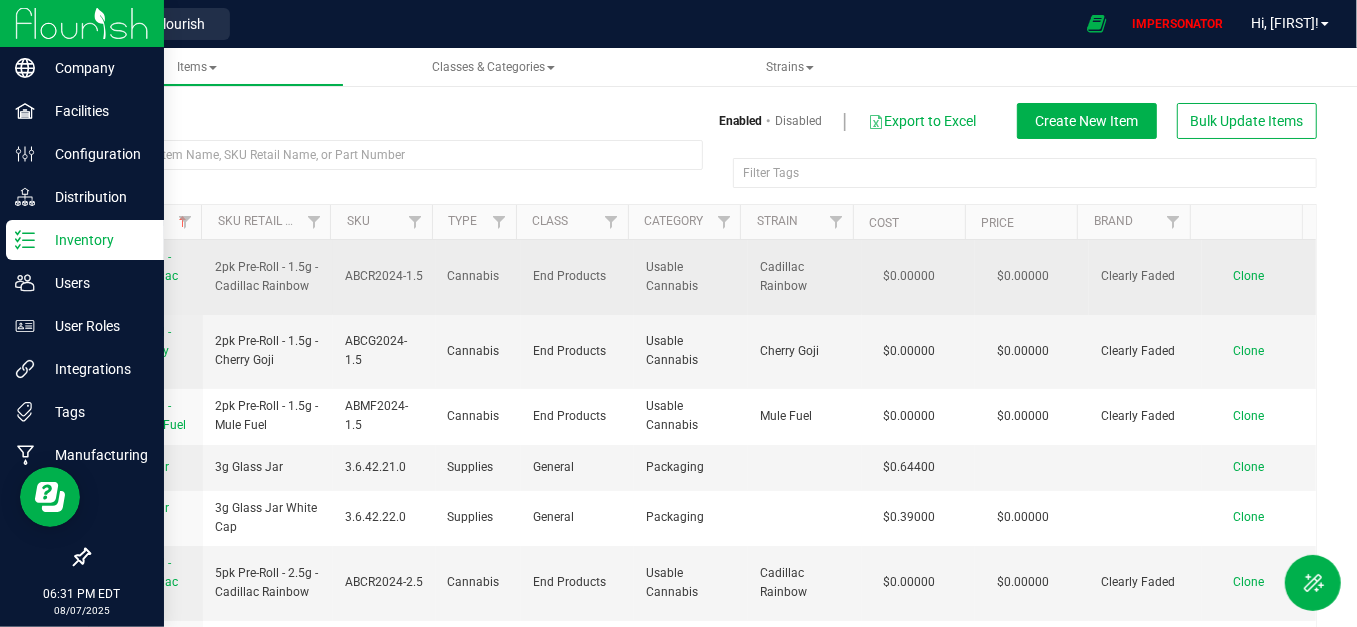 click on "Usable Cannabis" at bounding box center (691, 277) 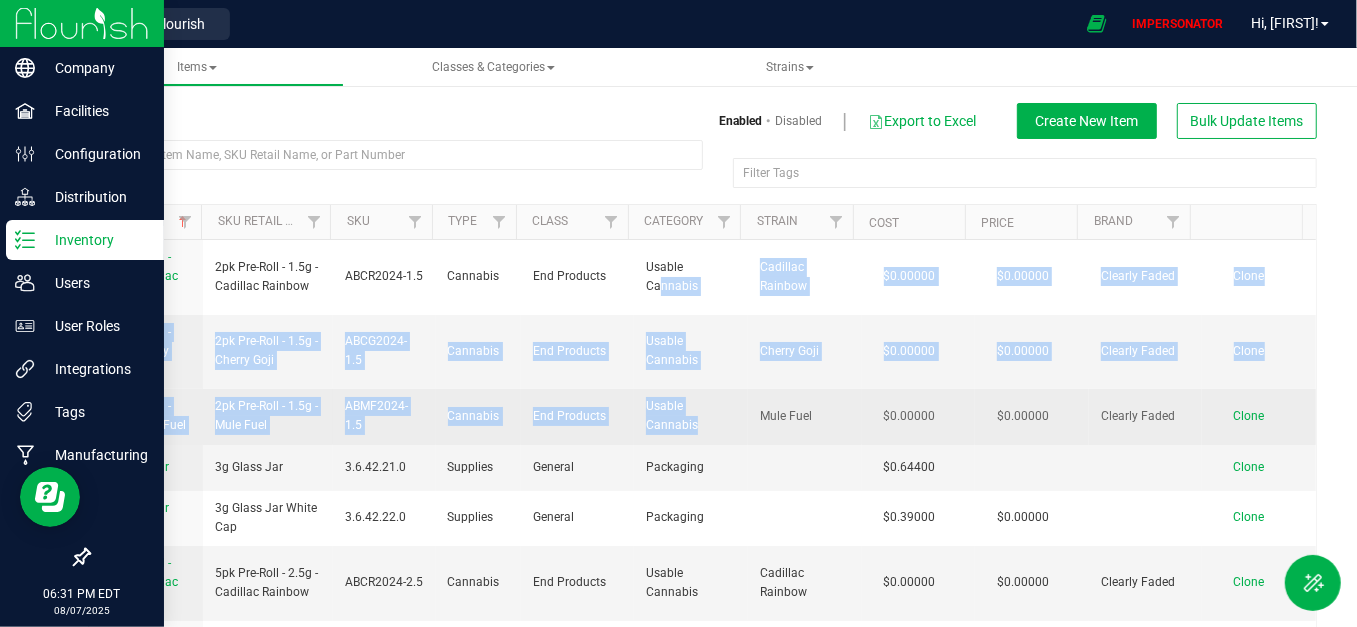 drag, startPoint x: 623, startPoint y: 277, endPoint x: 717, endPoint y: 403, distance: 157.20052 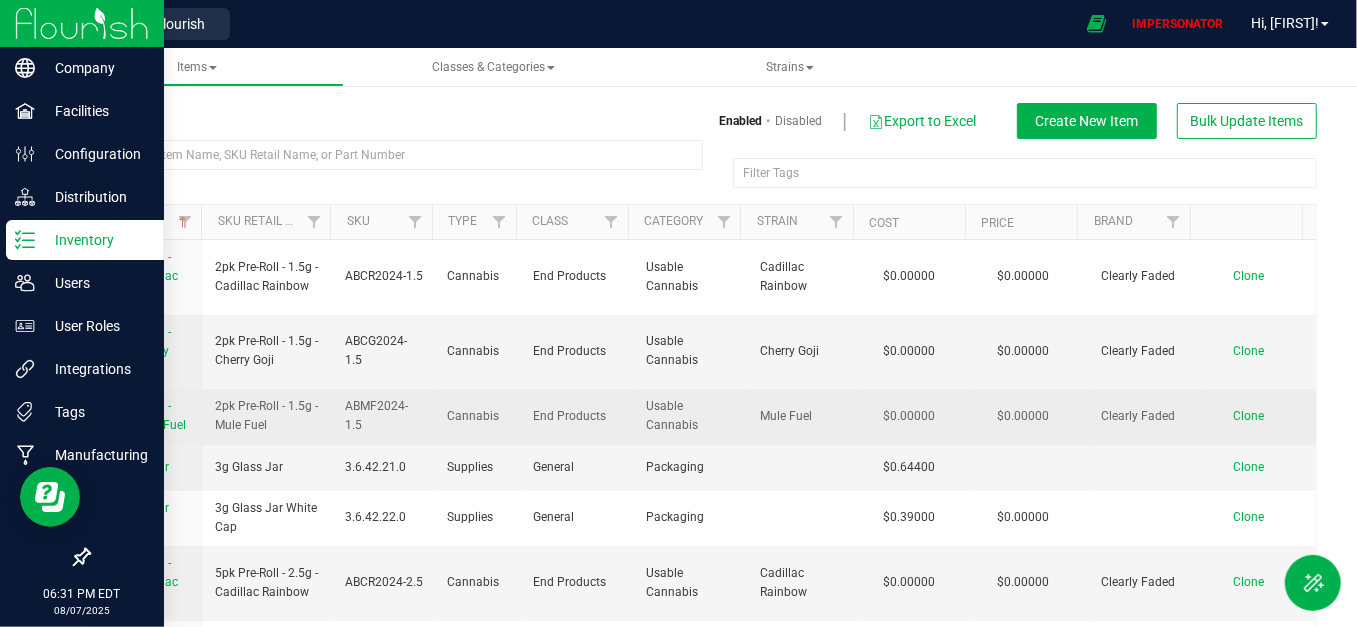 click on "Usable Cannabis" at bounding box center (691, 416) 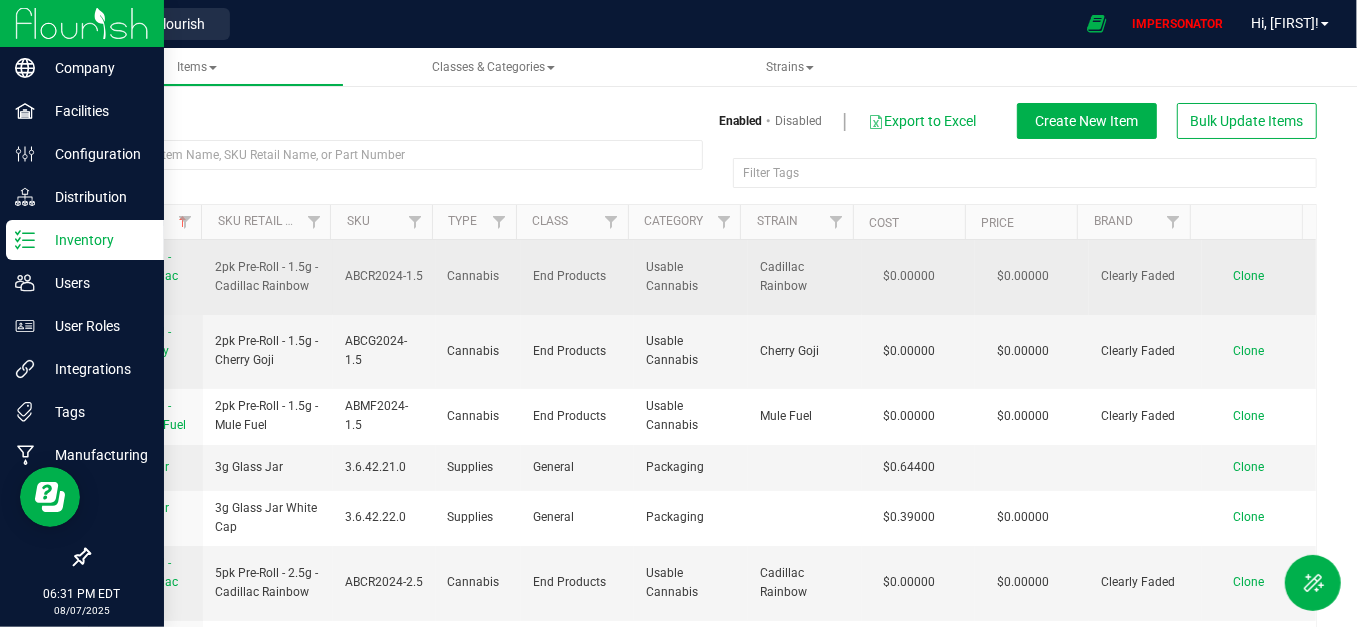 drag, startPoint x: 689, startPoint y: 426, endPoint x: 586, endPoint y: 266, distance: 190.28662 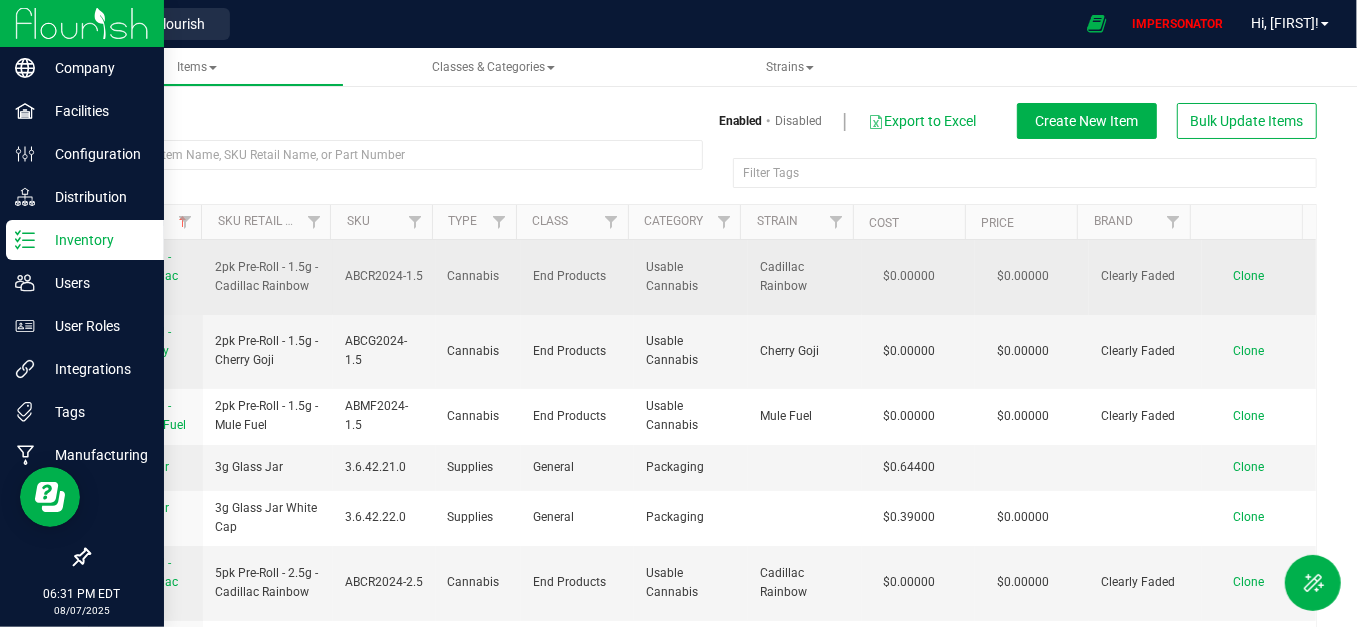 click on "2pk Pre-Roll - 1.5g - Cadillac Rainbow
2pk Pre-Roll - 1.5g - Cadillac Rainbow
ABCR2024-1.5
Cannabis
End Products
Usable Cannabis
Cadillac Rainbow
$0.00000 $0.00000
Clearly Faded
12 Each Mixed 2pk Pre-Roll - 1.5g - Cadillac Rainbow 0 silverfox11171@gmail.com 2025-06-10T14:14:21Z inventory-compliance-check 2025-08-06T18:54:22Z Clone
2pk Pre-Roll - 1.5g - Cherry Goji
2pk Pre-Roll - 1.5g - Cherry Goji
ABCG2024-1.5
Cannabis
End Products
Usable Cannabis
Cherry Goji
$0.00000 $0.00000
Clearly Faded
5 Each Mixed 2pk Pre-Roll - 1.5g - Cherry Goji 0 2025-06-06T16:41:49Z Clone
4 0" at bounding box center (702, 1331) 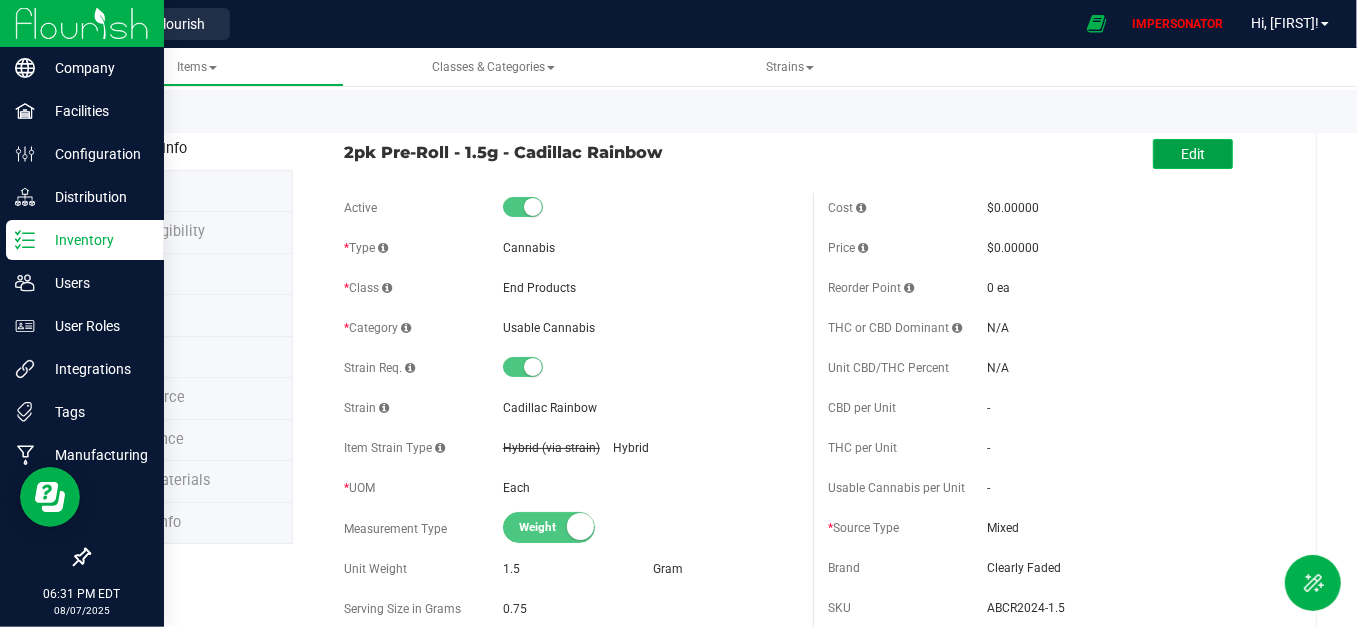 click on "Edit" at bounding box center [1193, 154] 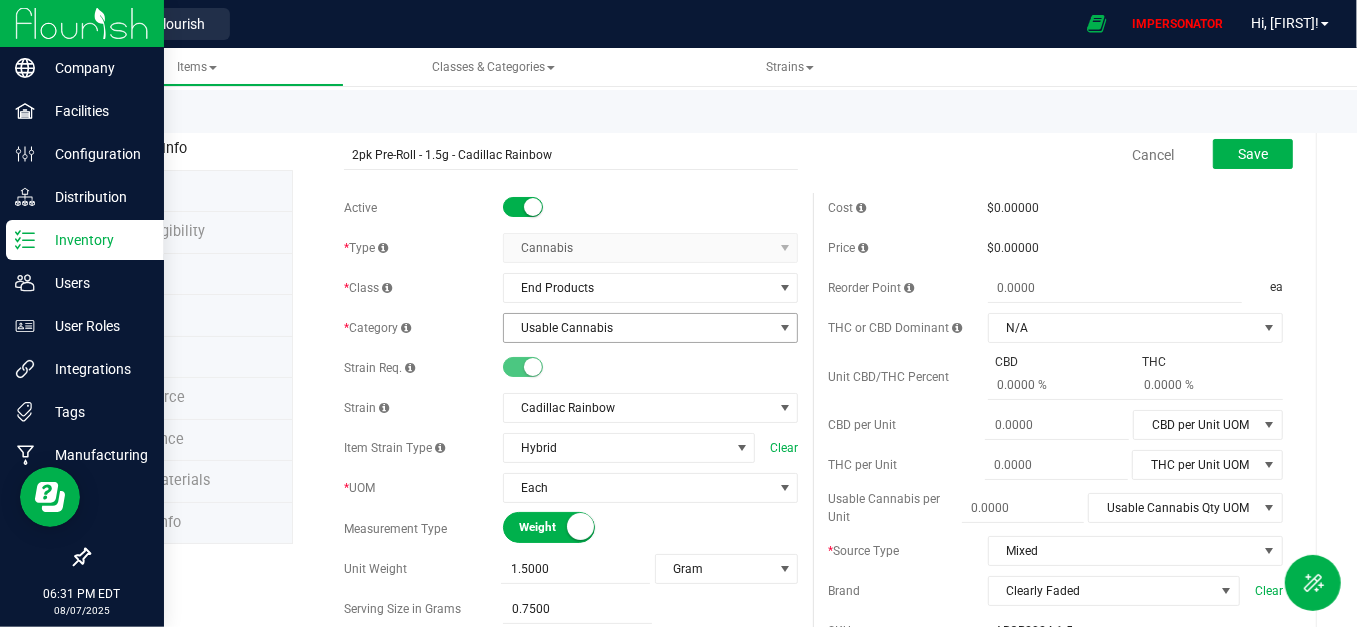 click on "Usable Cannabis" at bounding box center (638, 328) 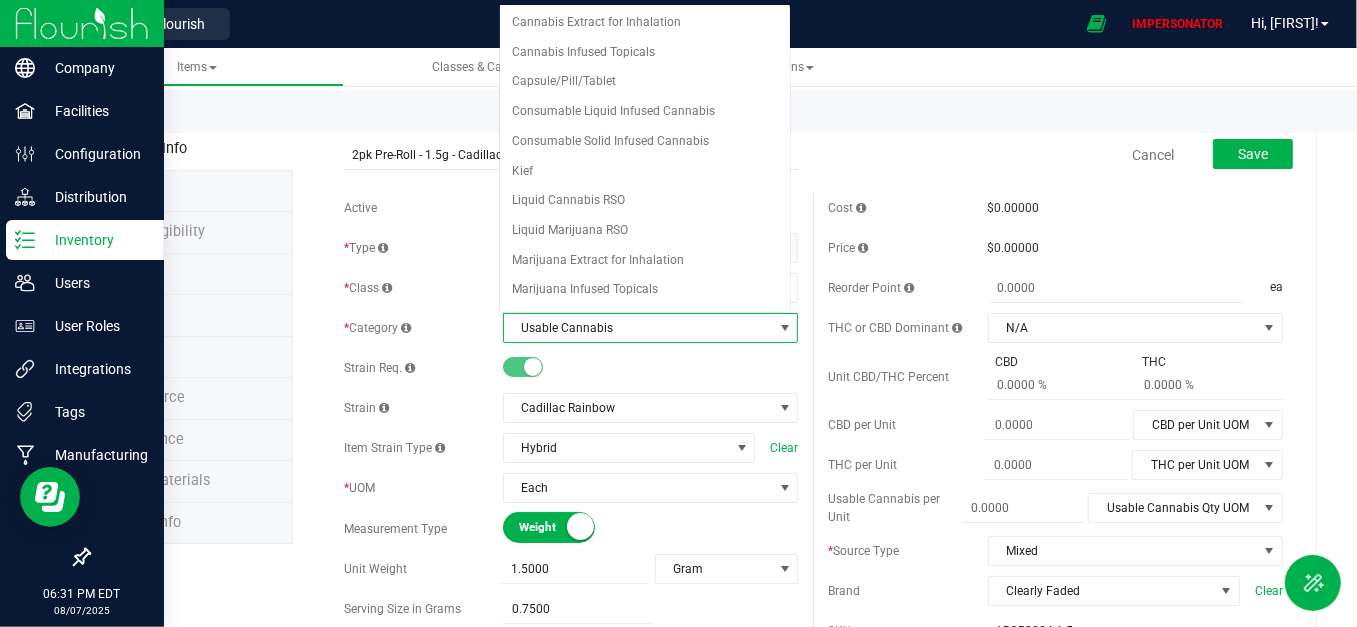 scroll, scrollTop: 143, scrollLeft: 0, axis: vertical 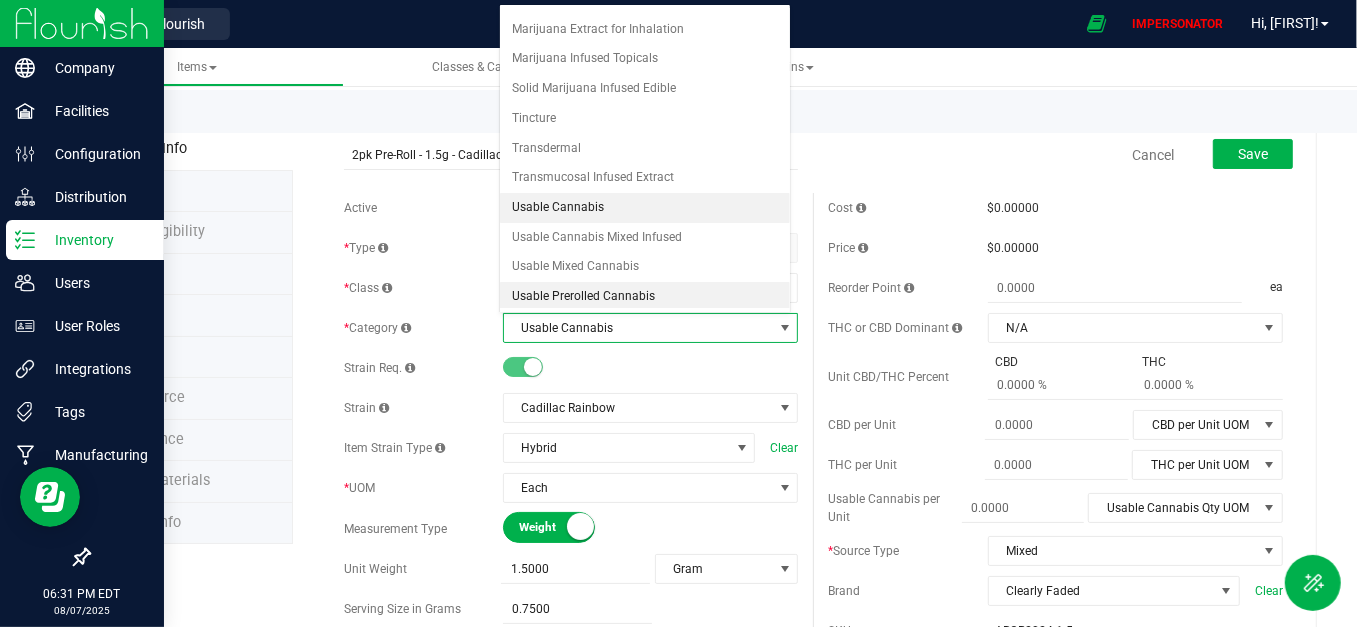 click on "Usable Prerolled Cannabis" at bounding box center [645, 297] 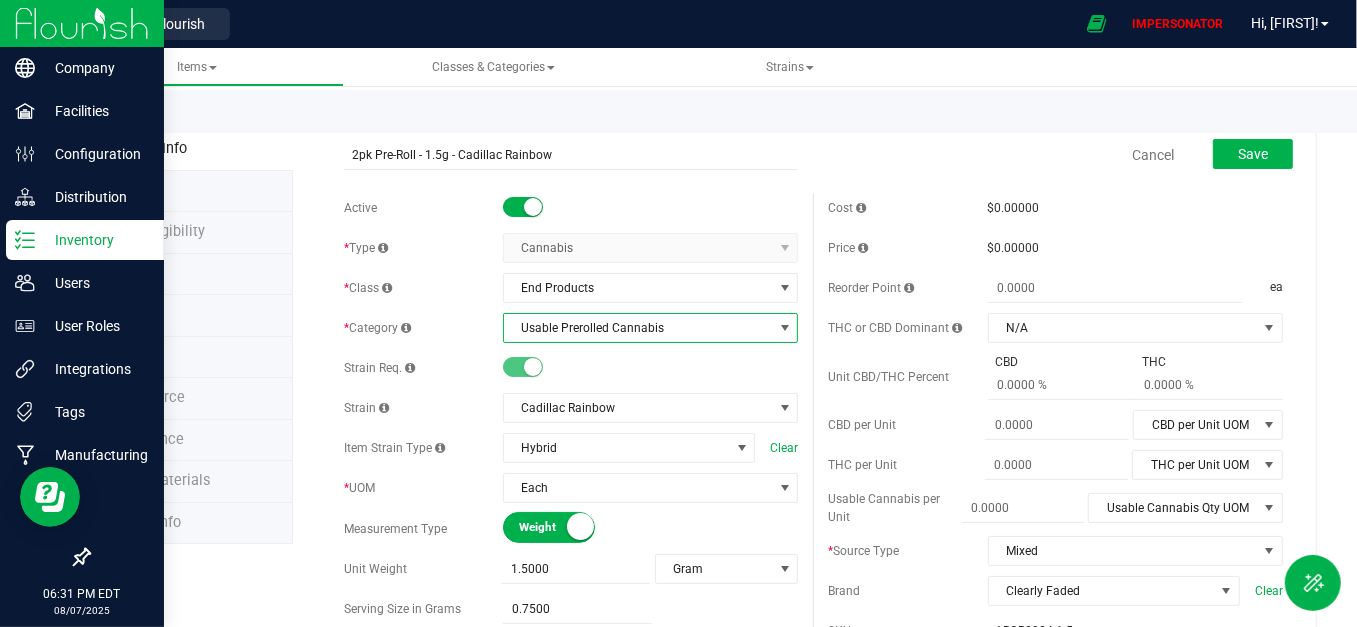 click on "Cancel
Save" at bounding box center (1055, 155) 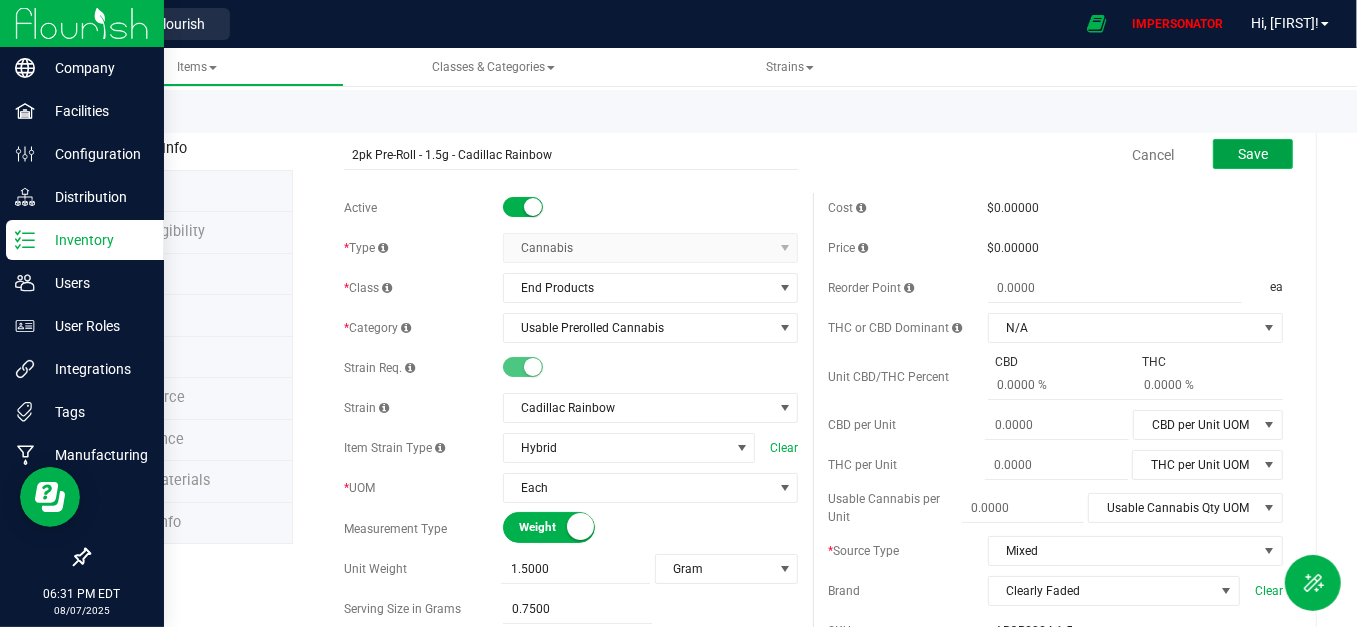 click on "Save" at bounding box center (1253, 154) 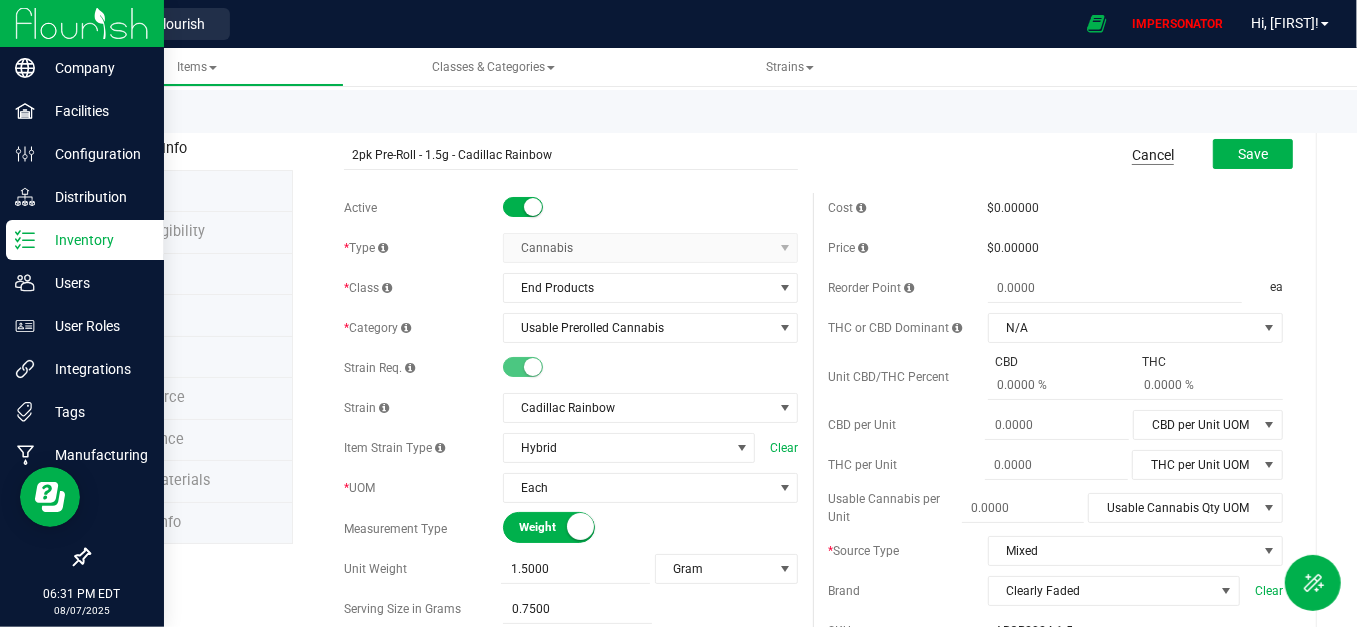 click on "Cancel" at bounding box center [1153, 155] 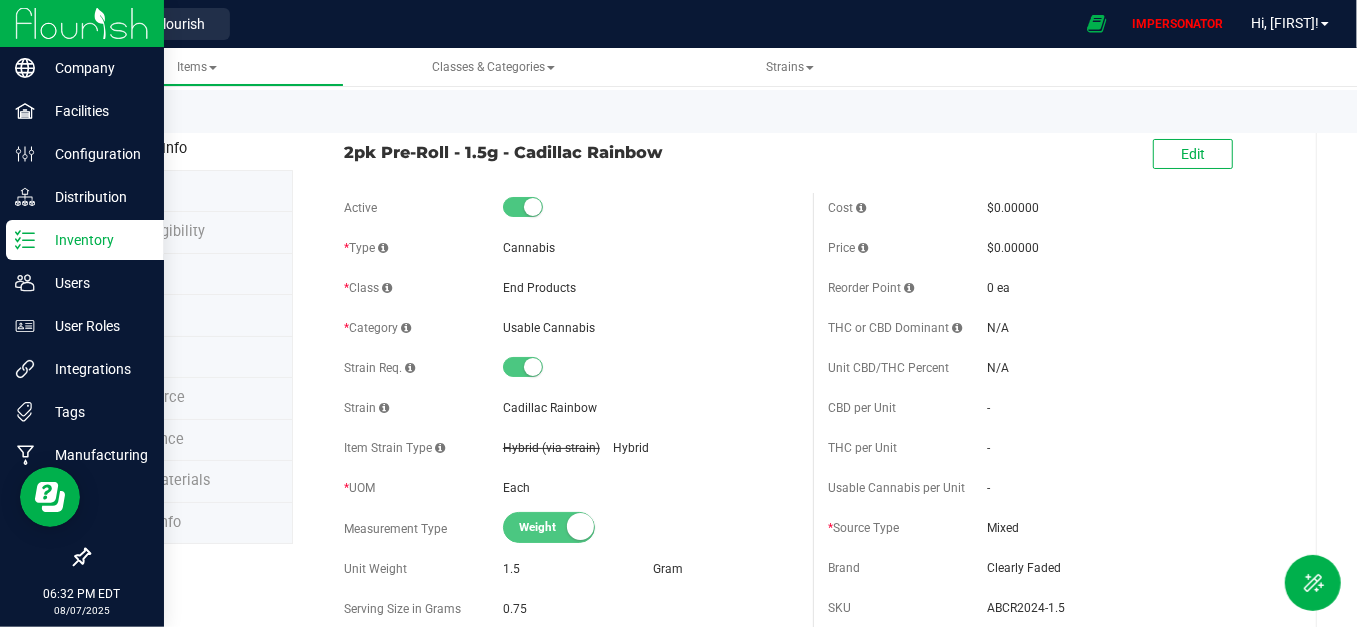 click on "Back to List" at bounding box center (125, 117) 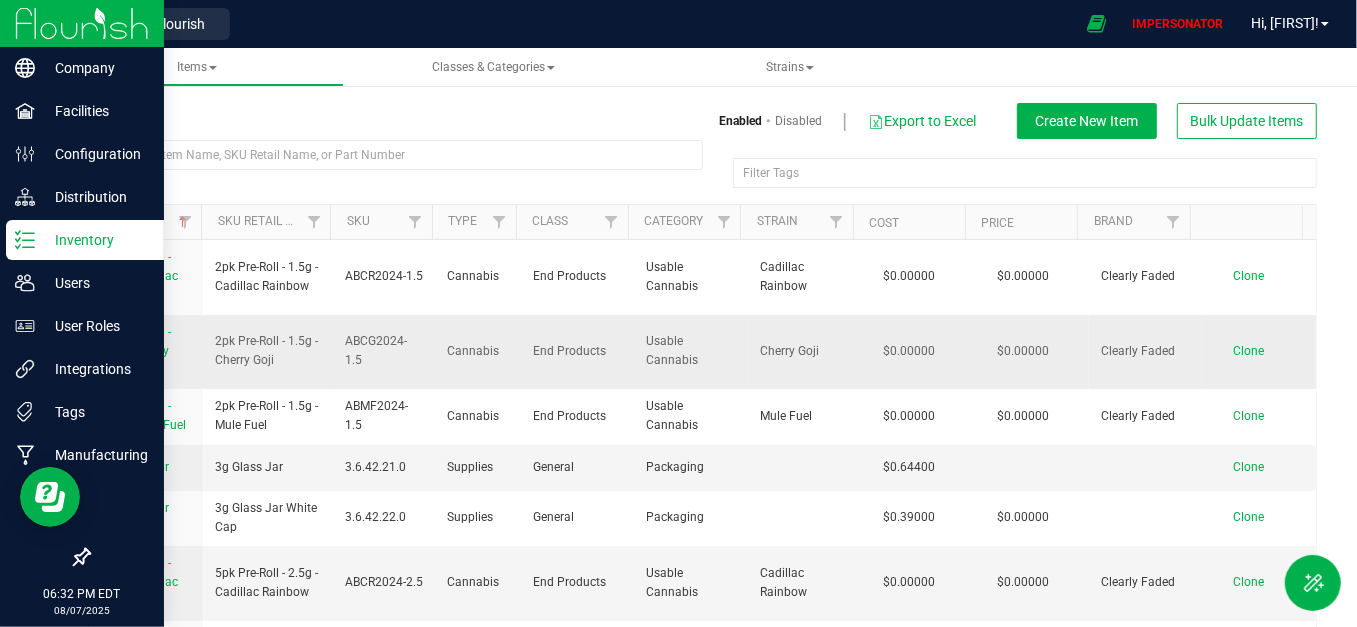 drag, startPoint x: 635, startPoint y: 339, endPoint x: 718, endPoint y: 372, distance: 89.31965 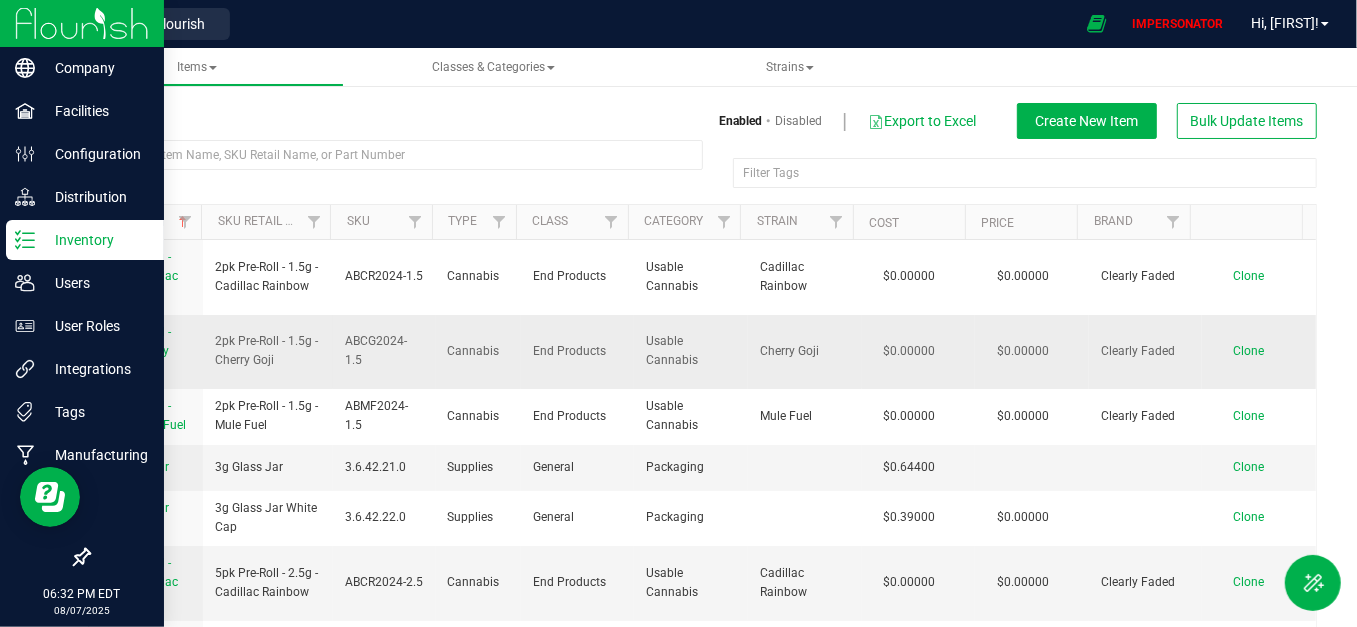click on "Usable Cannabis" at bounding box center [691, 352] 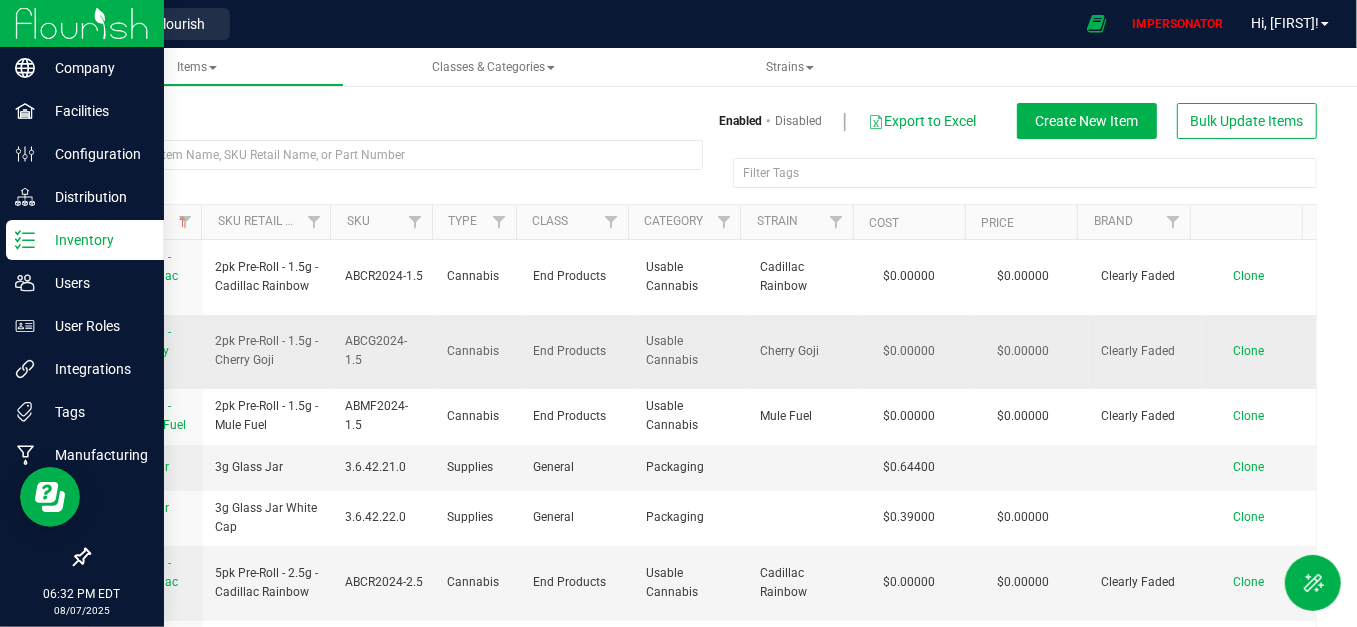 drag, startPoint x: 628, startPoint y: 344, endPoint x: 715, endPoint y: 385, distance: 96.17692 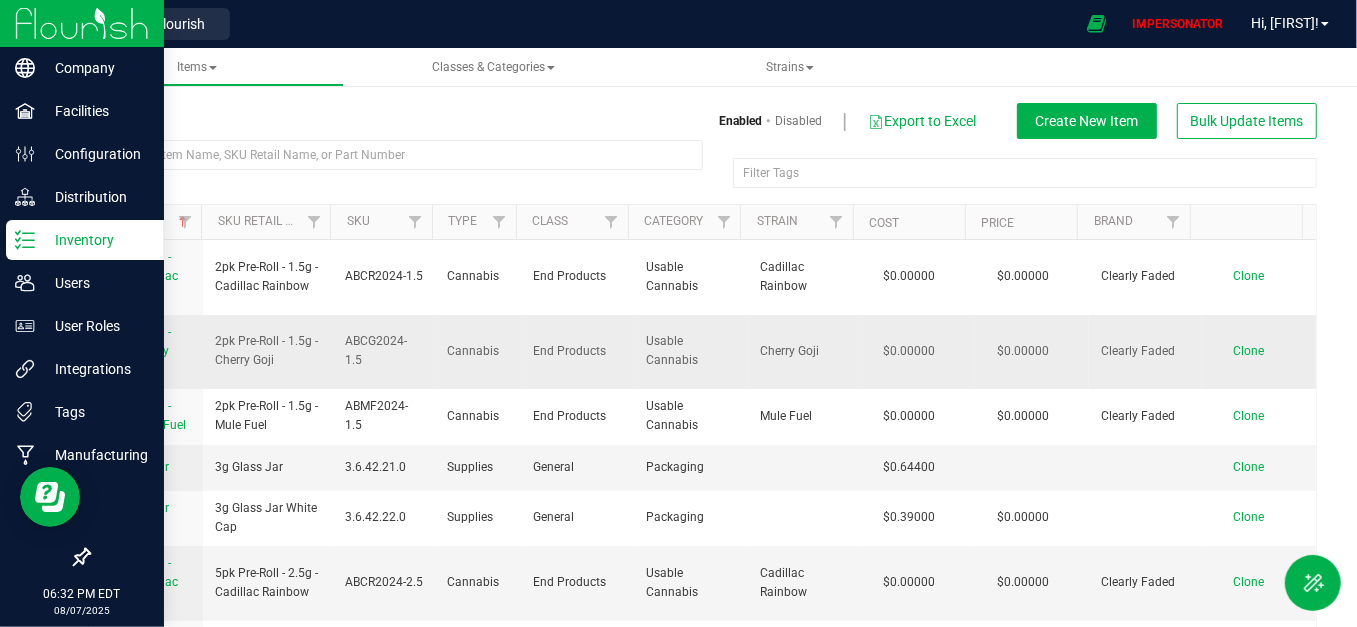 click on "Usable Cannabis" at bounding box center (691, 352) 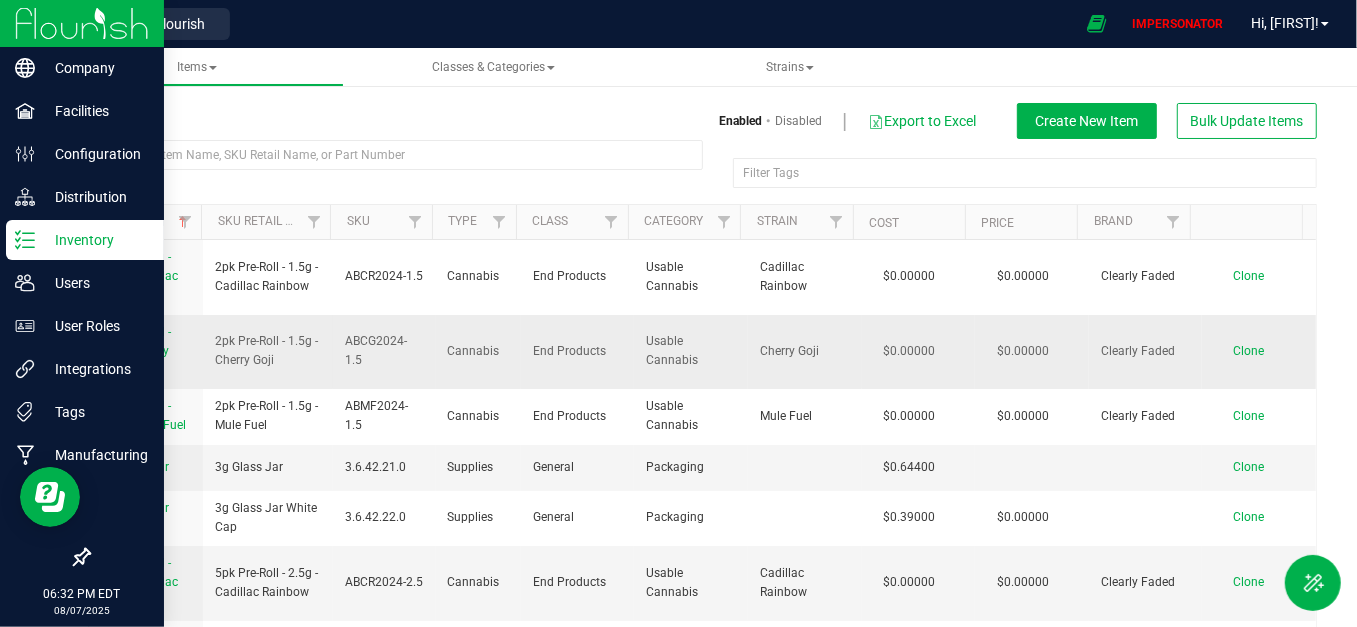 click on "Usable Cannabis" at bounding box center (691, 352) 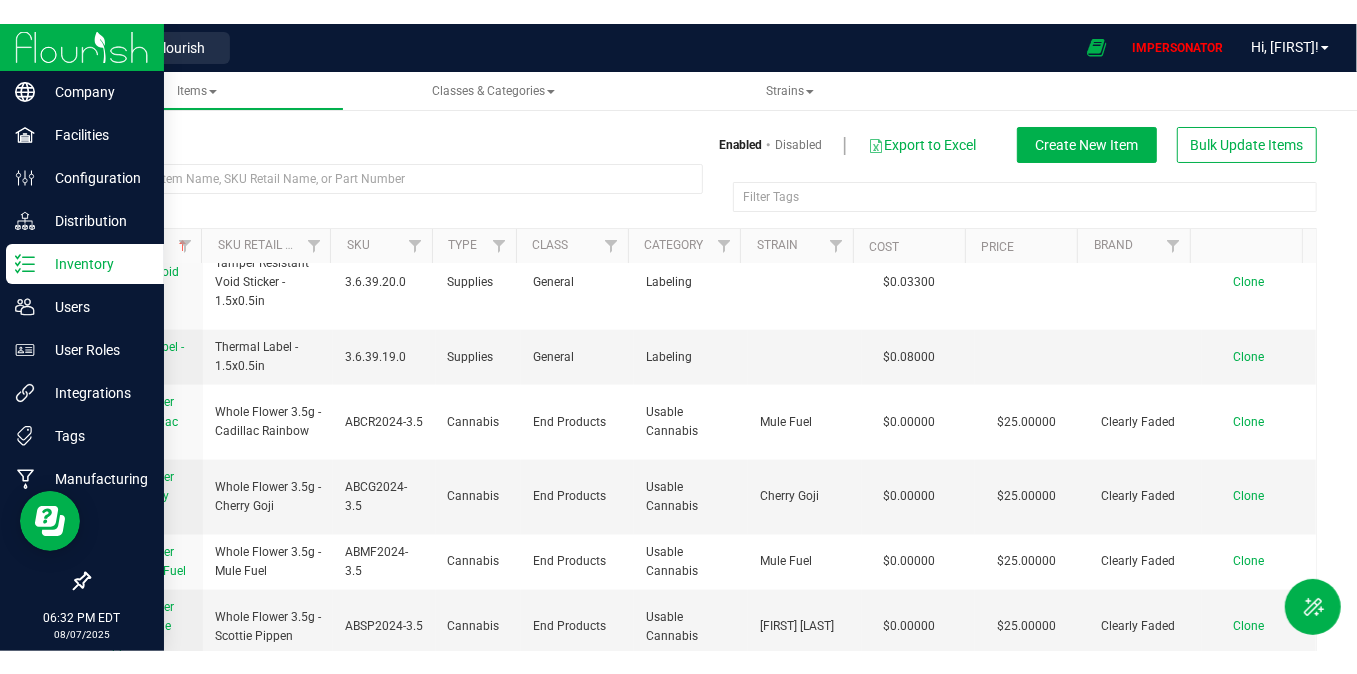 scroll, scrollTop: 0, scrollLeft: 0, axis: both 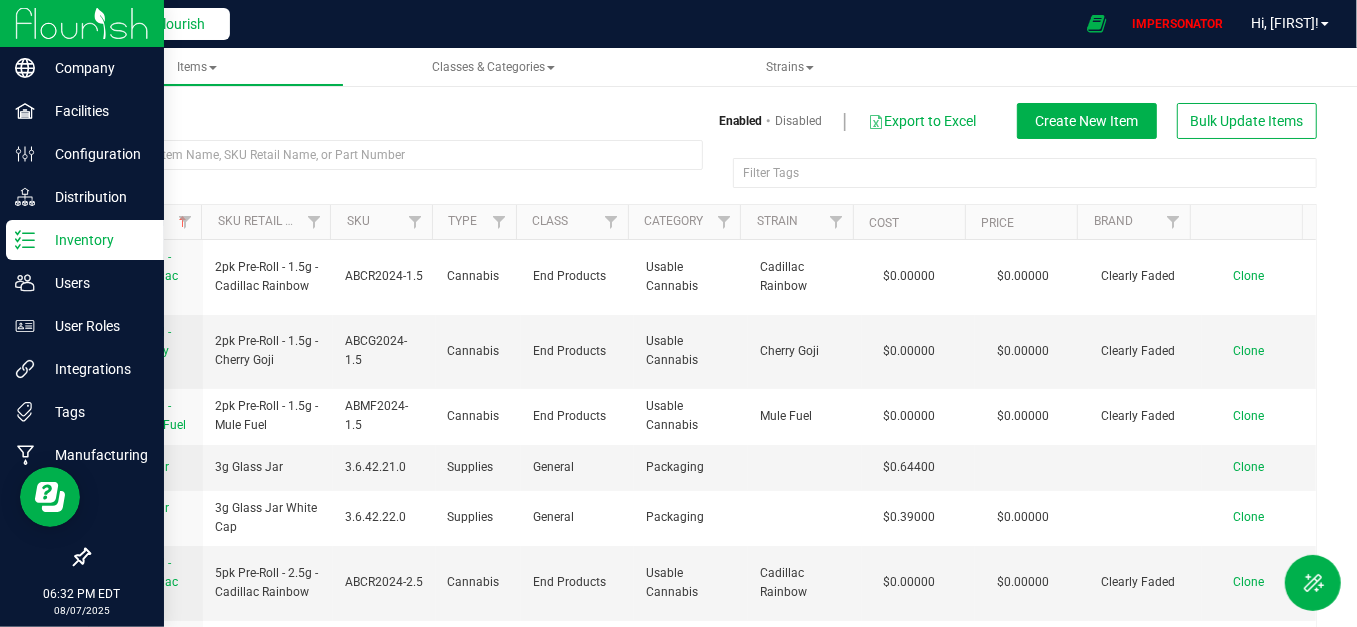 click on "Back to Flourish" at bounding box center [155, 24] 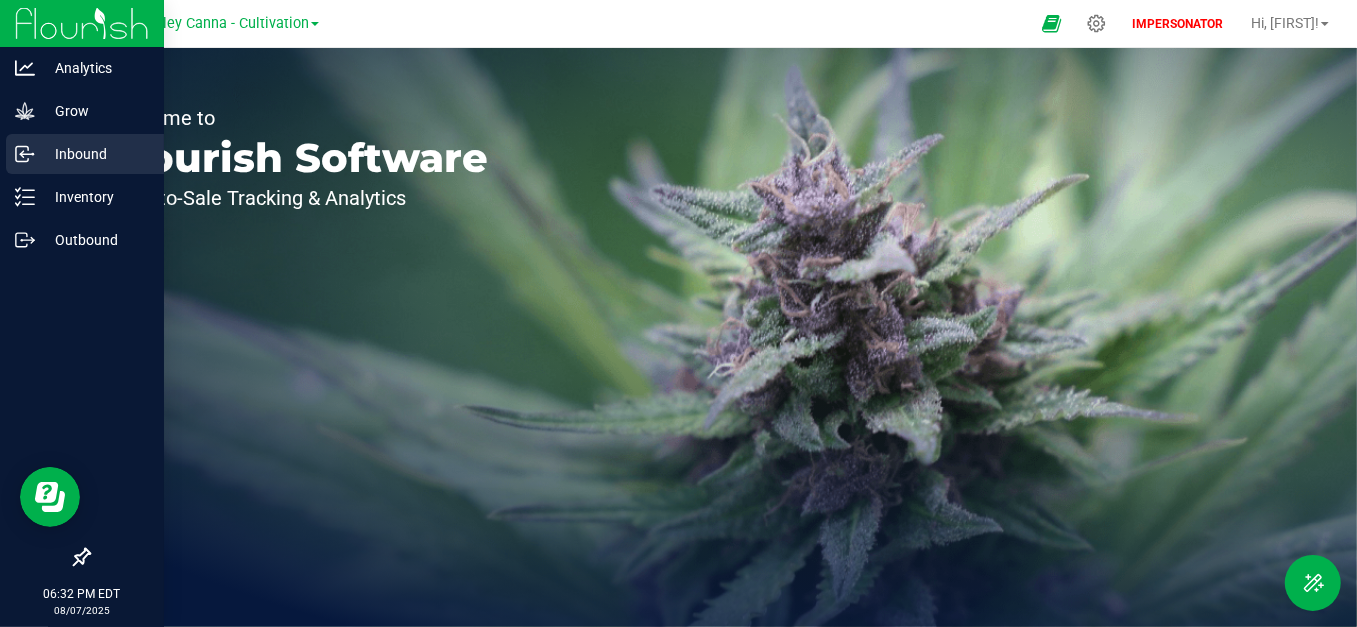 click on "Inbound" at bounding box center (85, 154) 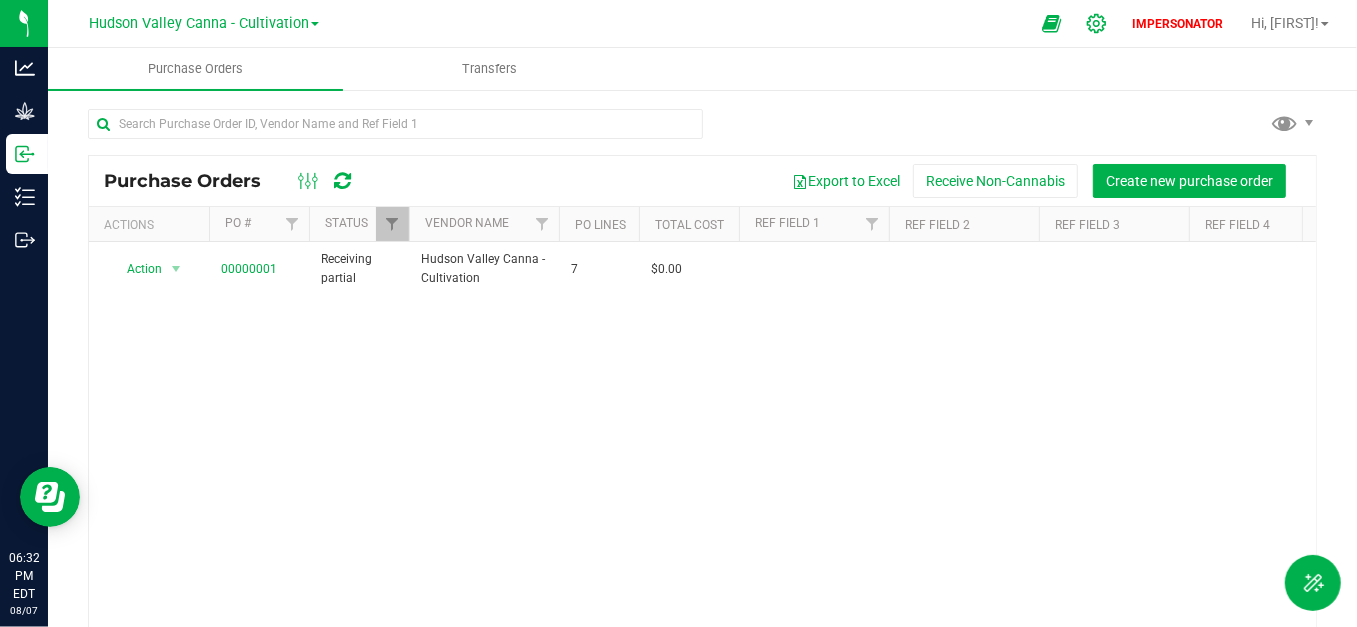 click 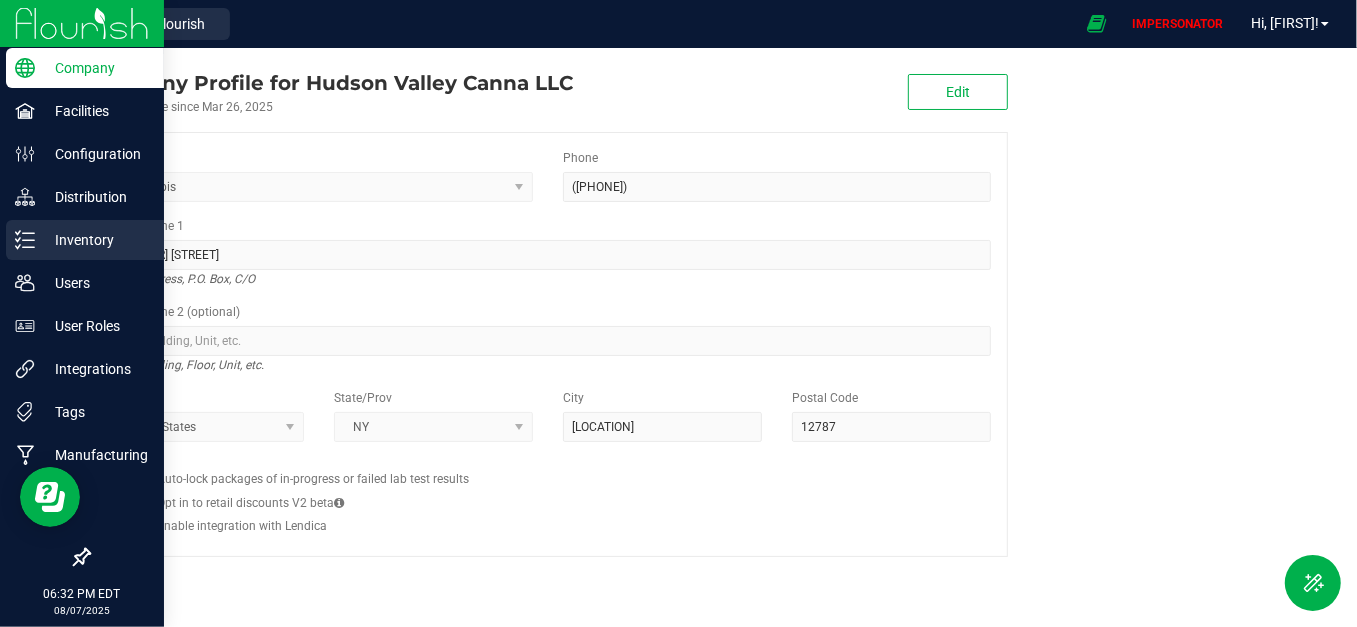 click on "Inventory" at bounding box center (85, 240) 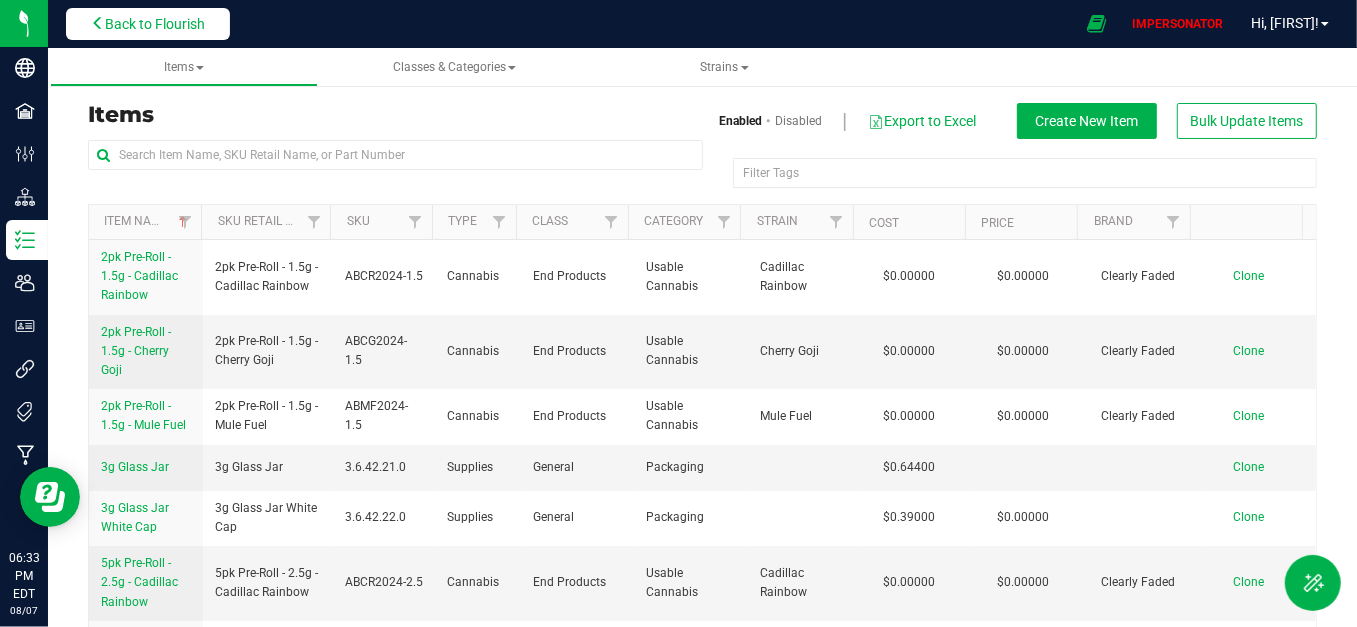 click on "Back to Flourish" at bounding box center (155, 24) 